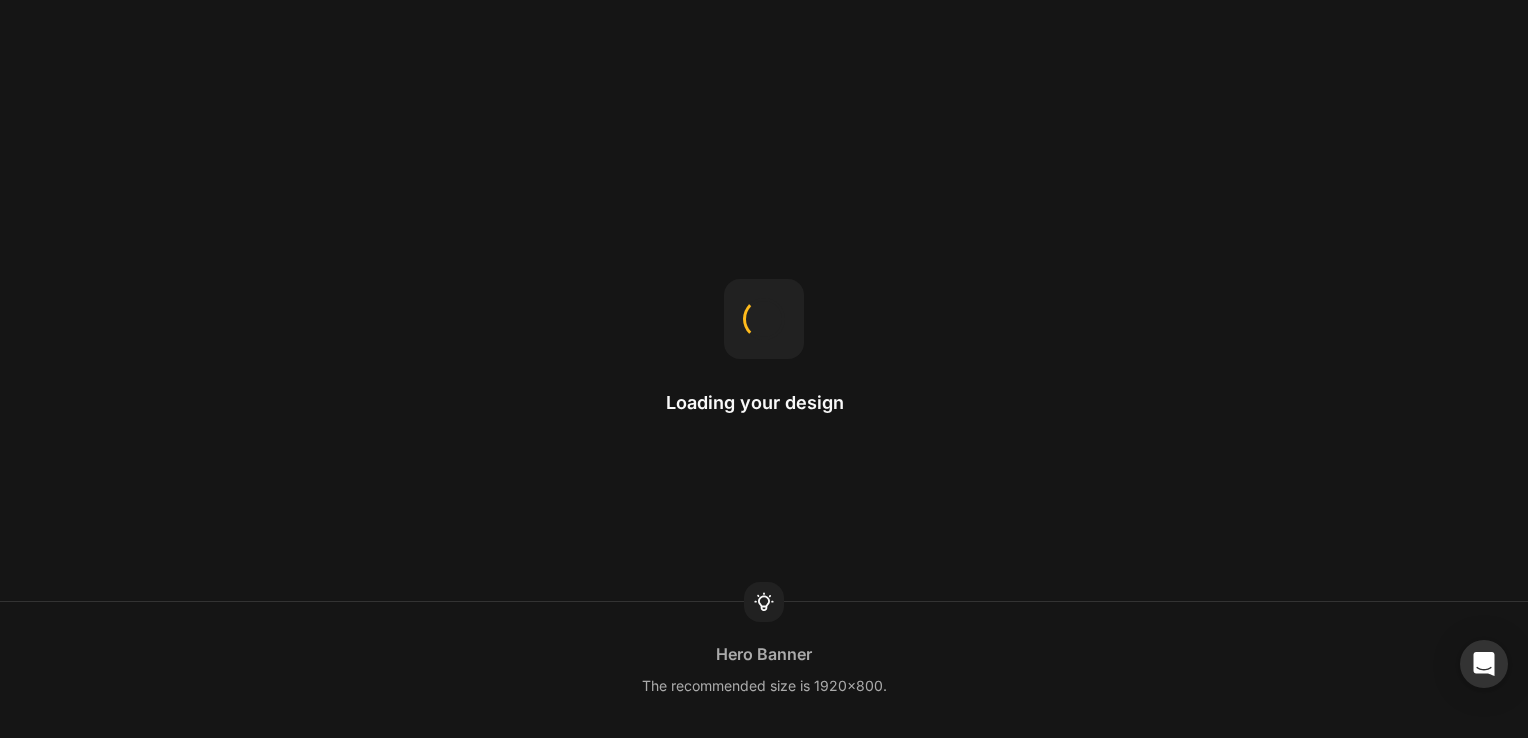 scroll, scrollTop: 0, scrollLeft: 0, axis: both 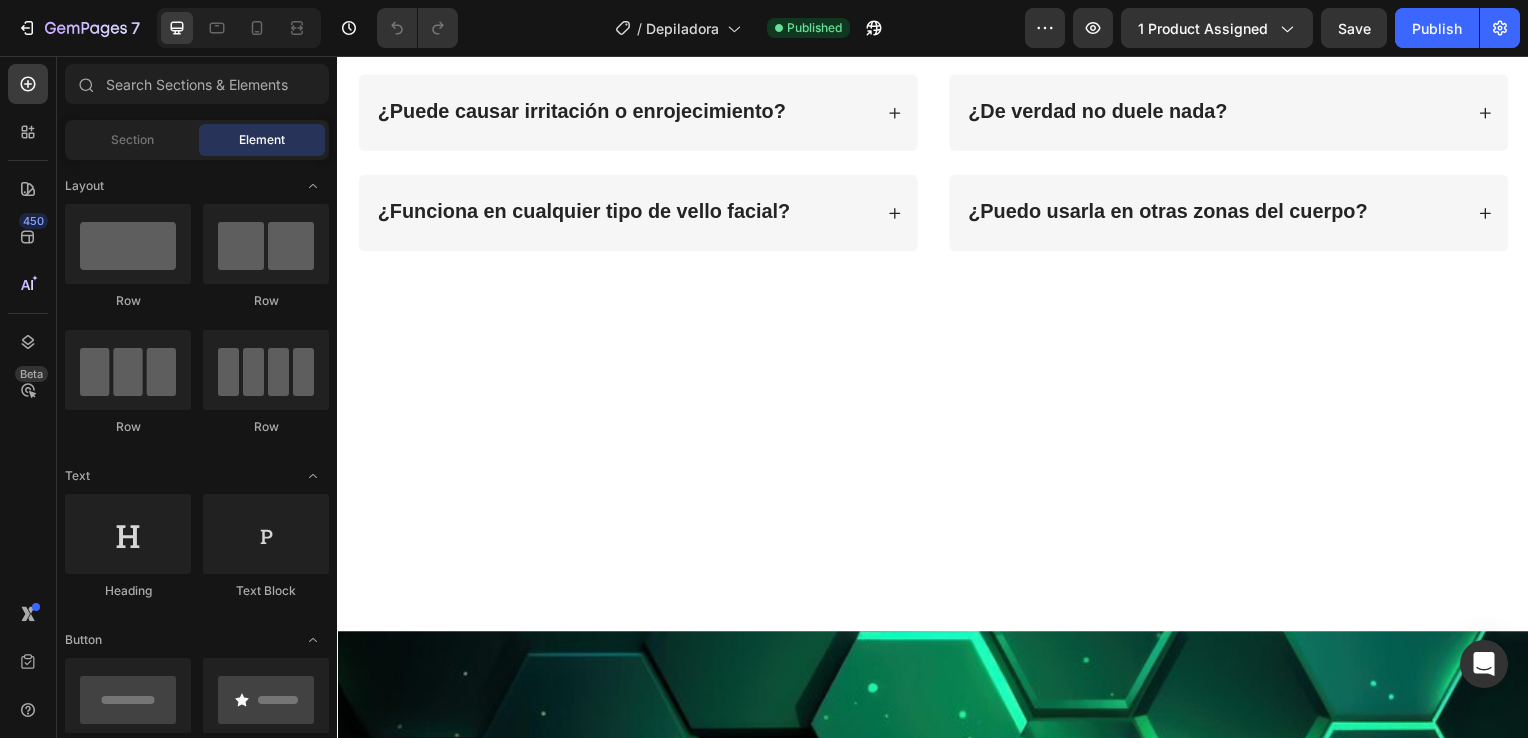 click on "ESPECIFICACIONES" at bounding box center [936, -452] 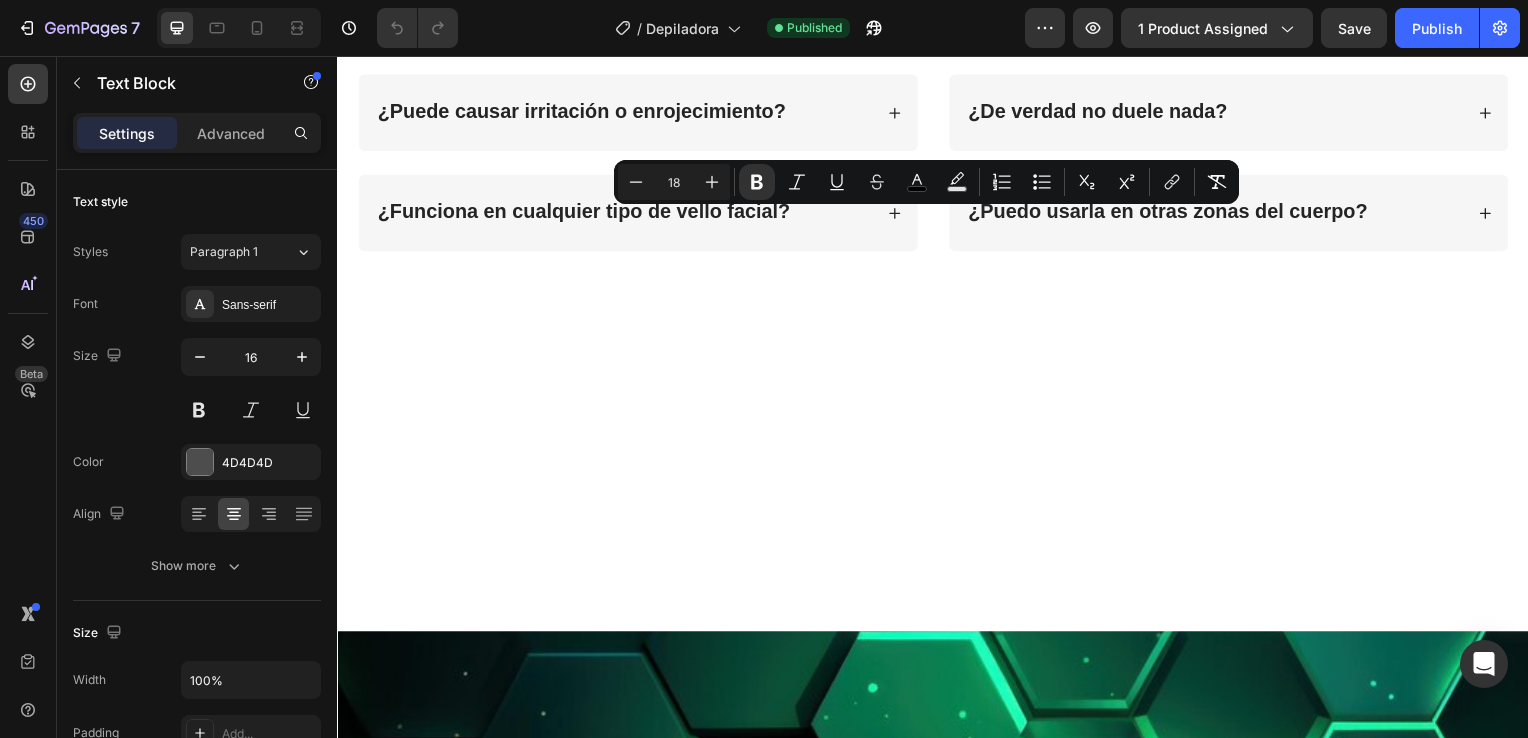 drag, startPoint x: 845, startPoint y: 220, endPoint x: 889, endPoint y: 217, distance: 44.102154 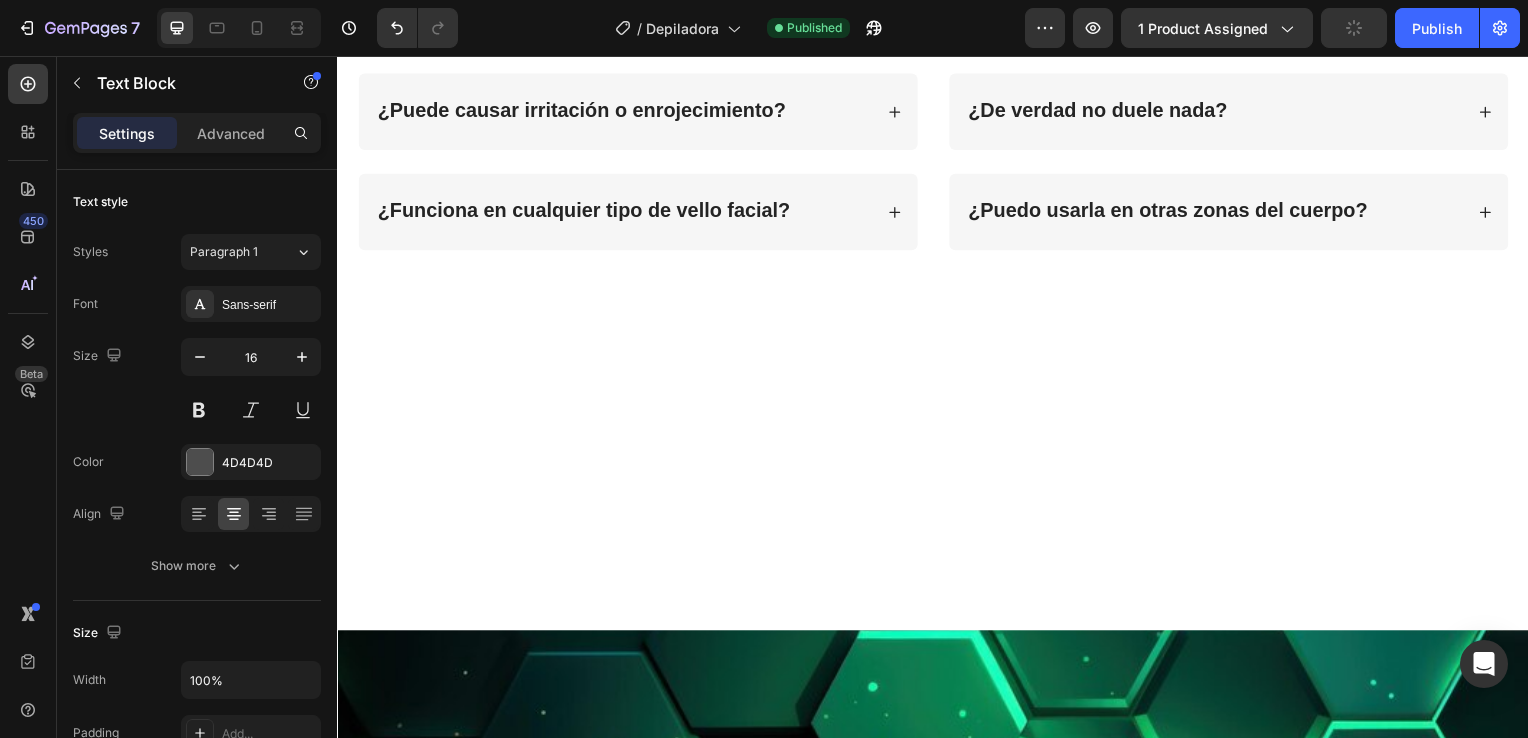 drag, startPoint x: 876, startPoint y: 222, endPoint x: 992, endPoint y: 224, distance: 116.01724 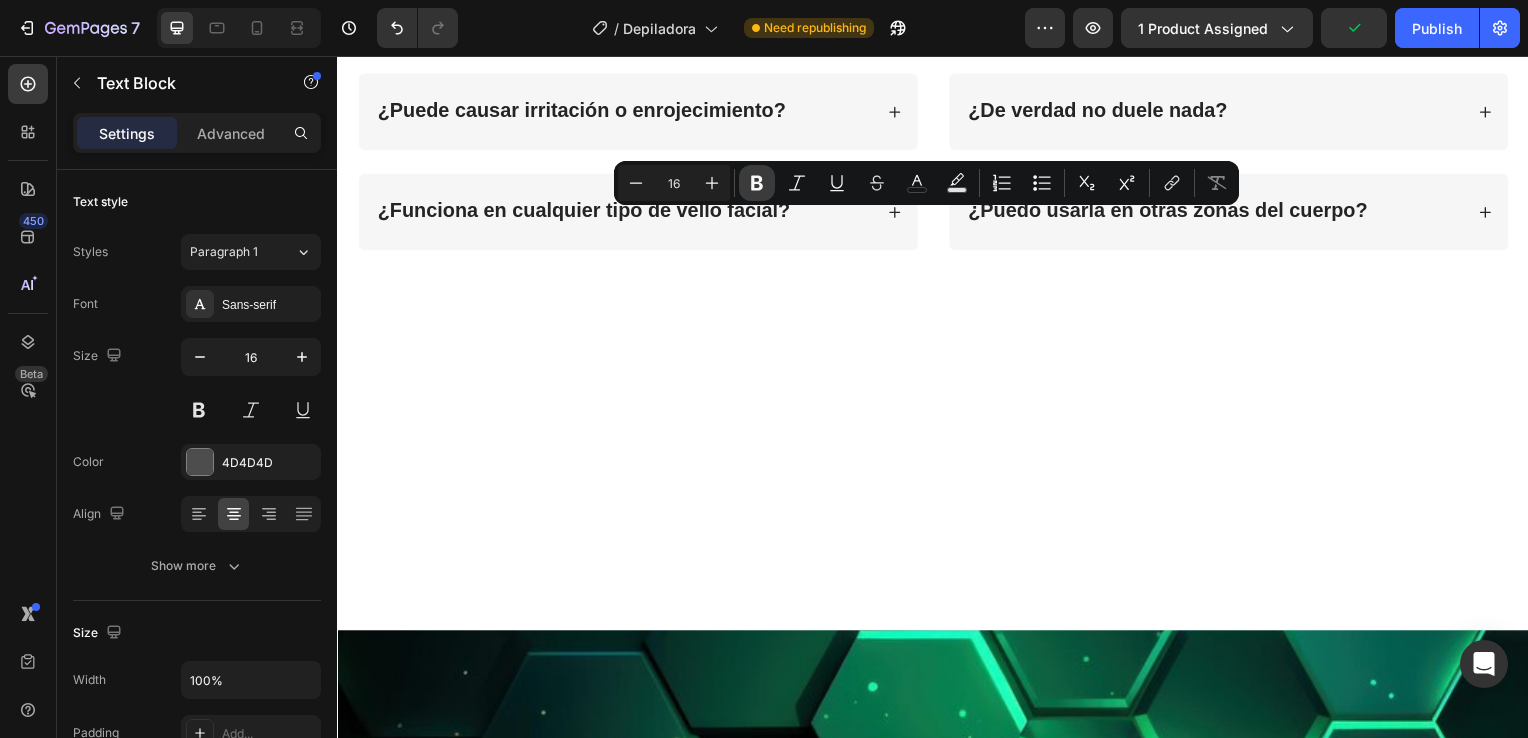 click 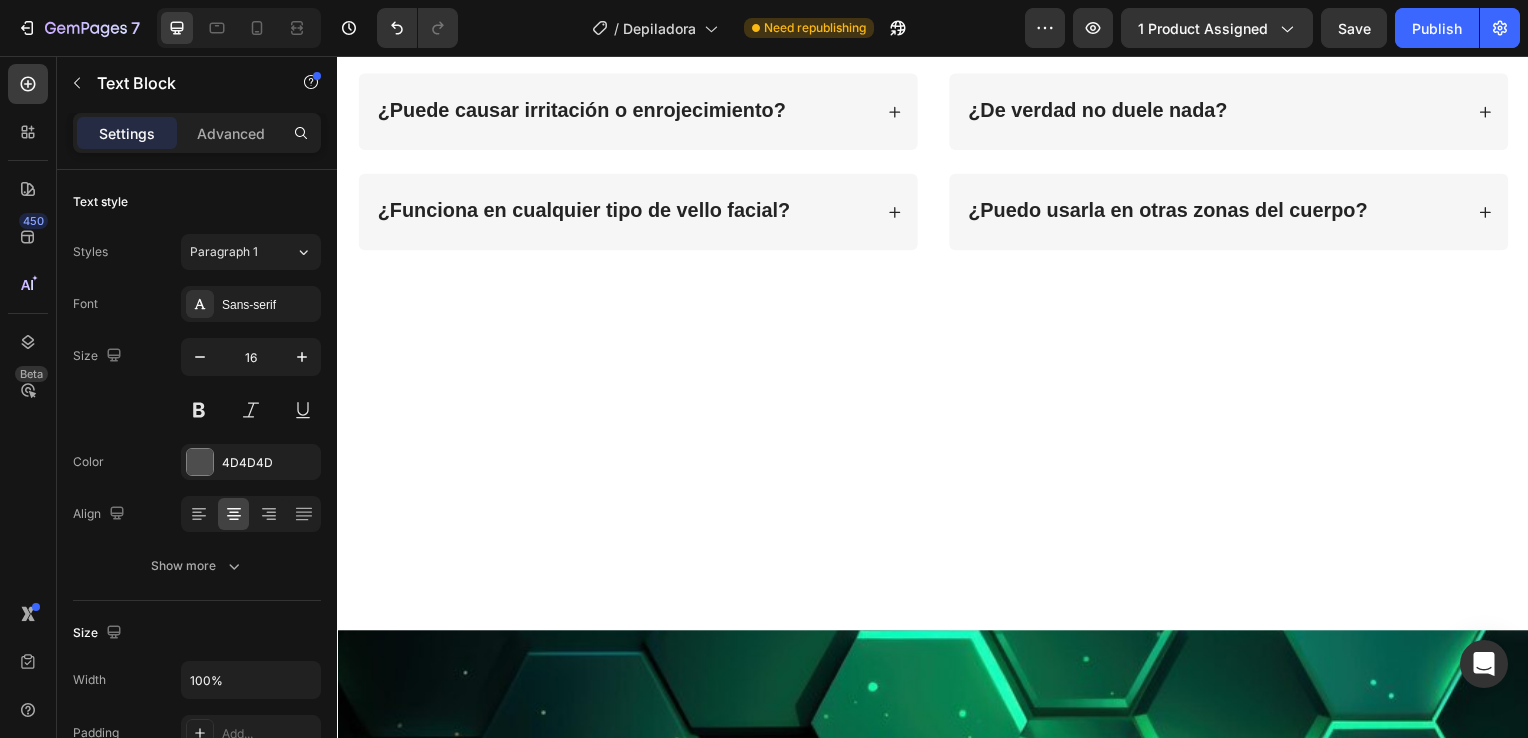 click on "QUE INCLUYE" at bounding box center [936, -453] 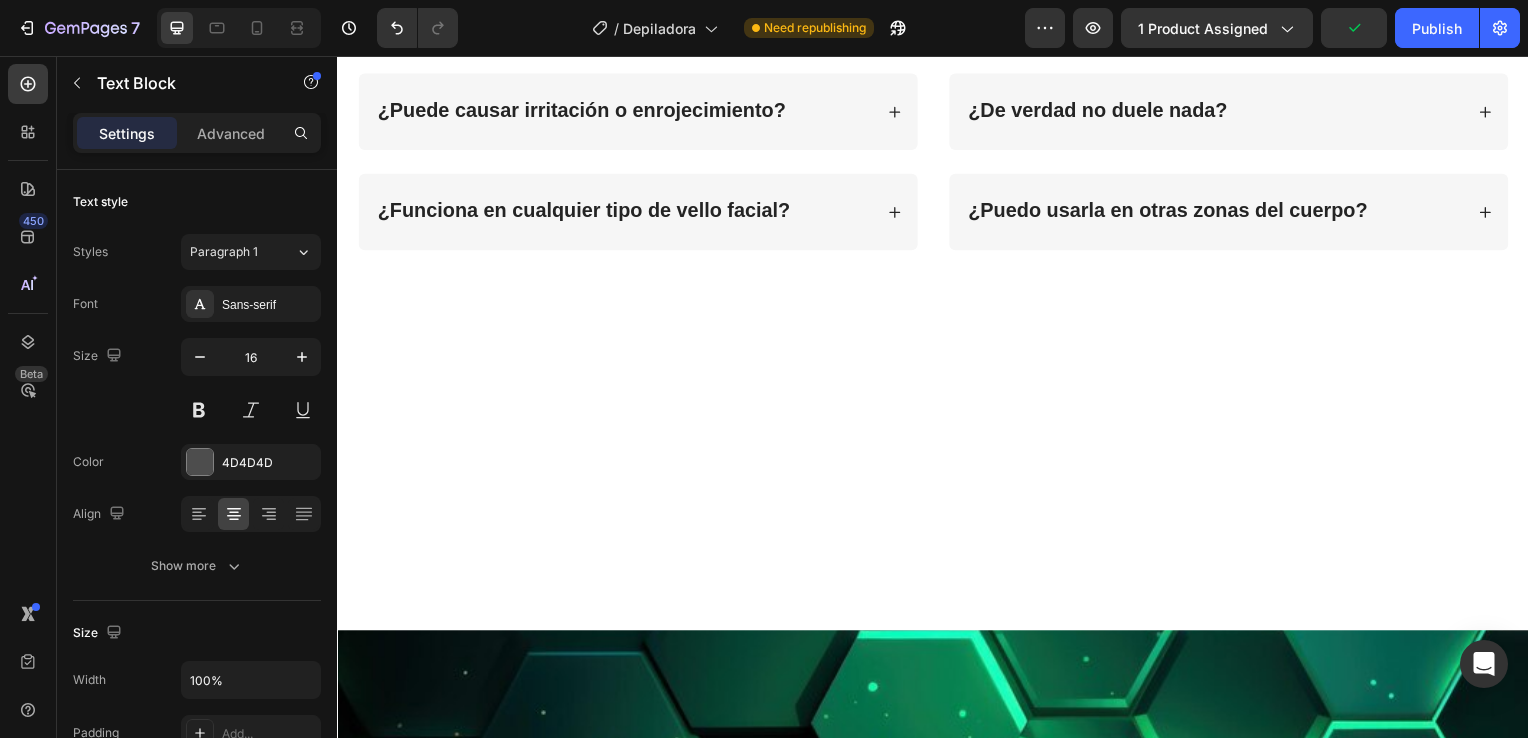 drag, startPoint x: 990, startPoint y: 220, endPoint x: 873, endPoint y: 215, distance: 117.10679 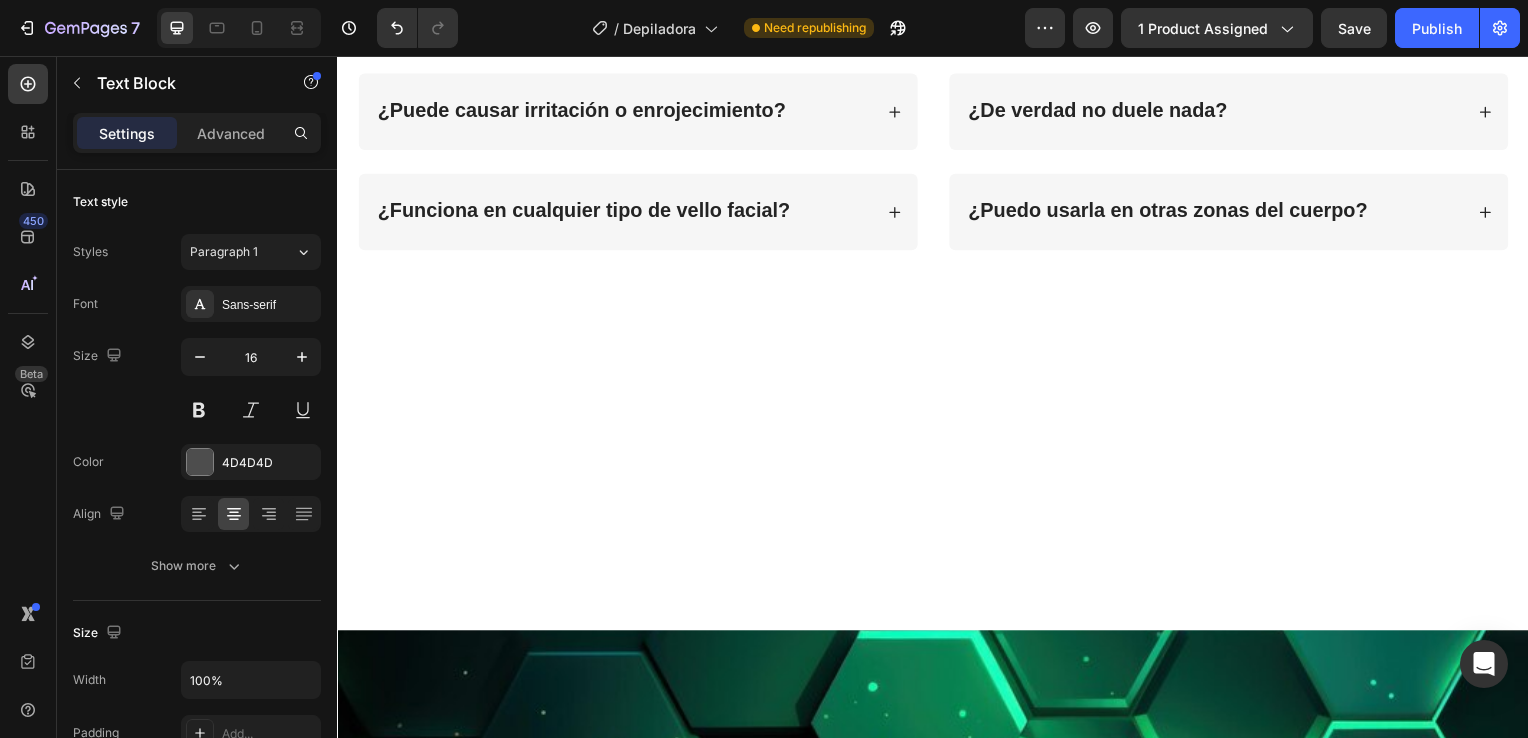 drag, startPoint x: 873, startPoint y: 222, endPoint x: 996, endPoint y: 220, distance: 123.01626 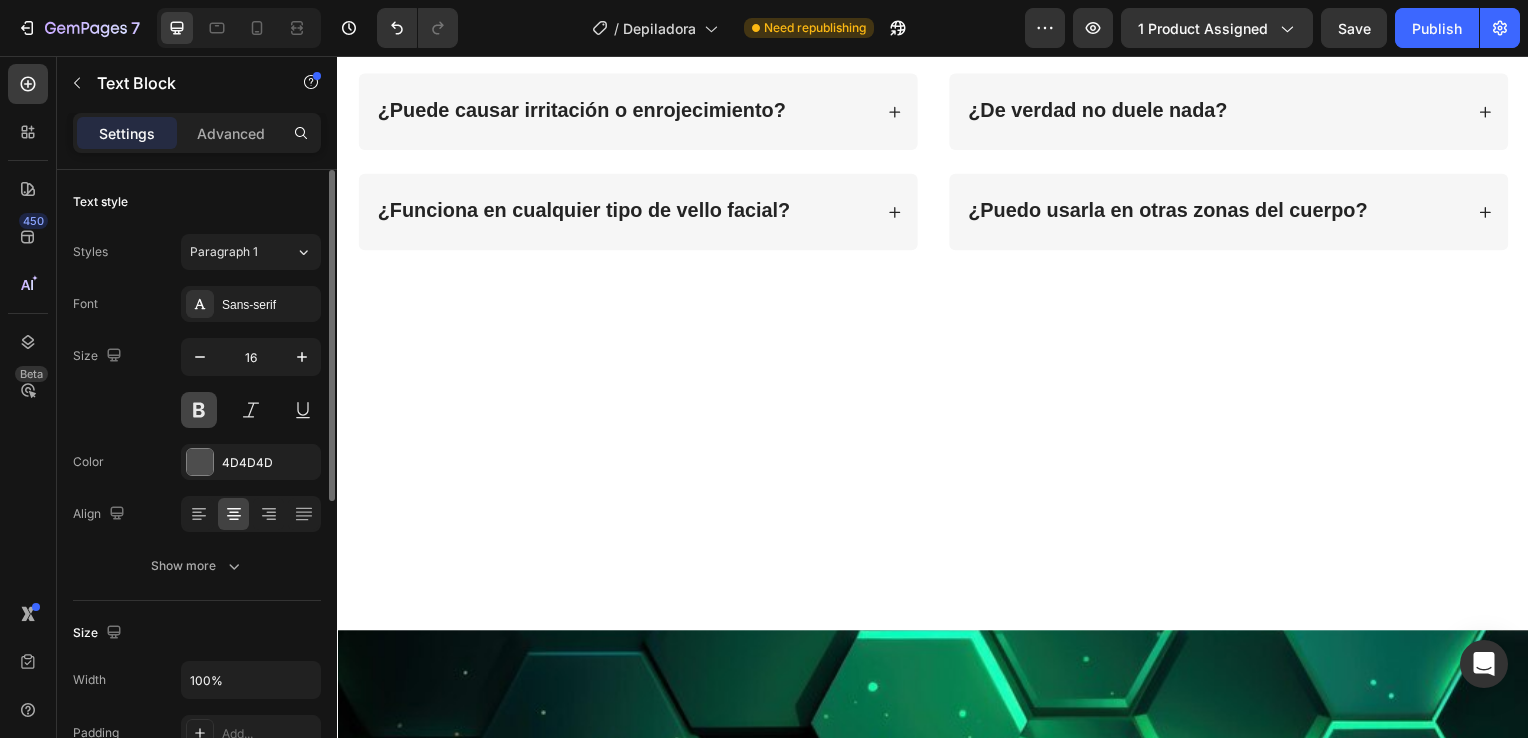 click at bounding box center [199, 410] 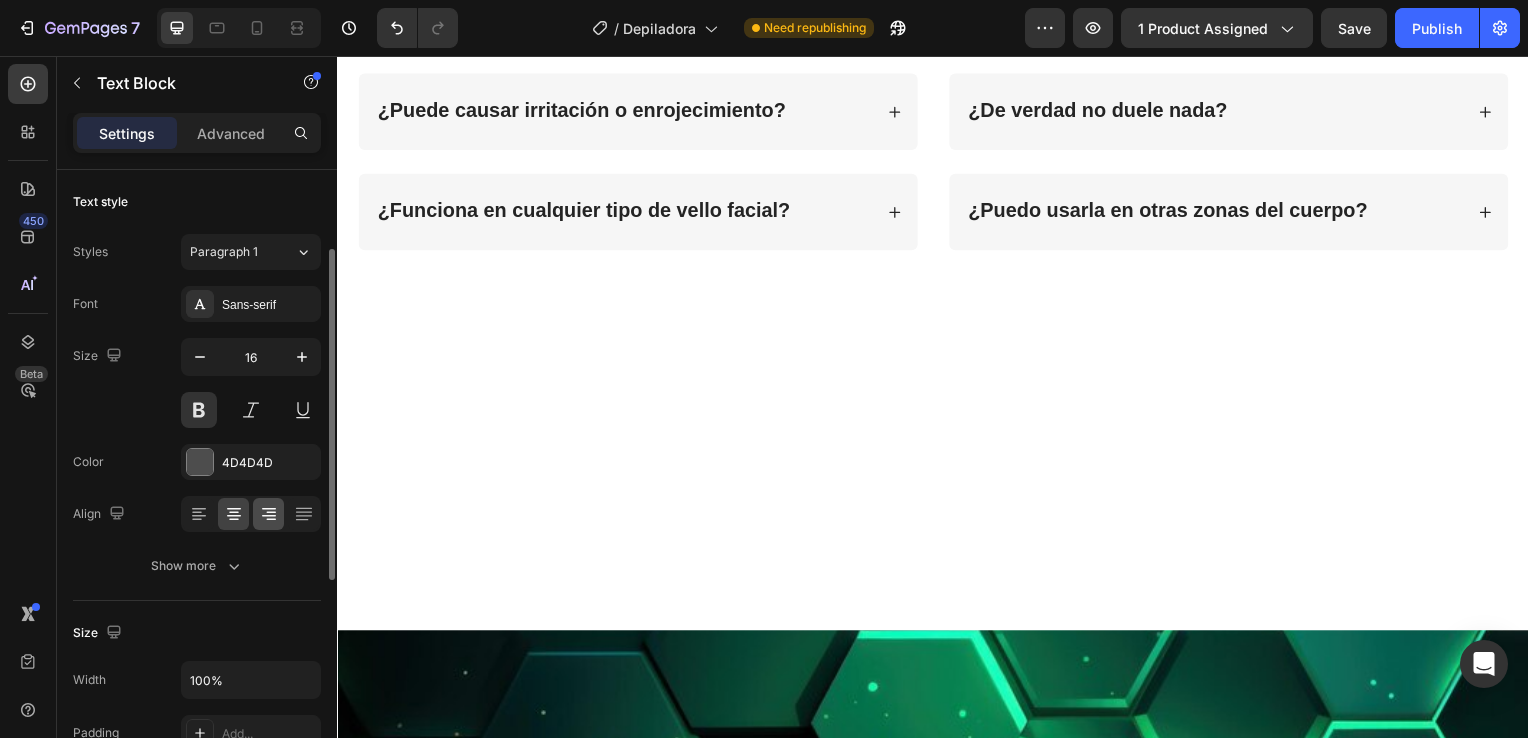 scroll, scrollTop: 58, scrollLeft: 0, axis: vertical 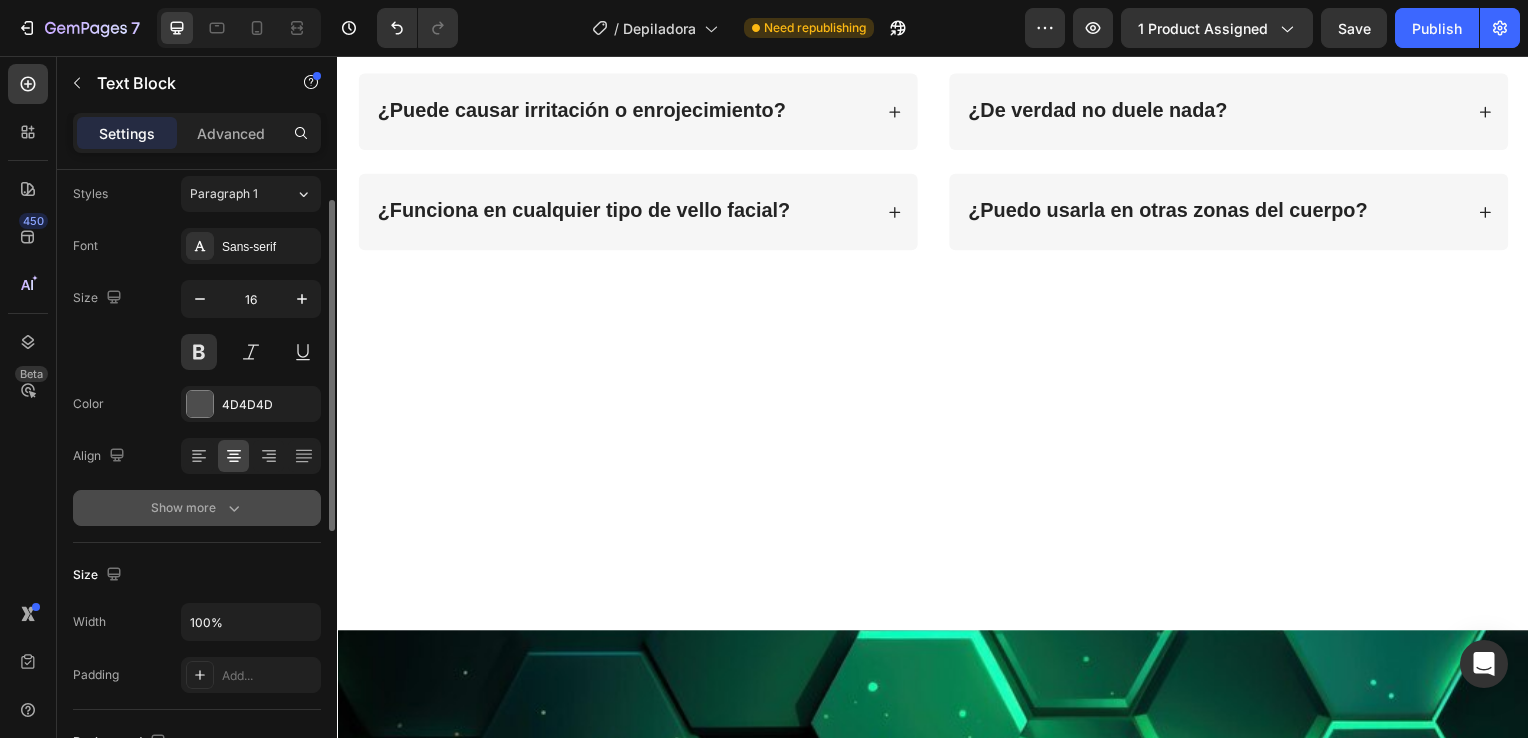 click on "Show more" at bounding box center (197, 508) 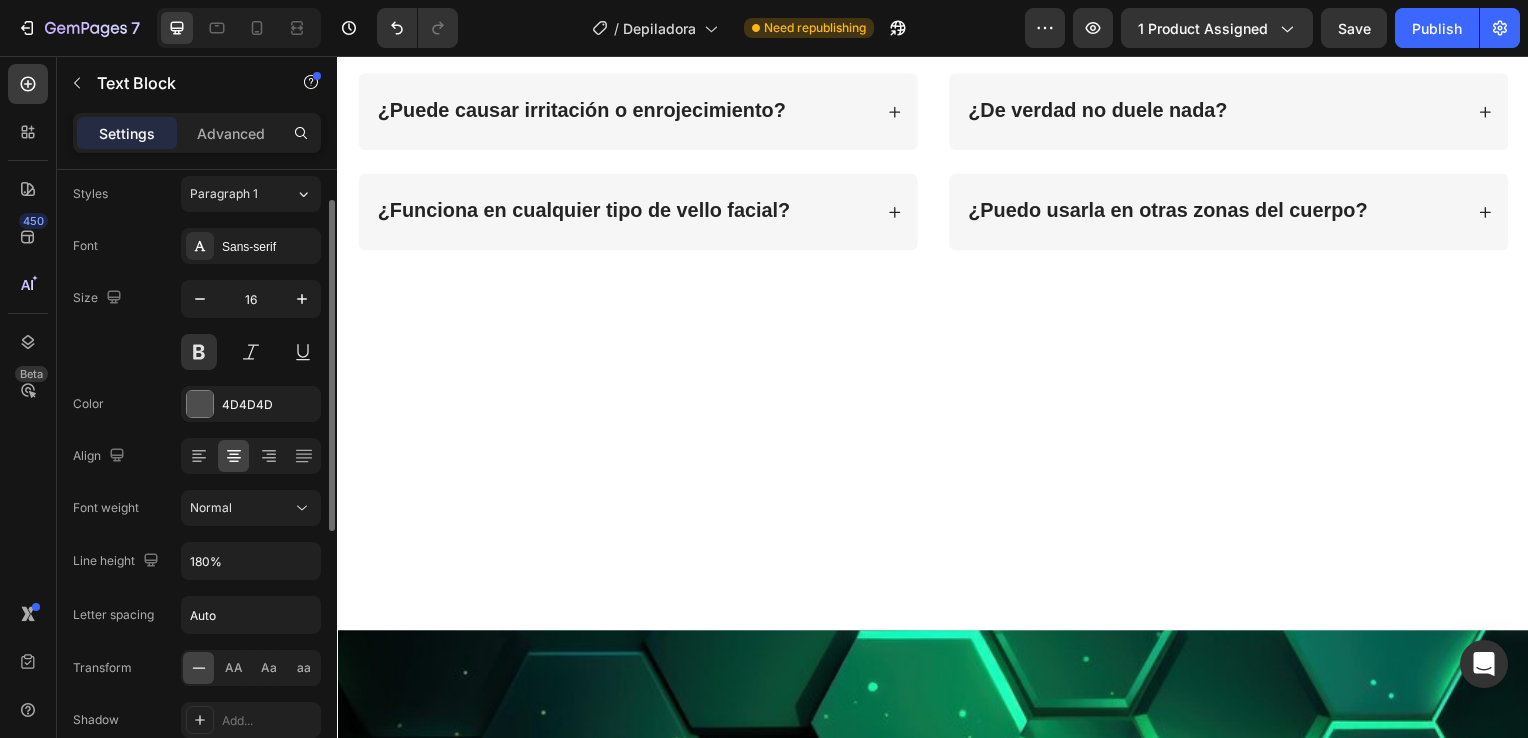 scroll, scrollTop: 0, scrollLeft: 0, axis: both 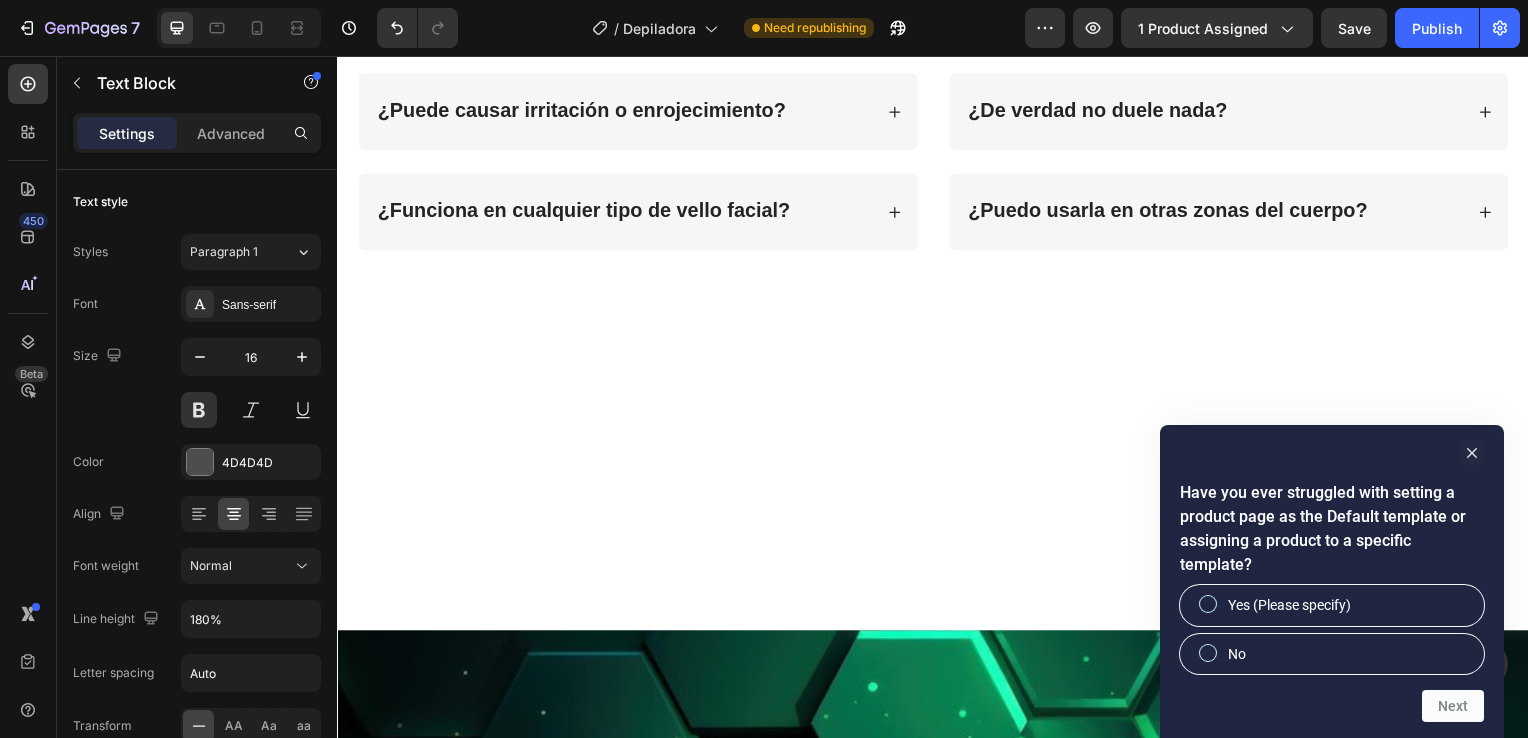 drag, startPoint x: 869, startPoint y: 226, endPoint x: 994, endPoint y: 225, distance: 125.004 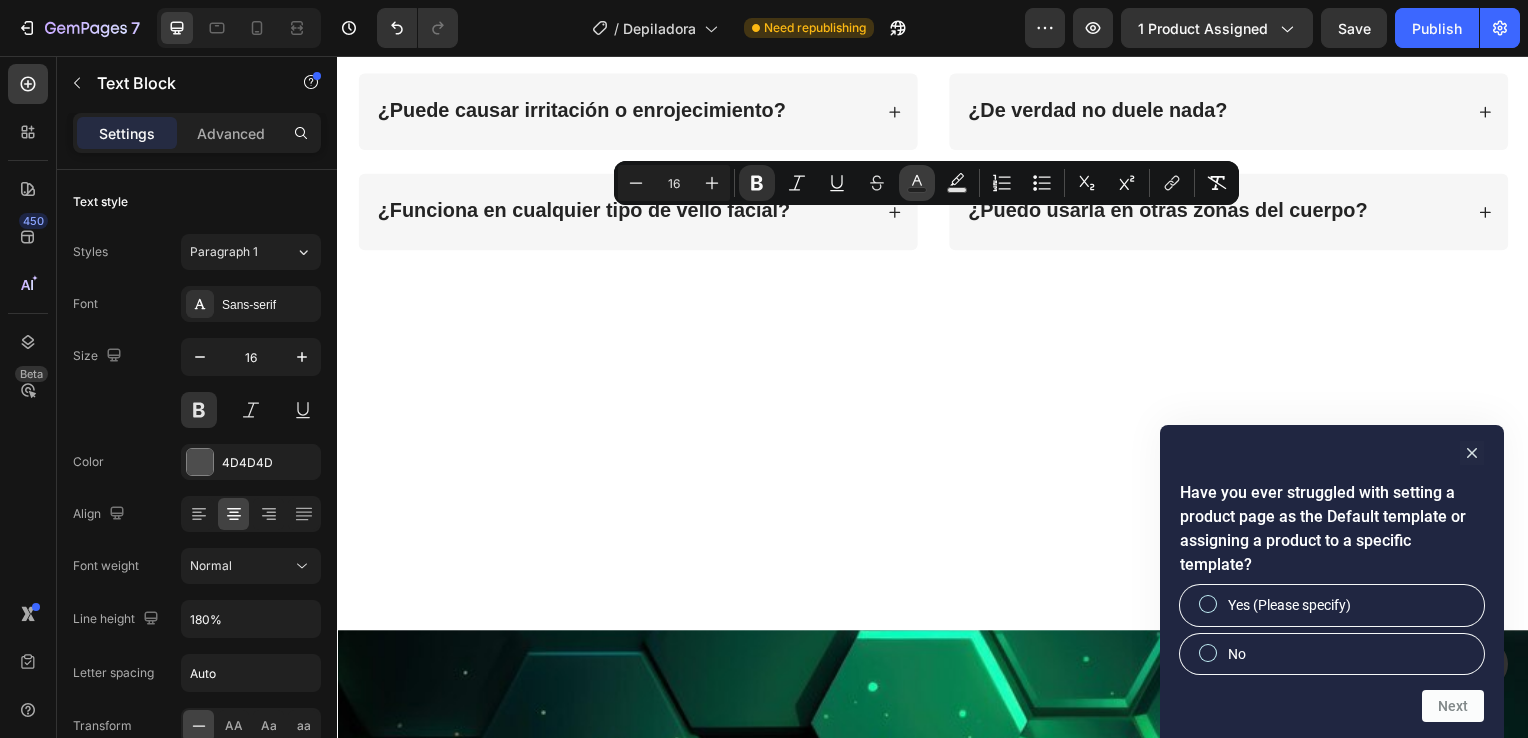 click 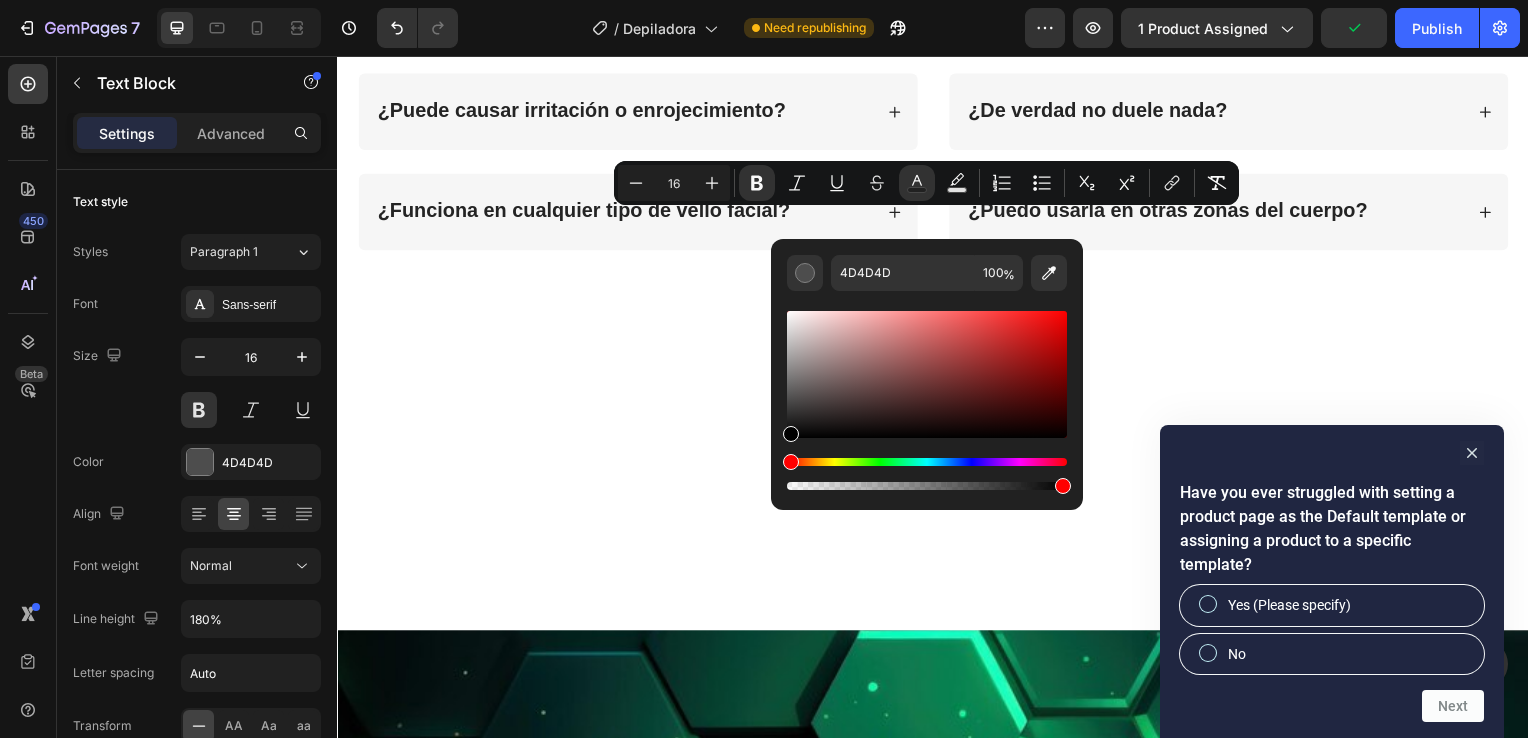 drag, startPoint x: 787, startPoint y: 402, endPoint x: 783, endPoint y: 445, distance: 43.185646 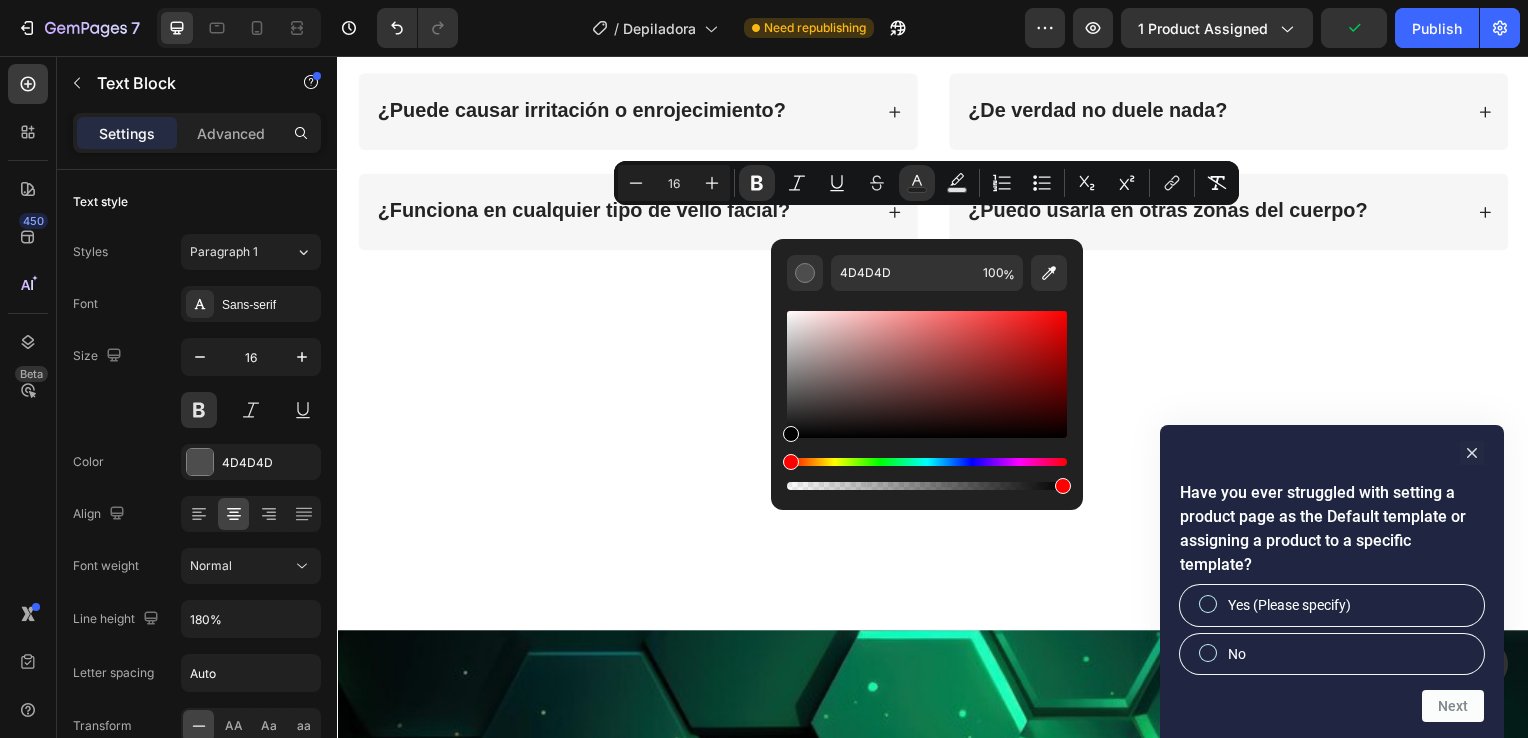 type on "000000" 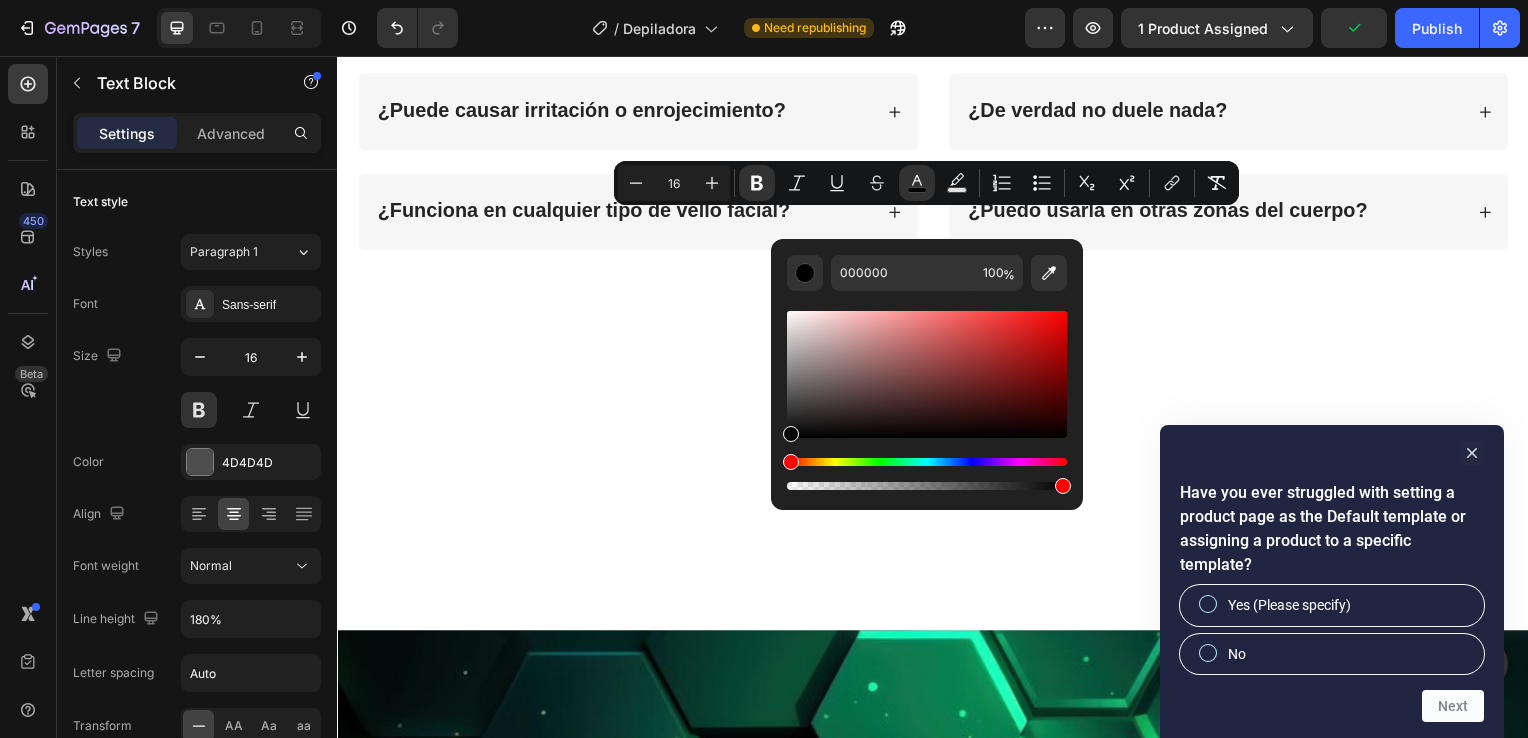 click on "QUE INCLUYE Text Block   0 Batería  1 Pila AAA  Tipo de luz  Led blanca Medidas  Ø2 x 12,5 cm Text Block                                                                                                    * Incluye un cepillo limpiador   Text Block Row Row Row LAI Product Reviews - Product Review Widget LAI Product Reviews" at bounding box center [937, -326] 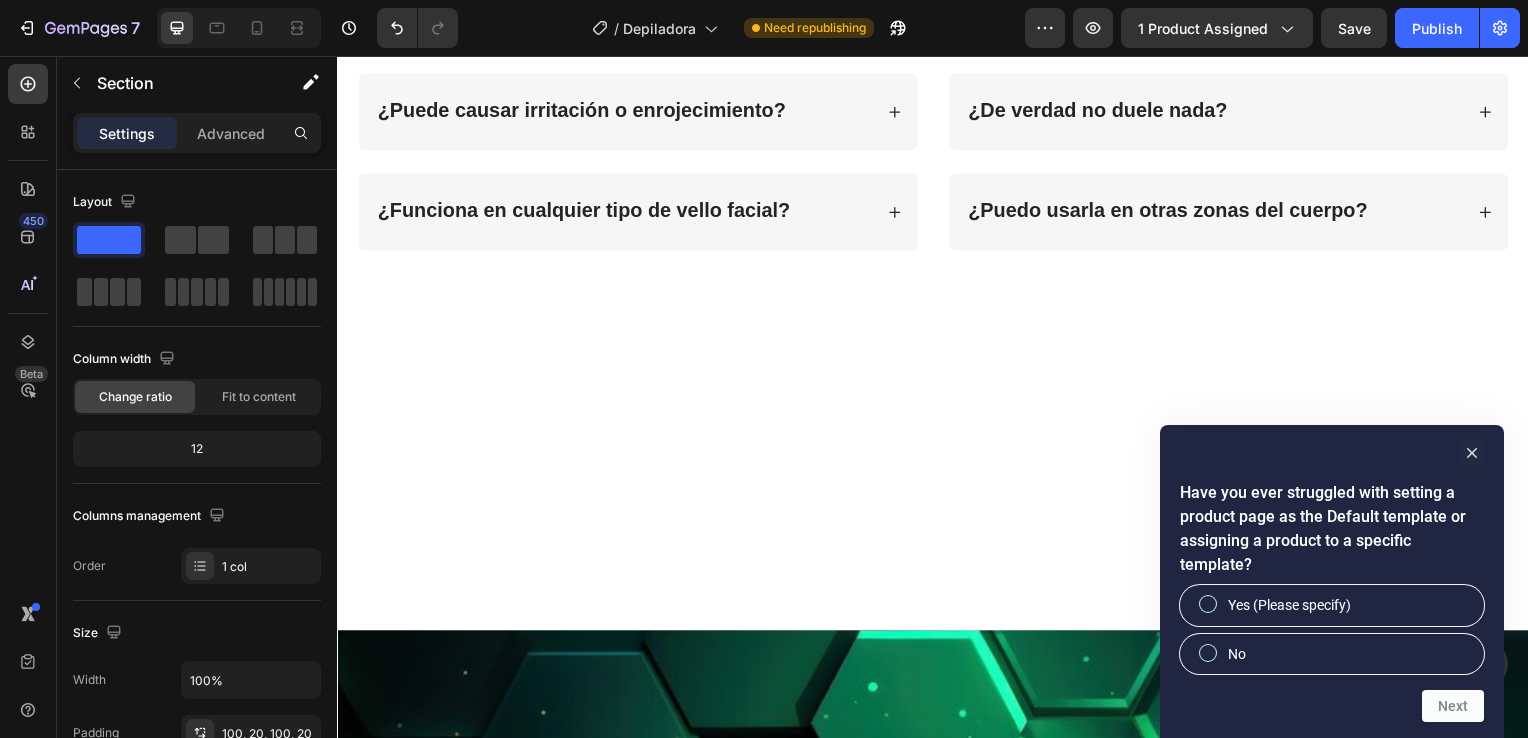 click on "QUE INCLUYE" at bounding box center (937, -452) 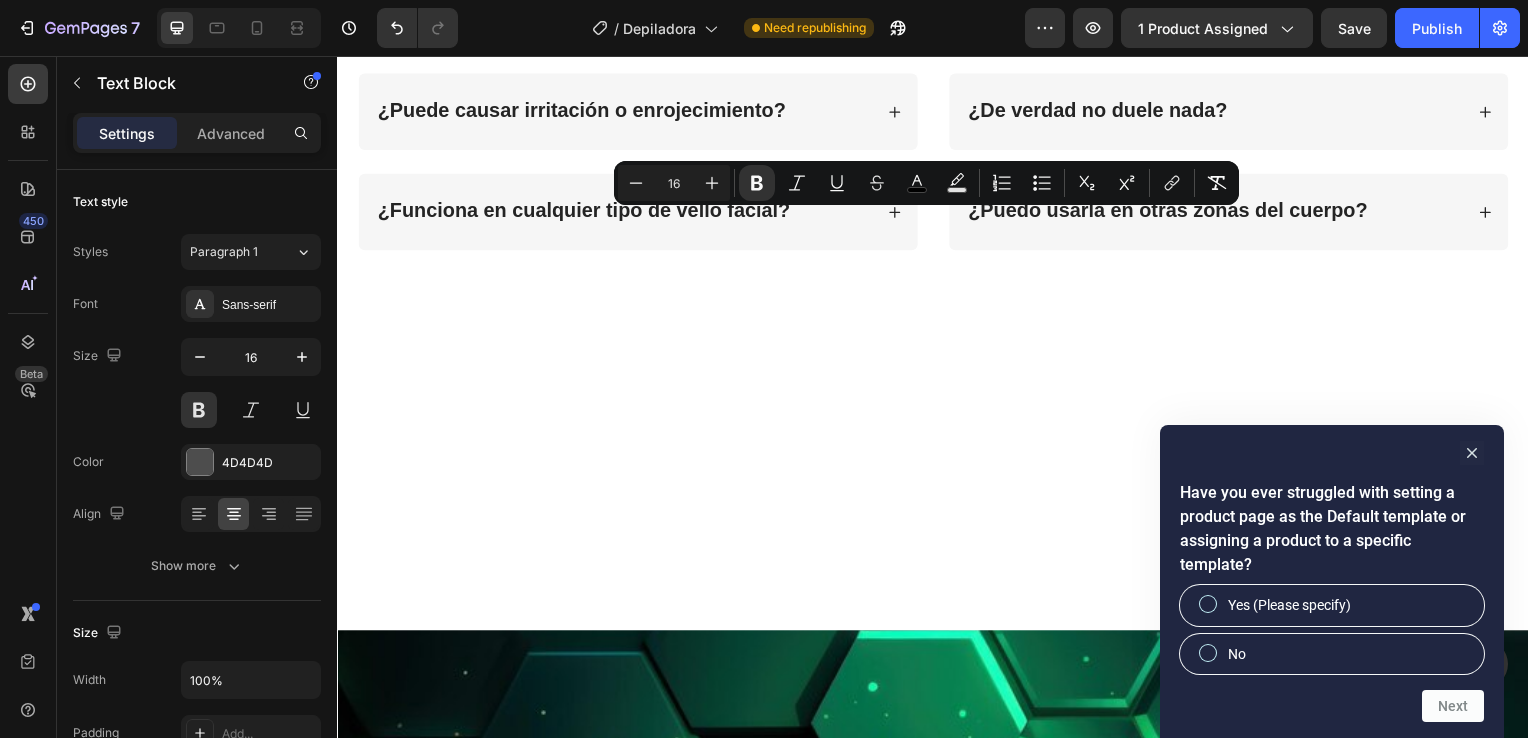 drag, startPoint x: 876, startPoint y: 224, endPoint x: 996, endPoint y: 225, distance: 120.004166 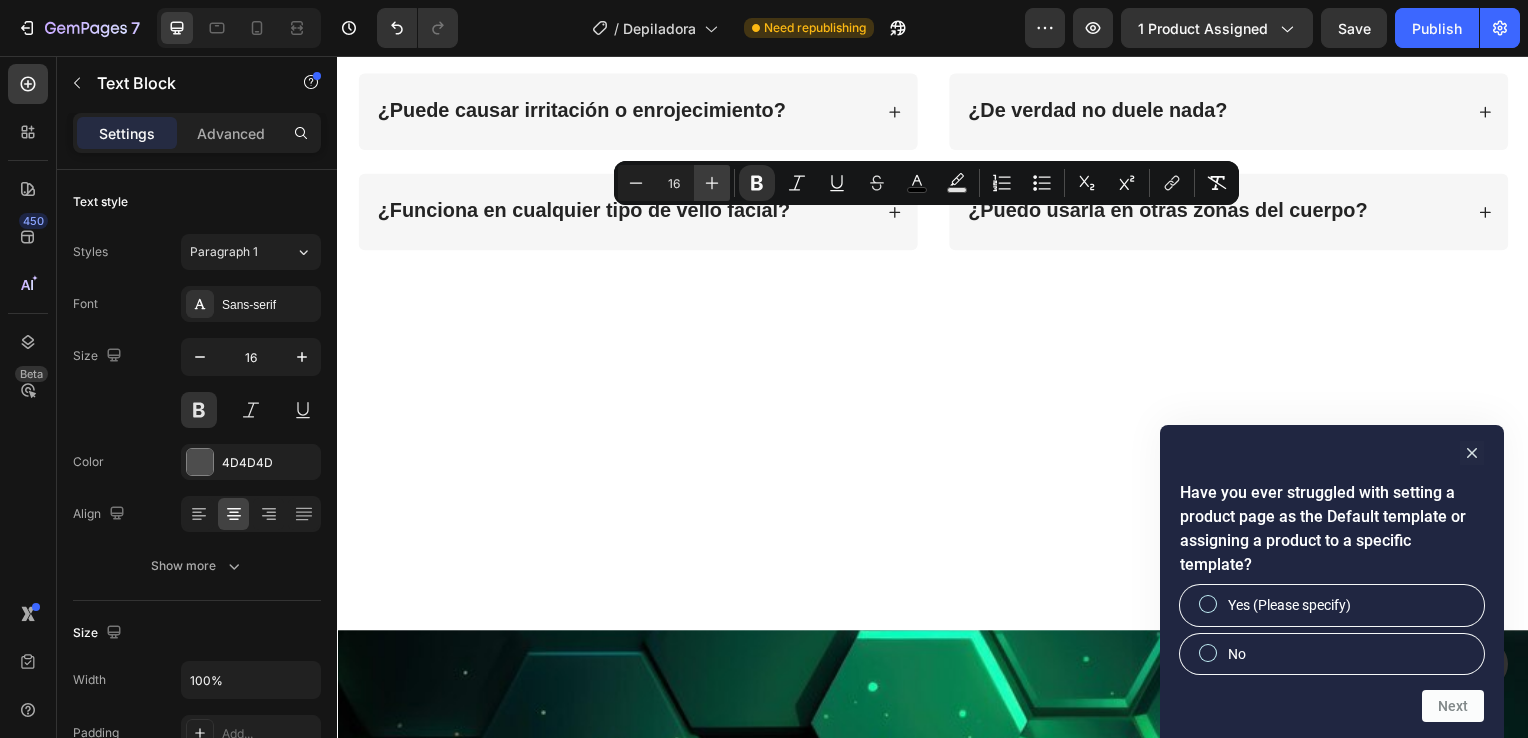 click 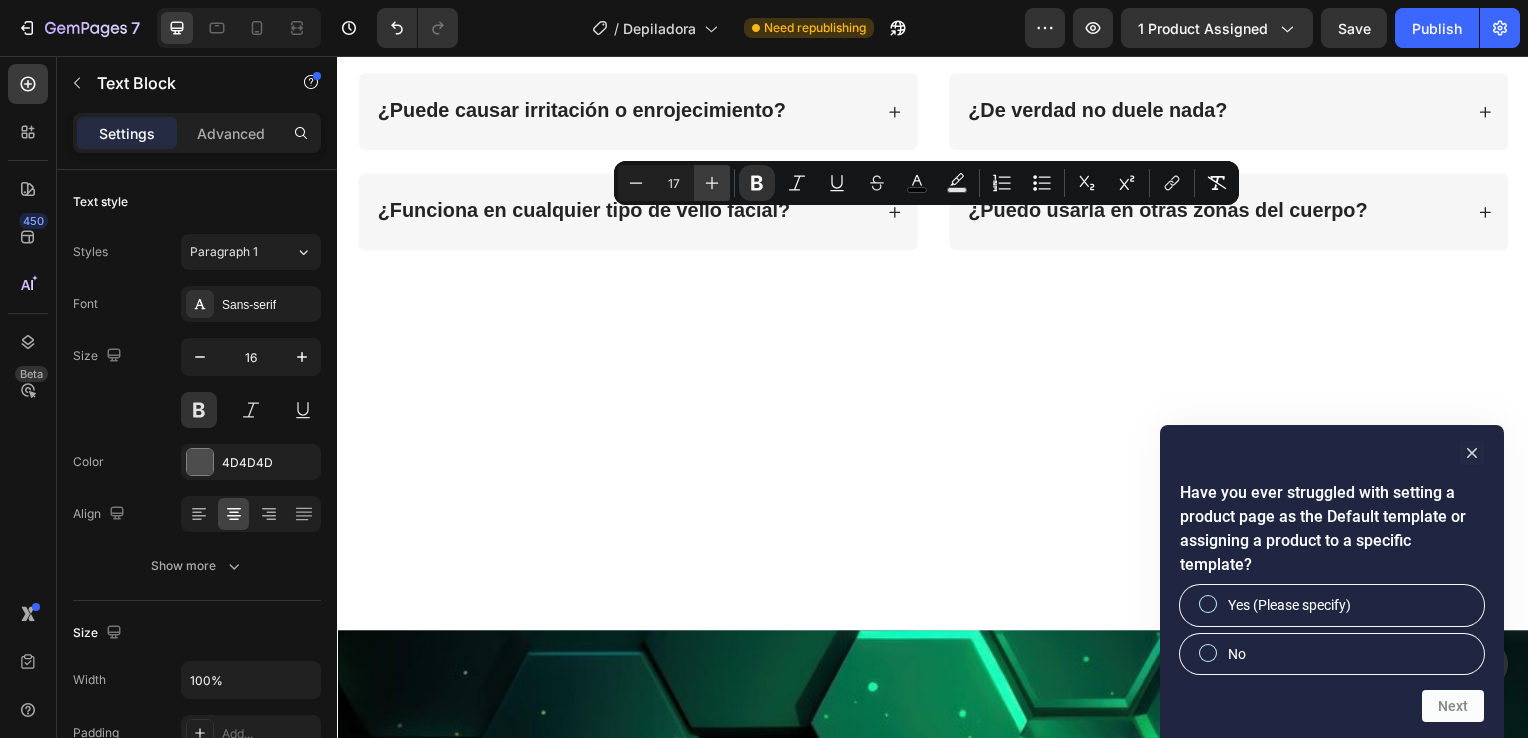 click 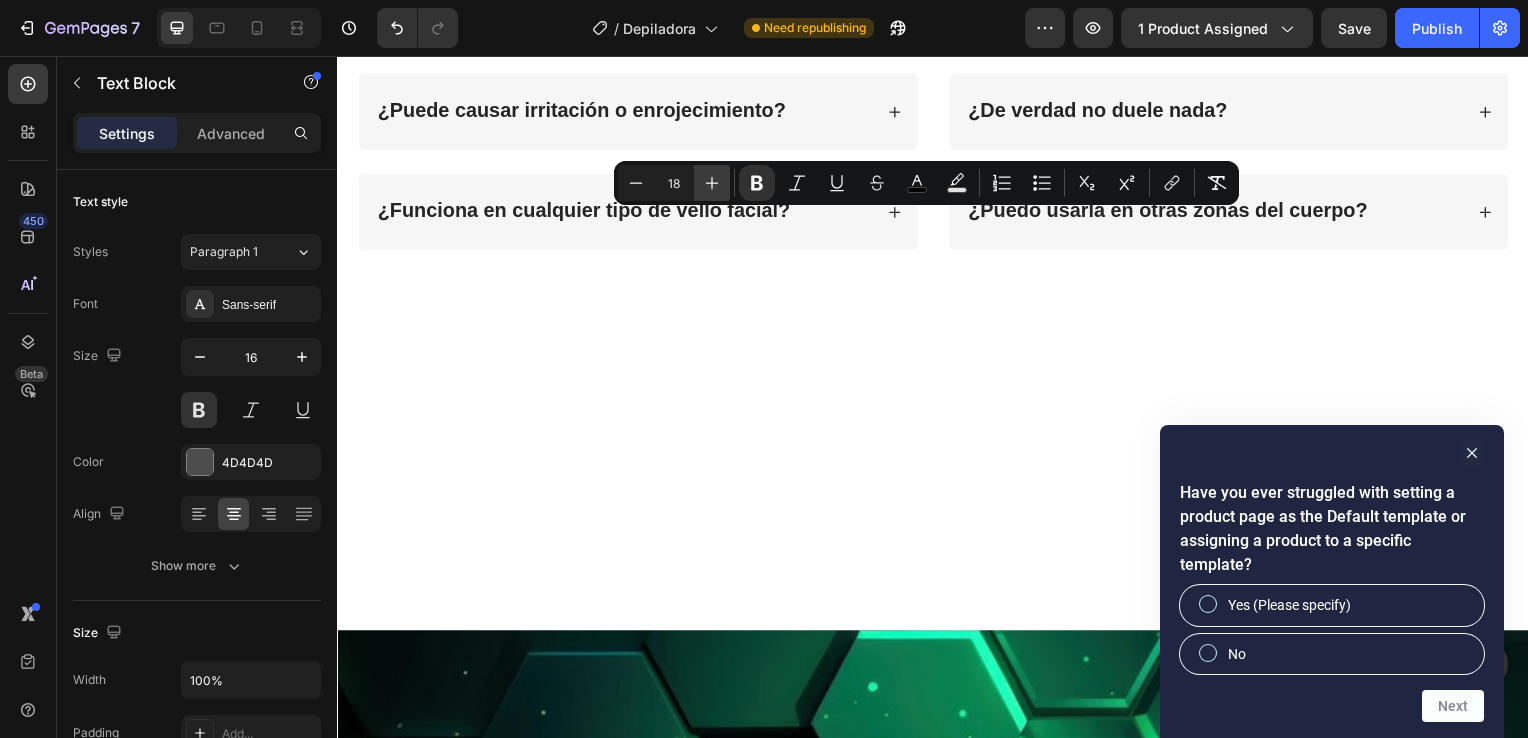 click 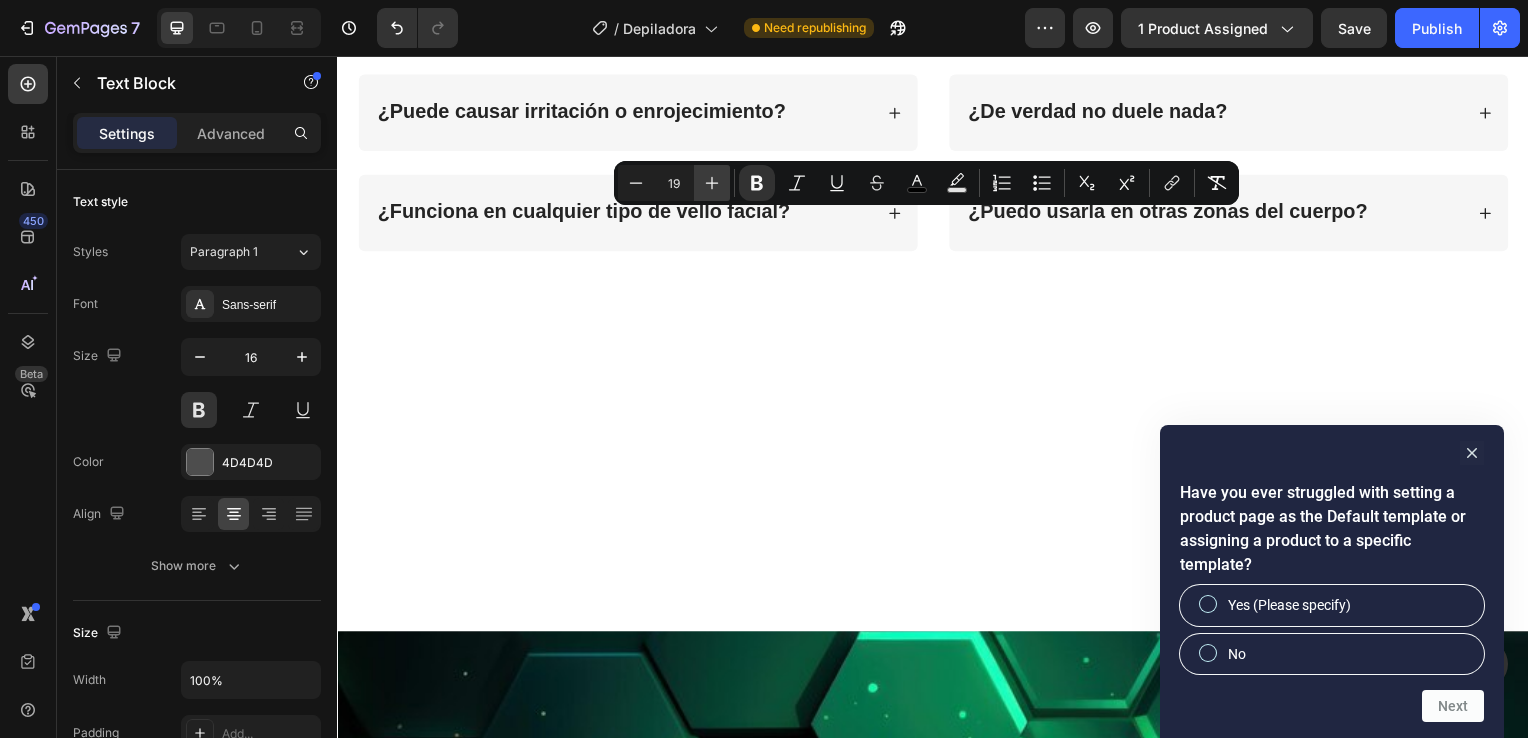 click 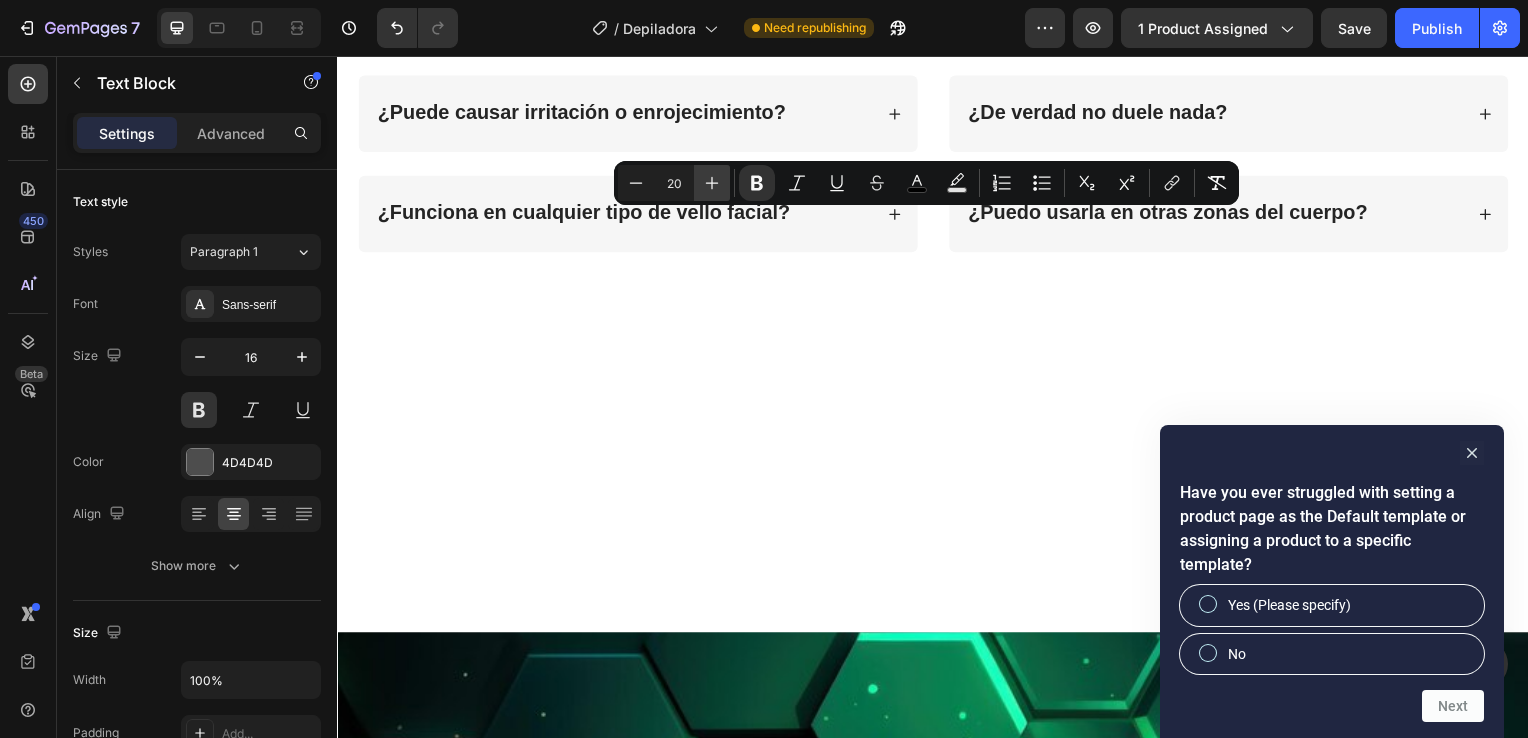 click 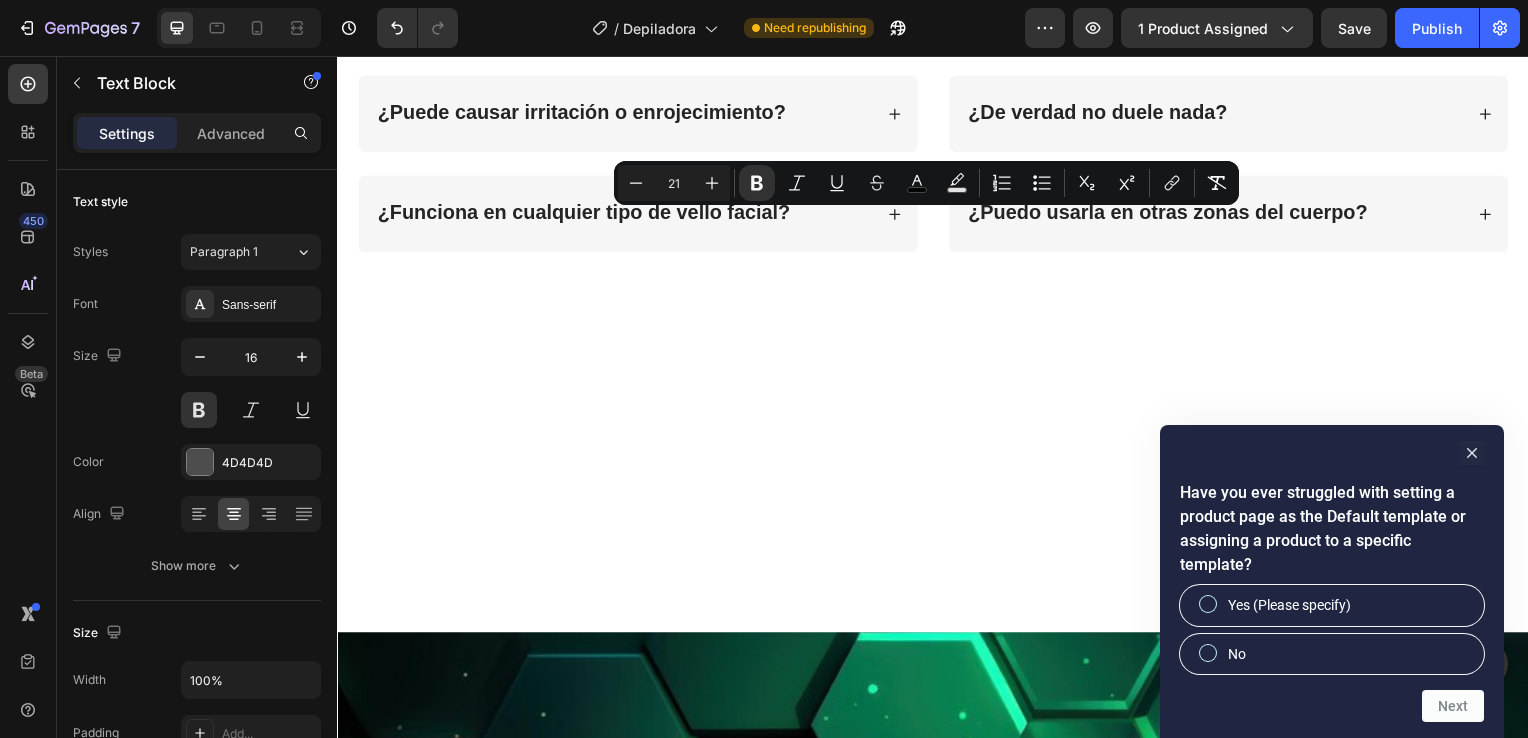 click on "QUE INCLUYE" at bounding box center (937, -451) 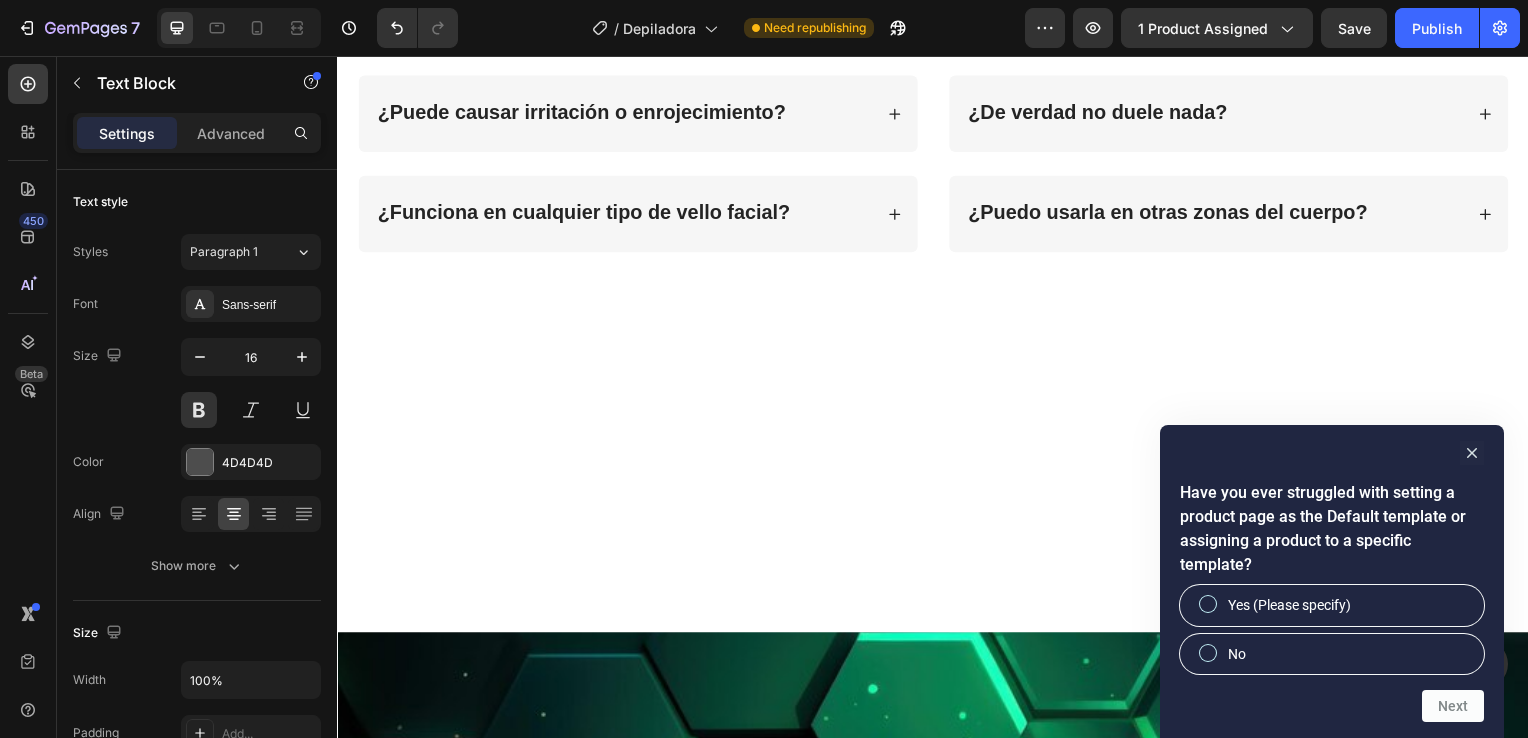 click on "QUE INCLUYE" at bounding box center [937, -451] 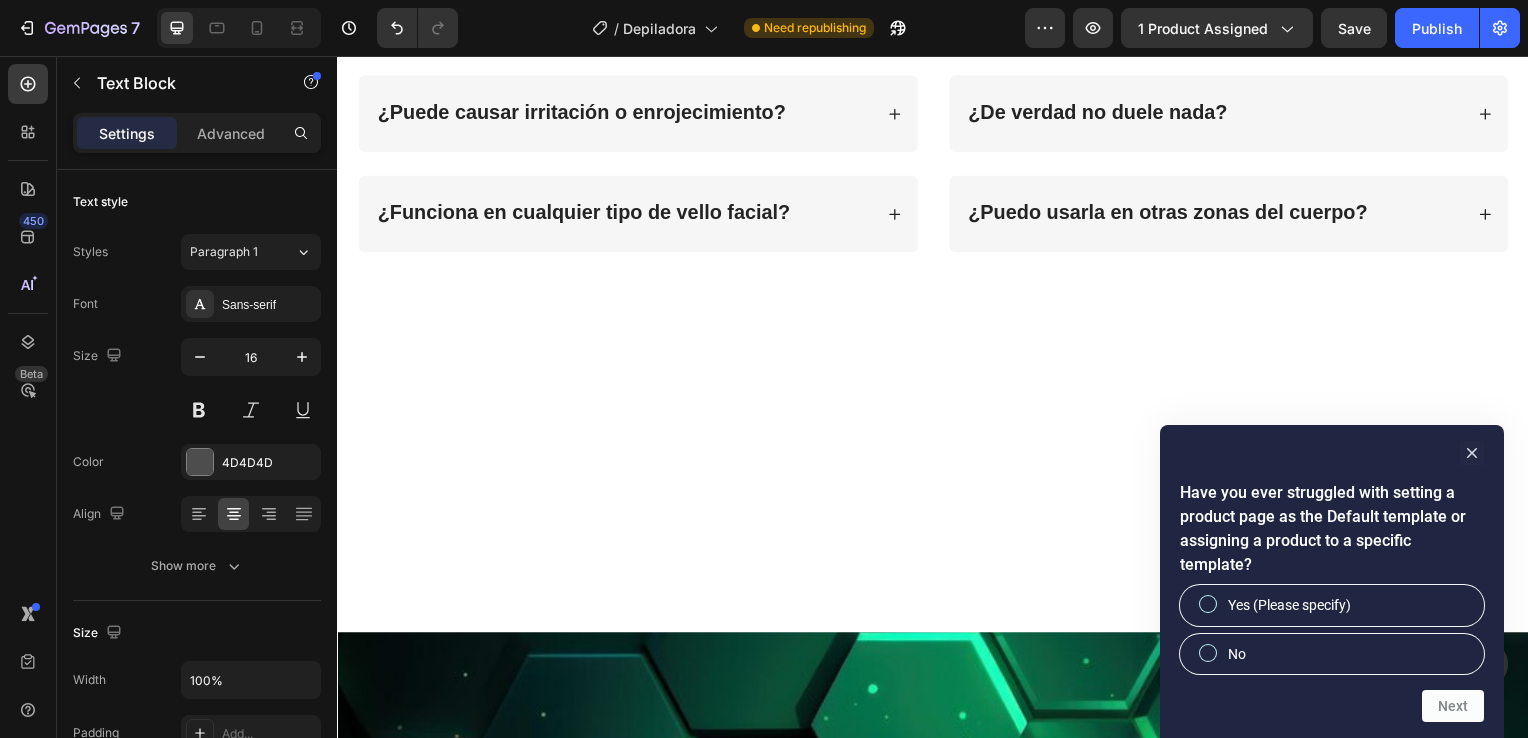 click on "Tipo de luz  Led blanca Medidas  Ø2 x 12,5 cm" at bounding box center [937, -369] 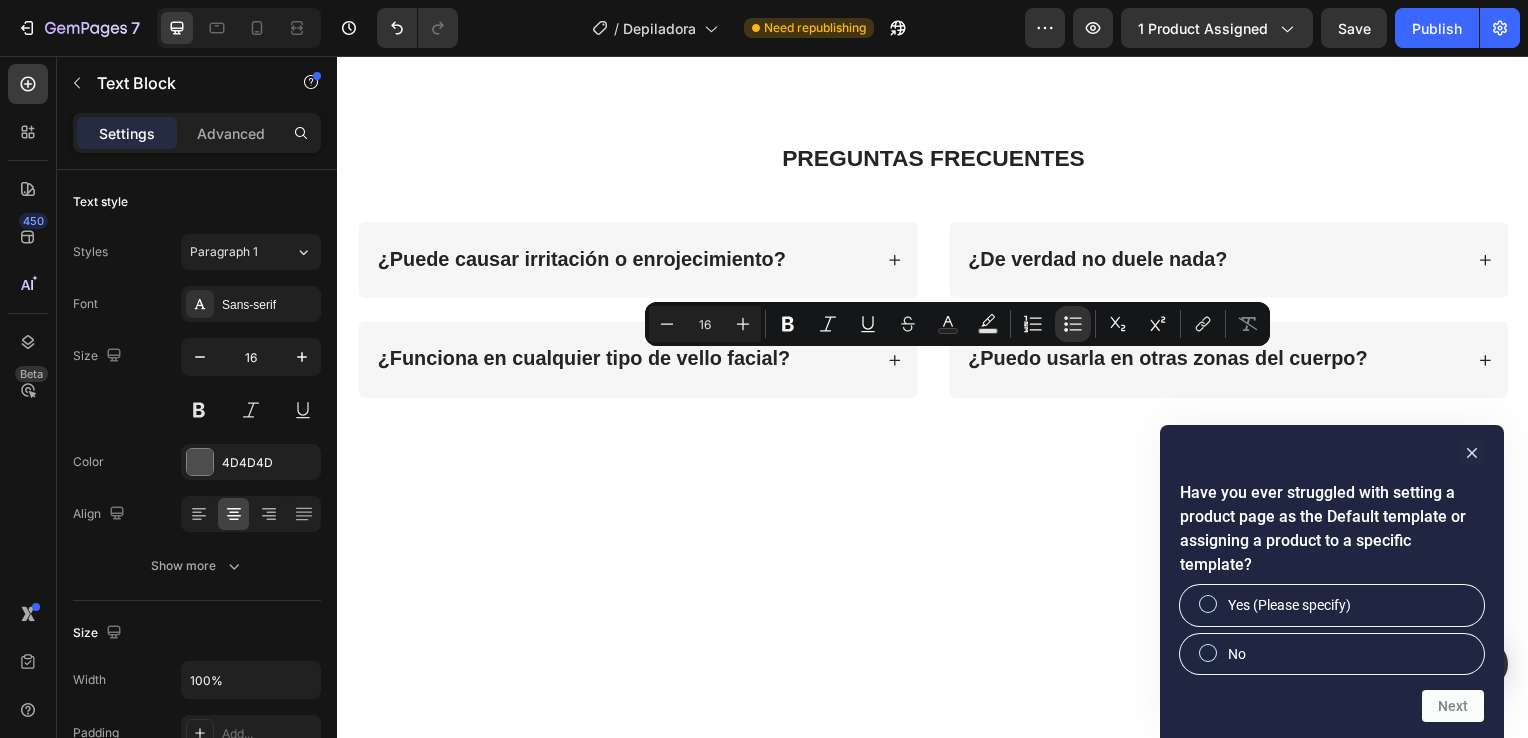 drag, startPoint x: 862, startPoint y: 364, endPoint x: 1056, endPoint y: 357, distance: 194.12625 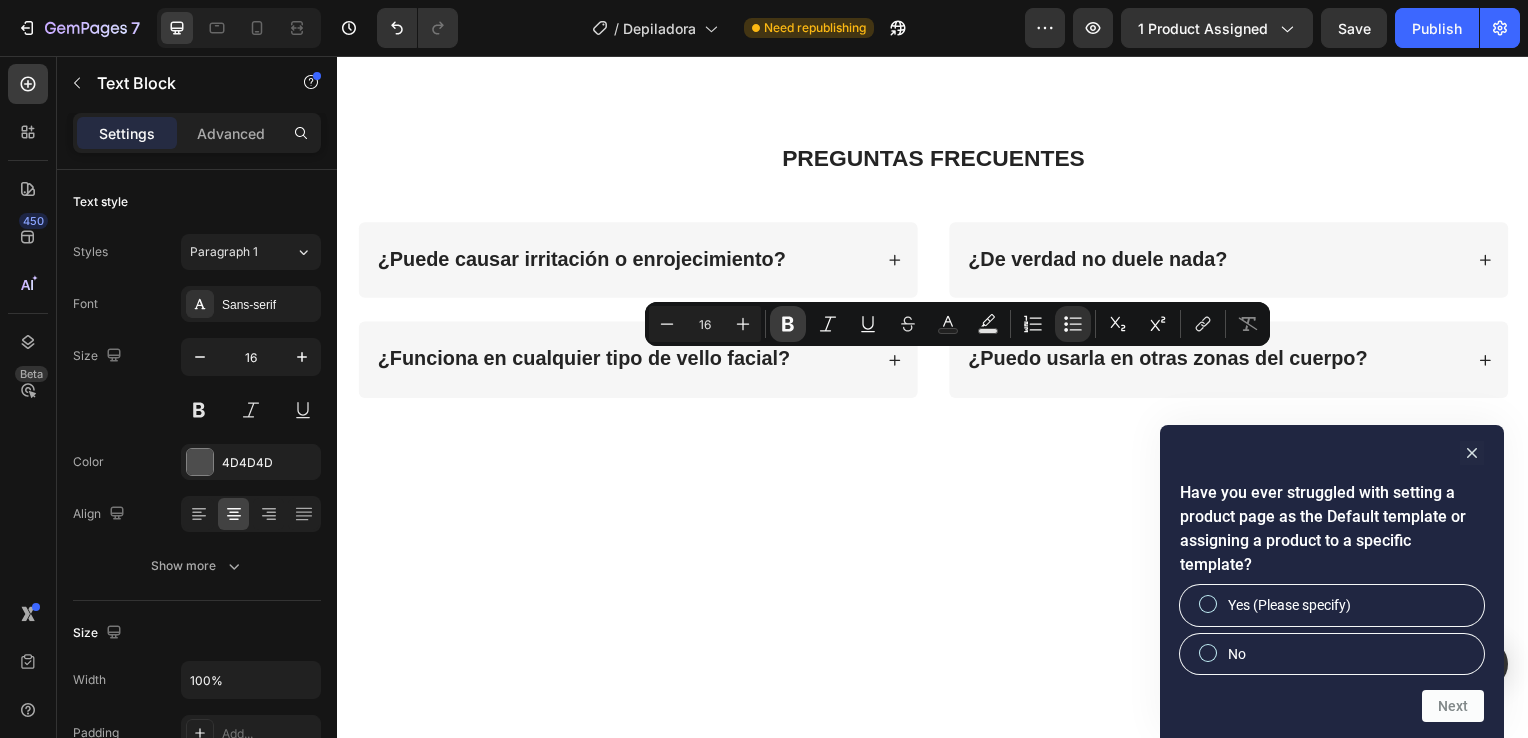 click 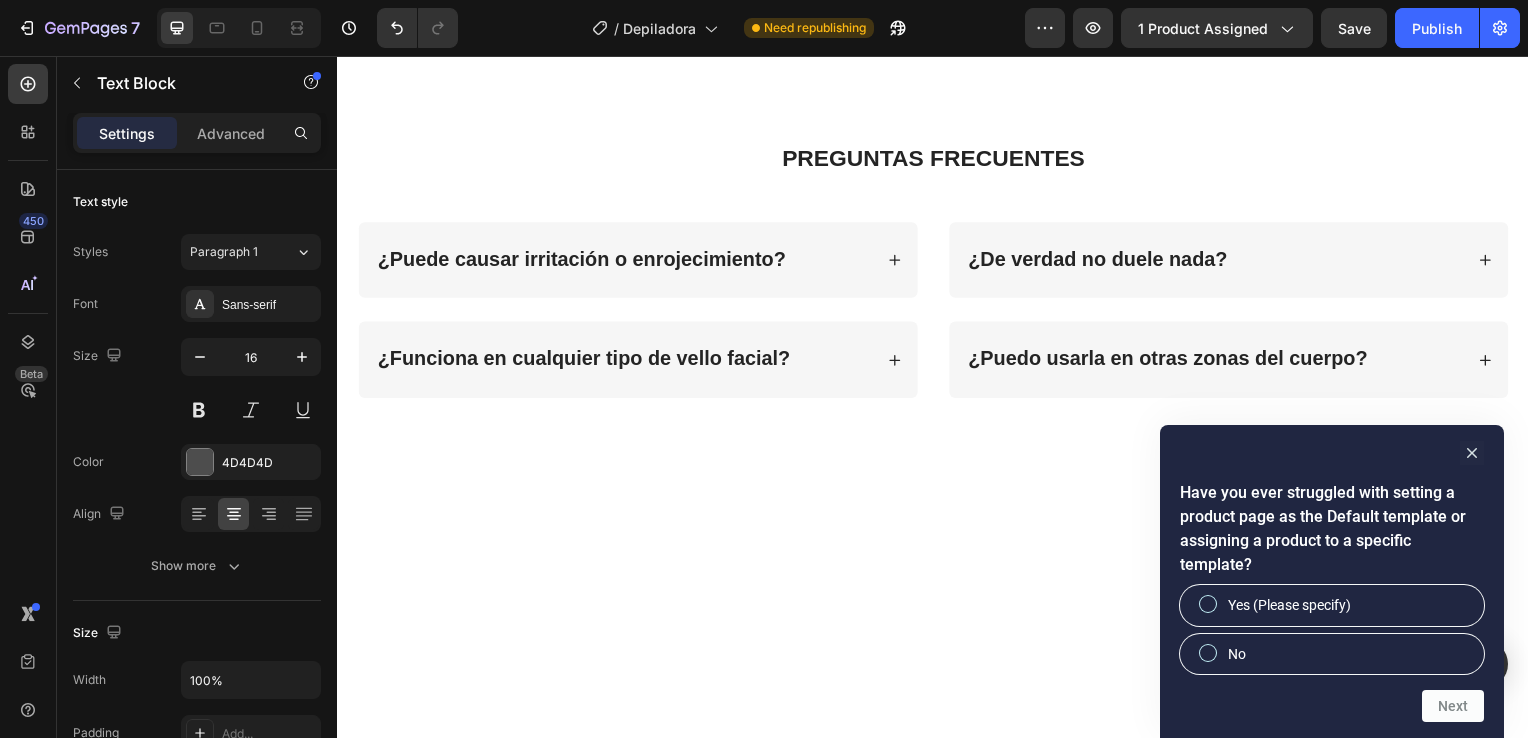 click on "Depiladora facial eléctrica" at bounding box center [967, -310] 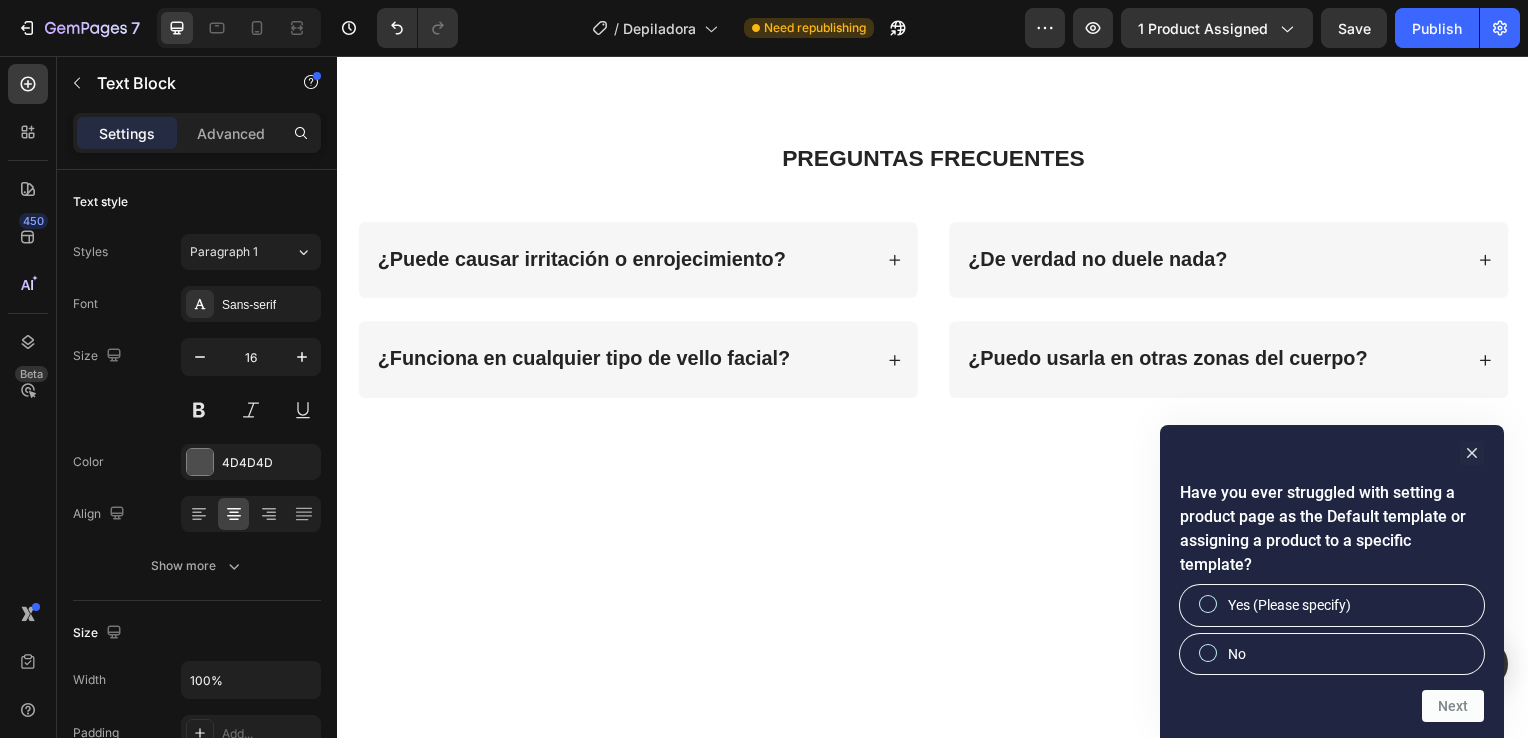 drag, startPoint x: 859, startPoint y: 363, endPoint x: 1078, endPoint y: 361, distance: 219.00912 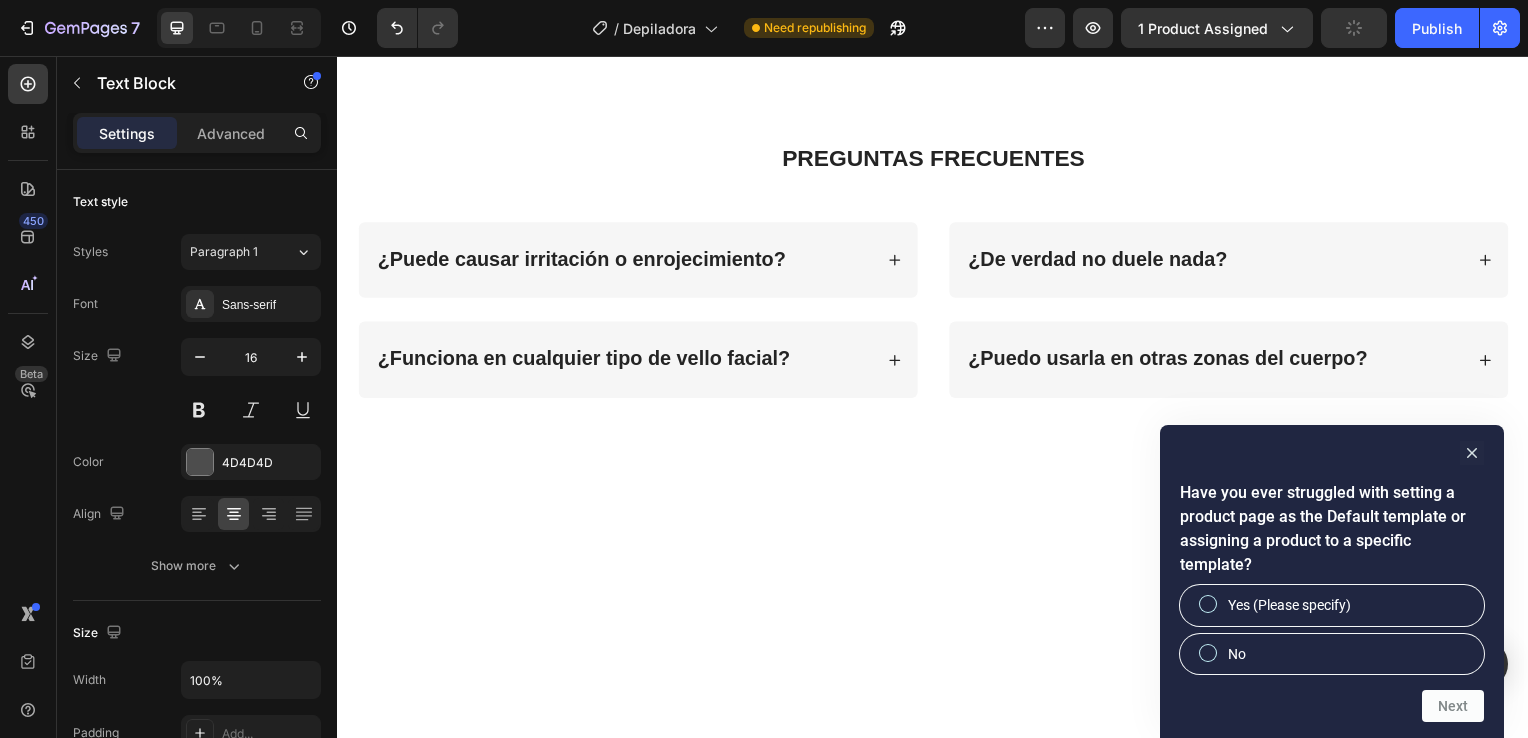 click on "Depiladora facial eléctrica" at bounding box center [957, -309] 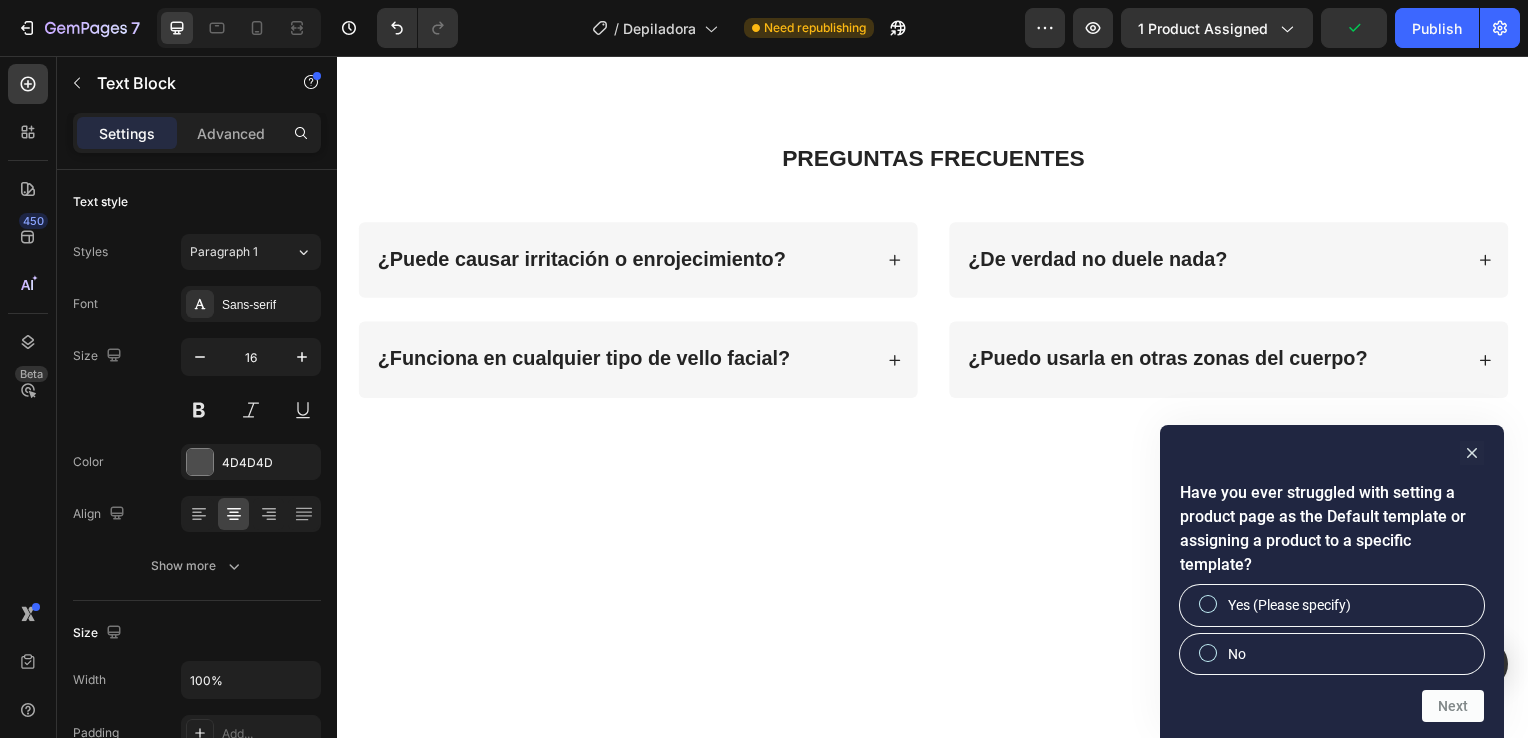 drag, startPoint x: 947, startPoint y: 365, endPoint x: 1076, endPoint y: 365, distance: 129 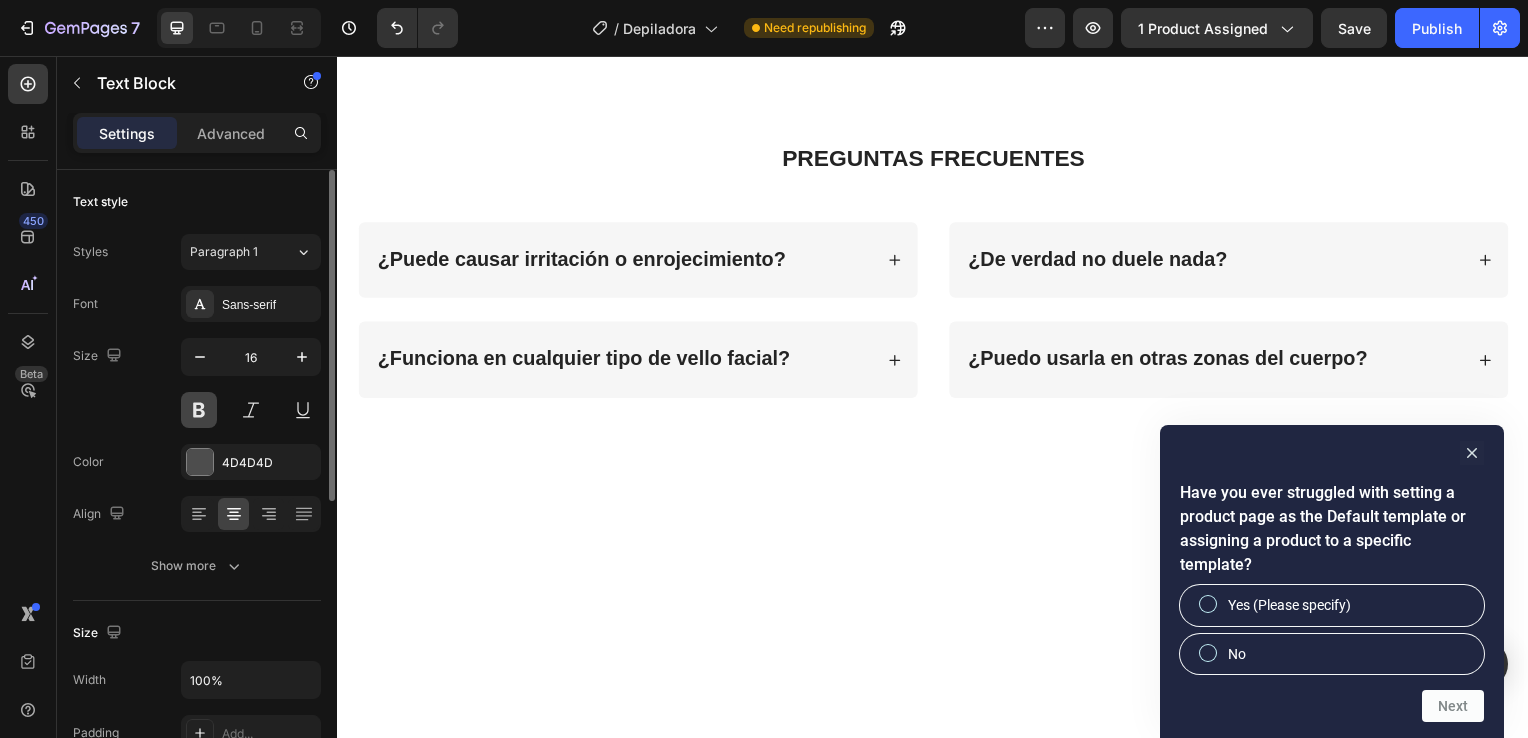 click at bounding box center [199, 410] 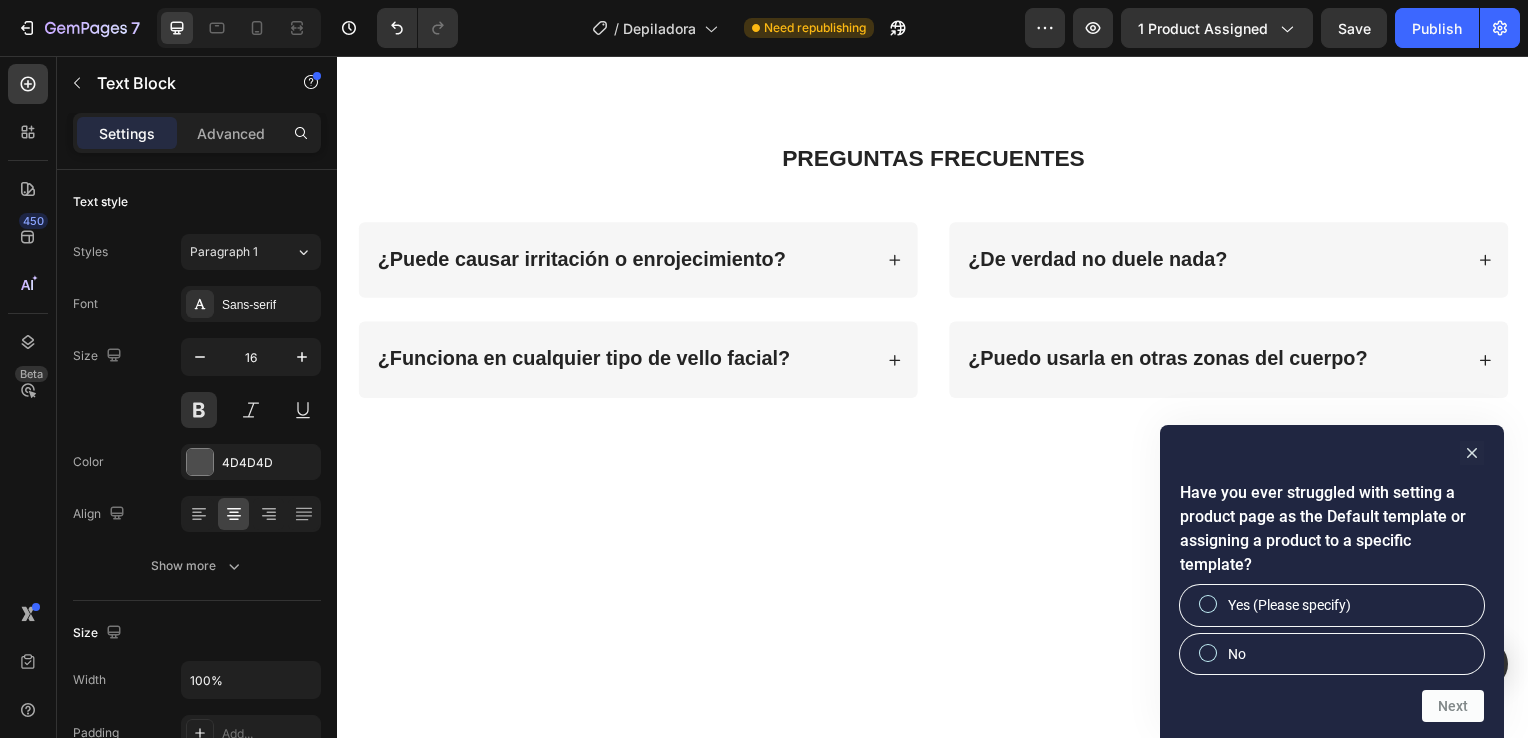 click on "Depiladora facial eléctrica" at bounding box center [957, -309] 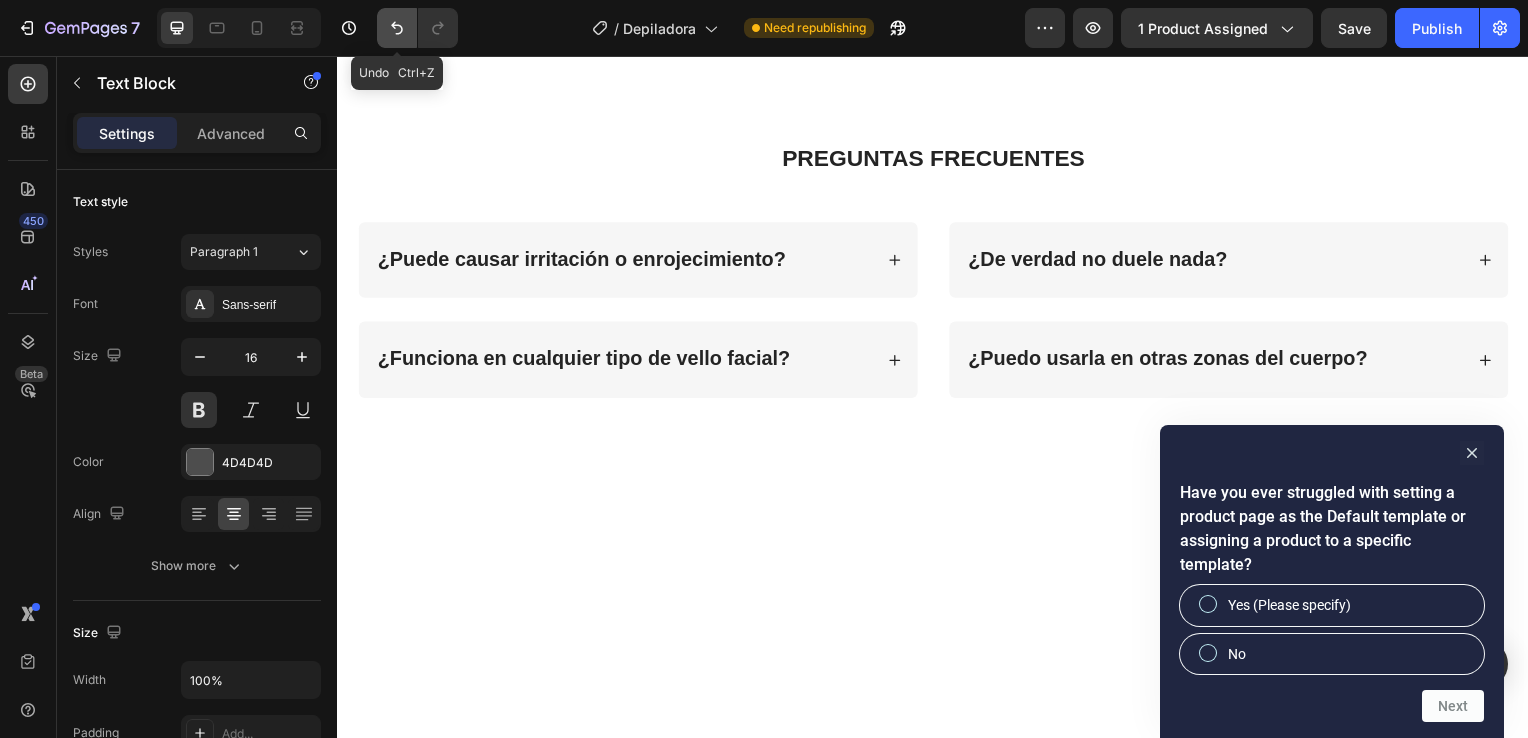 click 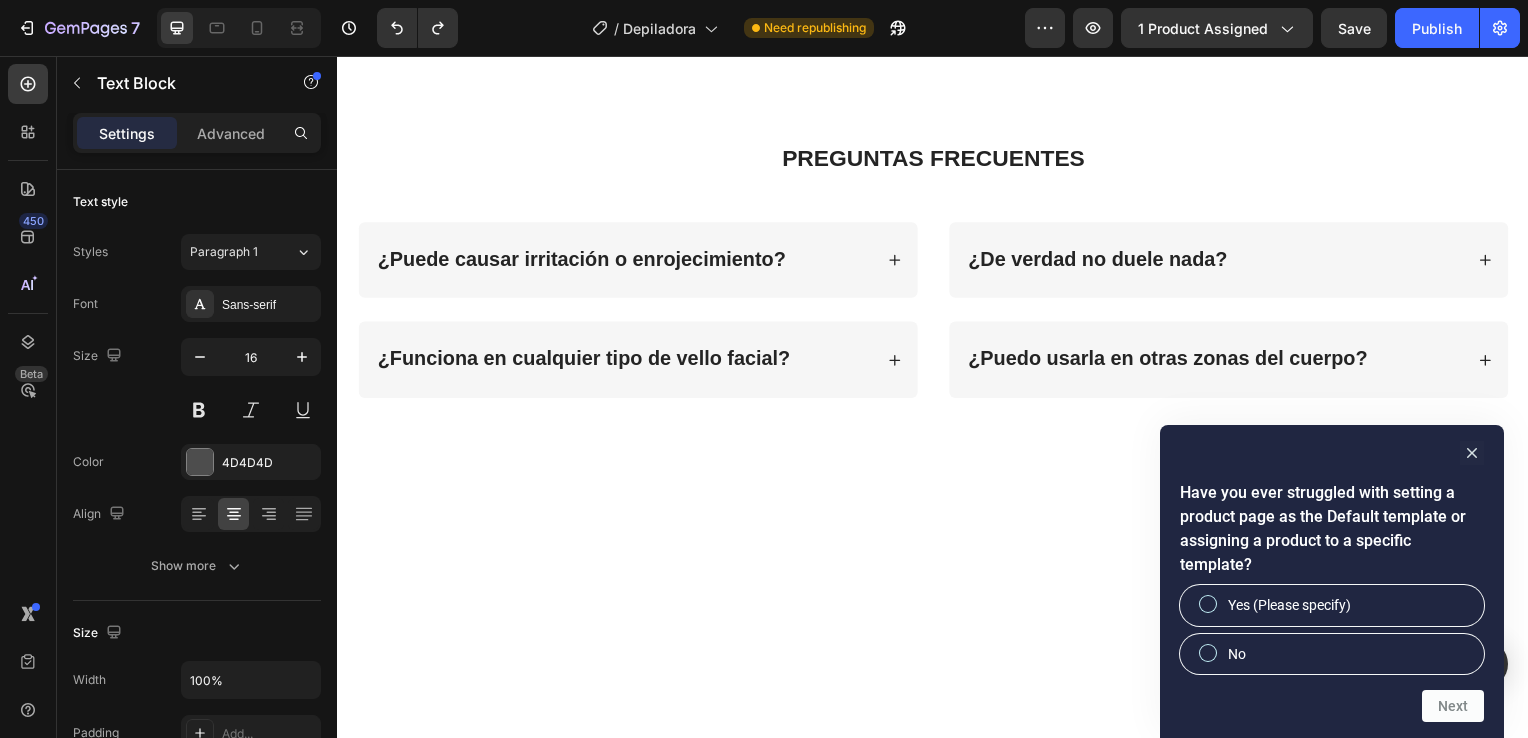drag, startPoint x: 863, startPoint y: 366, endPoint x: 1059, endPoint y: 360, distance: 196.09181 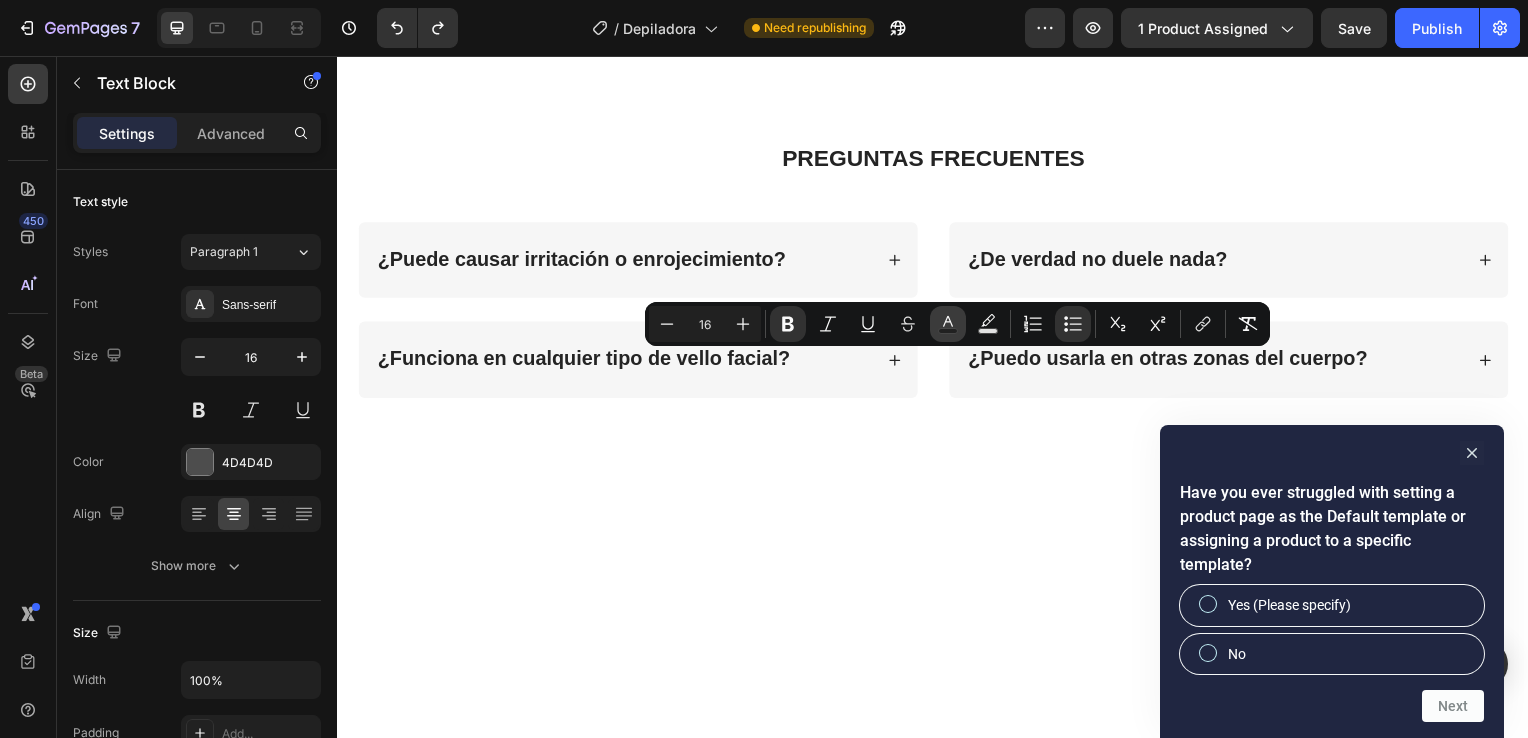 click 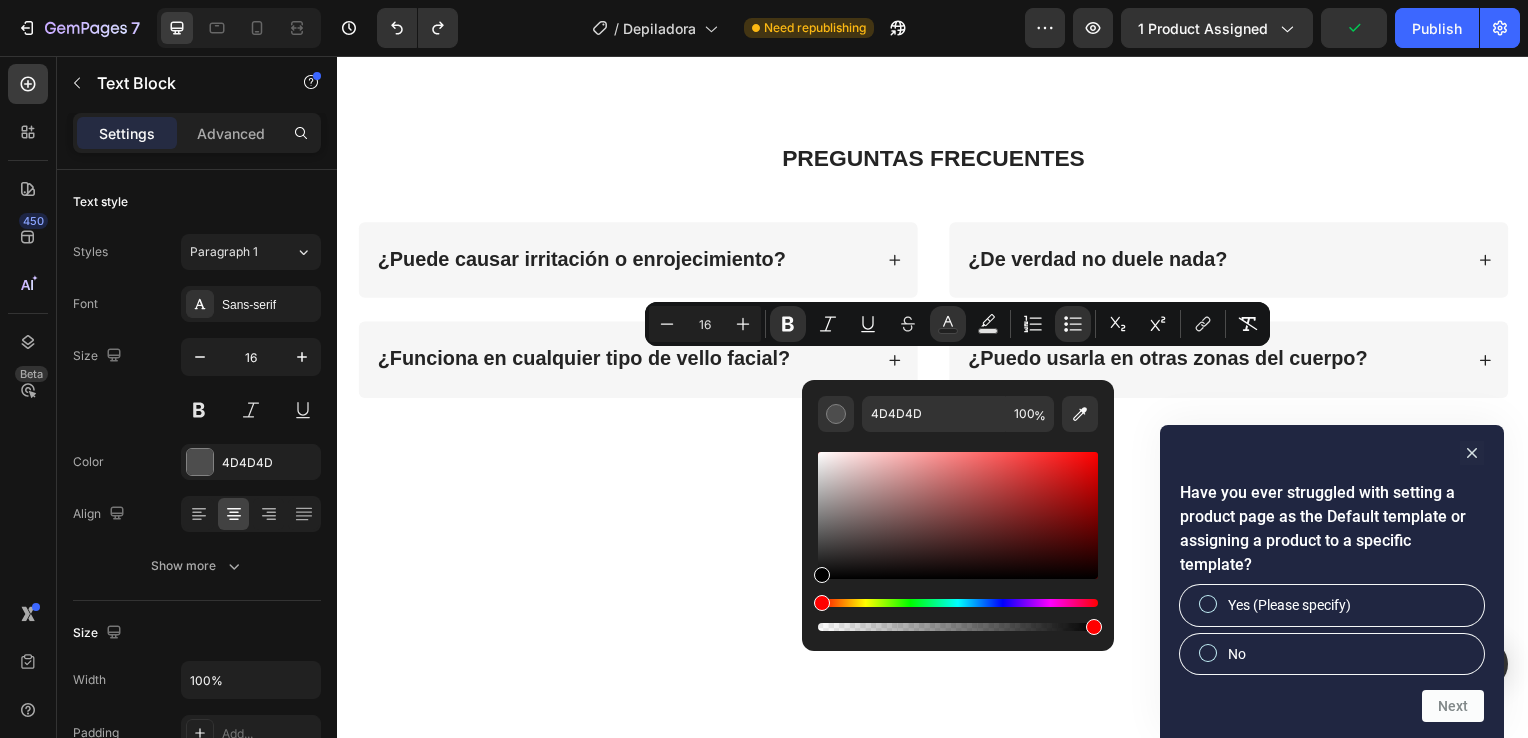 drag, startPoint x: 820, startPoint y: 539, endPoint x: 818, endPoint y: 579, distance: 40.04997 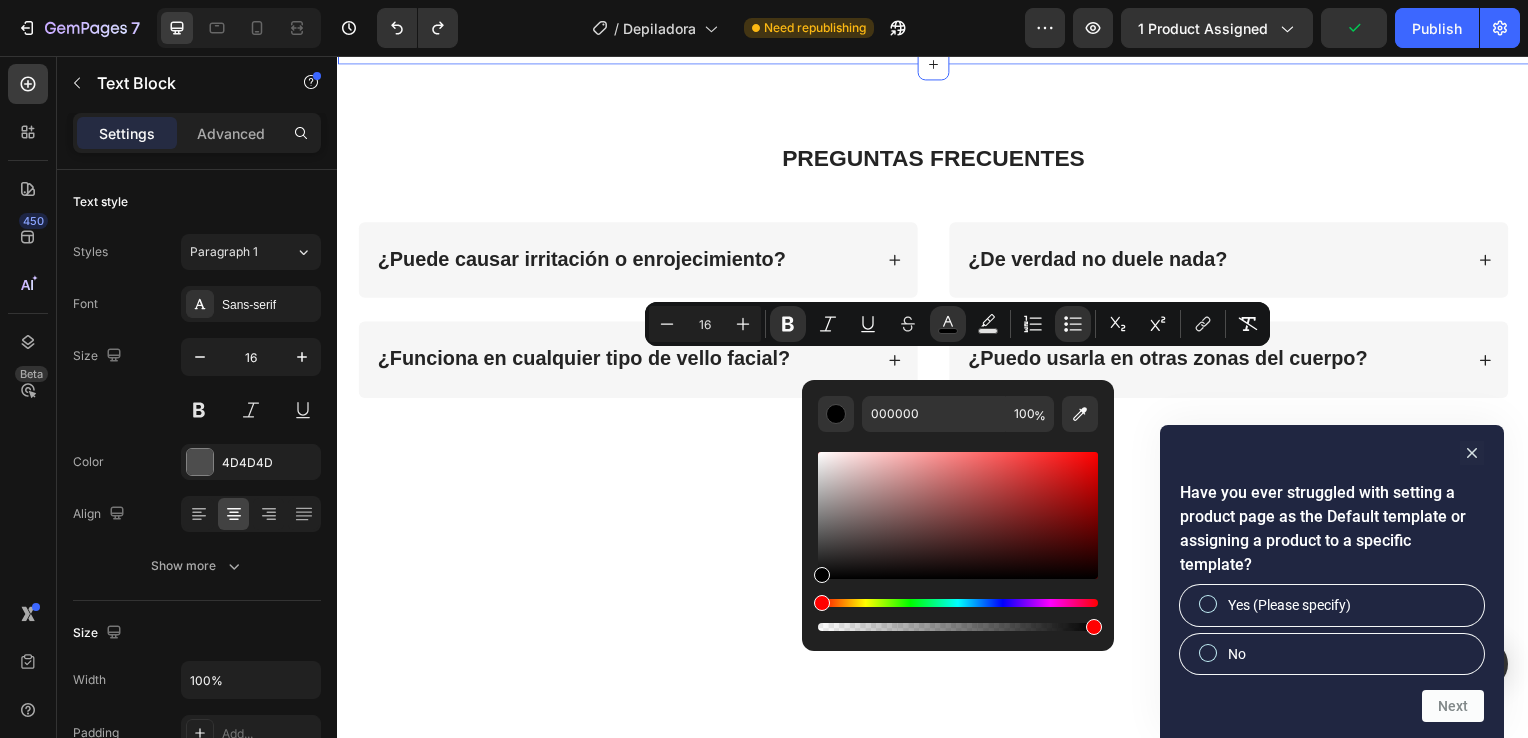 click on "QUE INCLUYE Text Block Batería  1 Pila AAA  Tipo de luz  Led blanca Medidas  Ø2 x 12,5 cm Depiladora facial eléctrica Cabezal suave de precisión Cable USB para carga Cepillo de limpieza Text Block   0                                                                                                    * Incluye un cepillo limpiador   Text Block Row Row Row LAI Product Reviews - Product Review Widget LAI Product Reviews" at bounding box center (937, -252) 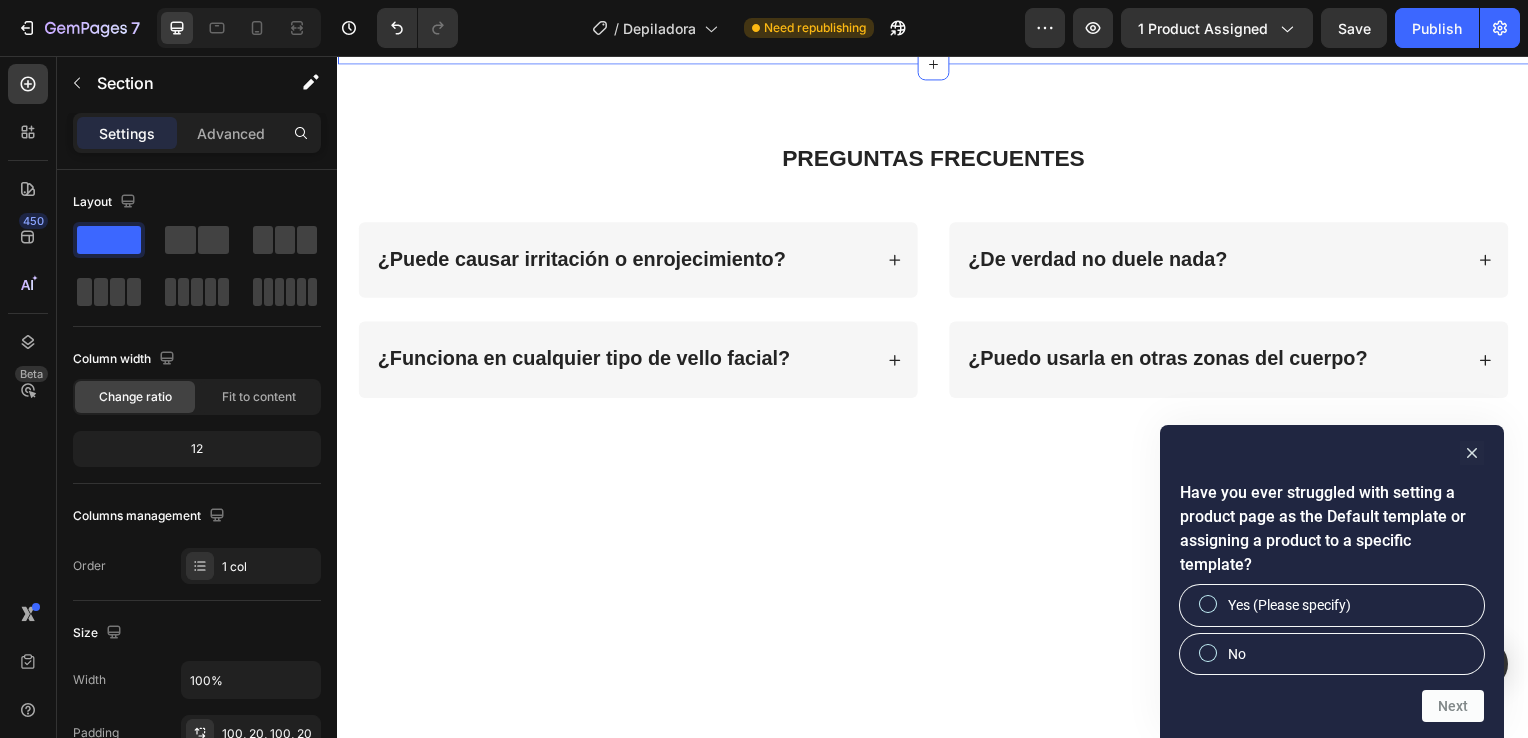 click on "Cabezal suave de precisión" at bounding box center (957, -280) 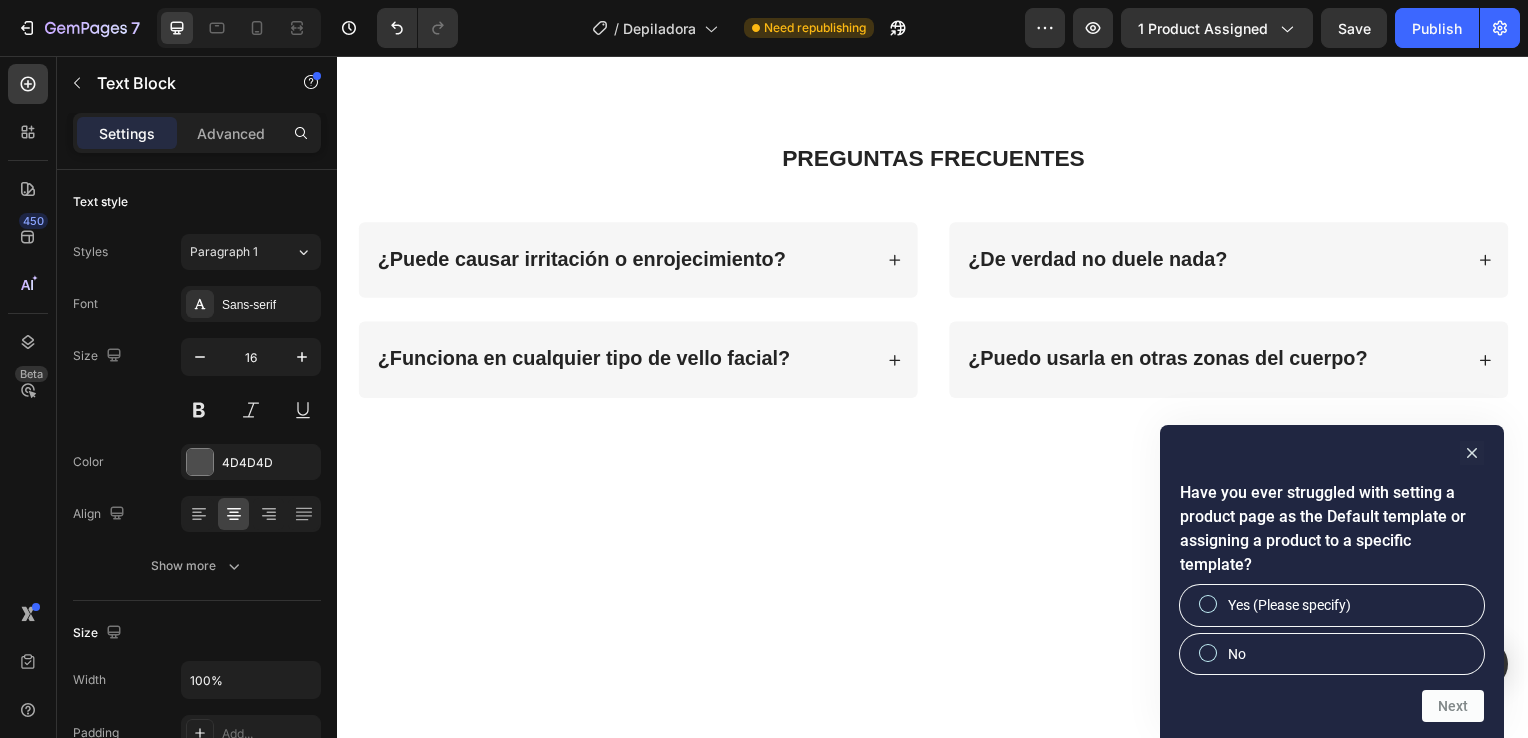 drag, startPoint x: 863, startPoint y: 394, endPoint x: 1063, endPoint y: 393, distance: 200.0025 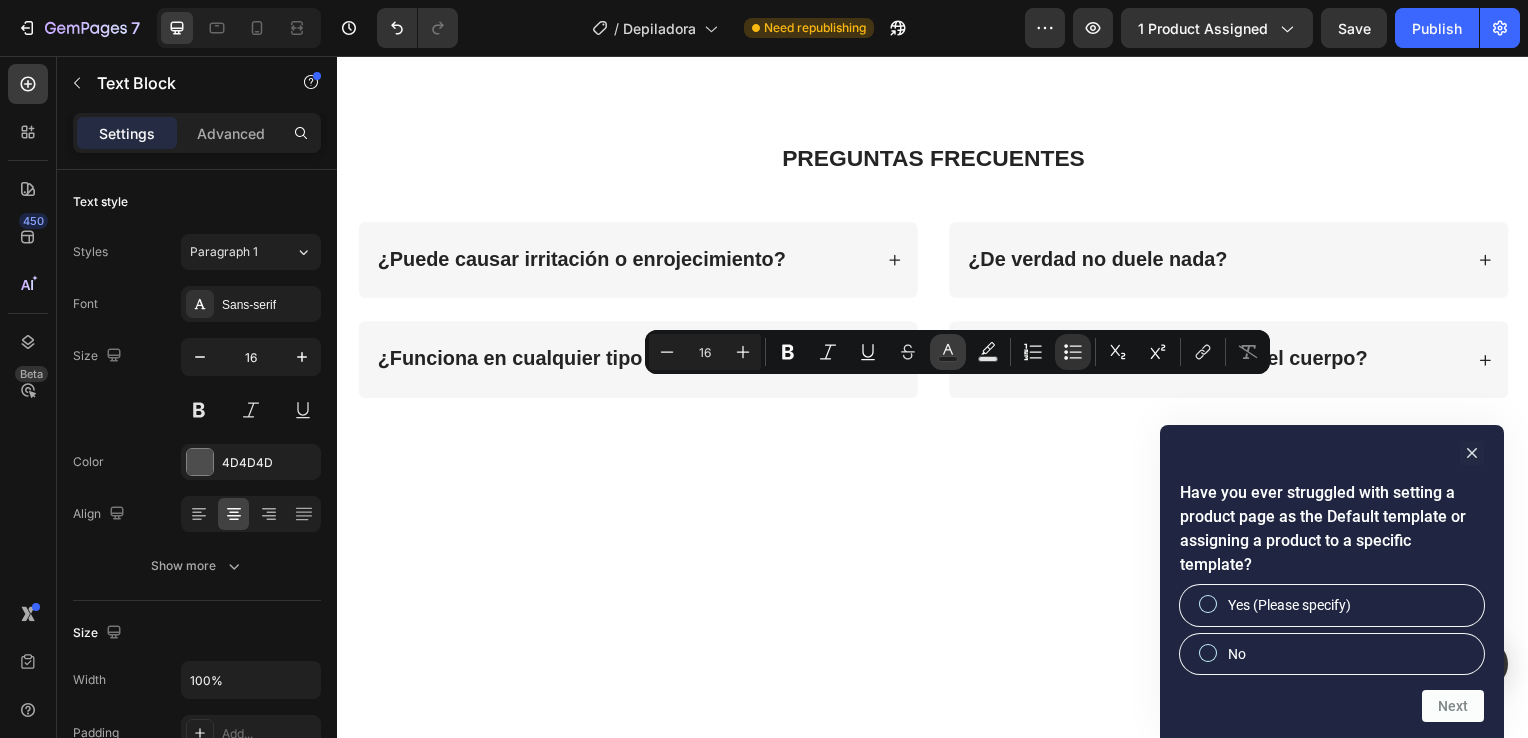 click 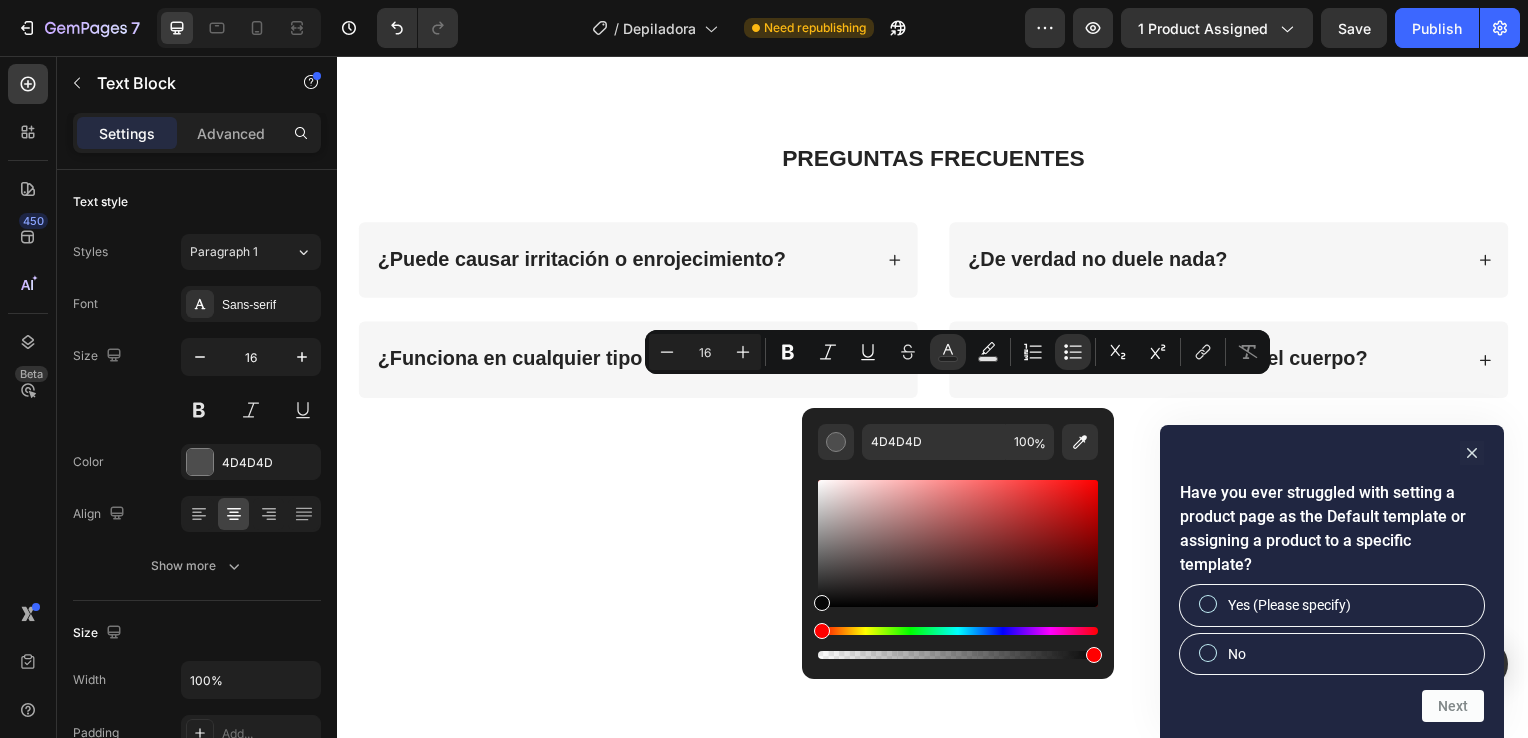drag, startPoint x: 828, startPoint y: 571, endPoint x: 816, endPoint y: 602, distance: 33.24154 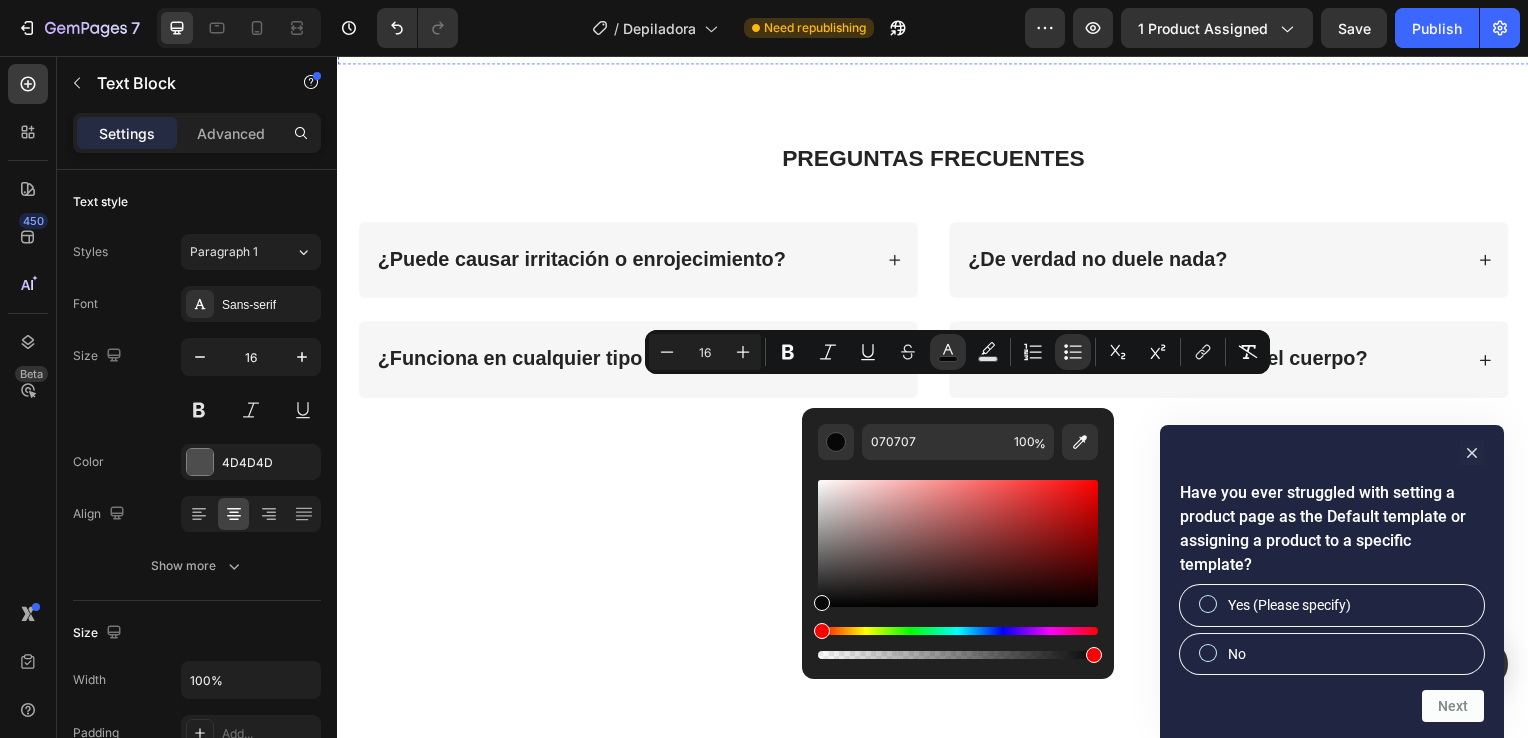 click at bounding box center [937, -130] 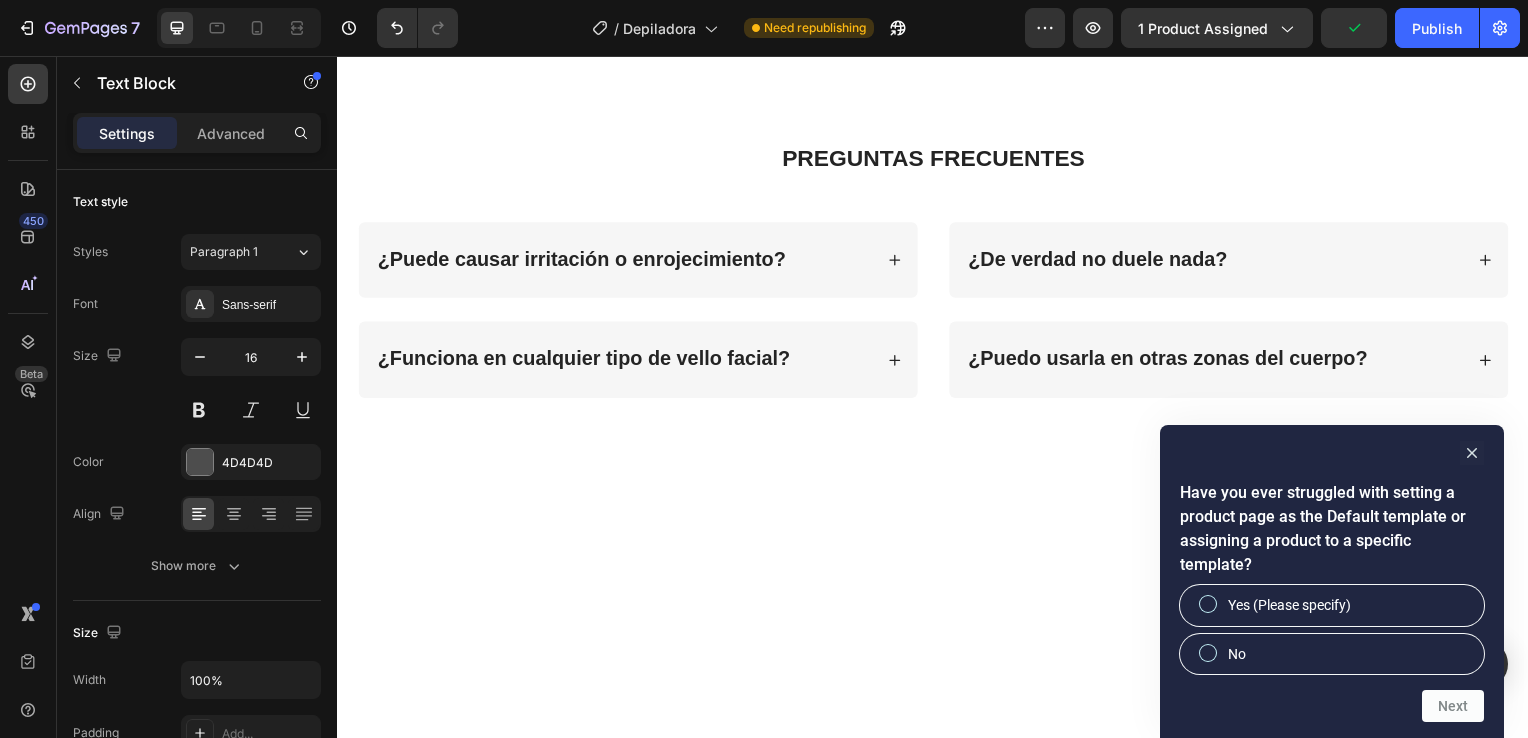 click on "Cabezal suave de precisión" at bounding box center [968, -281] 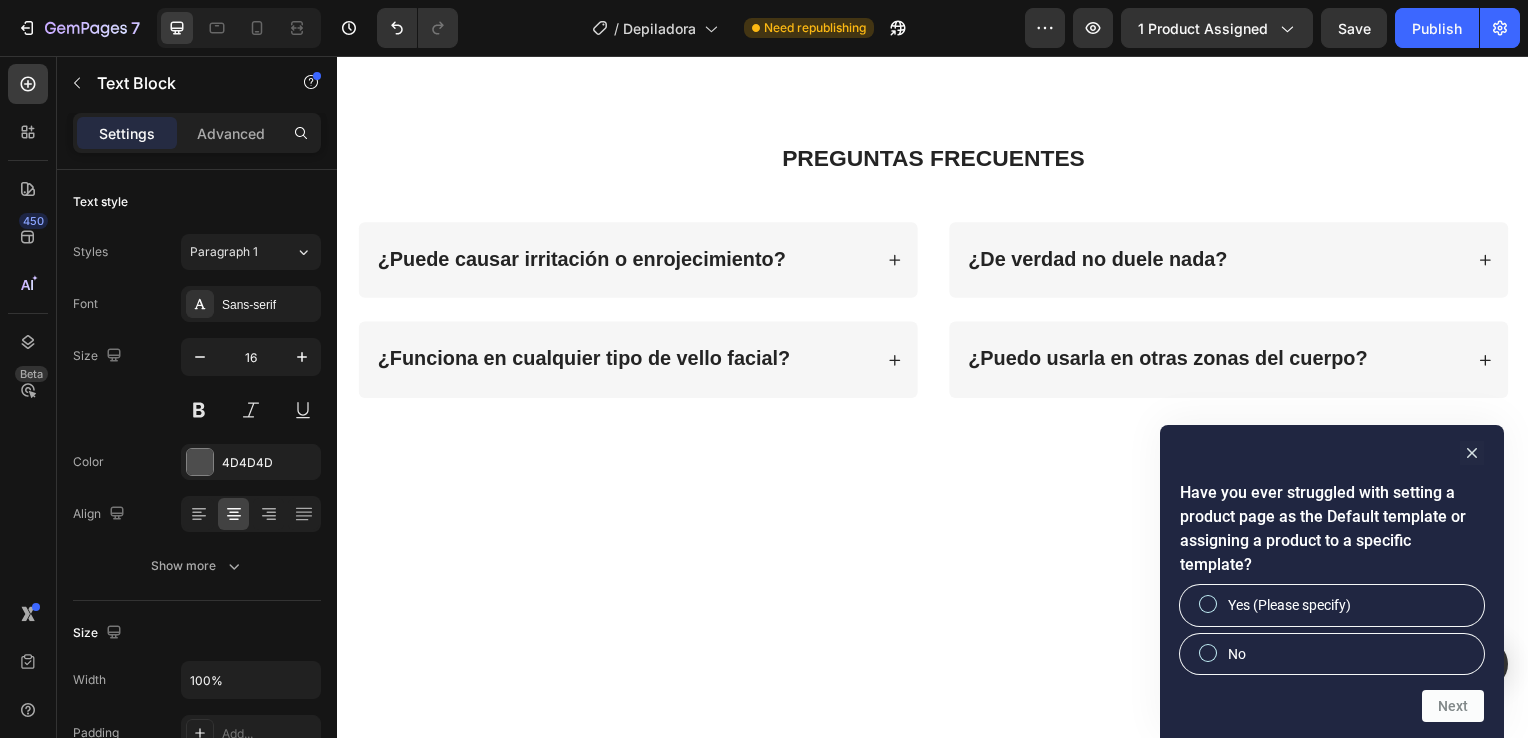 drag, startPoint x: 864, startPoint y: 396, endPoint x: 1063, endPoint y: 399, distance: 199.02261 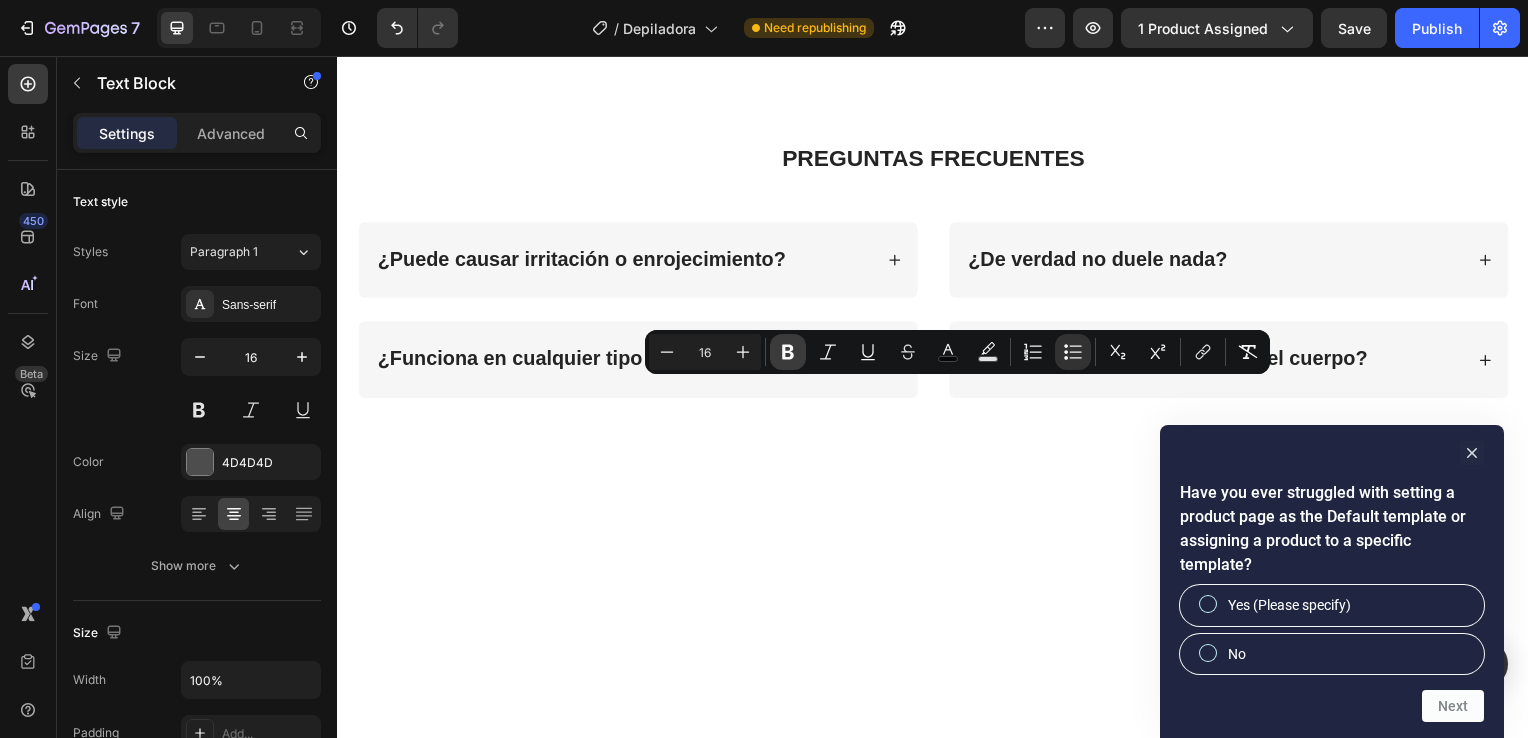 click on "Bold" at bounding box center [788, 352] 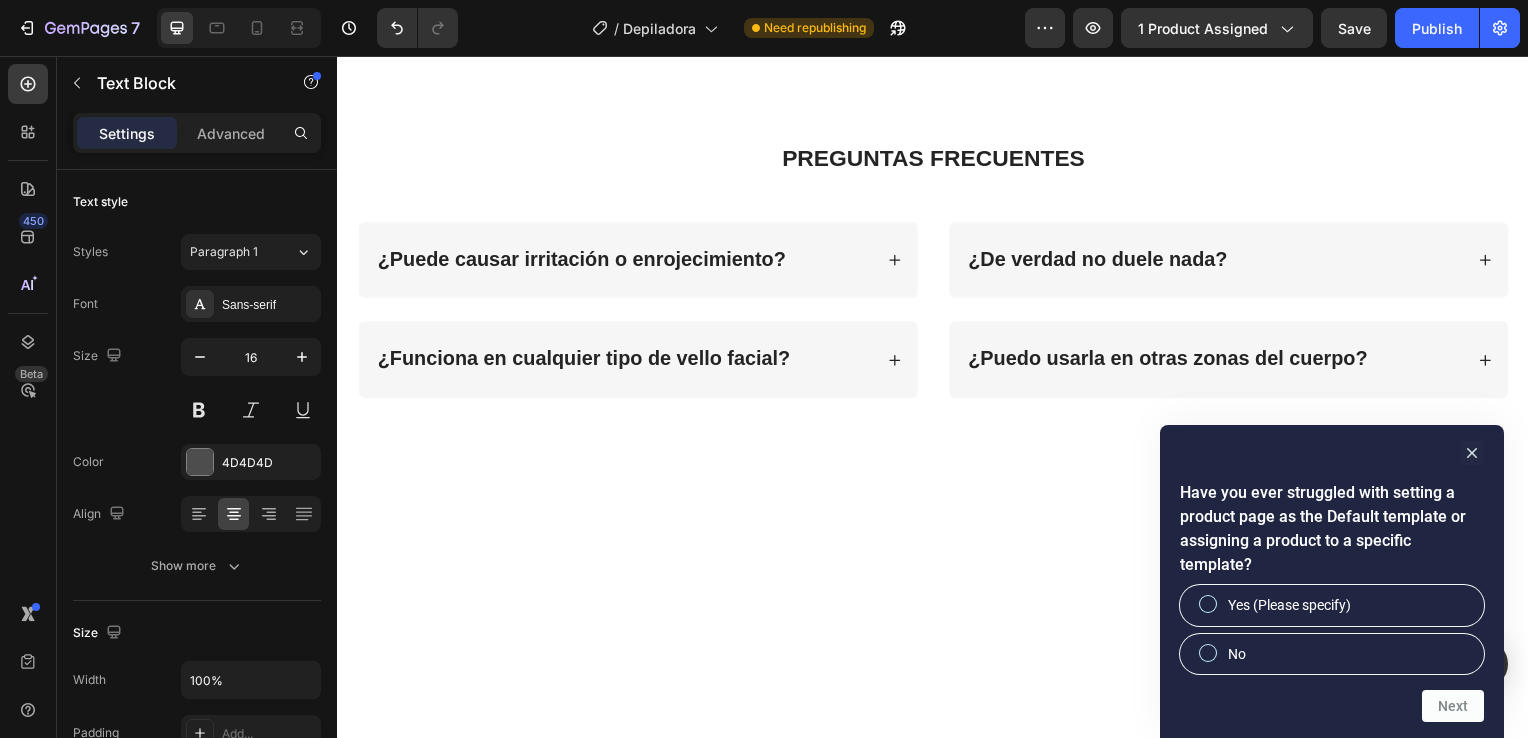 click on "Cable USB para carga" at bounding box center (957, -251) 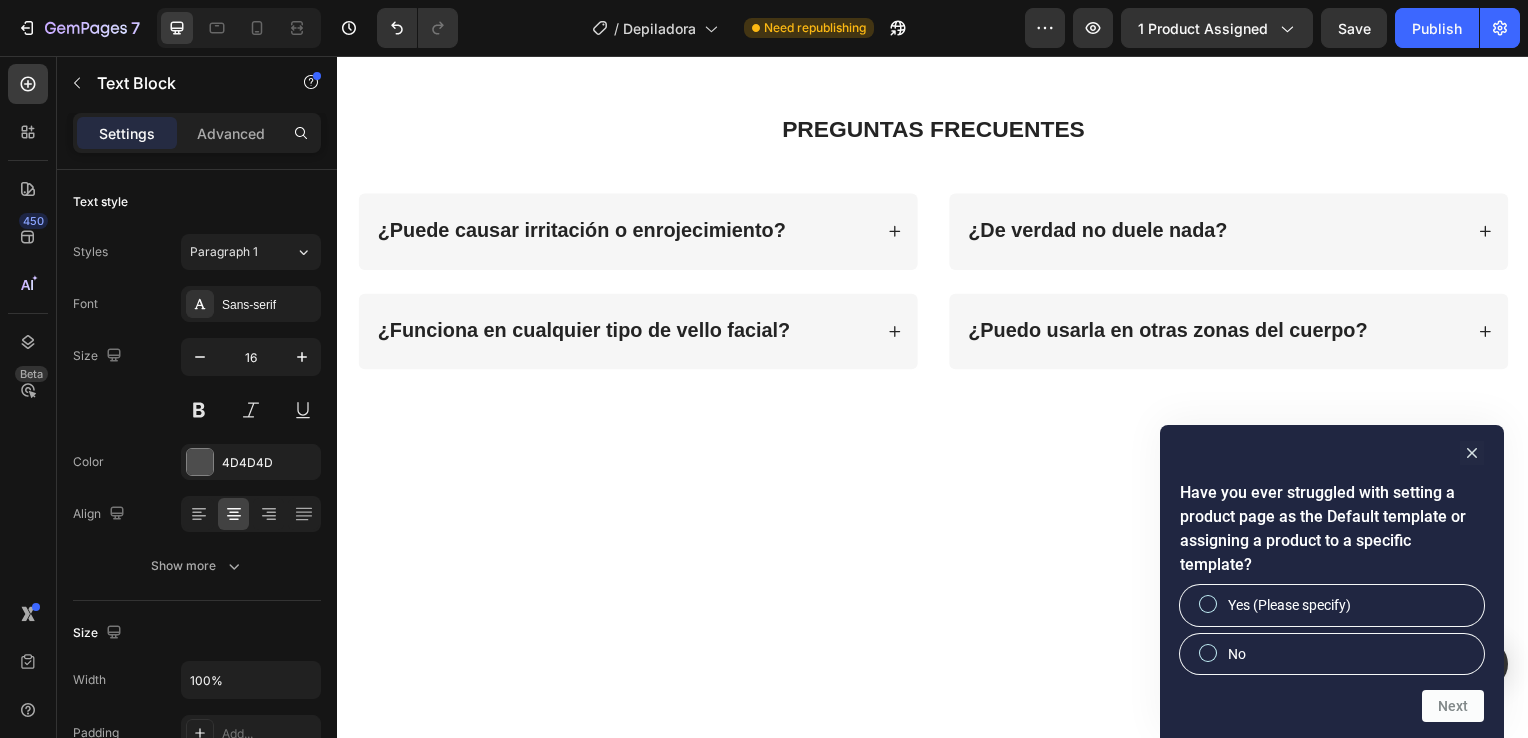 drag, startPoint x: 893, startPoint y: 421, endPoint x: 1034, endPoint y: 435, distance: 141.69333 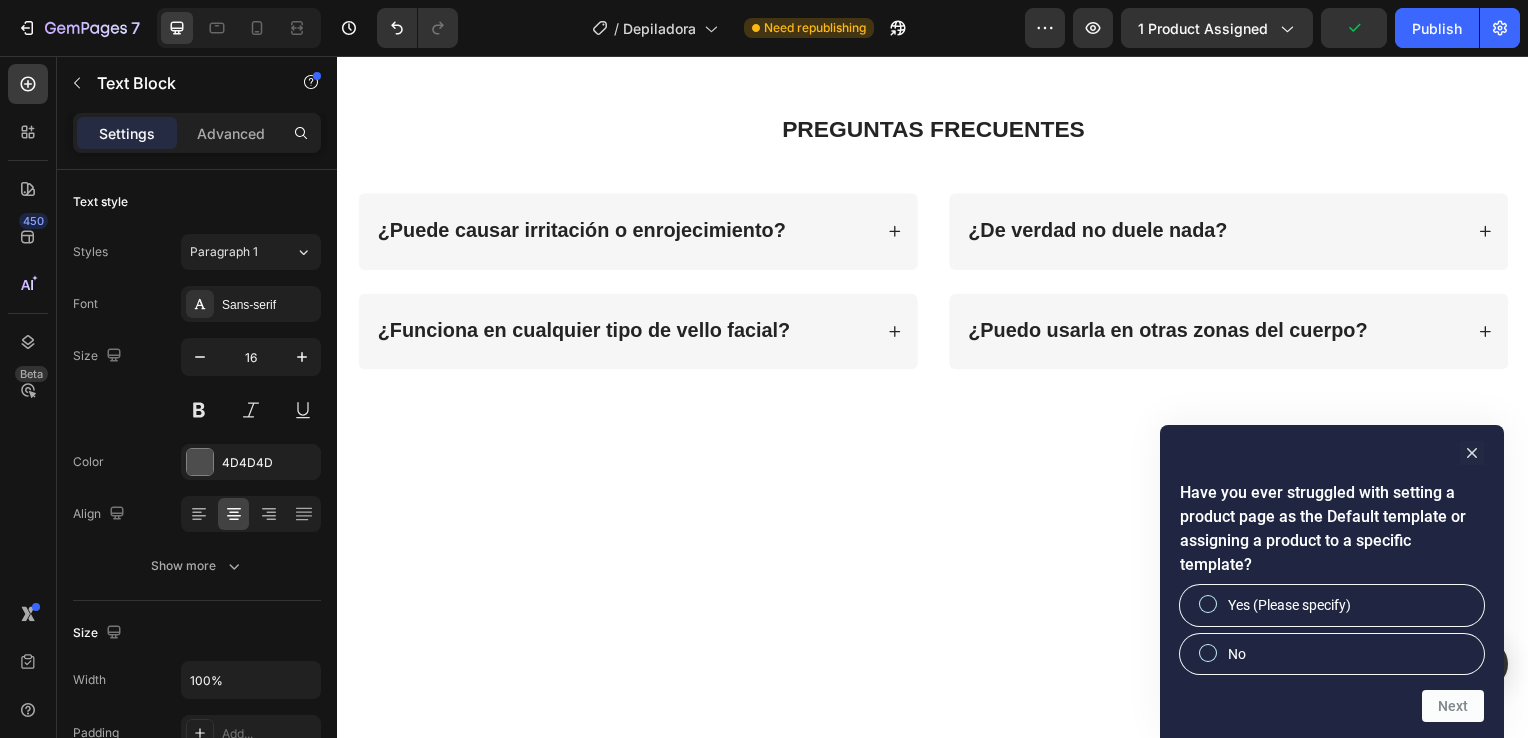 click on "Cabezal suave de precisión" at bounding box center (957, -280) 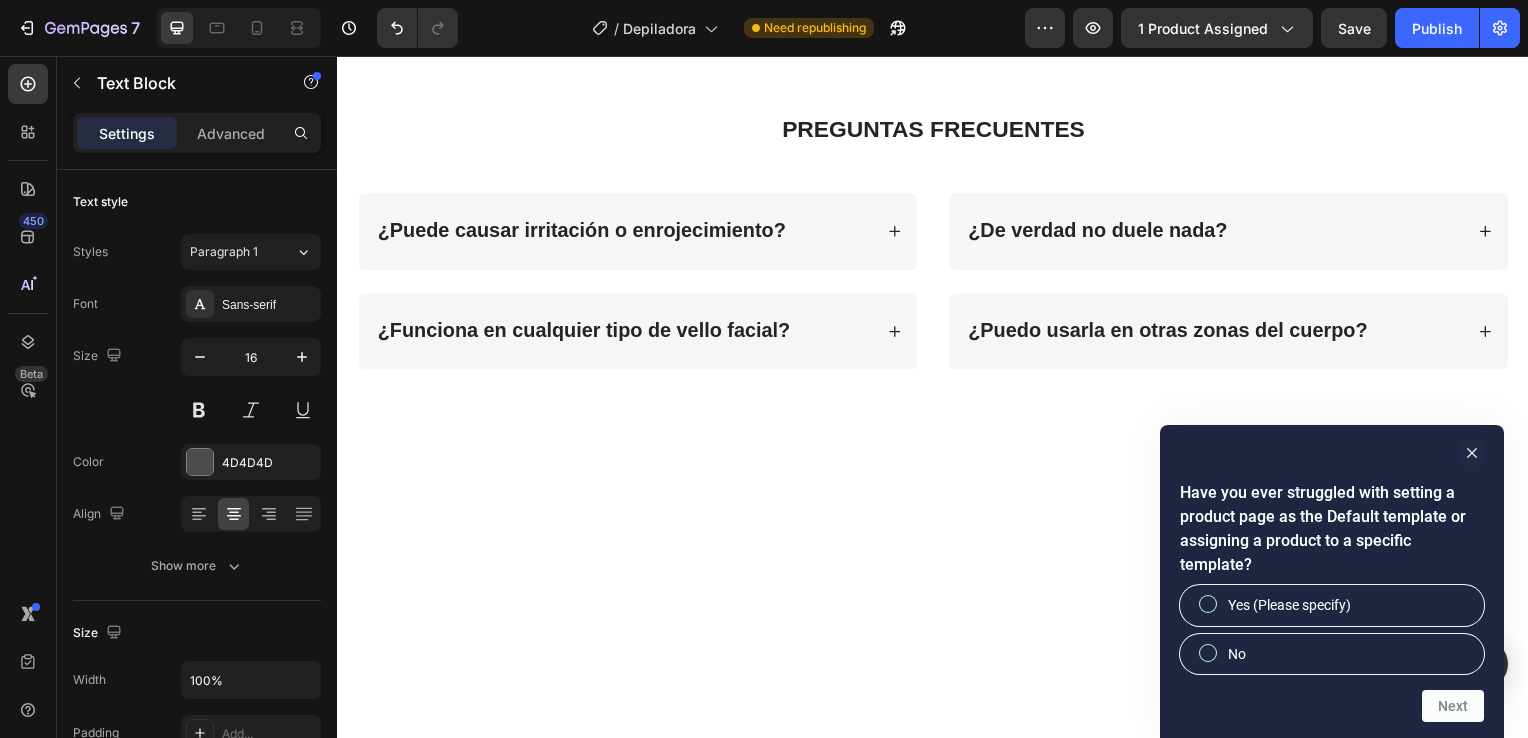 click on "Cabezal suave de precisión" at bounding box center (968, -281) 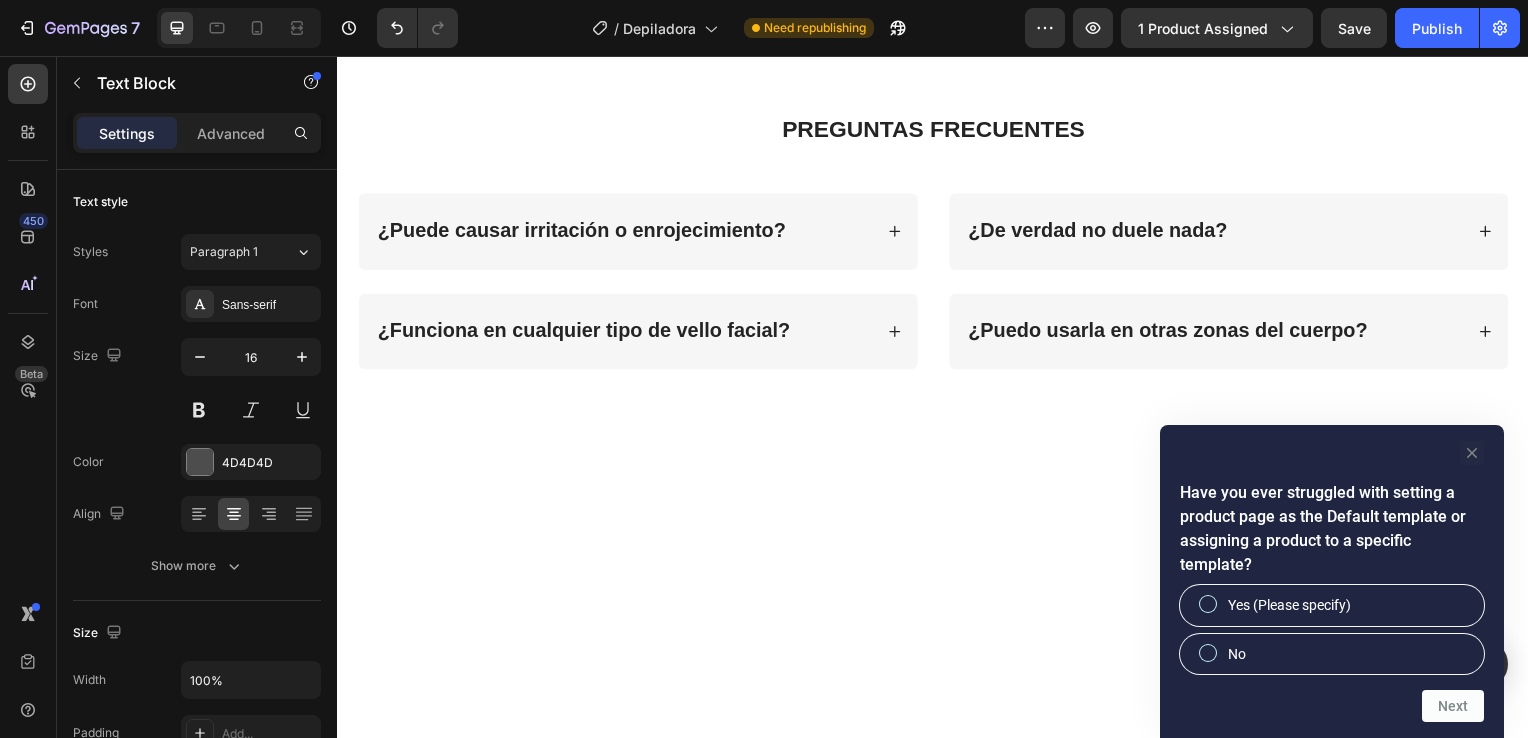 click 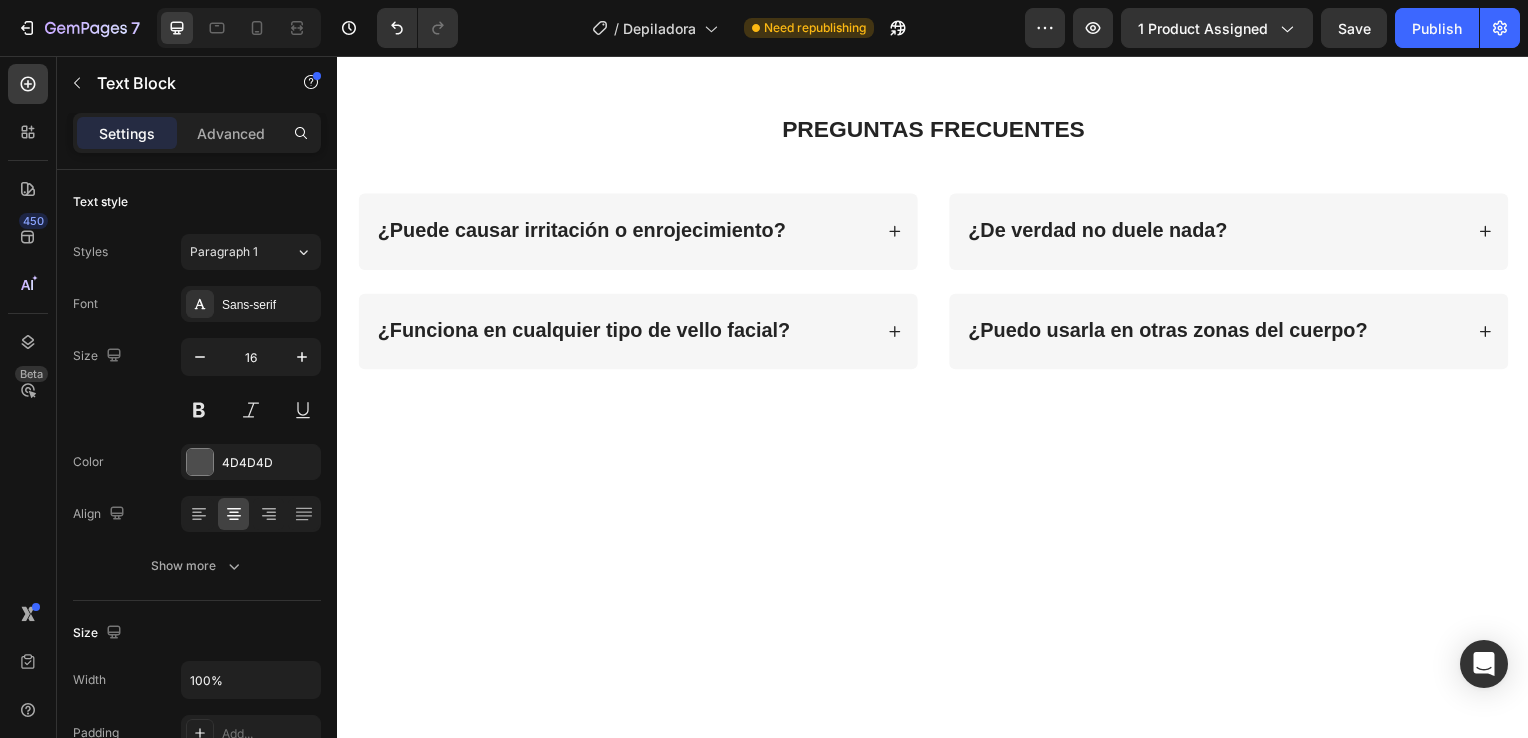 click on "Batería  1 Pila AAA" at bounding box center (937, -416) 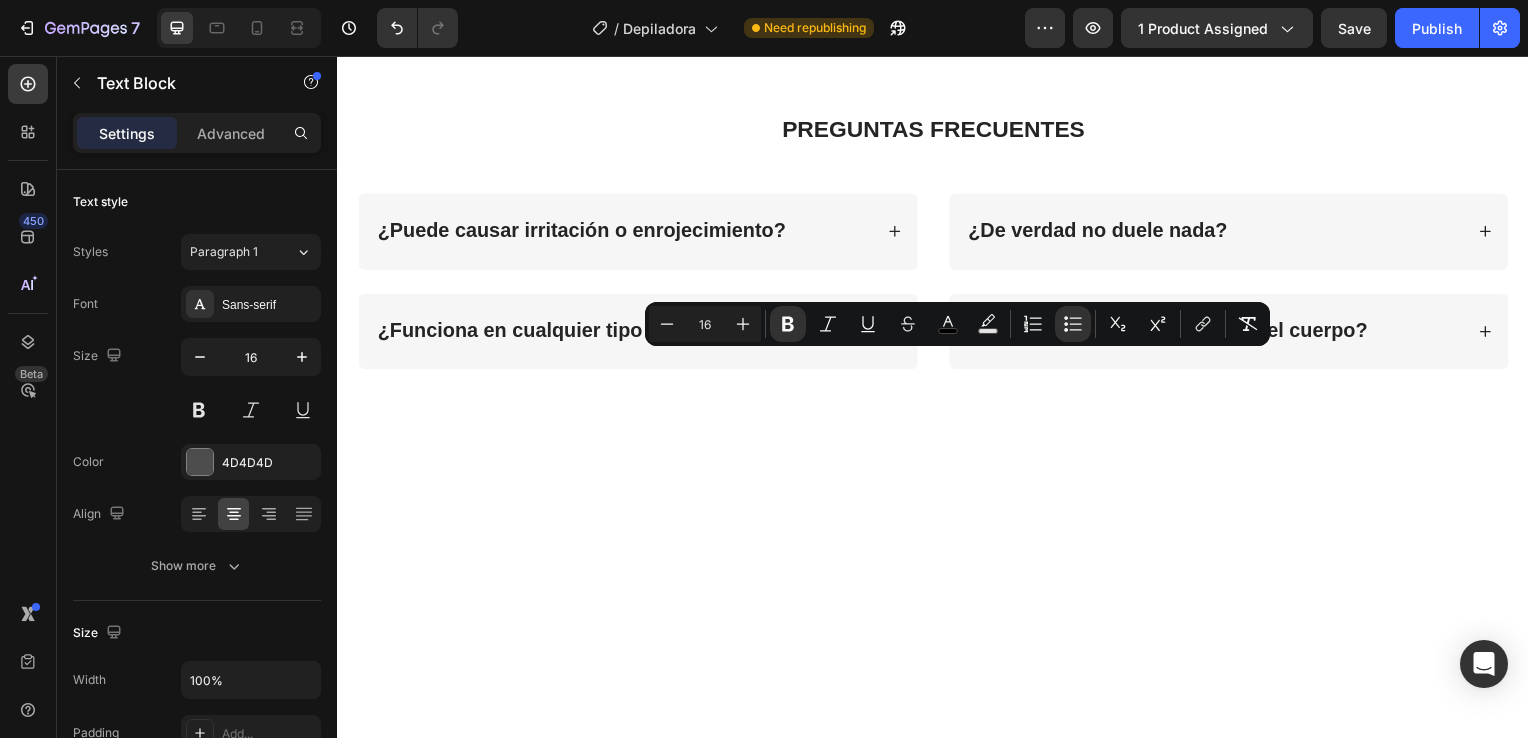drag, startPoint x: 863, startPoint y: 365, endPoint x: 1068, endPoint y: 349, distance: 205.62344 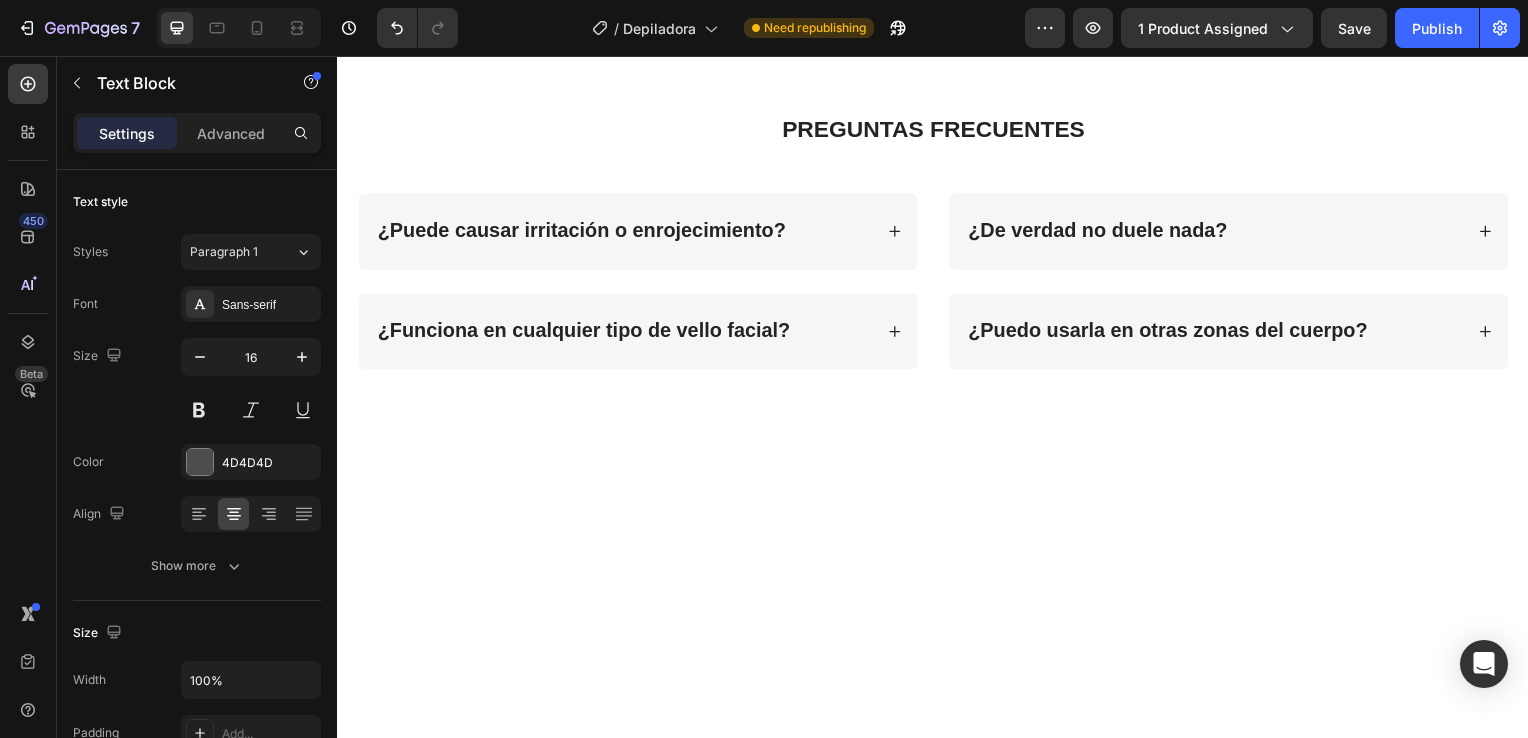 click on "Batería" at bounding box center [902, -417] 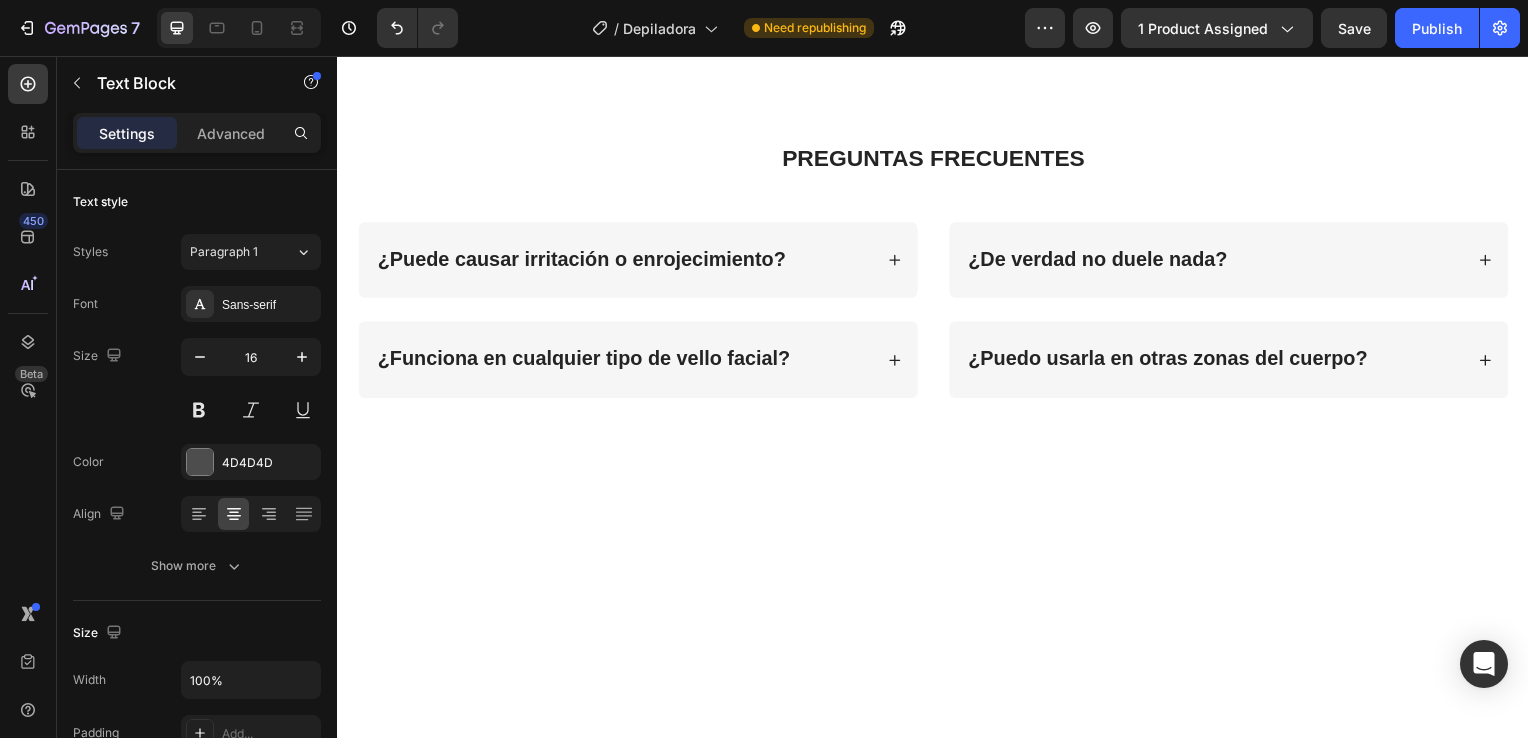 click at bounding box center [937, -417] 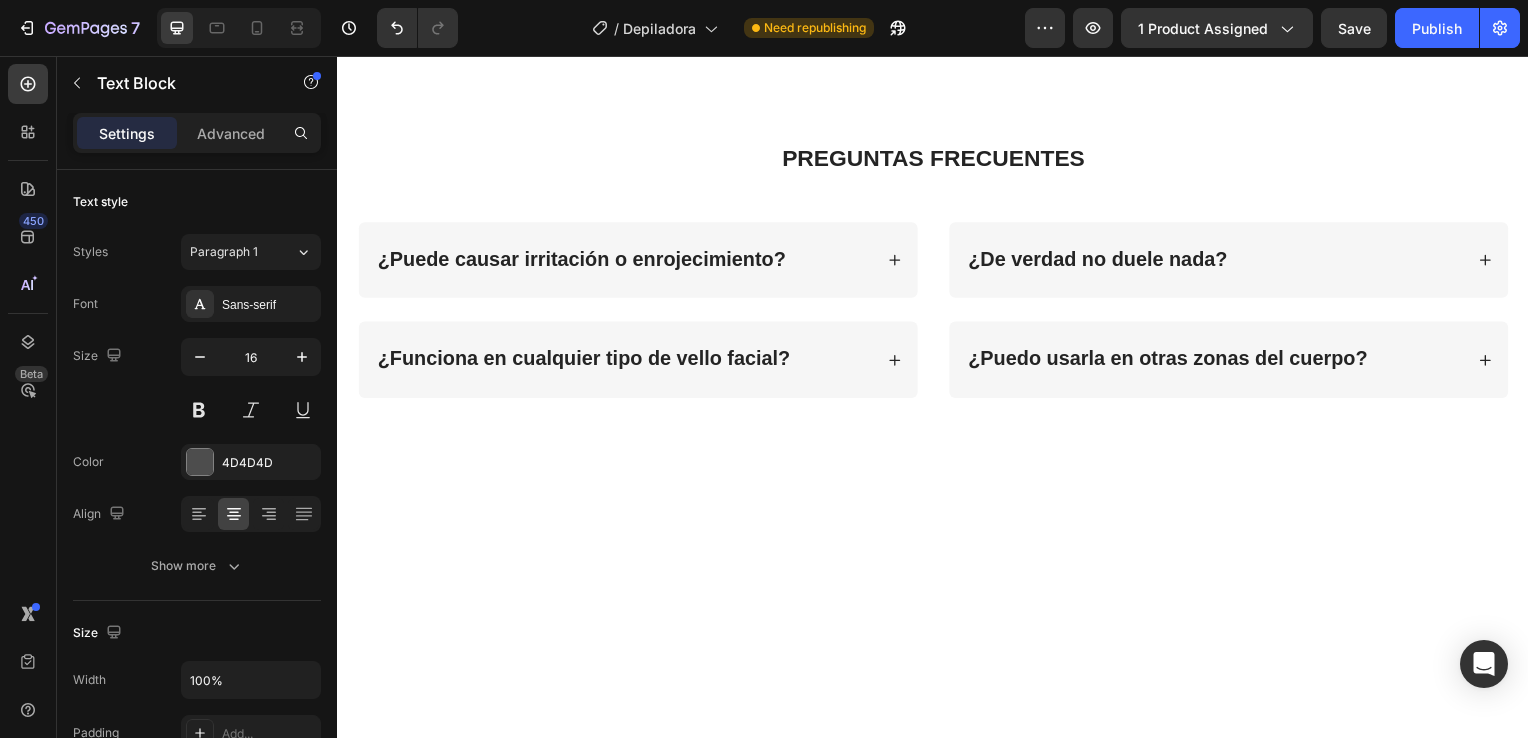 click on "Depiladora facial eléctrica" at bounding box center (934, -418) 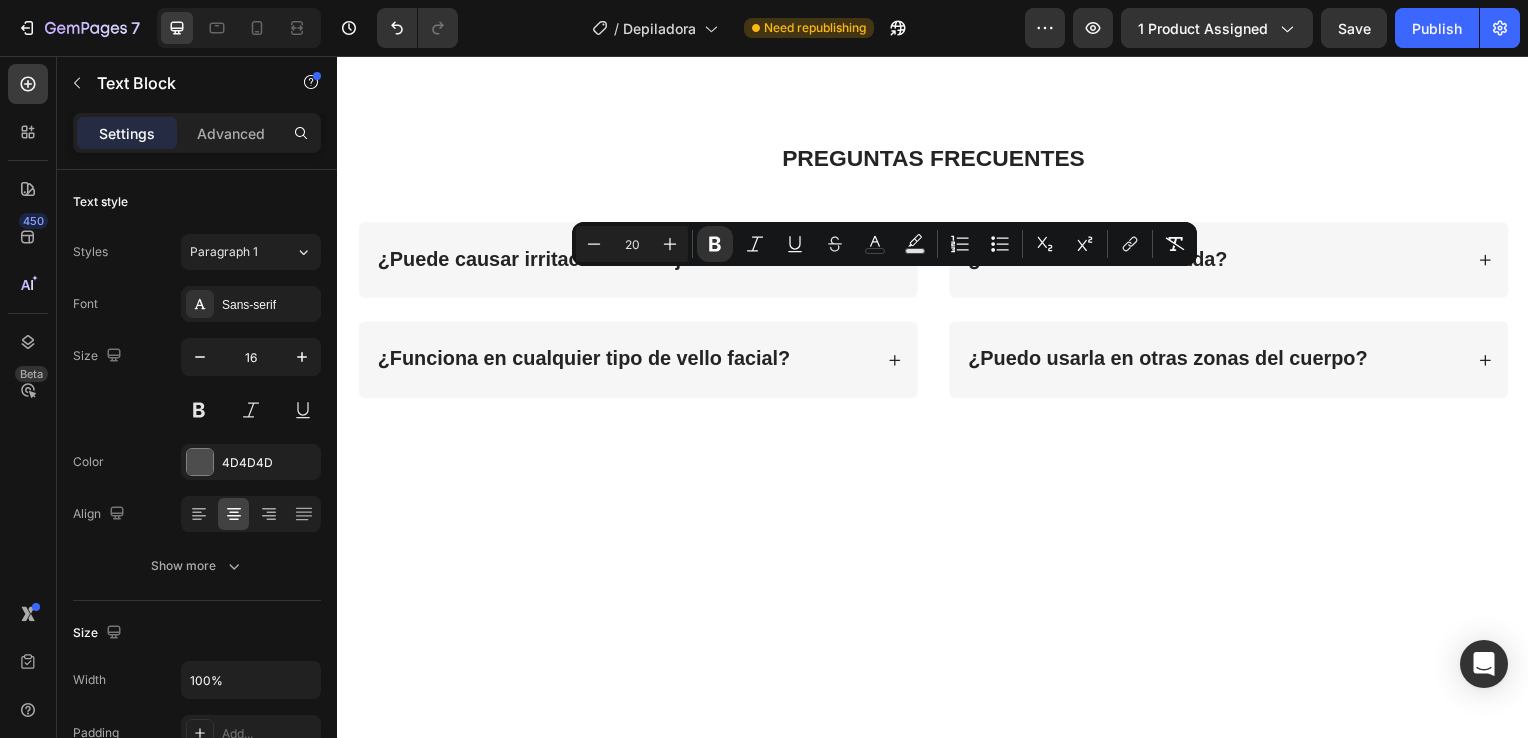 drag, startPoint x: 847, startPoint y: 274, endPoint x: 921, endPoint y: 285, distance: 74.8131 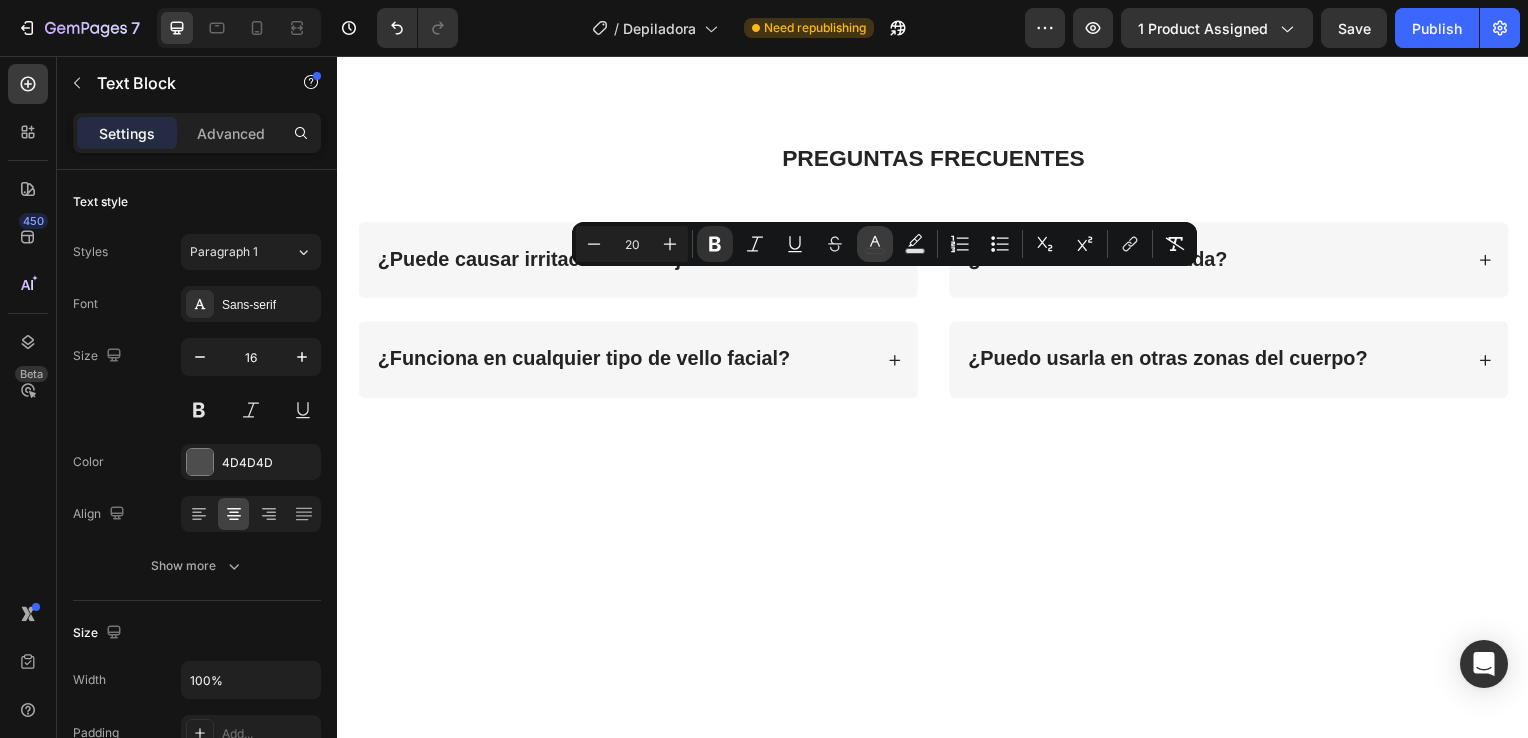 click 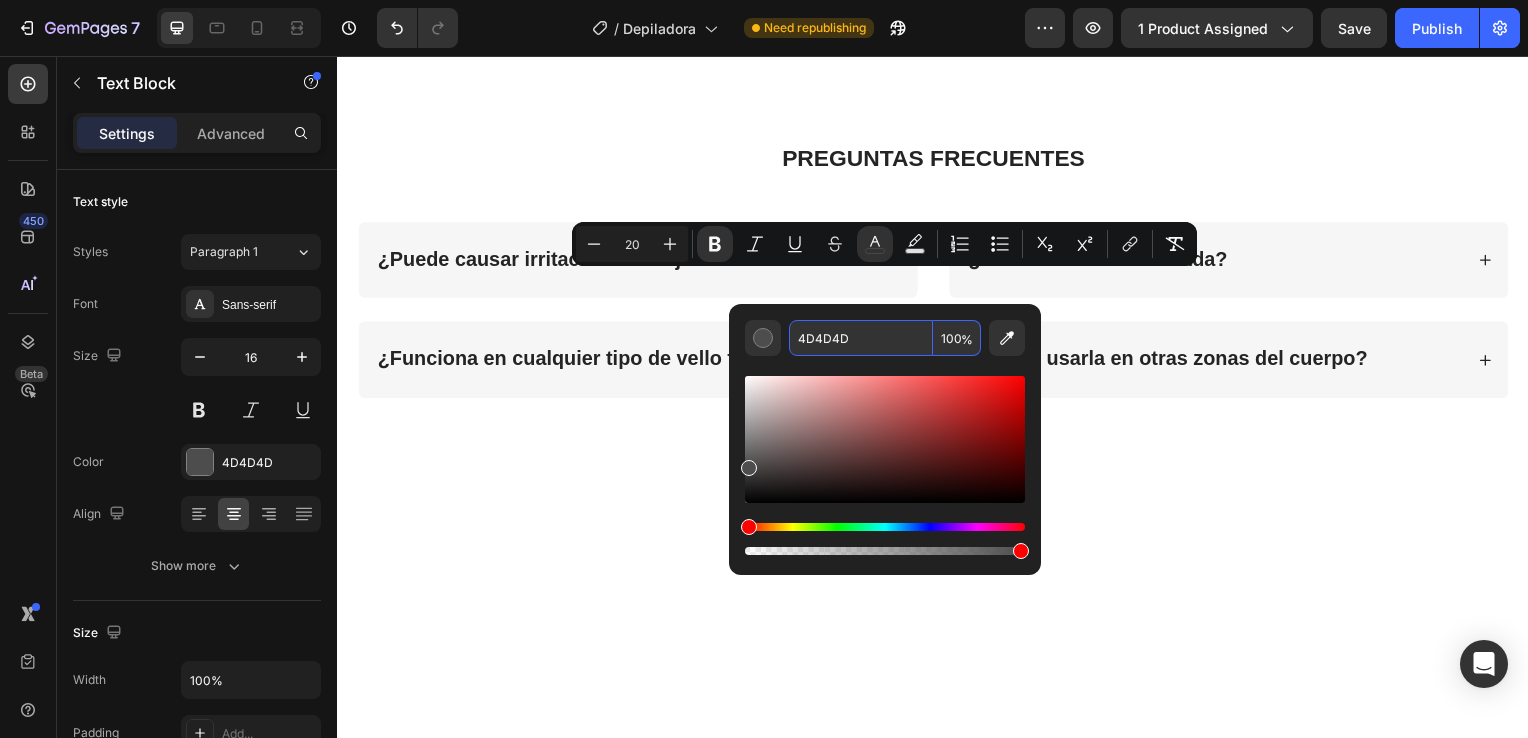 click on "4D4D4D" at bounding box center [861, 338] 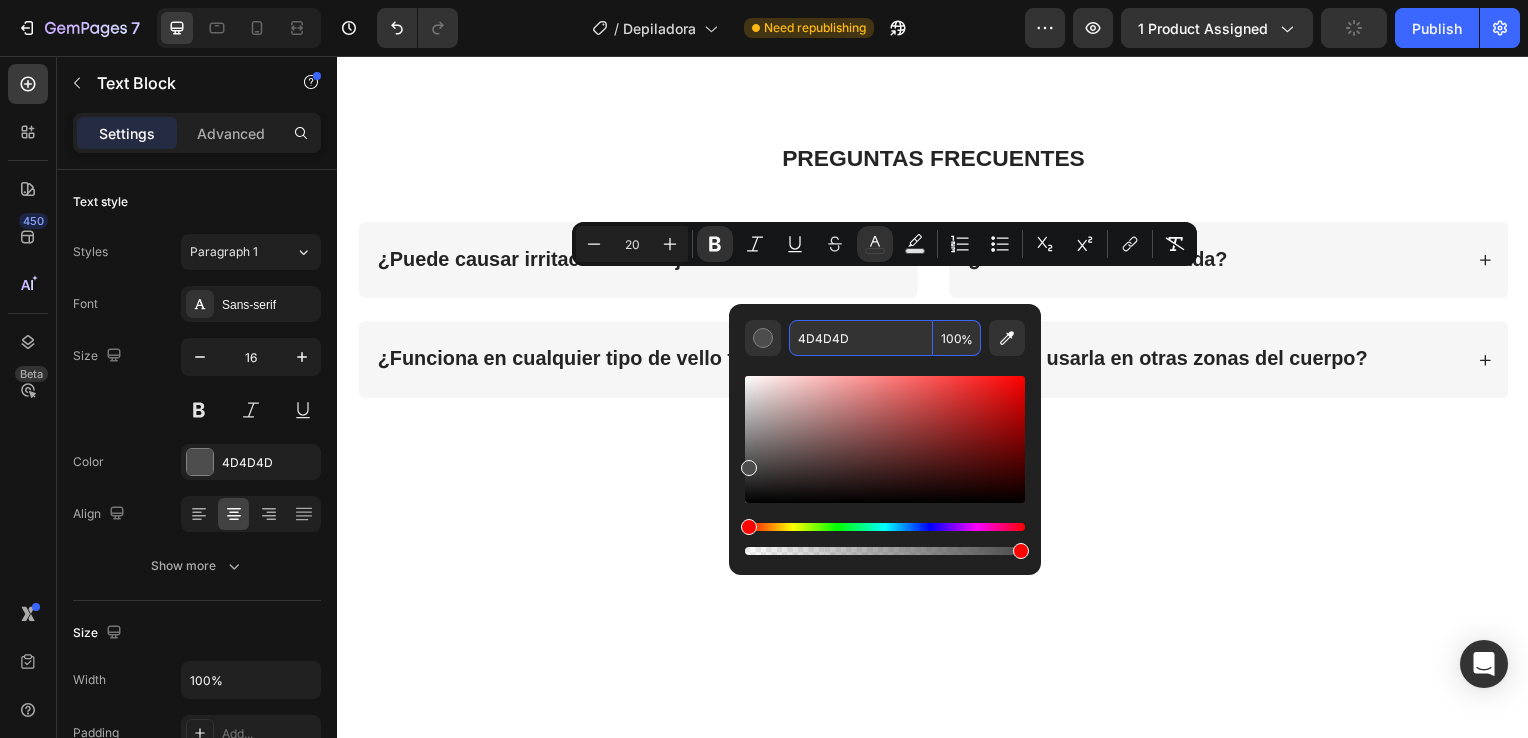 copy on "Batería" 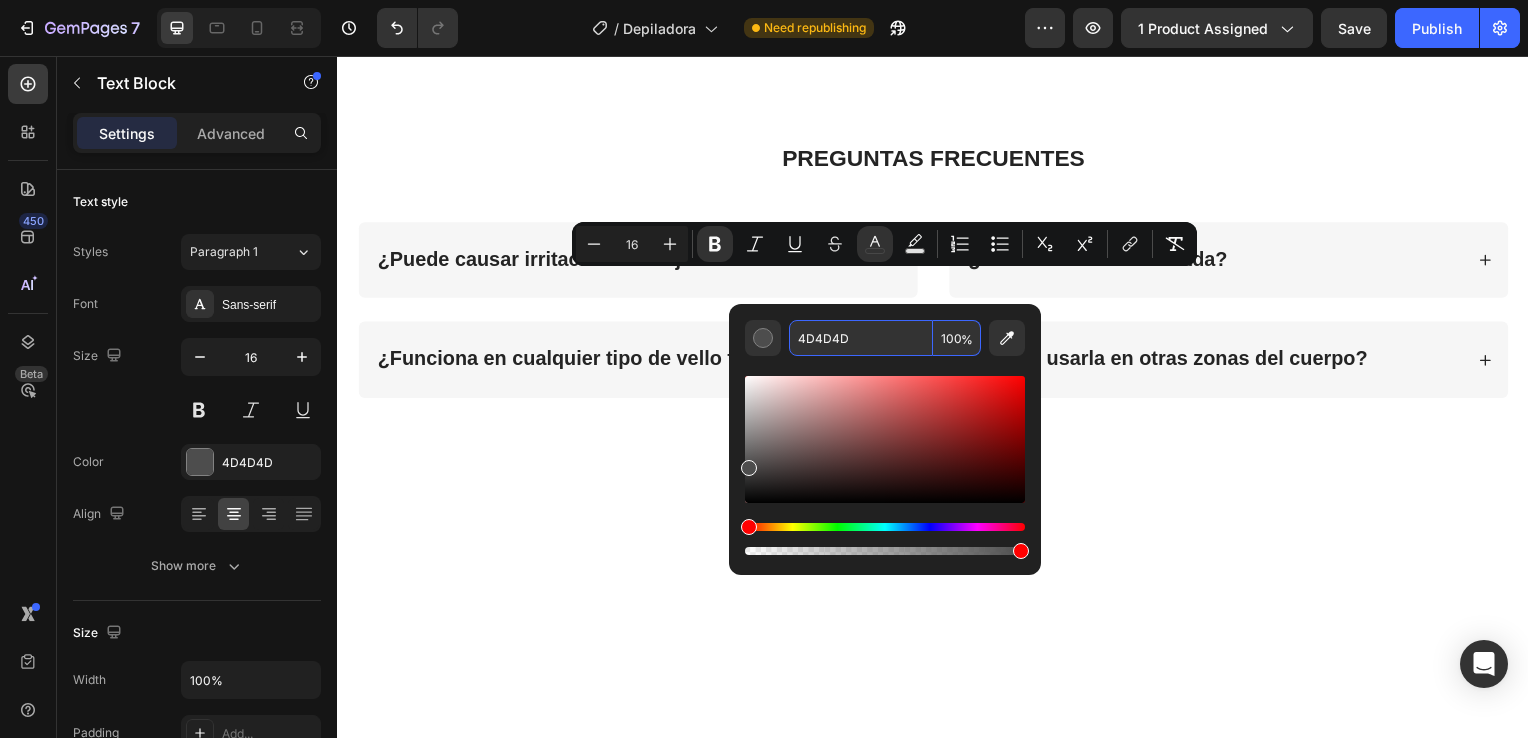 click on "Depiladora facial eléctrica" at bounding box center [957, -280] 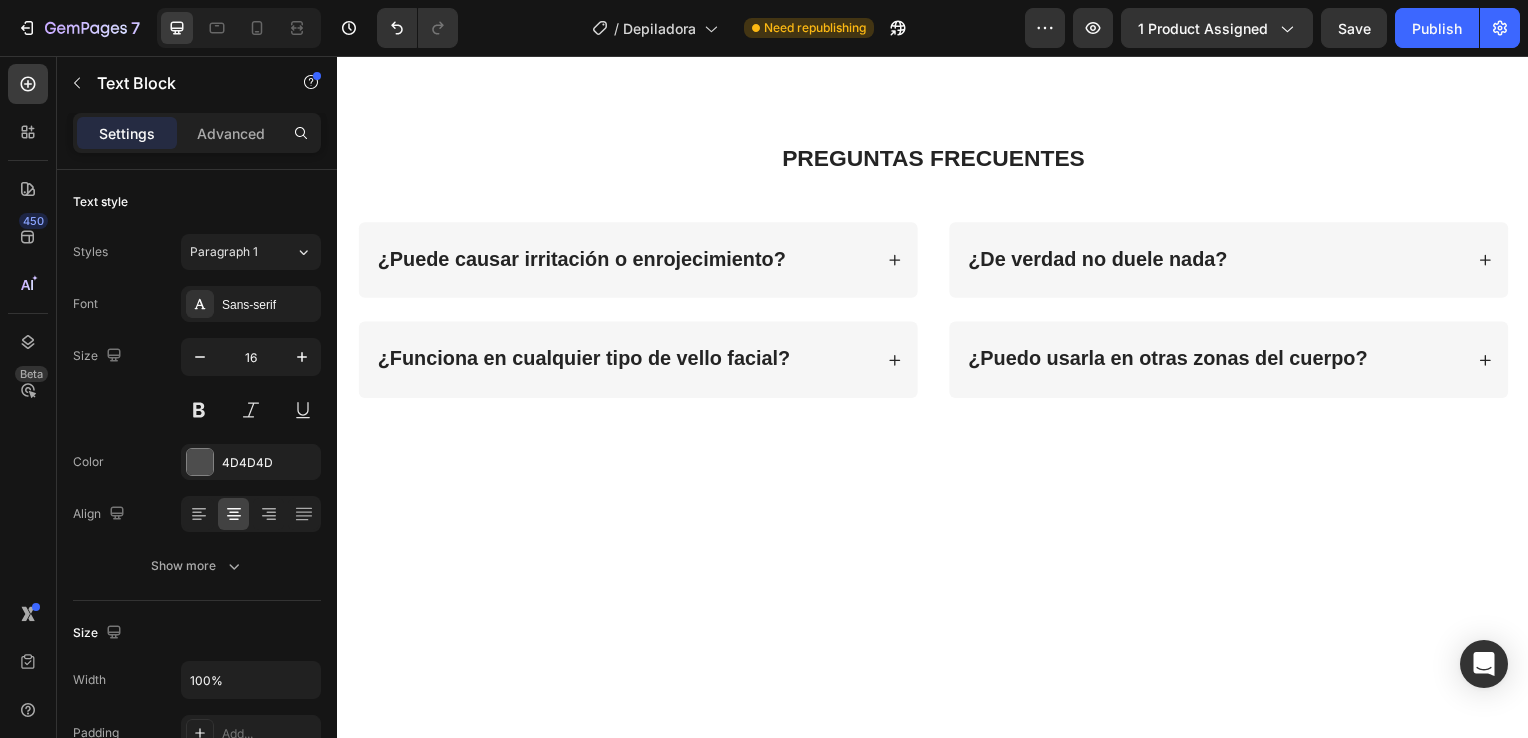 drag, startPoint x: 831, startPoint y: 253, endPoint x: 1003, endPoint y: 248, distance: 172.07266 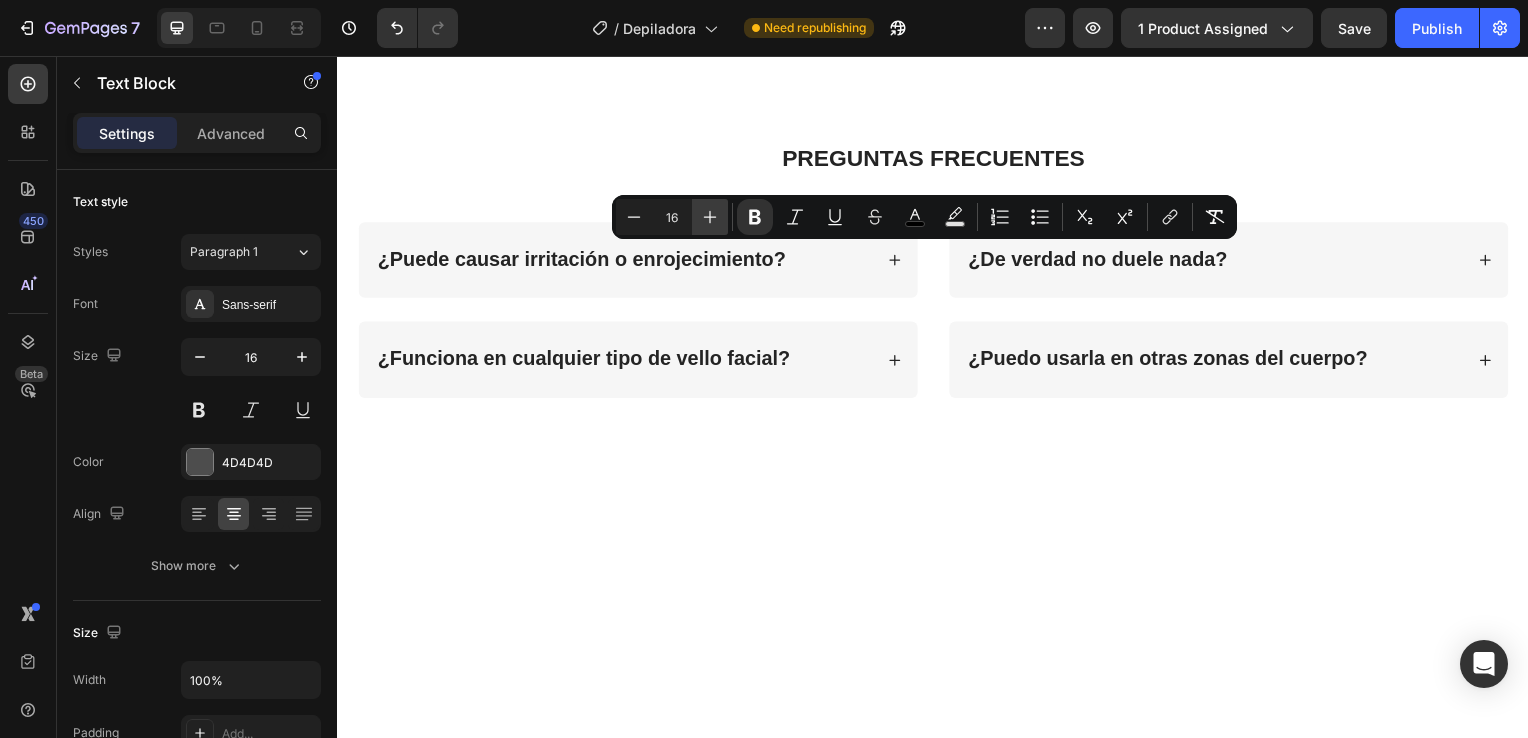 click 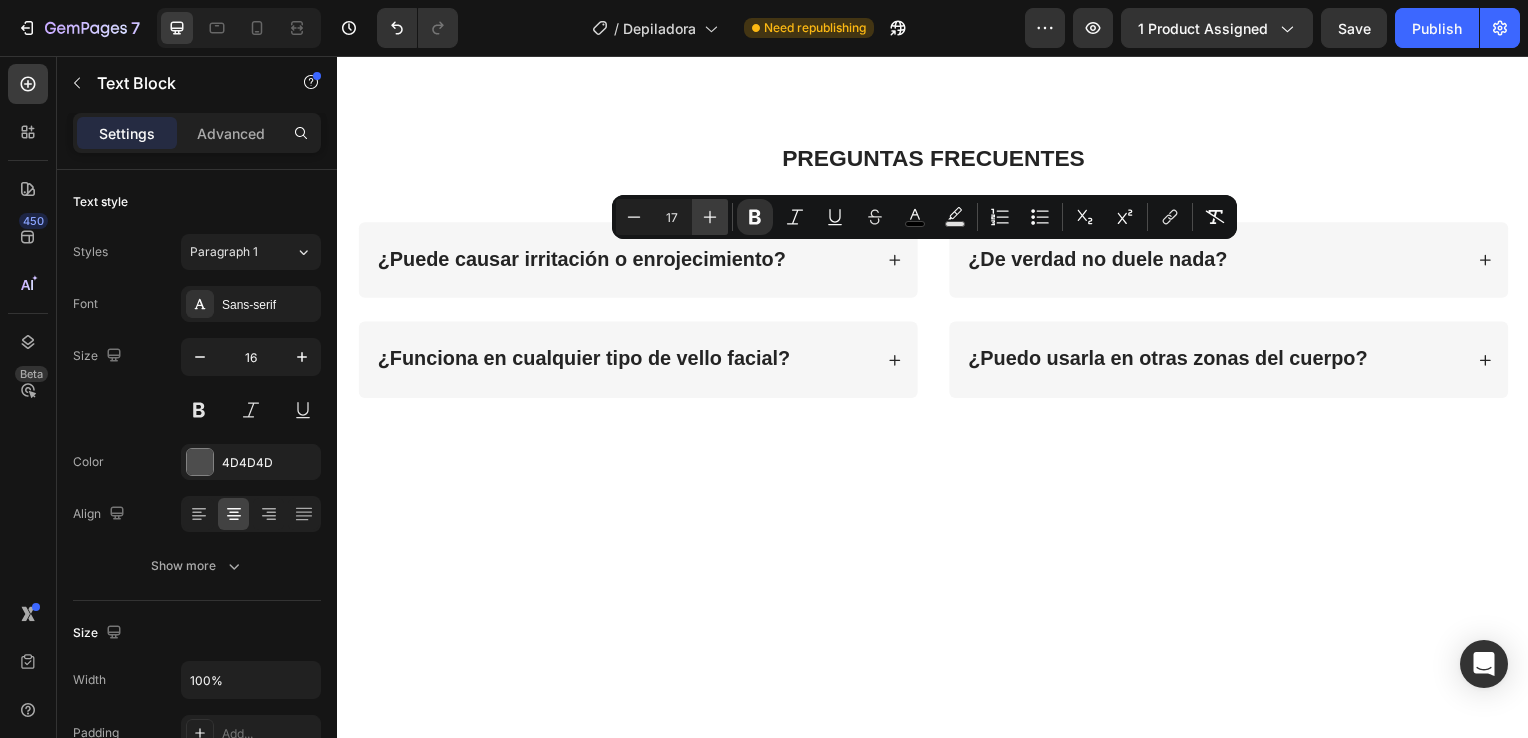 click 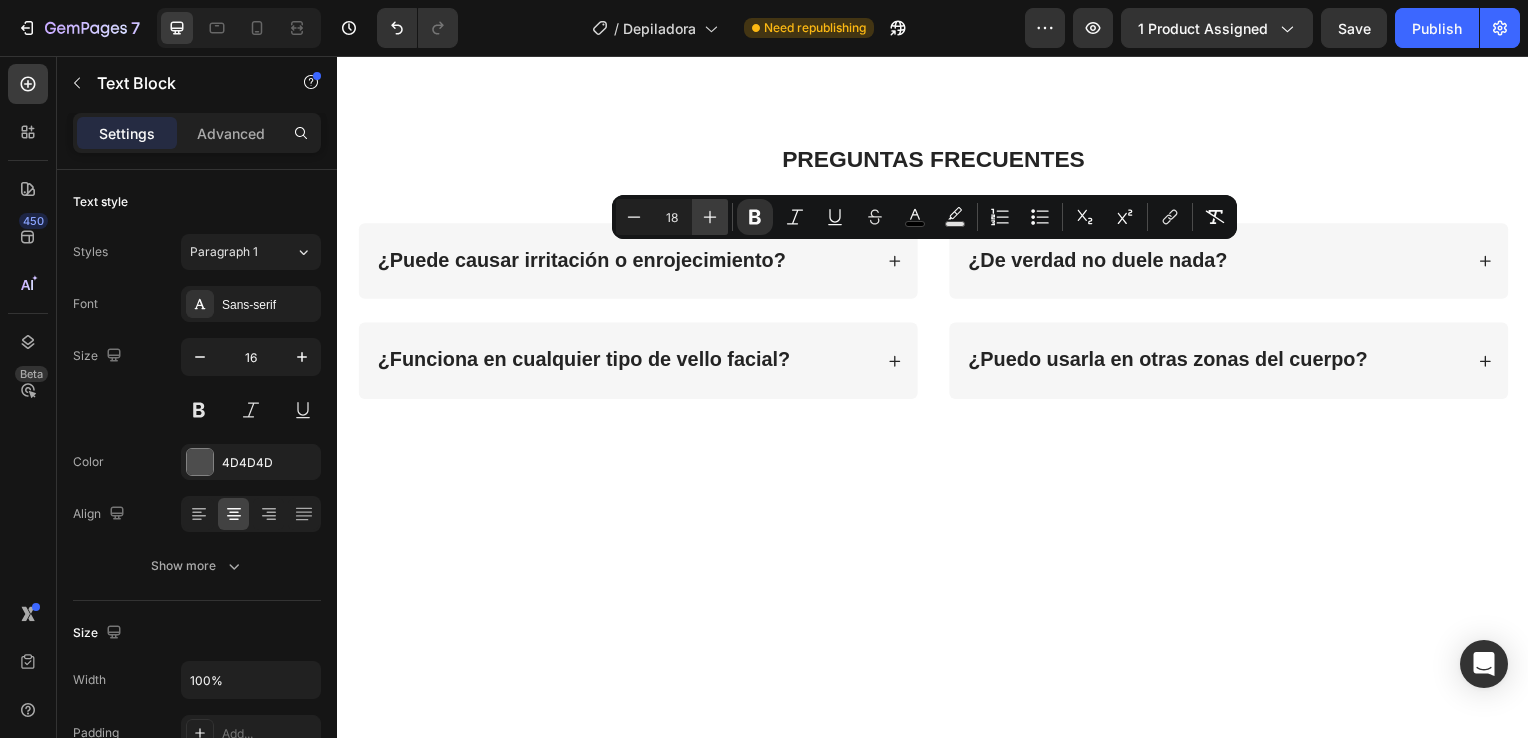 click 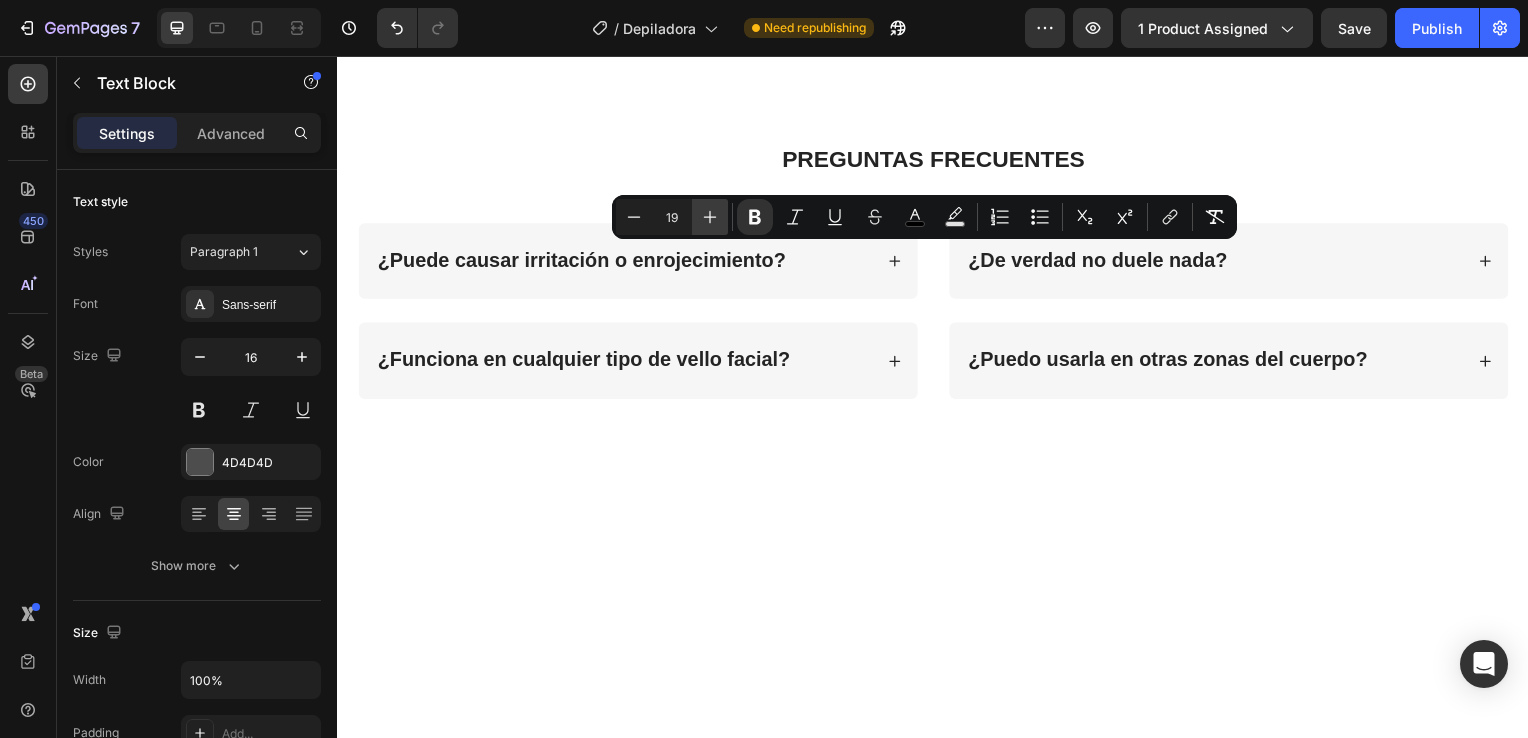 click 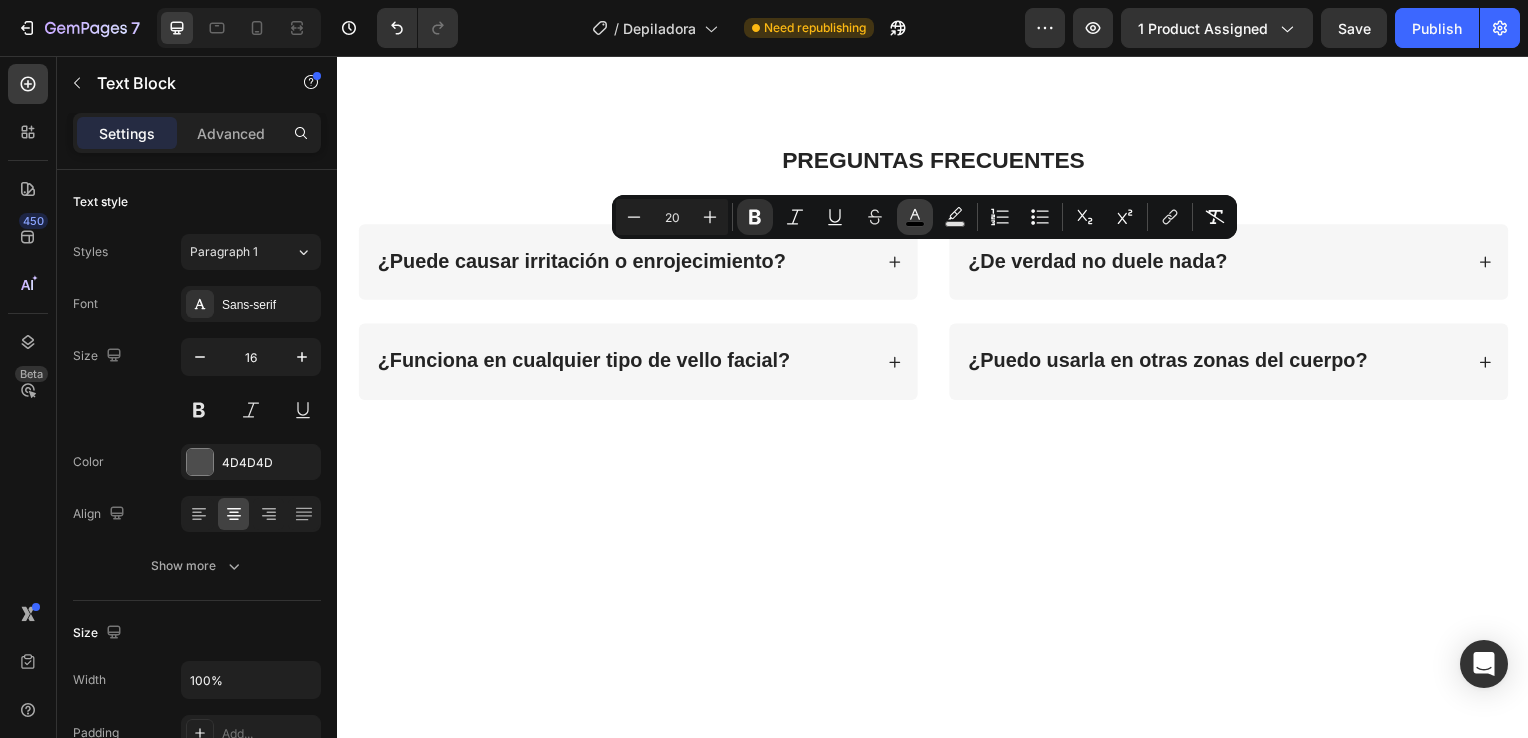 click 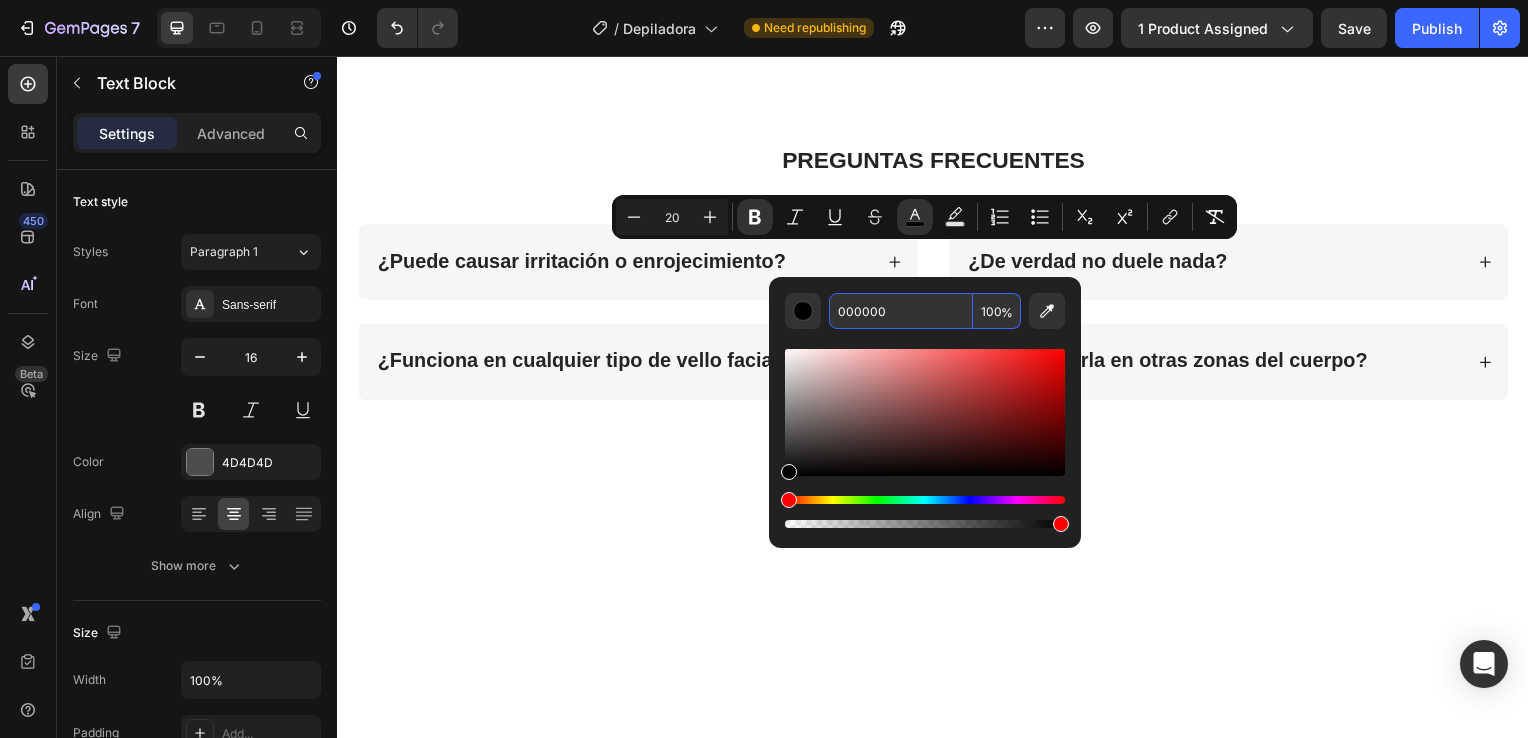 click on "000000" at bounding box center (901, 311) 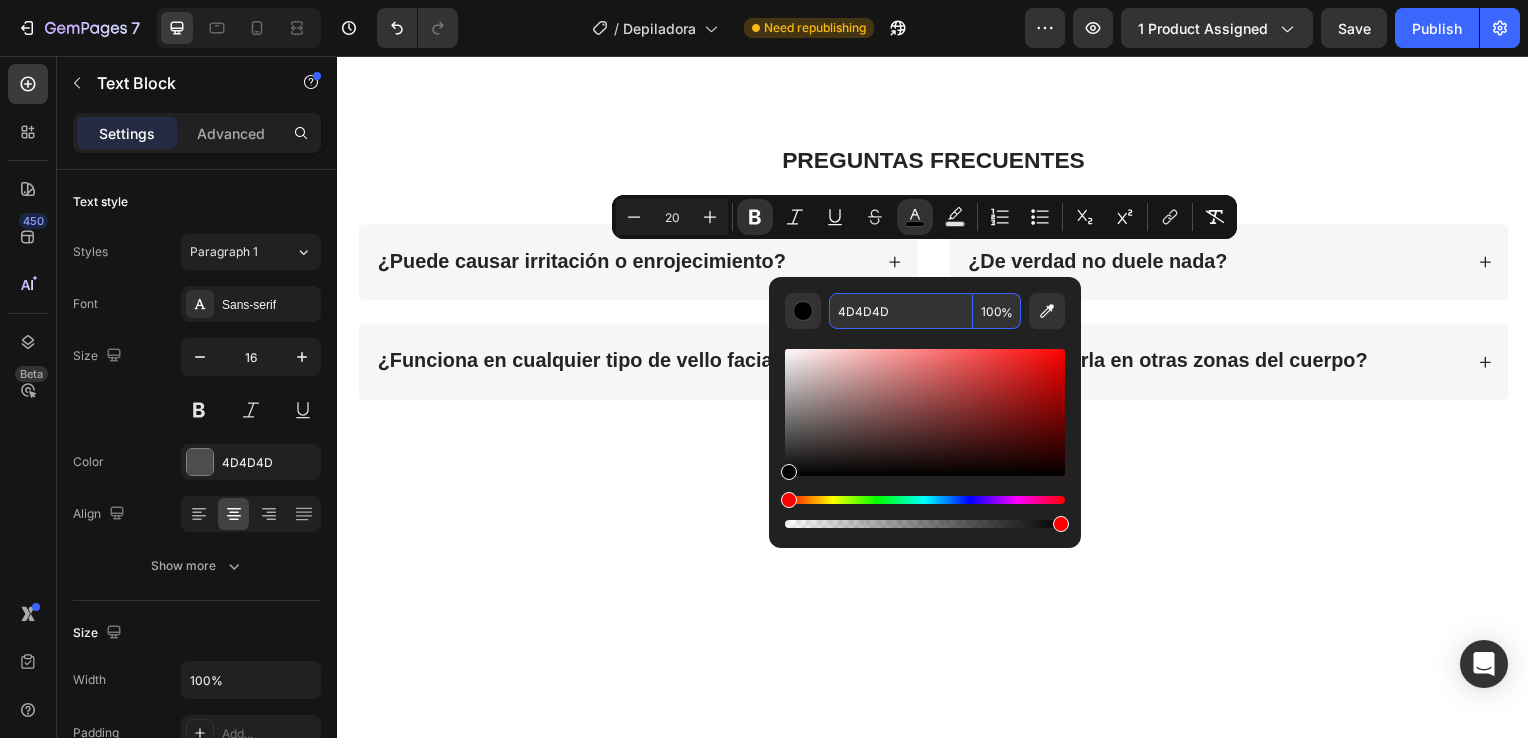 type on "4D4D4D" 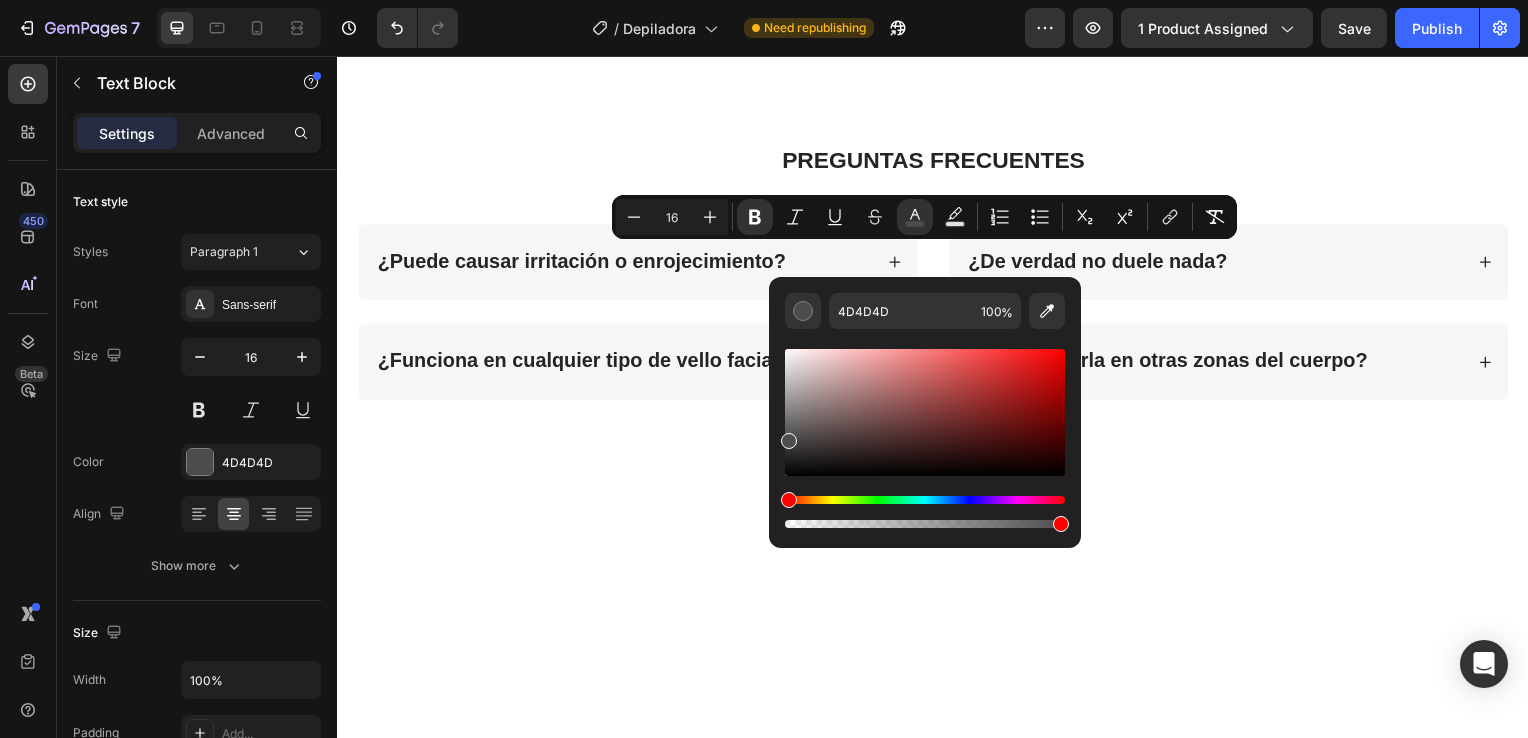 click on "Depiladora facial eléctrica" at bounding box center (957, -278) 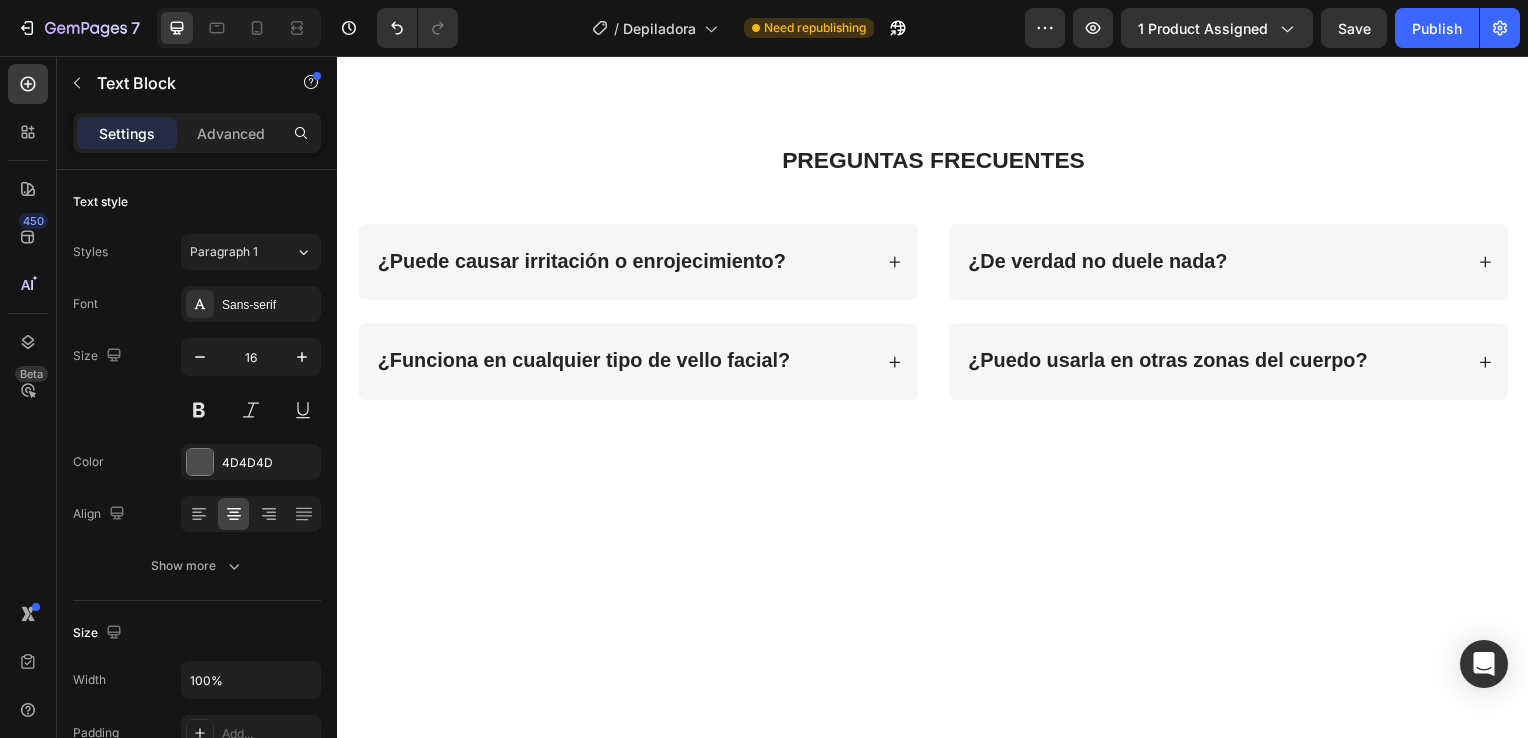 click on "Depiladora facial eléctrica" at bounding box center [937, -416] 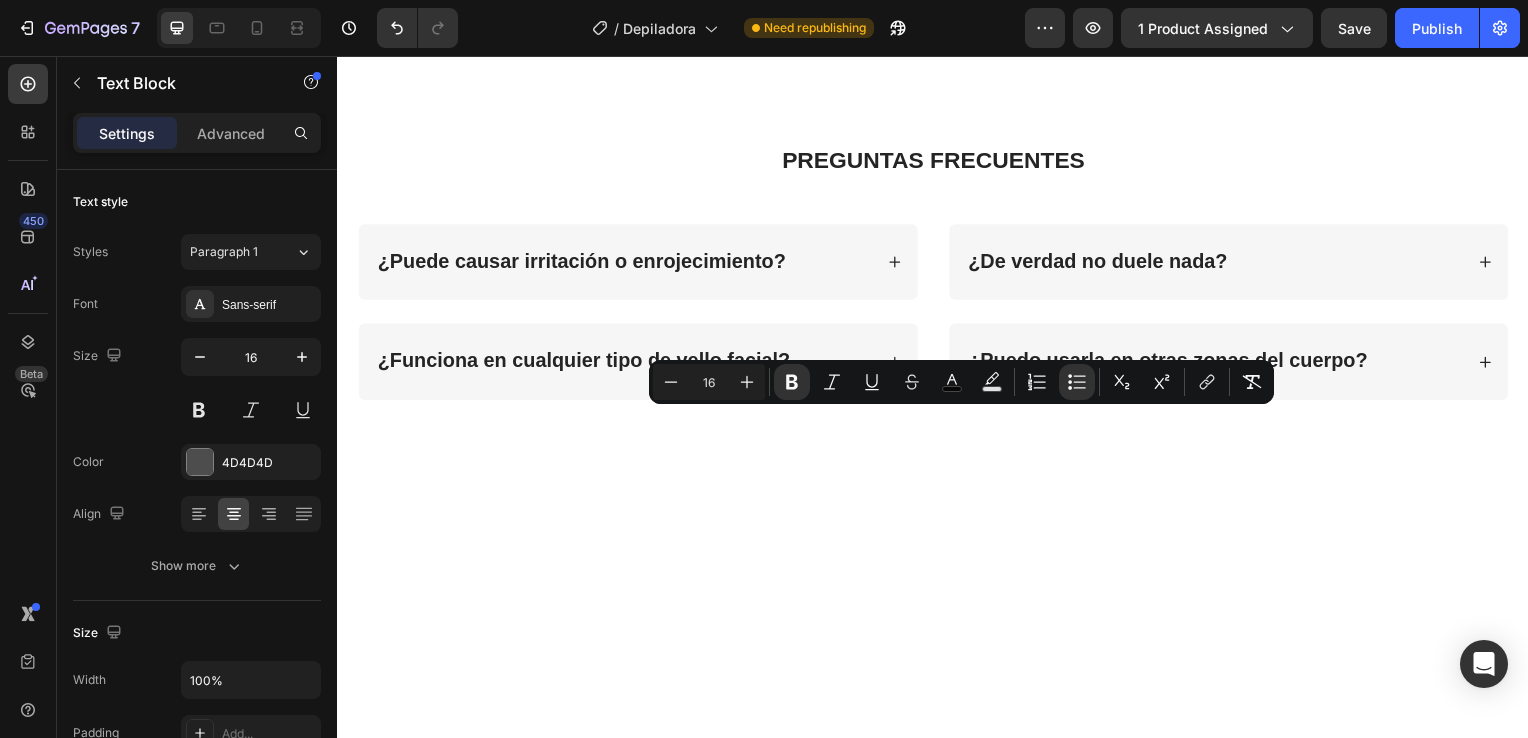drag, startPoint x: 859, startPoint y: 421, endPoint x: 1081, endPoint y: 423, distance: 222.009 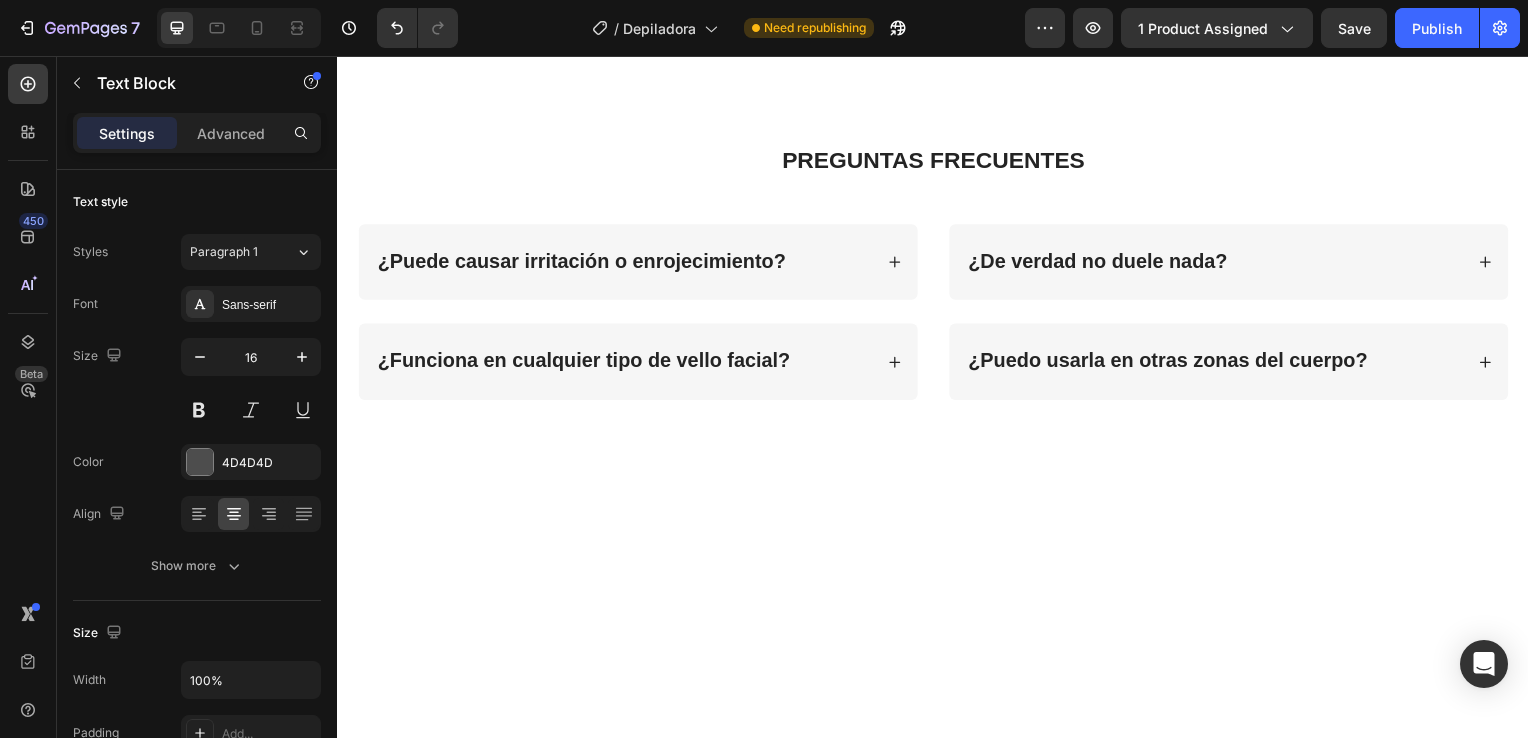 click on "Depiladora facial eléctrica" at bounding box center [937, -416] 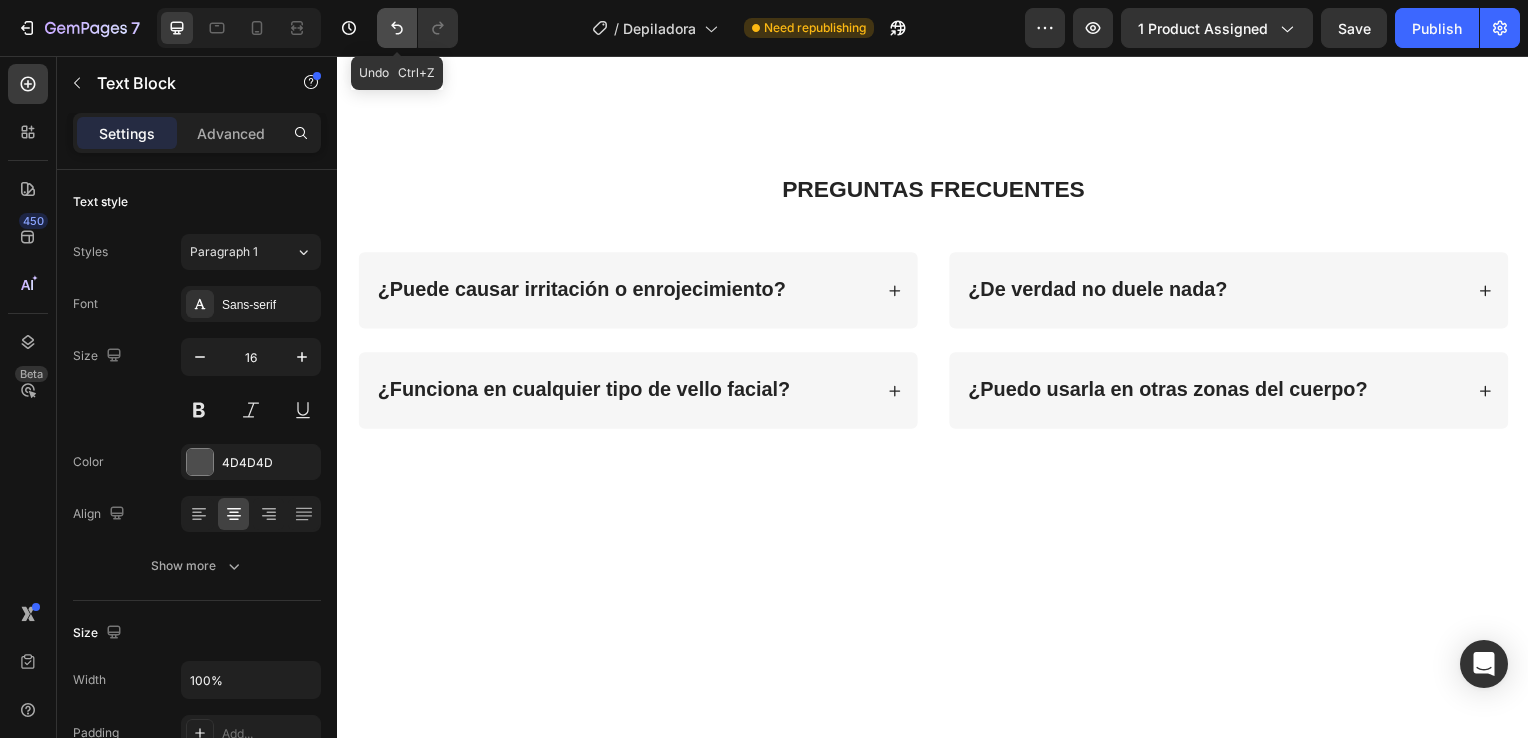 click 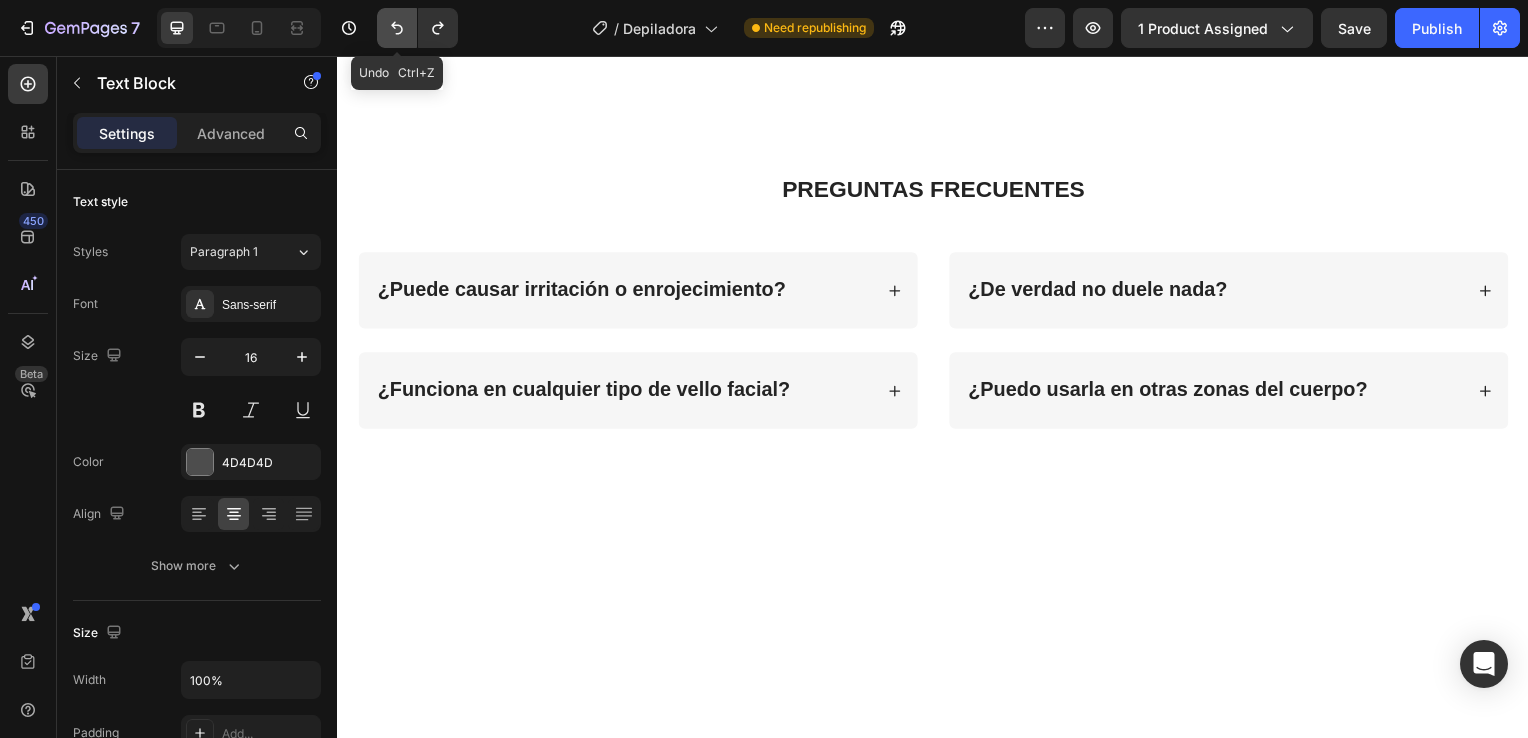 click 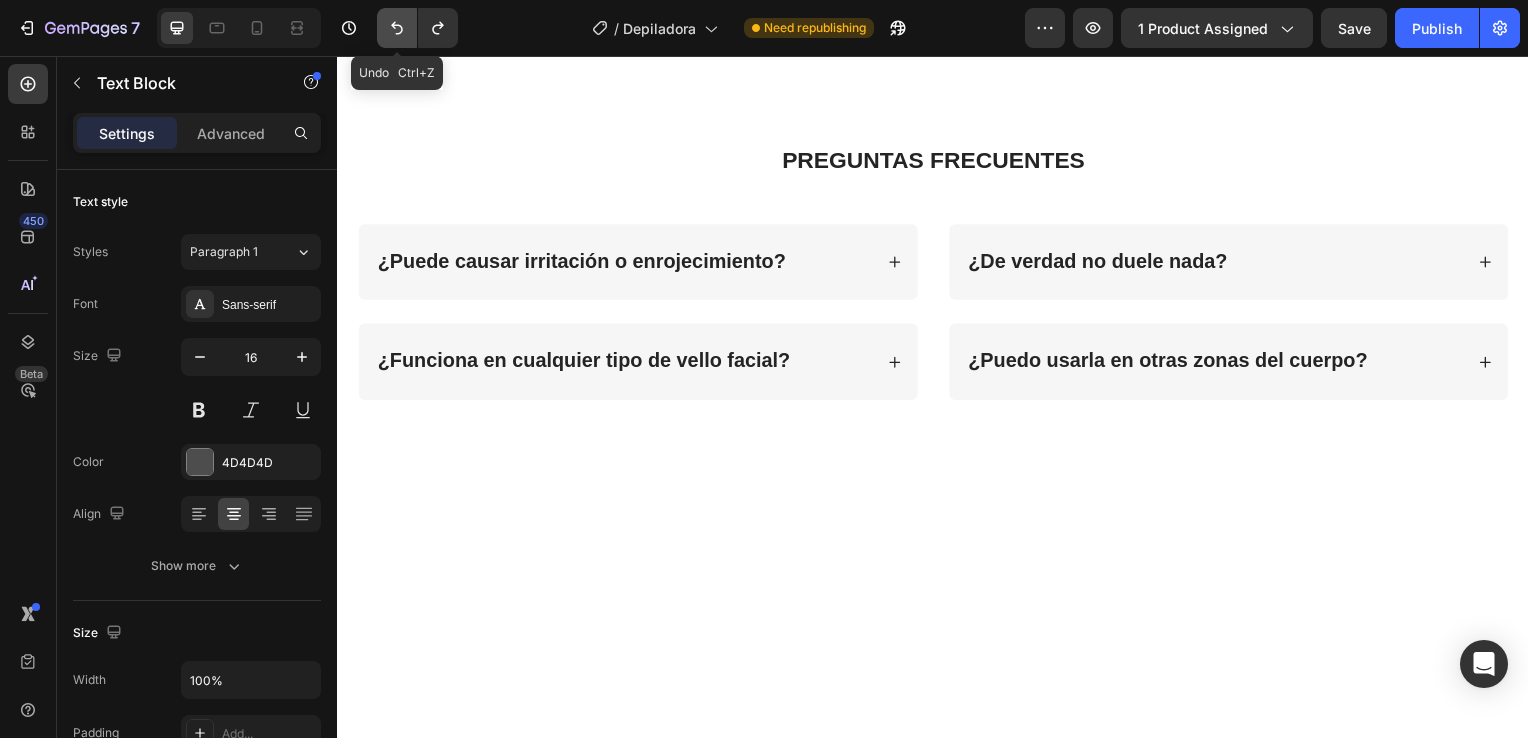 click 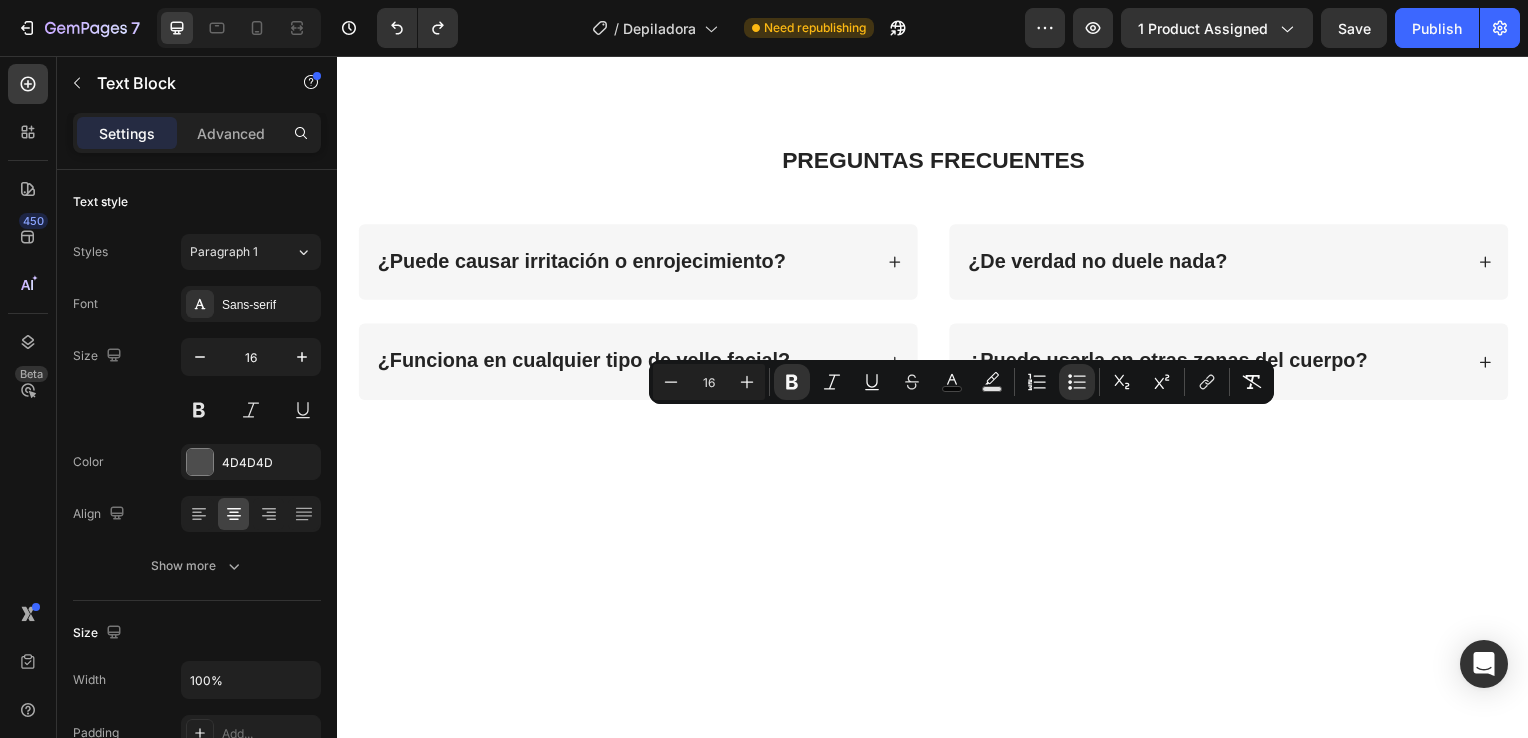 drag, startPoint x: 859, startPoint y: 423, endPoint x: 1083, endPoint y: 429, distance: 224.08034 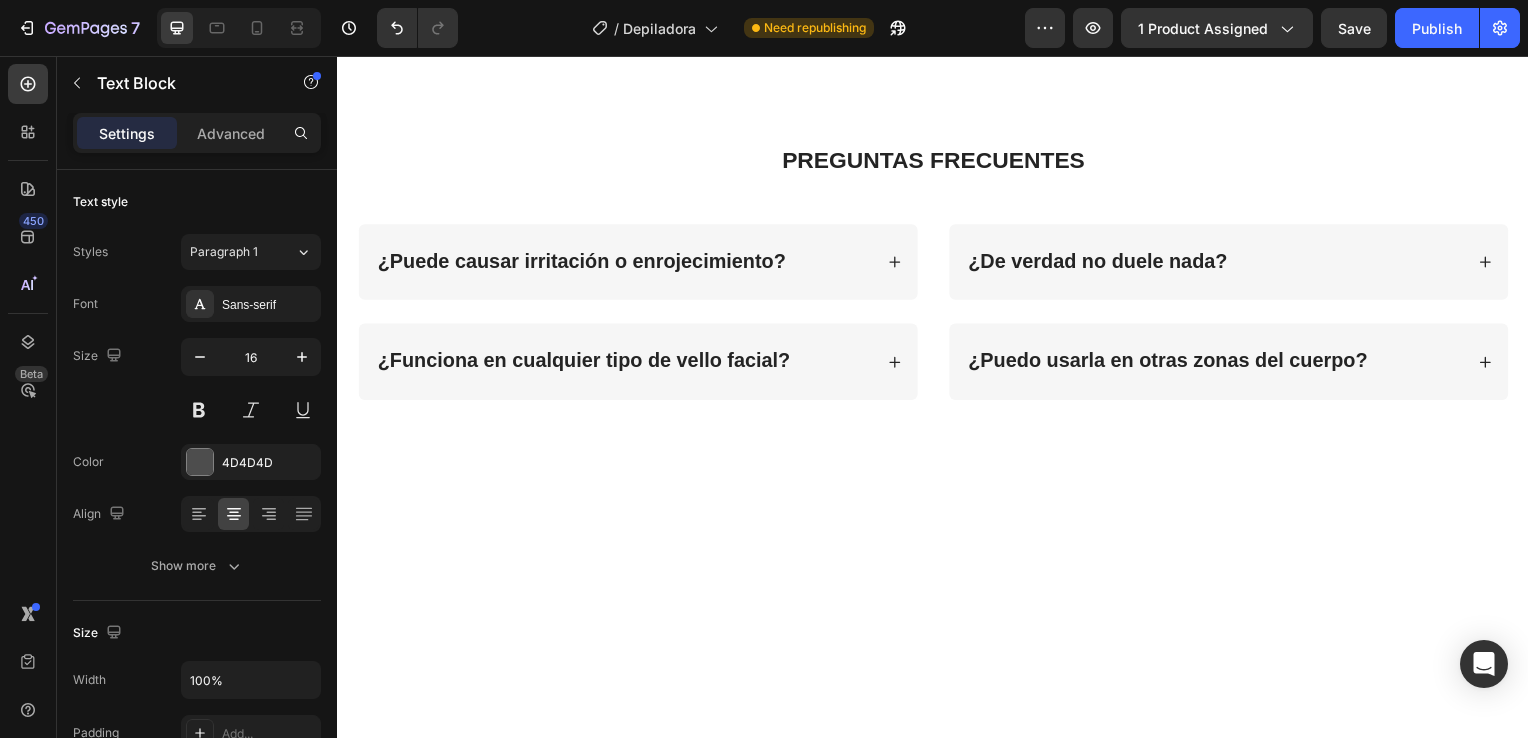 click on "Depiladora facial eléctrica" at bounding box center [937, -416] 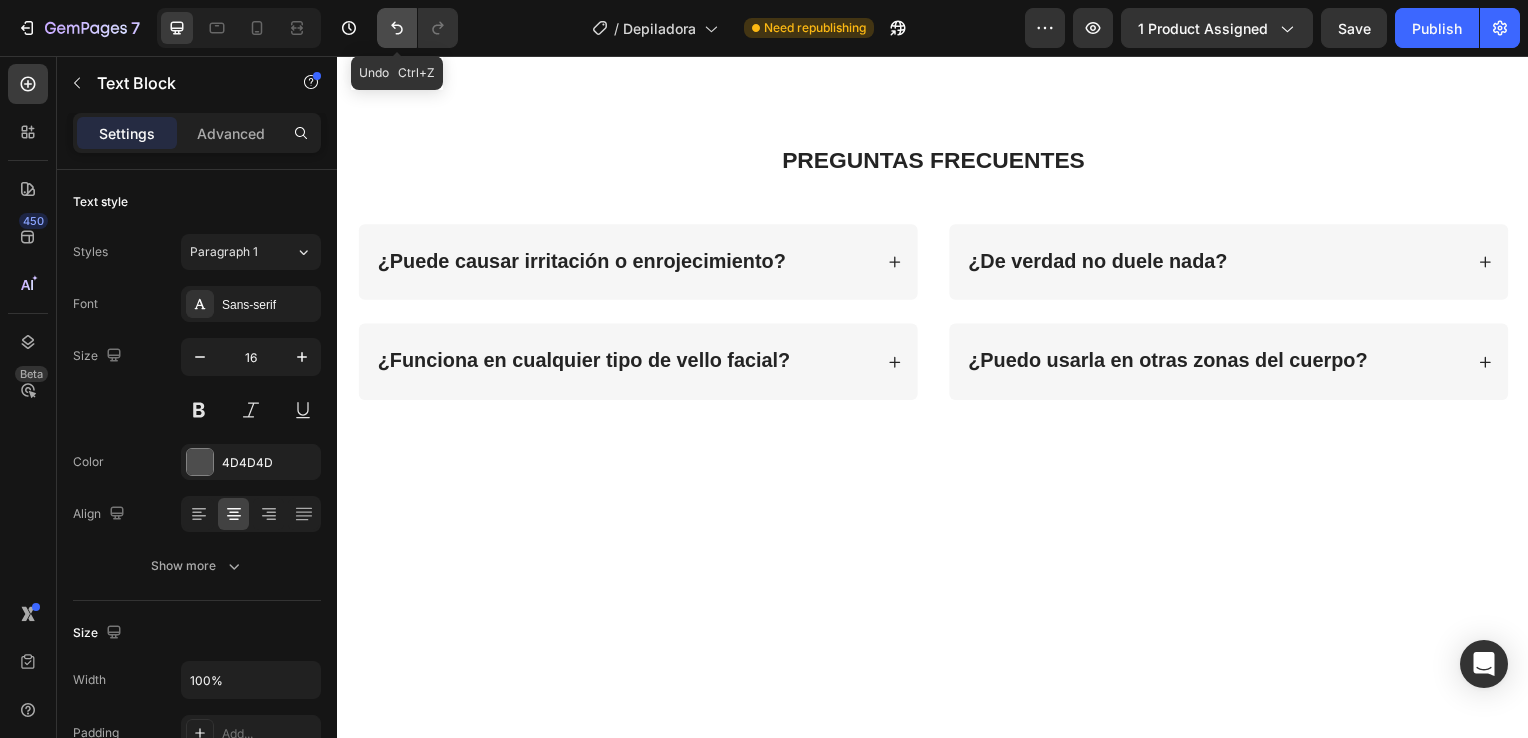 click 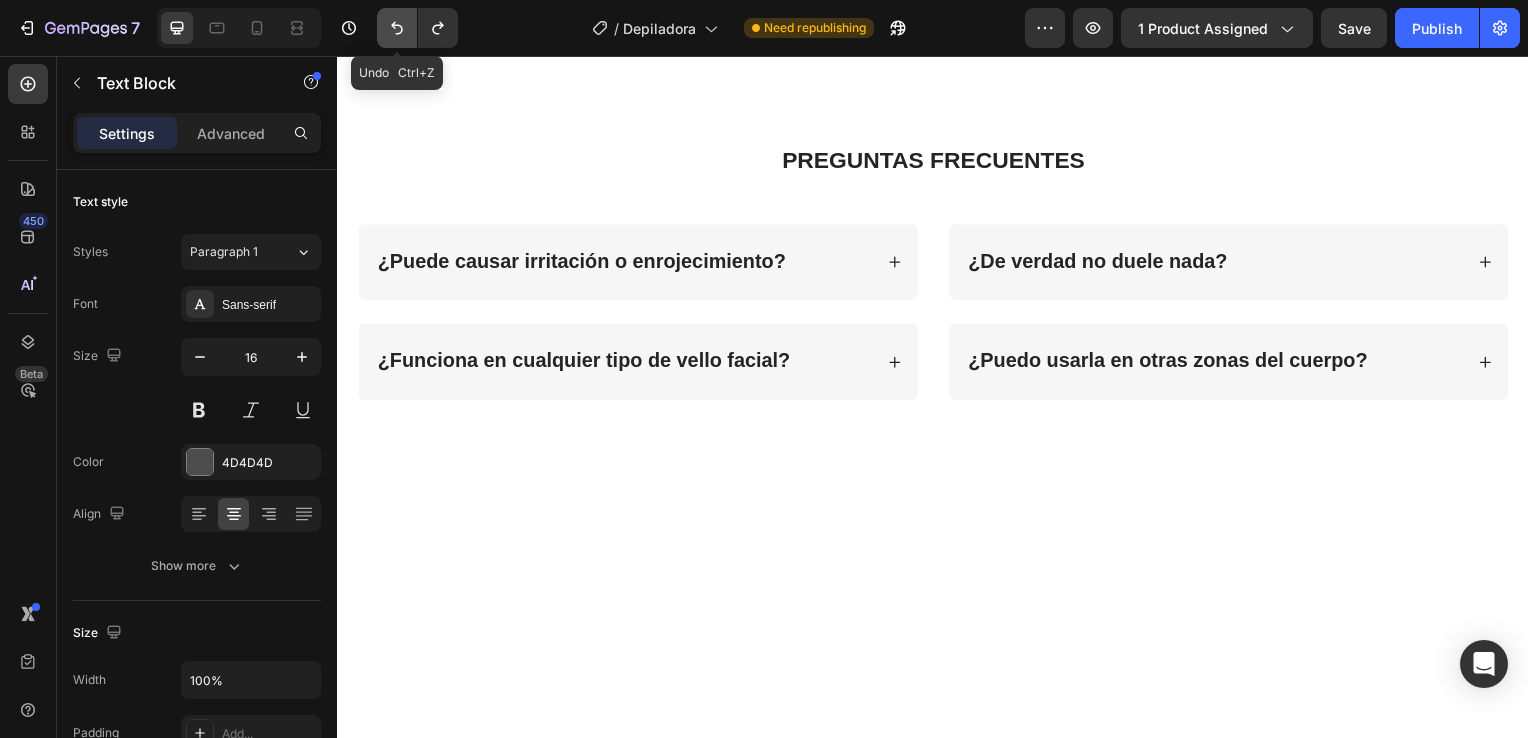 click 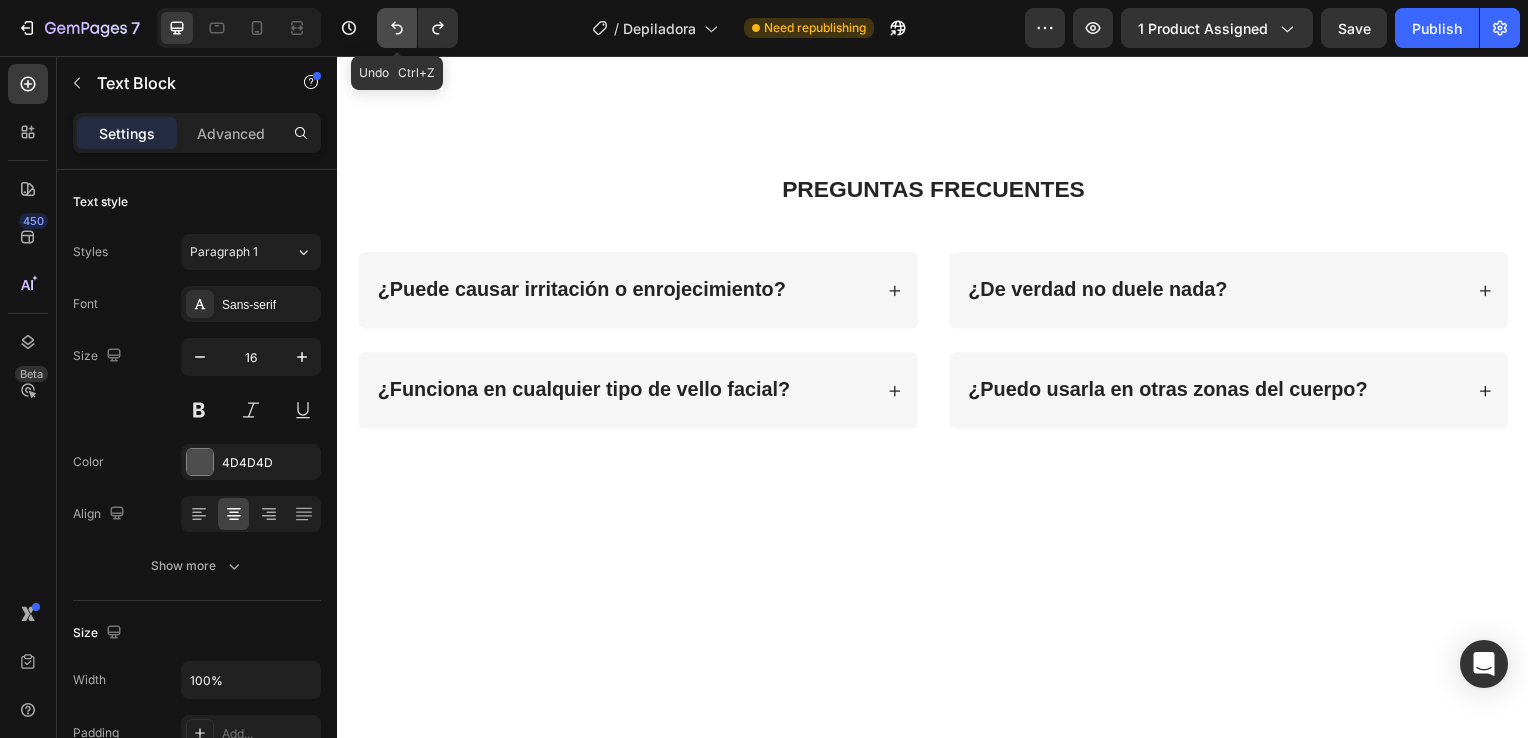 click 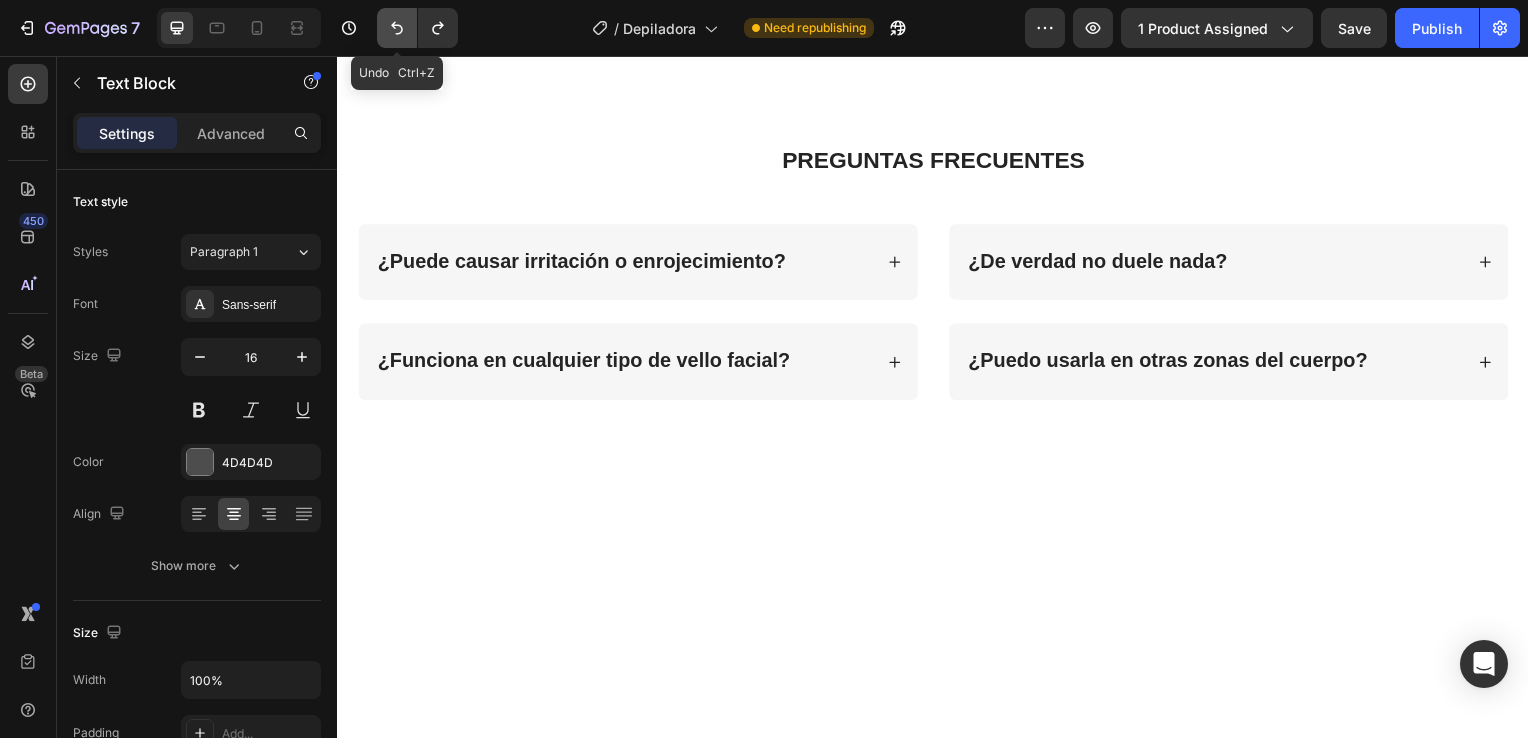 click 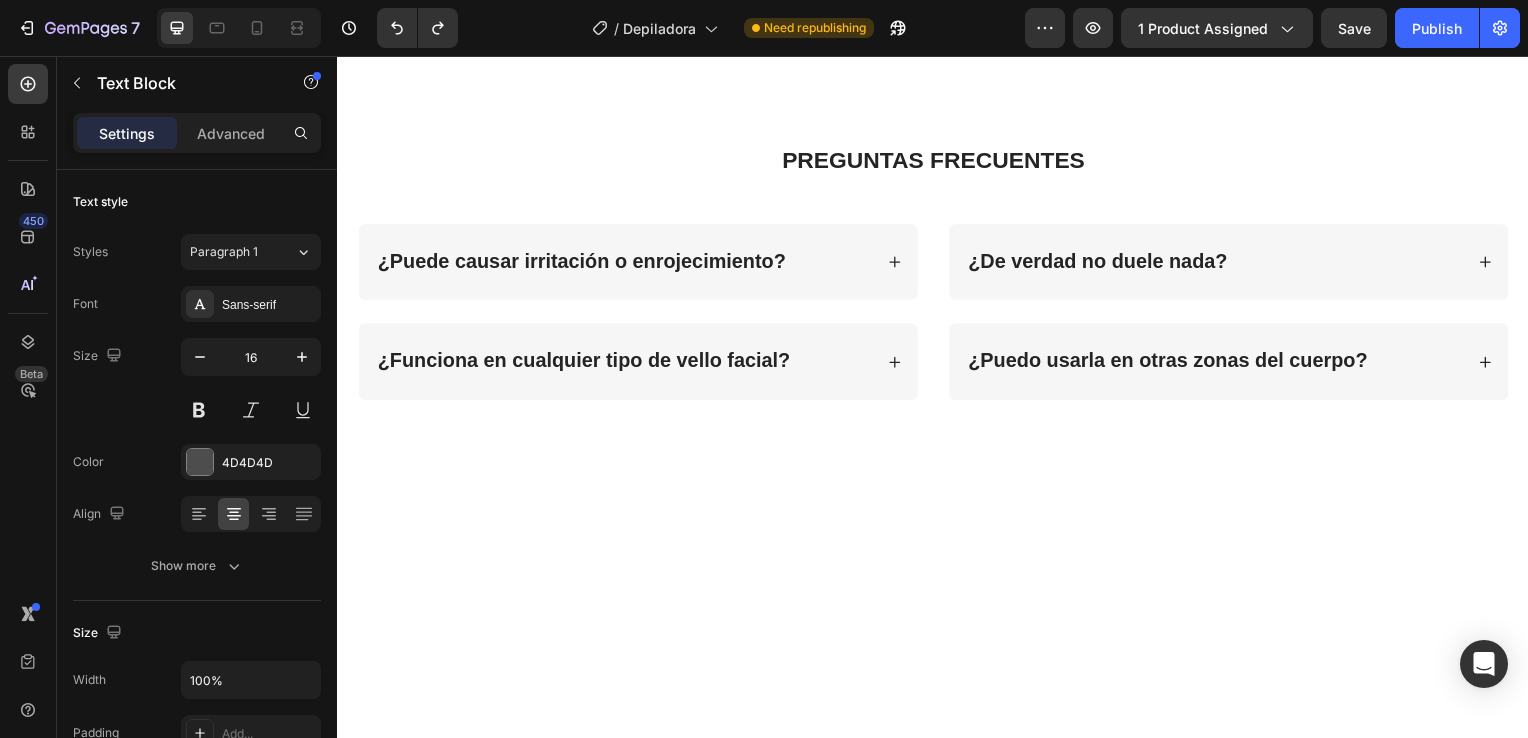 drag, startPoint x: 858, startPoint y: 432, endPoint x: 1079, endPoint y: 419, distance: 221.38202 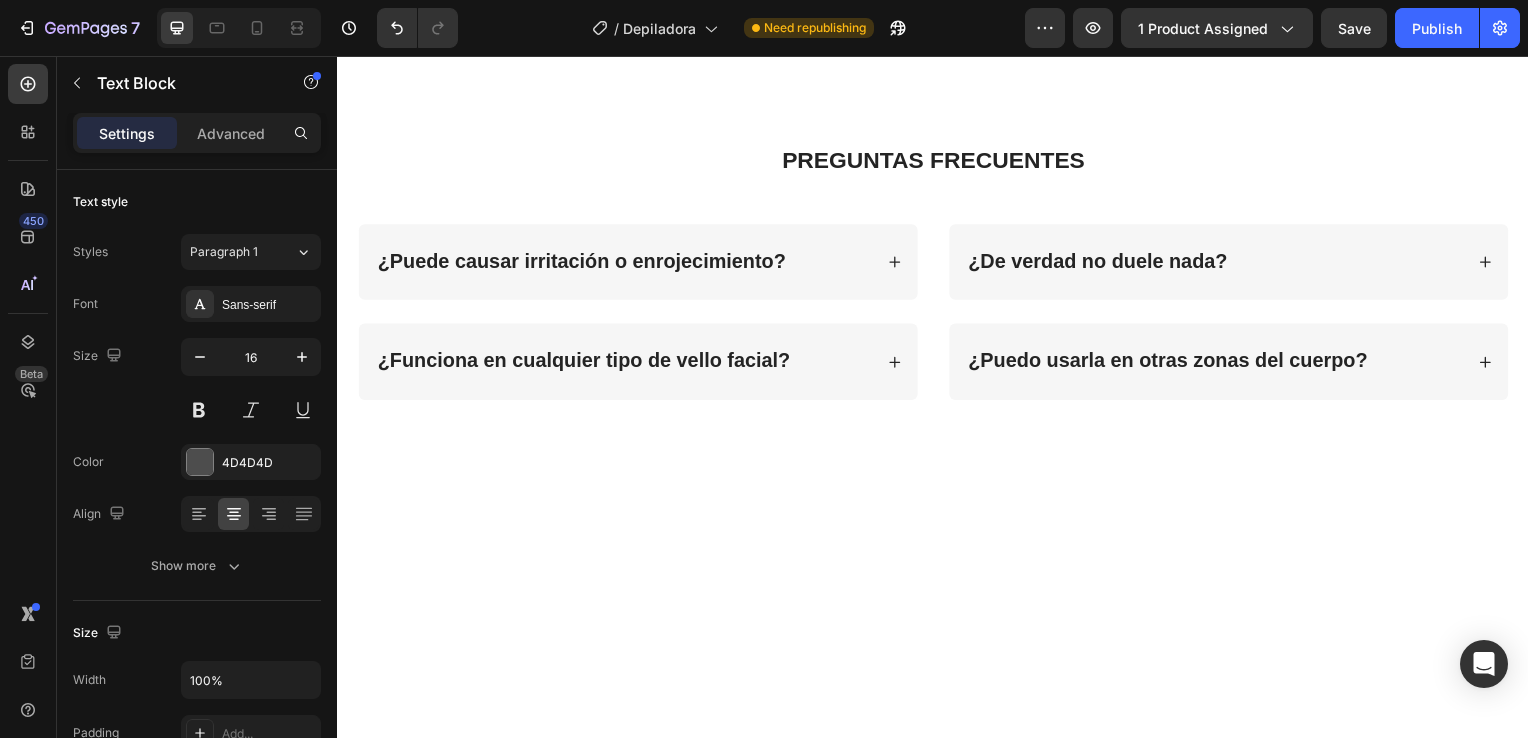 click on "Depiladora facial eléctrica" at bounding box center [937, -416] 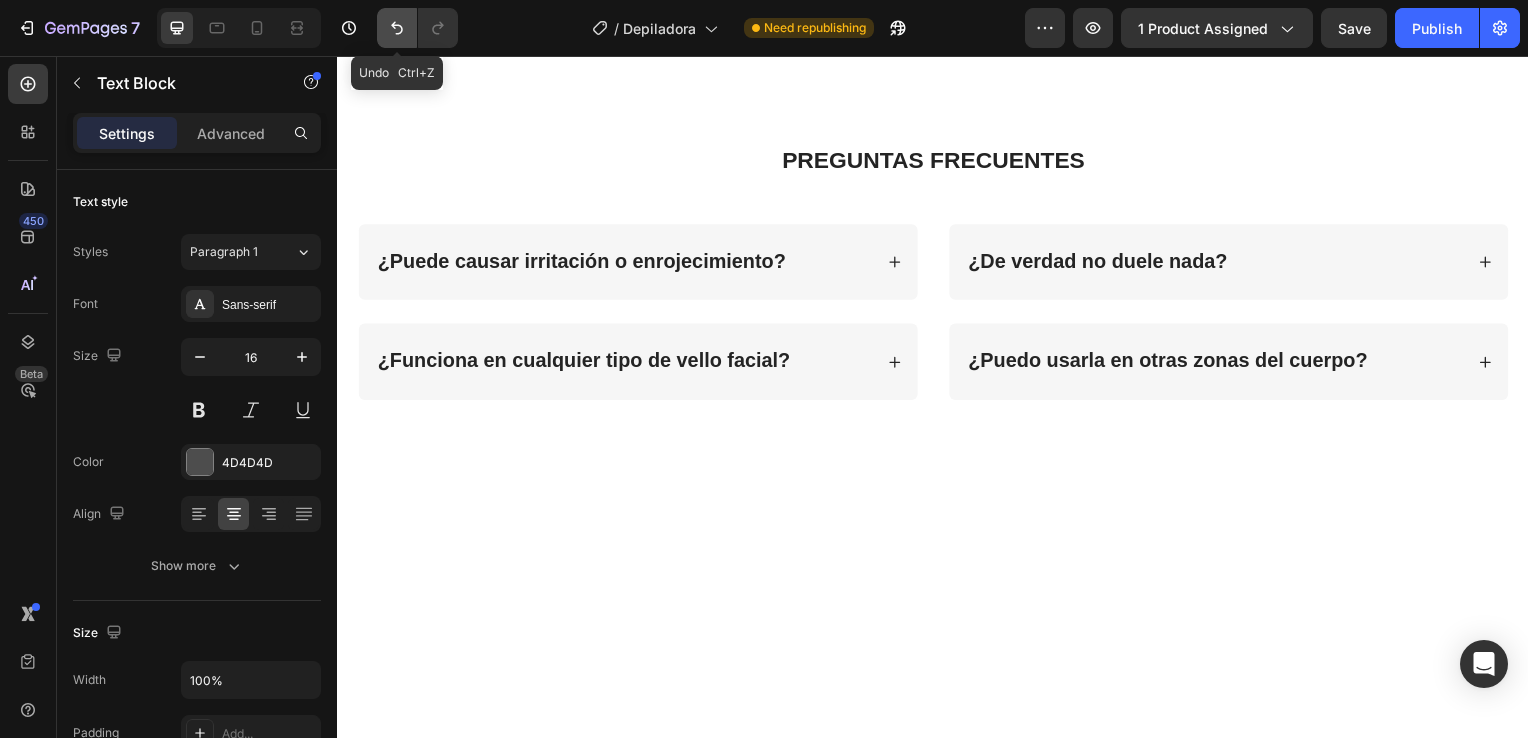 click 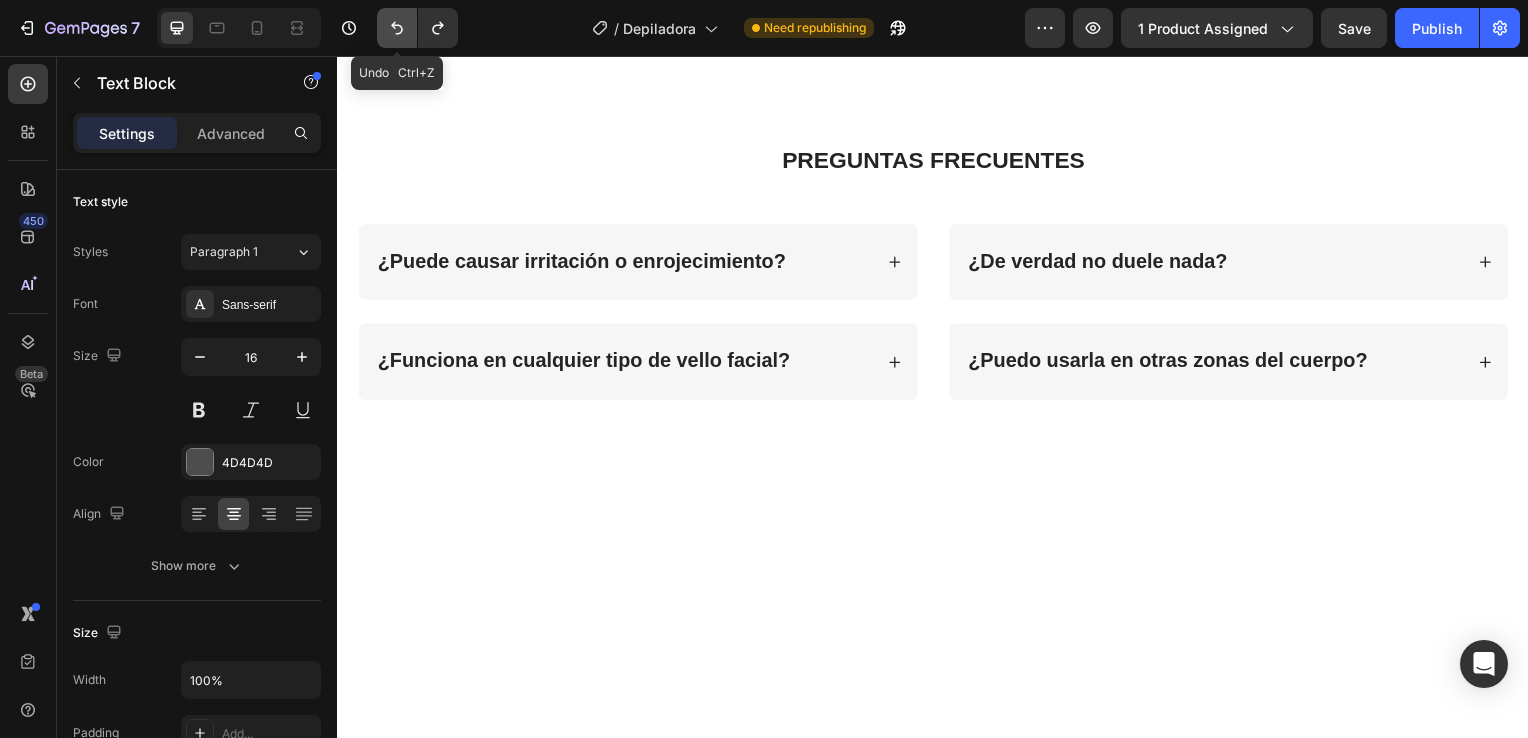 click 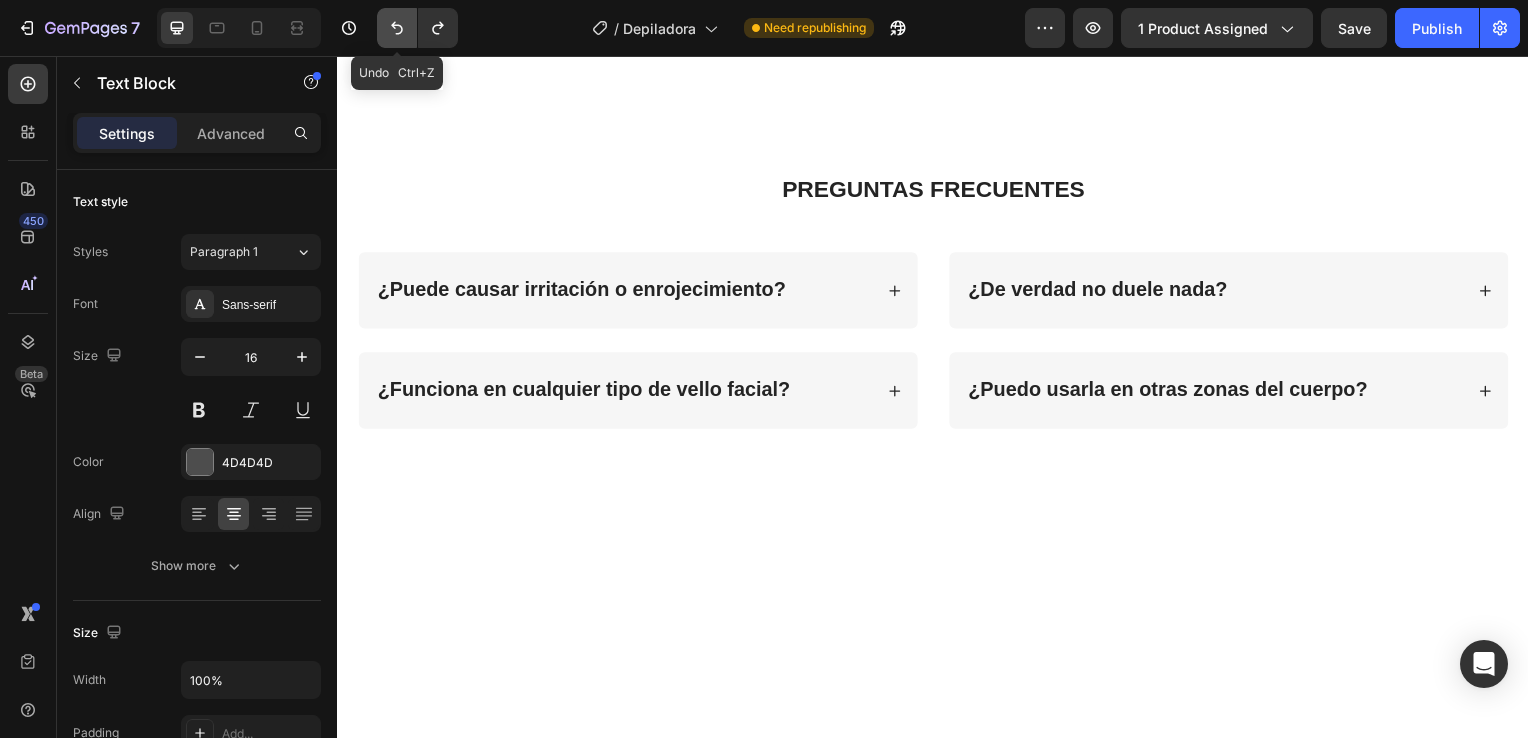 click 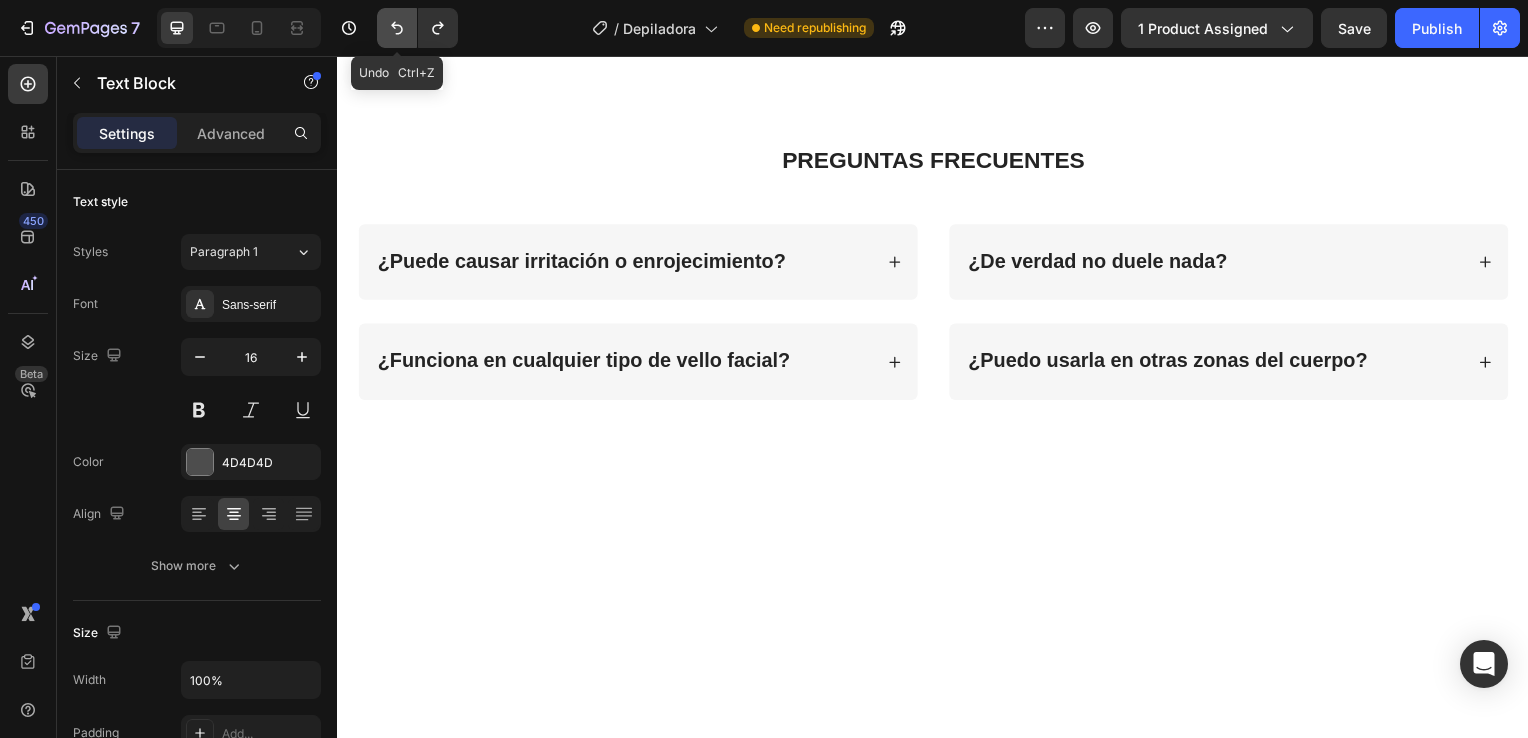 click 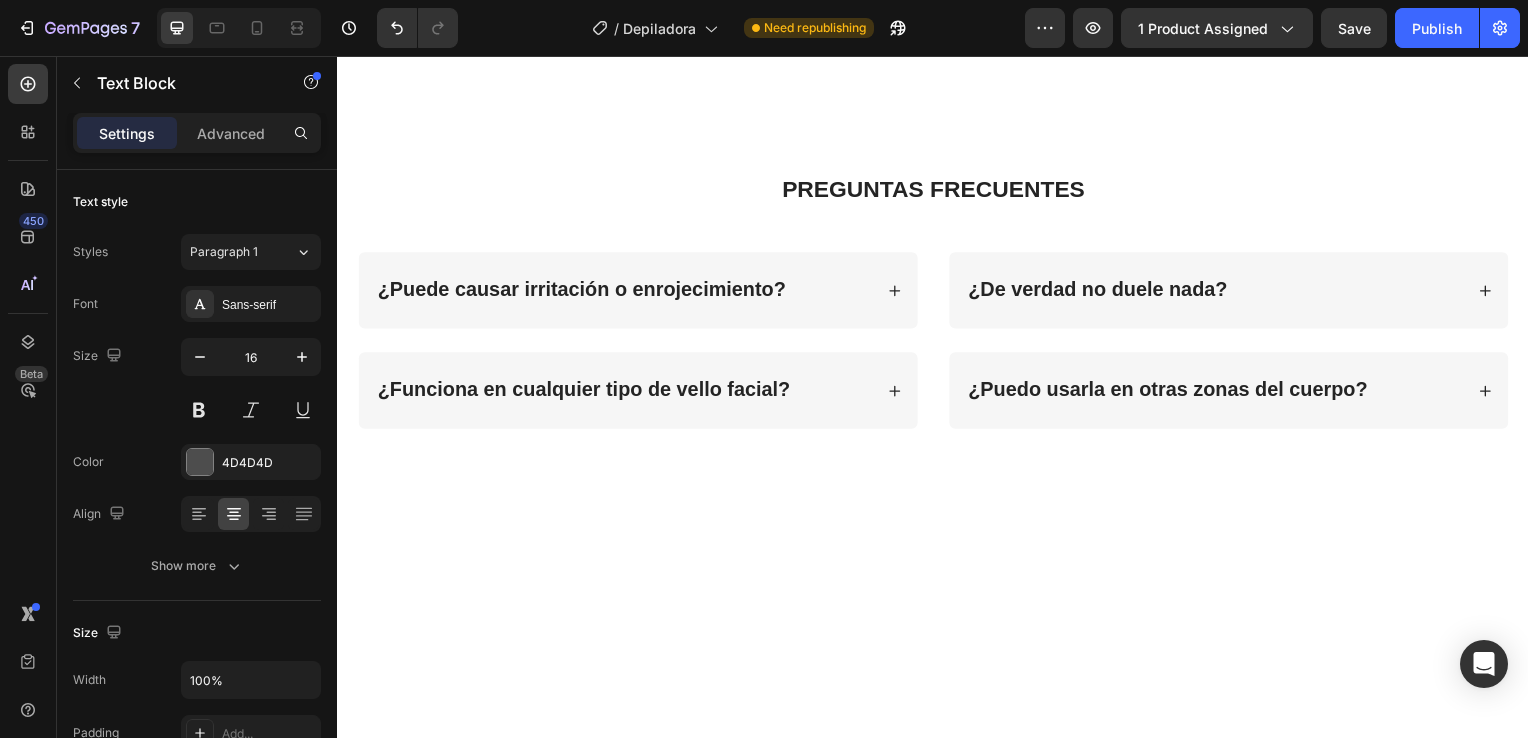 drag, startPoint x: 828, startPoint y: 286, endPoint x: 1035, endPoint y: 281, distance: 207.06038 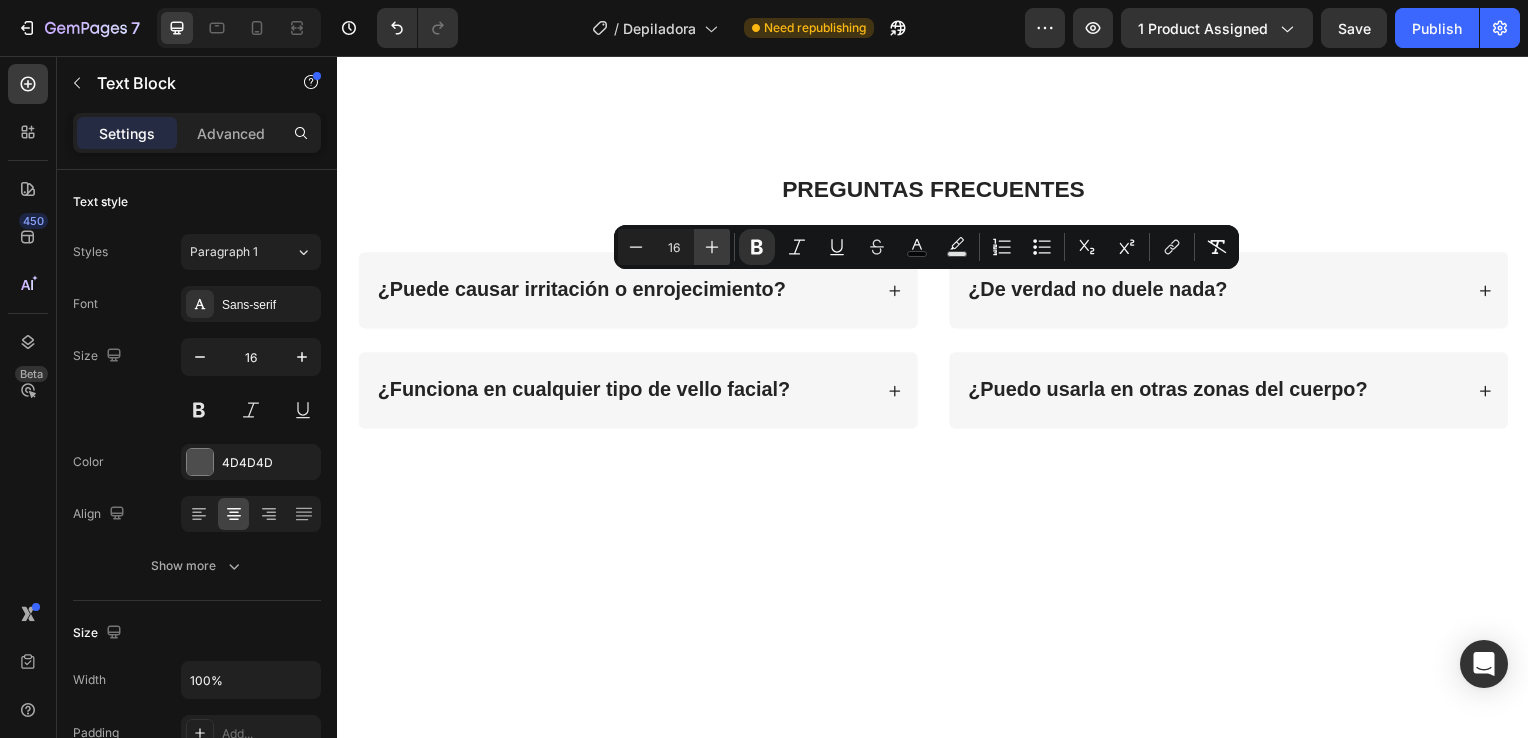click 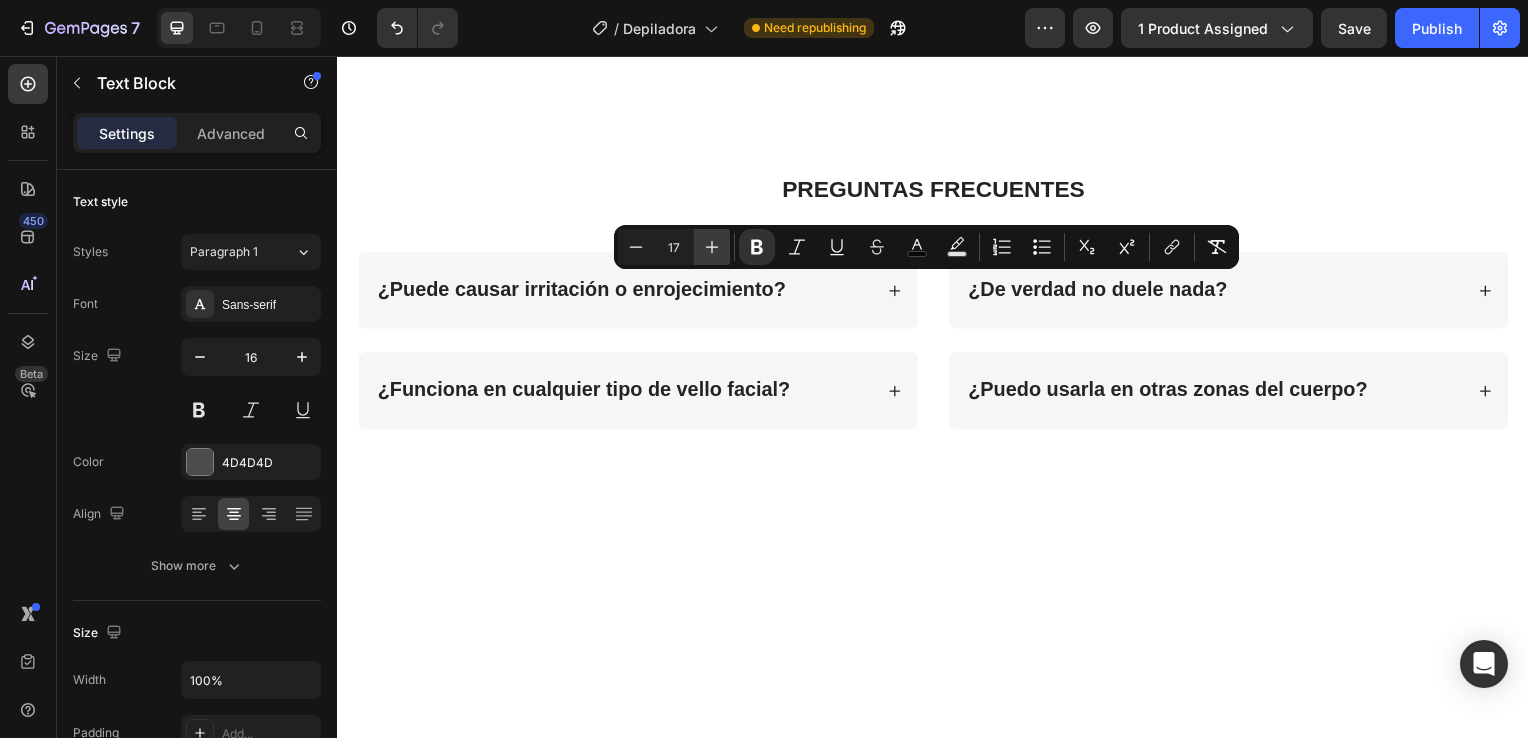 click 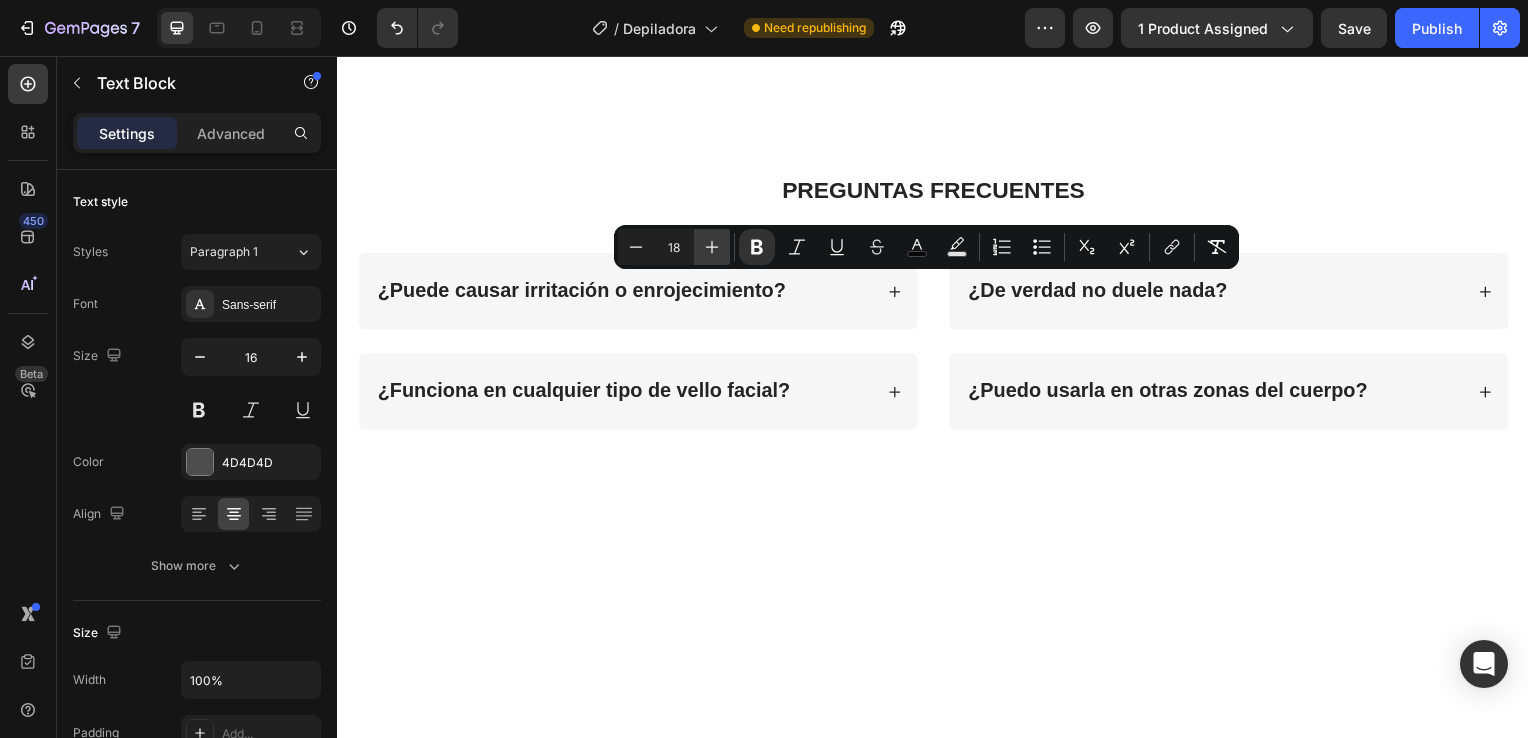 click 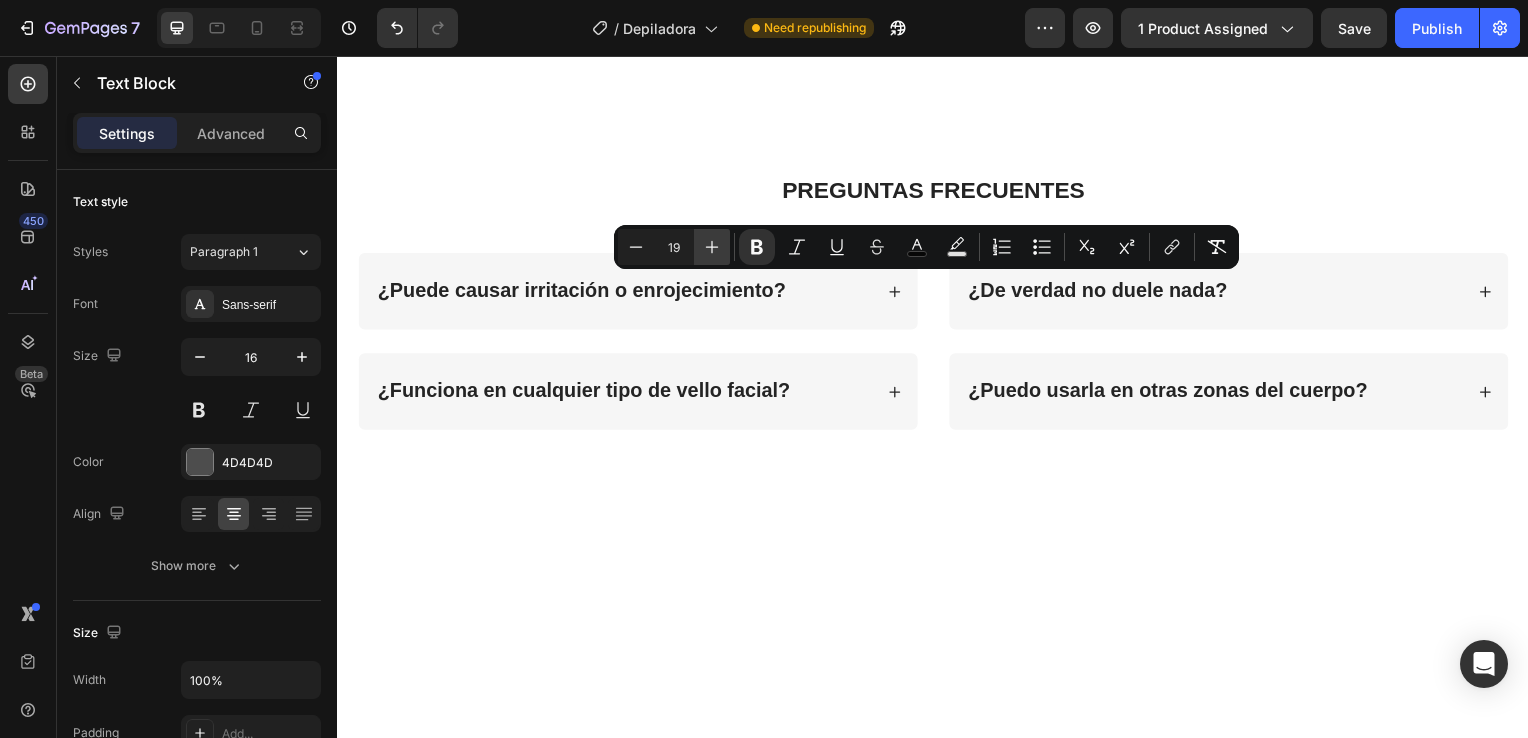click 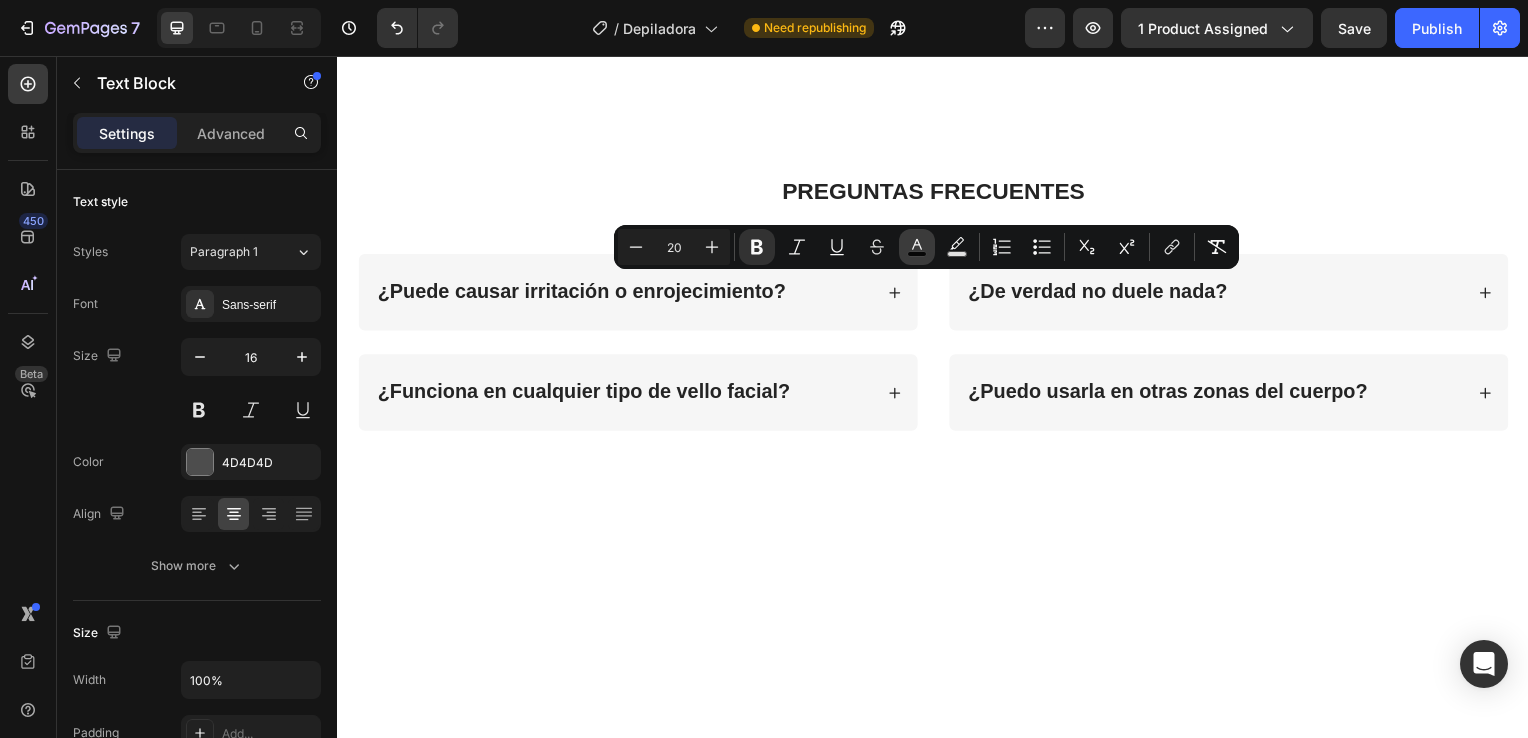 click on "color" at bounding box center (917, 247) 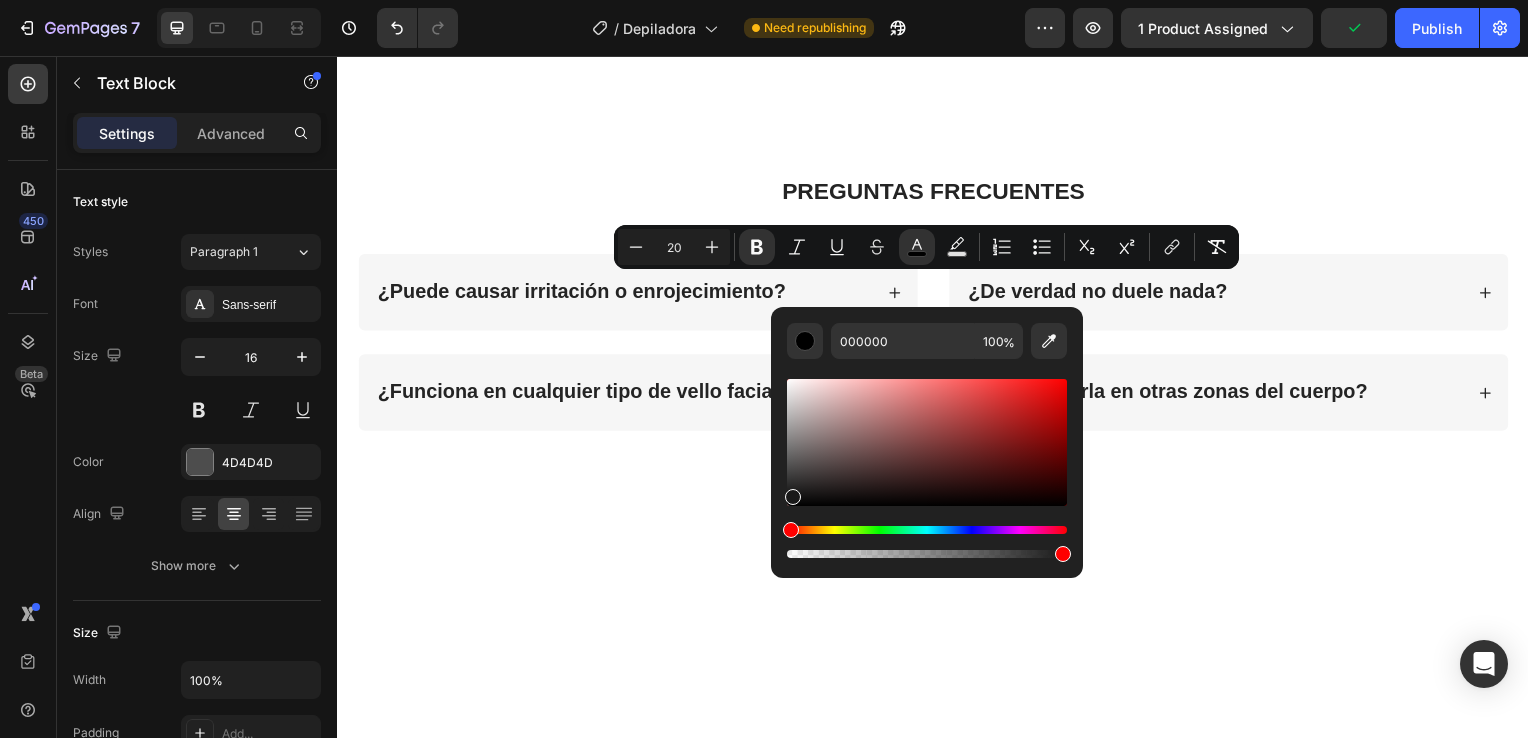 drag, startPoint x: 792, startPoint y: 506, endPoint x: 791, endPoint y: 493, distance: 13.038404 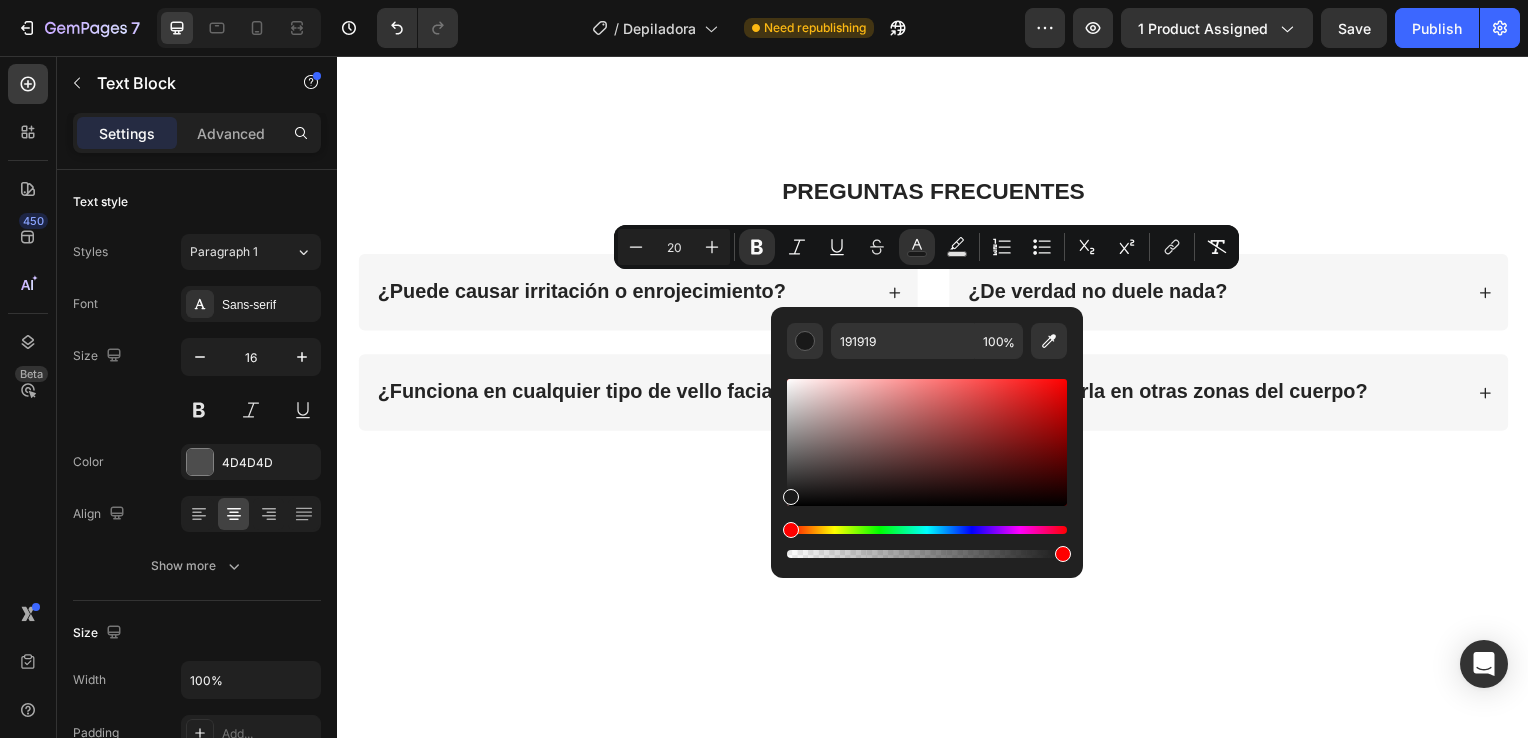 type on "0C0C0C" 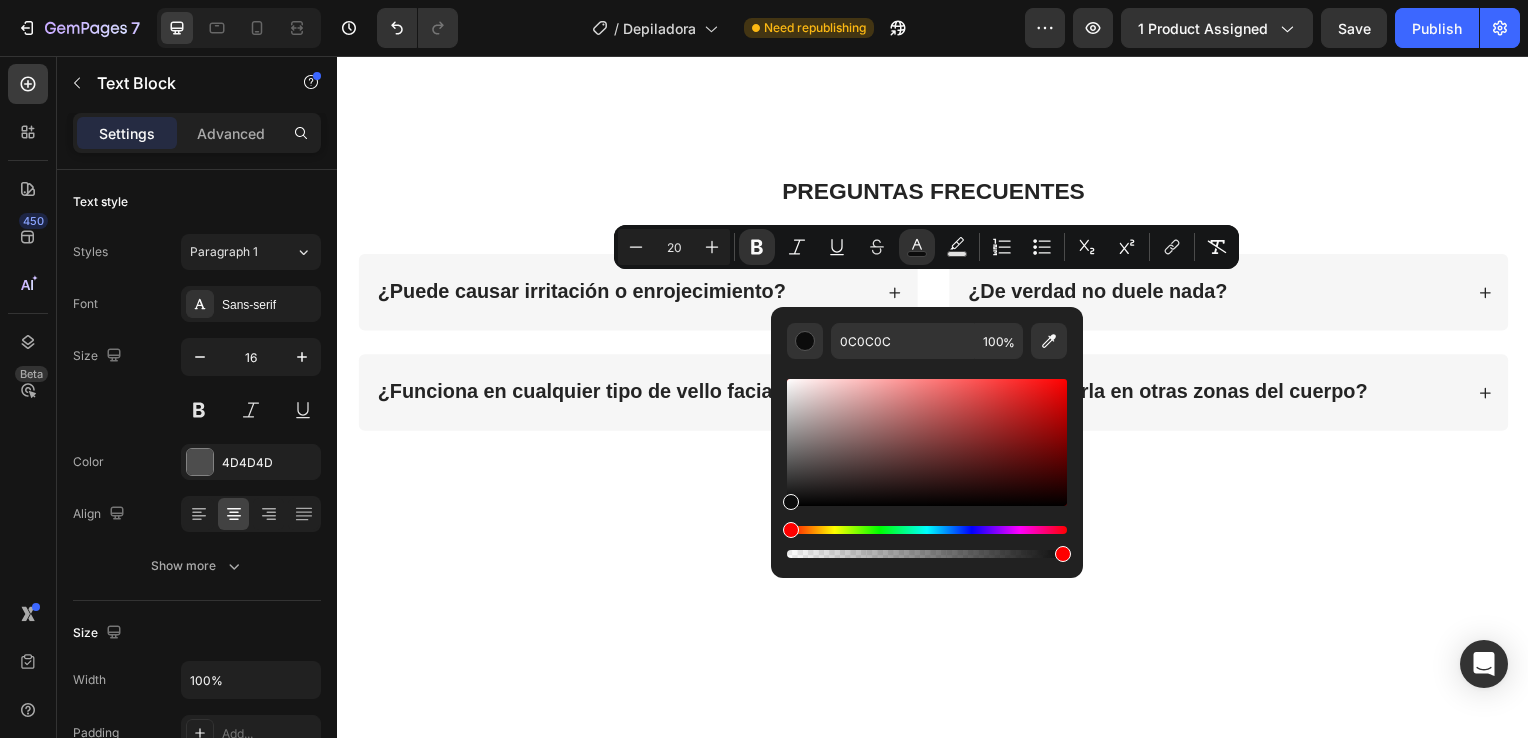 click at bounding box center (791, 502) 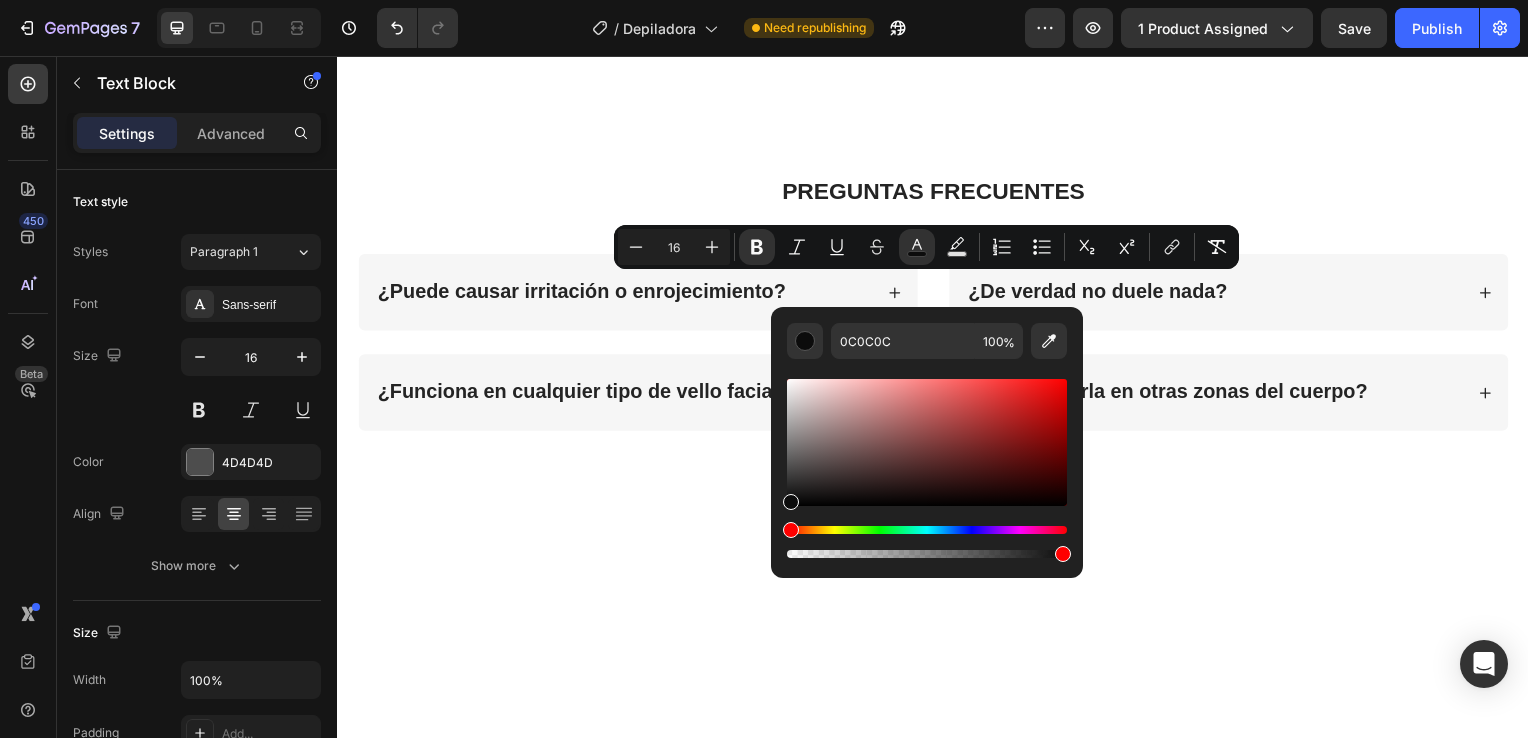 click on "Depiladora facial eléctrica   Cabezal suave de precisión Batería  1 Pila AAA        Tipo de luz  Led blanca       Medidas  Ø2 x 12,5 cm Depiladora facial eléctrica   Cabezal suave de precisión Cepillo de limpieza" at bounding box center [937, -295] 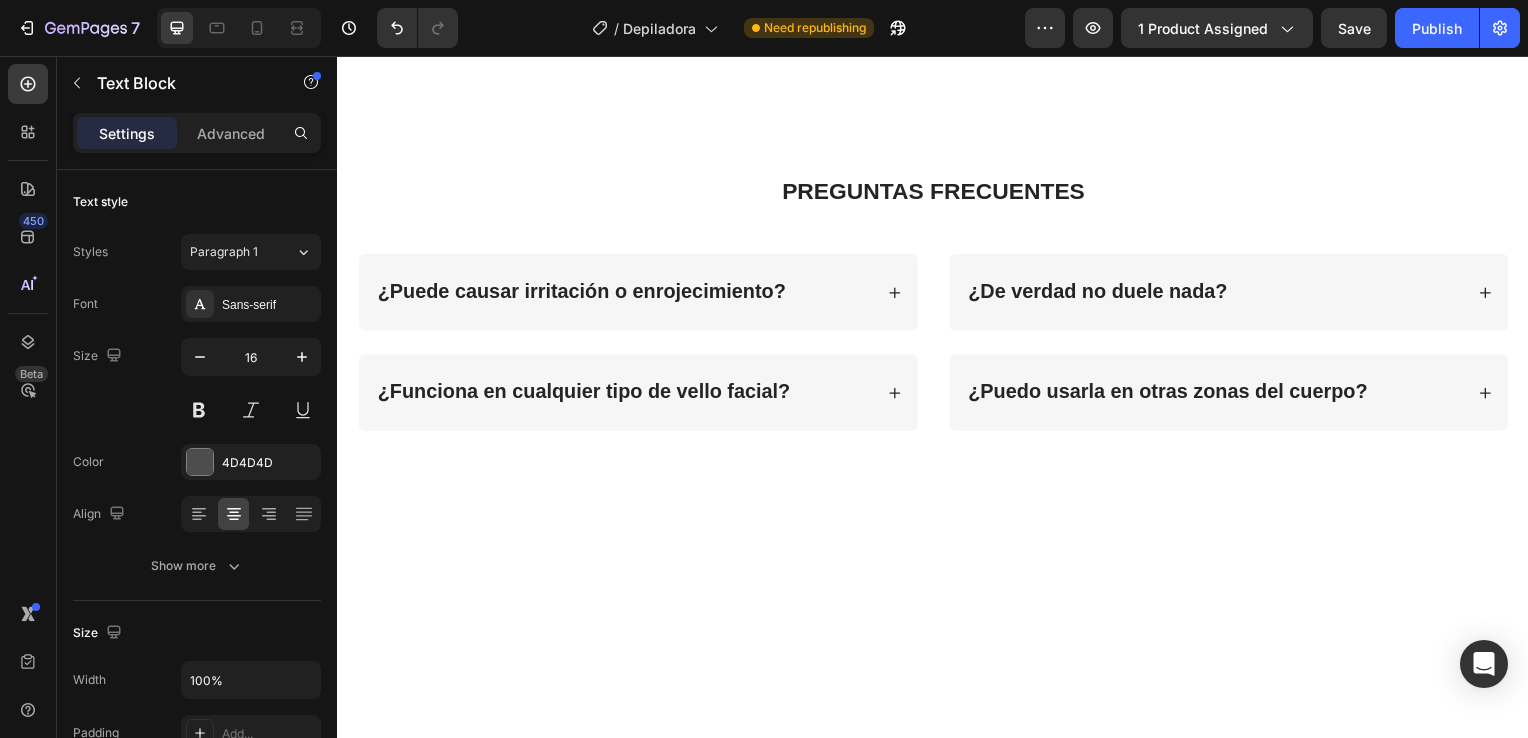 drag, startPoint x: 852, startPoint y: 320, endPoint x: 919, endPoint y: 330, distance: 67.74216 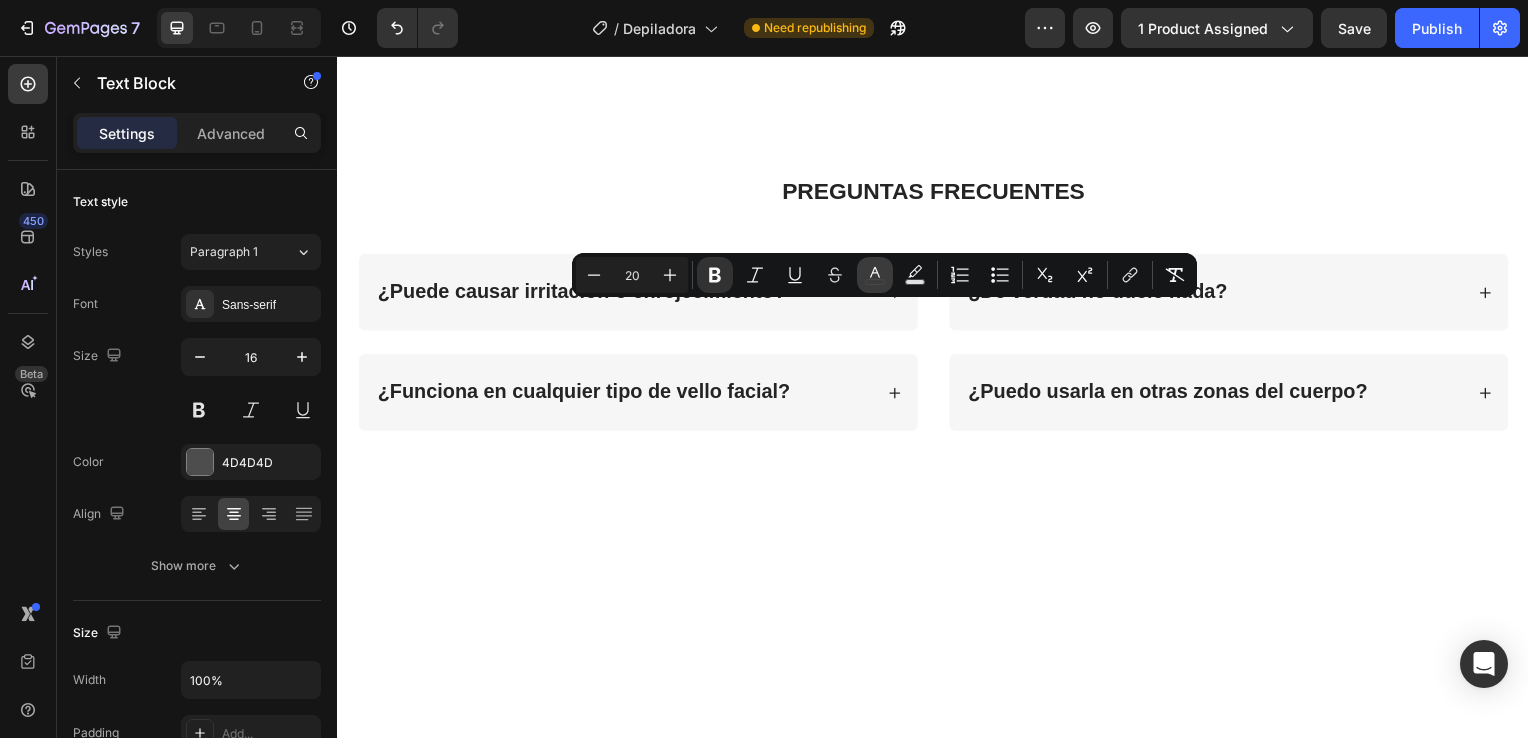 click 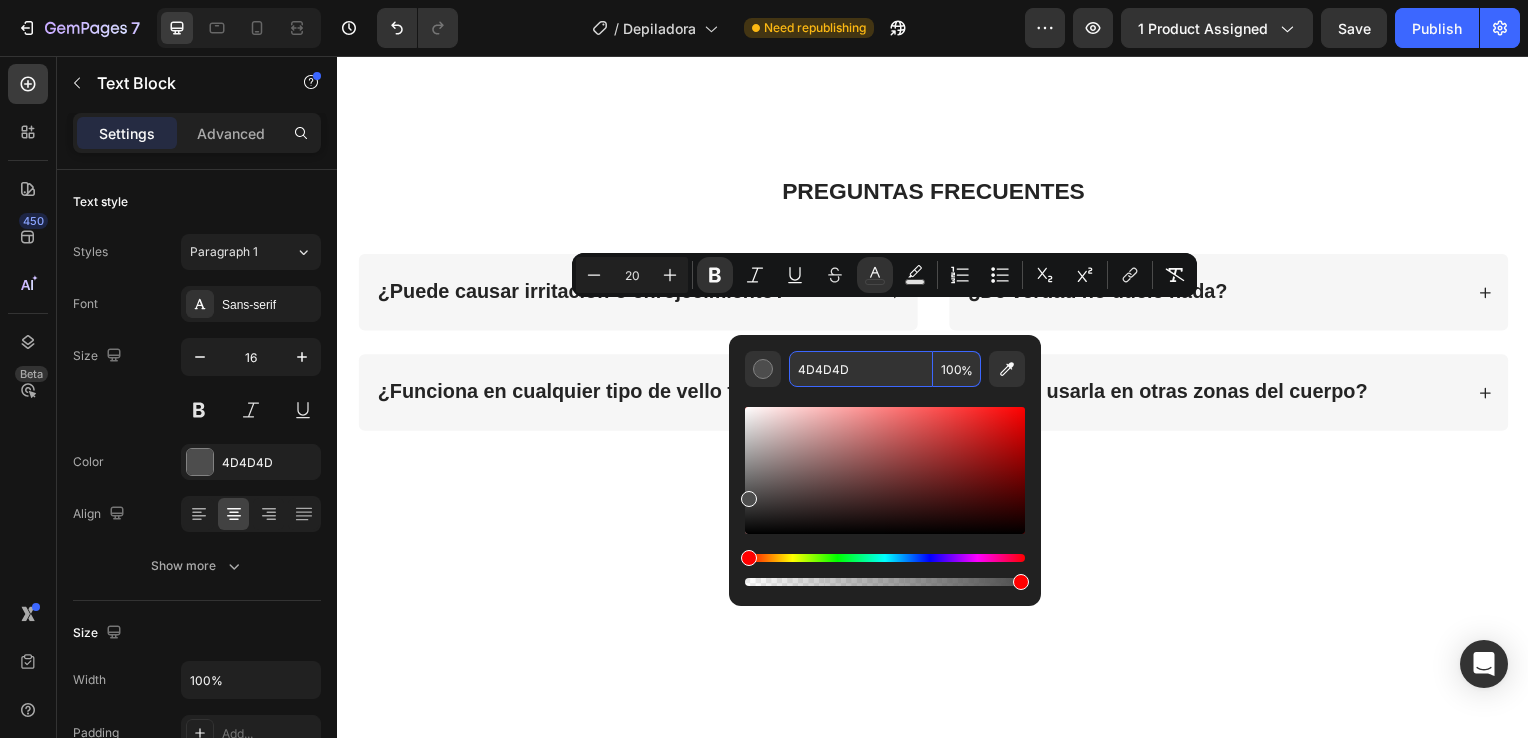 click on "4D4D4D" at bounding box center (861, 369) 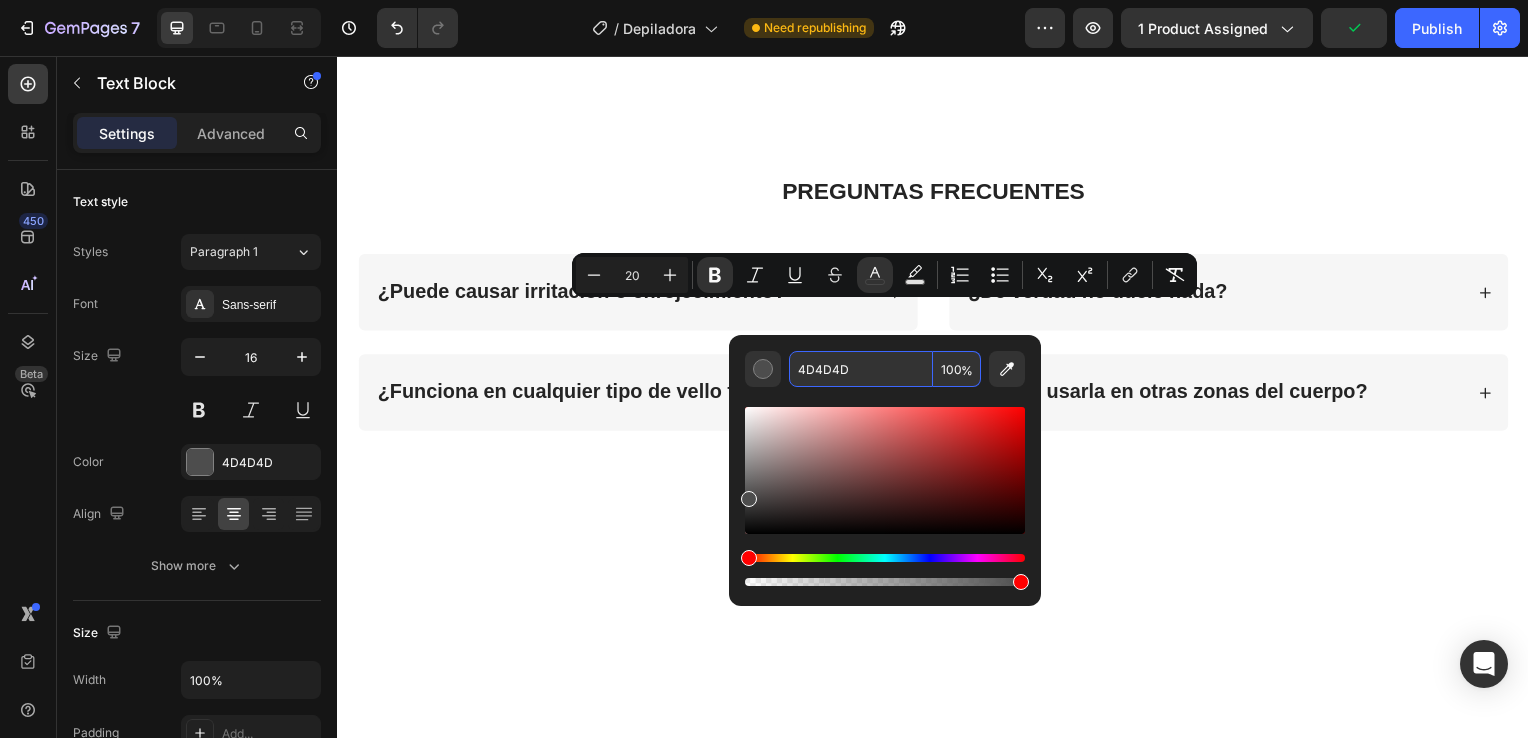 click on "Tipo de luz  Led blanca       Medidas  Ø2 x 12,5 cm" at bounding box center (937, -308) 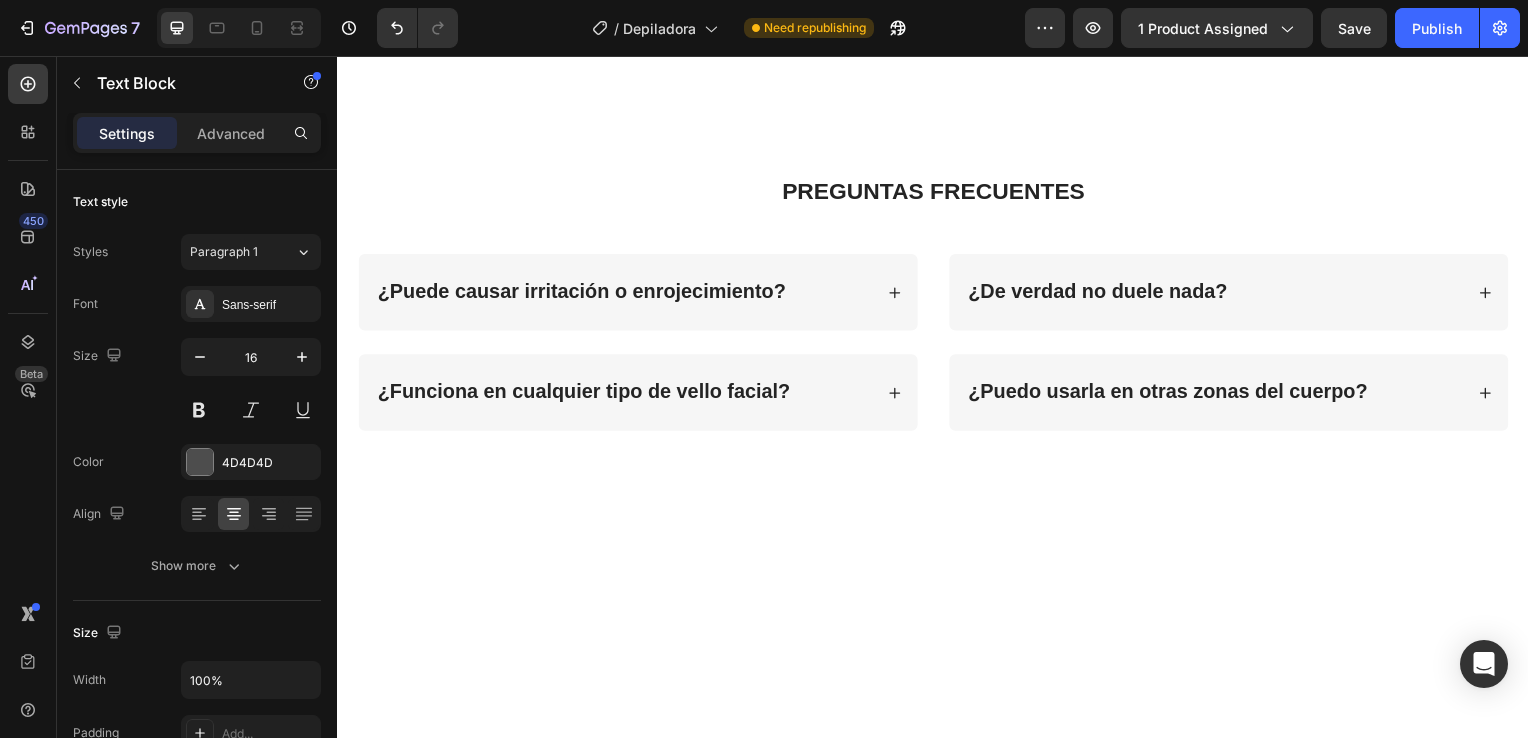 click on "Cabezal suave de precisión" at bounding box center (936, -386) 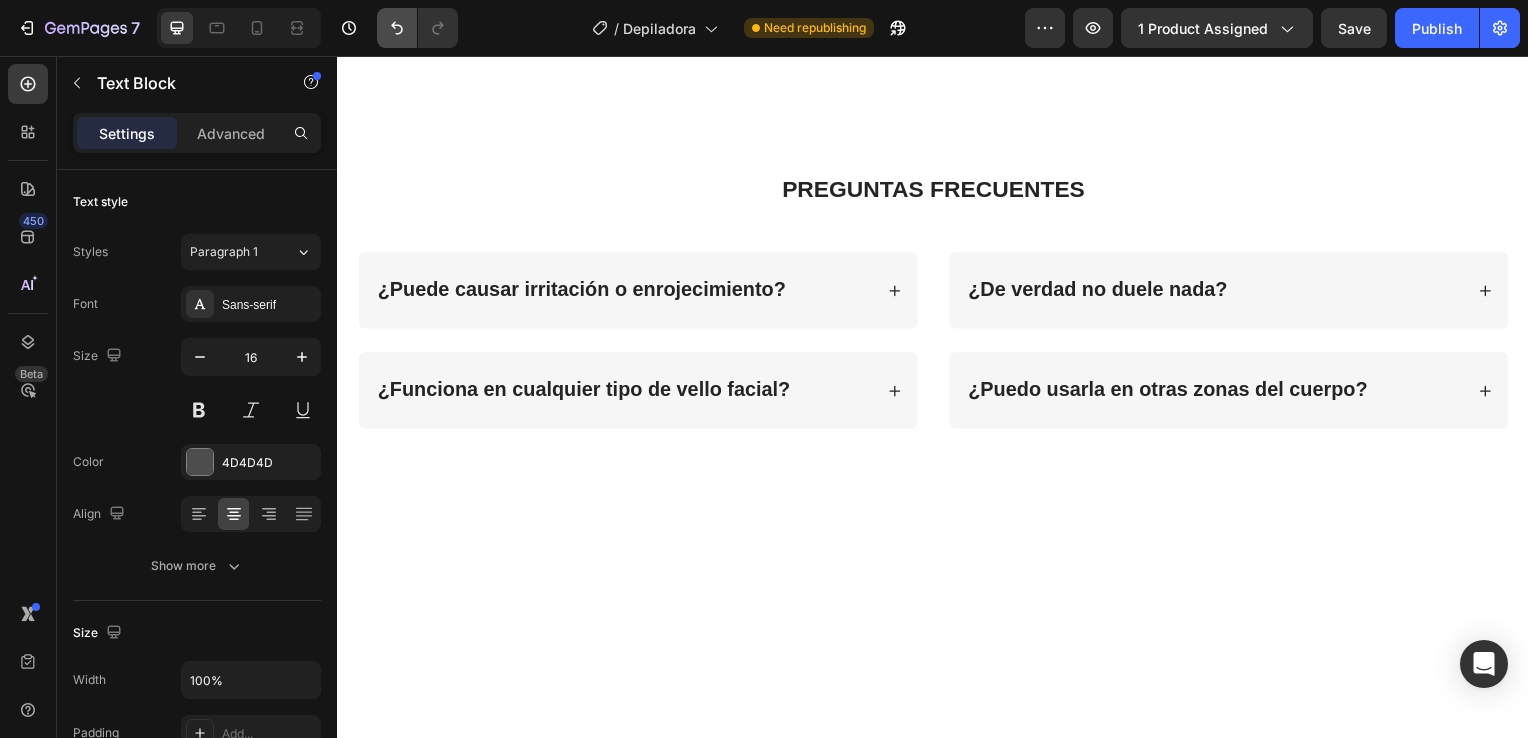 click 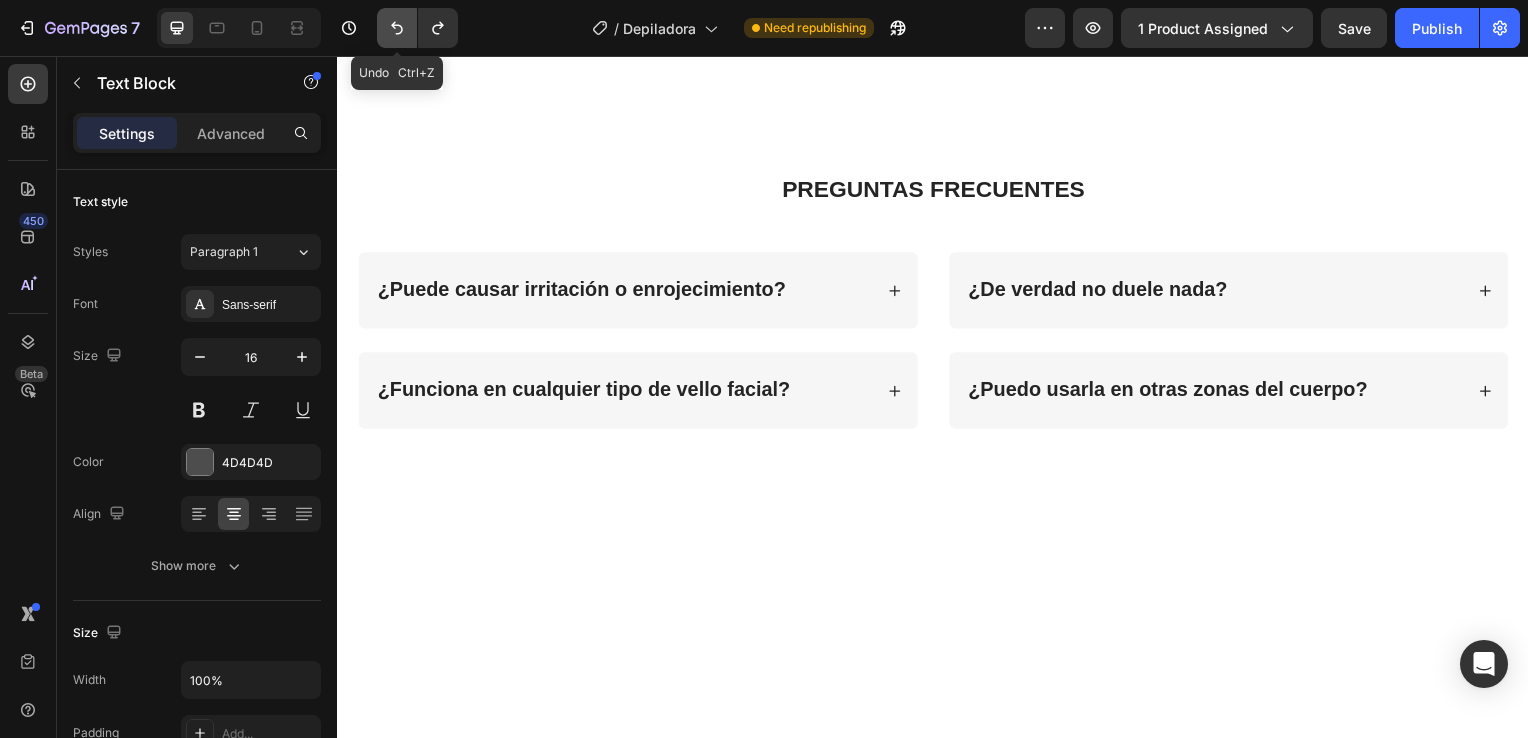 click 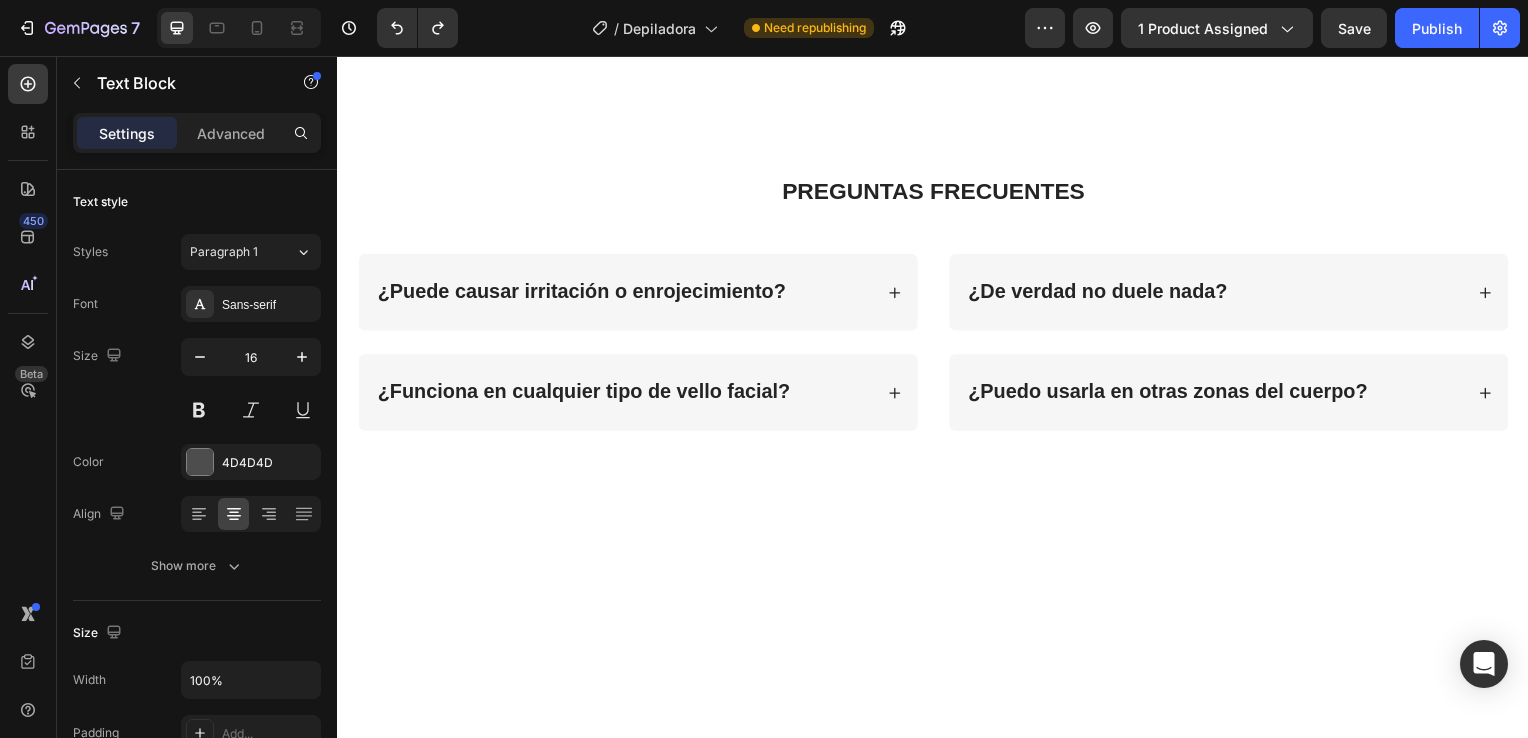 drag, startPoint x: 855, startPoint y: 256, endPoint x: 1113, endPoint y: 255, distance: 258.00195 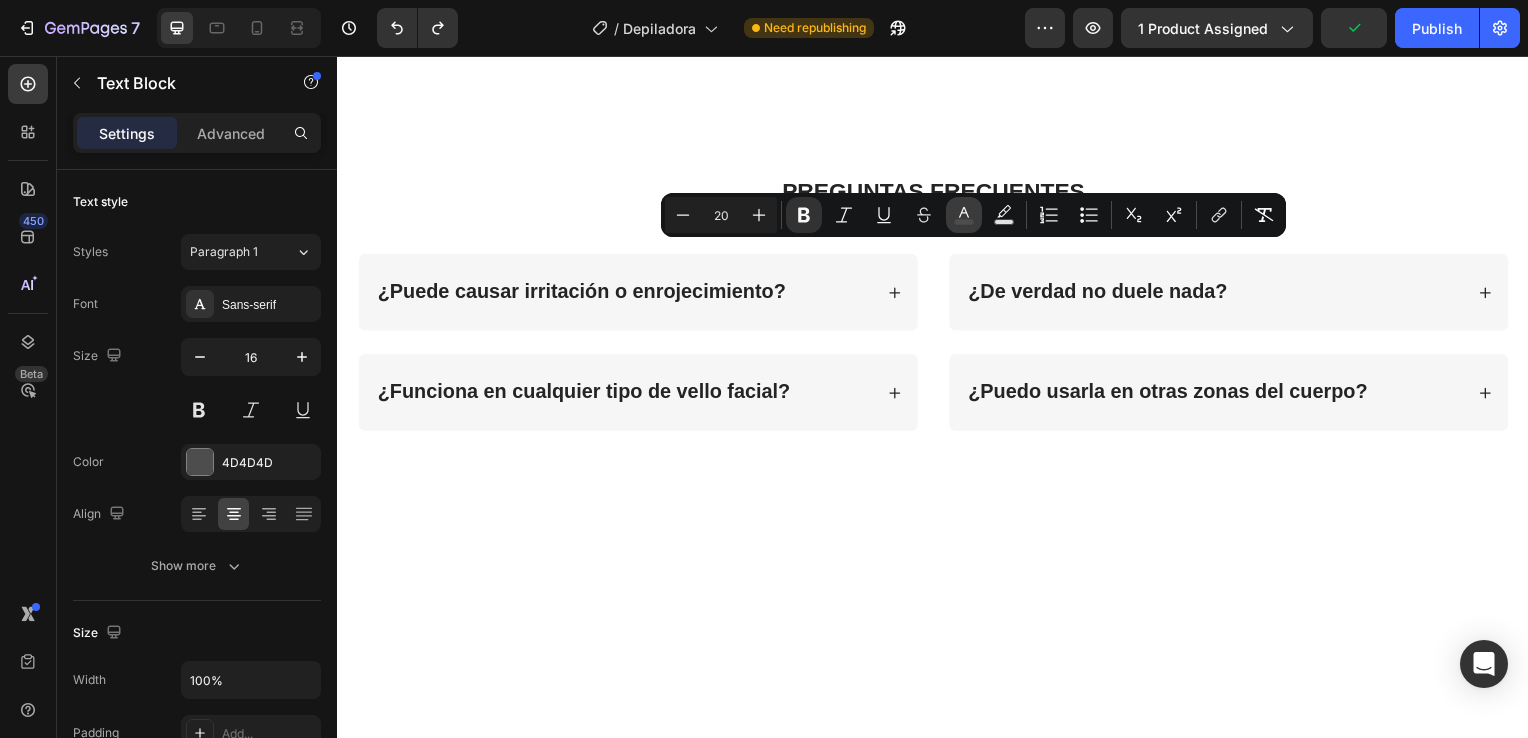 click 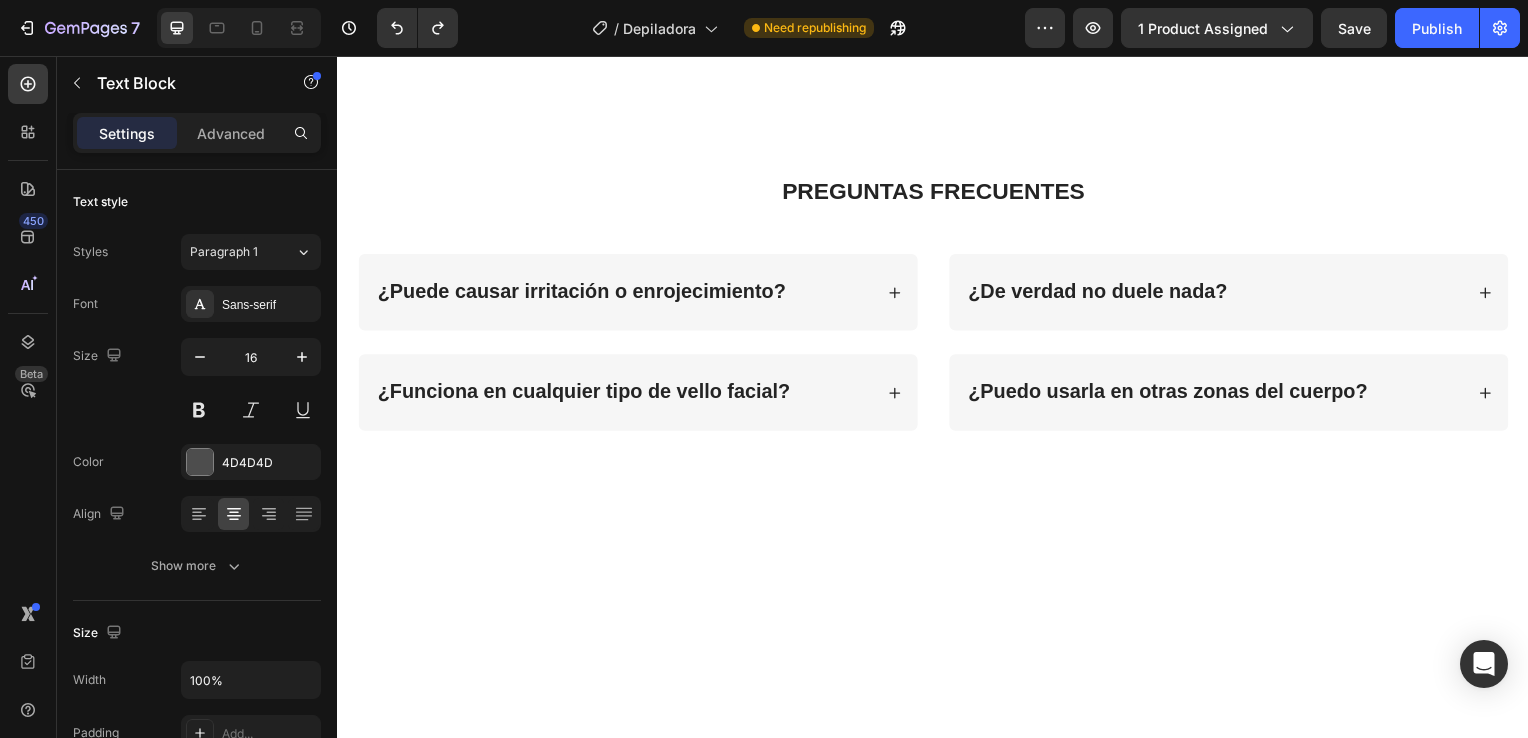 click on "Batería  1 Pila AAA" at bounding box center [937, -354] 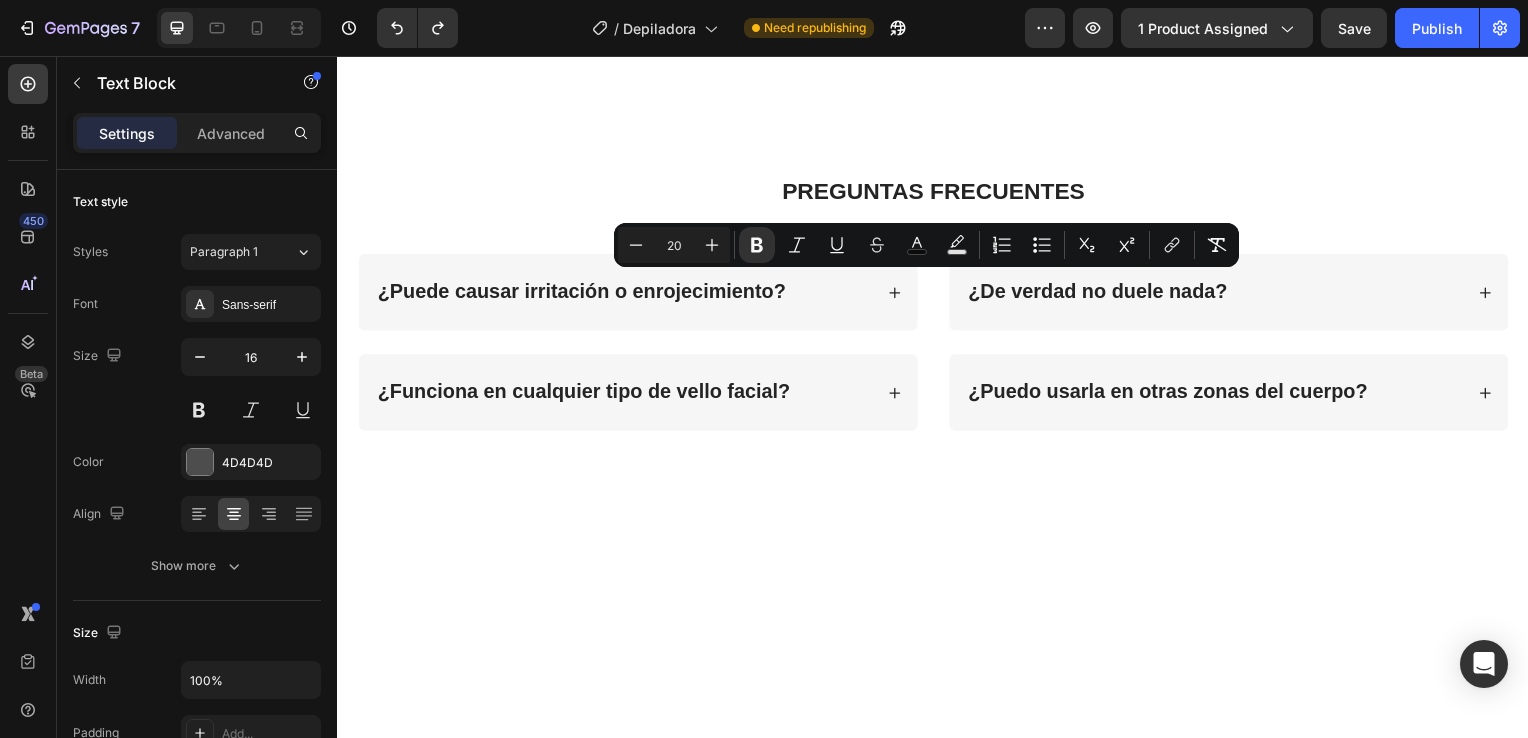 drag, startPoint x: 804, startPoint y: 290, endPoint x: 1067, endPoint y: 288, distance: 263.0076 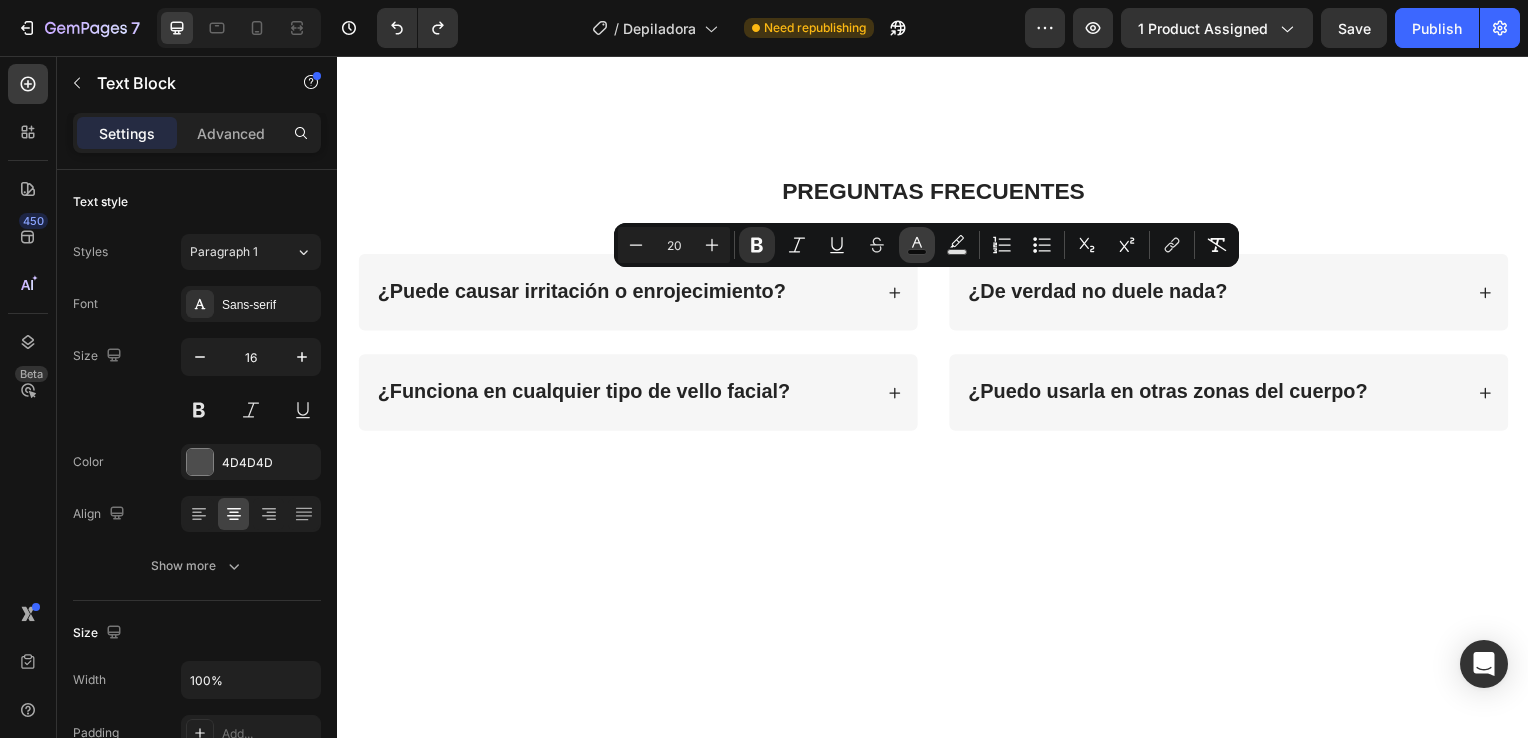 click 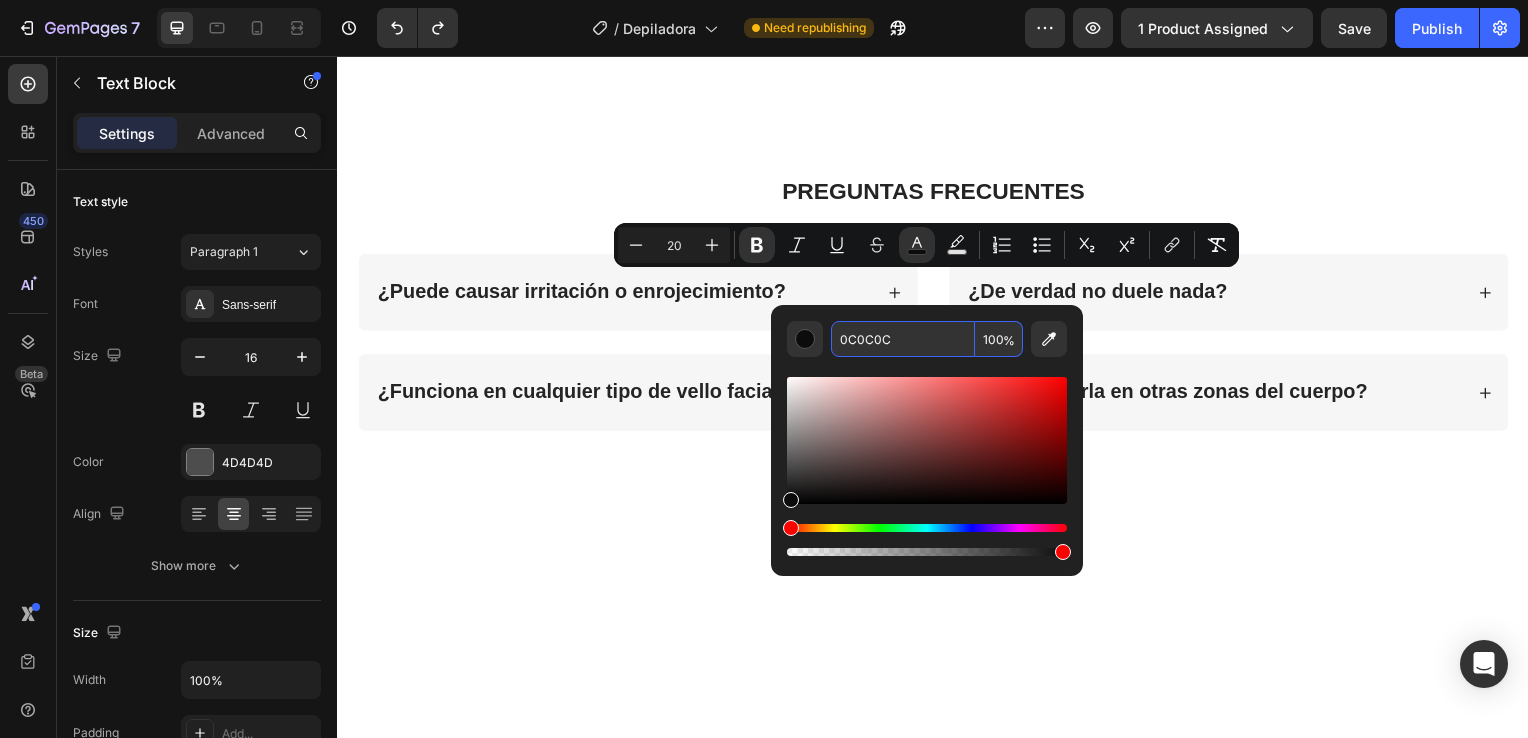 click on "0C0C0C" at bounding box center (903, 339) 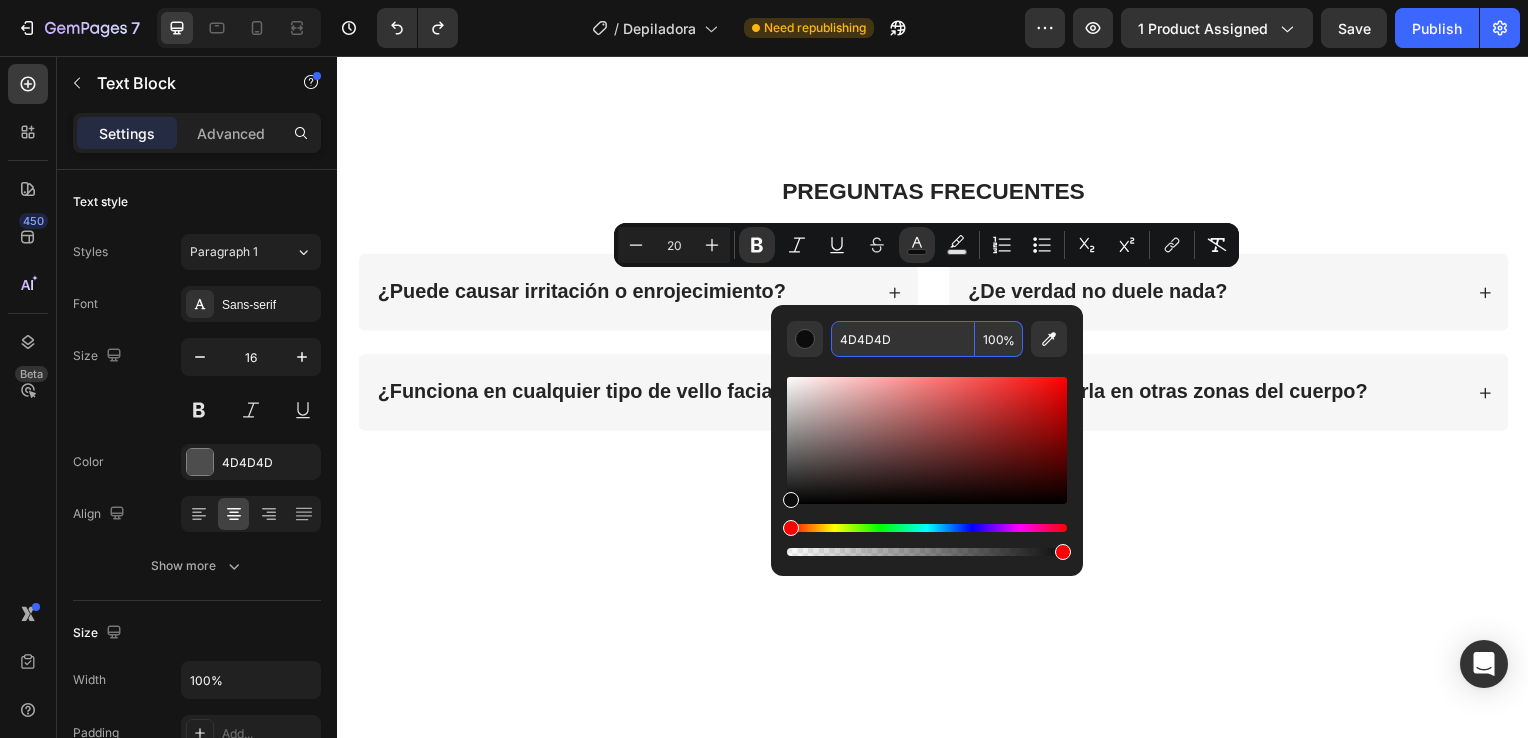 type on "4D4D4D" 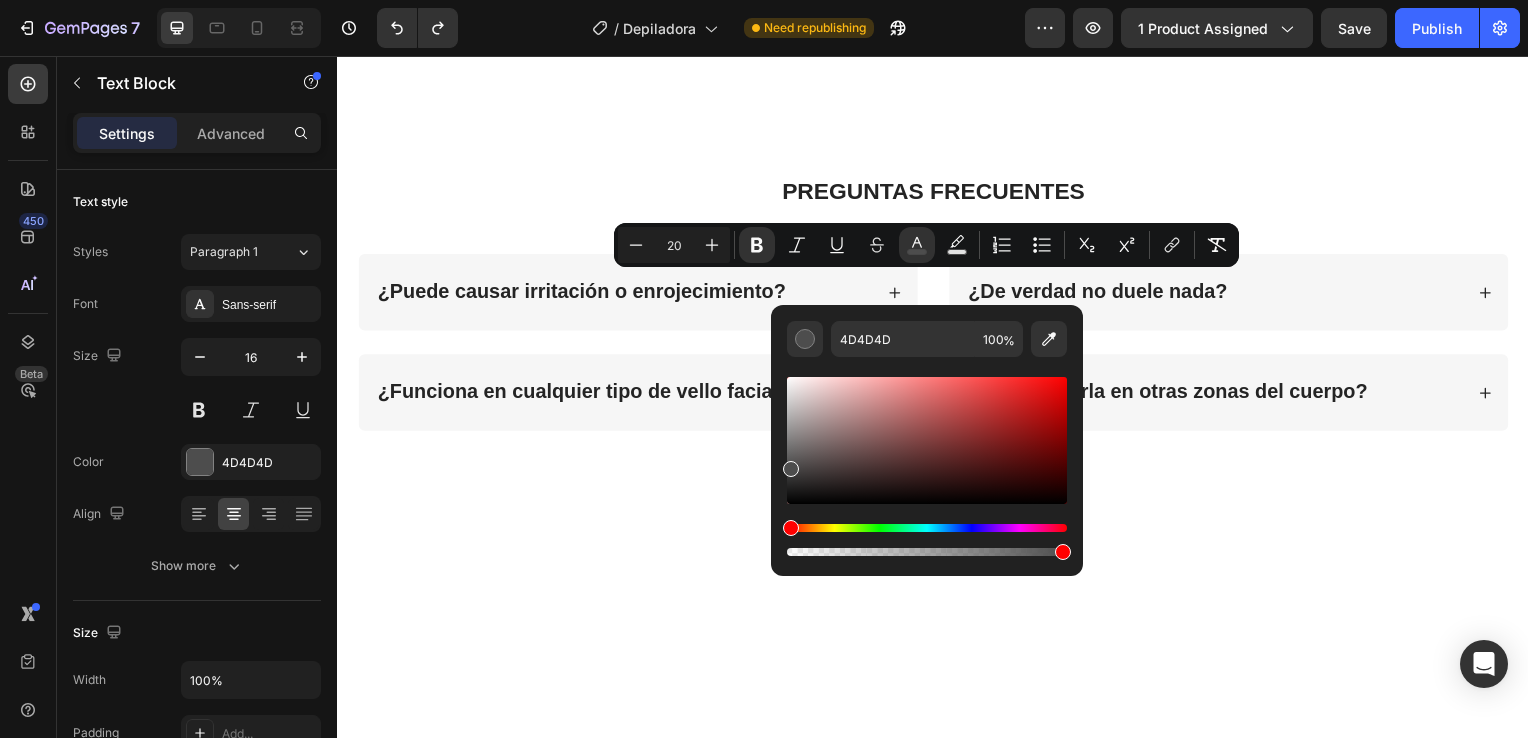click on "Depiladora facial eléctrica   Cabezal suave de precisión Batería  1 Pila AAA        Tipo de luz  Led blanca       Medidas  Ø2 x 12,5 cm Depiladora facial eléctrica   Cabezal suave de precisión Cepillo de limpieza" at bounding box center [937, -295] 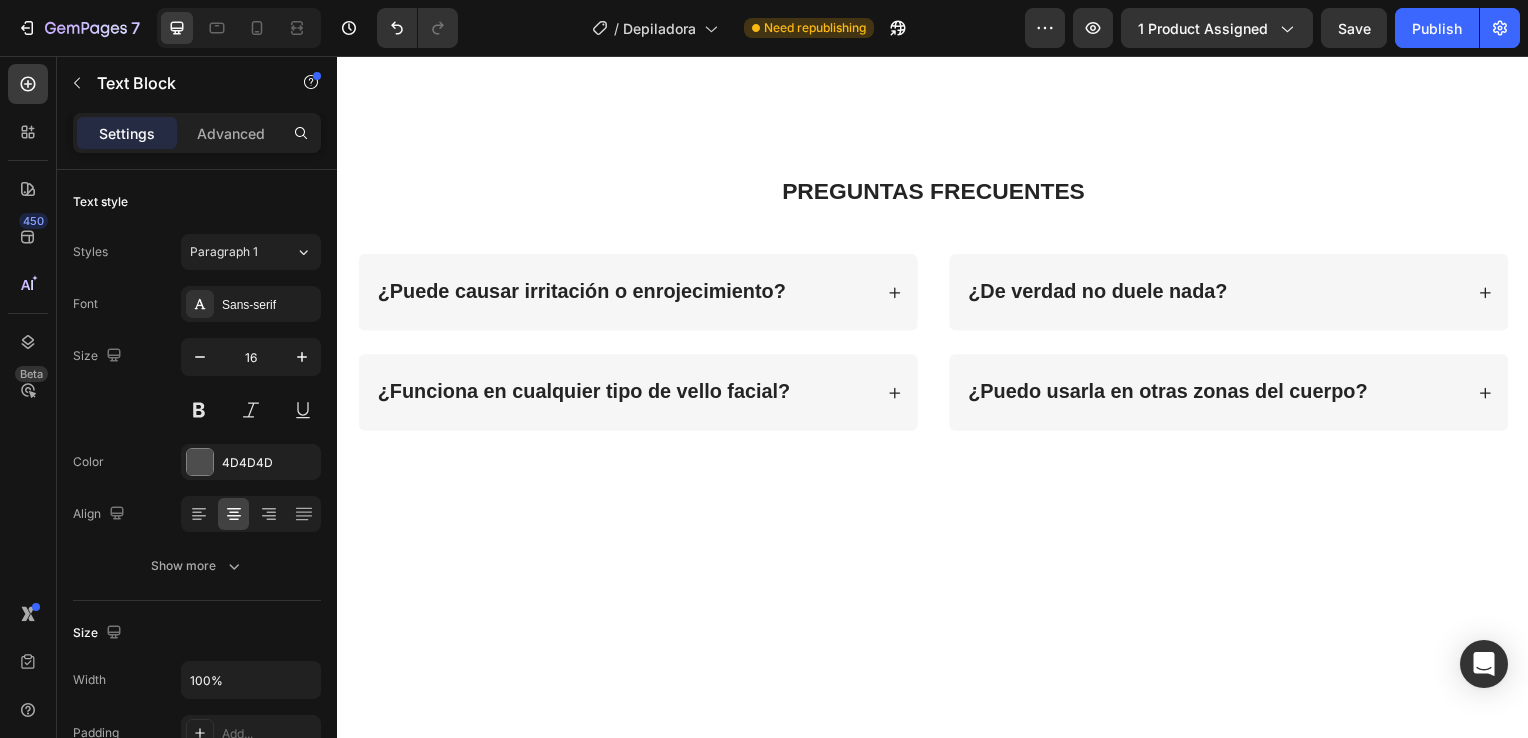 click on "Cabezal suave de precisión" at bounding box center (937, -385) 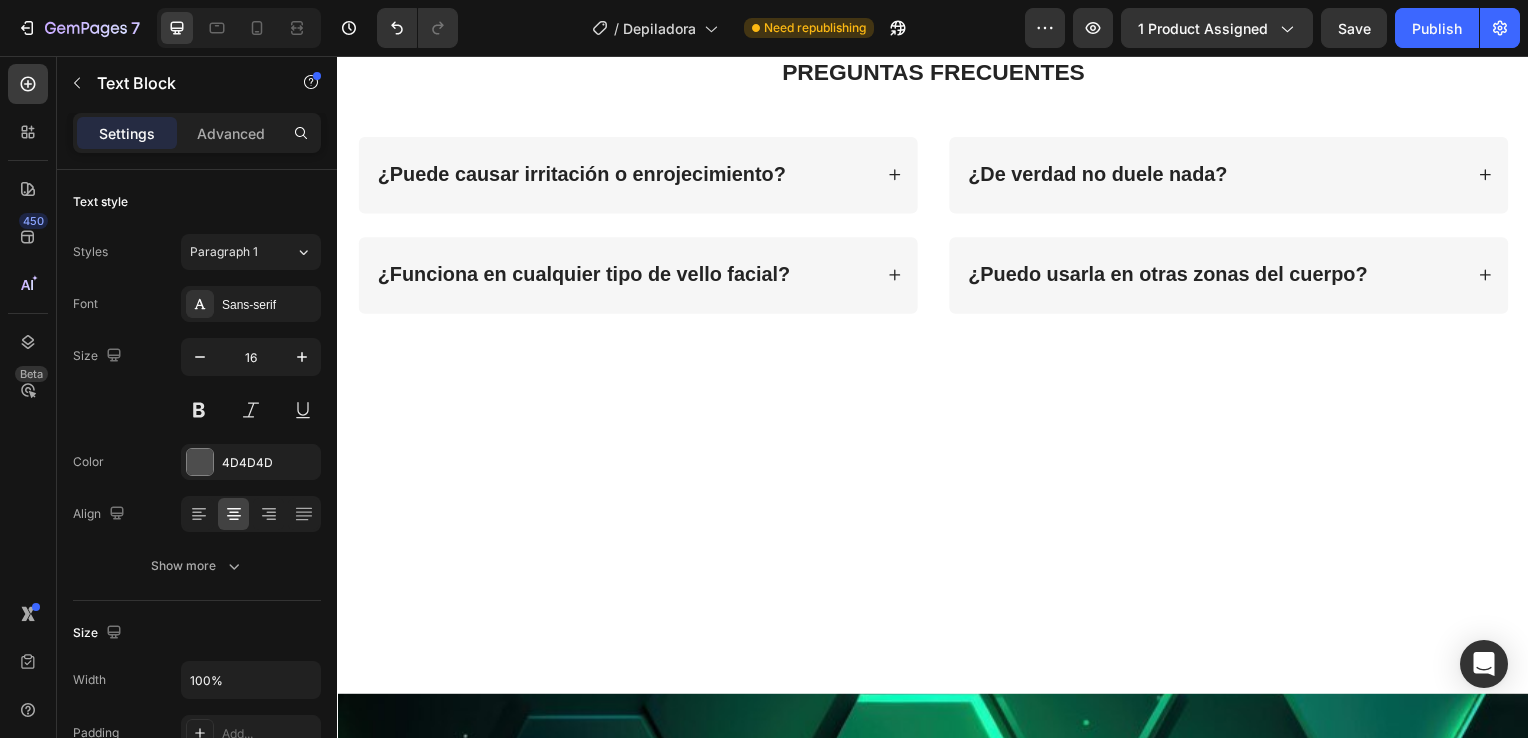 click on "* Incluye un cepillo limpiador" at bounding box center (937, -259) 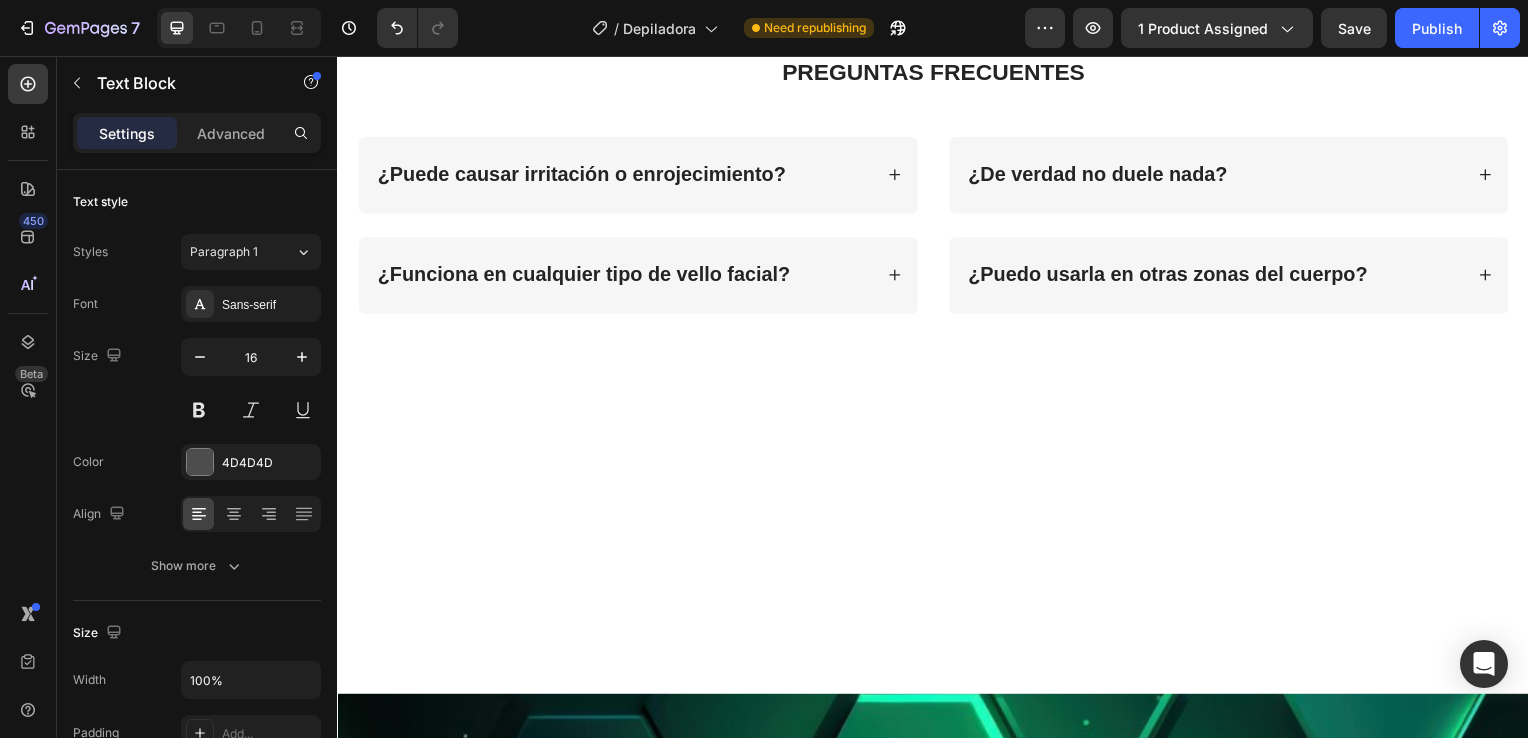 click on "* Incluye un cepillo limpiador" at bounding box center [937, -259] 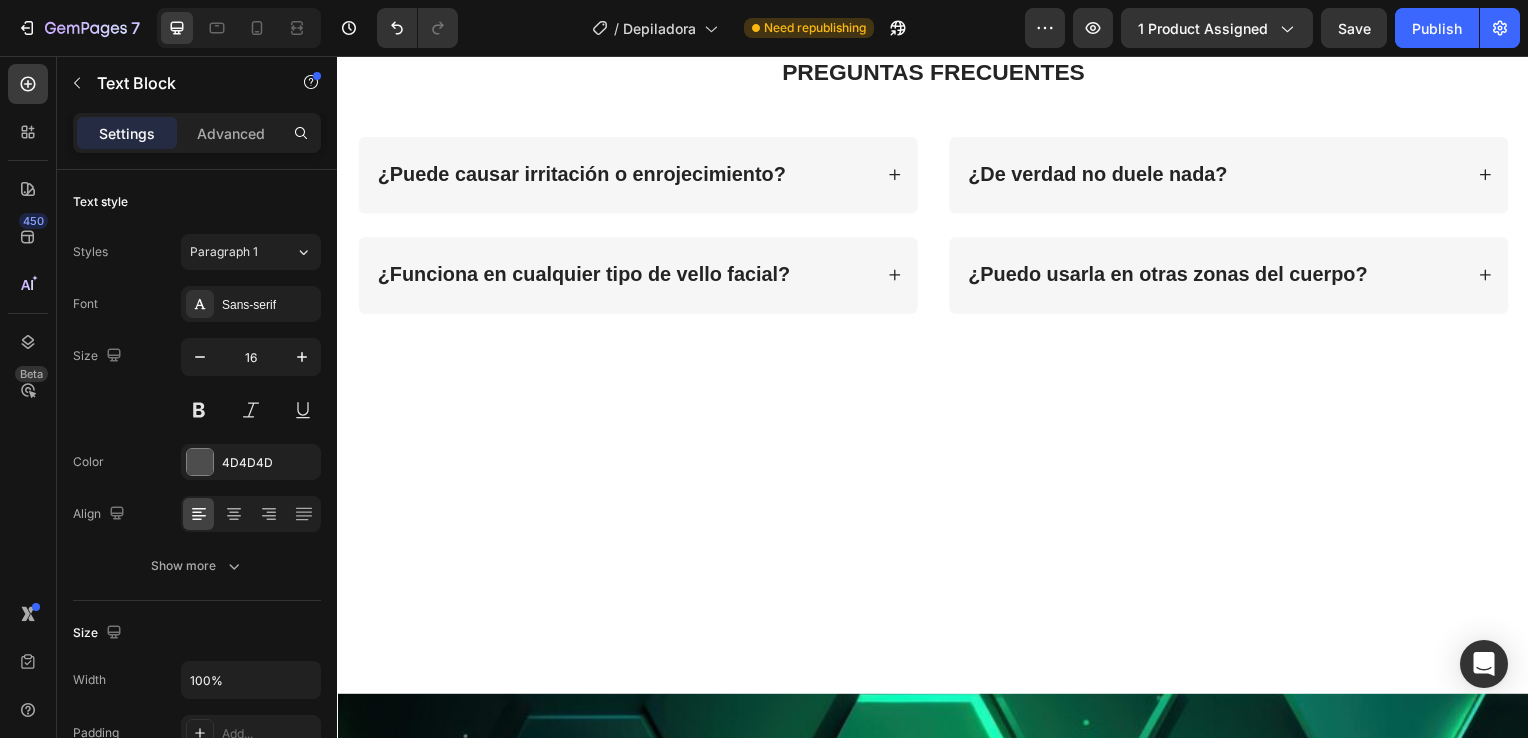click on "Depiladora facial eléctrica" at bounding box center [934, -417] 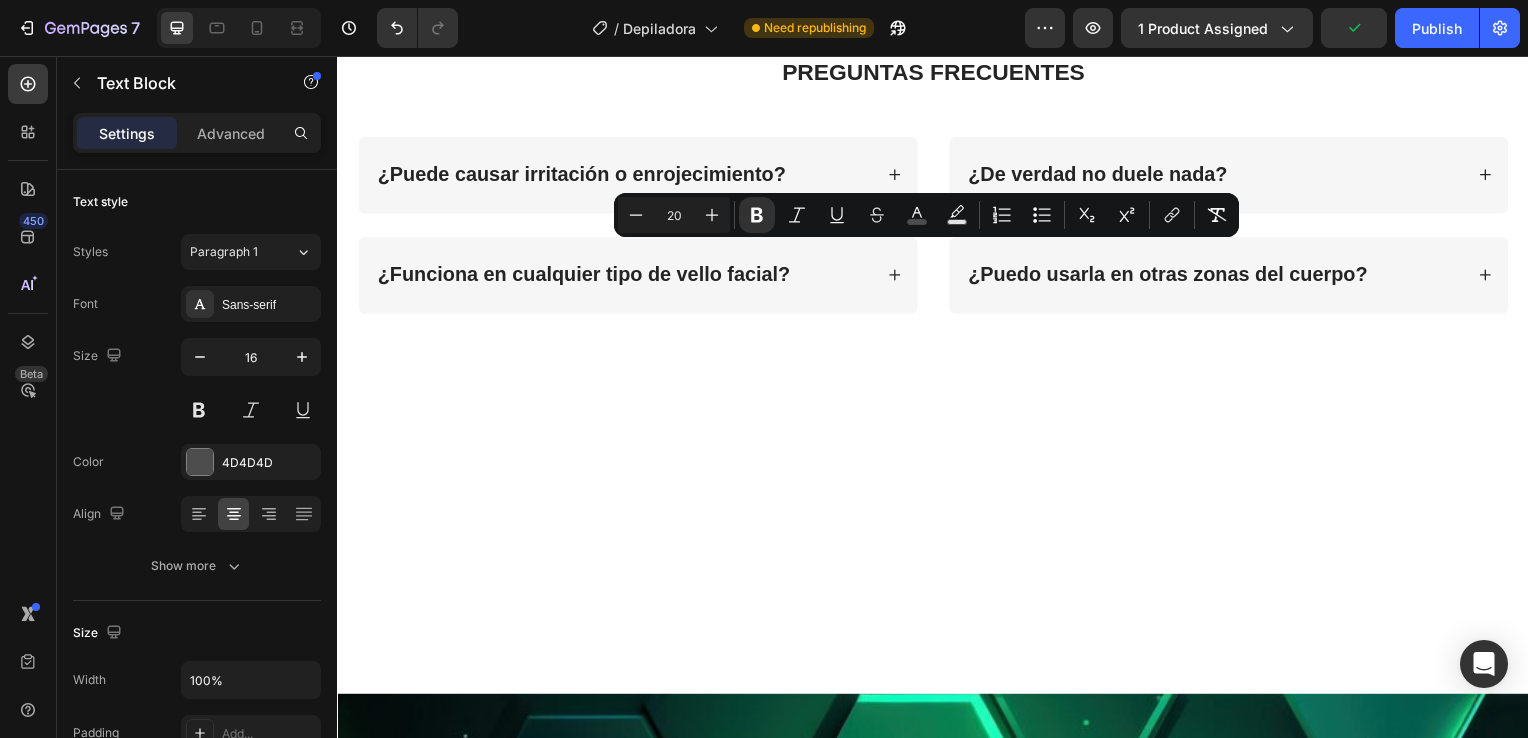 drag, startPoint x: 850, startPoint y: 256, endPoint x: 1060, endPoint y: 373, distance: 240.39343 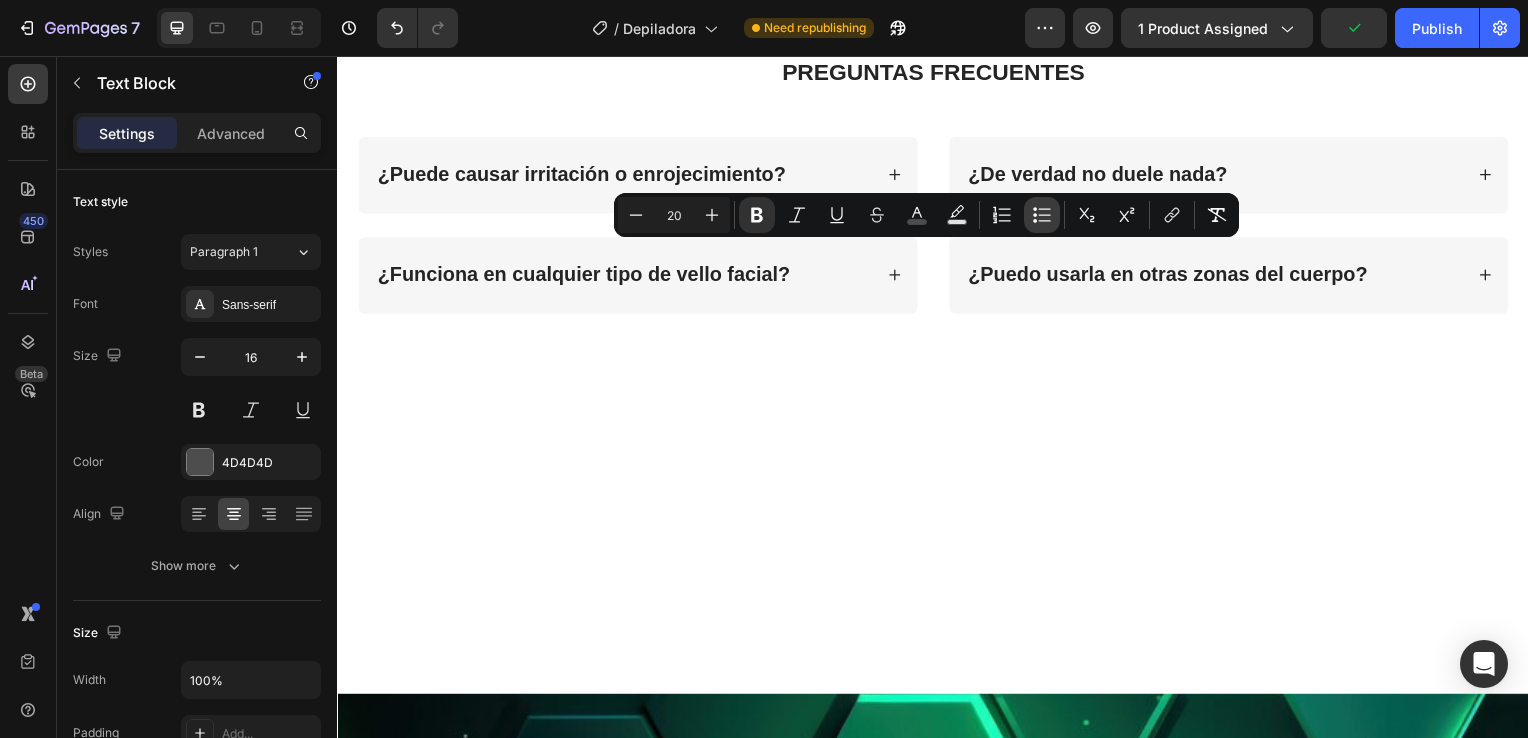 click 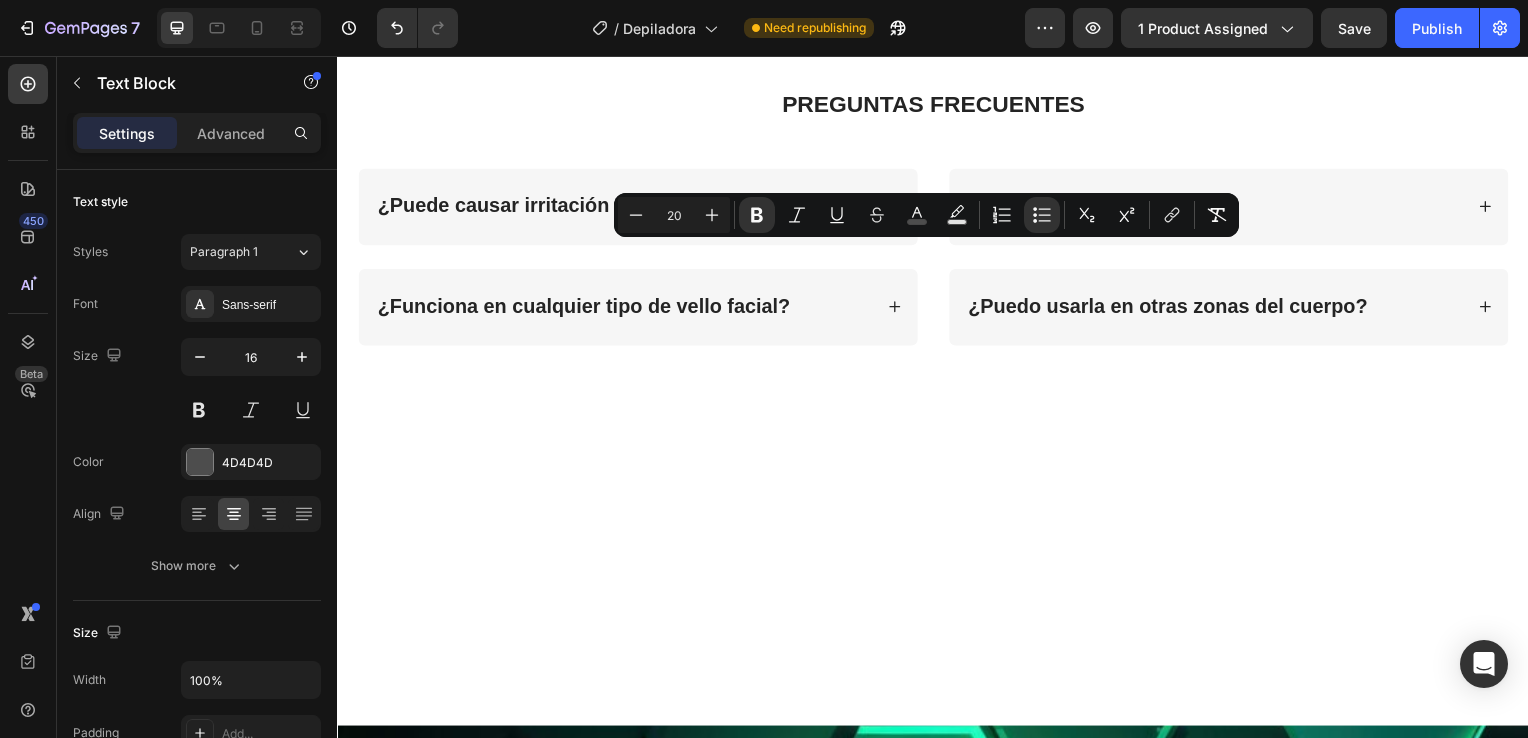 click on "Depiladora facial eléctrica" at bounding box center [957, -400] 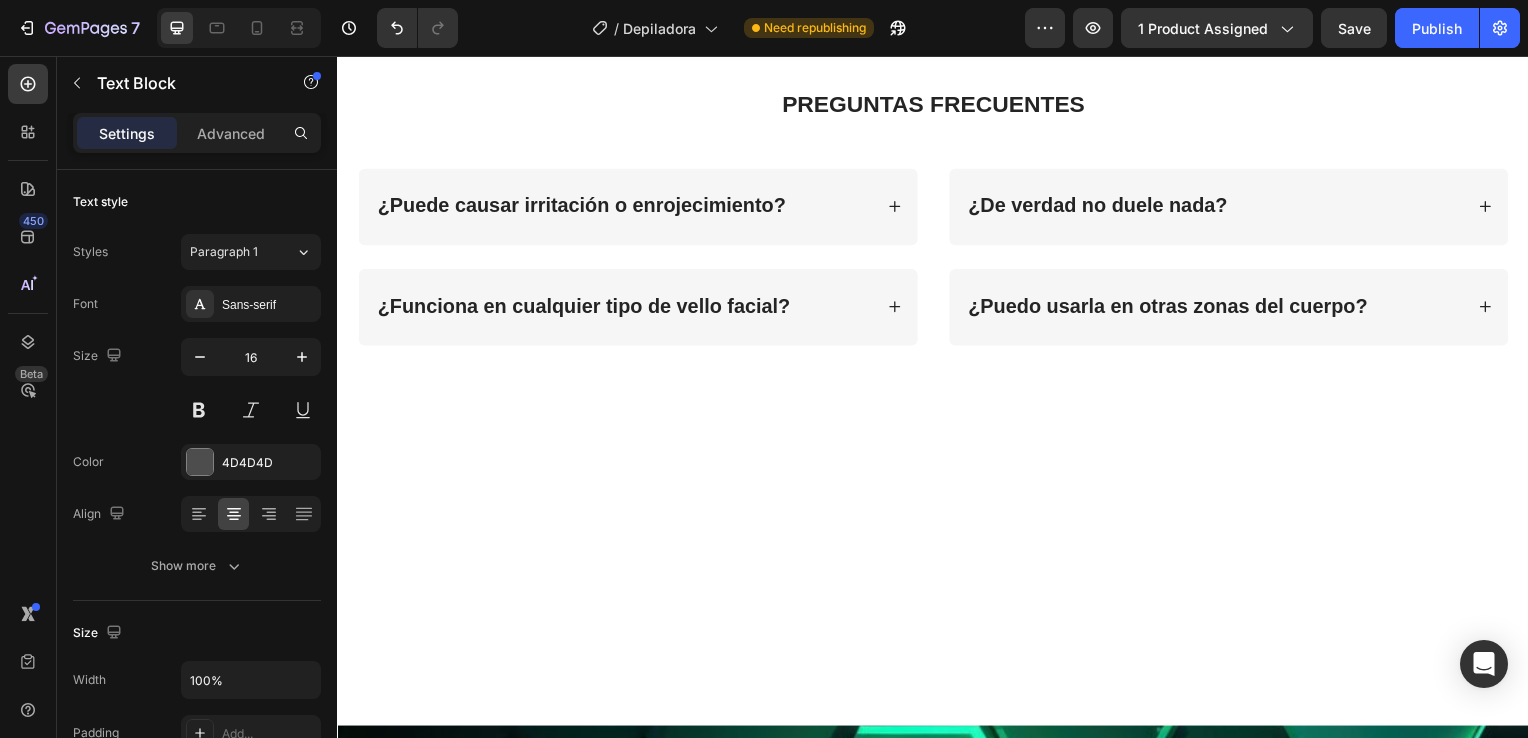 click on "Depiladora facial eléctrica" at bounding box center [965, -401] 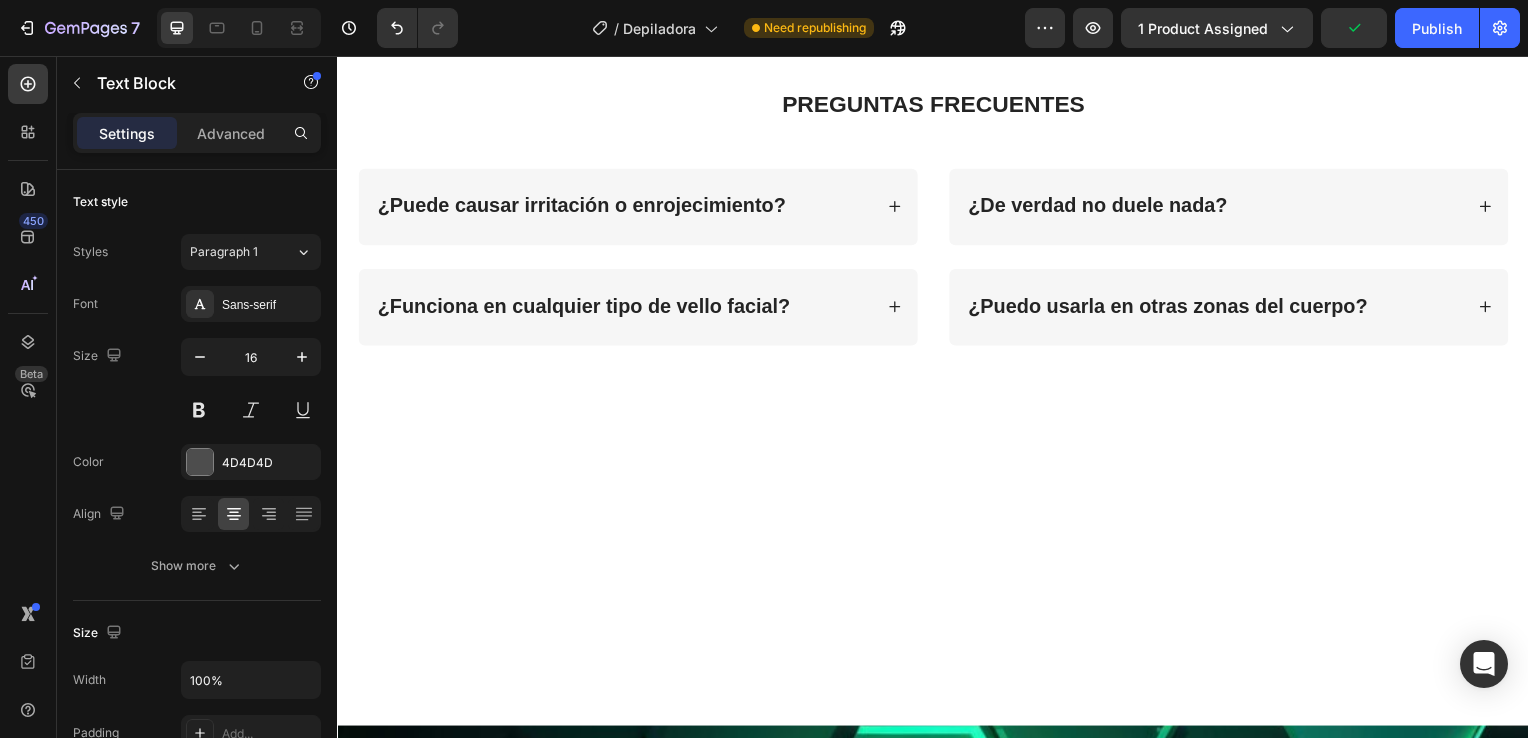 click on "Cabezal suave de precisión" at bounding box center [967, -370] 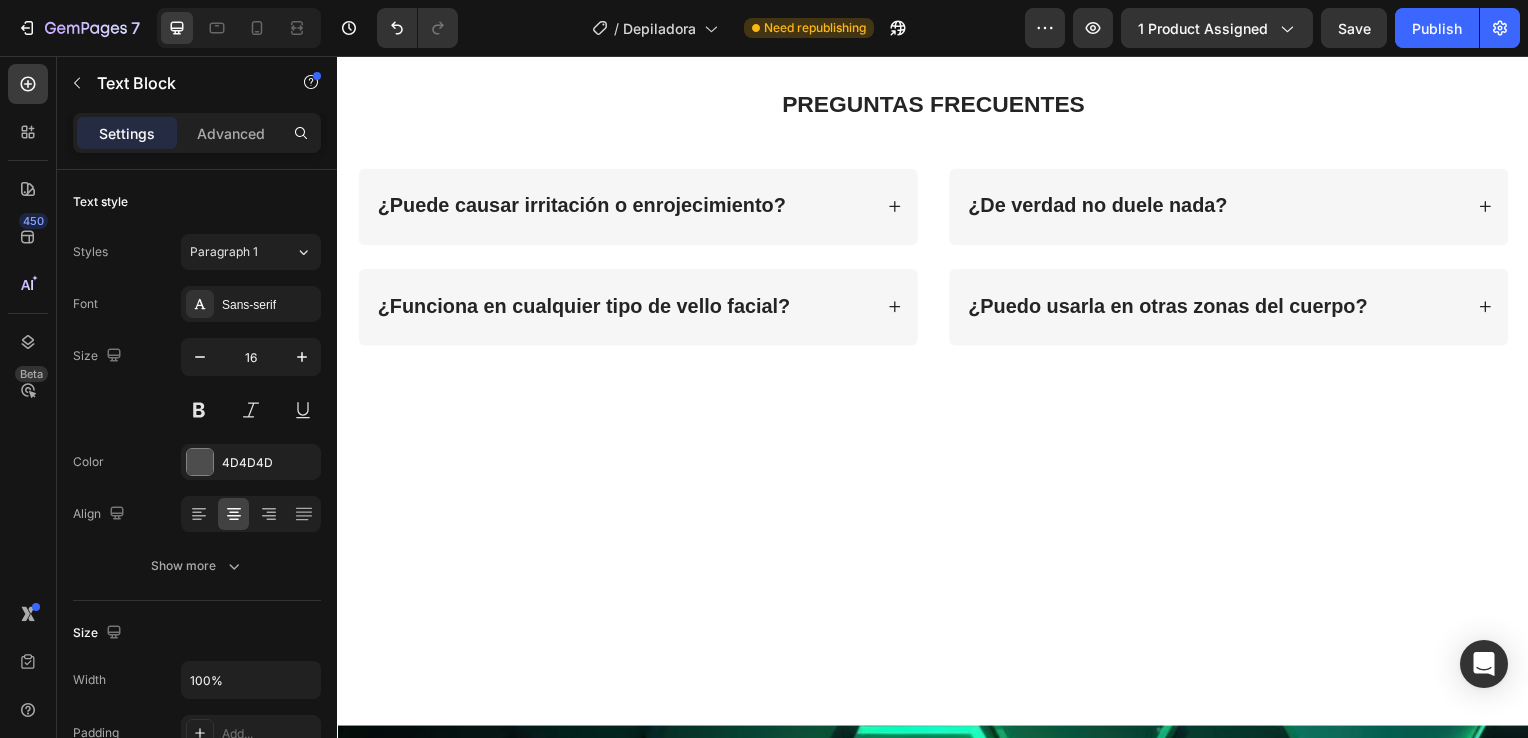 click on "Cabezal suave de precisión" at bounding box center (967, -370) 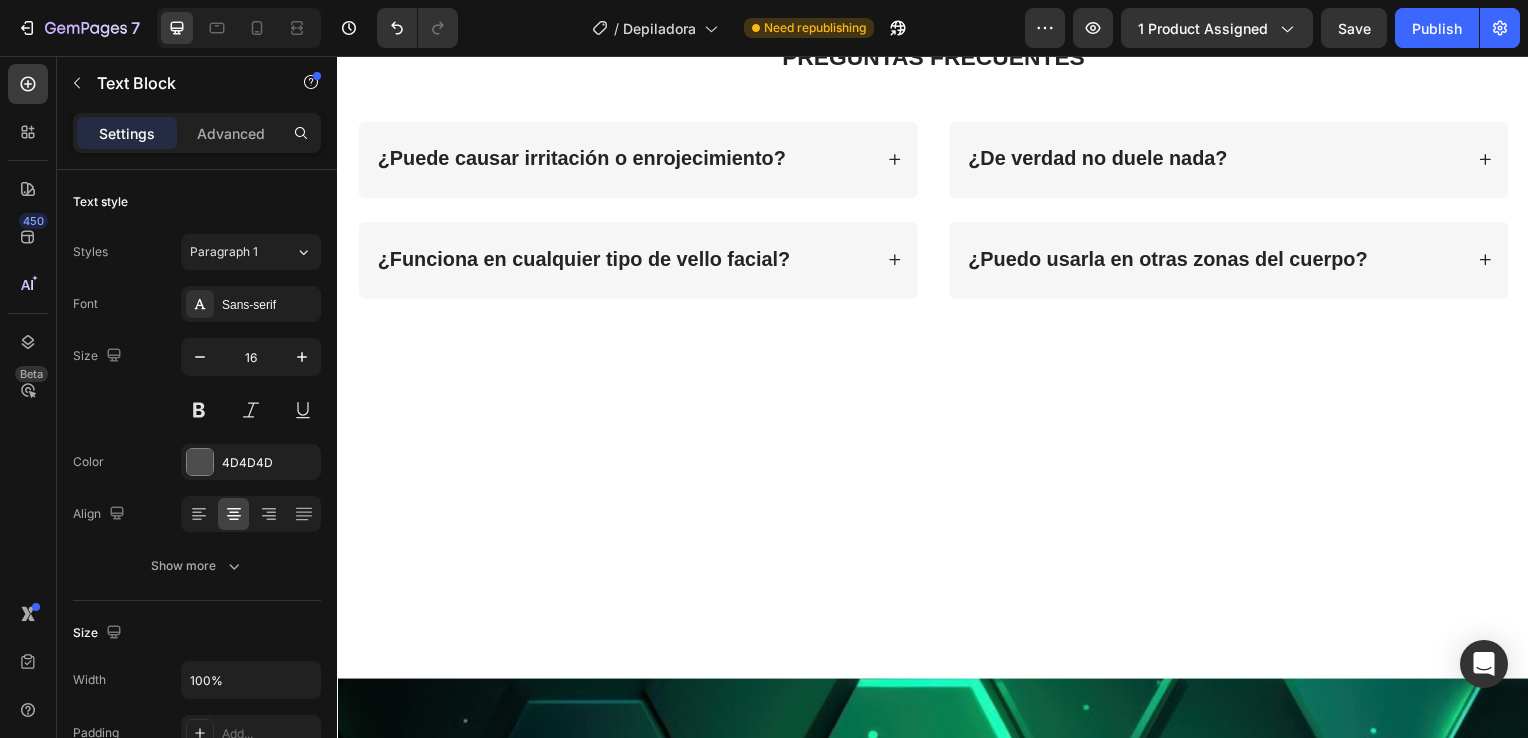 click on "Depiladora facial eléctrica" at bounding box center (957, -447) 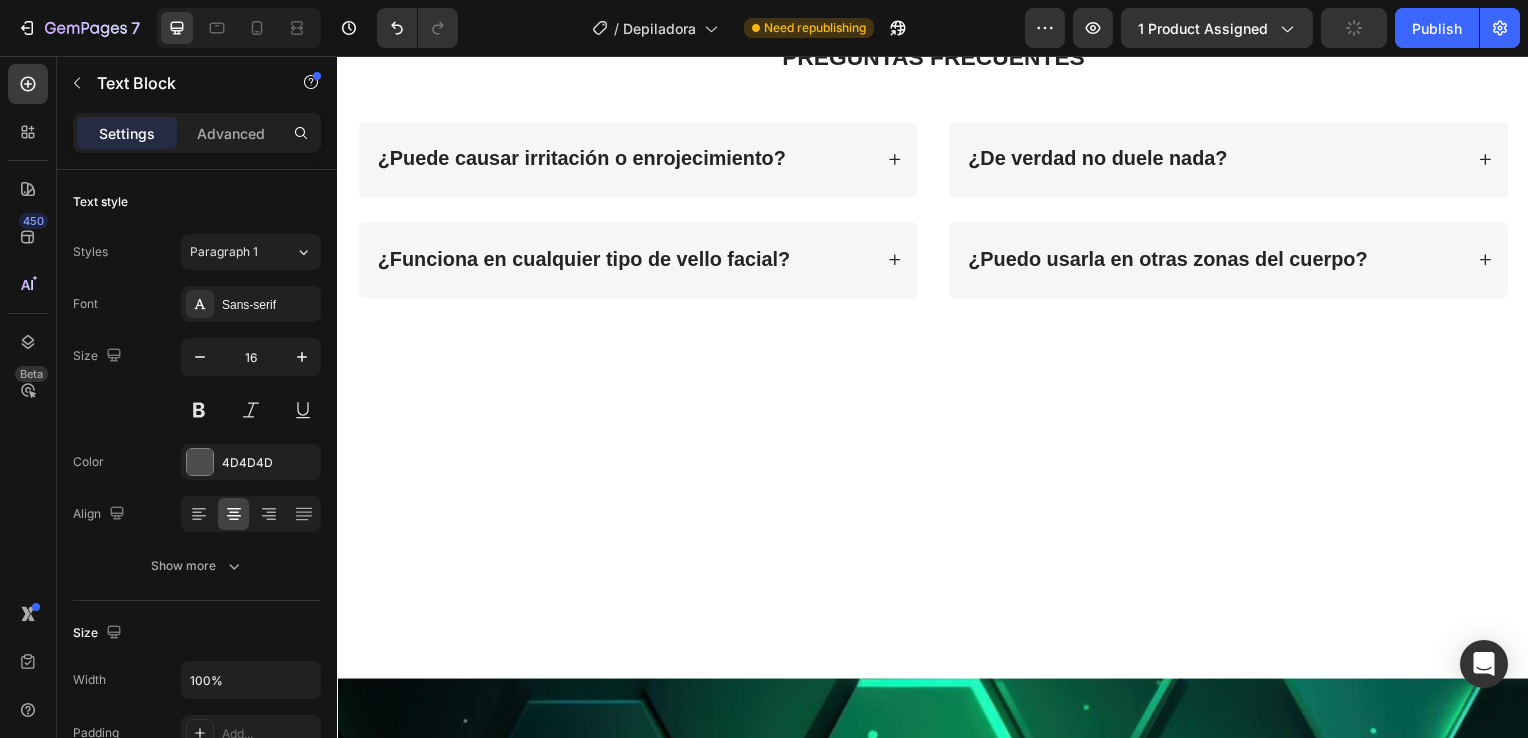 scroll, scrollTop: 2220, scrollLeft: 0, axis: vertical 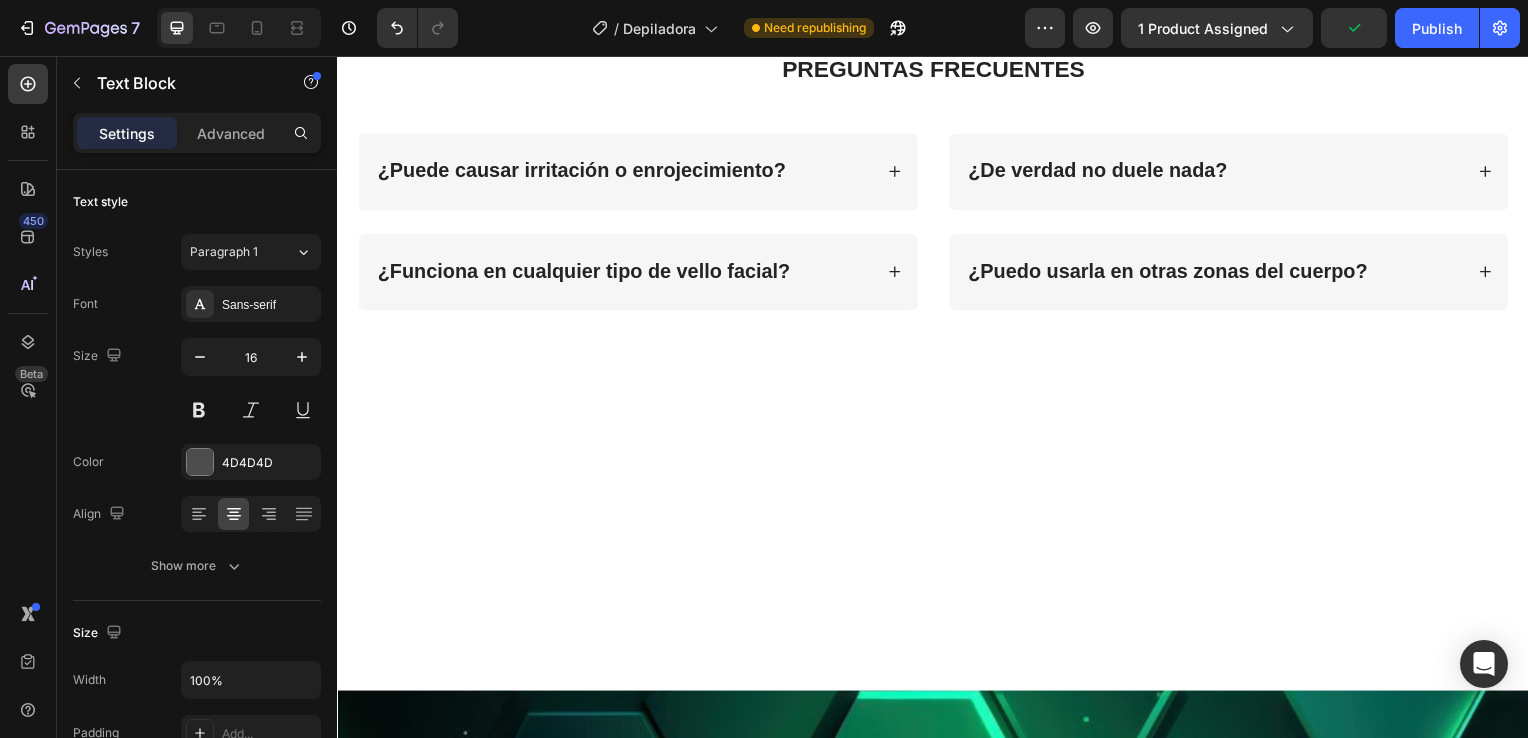 click on "Cabezal suave de precisión" at bounding box center [957, -404] 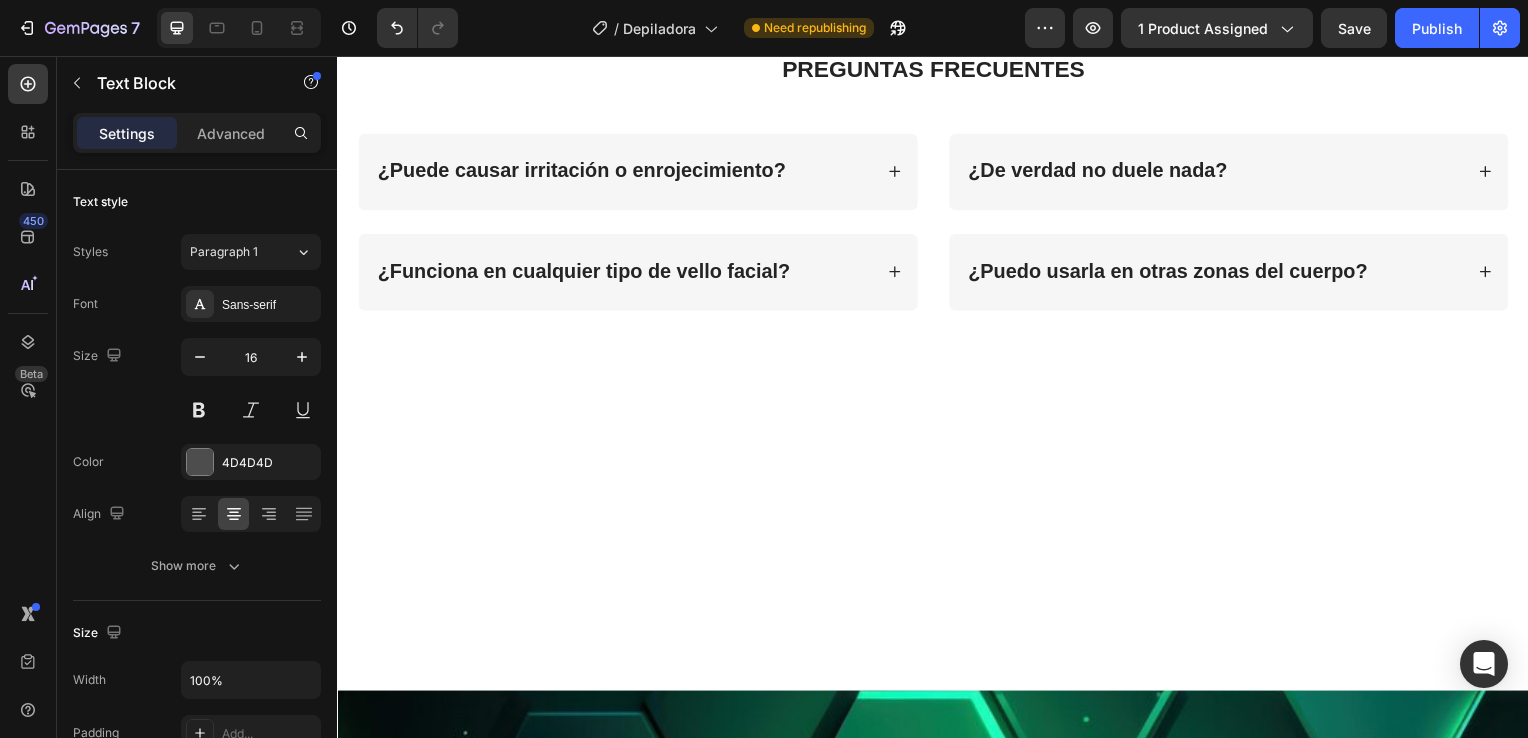 click on "⁠⁠⁠⁠⁠⁠⁠ Cabezal suave de precisión" at bounding box center (957, -404) 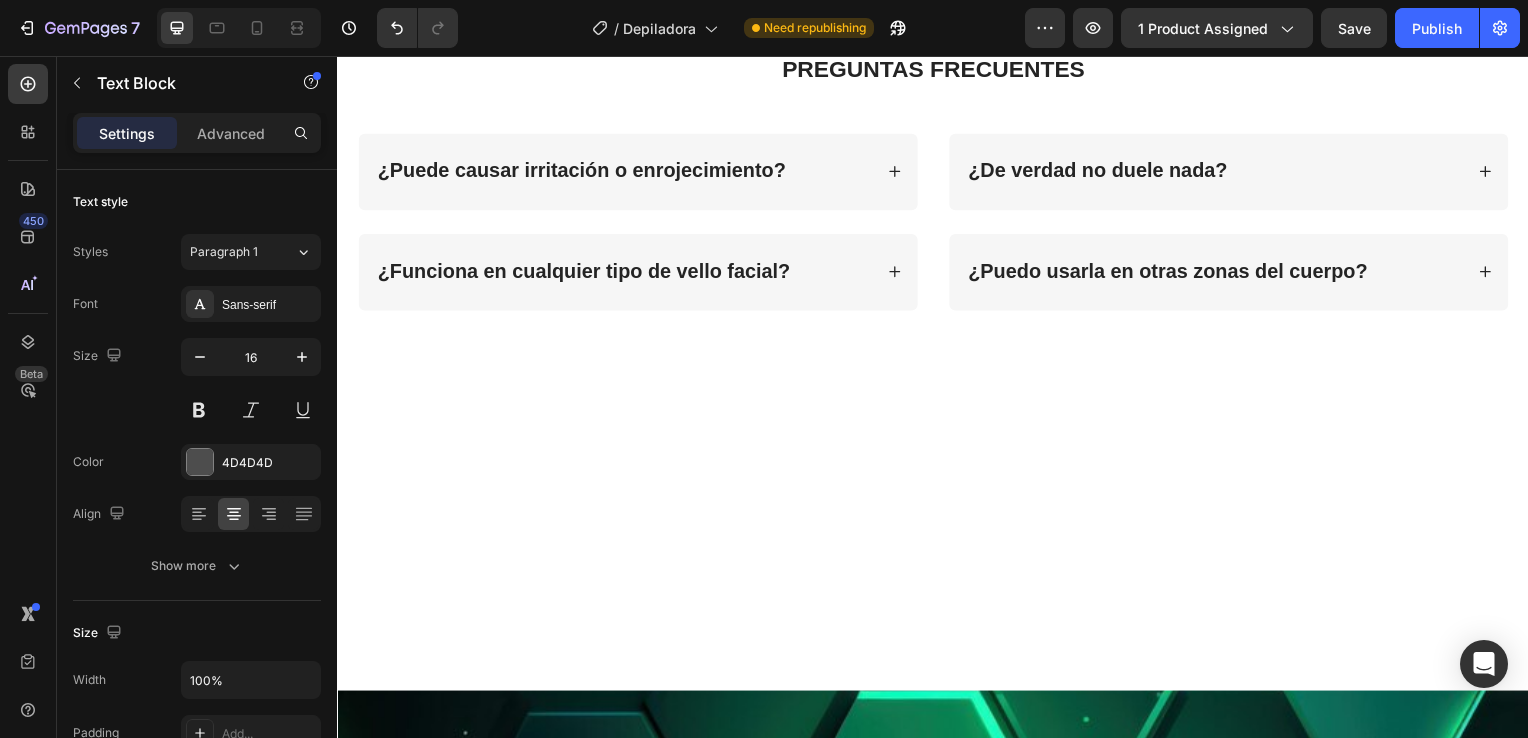 click on "Cabezal suave de precisión" at bounding box center (967, -405) 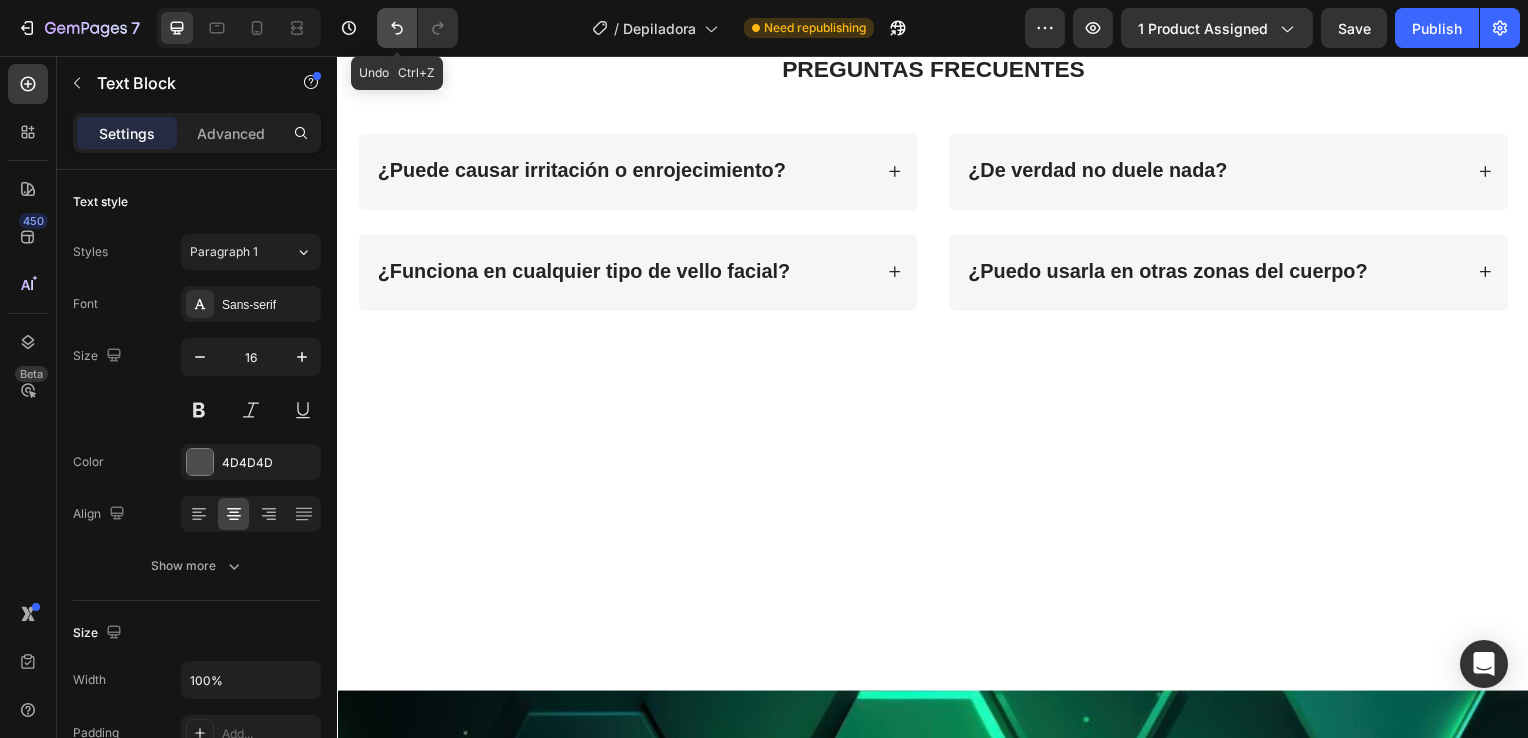click 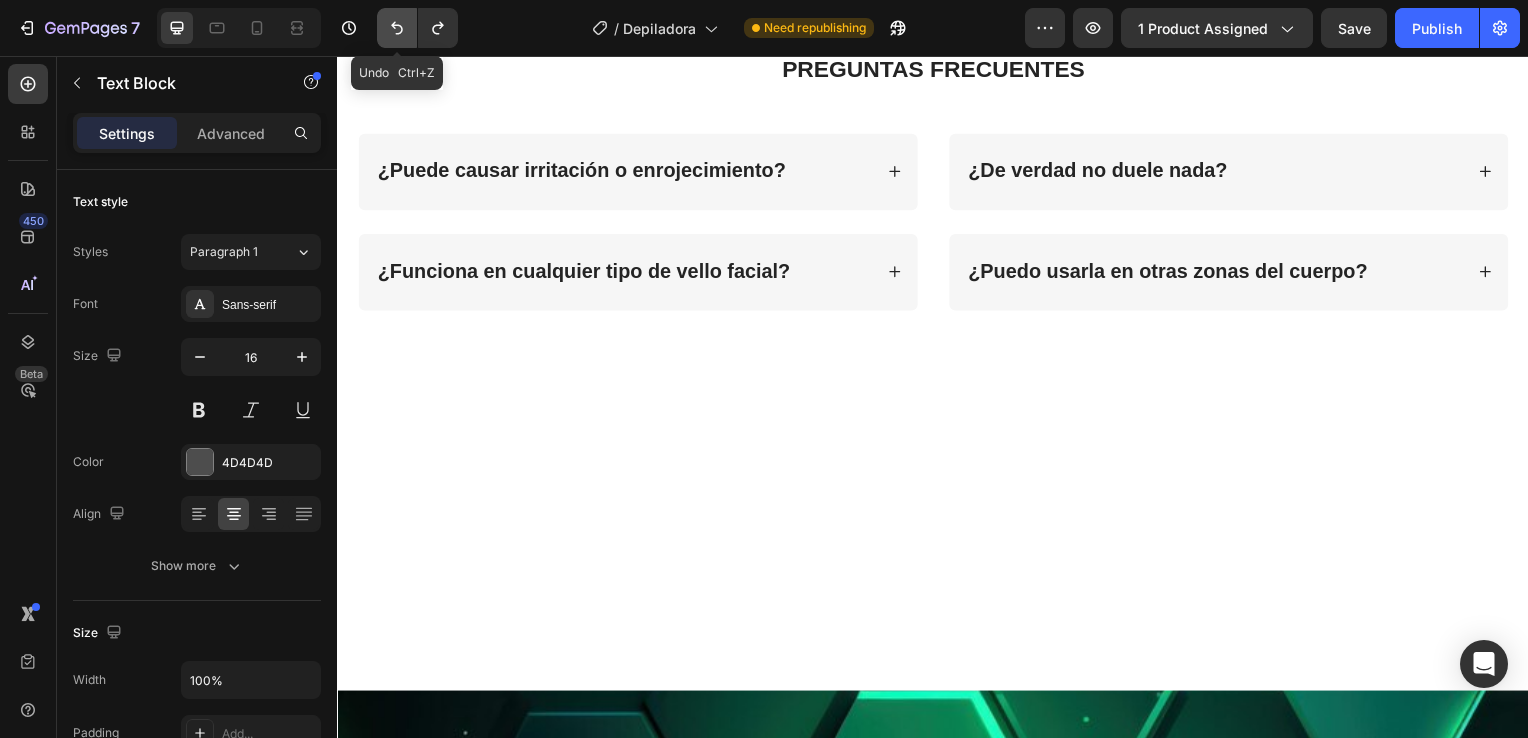 click 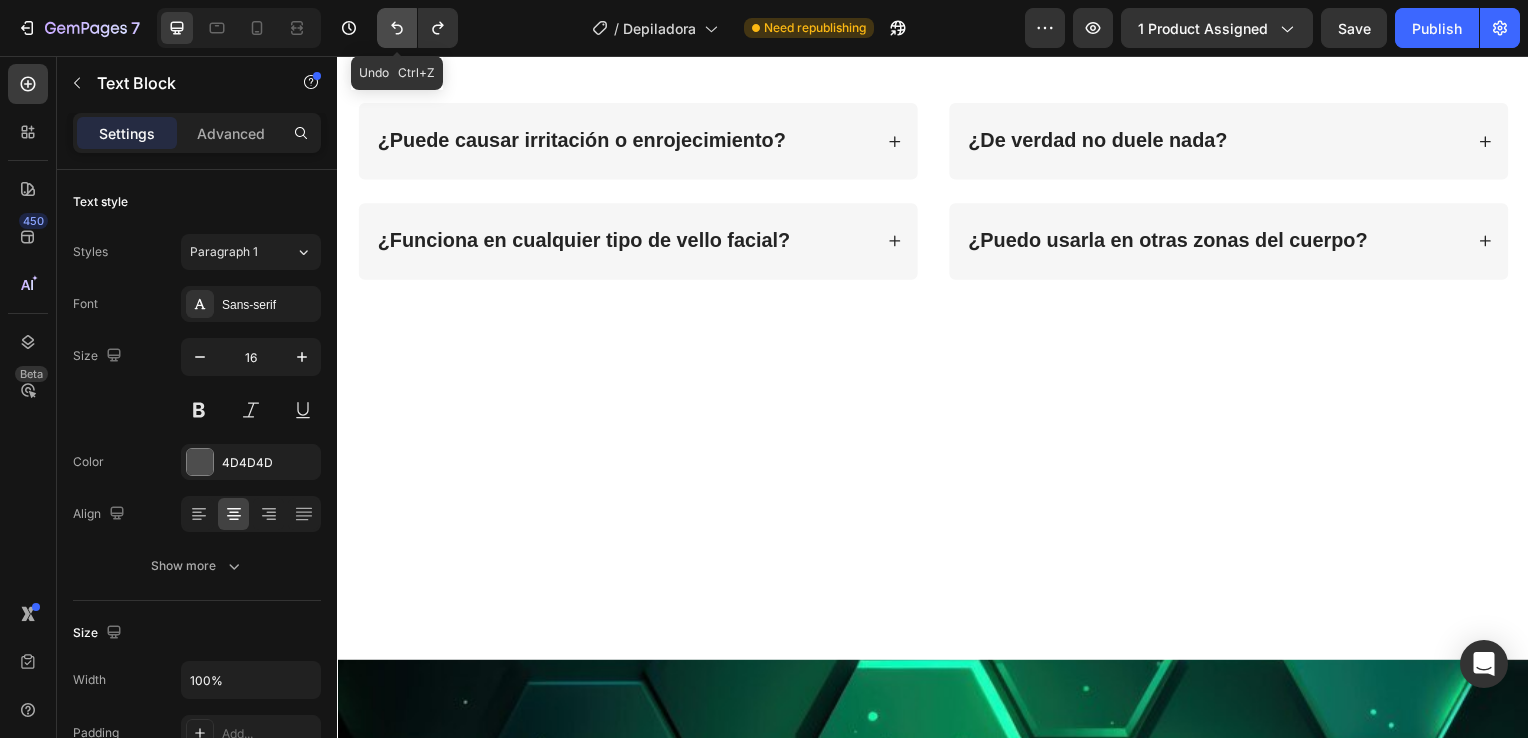 click 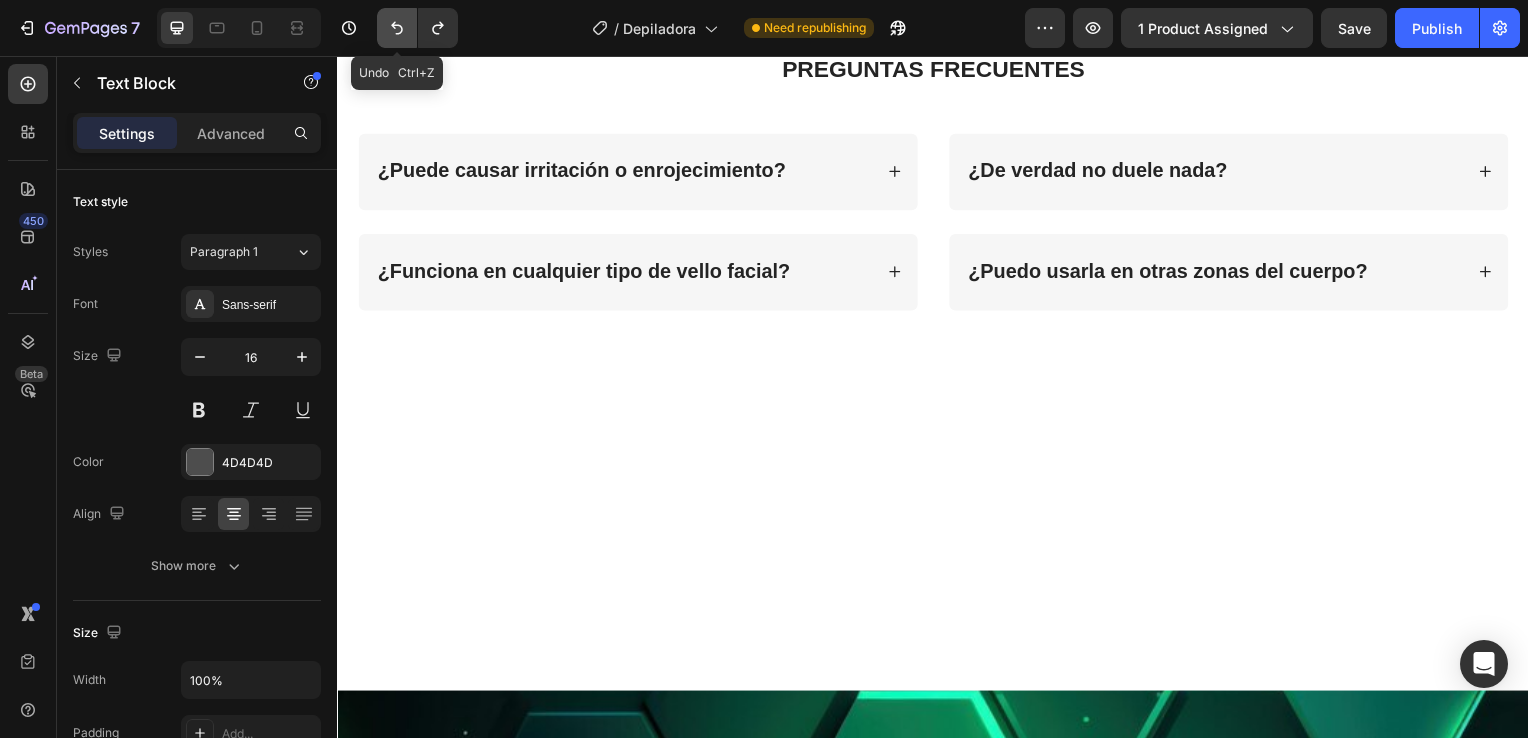 click 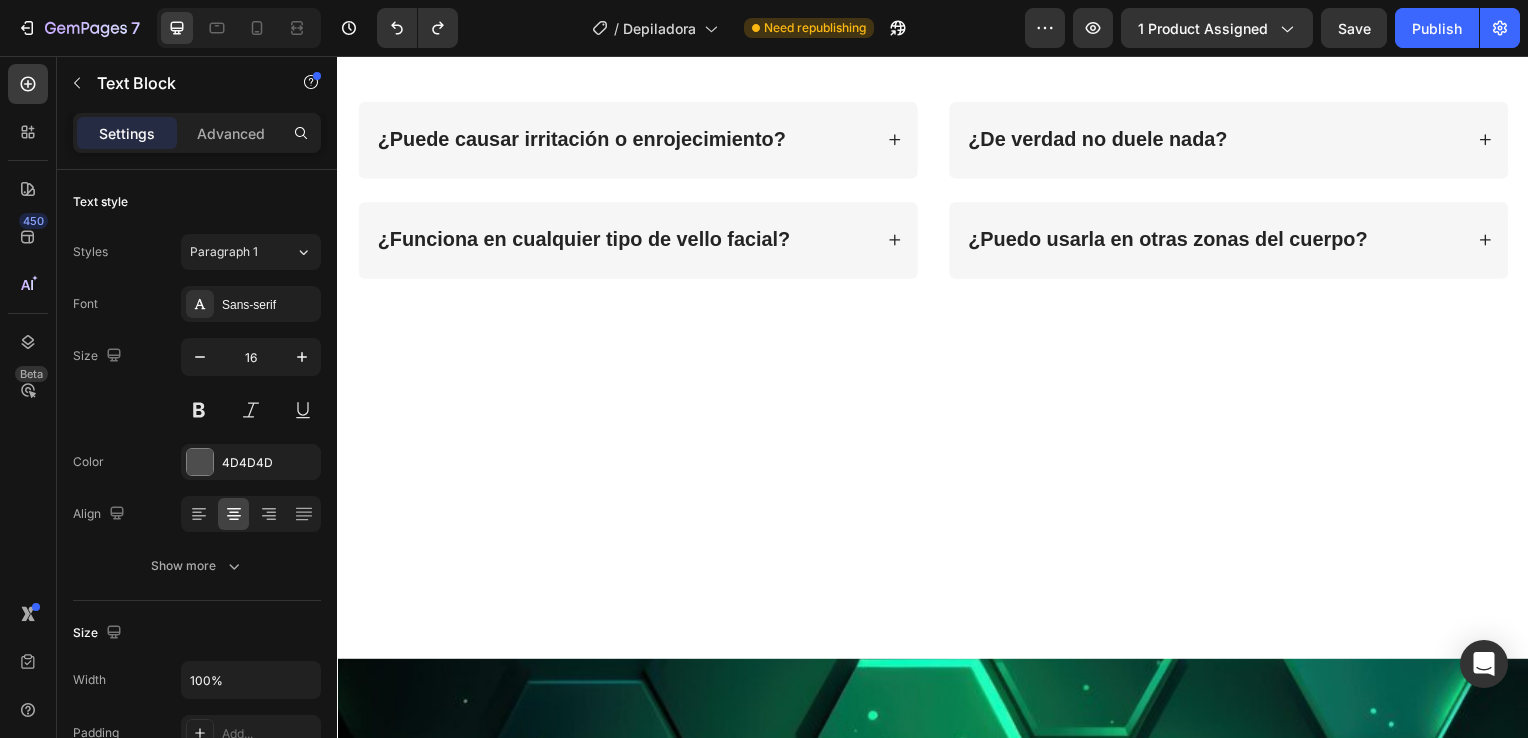 click at bounding box center [937, -250] 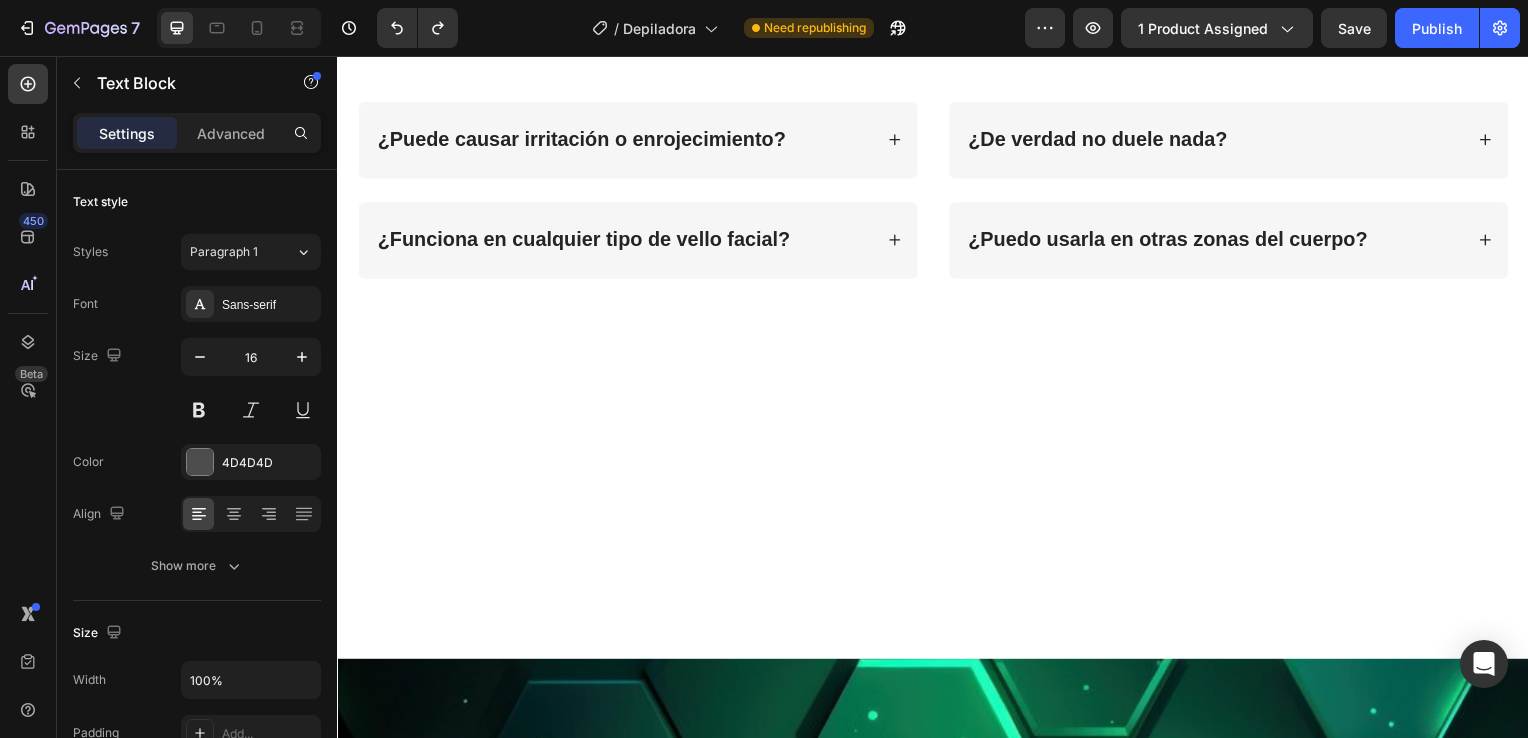 click on "QUE INCLUYE Text Block                  Depiladora facial eléctrica                     Cabezal suave de precisión Batería  1 Pila AAA        Tipo de luz  Led blanca       Medidas  Ø2 x 12,5 cm Text Block                                                                                                              * Incluye un cepillo limpiador   Text Block   0 Row Row Row LAI Product Reviews - Product Review Widget LAI Product Reviews Section 2" at bounding box center (937, -330) 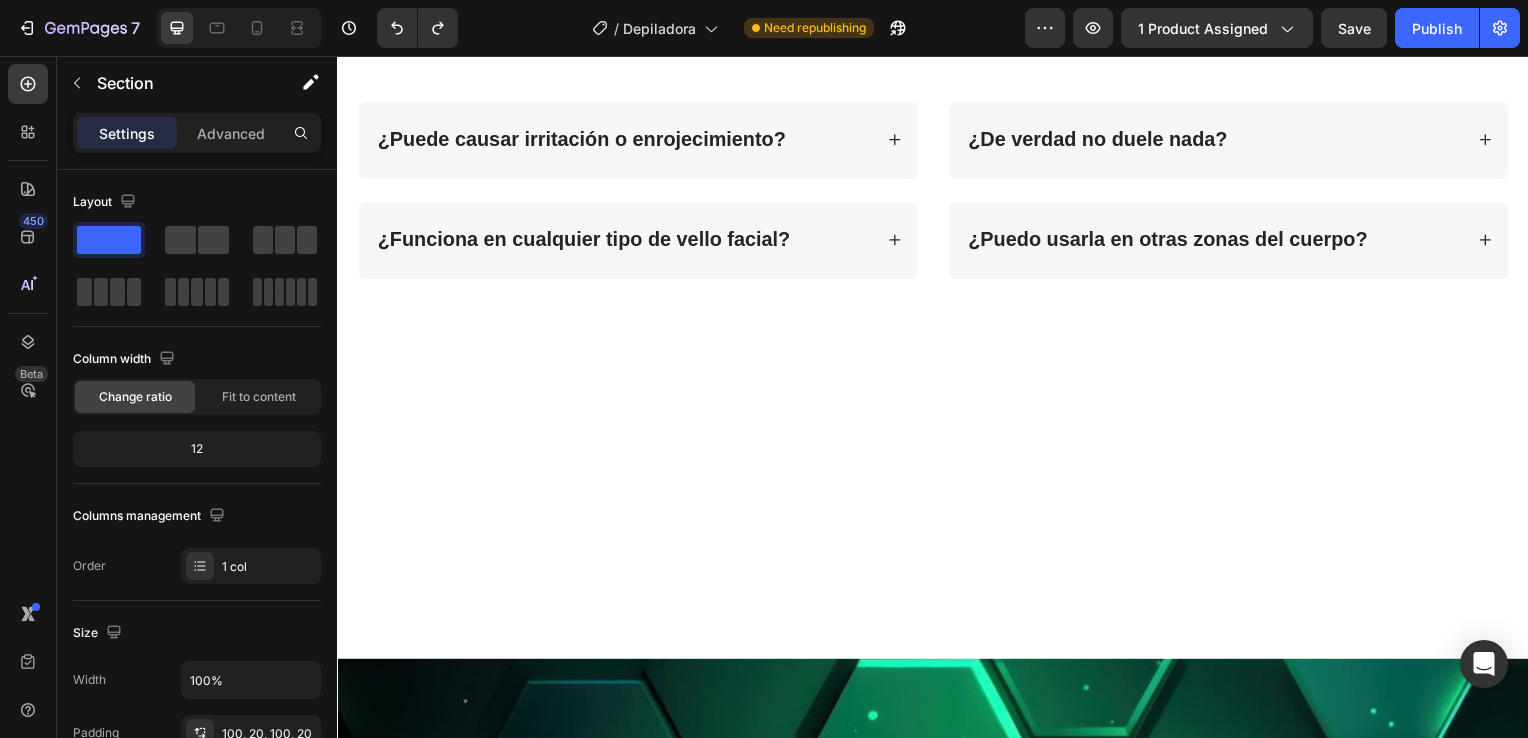 click on "QUE INCLUYE" at bounding box center [937, -486] 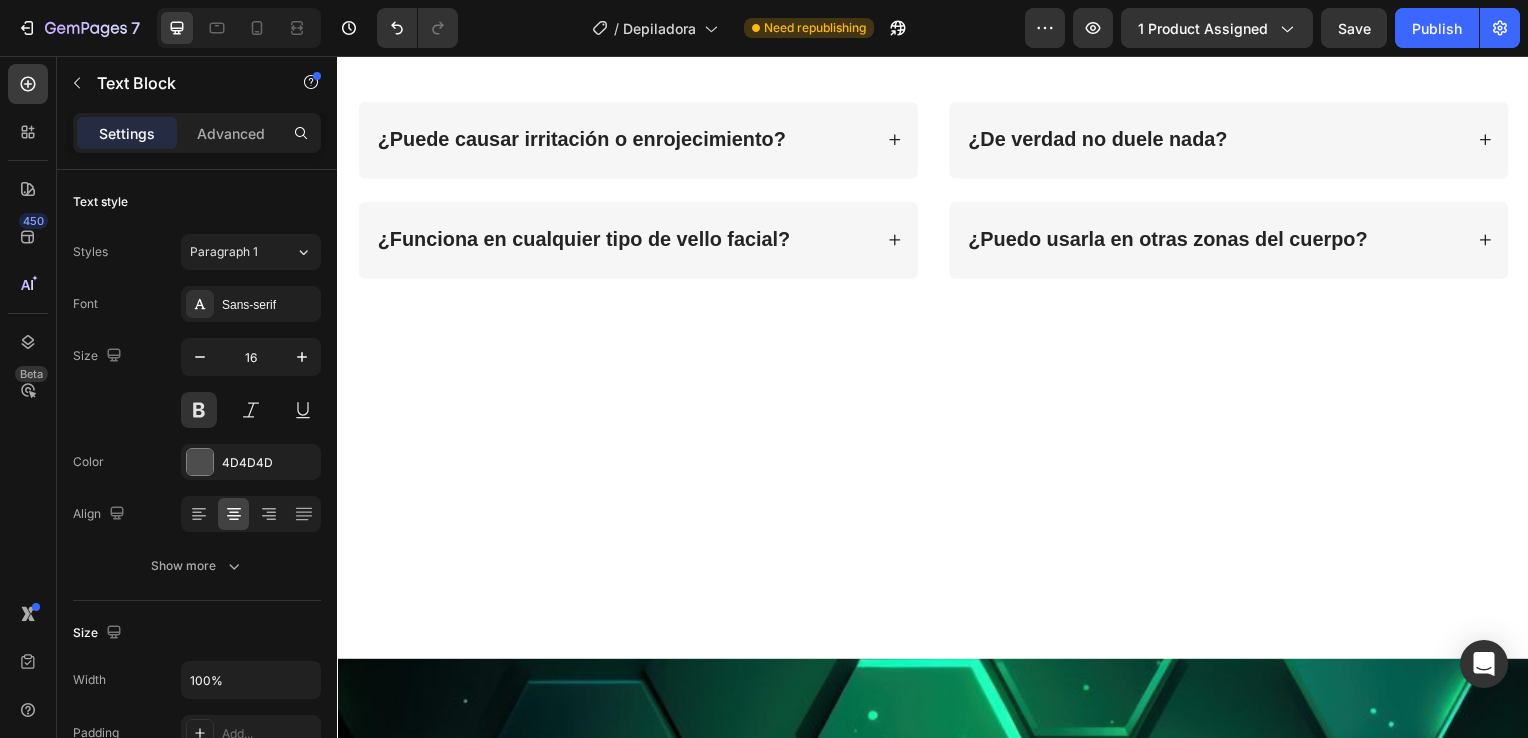 click on "Cabezal suave de precisión" at bounding box center (937, -420) 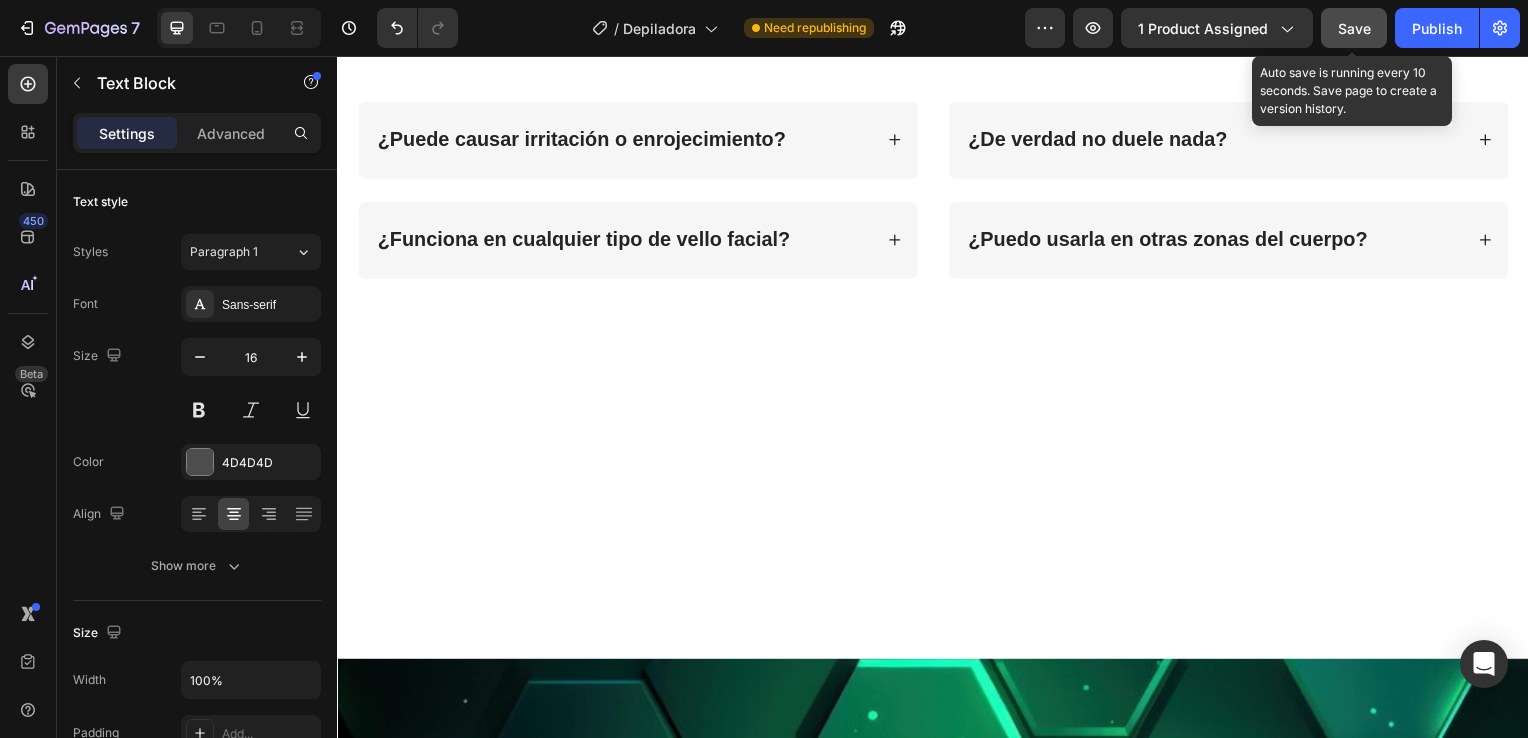 click on "Save" at bounding box center (1354, 28) 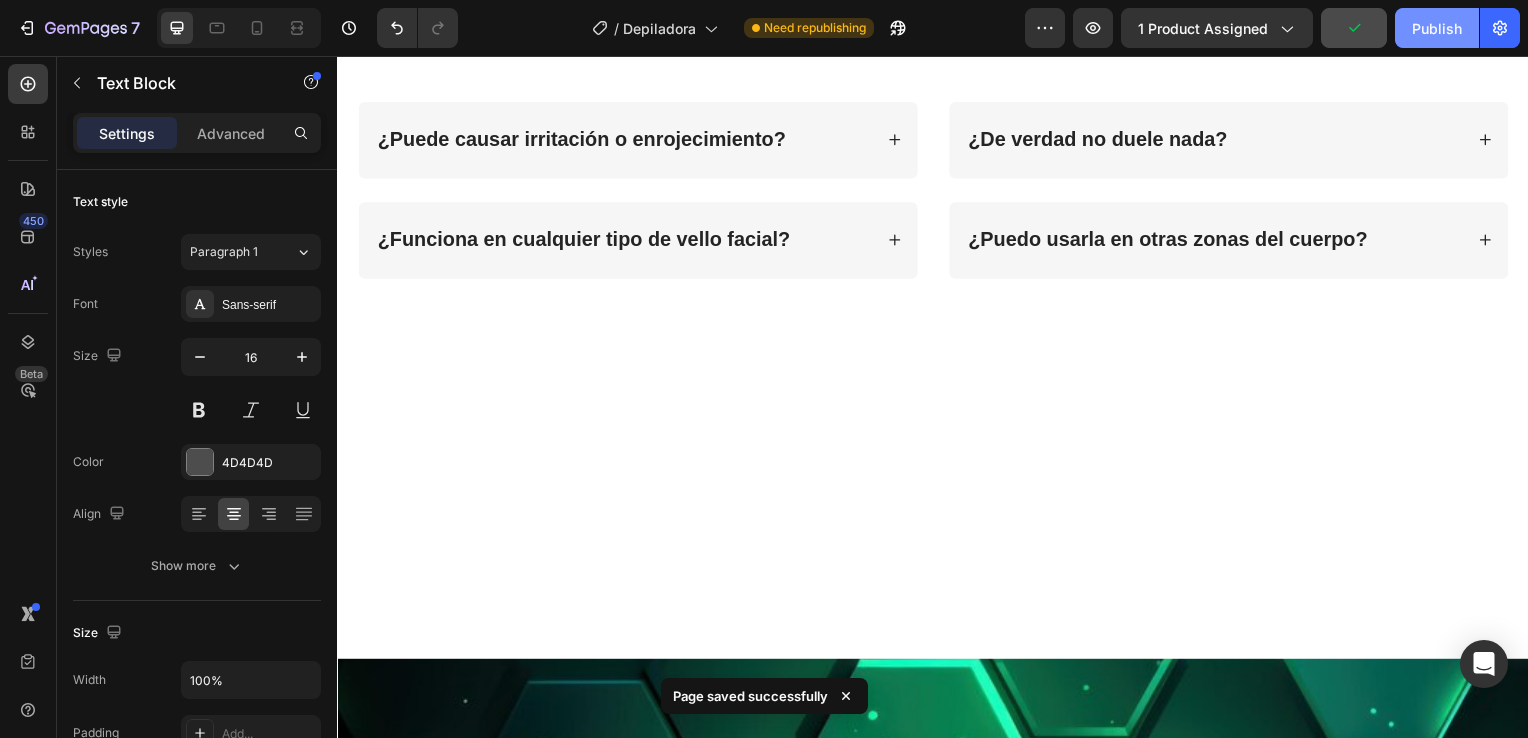 click on "Publish" at bounding box center [1437, 28] 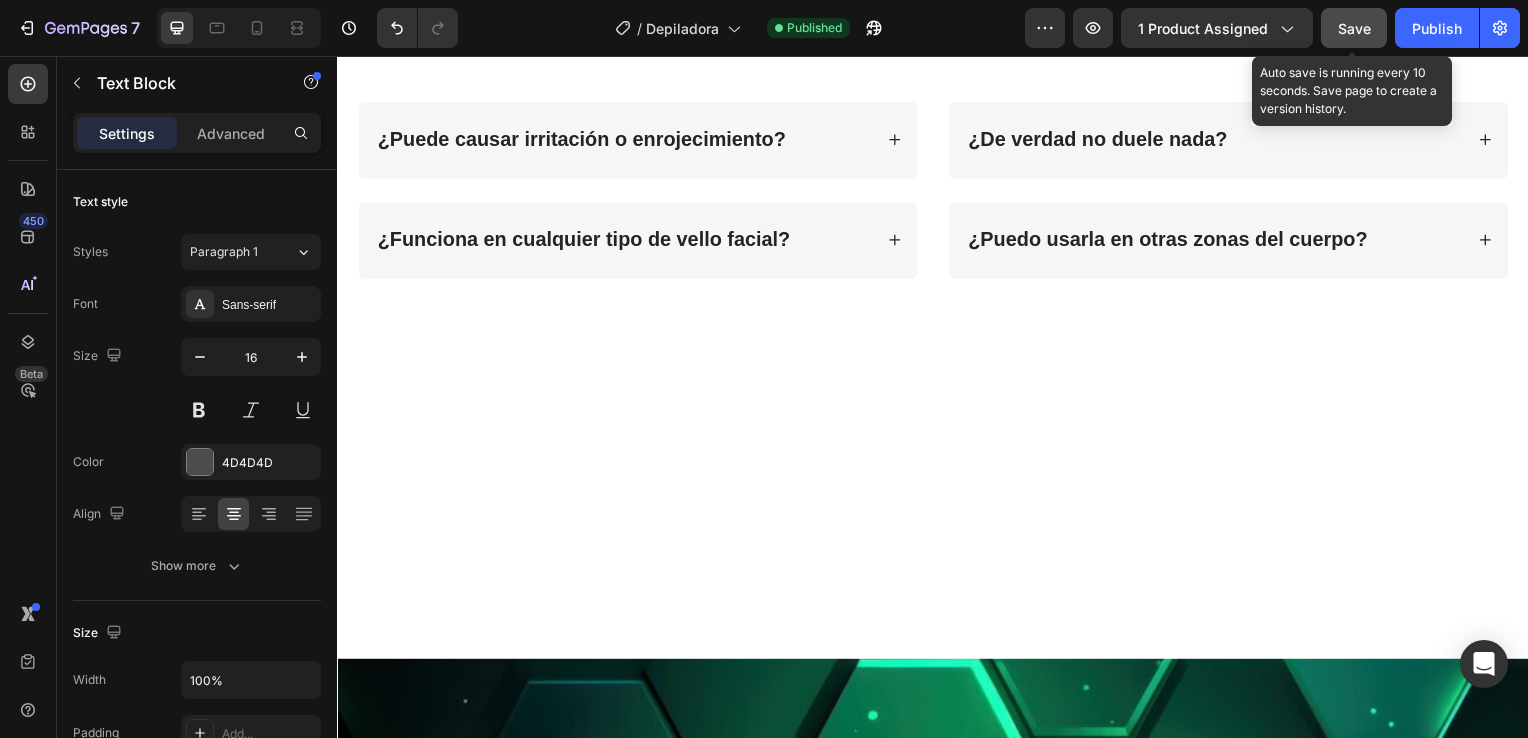click on "Save" at bounding box center (1354, 28) 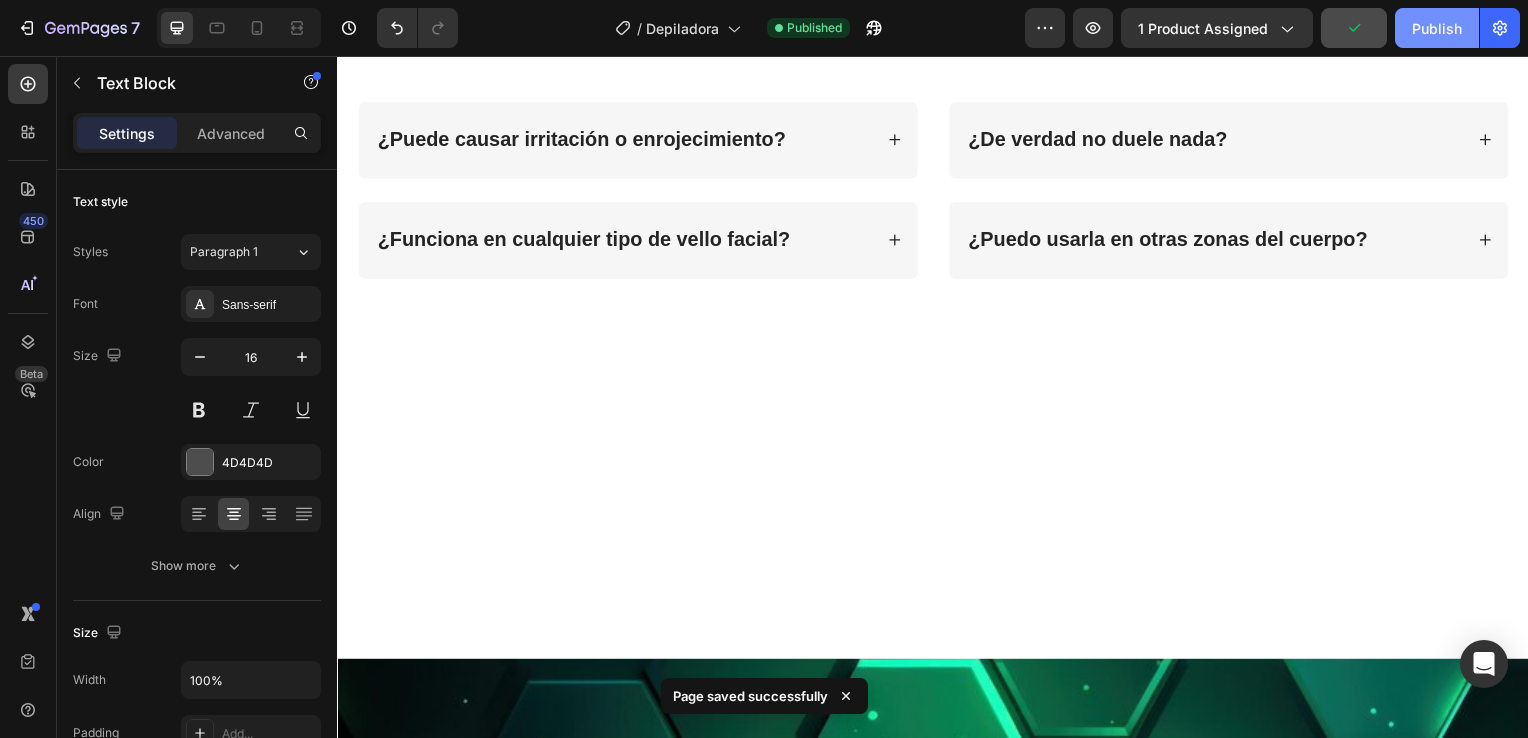 click on "Publish" at bounding box center [1437, 28] 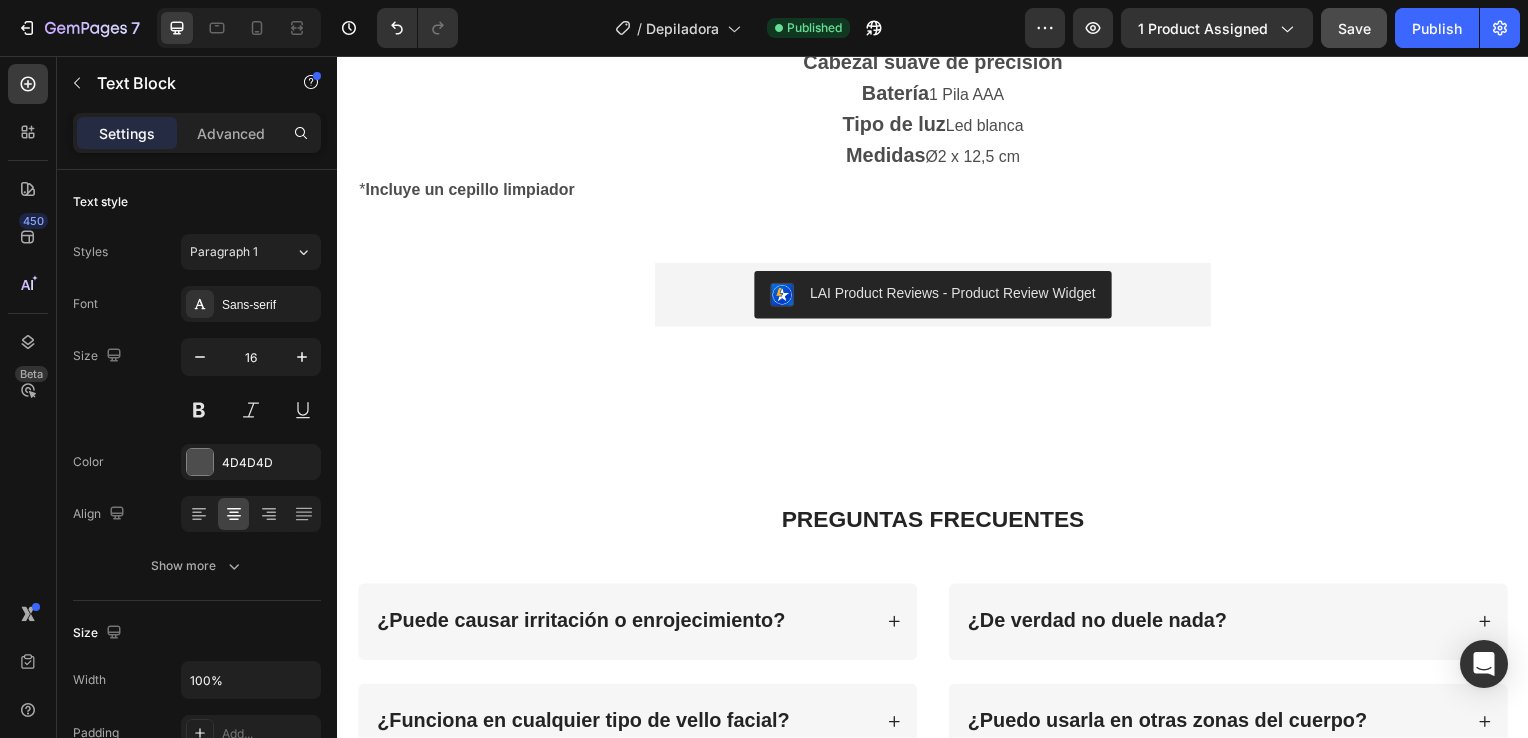 scroll, scrollTop: 2408, scrollLeft: 0, axis: vertical 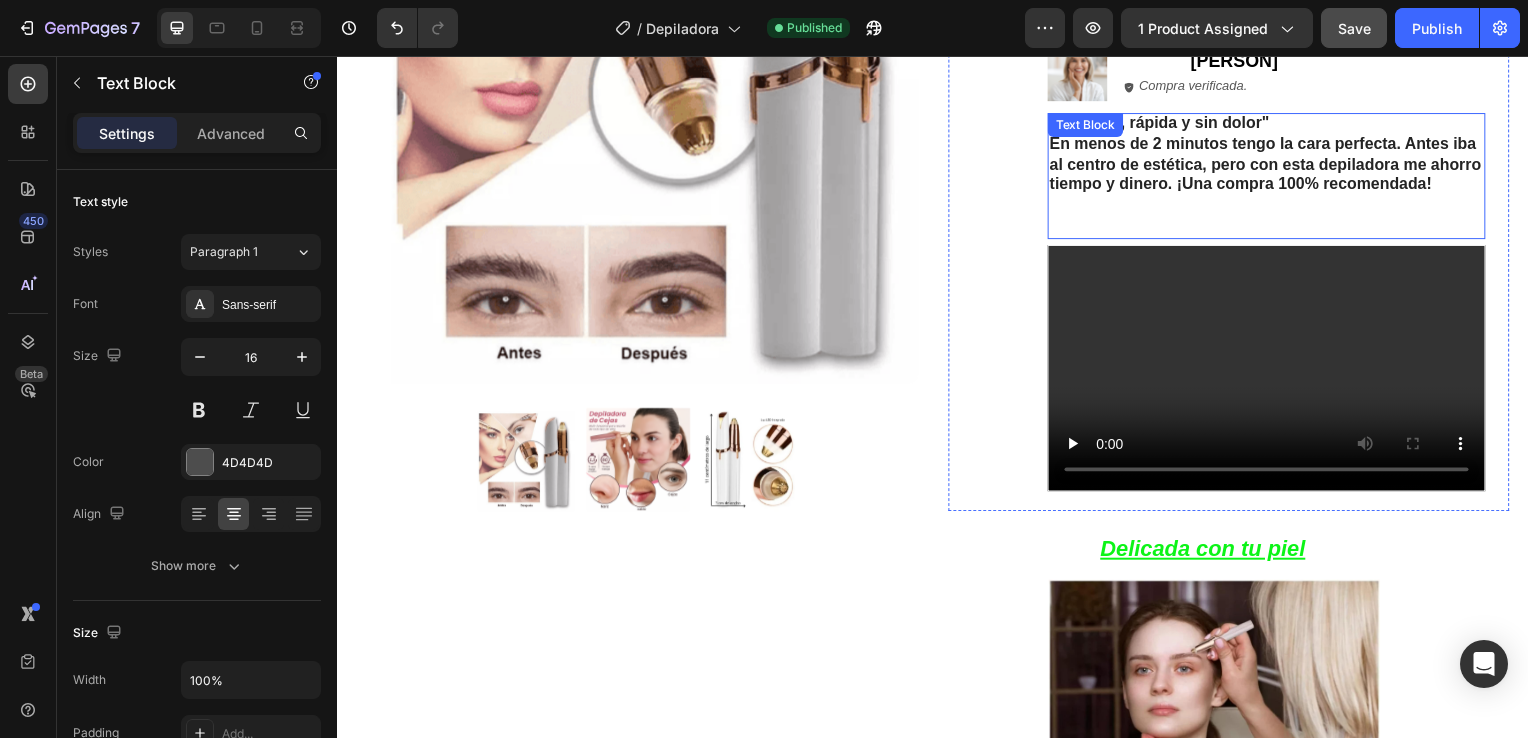 click on ""Cómoda, rápida y sin dolor" En menos de 2 minutos tengo la cara perfecta. Antes iba al centro de estética, pero con esta depiladora me ahorro tiempo y dinero. ¡Una compra 100% recomendada!" at bounding box center [1272, 166] 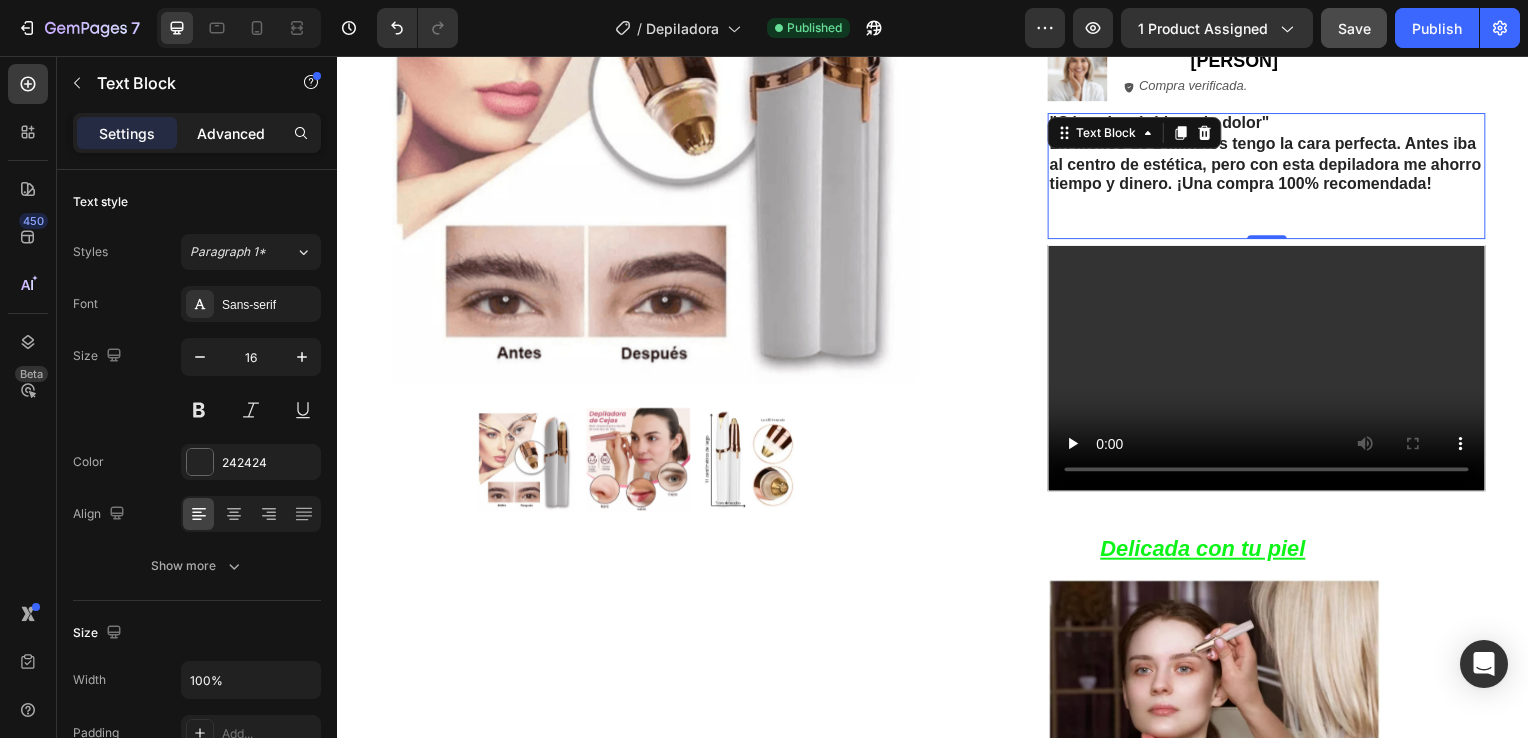 click on "Advanced" 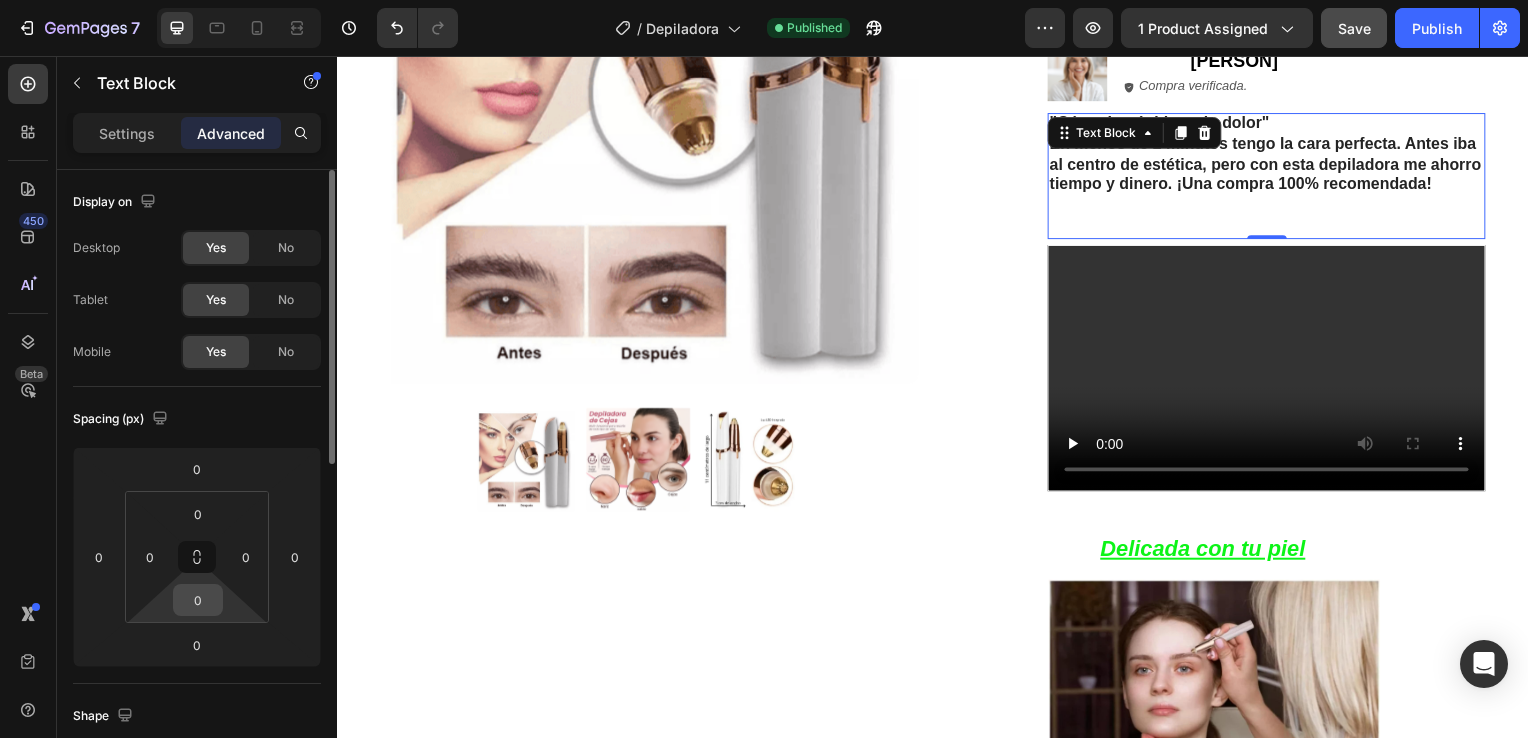 click on "0" at bounding box center [198, 600] 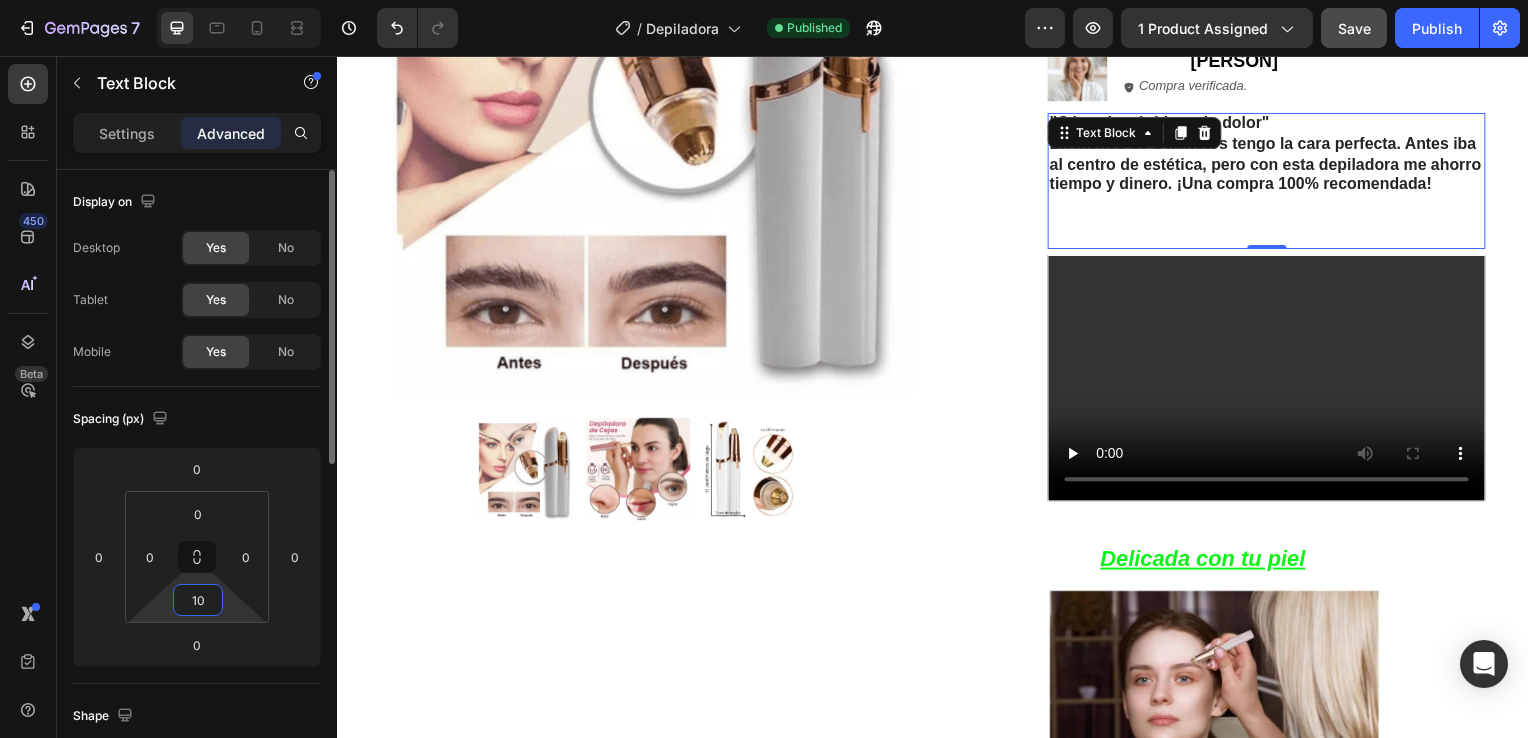 type on "1" 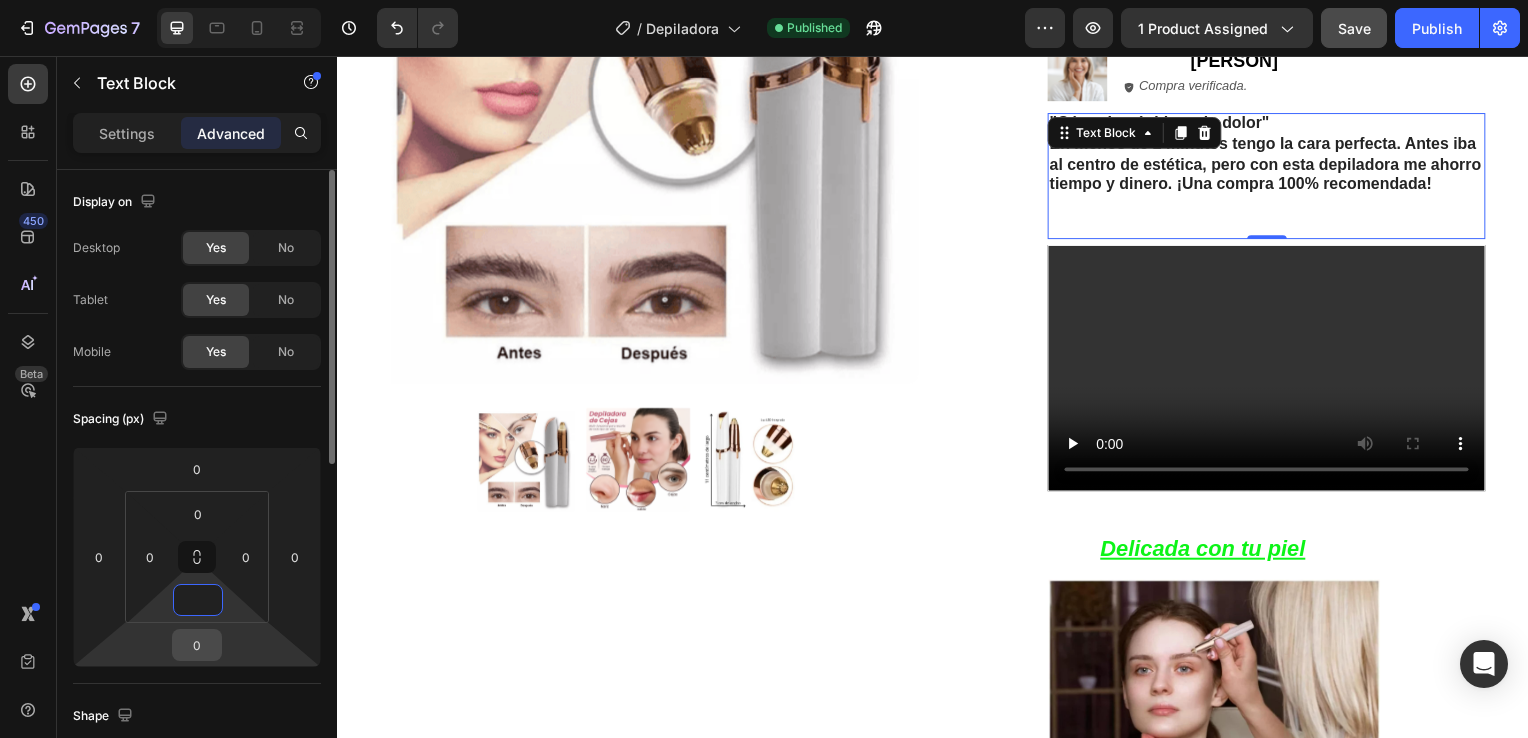 click on "0" at bounding box center [197, 645] 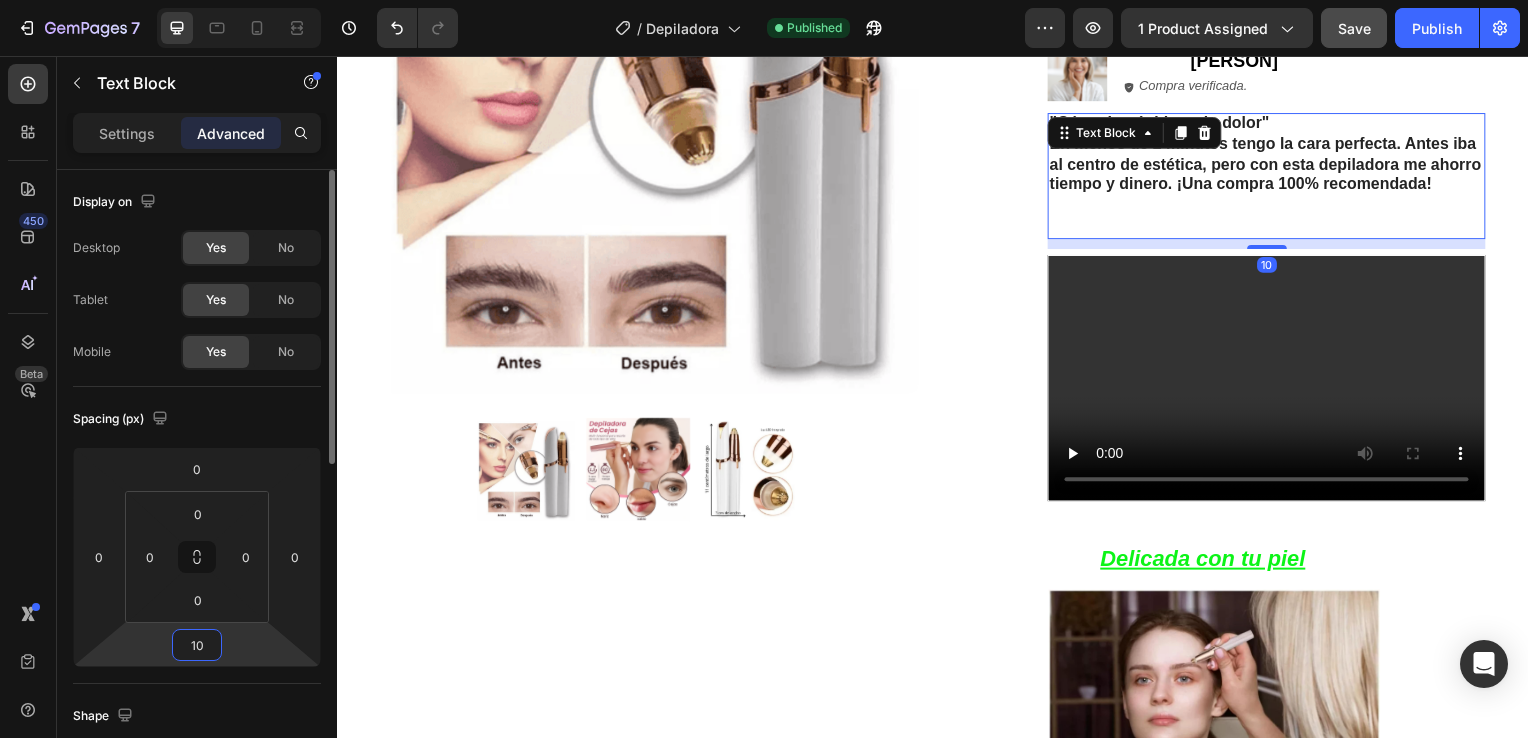 type on "1" 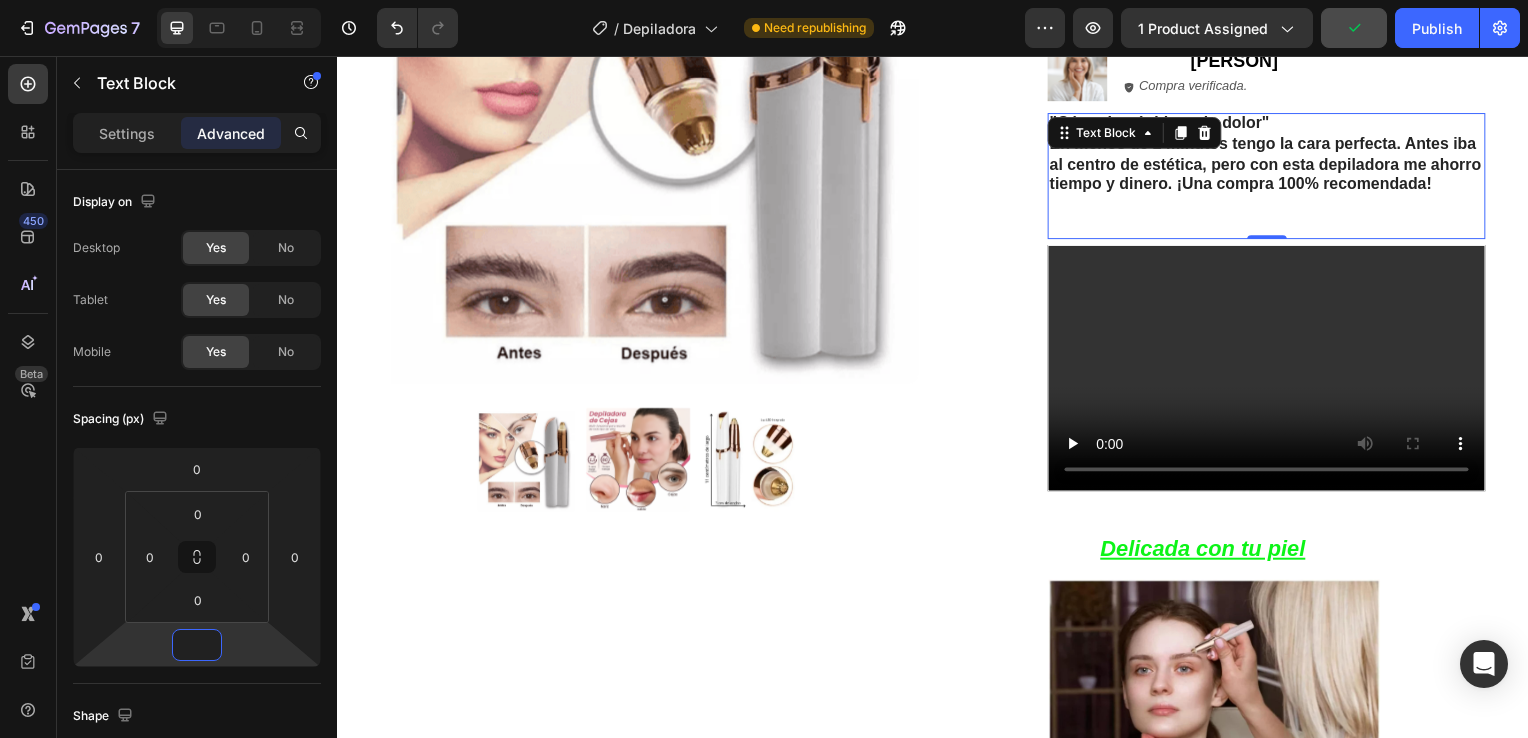 click on ""Cómoda, rápida y sin dolor" En menos de 2 minutos tengo la cara perfecta. Antes iba al centro de estética, pero con esta depiladora me ahorro tiempo y dinero. ¡Una compra 100% recomendada!" at bounding box center [1272, 166] 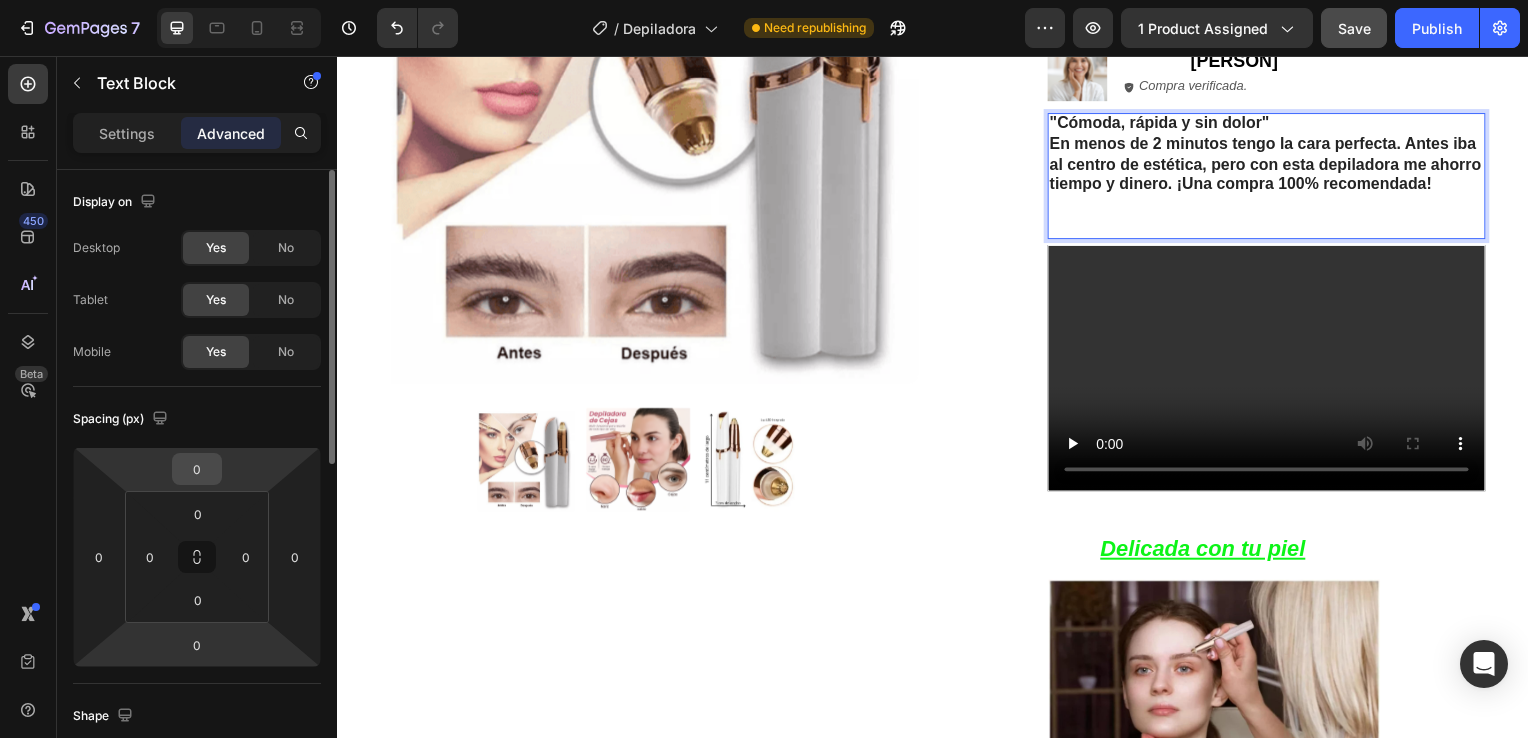 click on "0" at bounding box center [197, 469] 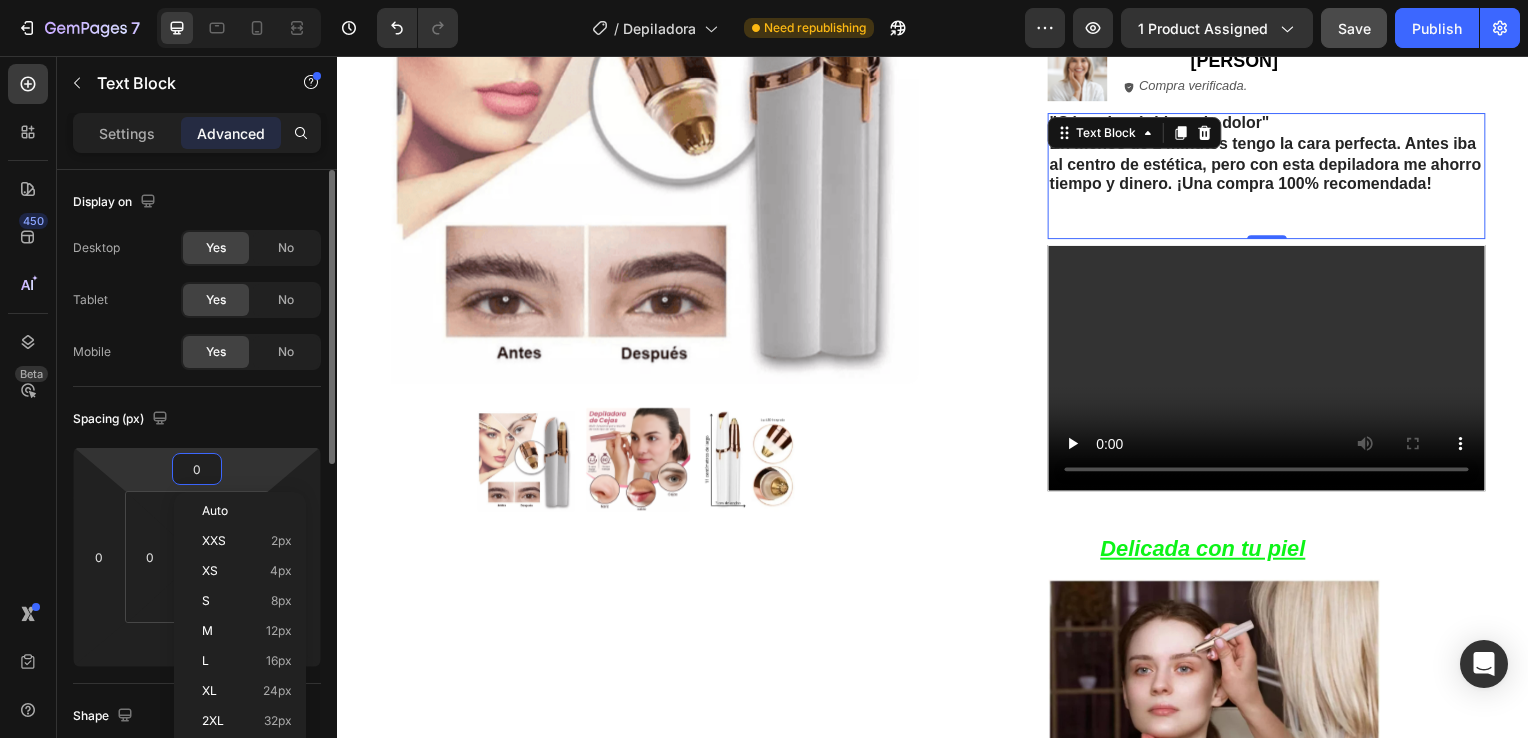 type on "1" 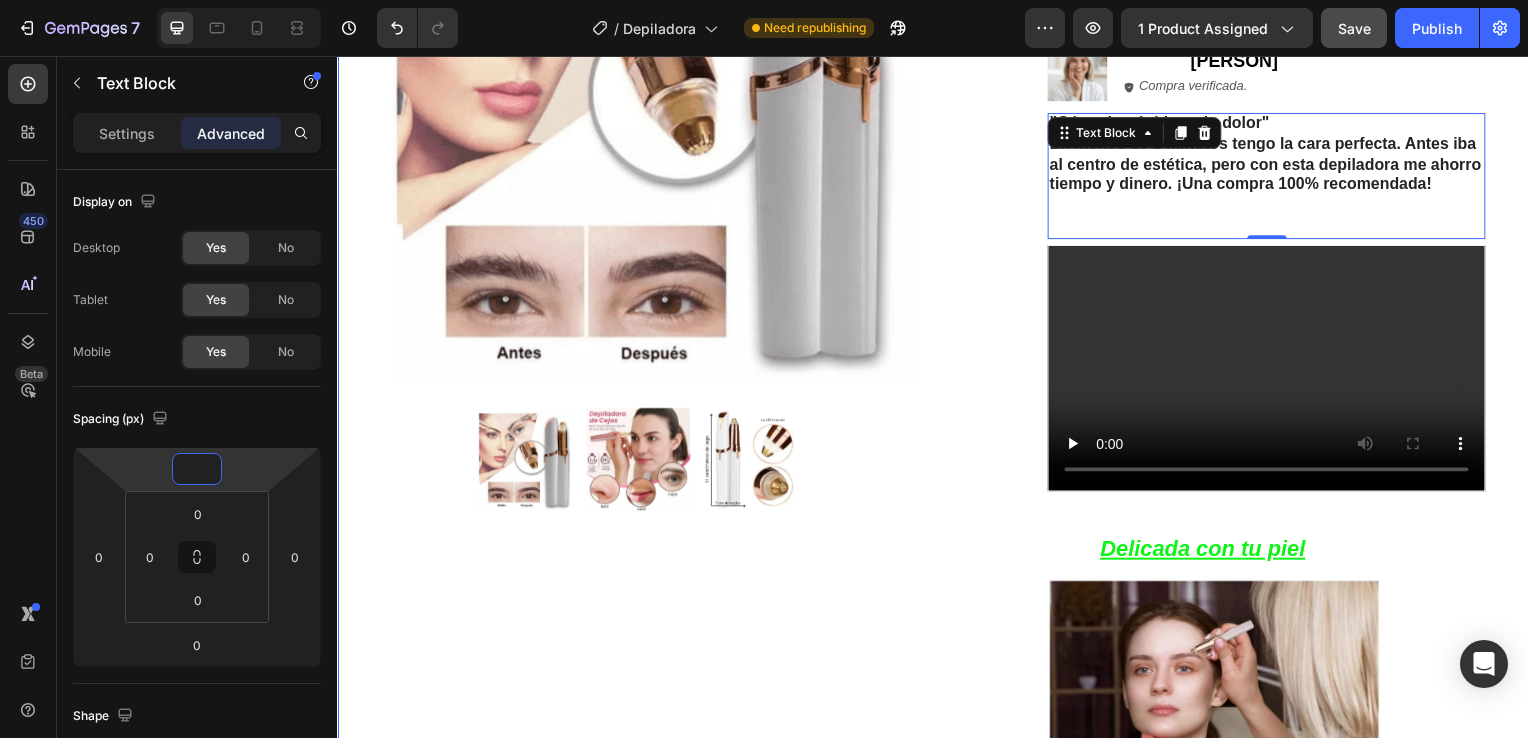 scroll, scrollTop: 831, scrollLeft: 0, axis: vertical 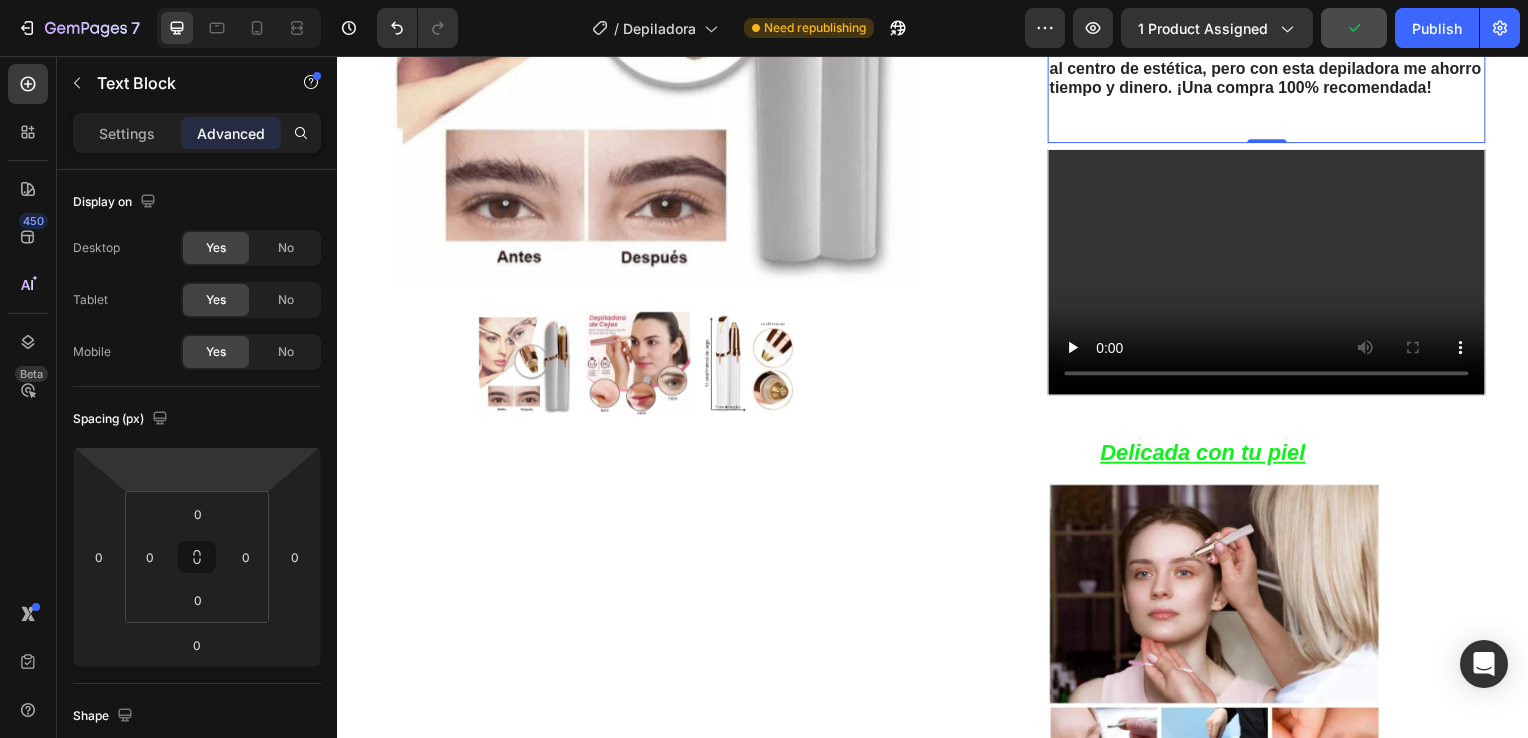 type on "0" 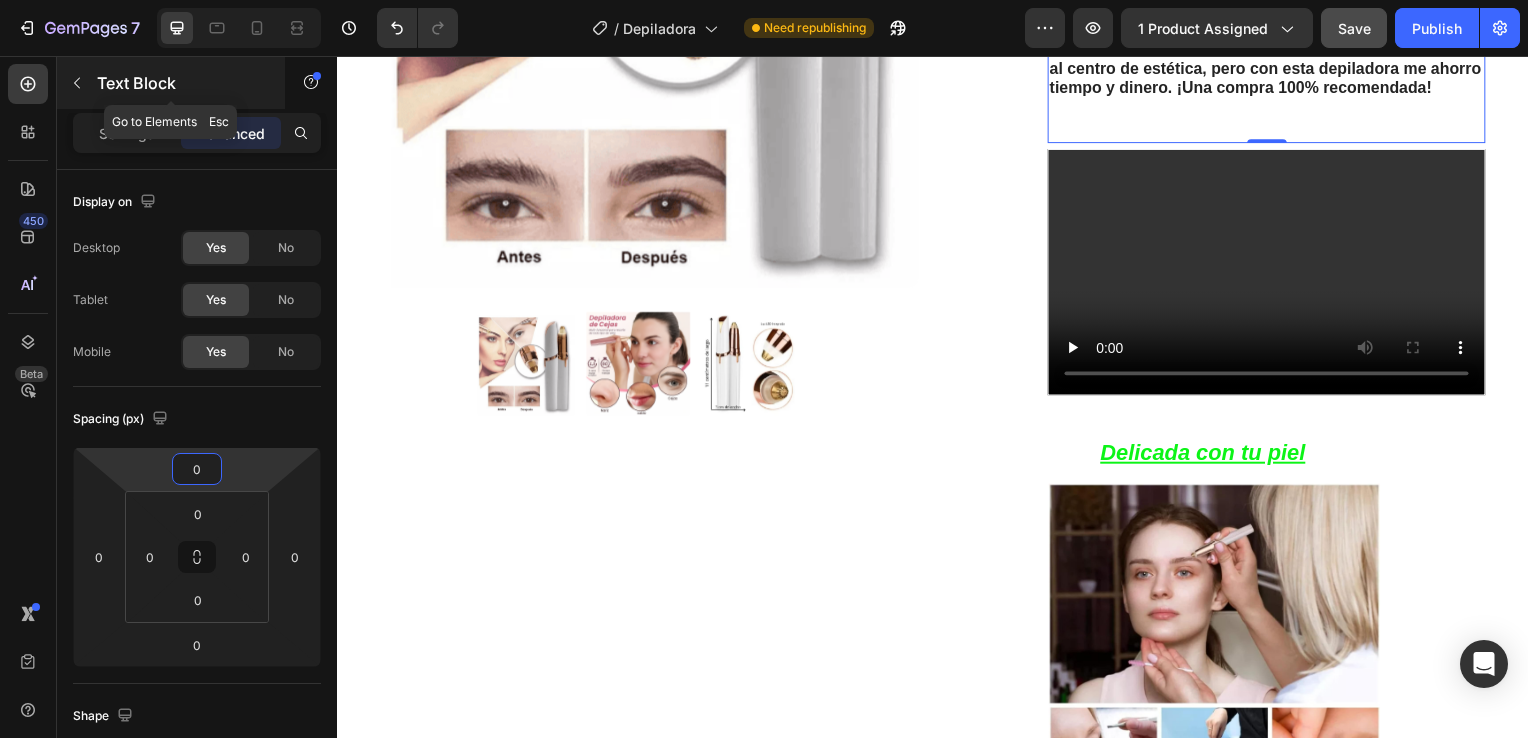 click at bounding box center [77, 83] 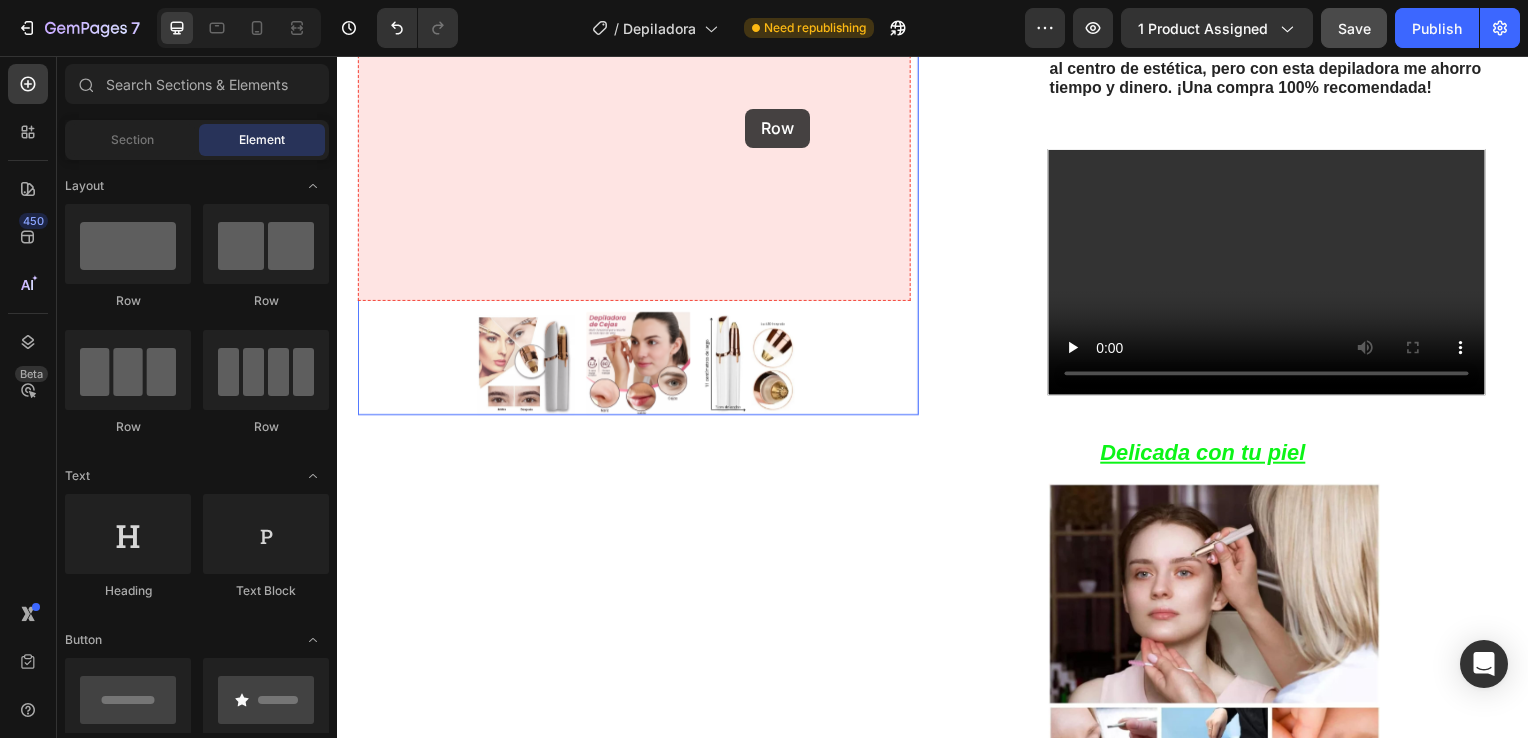 scroll, scrollTop: 806, scrollLeft: 0, axis: vertical 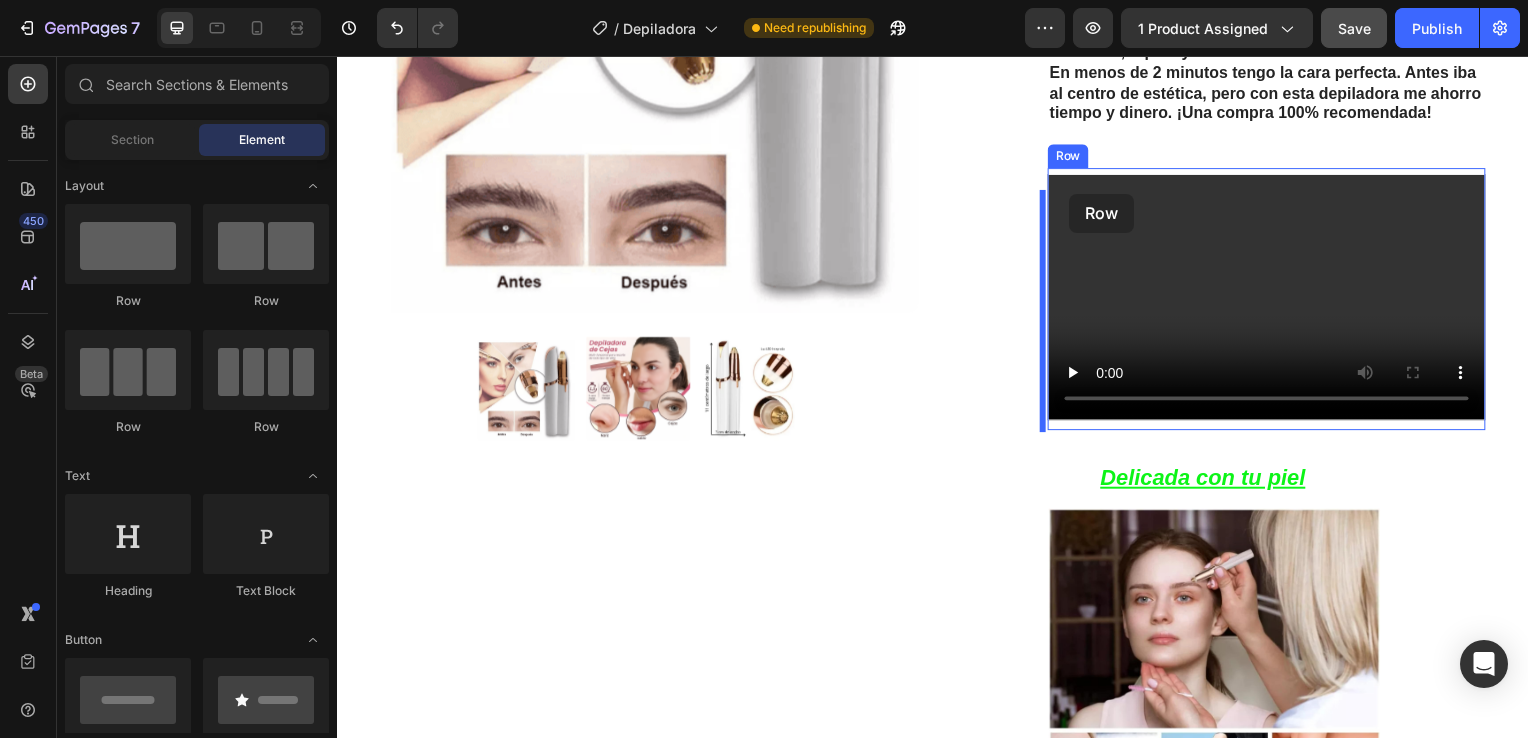 drag, startPoint x: 458, startPoint y: 308, endPoint x: 1075, endPoint y: 191, distance: 627.99524 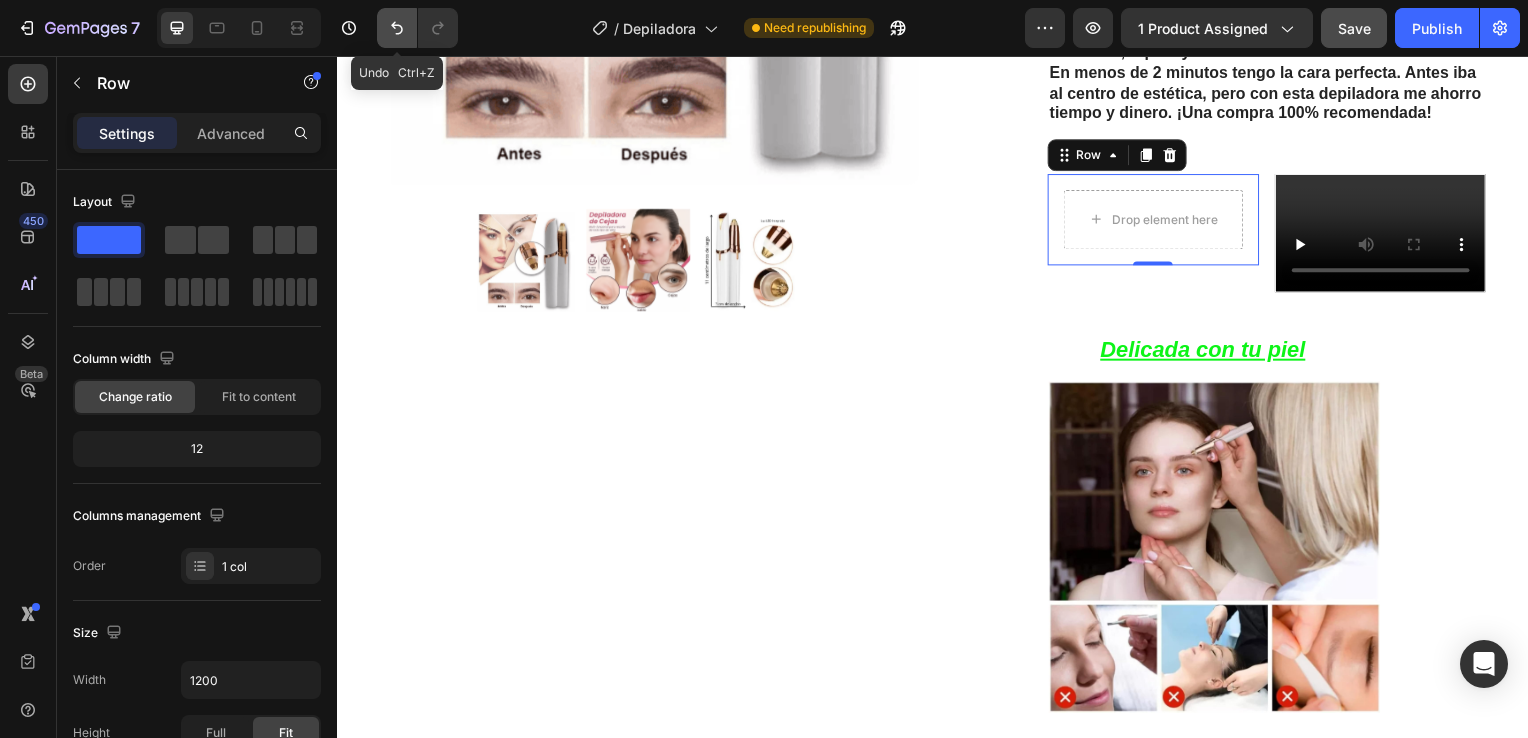 click 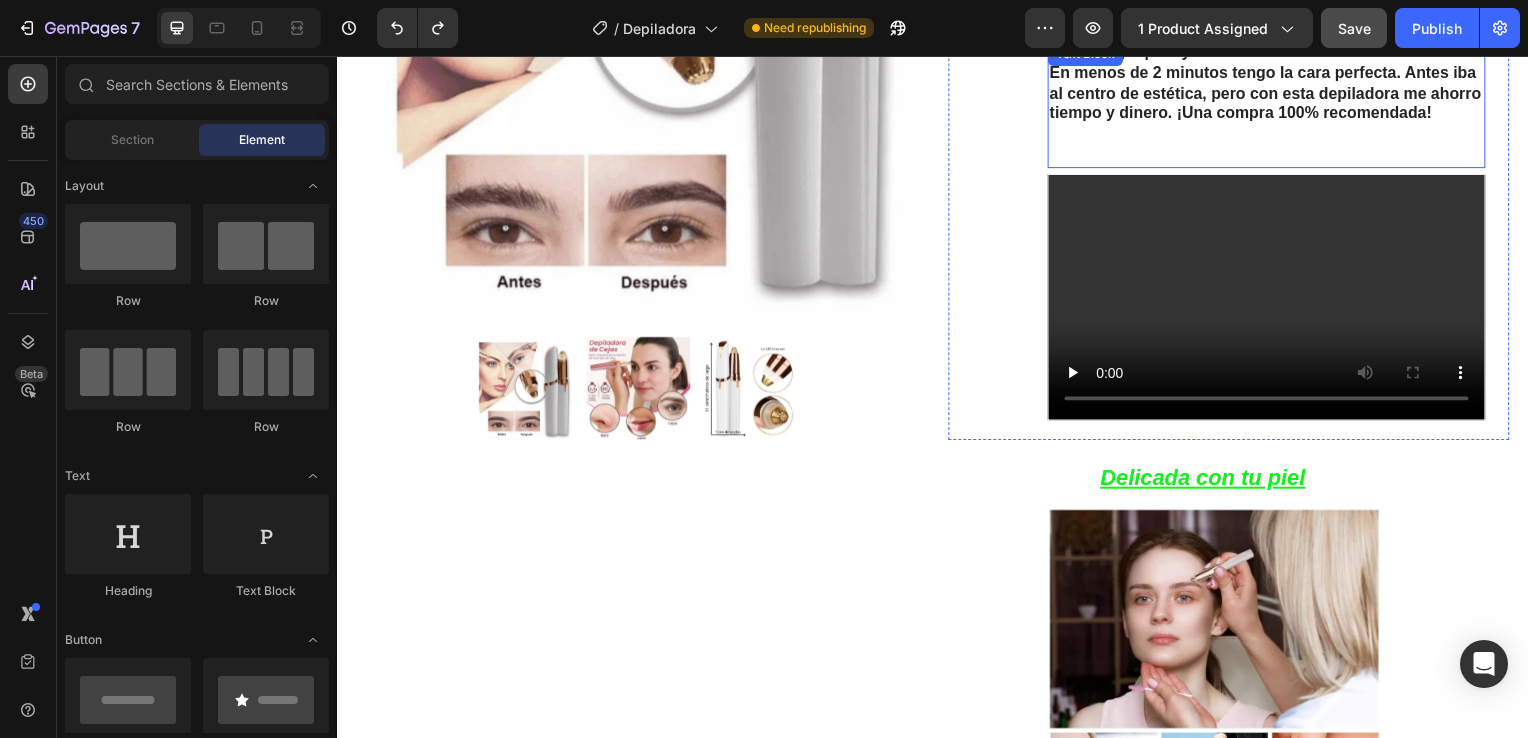 click at bounding box center [1272, 156] 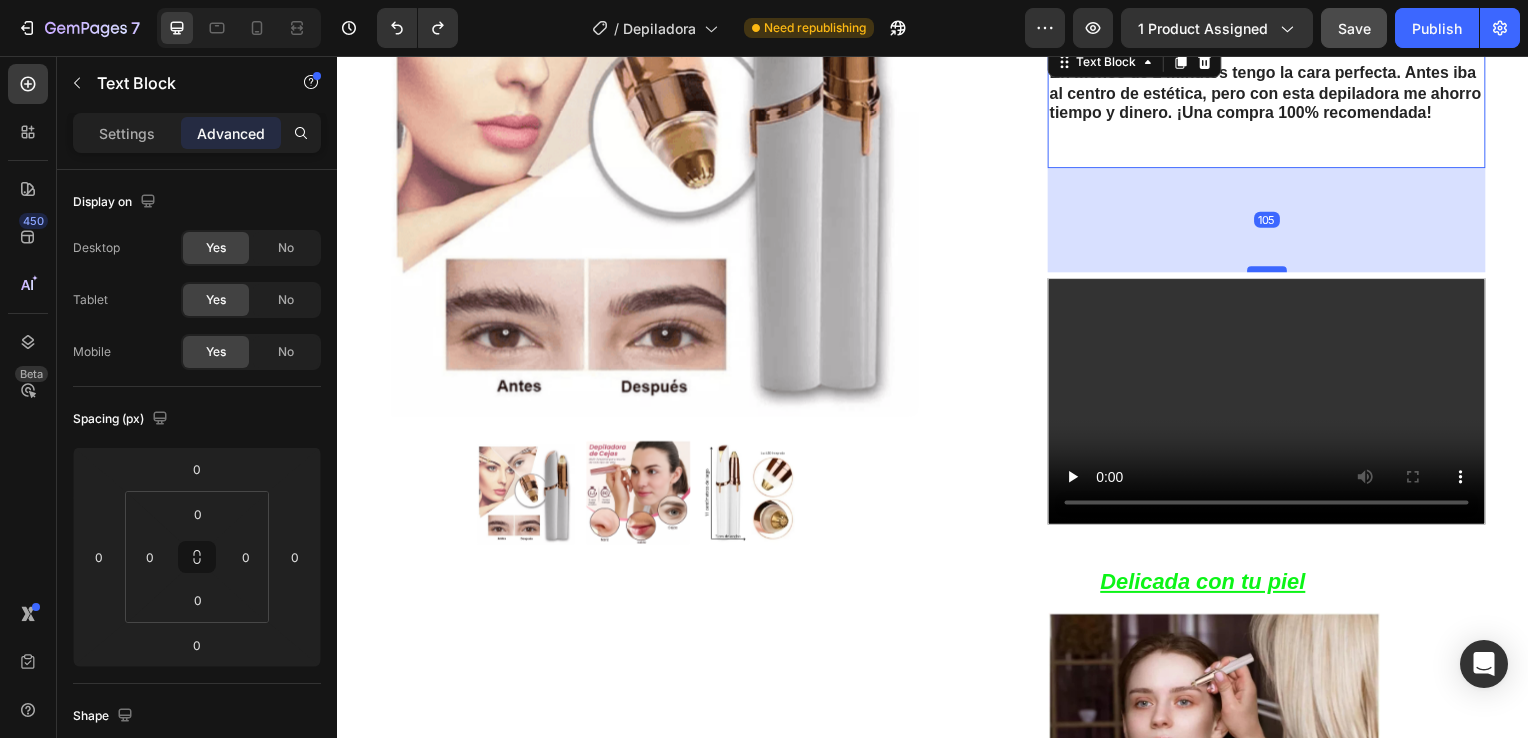 drag, startPoint x: 1258, startPoint y: 182, endPoint x: 1255, endPoint y: 302, distance: 120.03749 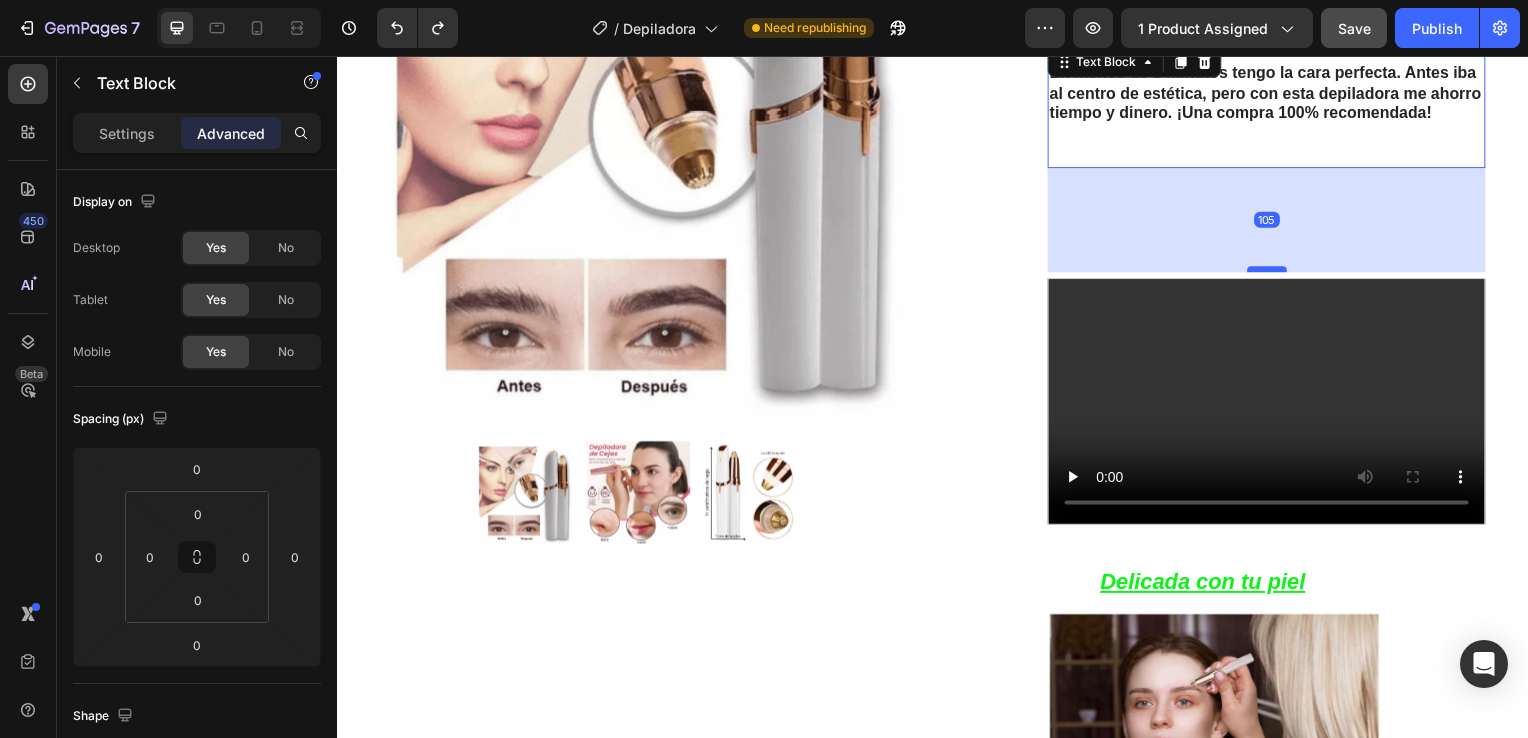 click at bounding box center [1273, 271] 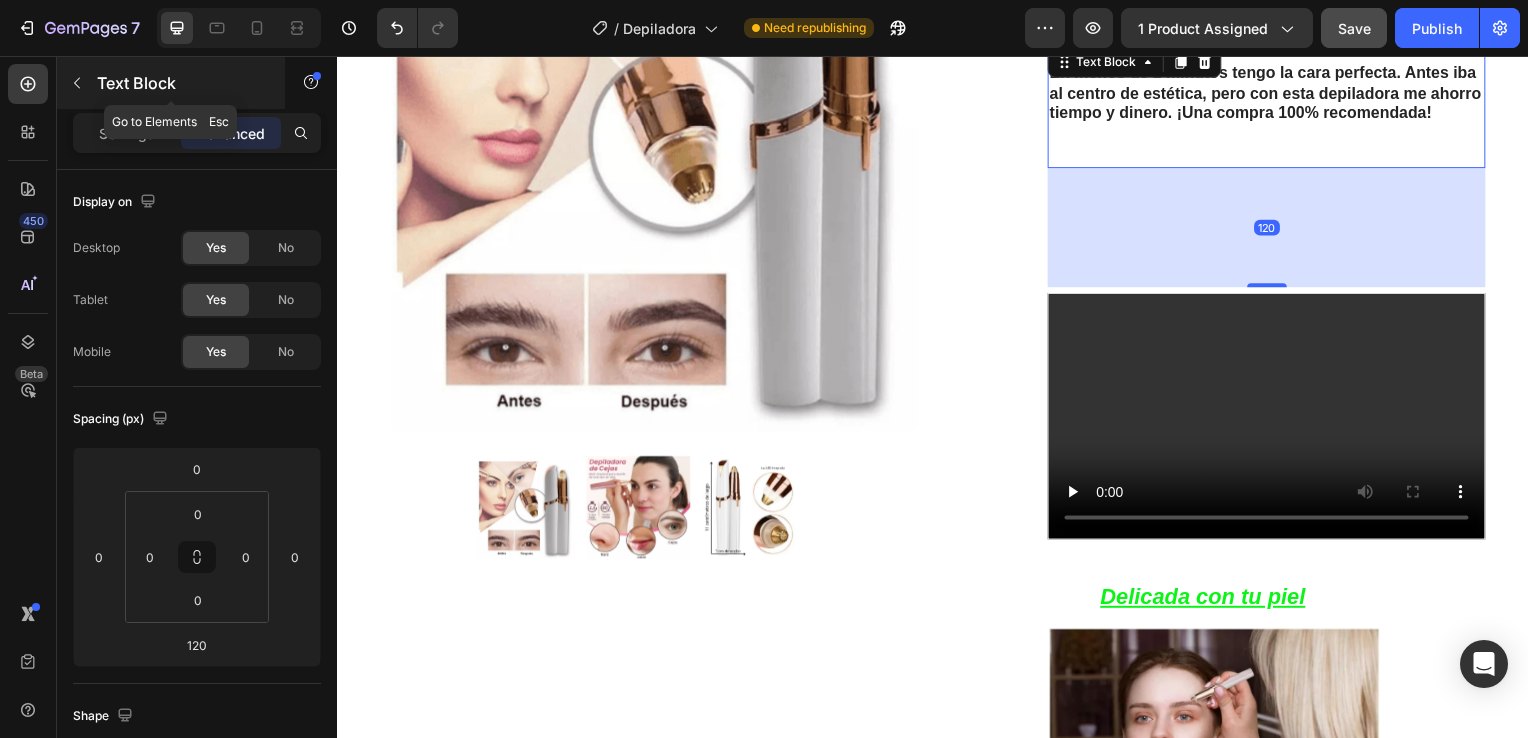 click at bounding box center [77, 83] 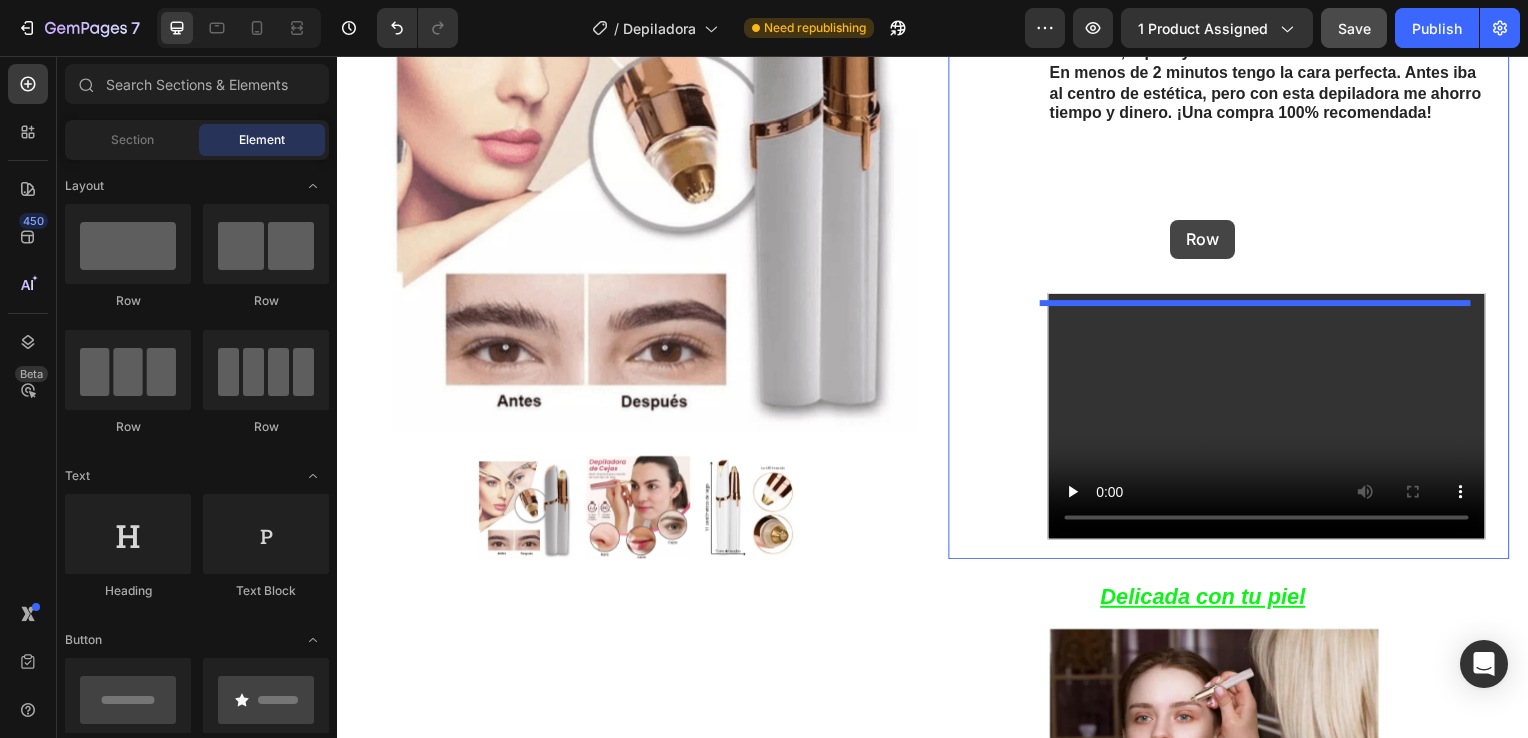 drag, startPoint x: 476, startPoint y: 311, endPoint x: 1176, endPoint y: 221, distance: 705.762 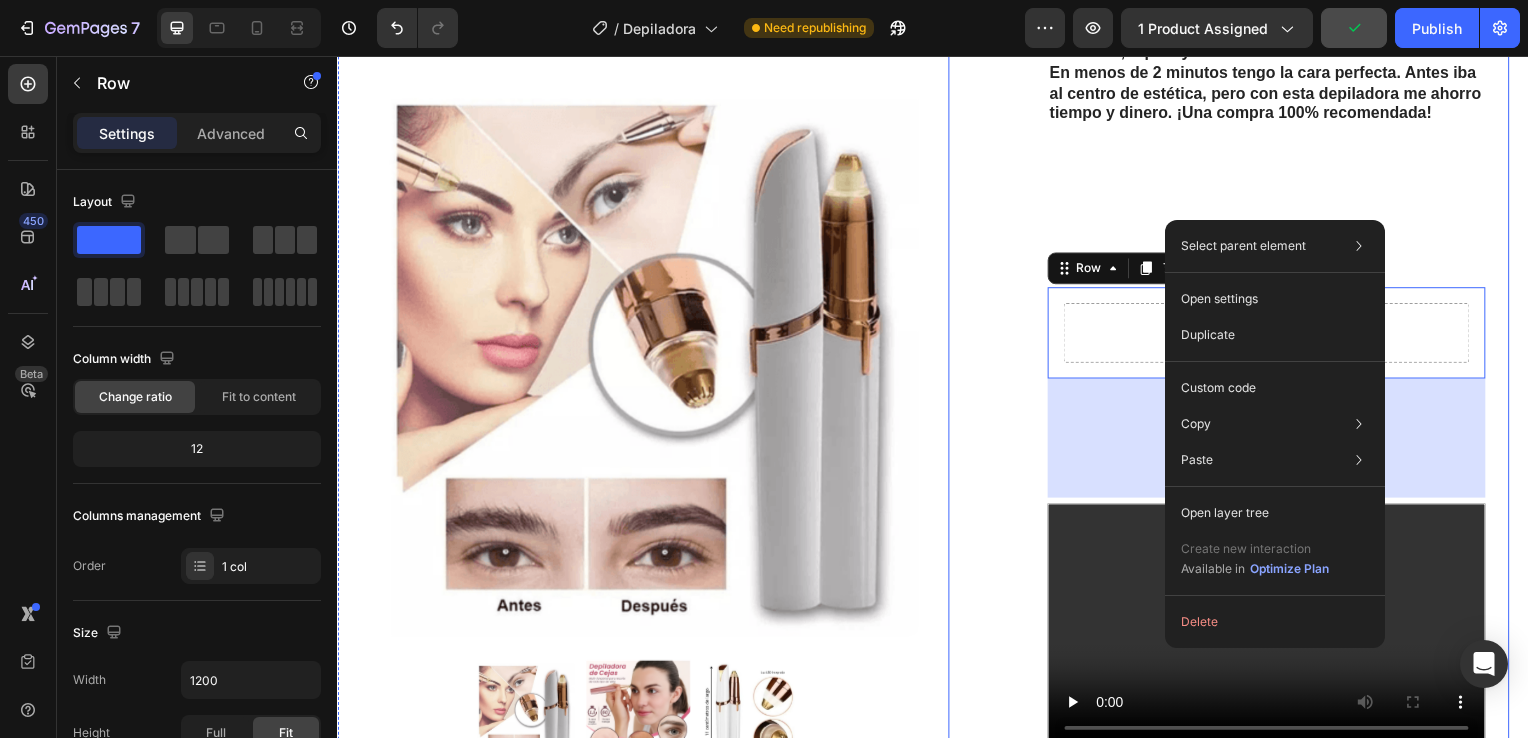 click on "Image Icon Icon Icon Icon Icon Icon List Lidia Perez Text Block Row Row
Icon Compra verificada. Text Block Row Row "Cómoda, rápida y sin dolor" En menos de 2 minutos tengo la cara perfecta. Antes iba al centro de estética, pero con esta depiladora me ahorro tiempo y dinero. ¡Una compra 100% recomendada!   Text Block
Drop element here Row   120 Video Row" at bounding box center [1272, 372] 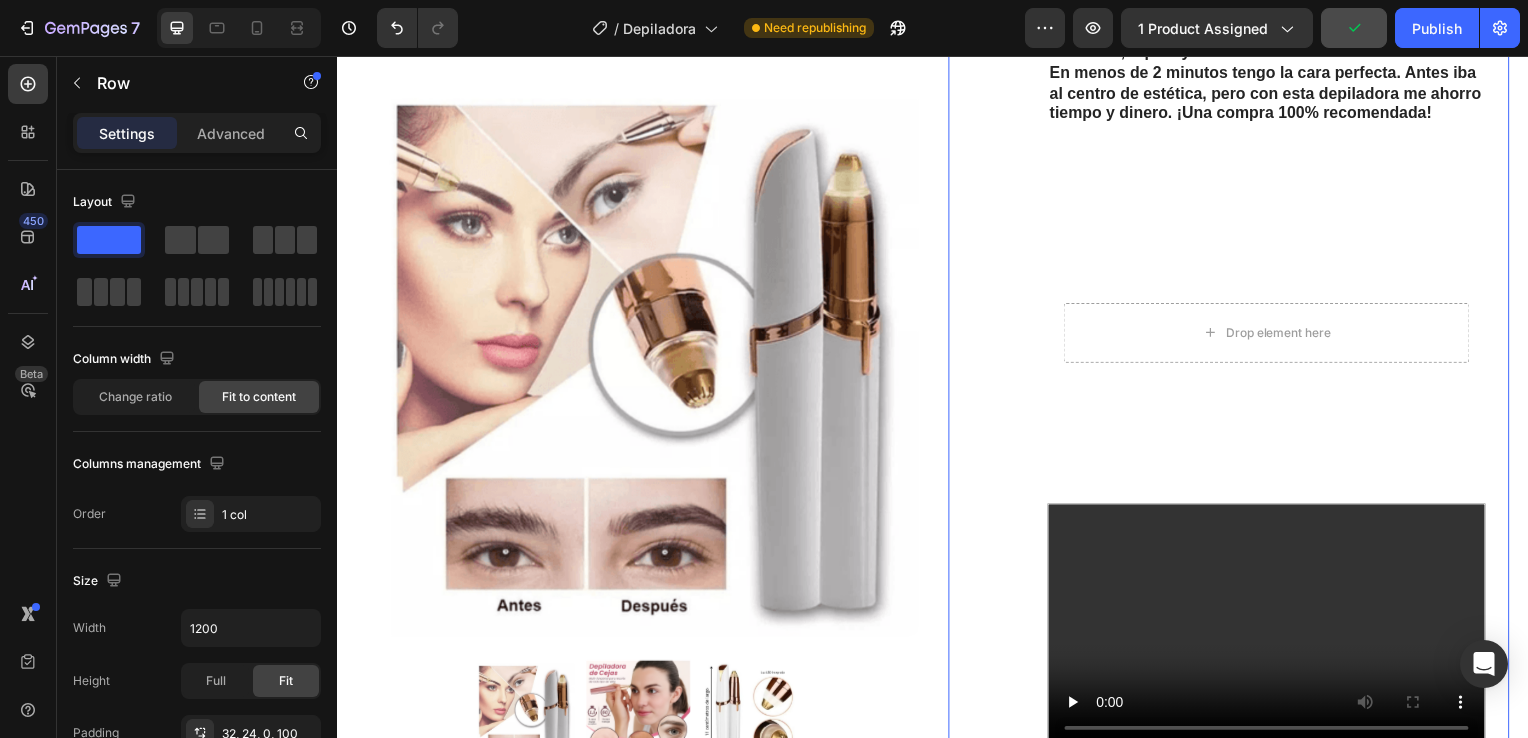 click on "Image Icon Icon Icon Icon Icon Icon List Lidia Perez Text Block Row Row
Icon Compra verificada. Text Block Row Row "Cómoda, rápida y sin dolor" En menos de 2 minutos tengo la cara perfecta. Antes iba al centro de estética, pero con esta depiladora me ahorro tiempo y dinero. ¡Una compra 100% recomendada!   Text Block
Drop element here Row Video Row" at bounding box center (1272, 372) 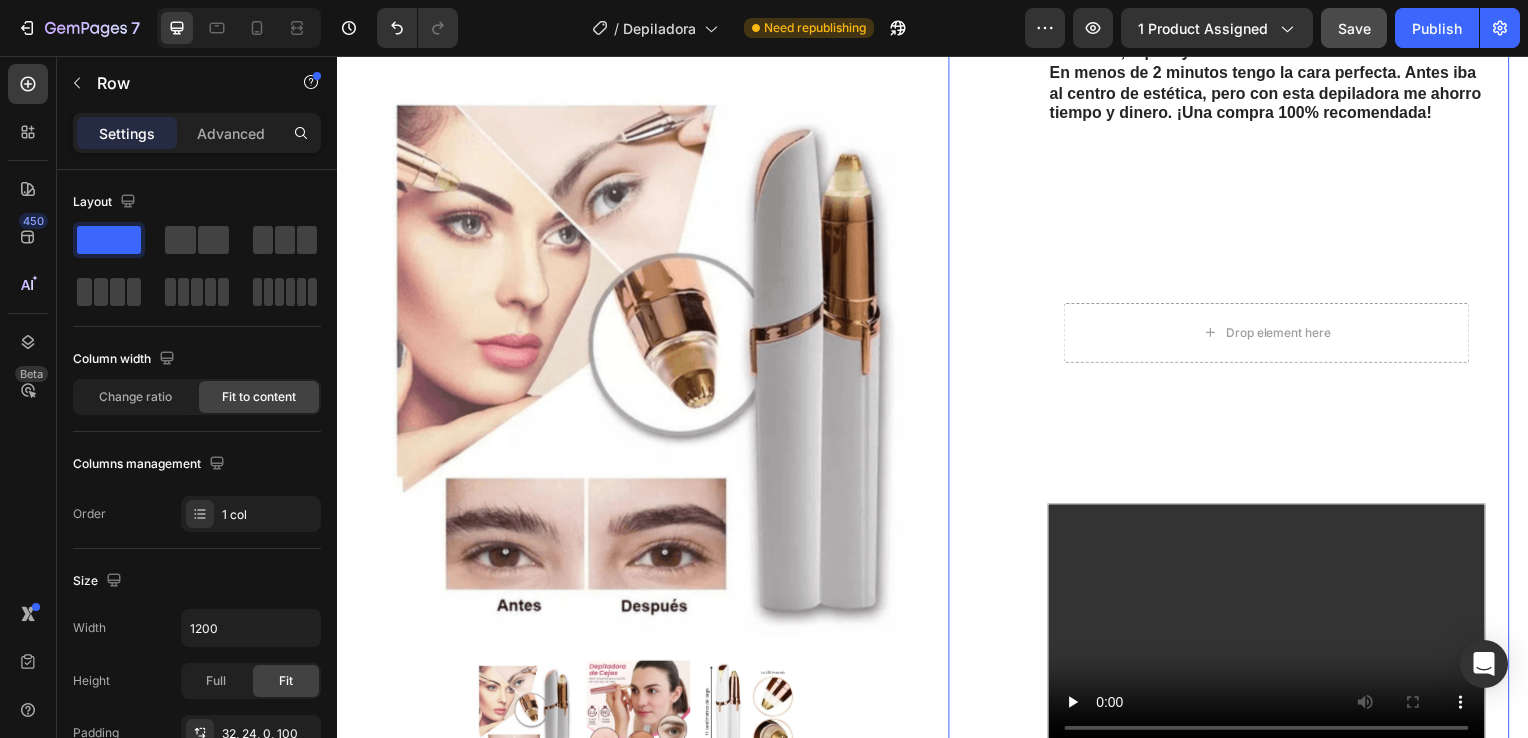 click on "Image Icon Icon Icon Icon Icon Icon List Lidia Perez Text Block Row Row
Icon Compra verificada. Text Block Row Row "Cómoda, rápida y sin dolor" En menos de 2 minutos tengo la cara perfecta. Antes iba al centro de estética, pero con esta depiladora me ahorro tiempo y dinero. ¡Una compra 100% recomendada!   Text Block
Drop element here Row Video Row" at bounding box center (1272, 372) 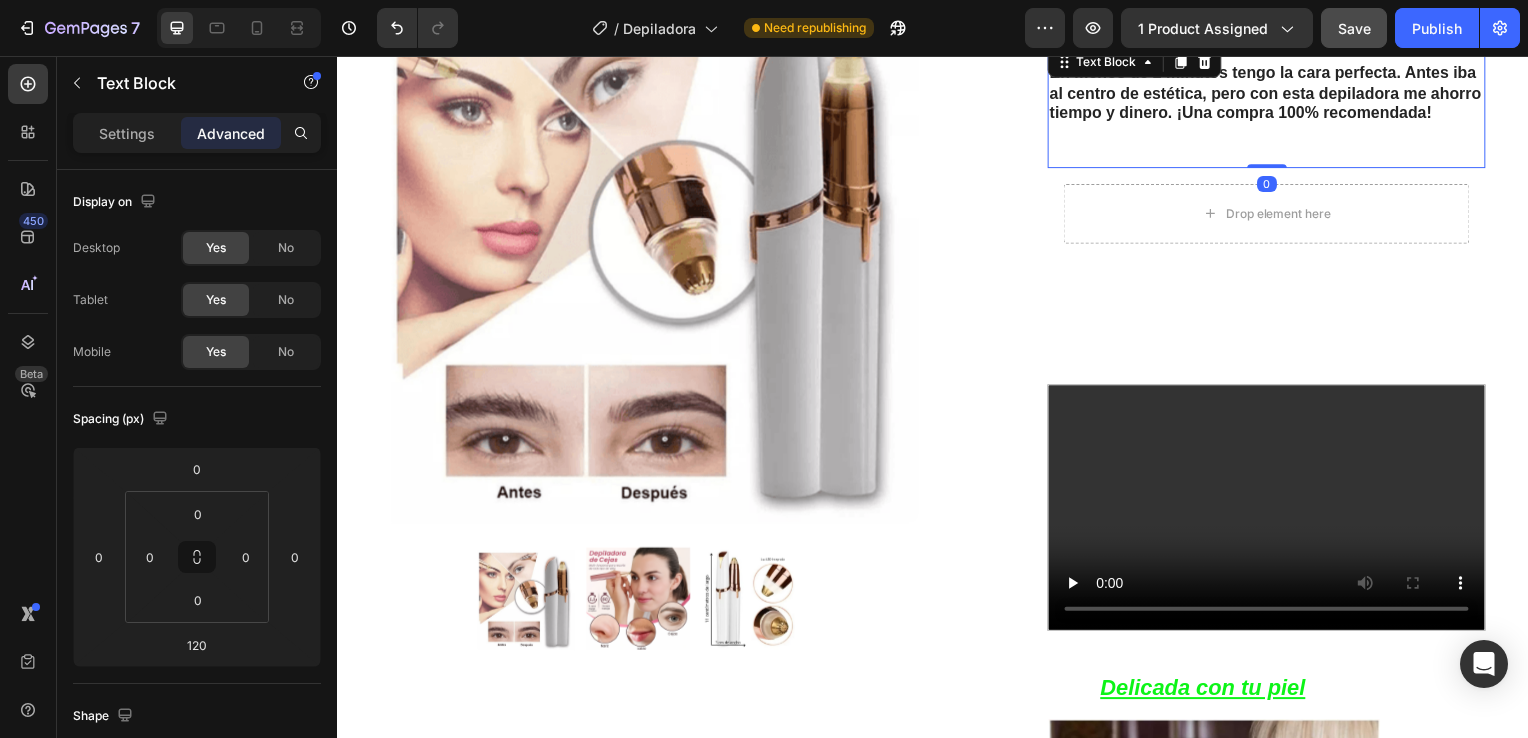 drag, startPoint x: 1262, startPoint y: 303, endPoint x: 1260, endPoint y: 160, distance: 143.01399 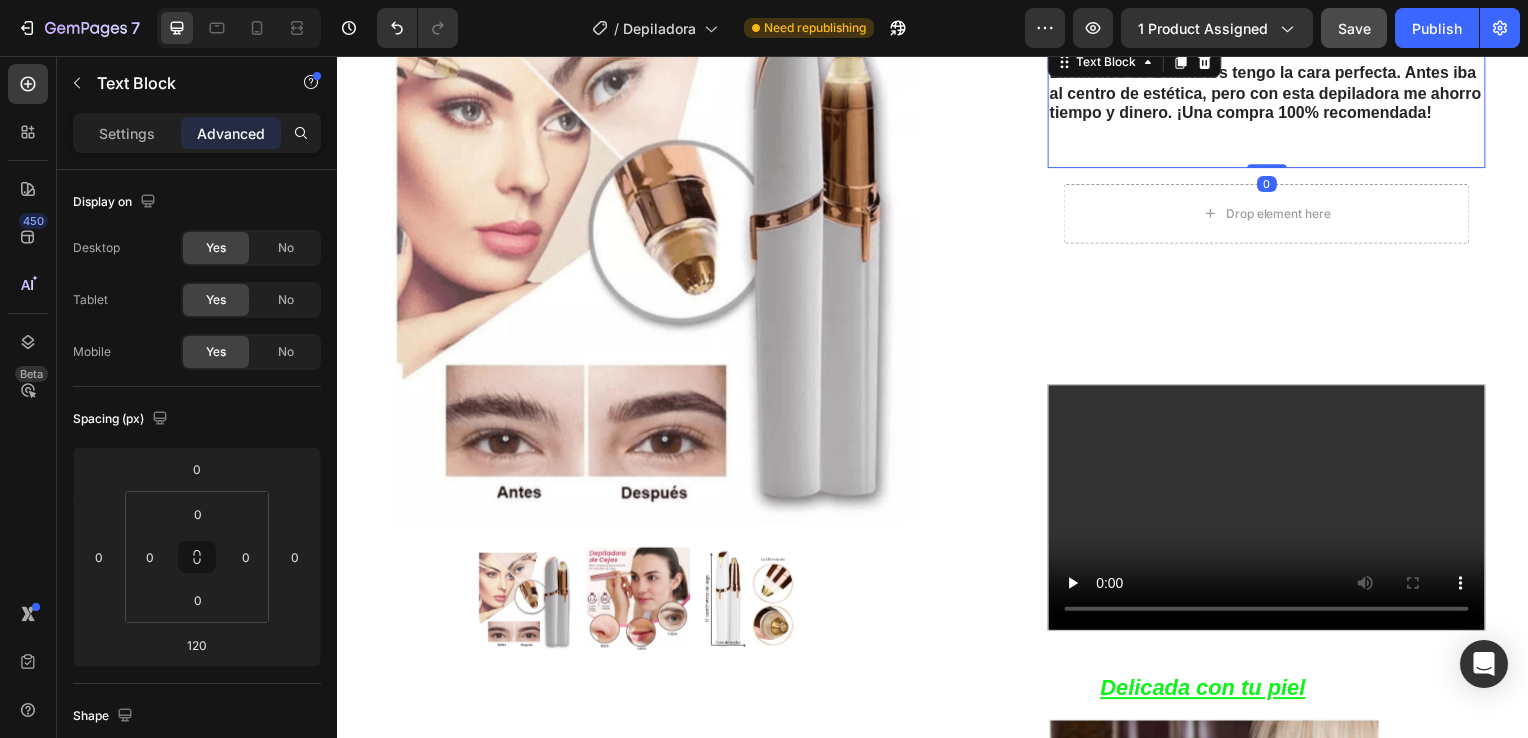 click on ""Cómoda, rápida y sin dolor" En menos de 2 minutos tengo la cara perfecta. Antes iba al centro de estética, pero con esta depiladora me ahorro tiempo y dinero. ¡Una compra 100% recomendada!   Text Block   0" at bounding box center [1272, 105] 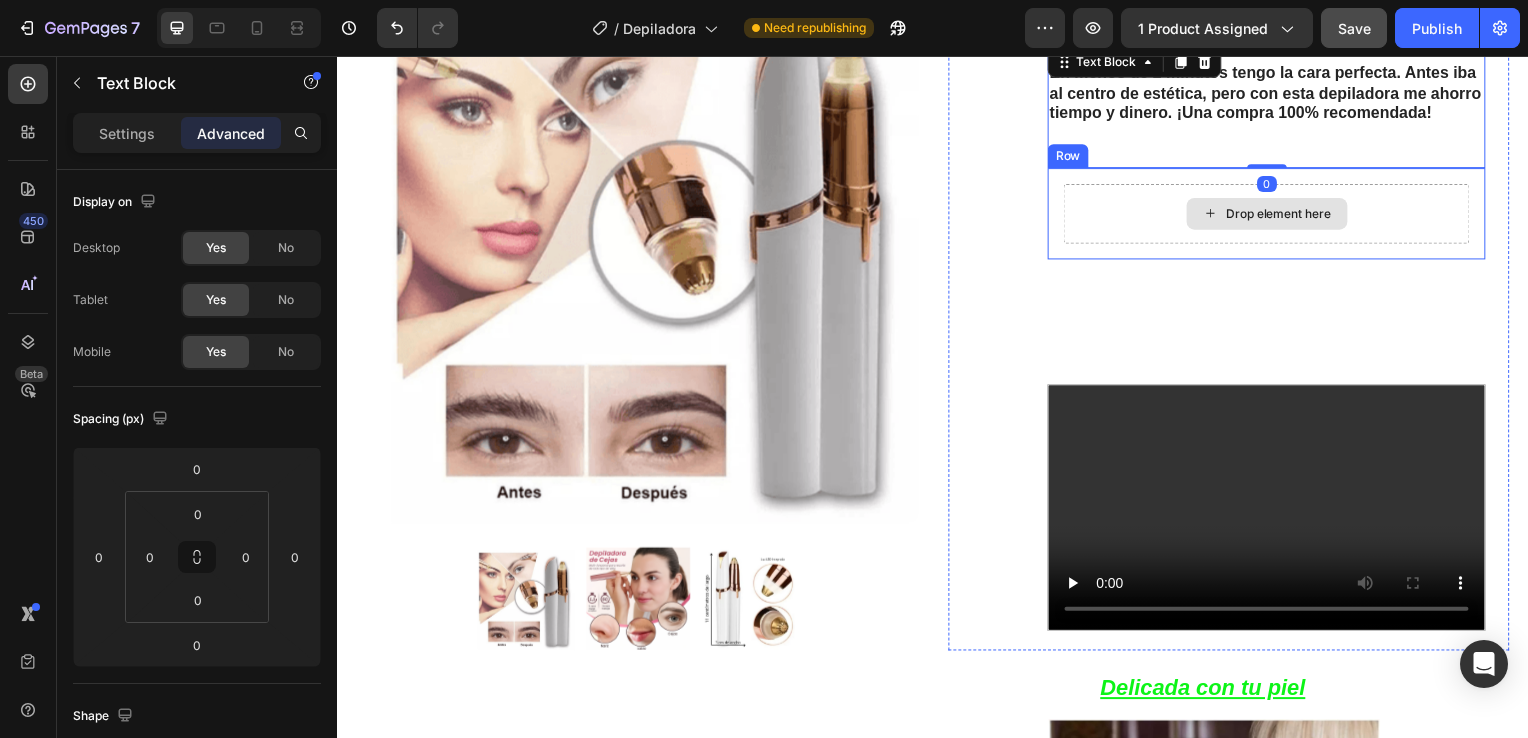 click on "Drop element here" at bounding box center (1272, 215) 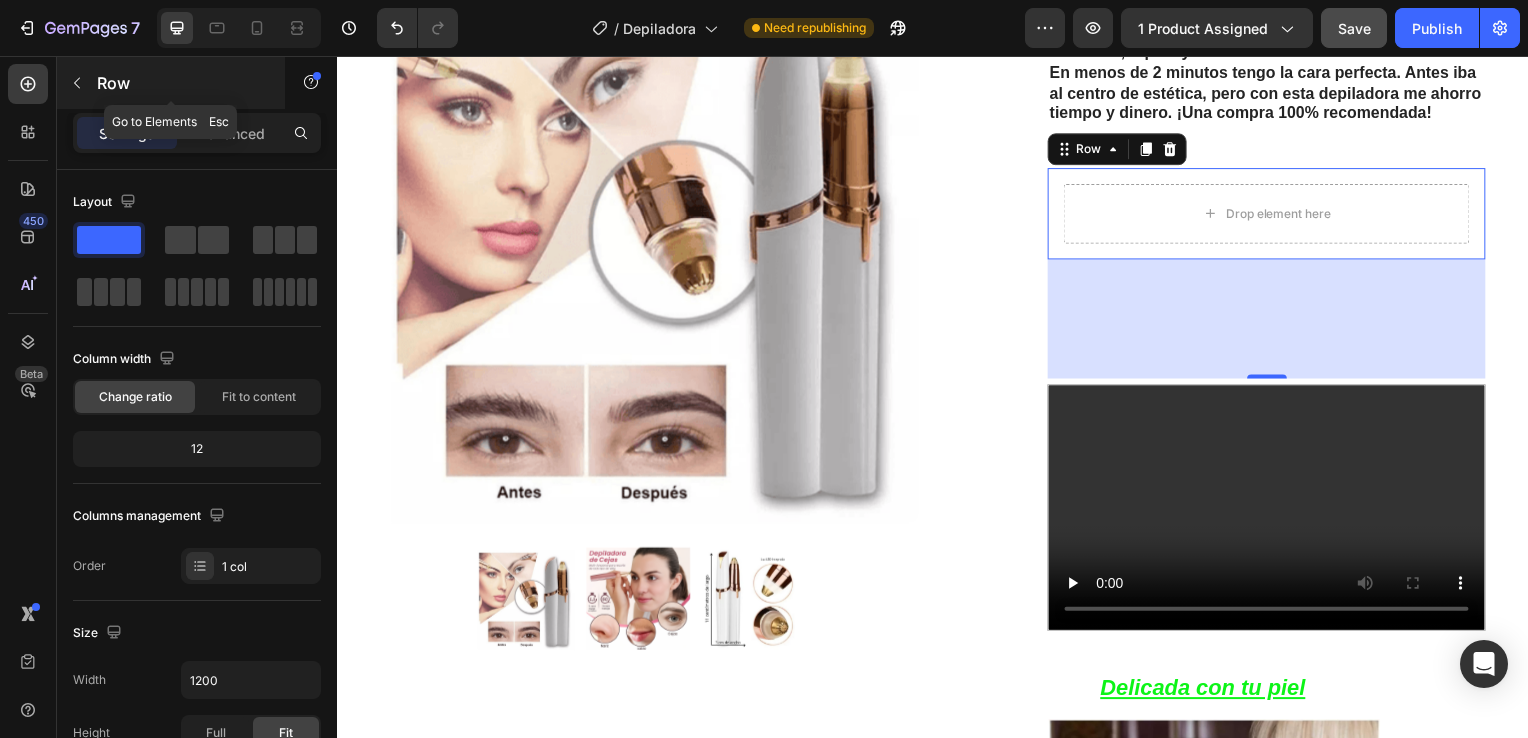 click 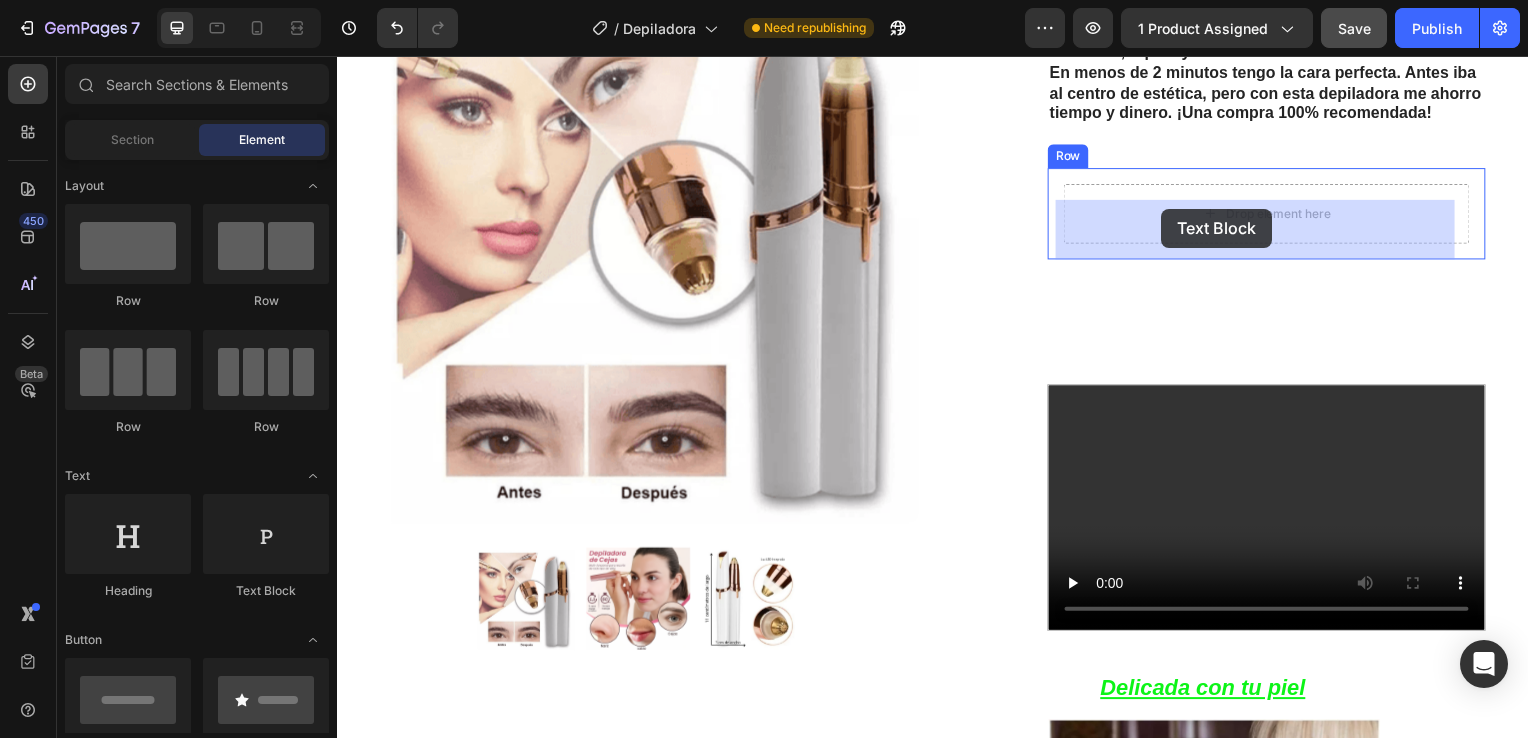 drag, startPoint x: 593, startPoint y: 594, endPoint x: 1167, endPoint y: 210, distance: 690.60266 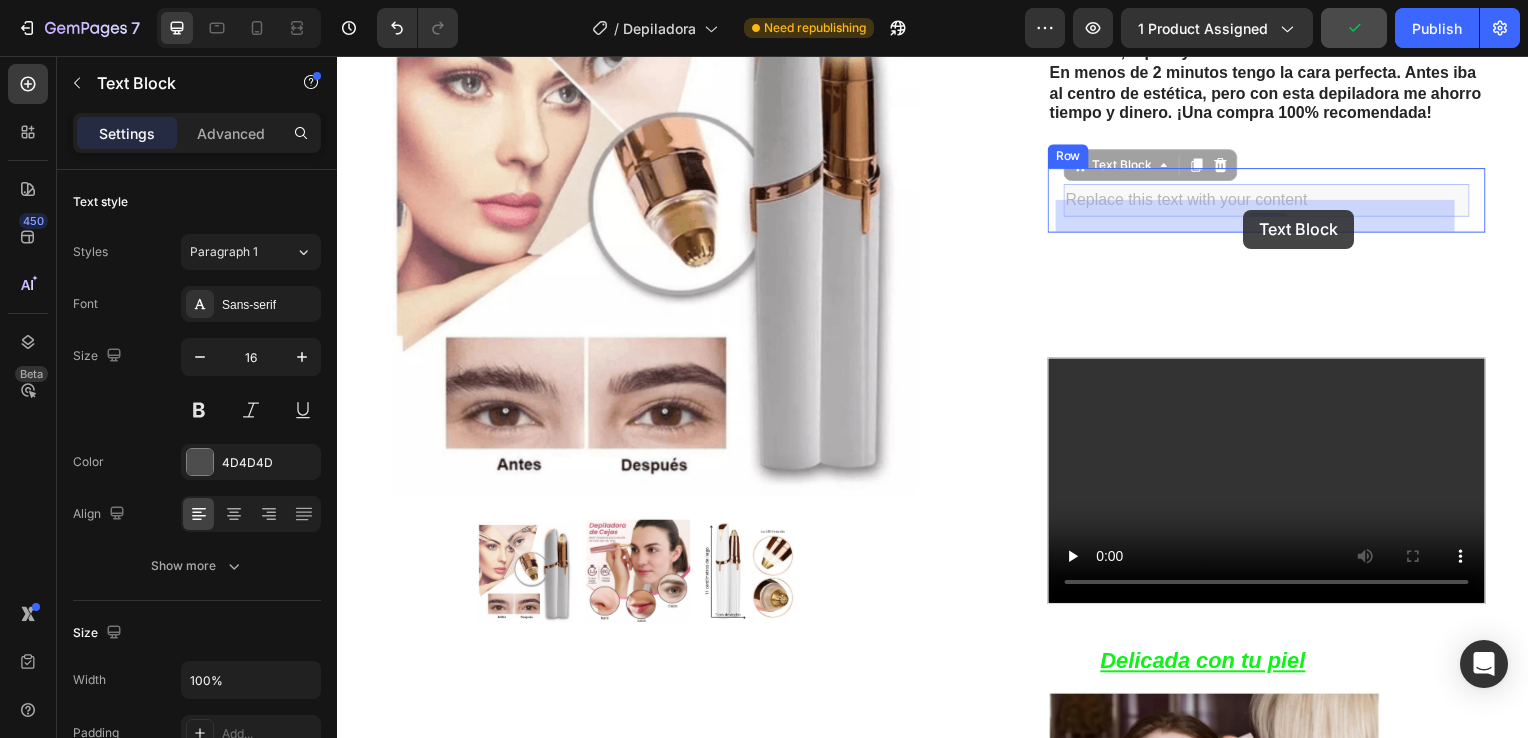 drag, startPoint x: 1344, startPoint y: 213, endPoint x: 1250, endPoint y: 211, distance: 94.02127 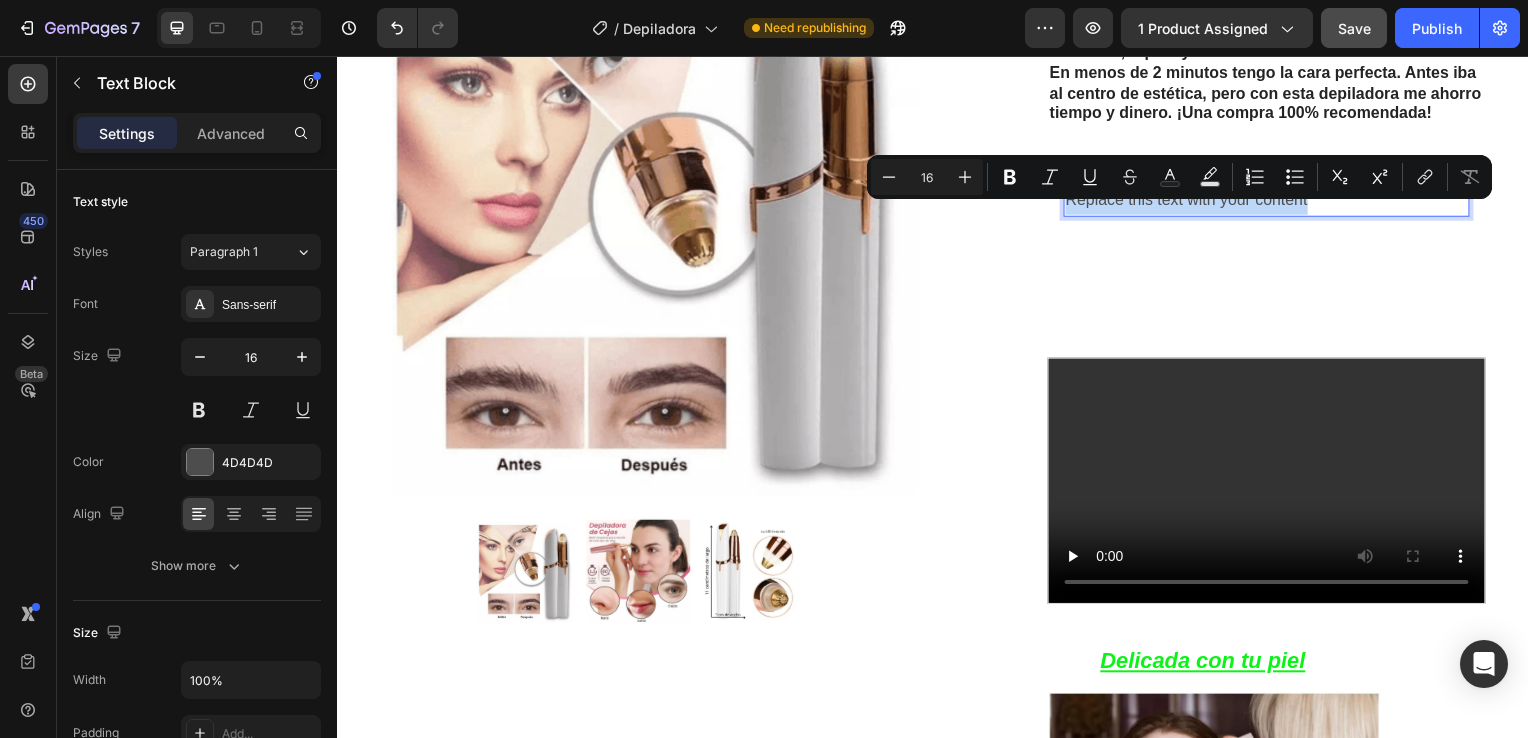 drag, startPoint x: 1333, startPoint y: 213, endPoint x: 1059, endPoint y: 224, distance: 274.2207 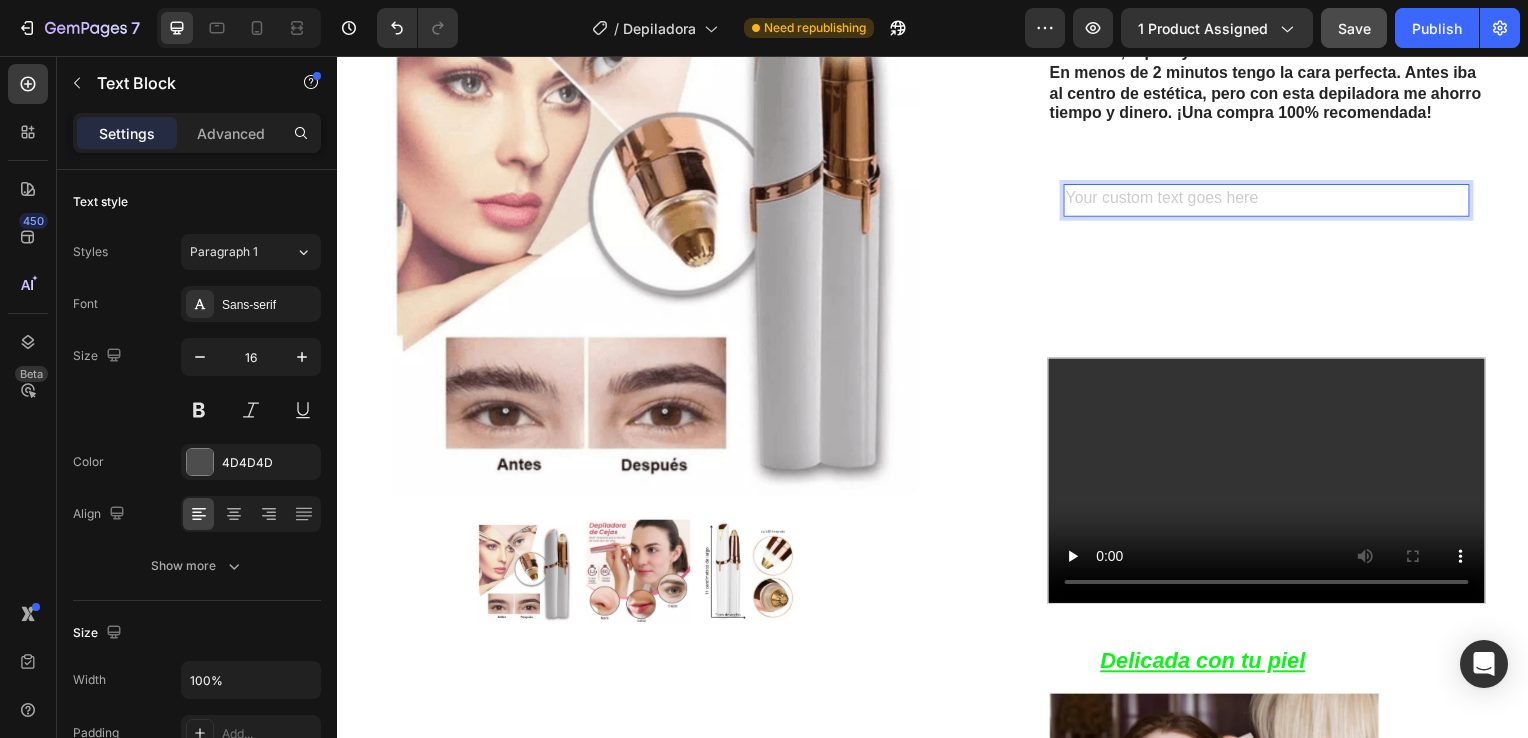 click at bounding box center [1272, 201] 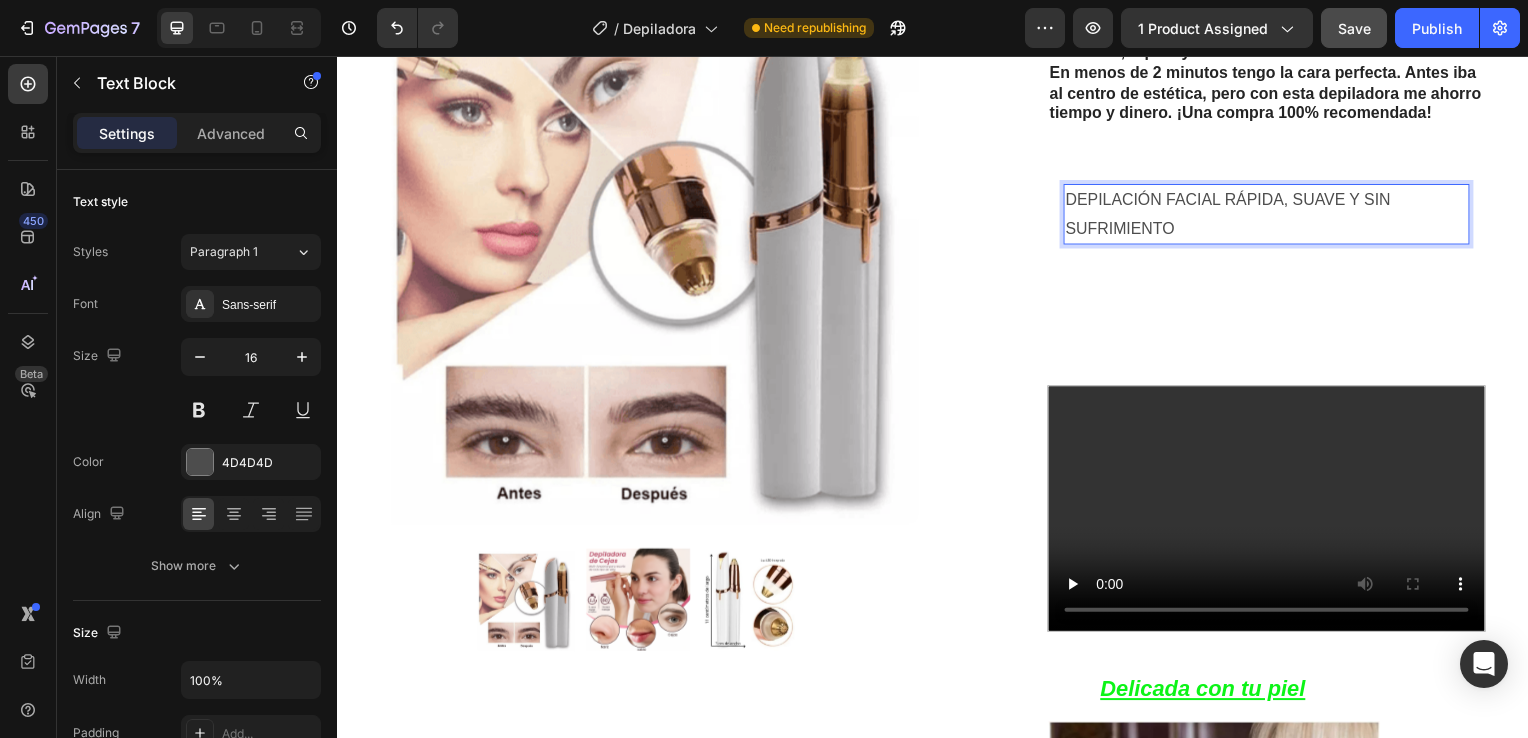 drag, startPoint x: 1212, startPoint y: 238, endPoint x: 1075, endPoint y: 220, distance: 138.17743 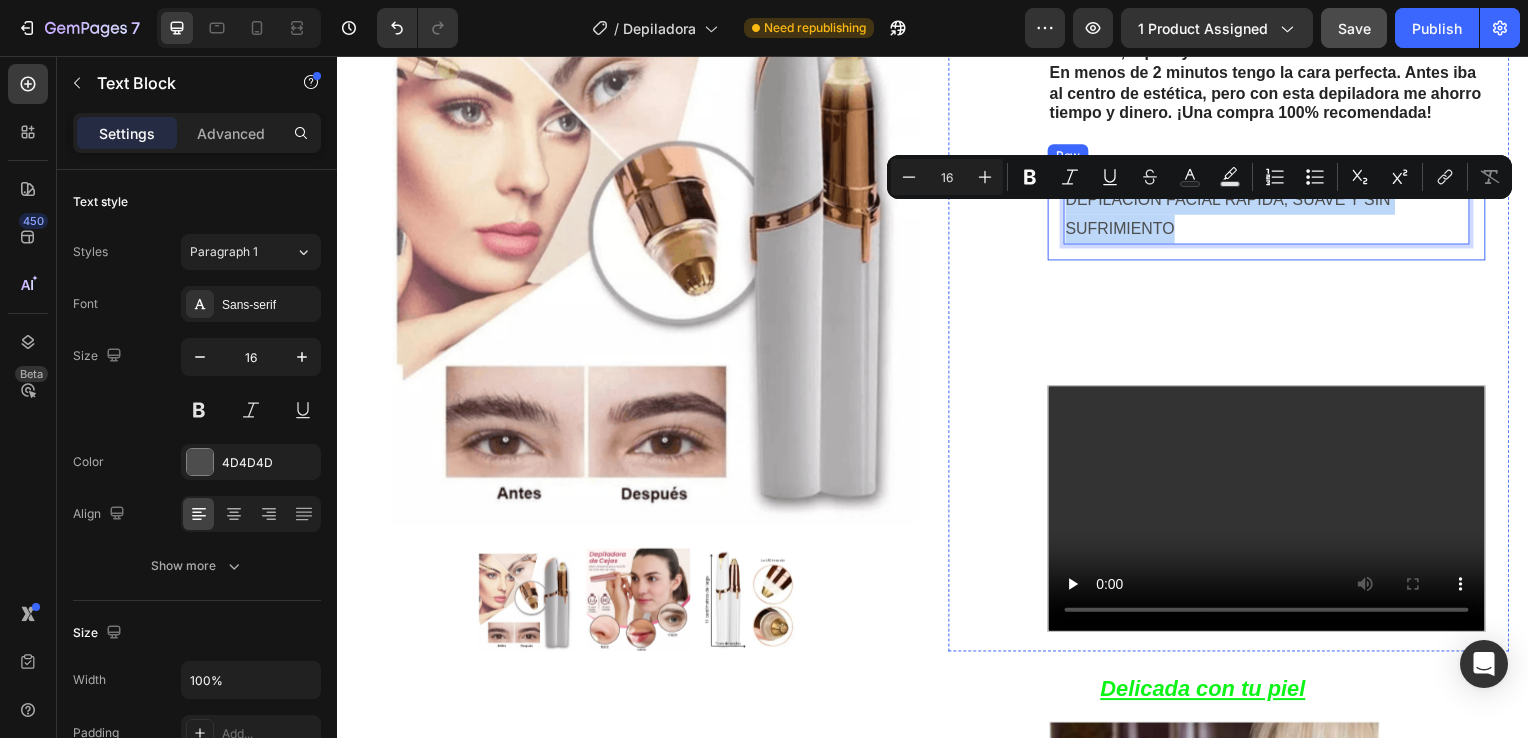 drag, startPoint x: 1178, startPoint y: 242, endPoint x: 1057, endPoint y: 211, distance: 124.90797 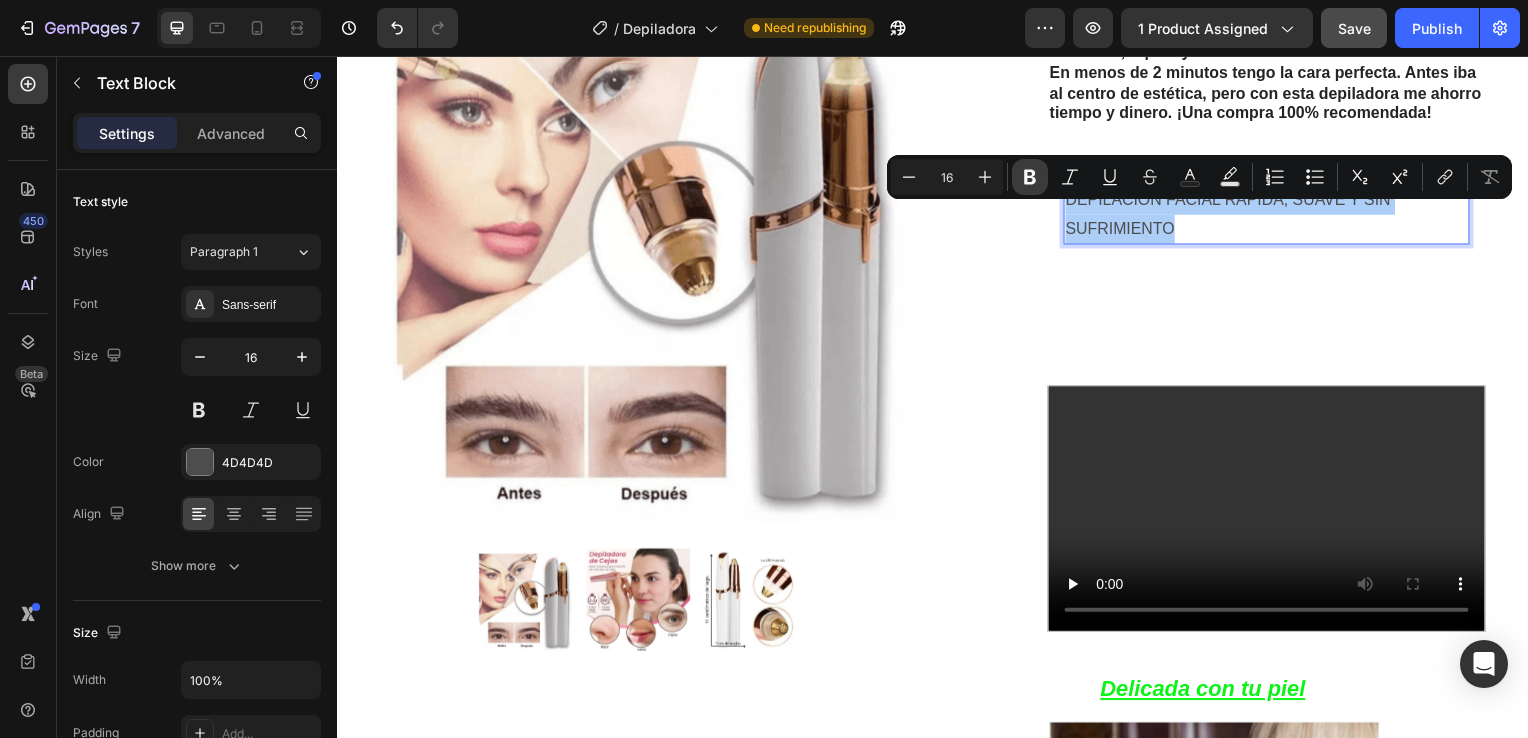 click 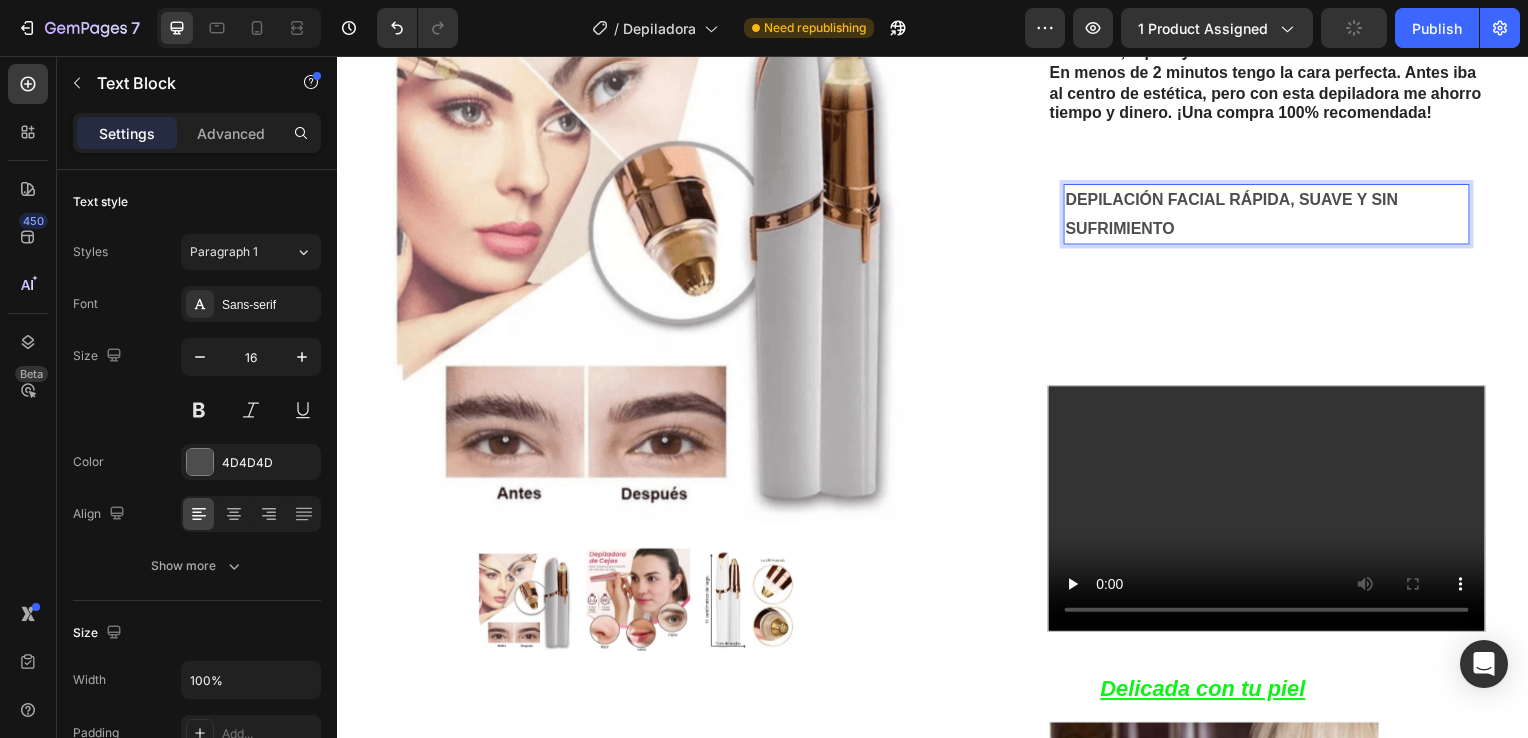 click on "DEPILACIÓN FACIAL RÁPIDA, SUAVE Y SIN SUFRIMIENTO" at bounding box center [1237, 215] 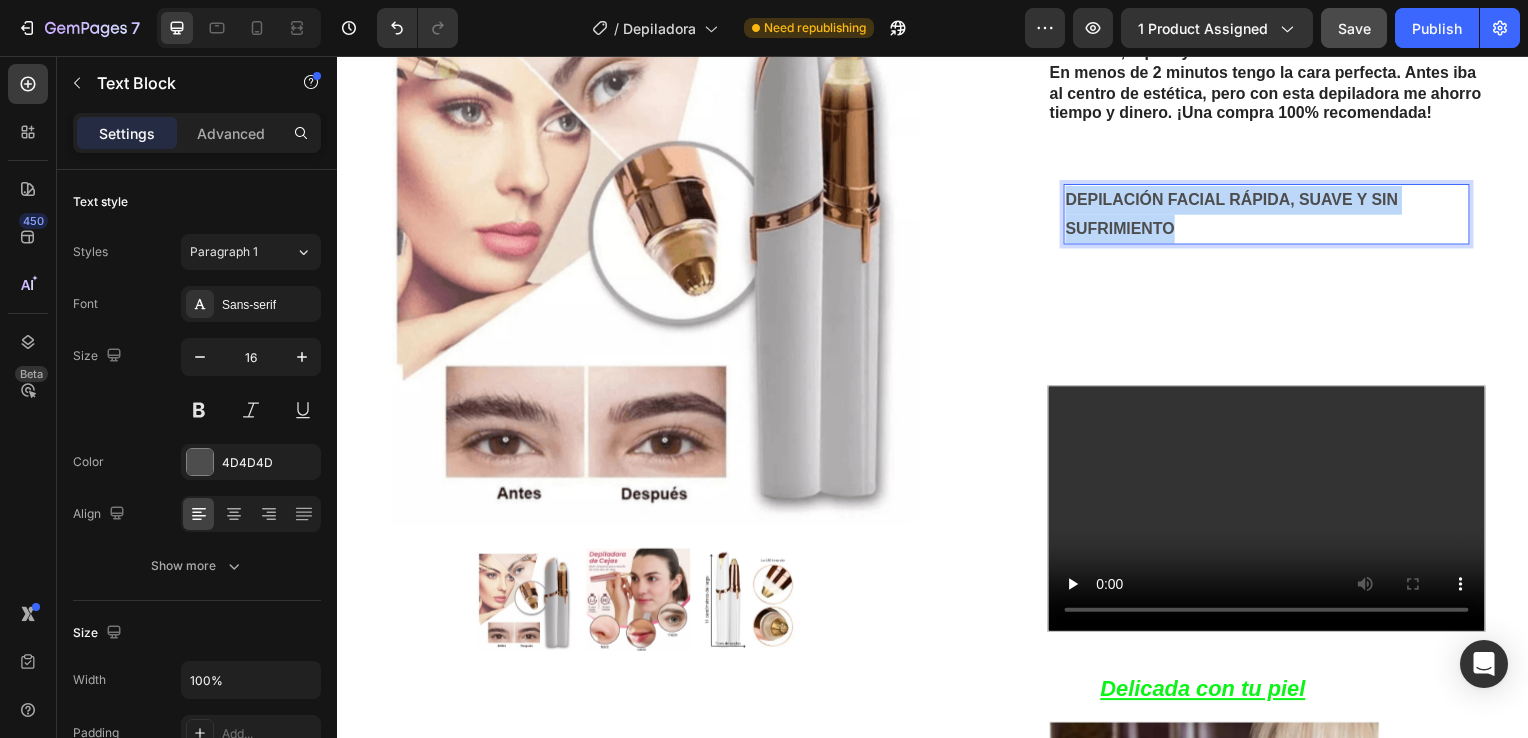 drag, startPoint x: 1175, startPoint y: 249, endPoint x: 1059, endPoint y: 212, distance: 121.75796 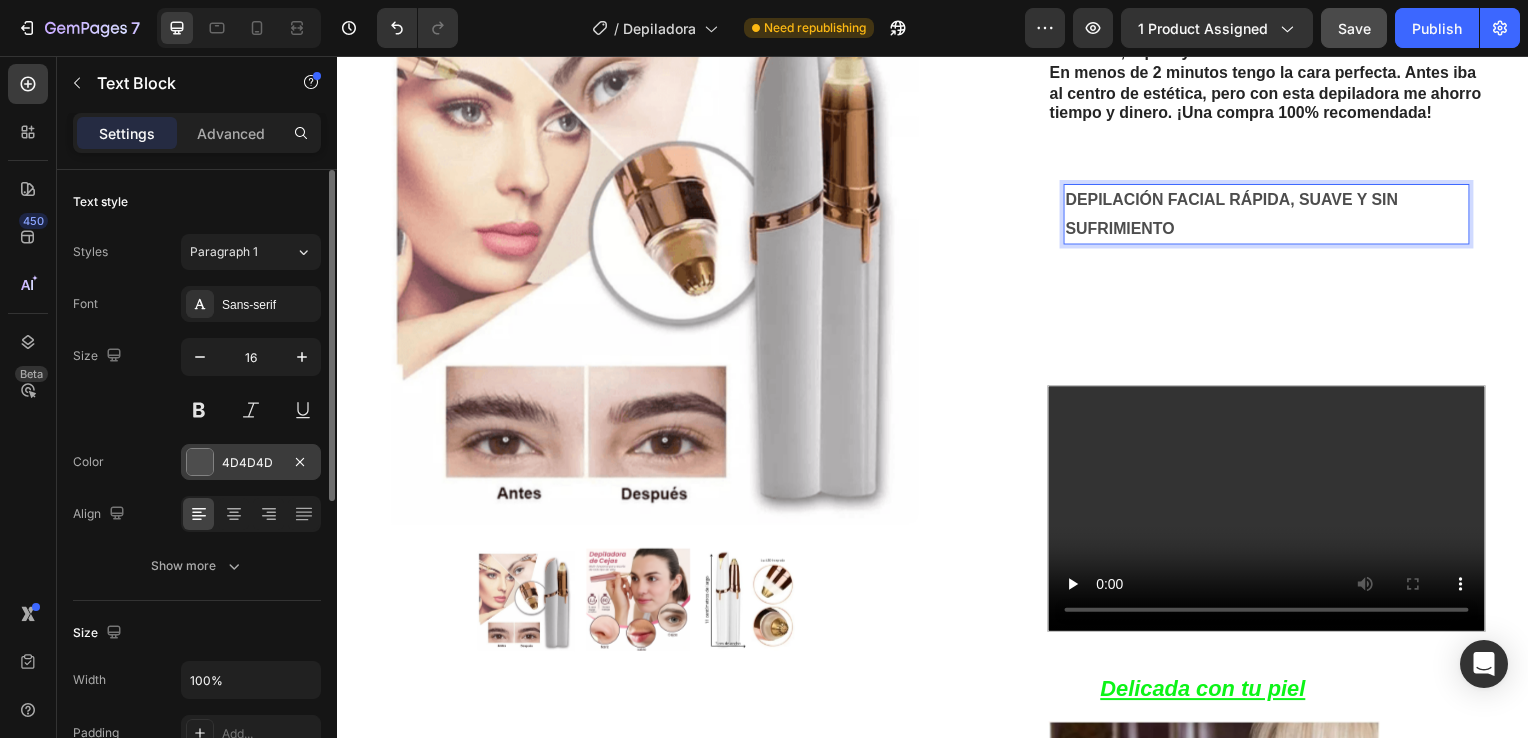 click at bounding box center [200, 462] 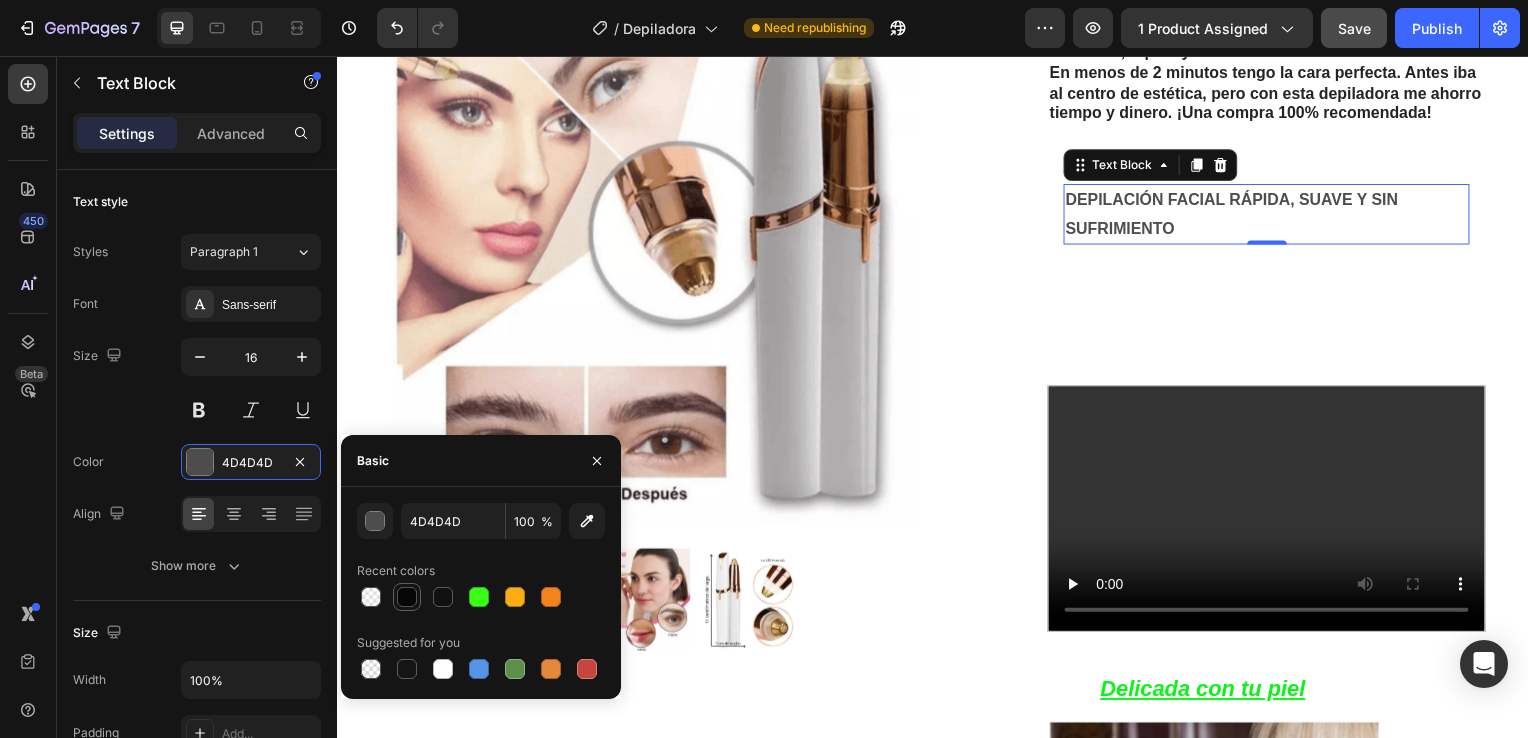 click at bounding box center [407, 597] 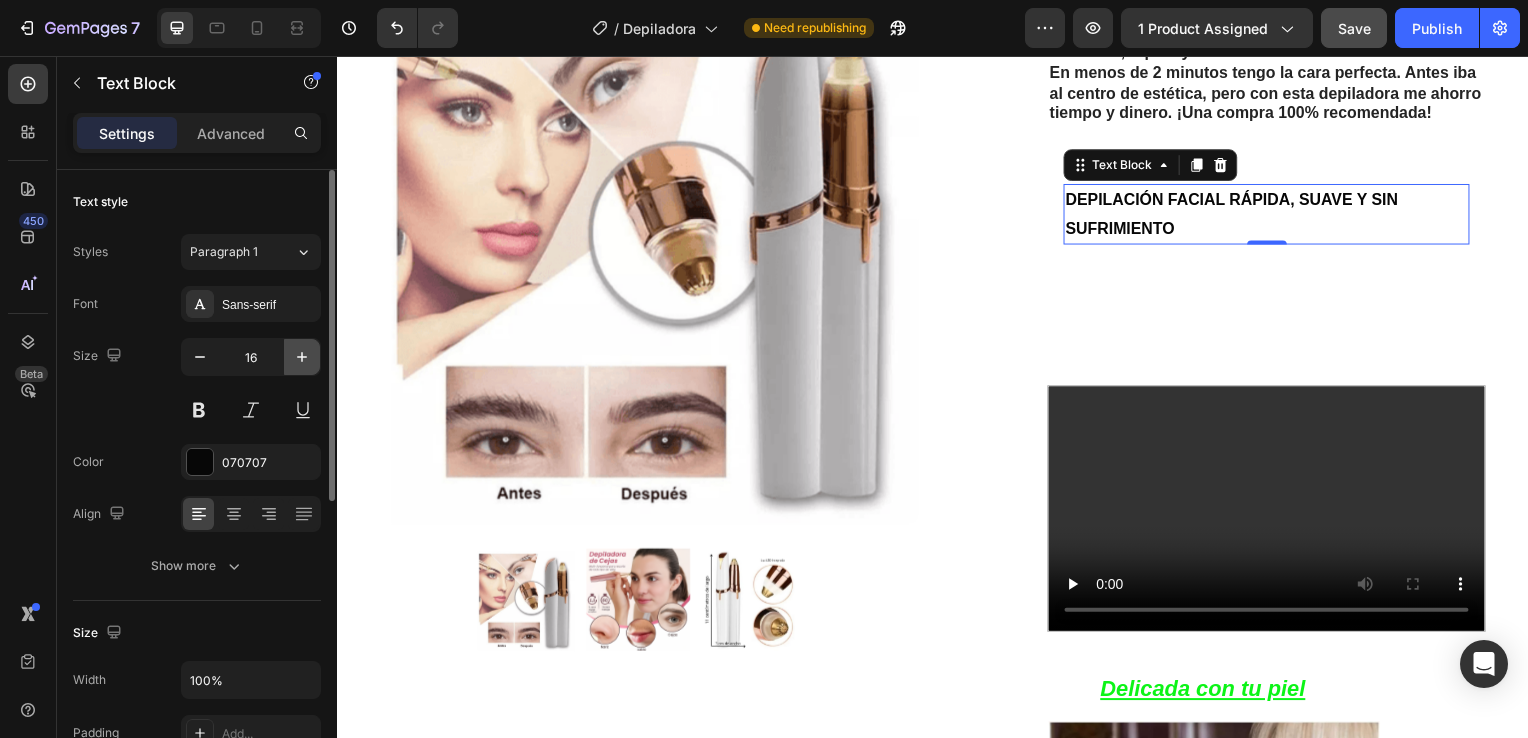 click 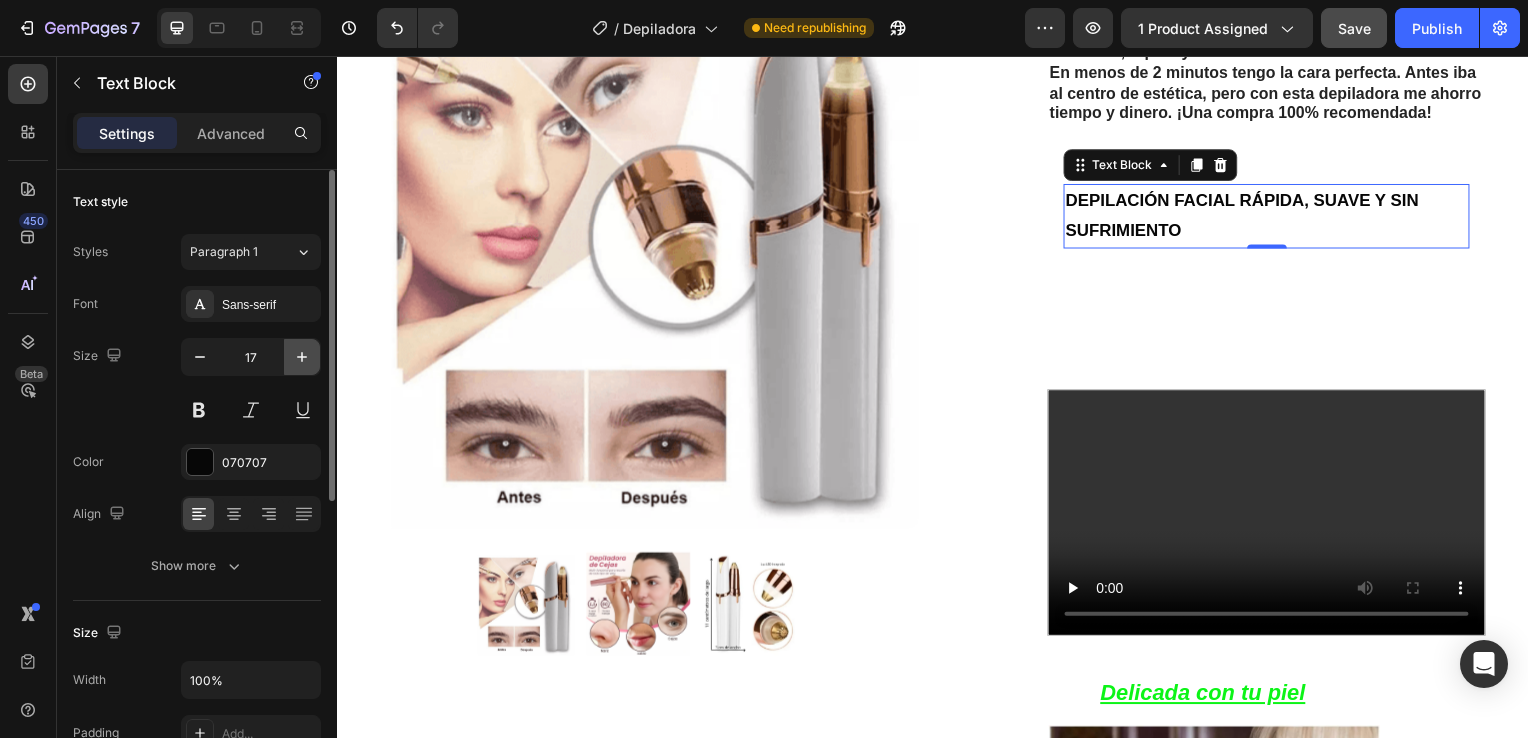 click 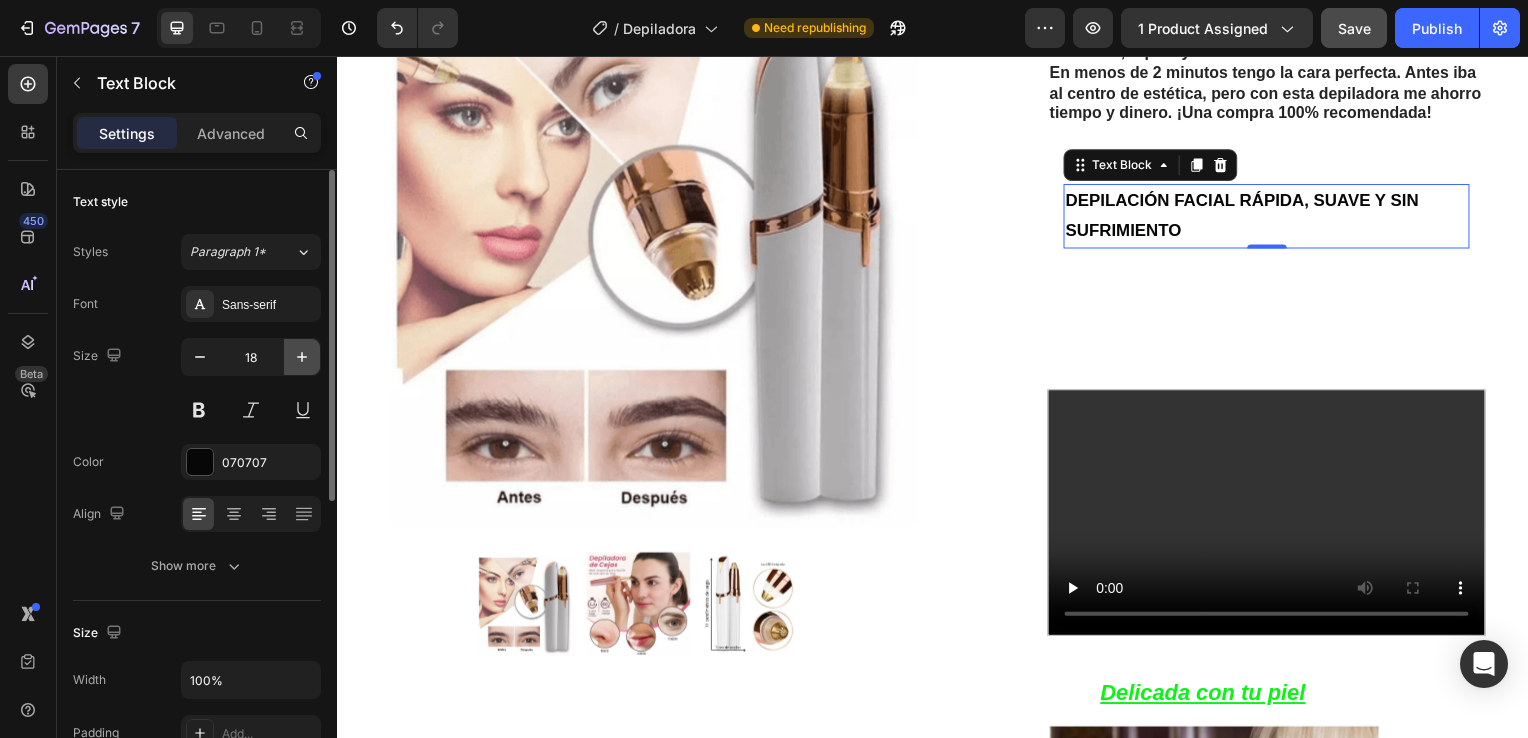 click 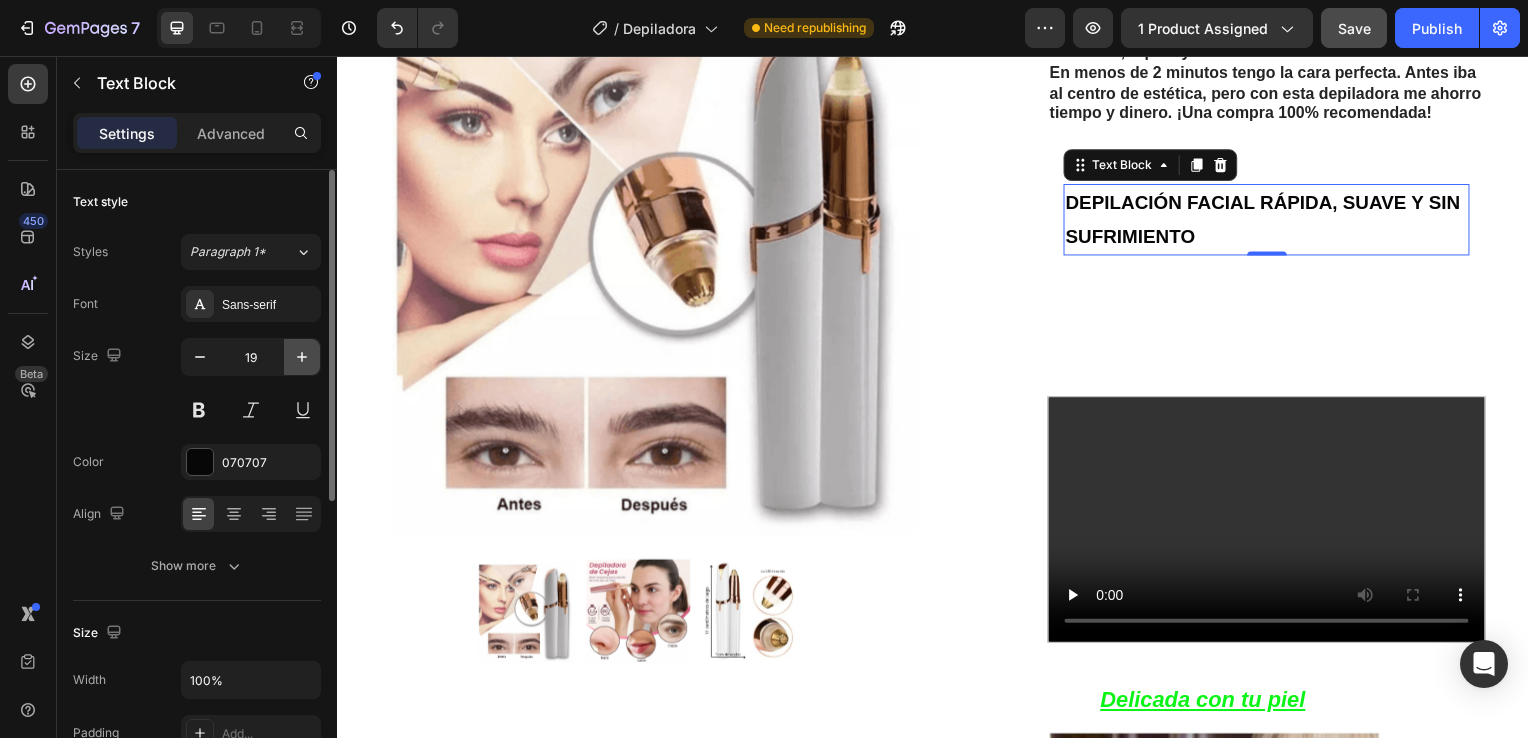 click 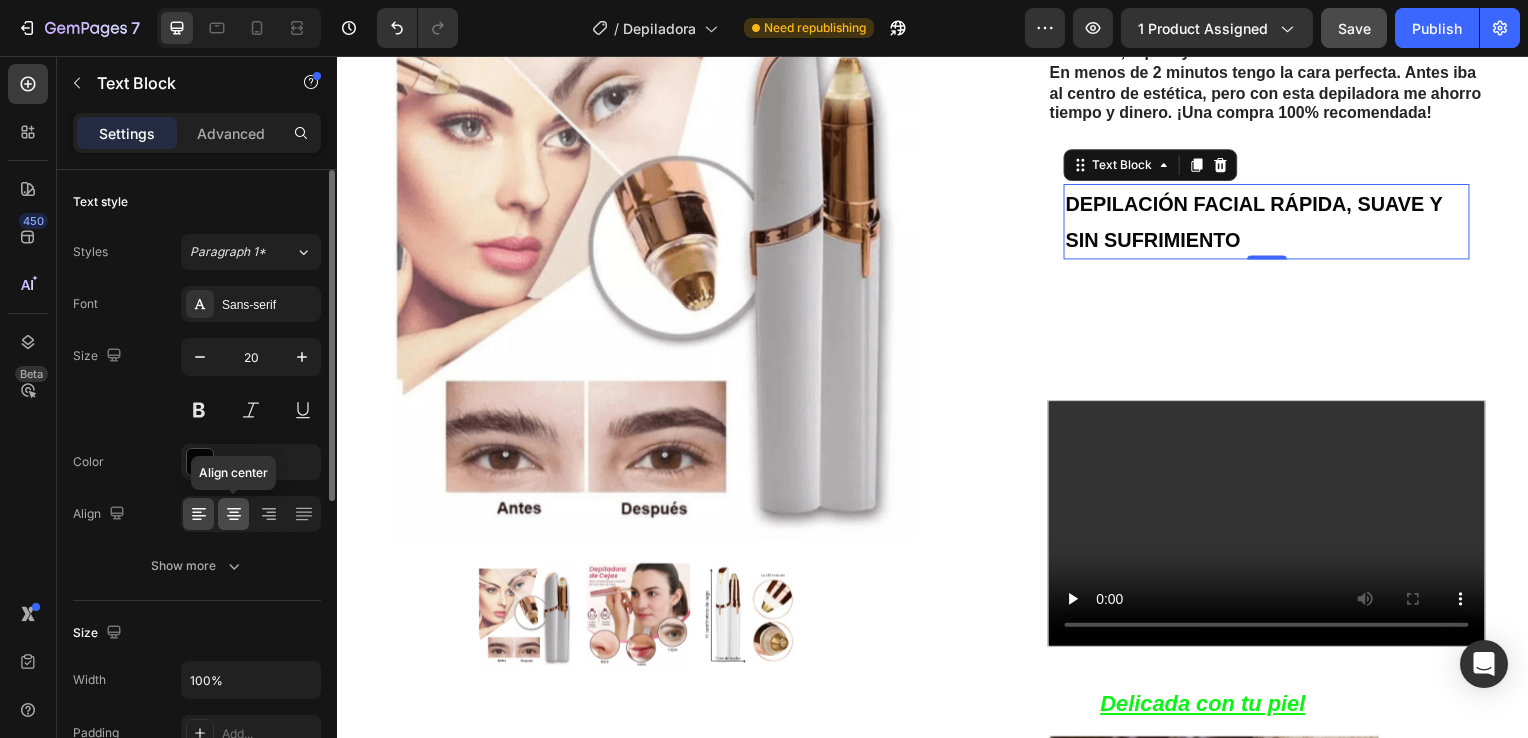 click 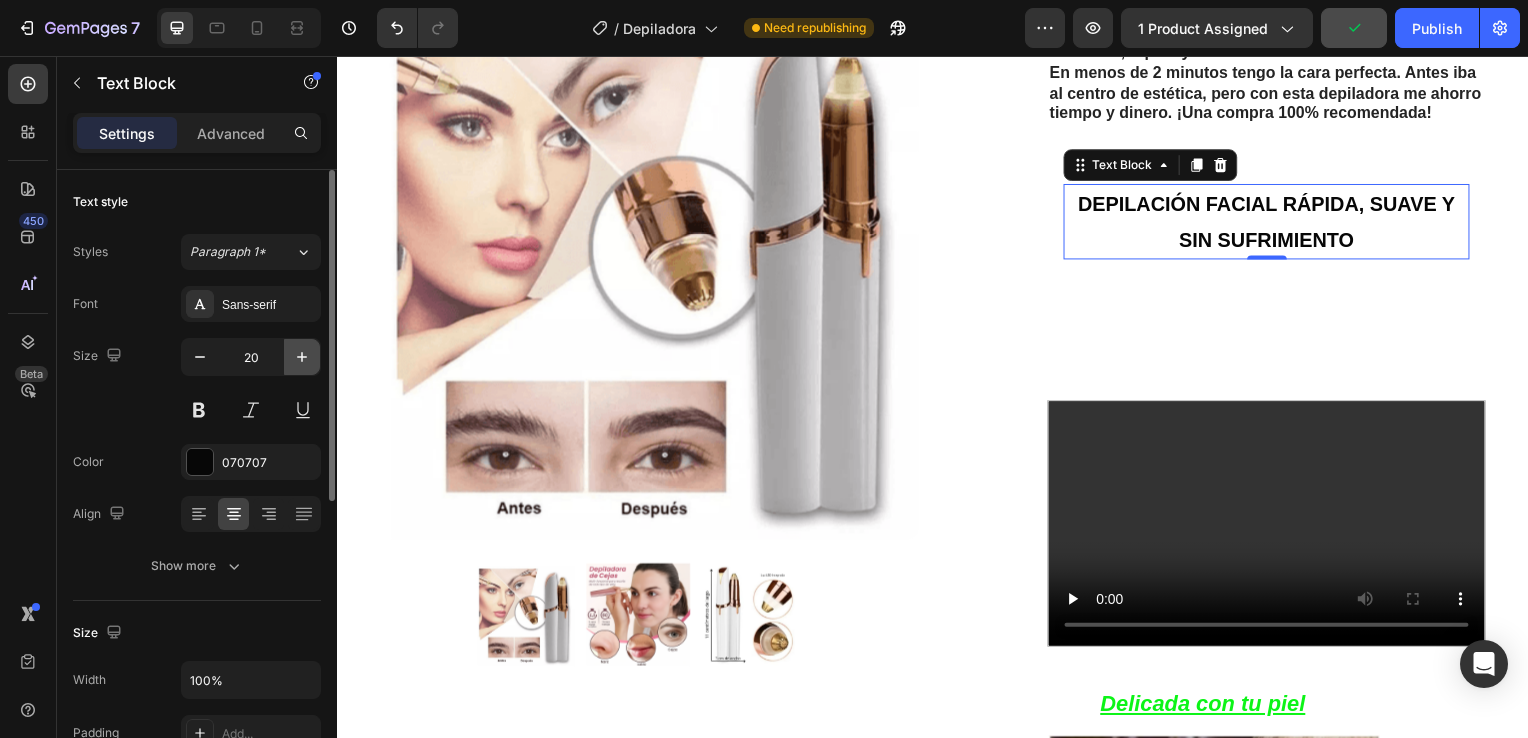 click at bounding box center (302, 357) 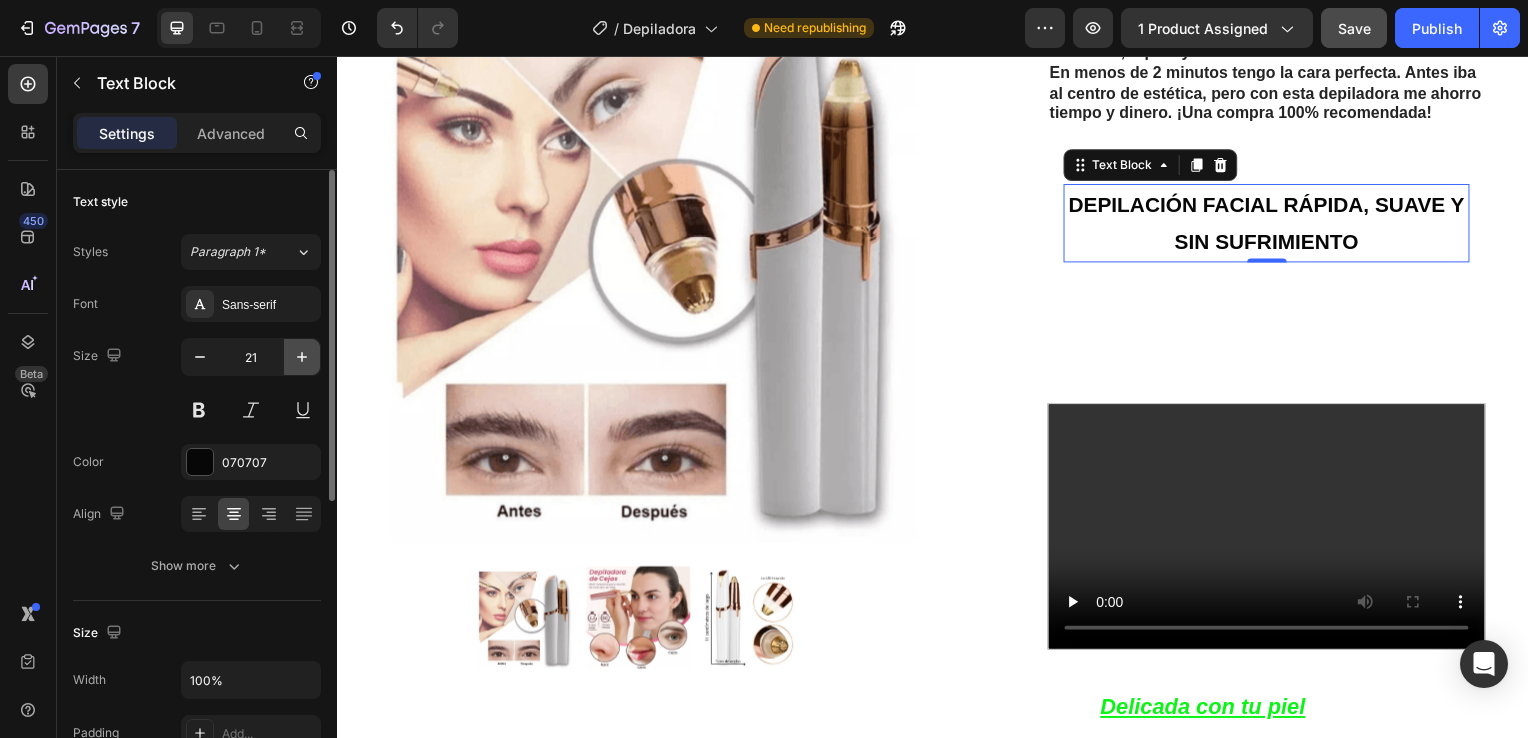 click at bounding box center [302, 357] 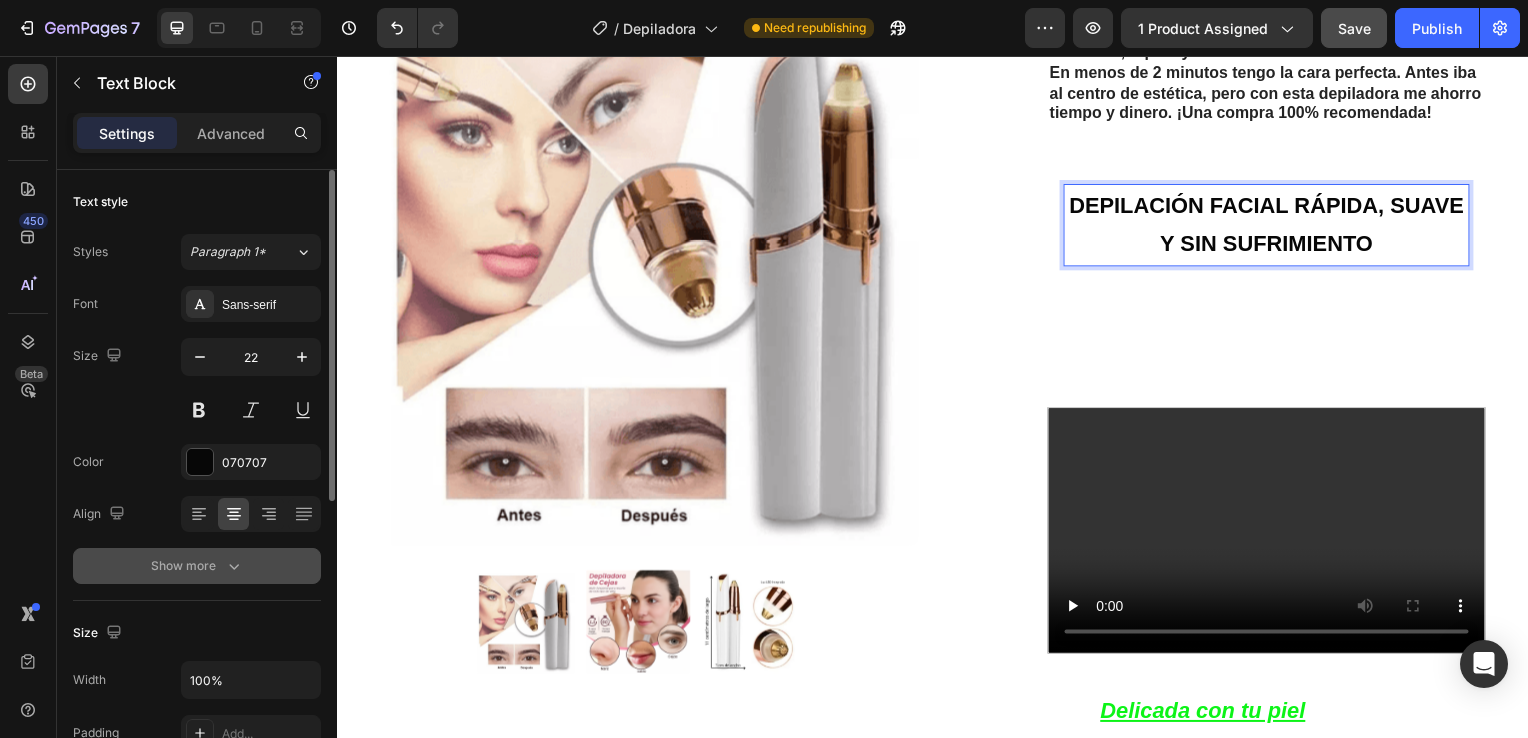 click 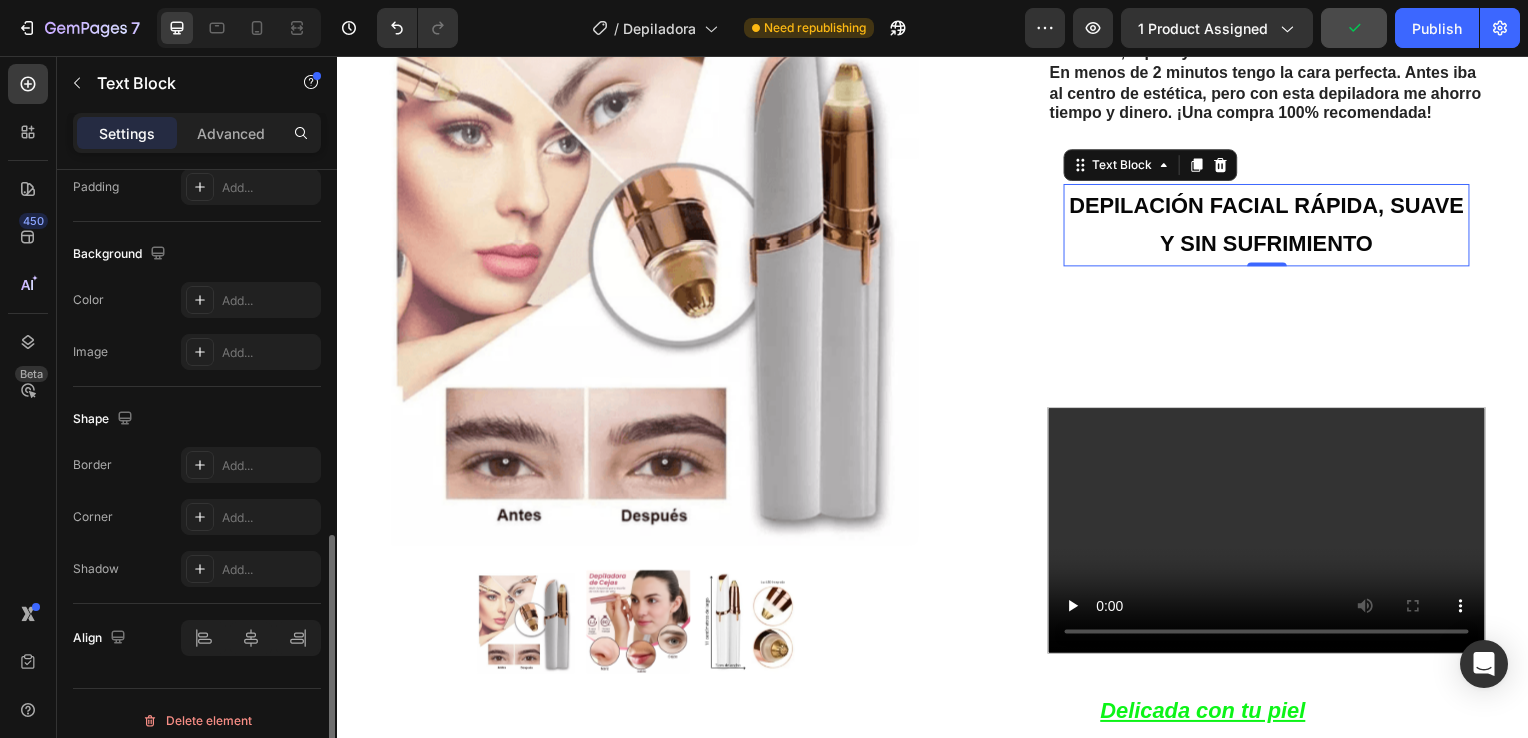 scroll, scrollTop: 820, scrollLeft: 0, axis: vertical 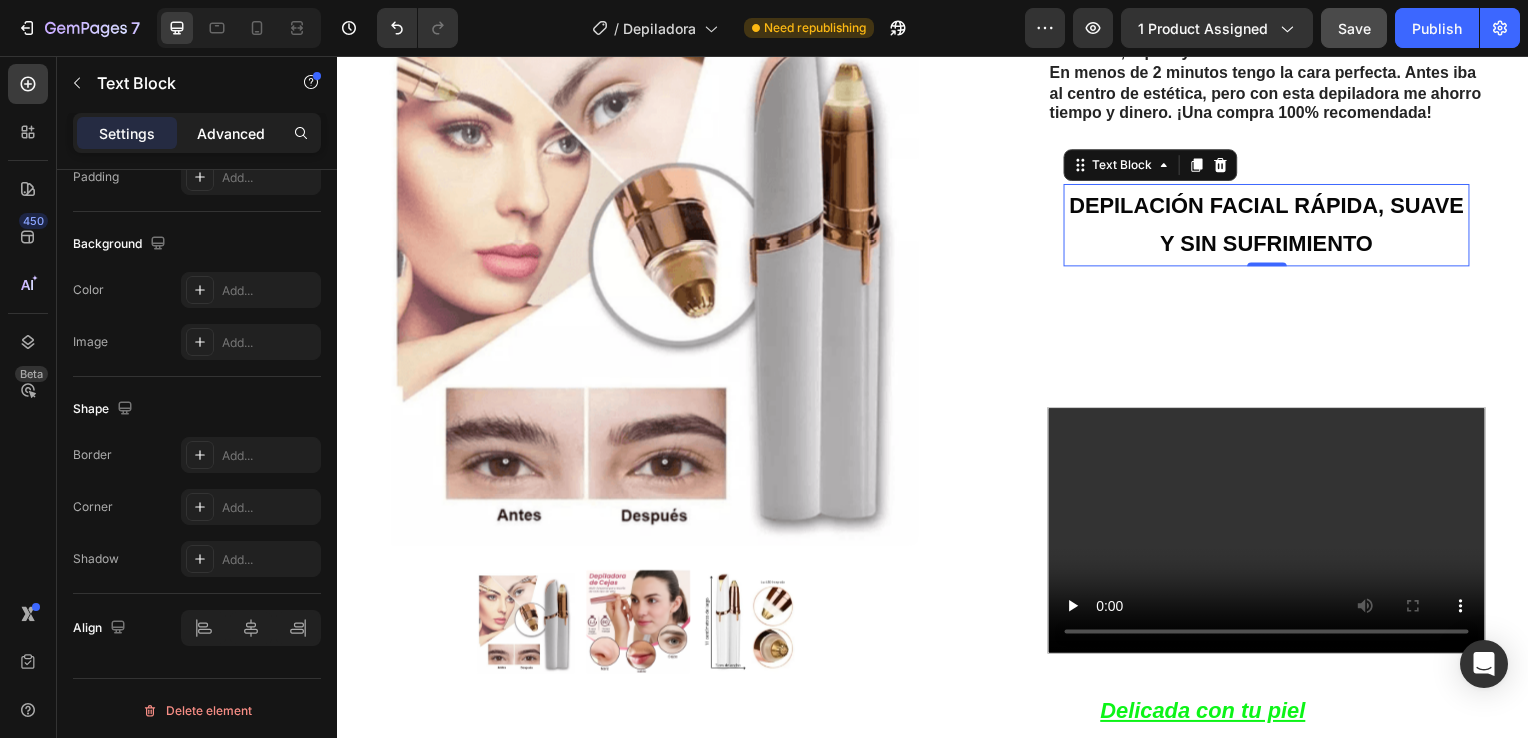 click on "Advanced" at bounding box center [231, 133] 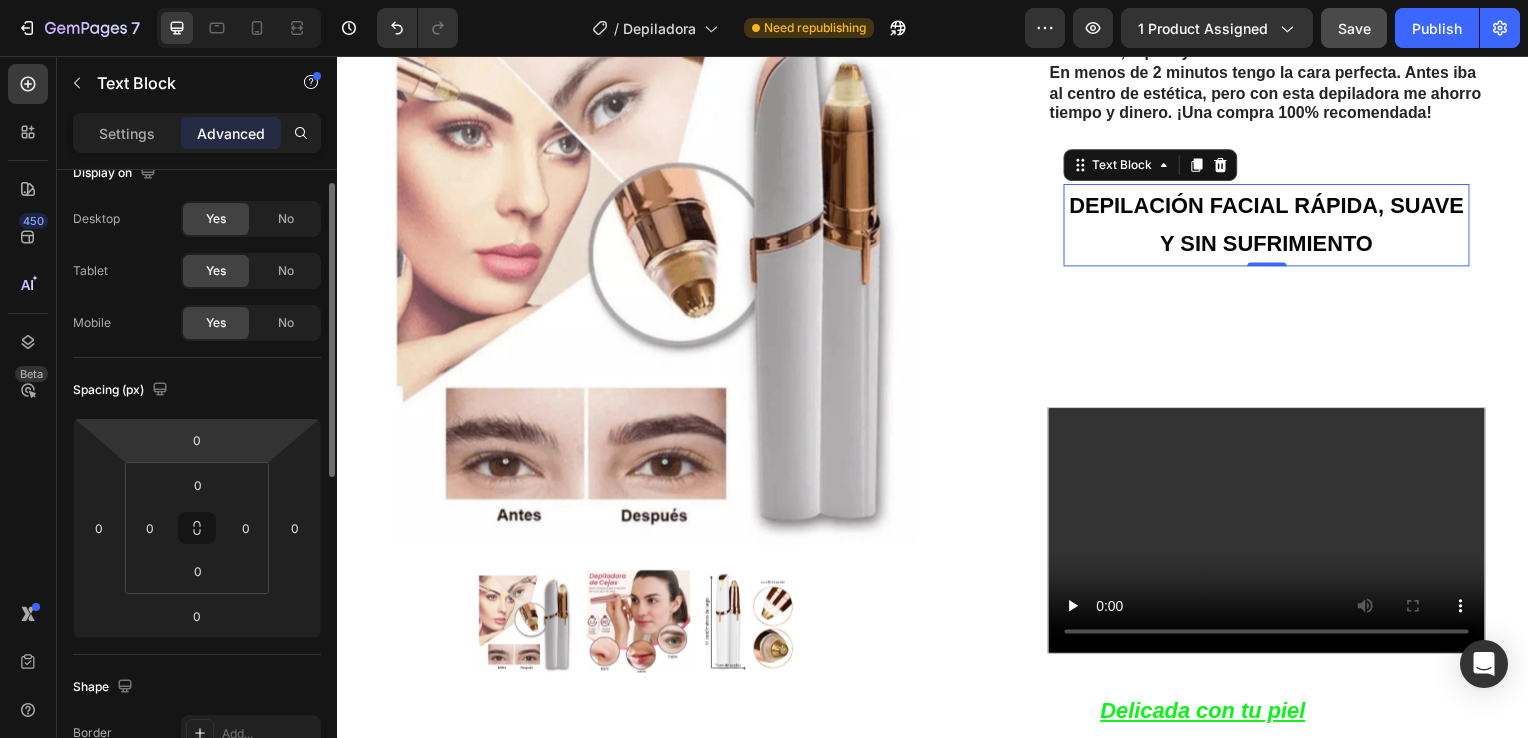 scroll, scrollTop: 28, scrollLeft: 0, axis: vertical 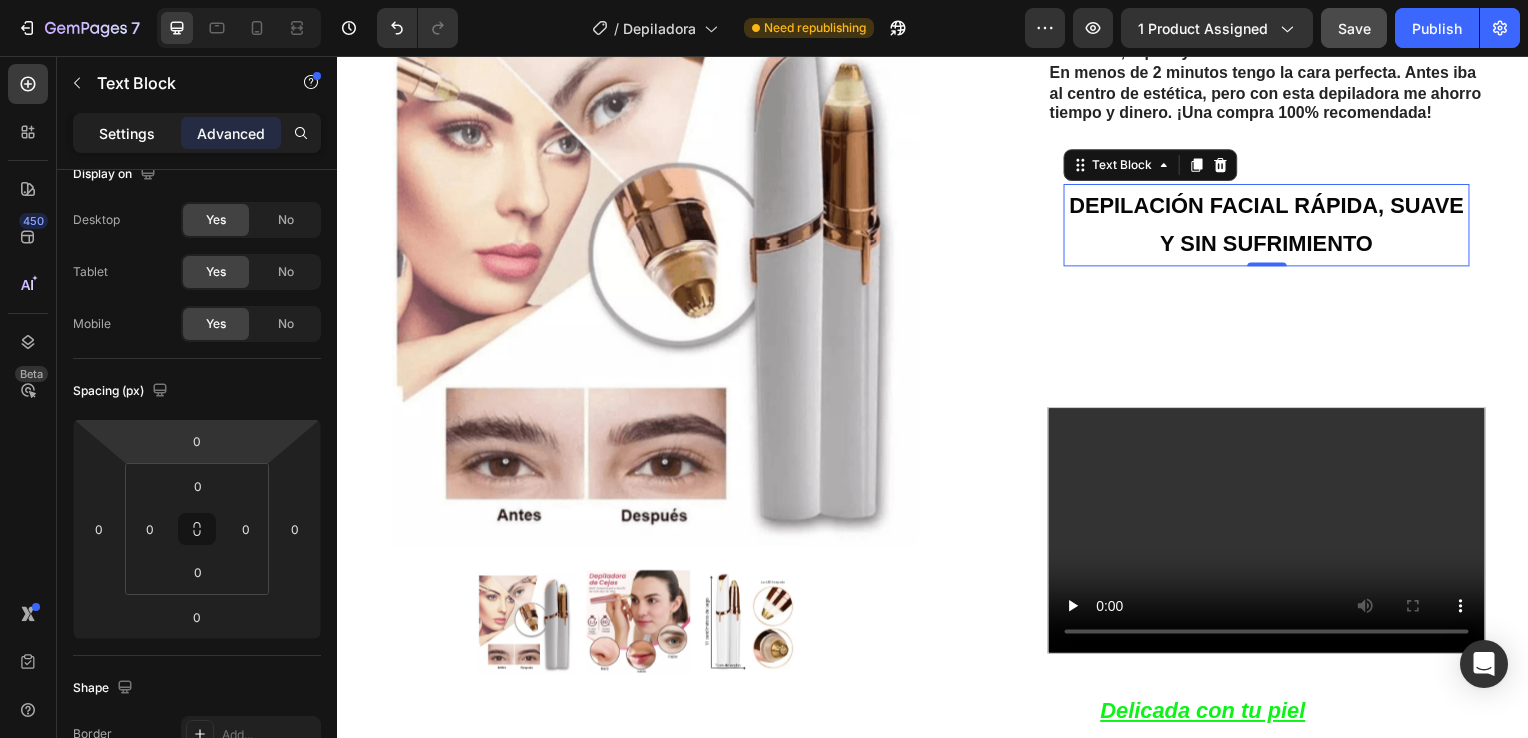 click on "Settings" at bounding box center [127, 133] 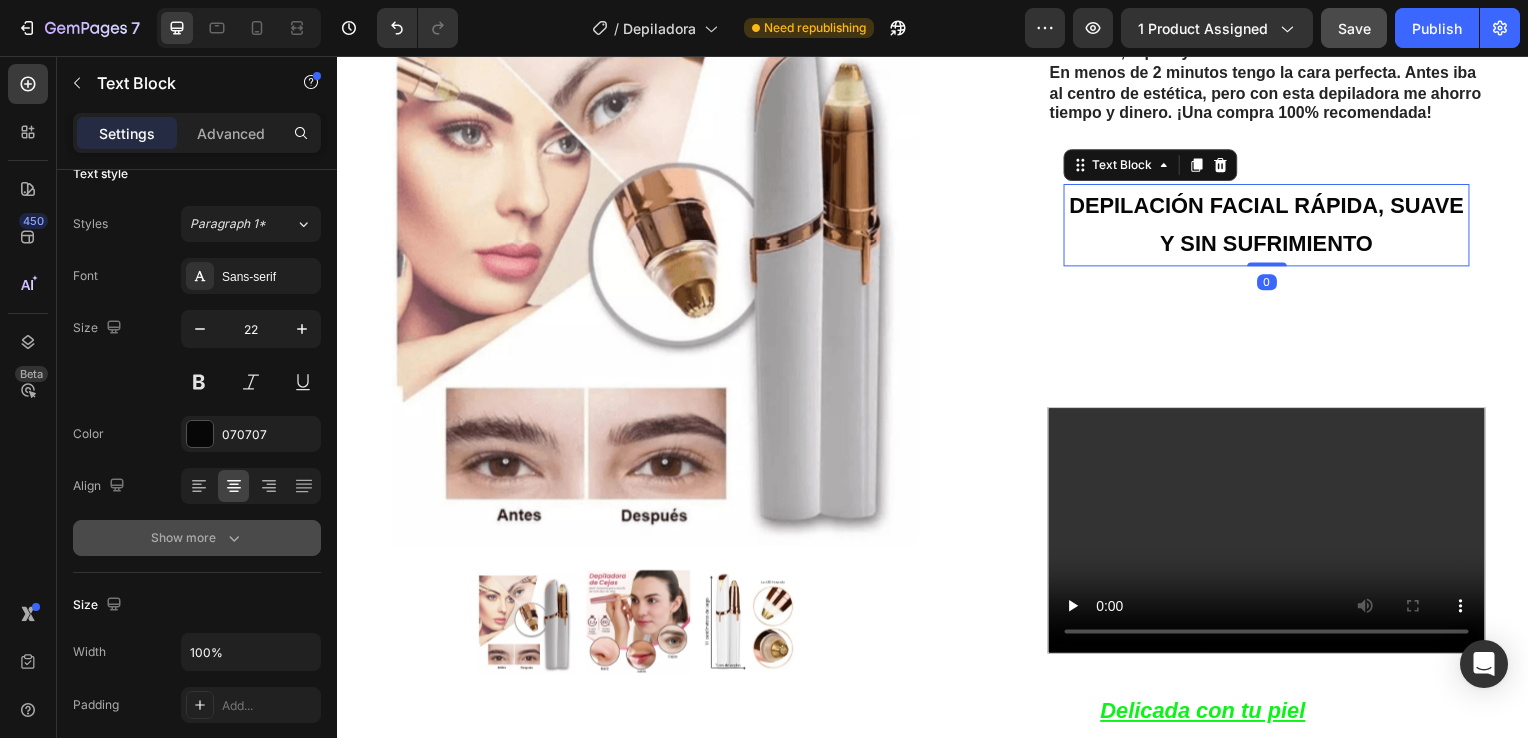click on "Show more" at bounding box center [197, 538] 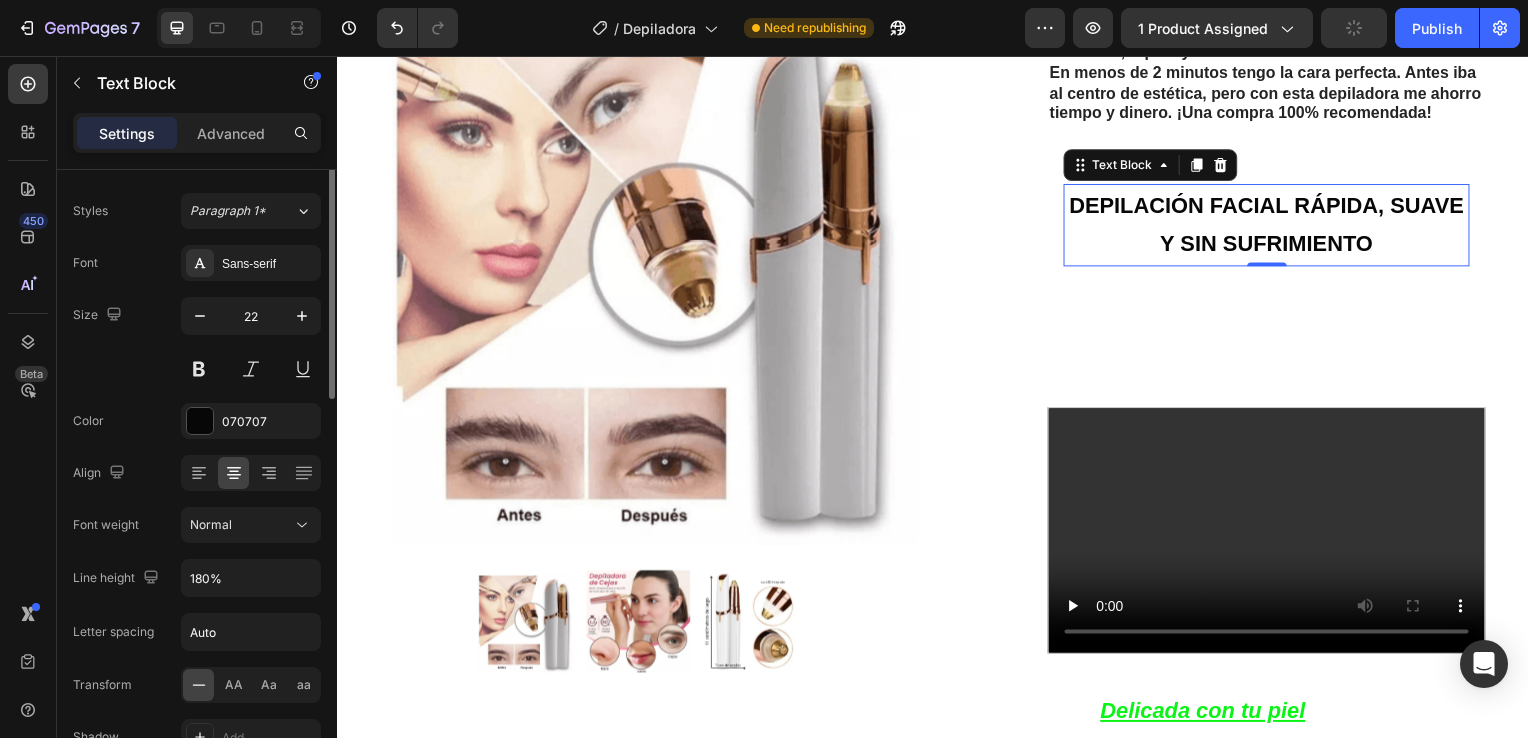 scroll, scrollTop: 0, scrollLeft: 0, axis: both 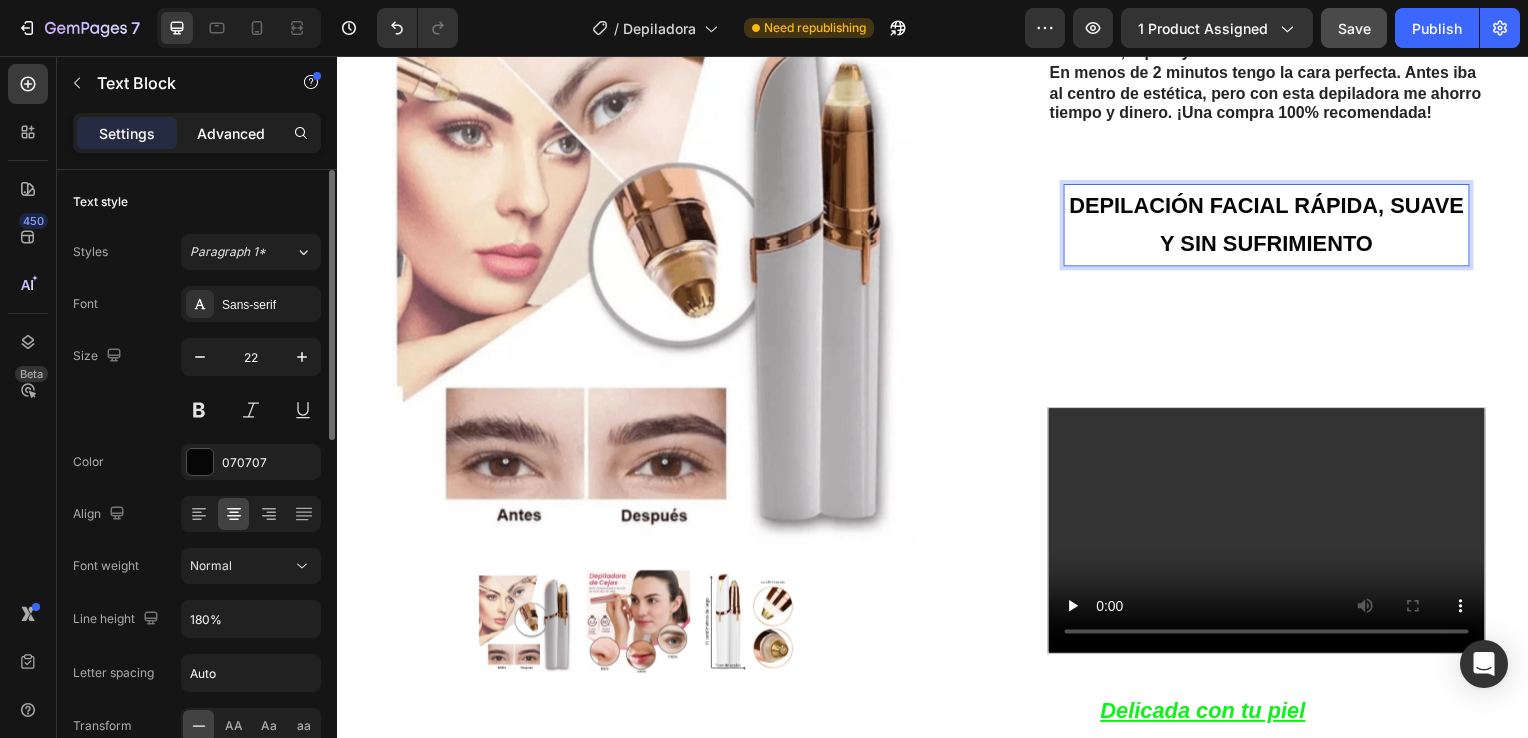 click on "Advanced" at bounding box center [231, 133] 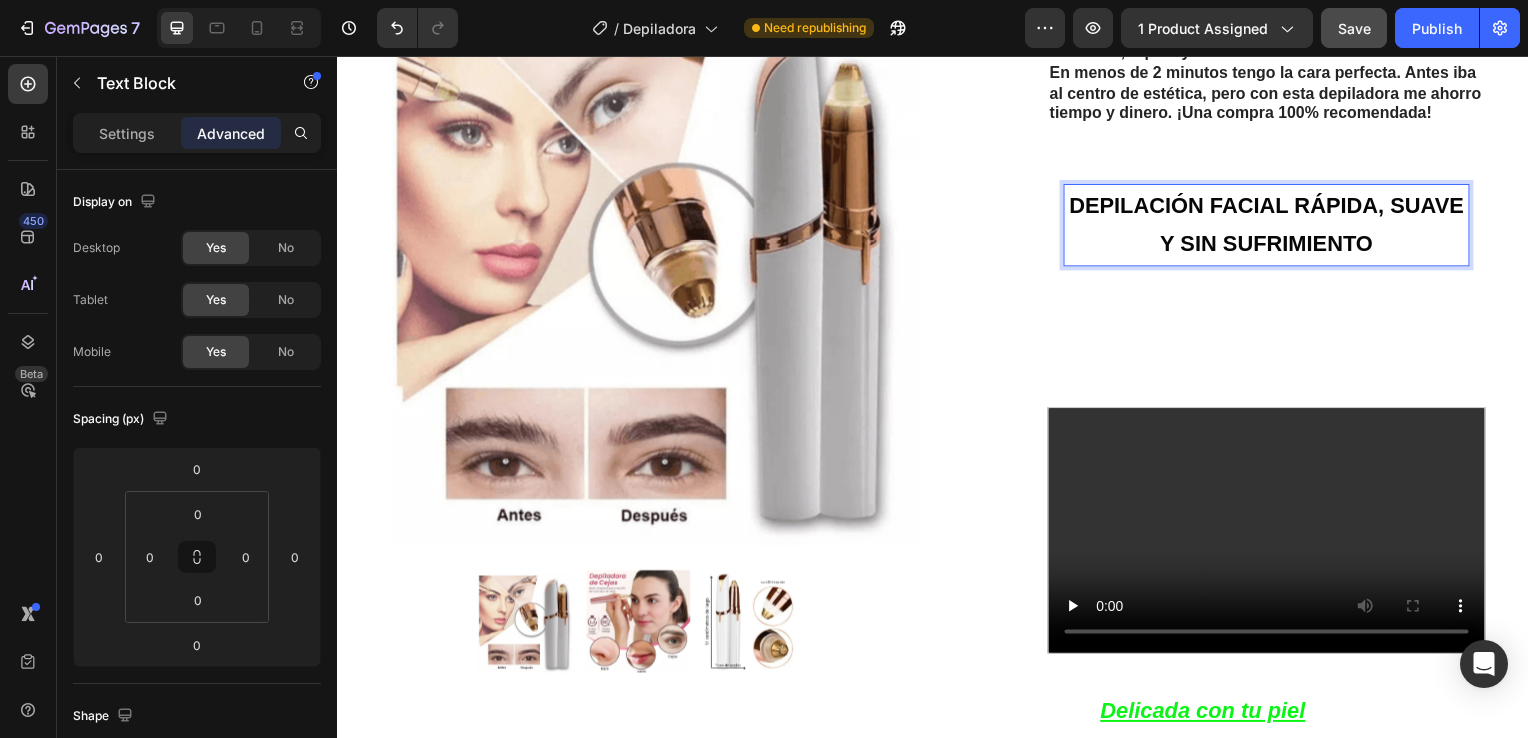 click on "DEPILACIÓN FACIAL RÁPIDA, SUAVE Y SIN SUFRIMIENTO" at bounding box center [1272, 226] 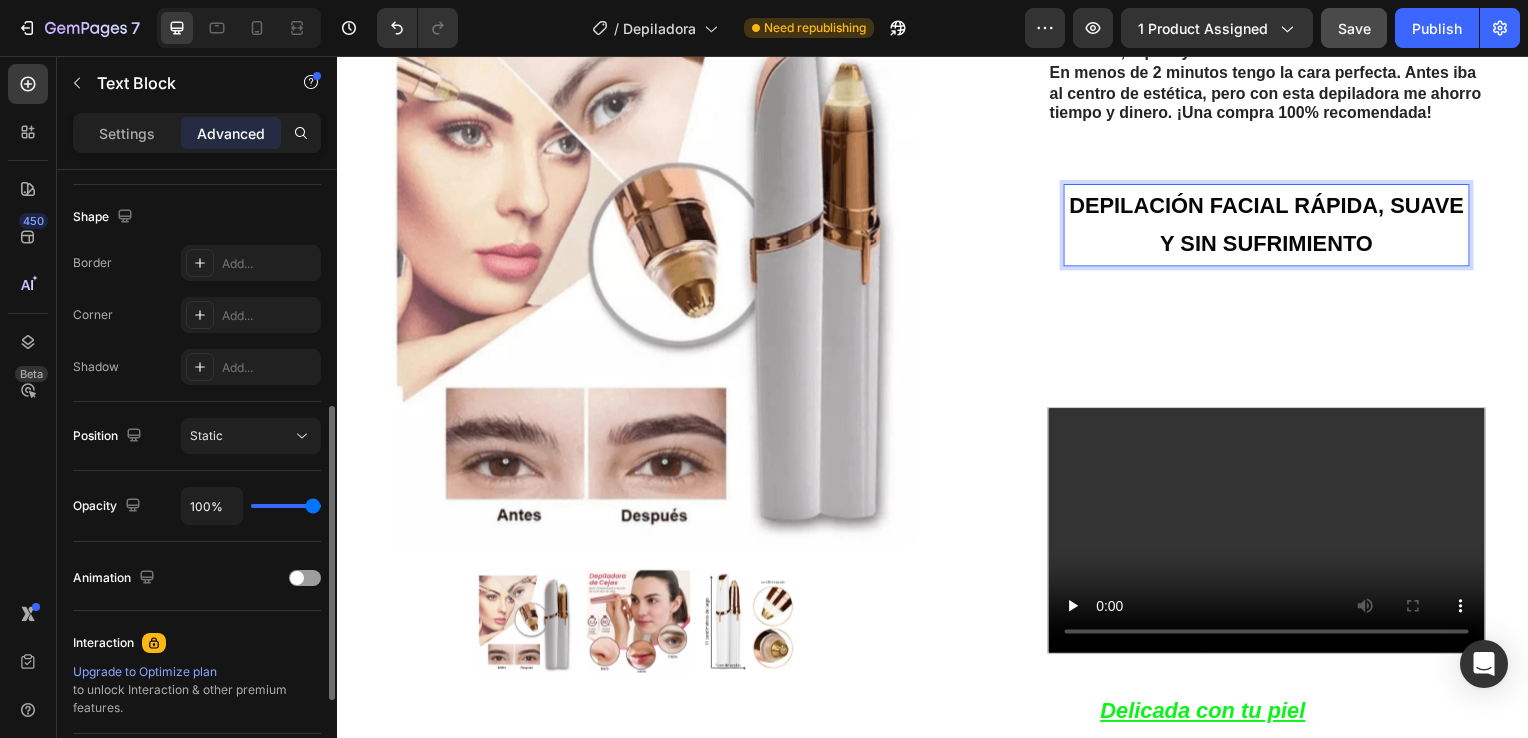scroll, scrollTop: 500, scrollLeft: 0, axis: vertical 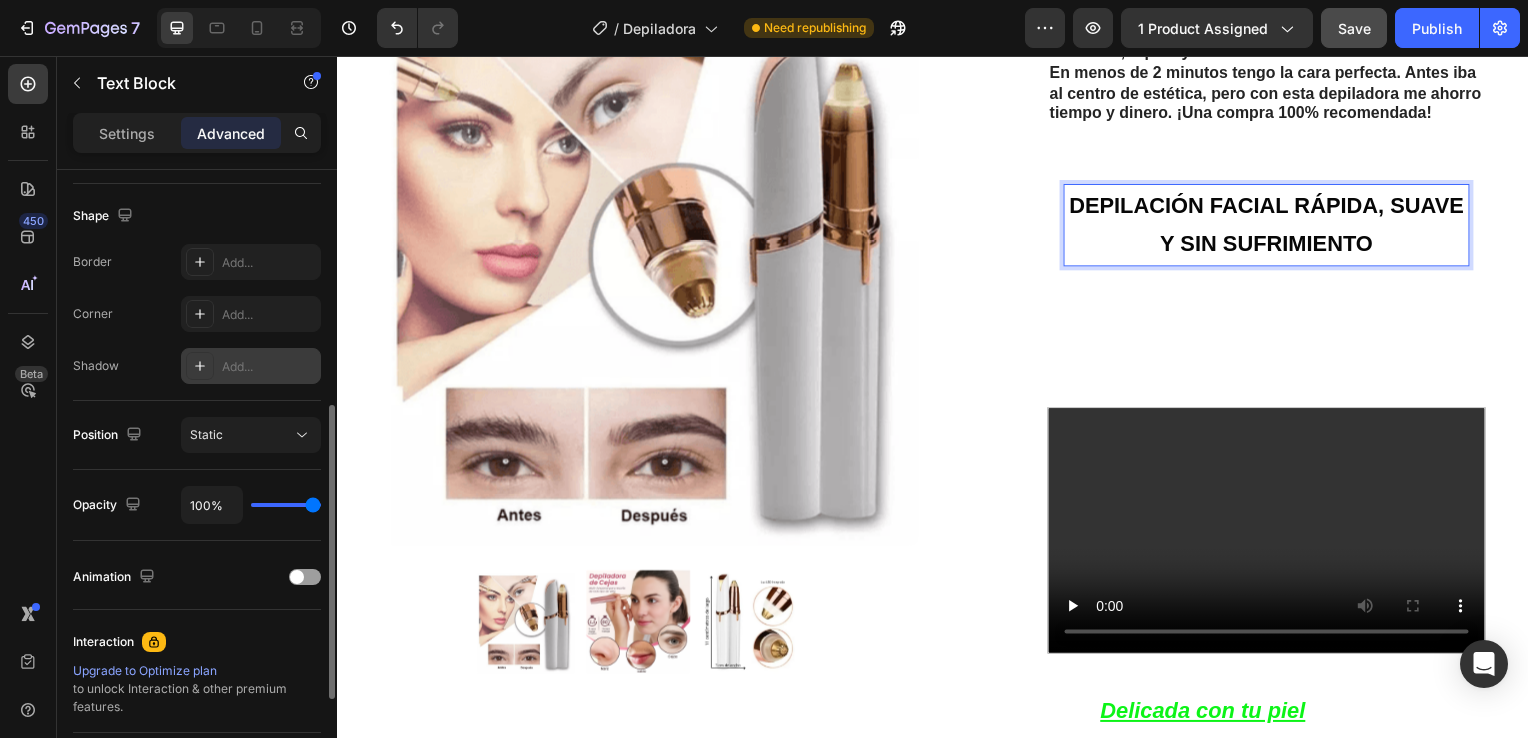 click 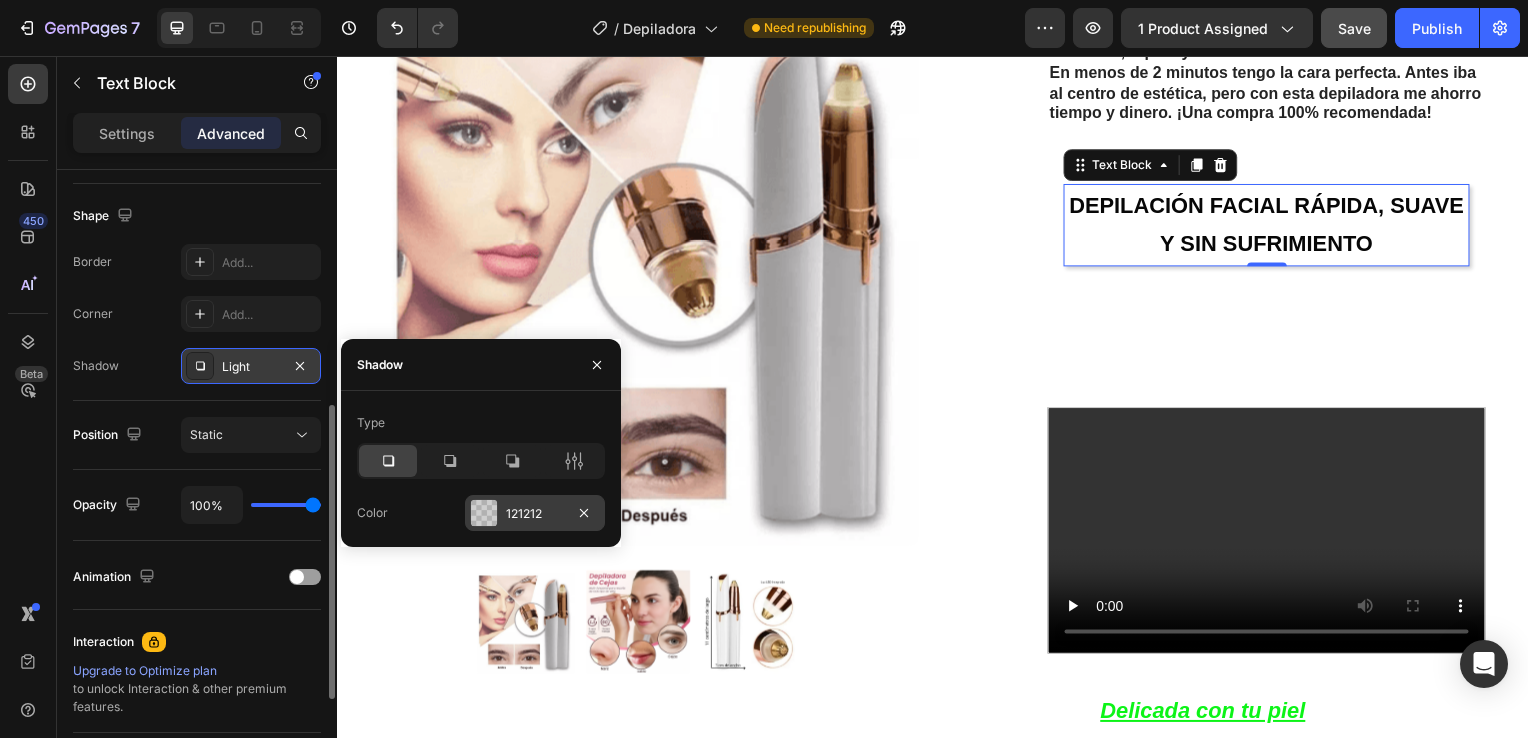 click at bounding box center (484, 513) 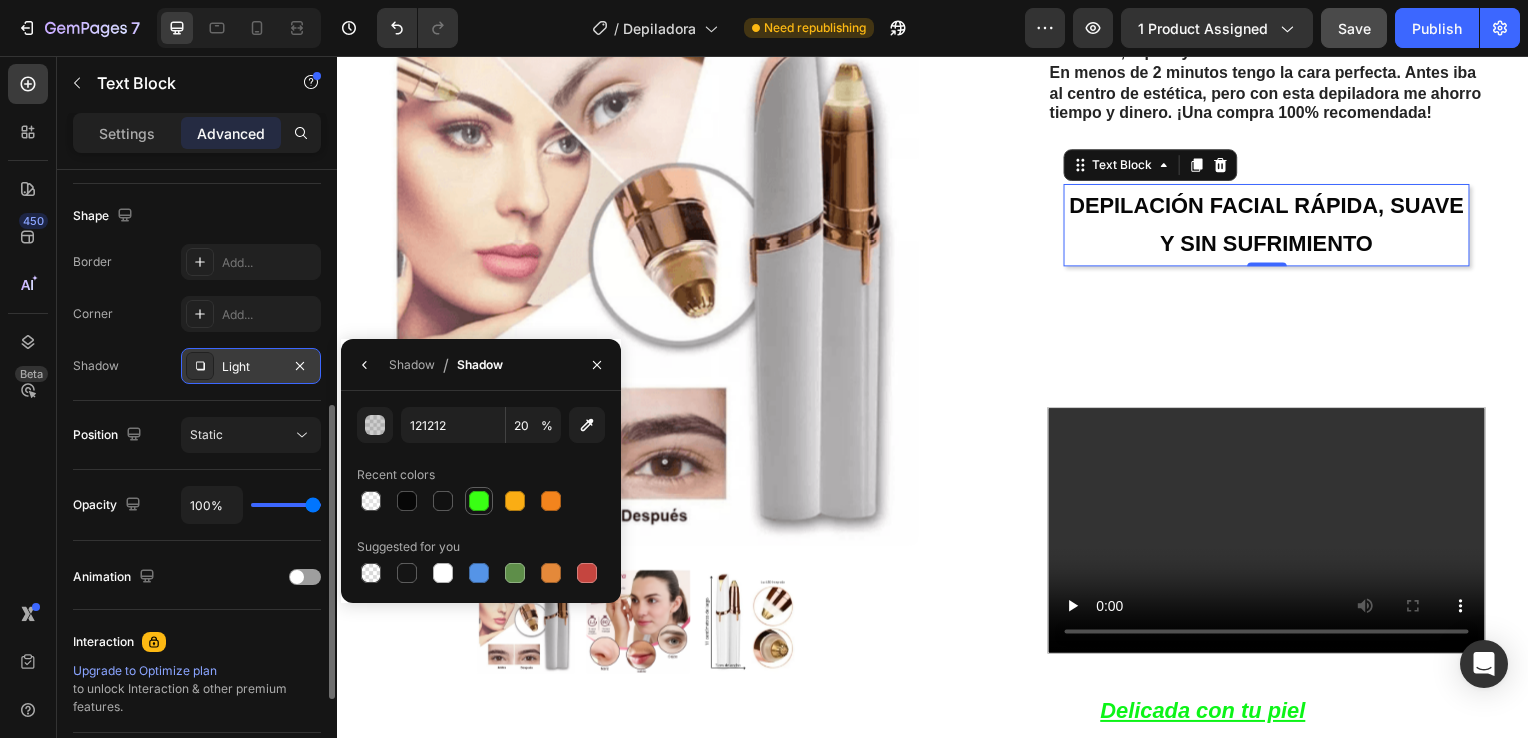 click at bounding box center (479, 501) 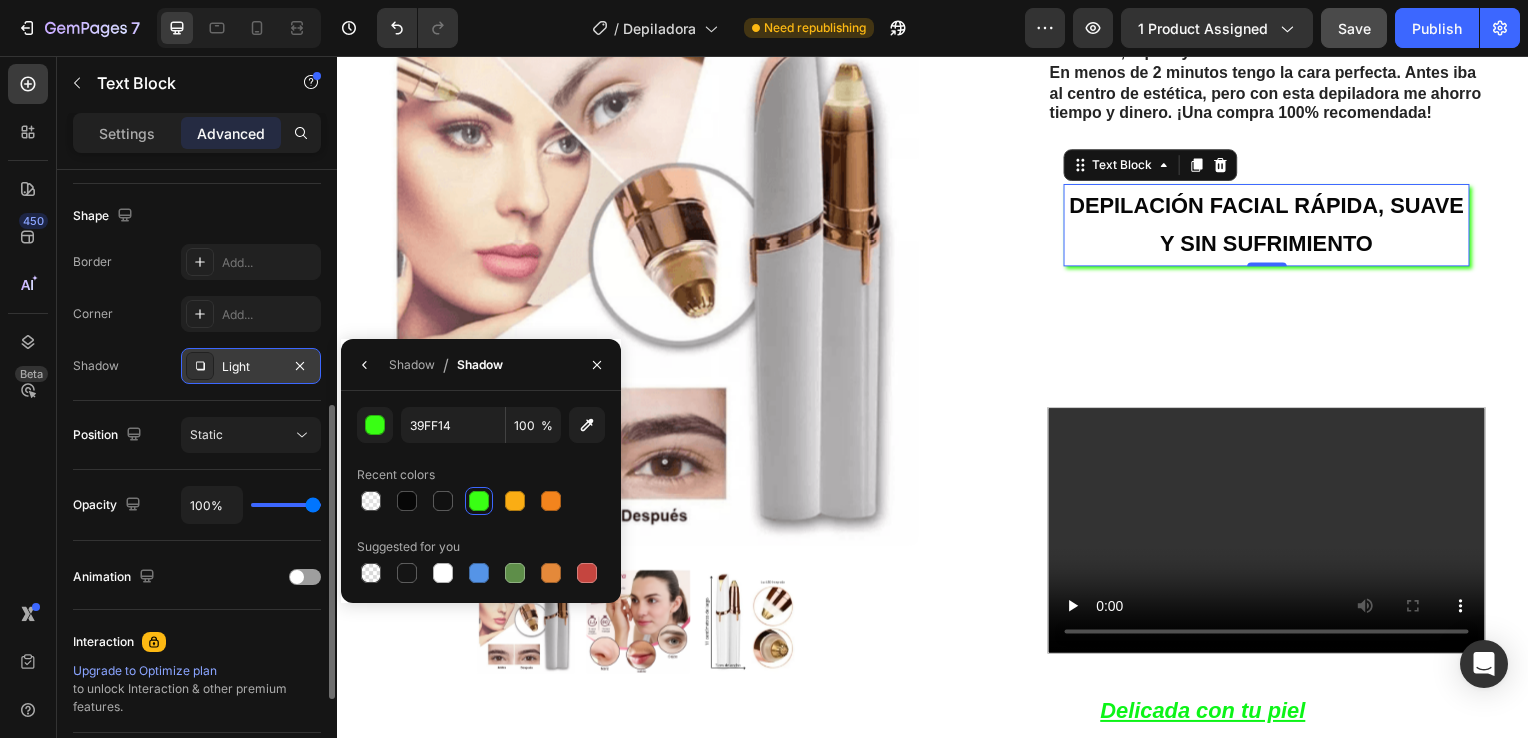 click at bounding box center [479, 501] 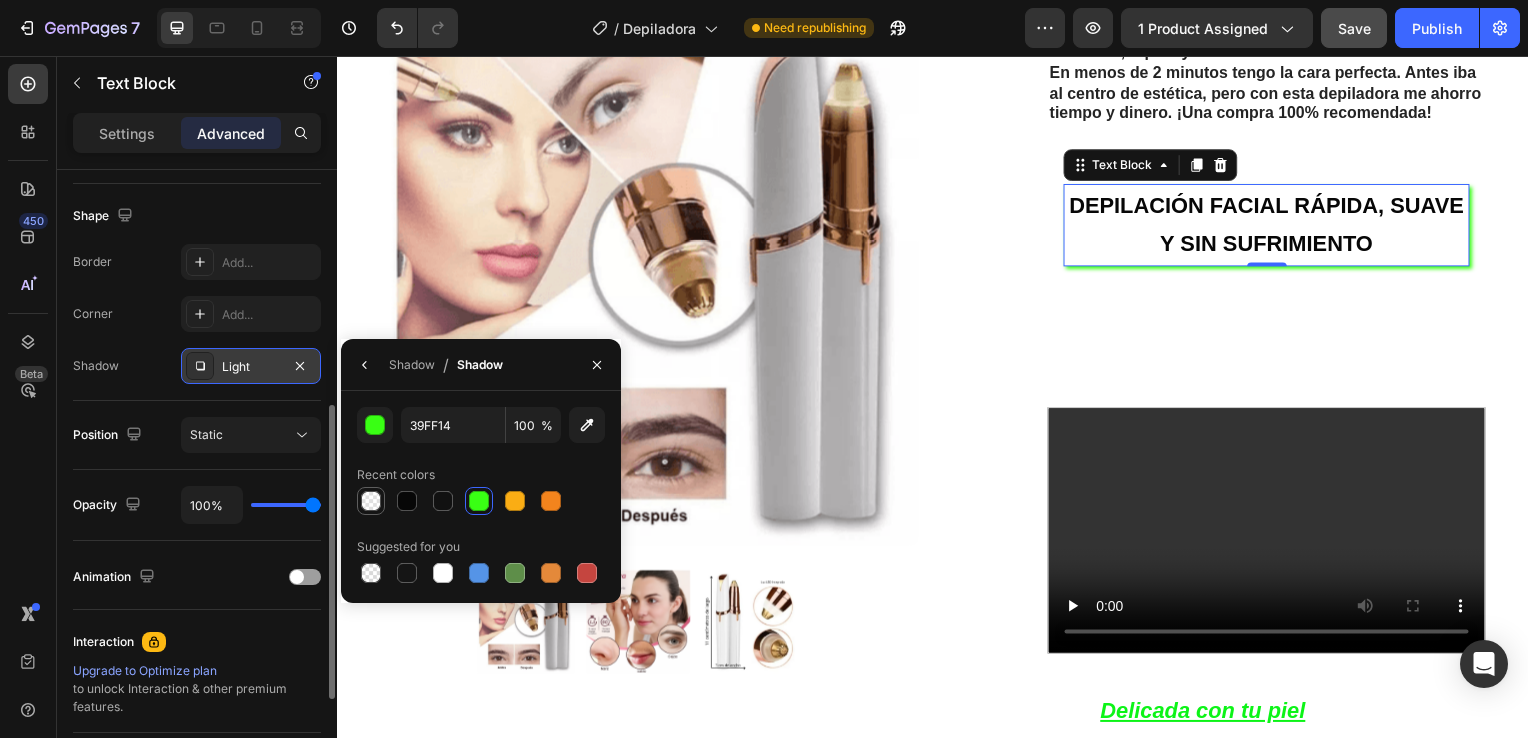 click at bounding box center (371, 501) 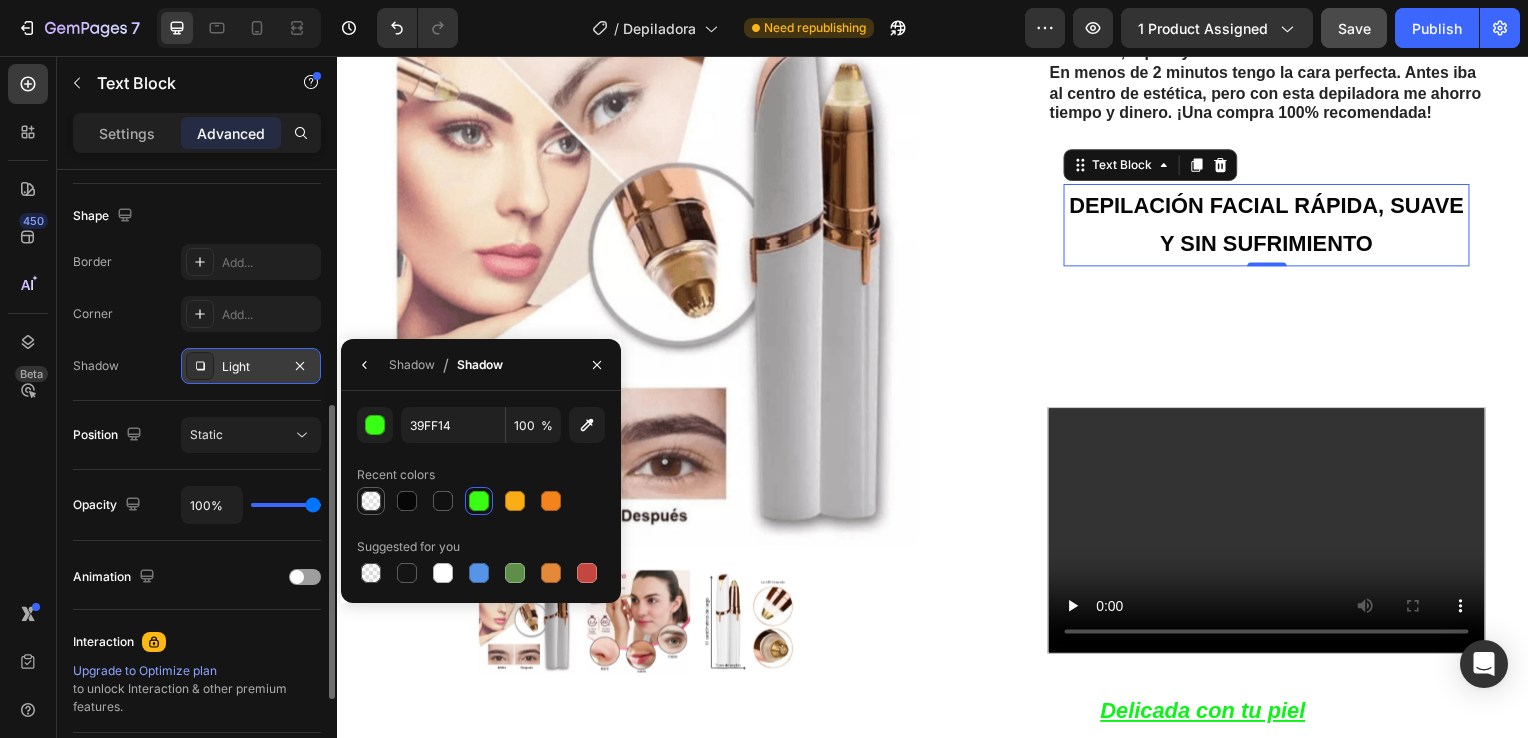 type on "FFFFFF" 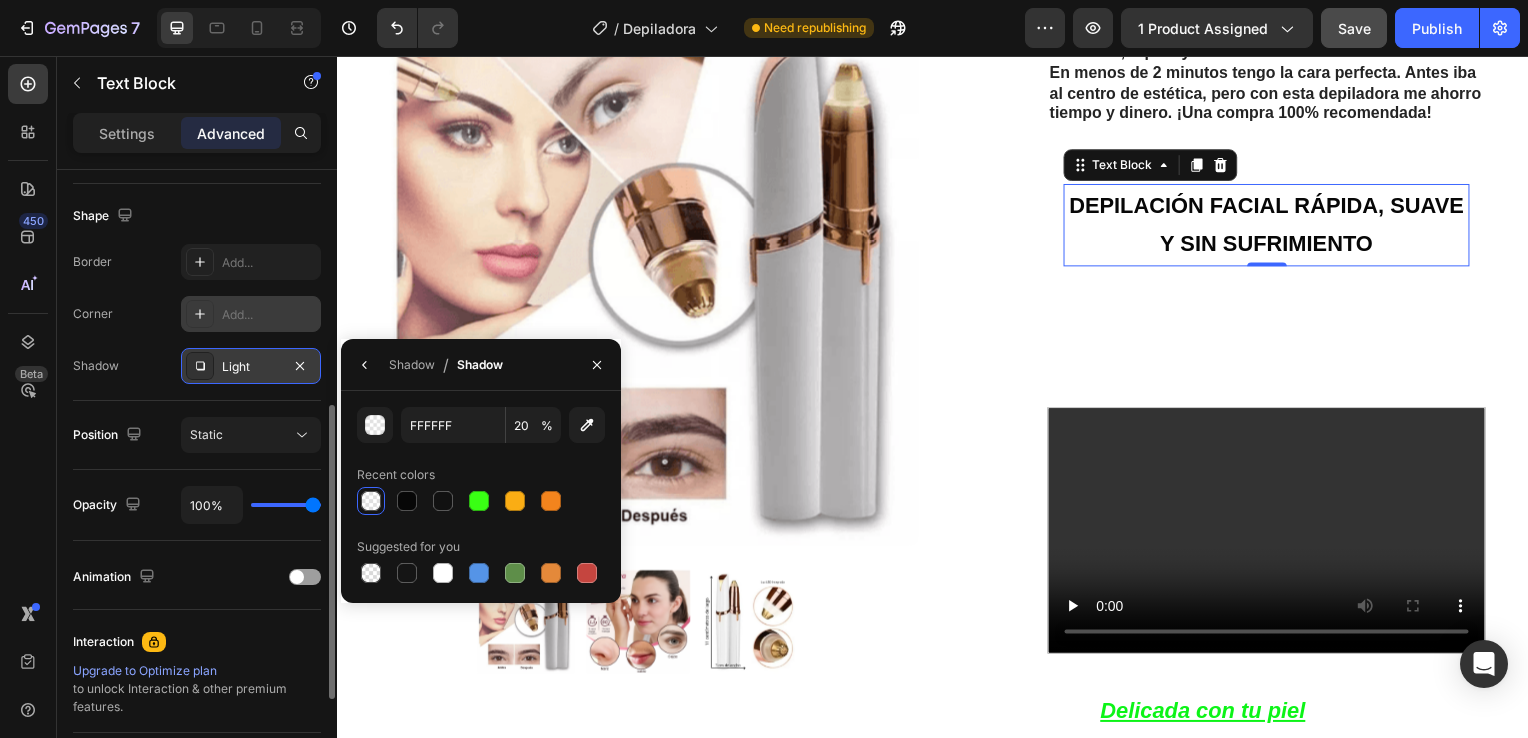 click on "Add..." at bounding box center (269, 315) 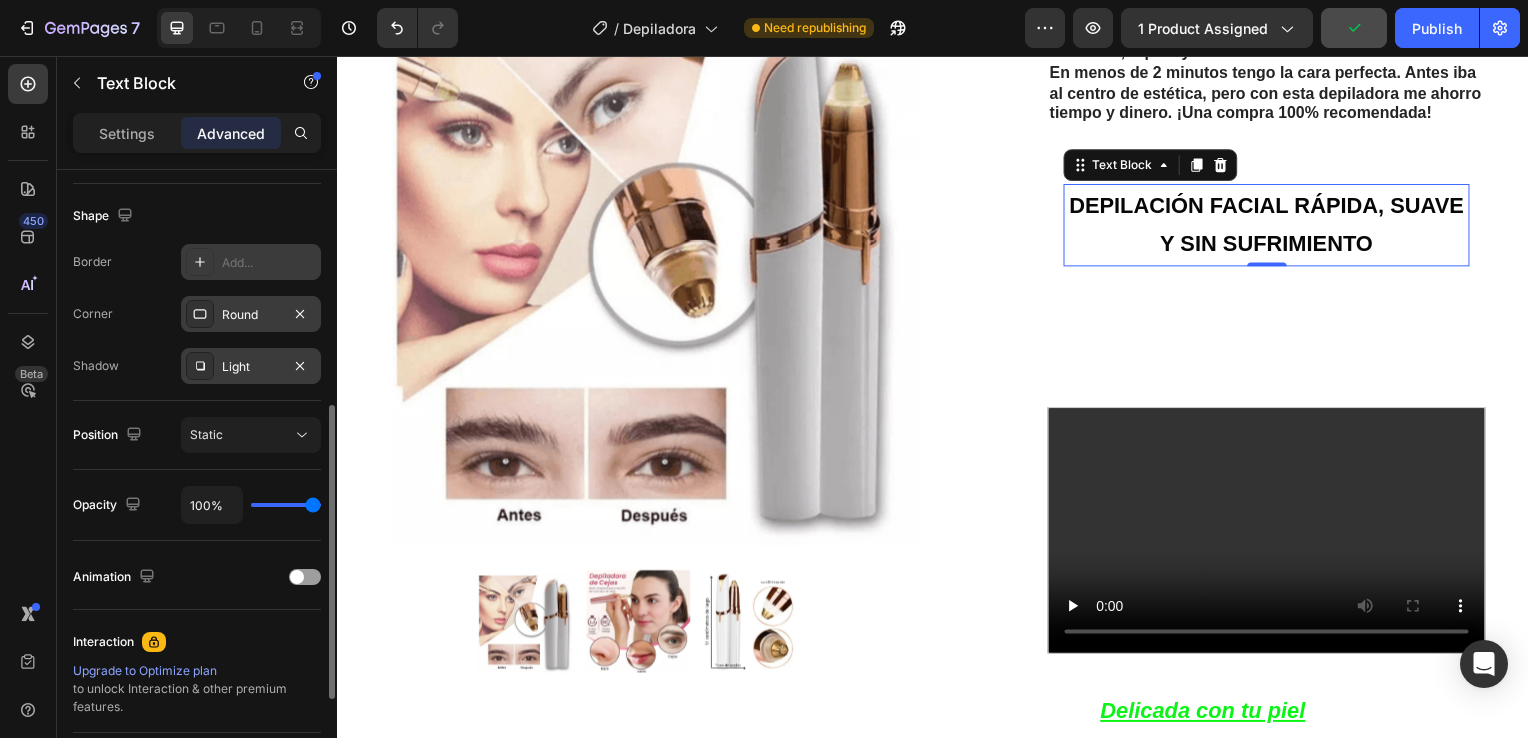 click at bounding box center [200, 262] 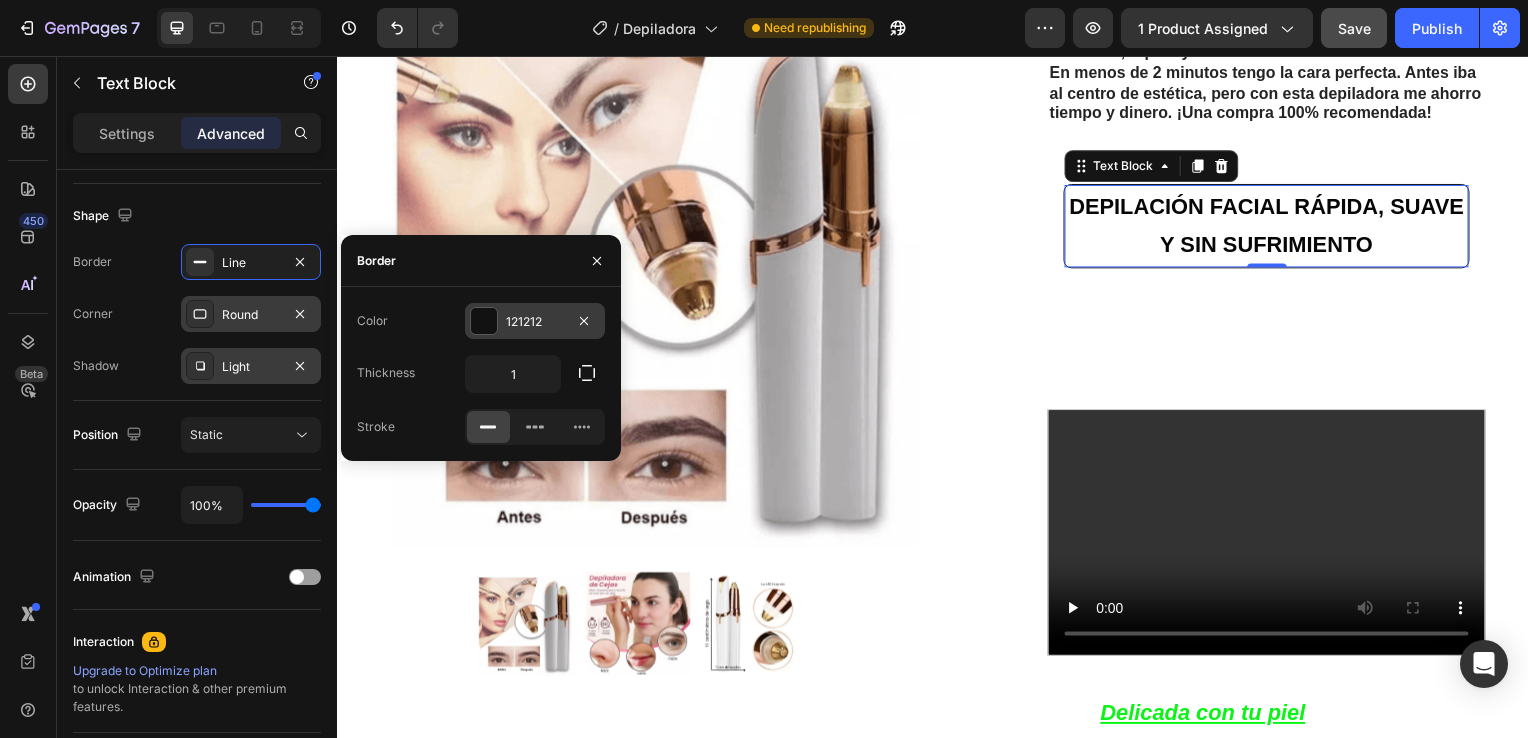 click on "121212" at bounding box center (535, 322) 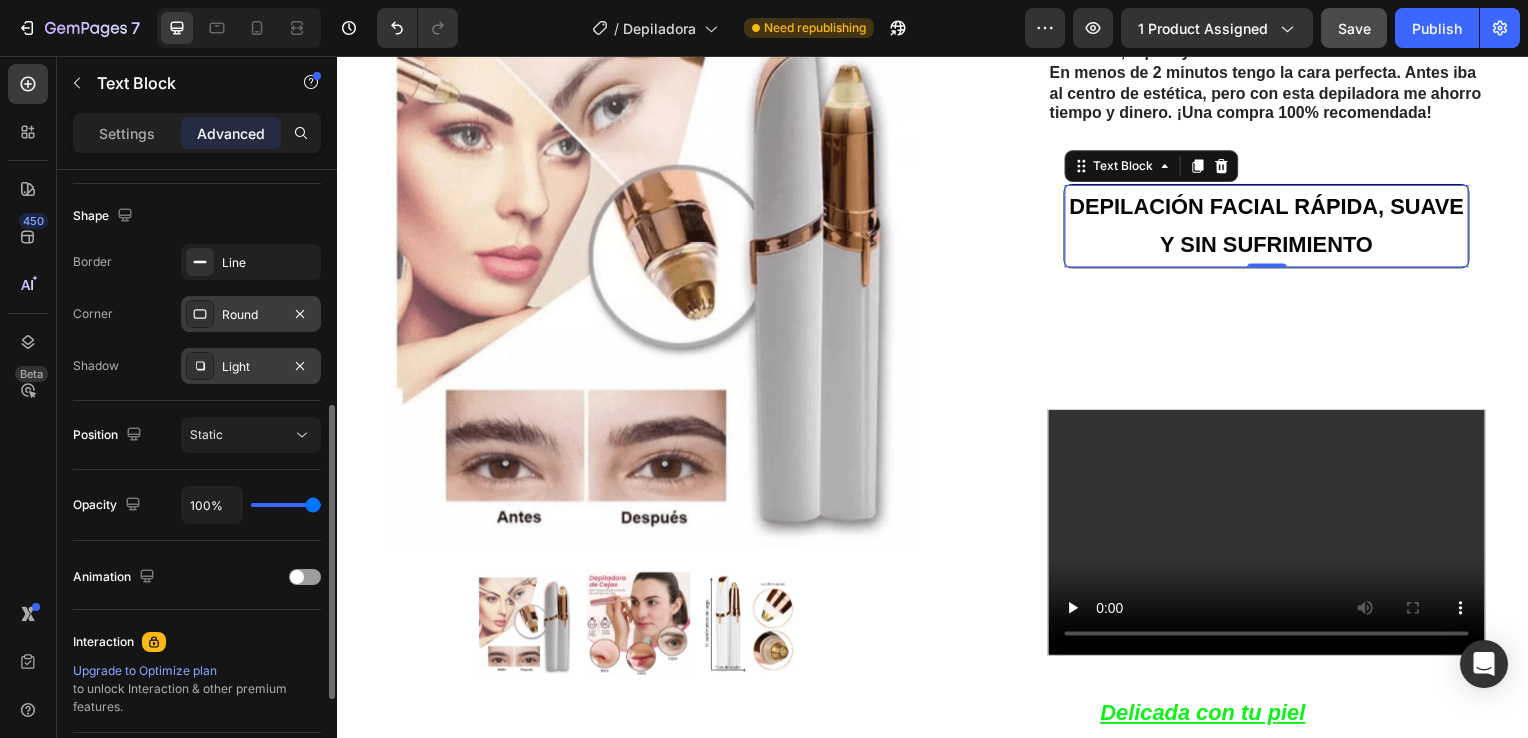 click on "Border Line Corner Round Shadow Light" at bounding box center (197, 314) 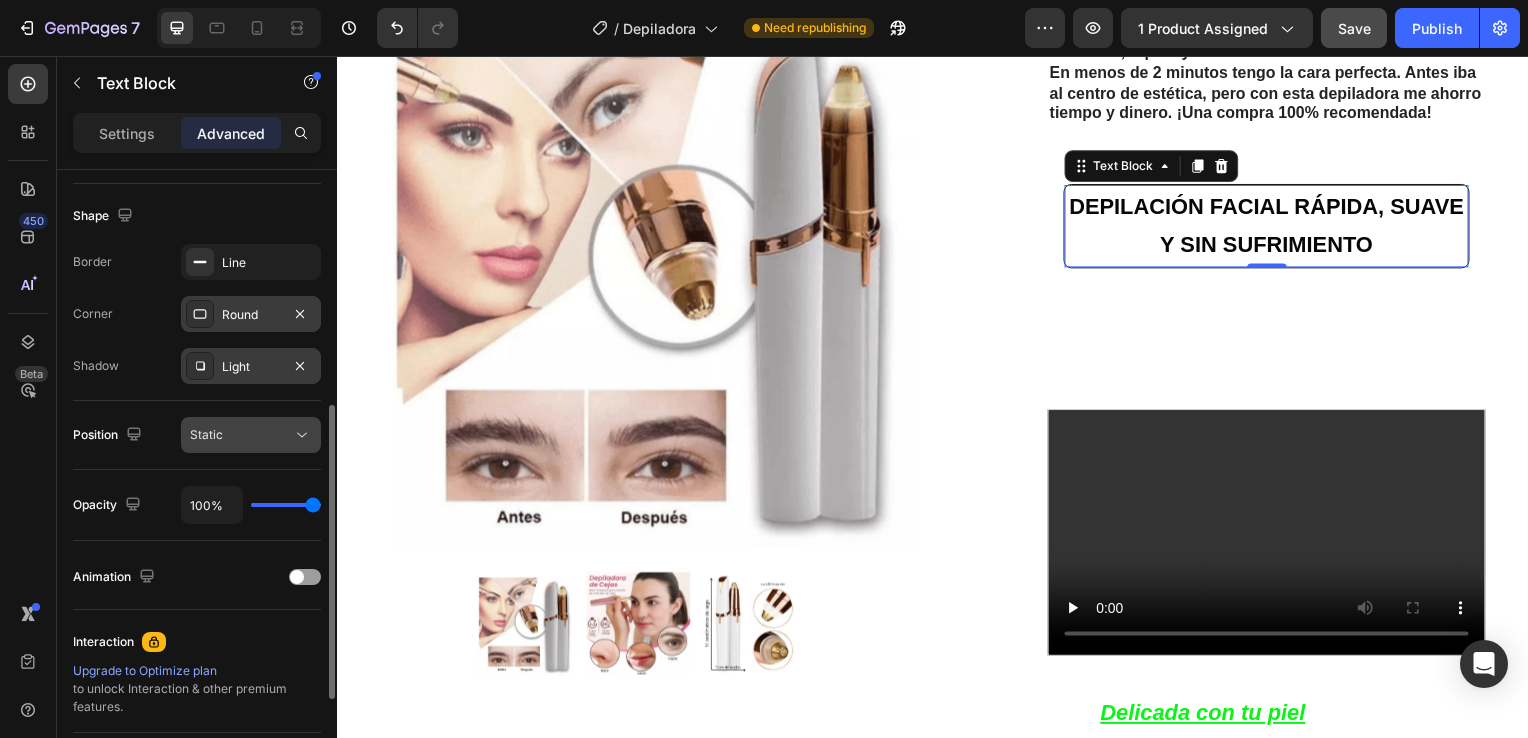 click on "Static" at bounding box center (241, 435) 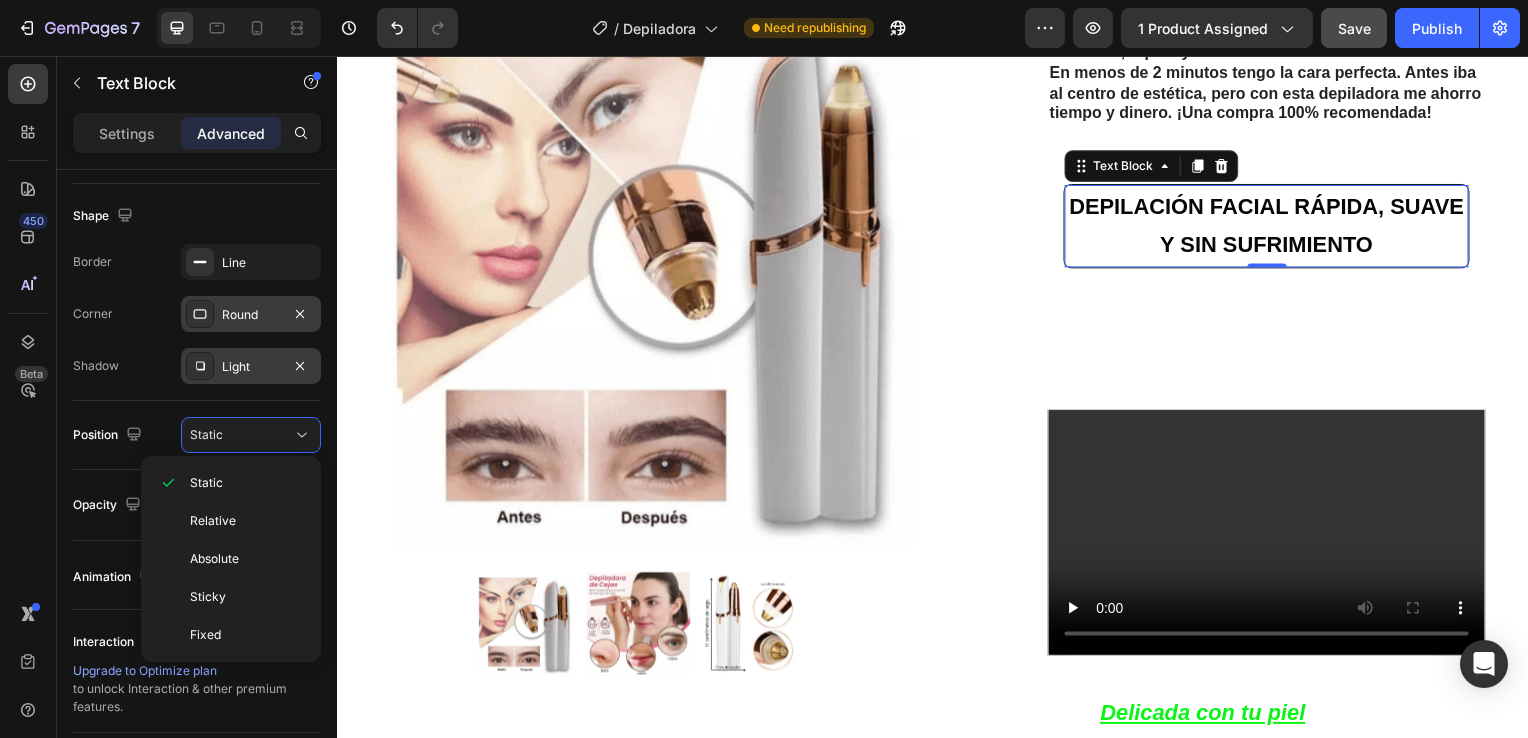 click on "Shadow" at bounding box center [96, 366] 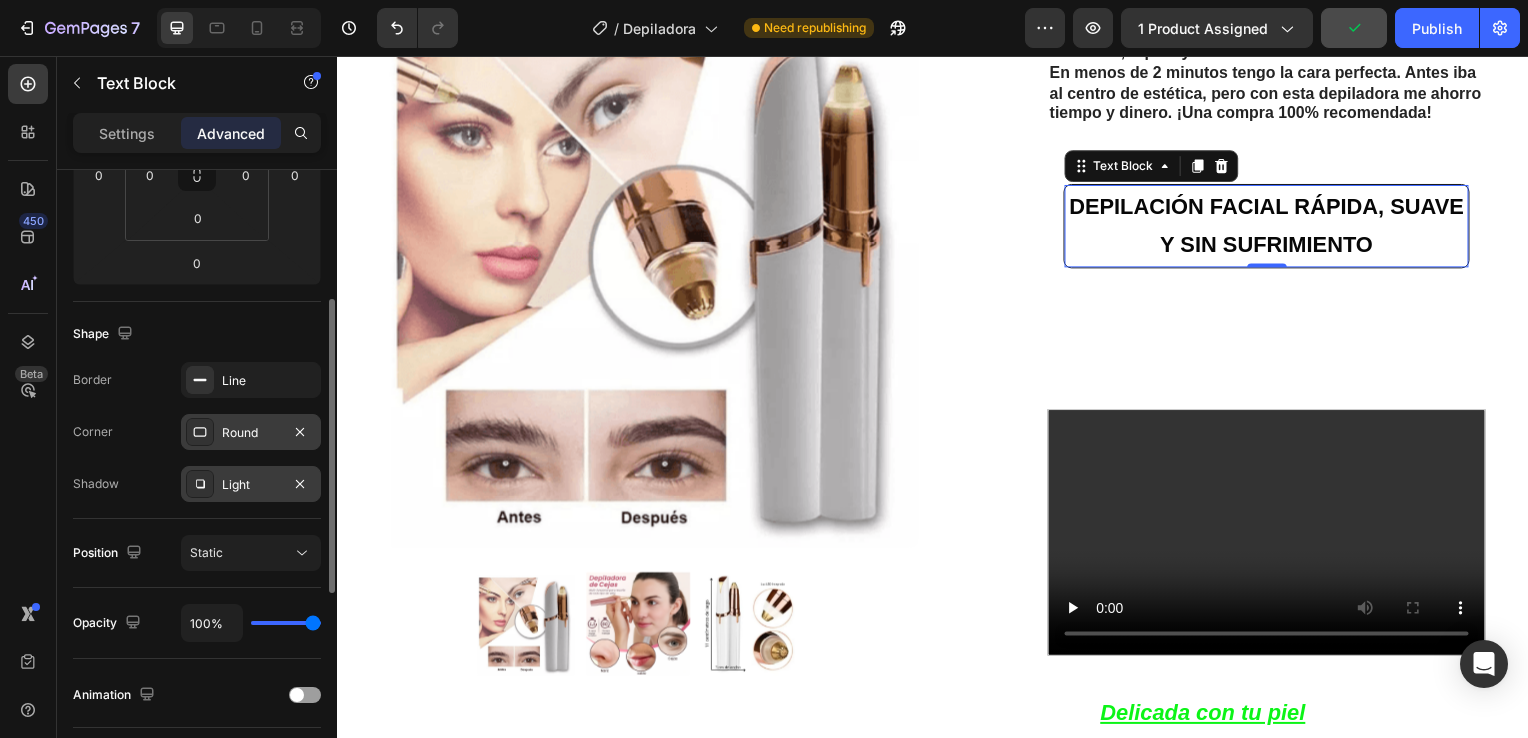 scroll, scrollTop: 348, scrollLeft: 0, axis: vertical 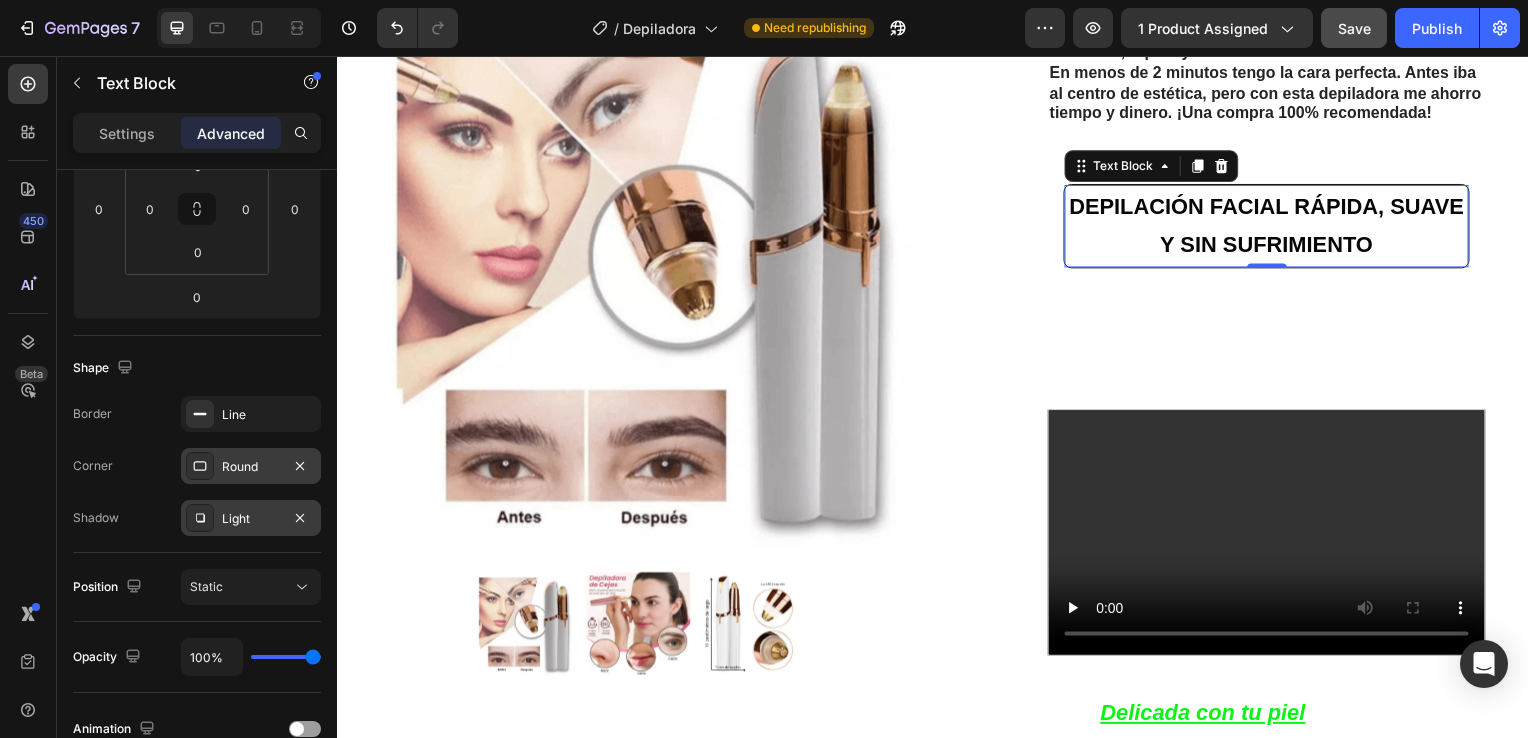 click on "Border Line Corner Round Shadow Light" at bounding box center [197, 466] 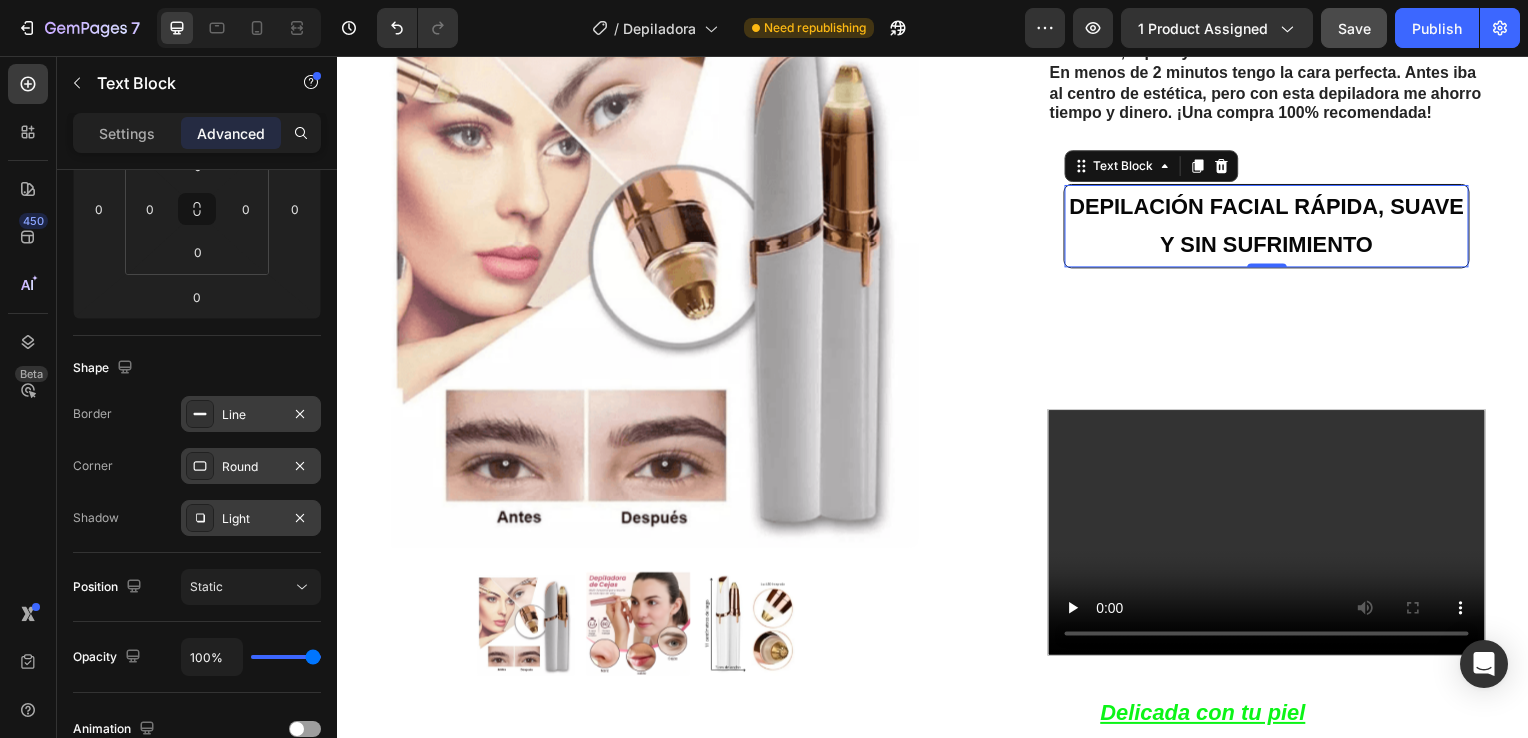 click on "Line" at bounding box center (251, 414) 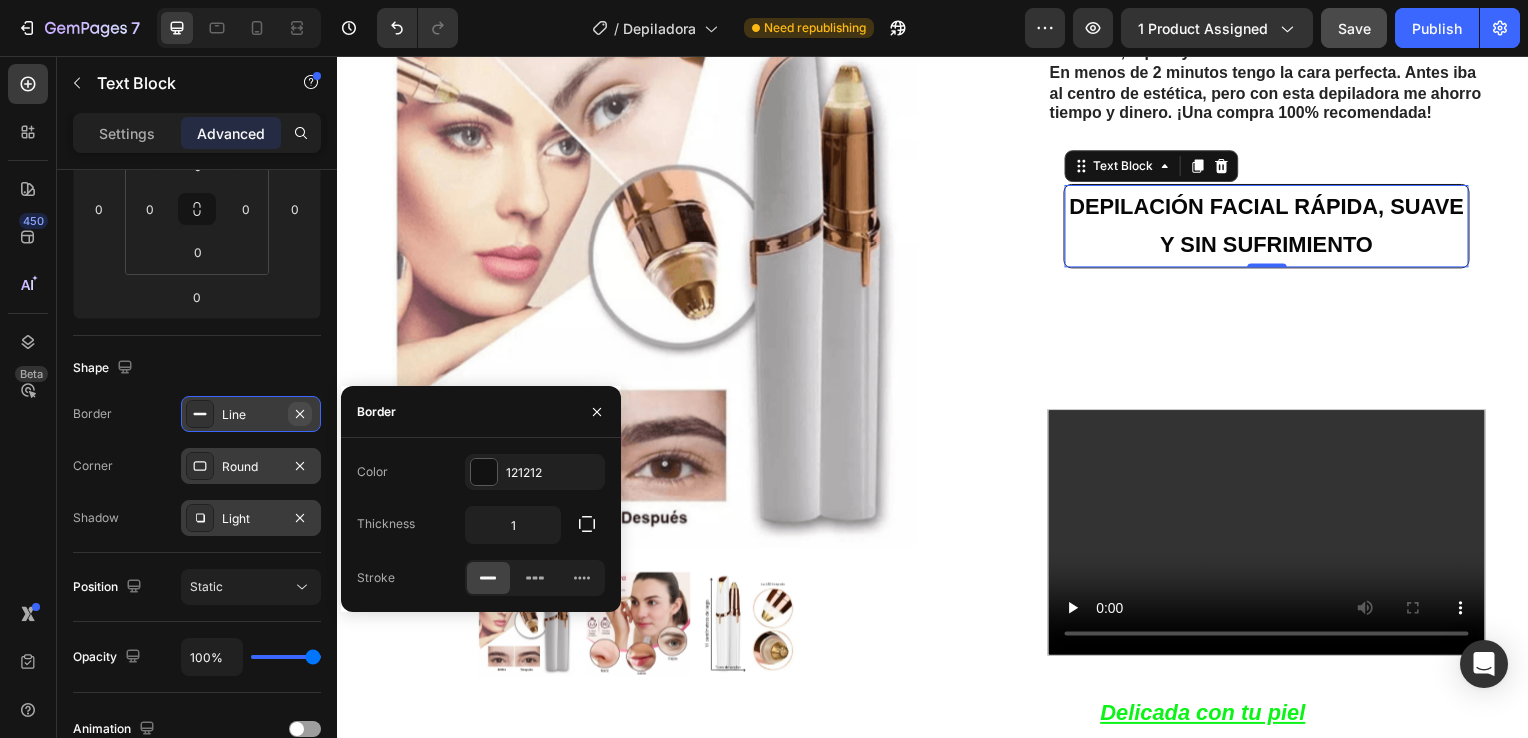 click 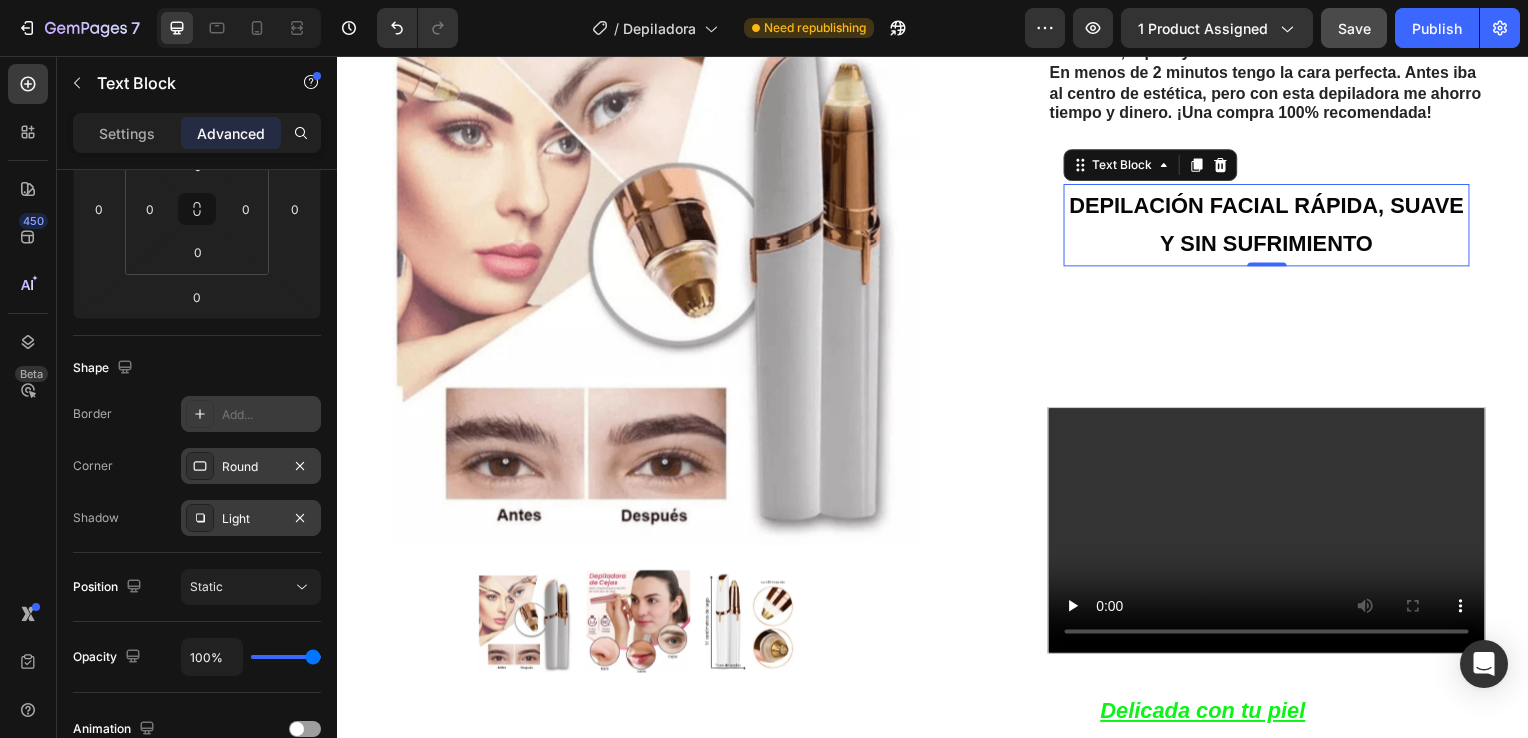 click on "Round" at bounding box center (251, 466) 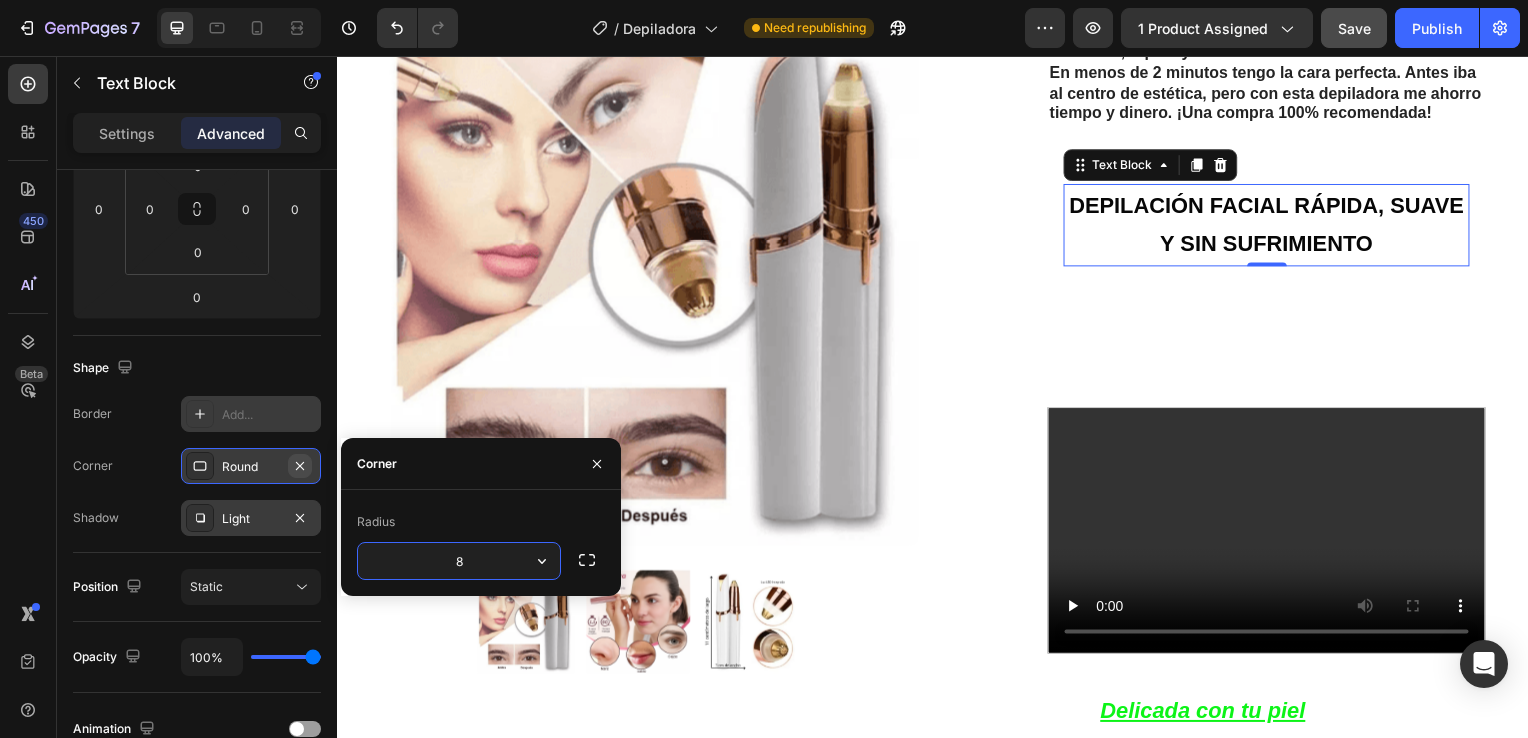 click 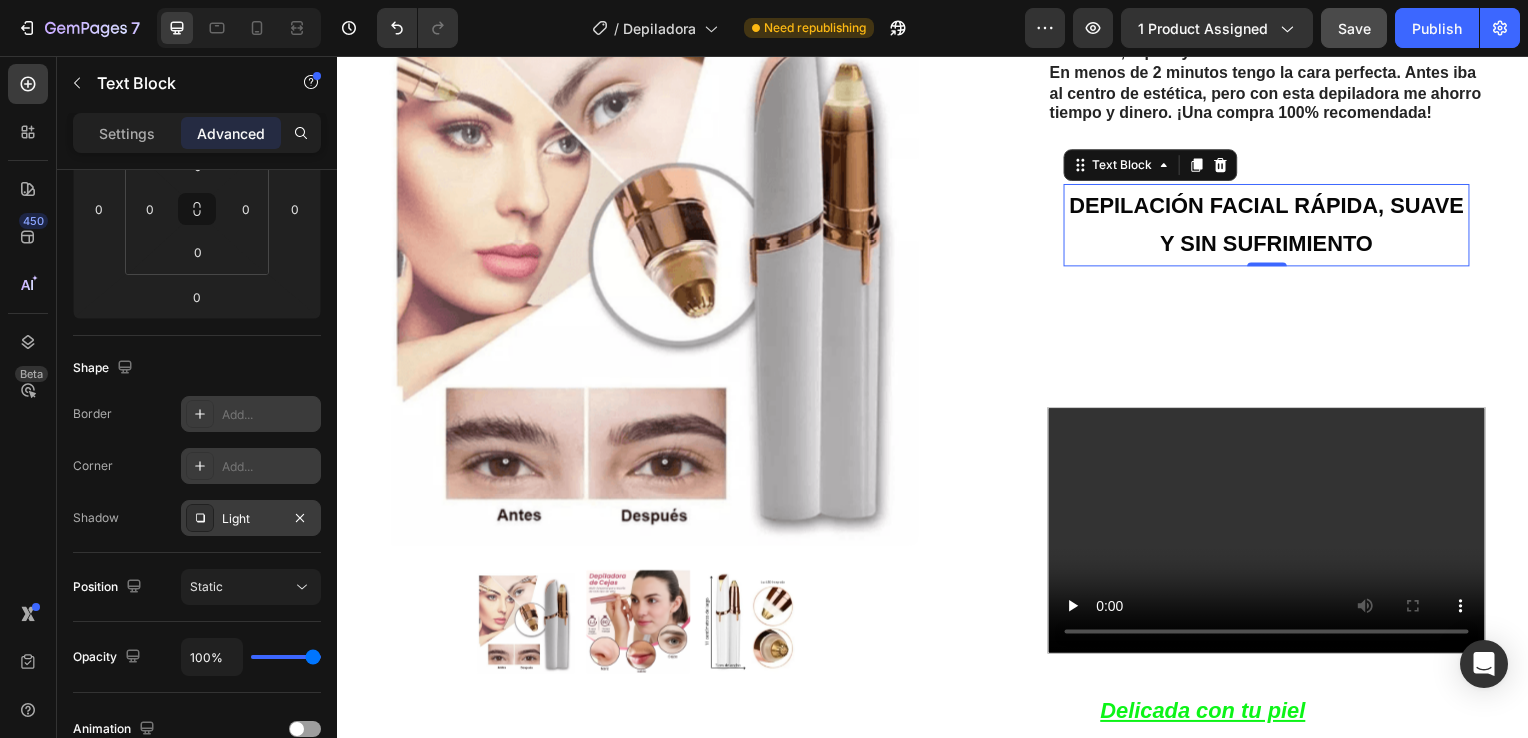 click on "Light" at bounding box center [251, 518] 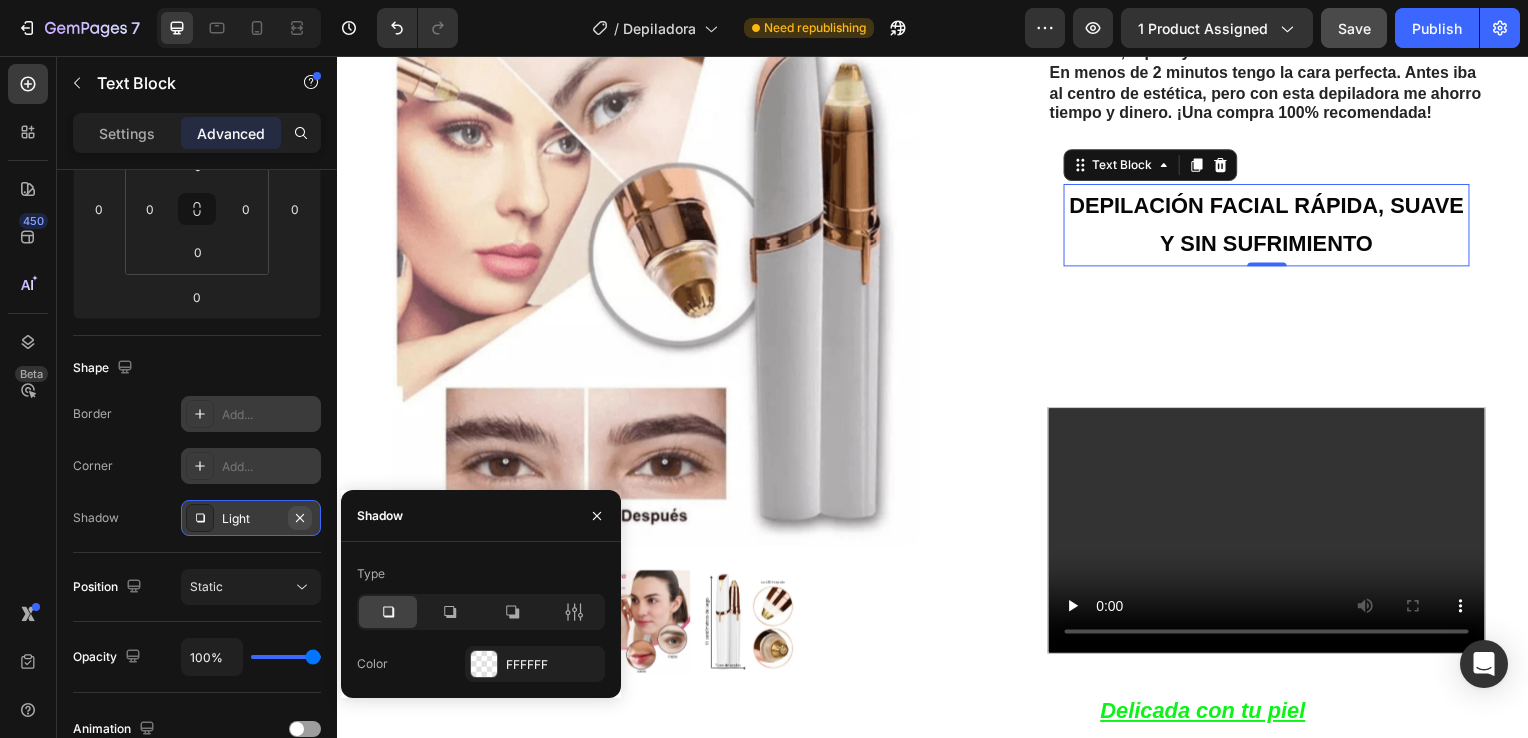 click 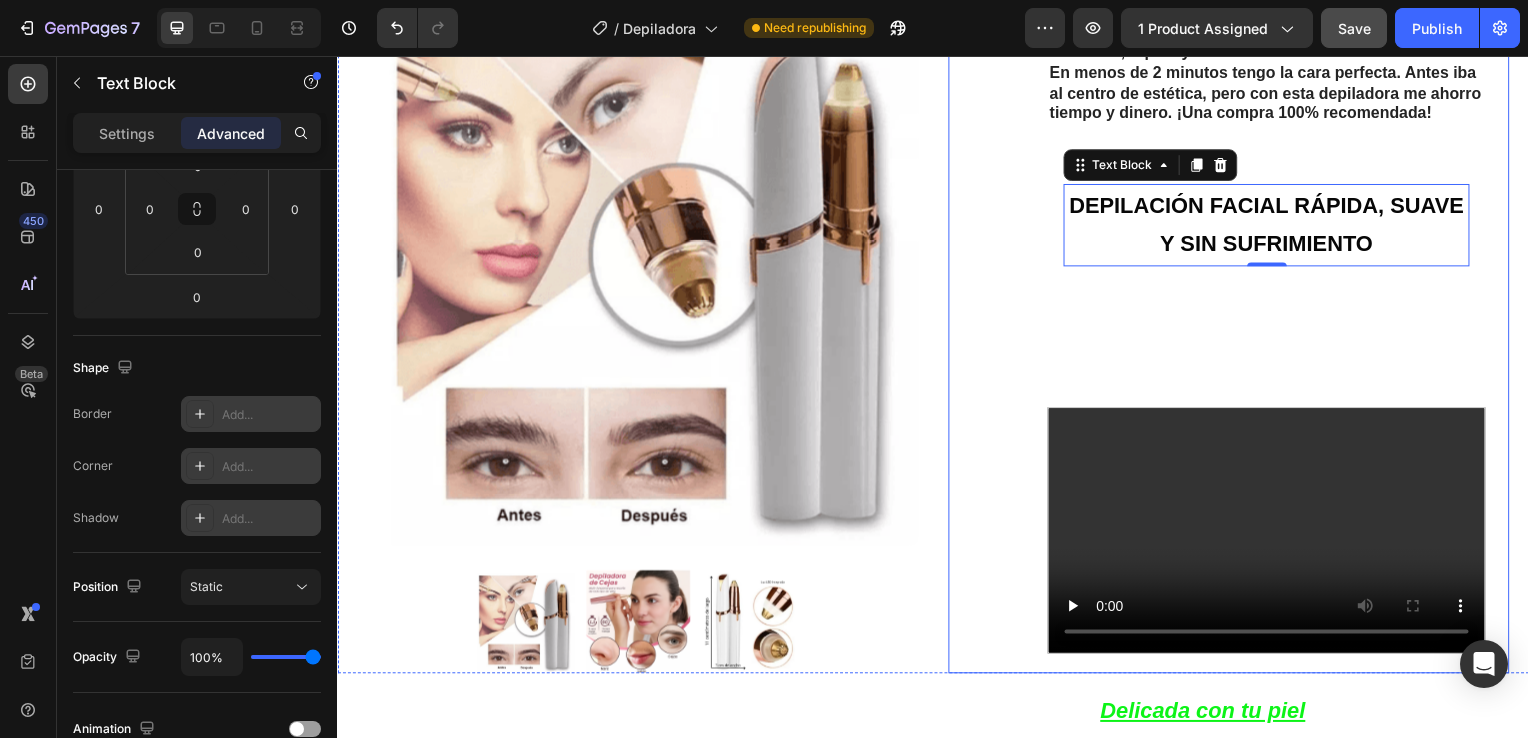 click on "Image Icon Icon Icon Icon Icon Icon List Lidia Perez Text Block Row Row
Icon Compra verificada. Text Block Row Row "Cómoda, rápida y sin dolor" En menos de 2 minutos tengo la cara perfecta. Antes iba al centro de estética, pero con esta depiladora me ahorro tiempo y dinero. ¡Una compra 100% recomendada!   Text Block DEPILACIÓN FACIAL RÁPIDA, SUAVE Y SIN SUFRIMIENTO Text Block   0 Row Video Row Row" at bounding box center (1234, 308) 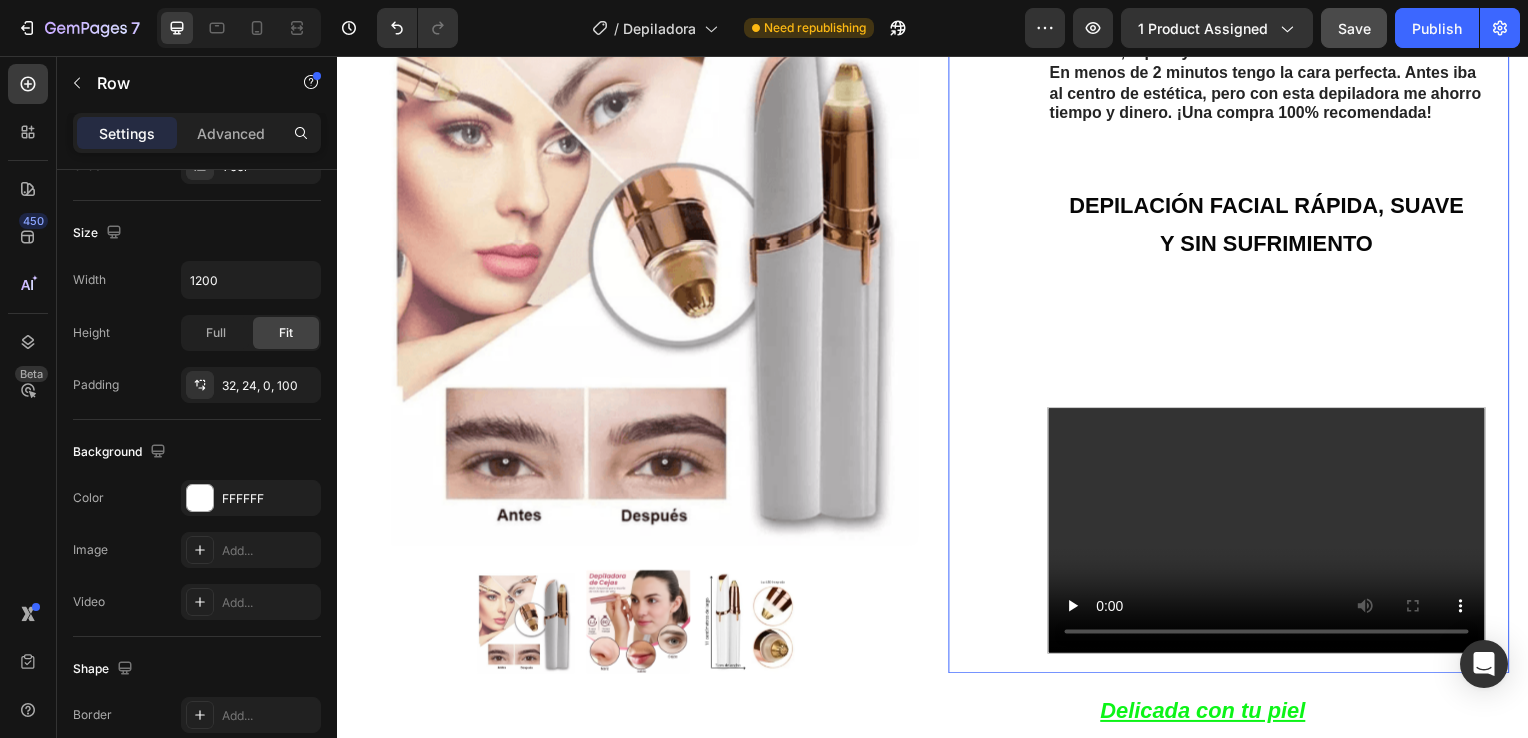 scroll, scrollTop: 0, scrollLeft: 0, axis: both 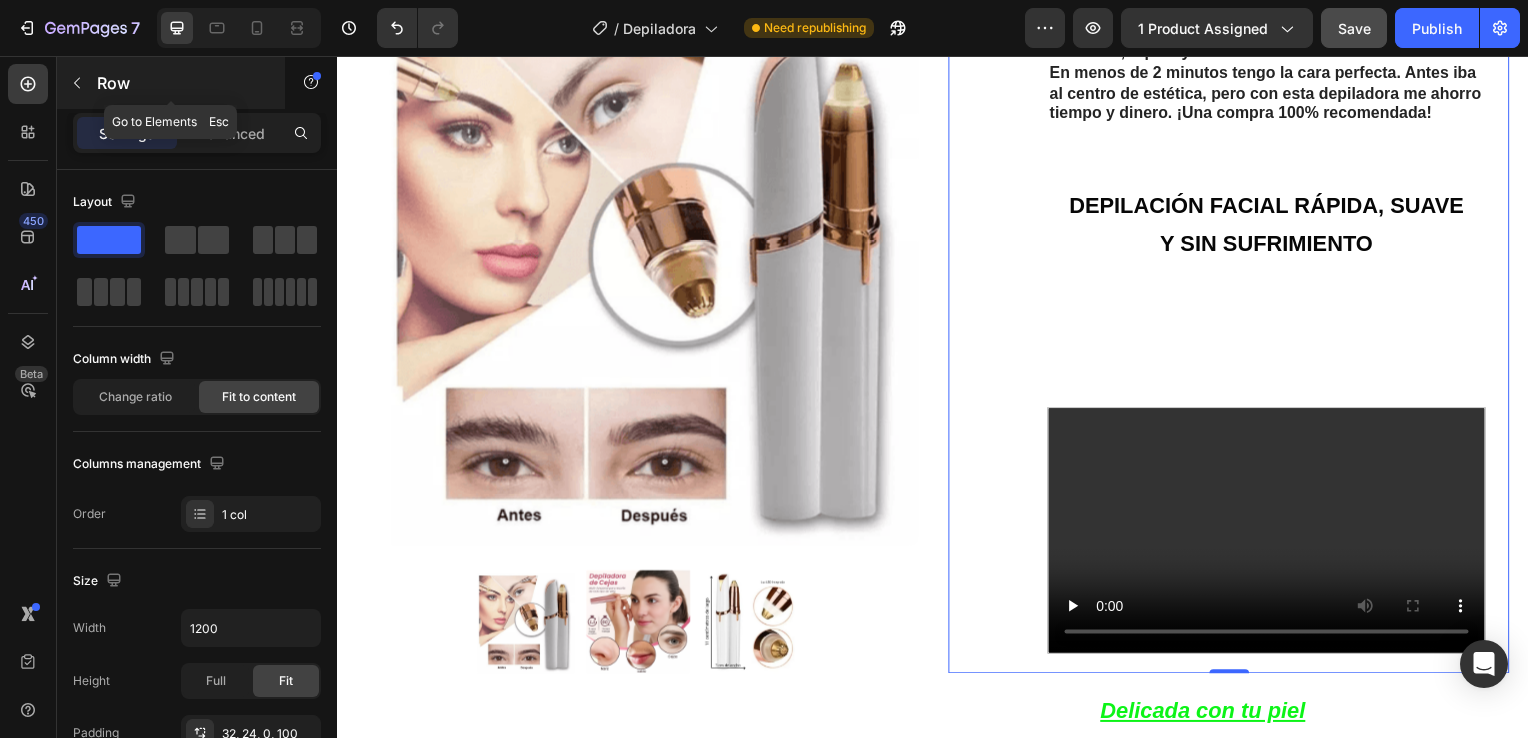 click at bounding box center (77, 83) 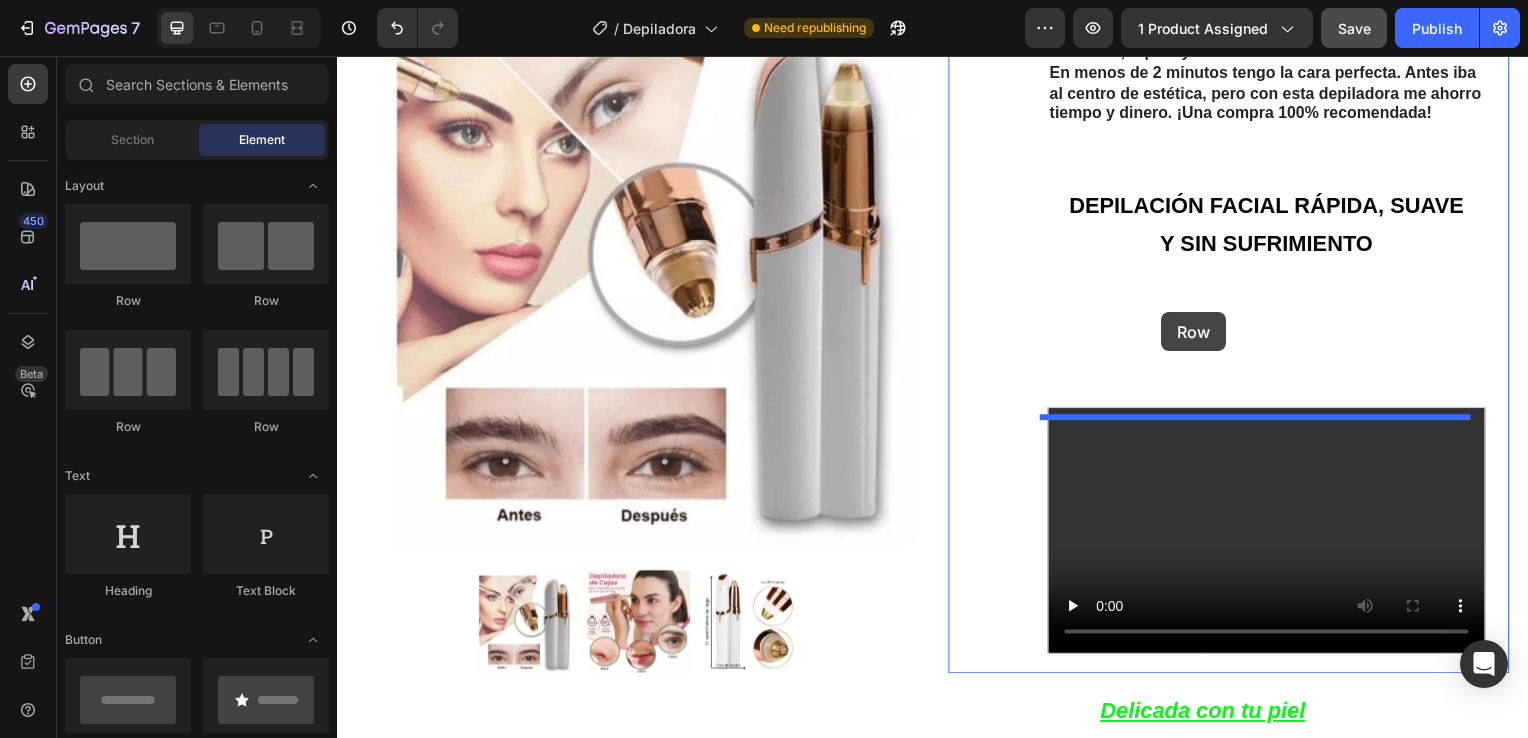 drag, startPoint x: 433, startPoint y: 300, endPoint x: 1167, endPoint y: 314, distance: 734.1335 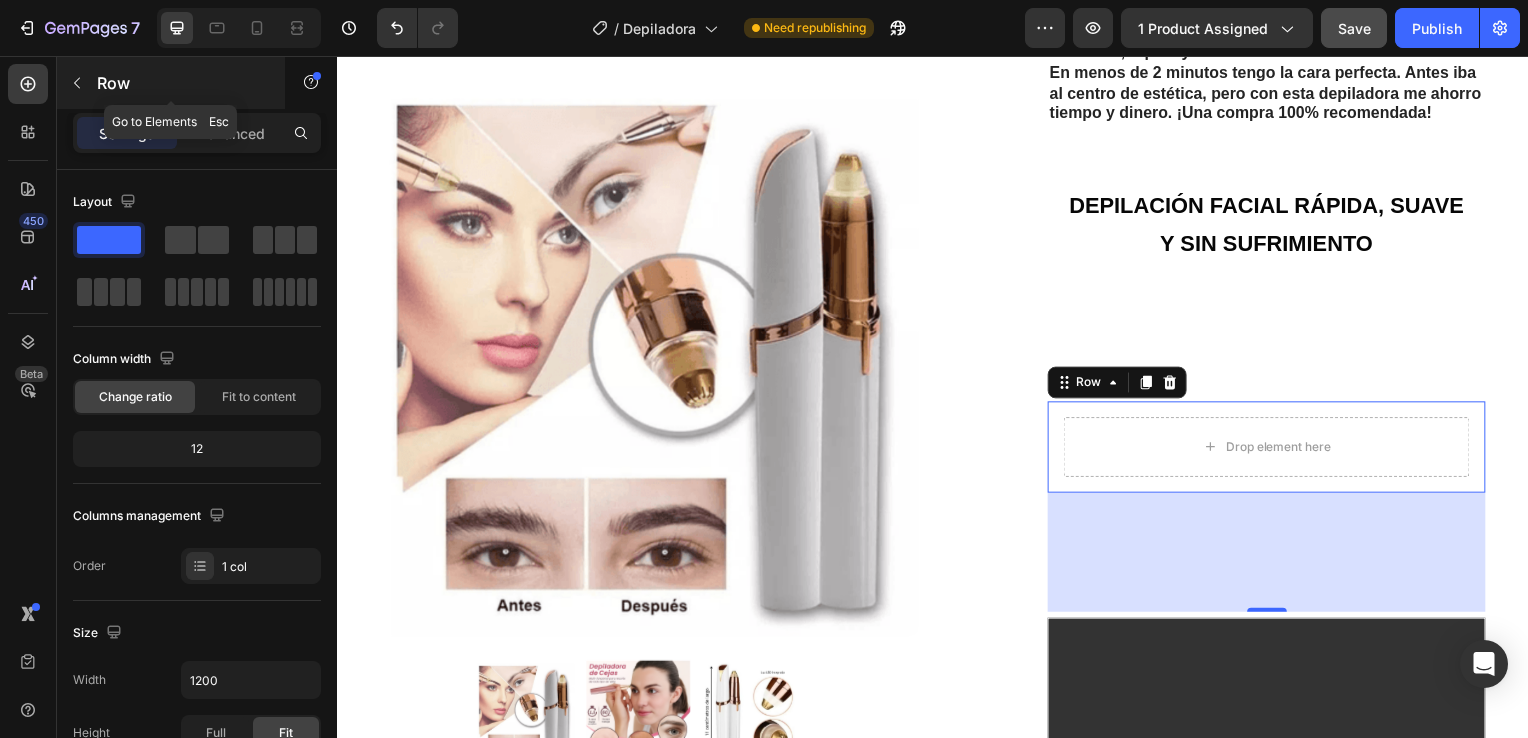 click at bounding box center (77, 83) 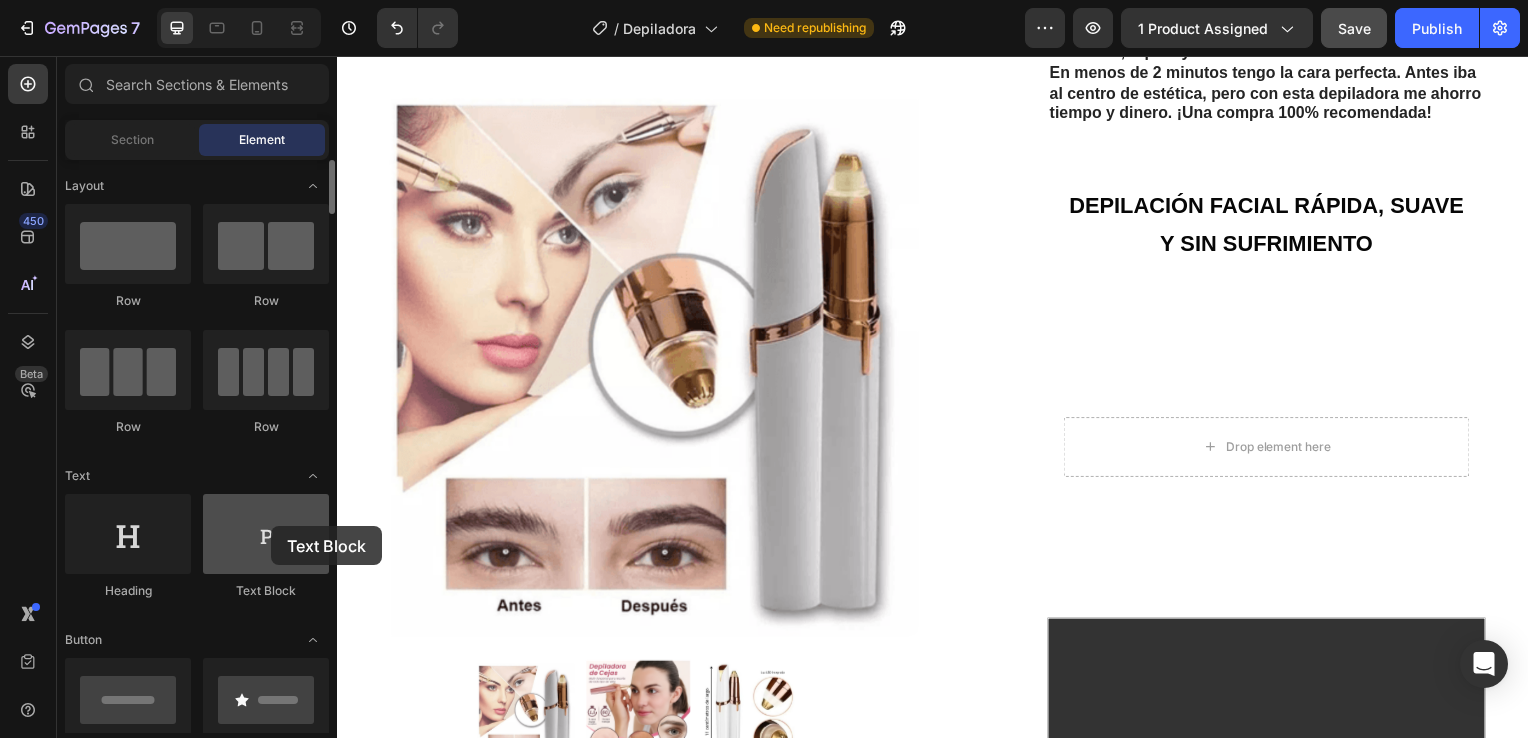 click at bounding box center [266, 534] 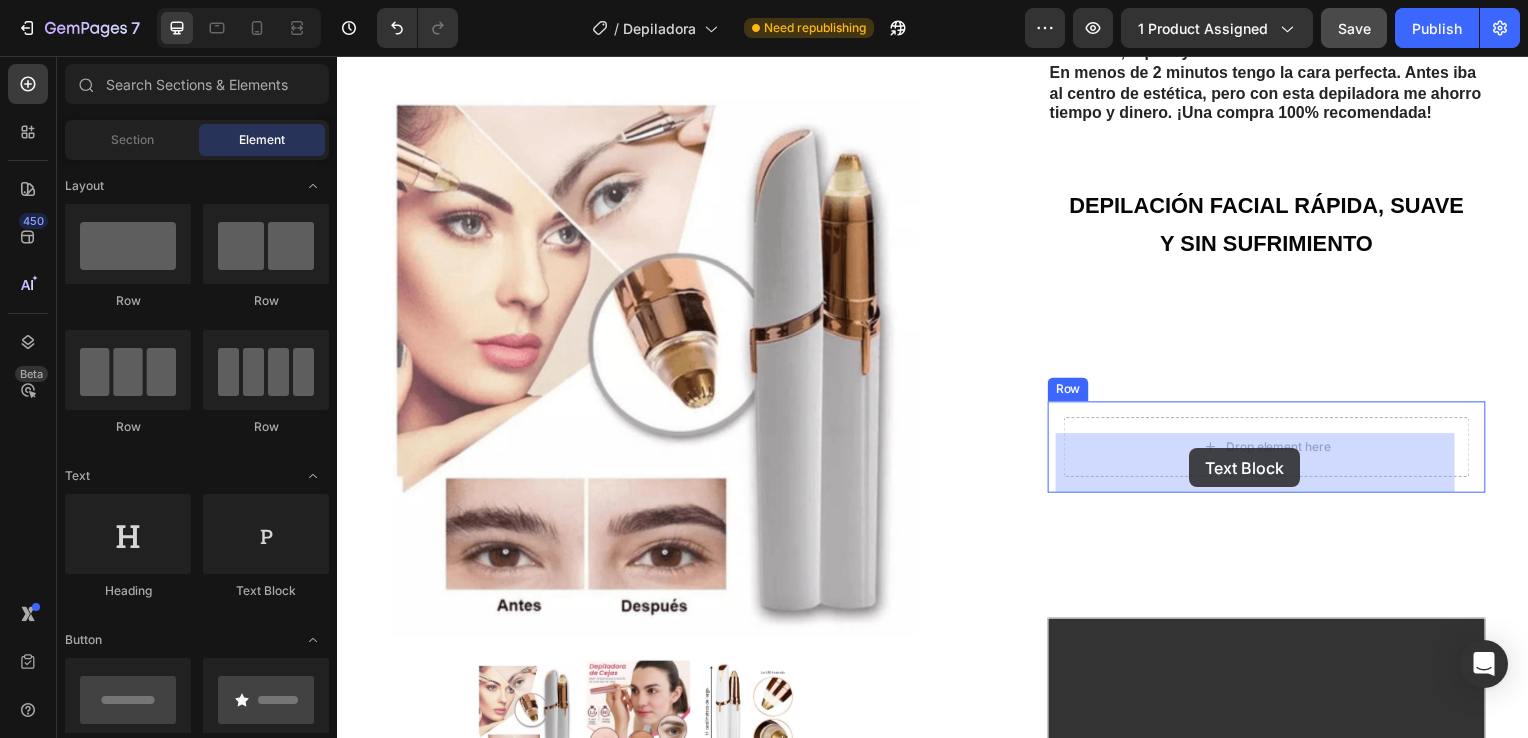 drag, startPoint x: 608, startPoint y: 582, endPoint x: 1195, endPoint y: 451, distance: 601.43994 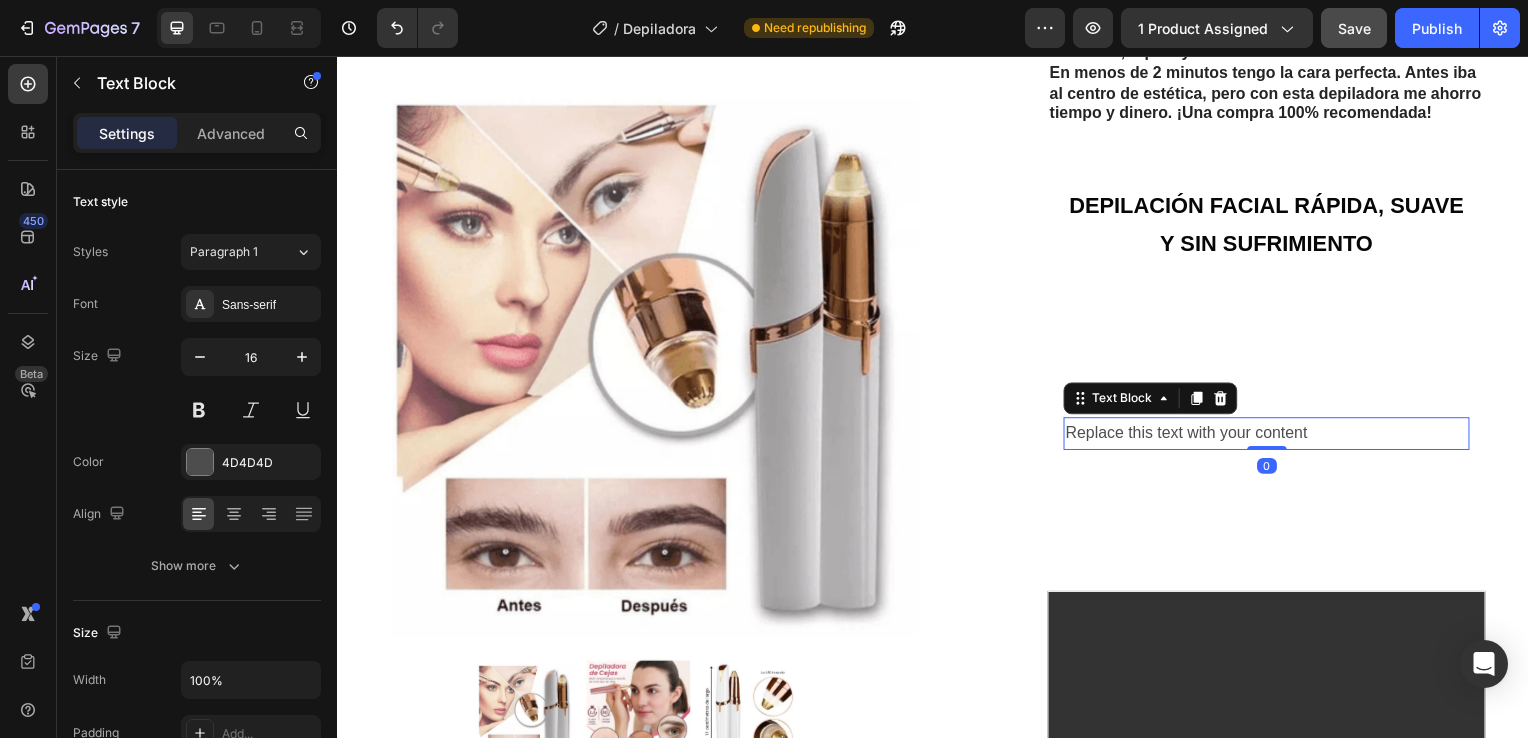 click on "Replace this text with your content" at bounding box center (1272, 436) 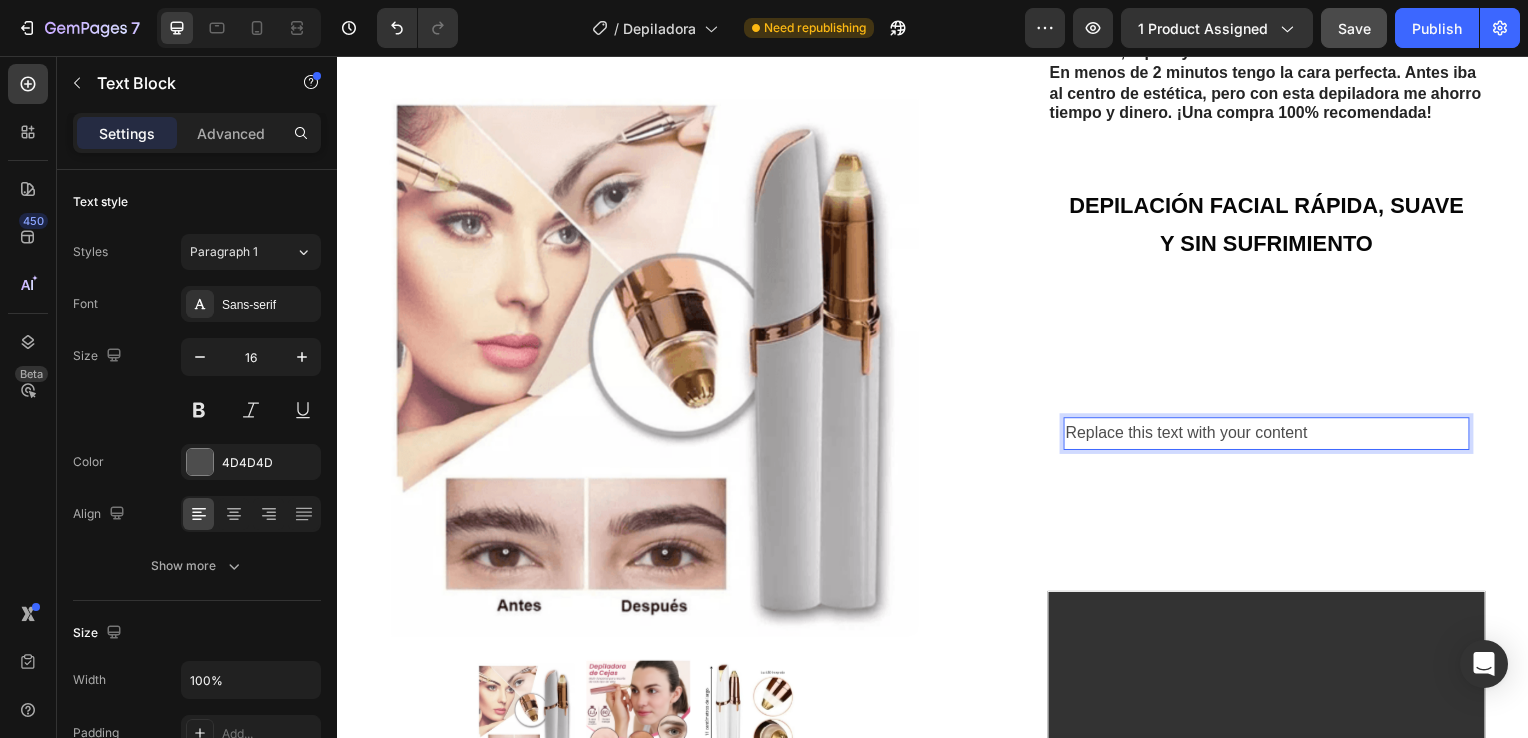 drag, startPoint x: 1325, startPoint y: 457, endPoint x: 1204, endPoint y: 449, distance: 121.264175 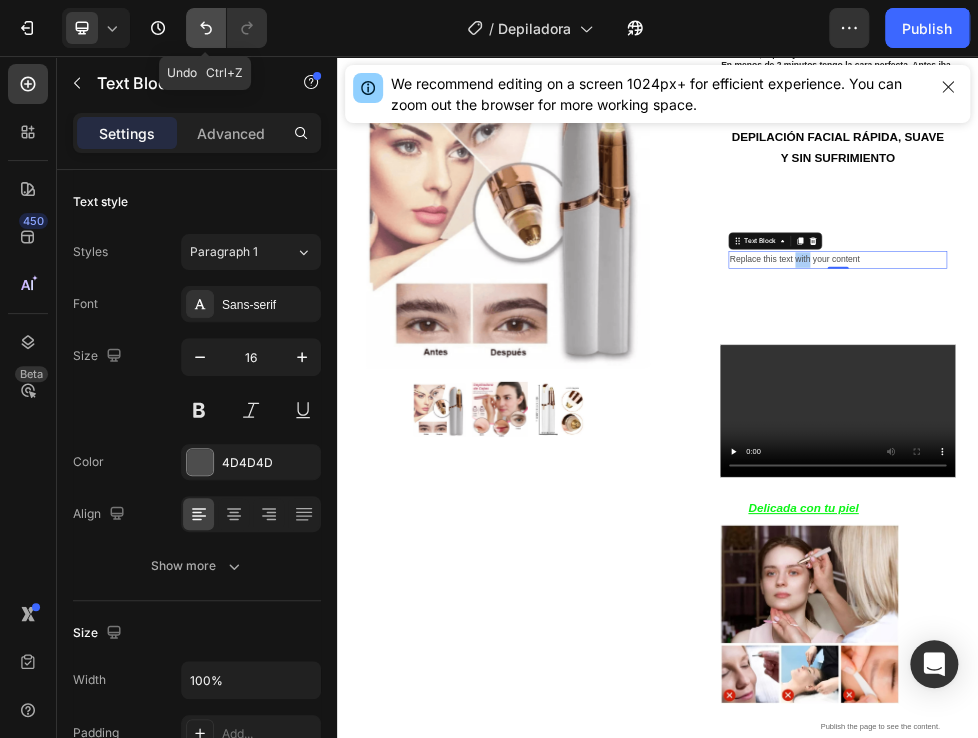 click 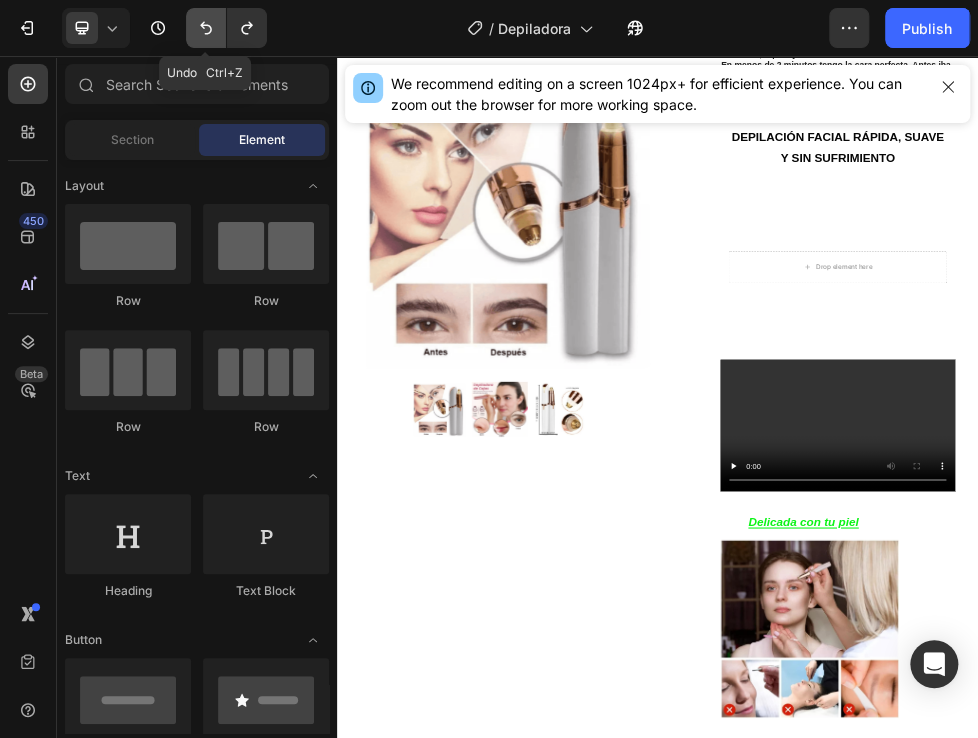 click 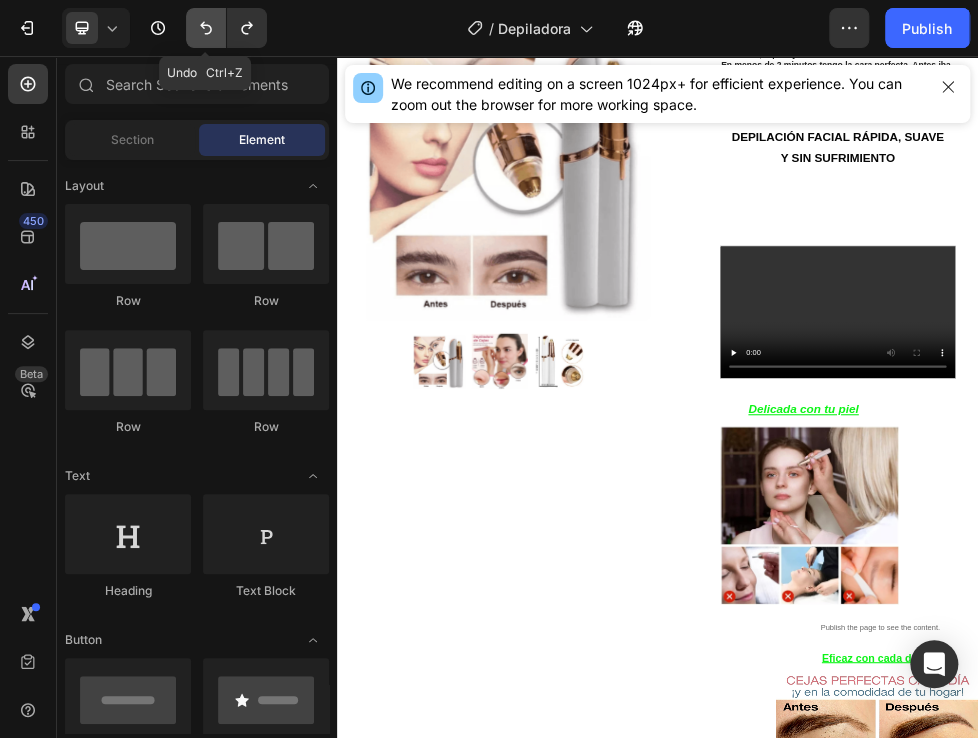 click 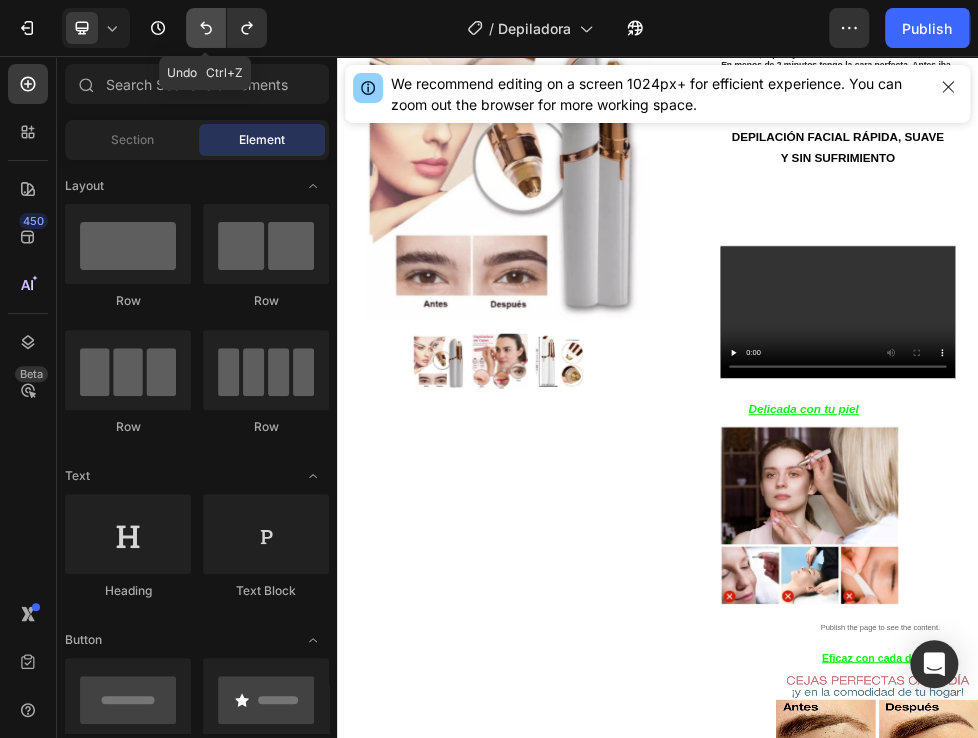 click 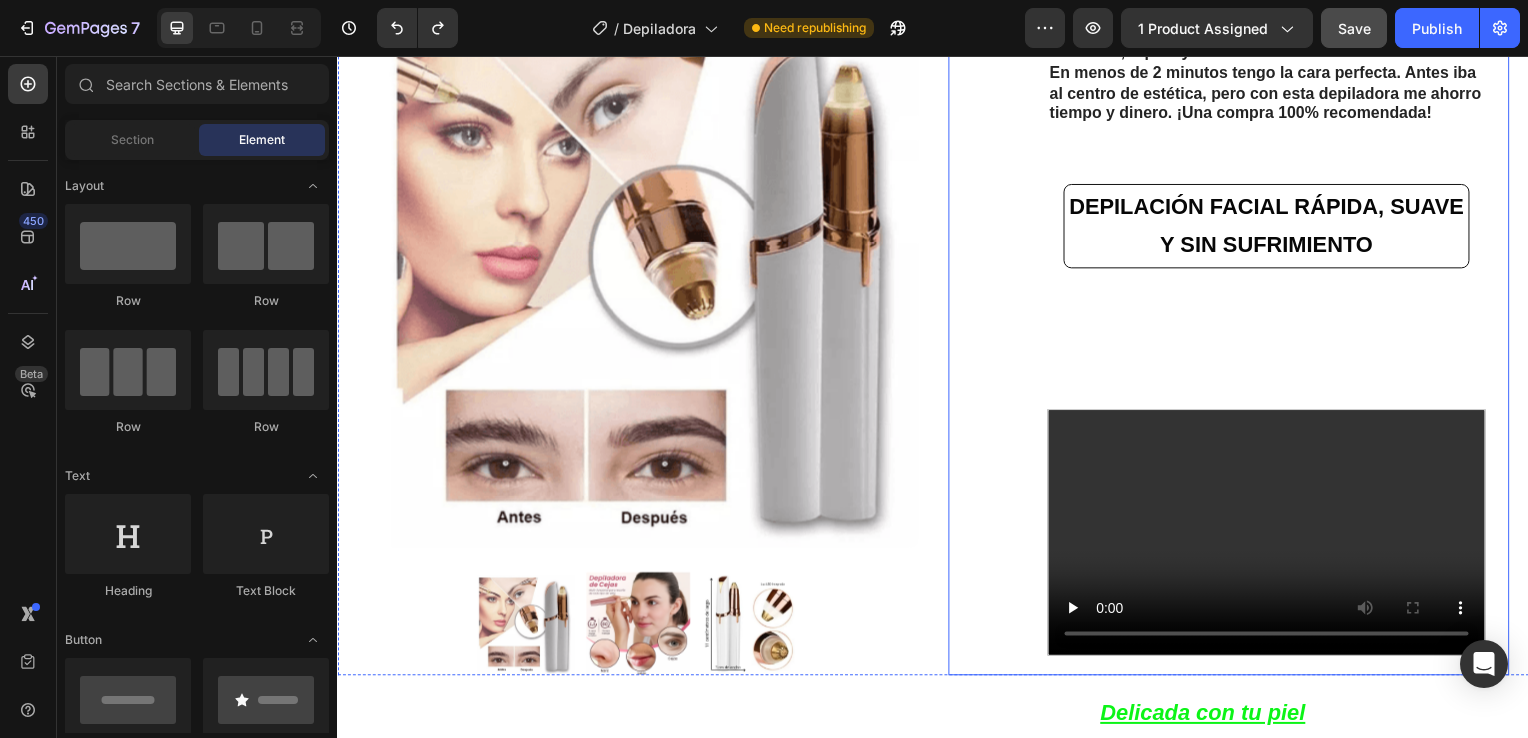 click on "Image Icon Icon Icon Icon Icon Icon List Lidia Perez Text Block Row Row
Icon Compra verificada. Text Block Row Row "Cómoda, rápida y sin dolor" En menos de 2 minutos tengo la cara perfecta. Antes iba al centro de estética, pero con esta depiladora me ahorro tiempo y dinero. ¡Una compra 100% recomendada!   Text Block DEPILACIÓN FACIAL RÁPIDA, SUAVE Y SIN SUFRIMIENTO Text Block Row Video Row" at bounding box center [1272, 325] 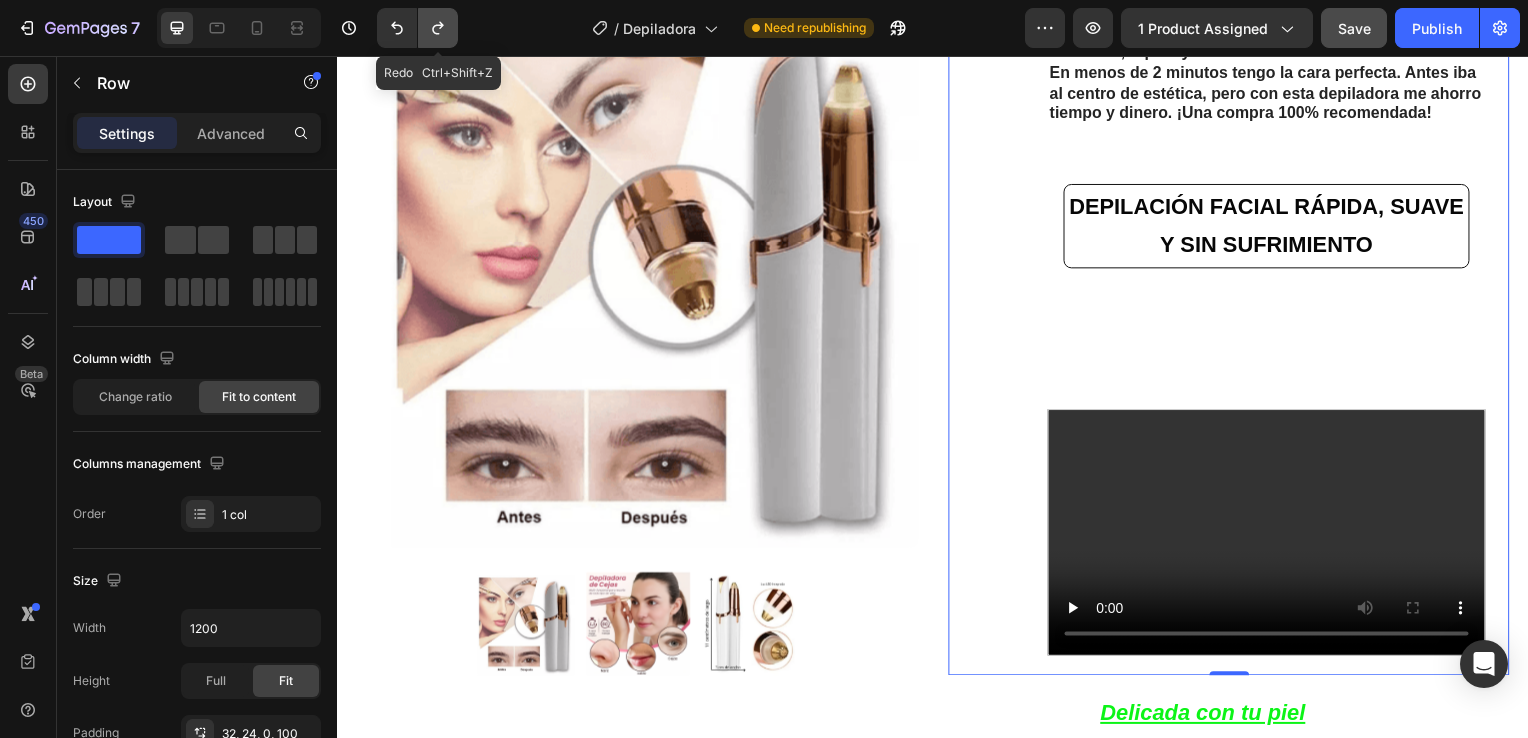 click 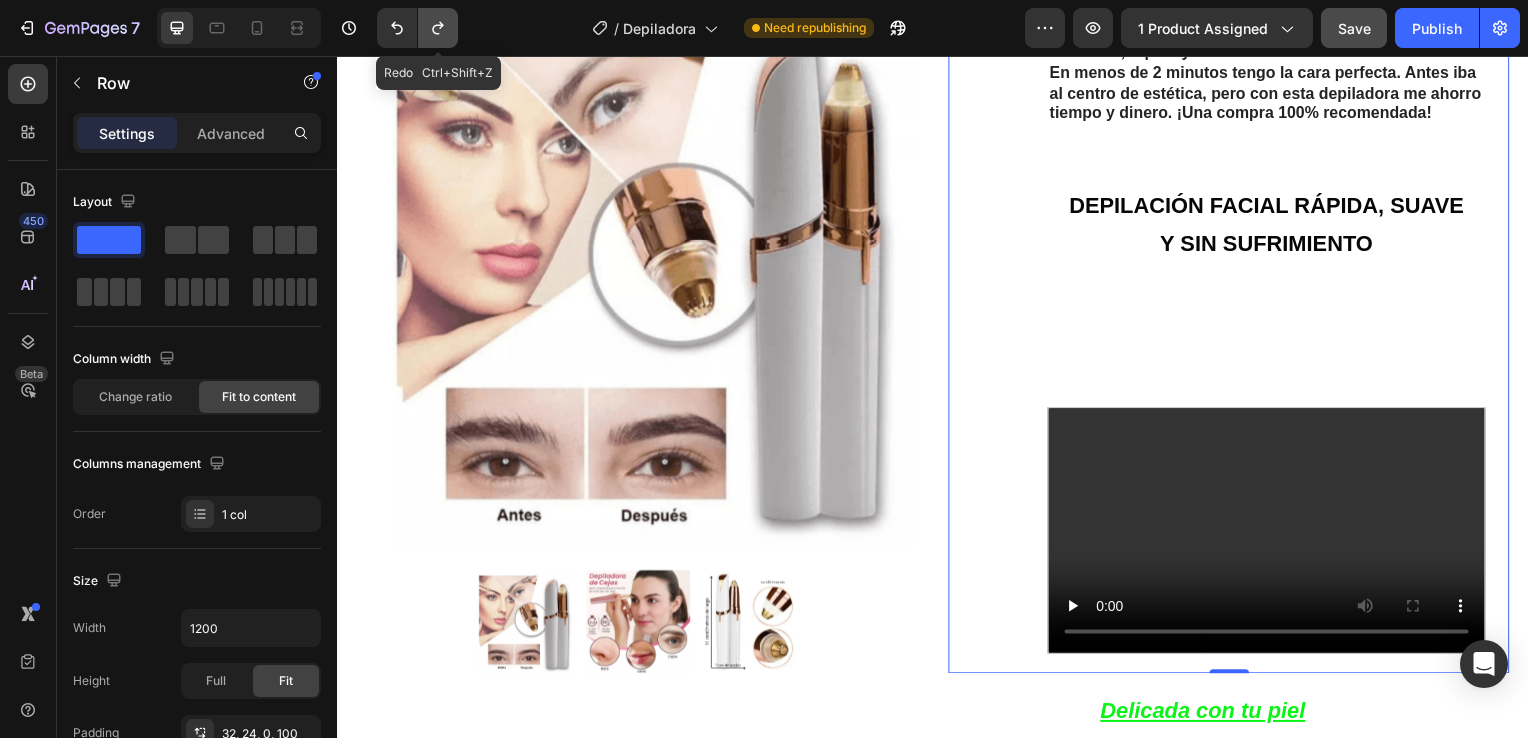 click 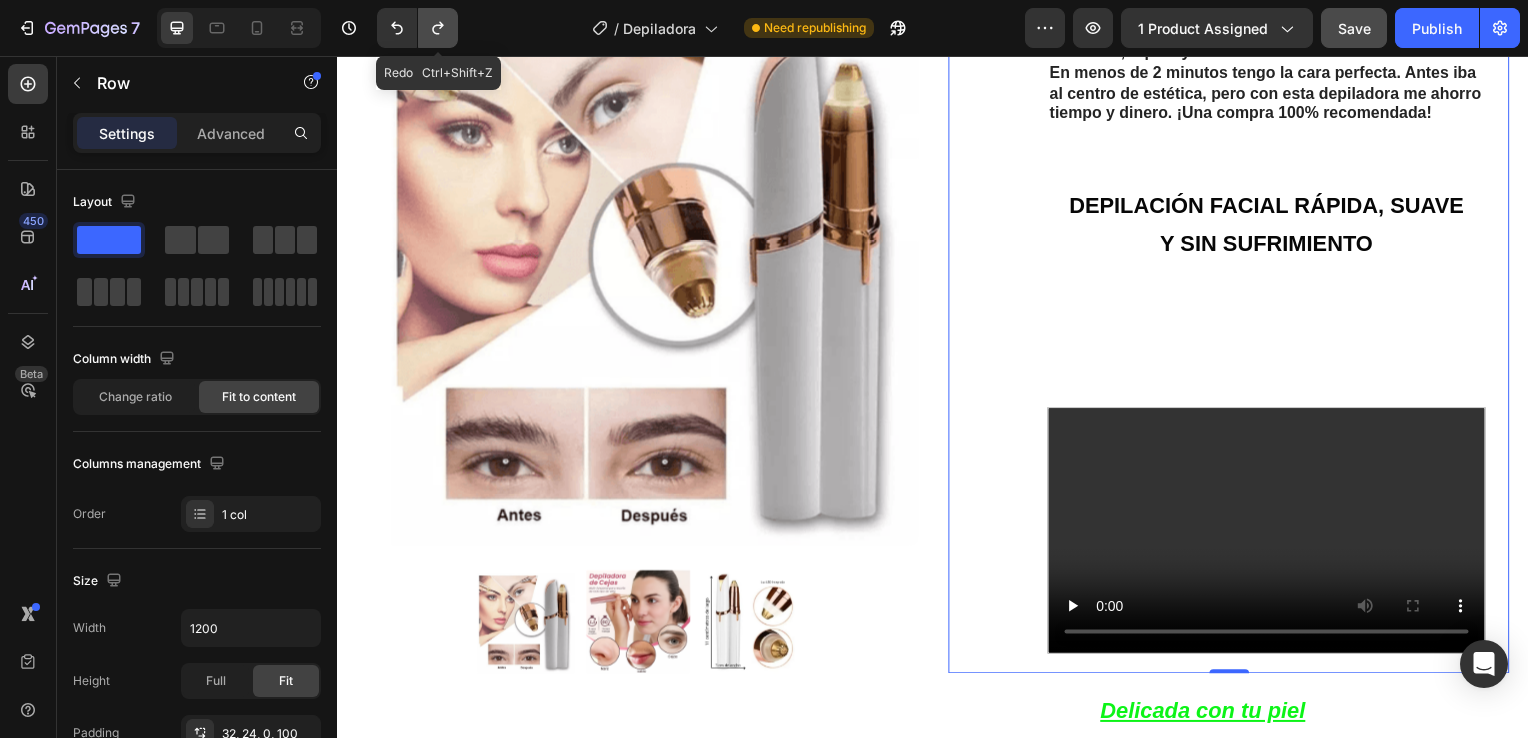 click 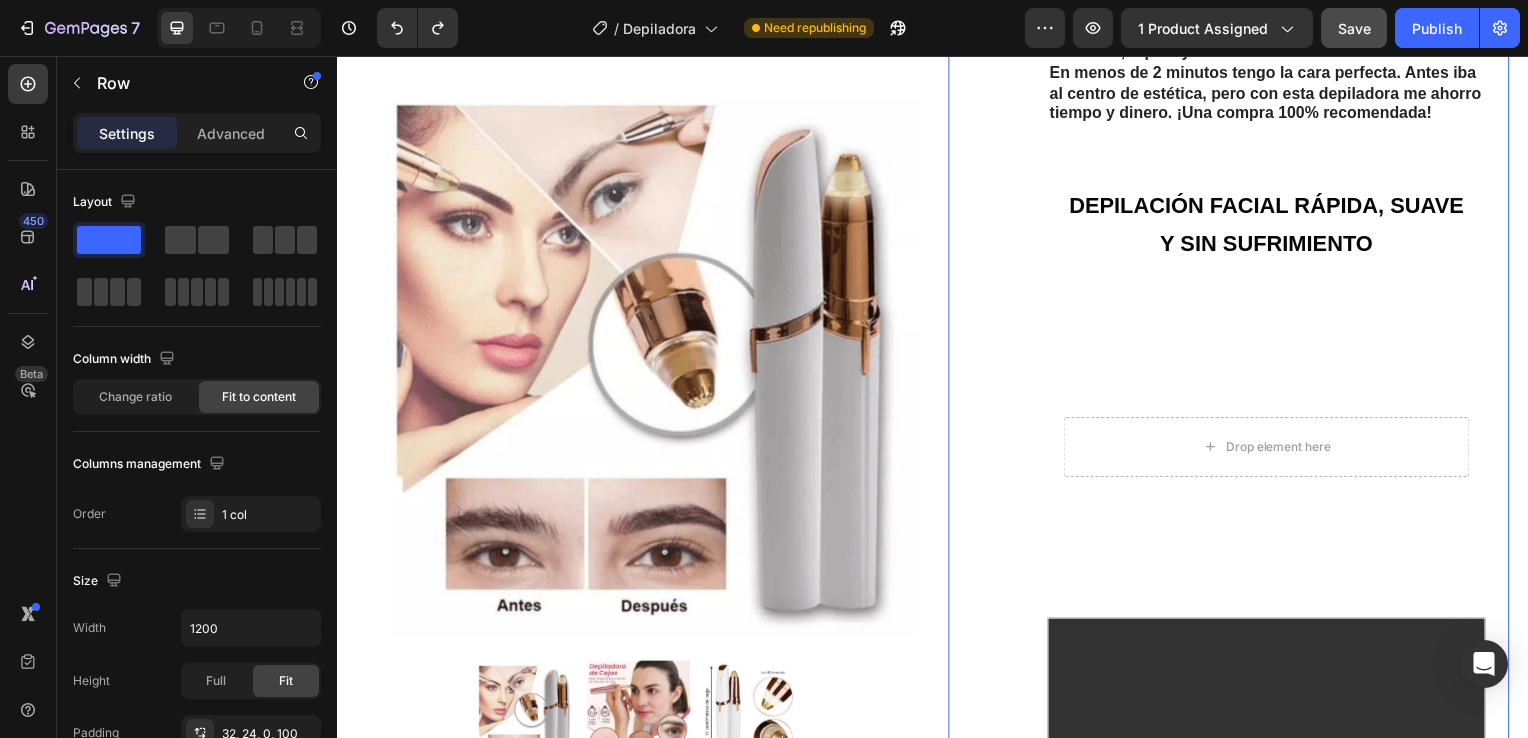 click on "Image Icon Icon Icon Icon Icon Icon List Lidia Perez Text Block Row Row
Icon Compra verificada. Text Block Row Row "Cómoda, rápida y sin dolor" En menos de 2 minutos tengo la cara perfecta. Antes iba al centro de estética, pero con esta depiladora me ahorro tiempo y dinero. ¡Una compra 100% recomendada!   Text Block DEPILACIÓN FACIAL RÁPIDA, SUAVE Y SIN SUFRIMIENTO Text Block Row
Drop element here Row Video Row" at bounding box center [1272, 430] 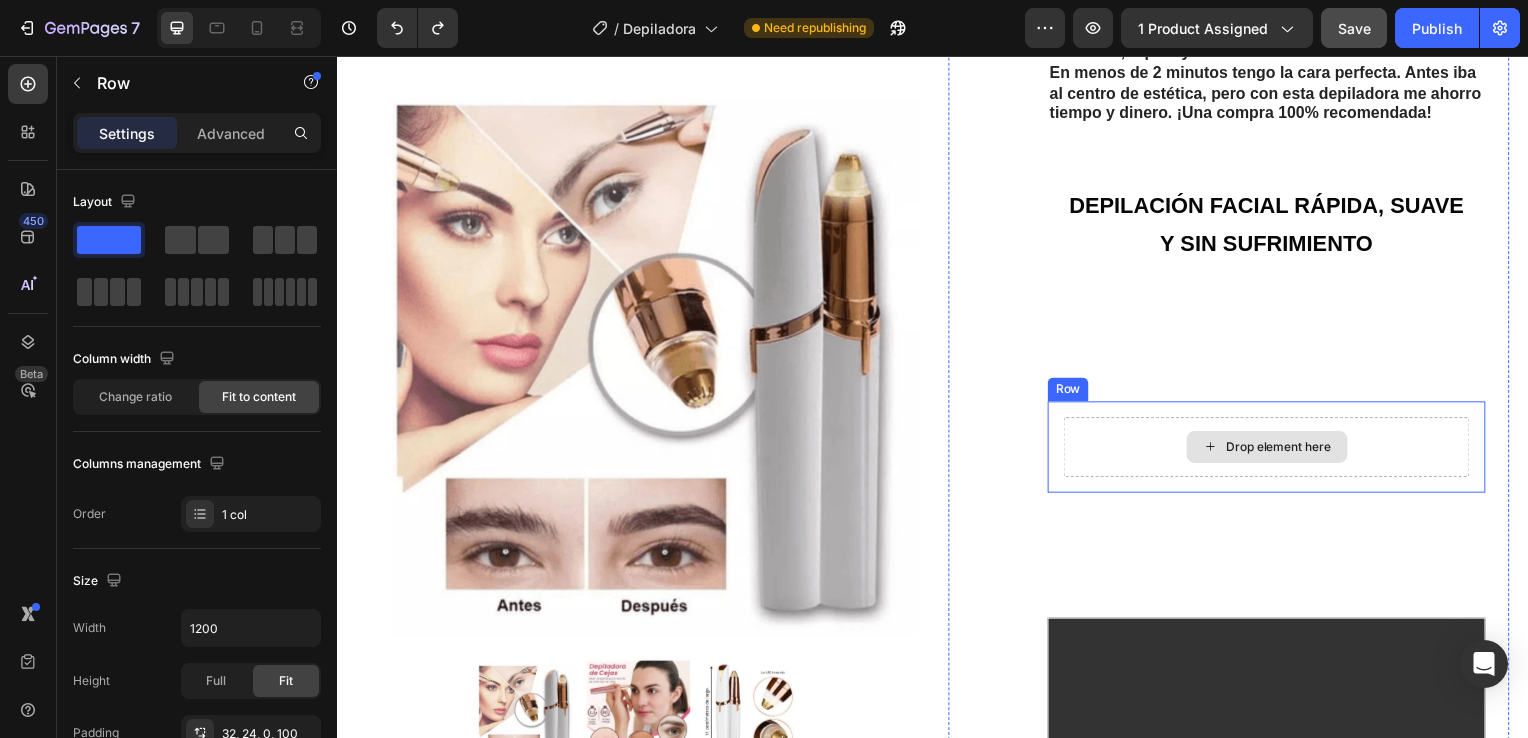 click on "Drop element here" at bounding box center [1272, 450] 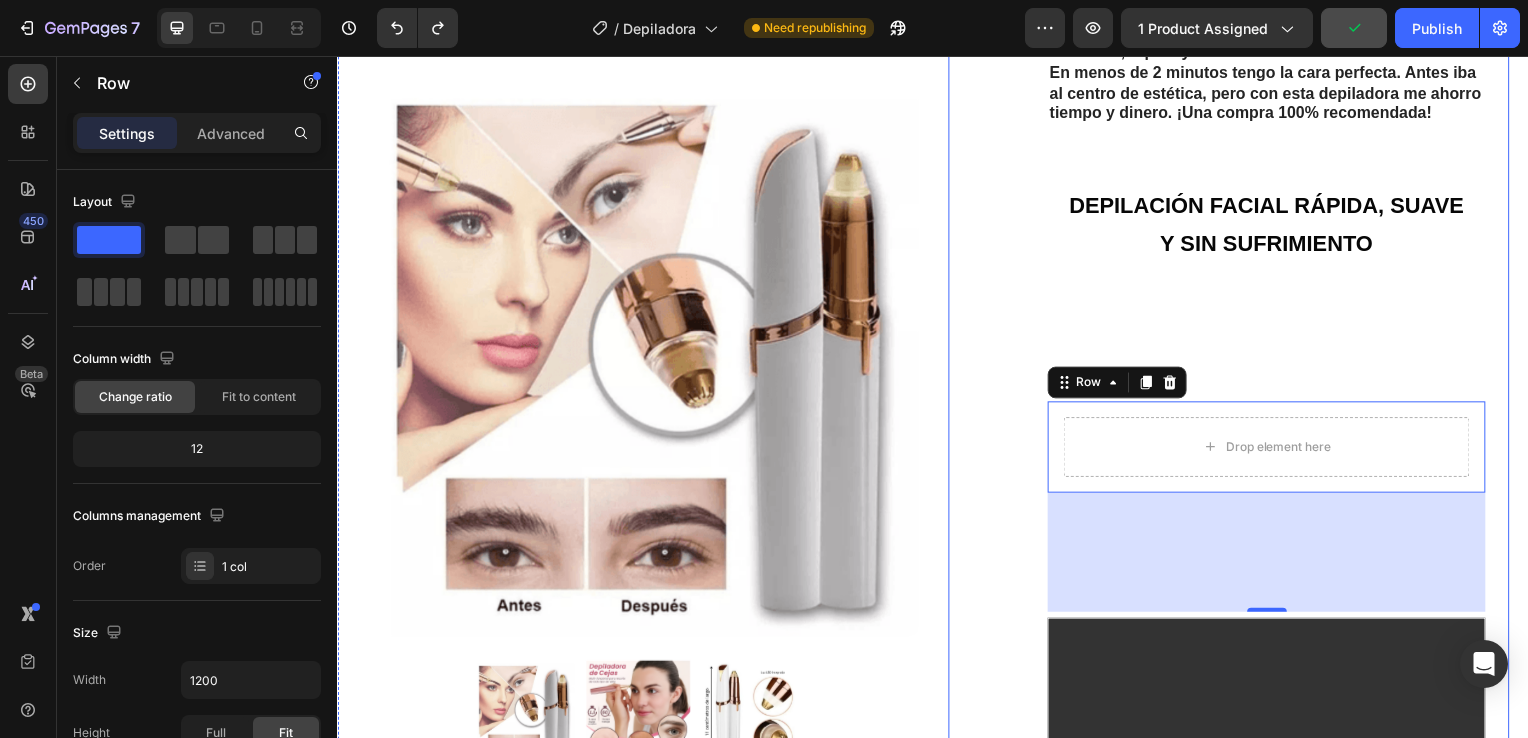 click on "Image Icon Icon Icon Icon Icon Icon List Lidia Perez Text Block Row Row
Icon Compra verificada. Text Block Row Row "Cómoda, rápida y sin dolor" En menos de 2 minutos tengo la cara perfecta. Antes iba al centro de estética, pero con esta depiladora me ahorro tiempo y dinero. ¡Una compra 100% recomendada!   Text Block DEPILACIÓN FACIAL RÁPIDA, SUAVE Y SIN SUFRIMIENTO Text Block Row
Drop element here Row   120 Video Row" at bounding box center [1272, 430] 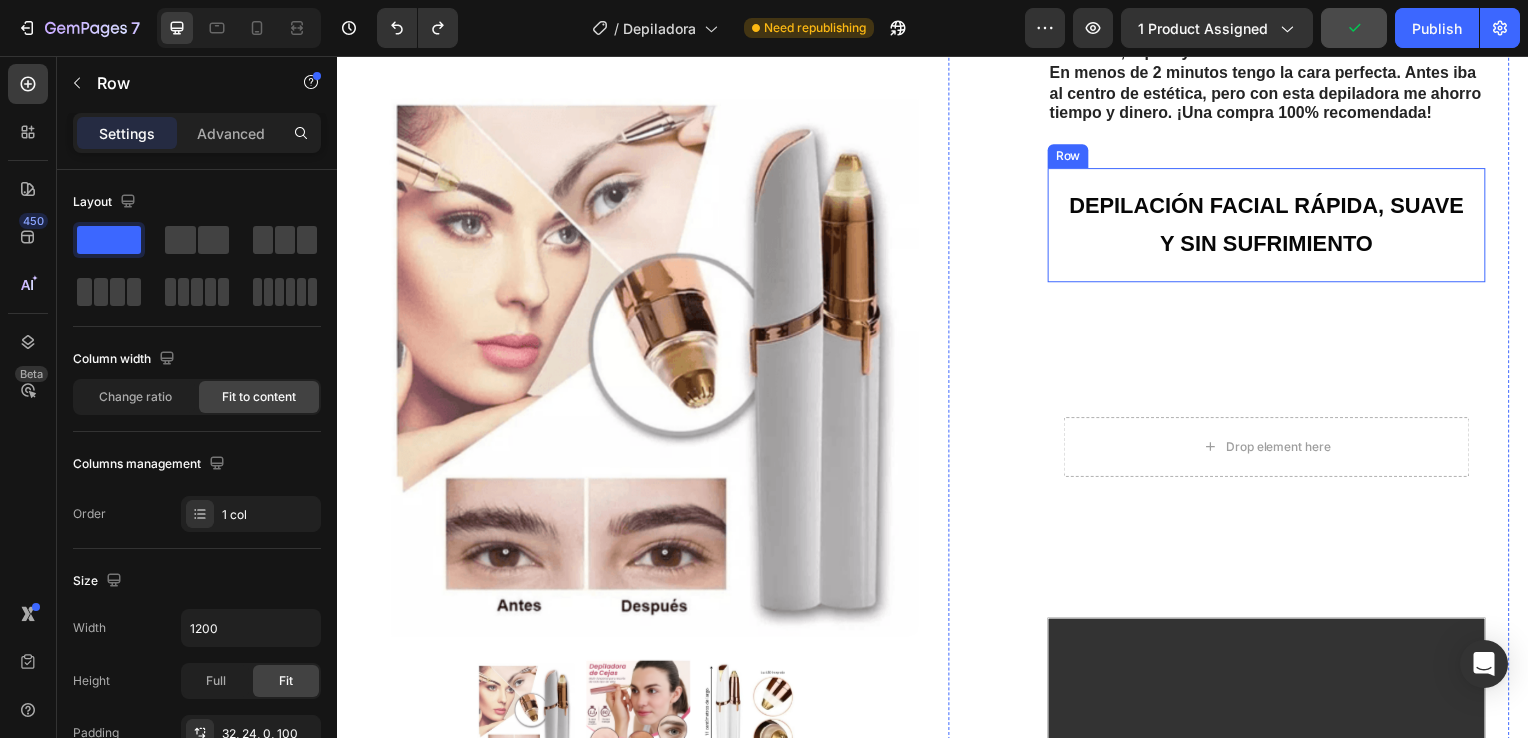click on "DEPILACIÓN FACIAL RÁPIDA, SUAVE Y SIN SUFRIMIENTO Text Block Row" at bounding box center [1272, 226] 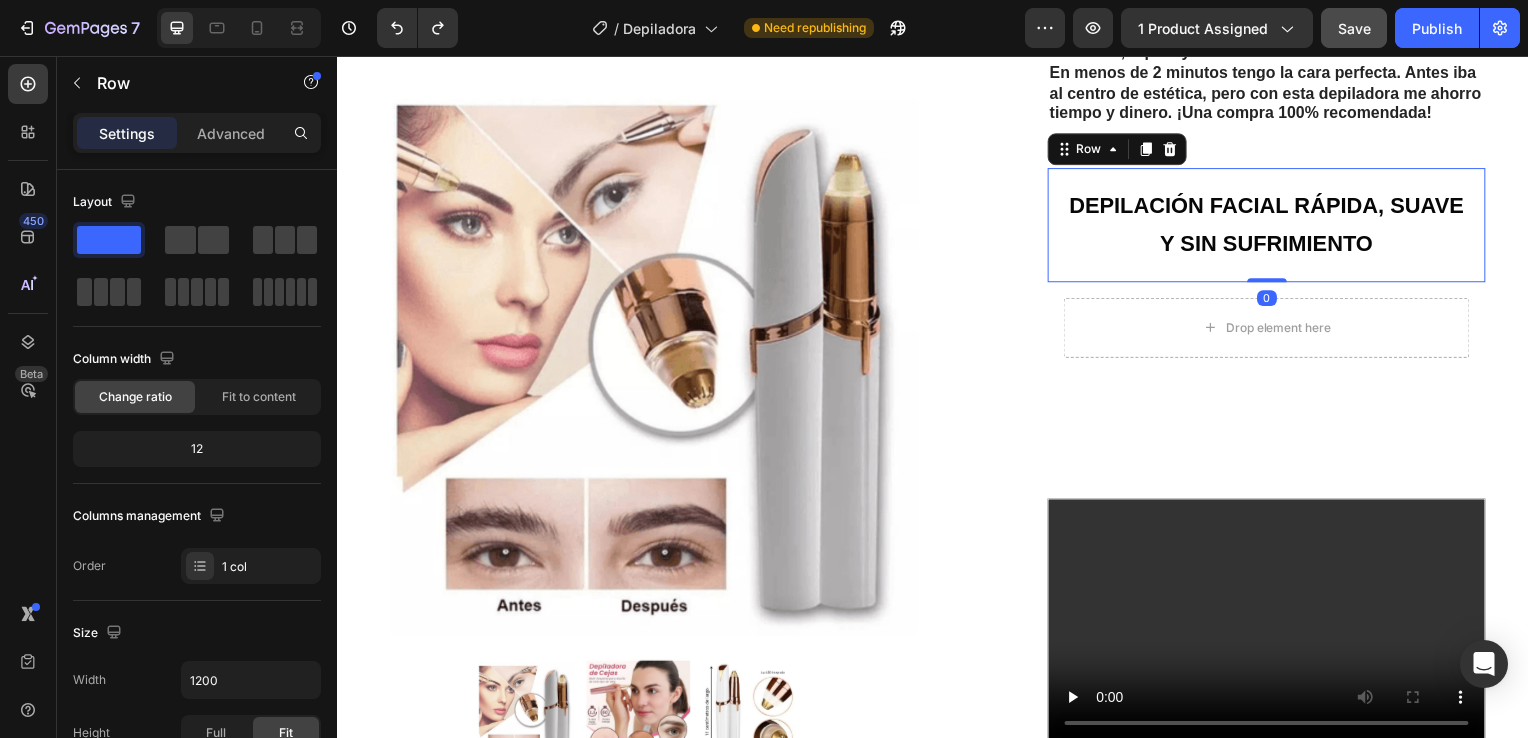 drag, startPoint x: 1262, startPoint y: 416, endPoint x: 1260, endPoint y: 251, distance: 165.01212 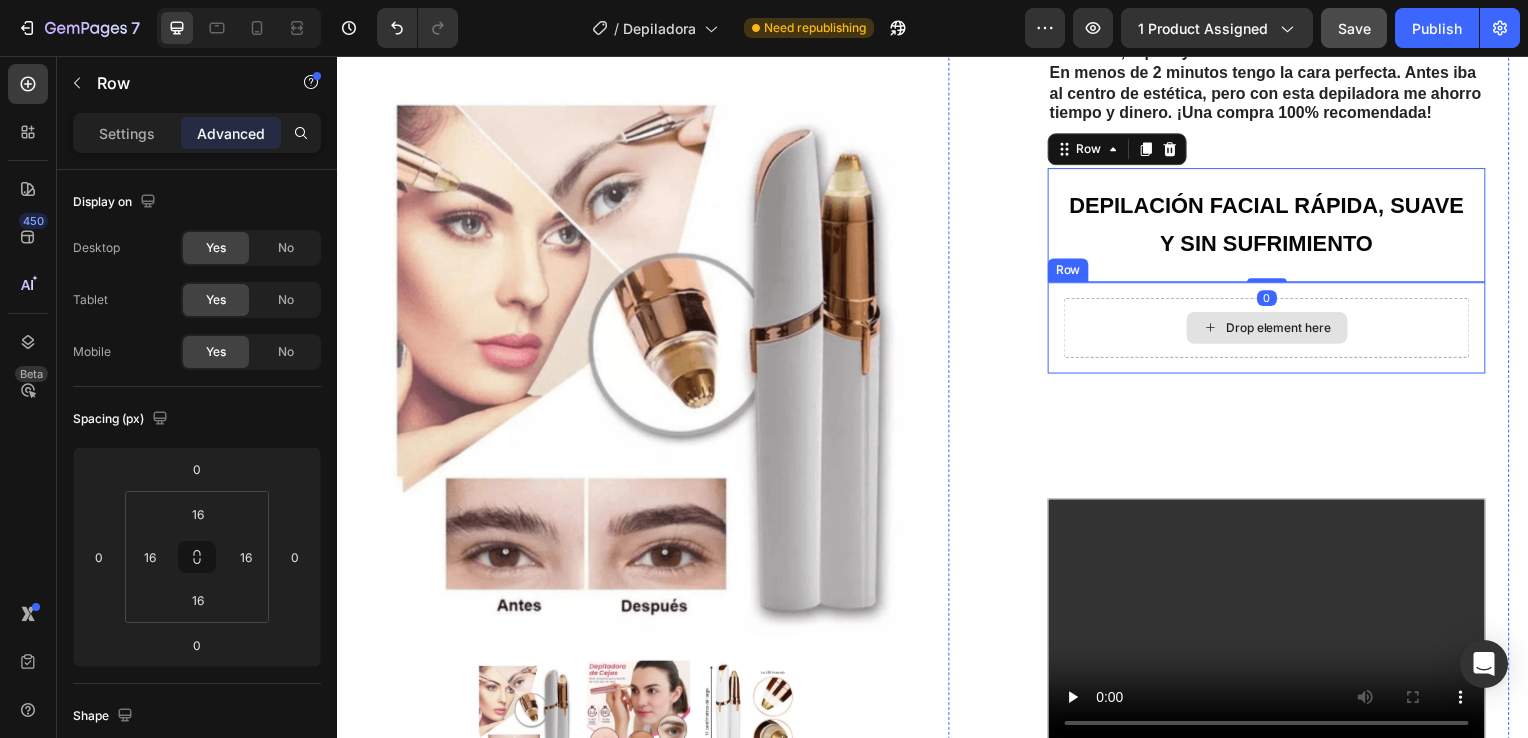 click on "Drop element here" at bounding box center [1272, 330] 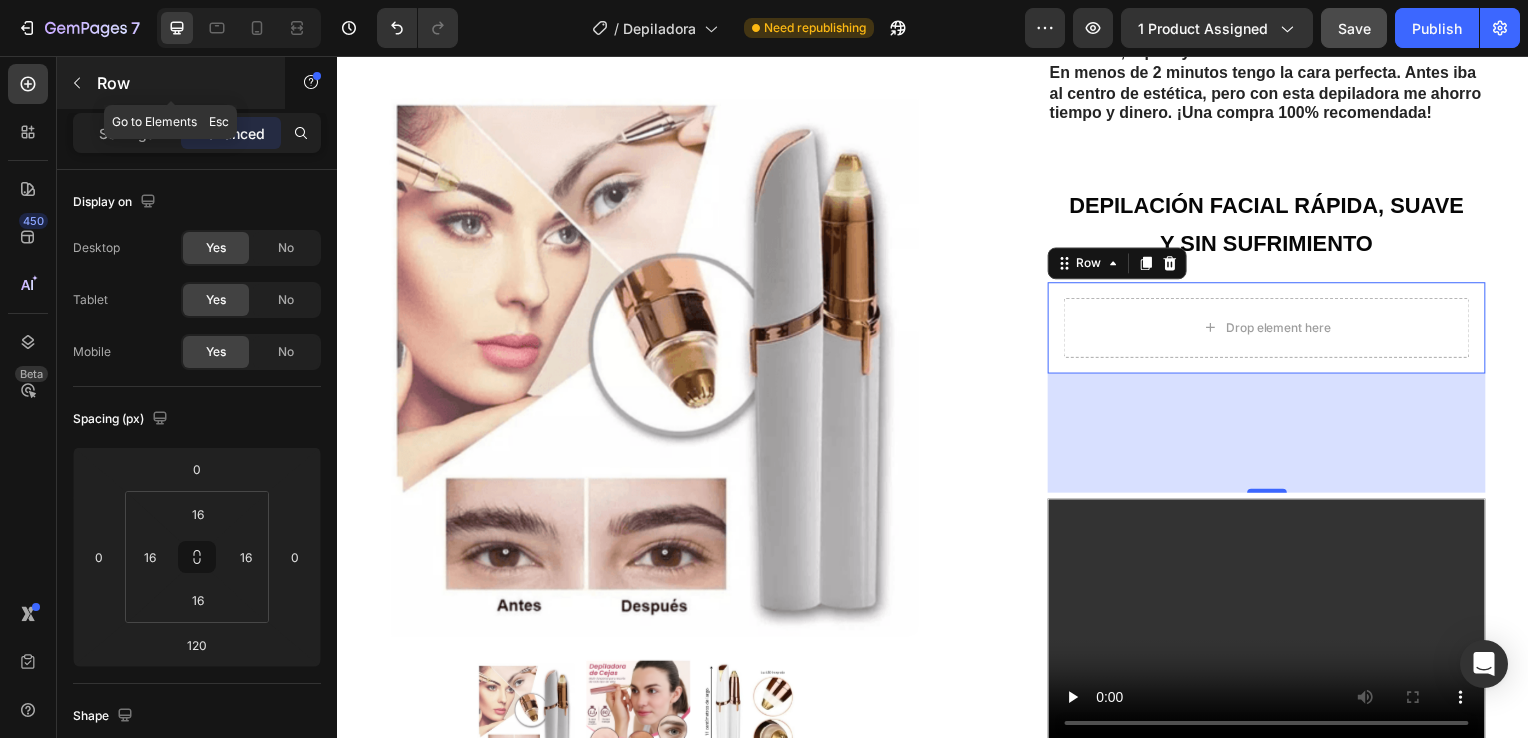 click 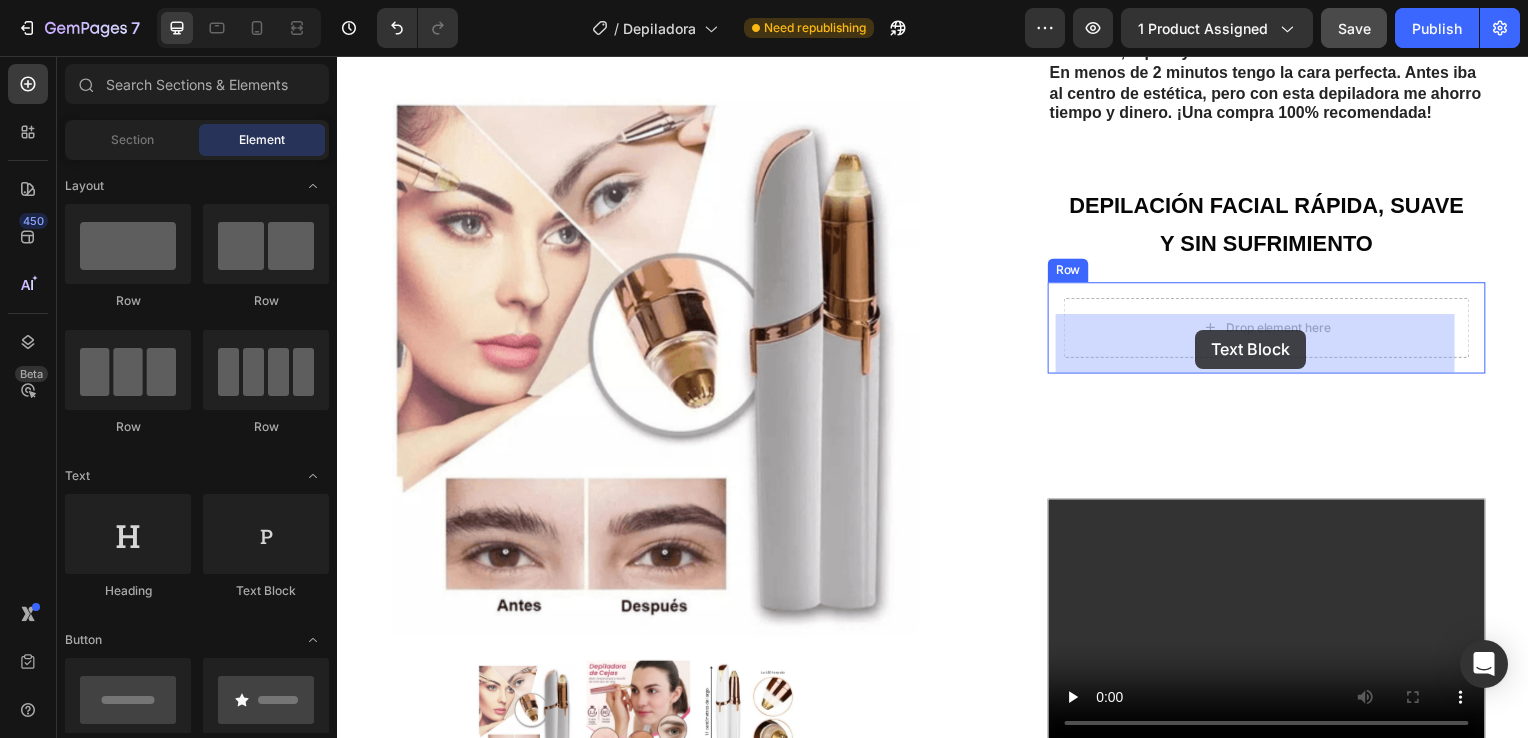 drag, startPoint x: 598, startPoint y: 582, endPoint x: 1201, endPoint y: 332, distance: 652.77026 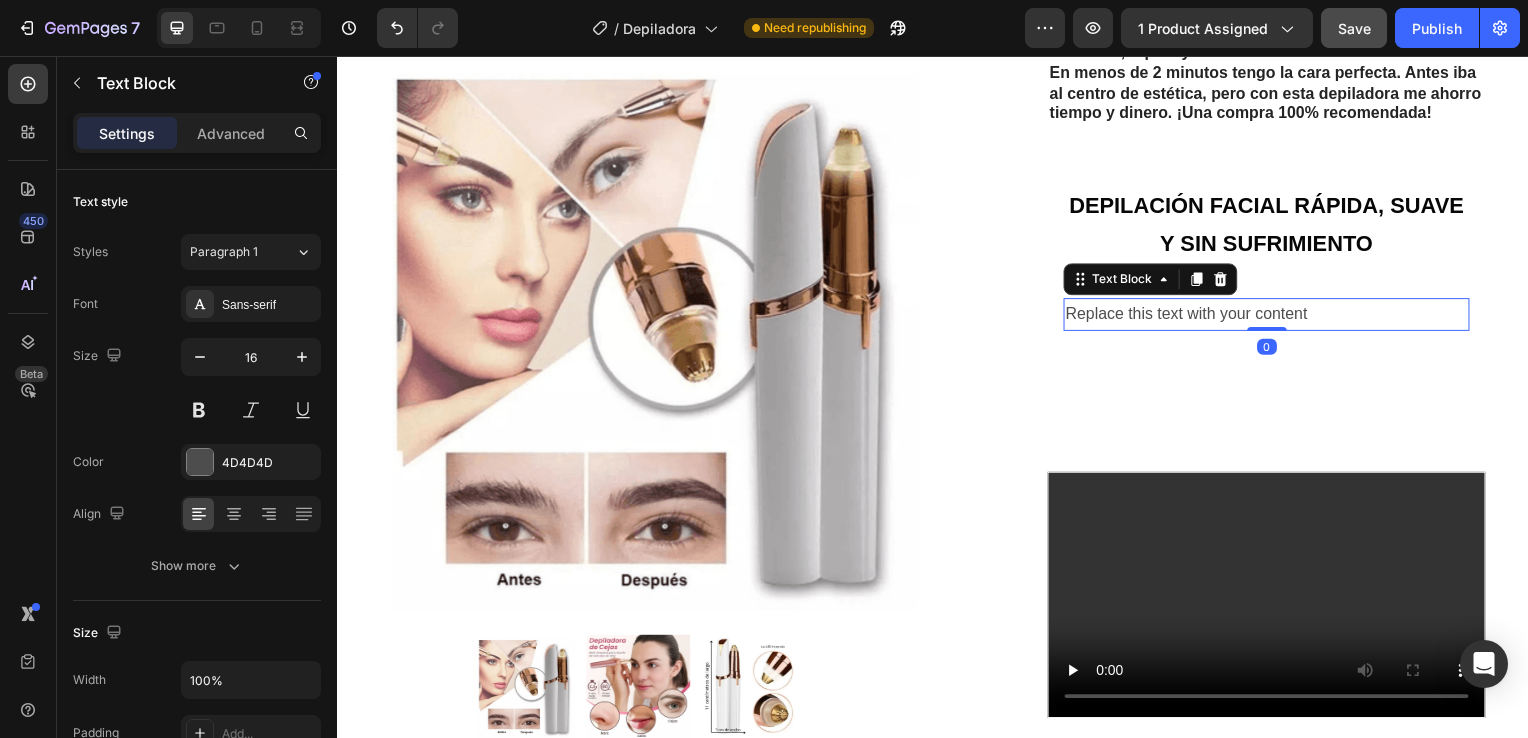click on "Replace this text with your content" at bounding box center (1272, 316) 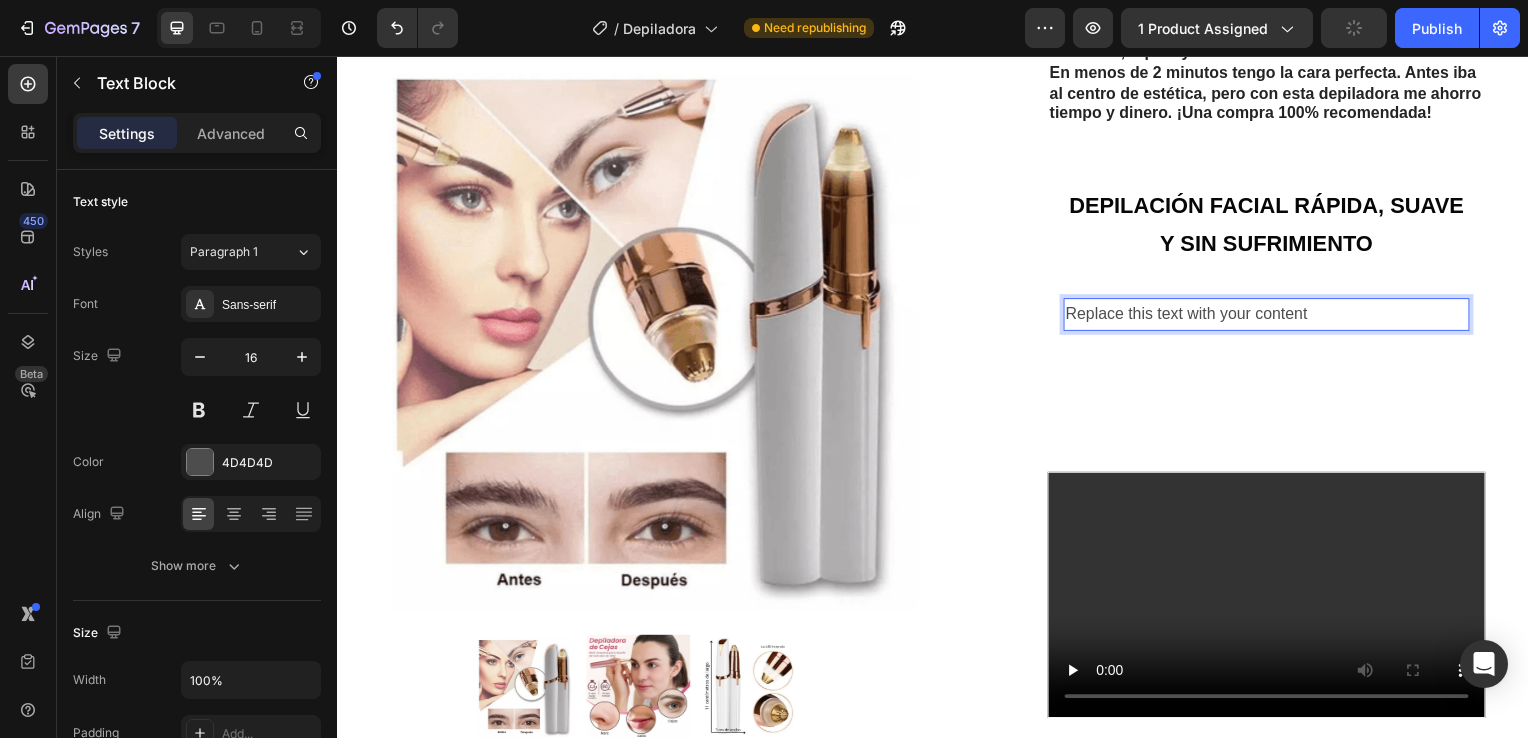 drag, startPoint x: 1313, startPoint y: 332, endPoint x: 1248, endPoint y: 330, distance: 65.03076 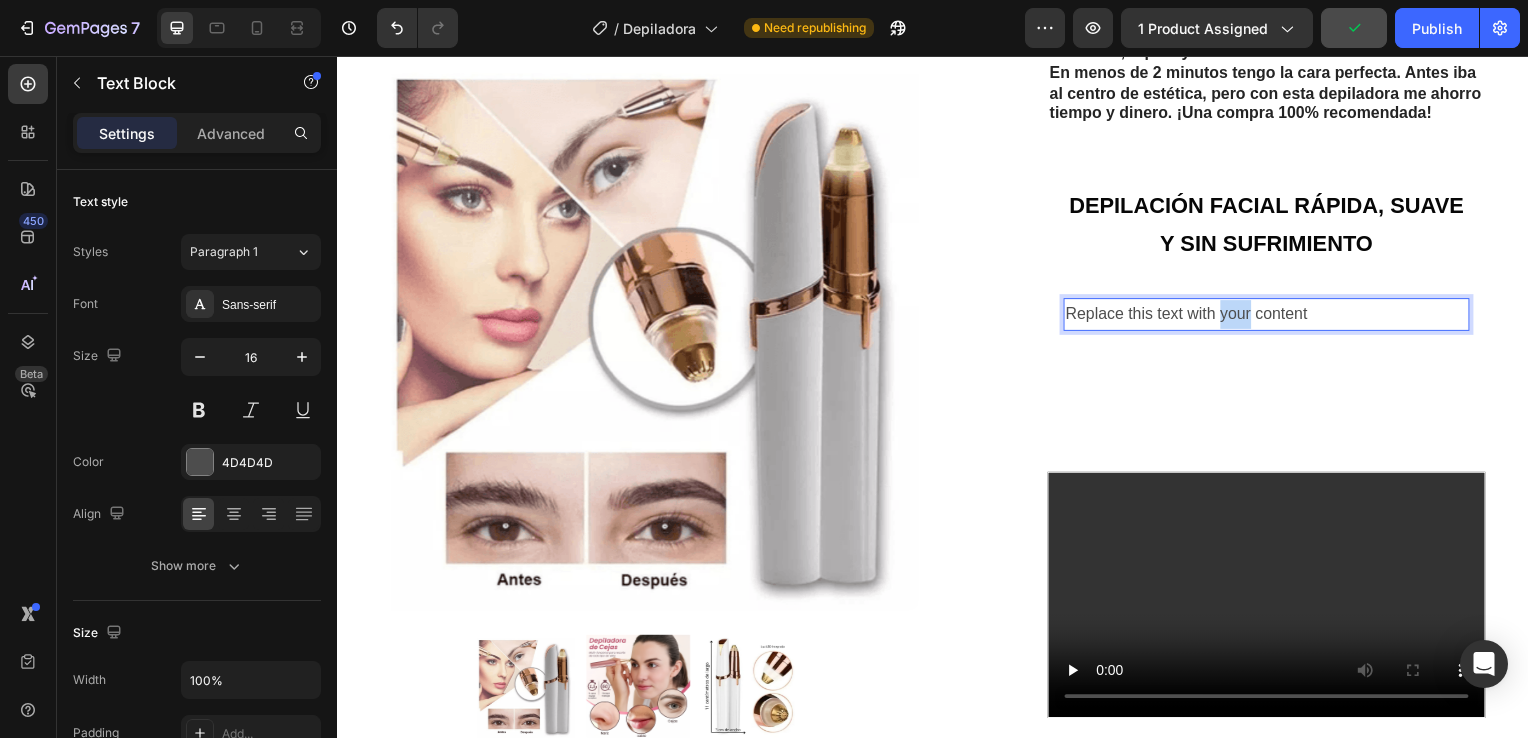 drag, startPoint x: 1248, startPoint y: 330, endPoint x: 1304, endPoint y: 328, distance: 56.0357 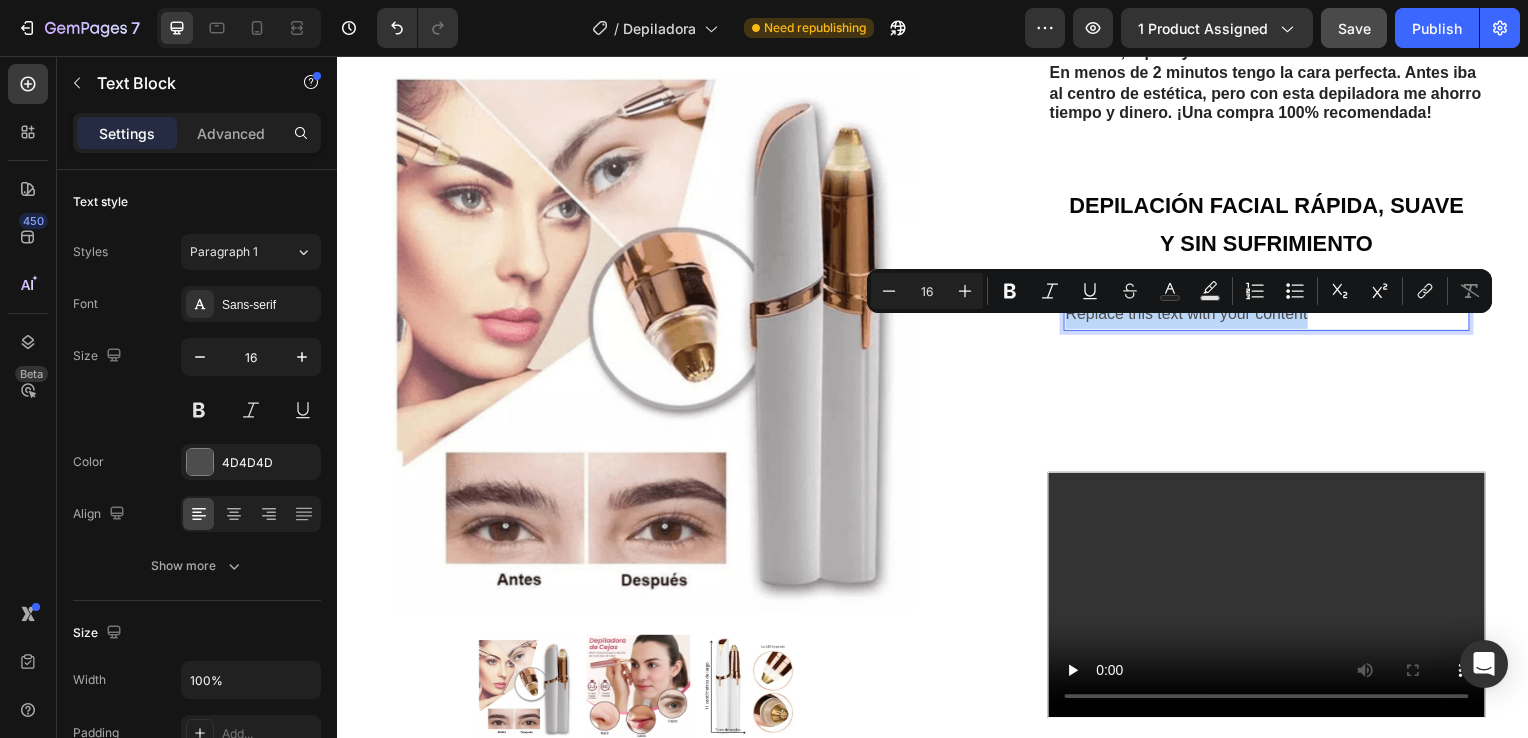 drag, startPoint x: 1325, startPoint y: 336, endPoint x: 1063, endPoint y: 328, distance: 262.1221 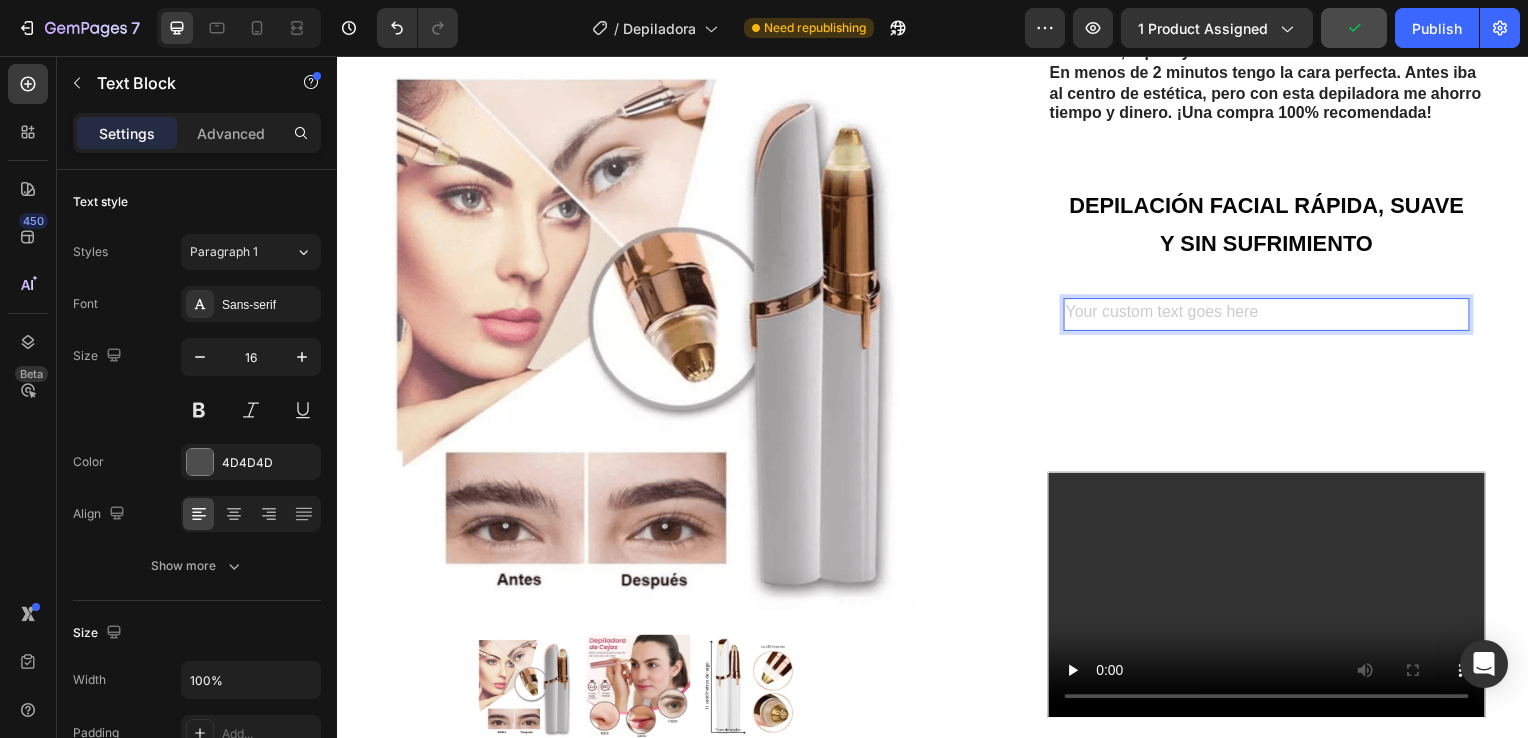 click at bounding box center (1272, 316) 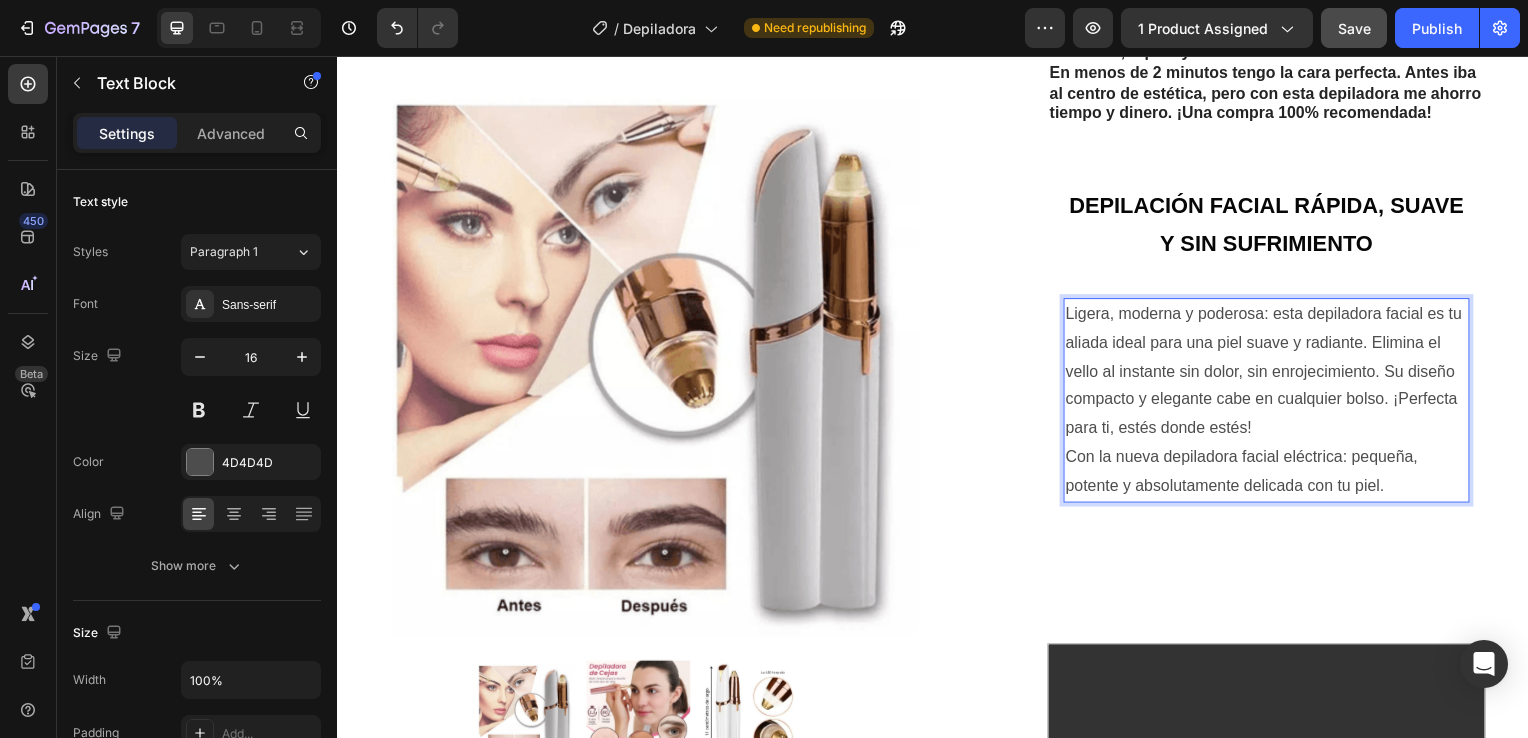 click on "Ligera, moderna y poderosa: esta depiladora facial es tu aliada ideal para una piel suave y radiante. Elimina el vello al instante sin dolor, sin enrojecimiento. Su diseño compacto y elegante cabe en cualquier bolso. ¡Perfecta para ti, estés donde estés!" at bounding box center (1272, 374) 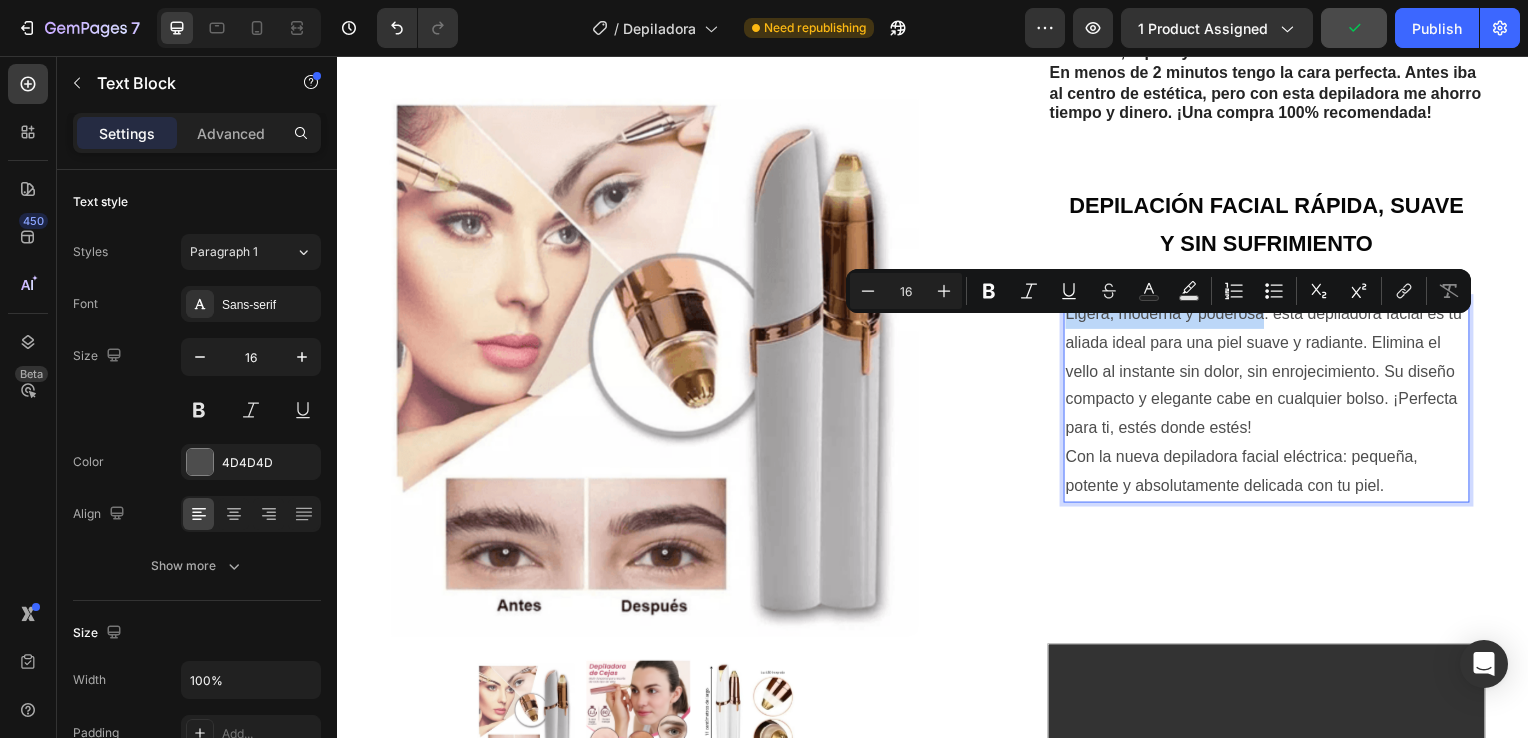 drag, startPoint x: 1064, startPoint y: 331, endPoint x: 1262, endPoint y: 332, distance: 198.00252 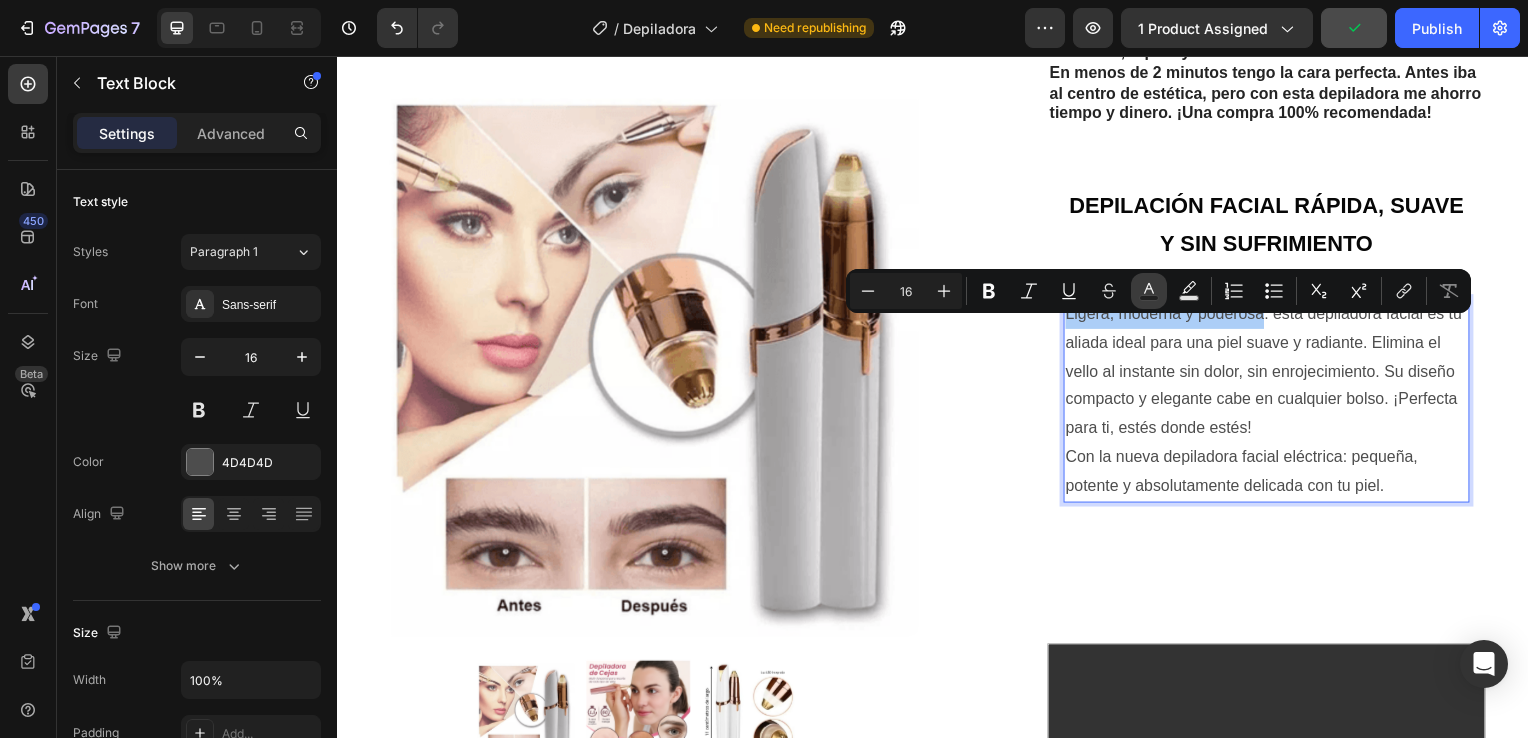 click 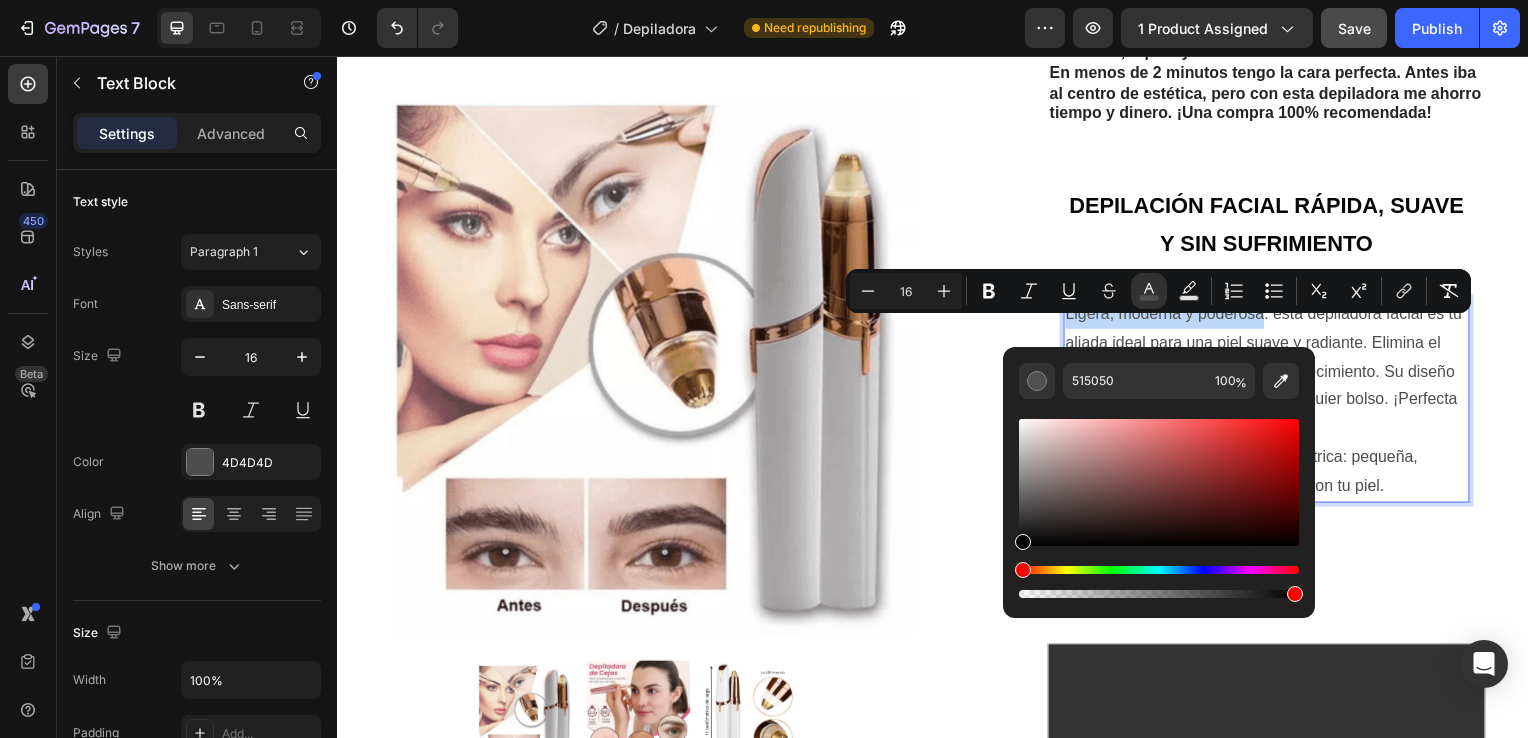 drag, startPoint x: 1024, startPoint y: 504, endPoint x: 1020, endPoint y: 574, distance: 70.11419 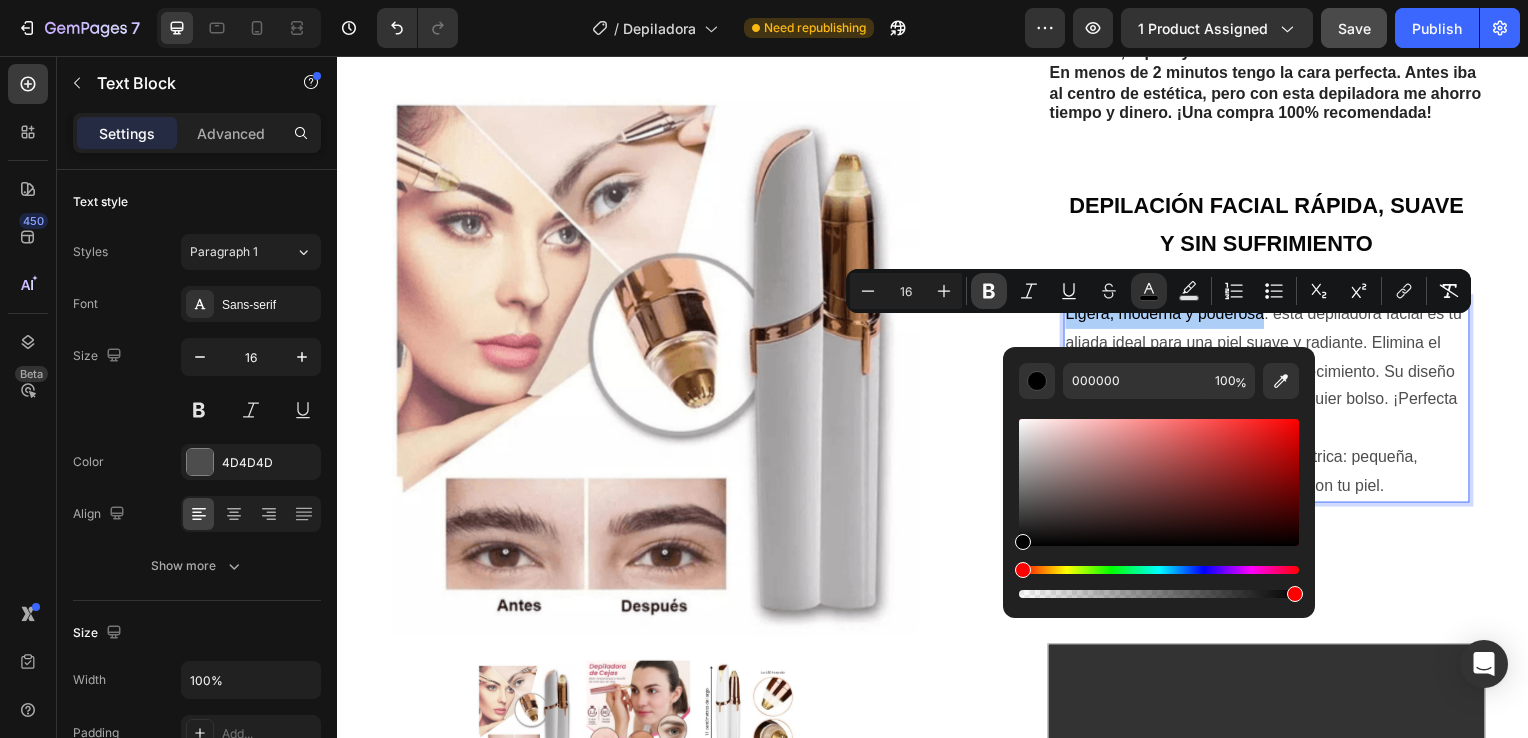 click 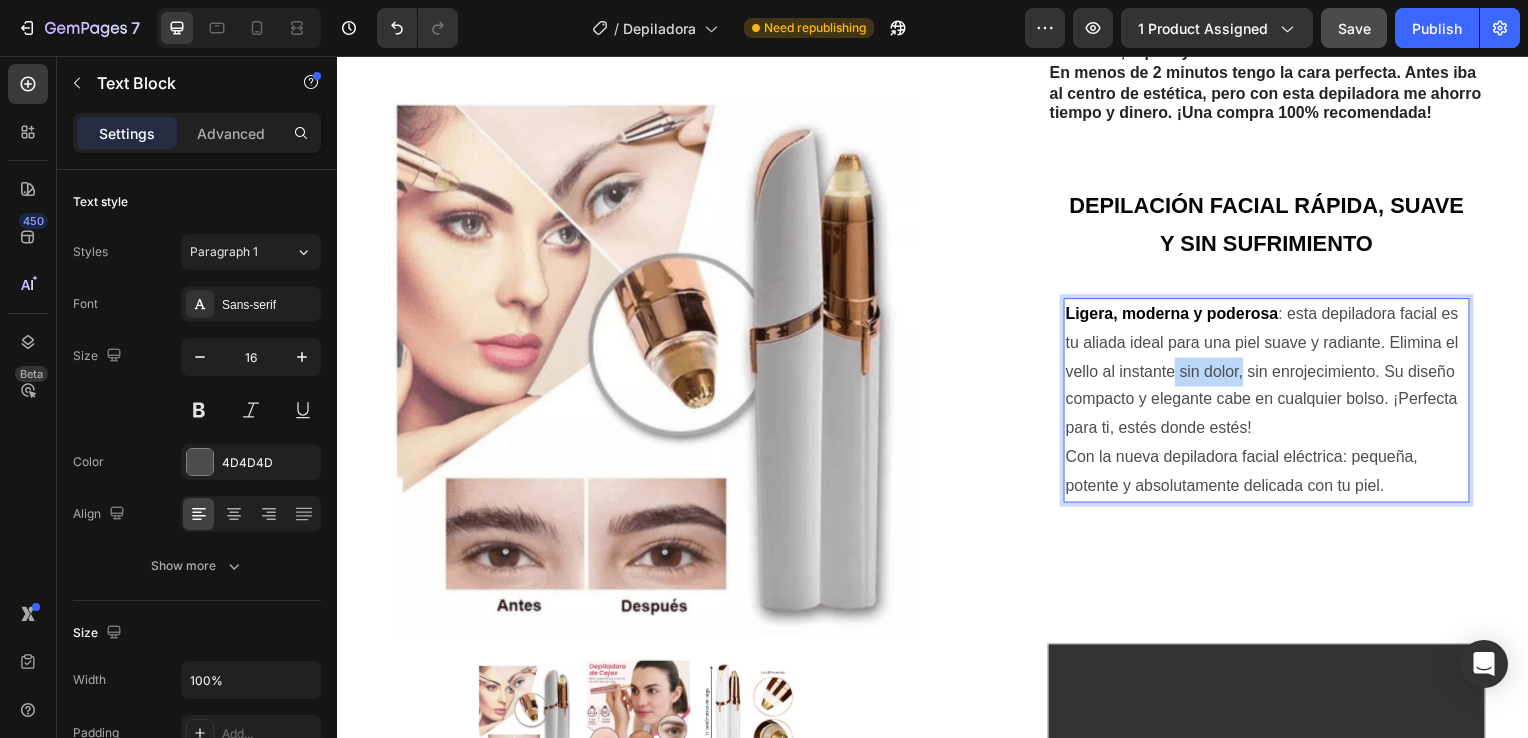 drag, startPoint x: 1173, startPoint y: 397, endPoint x: 1239, endPoint y: 396, distance: 66.007576 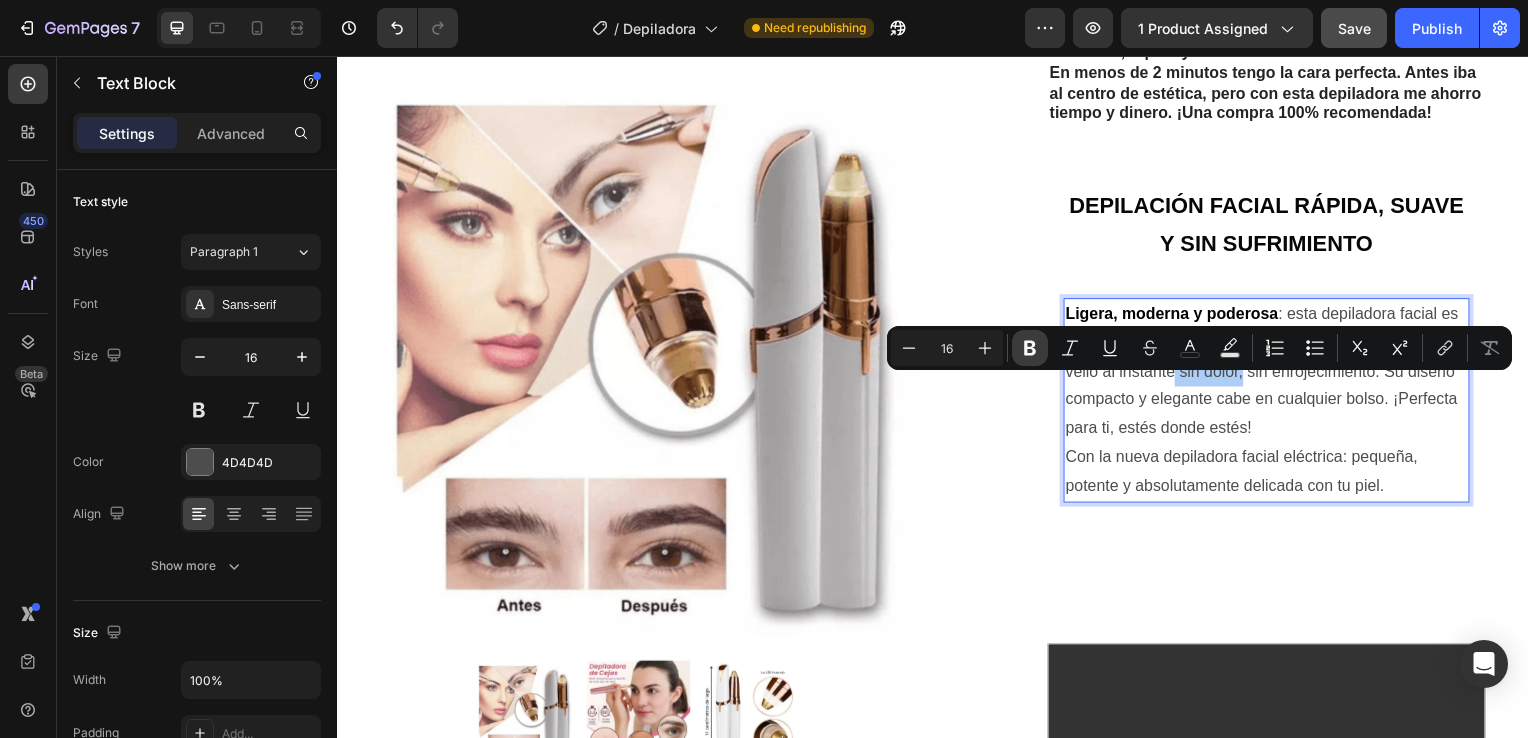 click 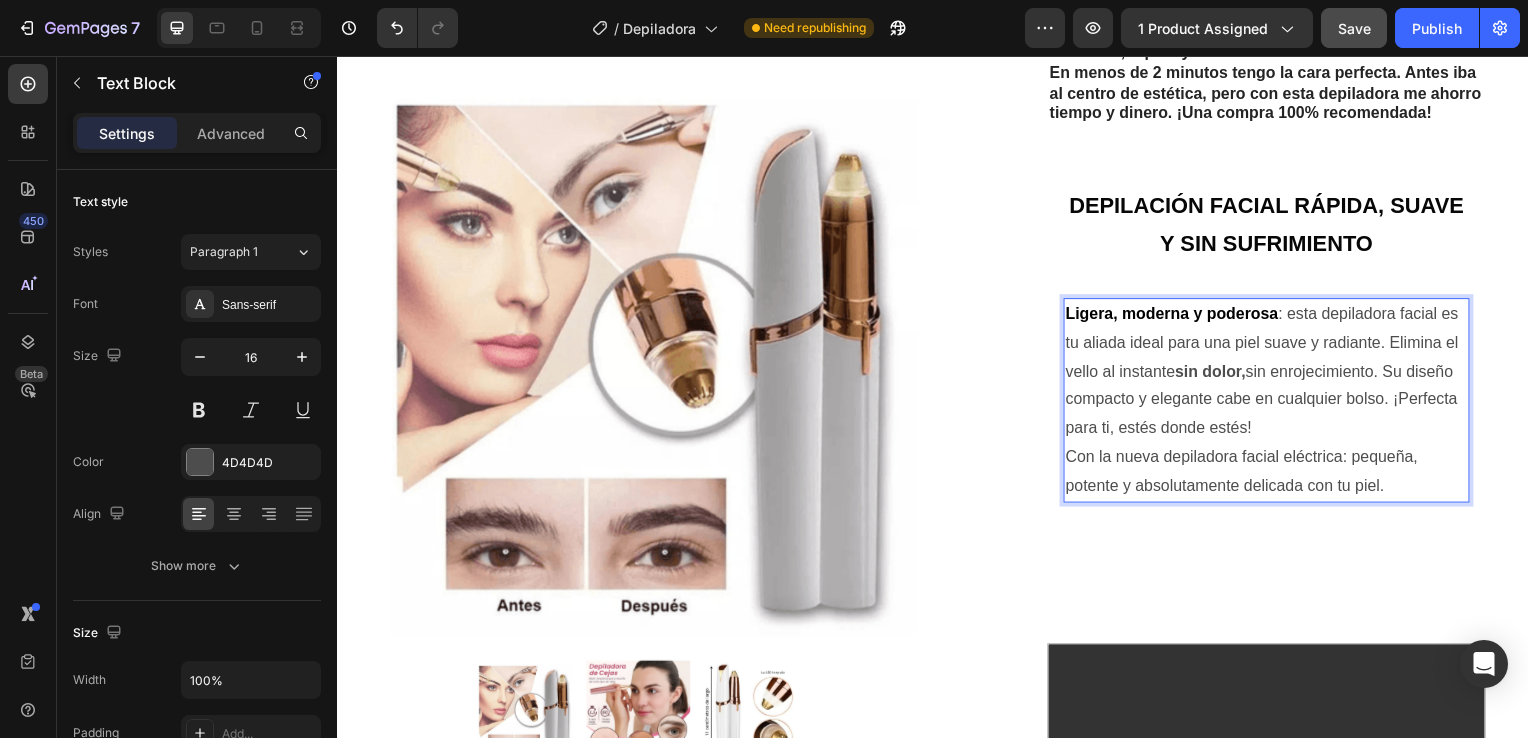 click on "sin dolor," at bounding box center [1215, 373] 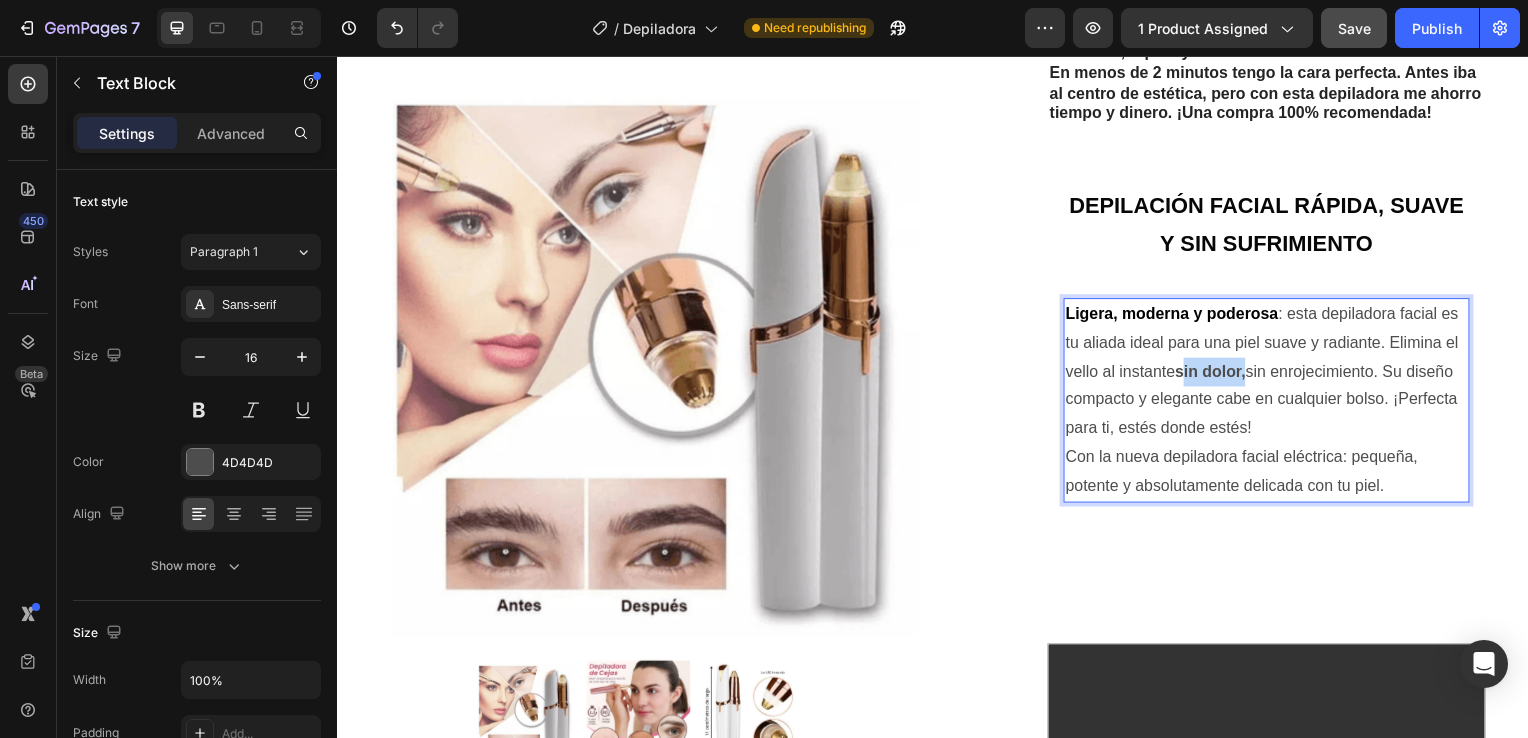 drag, startPoint x: 1176, startPoint y: 389, endPoint x: 1244, endPoint y: 394, distance: 68.18358 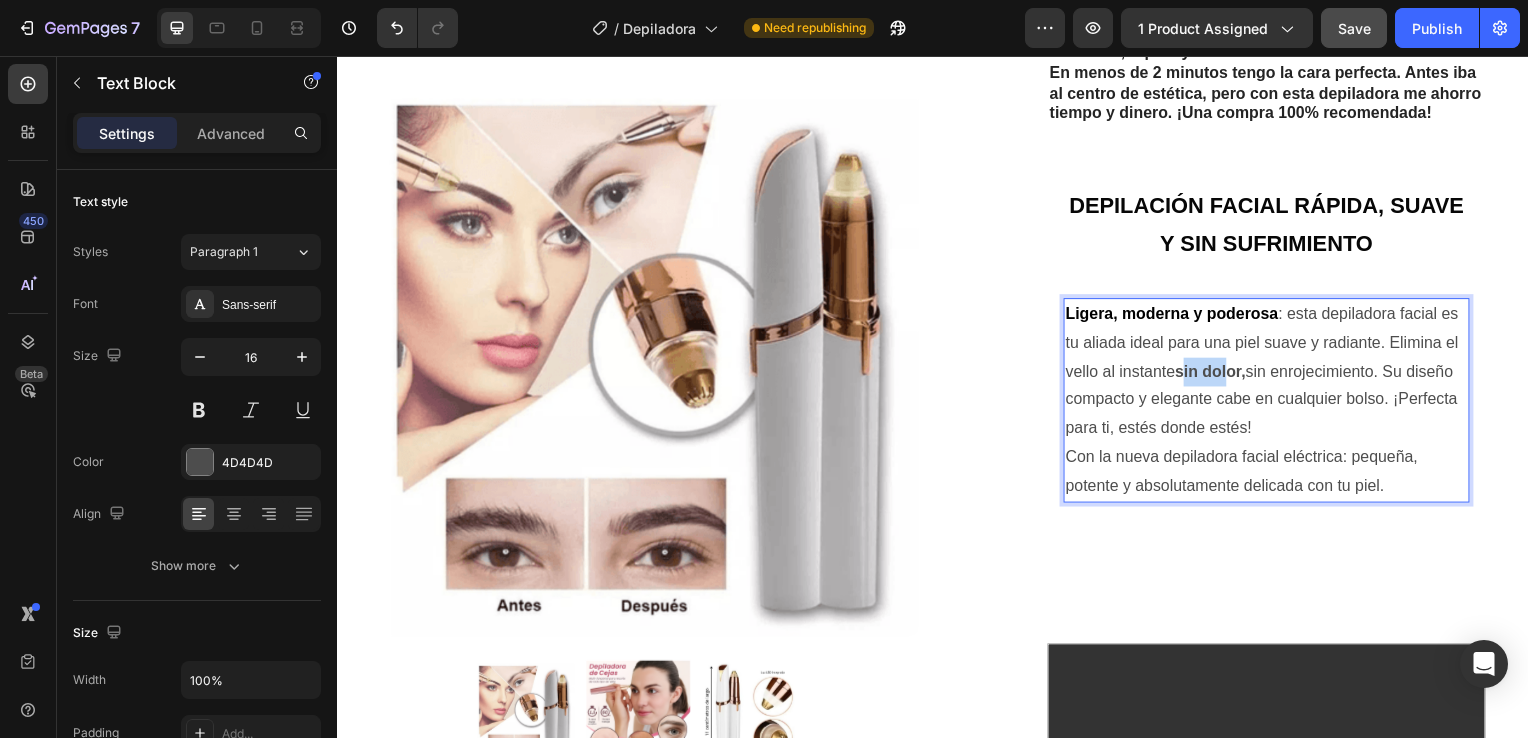 drag, startPoint x: 1222, startPoint y: 391, endPoint x: 1180, endPoint y: 385, distance: 42.426407 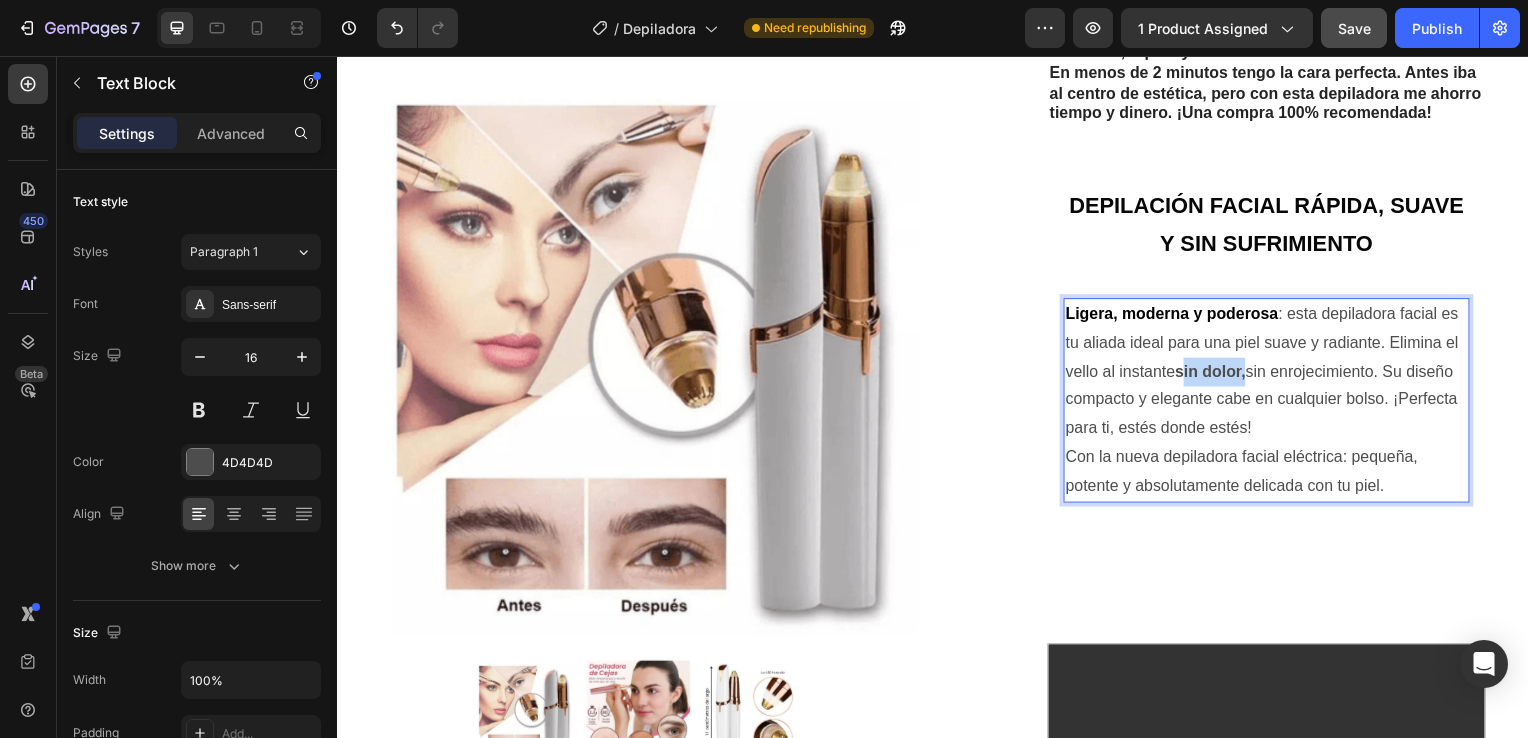 drag, startPoint x: 1176, startPoint y: 386, endPoint x: 1246, endPoint y: 392, distance: 70.256676 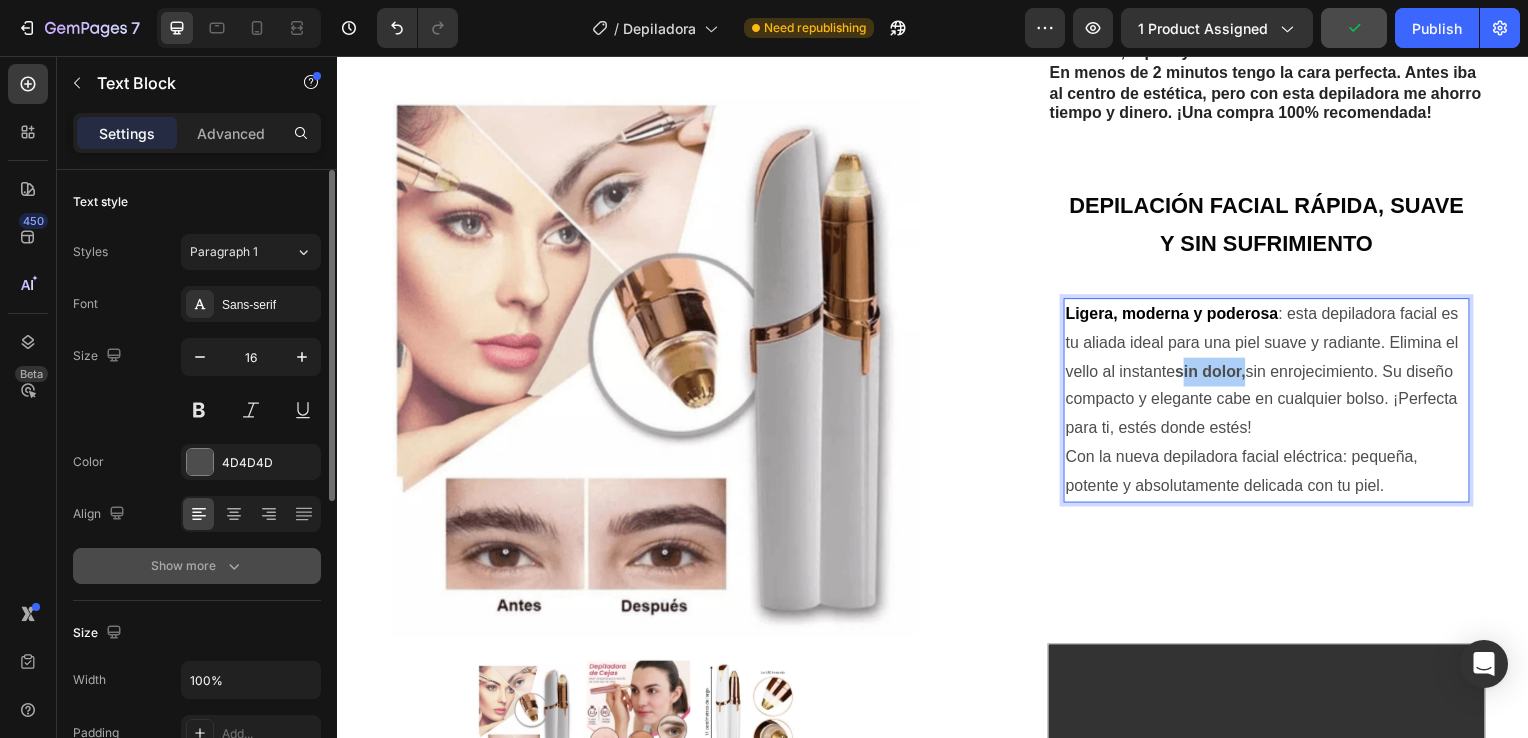 click on "Show more" at bounding box center [197, 566] 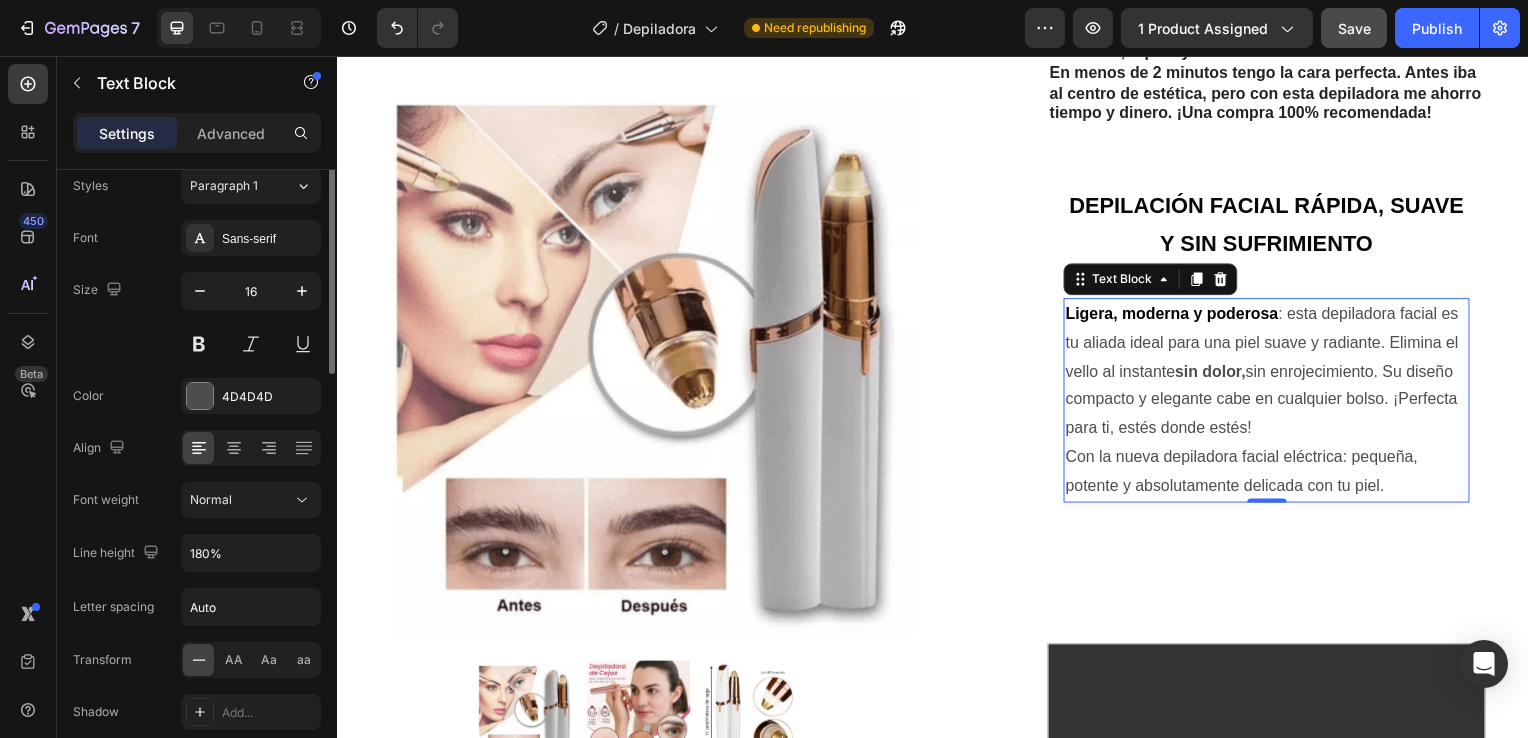 scroll, scrollTop: 0, scrollLeft: 0, axis: both 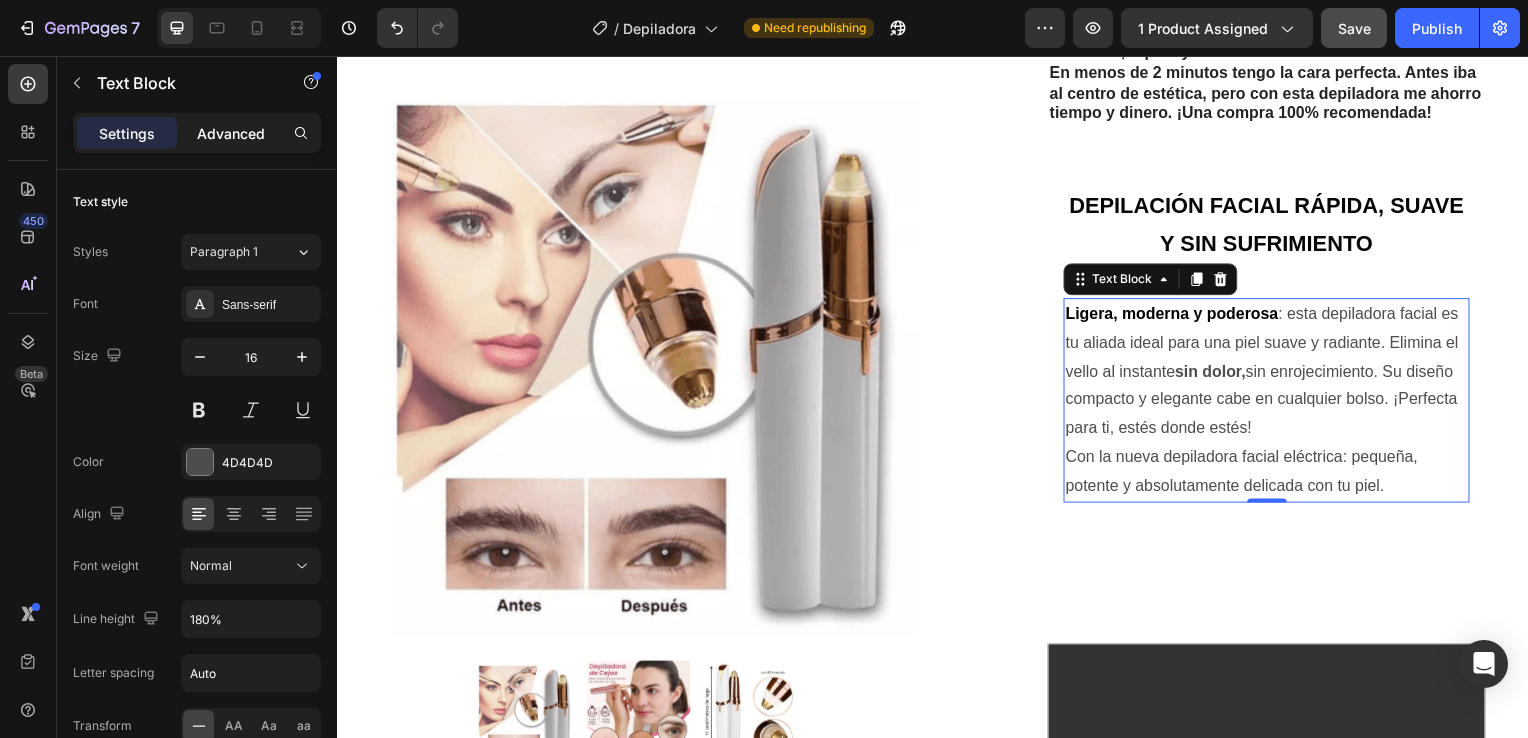 click on "Advanced" at bounding box center [231, 133] 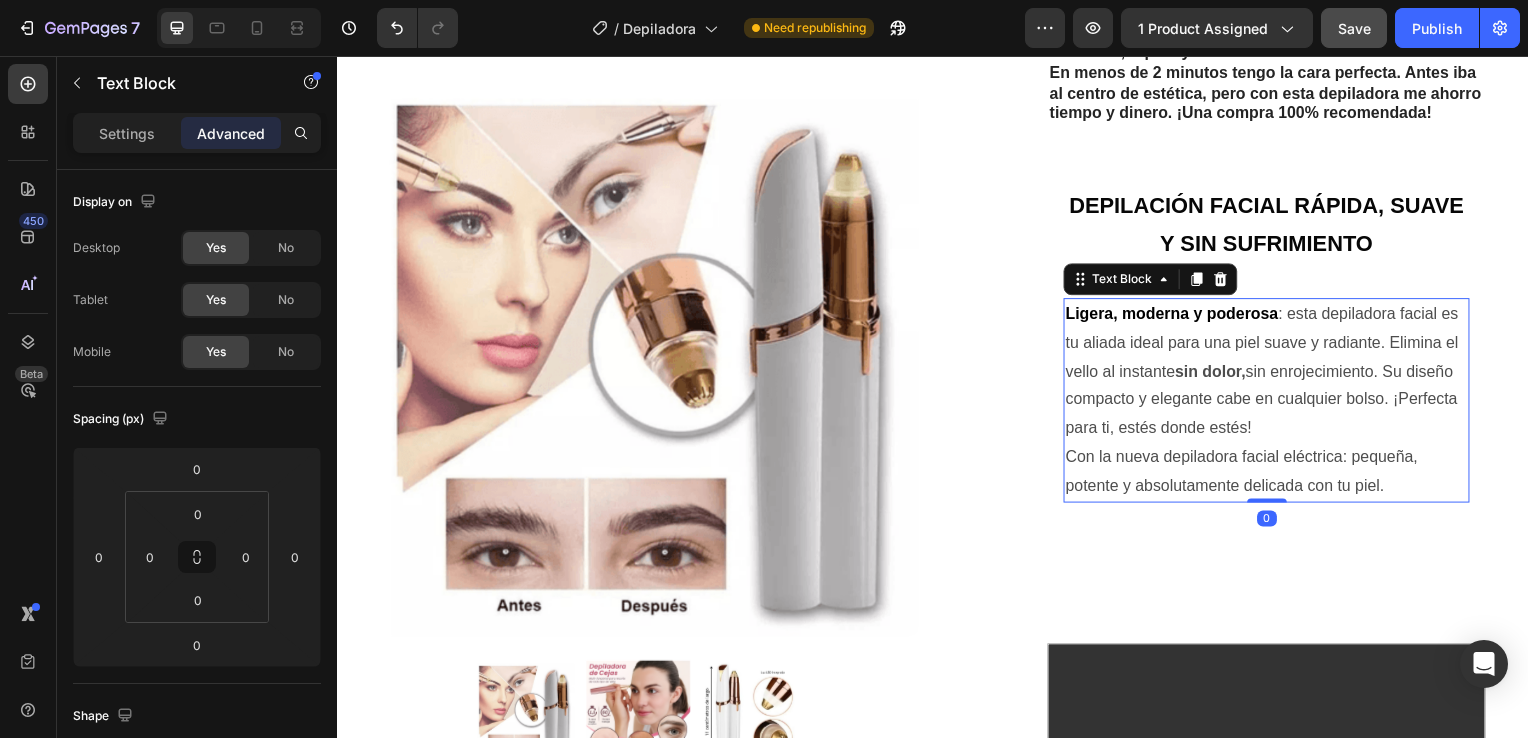 click on "sin dolor," at bounding box center [1215, 373] 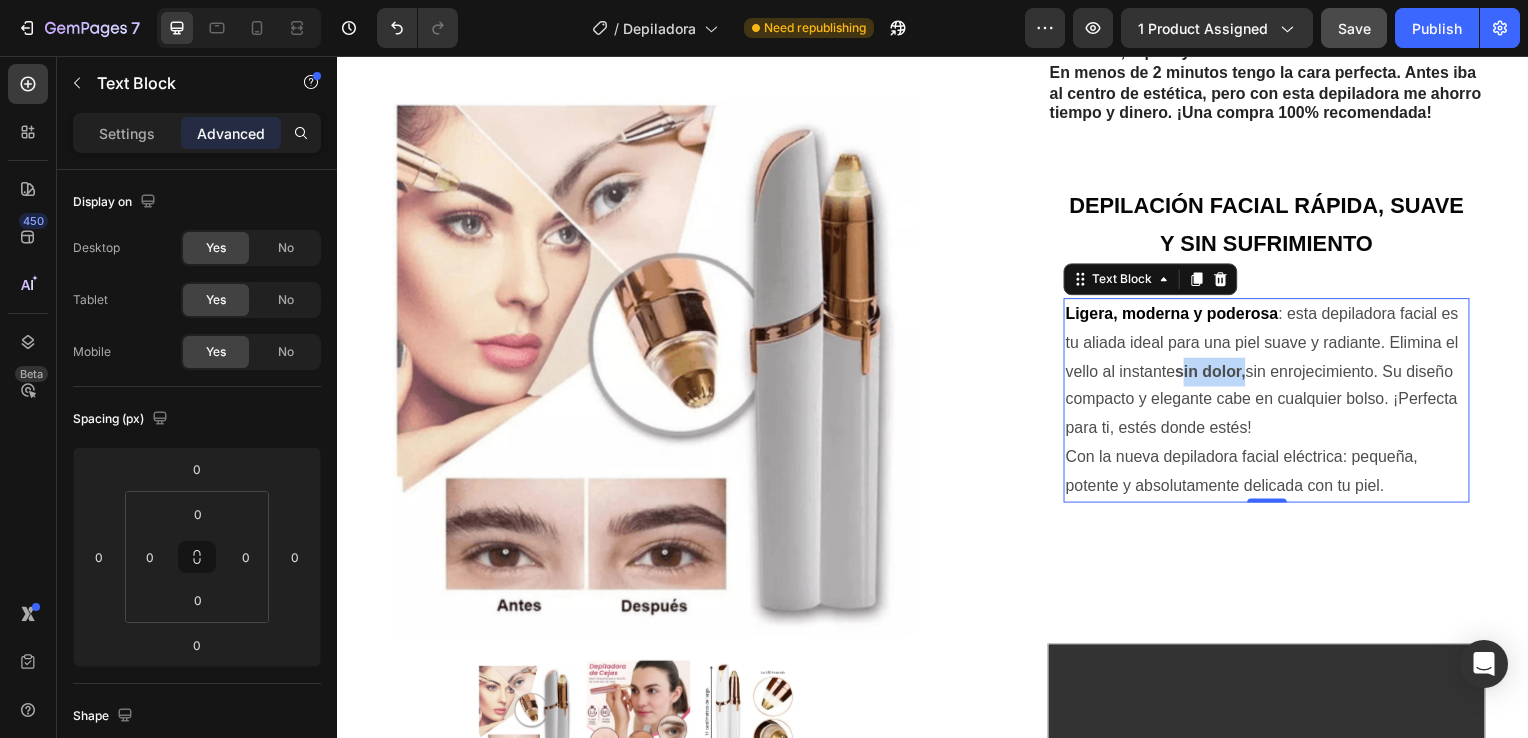 drag, startPoint x: 1179, startPoint y: 389, endPoint x: 1241, endPoint y: 390, distance: 62.008064 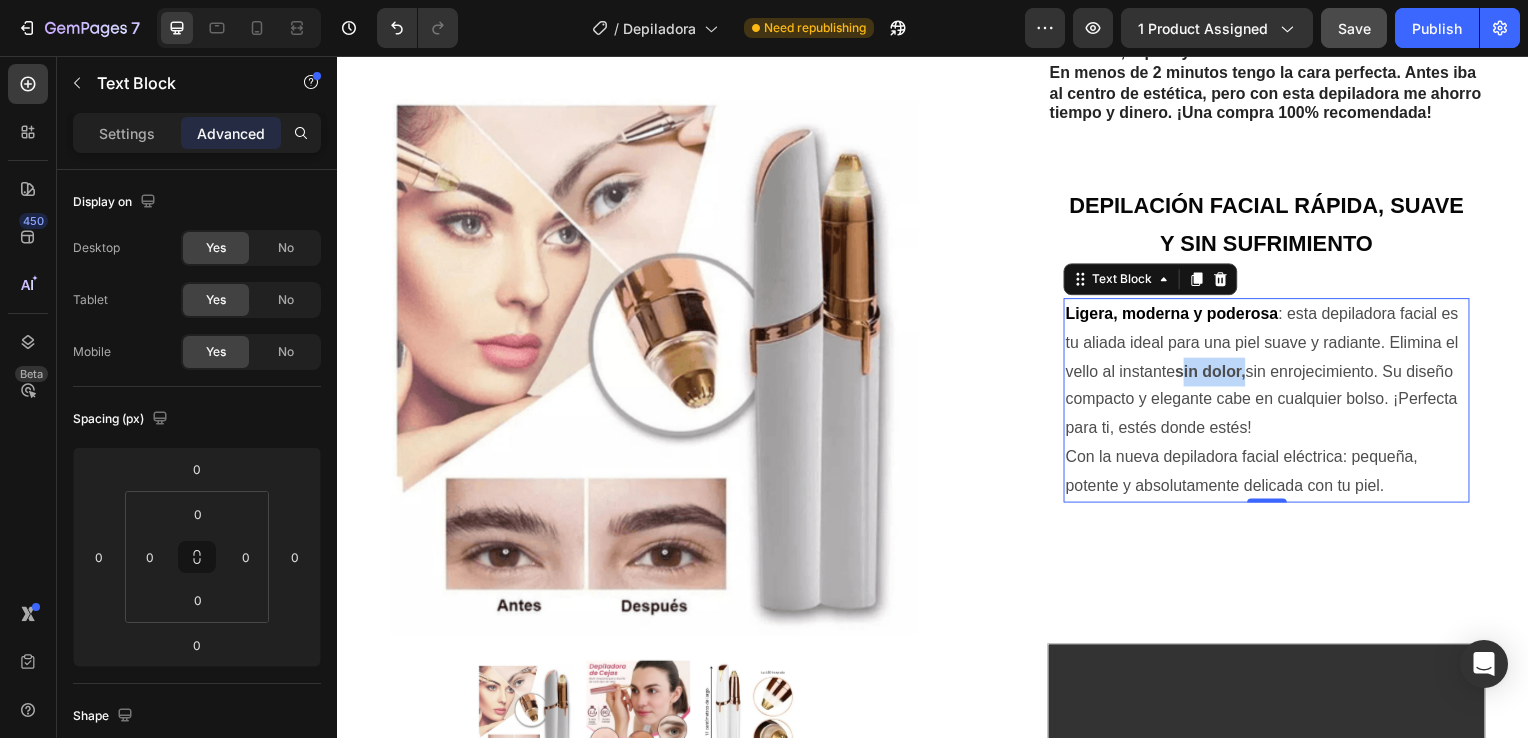 click on "sin dolor," at bounding box center (1215, 373) 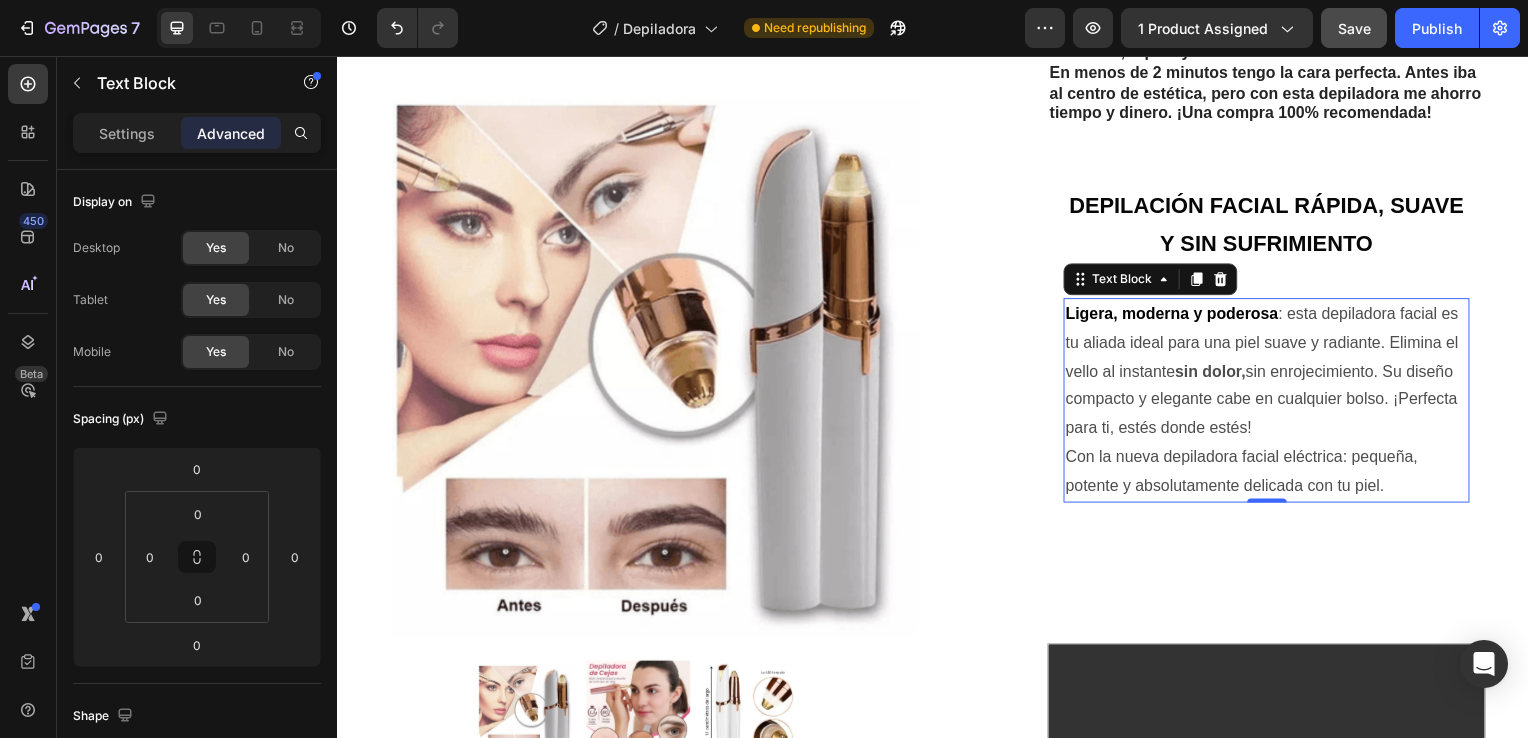 click on "Ligera, moderna y poderosa : esta depiladora facial es tu aliada ideal para una piel suave y radiante. Elimina el vello al instante  sin dolor,  sin enrojecimiento. Su diseño compacto y elegante cabe en cualquier bolso. ¡Perfecta para ti, estés donde estés!" at bounding box center [1272, 374] 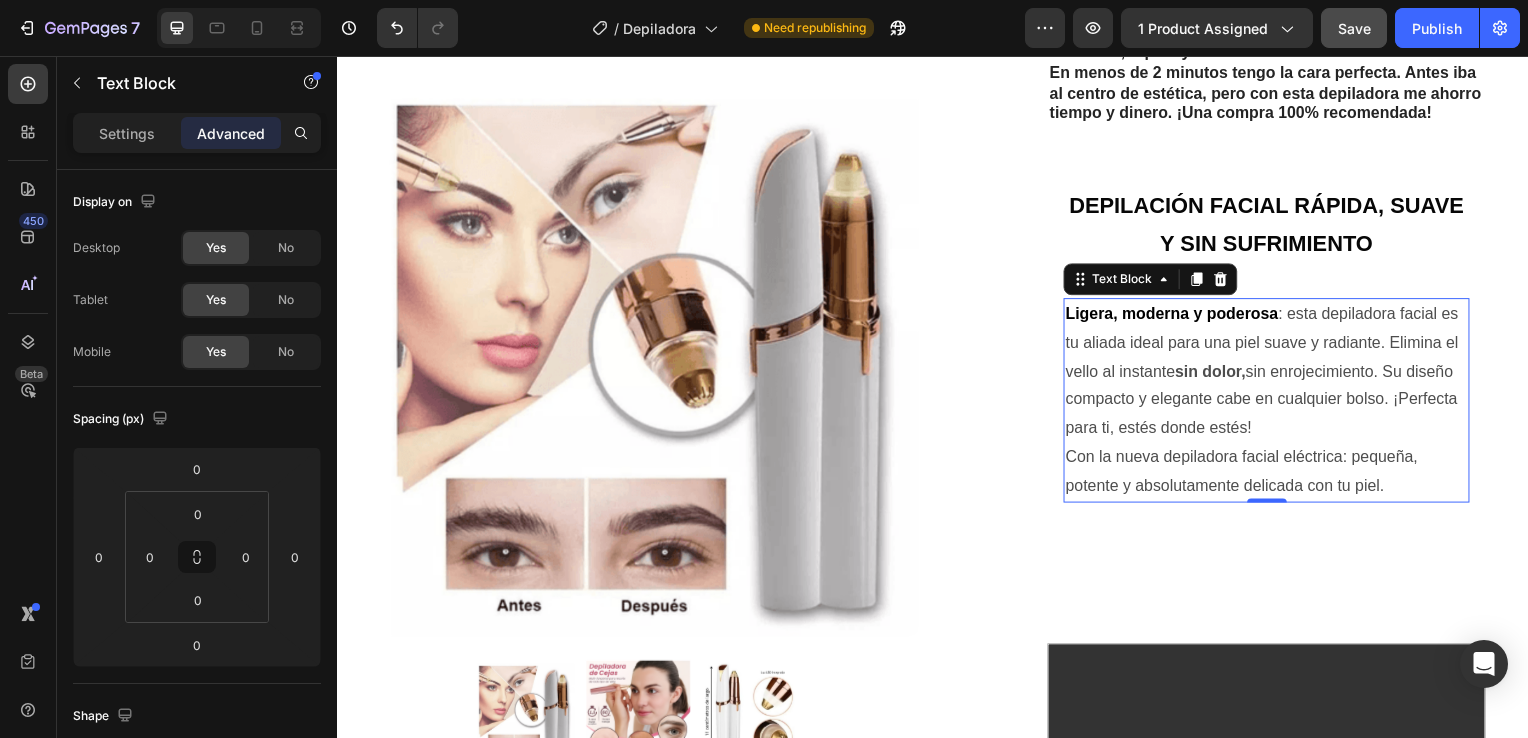 click on "Ligera, moderna y poderosa : esta depiladora facial es tu aliada ideal para una piel suave y radiante. Elimina el vello al instante  sin dolor,  sin enrojecimiento. Su diseño compacto y elegante cabe en cualquier bolso. ¡Perfecta para ti, estés donde estés!" at bounding box center [1272, 374] 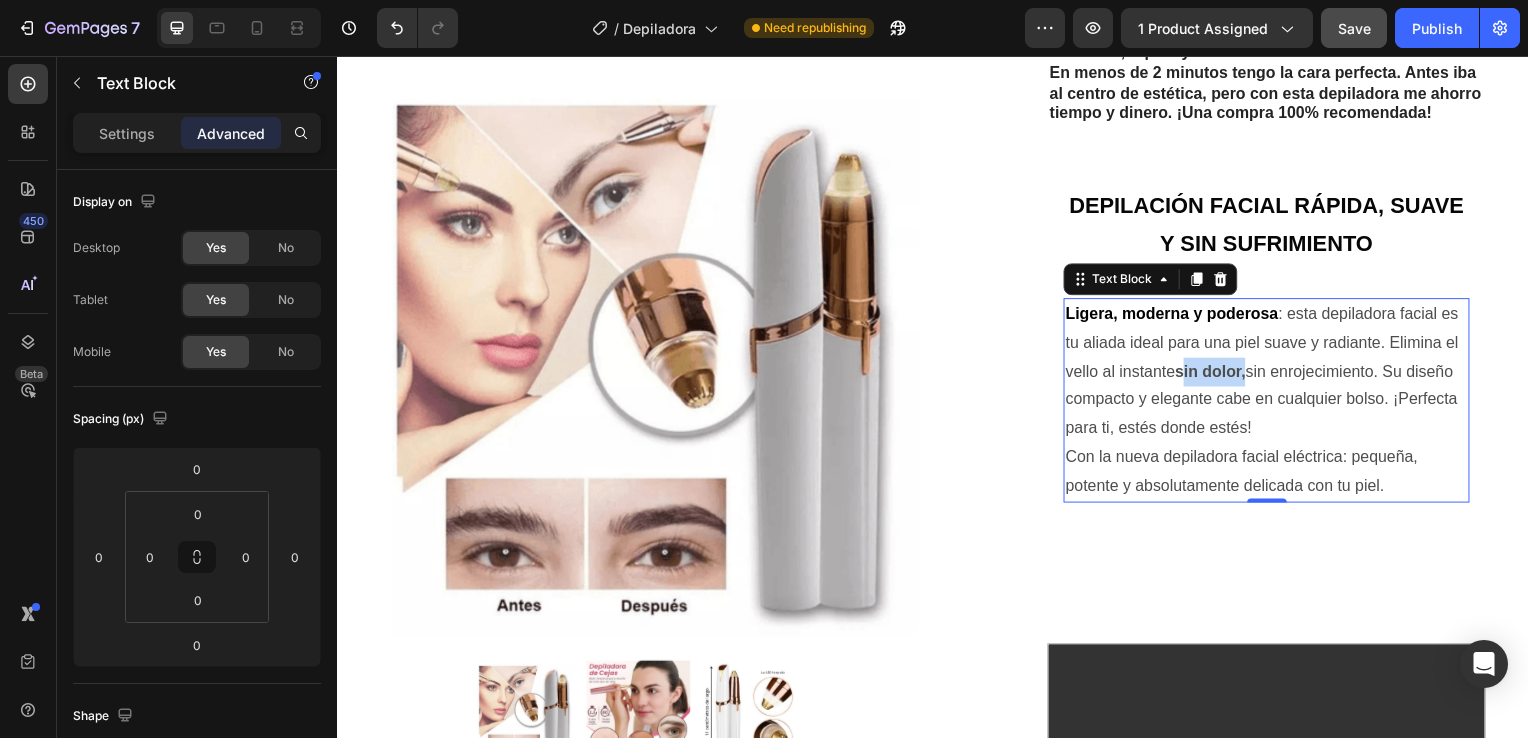 drag, startPoint x: 1175, startPoint y: 386, endPoint x: 1243, endPoint y: 402, distance: 69.856995 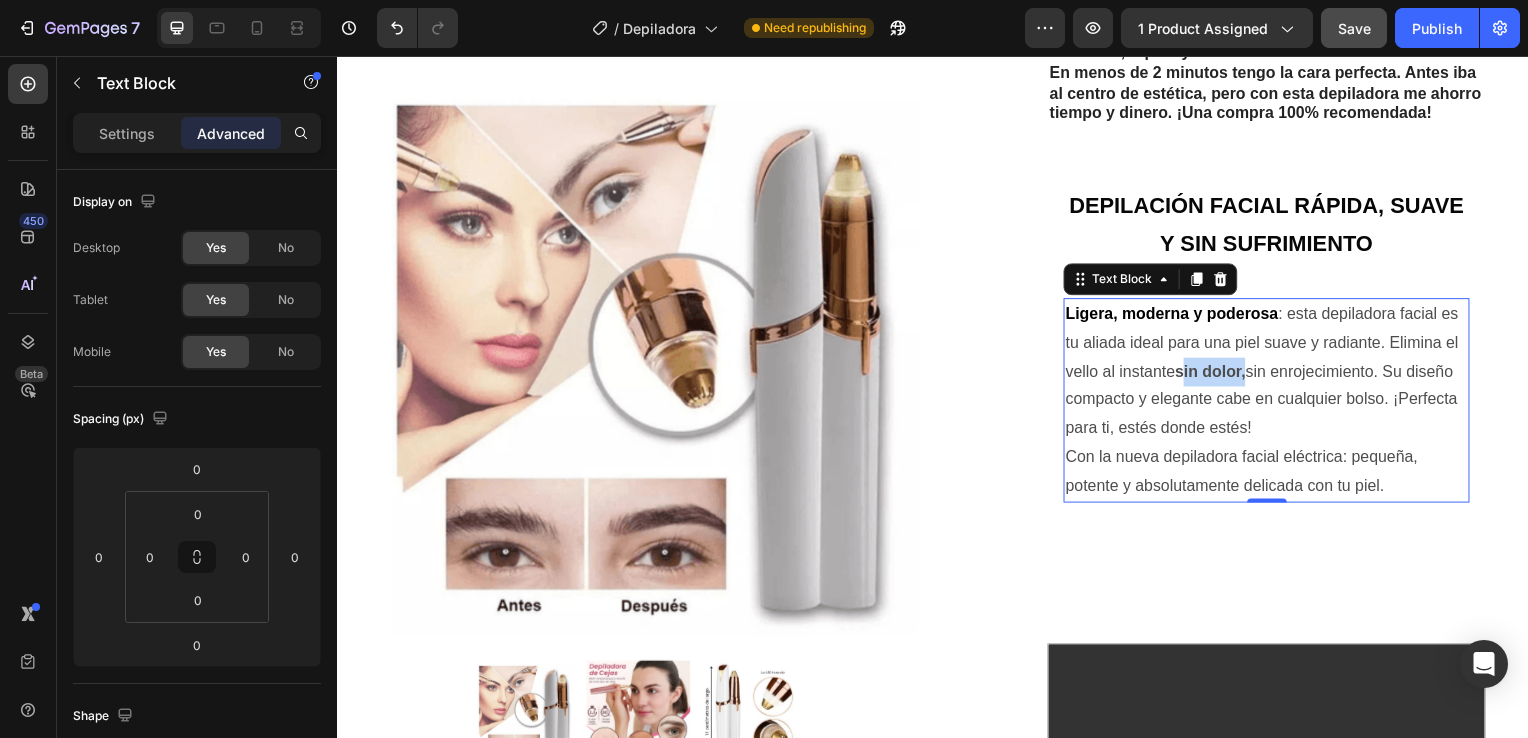 click on "Ligera, moderna y poderosa : esta depiladora facial es tu aliada ideal para una piel suave y radiante. Elimina el vello al instante  sin dolor,  sin enrojecimiento. Su diseño compacto y elegante cabe en cualquier bolso. ¡Perfecta para ti, estés donde estés!" at bounding box center [1272, 374] 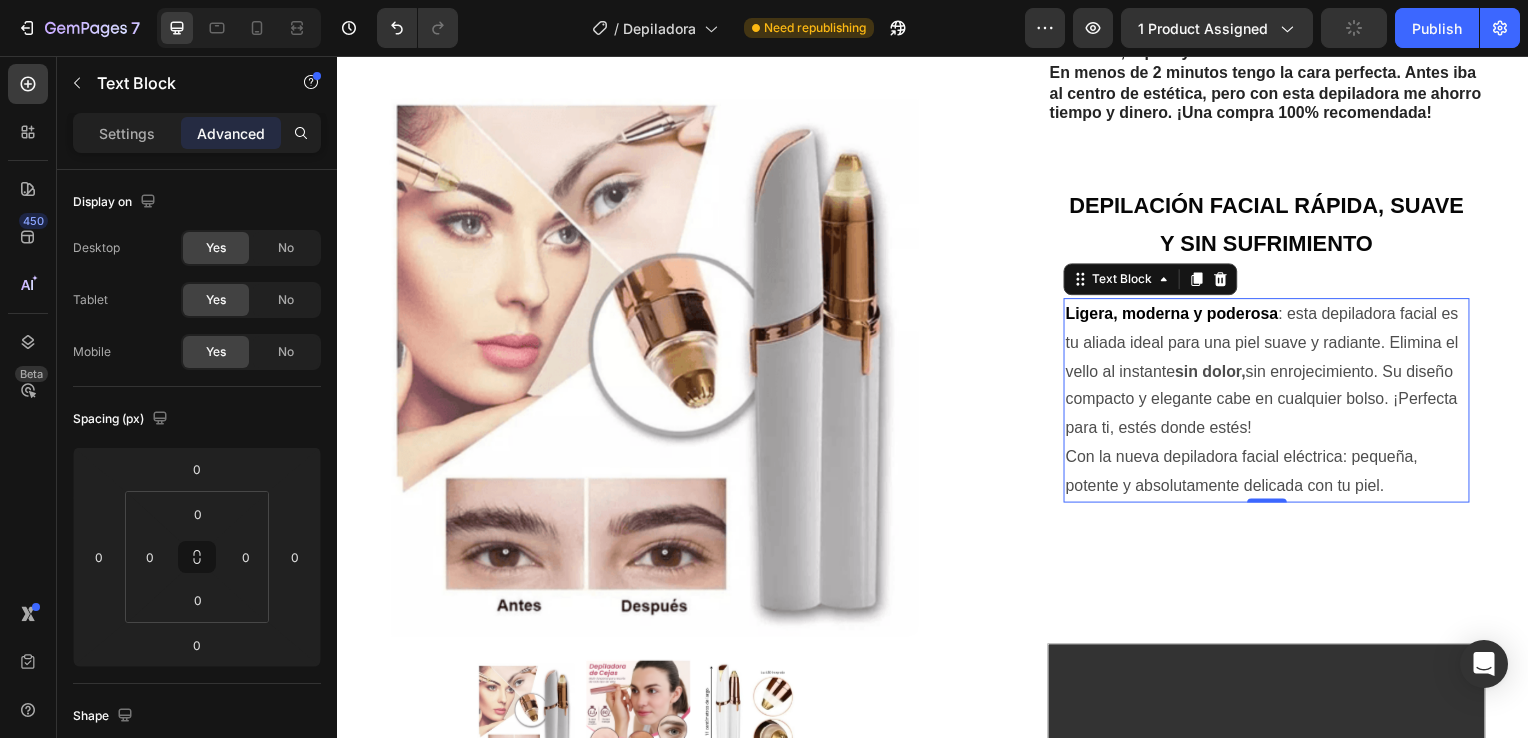 click on "Ligera, moderna y poderosa : esta depiladora facial es tu aliada ideal para una piel suave y radiante. Elimina el vello al instante  sin dolor,  sin enrojecimiento. Su diseño compacto y elegante cabe en cualquier bolso. ¡Perfecta para ti, estés donde estés!" at bounding box center [1272, 374] 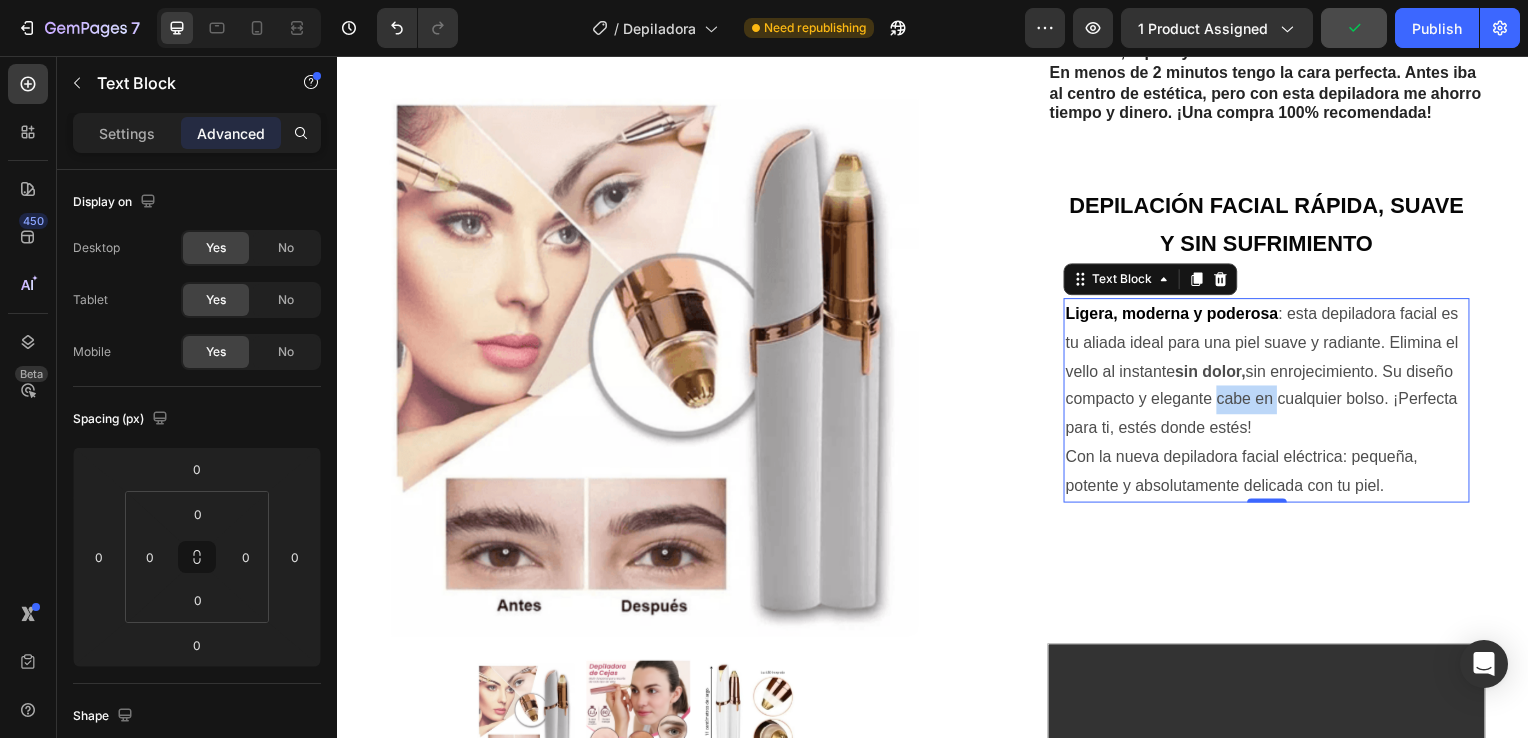 drag, startPoint x: 1260, startPoint y: 427, endPoint x: 1325, endPoint y: 417, distance: 65.76473 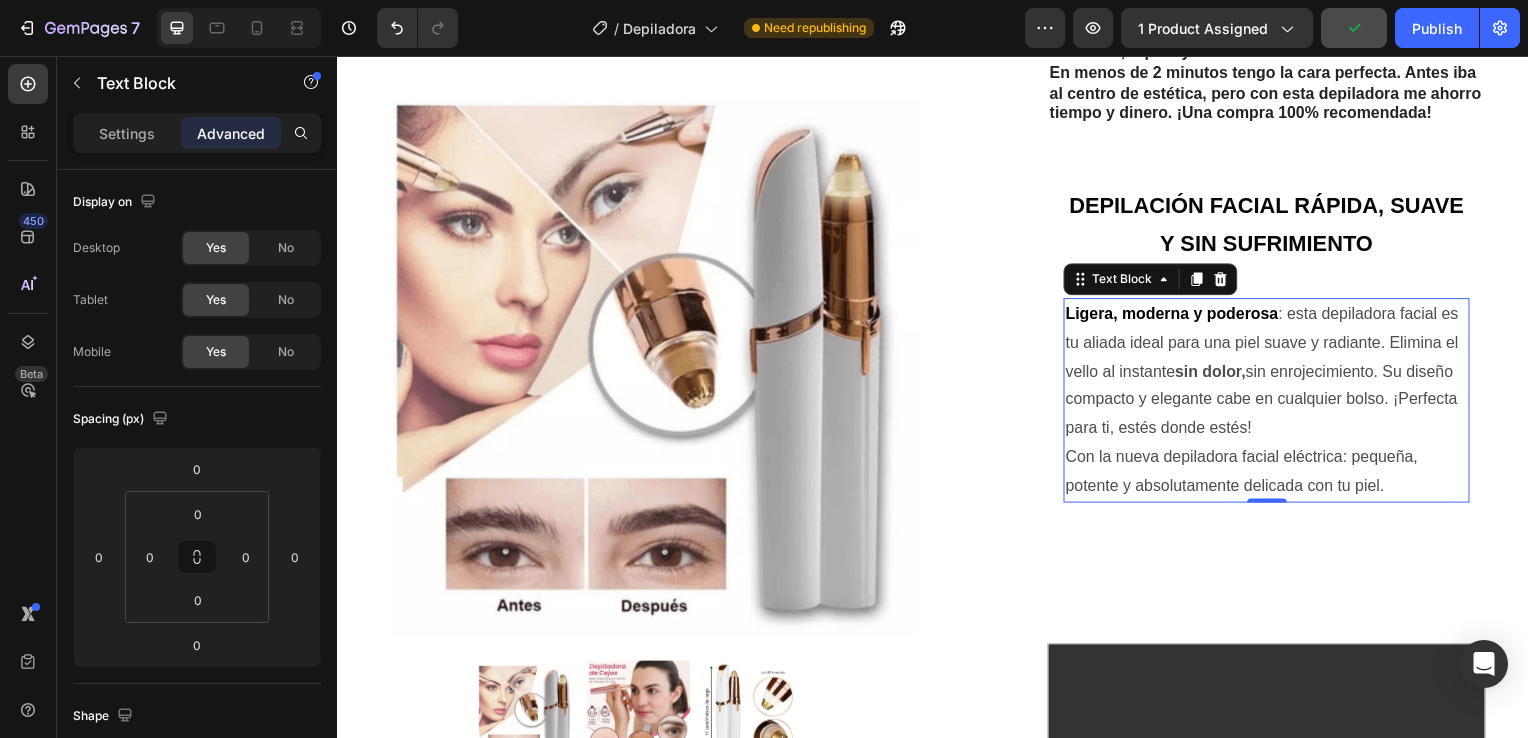click on "sin dolor," at bounding box center [1215, 373] 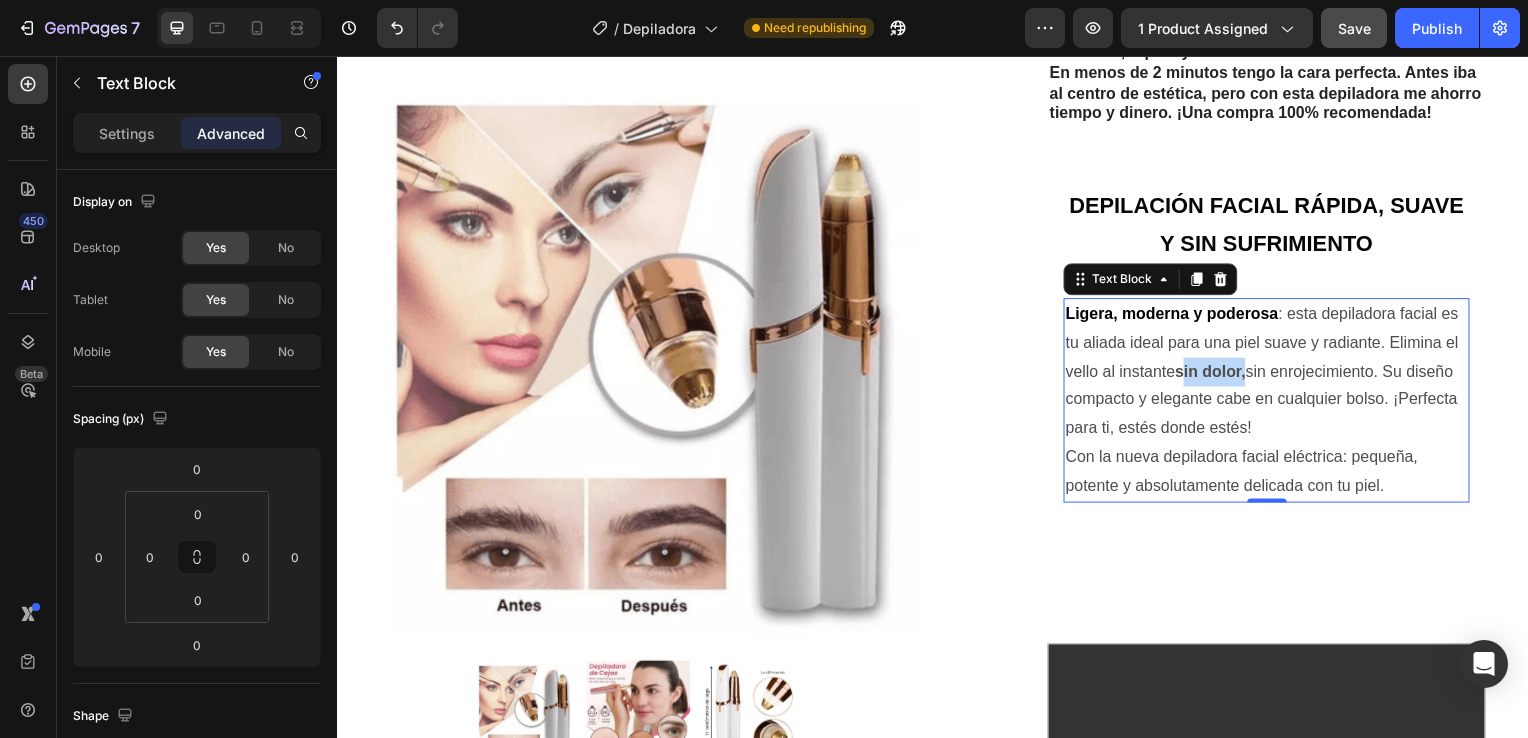drag, startPoint x: 1175, startPoint y: 385, endPoint x: 1245, endPoint y: 392, distance: 70.34913 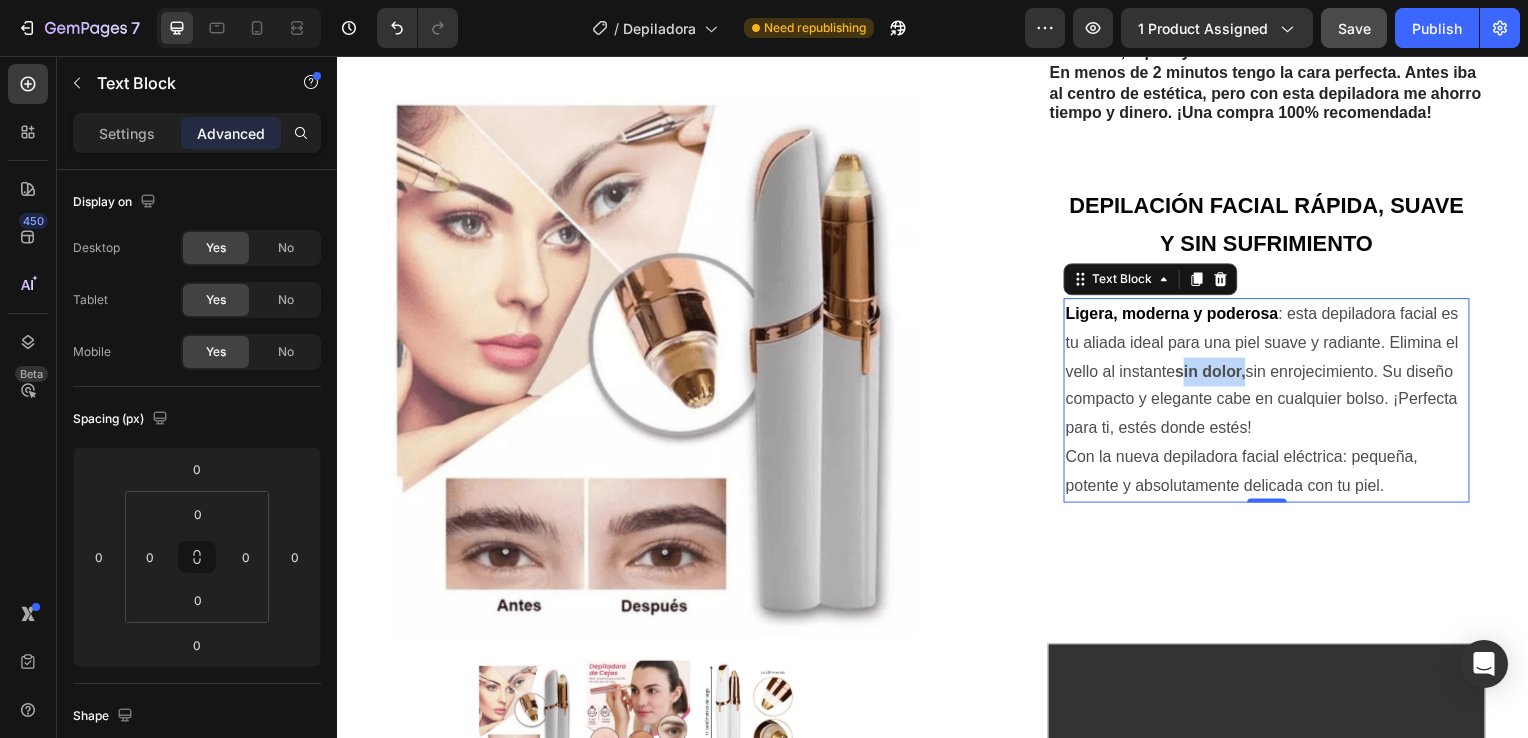 click on "sin dolor," at bounding box center (1215, 373) 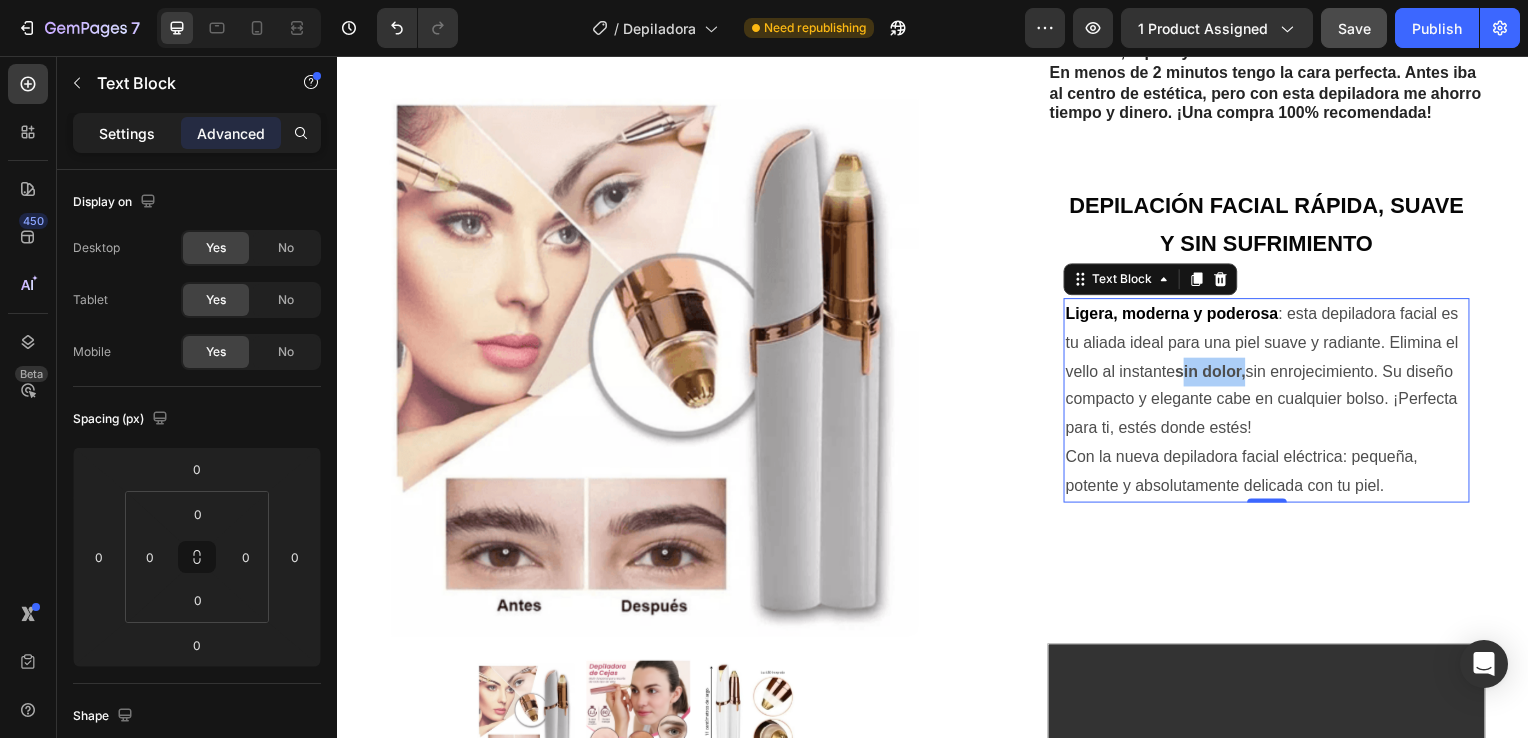 click on "Settings" at bounding box center (127, 133) 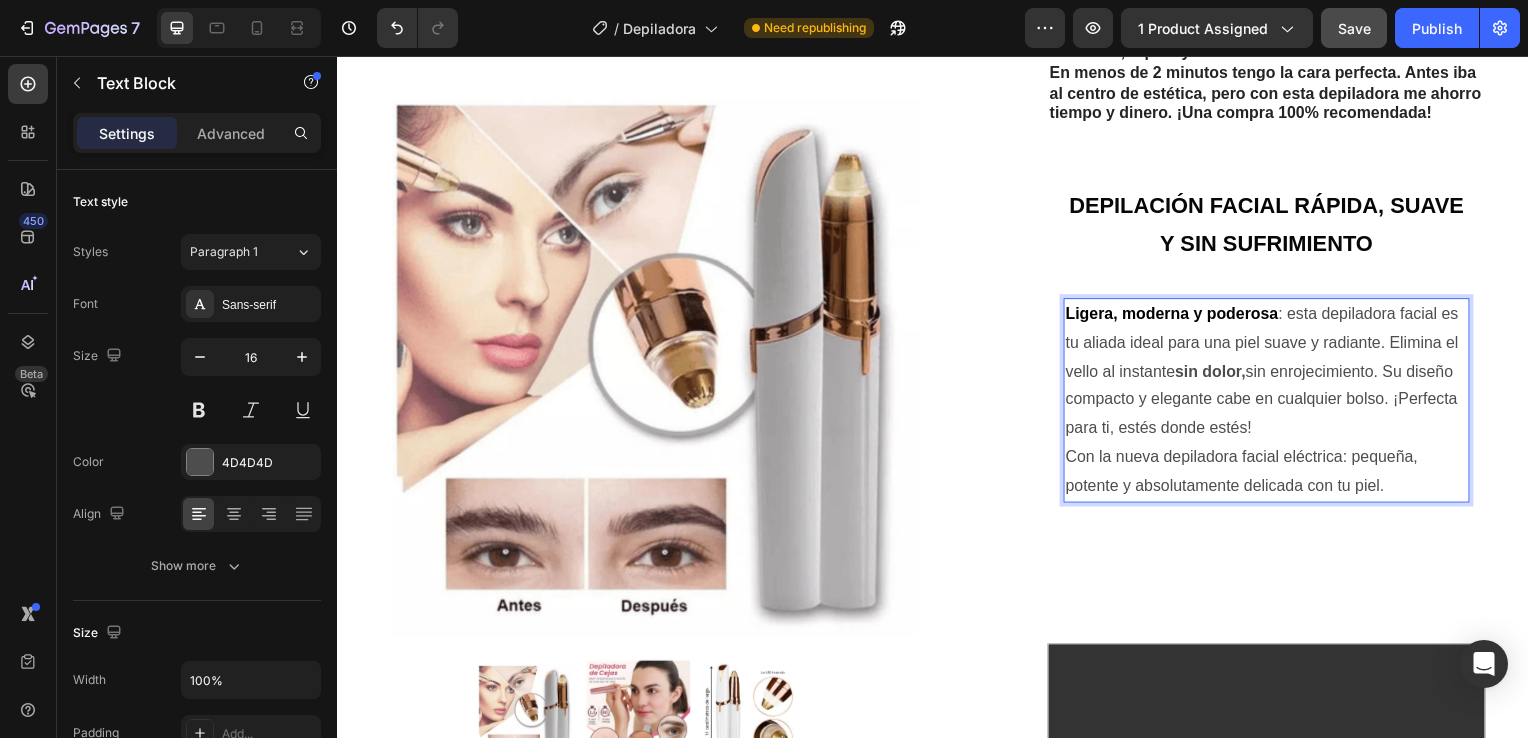 drag, startPoint x: 1178, startPoint y: 392, endPoint x: 1220, endPoint y: 392, distance: 42 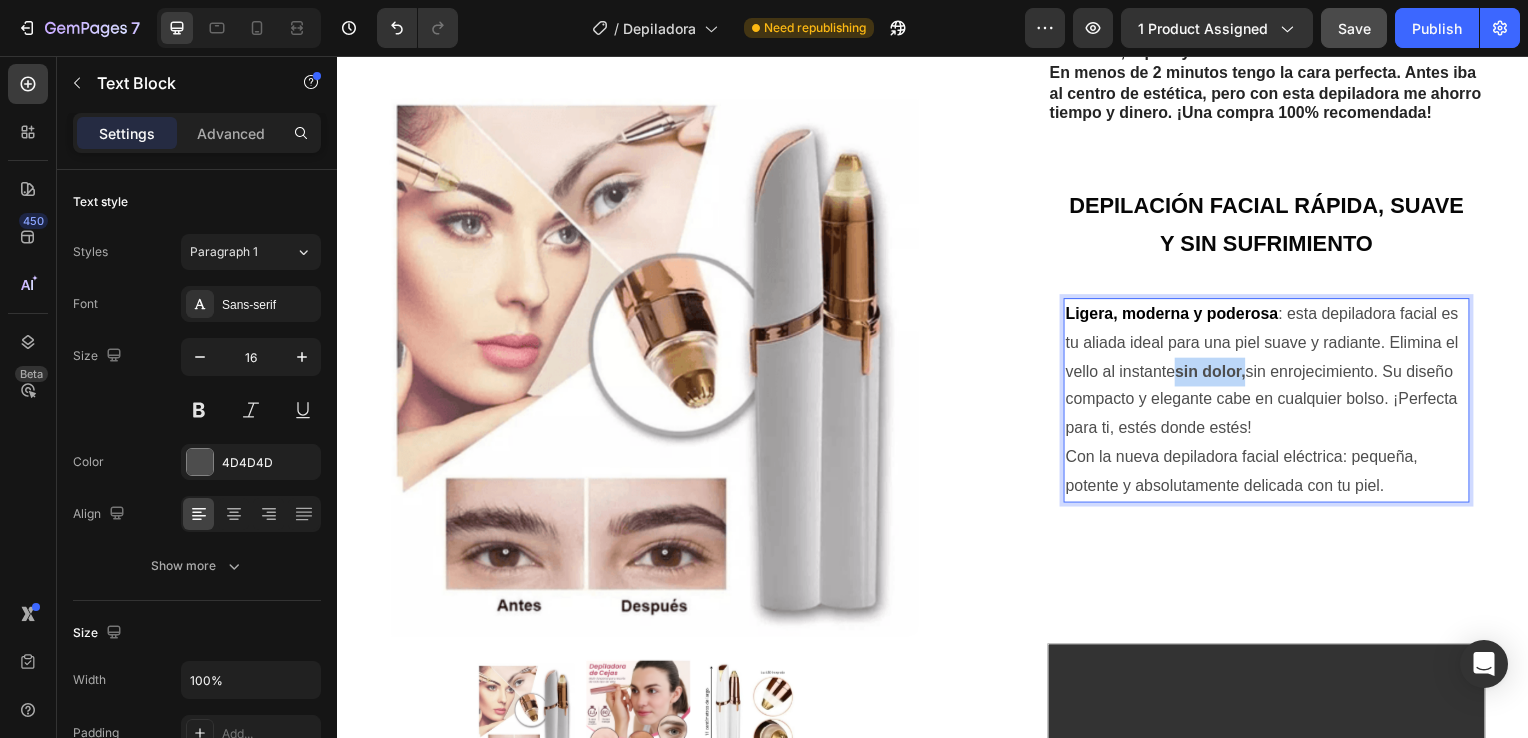 drag, startPoint x: 1175, startPoint y: 390, endPoint x: 1242, endPoint y: 392, distance: 67.02985 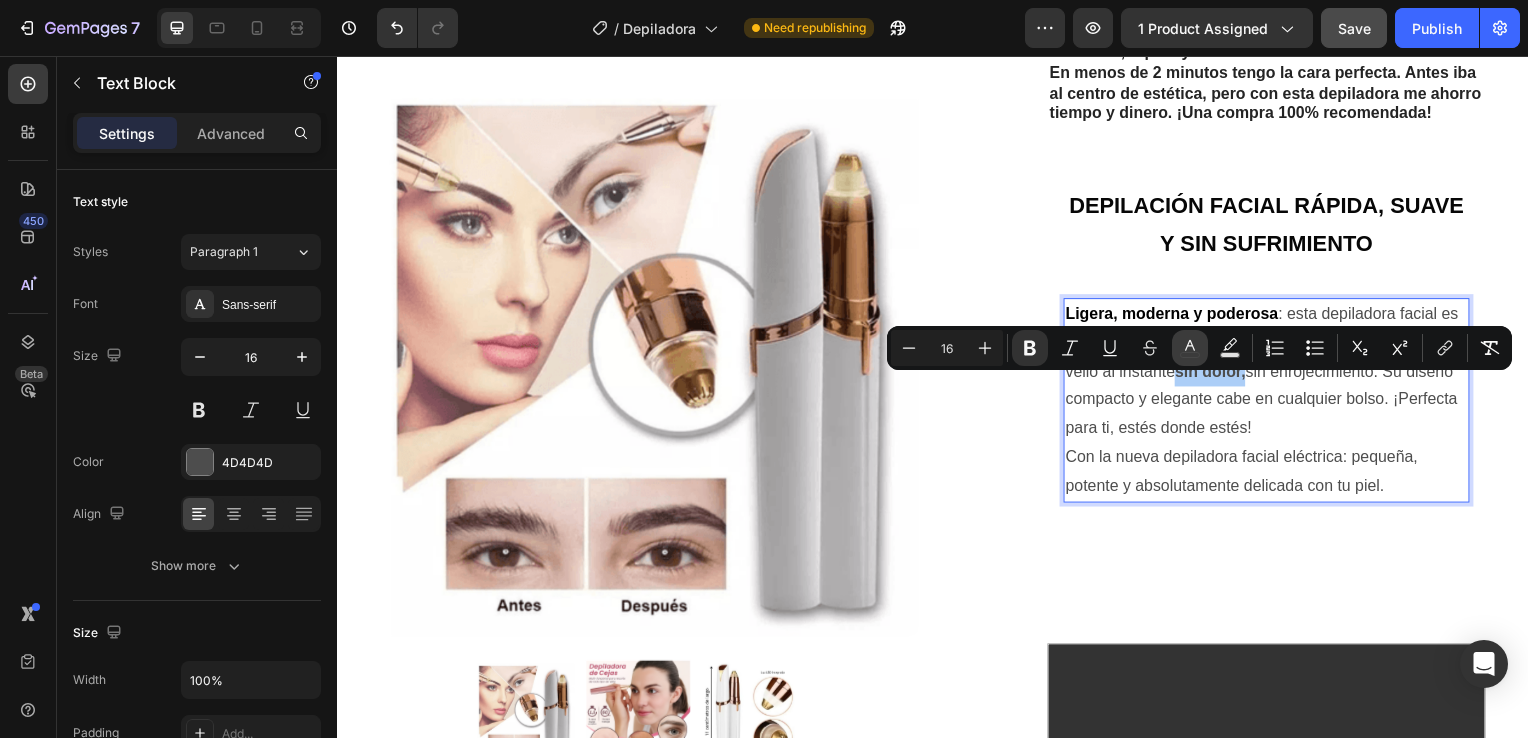 click 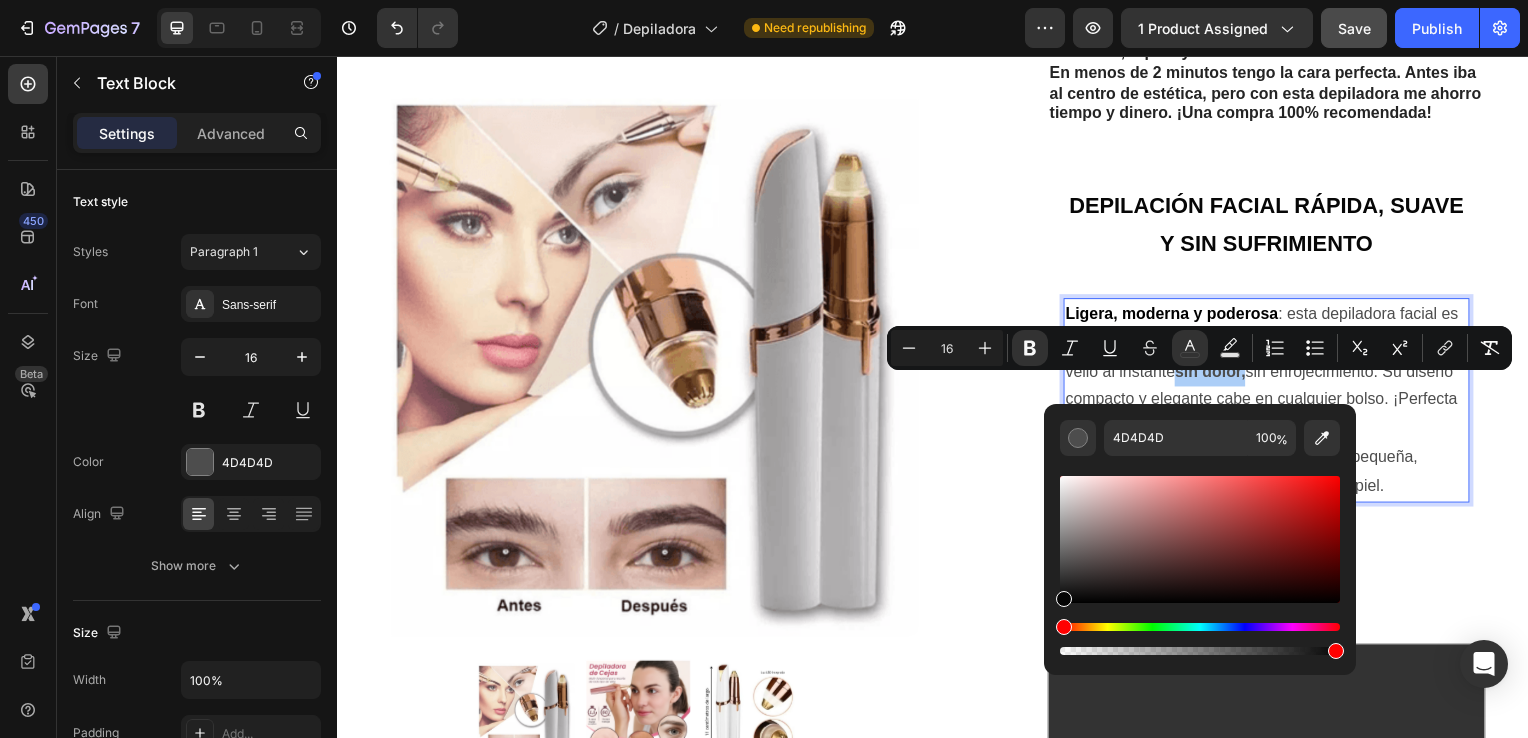 drag, startPoint x: 1065, startPoint y: 570, endPoint x: 1058, endPoint y: 602, distance: 32.75668 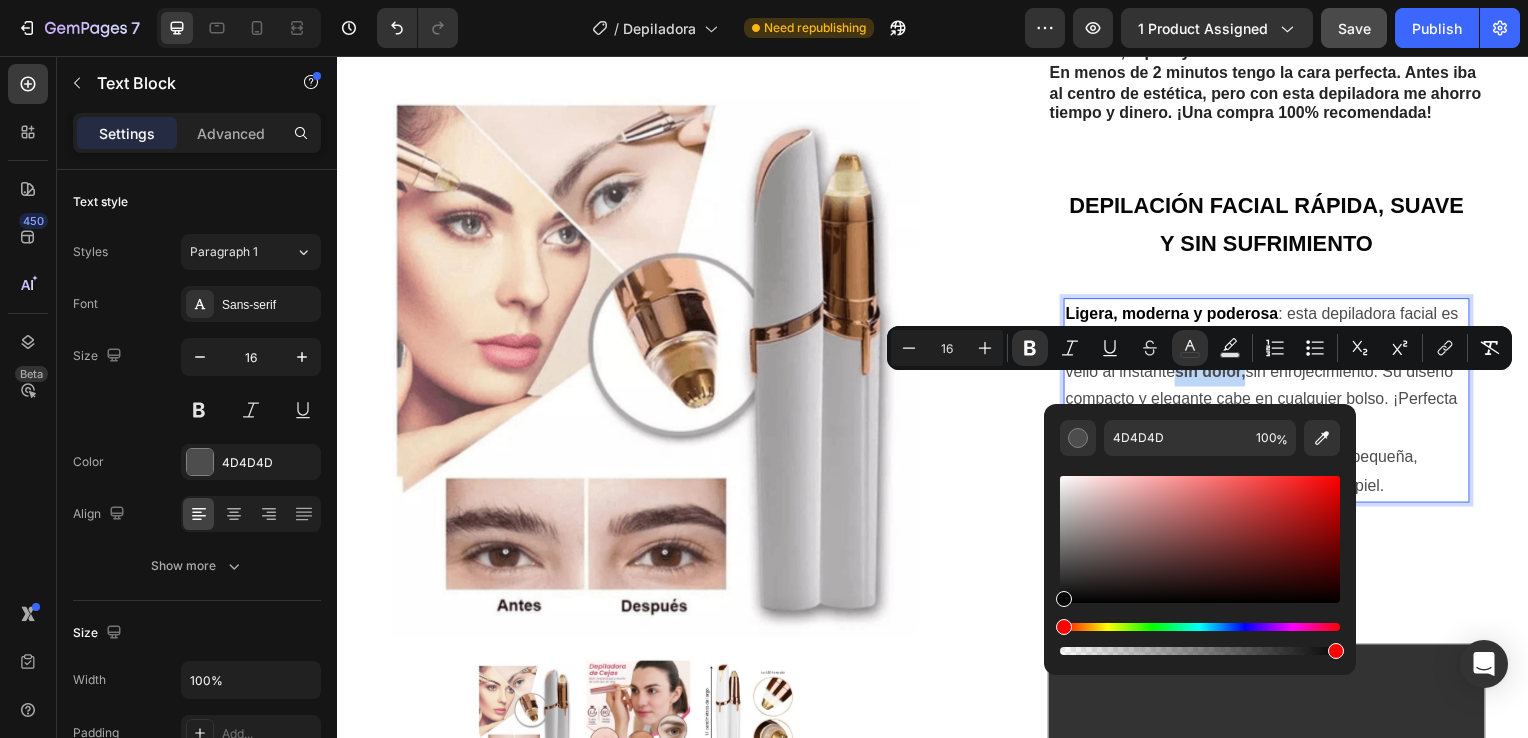 type on "000000" 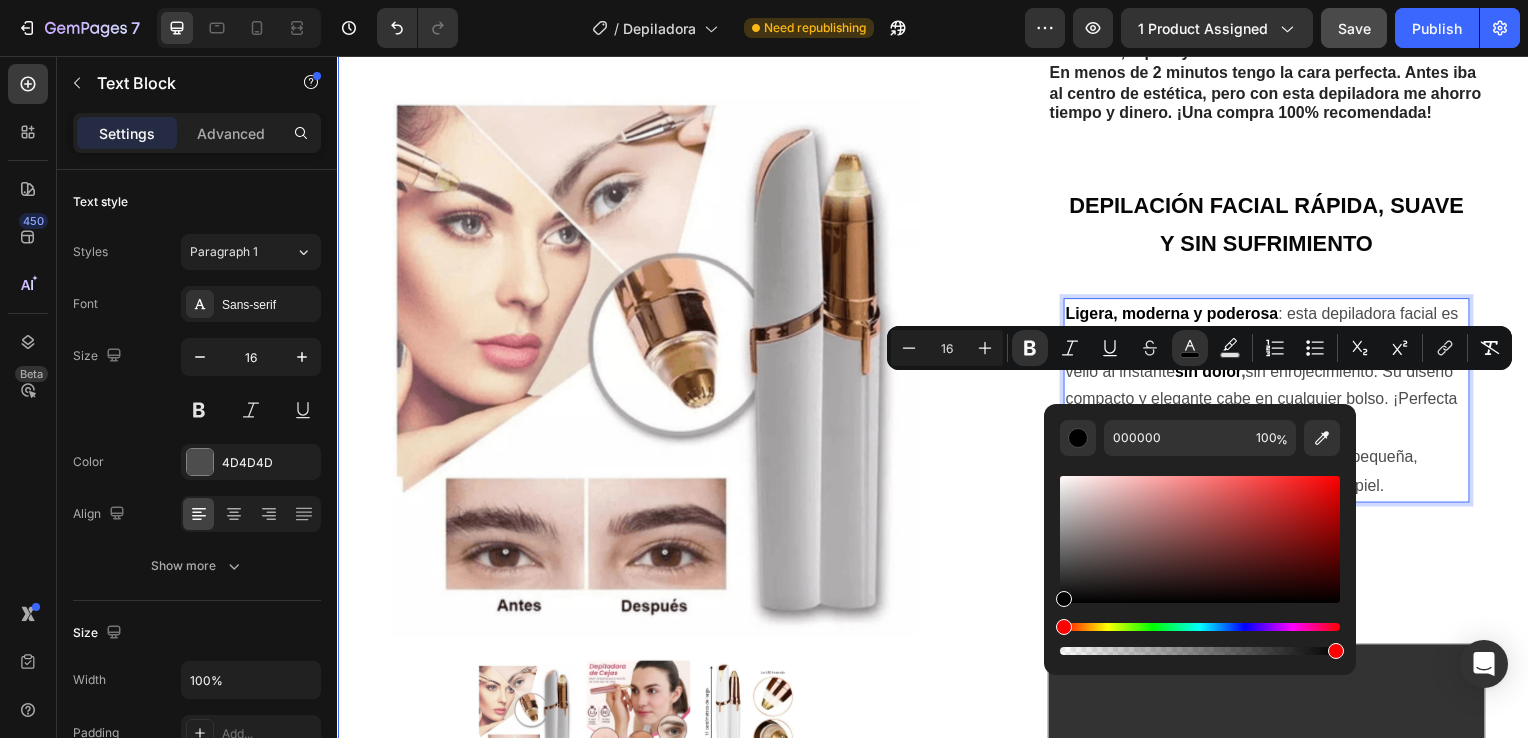 click on "Product Images Row Icon Icon Icon Icon Icon Icon List 4.8  657 Reviews   Text Block Row Depiladora facial de precisión indolora Product Title €19,99 Product Price Product Price €29.99 Text Block Oferta Text Block Row Row *Impuesto incluido Text Block Row Elige tu oferta   1x19.99€ 2x29.99€ 3x32.99€ (La mas vendida) Product Variants & Swatches Releasit COD Form & Upsells Releasit COD Form & Upsells
Agregar al carrito Add to Cart Row Row
Confiamos plenamente en la calidad de nuestros productos. Por eso, le ofrecemos una  GARANTÍA DE SANTISFACCIÓN DE 30 DÍAS : Si por cualquier motivo no queda conforme con su compra, puede conservar el producto y le reembolsaremos el 100% del importe abonado. Sin preguntas ni complicaciones. Item List Row Image Icon Icon Icon Icon Icon Icon List Lidia Perez Text Block Row Row
Icon Compra verificada. Text Block Row Row "Cómoda, rápida y sin dolor"   Text Block DEPILACIÓN FACIAL RÁPIDA, SUAVE Y SIN SUFRIMIENTO ," at bounding box center (937, 103) 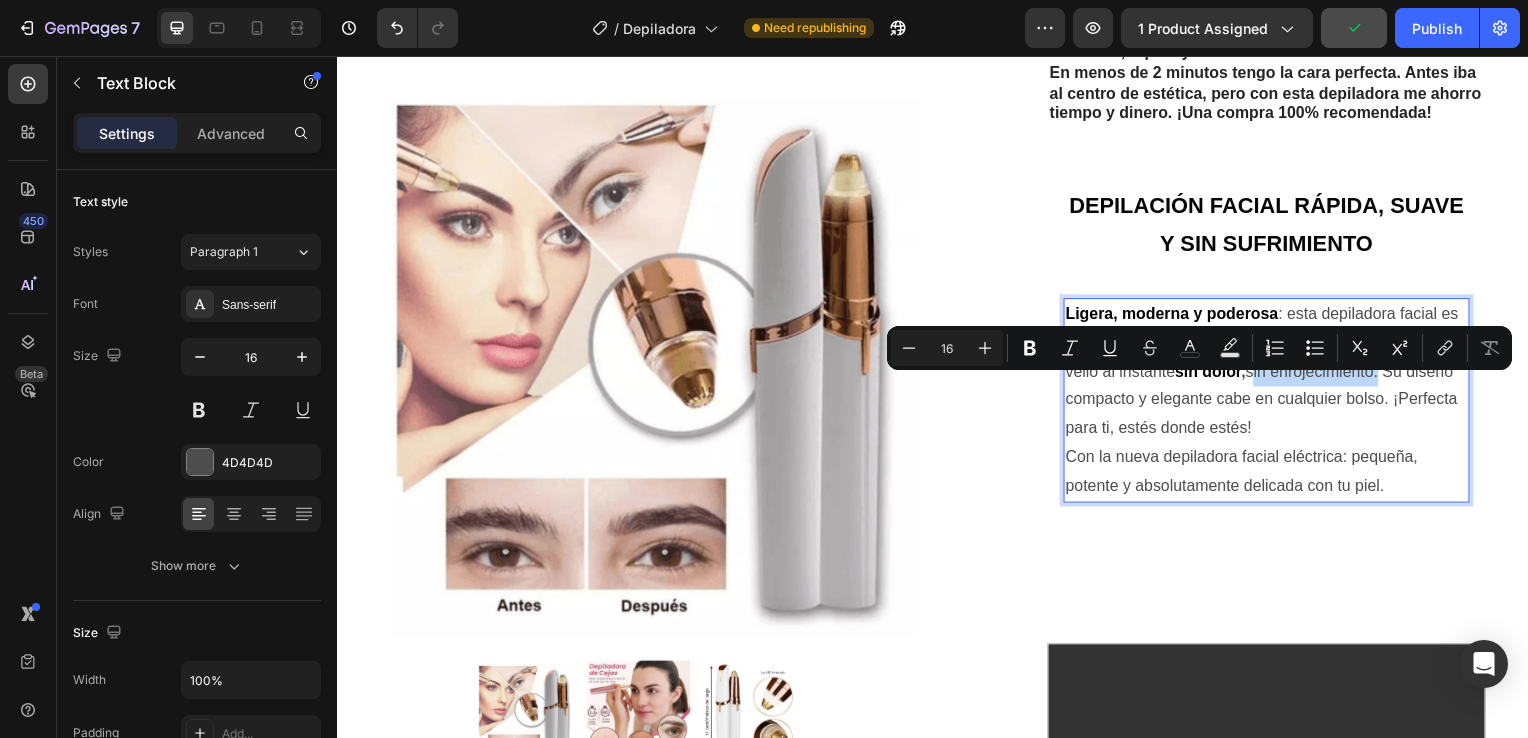 drag, startPoint x: 1254, startPoint y: 387, endPoint x: 1383, endPoint y: 384, distance: 129.03488 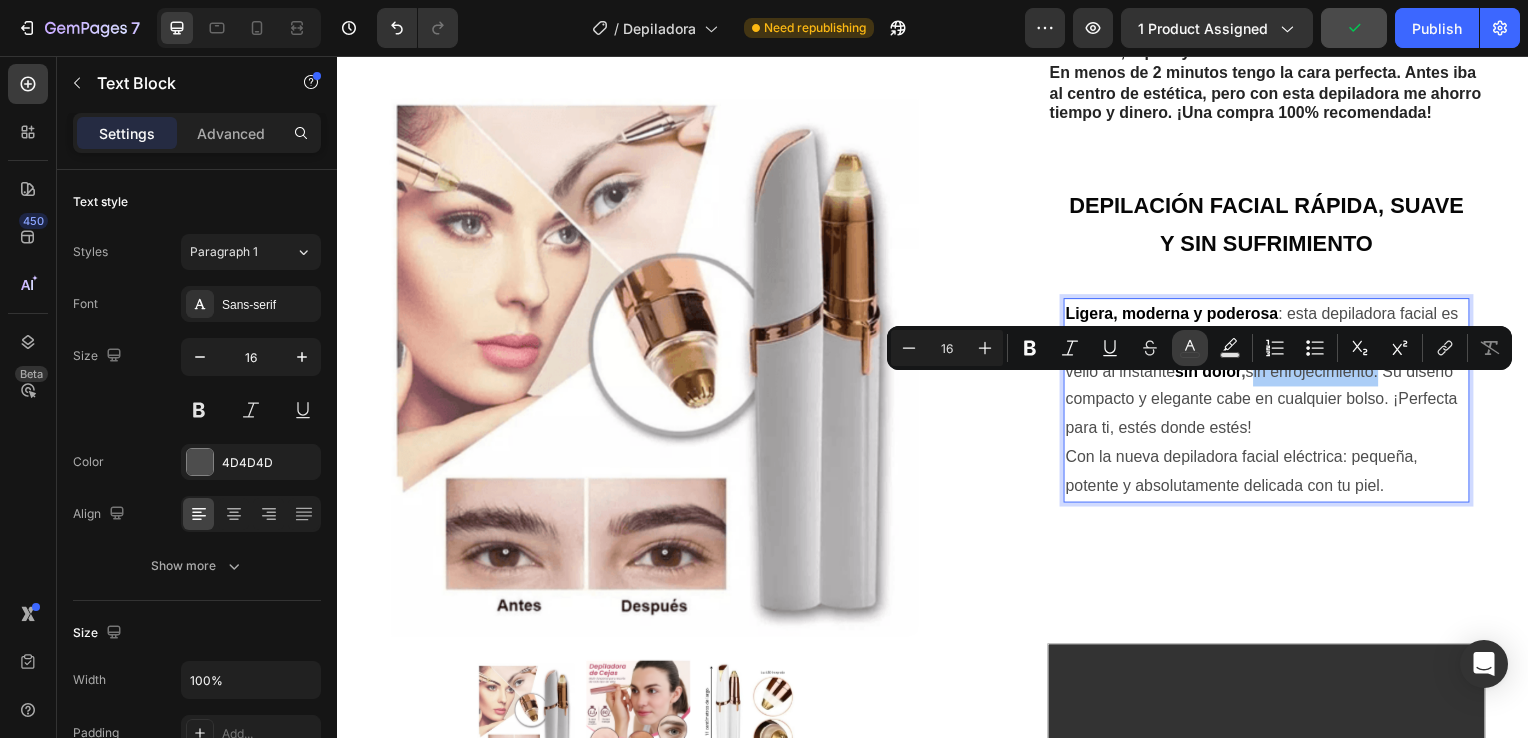 click on "color" at bounding box center [1190, 348] 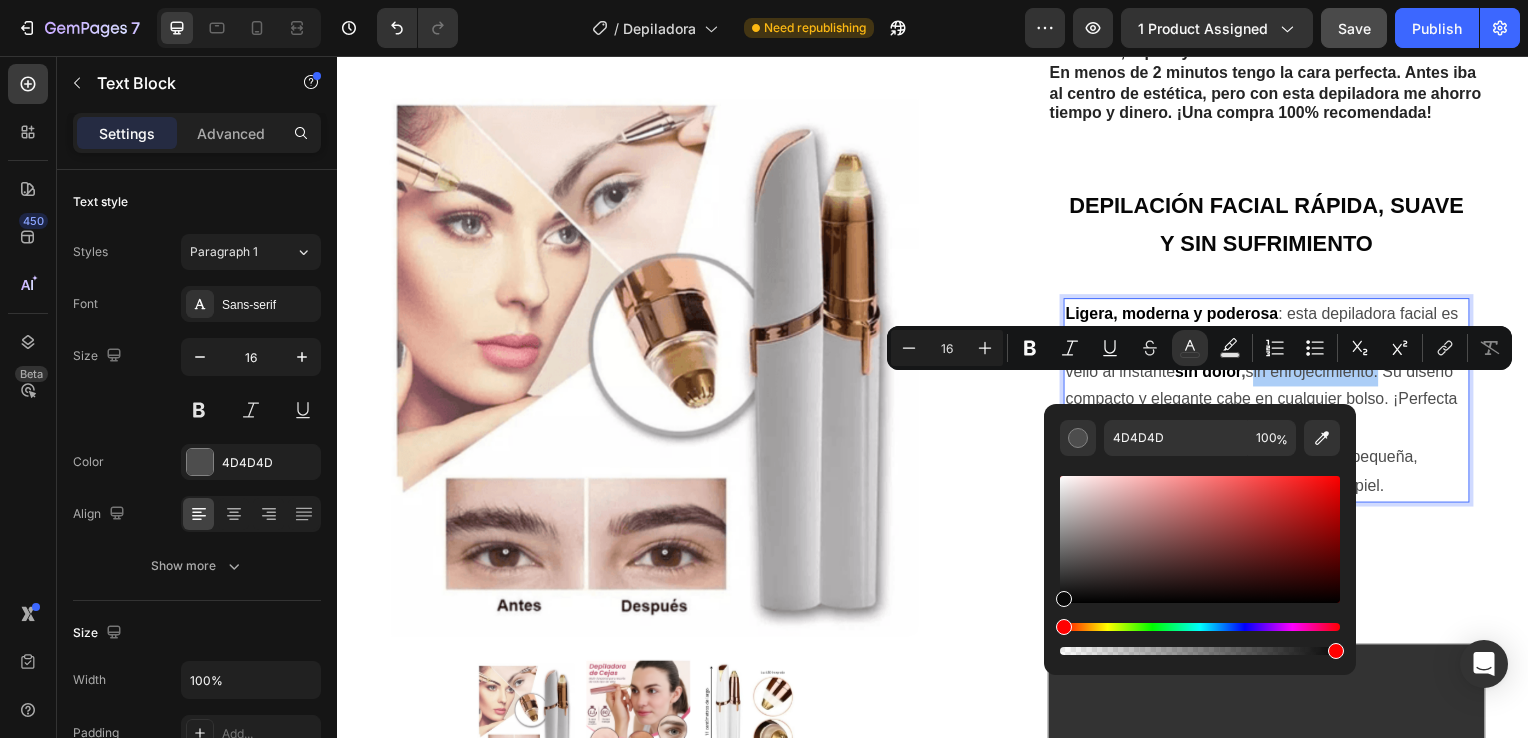 drag, startPoint x: 1061, startPoint y: 565, endPoint x: 1057, endPoint y: 598, distance: 33.24154 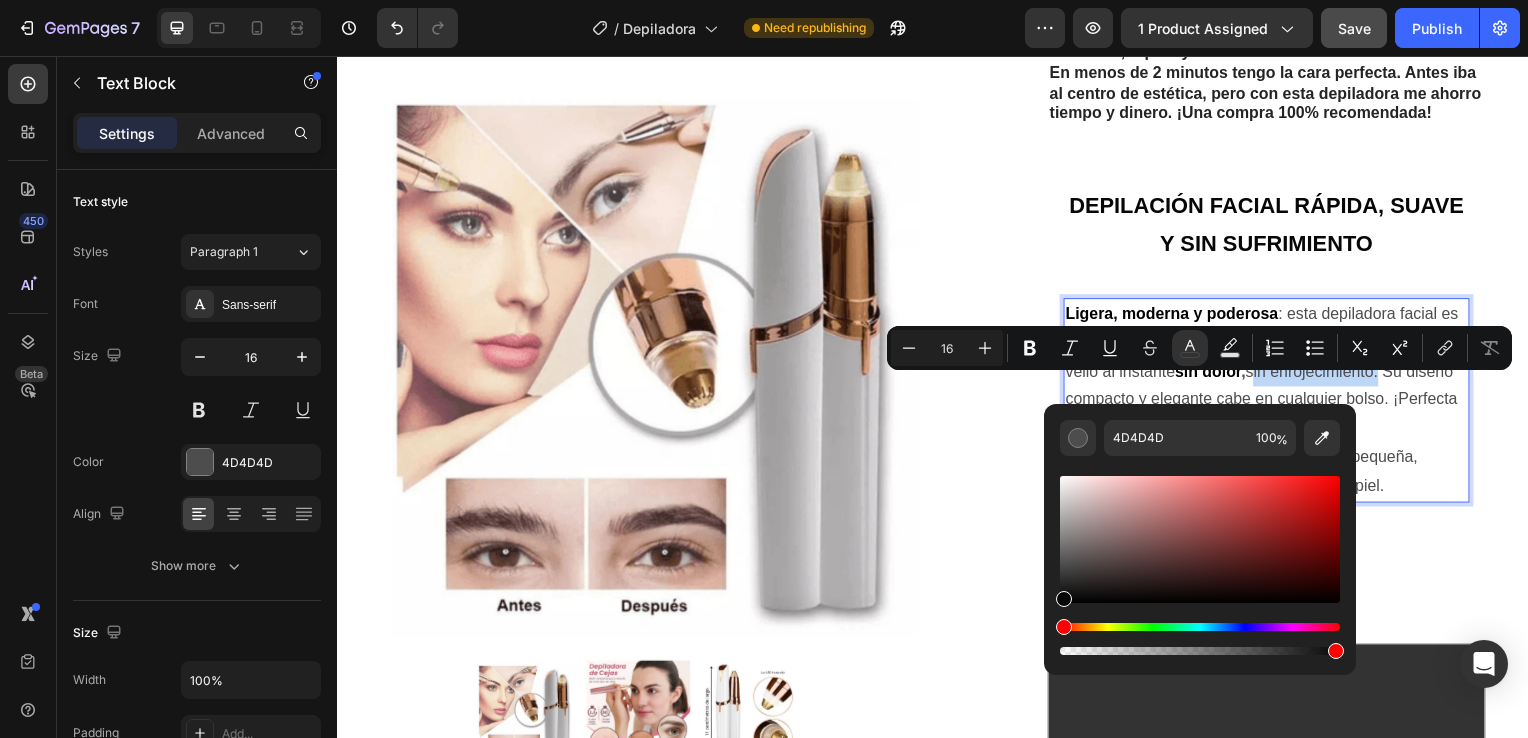 type on "070707" 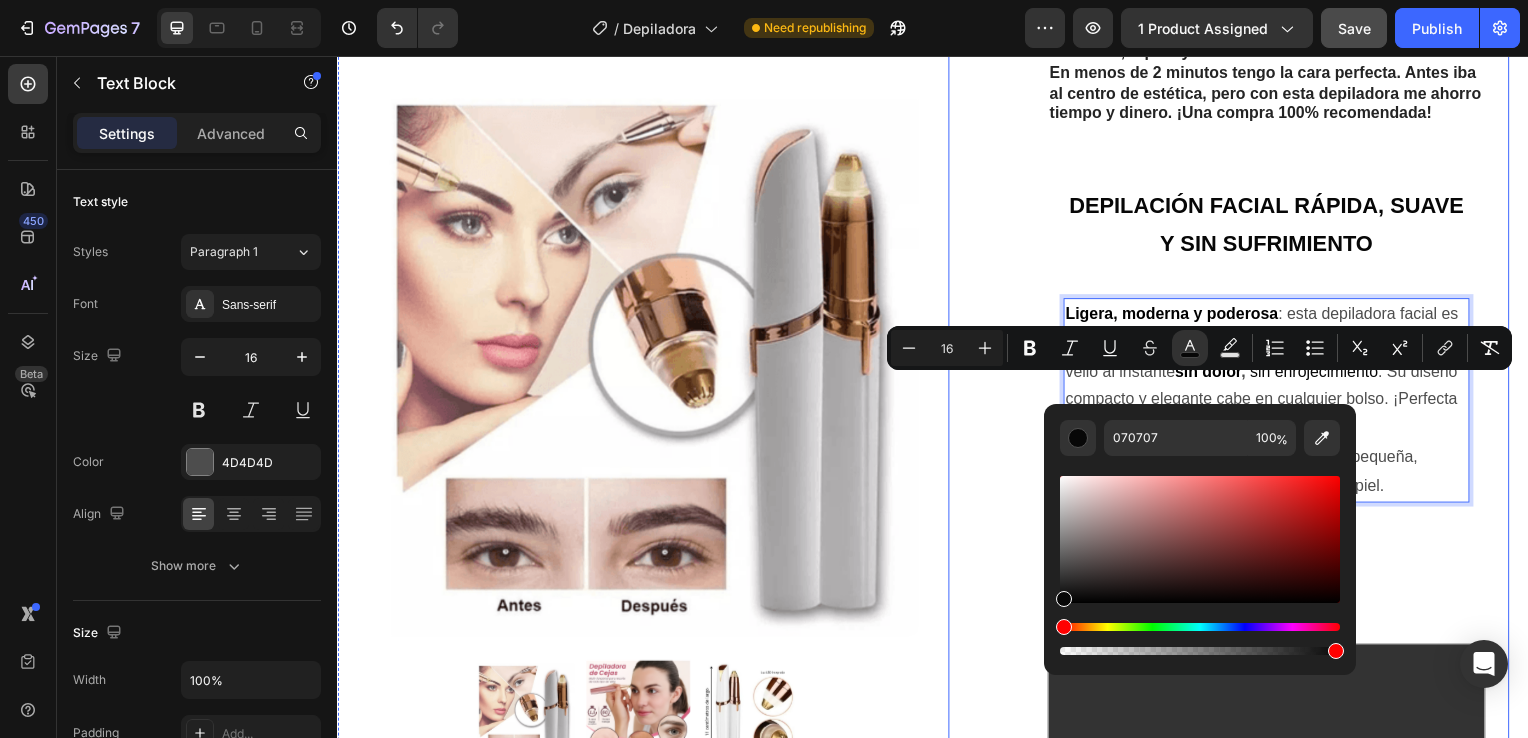 click on "Image Icon Icon Icon Icon Icon Icon List Lidia Perez Text Block Row Row
Icon Compra verificada. Text Block Row Row "Cómoda, rápida y sin dolor" En menos de 2 minutos tengo la cara perfecta. Antes iba al centro de estética, pero con esta depiladora me ahorro tiempo y dinero. ¡Una compra 100% recomendada!   Text Block DEPILACIÓN FACIAL RÁPIDA, SUAVE Y SIN SUFRIMIENTO Text Block Row Ligera, moderna y poderosa : esta depiladora facial es tu aliada ideal para una piel suave y radiante. Elimina el vello al instante  sin dolor ,   sin enrojecimiento . Su diseño compacto y elegante cabe en cualquier bolso. ¡Perfecta para ti, estés donde estés! Con la nueva depiladora facial eléctrica: pequeña, potente y absolutamente delicada con tu piel. Text Block   0 Row Video Row Row" at bounding box center (1234, 427) 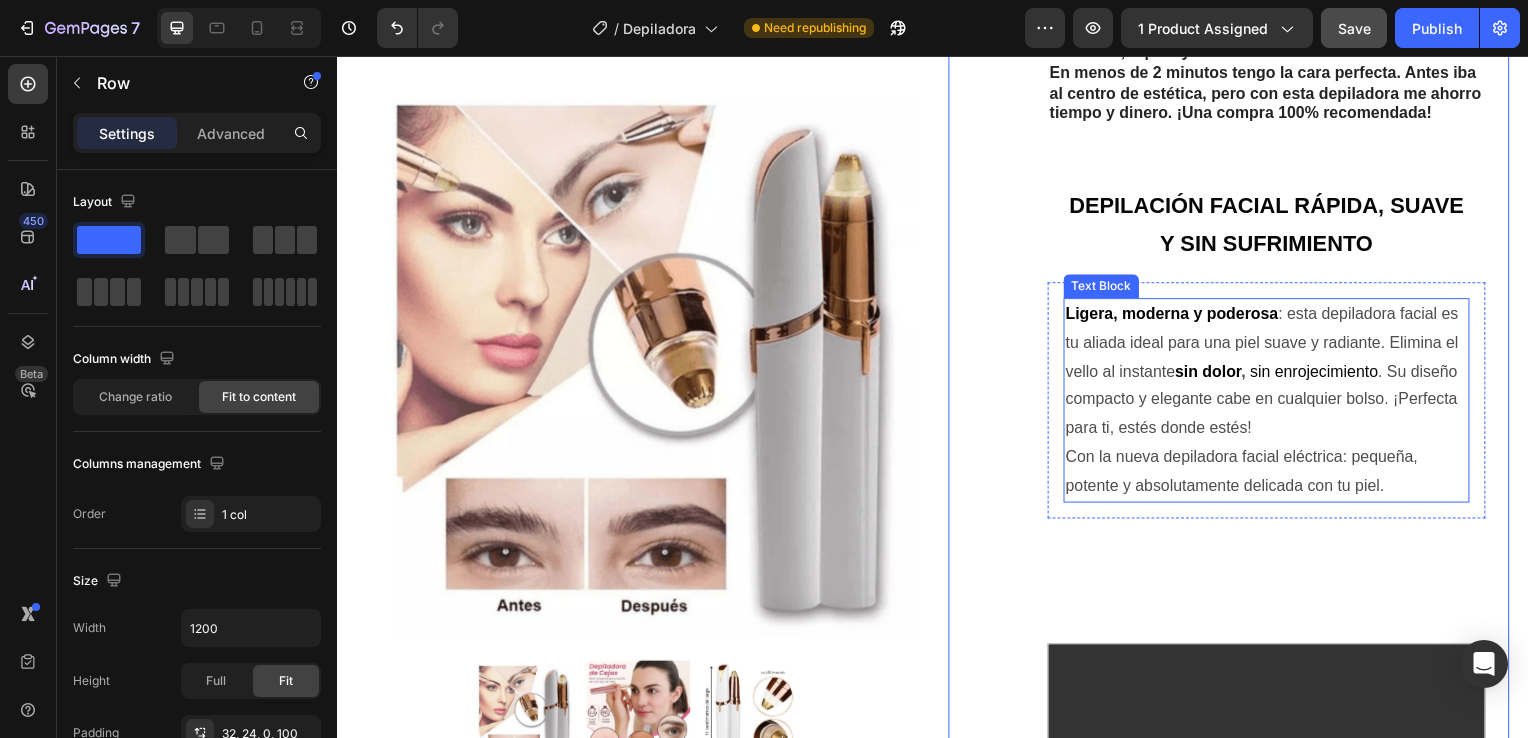 click on "Ligera, moderna y poderosa : esta depiladora facial es tu aliada ideal para una piel suave y radiante. Elimina el vello al instante  sin dolor ,   sin enrojecimiento . Su diseño compacto y elegante cabe en cualquier bolso. ¡Perfecta para ti, estés donde estés!" at bounding box center [1272, 374] 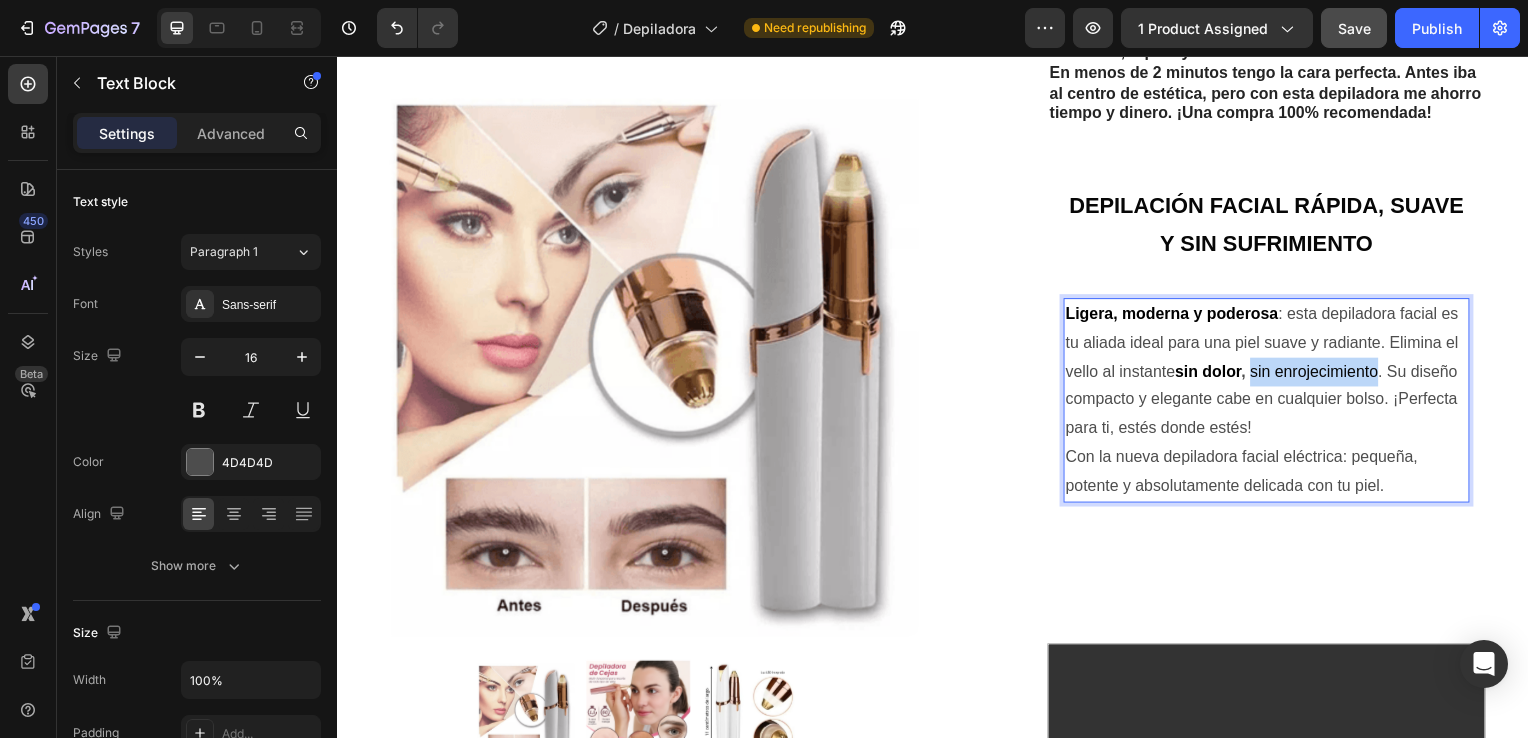 drag, startPoint x: 1251, startPoint y: 387, endPoint x: 1382, endPoint y: 395, distance: 131.24405 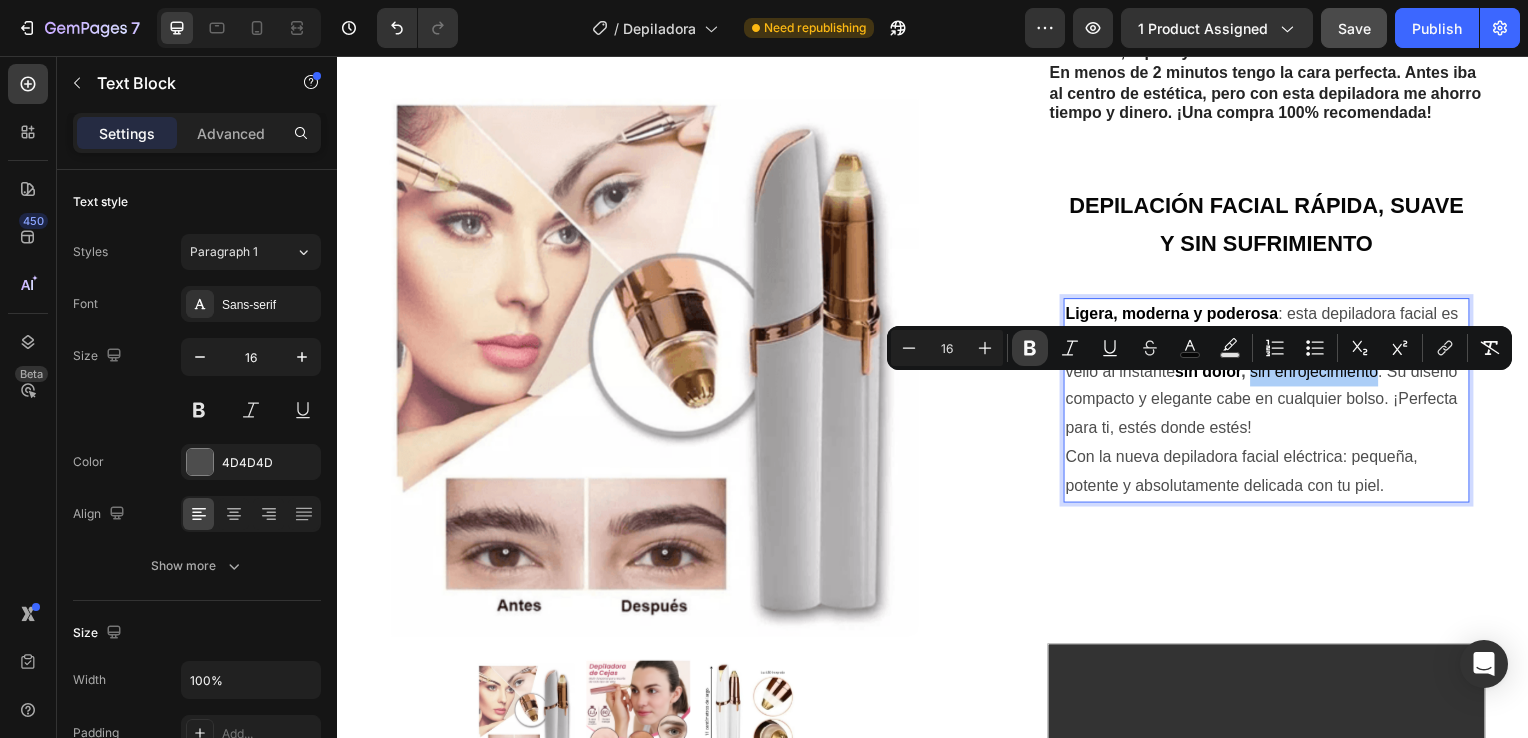 click on "Bold" at bounding box center (1030, 348) 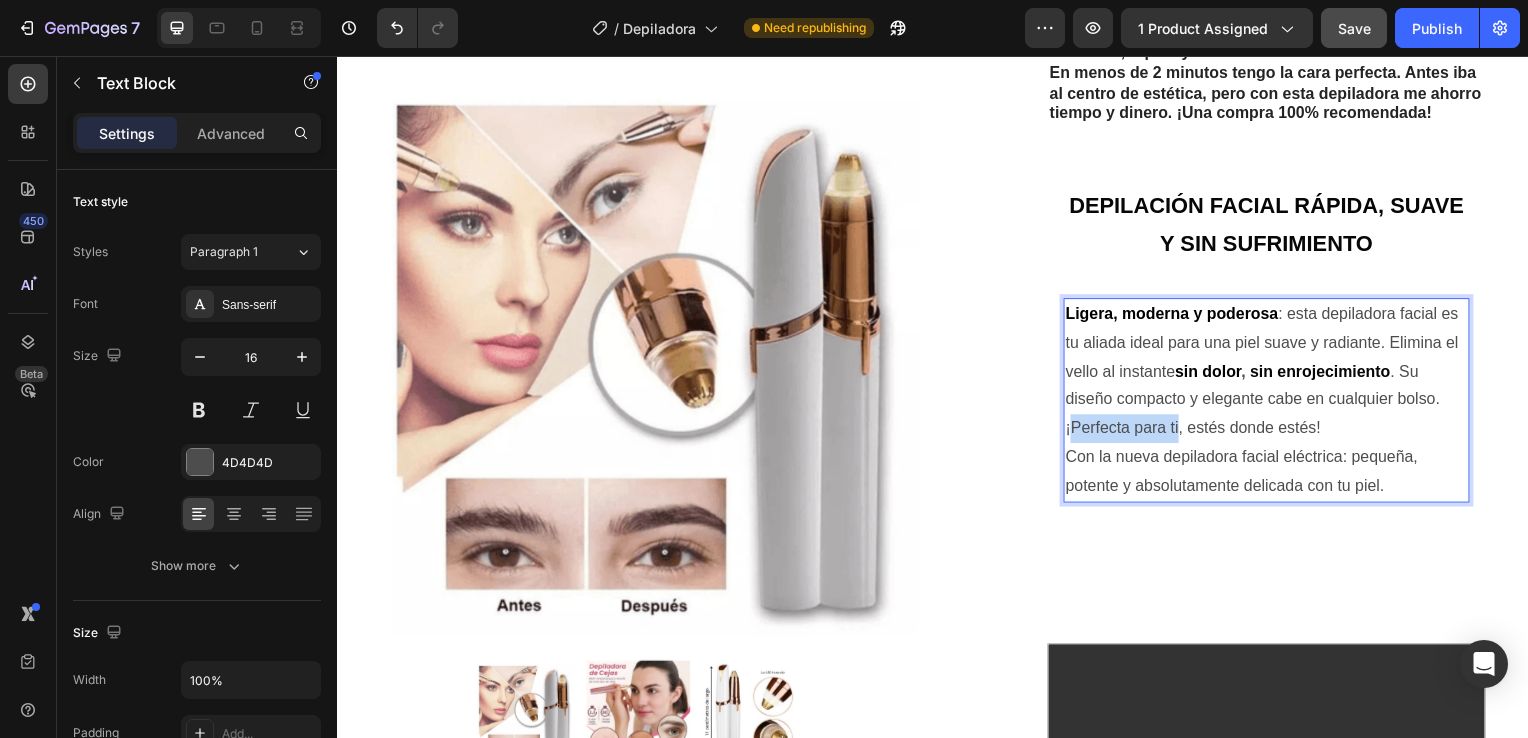 drag, startPoint x: 1067, startPoint y: 445, endPoint x: 1178, endPoint y: 445, distance: 111 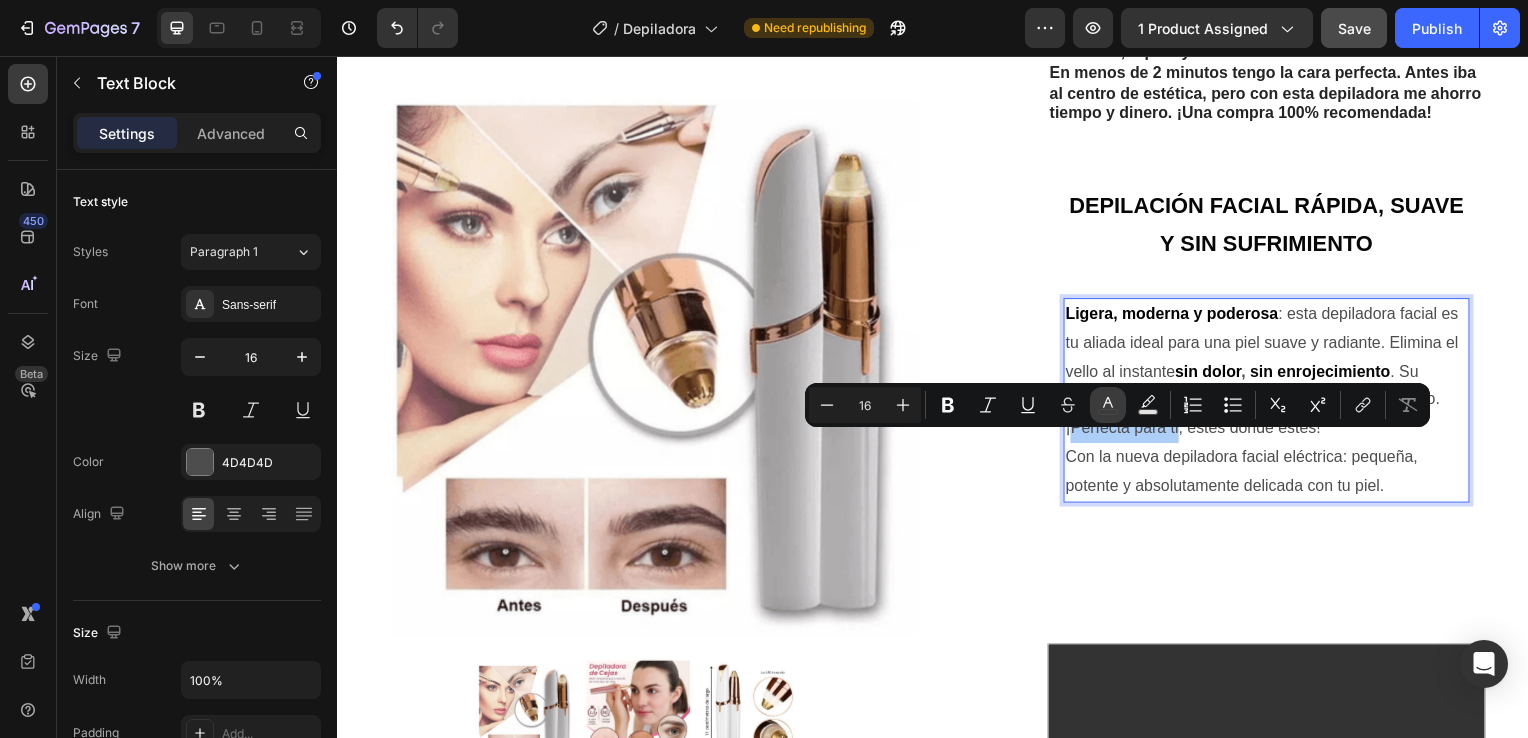 click 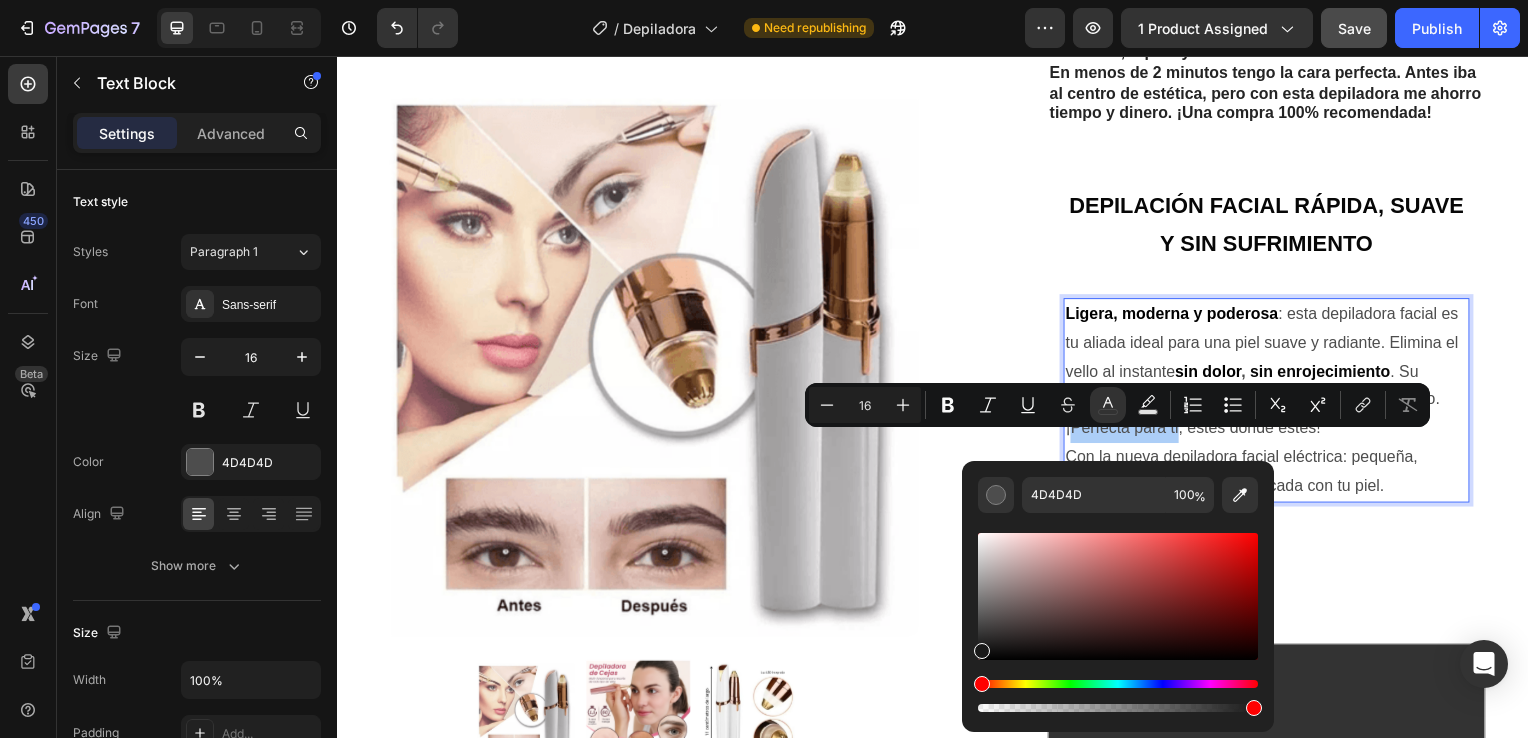 drag, startPoint x: 977, startPoint y: 625, endPoint x: 972, endPoint y: 655, distance: 30.413813 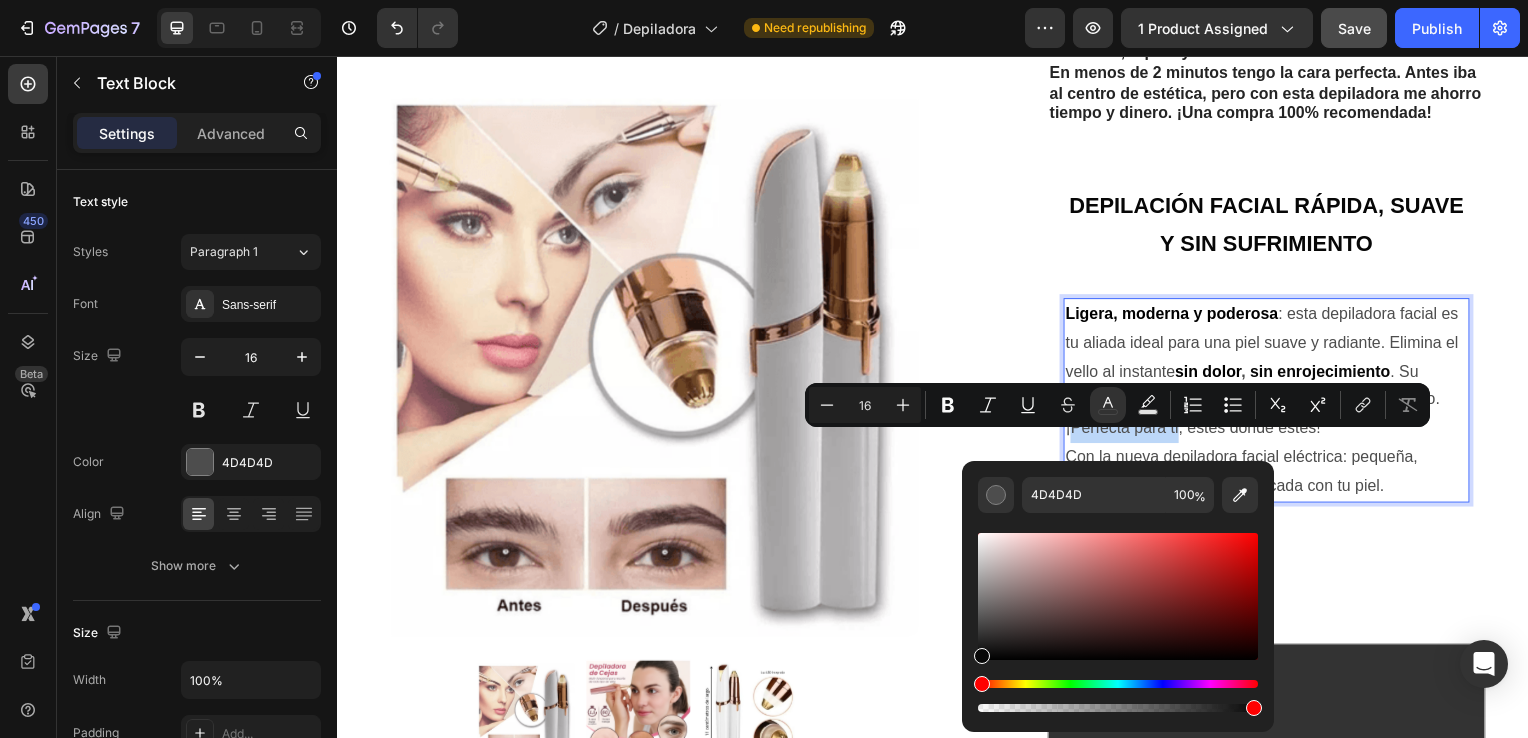 type on "070707" 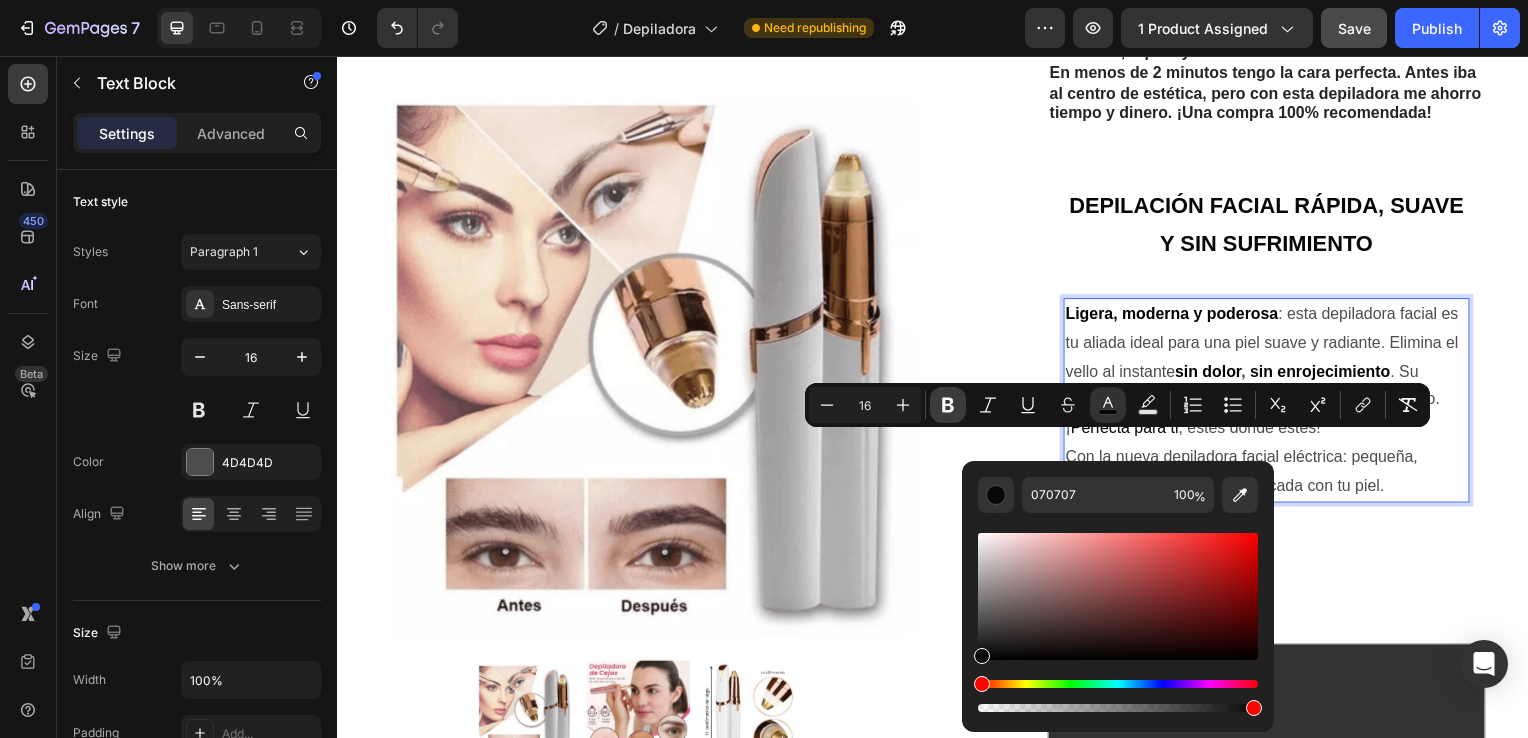 click 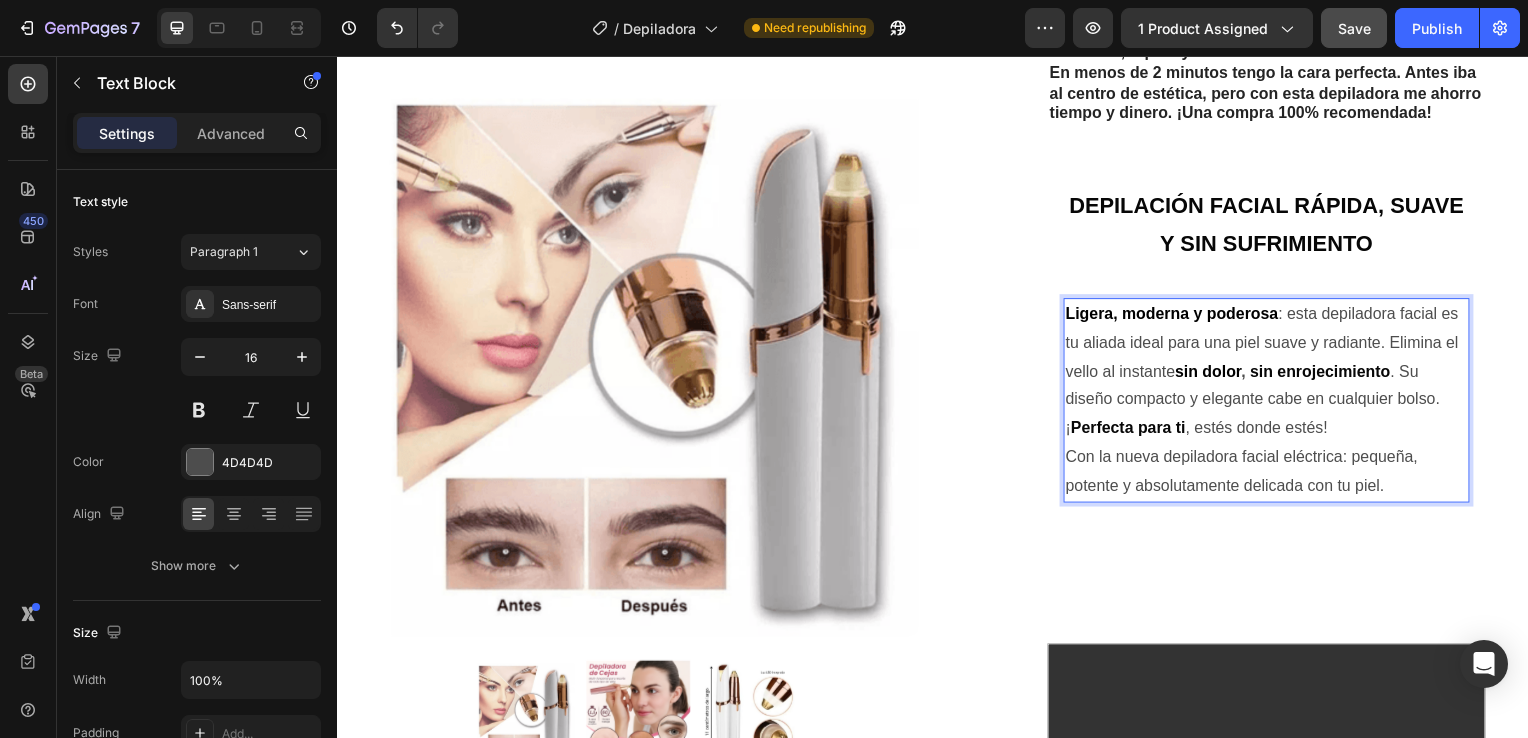 drag, startPoint x: 1348, startPoint y: 477, endPoint x: 1391, endPoint y: 479, distance: 43.046486 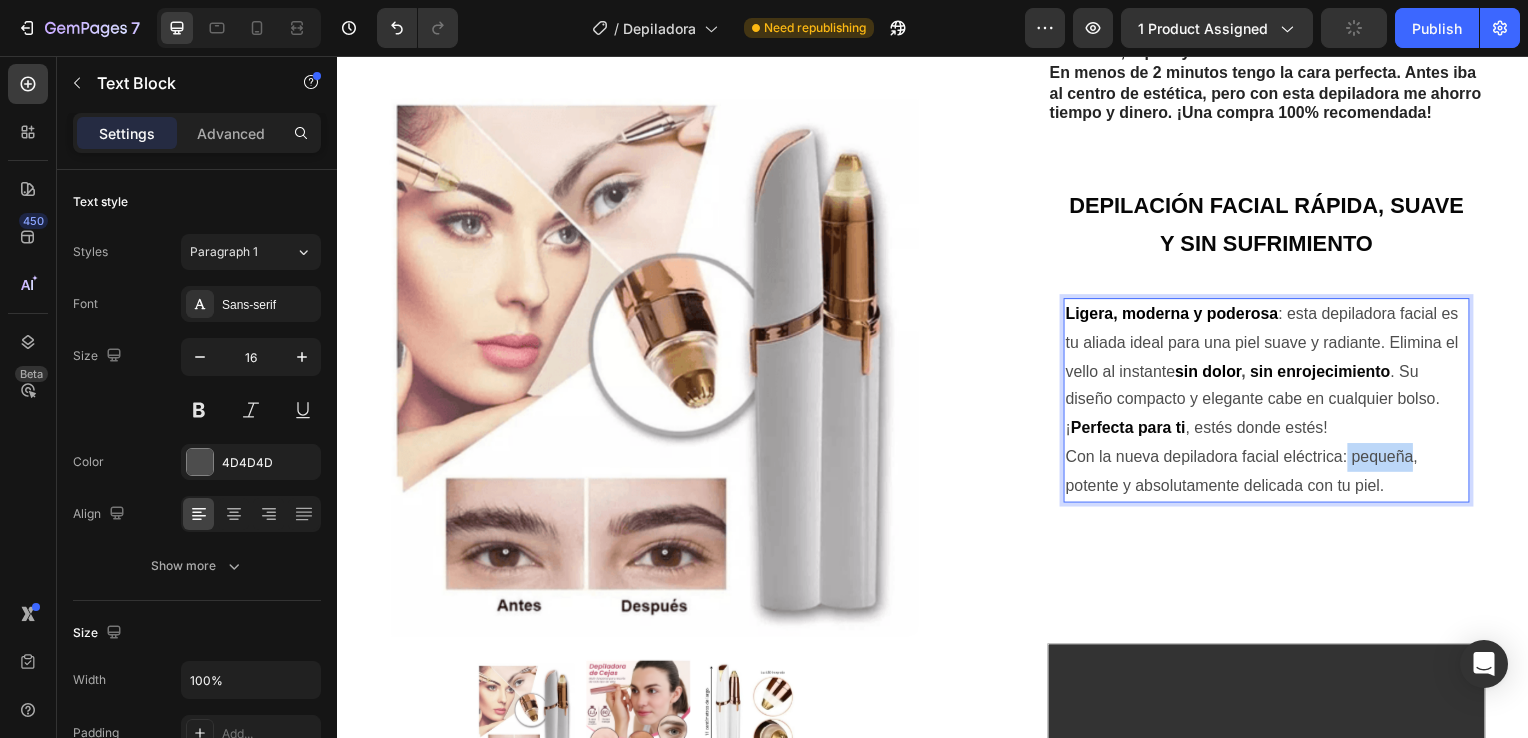drag, startPoint x: 1348, startPoint y: 473, endPoint x: 1414, endPoint y: 471, distance: 66.0303 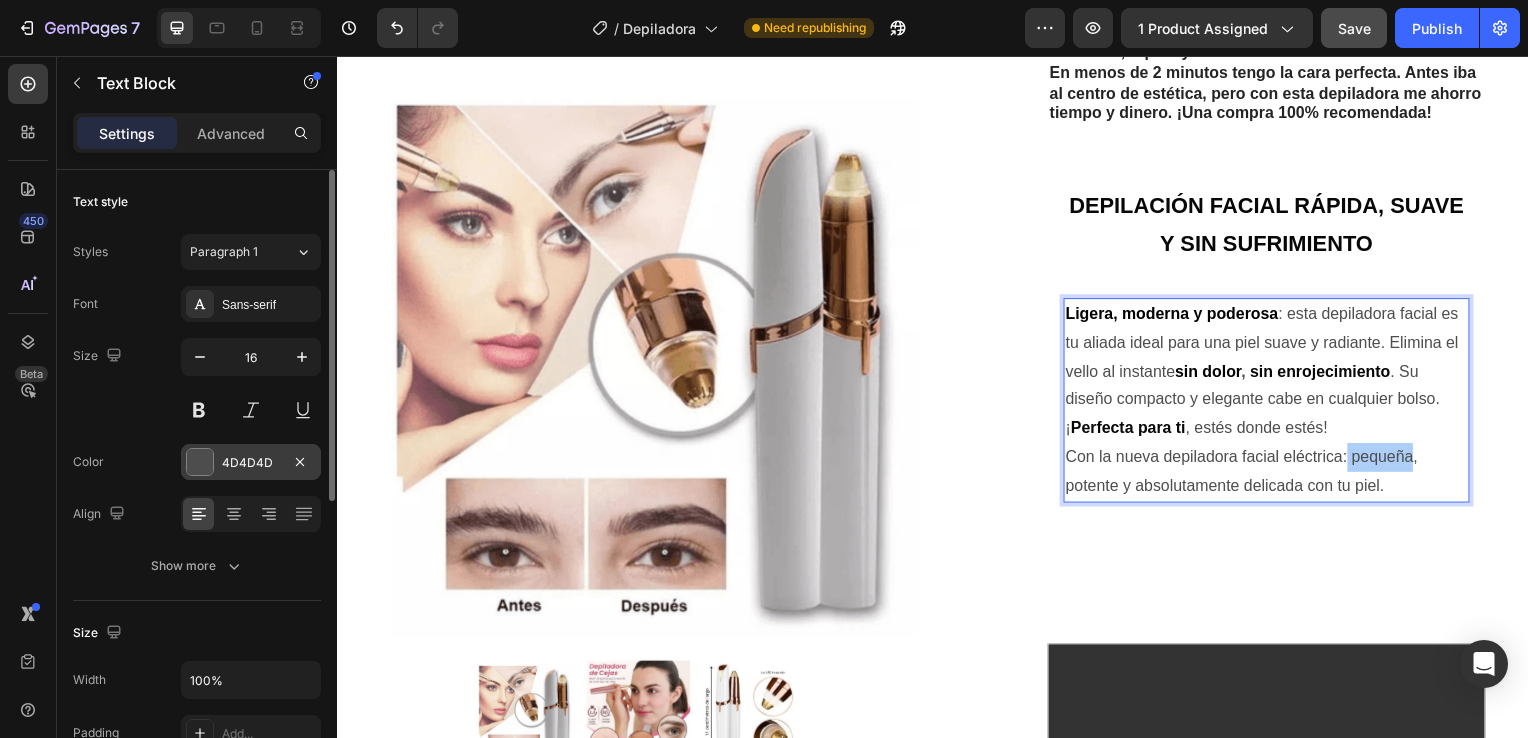 click at bounding box center [200, 462] 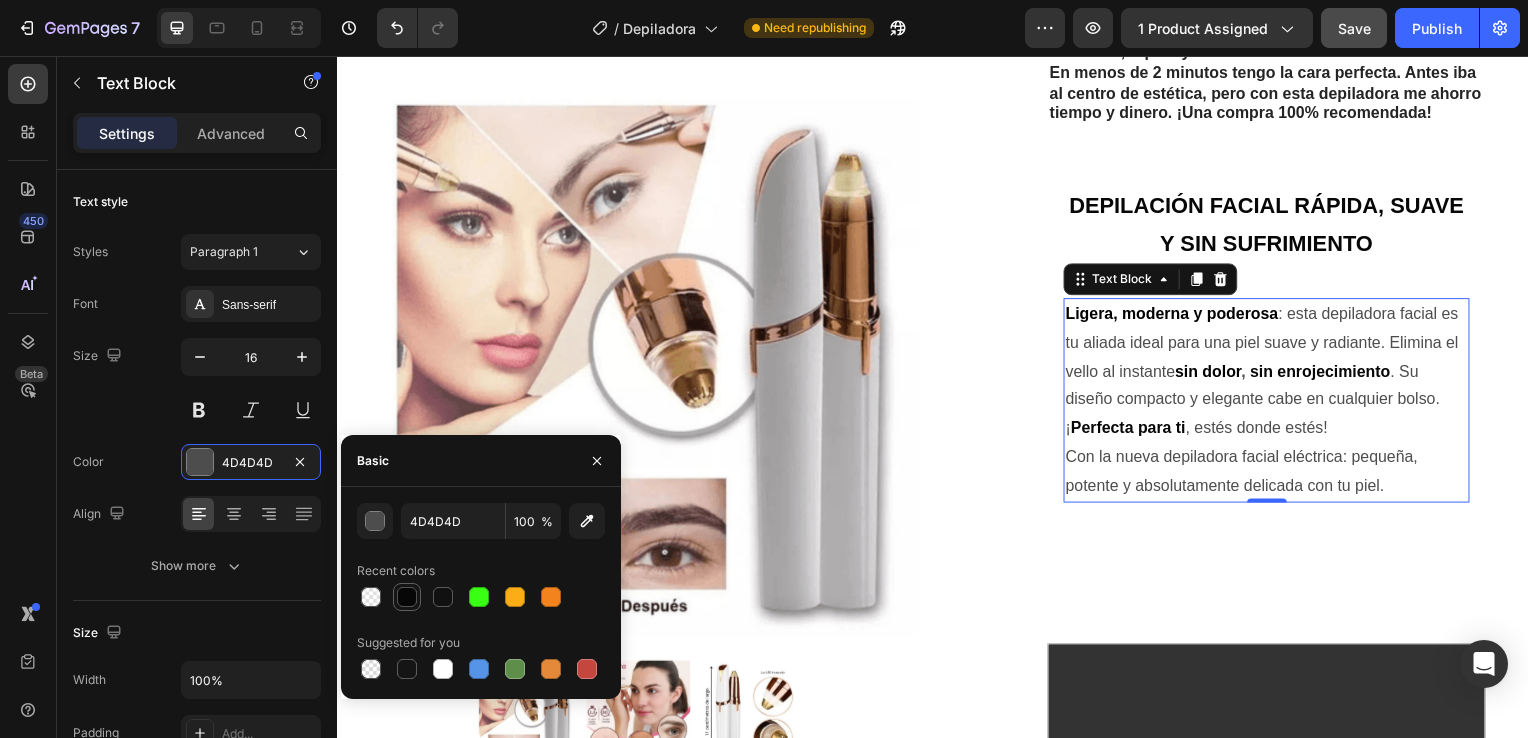 click at bounding box center (407, 597) 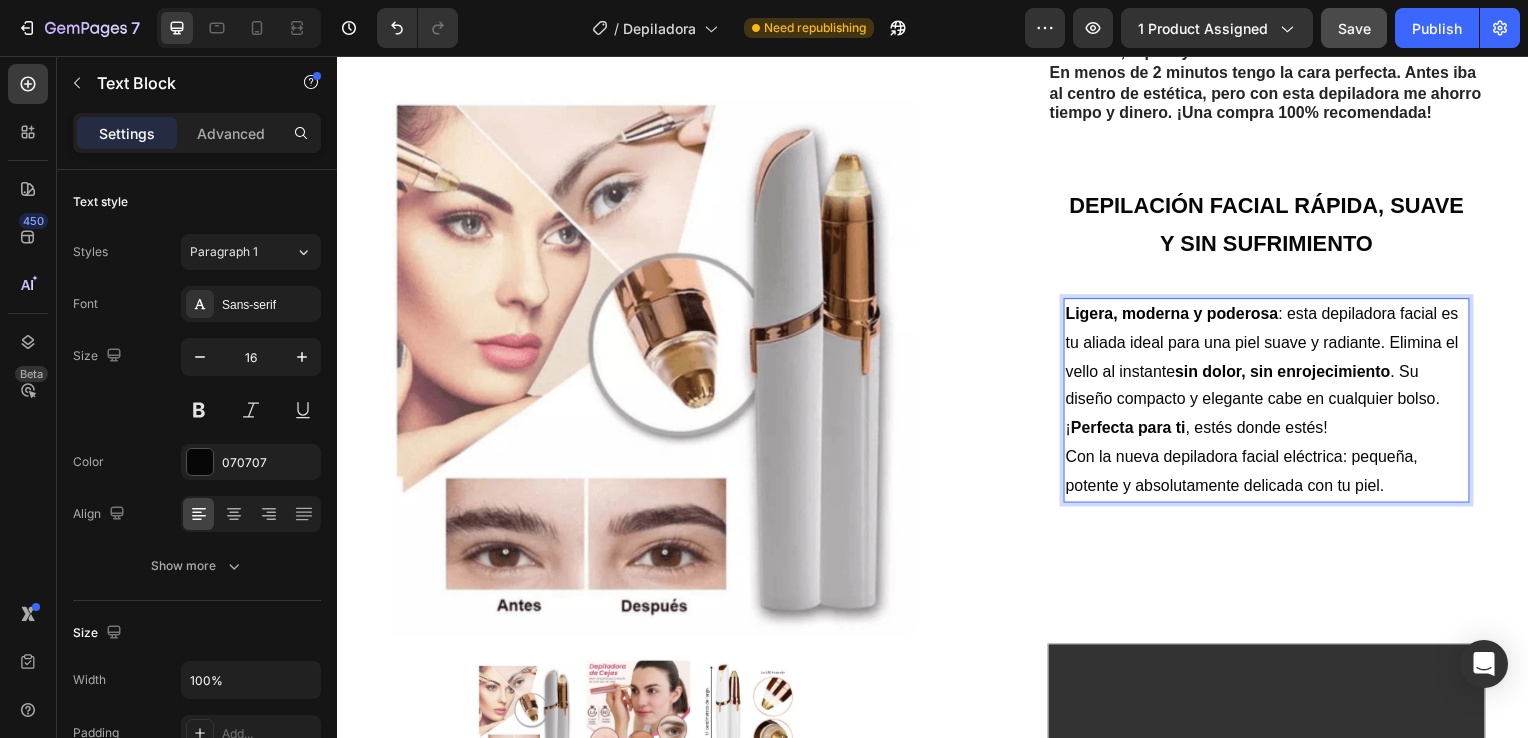 click on "Con la nueva depiladora facial eléctrica: pequeña, potente y absolutamente delicada con tu piel." at bounding box center (1272, 475) 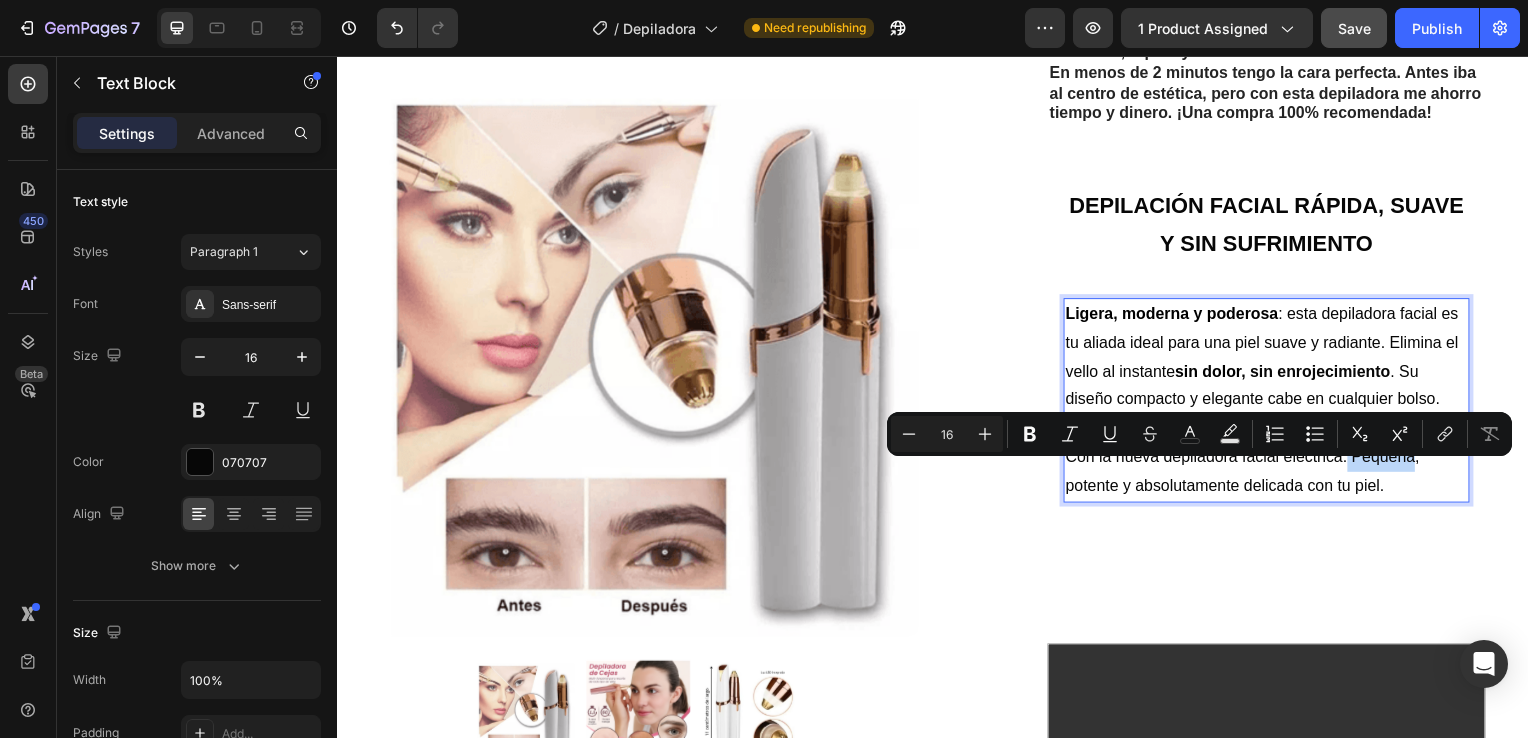 drag, startPoint x: 1345, startPoint y: 469, endPoint x: 1415, endPoint y: 478, distance: 70.5762 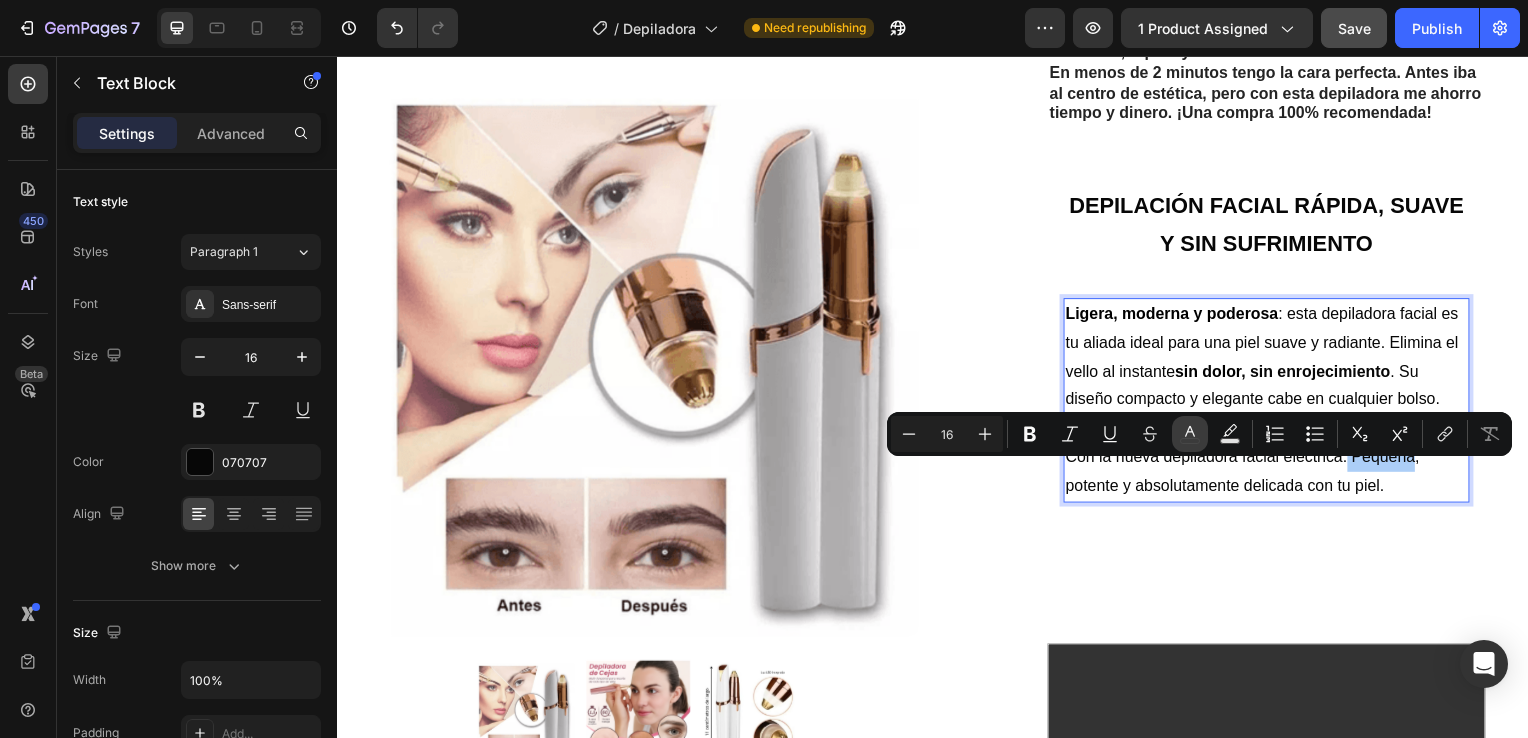 click 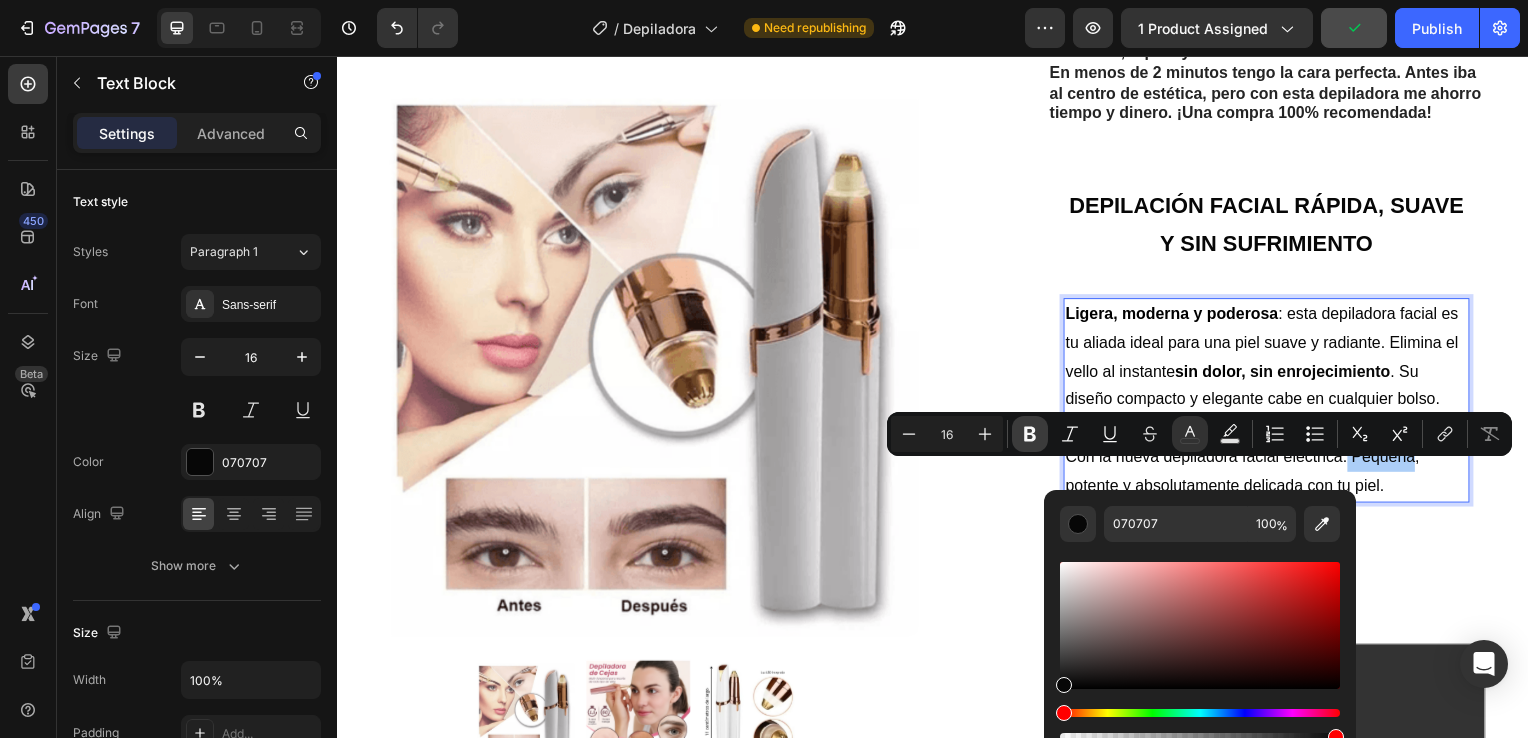 click 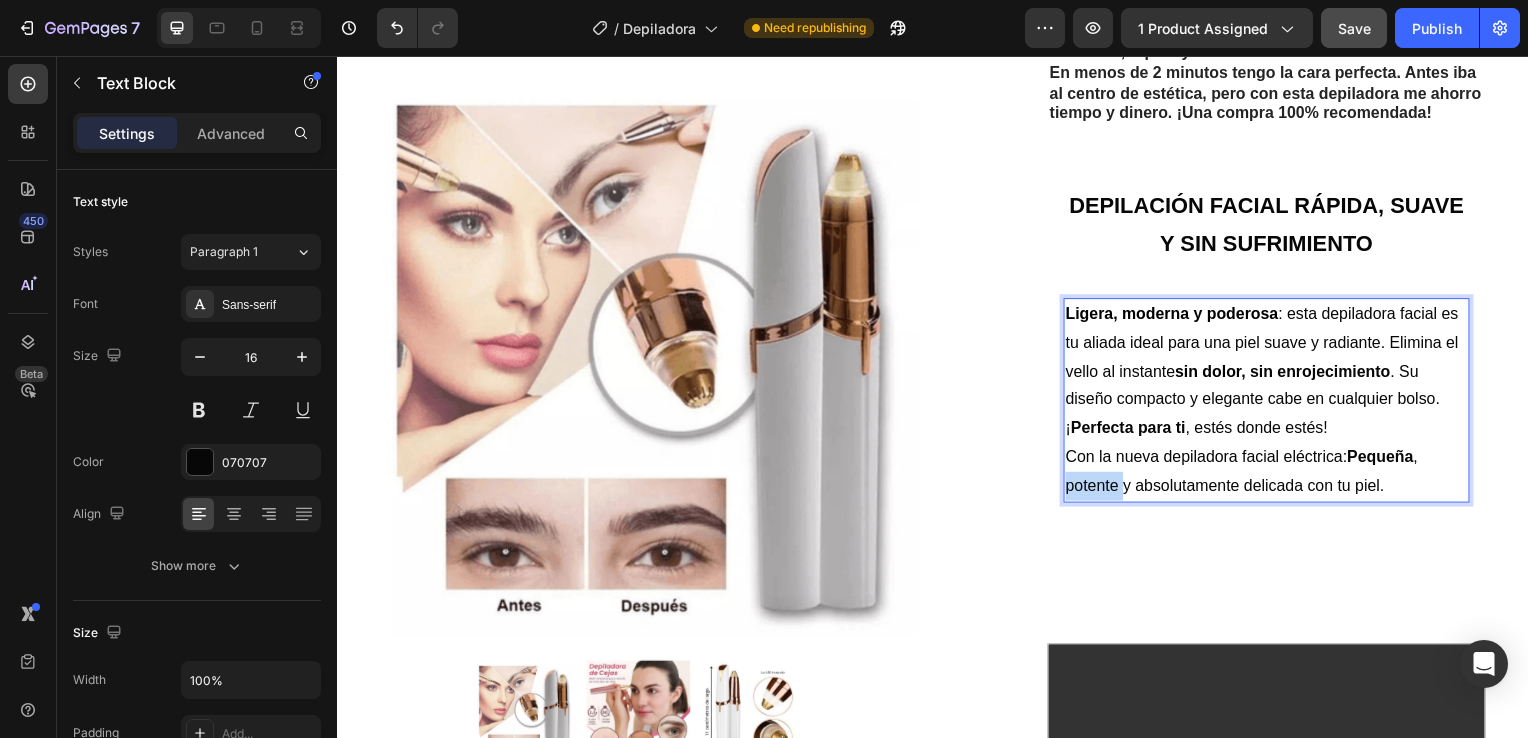 drag, startPoint x: 1063, startPoint y: 509, endPoint x: 1120, endPoint y: 513, distance: 57.14018 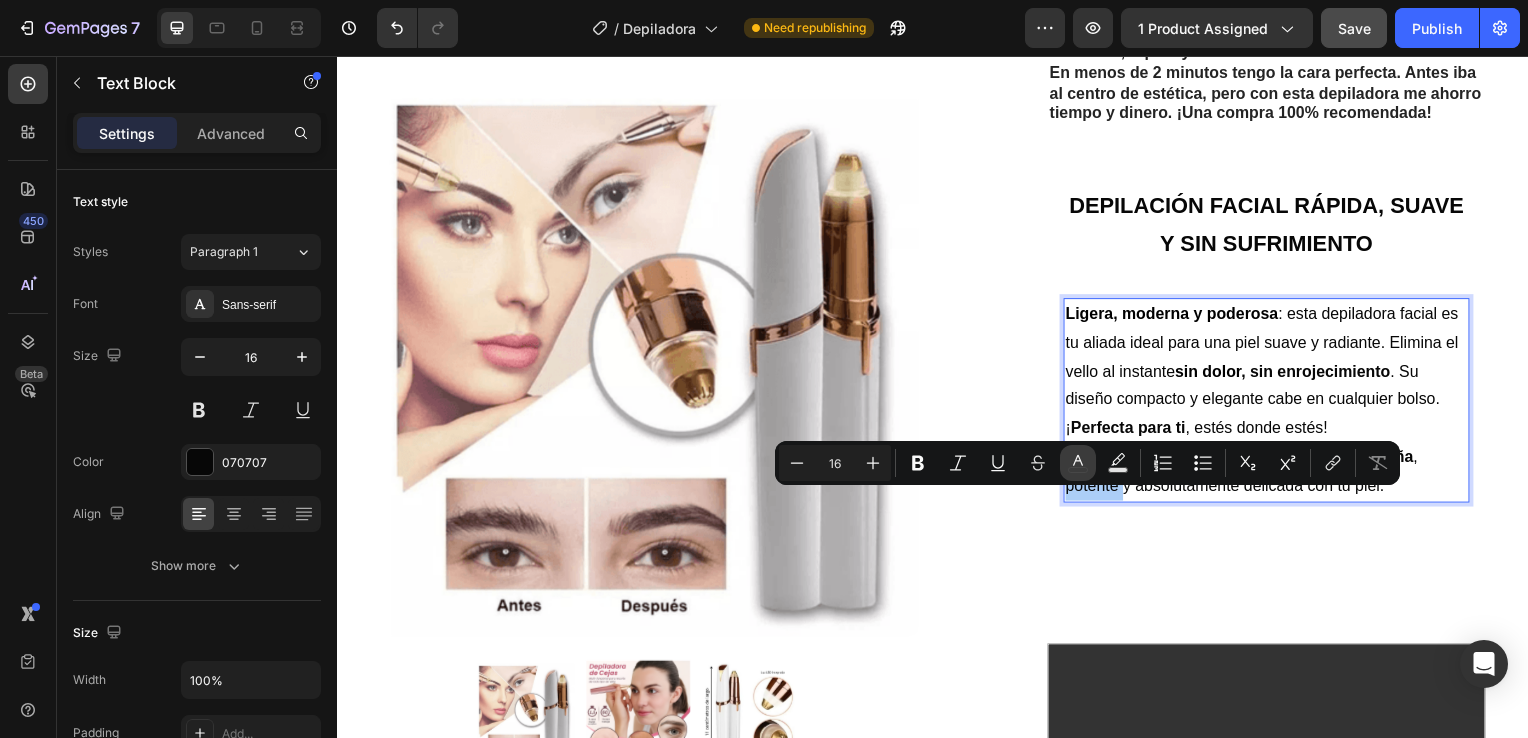 click 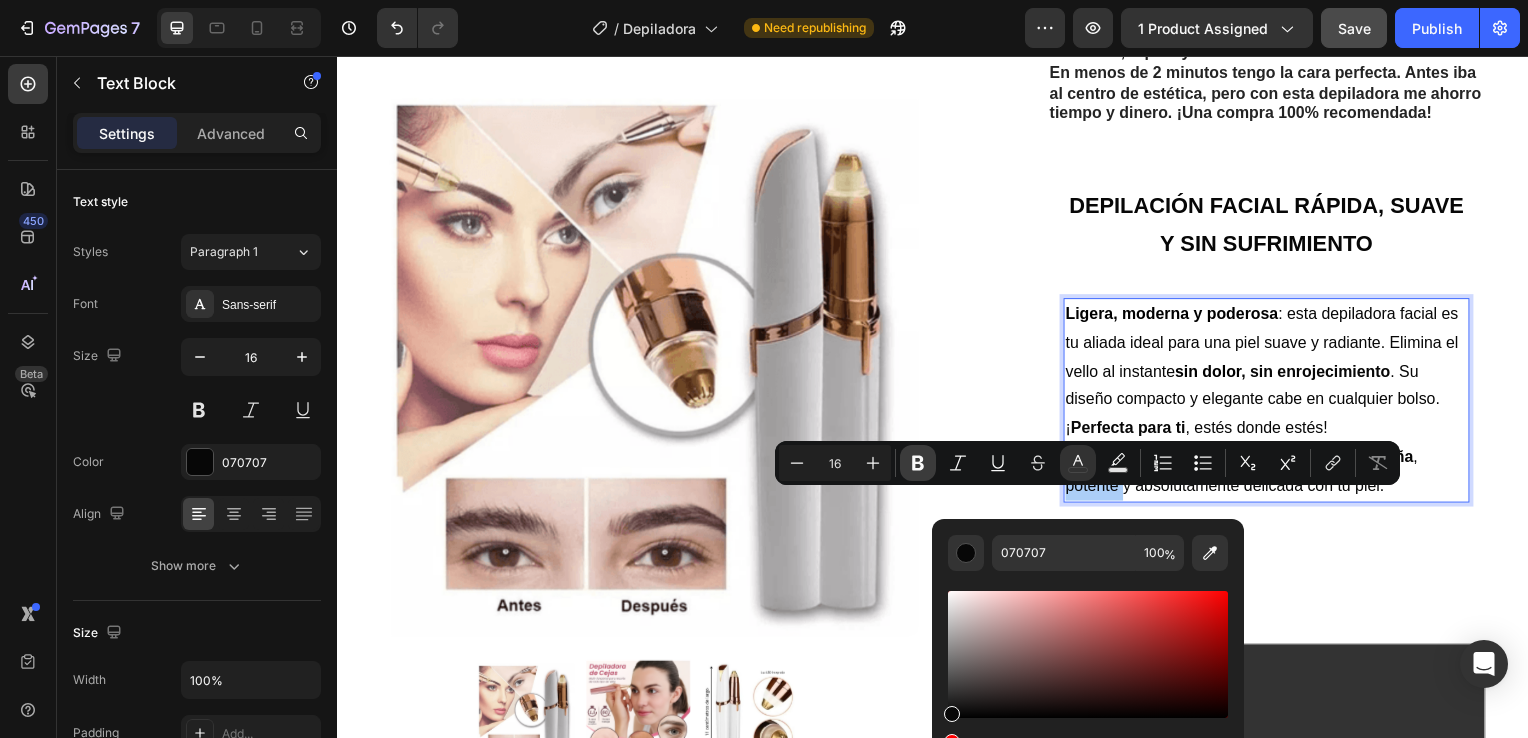click 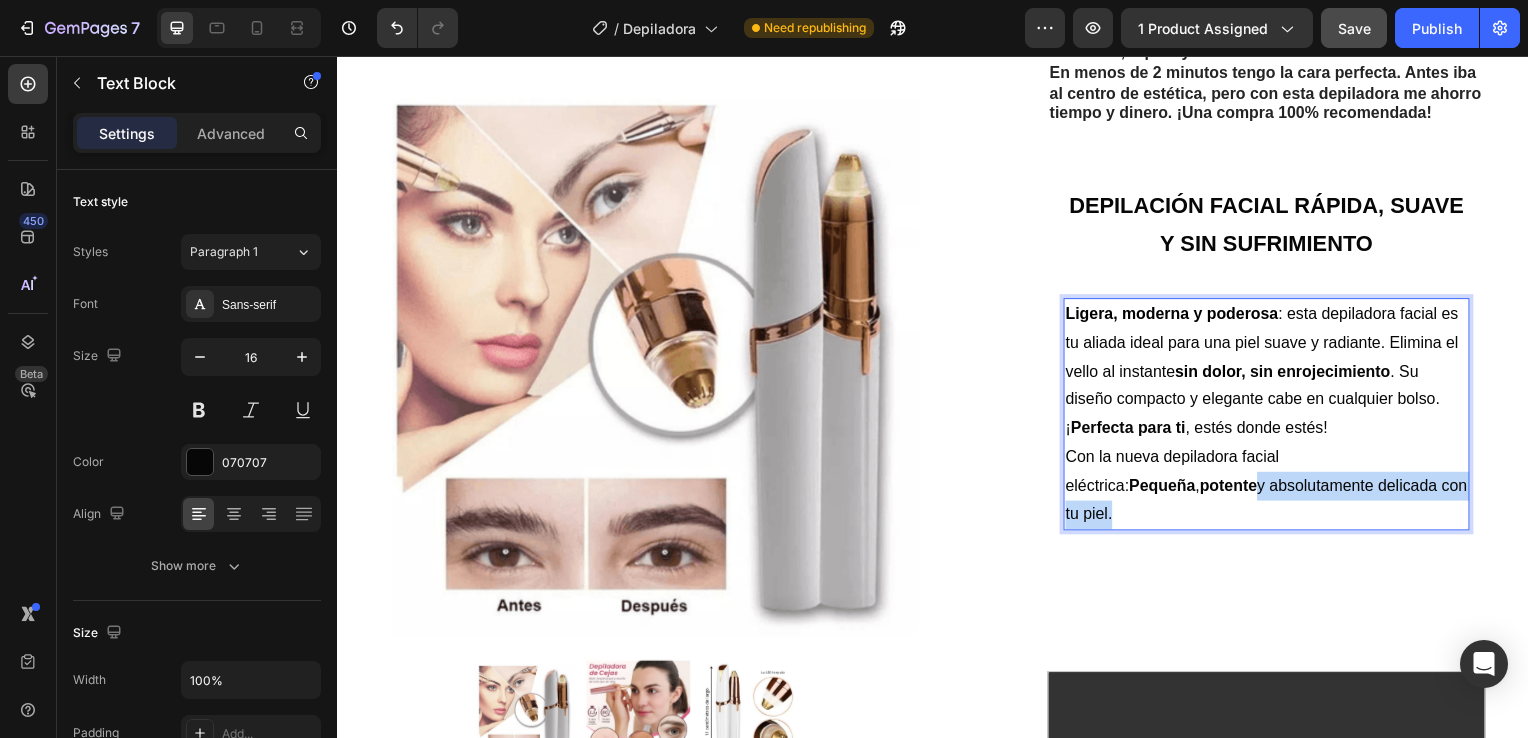 drag, startPoint x: 1124, startPoint y: 505, endPoint x: 1388, endPoint y: 506, distance: 264.0019 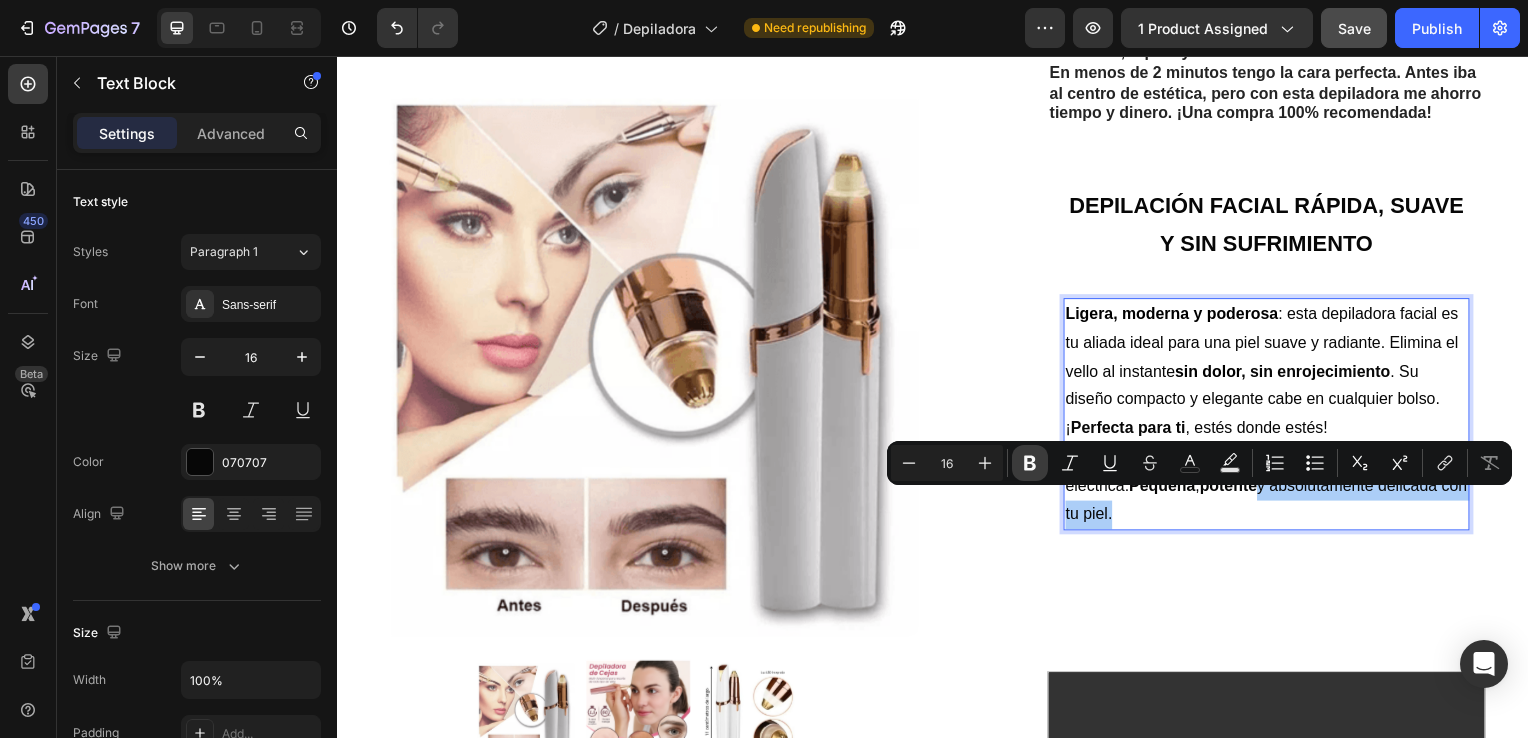 click 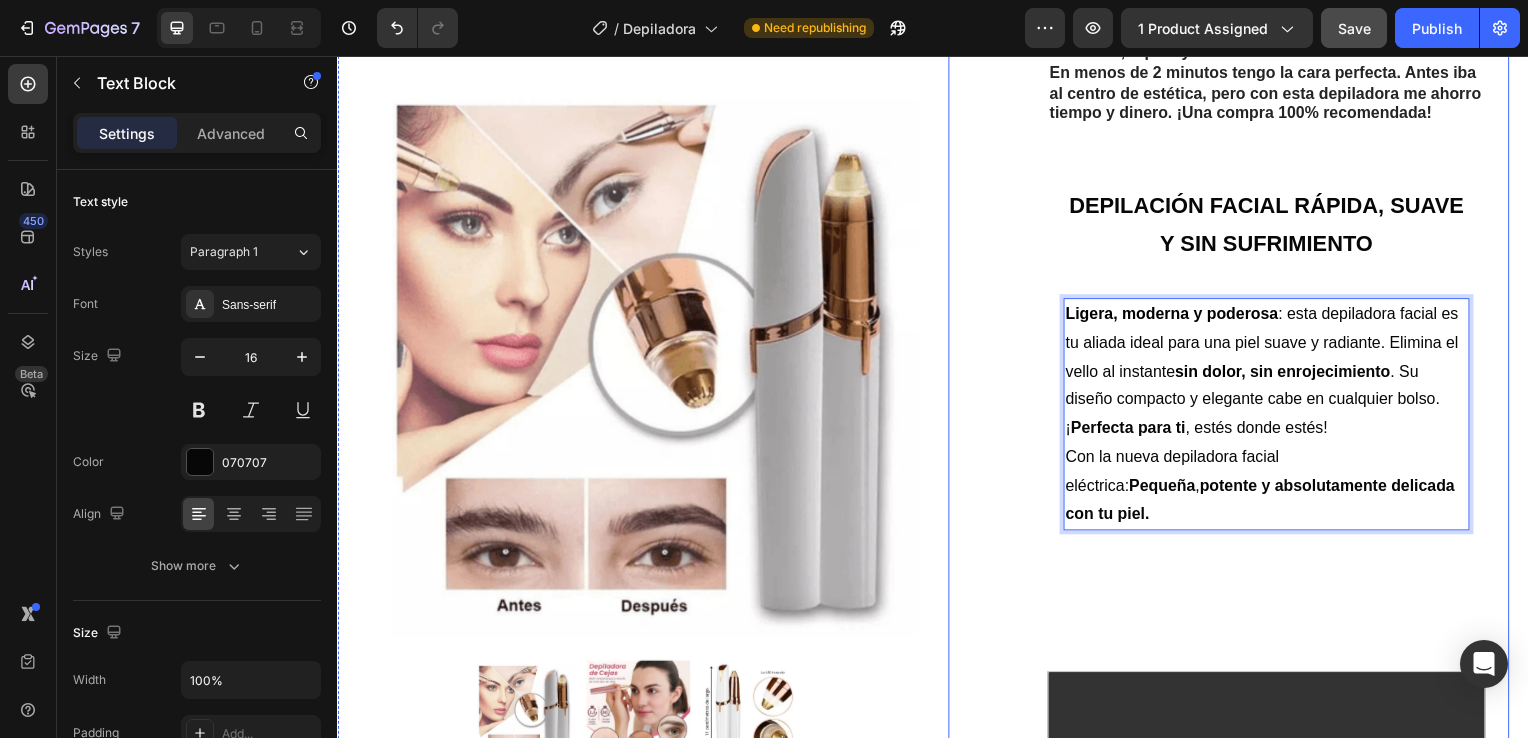 click on "Image Icon Icon Icon Icon Icon Icon List Lidia Perez Text Block Row Row
Icon Compra verificada. Text Block Row Row "Cómoda, rápida y sin dolor" En menos de 2 minutos tengo la cara perfecta. Antes iba al centro de estética, pero con esta depiladora me ahorro tiempo y dinero. ¡Una compra 100% recomendada!   Text Block DEPILACIÓN FACIAL RÁPIDA, SUAVE Y SIN SUFRIMIENTO Text Block Row Ligera, moderna y poderosa : esta depiladora facial es tu aliada ideal para una piel suave y radiante. Elimina el vello al instante  sin dolor ,   sin enrojecimiento . Su diseño compacto y elegante cabe en cualquier bolso. ¡ Perfecta para ti , estés donde estés! Con la nueva depiladora facial eléctrica:  Pequeña ,  potente y absolutamente delicada con tu piel. Text Block   0 Row Video Row Row" at bounding box center [1234, 441] 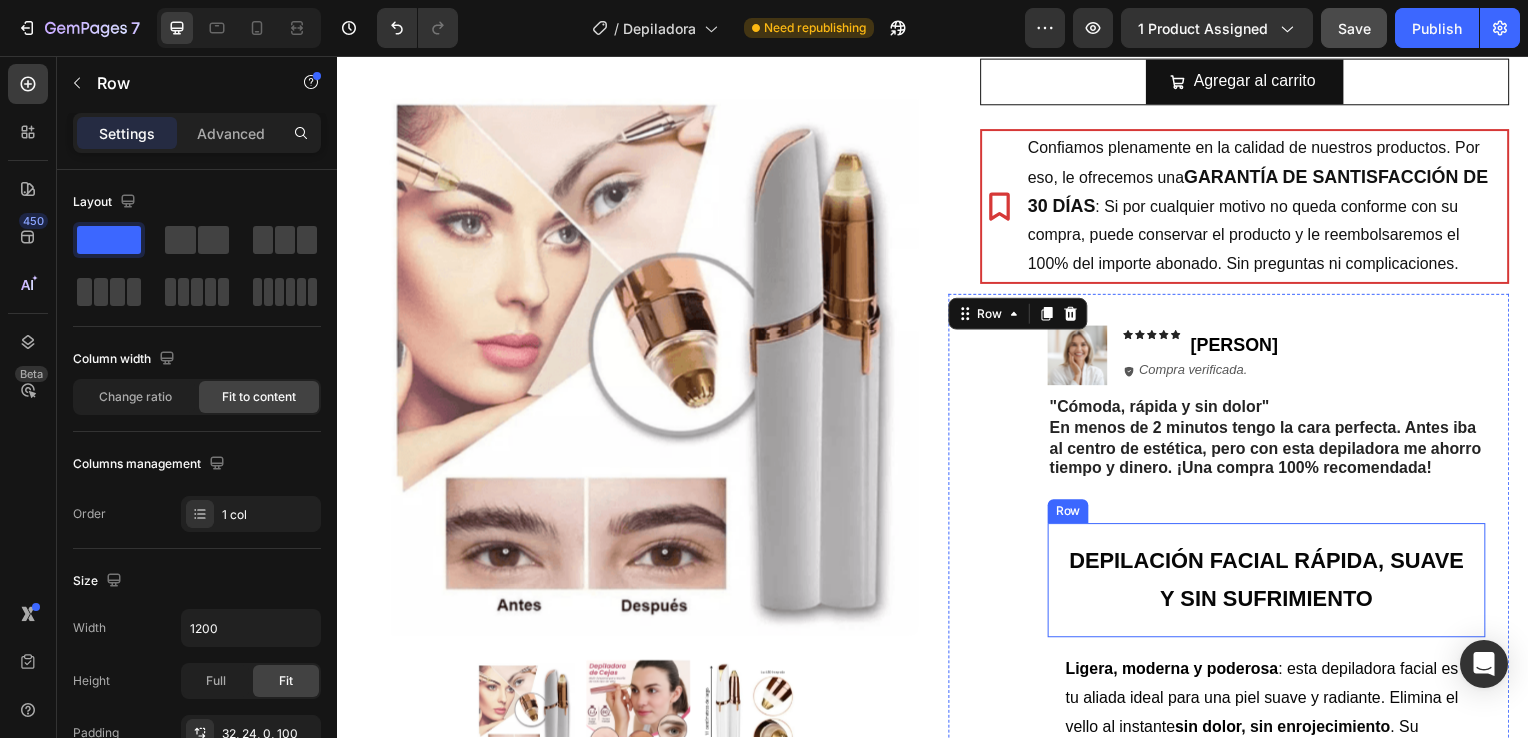 scroll, scrollTop: 440, scrollLeft: 0, axis: vertical 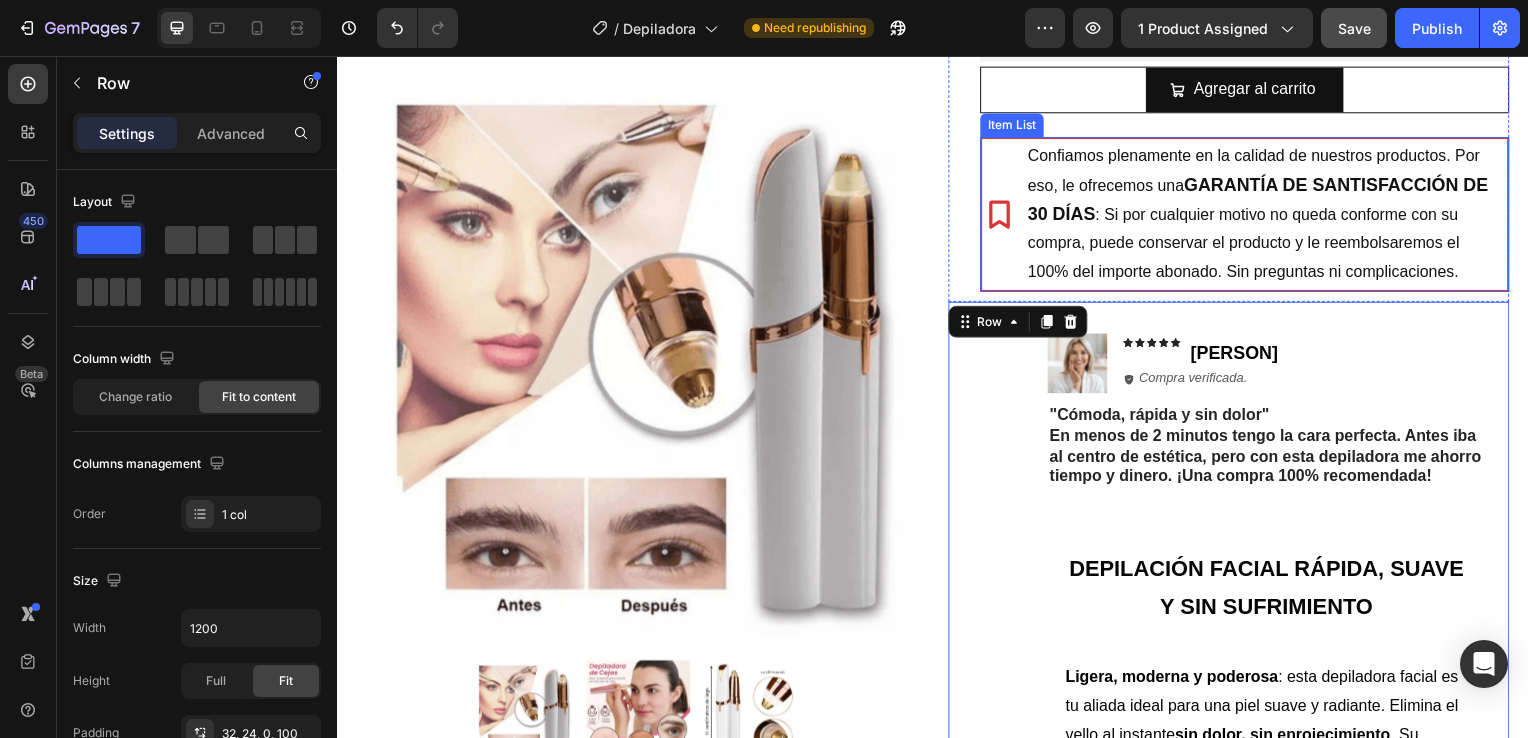 click on "Confiamos plenamente en la calidad de nuestros productos. Por eso, le ofrecemos una  GARANTÍA DE SANTISFACCIÓN DE 30 DÍAS : Si por cualquier motivo no queda conforme con su compra, puede conservar el producto y le reembolsaremos el 100% del importe abonado. Sin preguntas ni complicaciones." at bounding box center [1272, 216] 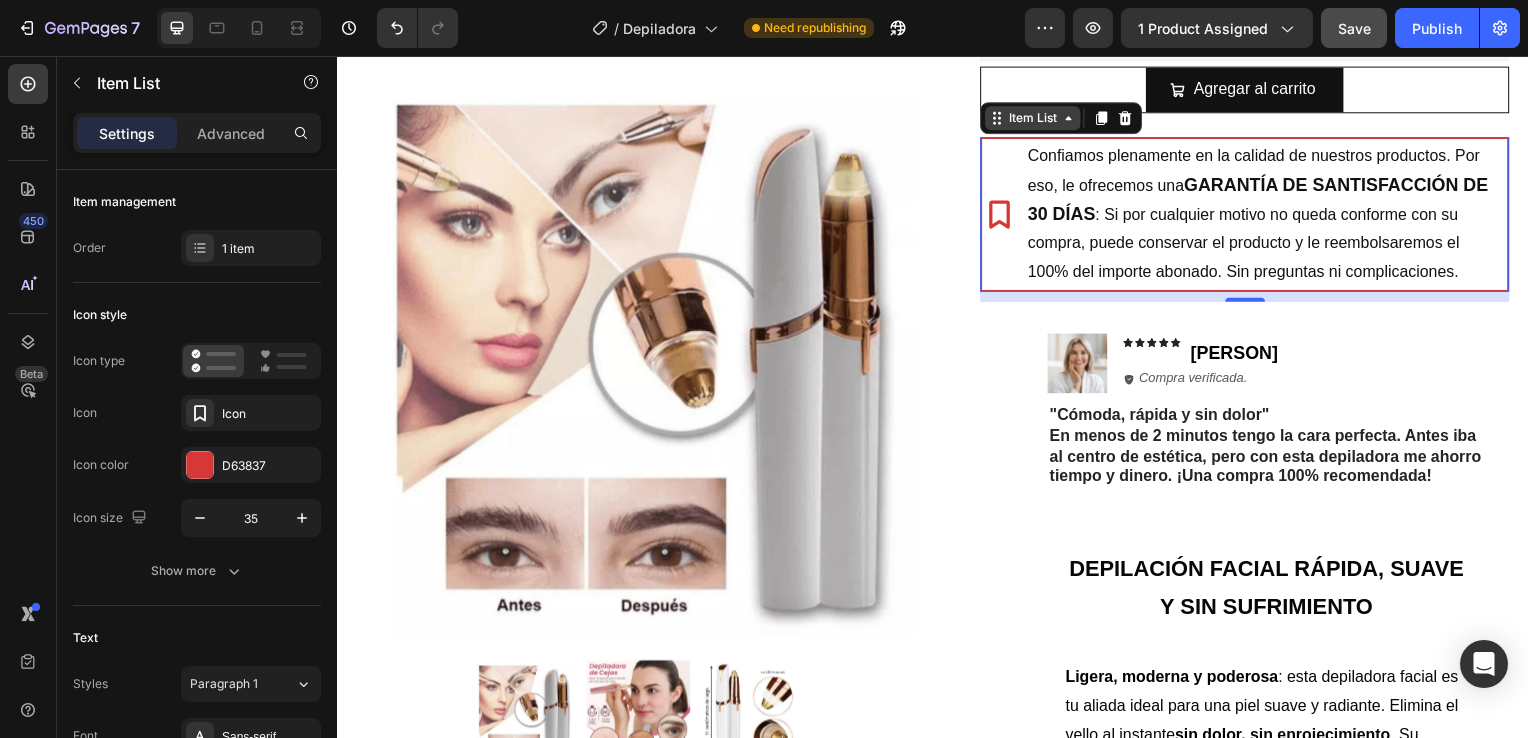 click 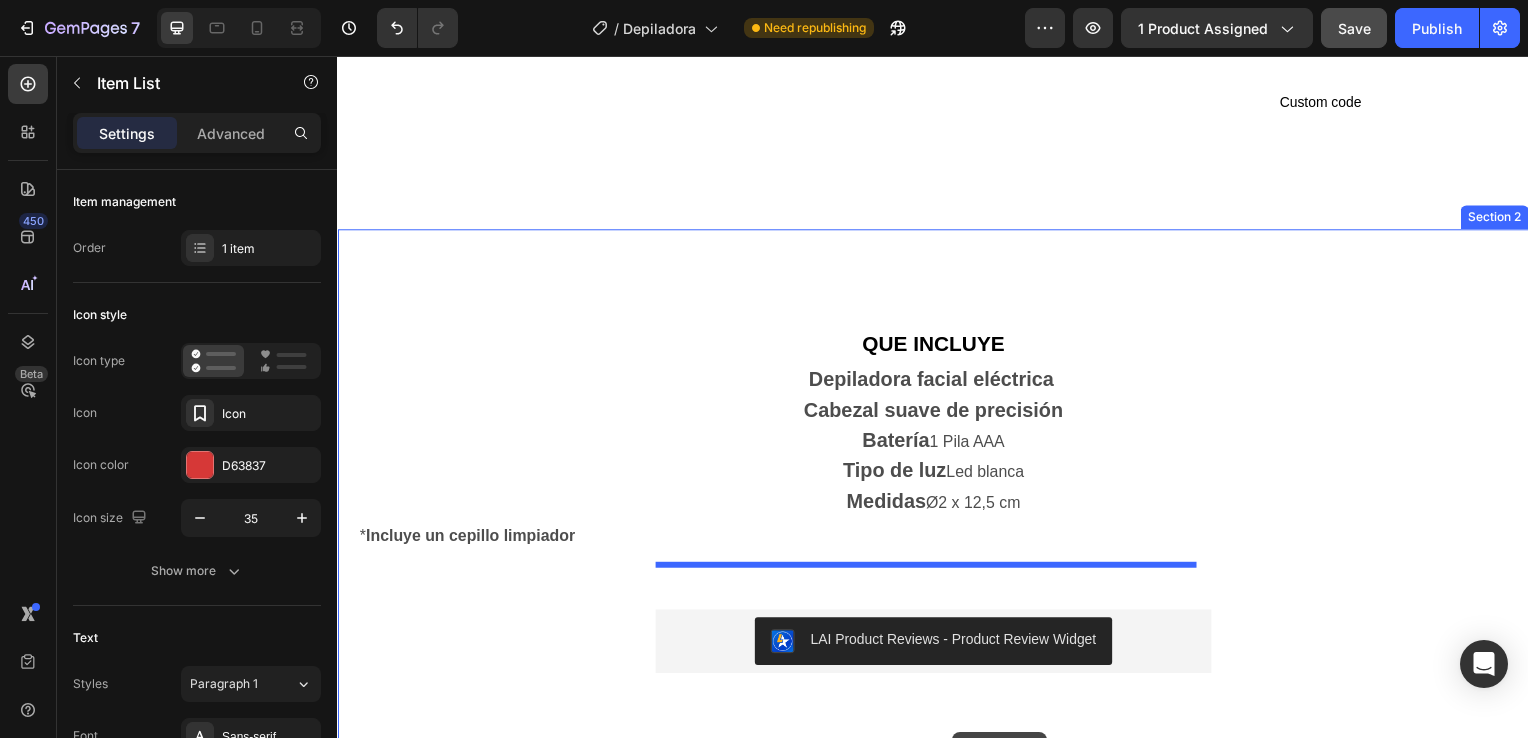 scroll, scrollTop: 2774, scrollLeft: 0, axis: vertical 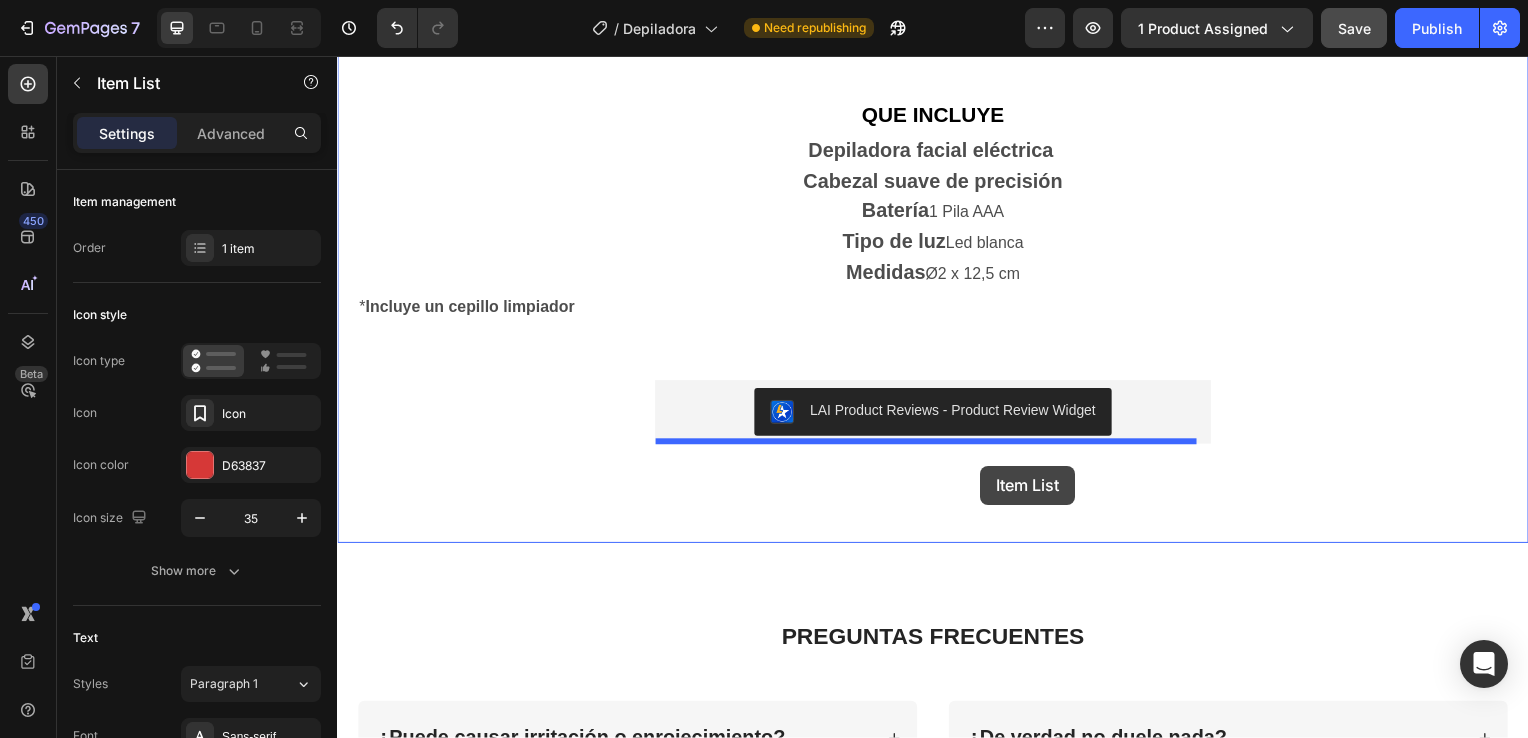 drag, startPoint x: 1047, startPoint y: 124, endPoint x: 985, endPoint y: 469, distance: 350.52673 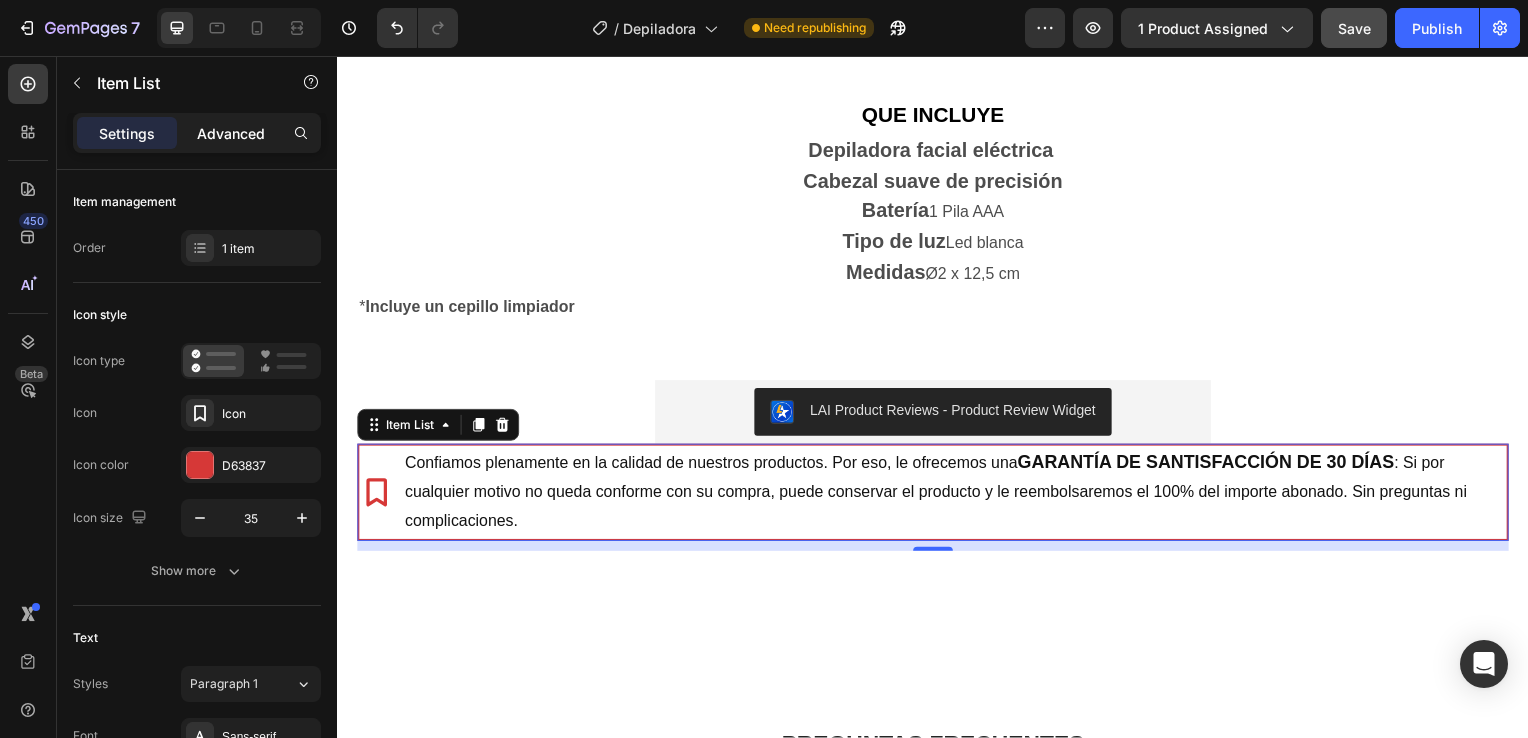 click on "Advanced" at bounding box center [231, 133] 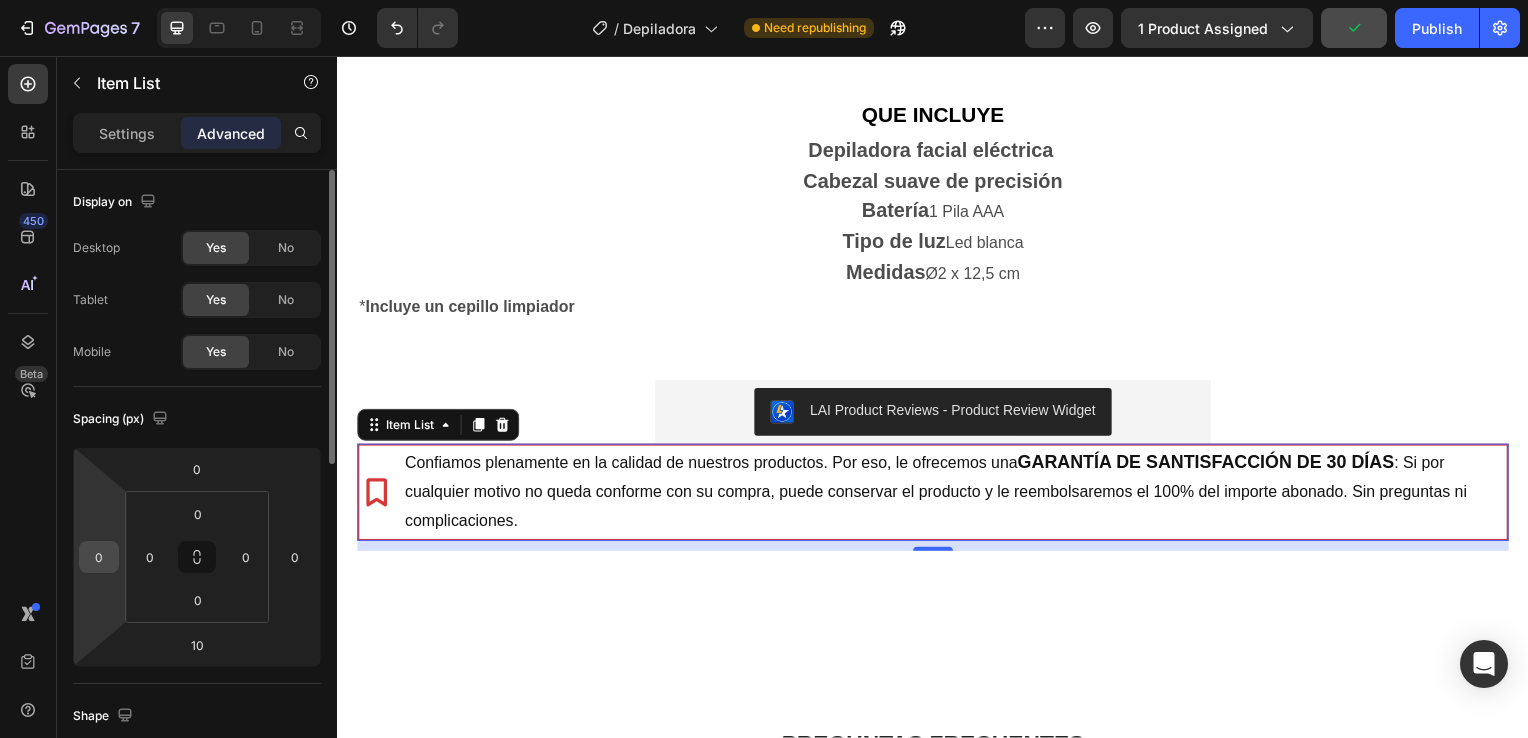 click on "0" at bounding box center [99, 557] 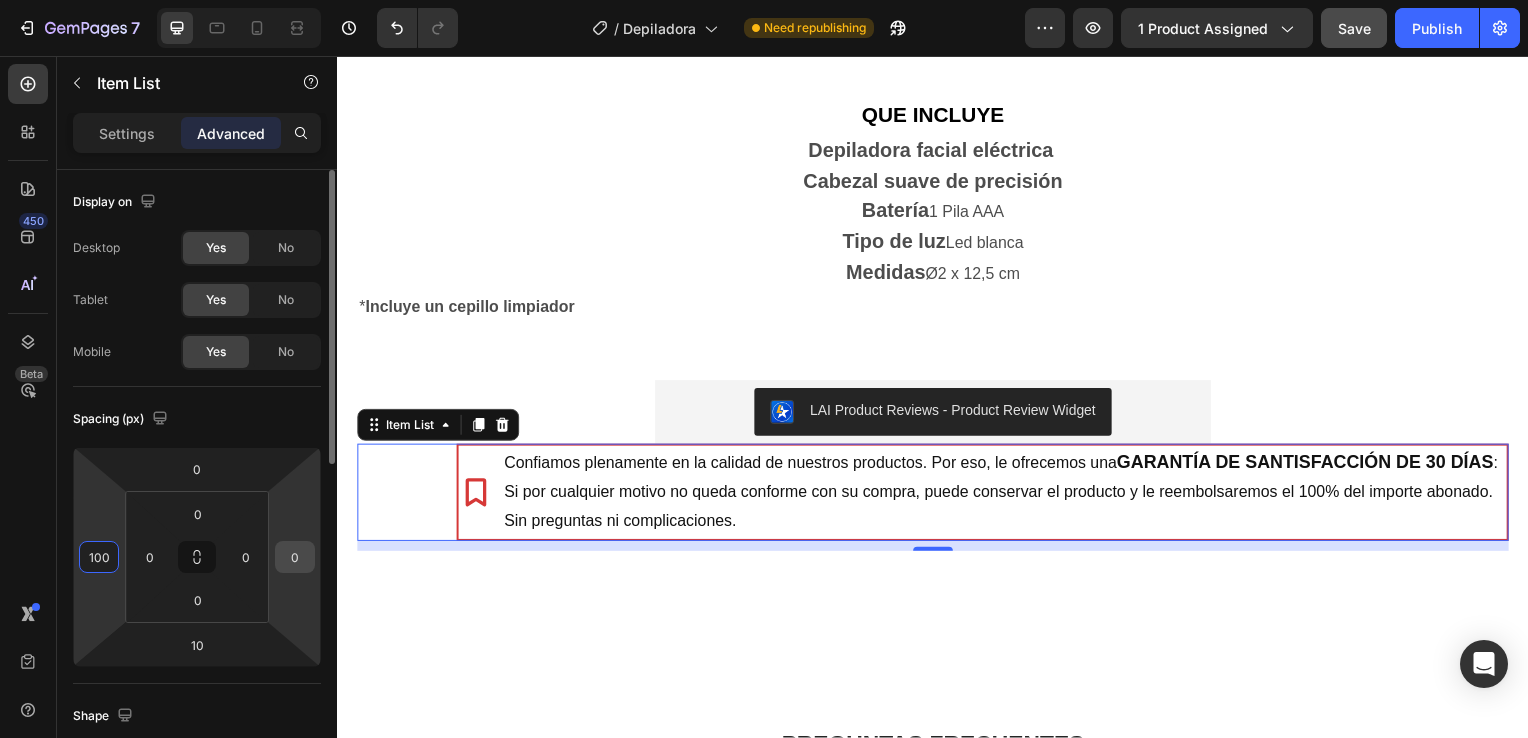 type on "100" 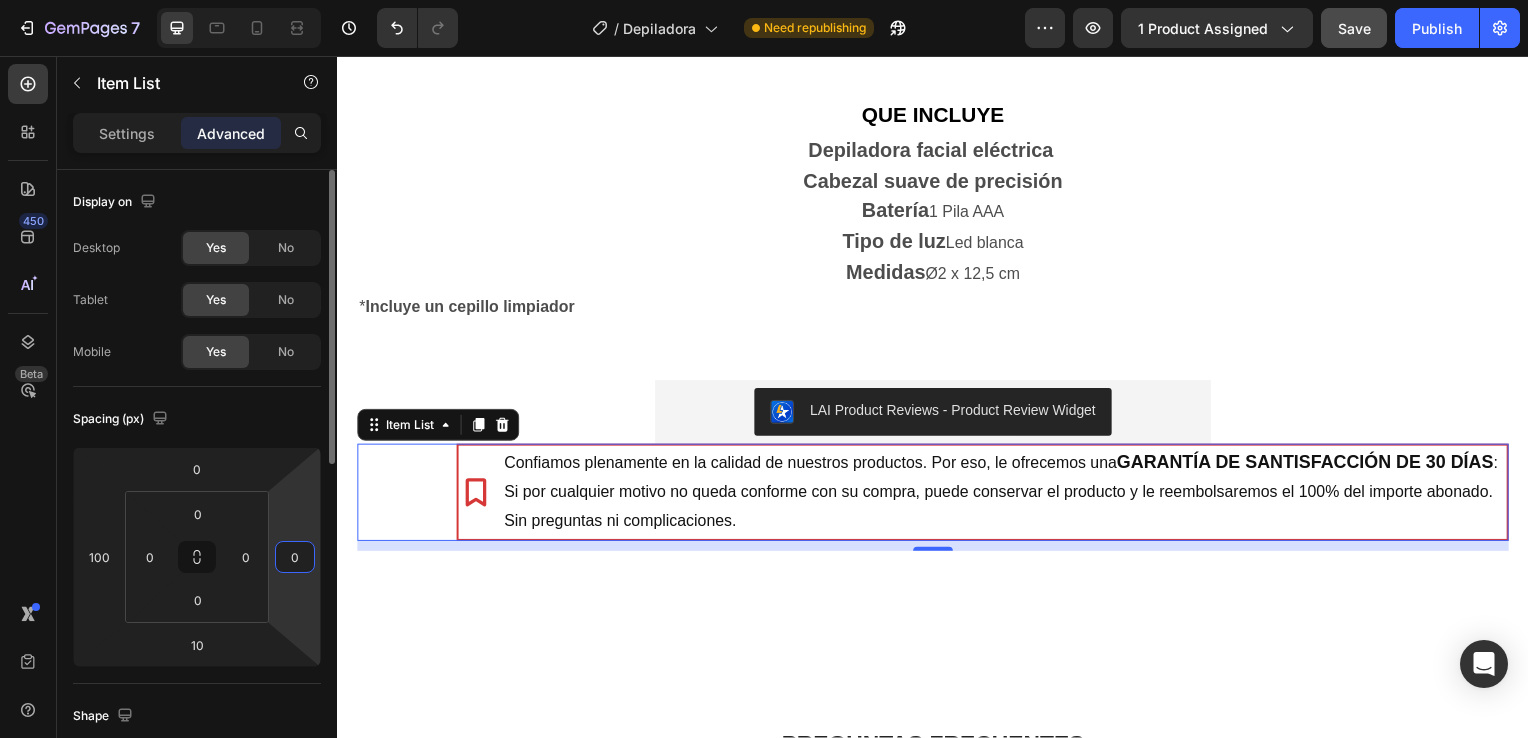 click on "0" at bounding box center (295, 557) 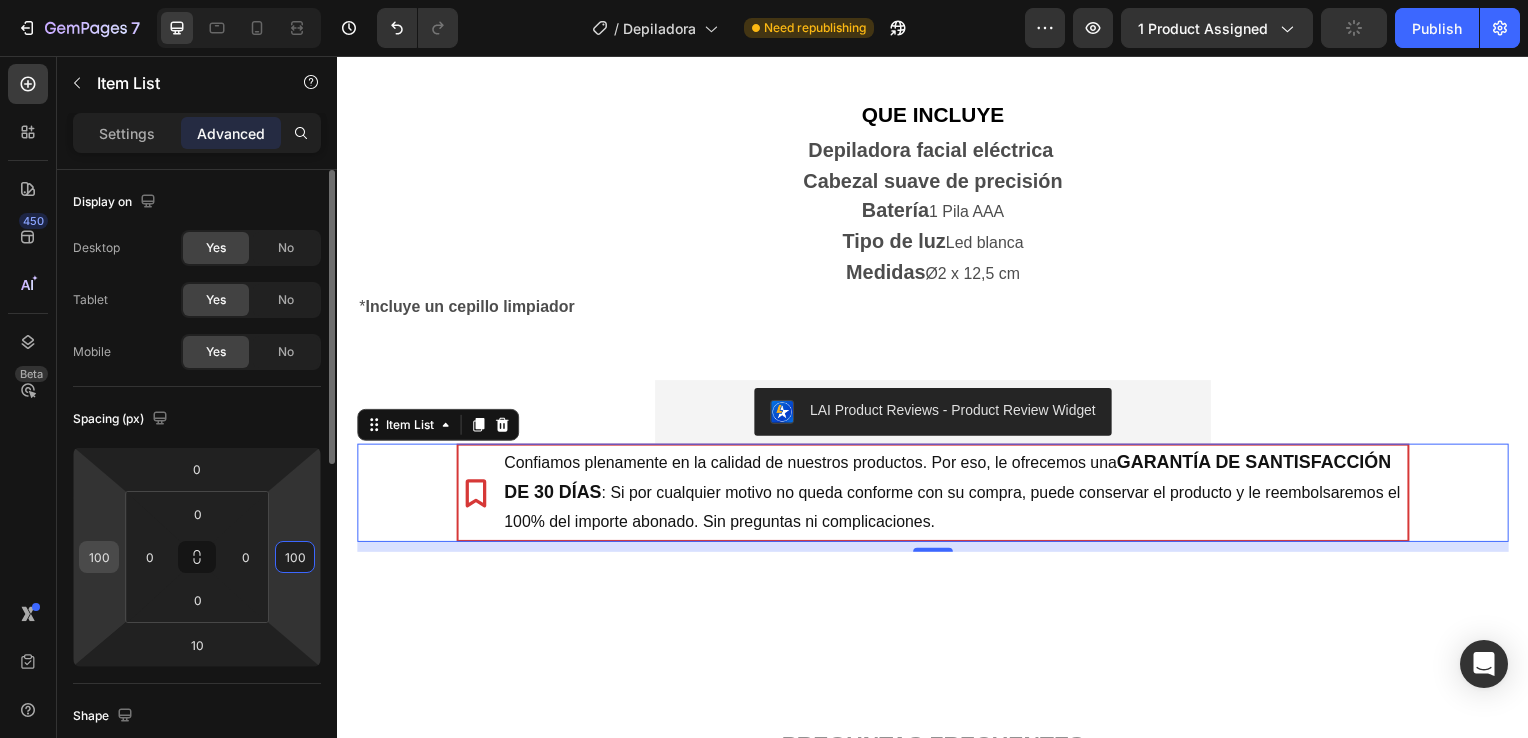 type on "100" 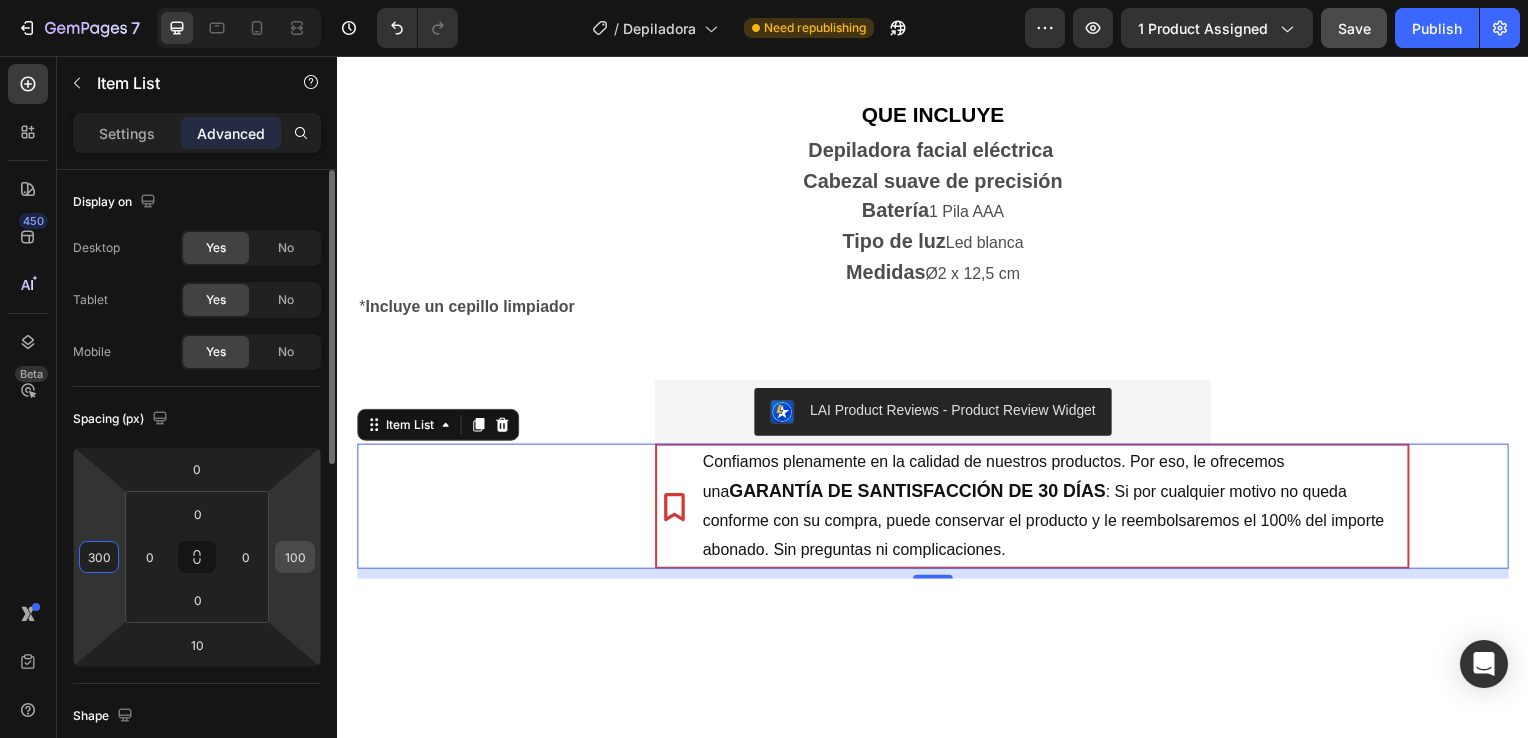 type on "300" 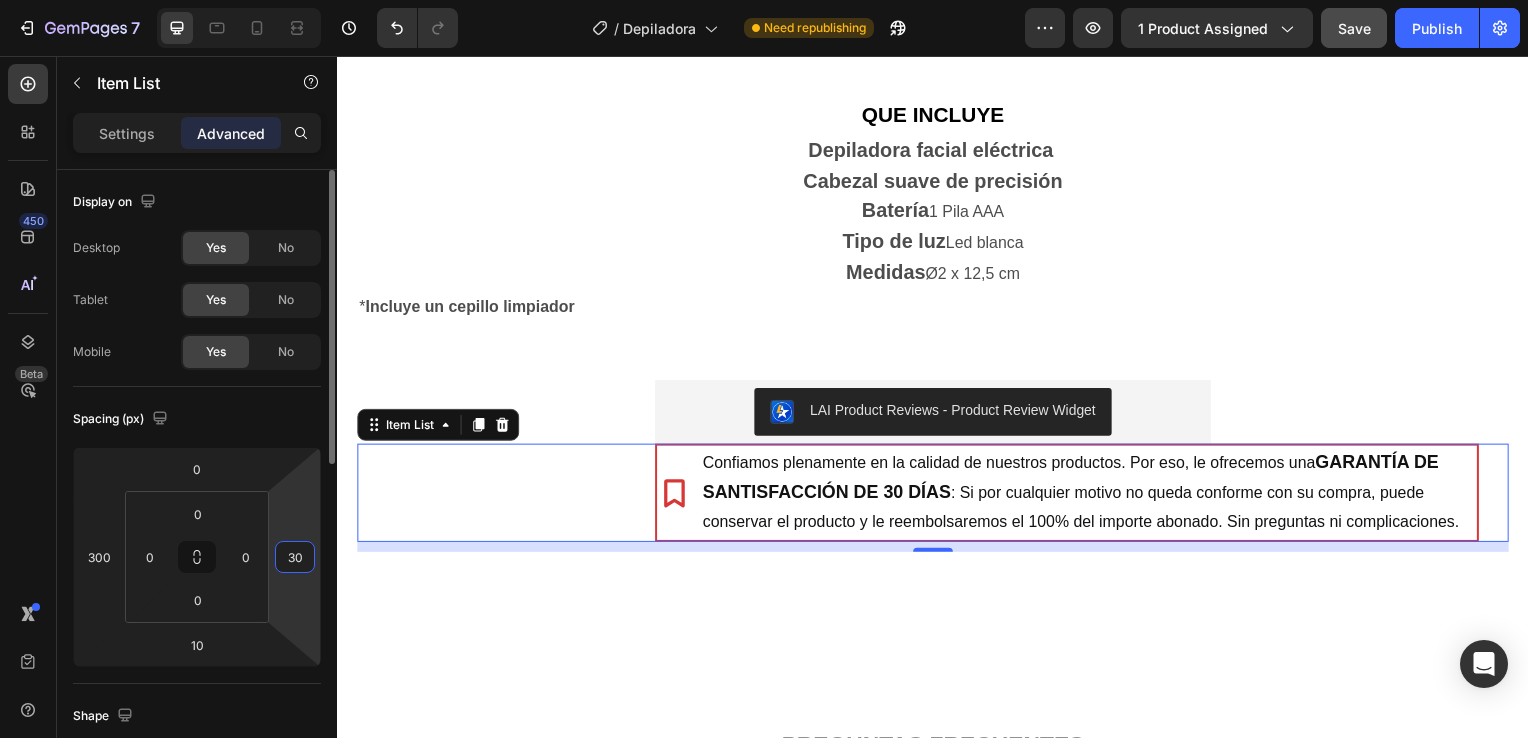 type on "300" 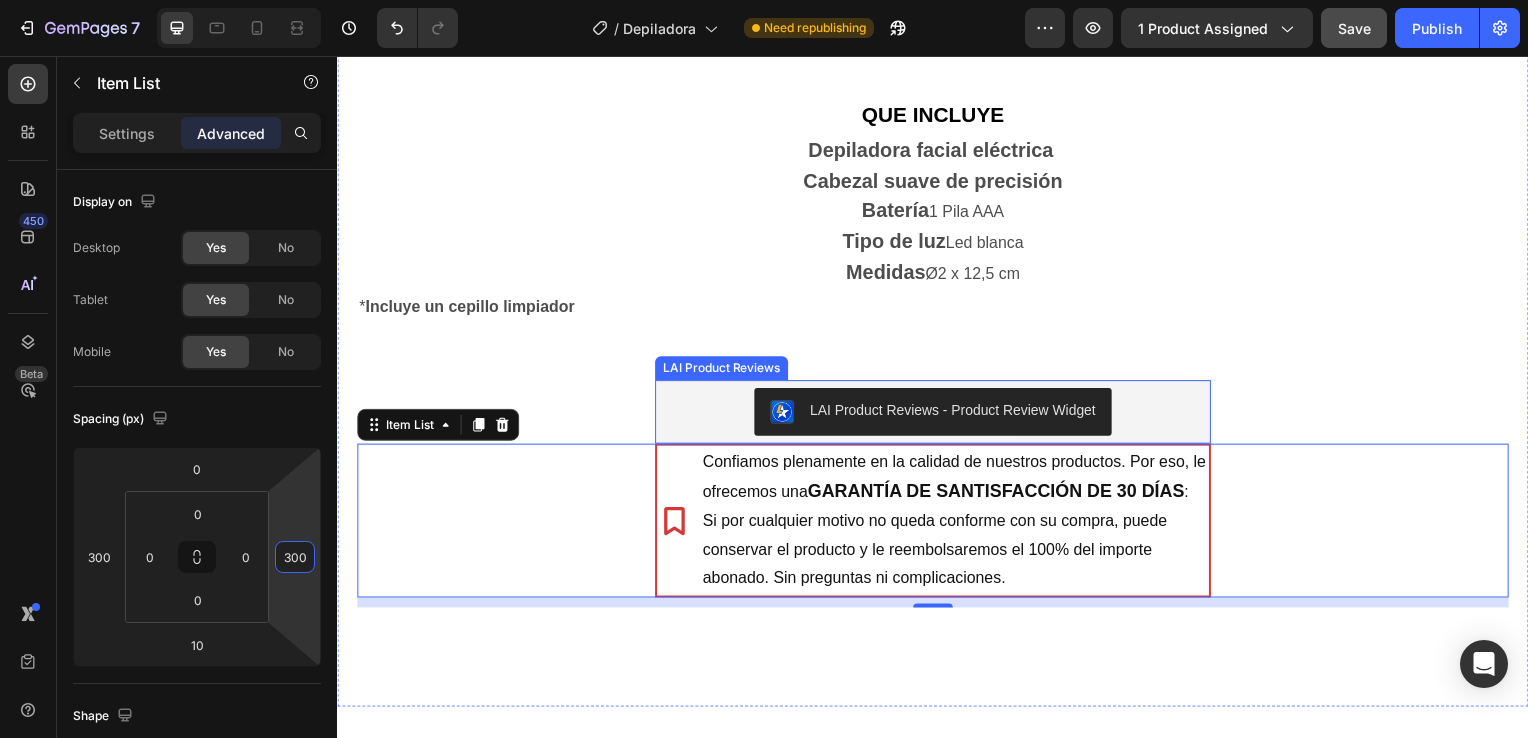 click on "LAI Product Reviews - Product Review Widget" at bounding box center (937, 415) 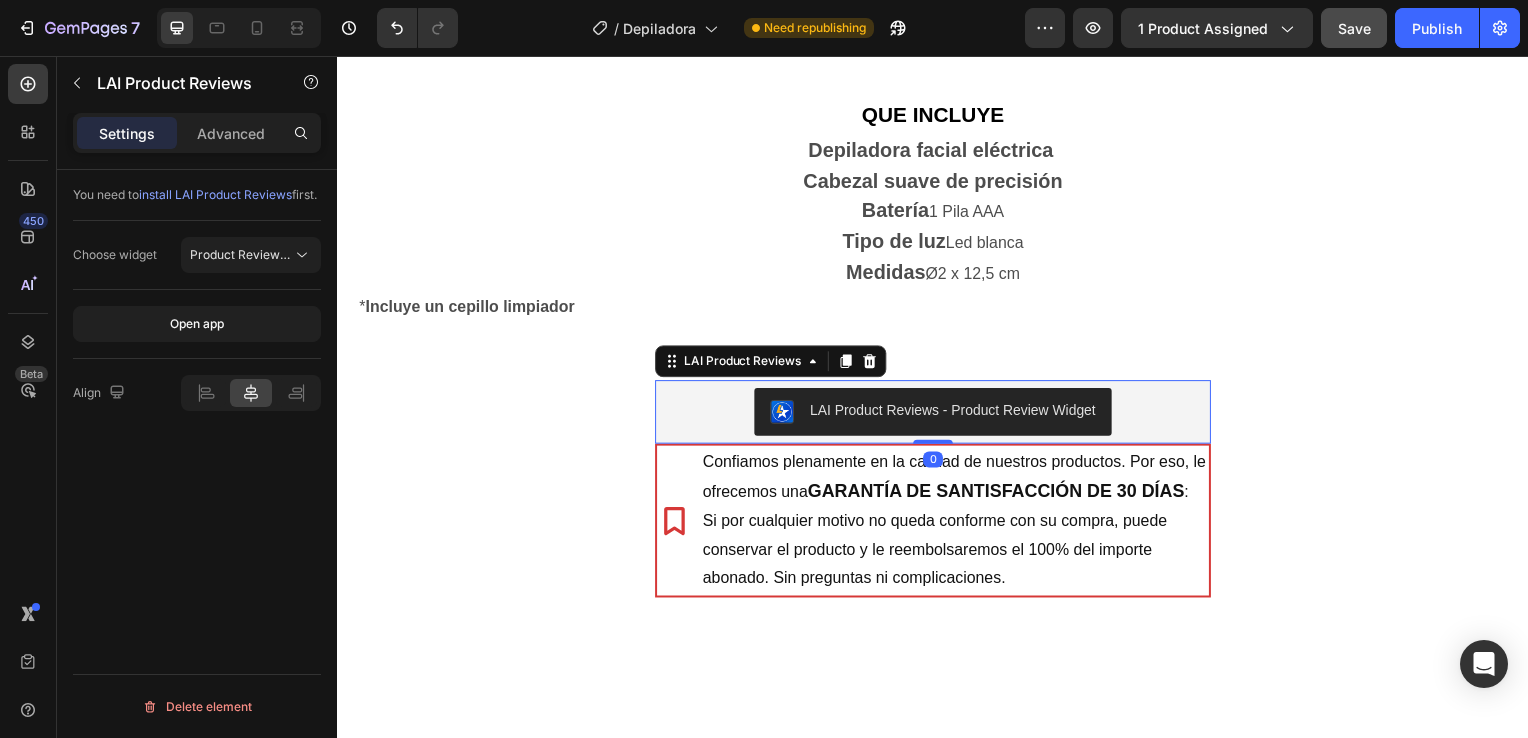 click on "LAI Product Reviews - Product Review Widget" at bounding box center (937, 415) 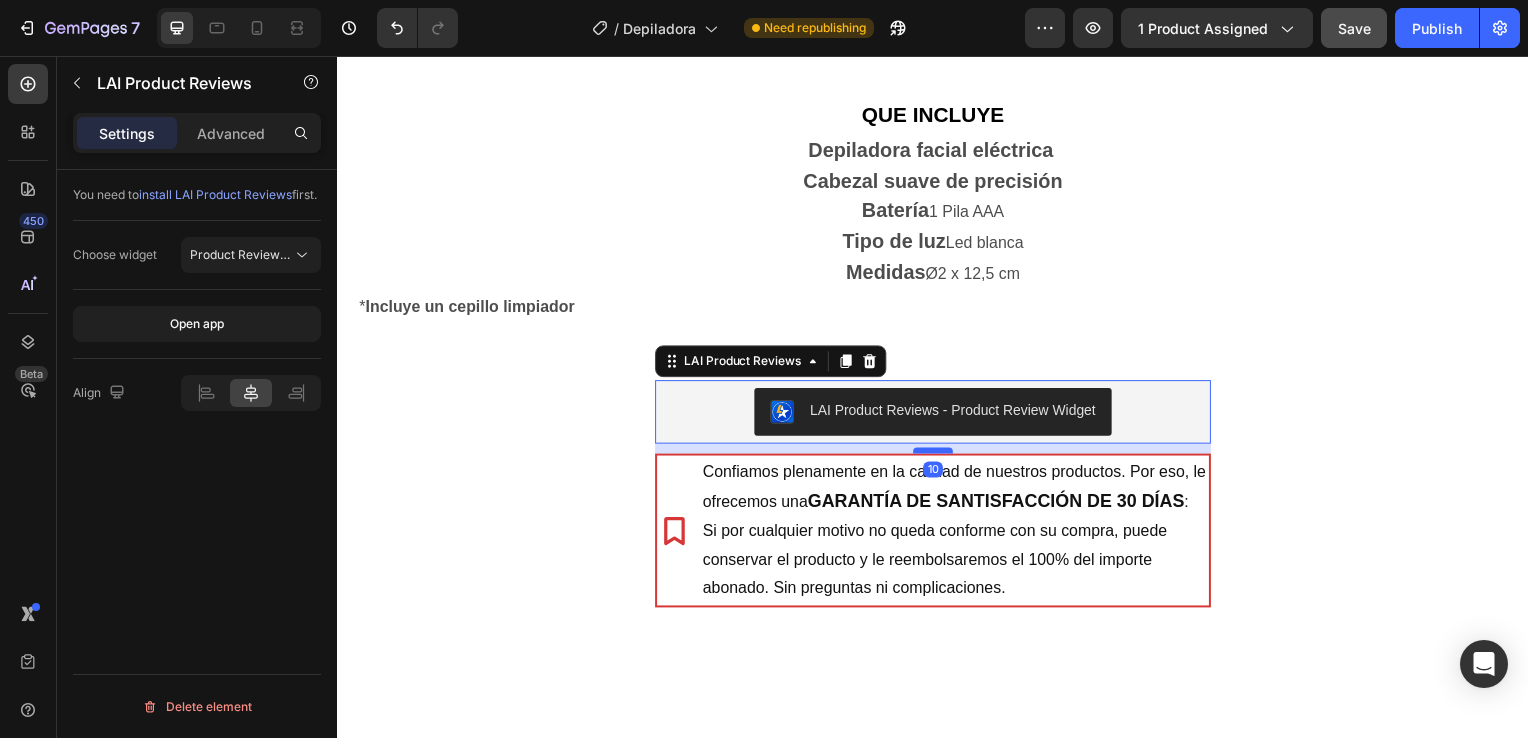 drag, startPoint x: 928, startPoint y: 440, endPoint x: 930, endPoint y: 450, distance: 10.198039 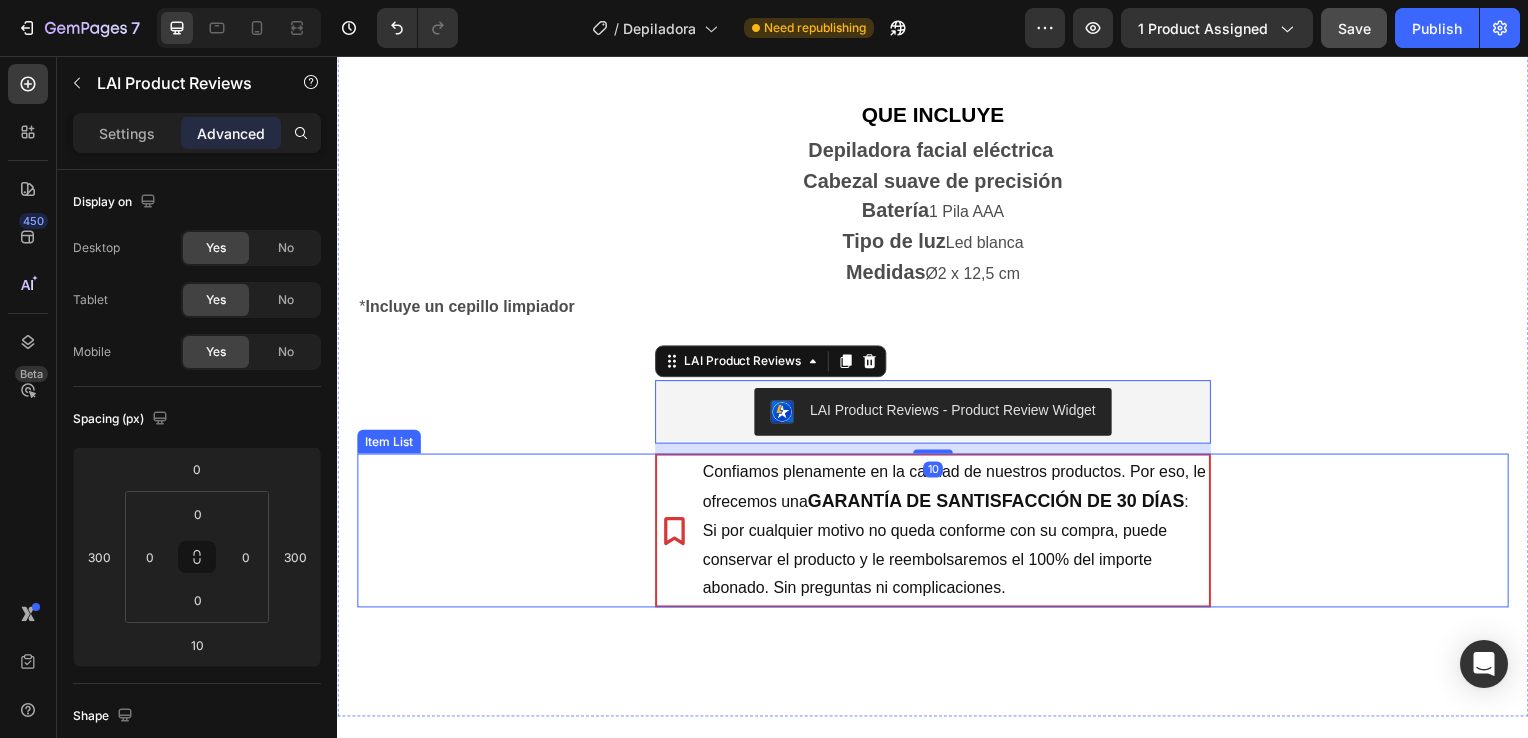 click on "Confiamos plenamente en la calidad de nuestros productos. Por eso, le ofrecemos una  GARANTÍA DE SANTISFACCIÓN DE 30 DÍAS : Si por cualquier motivo no queda conforme con su compra, puede conservar el producto y le reembolsaremos el 100% del importe abonado. Sin preguntas ni complicaciones. Item List" at bounding box center (937, 534) 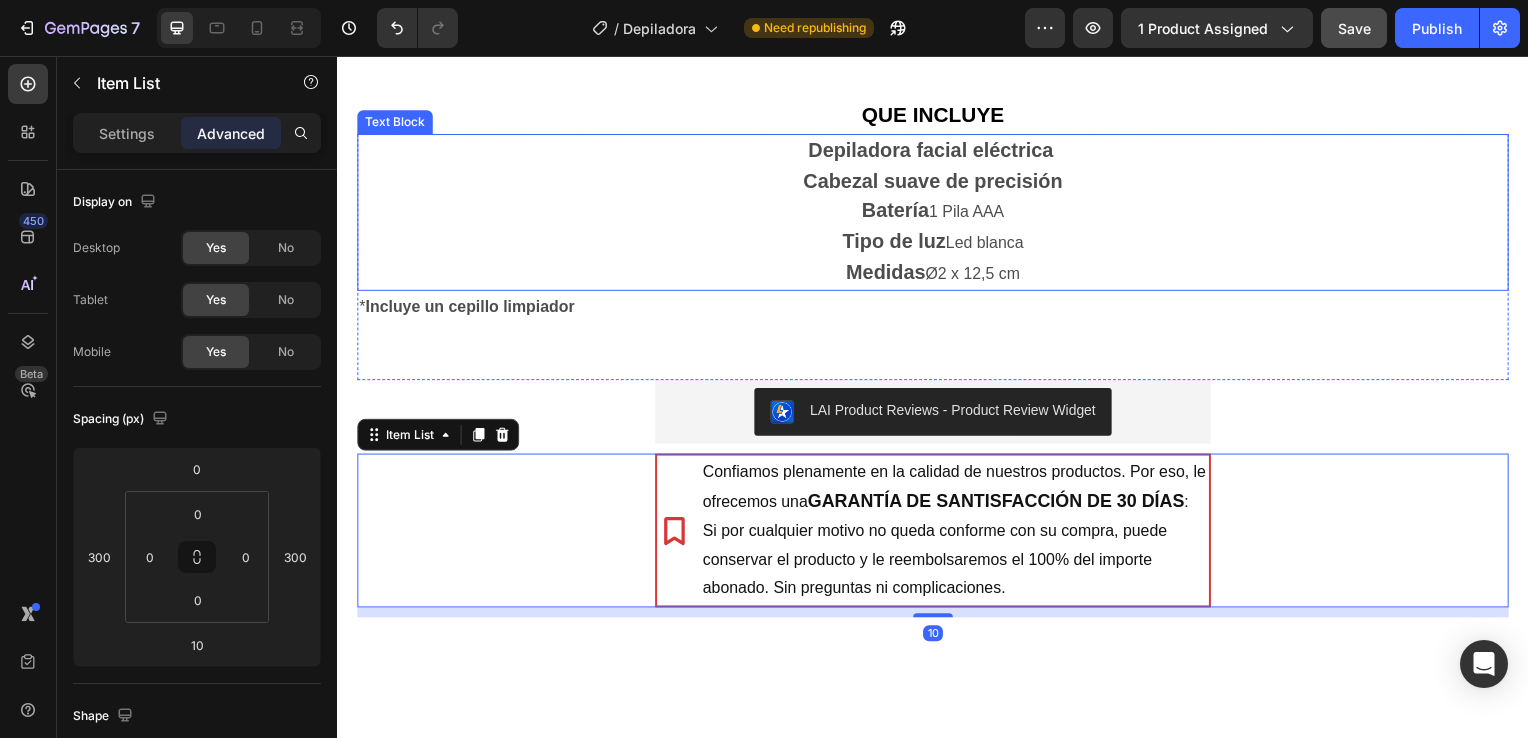 click on "Tipo de luz  Led blanca       Medidas  Ø2 x 12,5 cm" at bounding box center [937, 260] 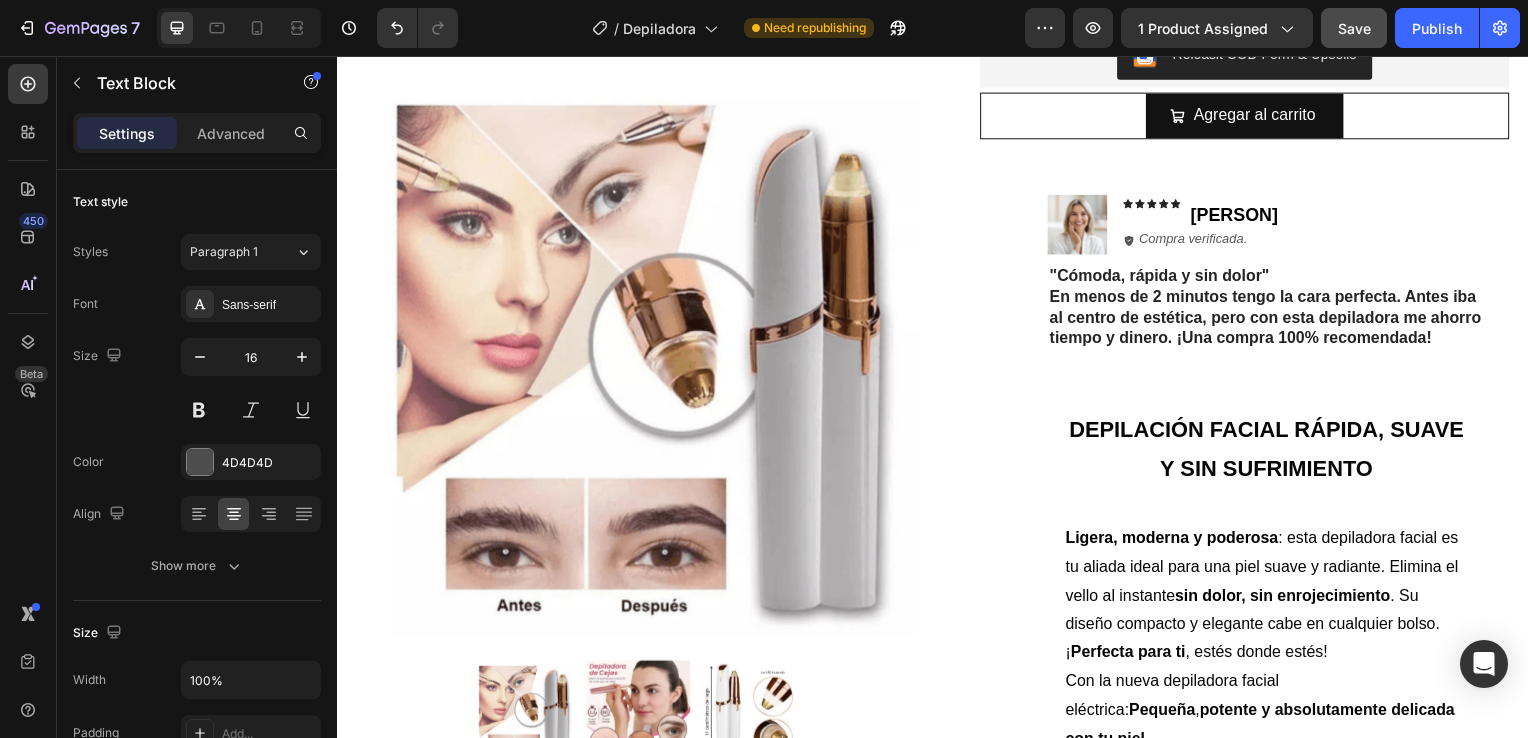 scroll, scrollTop: 416, scrollLeft: 0, axis: vertical 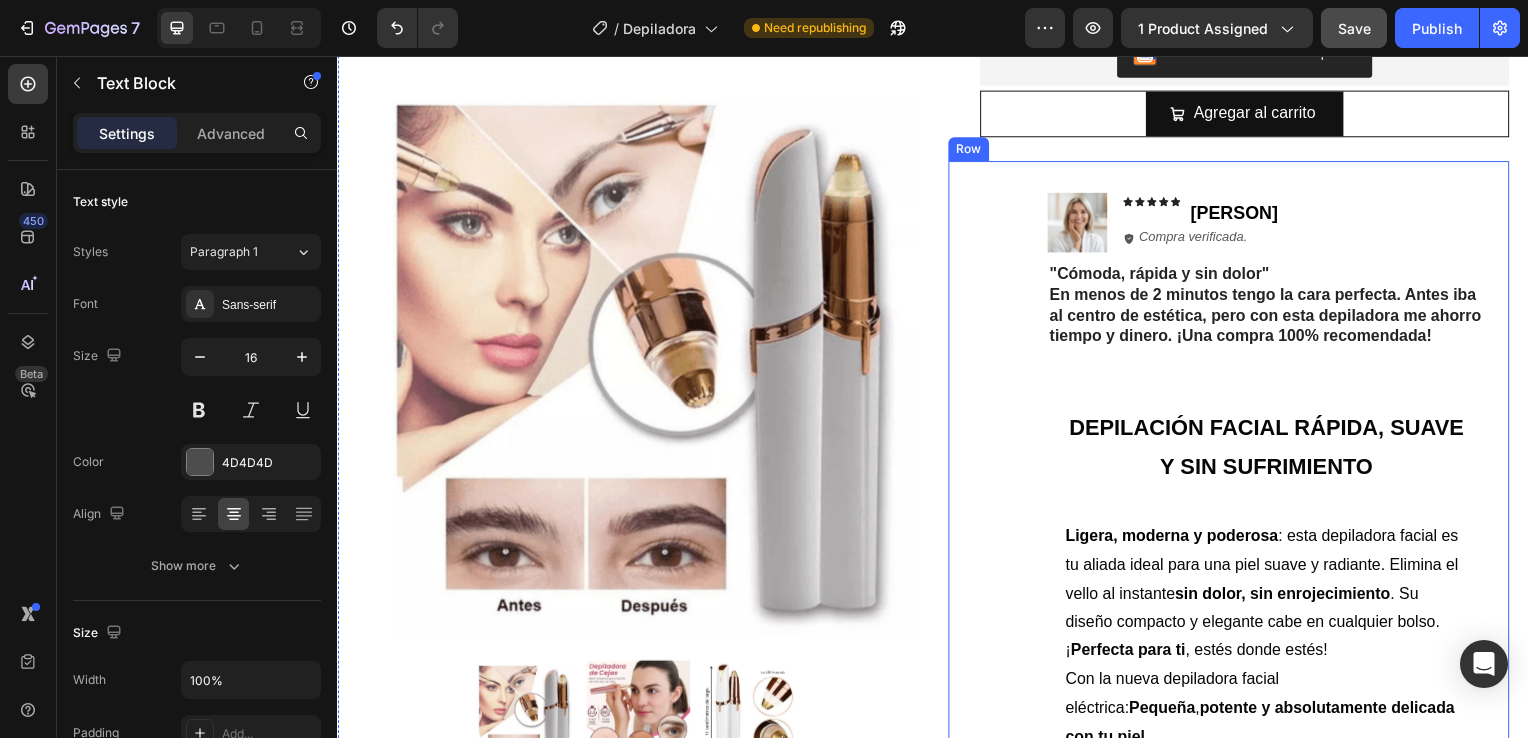 click on "Image Icon Icon Icon Icon Icon Icon List Lidia Perez Text Block Row Row
Icon Compra verificada. Text Block Row Row "Cómoda, rápida y sin dolor" En menos de 2 minutos tengo la cara perfecta. Antes iba al centro de estética, pero con esta depiladora me ahorro tiempo y dinero. ¡Una compra 100% recomendada!     Text Block DEPILACIÓN FACIAL RÁPIDA, SUAVE Y SIN SUFRIMIENTO Text Block Row Ligera, moderna y poderosa : esta depiladora facial es tu aliada ideal para una piel suave y radiante. Elimina el vello al instante  sin dolor ,   sin enrojecimiento . Su diseño compacto y elegante cabe en cualquier bolso. ¡ Perfecta para ti , estés donde estés! Con la nueva depiladora facial eléctrica:  Pequeña ,  potente y absolutamente delicada con tu piel. Text Block Row Video Row Row" at bounding box center (1234, 665) 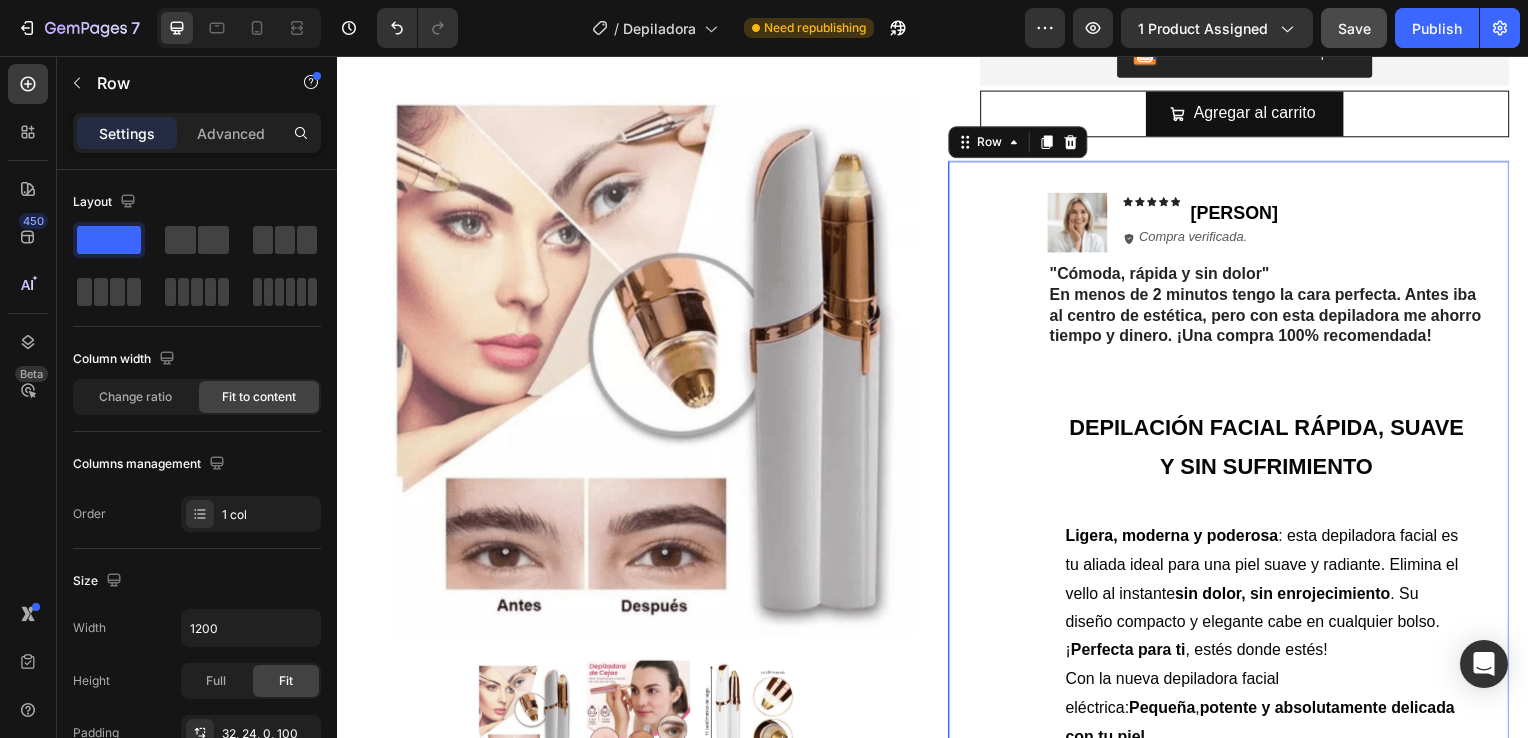 click on "Image Icon Icon Icon Icon Icon Icon List Lidia Perez Text Block Row Row
Icon Compra verificada. Text Block Row Row "Cómoda, rápida y sin dolor" En menos de 2 minutos tengo la cara perfecta. Antes iba al centro de estética, pero con esta depiladora me ahorro tiempo y dinero. ¡Una compra 100% recomendada!     Text Block DEPILACIÓN FACIAL RÁPIDA, SUAVE Y SIN SUFRIMIENTO Text Block Row Ligera, moderna y poderosa : esta depiladora facial es tu aliada ideal para una piel suave y radiante. Elimina el vello al instante  sin dolor ,   sin enrojecimiento . Su diseño compacto y elegante cabe en cualquier bolso. ¡ Perfecta para ti , estés donde estés! Con la nueva depiladora facial eléctrica:  Pequeña ,  potente y absolutamente delicada con tu piel. Text Block Row Video Row Row   0" at bounding box center (1234, 665) 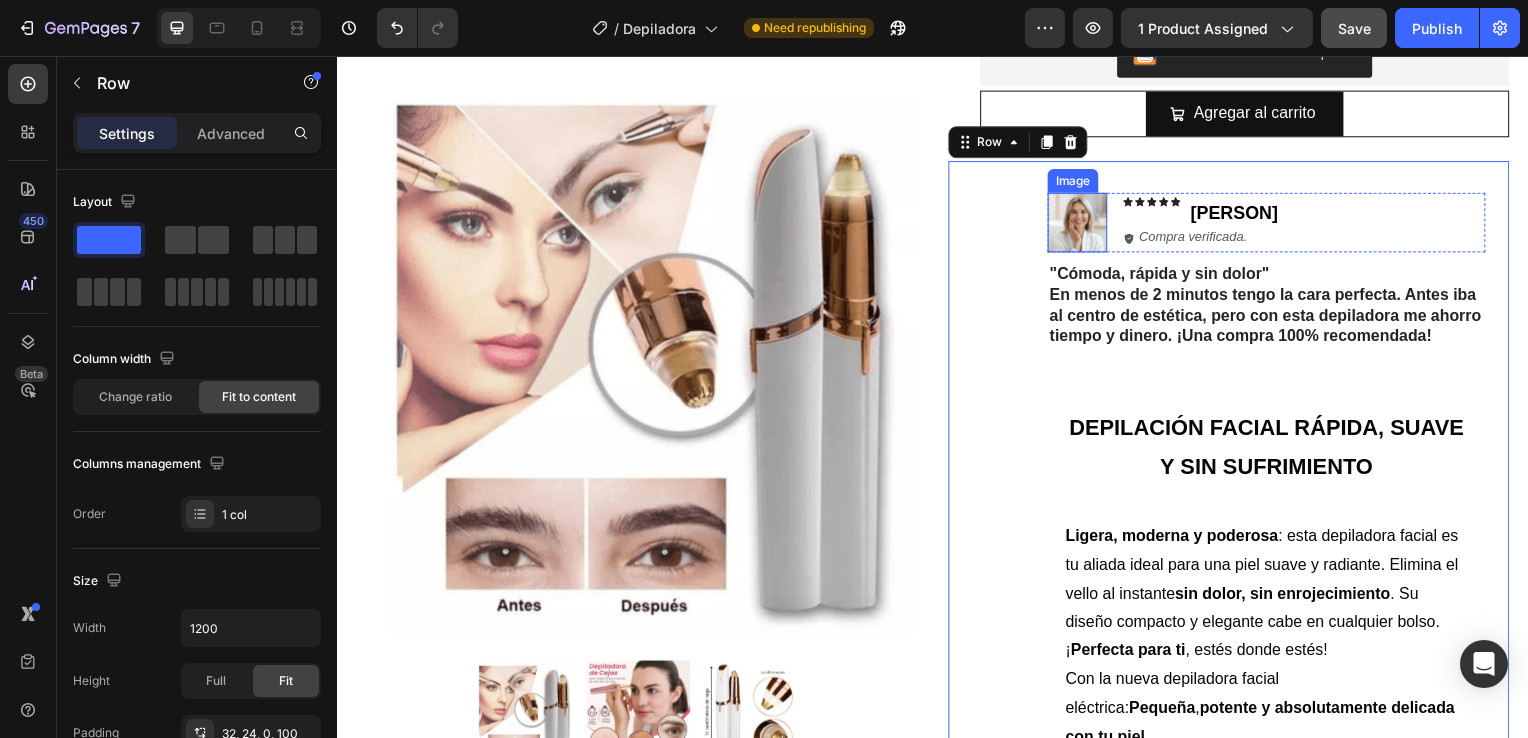 click at bounding box center [1082, 224] 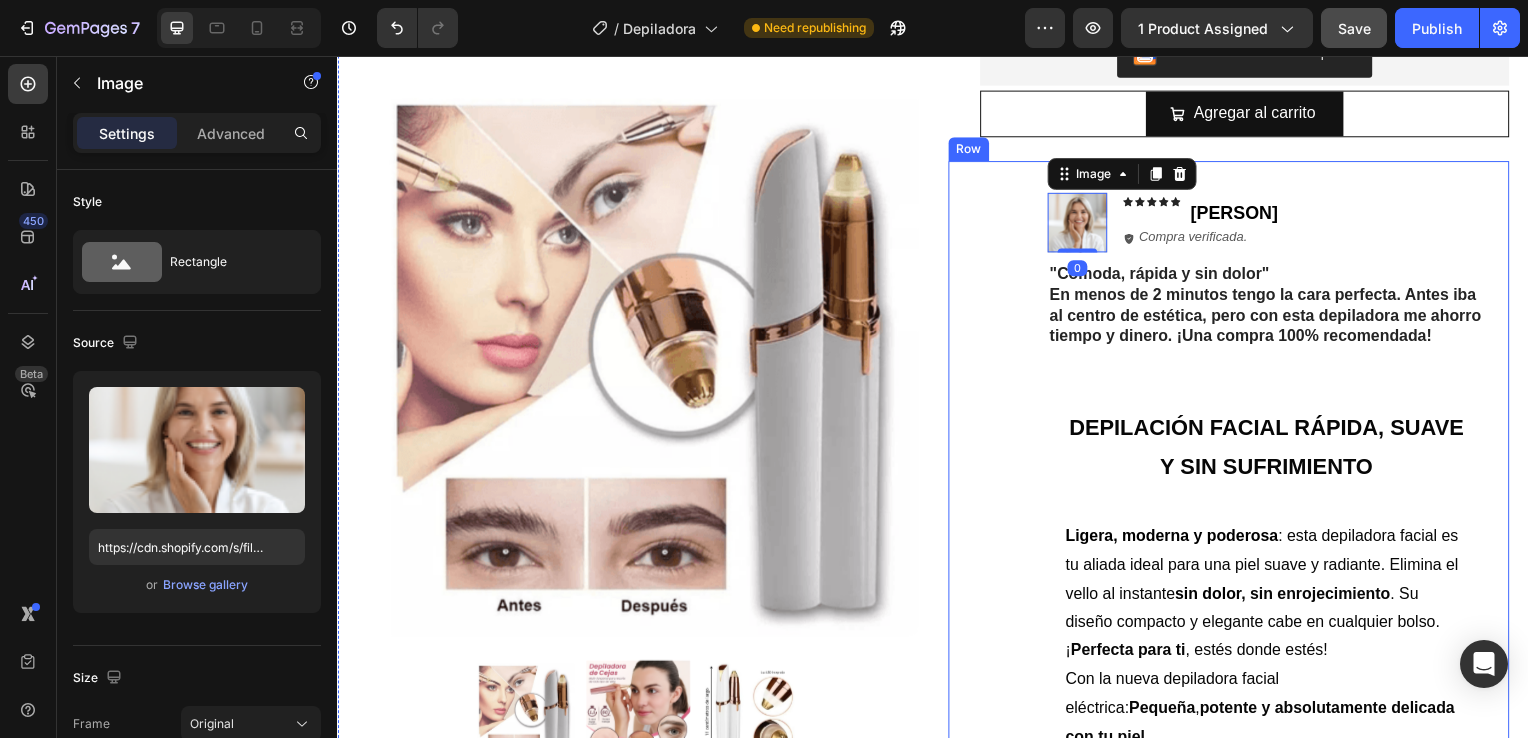 click on "Image   0 Icon Icon Icon Icon Icon Icon List Lidia Perez Text Block Row Row
Icon Compra verificada. Text Block Row Row "Cómoda, rápida y sin dolor" En menos de 2 minutos tengo la cara perfecta. Antes iba al centro de estética, pero con esta depiladora me ahorro tiempo y dinero. ¡Una compra 100% recomendada!     Text Block DEPILACIÓN FACIAL RÁPIDA, SUAVE Y SIN SUFRIMIENTO Text Block Row Ligera, moderna y poderosa : esta depiladora facial es tu aliada ideal para una piel suave y radiante. Elimina el vello al instante  sin dolor ,   sin enrojecimiento . Su diseño compacto y elegante cabe en cualquier bolso. ¡ Perfecta para ti , estés donde estés! Con la nueva depiladora facial eléctrica:  Pequeña ,  potente y absolutamente delicada con tu piel. Text Block Row Video Row Row" at bounding box center (1234, 665) 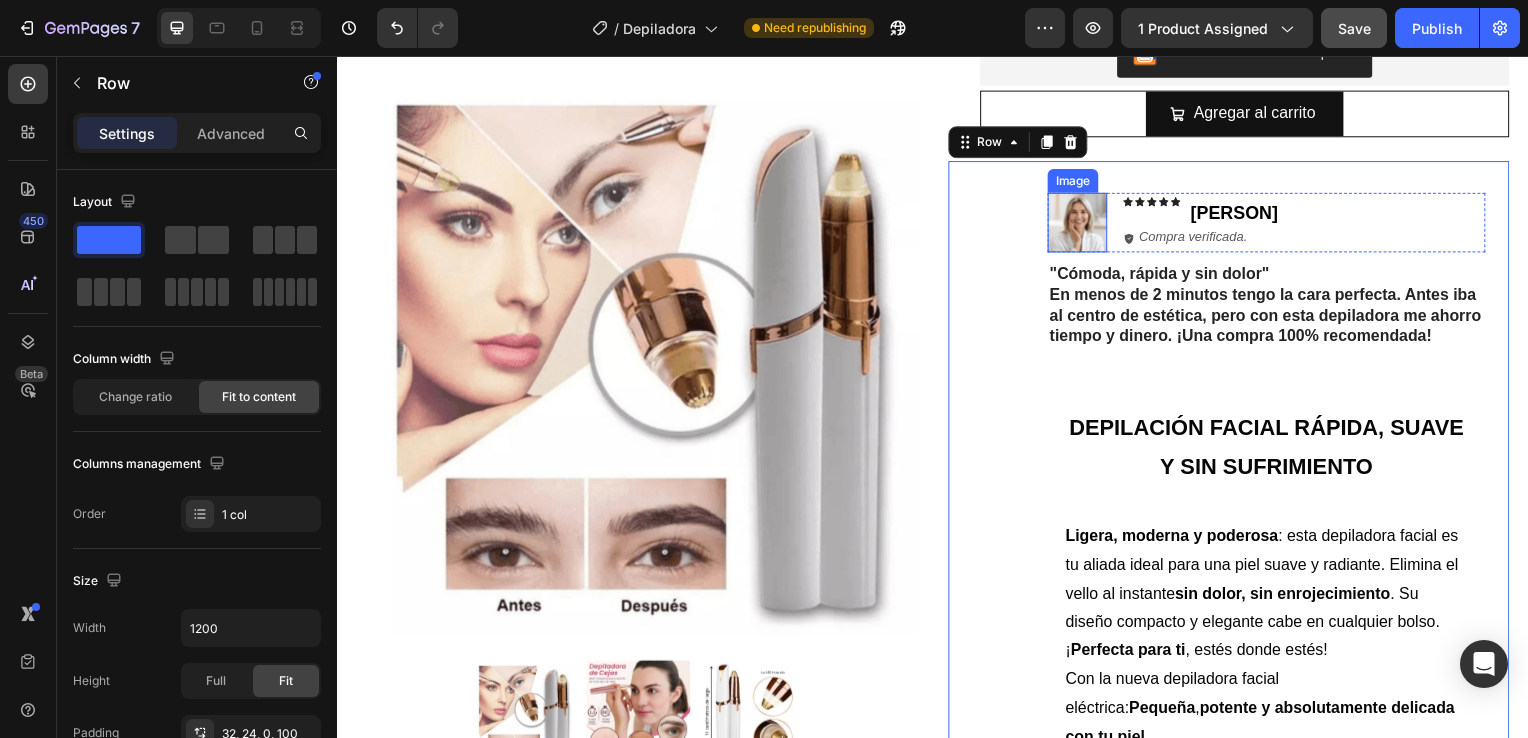 click on "Image" at bounding box center [1077, 182] 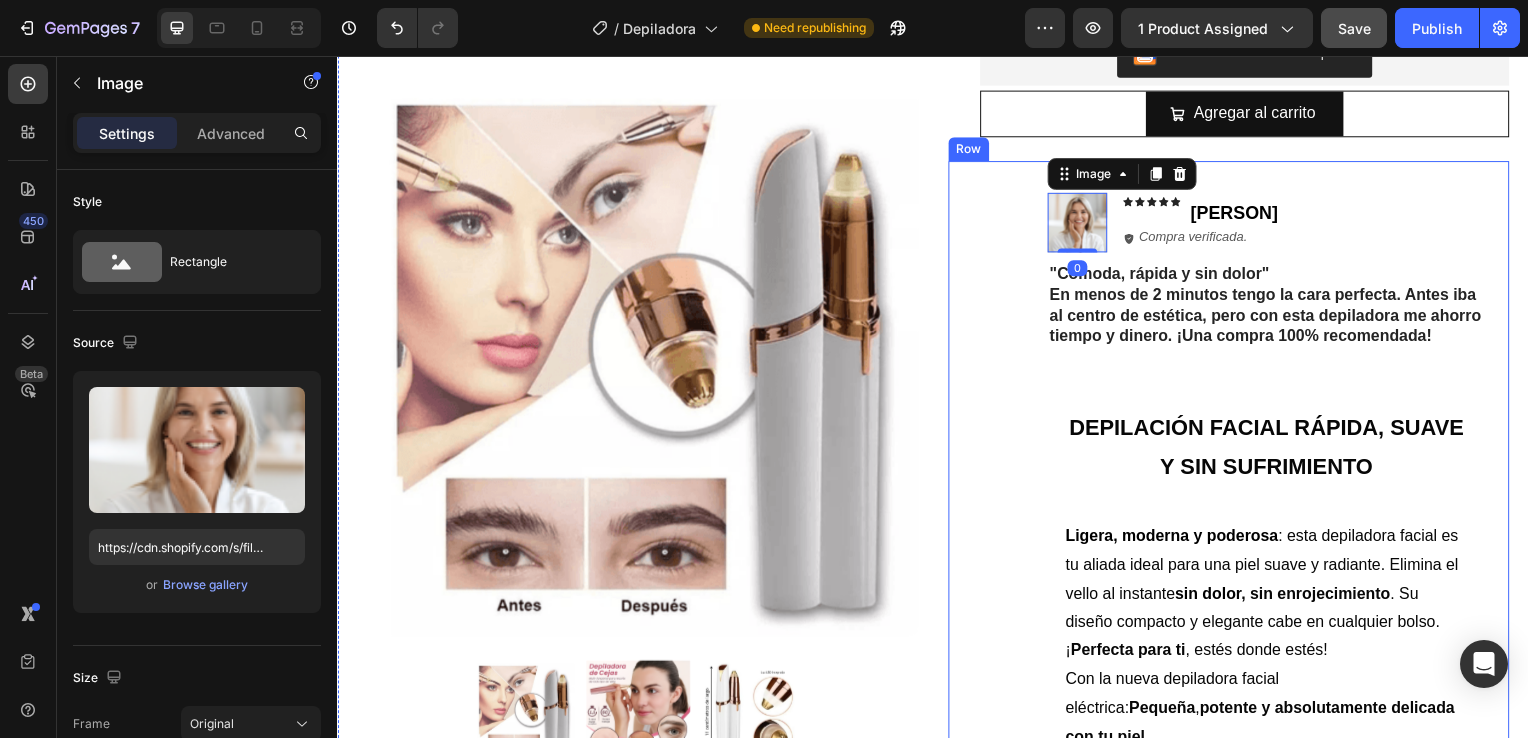 click on "Icon Icon Icon Icon Icon Icon List Lidia Perez Text Block Row Row
Icon Compra verificada. Text Block Row" at bounding box center [1310, 224] 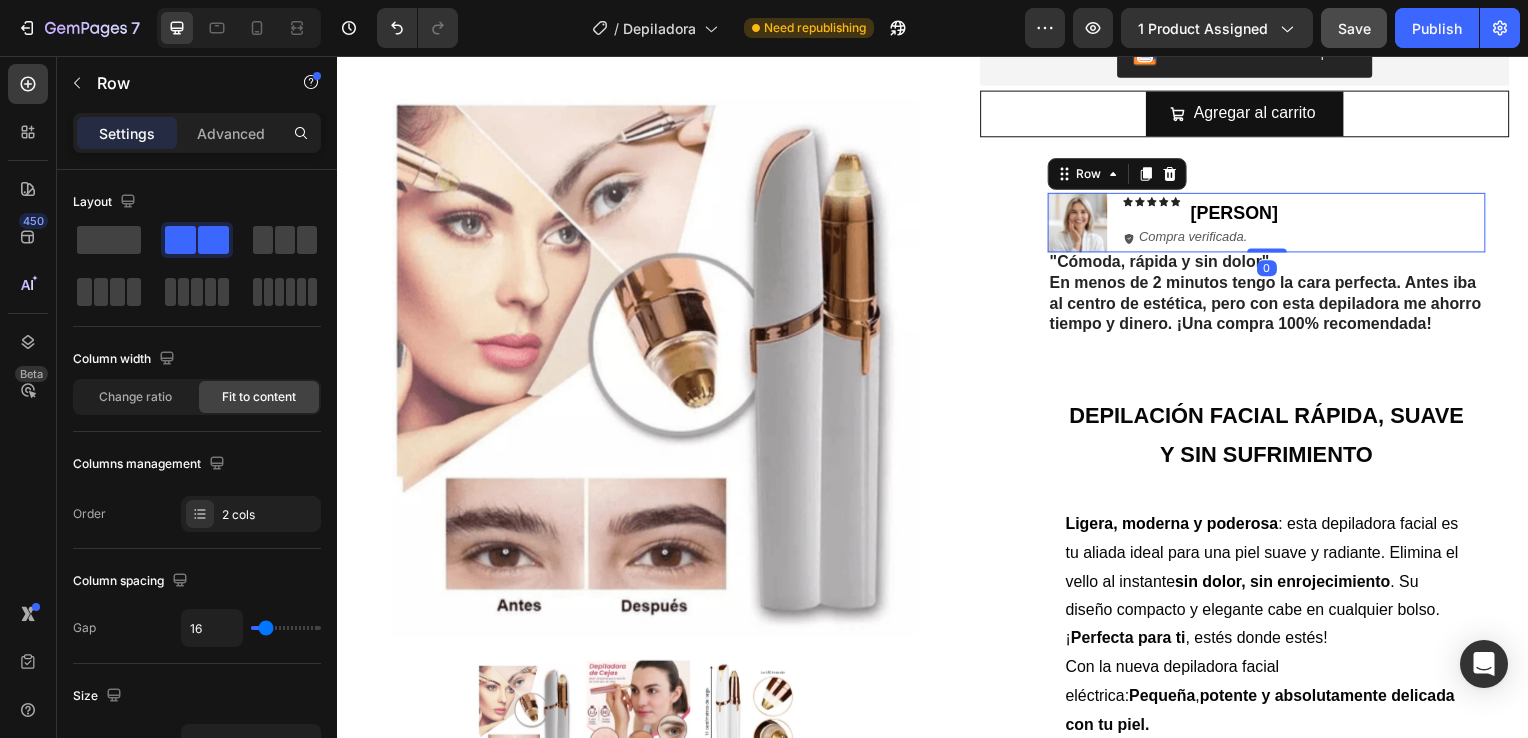 drag, startPoint x: 1251, startPoint y: 260, endPoint x: 1253, endPoint y: 244, distance: 16.124516 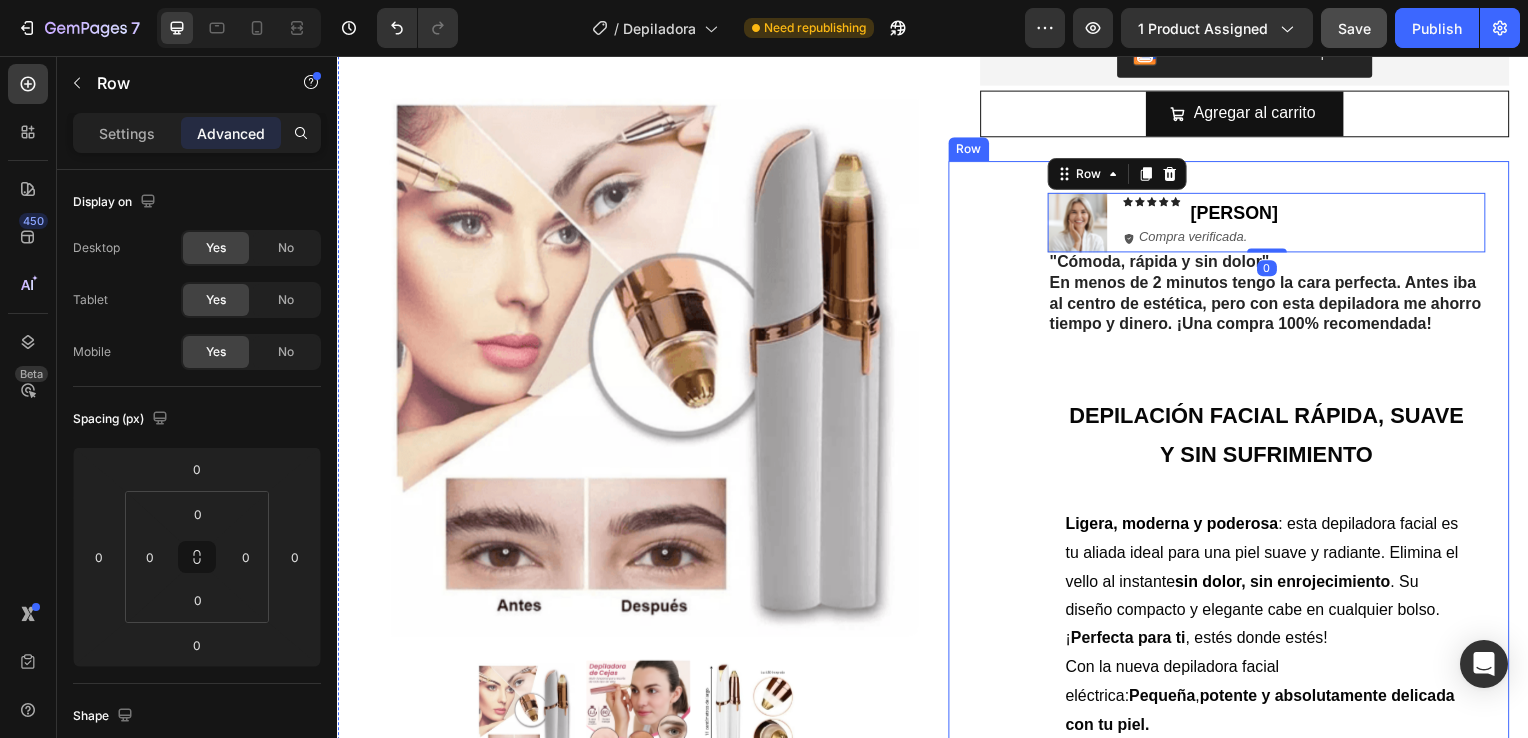 click on "Image Icon Icon Icon Icon Icon Icon List Lidia Perez Text Block Row Row
Icon Compra verificada. Text Block Row Row   0 "Cómoda, rápida y sin dolor" En menos de 2 minutos tengo la cara perfecta. Antes iba al centro de estética, pero con esta depiladora me ahorro tiempo y dinero. ¡Una compra 100% recomendada!     Text Block DEPILACIÓN FACIAL RÁPIDA, SUAVE Y SIN SUFRIMIENTO Text Block Row Ligera, moderna y poderosa : esta depiladora facial es tu aliada ideal para una piel suave y radiante. Elimina el vello al instante  sin dolor ,   sin enrojecimiento . Su diseño compacto y elegante cabe en cualquier bolso. ¡ Perfecta para ti , estés donde estés! Con la nueva depiladora facial eléctrica:  Pequeña ,  potente y absolutamente delicada con tu piel. Text Block Row Video Row Row" at bounding box center [1234, 659] 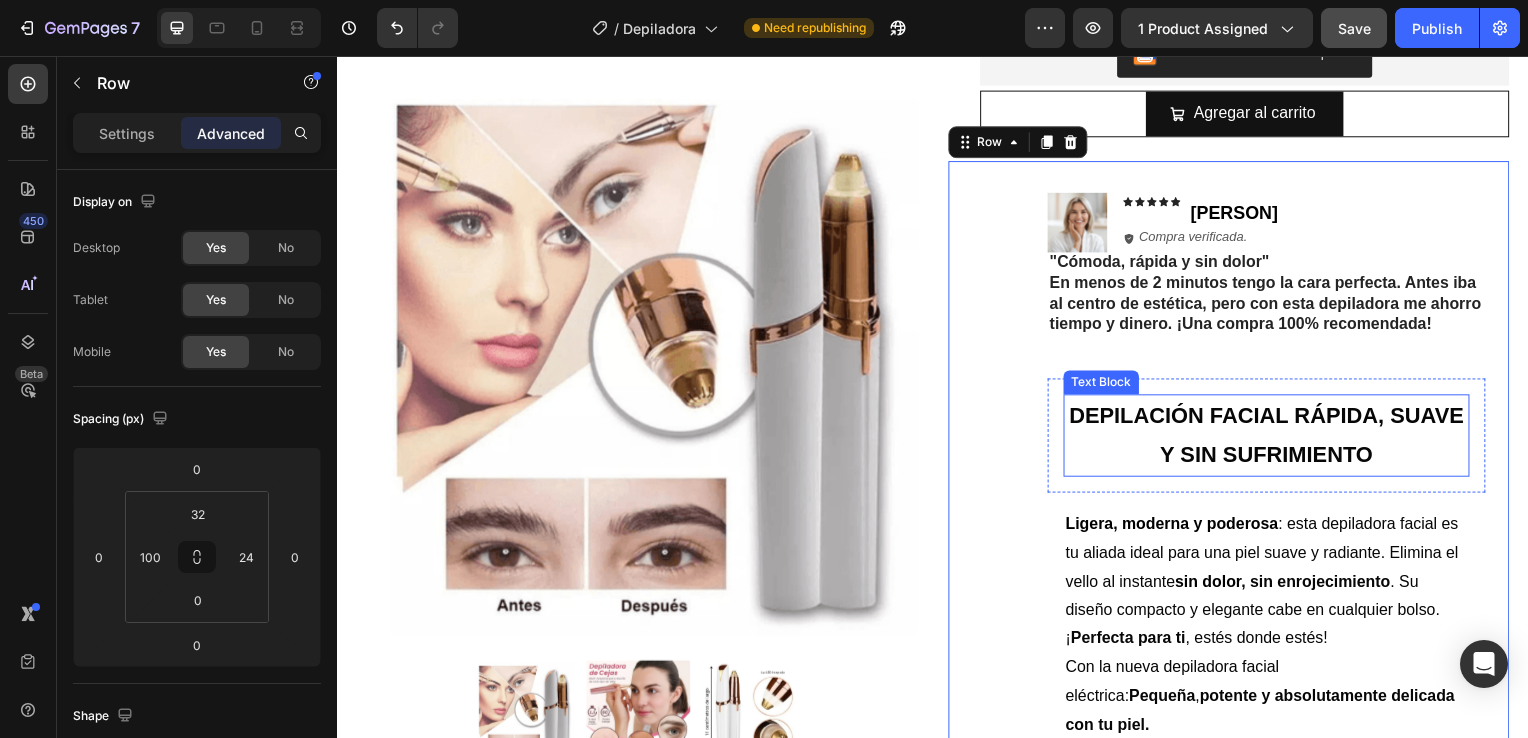 click on "DEPILACIÓN FACIAL RÁPIDA, SUAVE Y SIN SUFRIMIENTO" at bounding box center [1272, 438] 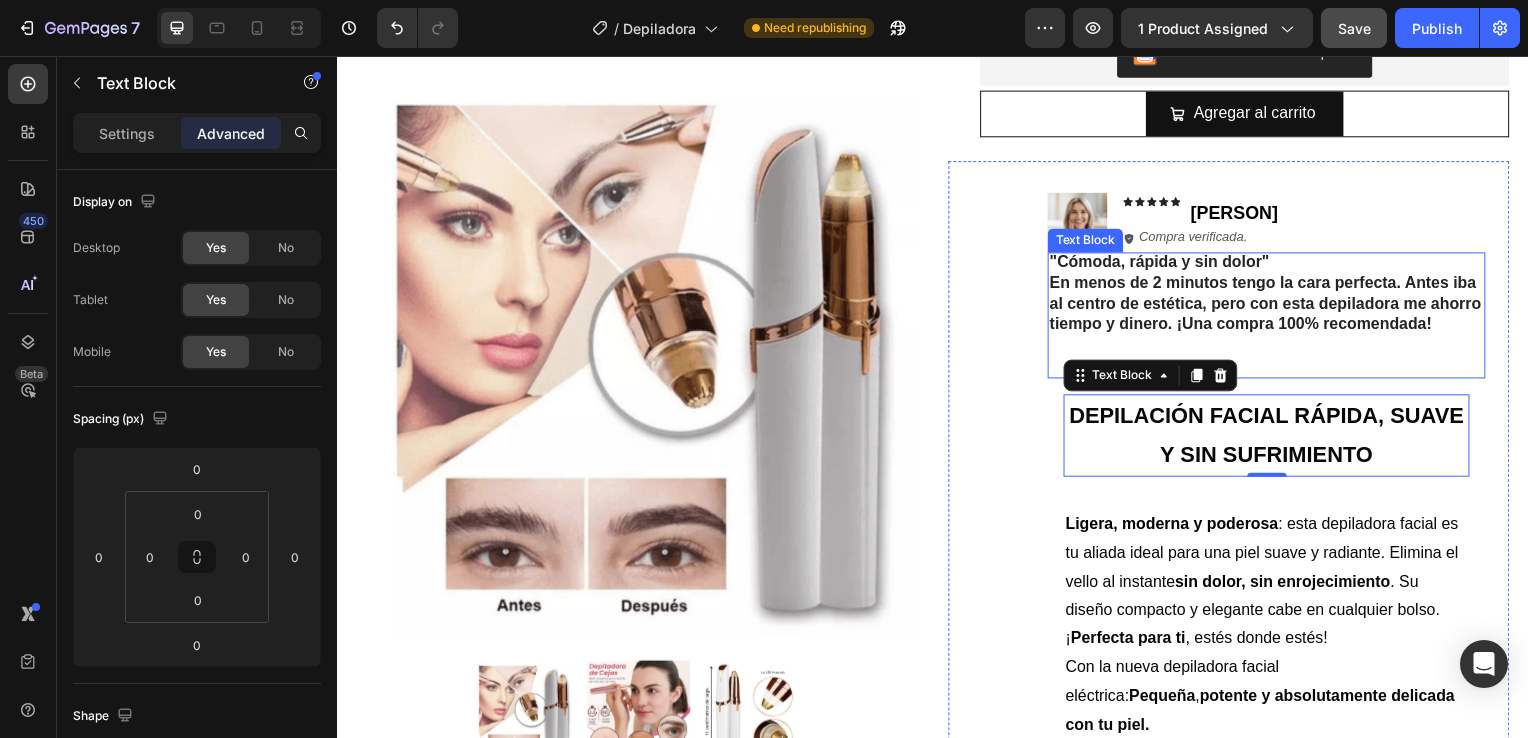 click on ""Cómoda, rápida y sin dolor" En menos de 2 minutos tengo la cara perfecta. Antes iba al centro de estética, pero con esta depiladora me ahorro tiempo y dinero. ¡Una compra 100% recomendada!" at bounding box center (1272, 306) 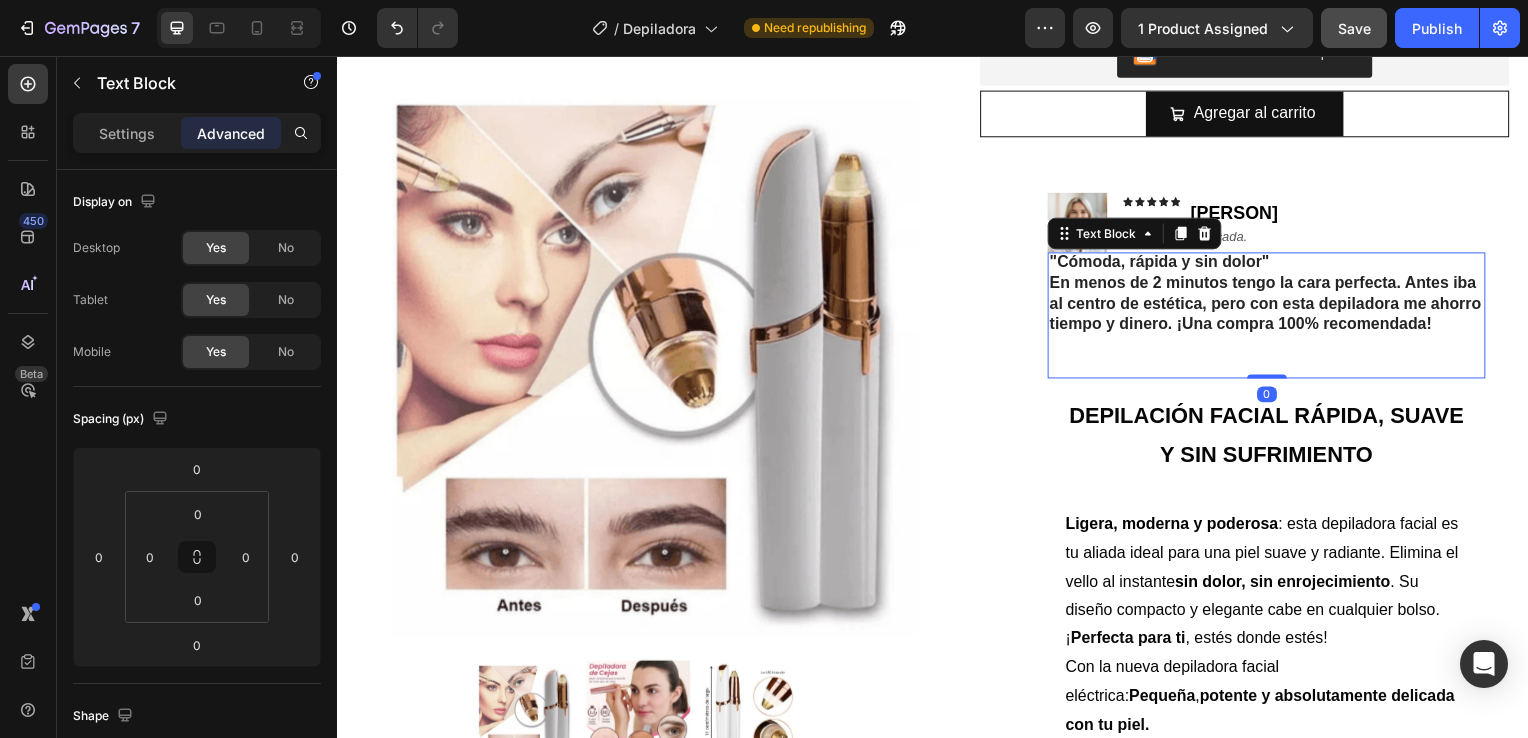 click on ""Cómoda, rápida y sin dolor" En menos de 2 minutos tengo la cara perfecta. Antes iba al centro de estética, pero con esta depiladora me ahorro tiempo y dinero. ¡Una compra 100% recomendada!" at bounding box center [1272, 306] 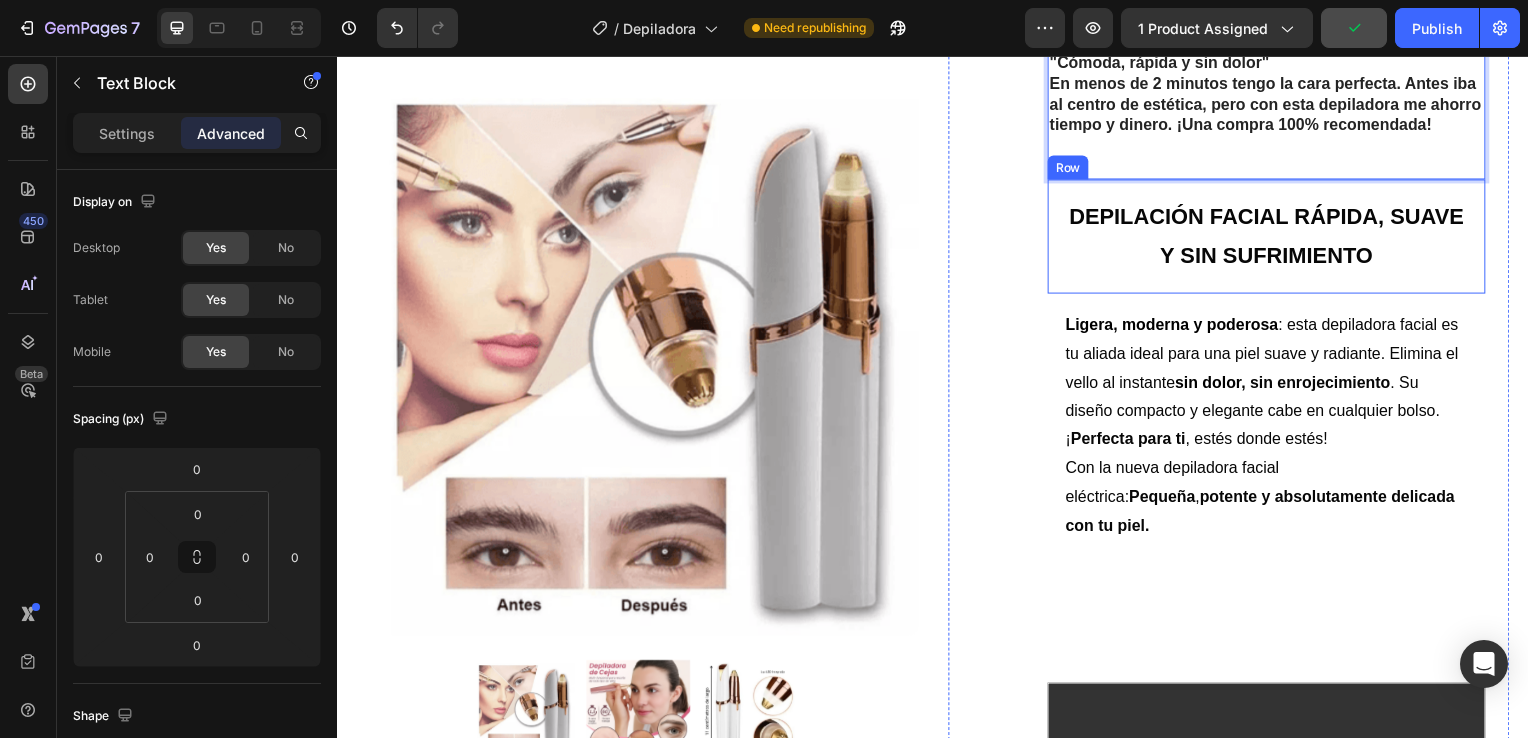 scroll, scrollTop: 708, scrollLeft: 0, axis: vertical 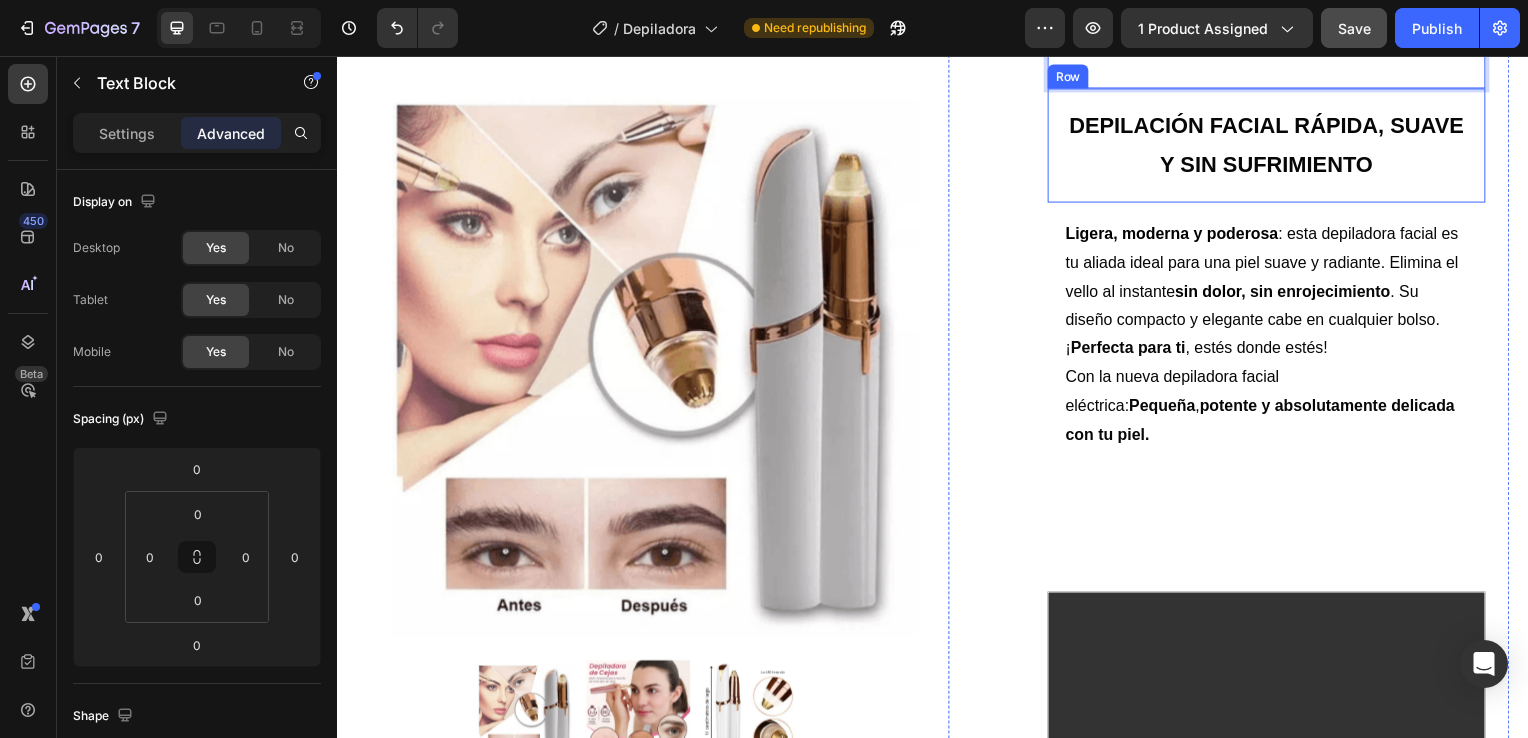 click on "Image Icon Icon Icon Icon Icon Icon List Lidia Perez Text Block Row Row
Icon Compra verificada. Text Block Row Row "Cómoda, rápida y sin dolor" En menos de 2 minutos tengo la cara perfecta. Antes iba al centro de estética, pero con esta depiladora me ahorro tiempo y dinero. ¡Una compra 100% recomendada! Text Block   0 DEPILACIÓN FACIAL RÁPIDA, SUAVE Y SIN SUFRIMIENTO Text Block Row Ligera, moderna y poderosa : esta depiladora facial es tu aliada ideal para una piel suave y radiante. Elimina el vello al instante  sin dolor ,   sin enrojecimiento . Su diseño compacto y elegante cabe en cualquier bolso. ¡ Perfecta para ti , estés donde estés! Con la nueva depiladora facial eléctrica:  Pequeña ,  potente y absolutamente delicada con tu piel. Text Block Row Video Row" at bounding box center (1272, 383) 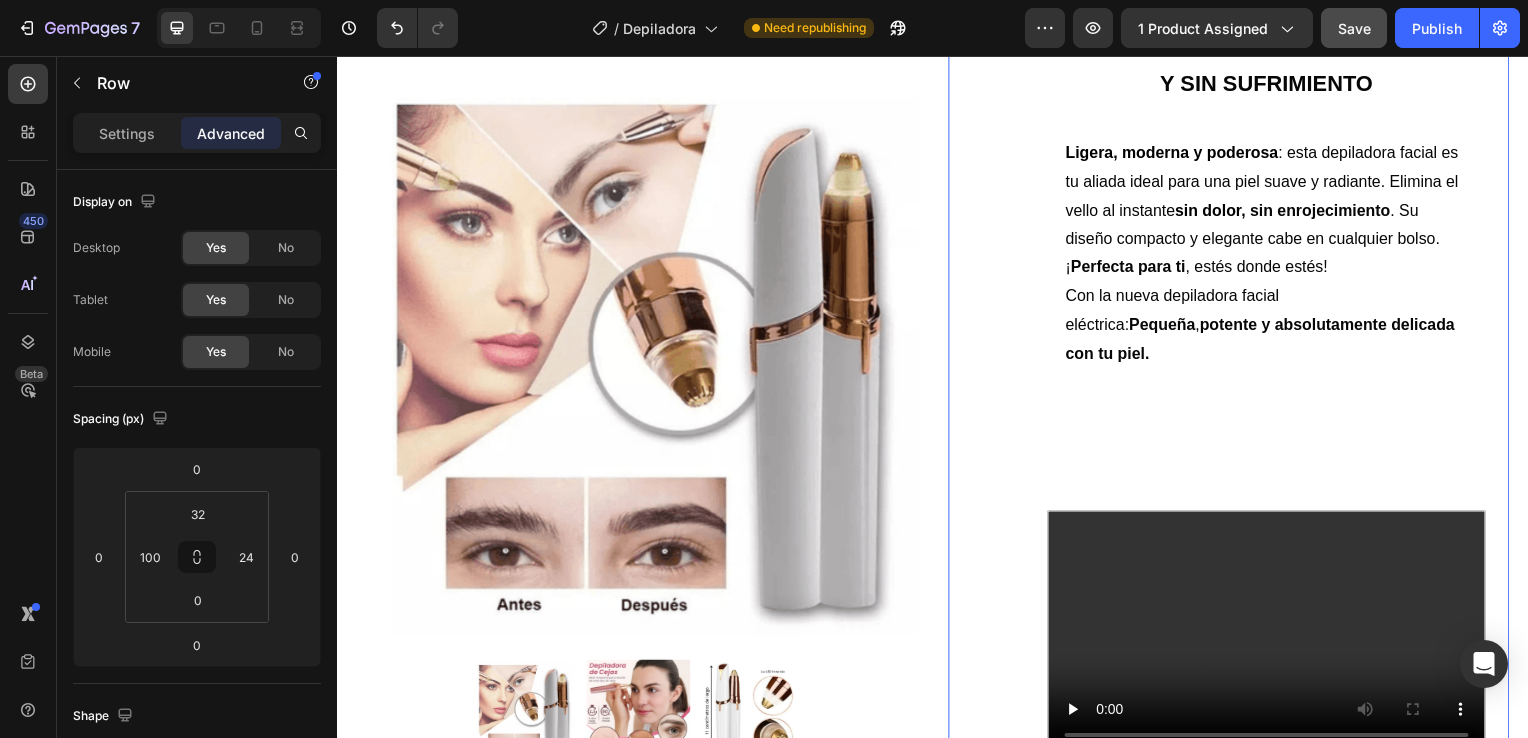scroll, scrollTop: 791, scrollLeft: 0, axis: vertical 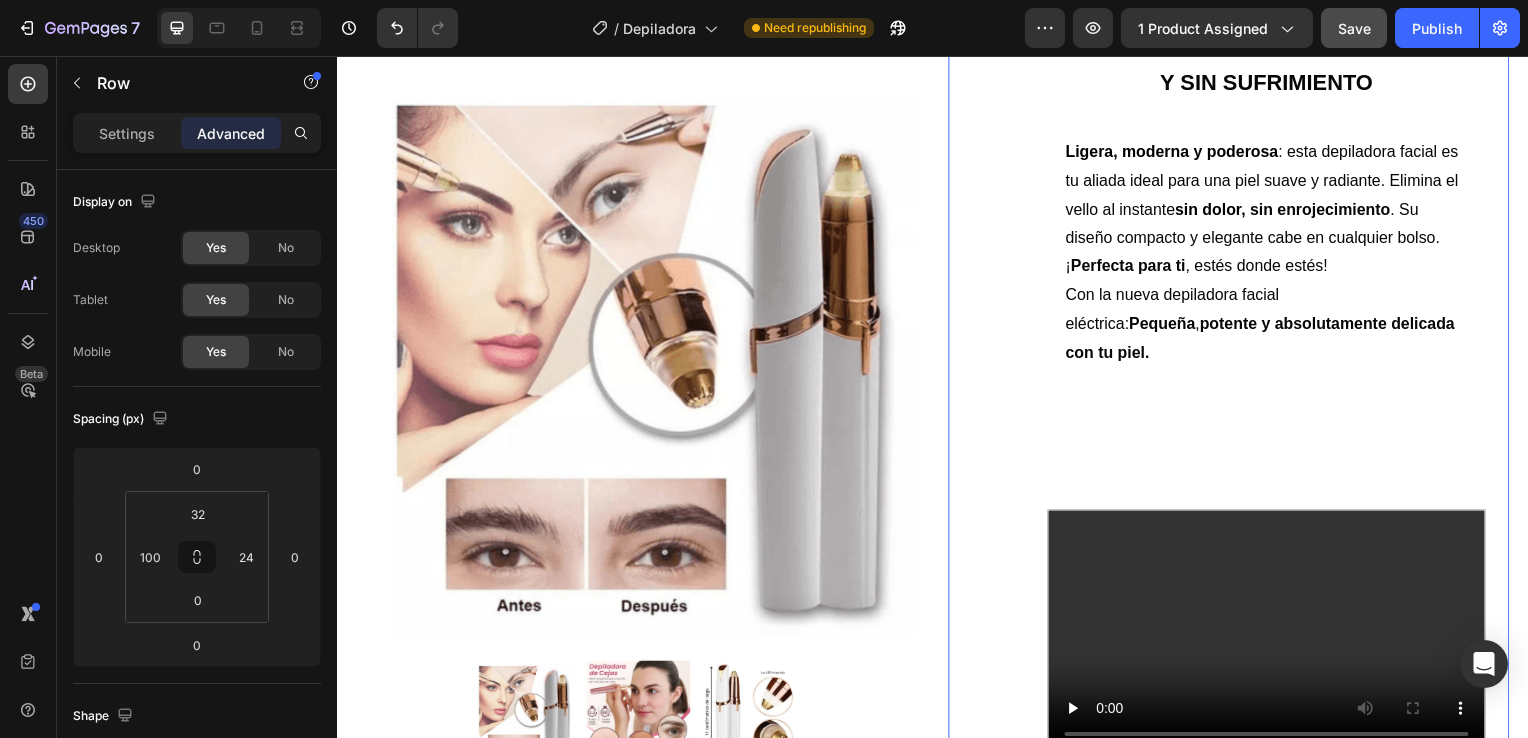 click on "Image Icon Icon Icon Icon Icon Icon List Lidia Perez Text Block Row Row
Icon Compra verificada. Text Block Row Row "Cómoda, rápida y sin dolor" En menos de 2 minutos tengo la cara perfecta. Antes iba al centro de estética, pero con esta depiladora me ahorro tiempo y dinero. ¡Una compra 100% recomendada! Text Block DEPILACIÓN FACIAL RÁPIDA, SUAVE Y SIN SUFRIMIENTO Text Block Row Ligera, moderna y poderosa : esta depiladora facial es tu aliada ideal para una piel suave y radiante. Elimina el vello al instante  sin dolor ,   sin enrojecimiento . Su diseño compacto y elegante cabe en cualquier bolso. ¡ Perfecta para ti , estés donde estés! Con la nueva depiladora facial eléctrica:  Pequeña ,  potente y absolutamente delicada con tu piel. Text Block Row Video Row" at bounding box center (1272, 300) 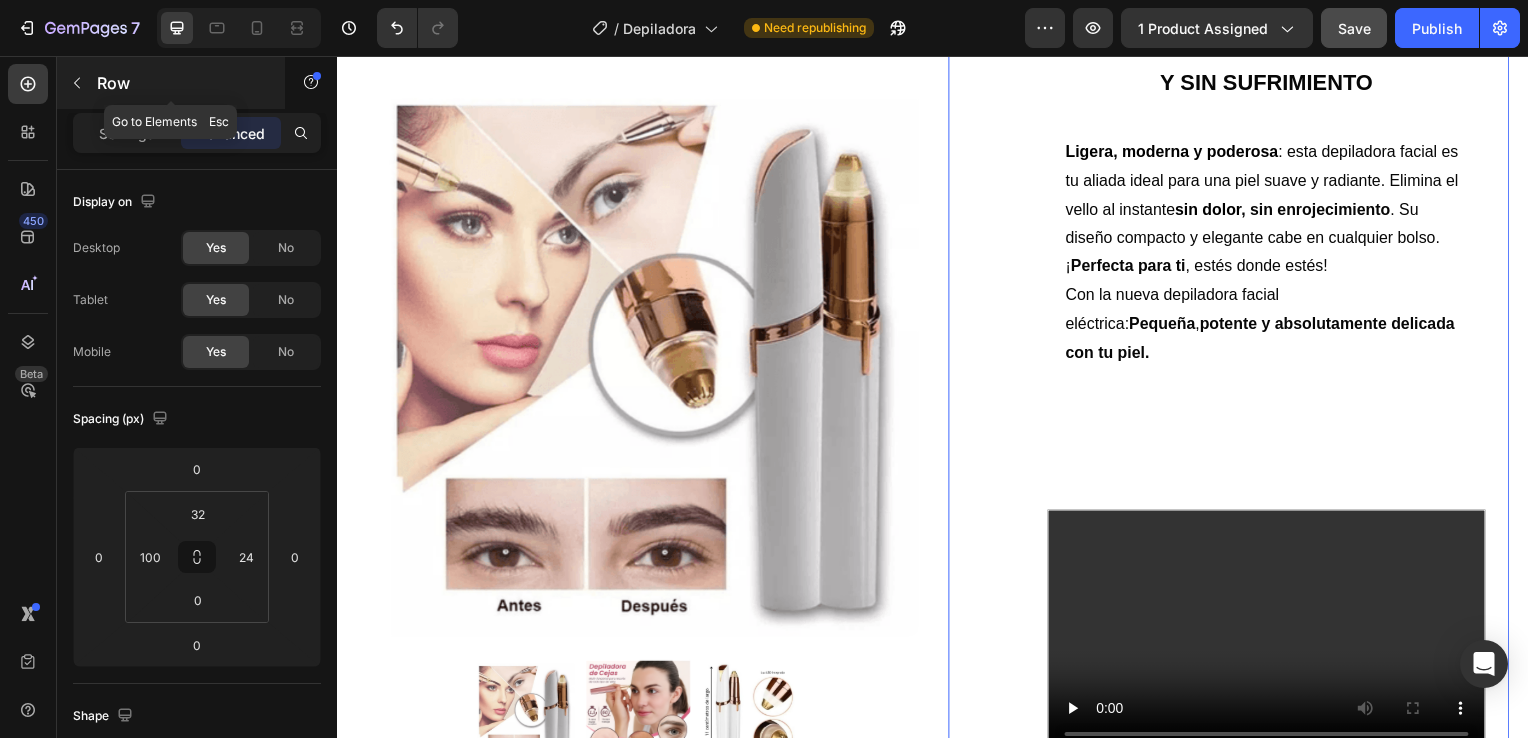 click 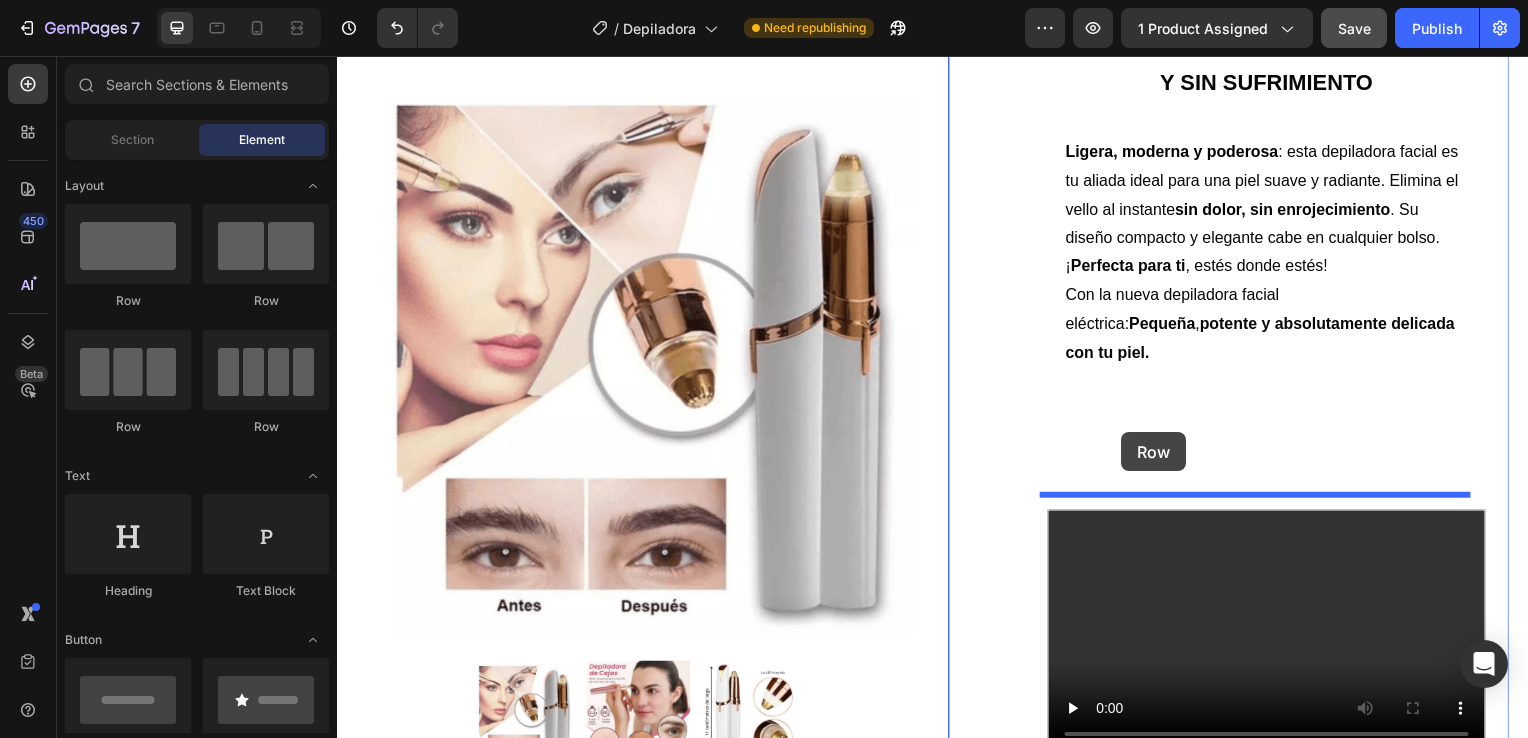 drag, startPoint x: 456, startPoint y: 294, endPoint x: 1127, endPoint y: 435, distance: 685.6544 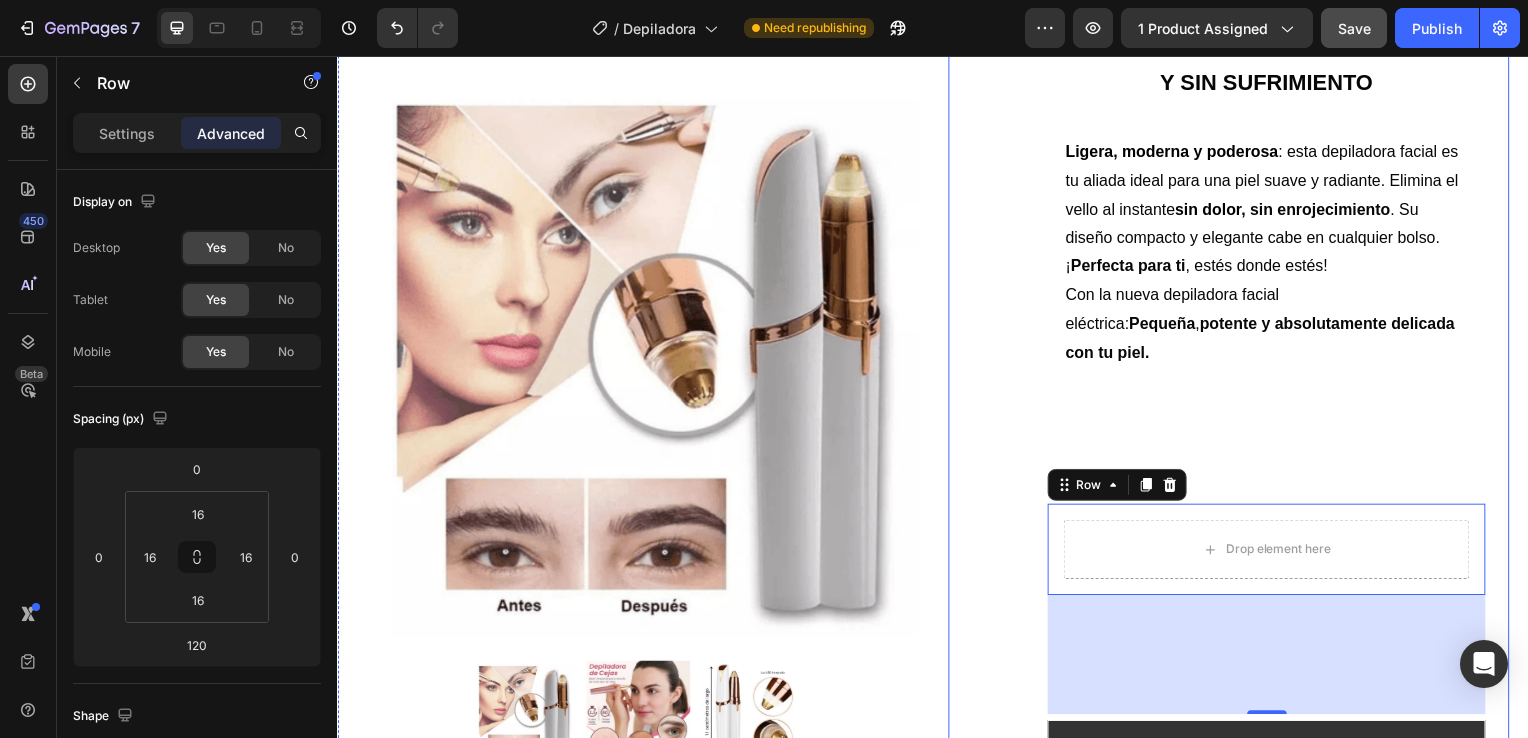 click on "Image Icon Icon Icon Icon Icon Icon List Lidia Perez Text Block Row Row
Icon Compra verificada. Text Block Row Row "Cómoda, rápida y sin dolor" En menos de 2 minutos tengo la cara perfecta. Antes iba al centro de estética, pero con esta depiladora me ahorro tiempo y dinero. ¡Una compra 100% recomendada! Text Block DEPILACIÓN FACIAL RÁPIDA, SUAVE Y SIN SUFRIMIENTO Text Block Row Ligera, moderna y poderosa : esta depiladora facial es tu aliada ideal para una piel suave y radiante. Elimina el vello al instante  sin dolor ,   sin enrojecimiento . Su diseño compacto y elegante cabe en cualquier bolso. ¡ Perfecta para ti , estés donde estés! Con la nueva depiladora facial eléctrica:  Pequeña ,  potente y absolutamente delicada con tu piel. Text Block Row
Drop element here Row   120 Video Row" at bounding box center (1272, 406) 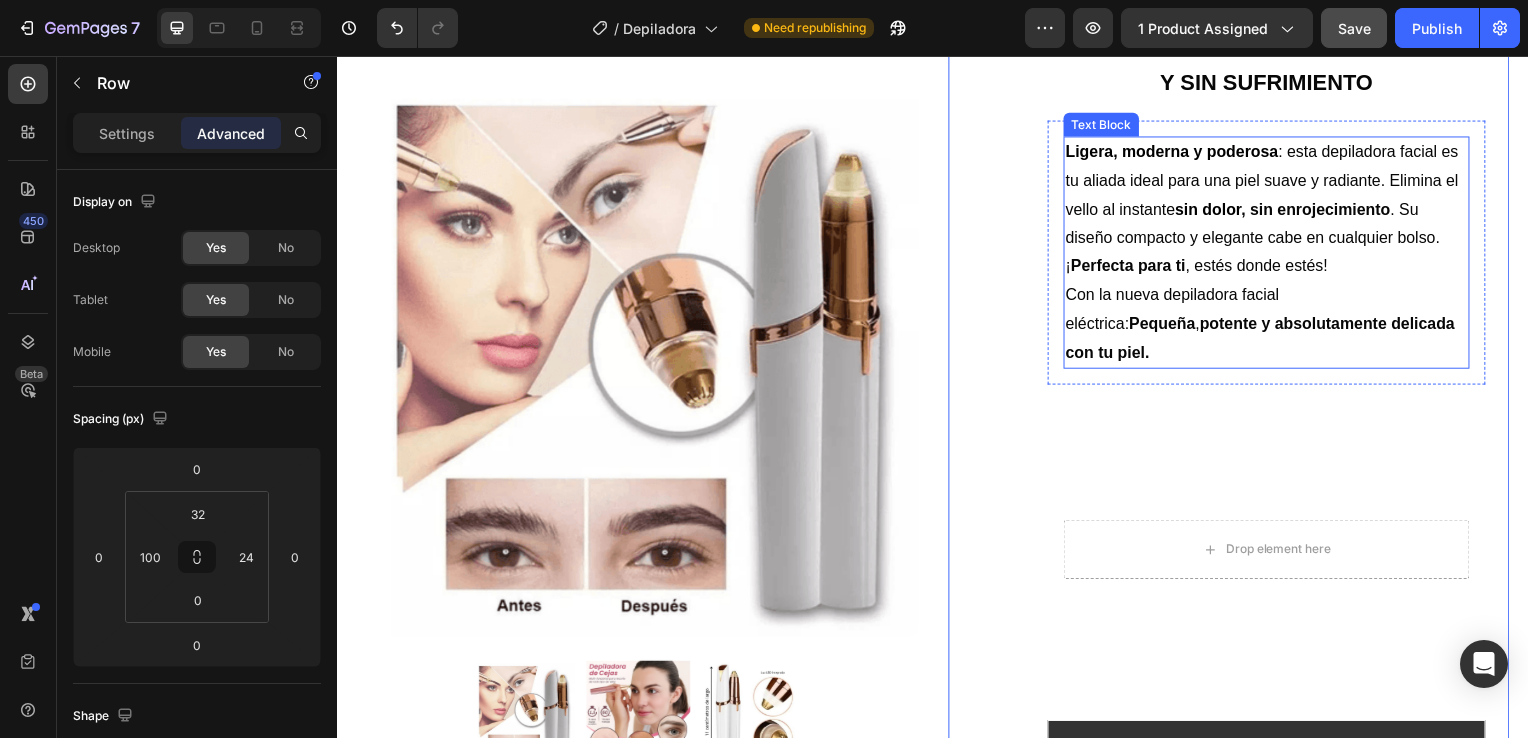 click on "Con la nueva depiladora facial eléctrica:  Pequeña ,  potente y absolutamente delicada con tu piel." at bounding box center (1272, 326) 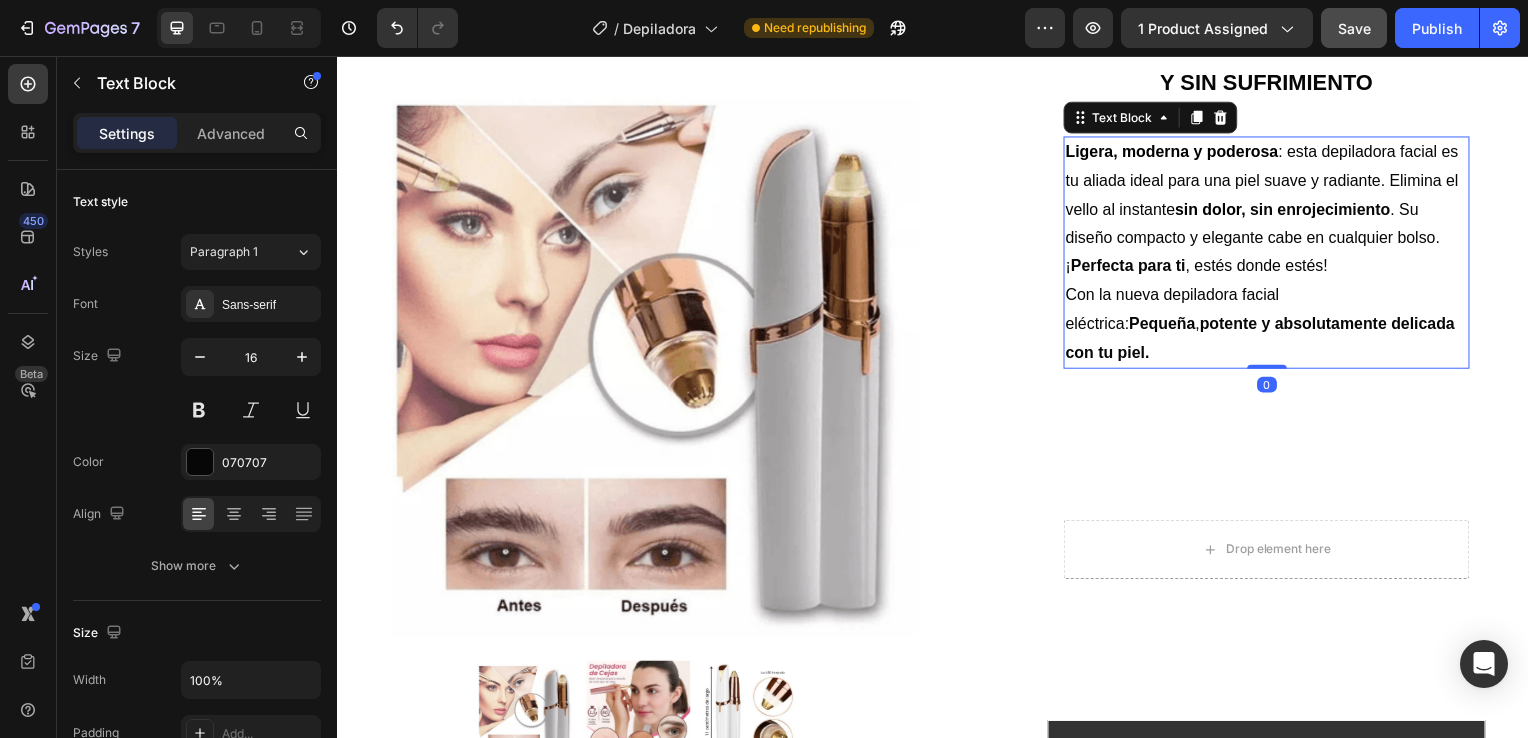 drag, startPoint x: 1258, startPoint y: 358, endPoint x: 1274, endPoint y: 284, distance: 75.70998 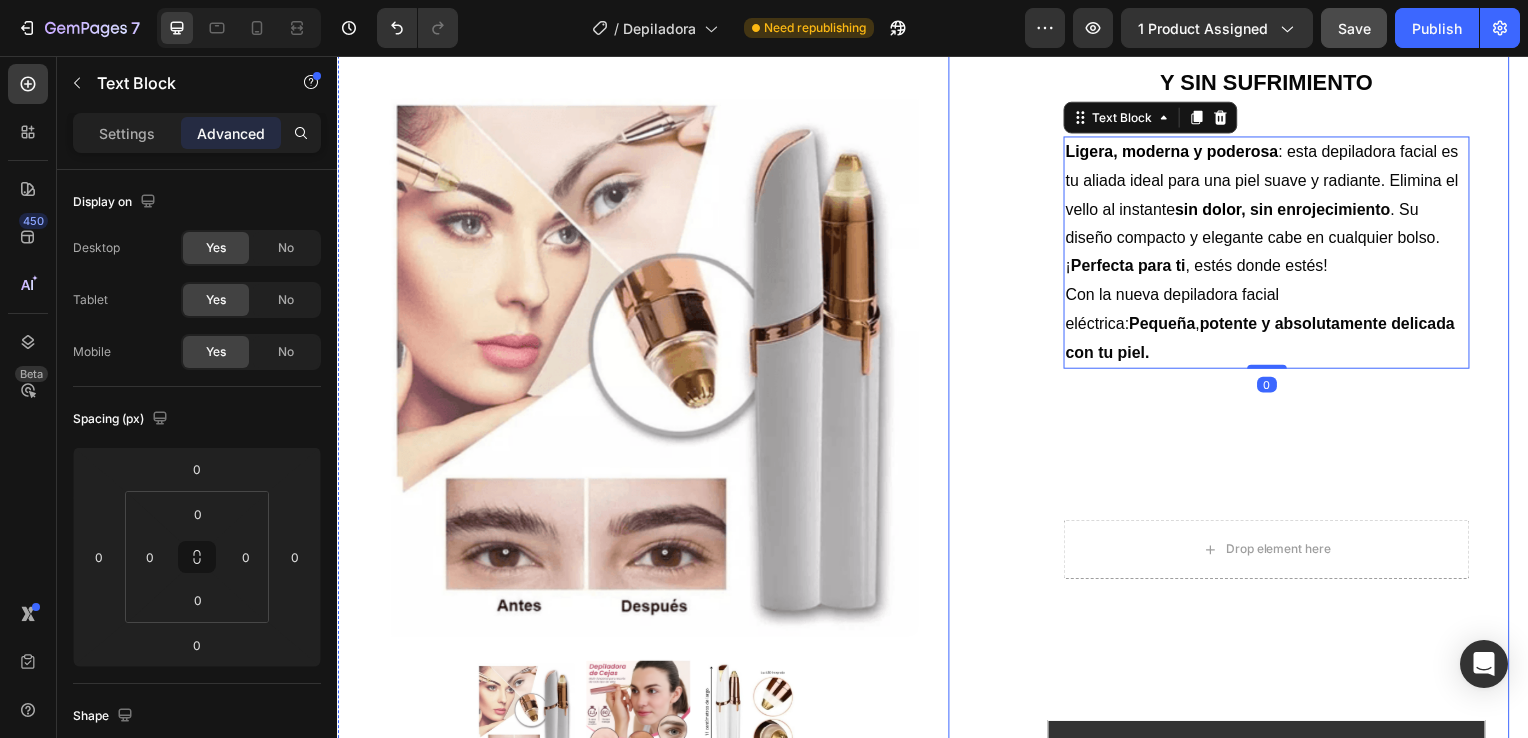 click on "Image Icon Icon Icon Icon Icon Icon List Lidia Perez Text Block Row Row
Icon Compra verificada. Text Block Row Row "Cómoda, rápida y sin dolor" En menos de 2 minutos tengo la cara perfecta. Antes iba al centro de estética, pero con esta depiladora me ahorro tiempo y dinero. ¡Una compra 100% recomendada! Text Block DEPILACIÓN FACIAL RÁPIDA, SUAVE Y SIN SUFRIMIENTO Text Block Row Ligera, moderna y poderosa : esta depiladora facial es tu aliada ideal para una piel suave y radiante. Elimina el vello al instante  sin dolor ,   sin enrojecimiento . Su diseño compacto y elegante cabe en cualquier bolso. ¡ Perfecta para ti , estés donde estés! Con la nueva depiladora facial eléctrica:  Pequeña ,  potente y absolutamente delicada con tu piel. Text Block   0 Row
Drop element here Row Video Row" at bounding box center (1272, 406) 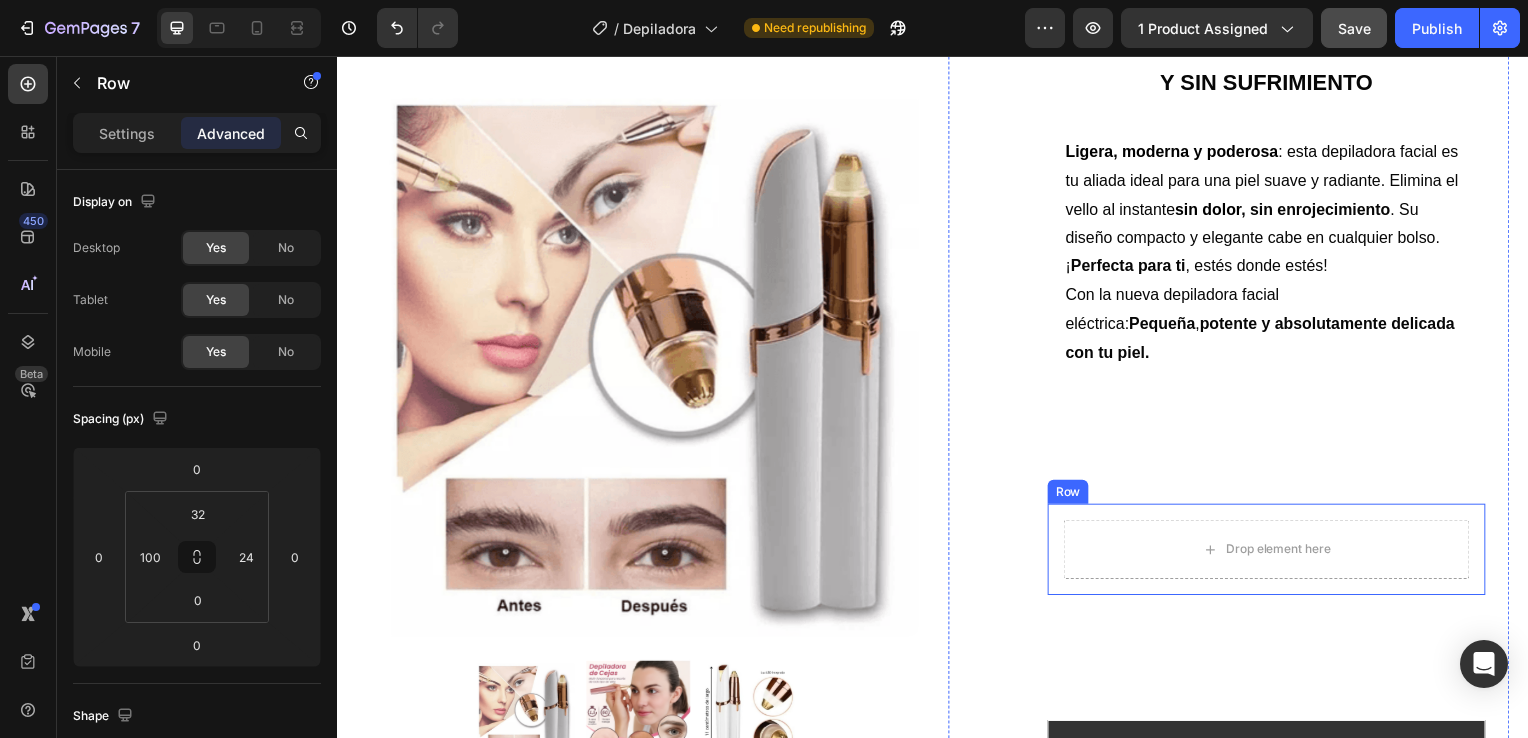 click on "Drop element here" at bounding box center (1272, 553) 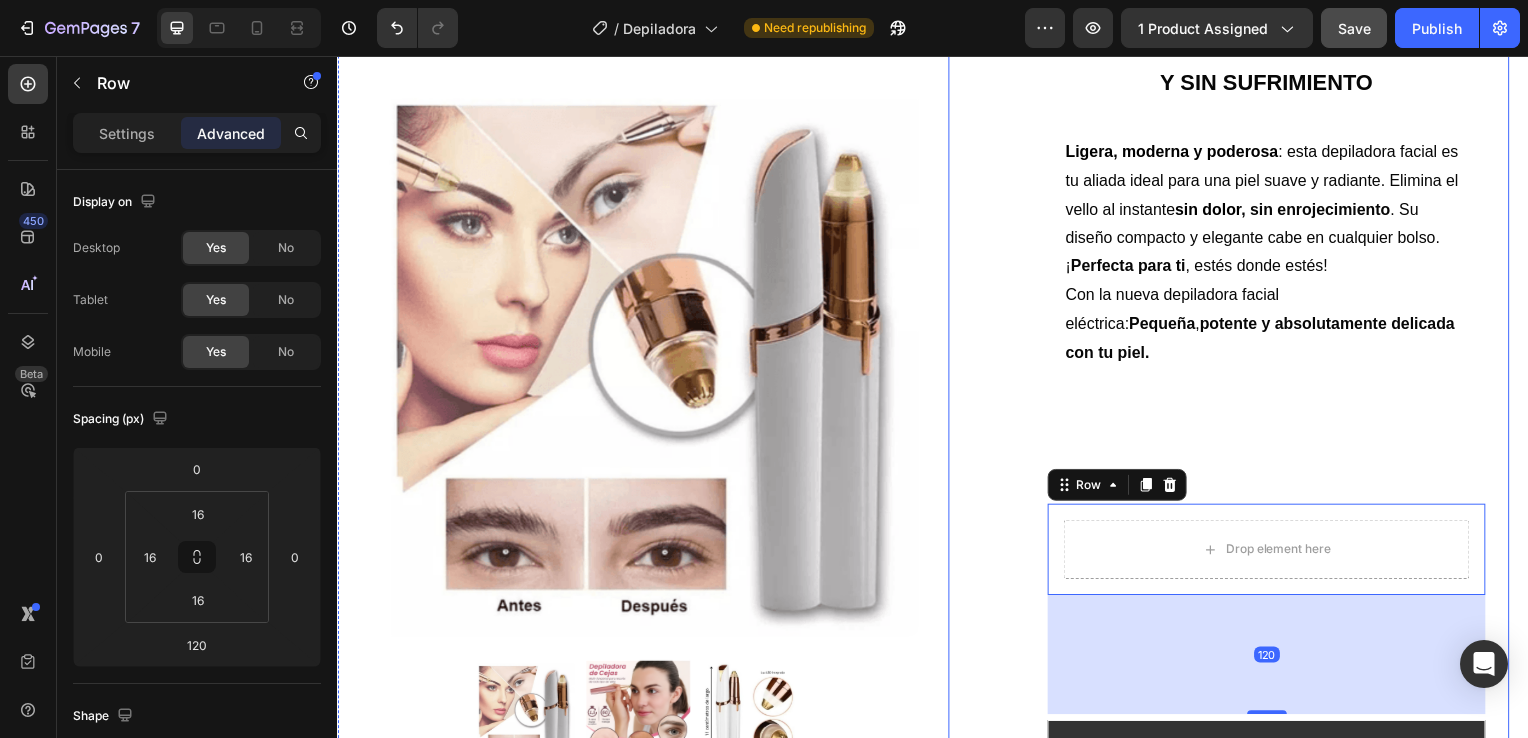click on "Image Icon Icon Icon Icon Icon Icon List Lidia Perez Text Block Row Row
Icon Compra verificada. Text Block Row Row "Cómoda, rápida y sin dolor" En menos de 2 minutos tengo la cara perfecta. Antes iba al centro de estética, pero con esta depiladora me ahorro tiempo y dinero. ¡Una compra 100% recomendada! Text Block DEPILACIÓN FACIAL RÁPIDA, SUAVE Y SIN SUFRIMIENTO Text Block Row Ligera, moderna y poderosa : esta depiladora facial es tu aliada ideal para una piel suave y radiante. Elimina el vello al instante  sin dolor ,   sin enrojecimiento . Su diseño compacto y elegante cabe en cualquier bolso. ¡ Perfecta para ti , estés donde estés! Con la nueva depiladora facial eléctrica:  Pequeña ,  potente y absolutamente delicada con tu piel. Text Block Row
Drop element here Row   120 Video Row" at bounding box center [1272, 406] 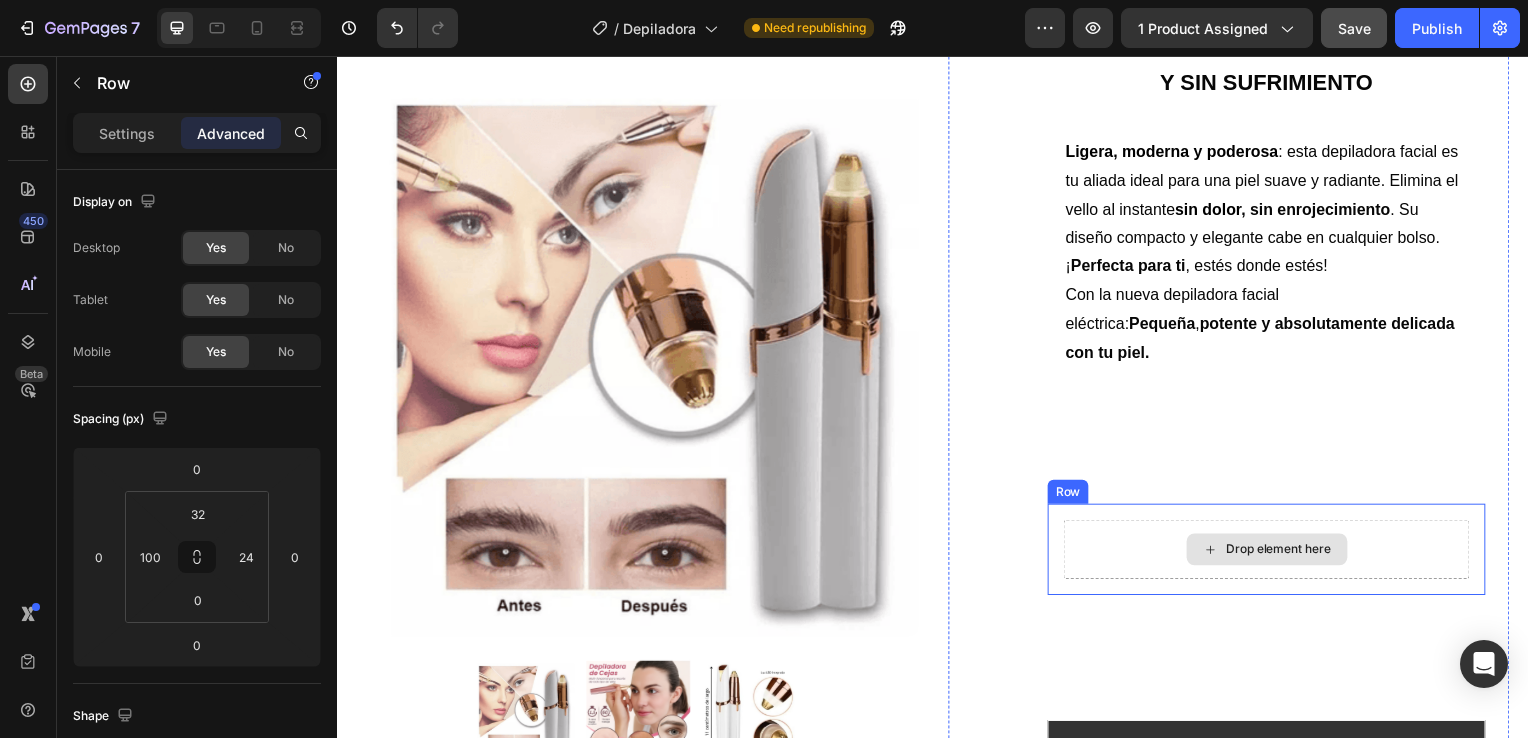 click on "Drop element here" at bounding box center (1272, 553) 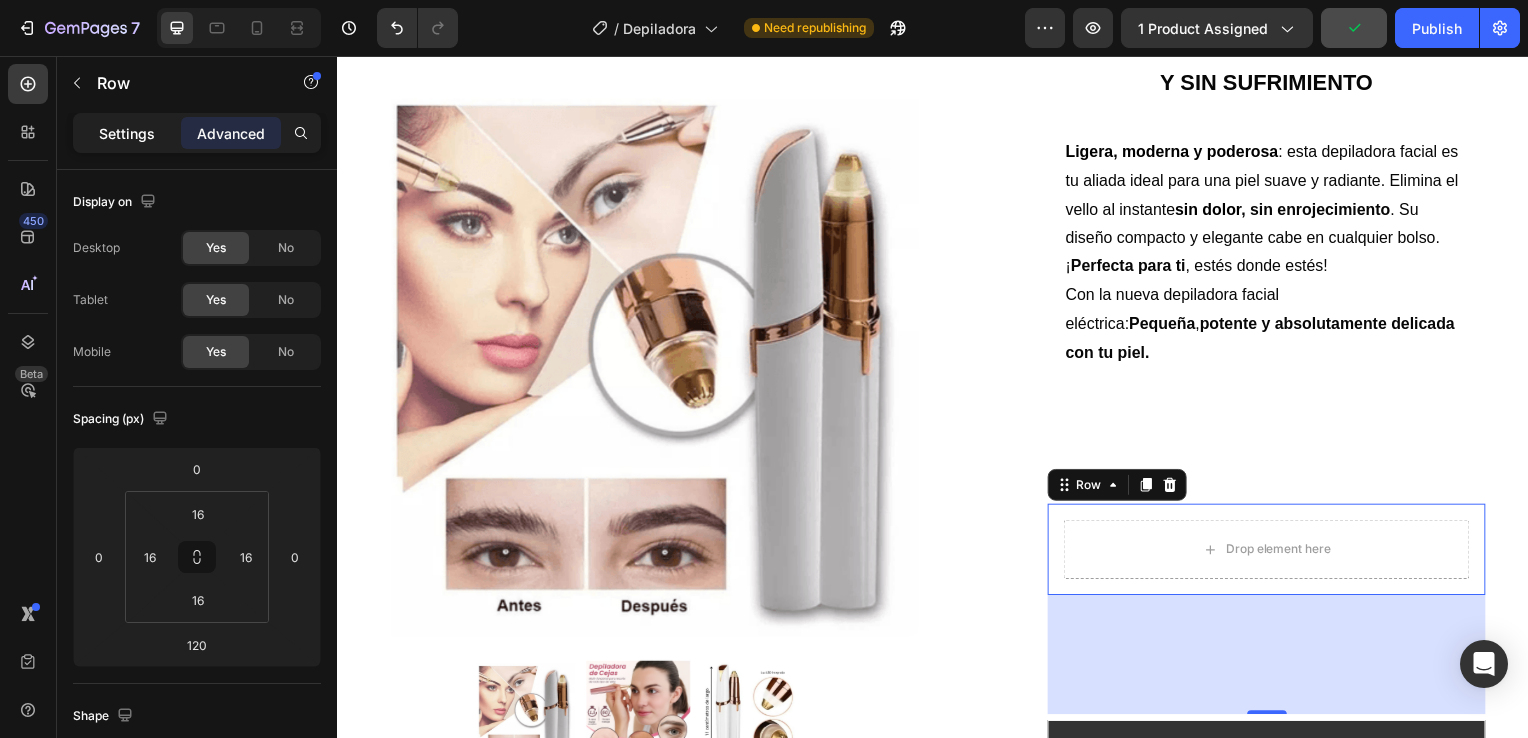 click on "Settings" at bounding box center [127, 133] 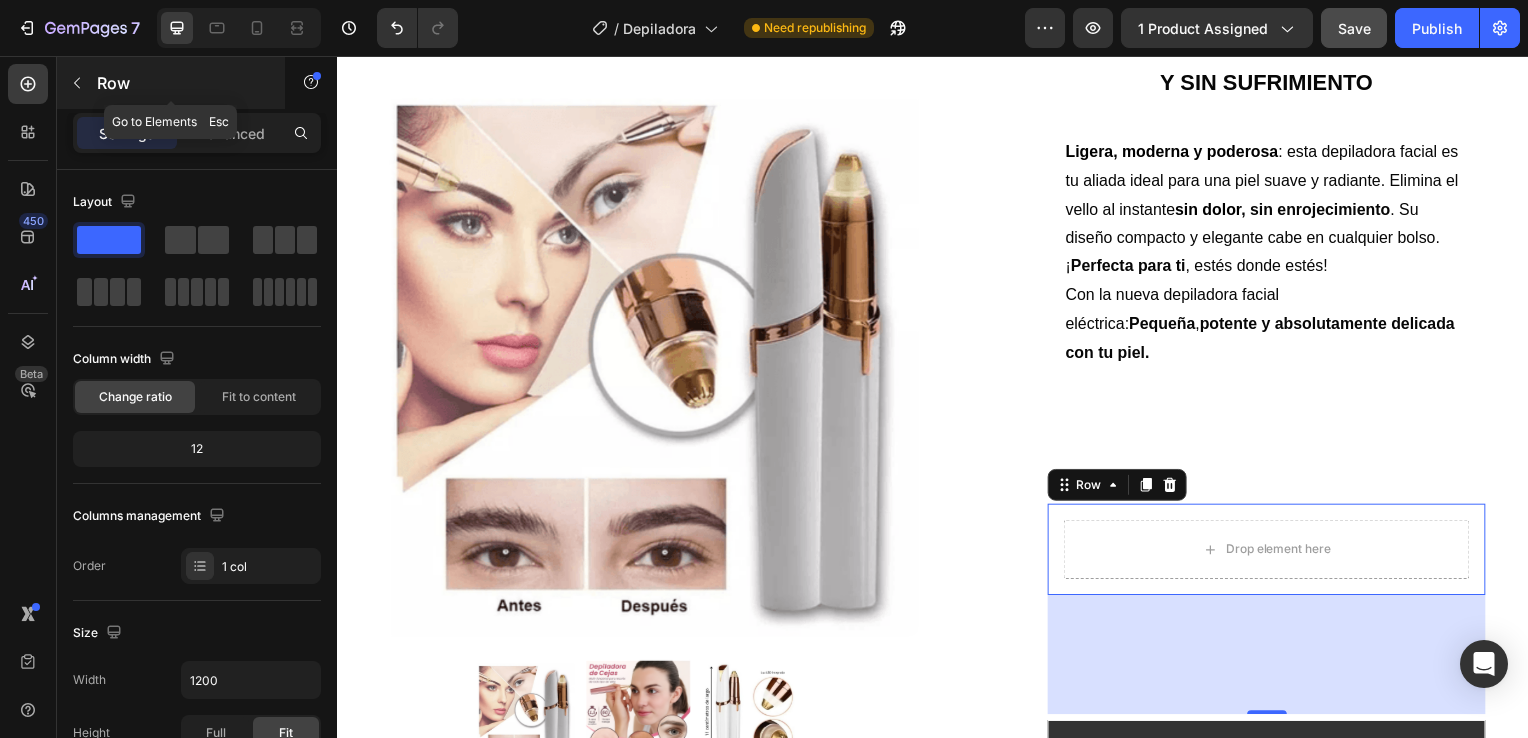 click 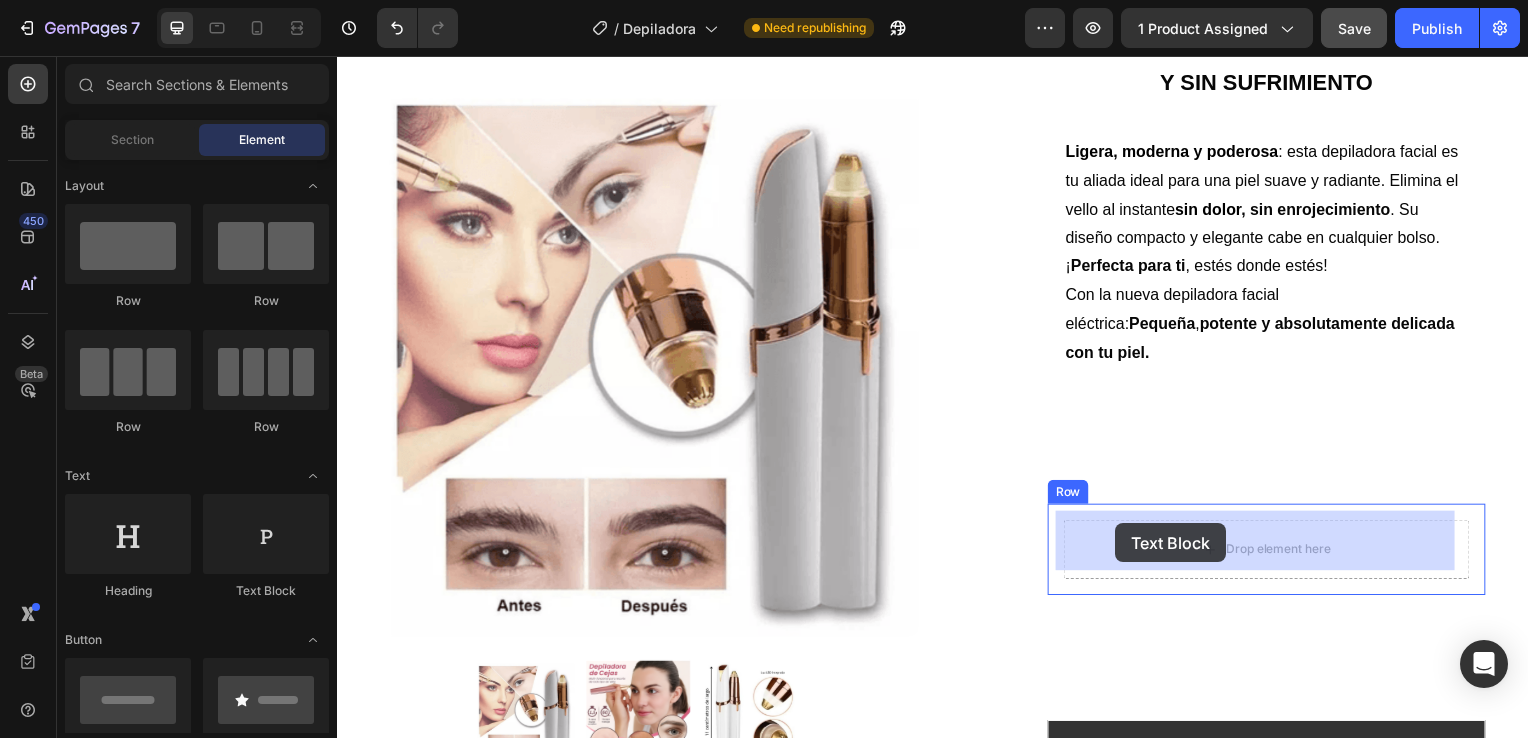 drag, startPoint x: 599, startPoint y: 587, endPoint x: 1121, endPoint y: 527, distance: 525.43695 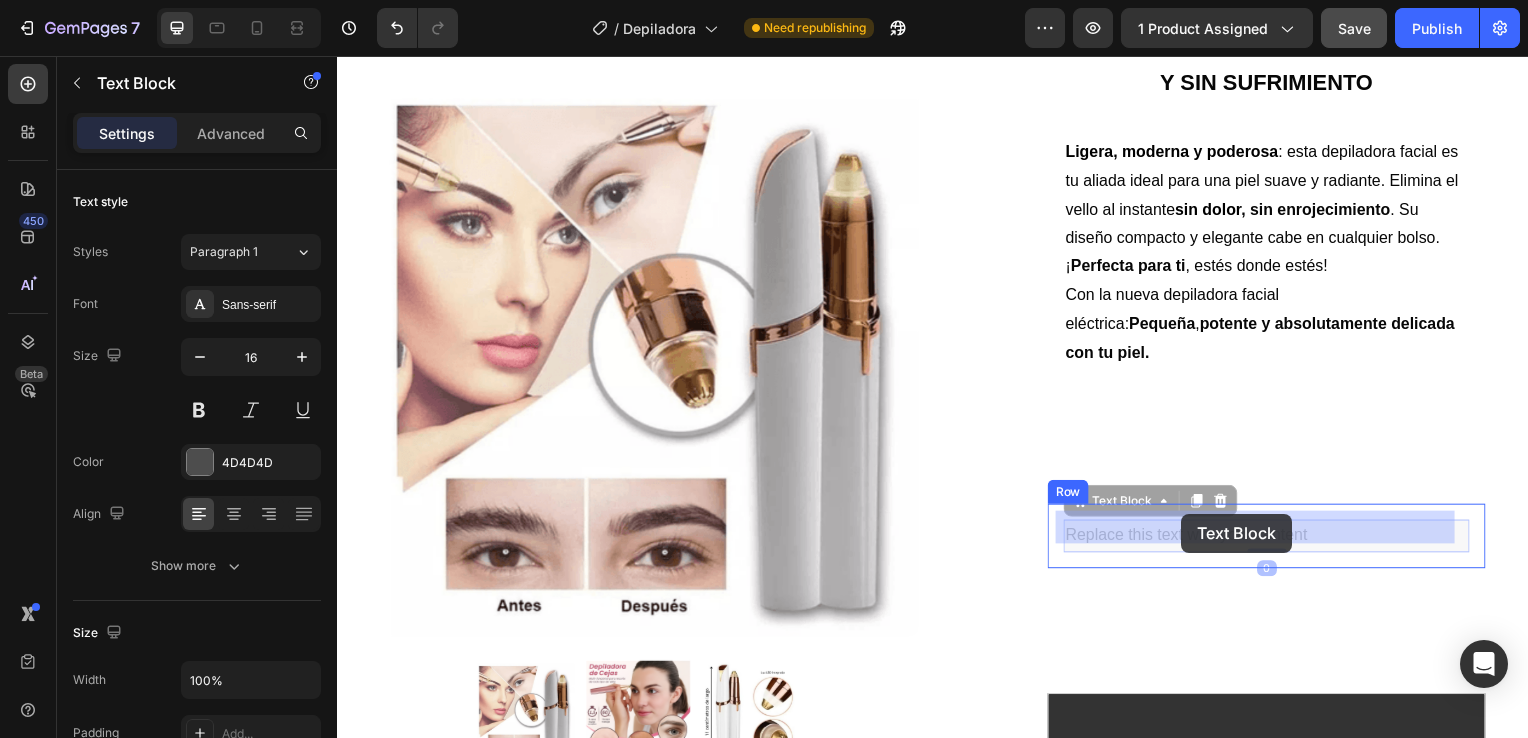 drag, startPoint x: 1320, startPoint y: 532, endPoint x: 1187, endPoint y: 517, distance: 133.84319 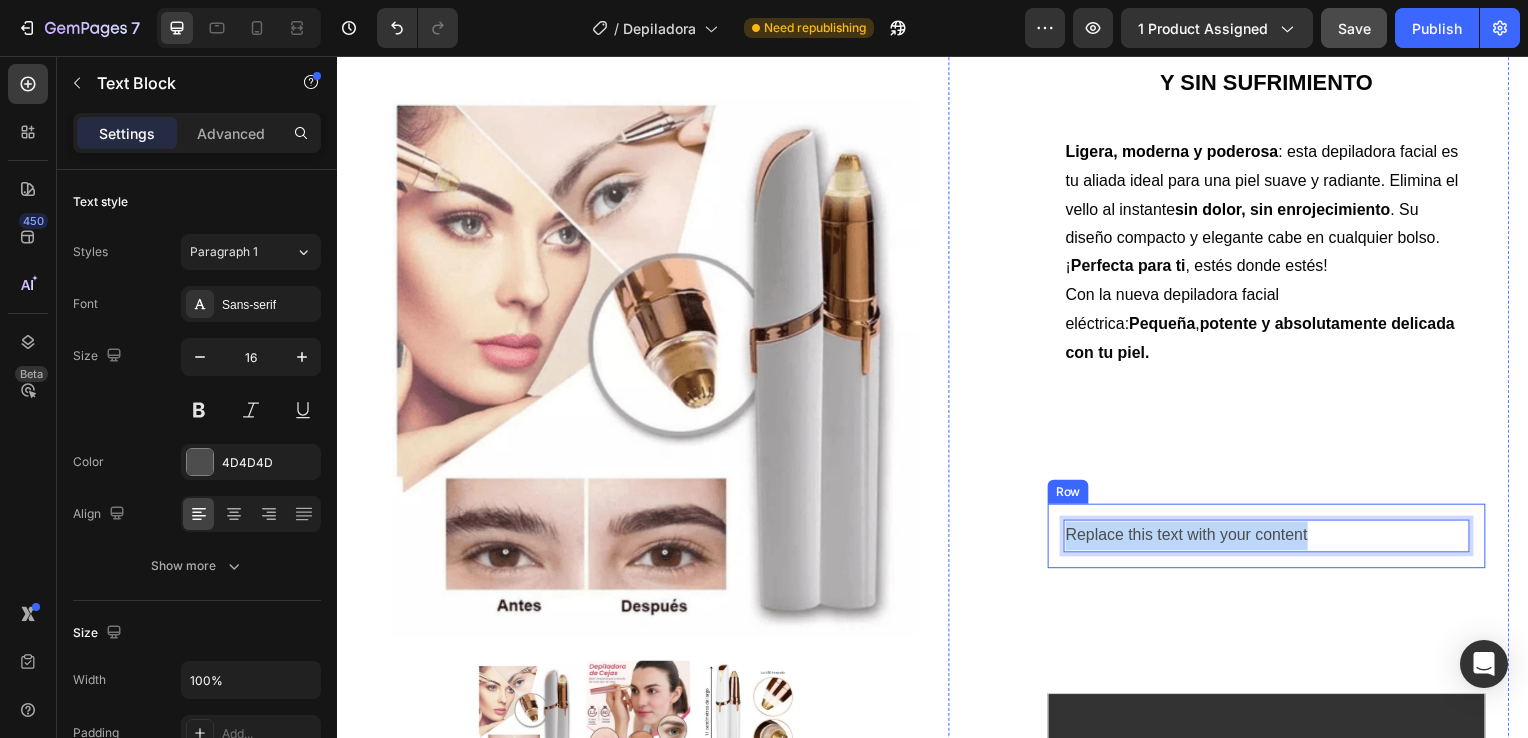 drag, startPoint x: 1315, startPoint y: 523, endPoint x: 1058, endPoint y: 517, distance: 257.07004 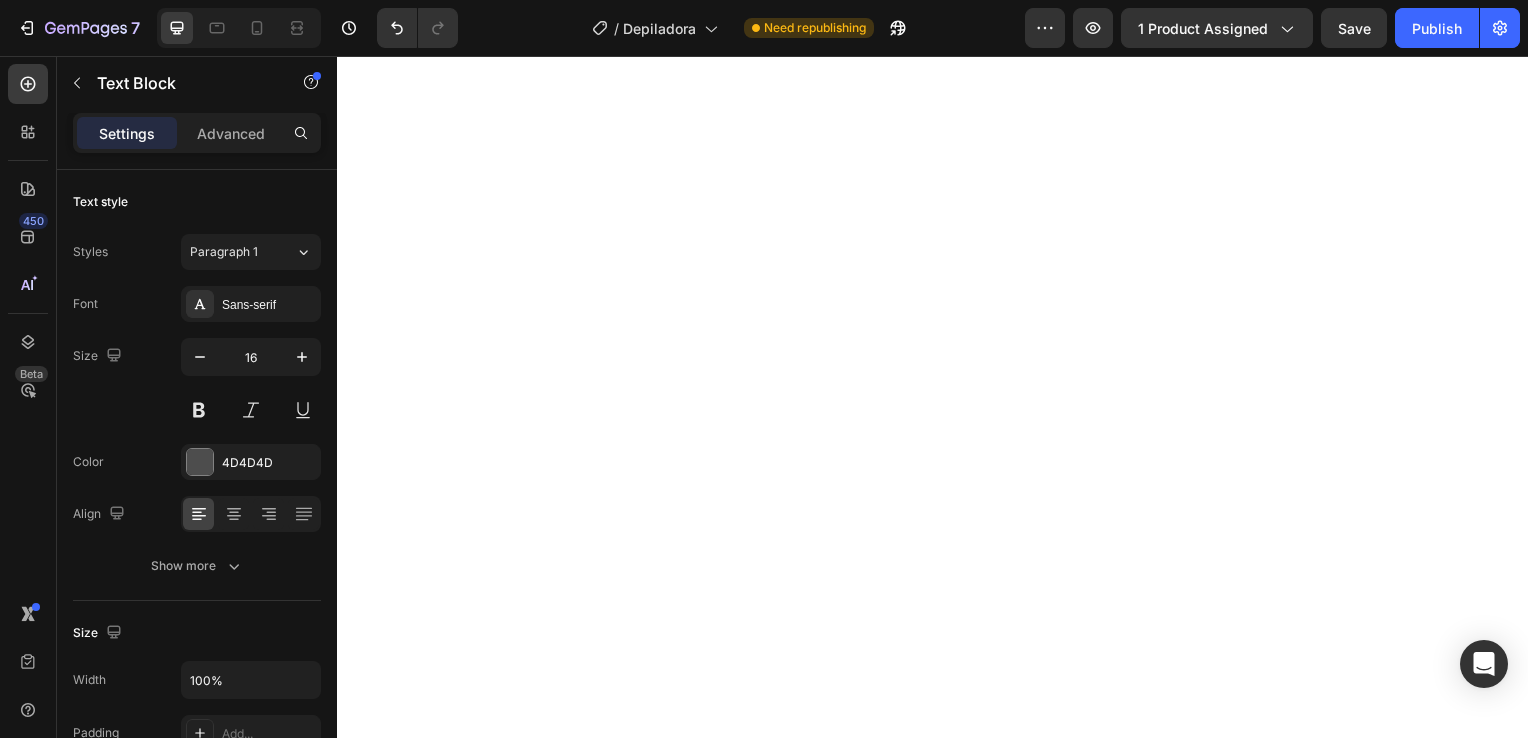 scroll, scrollTop: 0, scrollLeft: 0, axis: both 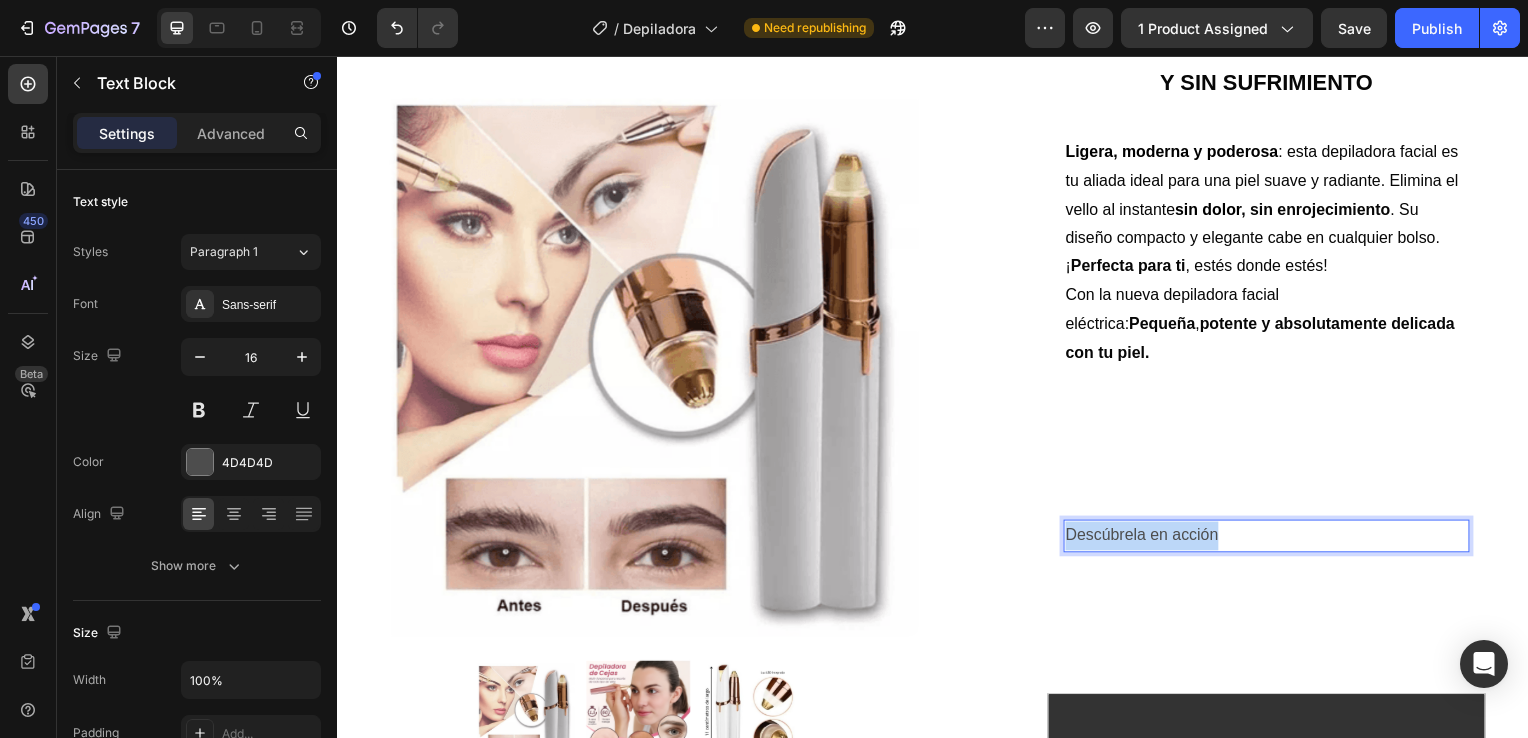drag, startPoint x: 1238, startPoint y: 523, endPoint x: 1059, endPoint y: 521, distance: 179.01117 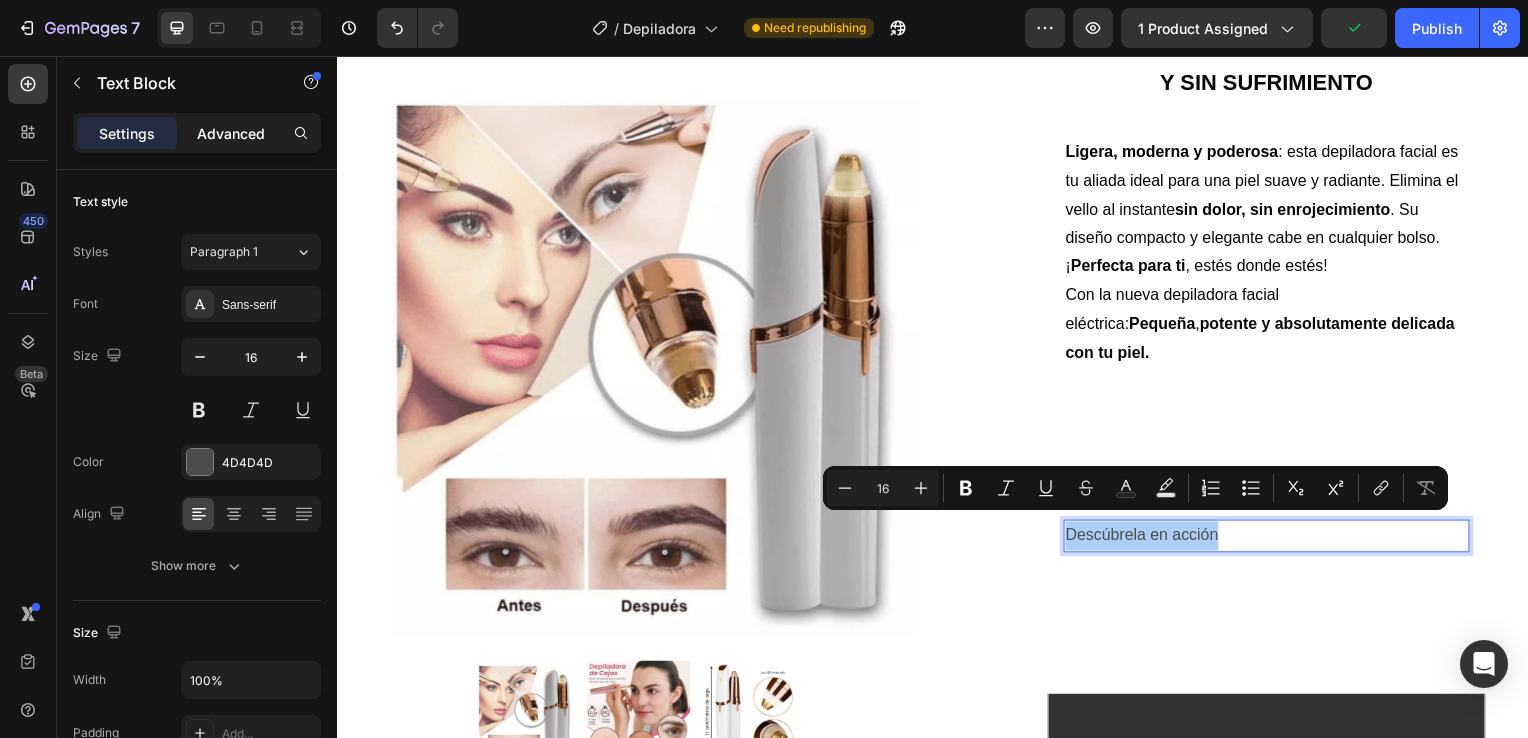 click on "Advanced" at bounding box center (231, 133) 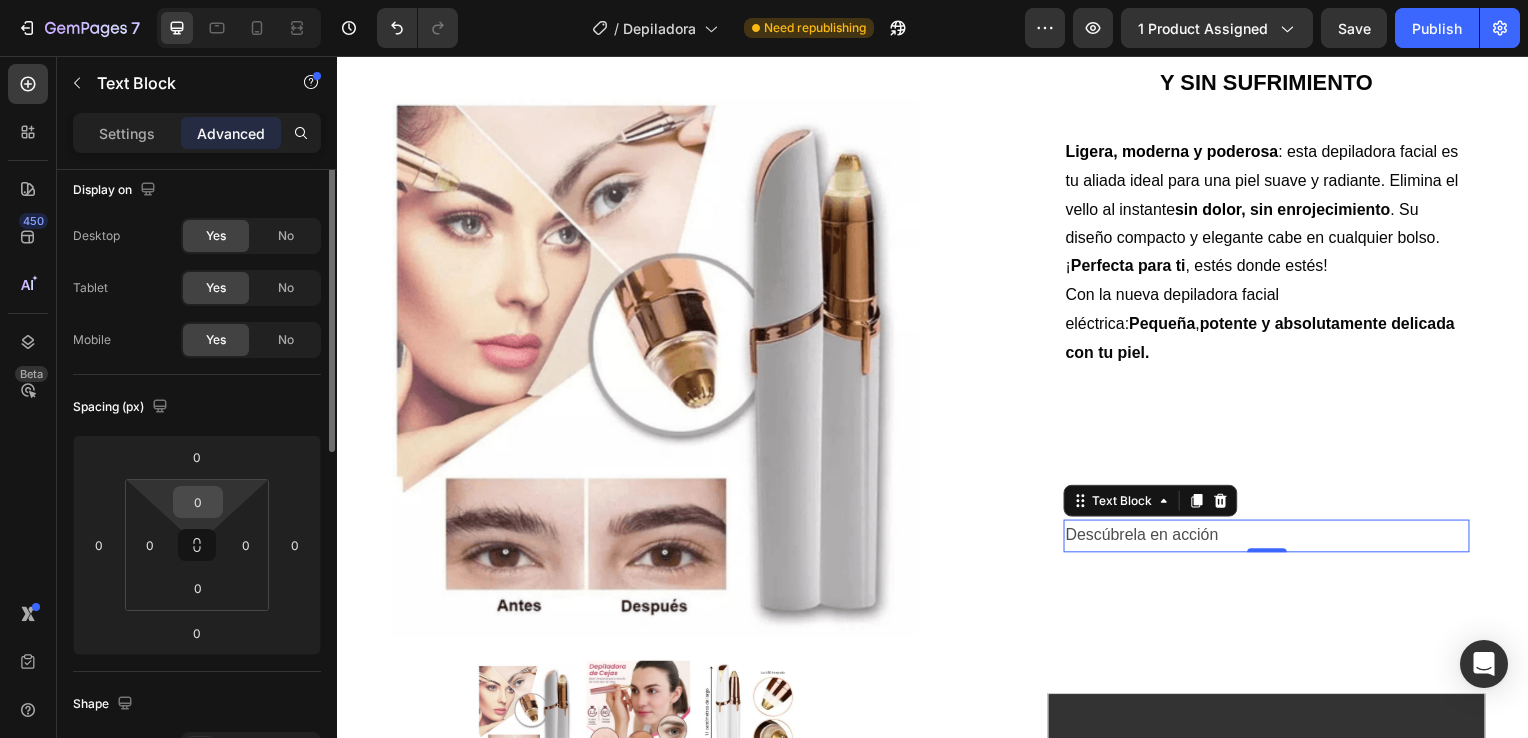 scroll, scrollTop: 0, scrollLeft: 0, axis: both 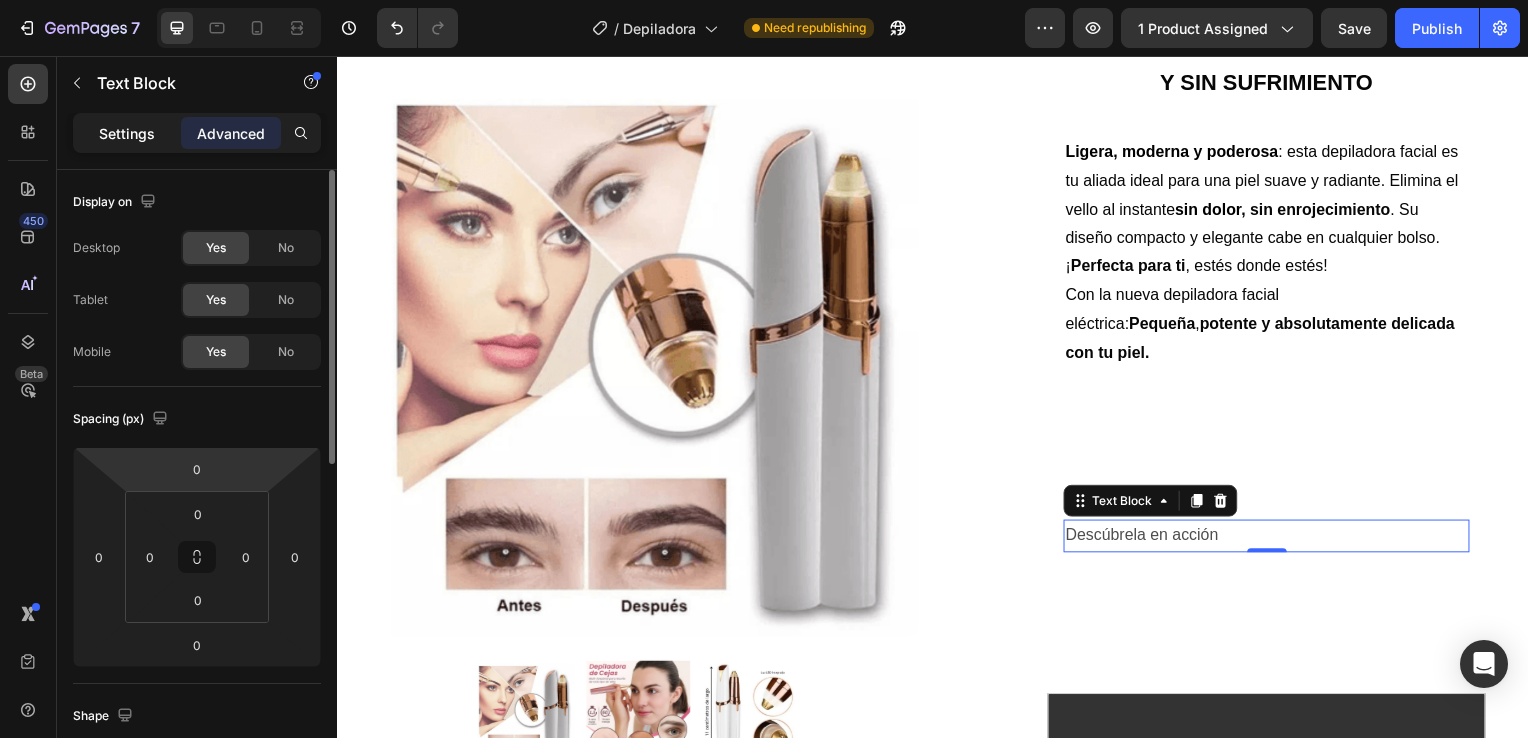 click on "Settings" at bounding box center (127, 133) 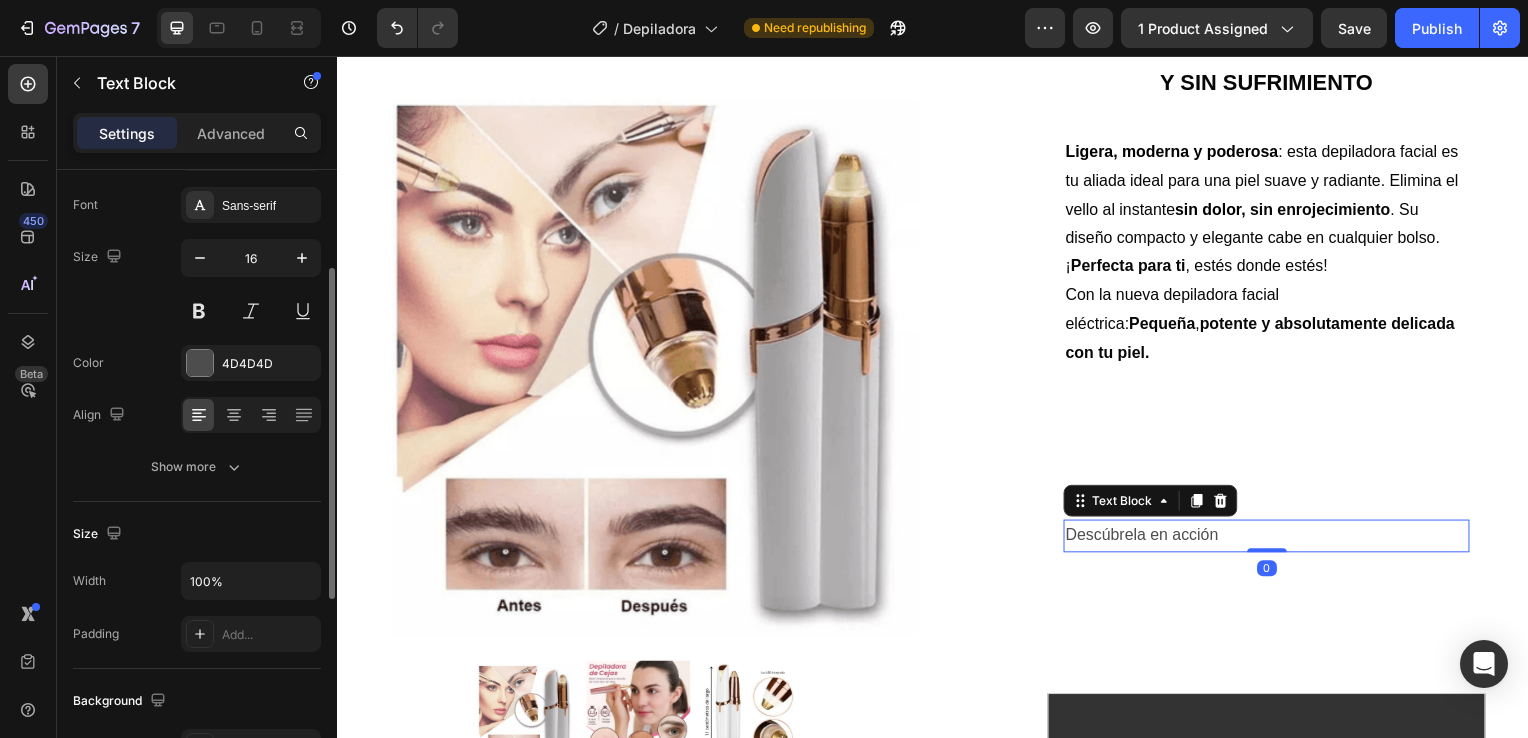 scroll, scrollTop: 130, scrollLeft: 0, axis: vertical 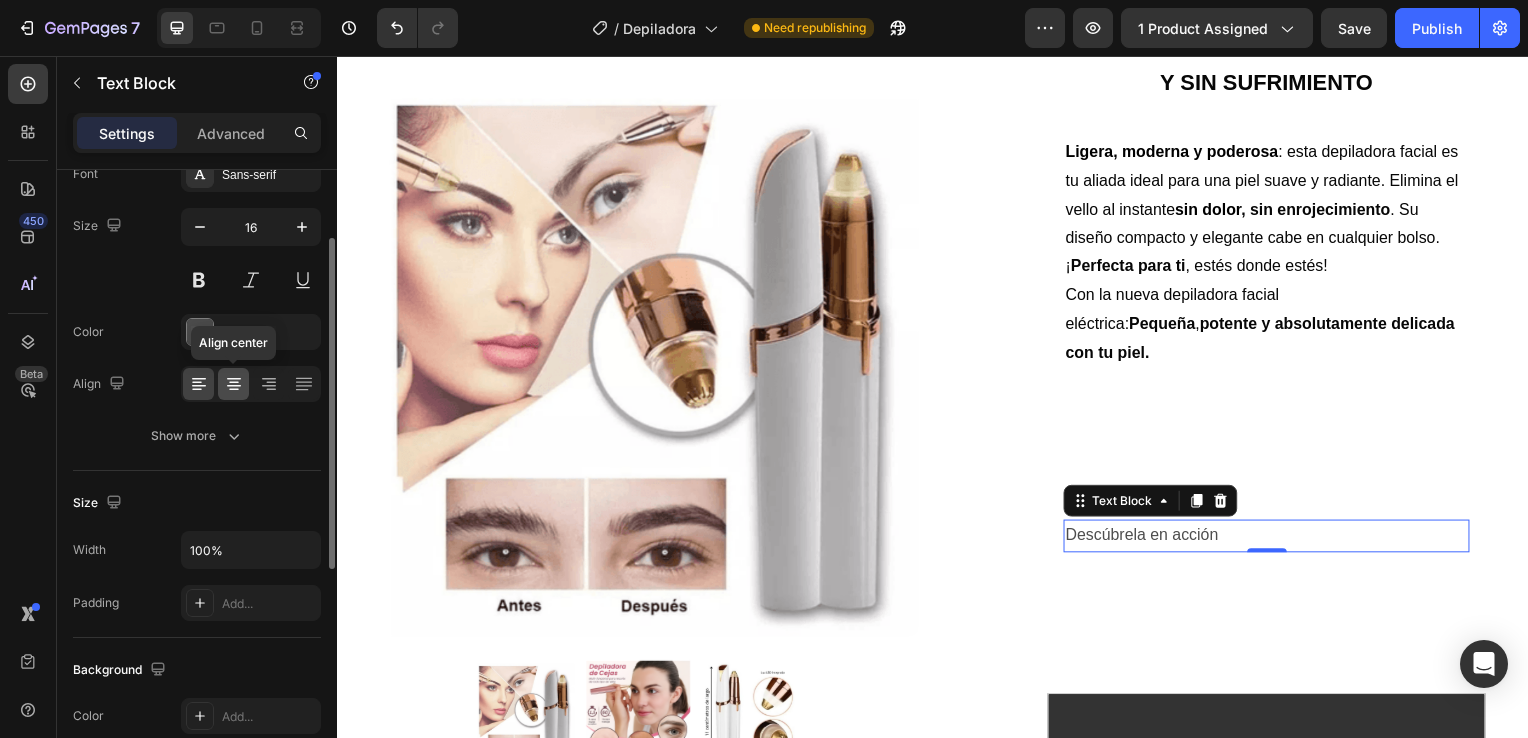 click 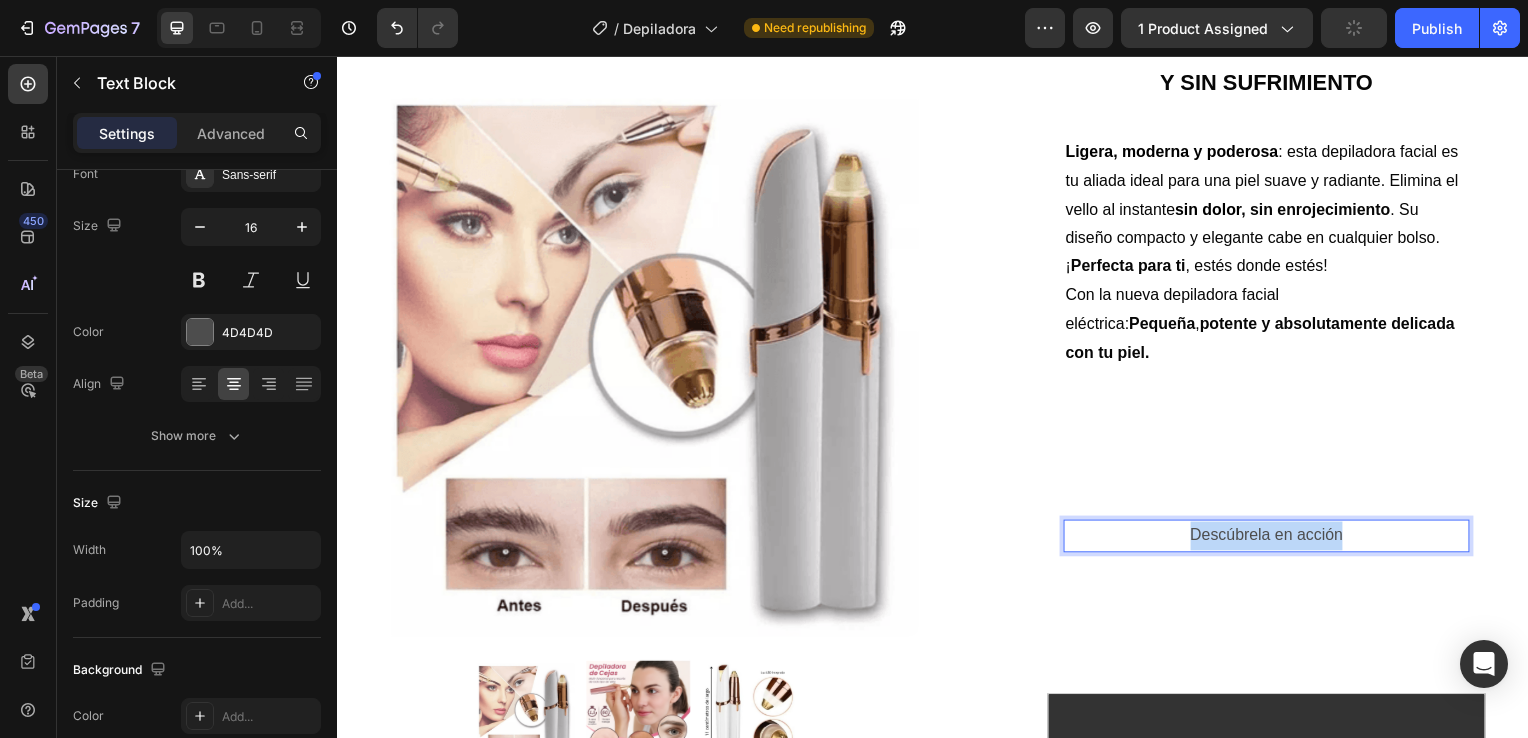 drag, startPoint x: 1175, startPoint y: 534, endPoint x: 1352, endPoint y: 536, distance: 177.01129 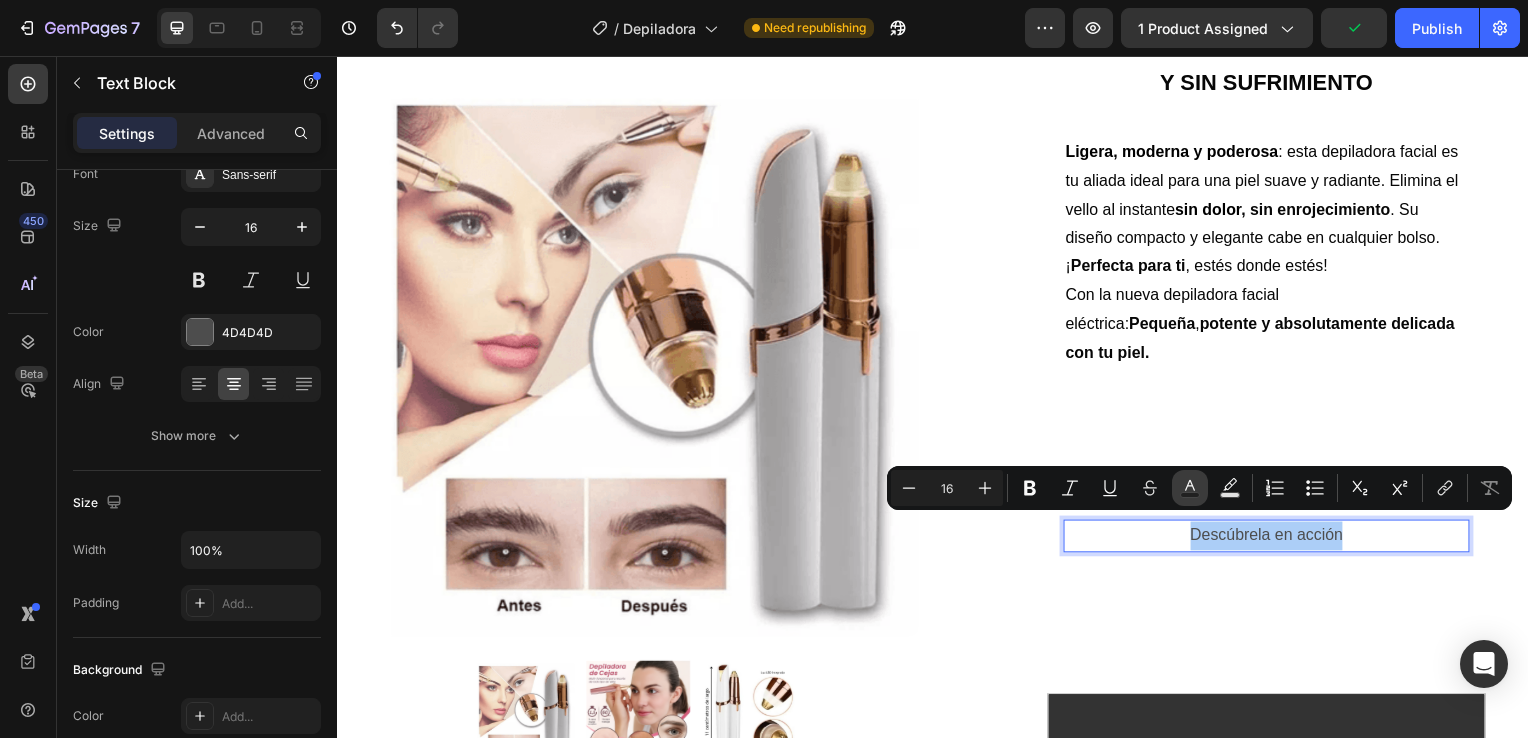 click 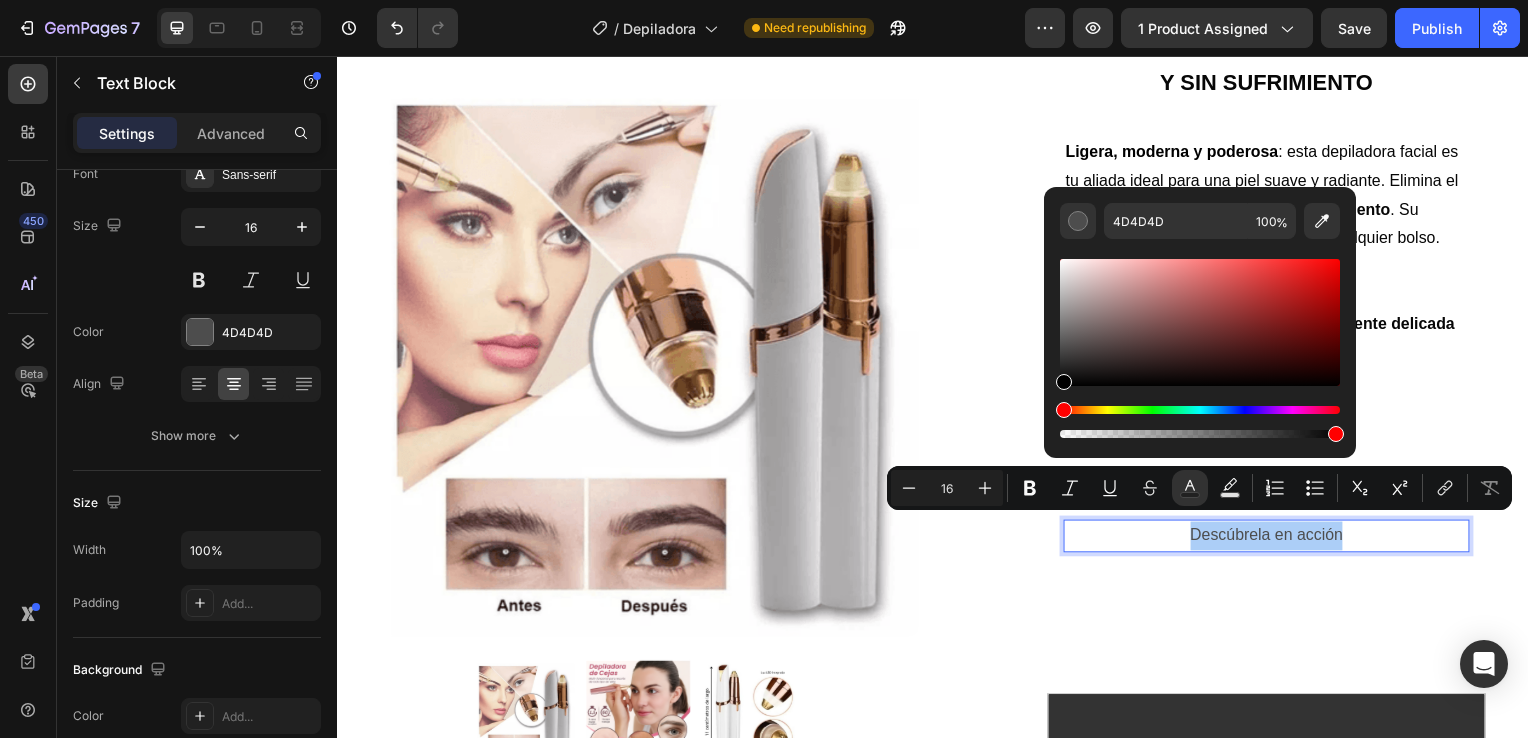 drag, startPoint x: 1063, startPoint y: 352, endPoint x: 1059, endPoint y: 394, distance: 42.190044 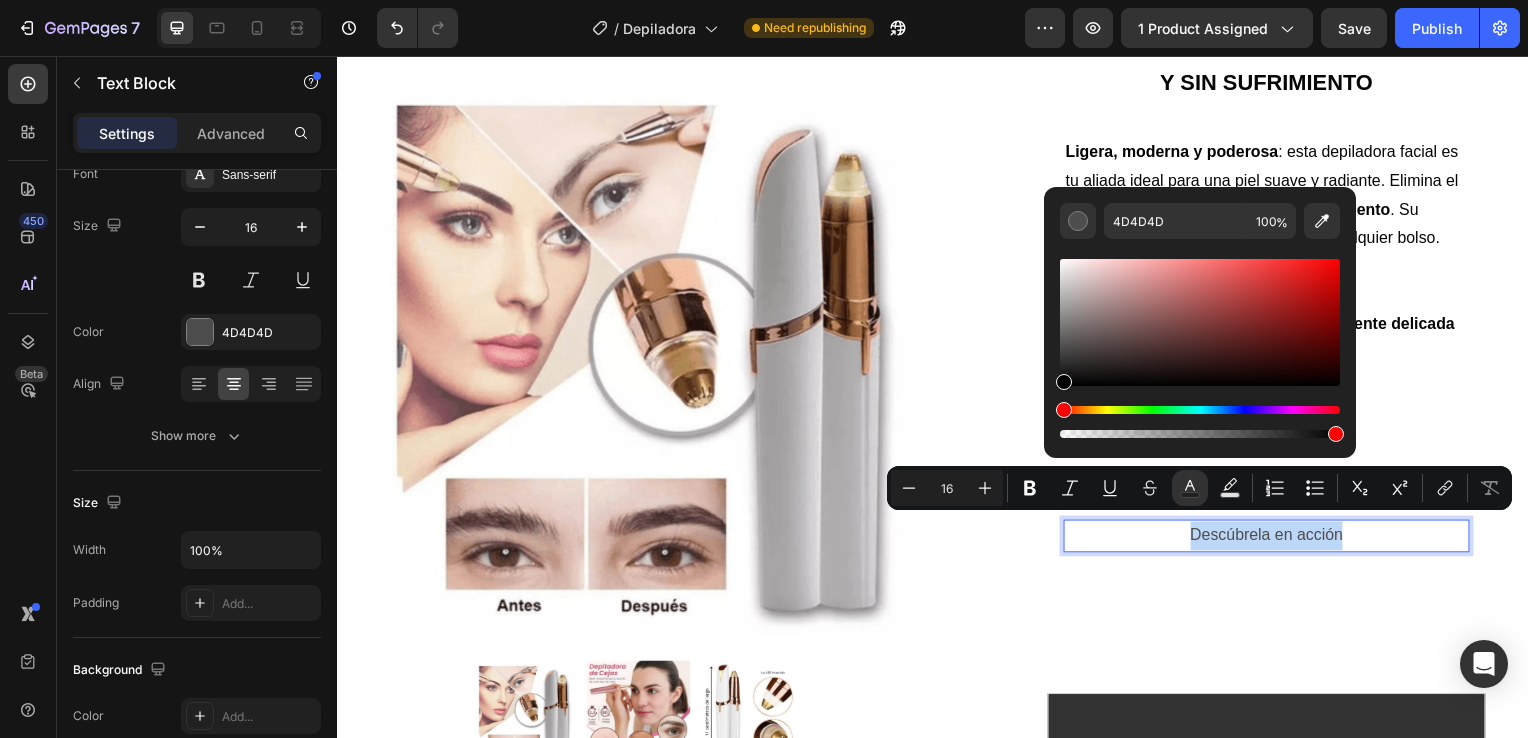 type on "000000" 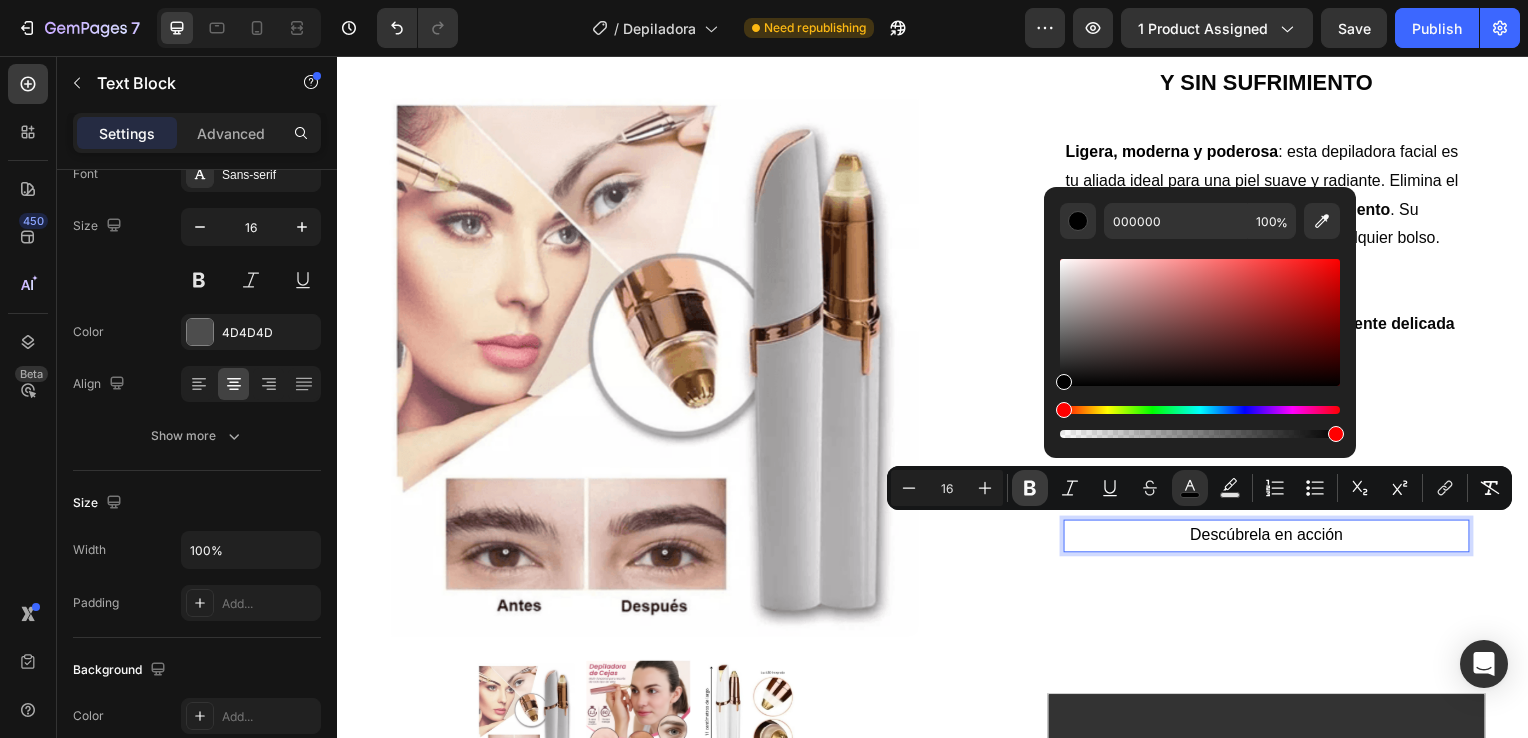click 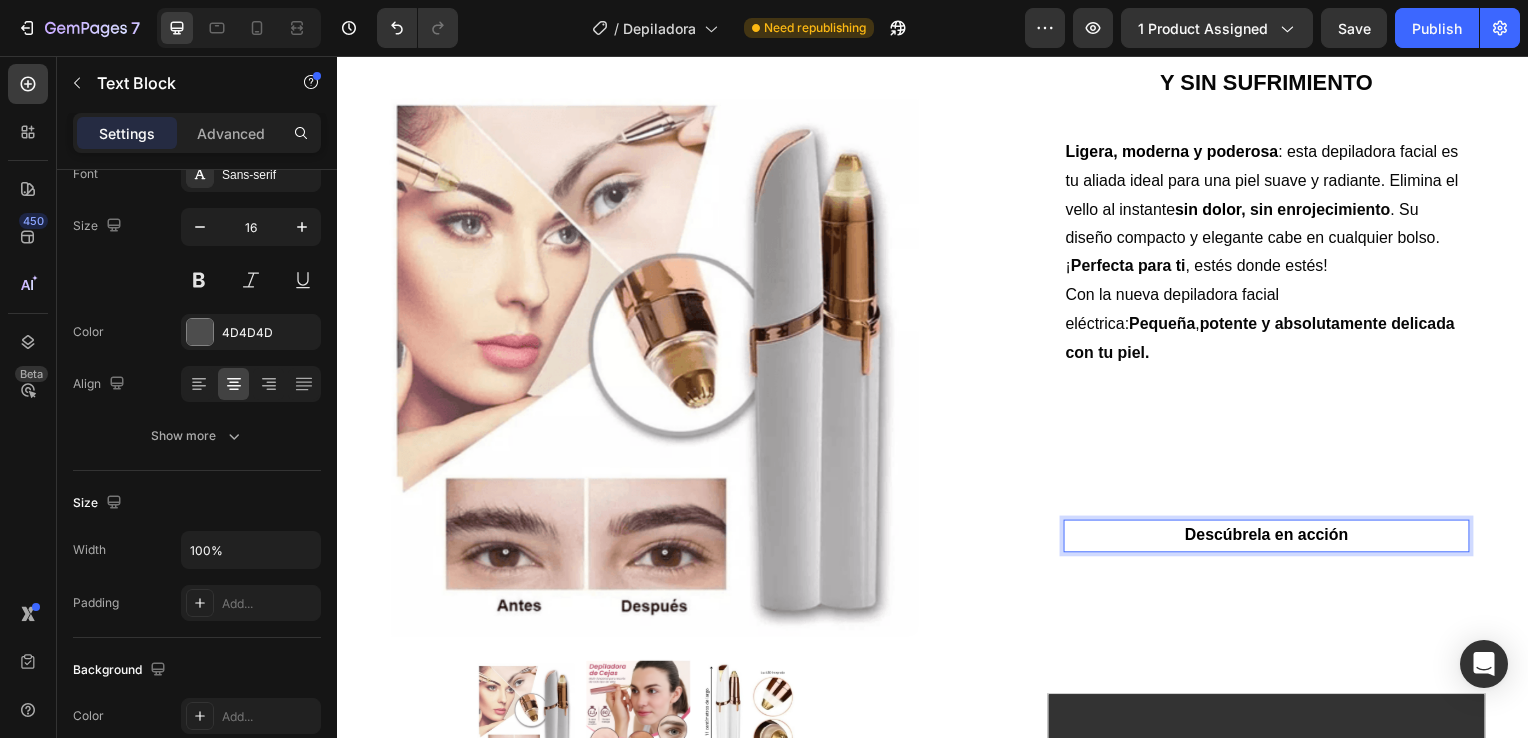 click on "Descúbrela en acción" at bounding box center (1272, 539) 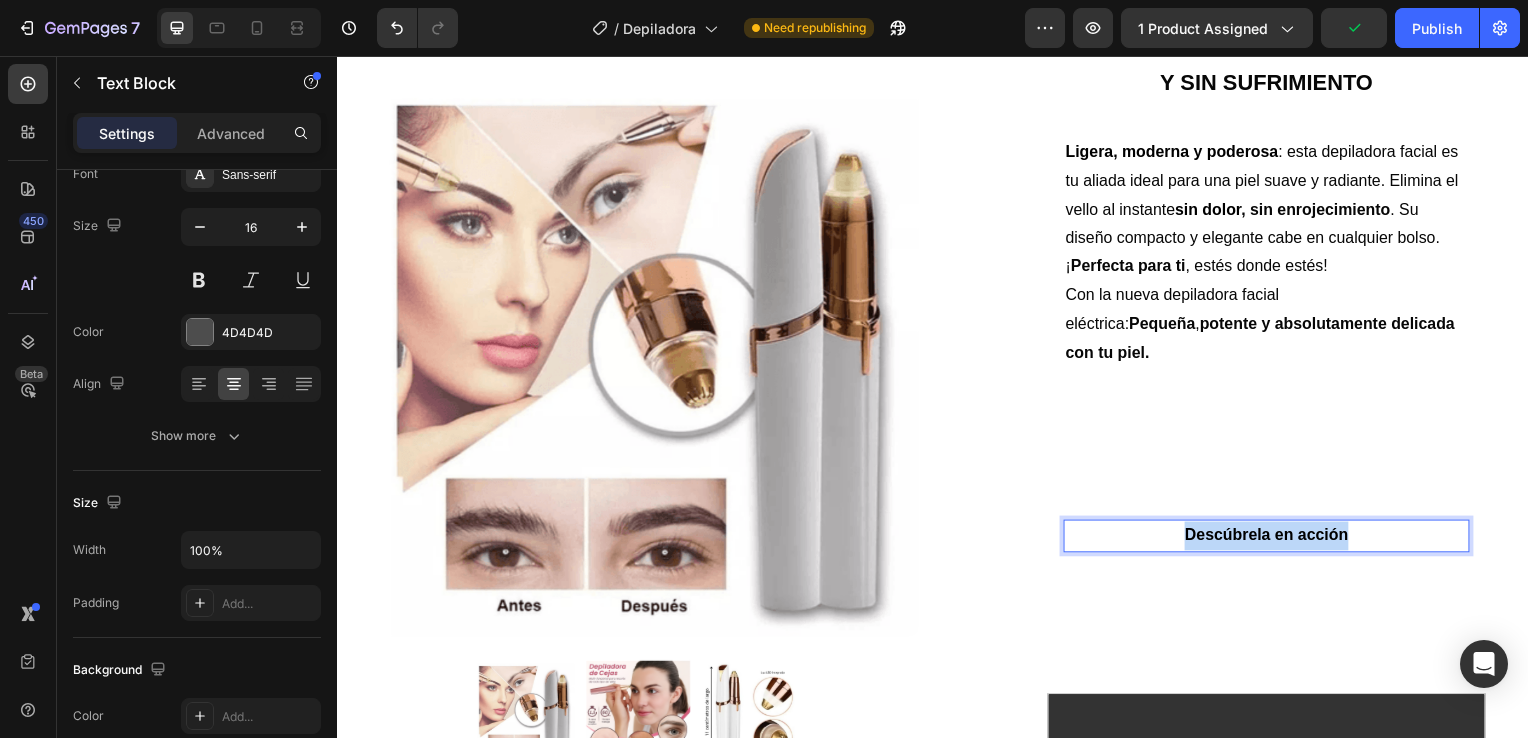 drag, startPoint x: 1174, startPoint y: 527, endPoint x: 1383, endPoint y: 524, distance: 209.02153 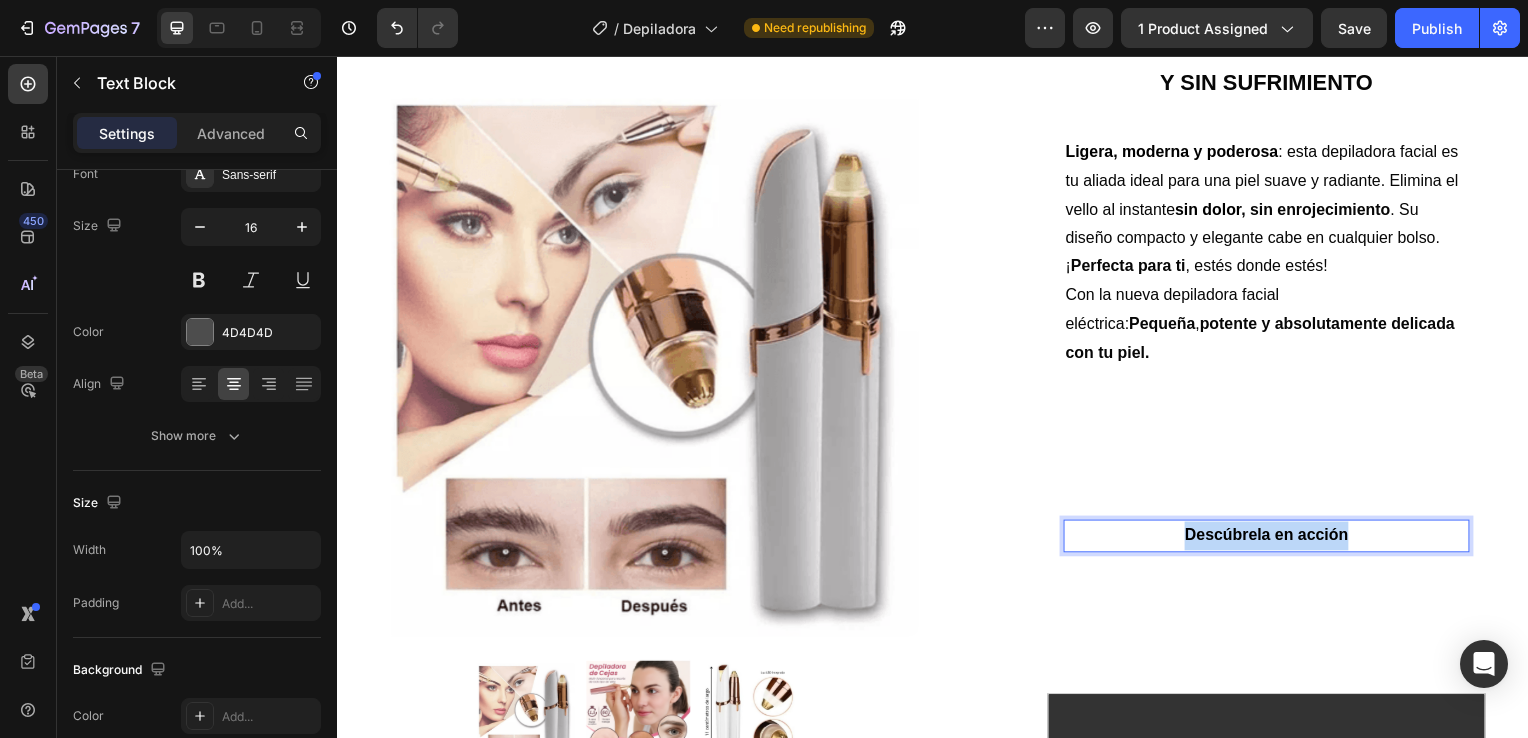 drag, startPoint x: 1179, startPoint y: 523, endPoint x: 1349, endPoint y: 534, distance: 170.35551 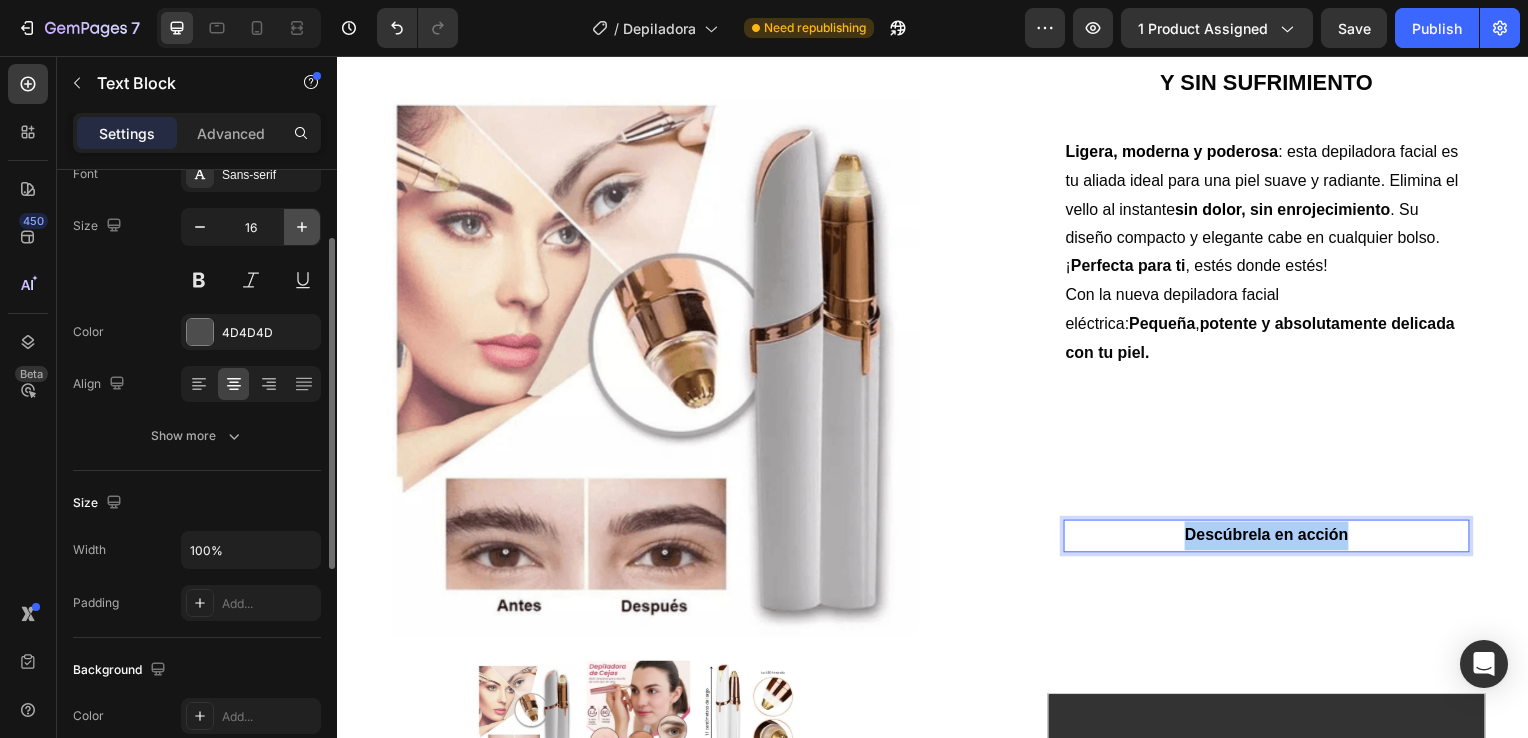 click 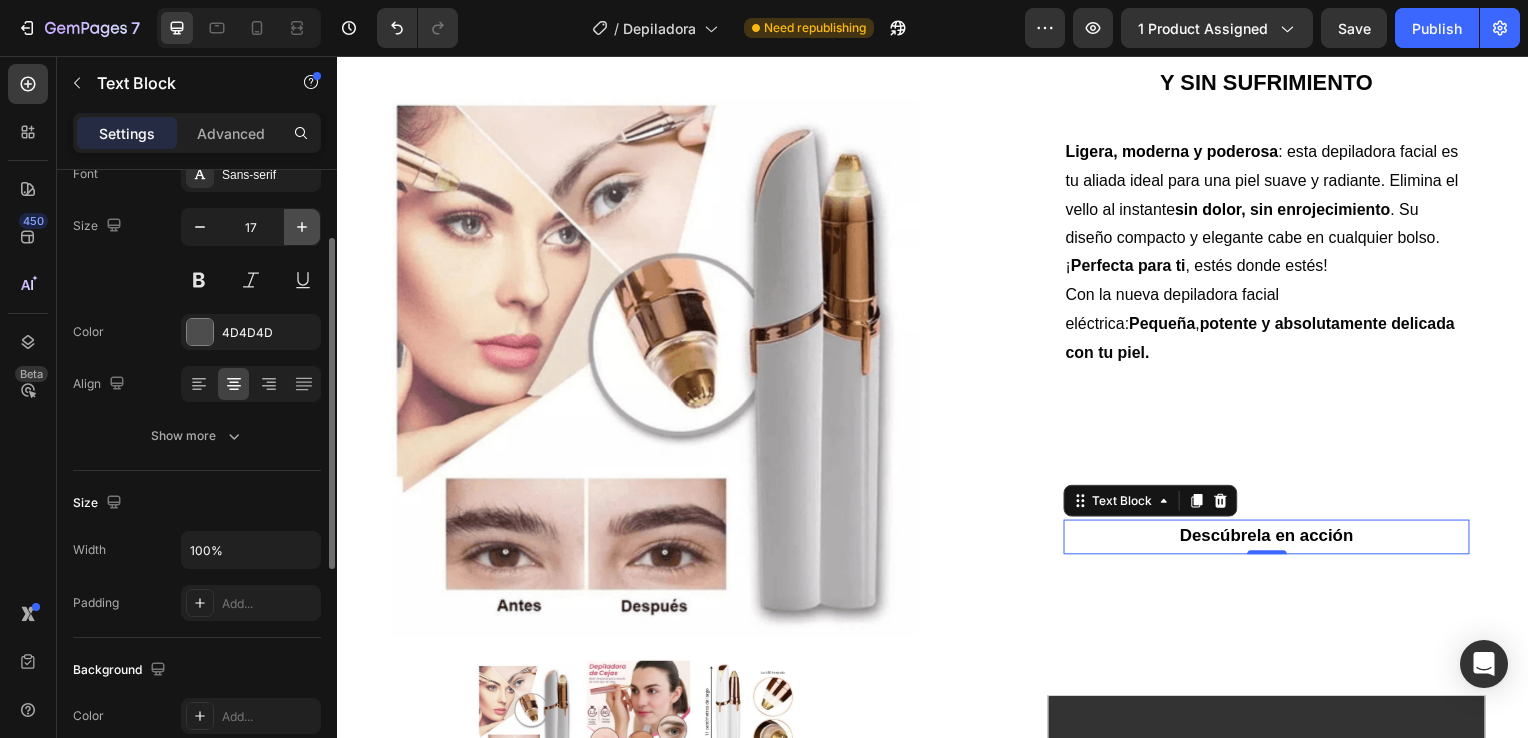 click 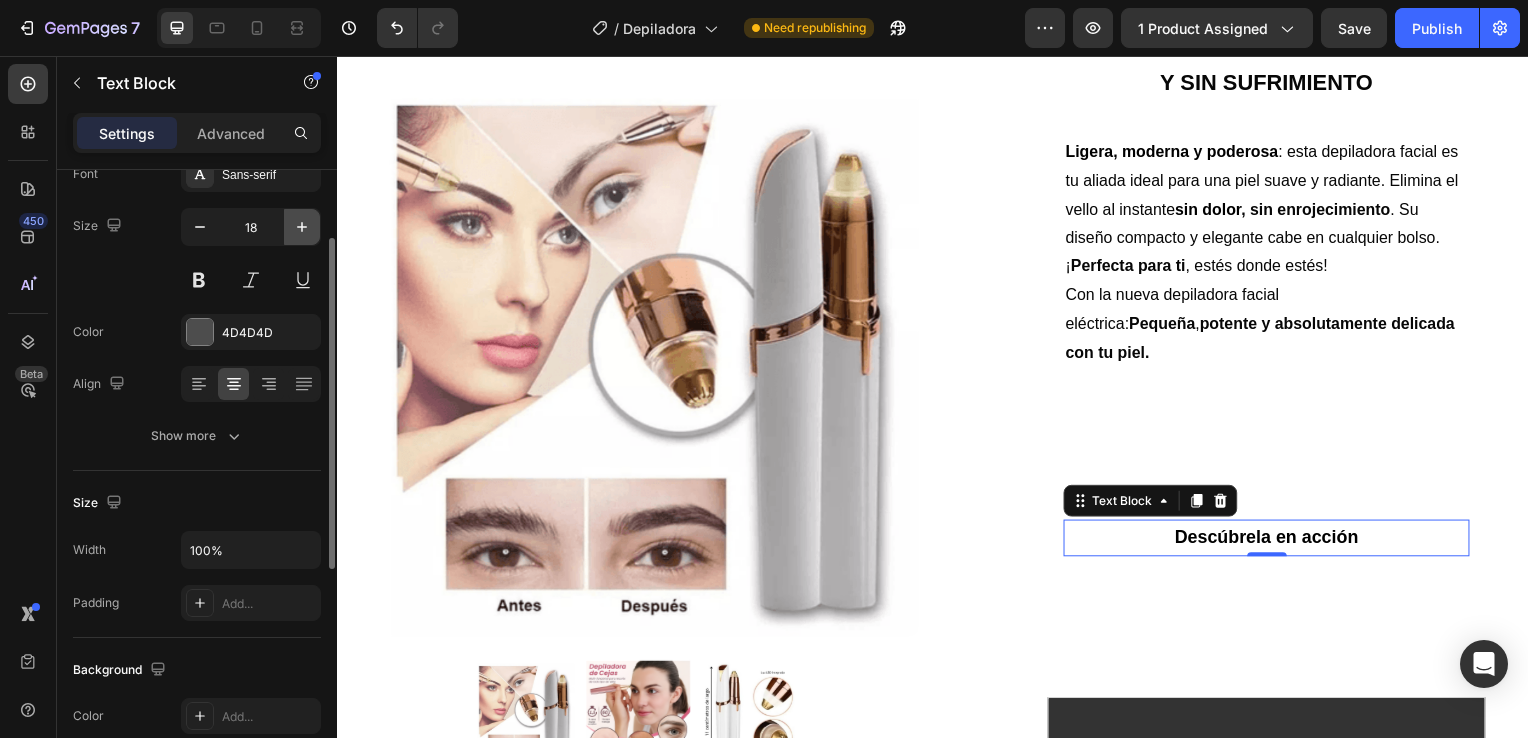 click 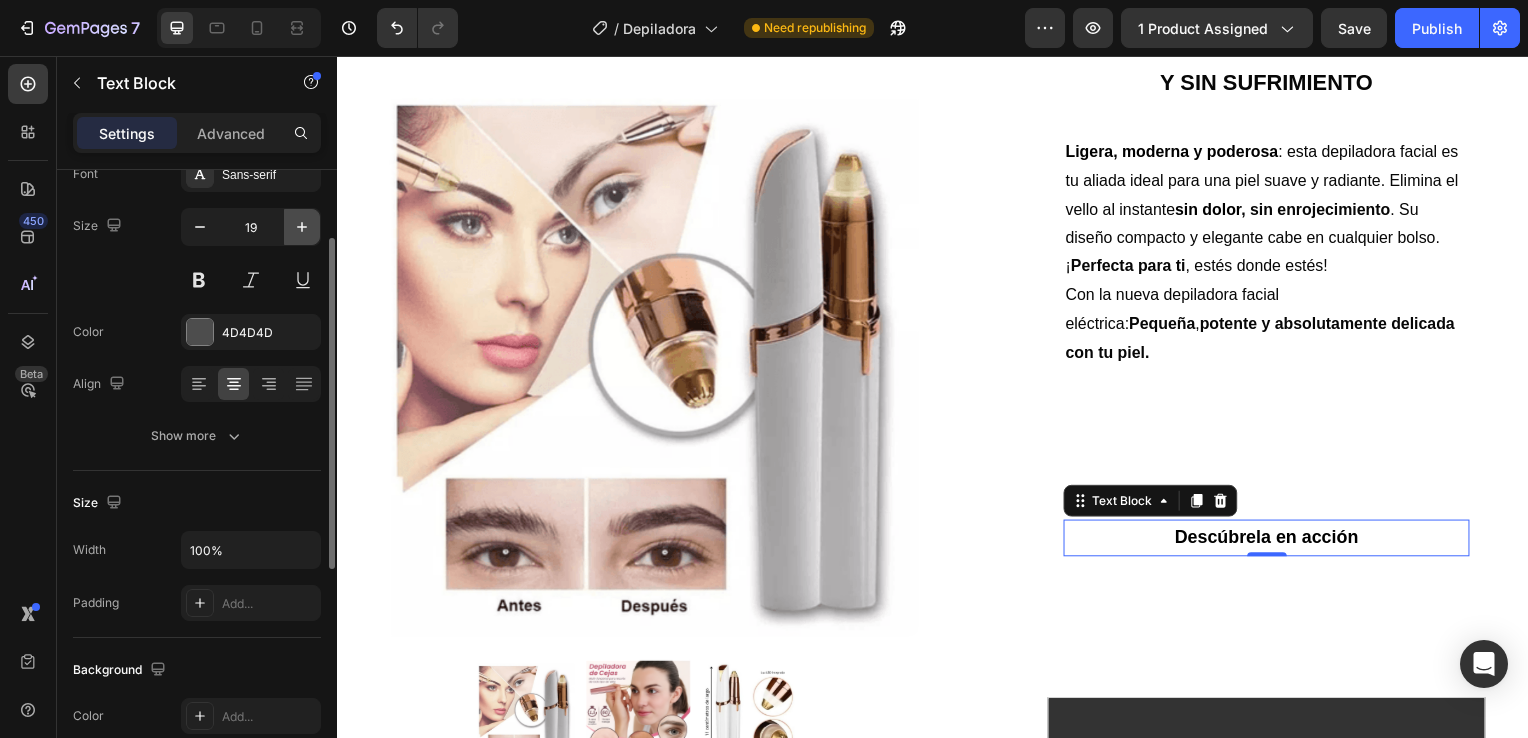 click 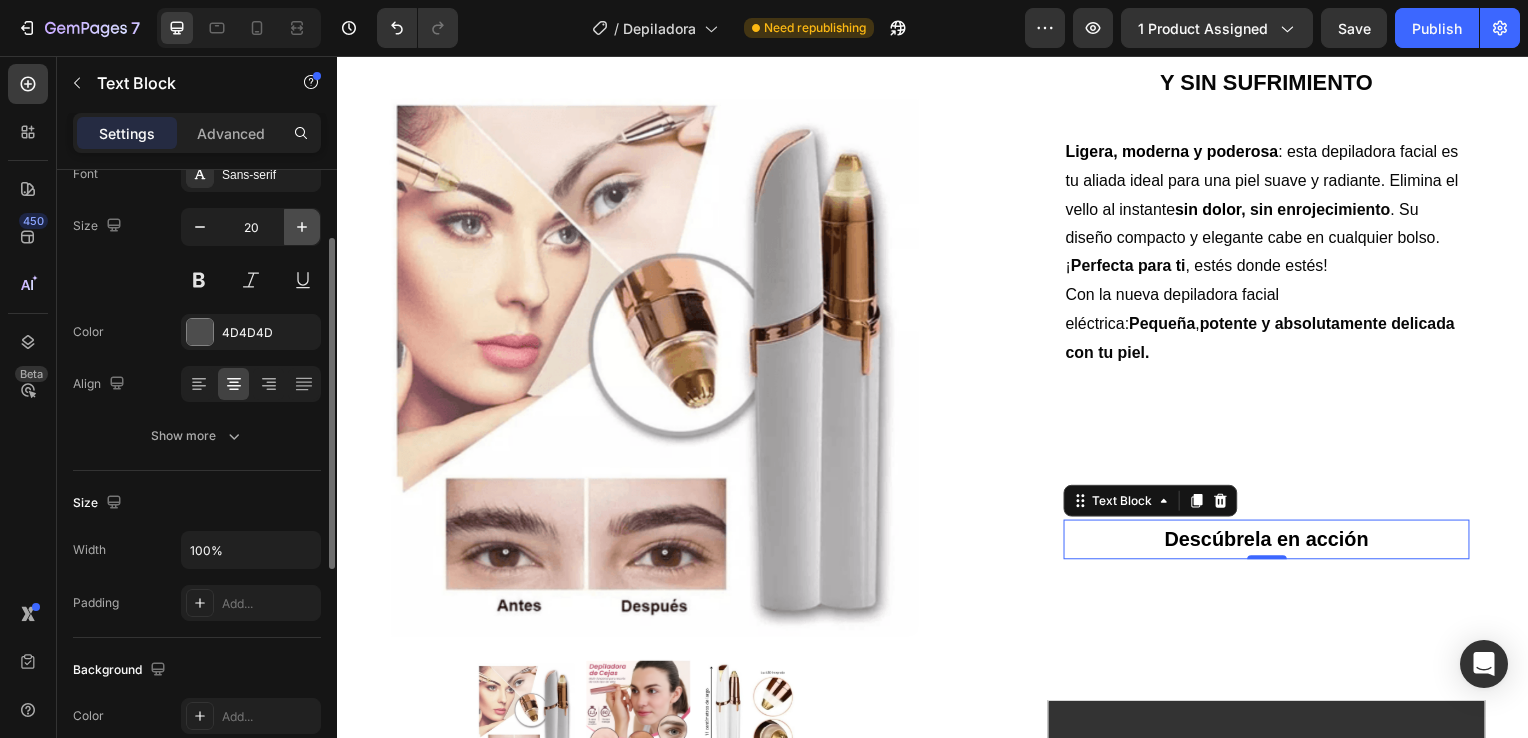 click 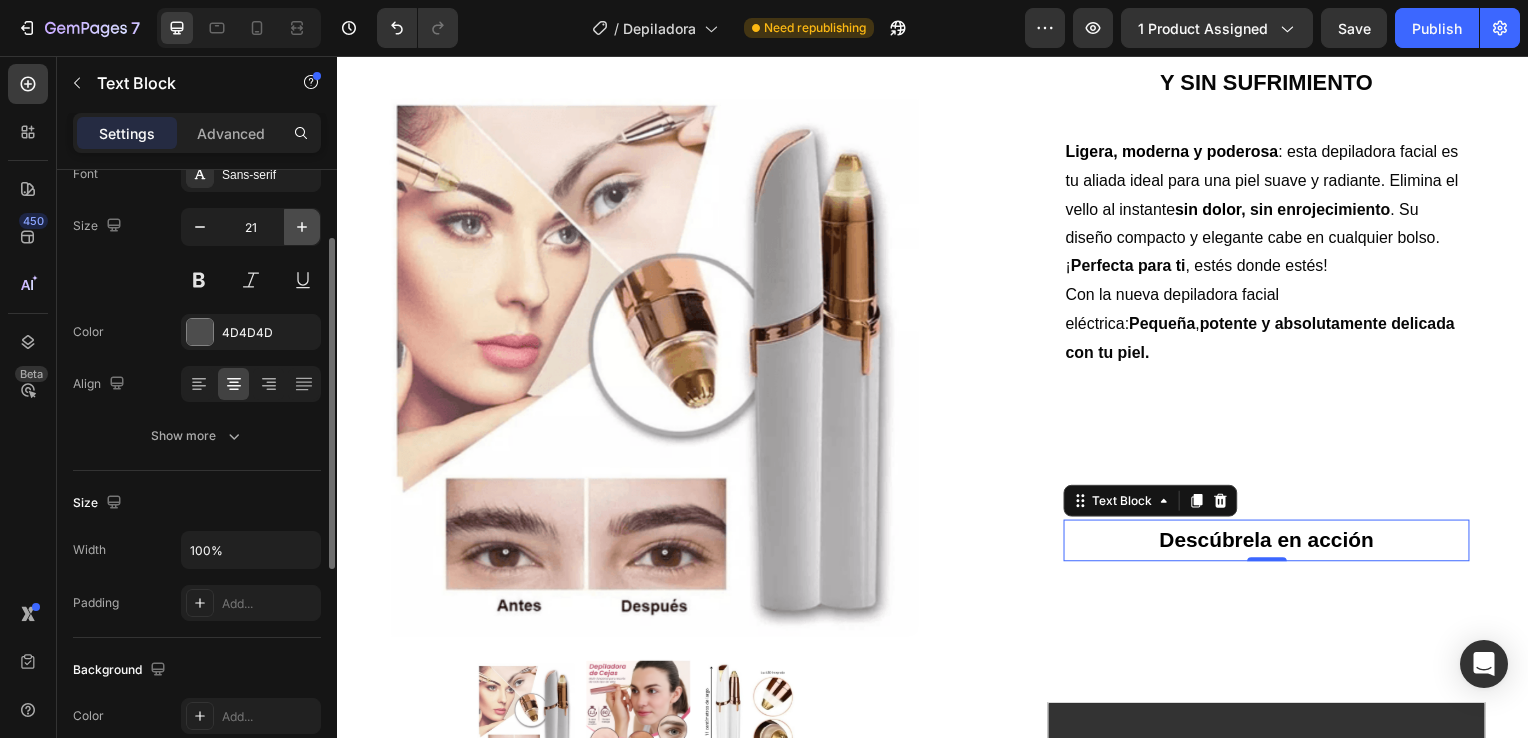 click 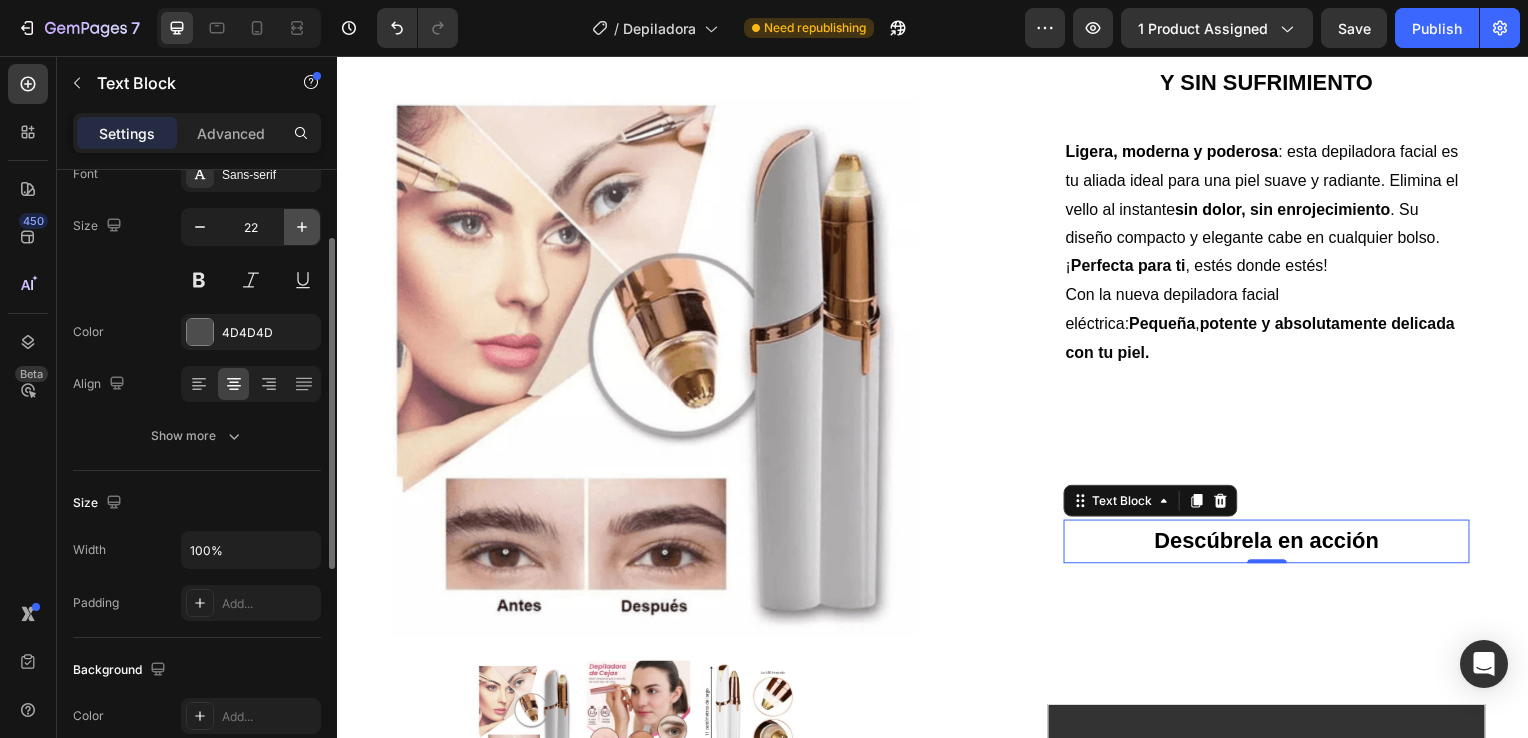 click 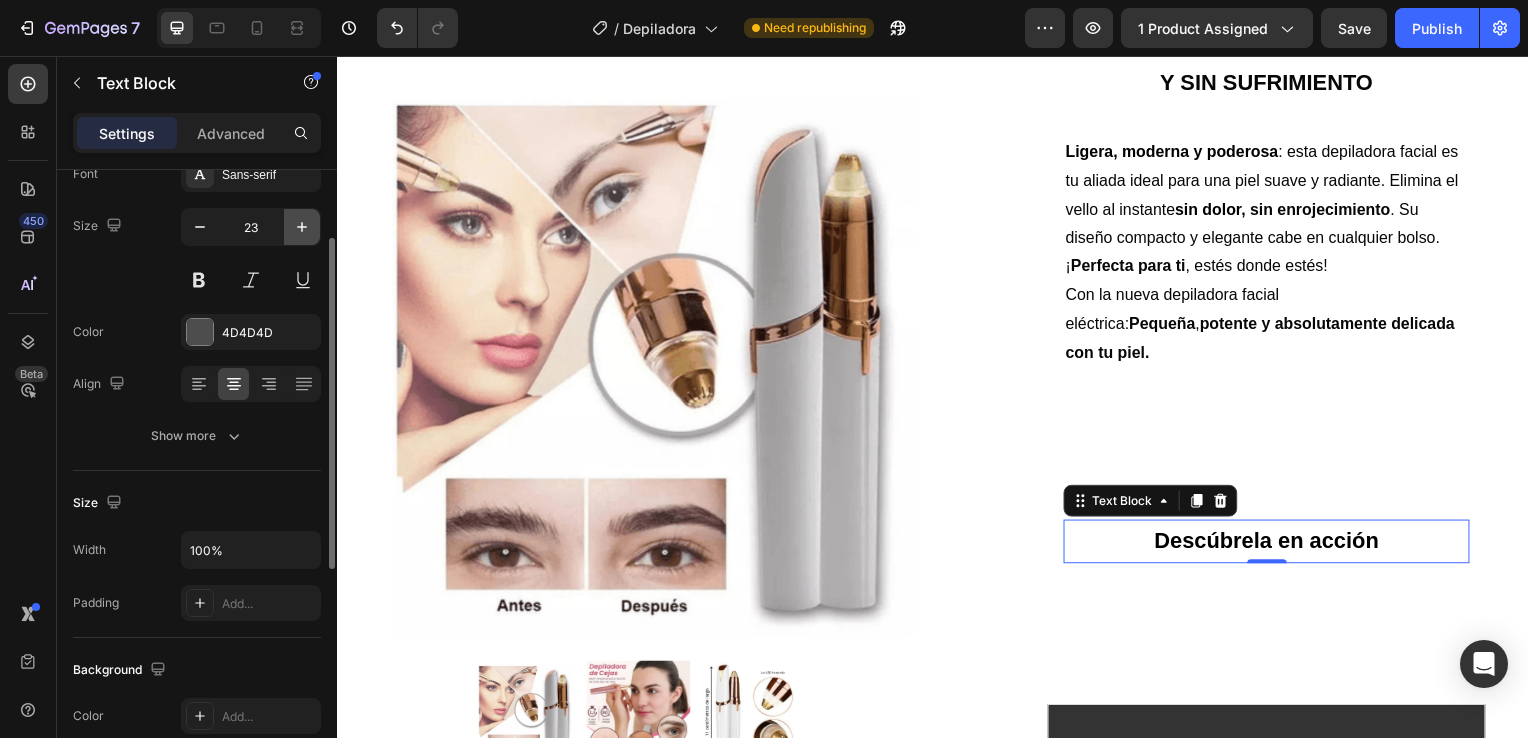 click 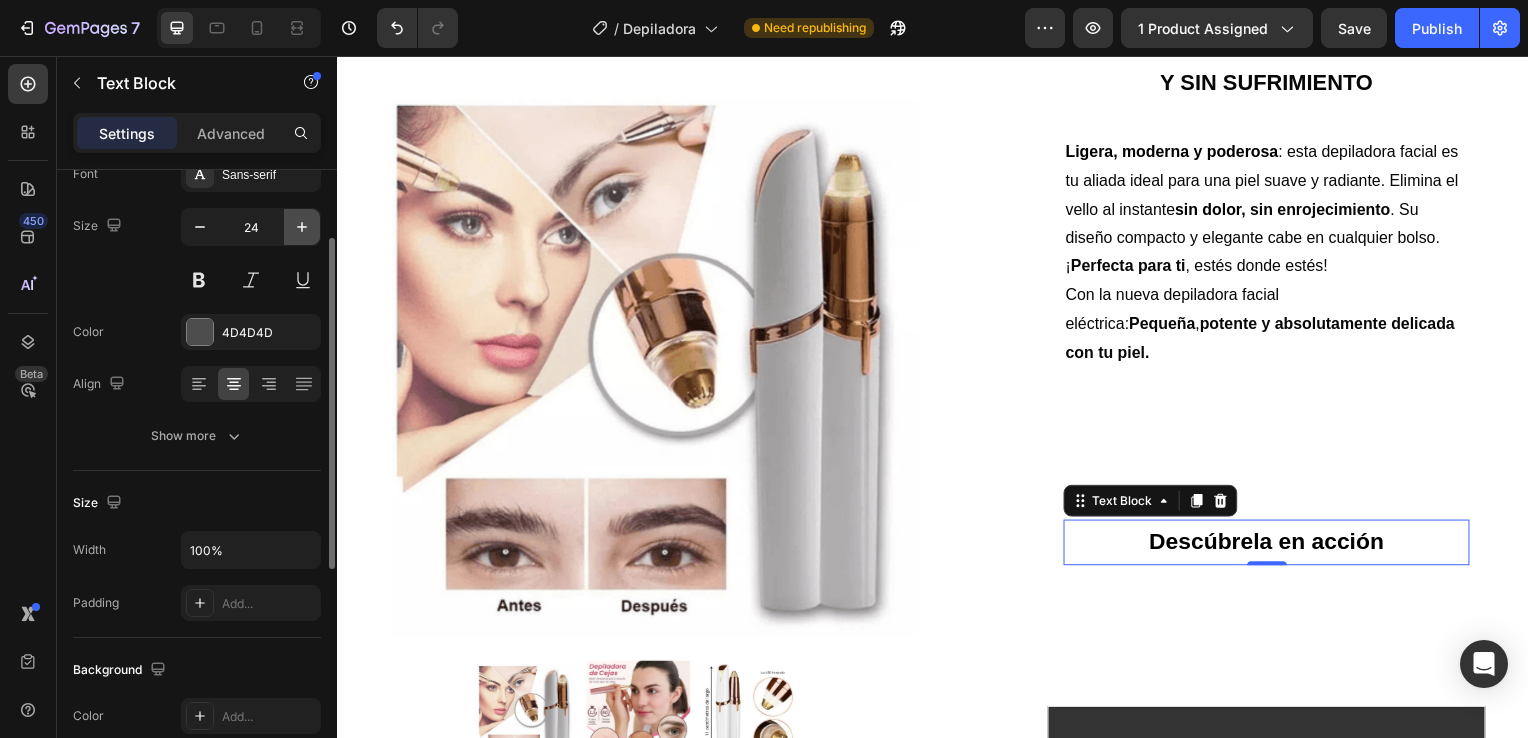 click 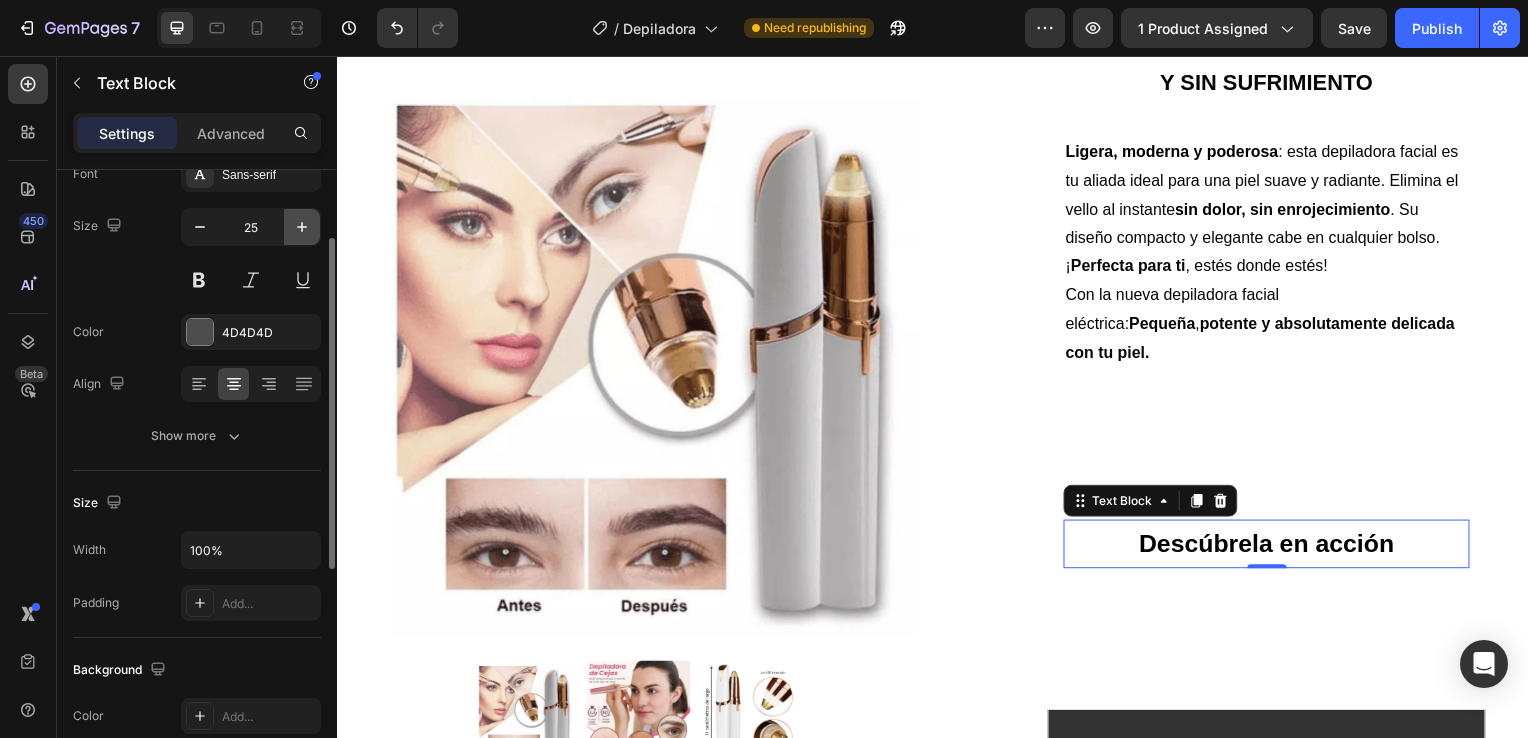 click 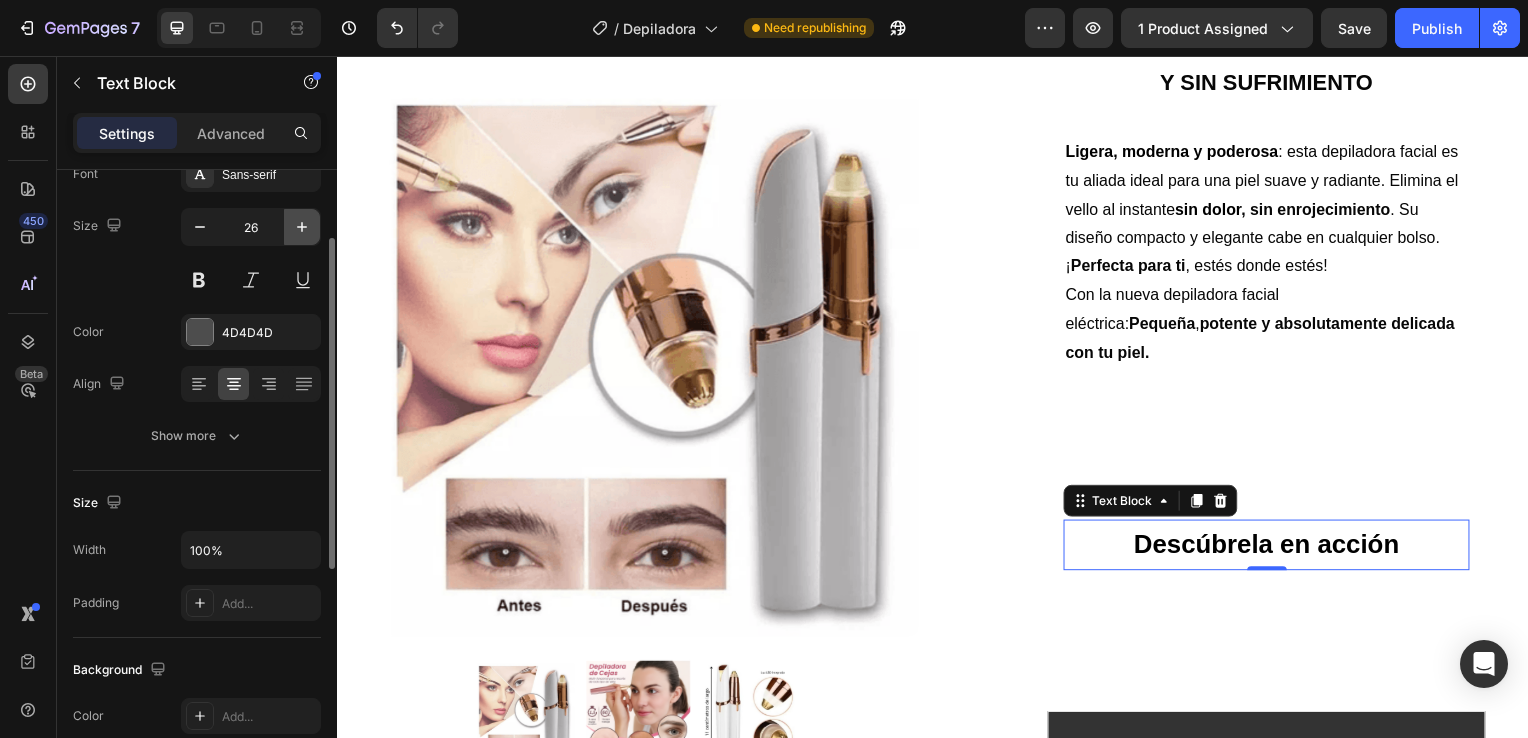 click 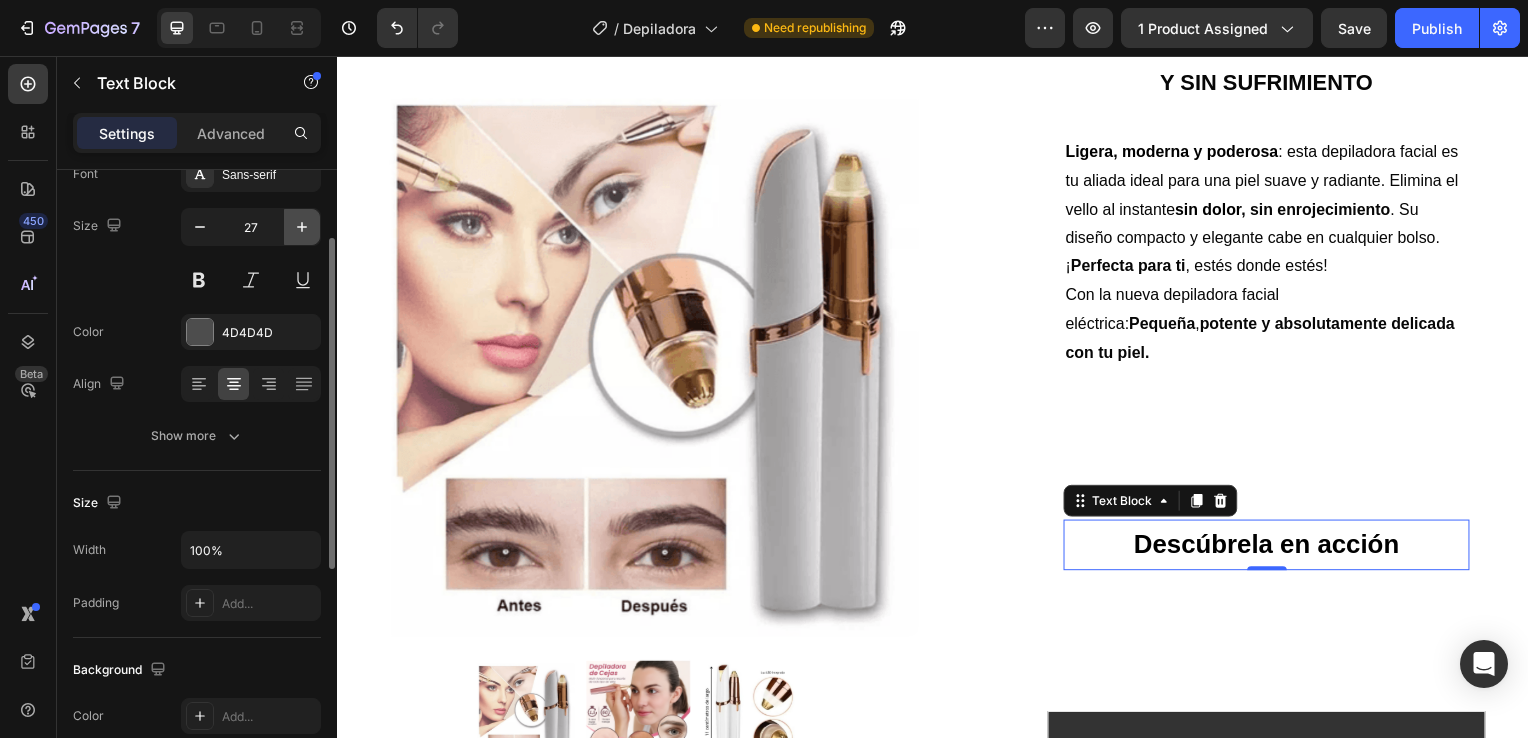 click 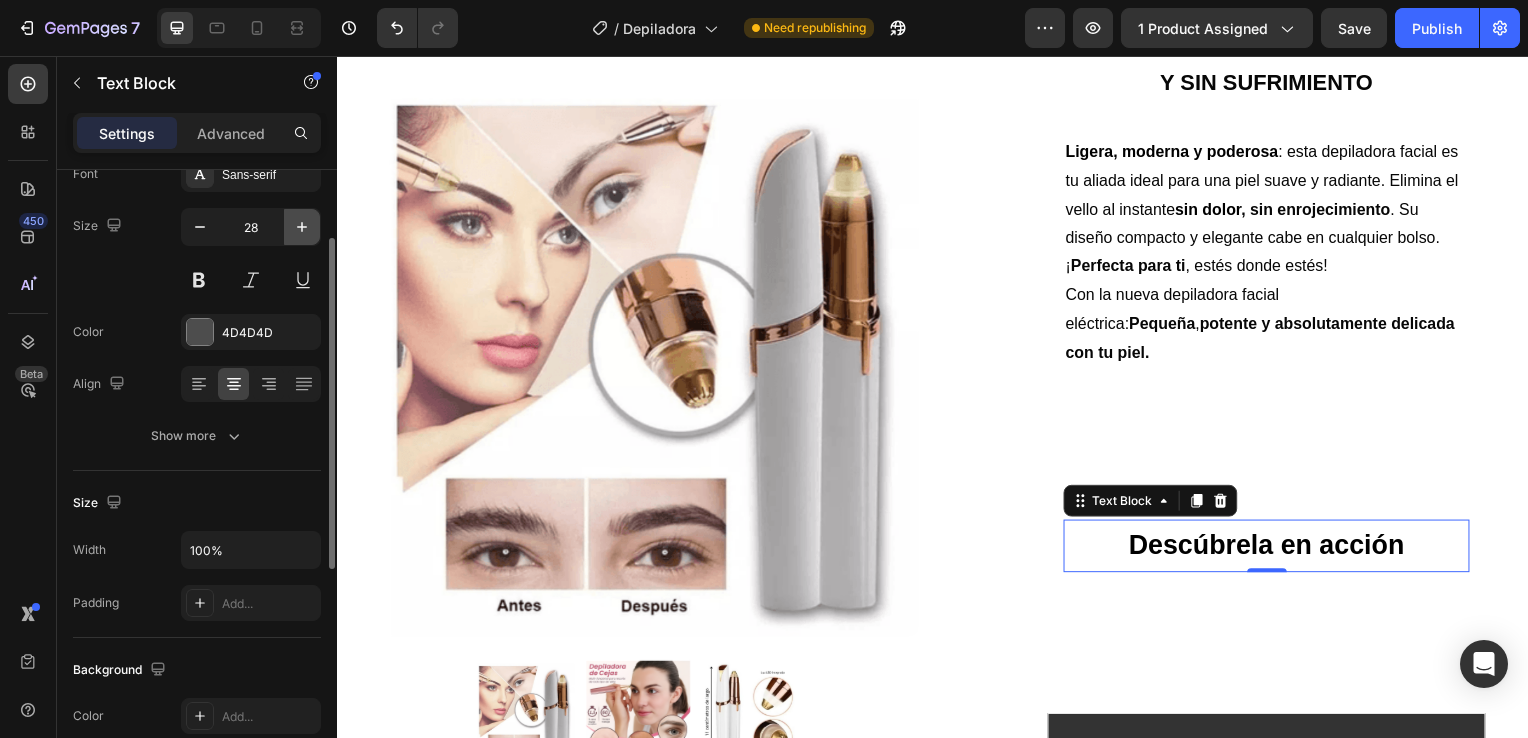 click 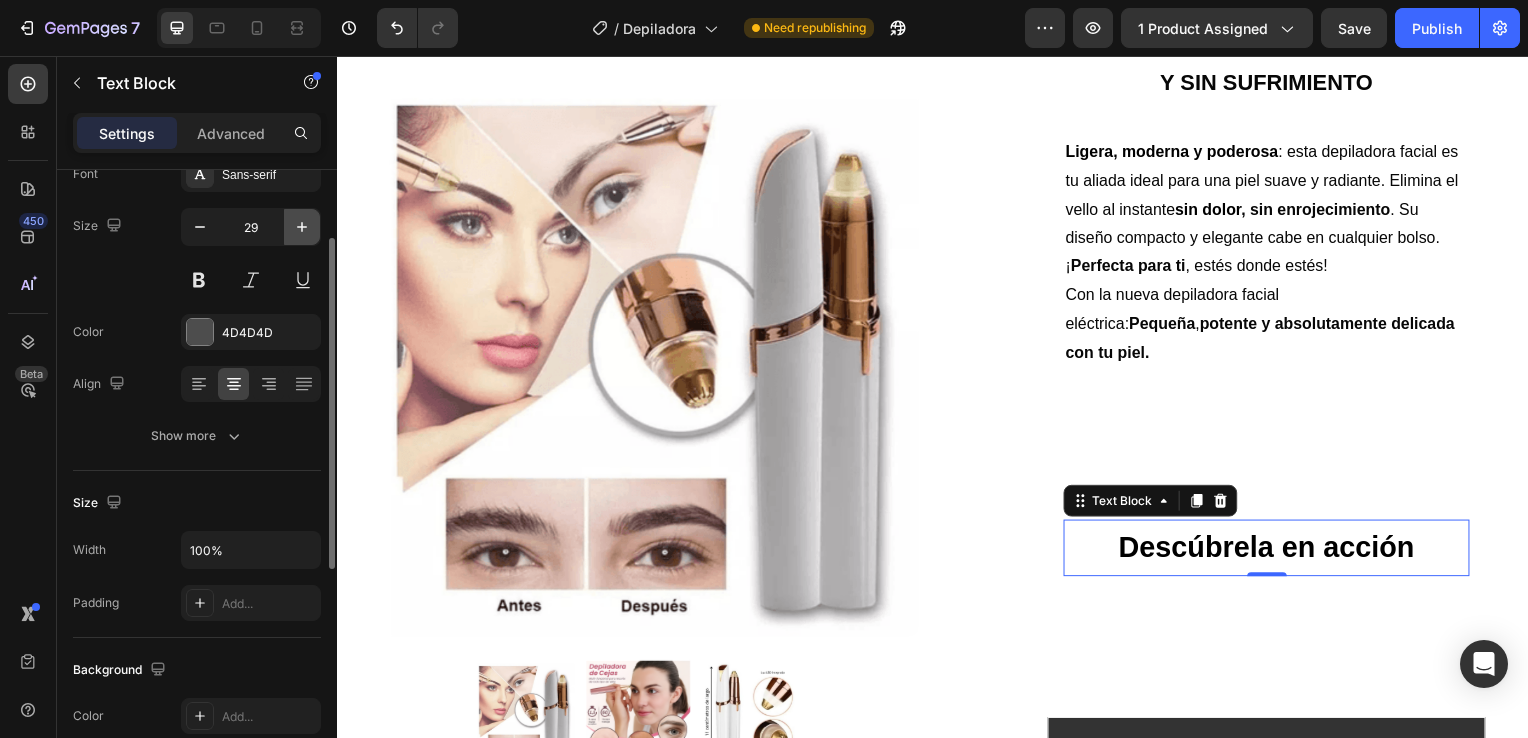 click 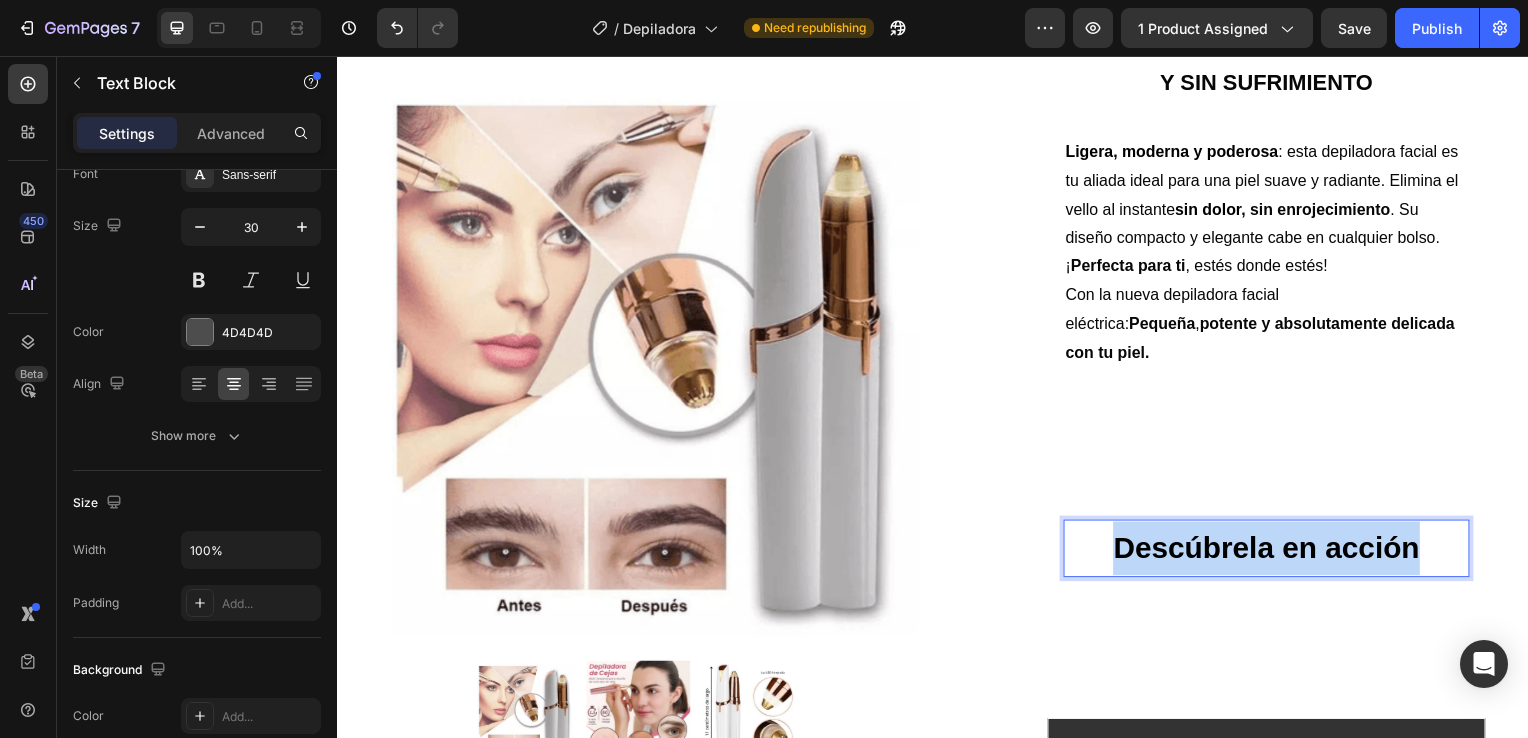 drag, startPoint x: 1132, startPoint y: 543, endPoint x: 1421, endPoint y: 553, distance: 289.17297 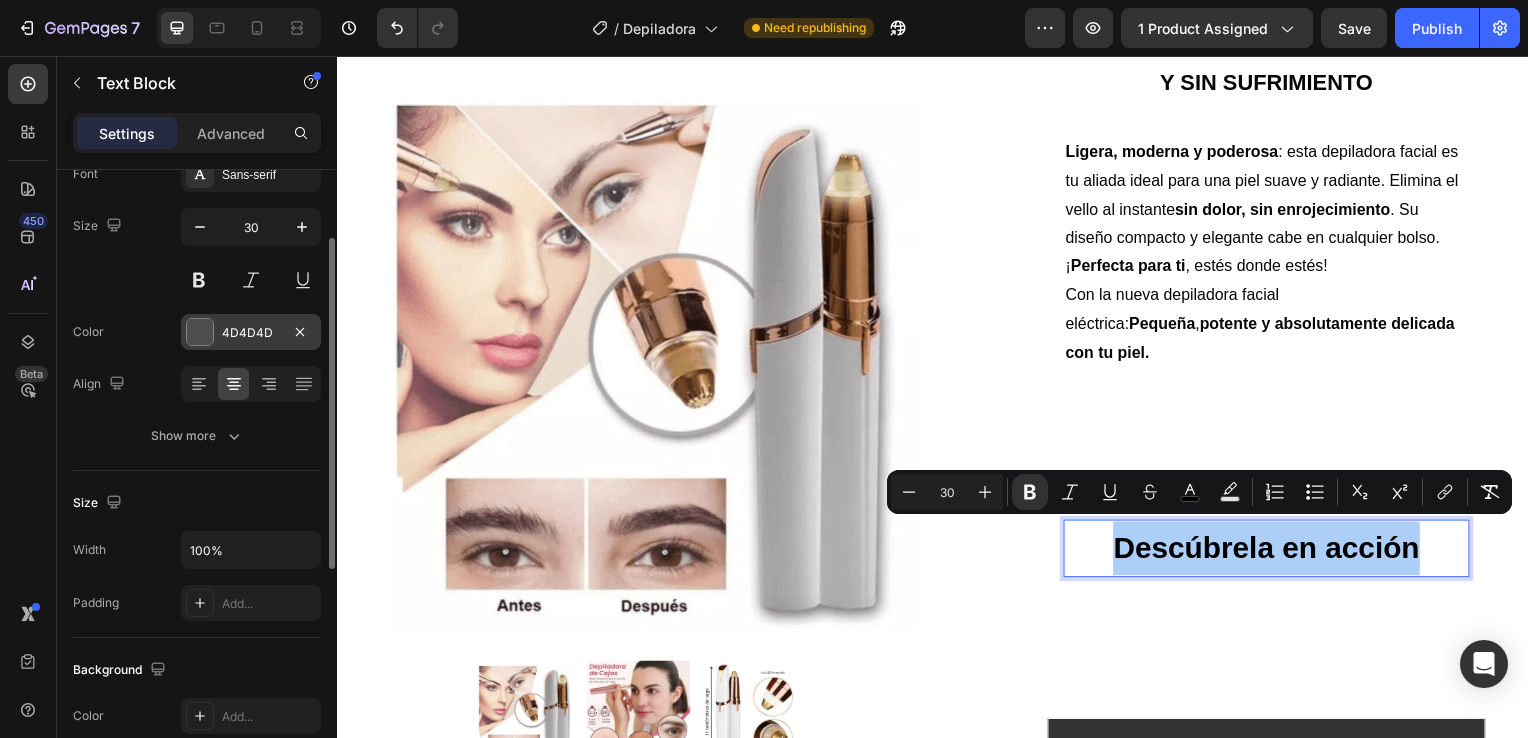 click at bounding box center (200, 332) 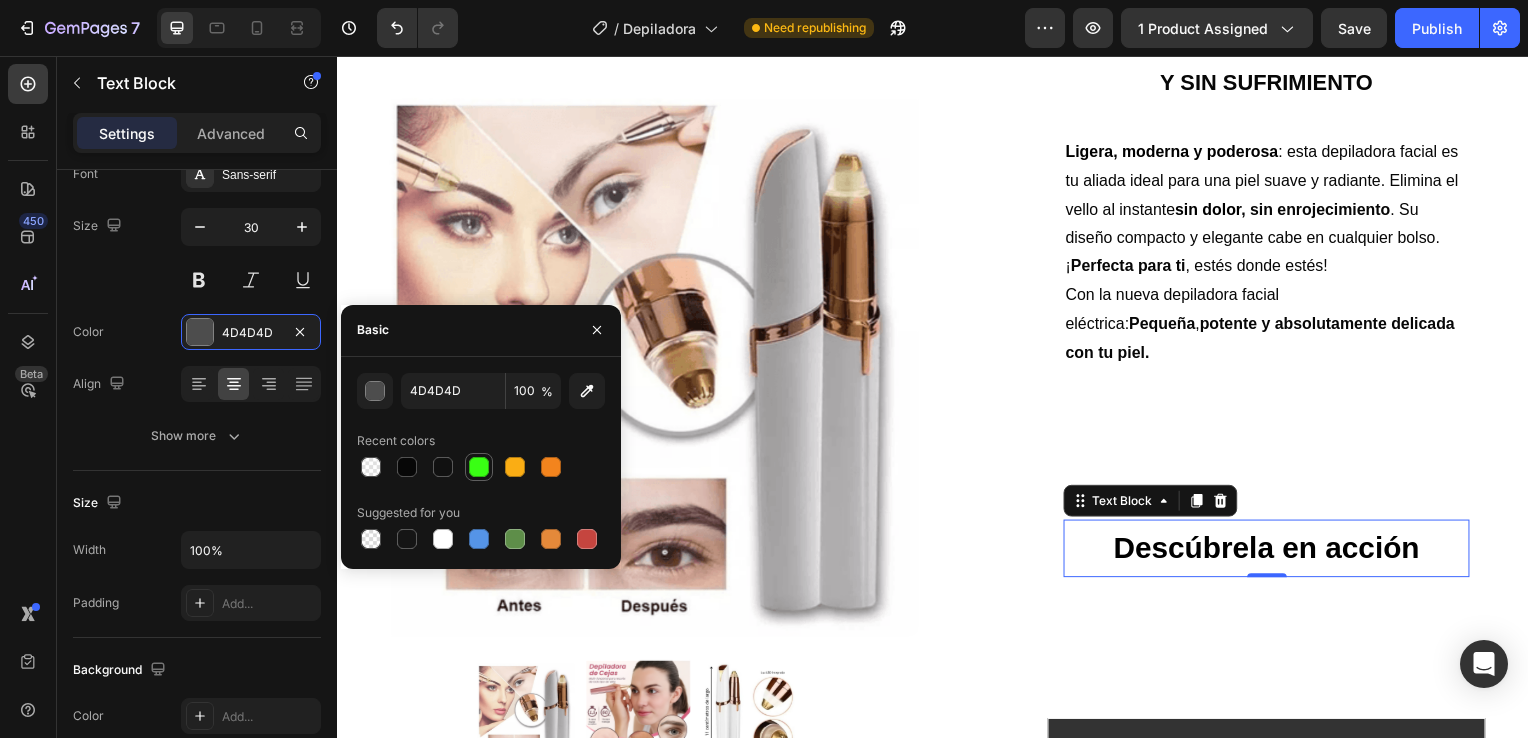 click at bounding box center [479, 467] 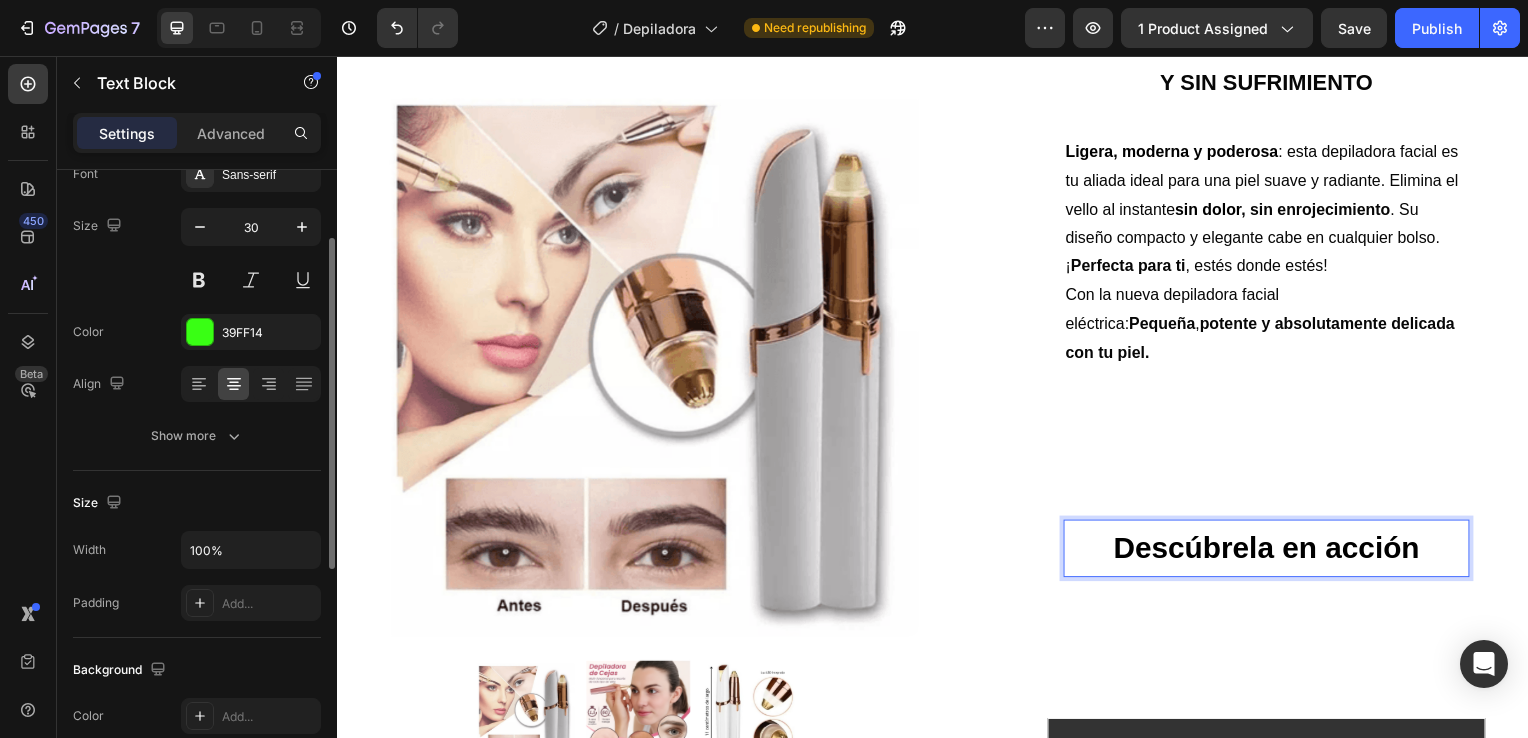 click on "Size 30" at bounding box center [197, 253] 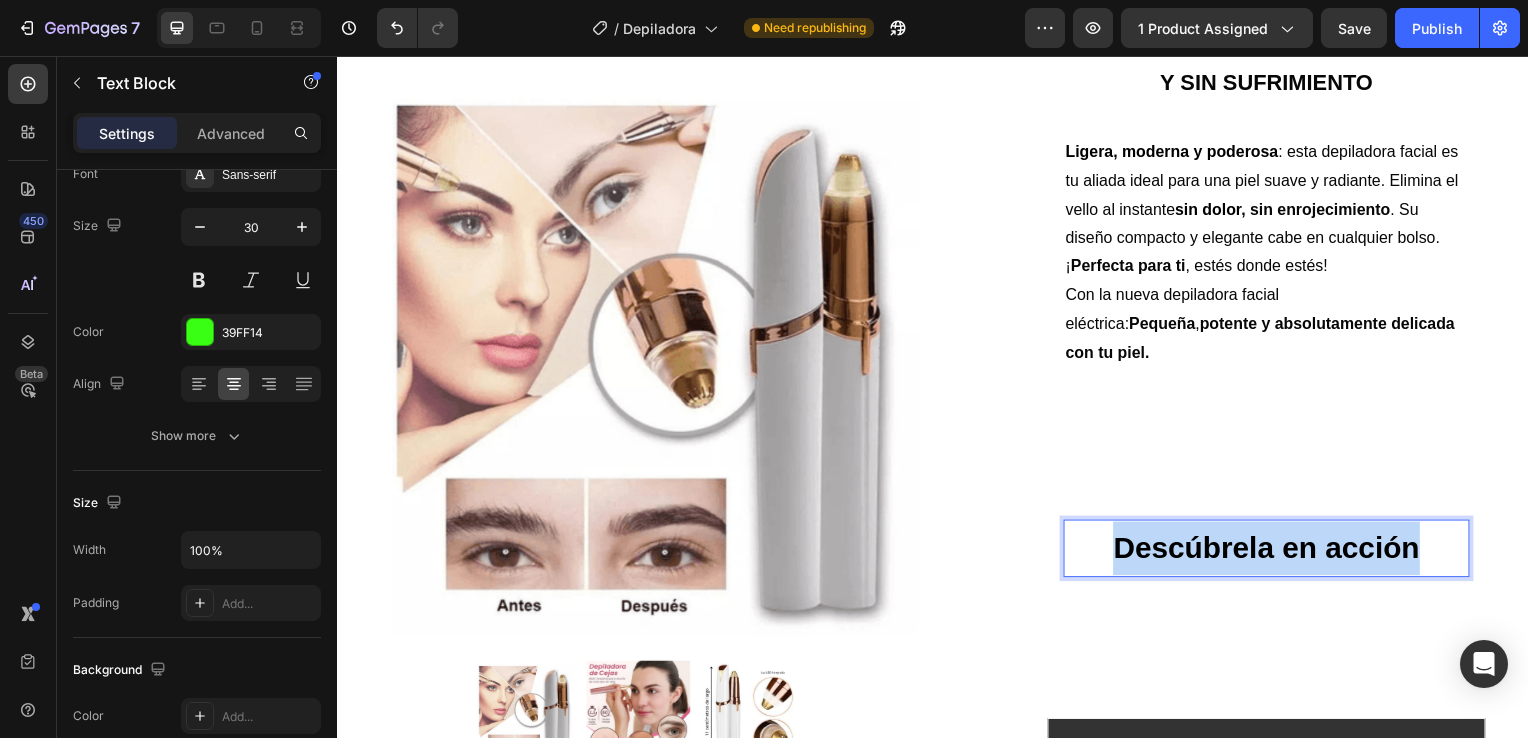 drag, startPoint x: 1104, startPoint y: 533, endPoint x: 1441, endPoint y: 546, distance: 337.25064 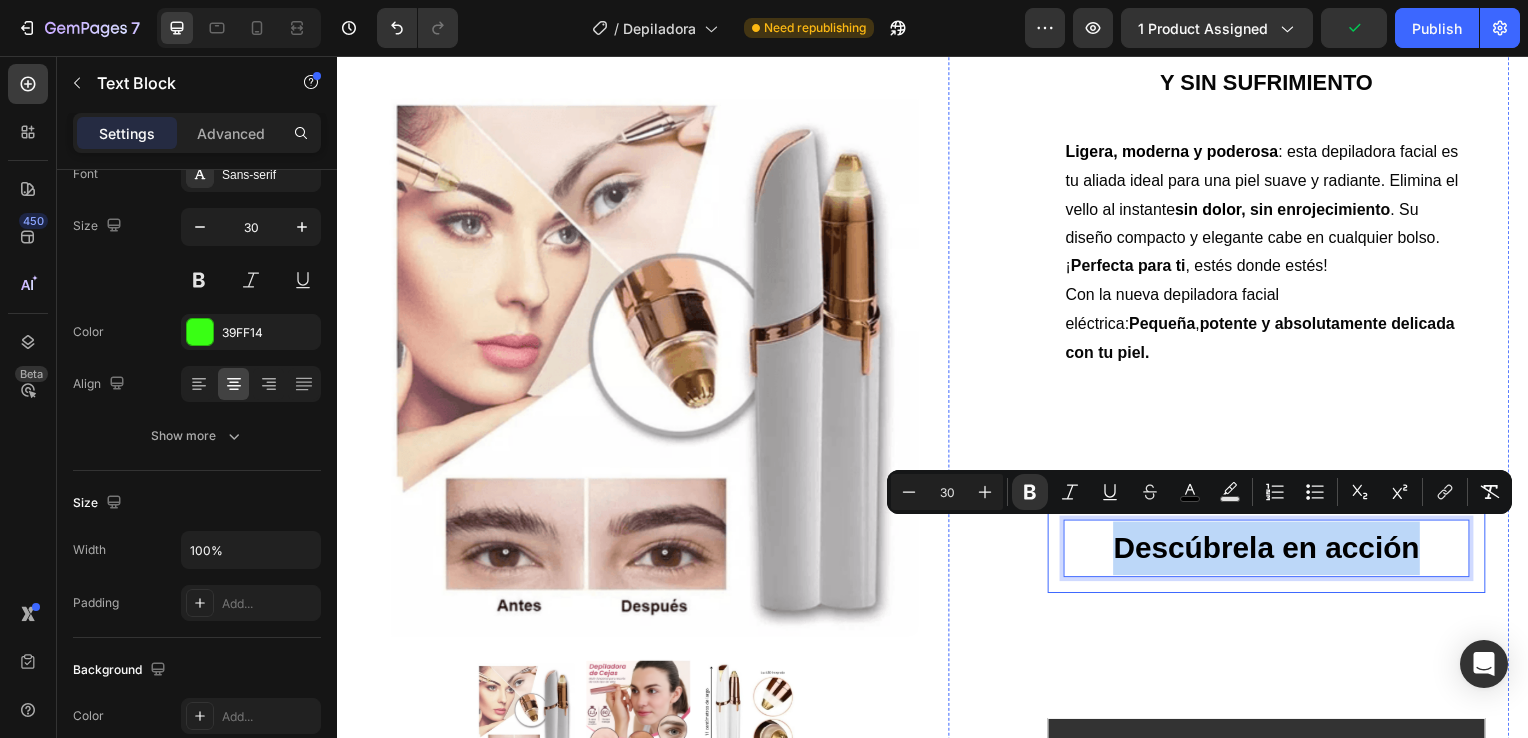 click on "Descúbrela en acción Text Block   0 Row" at bounding box center (1272, 552) 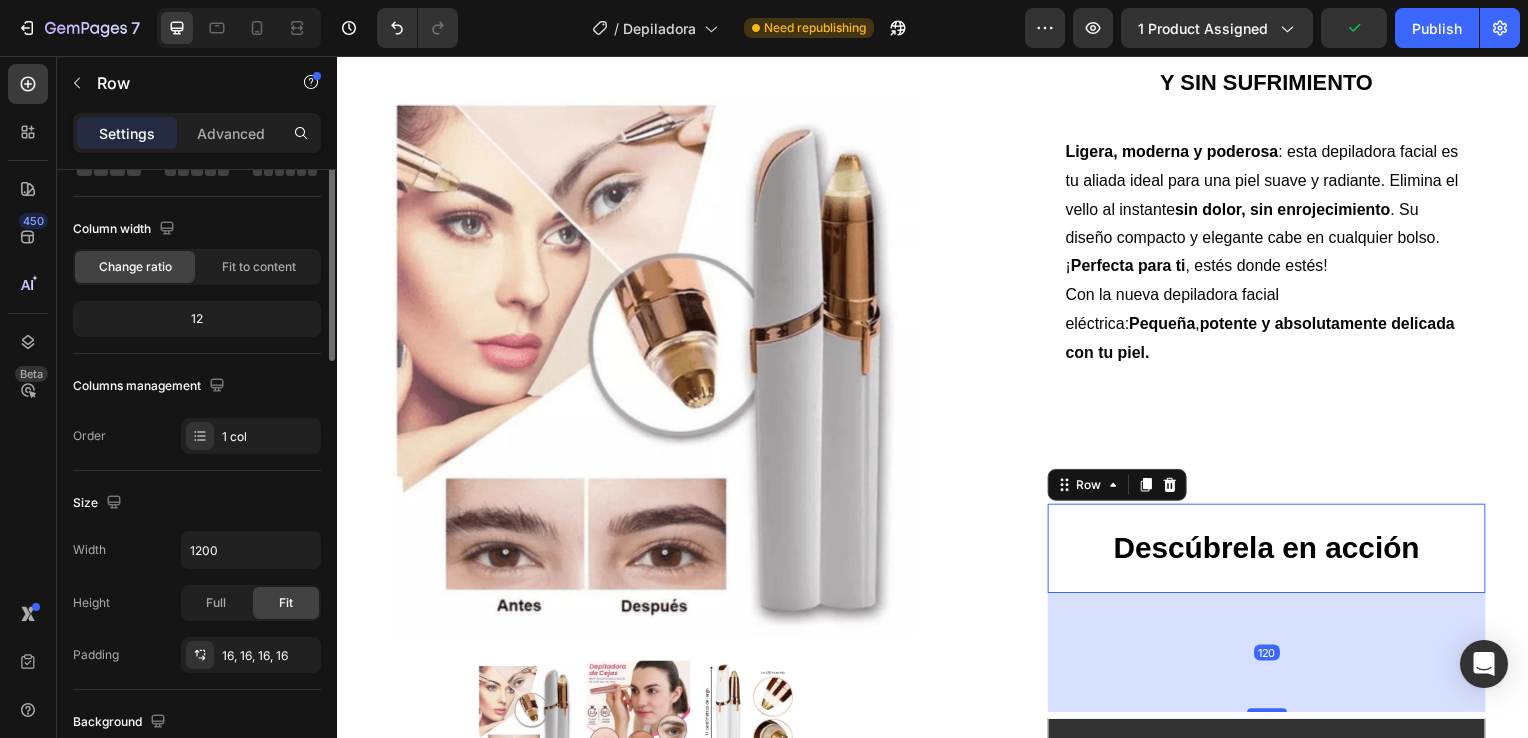 scroll, scrollTop: 0, scrollLeft: 0, axis: both 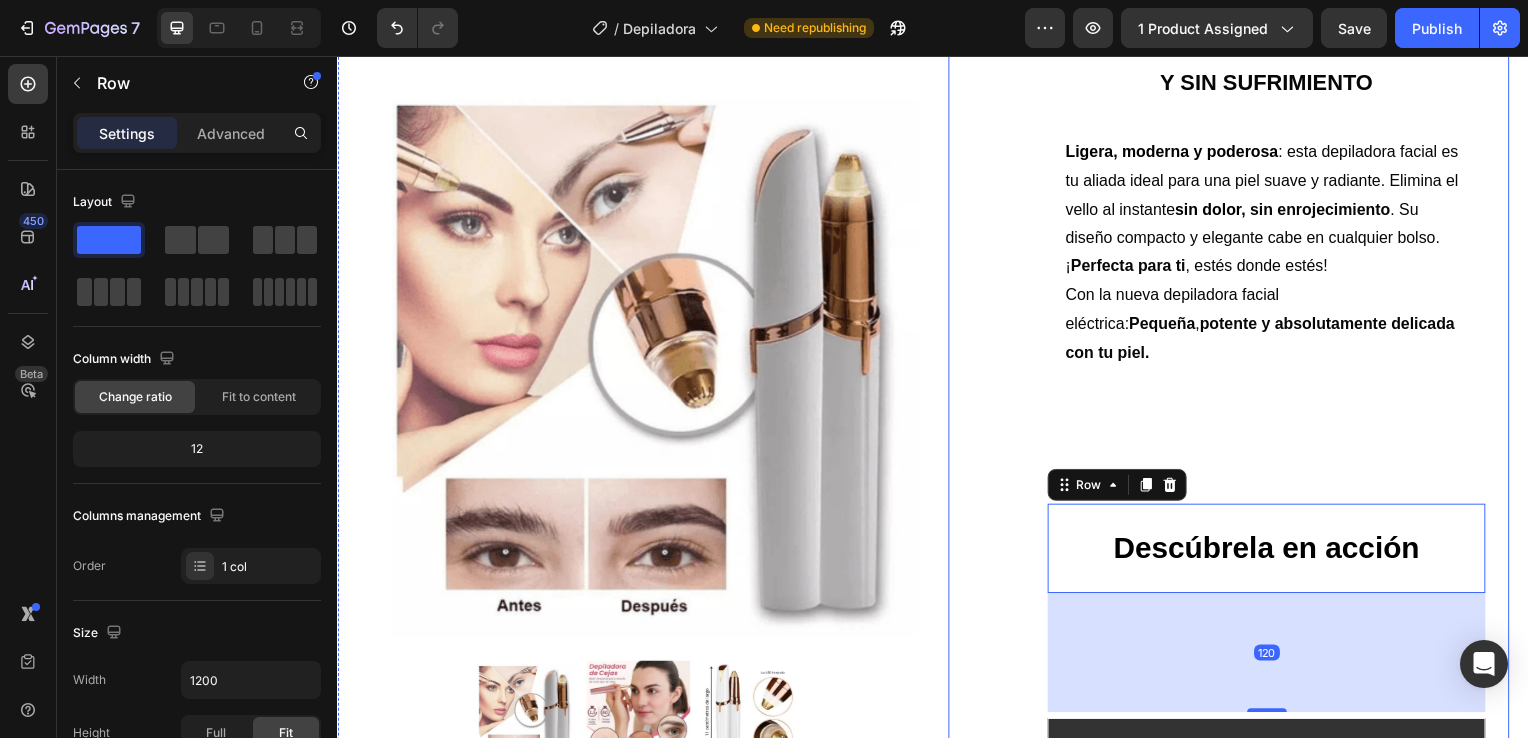 click on "Image Icon Icon Icon Icon Icon Icon List [FIRST] [LAST] Text Block Row Row
Icon Compra verificada. Text Block Row Row "Cómoda, rápida y sin dolor" En menos de 2 minutos tengo la cara perfecta. Antes iba al centro de estética, pero con esta depiladora me ahorro tiempo y dinero. ¡Una compra 100% recomendada! Text Block DEPILACIÓN FACIAL RÁPIDA, SUAVE Y SIN SUFRIMIENTO Text Block Row Ligera, moderna y poderosa : esta depiladora facial es tu aliada ideal para una piel suave y radiante. Elimina el vello al instante  sin dolor ,   sin enrojecimiento . Su diseño compacto y elegante cabe en cualquier bolso. ¡ Perfecta para ti , estés donde estés! Con la nueva depiladora facial eléctrica:  Pequeña ,  potente y absolutamente delicada con tu piel. Text Block Row Descúbrela en acción Text Block Row   0 Video Row Row" at bounding box center (1234, 389) 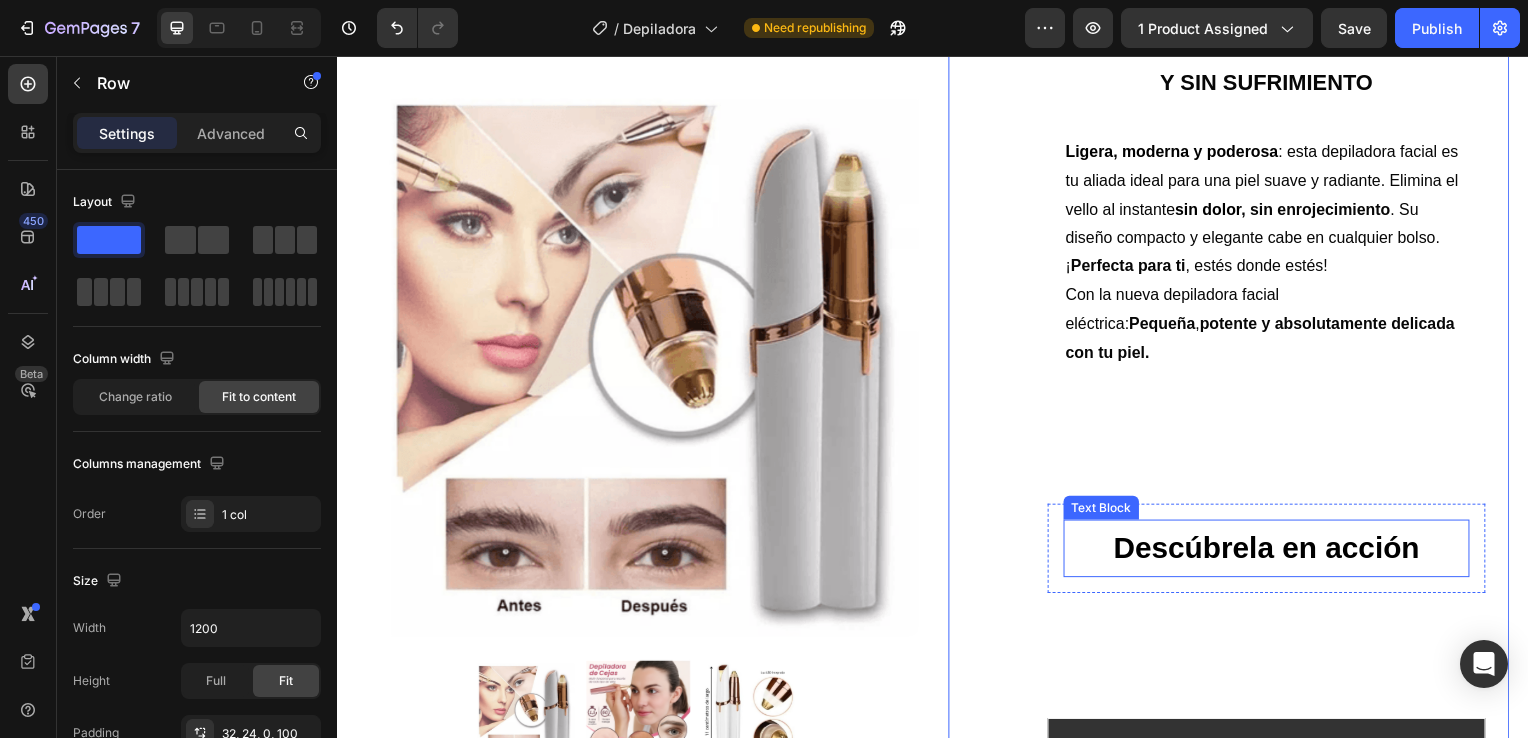 click on "Descúbrela en acción" at bounding box center (1272, 552) 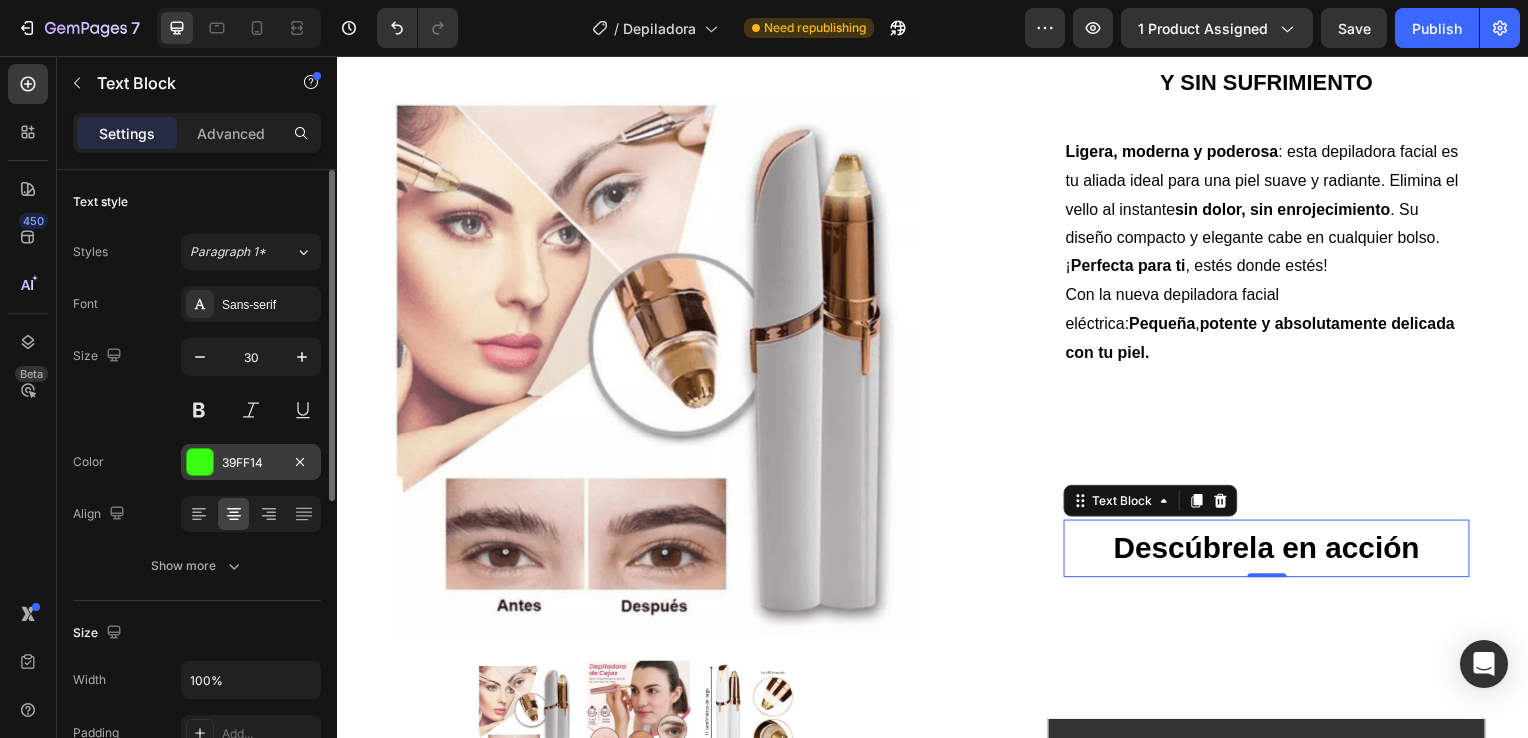 click on "39FF14" at bounding box center (251, 463) 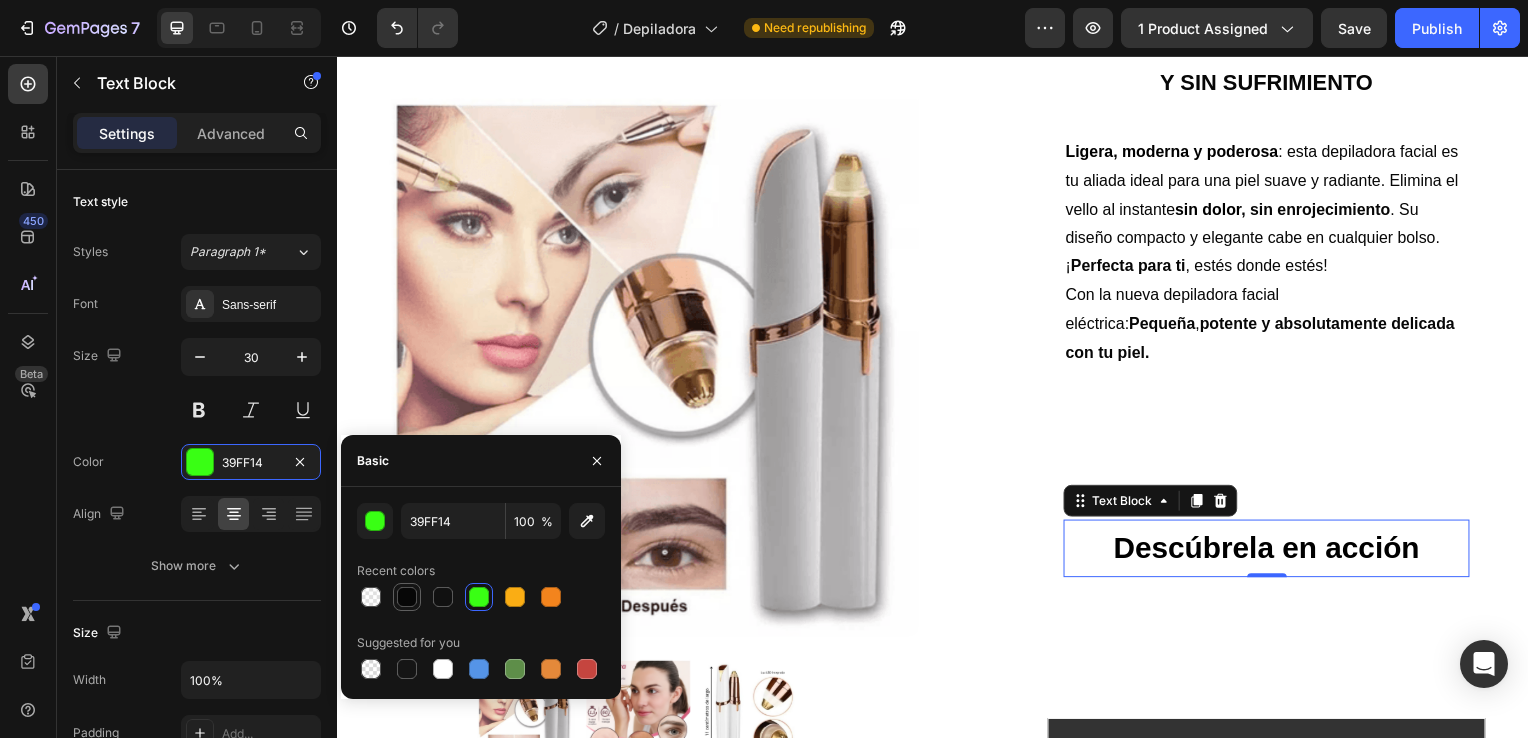 click at bounding box center (407, 597) 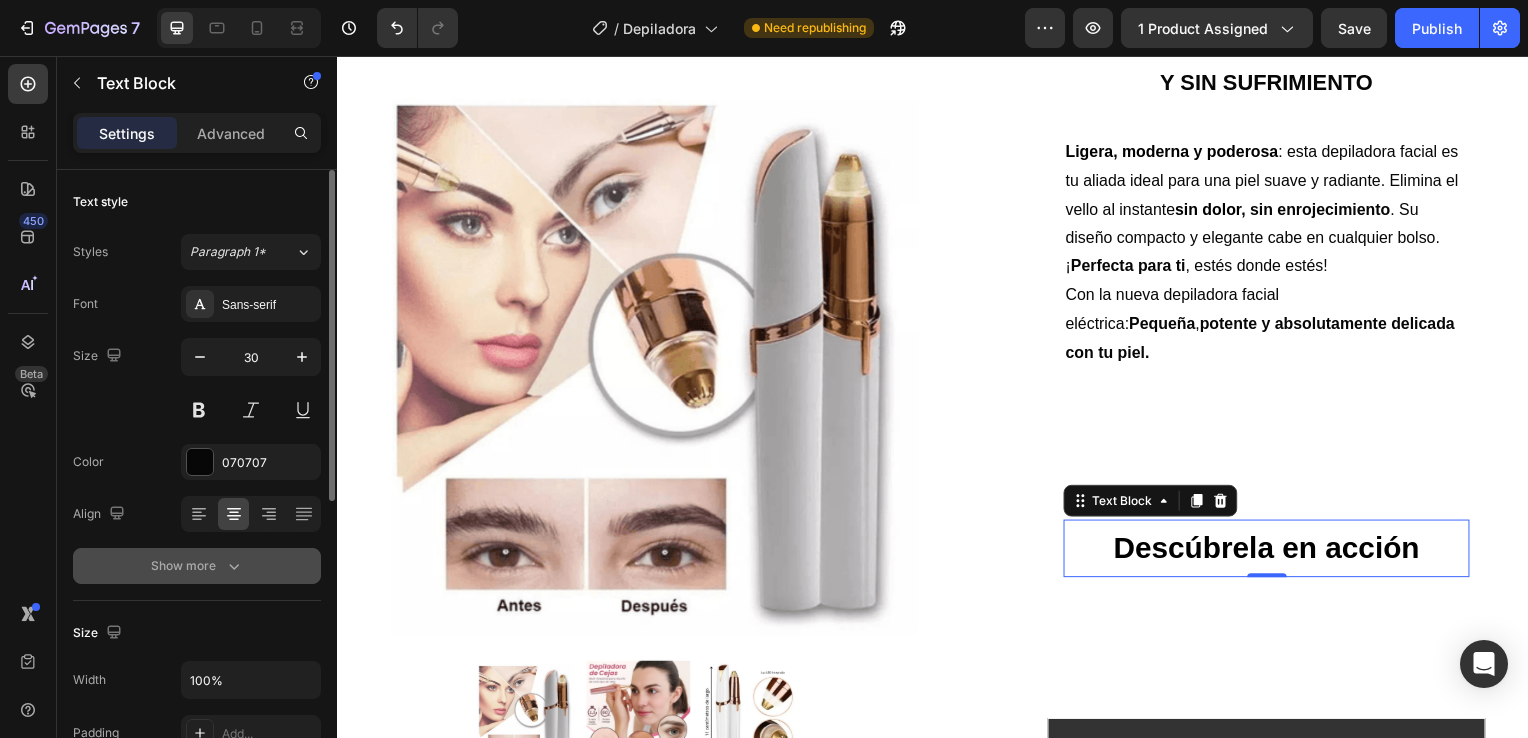 click 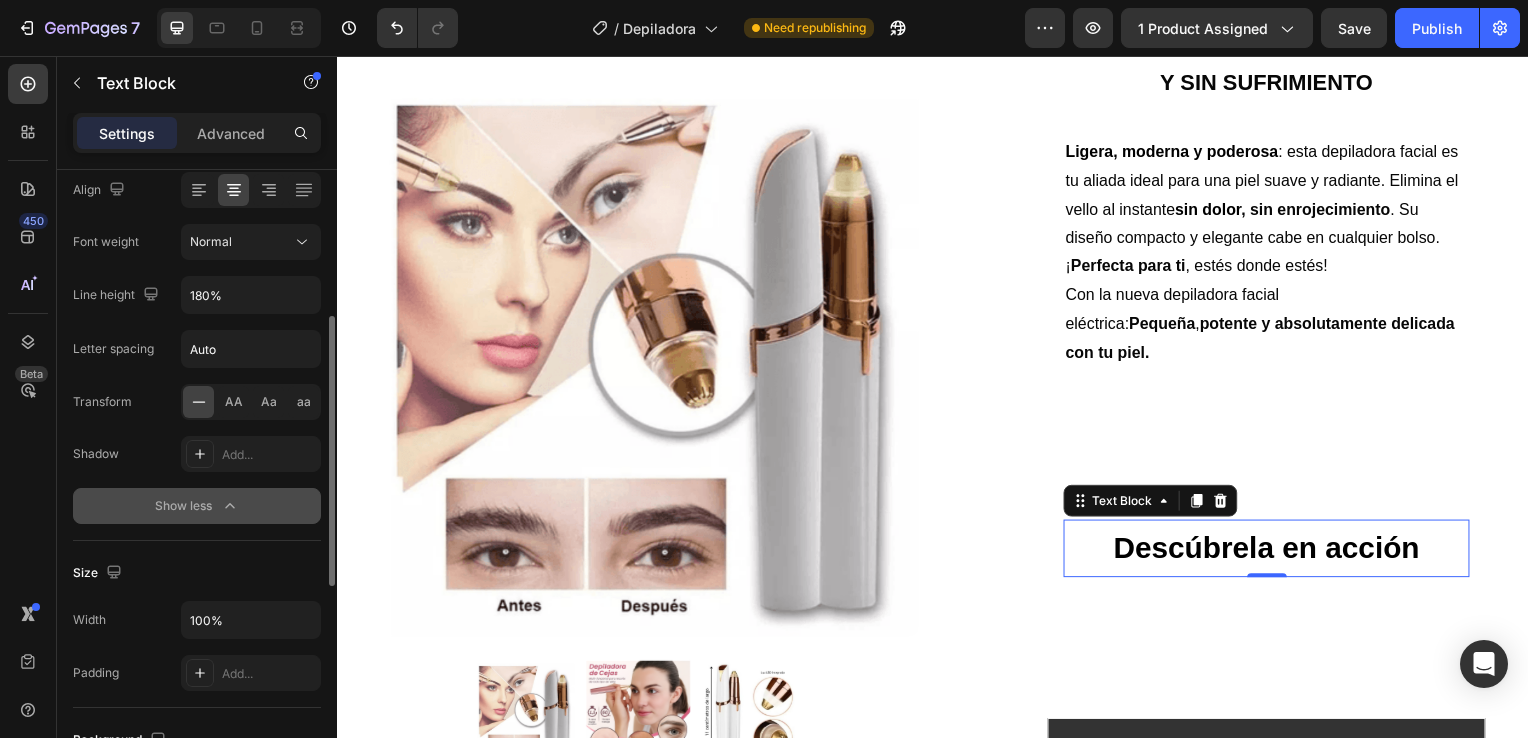 scroll, scrollTop: 329, scrollLeft: 0, axis: vertical 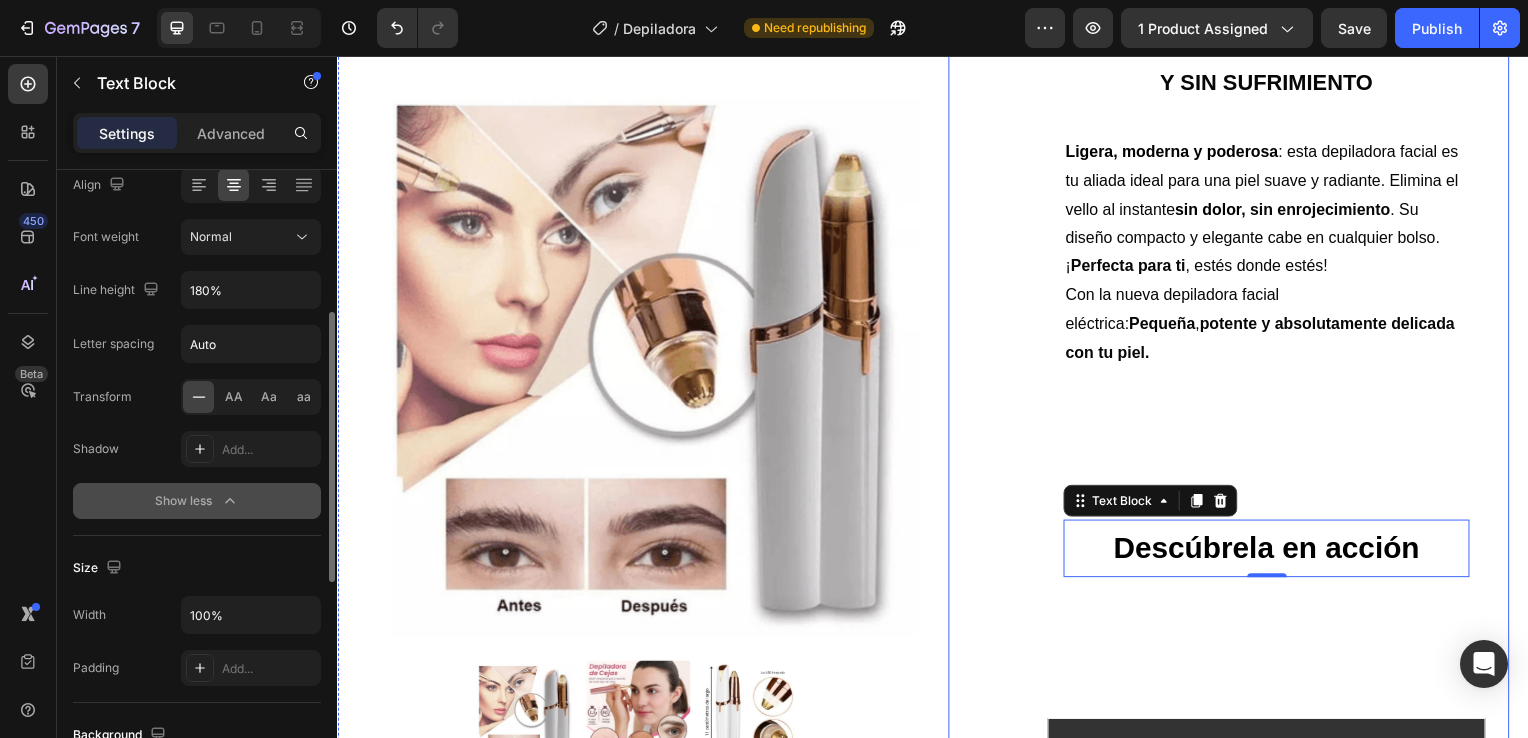 click on "Image Icon Icon Icon Icon Icon Icon List [FIRST] [LAST] Text Block Row Row
Icon Compra verificada. Text Block Row Row "Cómoda, rápida y sin dolor" En menos de 2 minutos tengo la cara perfecta. Antes iba al centro de estética, pero con esta depiladora me ahorro tiempo y dinero. ¡Una compra 100% recomendada! Text Block DEPILACIÓN FACIAL RÁPIDA, SUAVE Y SIN SUFRIMIENTO Text Block Row Ligera, moderna y poderosa : esta depiladora facial es tu aliada ideal para una piel suave y radiante. Elimina el vello al instante  sin dolor ,   sin enrojecimiento . Su diseño compacto y elegante cabe en cualquier bolso. ¡ Perfecta para ti , estés donde estés! Con la nueva depiladora facial eléctrica:  Pequeña ,  potente y absolutamente delicada con tu piel. Text Block Row Descúbrela en acción Text Block   0 Row Video Row" at bounding box center [1272, 405] 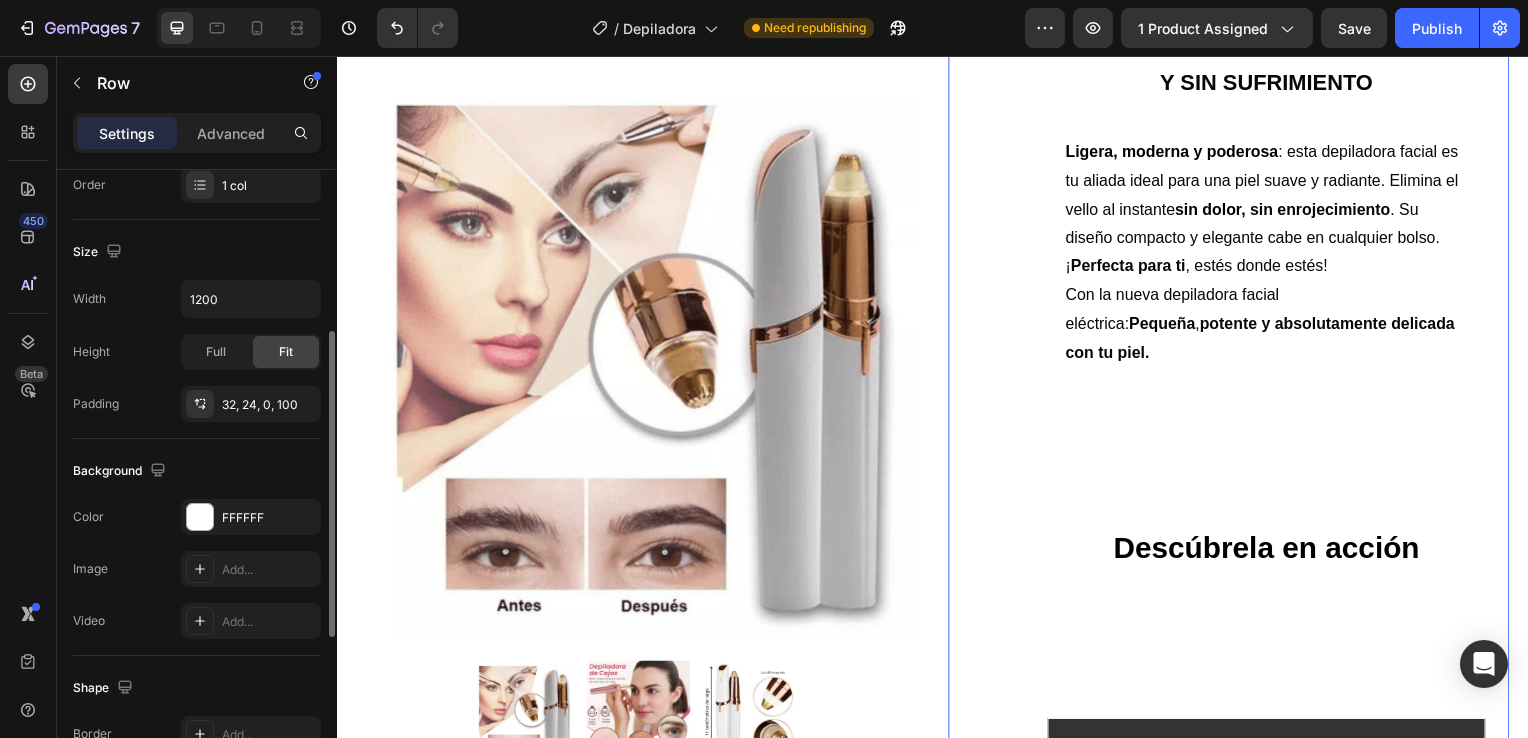 scroll, scrollTop: 0, scrollLeft: 0, axis: both 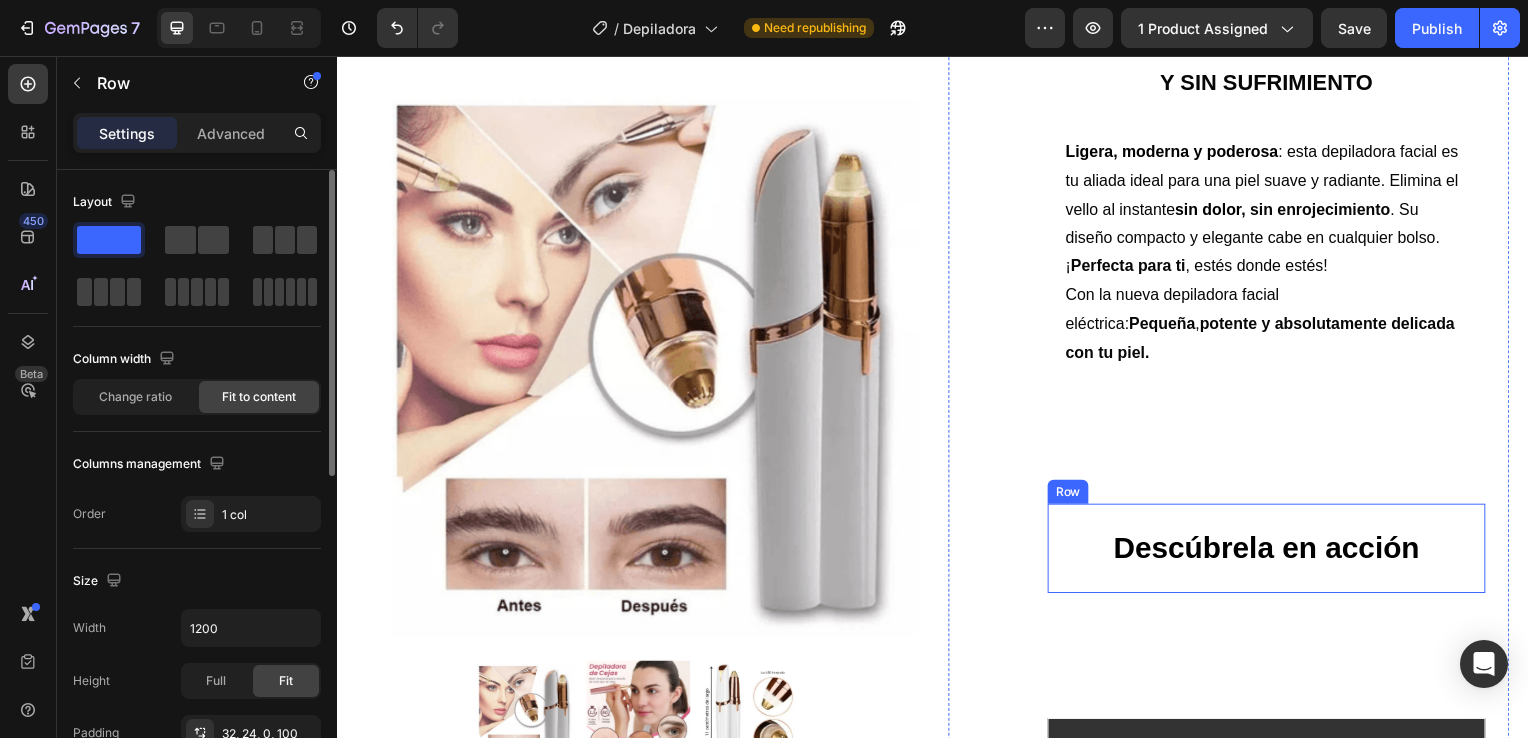 click on "Descúbrela en acción" at bounding box center (1272, 552) 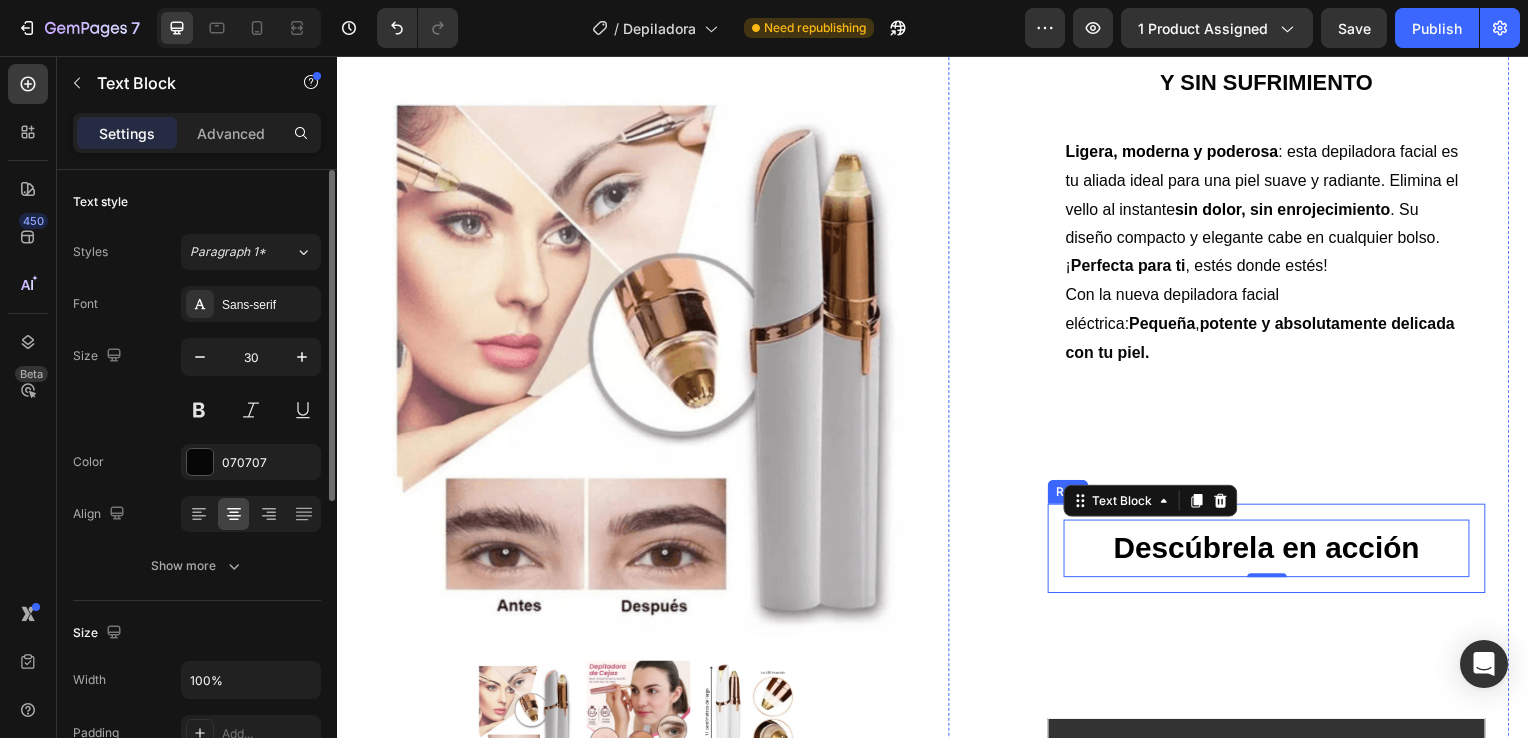 click on "Descúbrela en acción Text Block   0 Row" at bounding box center (1272, 552) 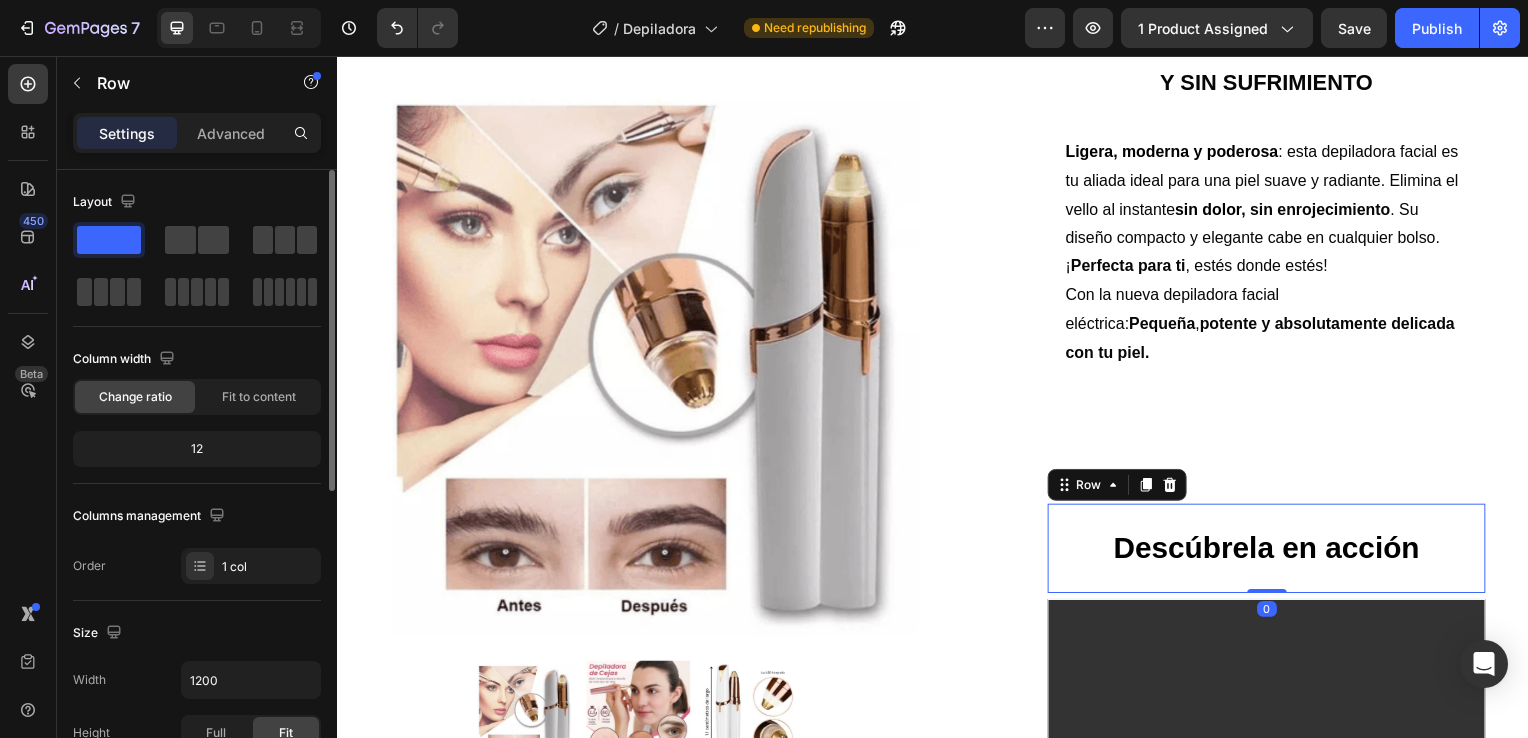 drag, startPoint x: 1260, startPoint y: 704, endPoint x: 1259, endPoint y: 555, distance: 149.00336 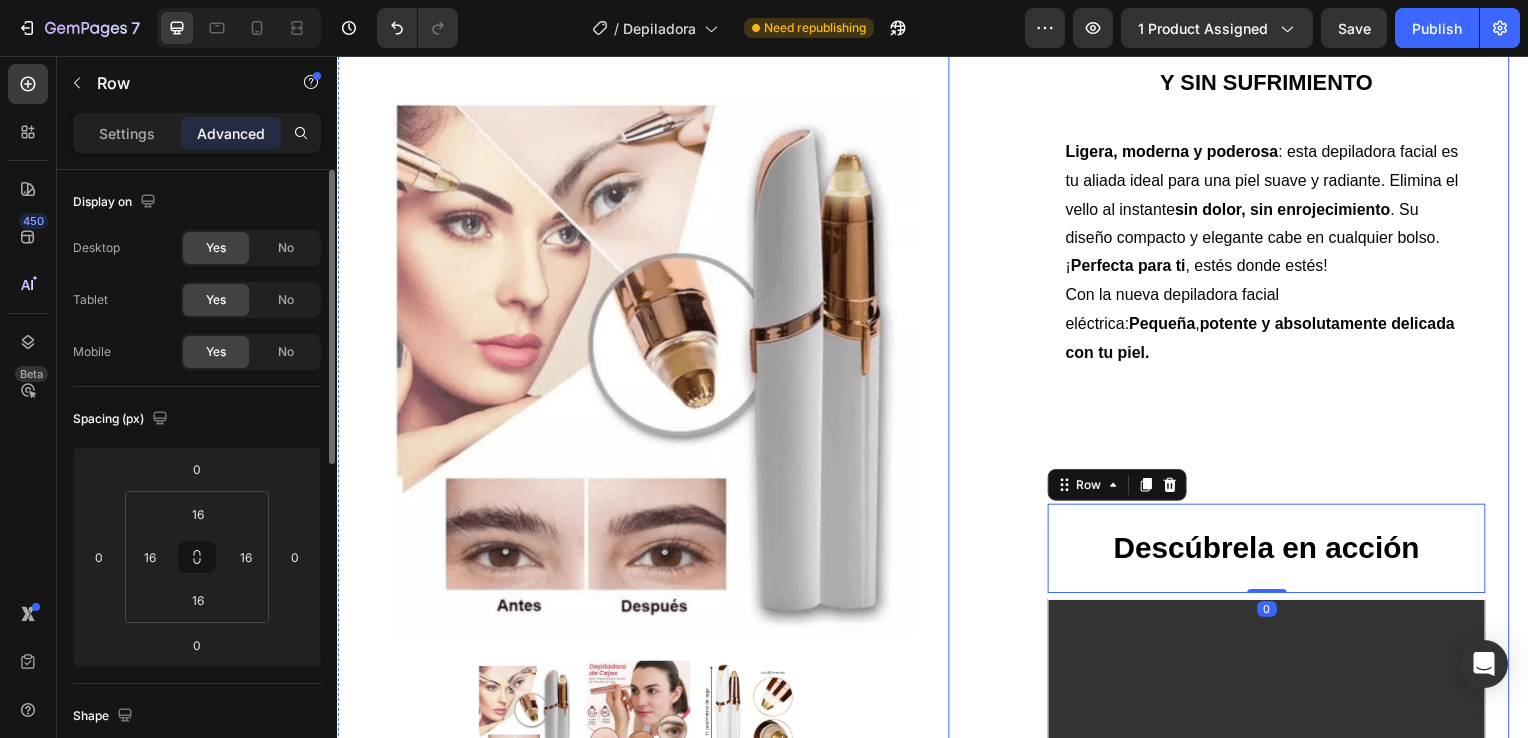 click on "Image Icon Icon Icon Icon Icon Icon List [FIRST] [LAST] Text Block Row Row
Icon Compra verificada. Text Block Row Row "Cómoda, rápida y sin dolor" En menos de 2 minutos tengo la cara perfecta. Antes iba al centro de estética, pero con esta depiladora me ahorro tiempo y dinero. ¡Una compra 100% recomendada! Text Block DEPILACIÓN FACIAL RÁPIDA, SUAVE Y SIN SUFRIMIENTO Text Block Row Ligera, moderna y poderosa : esta depiladora facial es tu aliada ideal para una piel suave y radiante. Elimina el vello al instante  sin dolor ,   sin enrojecimiento . Su diseño compacto y elegante cabe en cualquier bolso. ¡ Perfecta para ti , estés donde estés! Con la nueva depiladora facial eléctrica:  Pequeña ,  potente y absolutamente delicada con tu piel. Text Block Row Descúbrela en acción Text Block Row   0 Video Row Row" at bounding box center [1234, 329] 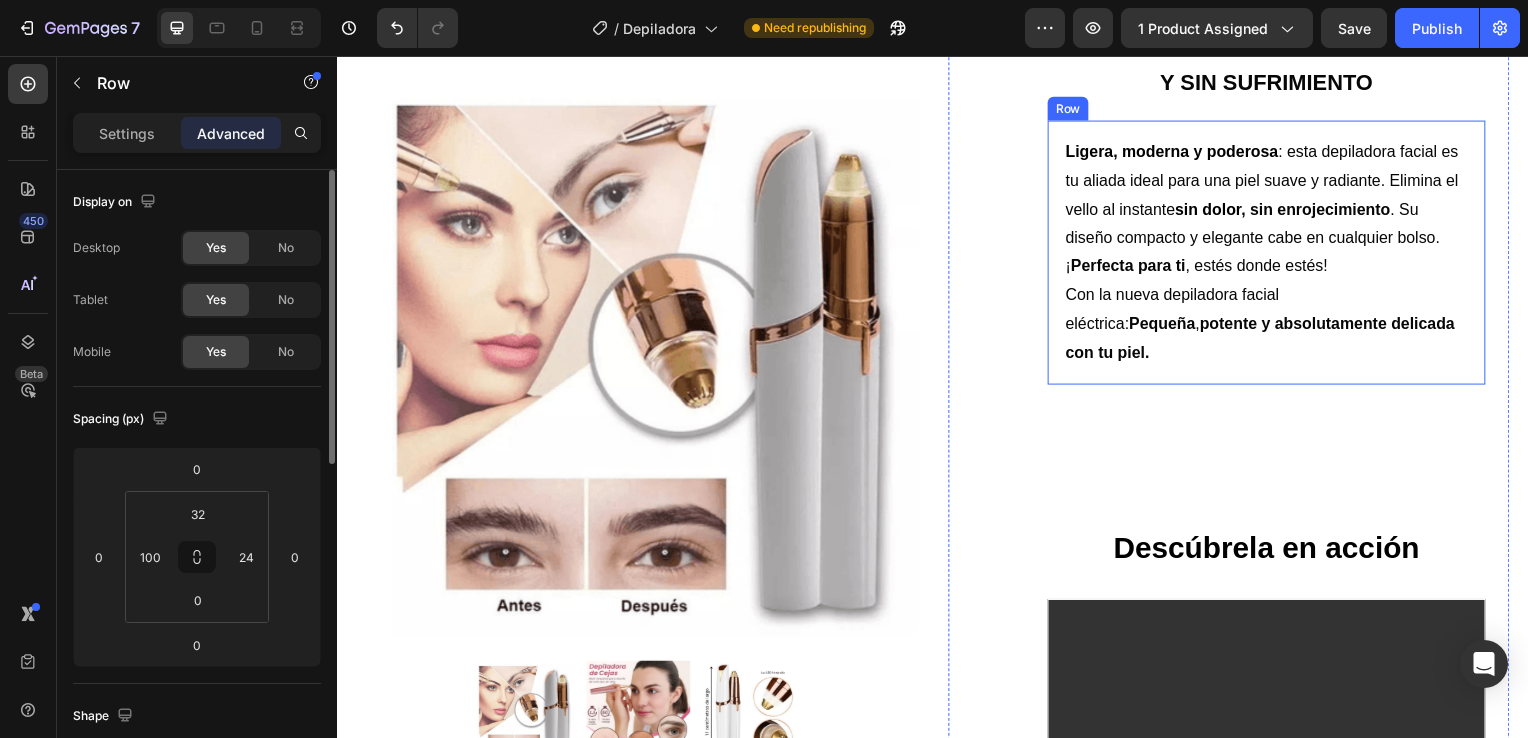 click on "Ligera, moderna y poderosa : esta depiladora facial es tu aliada ideal para una piel suave y radiante. Elimina el vello al instante  sin dolor ,   sin enrojecimiento . Su diseño compacto y elegante cabe en cualquier bolso. ¡ Perfecta para ti , estés donde estés! Con la nueva depiladora facial eléctrica:  Pequeña ,  potente y absolutamente delicada con tu piel. Text Block Row" at bounding box center (1272, 254) 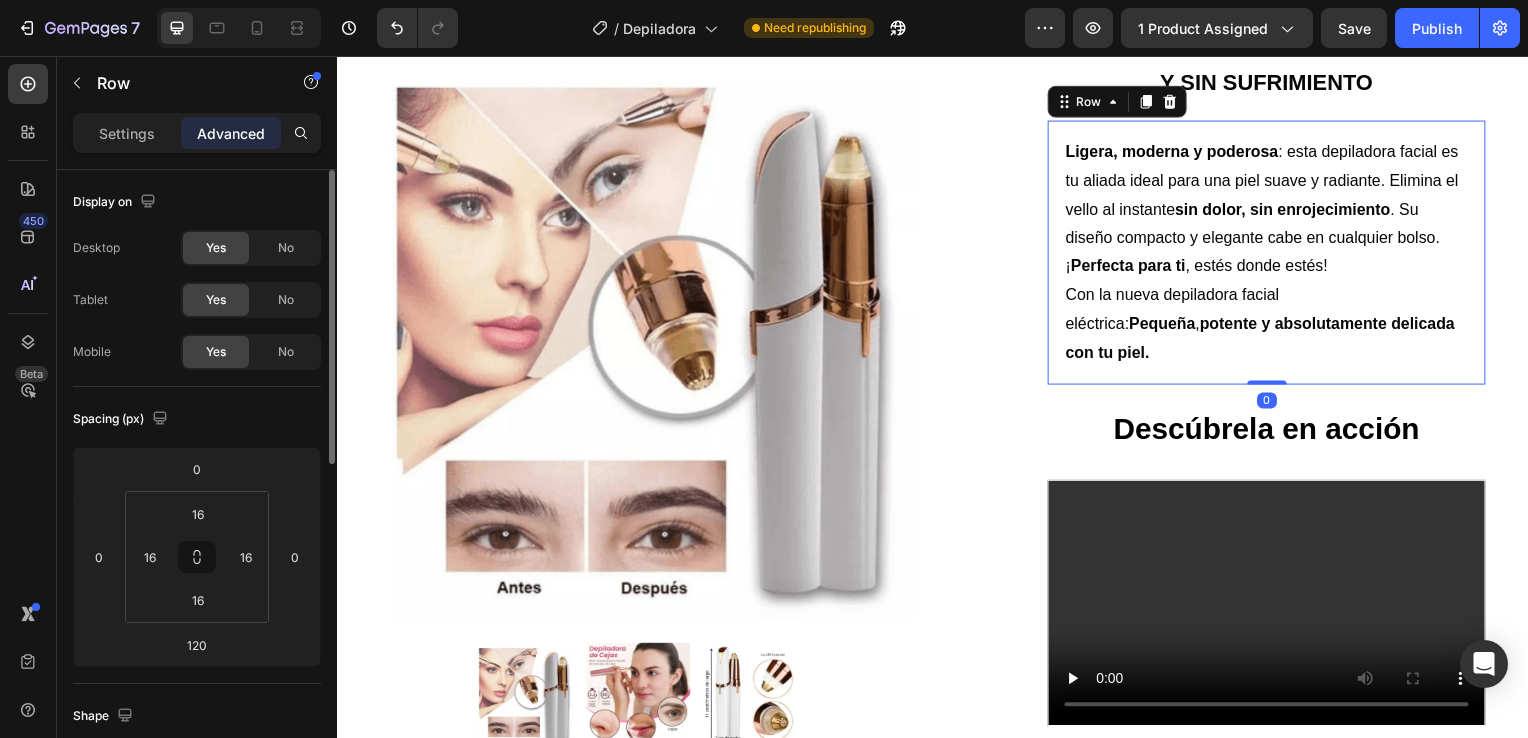 drag, startPoint x: 1267, startPoint y: 496, endPoint x: 1264, endPoint y: 369, distance: 127.03543 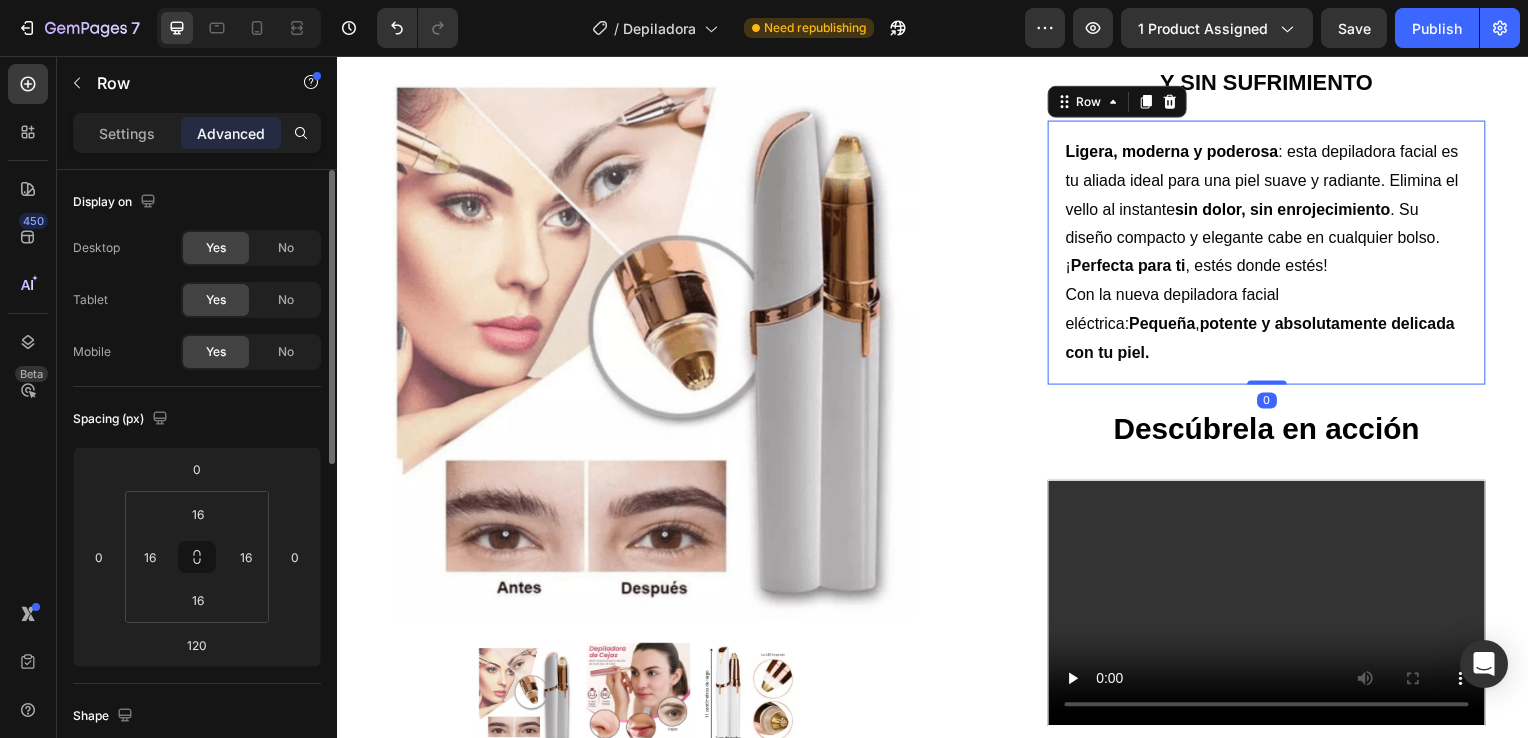 click on "Ligera, moderna y poderosa : esta depiladora facial es tu aliada ideal para una piel suave y radiante. Elimina el vello al instante  sin dolor ,   sin enrojecimiento . Su diseño compacto y elegante cabe en cualquier bolso. ¡ Perfecta para ti , estés donde estés! Con la nueva depiladora facial eléctrica:  Pequeña ,  potente y absolutamente delicada con tu piel. Text Block Row   0" at bounding box center [1272, 254] 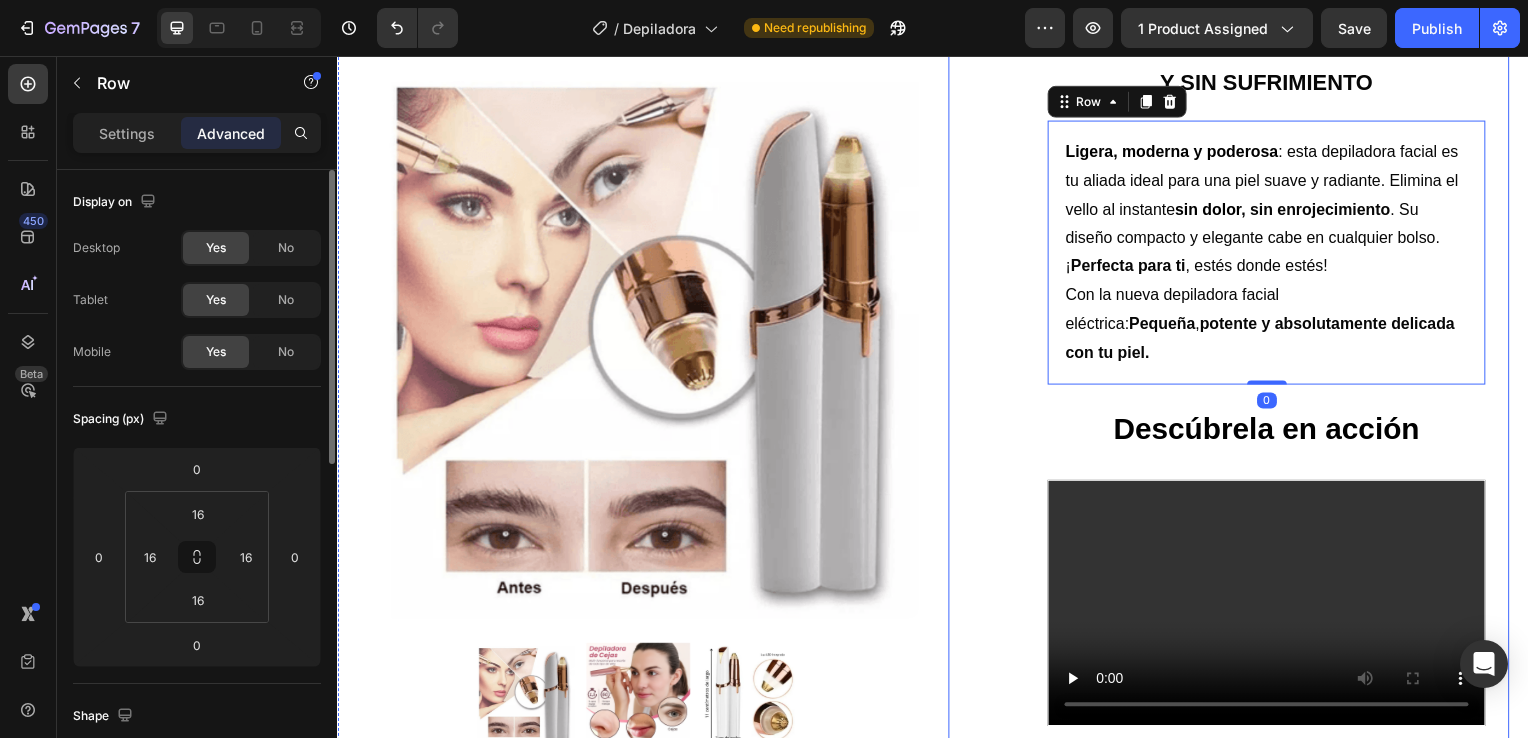 click on "Image Icon Icon Icon Icon Icon Icon List [FIRST] [LAST] Text Block Row Row
Icon Compra verificada. Text Block Row Row "Cómoda, rápida y sin dolor" En menos de 2 minutos tengo la cara perfecta. Antes iba al centro de estética, pero con esta depiladora me ahorro tiempo y dinero. ¡Una compra 100% recomendada! Text Block DEPILACIÓN FACIAL RÁPIDA, SUAVE Y SIN SUFRIMIENTO Text Block Row Ligera, moderna y poderosa : esta depiladora facial es tu aliada ideal para una piel suave y radiante. Elimina el vello al instante  sin dolor ,   sin enrojecimiento . Su diseño compacto y elegante cabe en cualquier bolso. ¡ Perfecta para ti , estés donde estés! Con la nueva depiladora facial eléctrica:  Pequeña ,  potente y absolutamente delicada con tu piel. Text Block Row   0 Descúbrela en acción Text Block Row Video Row Row" at bounding box center [1234, 269] 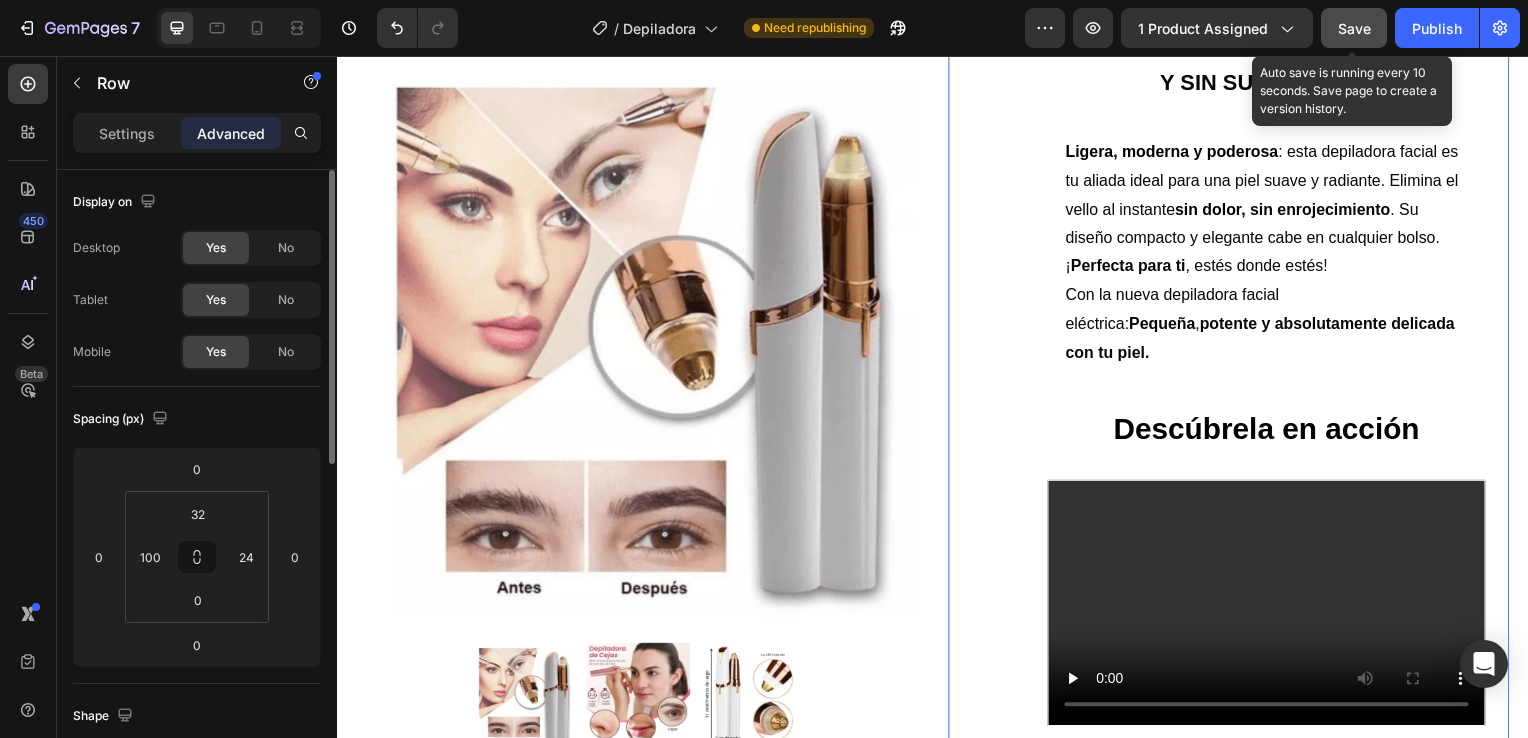 click on "Save" at bounding box center (1354, 28) 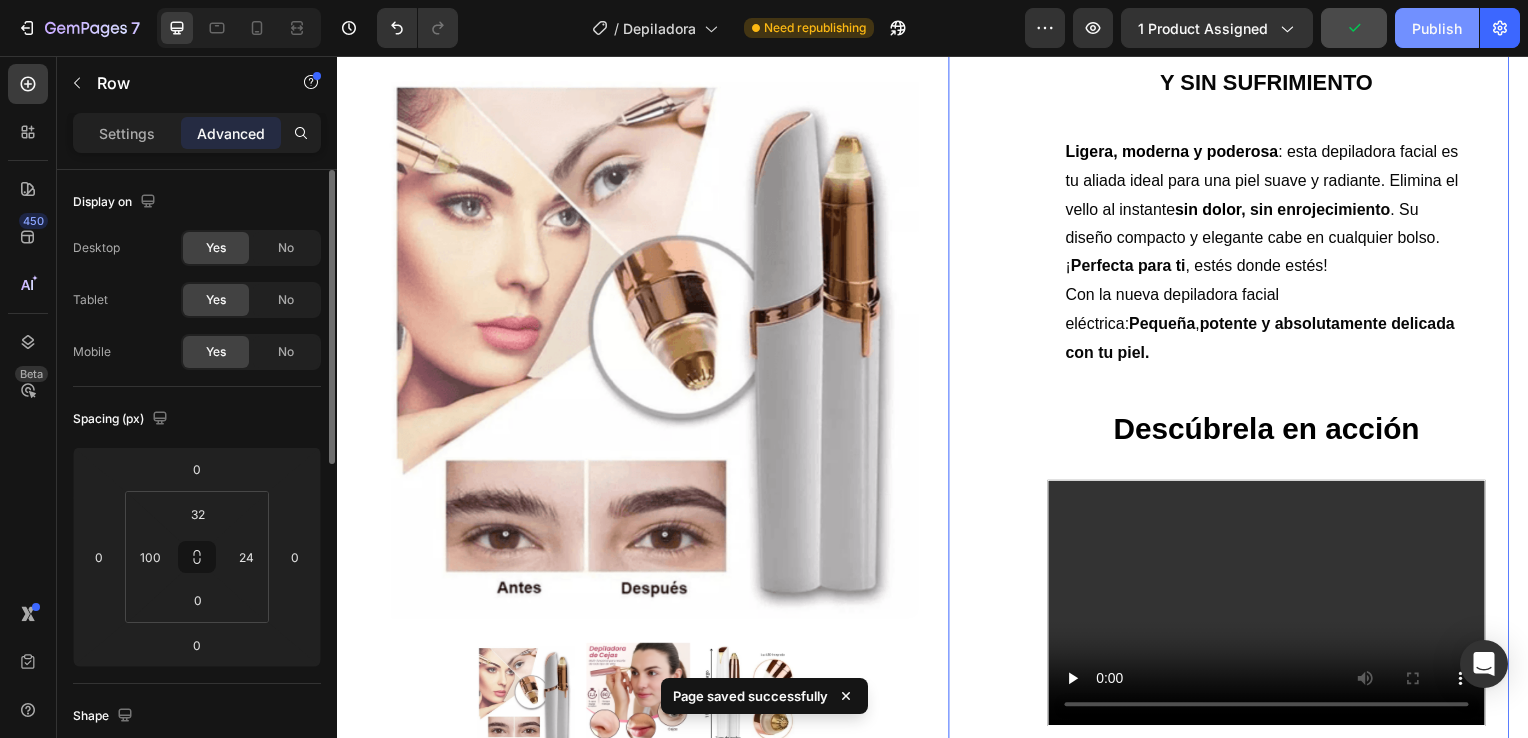 click on "Publish" at bounding box center [1437, 28] 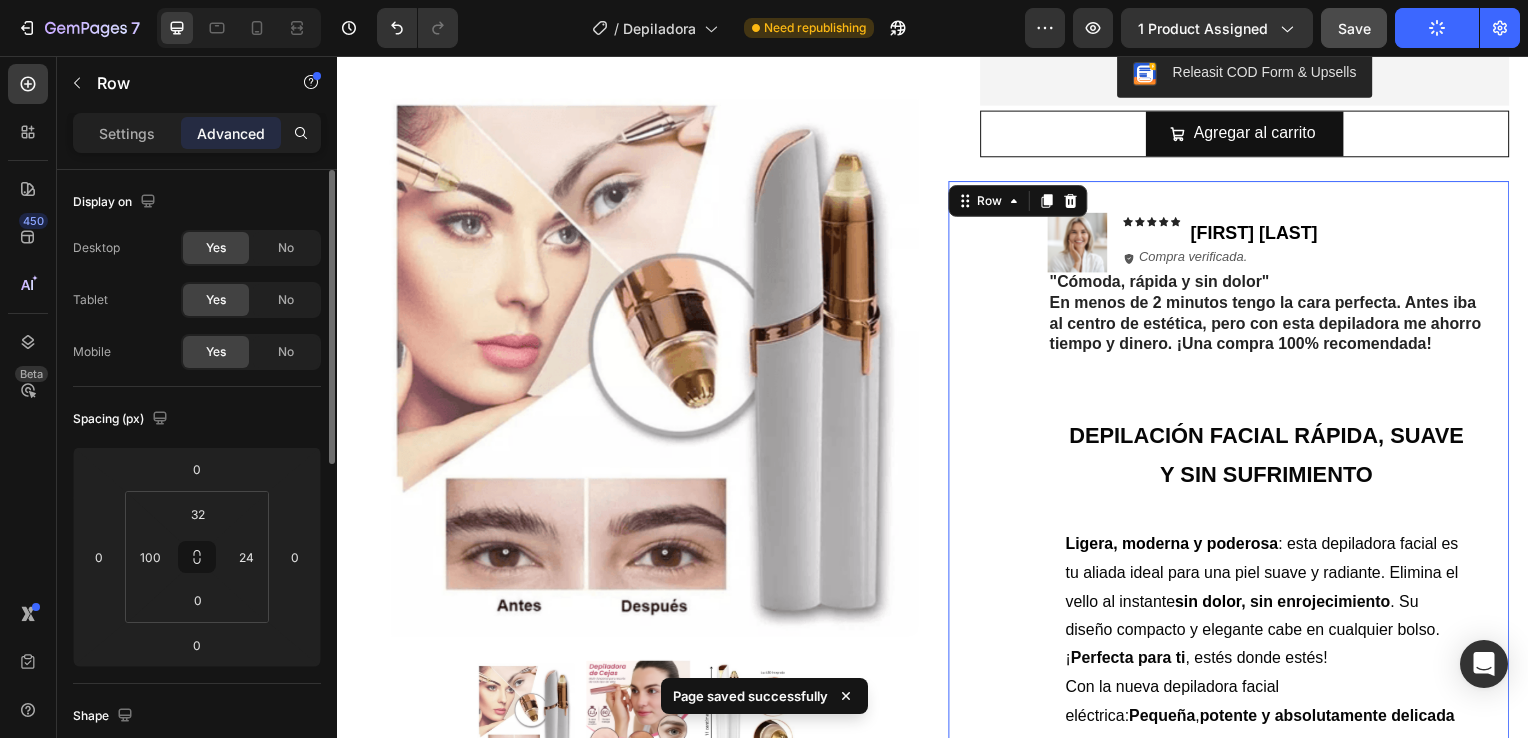 scroll, scrollTop: 390, scrollLeft: 0, axis: vertical 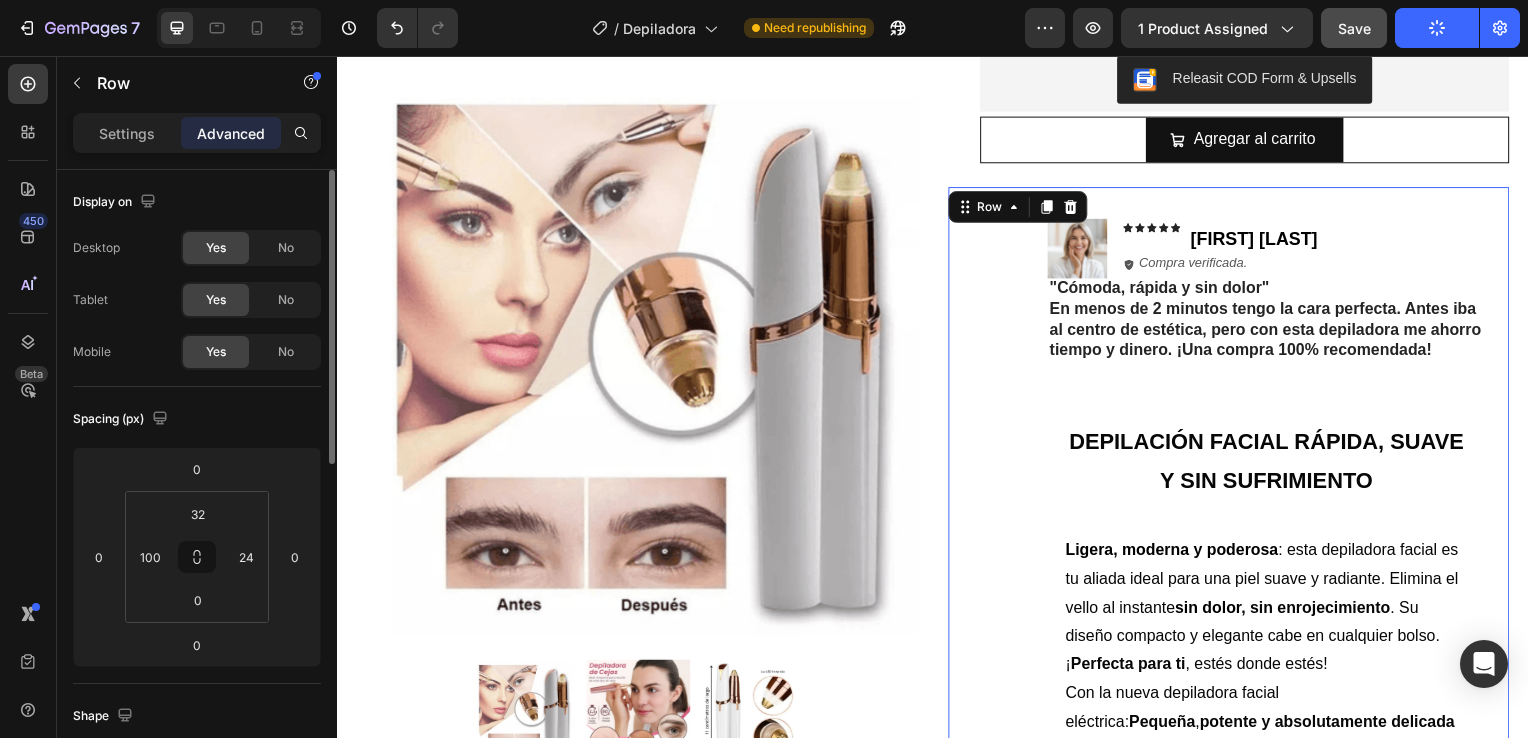 click on "Image Icon Icon Icon Icon Icon Icon List [FIRST] [LAST] Text Block Row Row
Icon Compra verificada. Text Block Row Row "Cómoda, rápida y sin dolor" En menos de 2 minutos tengo la cara perfecta. Antes iba al centro de estética, pero con esta depiladora me ahorro tiempo y dinero. ¡Una compra 100% recomendada! Text Block DEPILACIÓN FACIAL RÁPIDA, SUAVE Y SIN SUFRIMIENTO Text Block Row Ligera, moderna y poderosa : esta depiladora facial es tu aliada ideal para una piel suave y radiante. Elimina el vello al instante  sin dolor ,   sin enrojecimiento . Su diseño compacto y elegante cabe en cualquier bolso. ¡ Perfecta para ti , estés donde estés! Con la nueva depiladora facial eléctrica:  Pequeña ,  potente y absolutamente delicada con tu piel. Text Block Row Descúbrela en acción Text Block Row Video Row Row   0" at bounding box center (1234, 670) 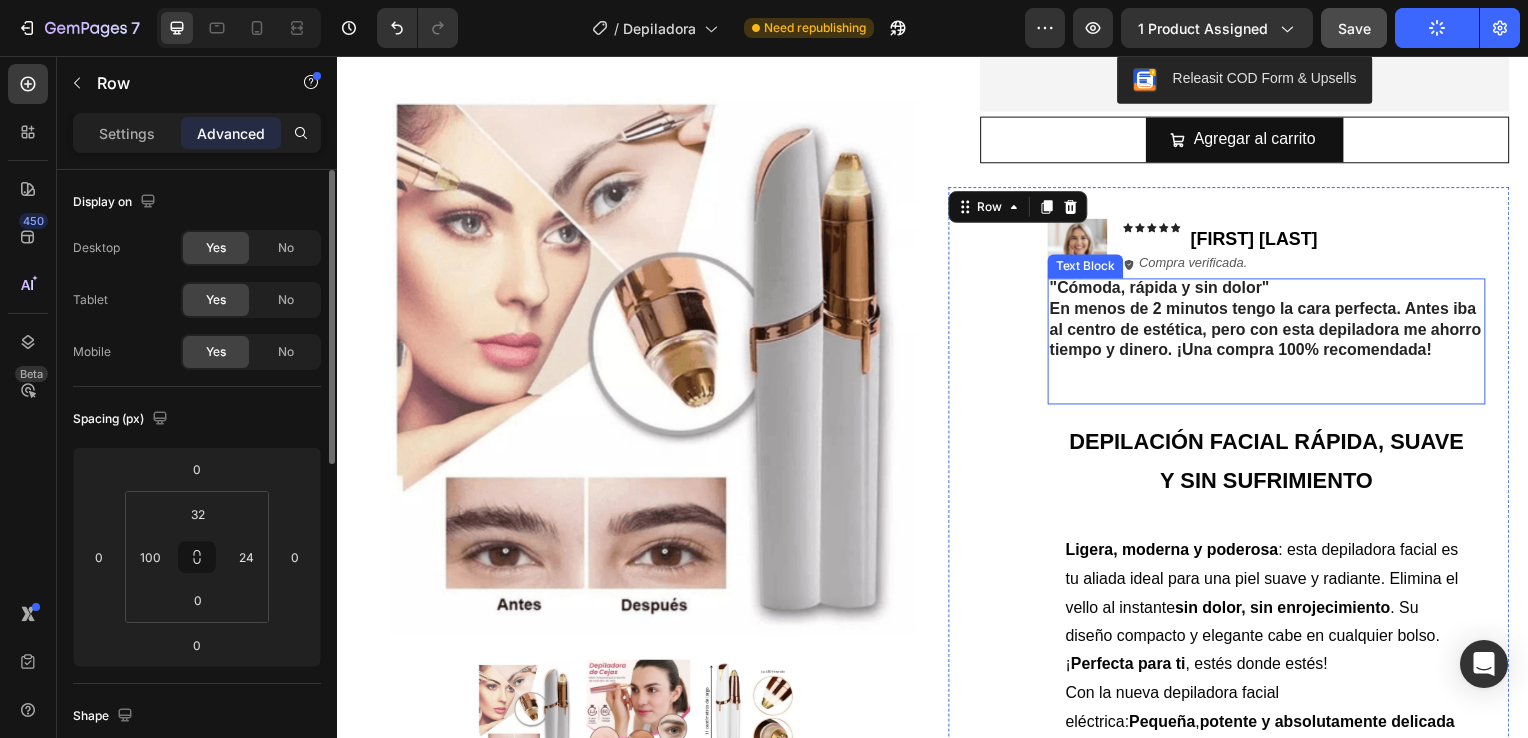 click on ""Cómoda, rápida y sin dolor" En menos de 2 minutos tengo la cara perfecta. Antes iba al centro de estética, pero con esta depiladora me ahorro tiempo y dinero. ¡Una compra 100% recomendada!" at bounding box center [1272, 332] 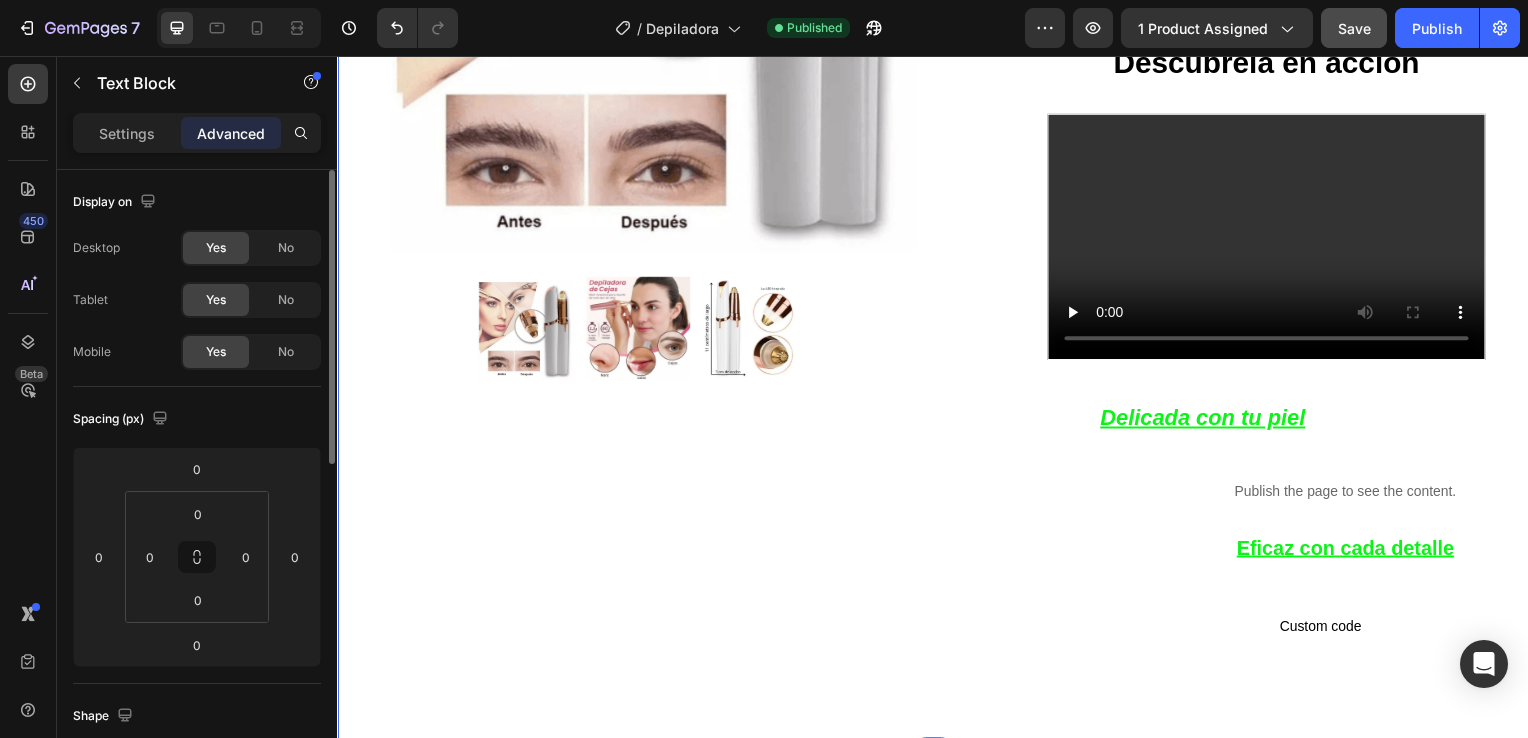 scroll, scrollTop: 1156, scrollLeft: 0, axis: vertical 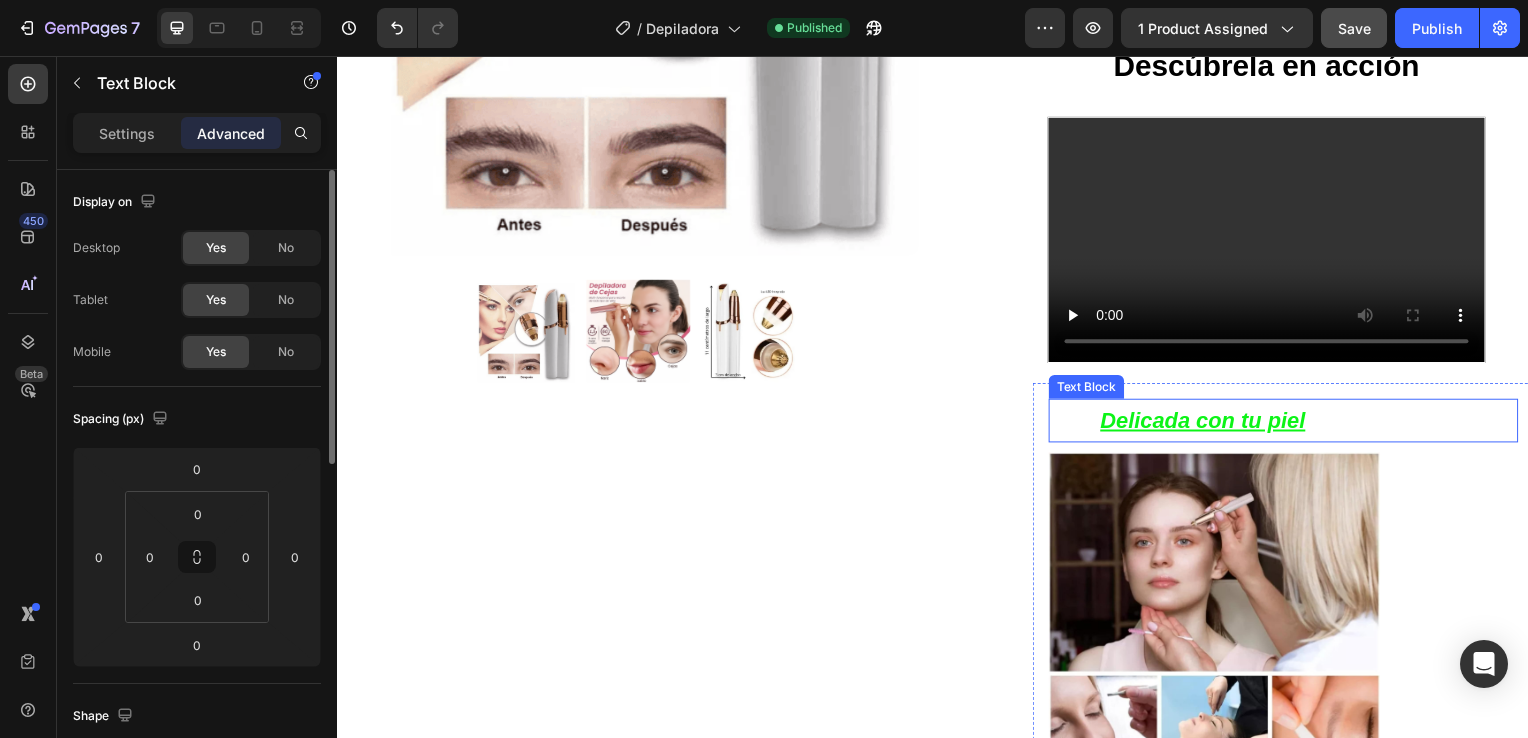 click on "Delicada con tu piel" at bounding box center (1208, 423) 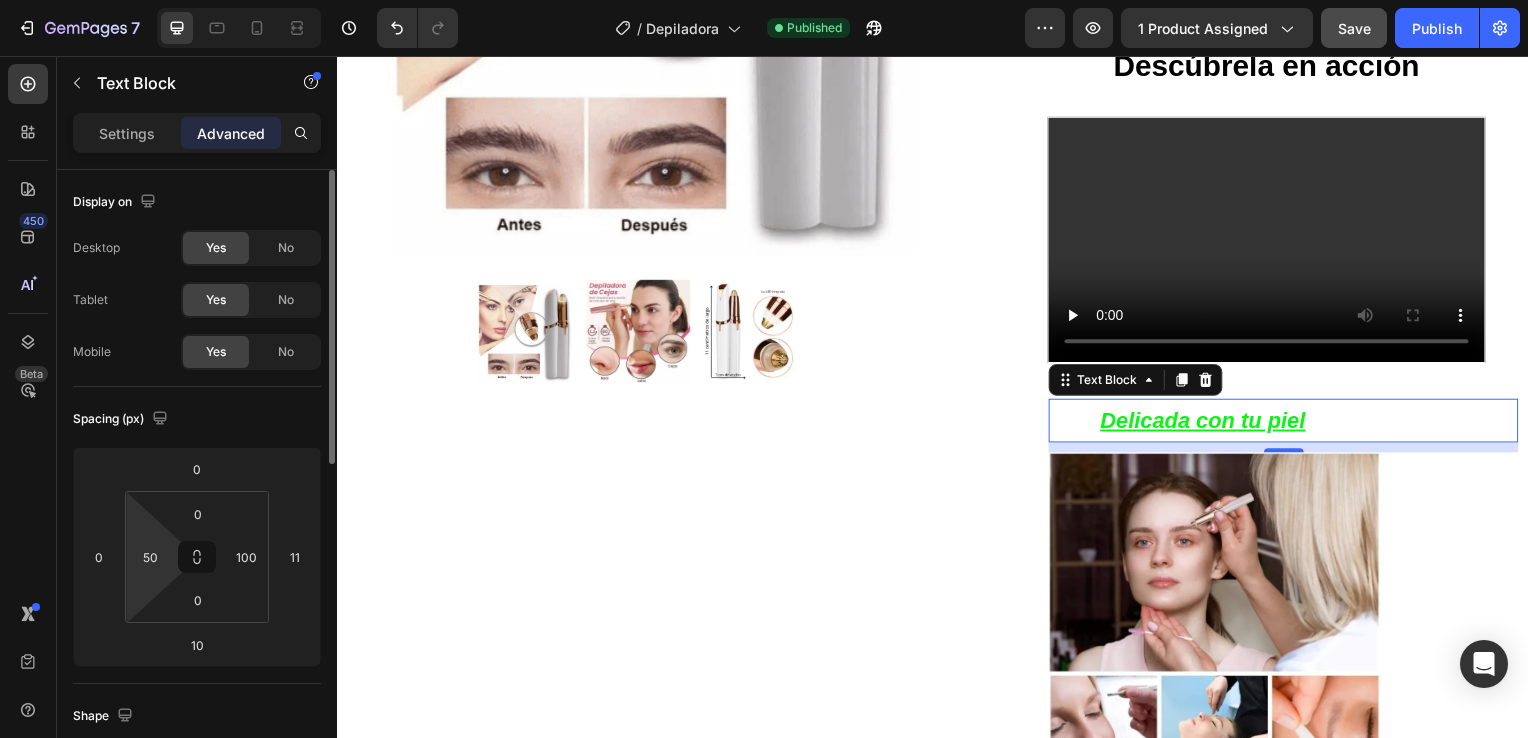 click on "7  Version history  /  Depiladora Published Preview 1 product assigned  Save   Publish  450 Beta Sections(18) Elements(84) Section Element Hero Section Product Detail Brands Trusted Badges Guarantee Product Breakdown How to use Testimonials Compare Bundle FAQs Social Proof Brand Story Product List Collection Blog List Contact Sticky Add to Cart Custom Footer Browse Library 450 Layout
Row
Row
Row
Row Text
Heading
Text Block Button
Button
Button Media
Image
Image
Video" at bounding box center [764, 0] 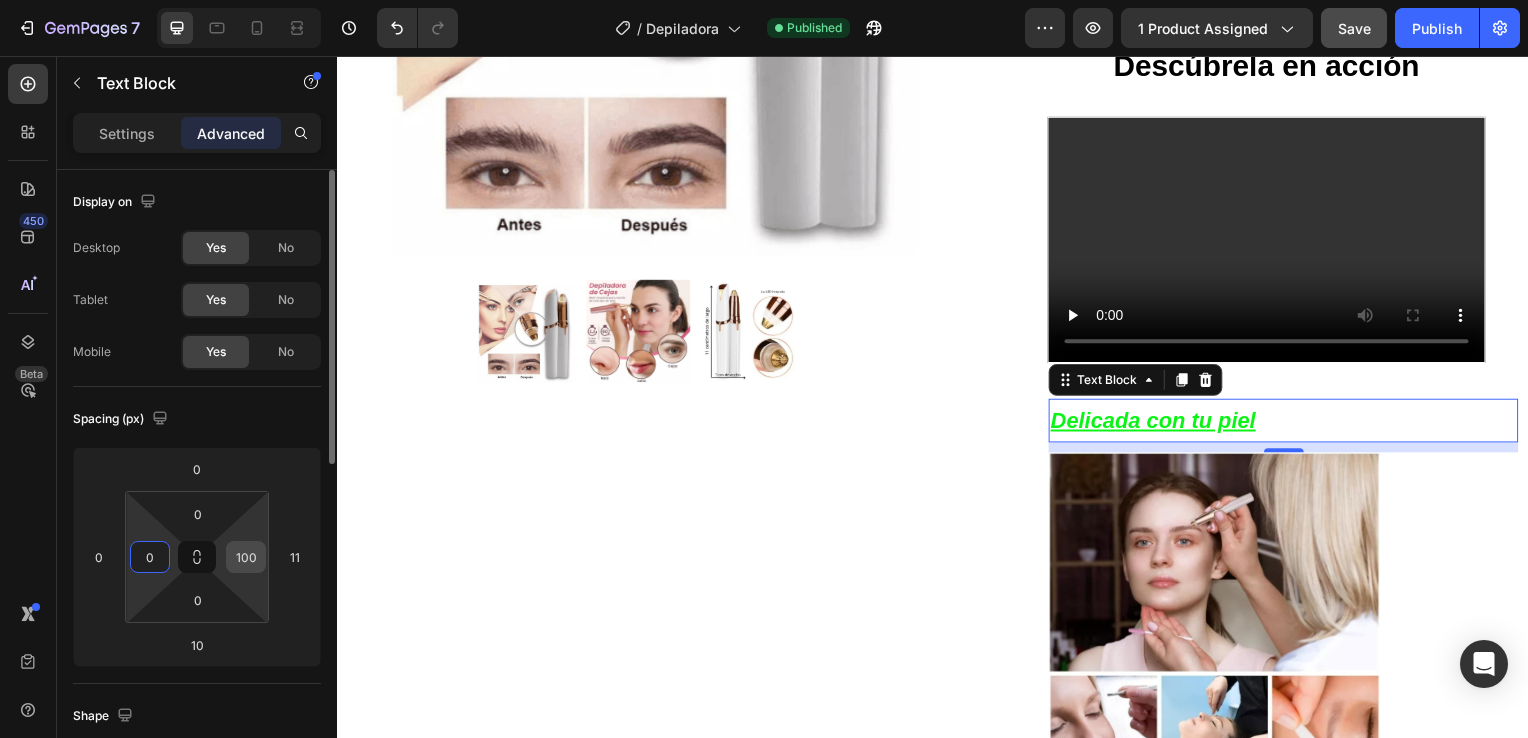 type on "0" 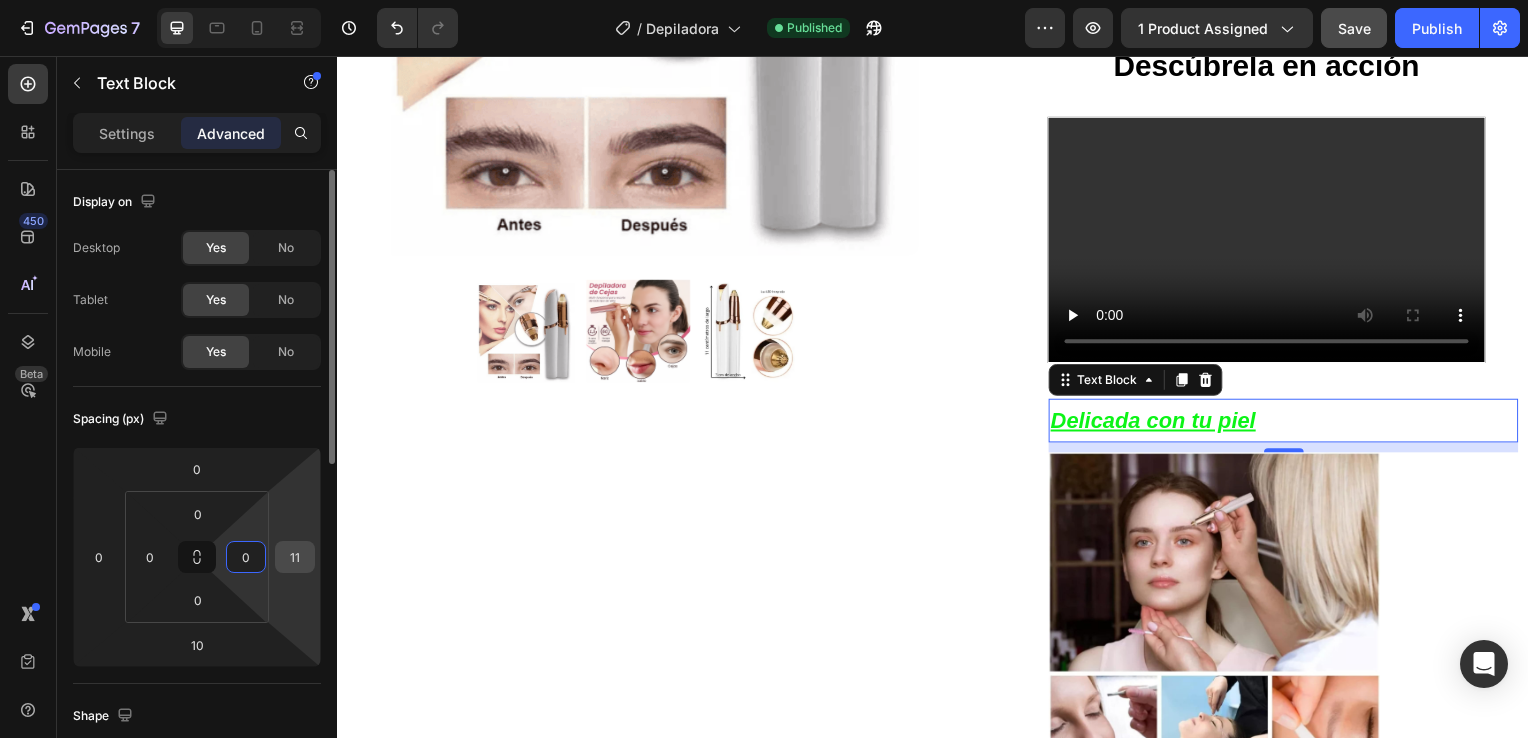 type on "0" 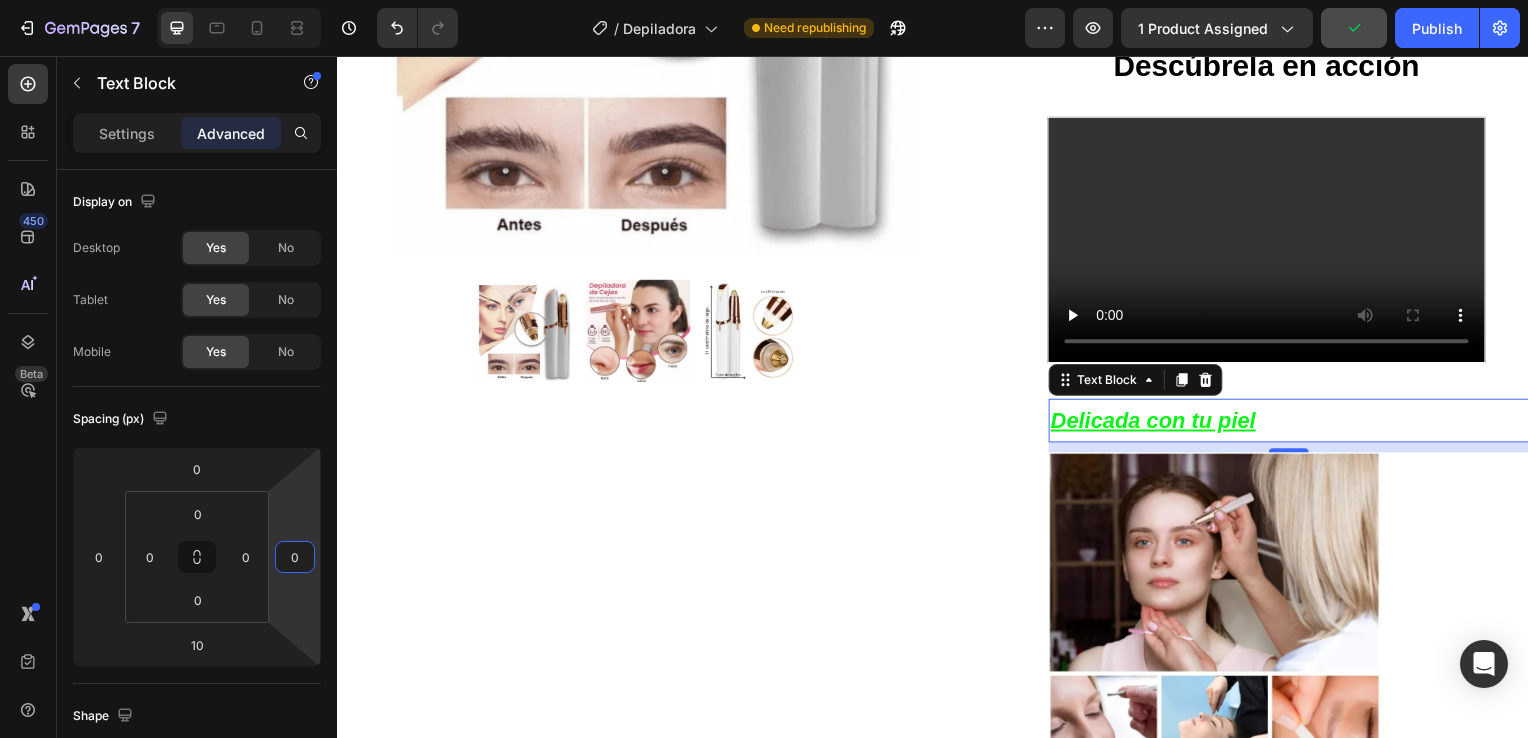 type on "0" 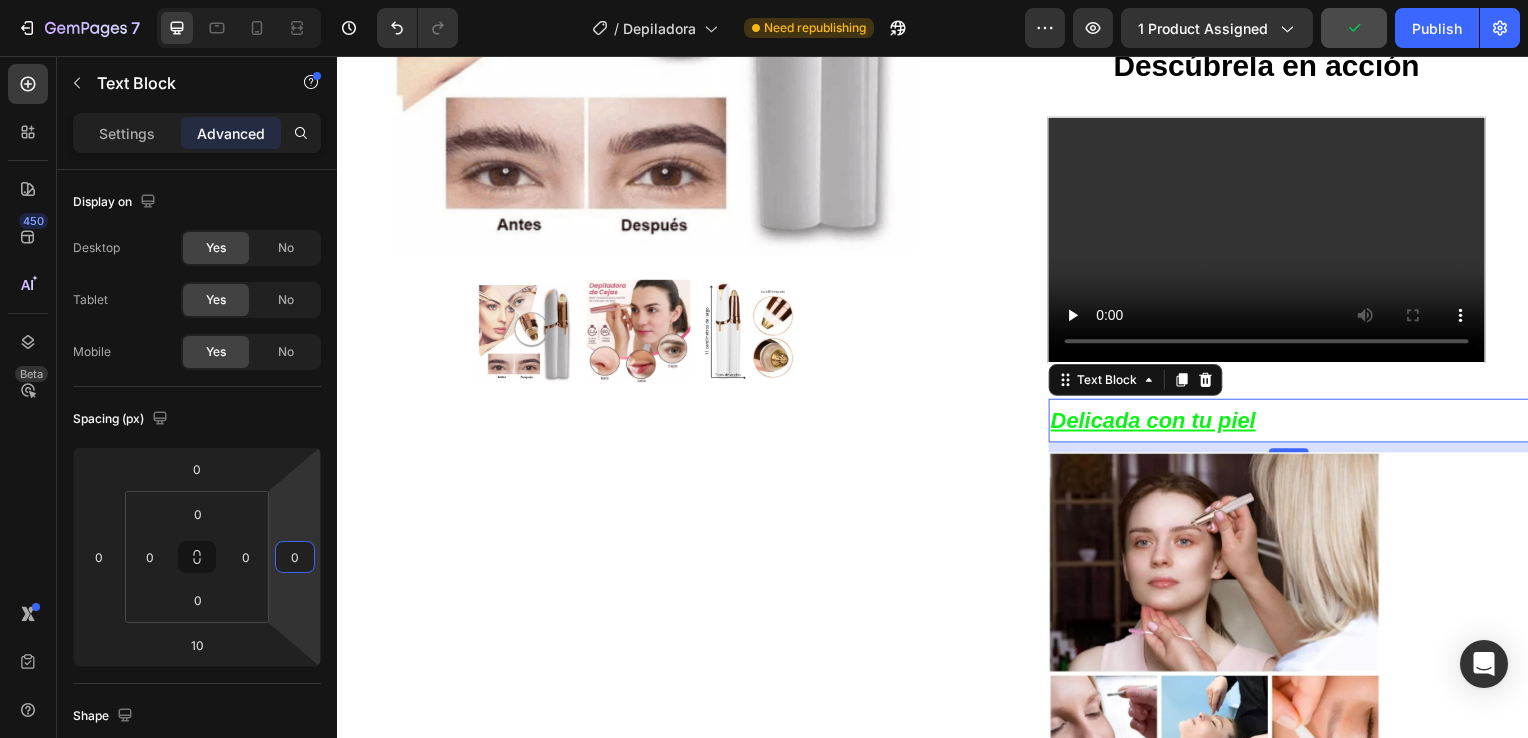 click on "Delicada con tu piel" at bounding box center [1295, 424] 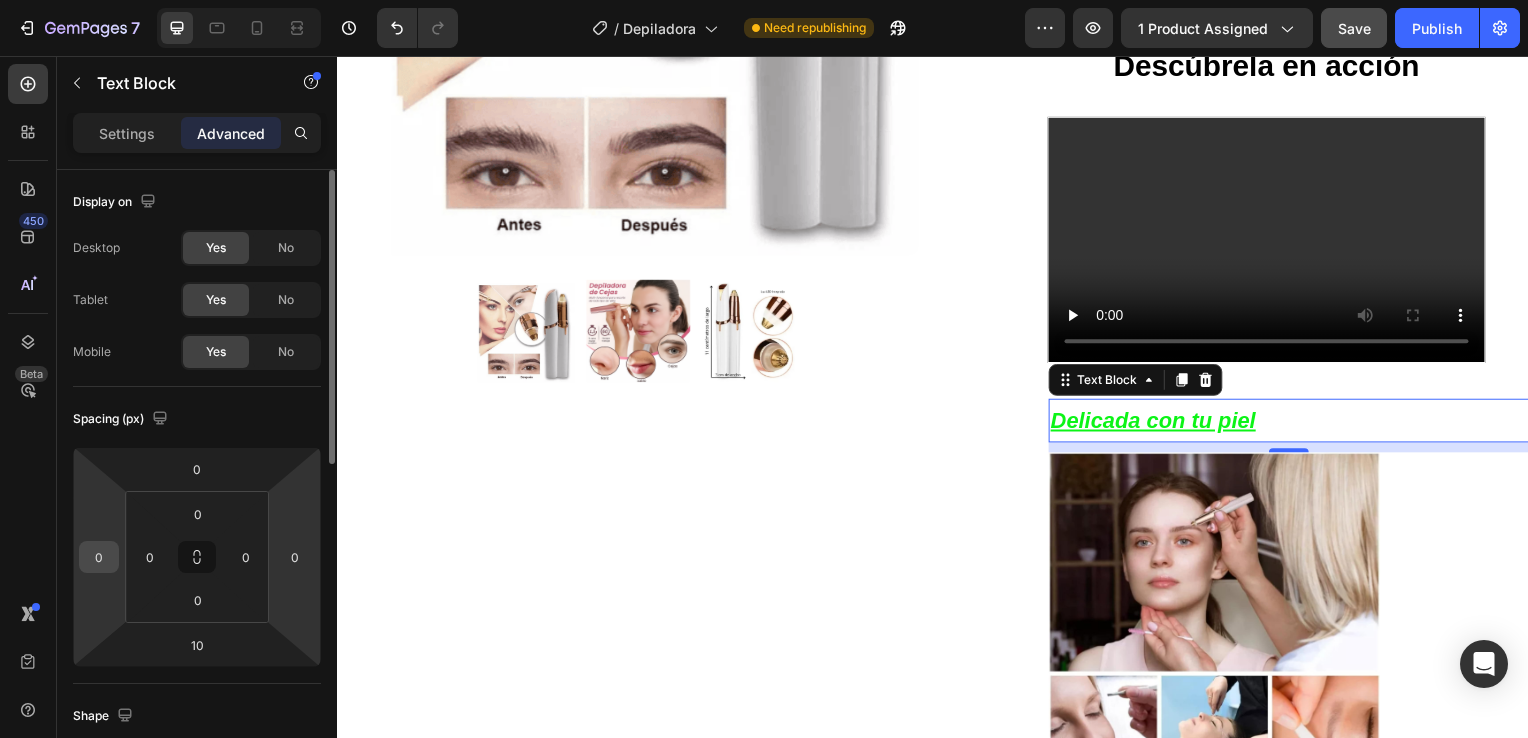 click on "0" at bounding box center [99, 557] 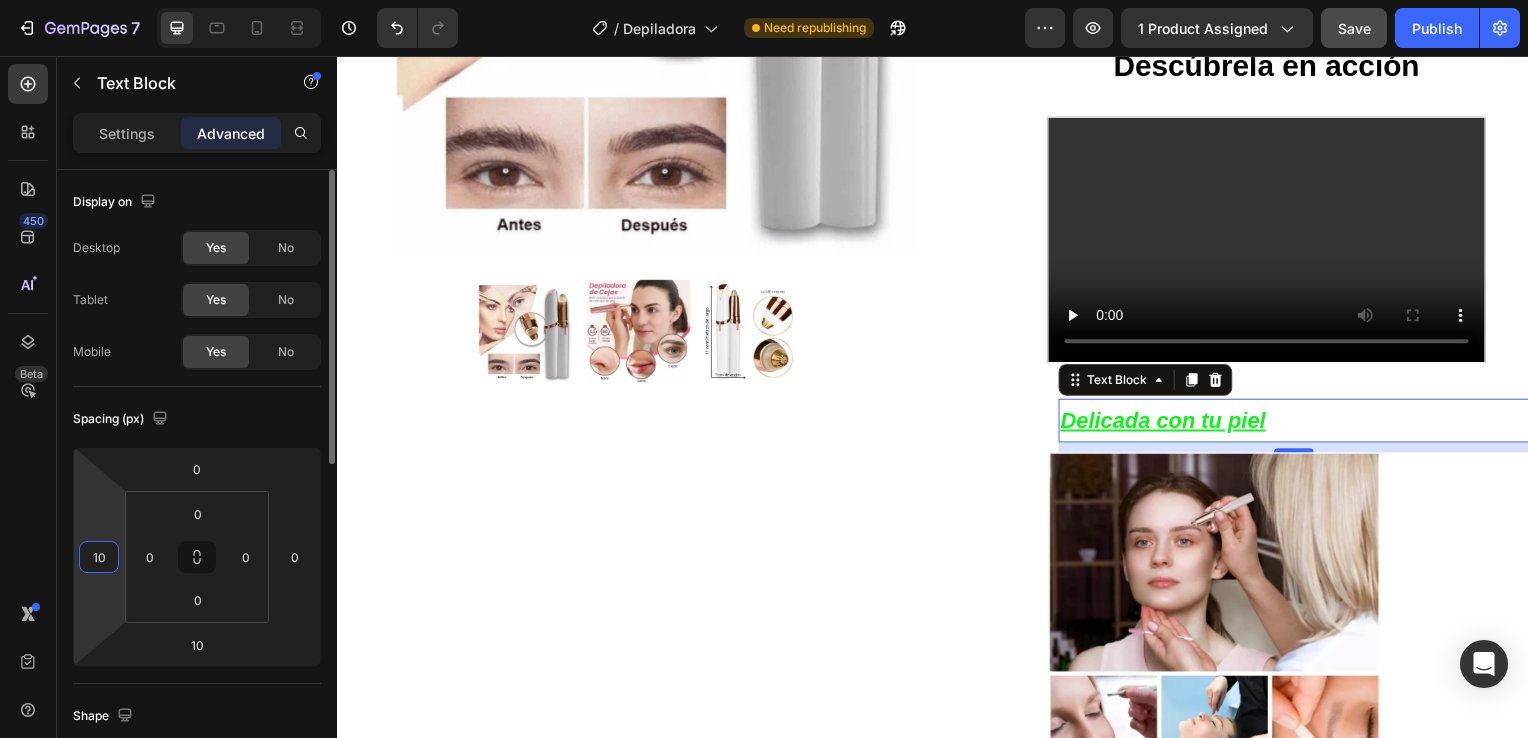 type on "1" 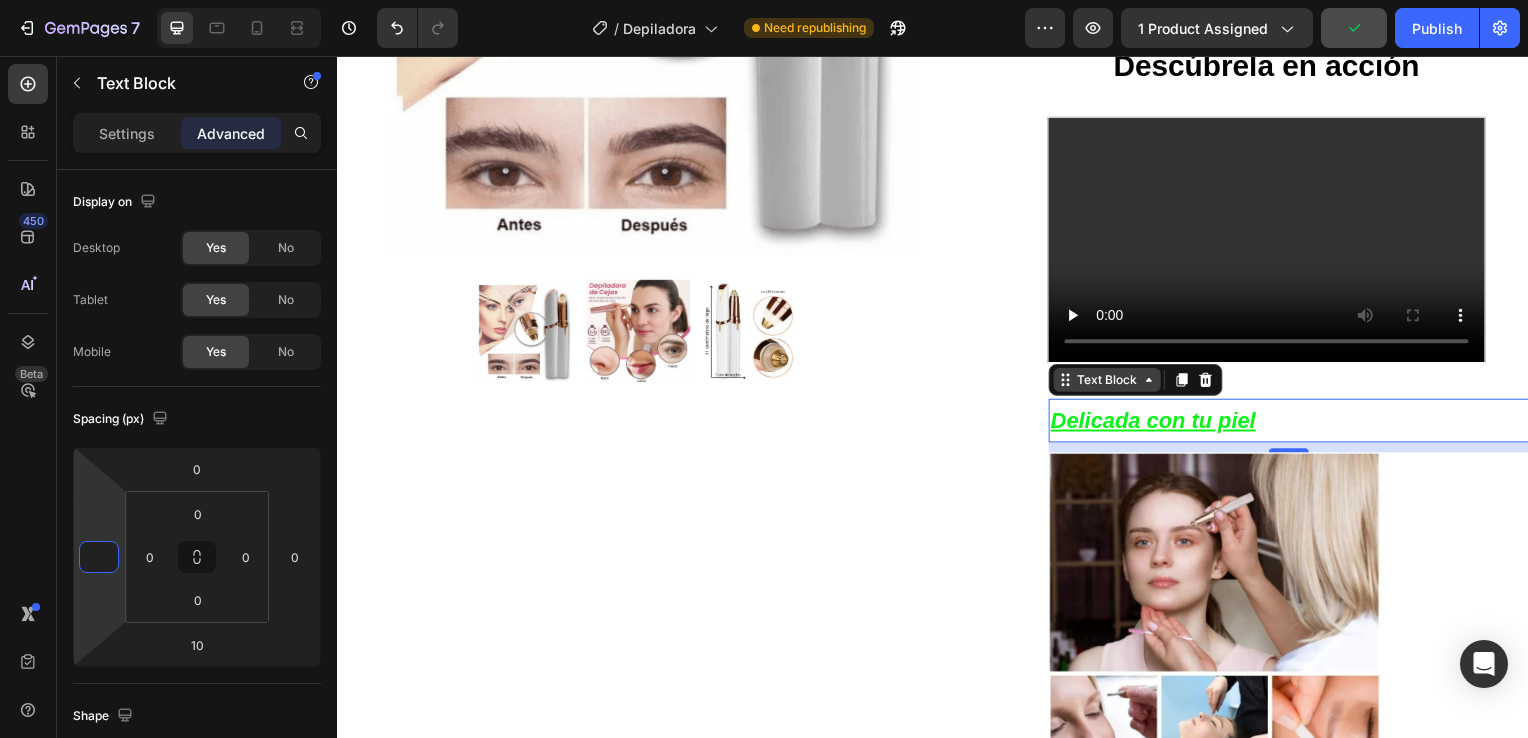 type on "0" 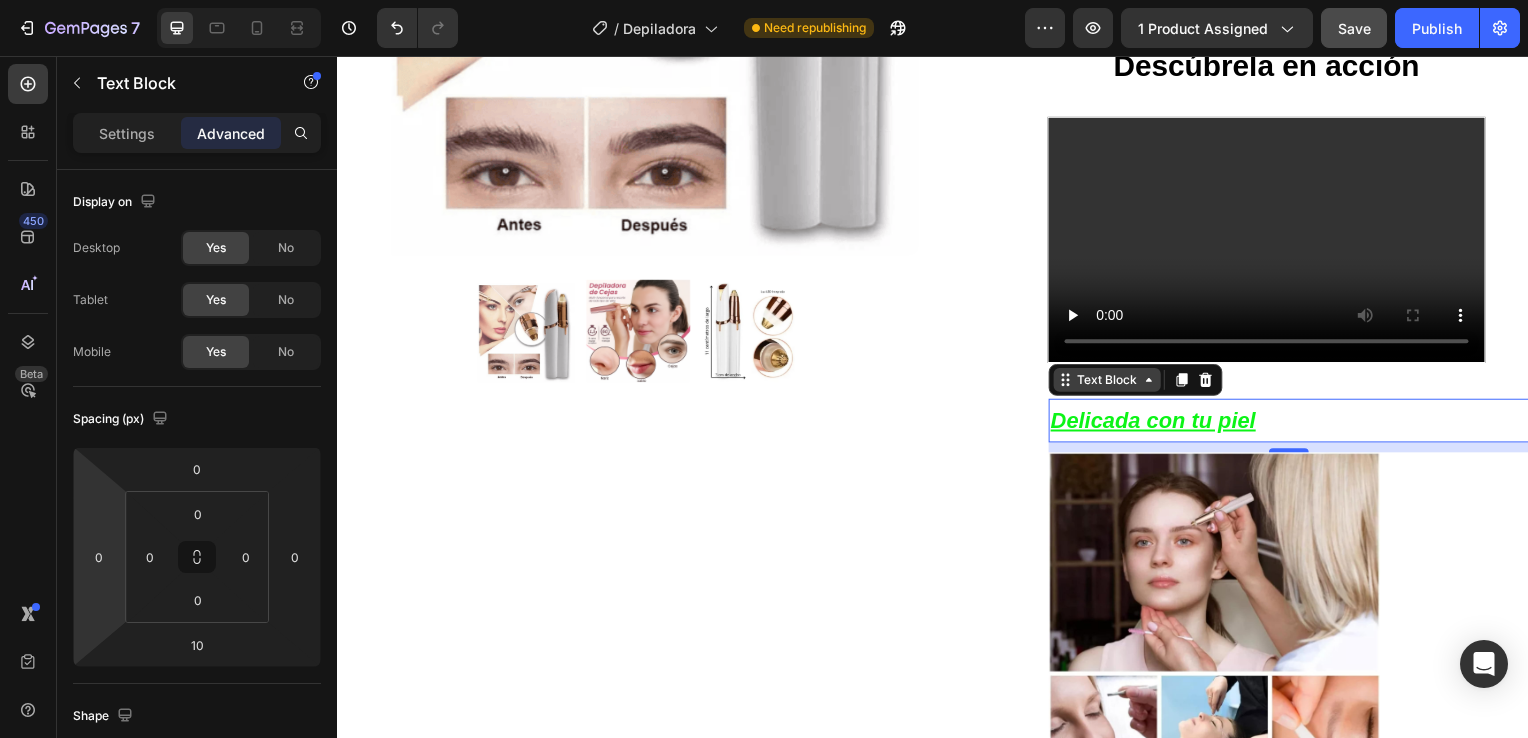 click on "Text Block" at bounding box center (1112, 383) 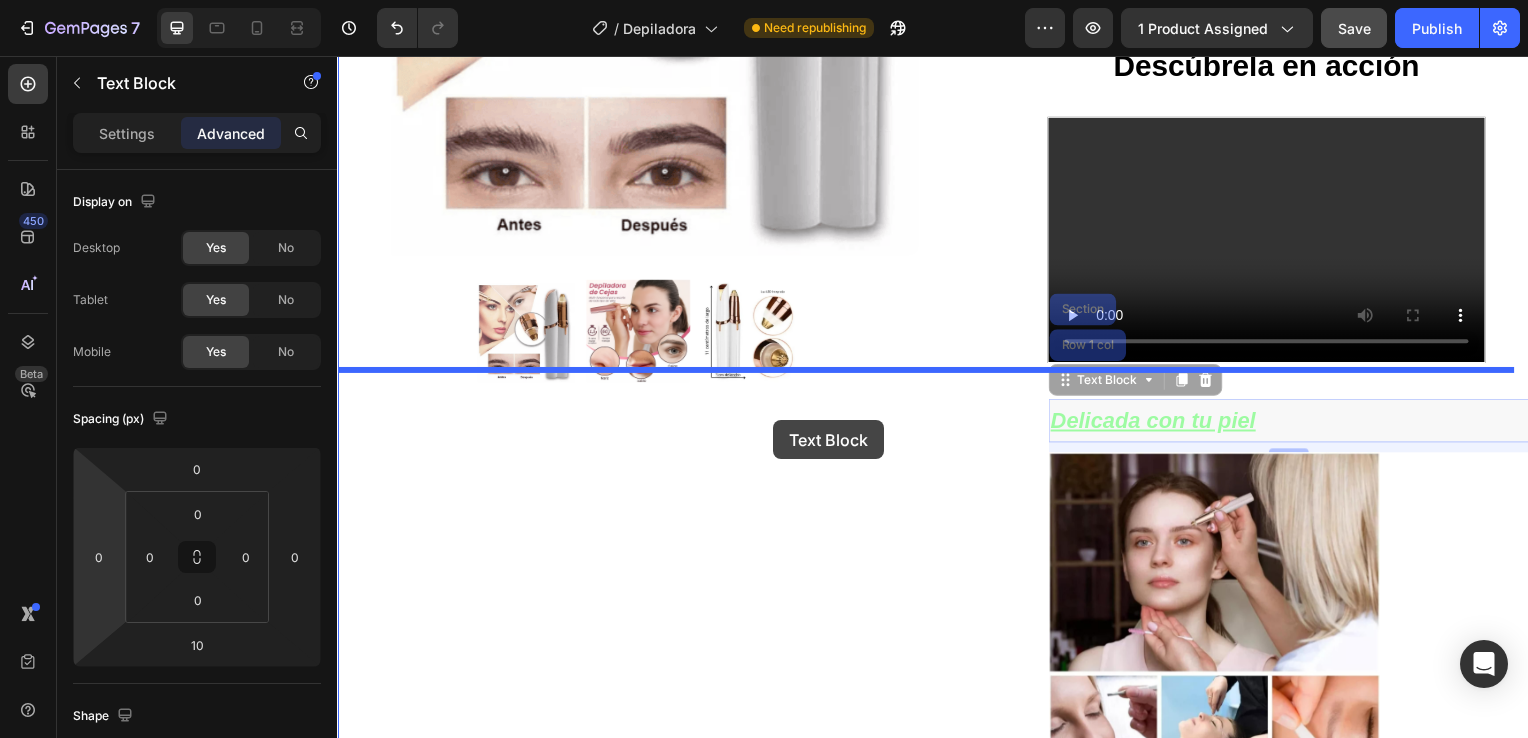 drag, startPoint x: 1144, startPoint y: 373, endPoint x: 776, endPoint y: 423, distance: 371.3812 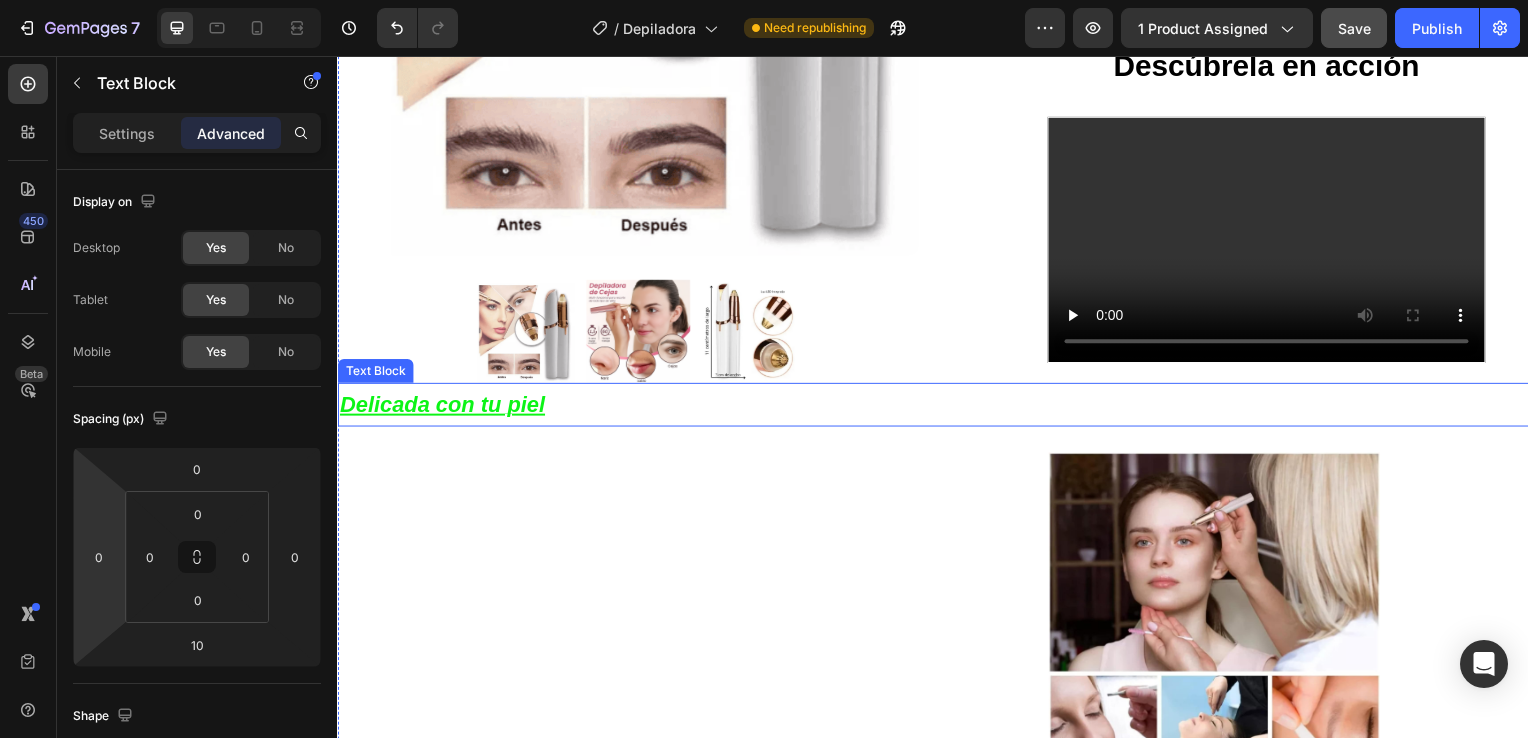 click on "Delicada con tu piel" at bounding box center [442, 407] 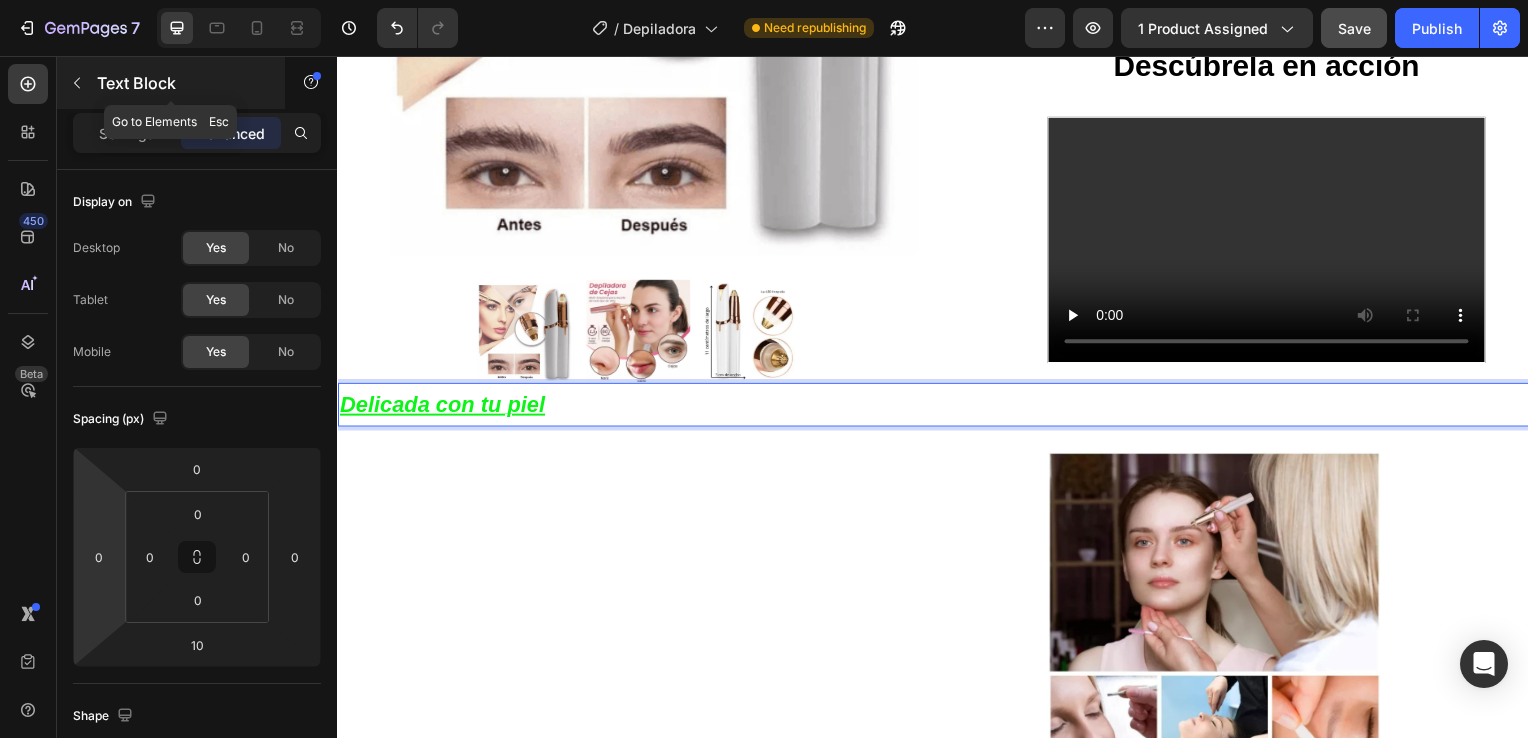 click on "Text Block" at bounding box center [182, 83] 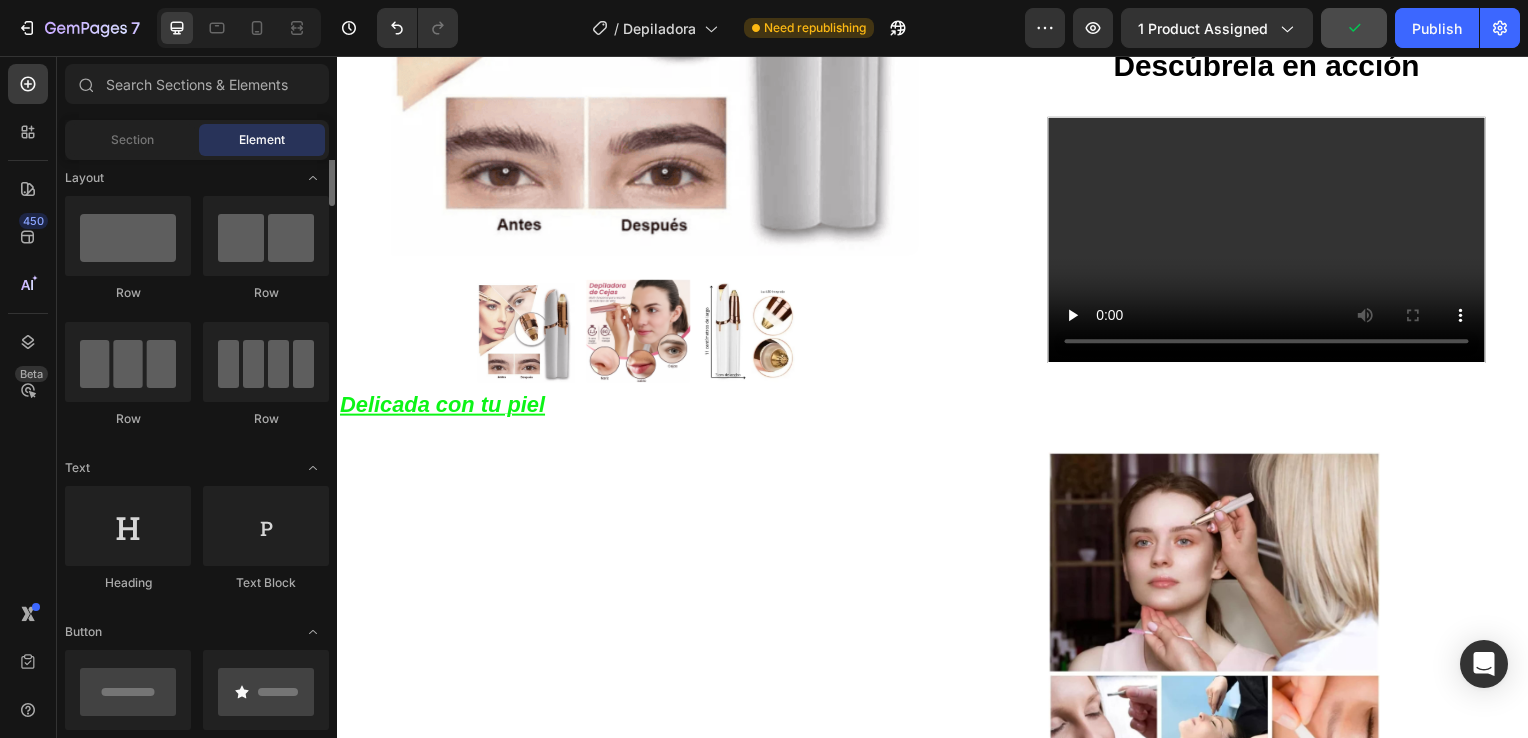 scroll, scrollTop: 0, scrollLeft: 0, axis: both 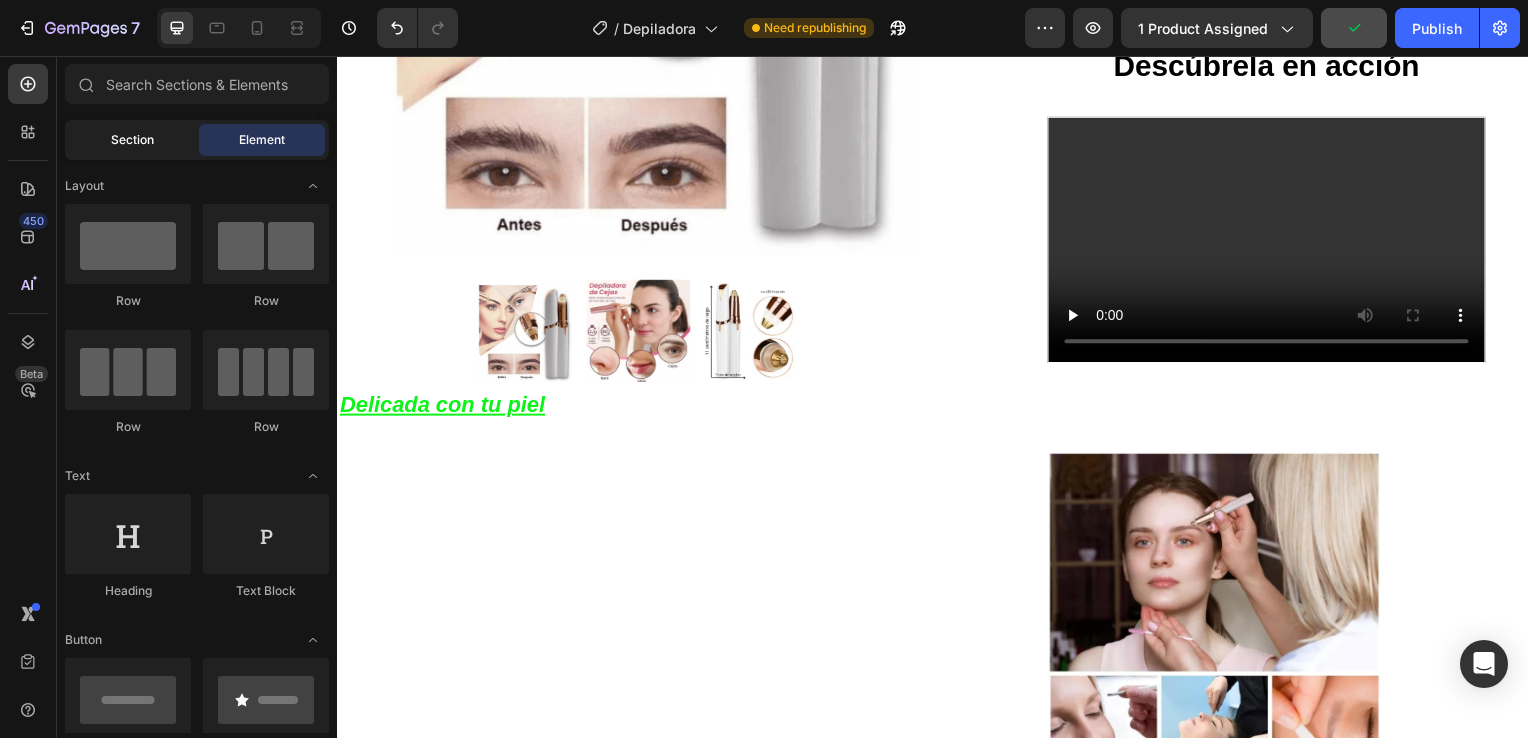 click on "Section" at bounding box center [132, 140] 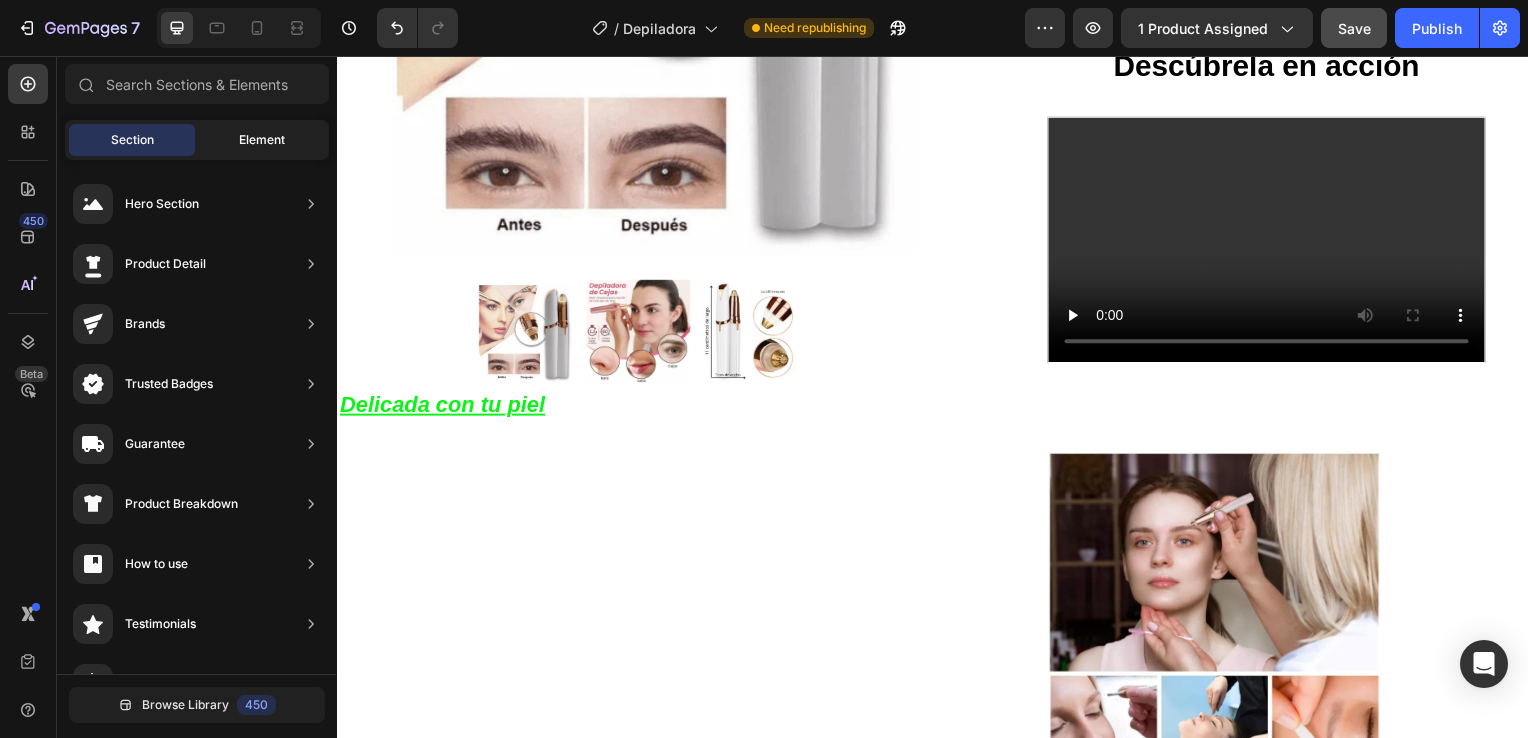 click on "Element" at bounding box center [262, 140] 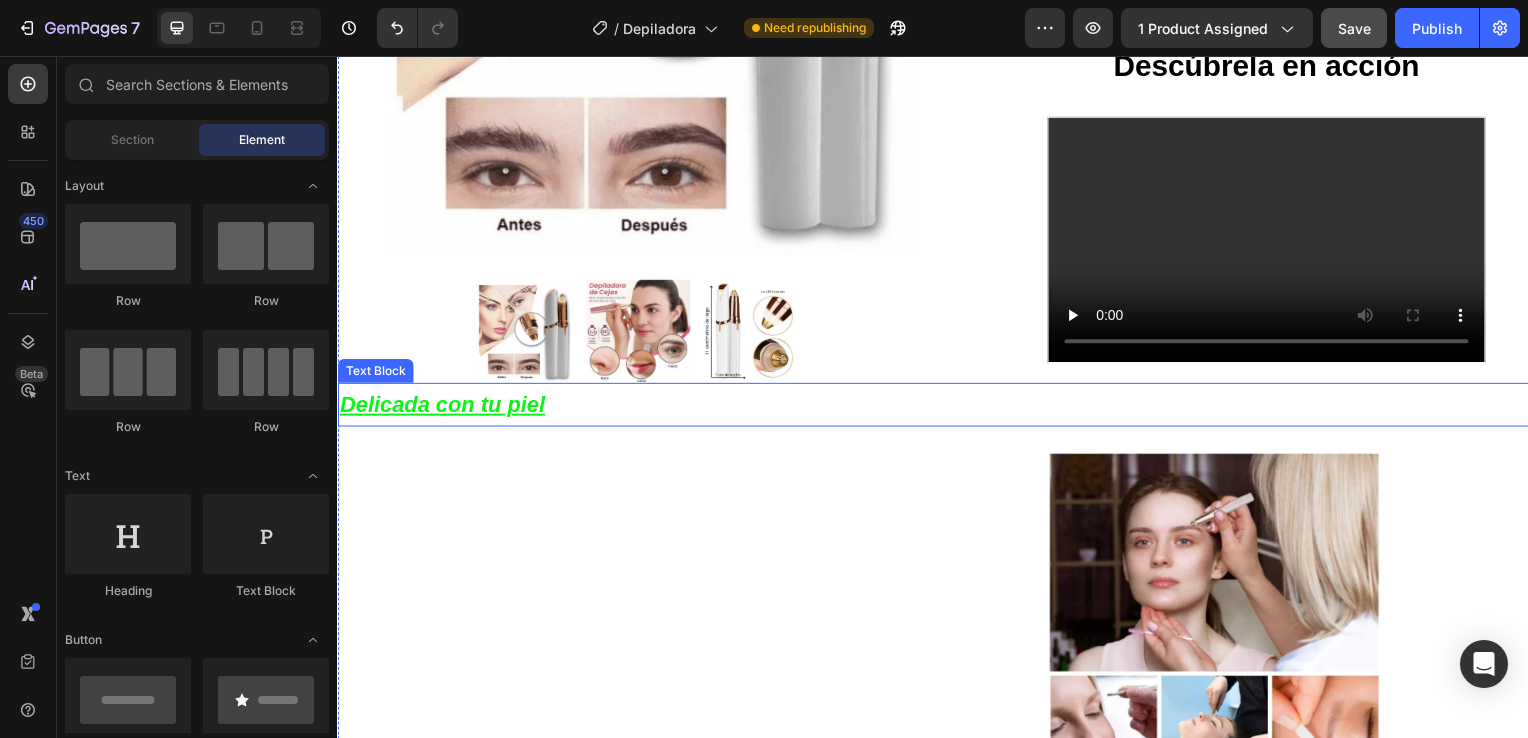 click on "Delicada con tu piel" at bounding box center (937, 408) 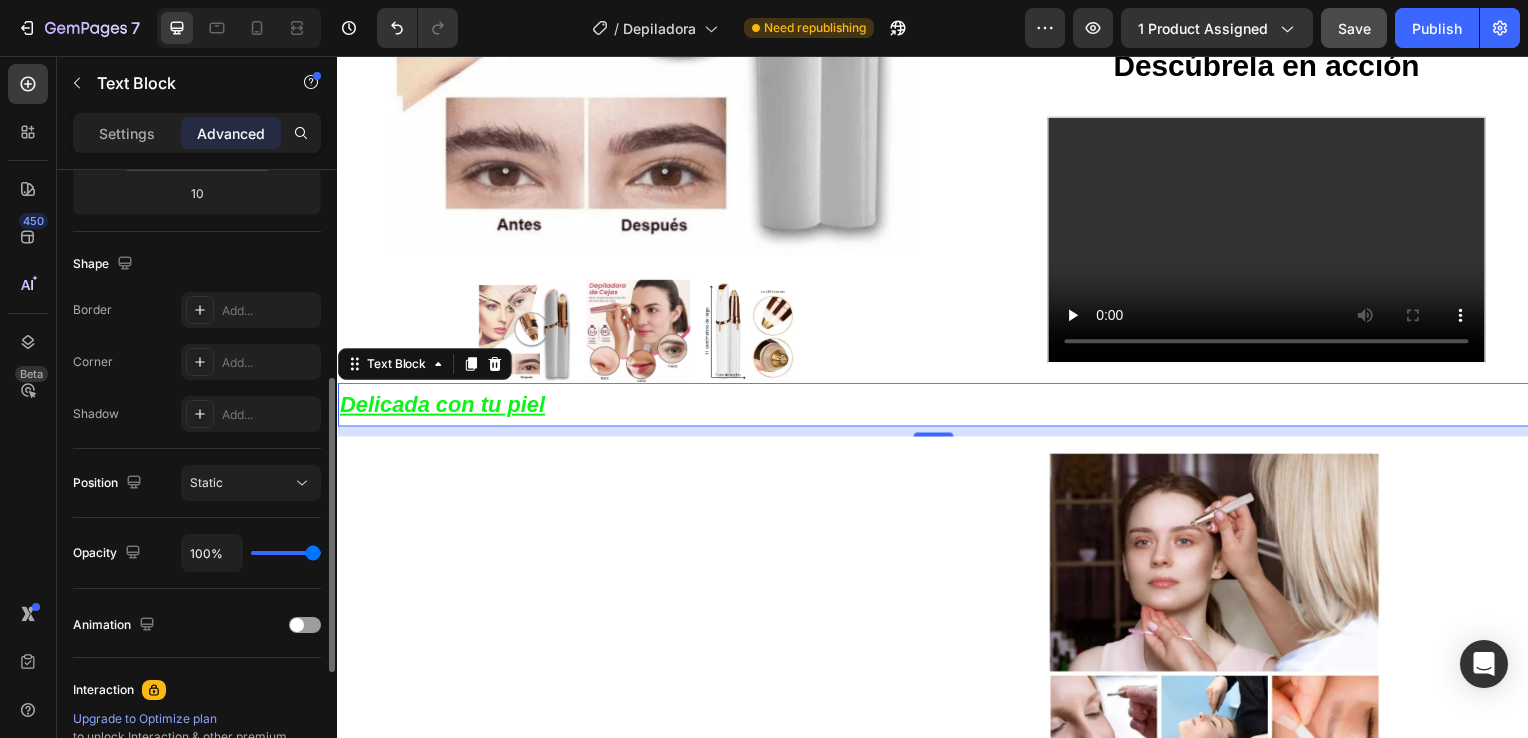 scroll, scrollTop: 447, scrollLeft: 0, axis: vertical 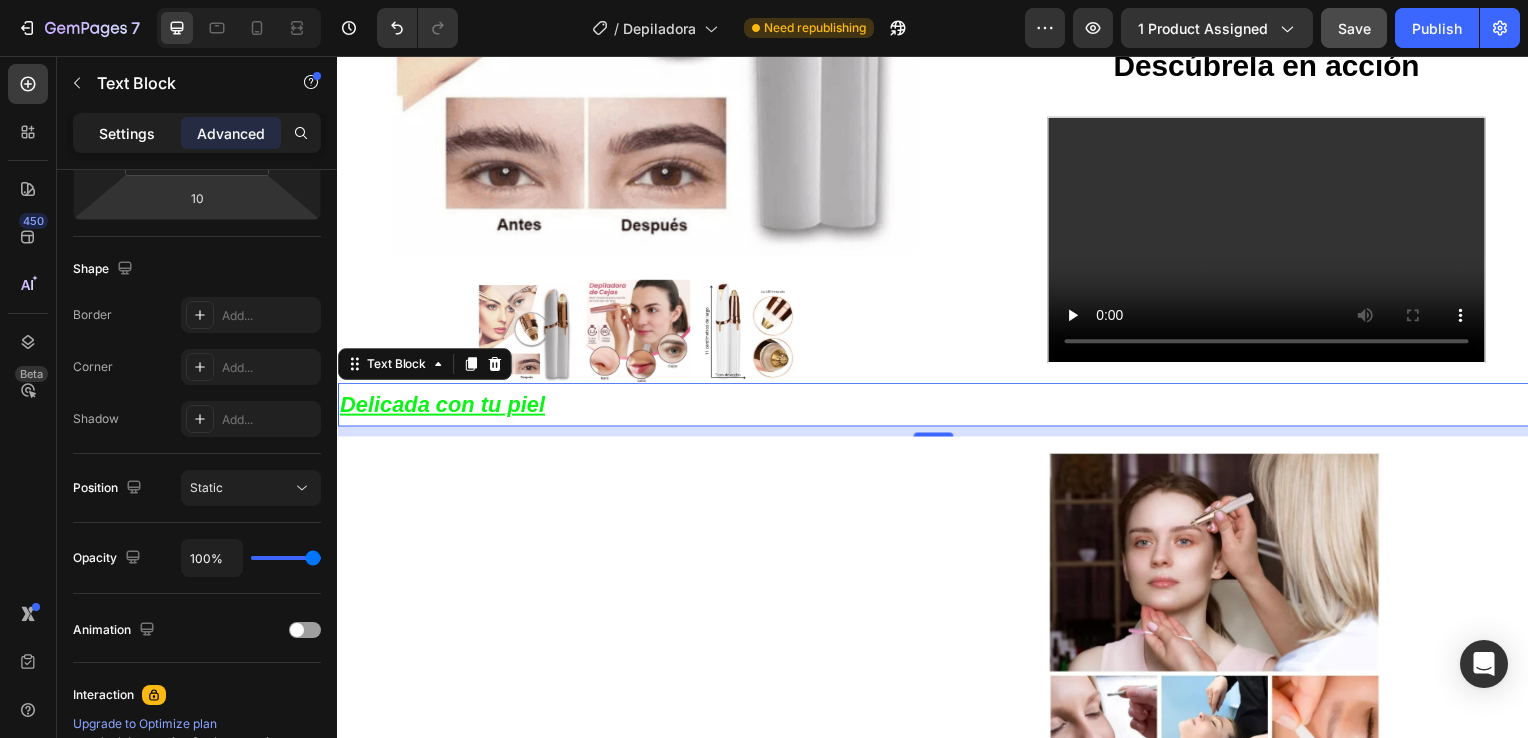 click on "Settings" at bounding box center [127, 133] 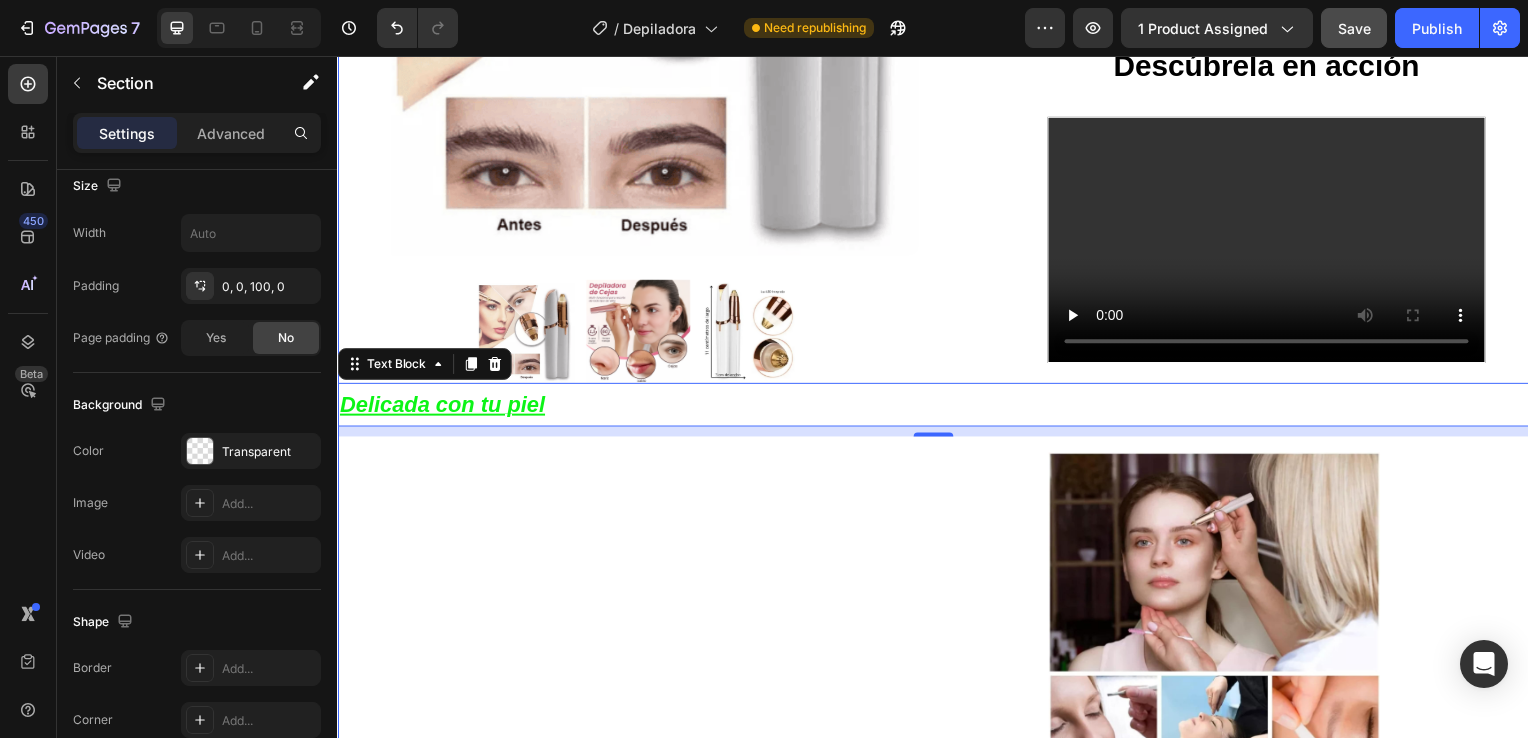 click on "Product Images Row Icon Icon Icon Icon Icon Icon List 4.8  657 Reviews   Text Block Row Depiladora facial de precisión indolora Product Title €19,99 Product Price Product Price €29.99 Text Block Oferta Text Block Row Row *Impuesto incluido Text Block Row Elige tu oferta   1x19.99€ 2x29.99€ 3x32.99€ (La mas vendida) Product Variants & Swatches Releasit COD Form & Upsells Releasit COD Form & Upsells
Agregar al carrito Add to Cart Row Row Row Image Icon Icon Icon Icon Icon Icon List [FIRST] [LAST] Text Block Row Row
Icon Compra verificada. Text Block Row Row "Cómoda, rápida y sin dolor" En menos de 2 minutos tengo la cara perfecta. Antes iba al centro de estética, pero con esta depiladora me ahorro tiempo y dinero. ¡Una compra 100% recomendada! Text Block DEPILACIÓN FACIAL RÁPIDA, SUAVE Y SIN SUFRIMIENTO Text Block Row Ligera, moderna y poderosa : esta depiladora facial es tu aliada ideal para una piel suave y radiante. Elimina el vello al instante  sin dolor ," at bounding box center (937, 148) 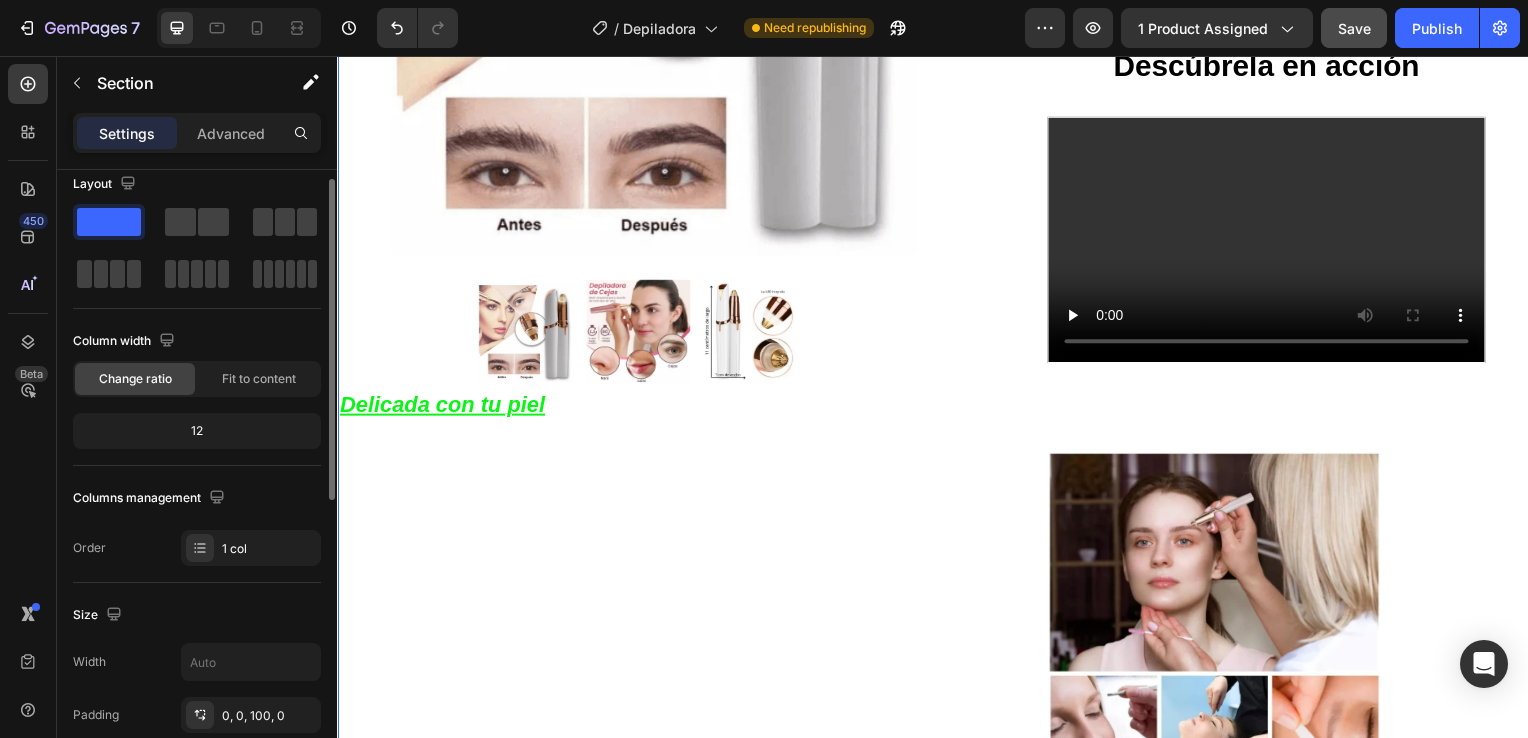 scroll, scrollTop: 0, scrollLeft: 0, axis: both 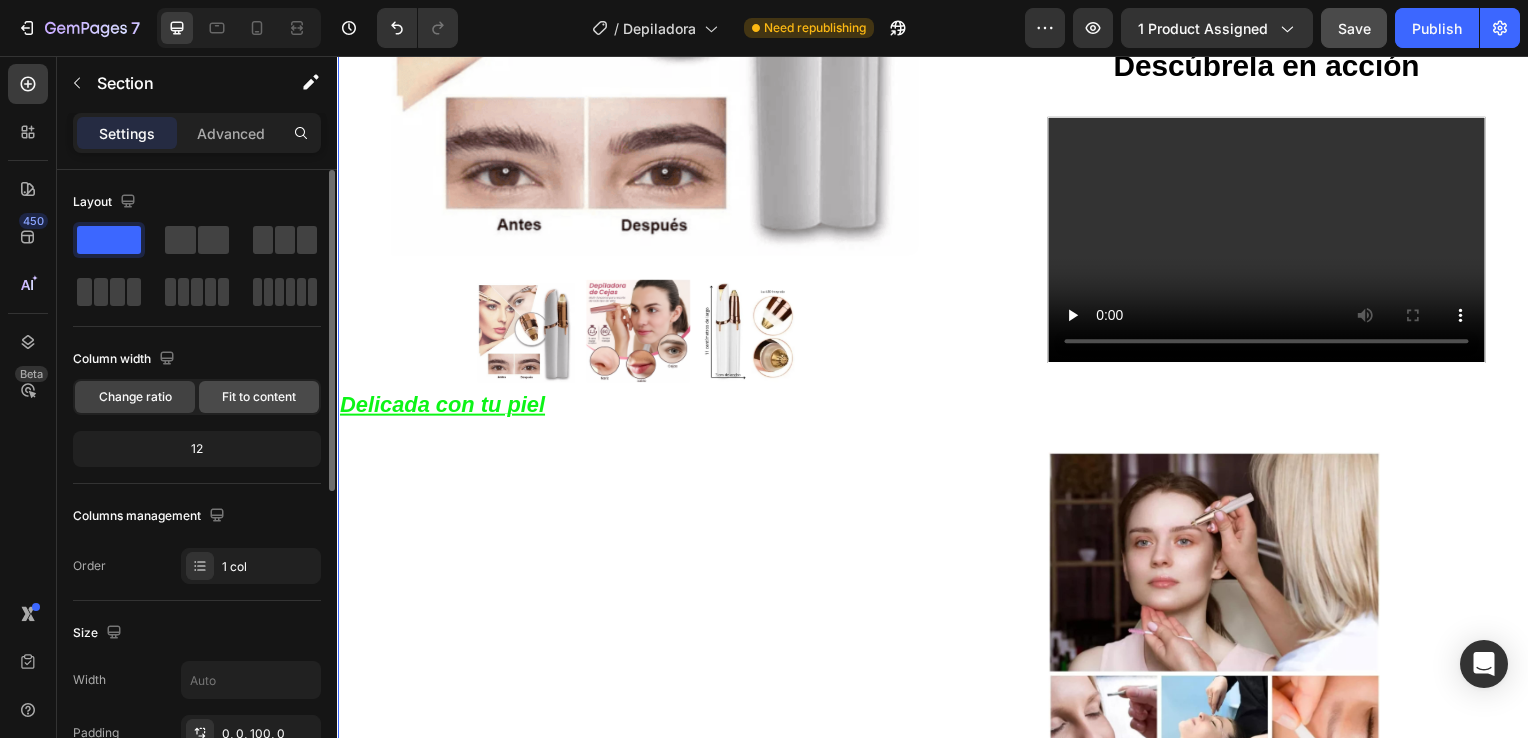 click on "Fit to content" 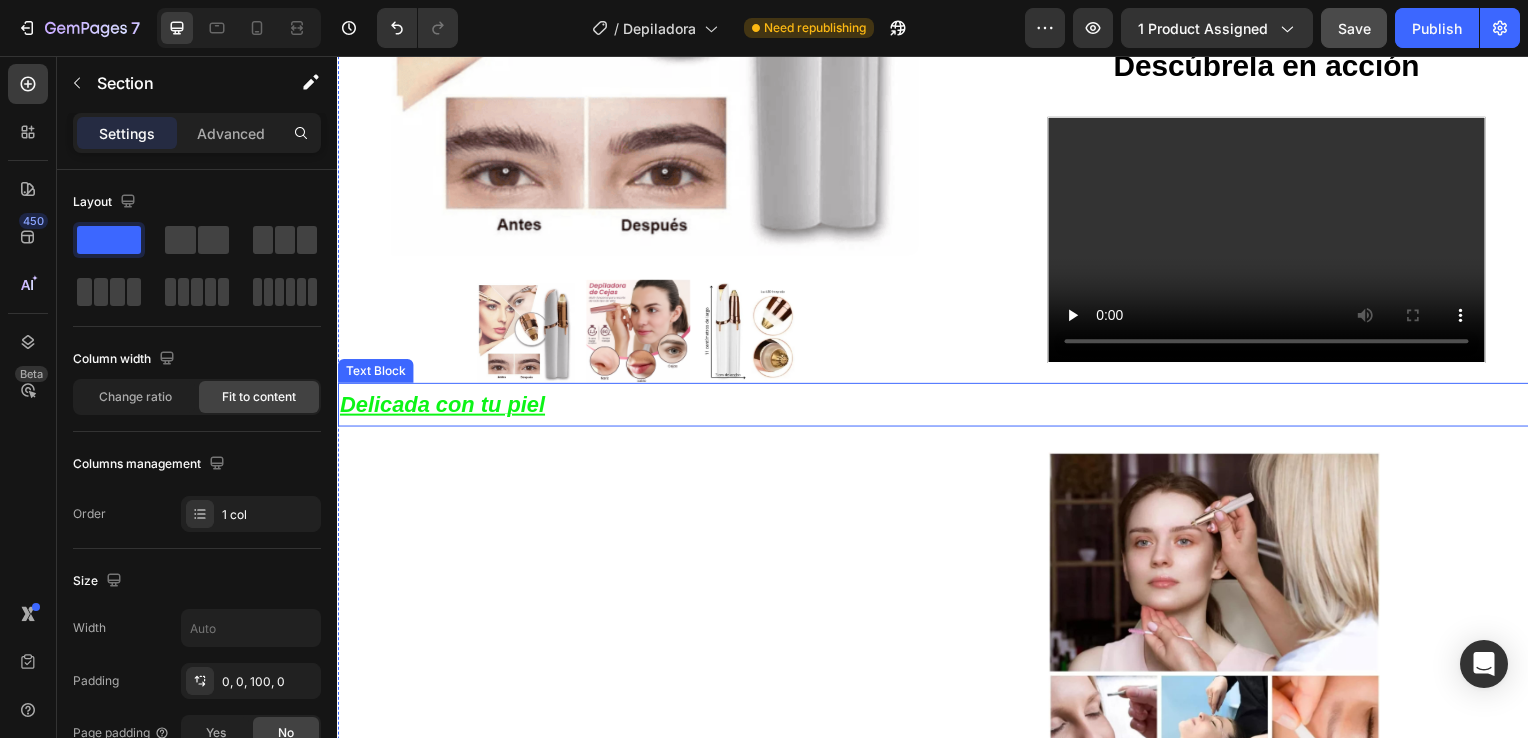 click on "Delicada con tu piel" at bounding box center (442, 407) 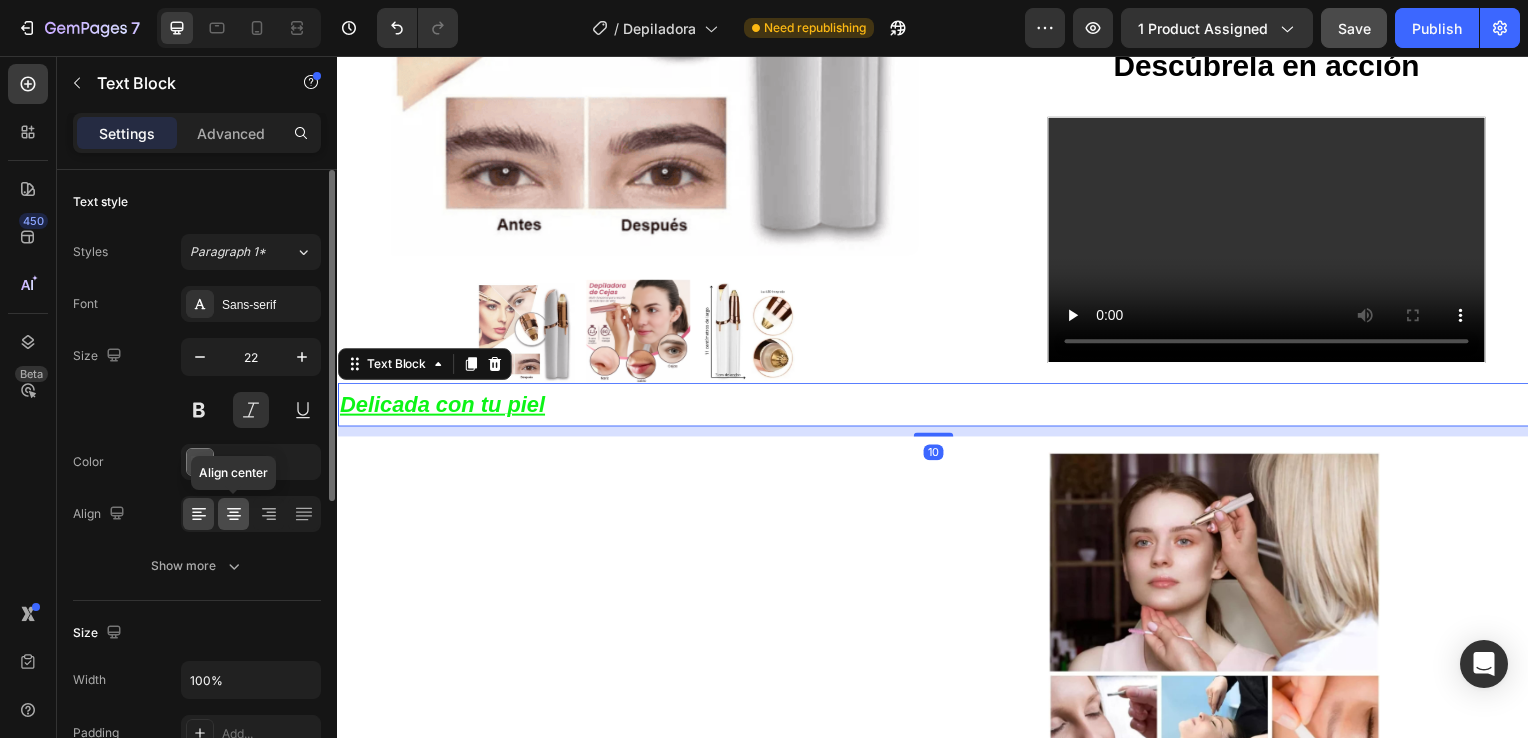 click 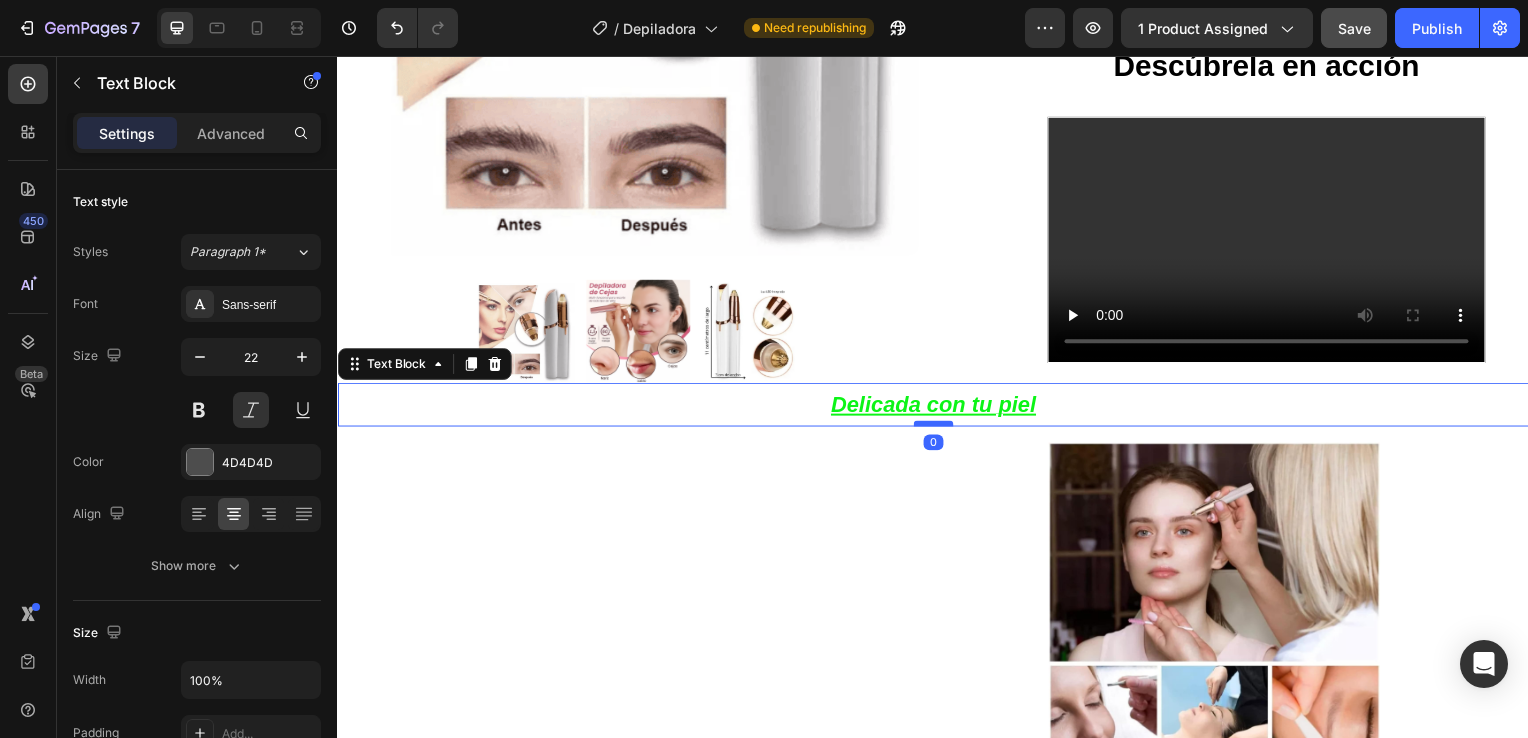 drag, startPoint x: 928, startPoint y: 424, endPoint x: 928, endPoint y: 411, distance: 13 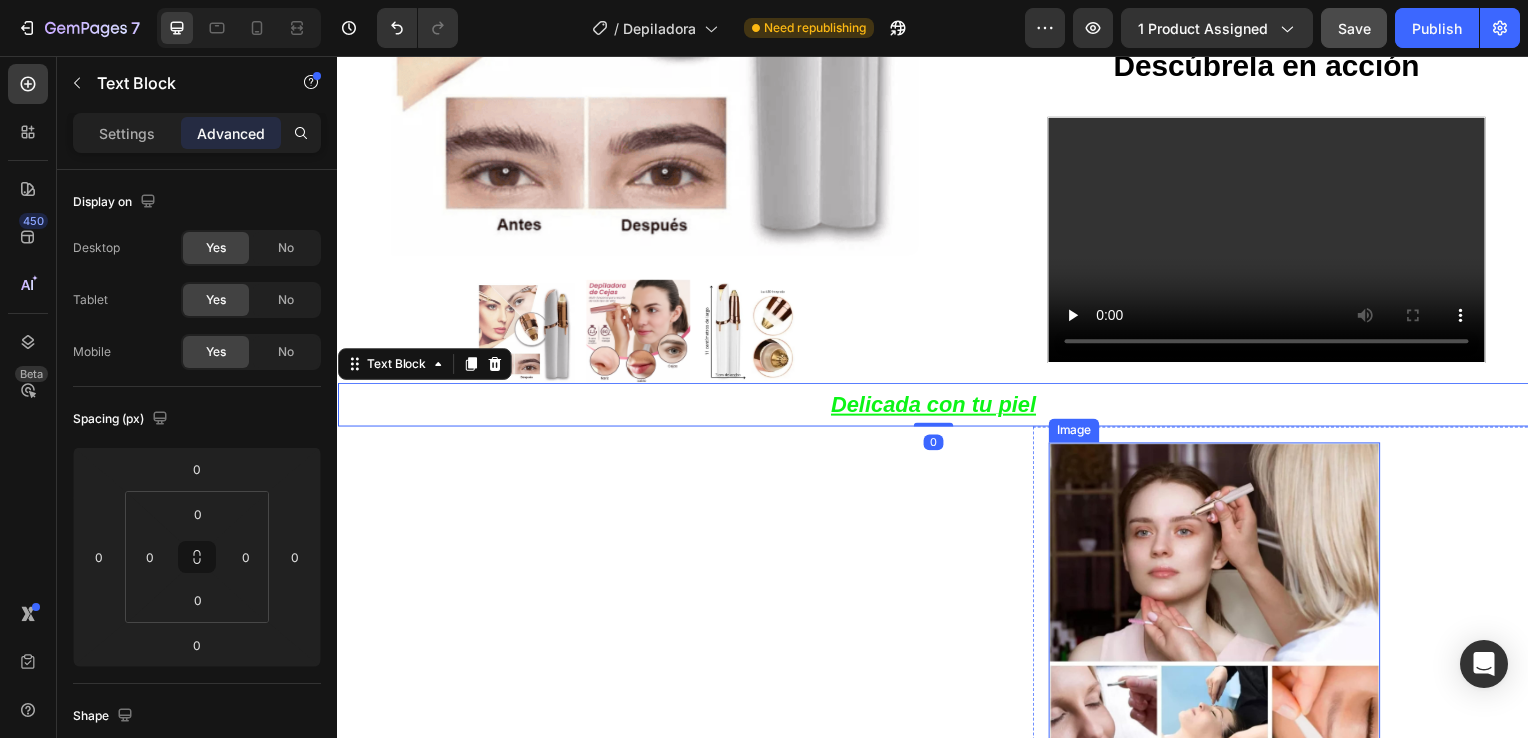 click at bounding box center (1220, 613) 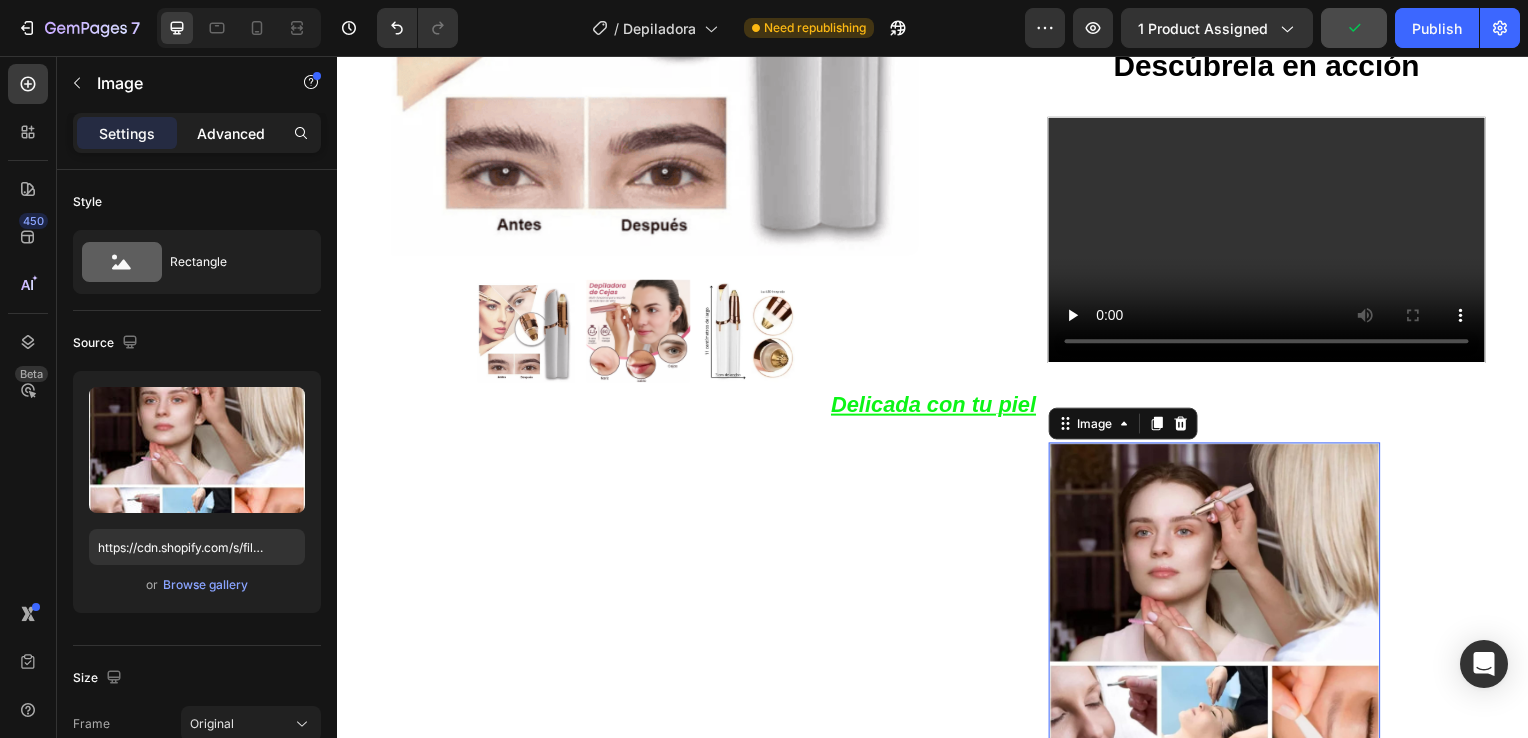 click on "Advanced" at bounding box center (231, 133) 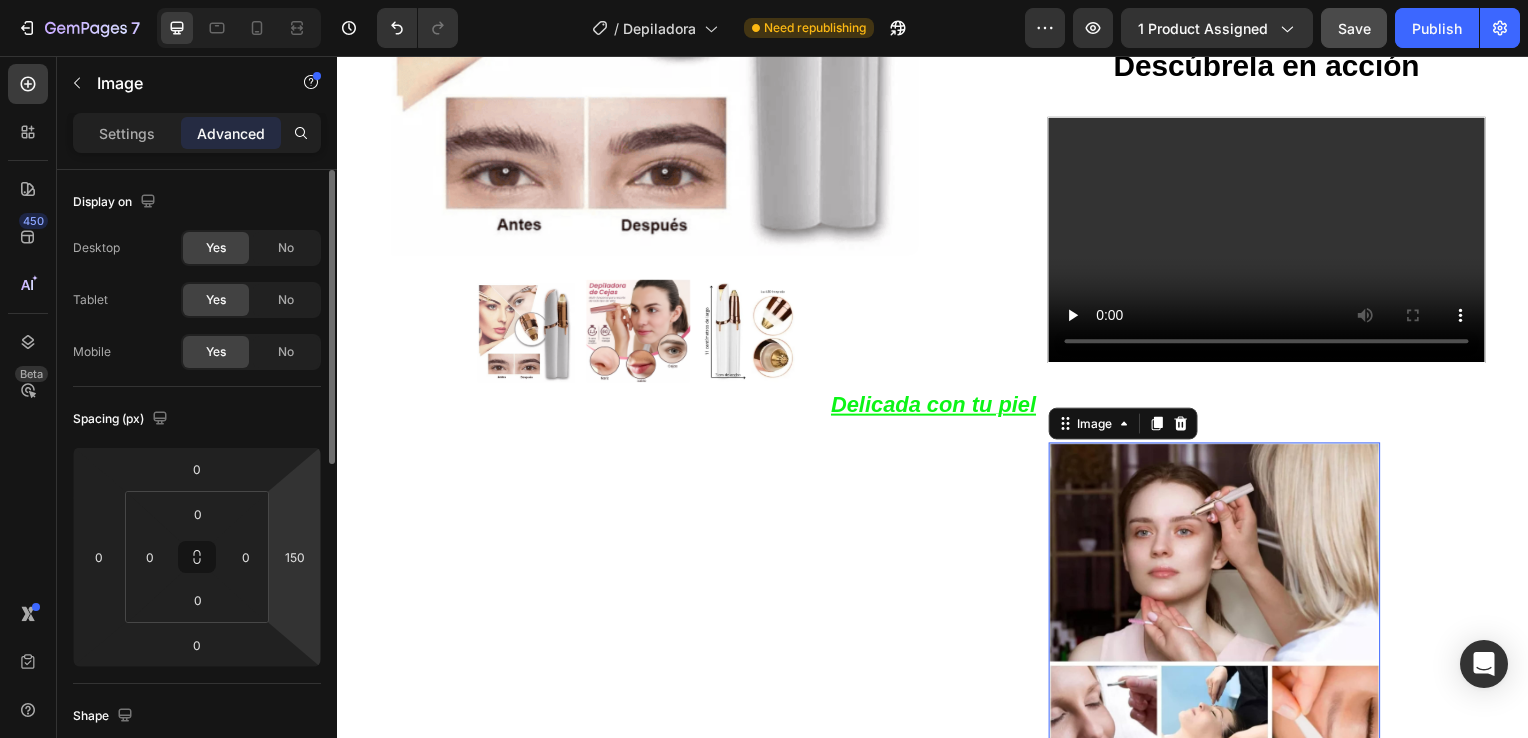 click on "7  Version history  /  Depiladora Need republishing Preview 1 product assigned  Save   Publish  450 Beta Sections(18) Elements(84) Section Element Hero Section Product Detail Brands Trusted Badges Guarantee Product Breakdown How to use Testimonials Compare Bundle FAQs Social Proof Brand Story Product List Collection Blog List Contact Sticky Add to Cart Custom Footer Browse Library 450 Layout
Row
Row
Row
Row Text
Heading
Text Block Button
Button
Button Media
Image
Image" at bounding box center [764, 0] 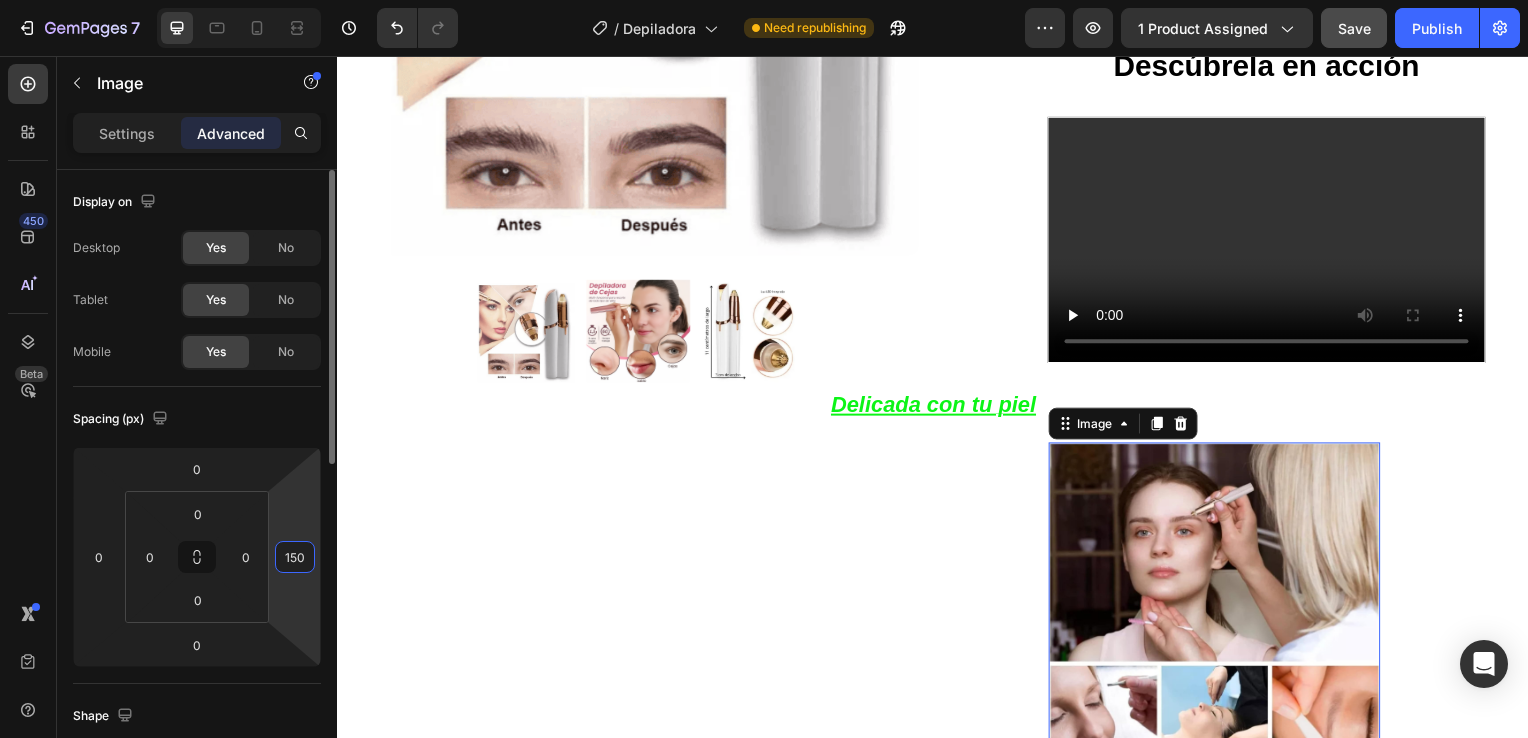 click on "150" at bounding box center [295, 557] 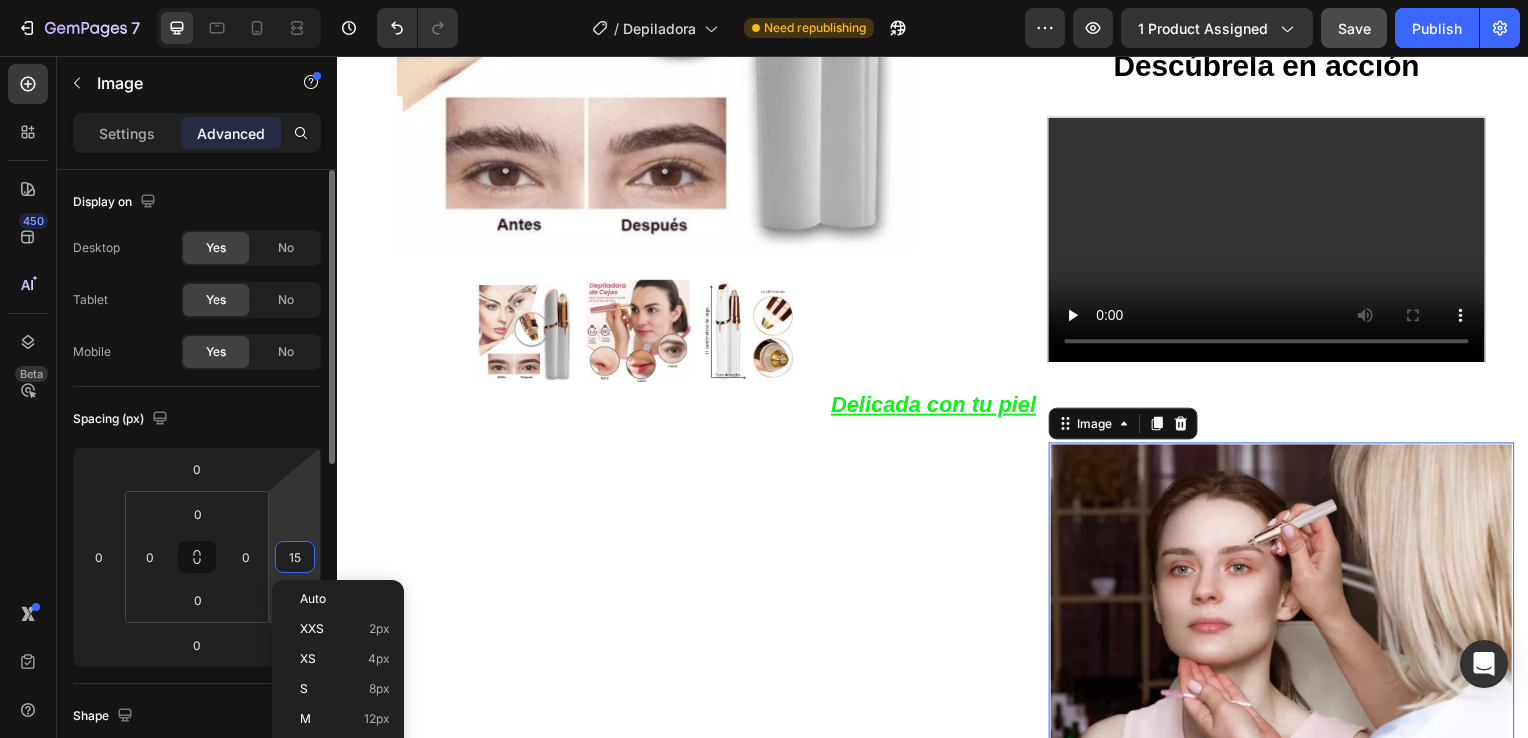 type on "1" 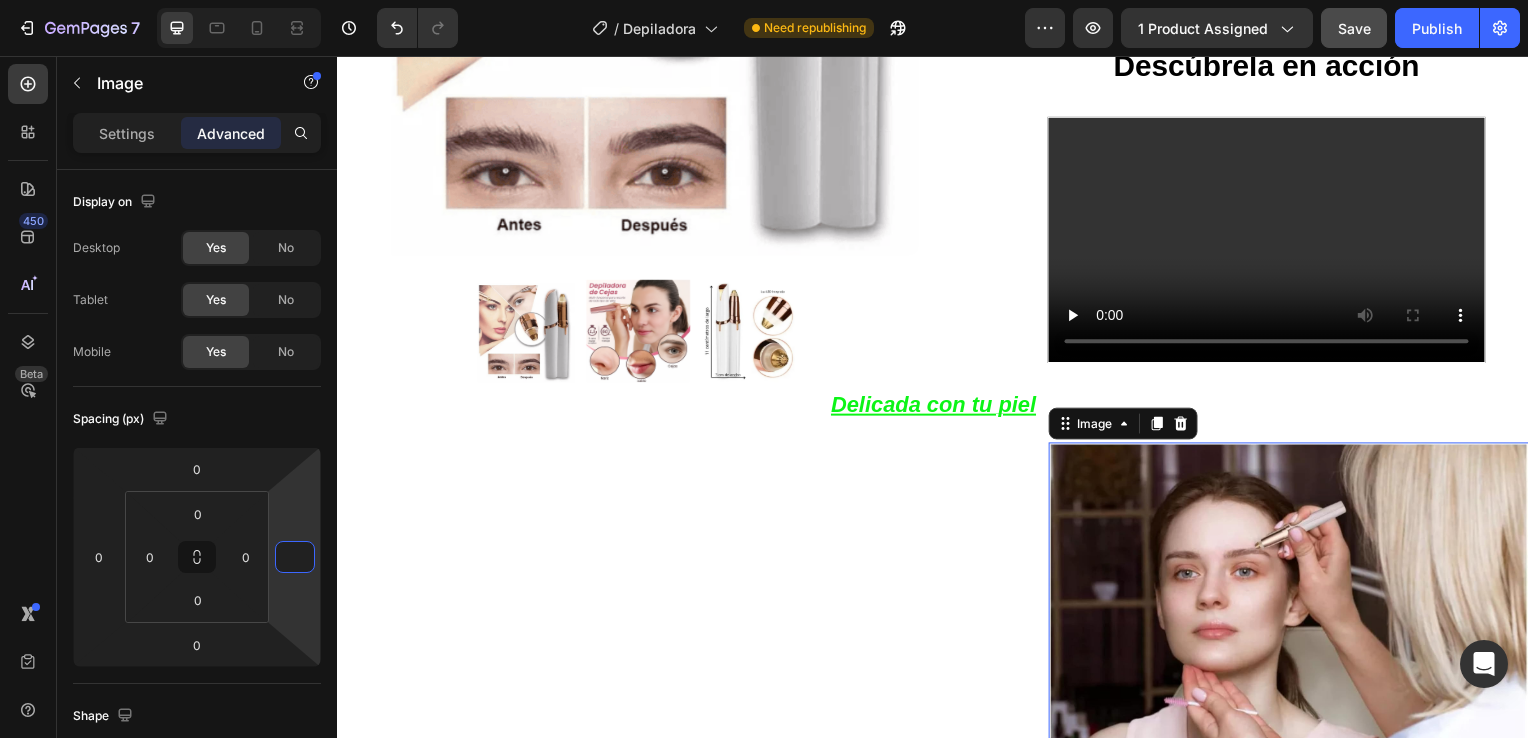 type on "0" 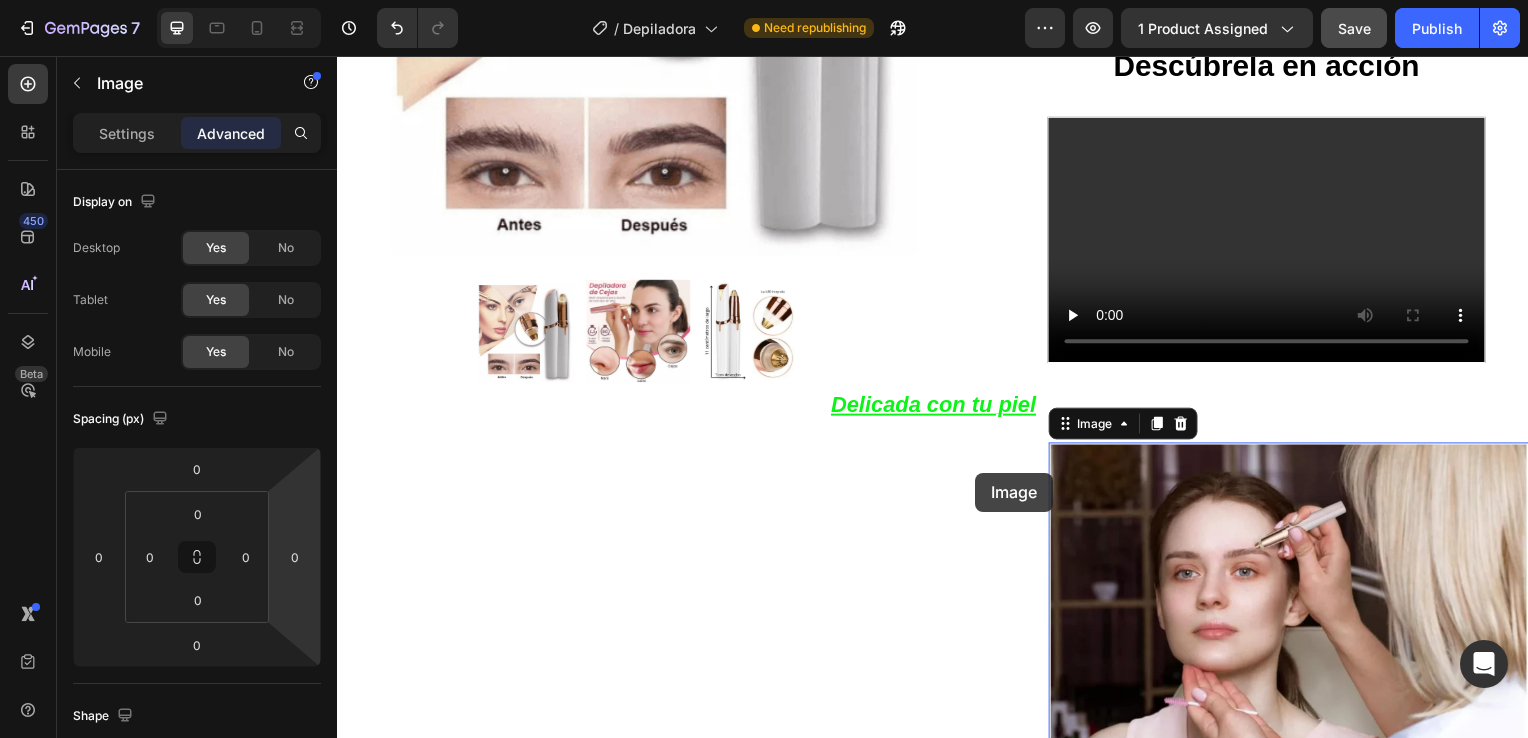 drag, startPoint x: 1120, startPoint y: 422, endPoint x: 980, endPoint y: 476, distance: 150.05333 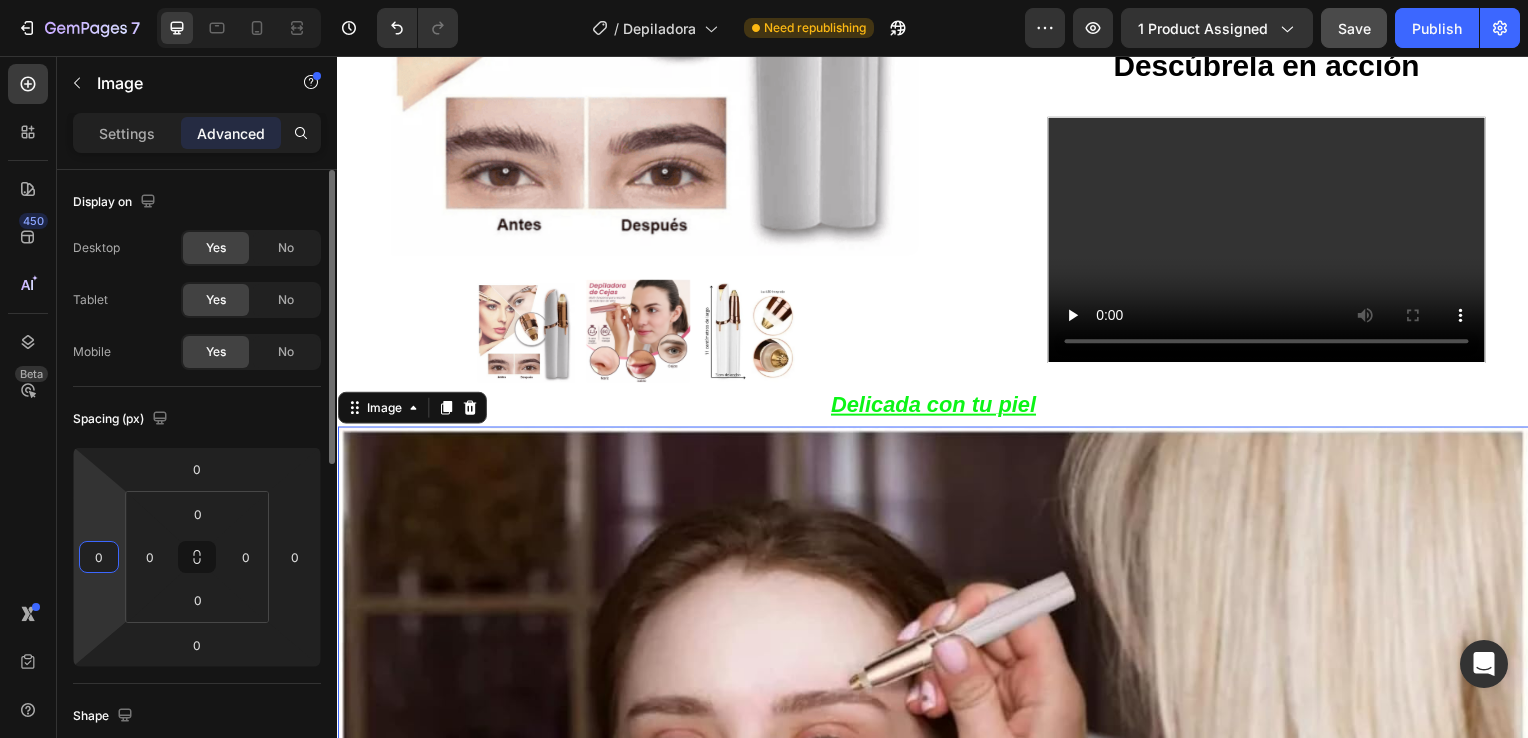 click on "0" at bounding box center (99, 557) 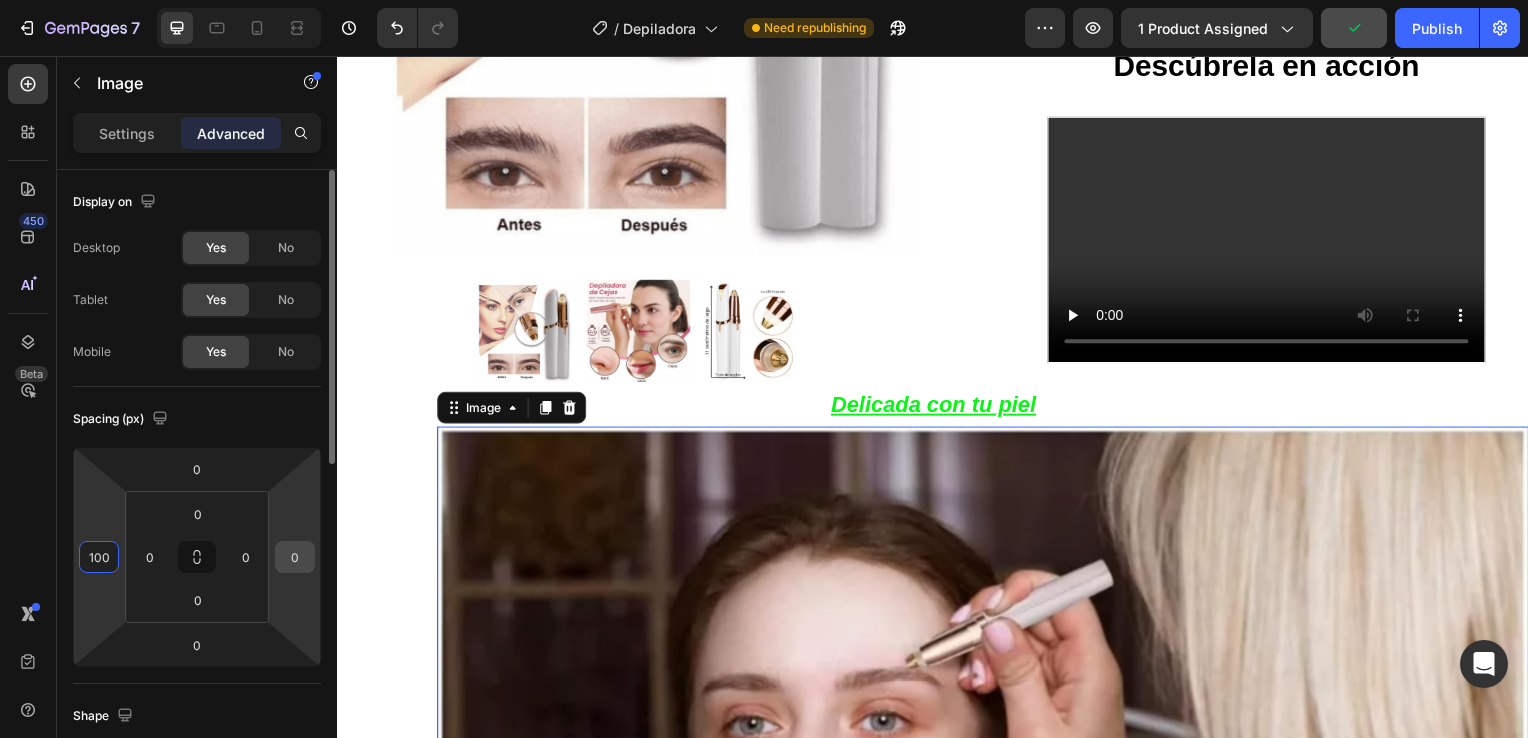 type on "100" 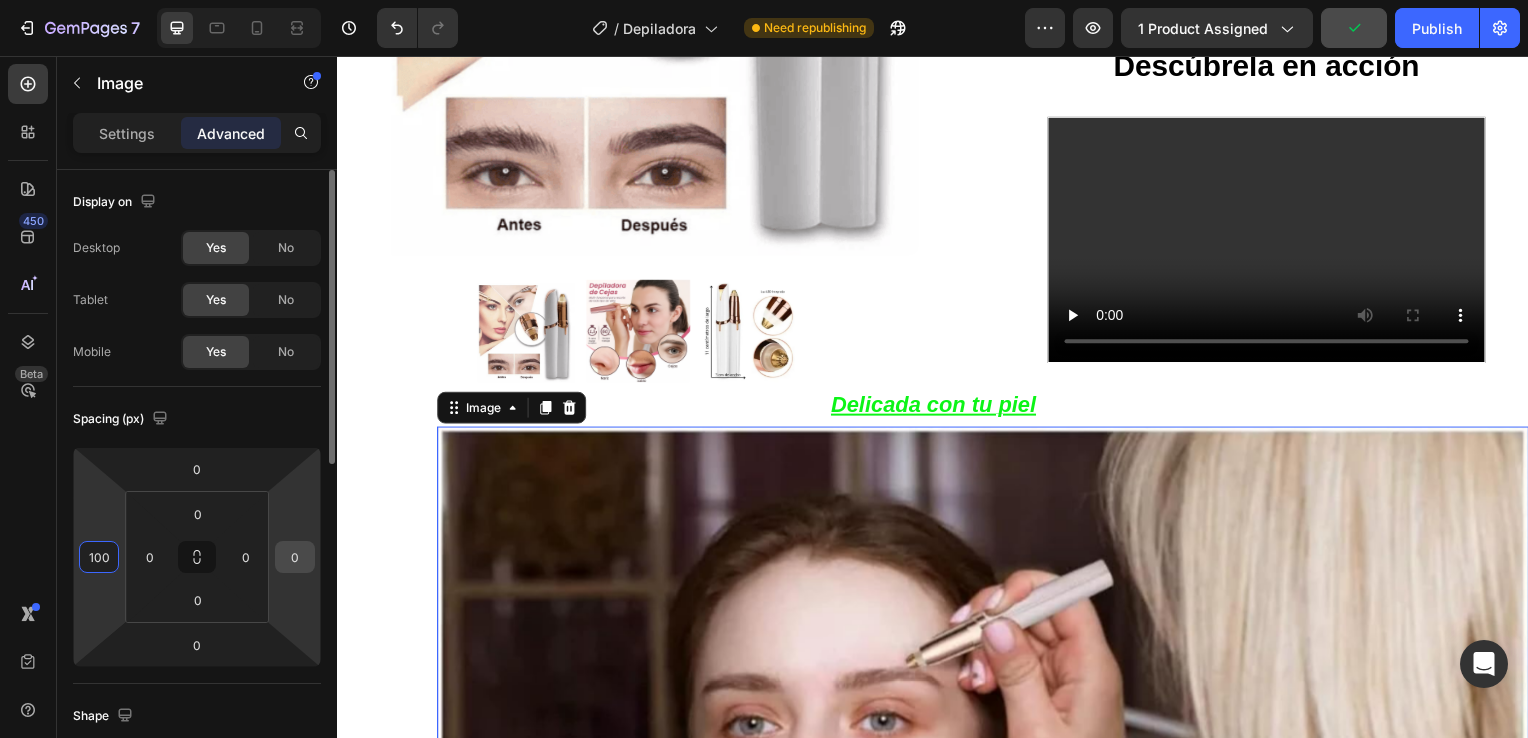 click on "0" at bounding box center (295, 557) 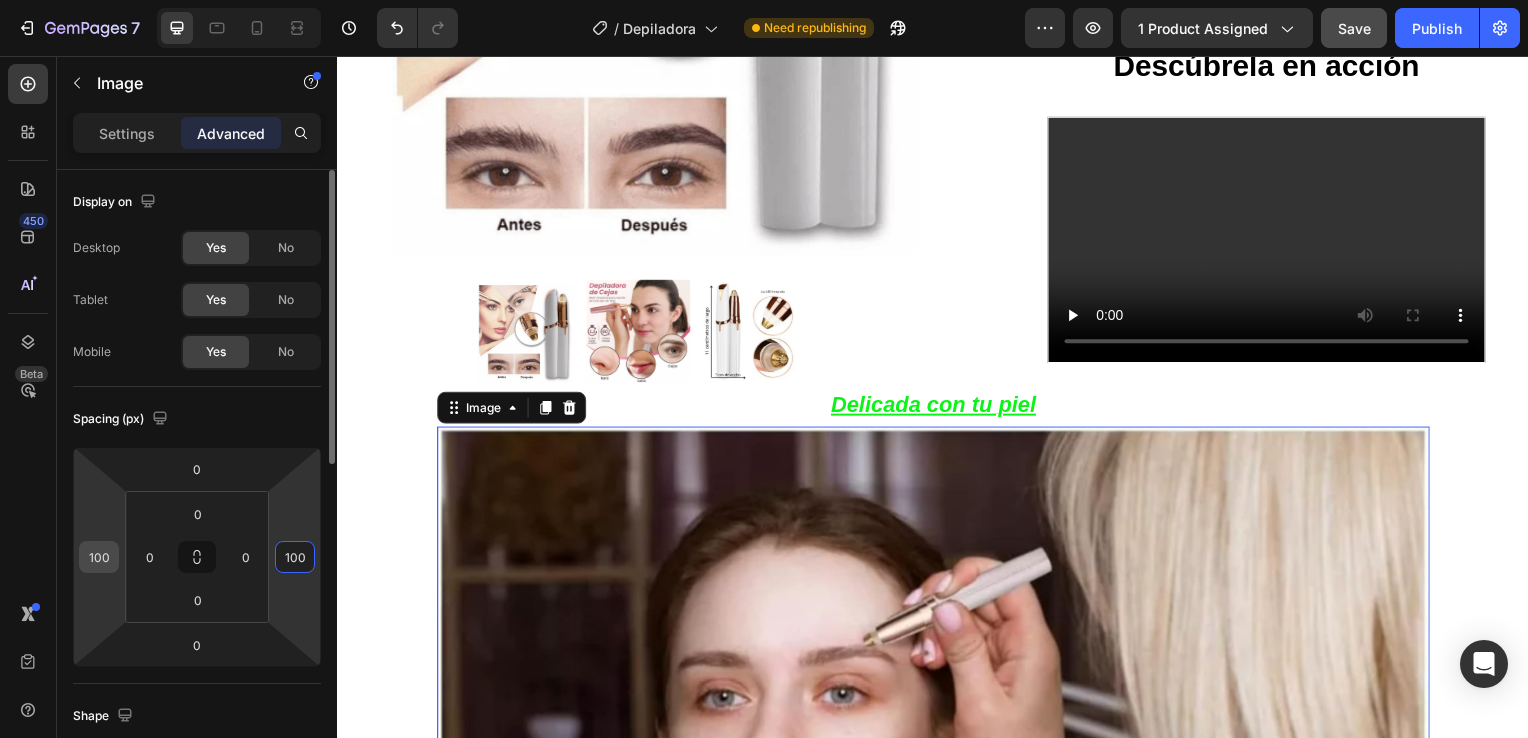type on "100" 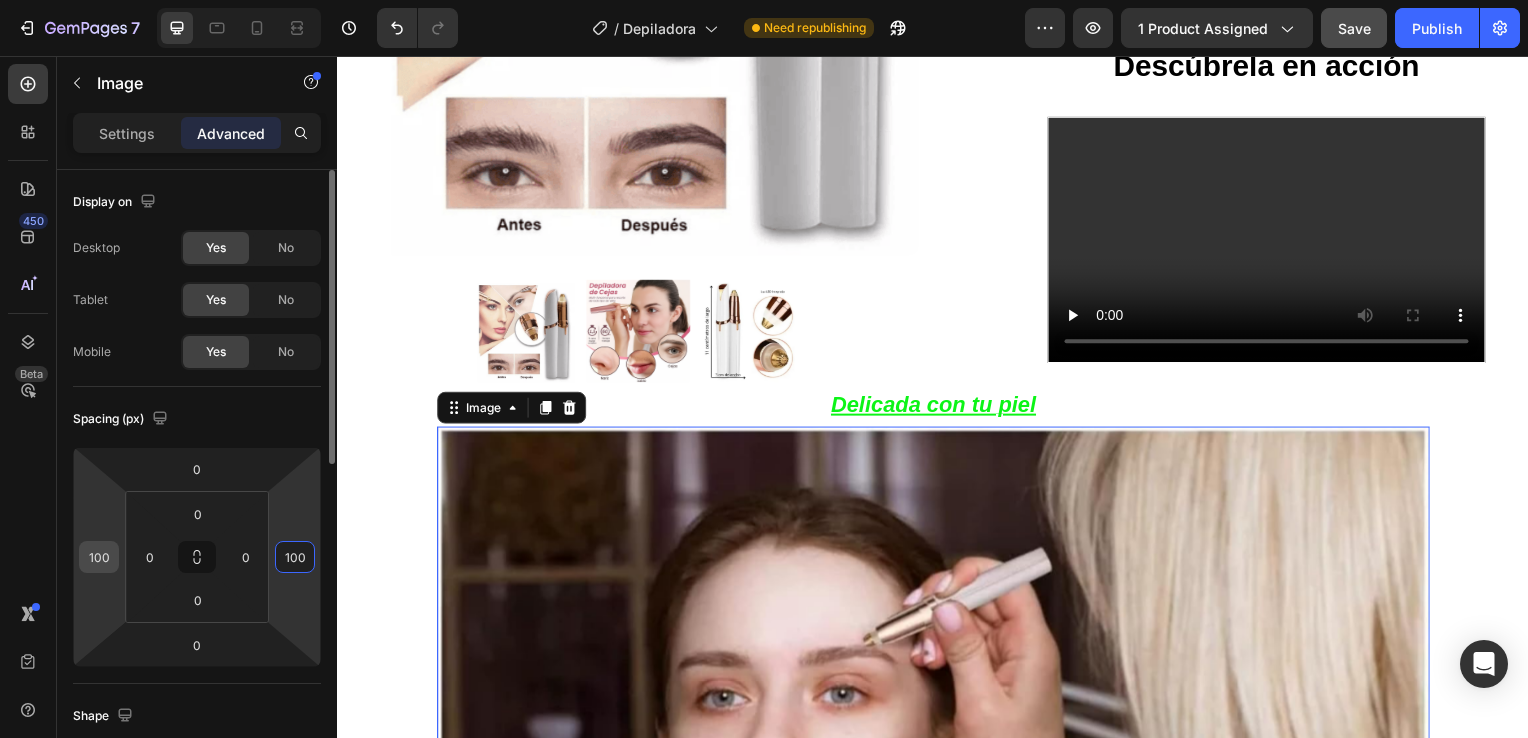 click on "100" at bounding box center [99, 557] 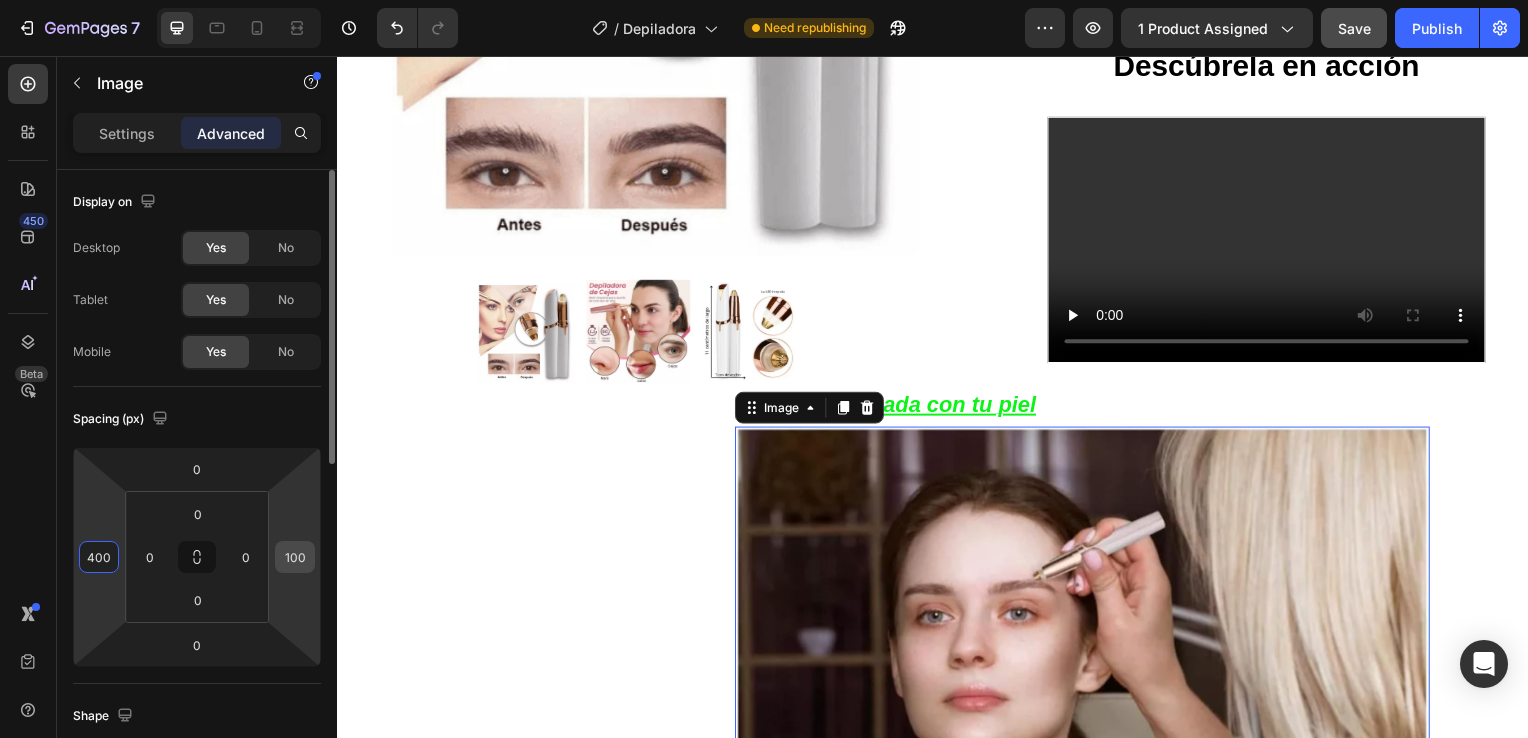 type on "400" 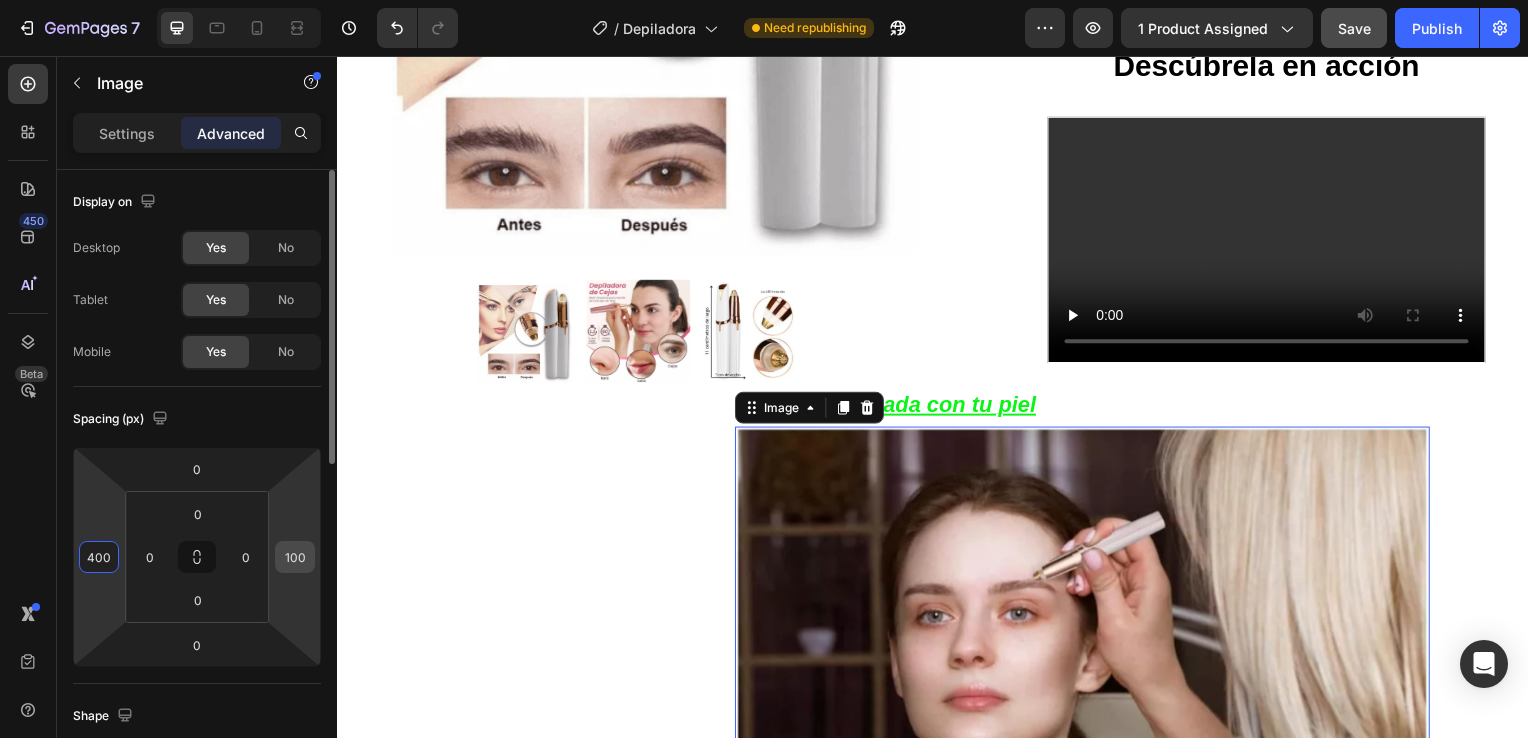 click on "100" at bounding box center (295, 557) 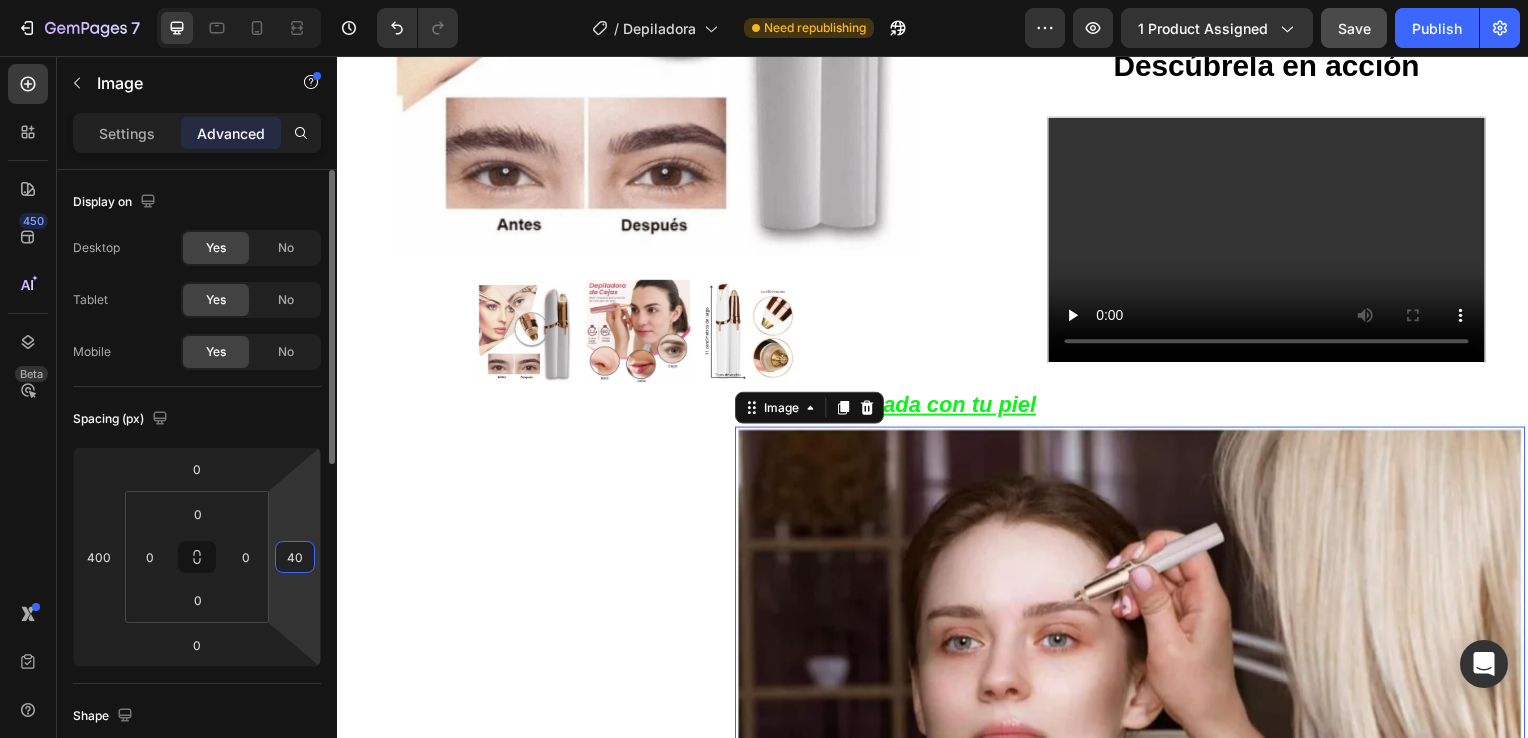 type on "400" 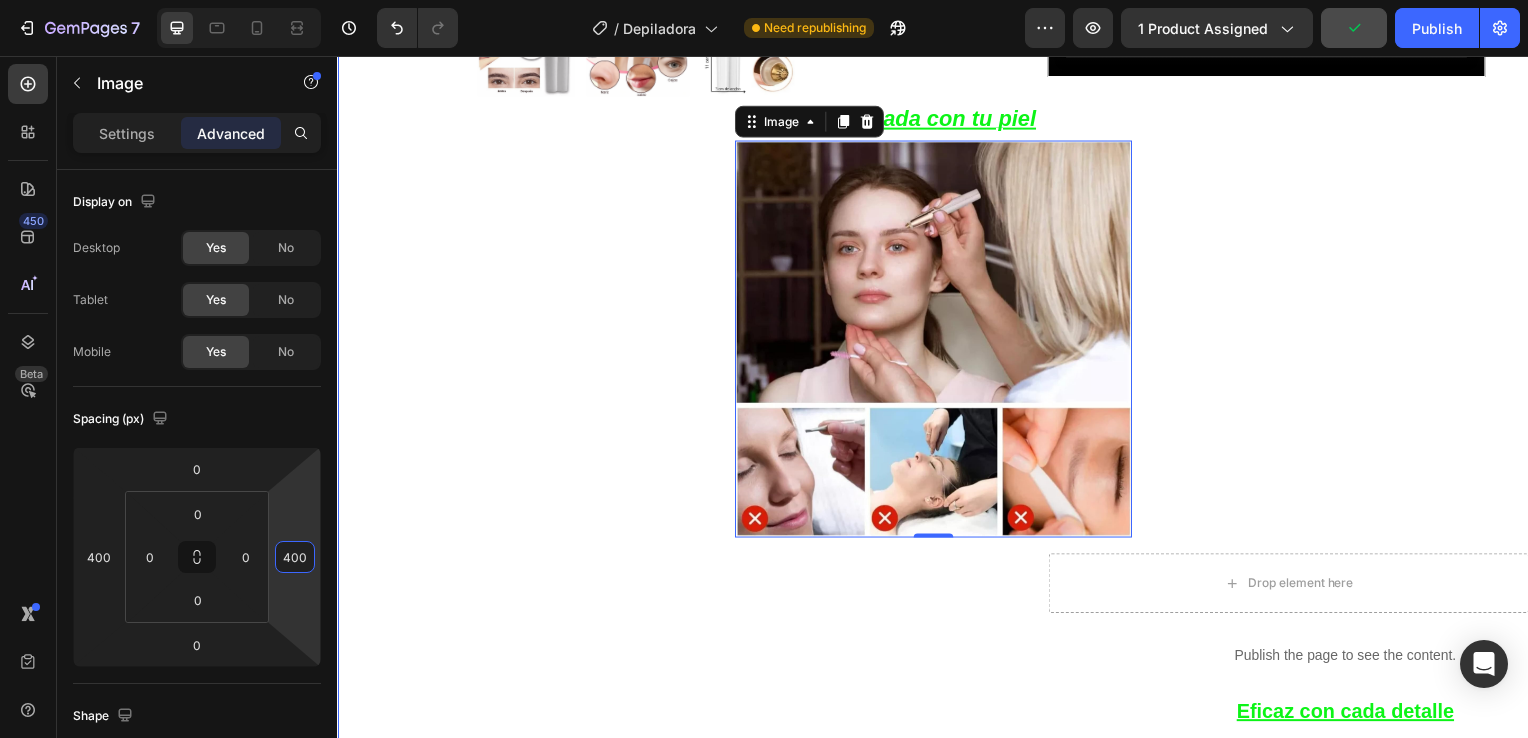 scroll, scrollTop: 1568, scrollLeft: 0, axis: vertical 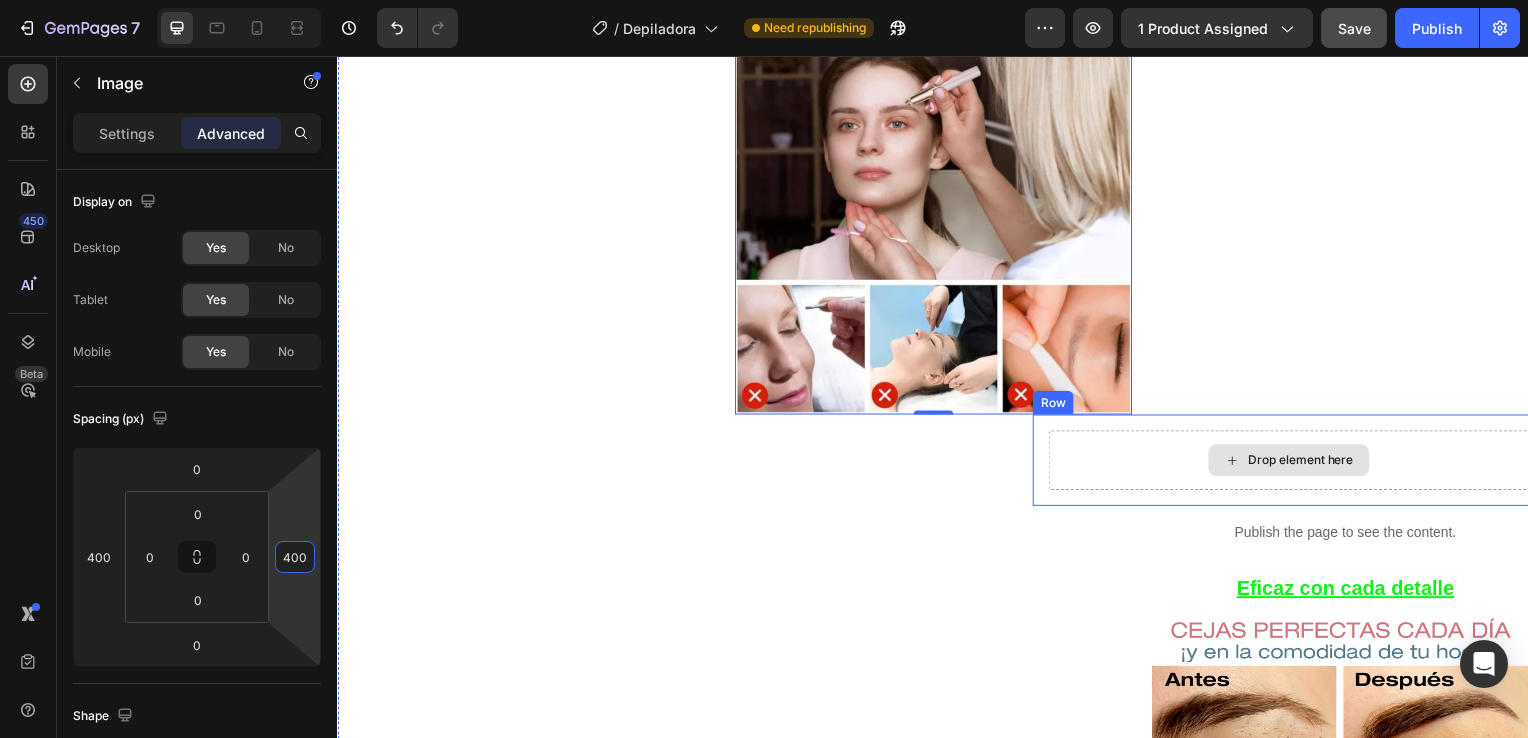 click on "Drop element here" at bounding box center (1307, 464) 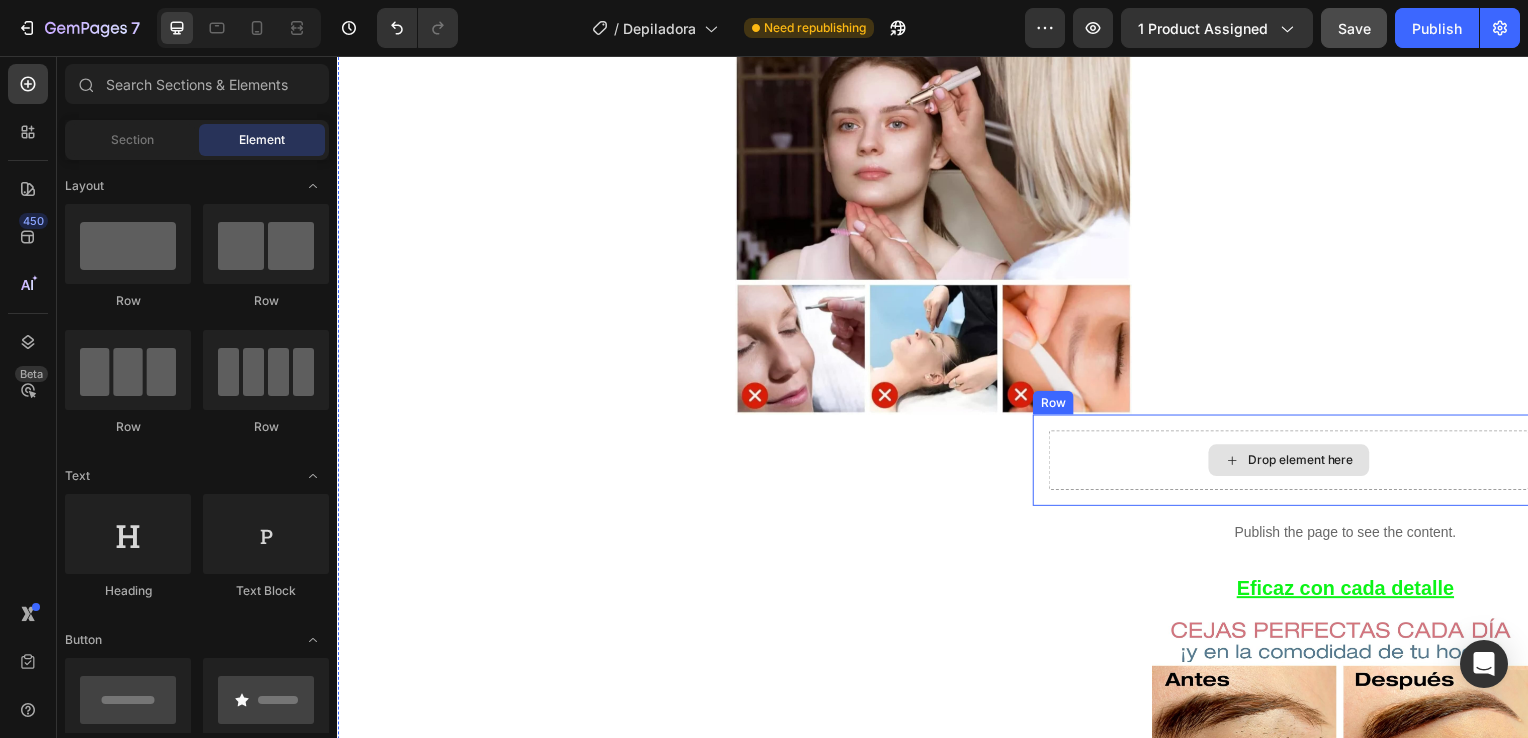click on "Drop element here" at bounding box center [1295, 464] 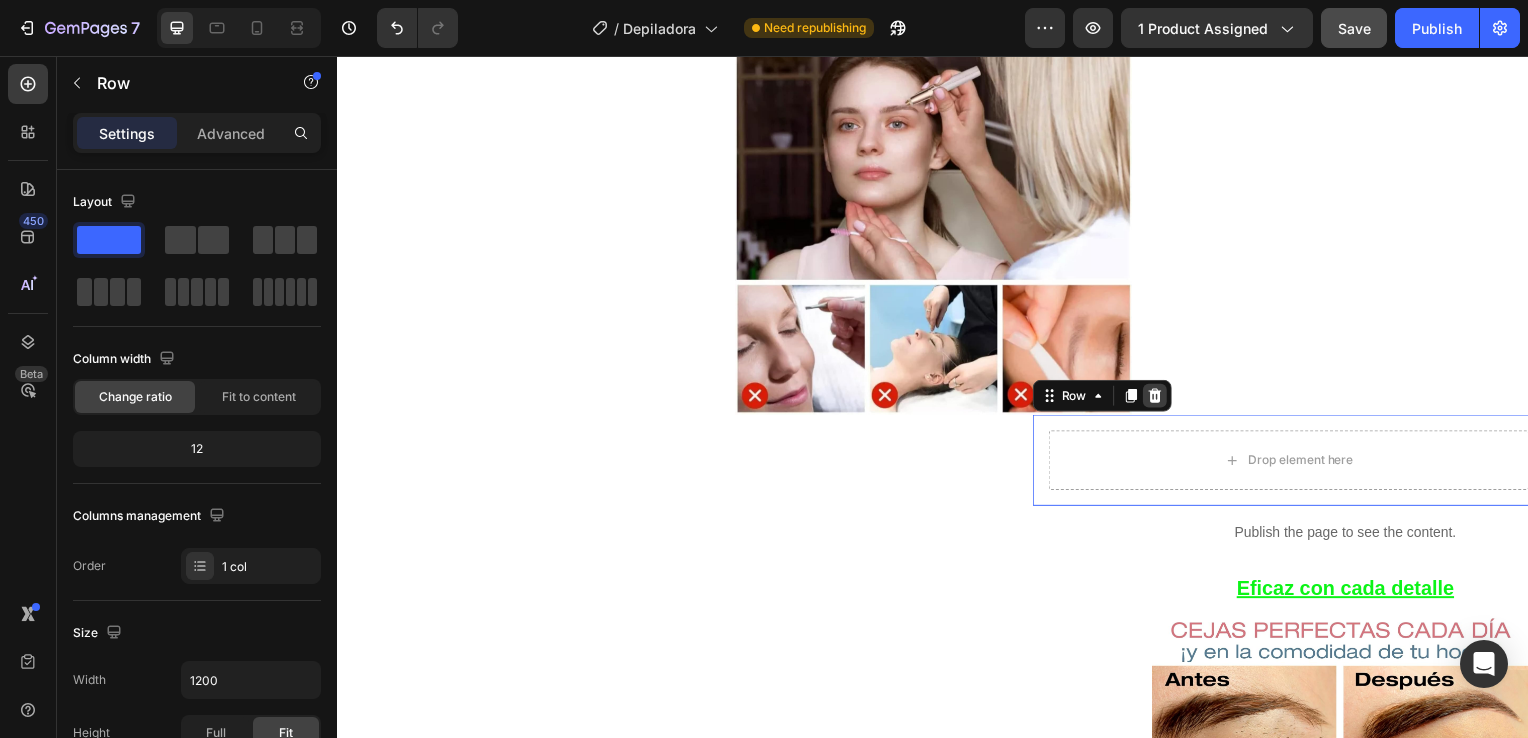 click 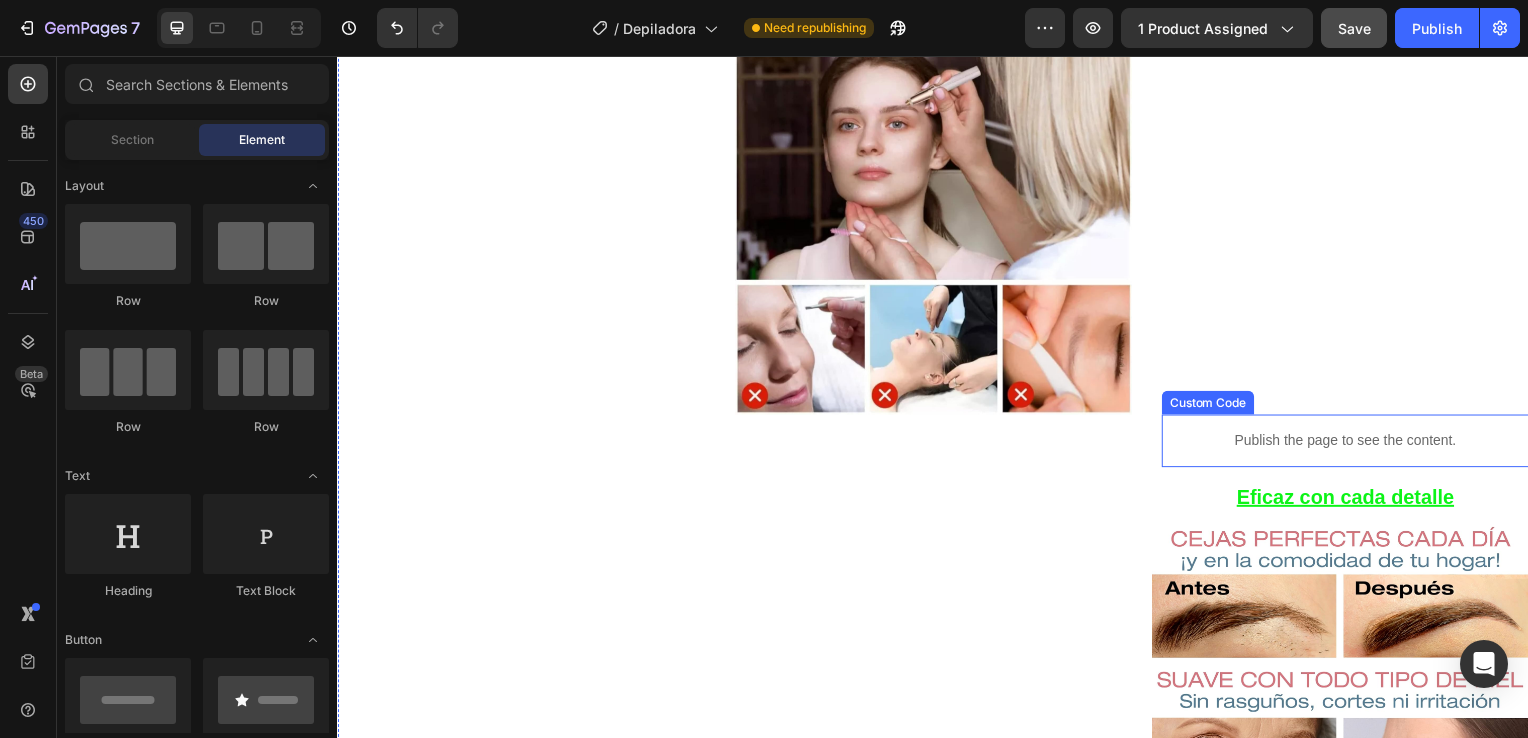 click on "Publish the page to see the content." at bounding box center [1352, 444] 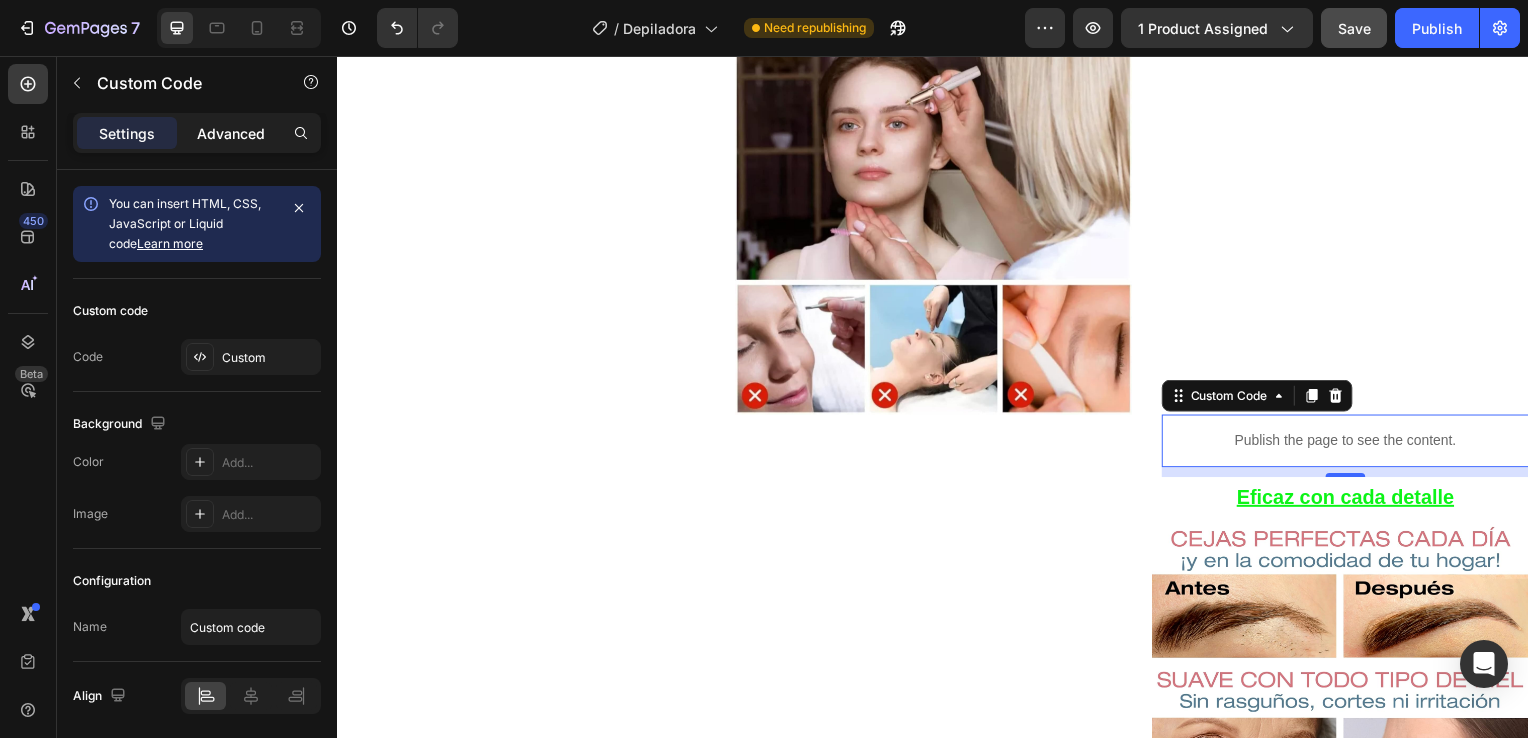 click on "Advanced" at bounding box center (231, 133) 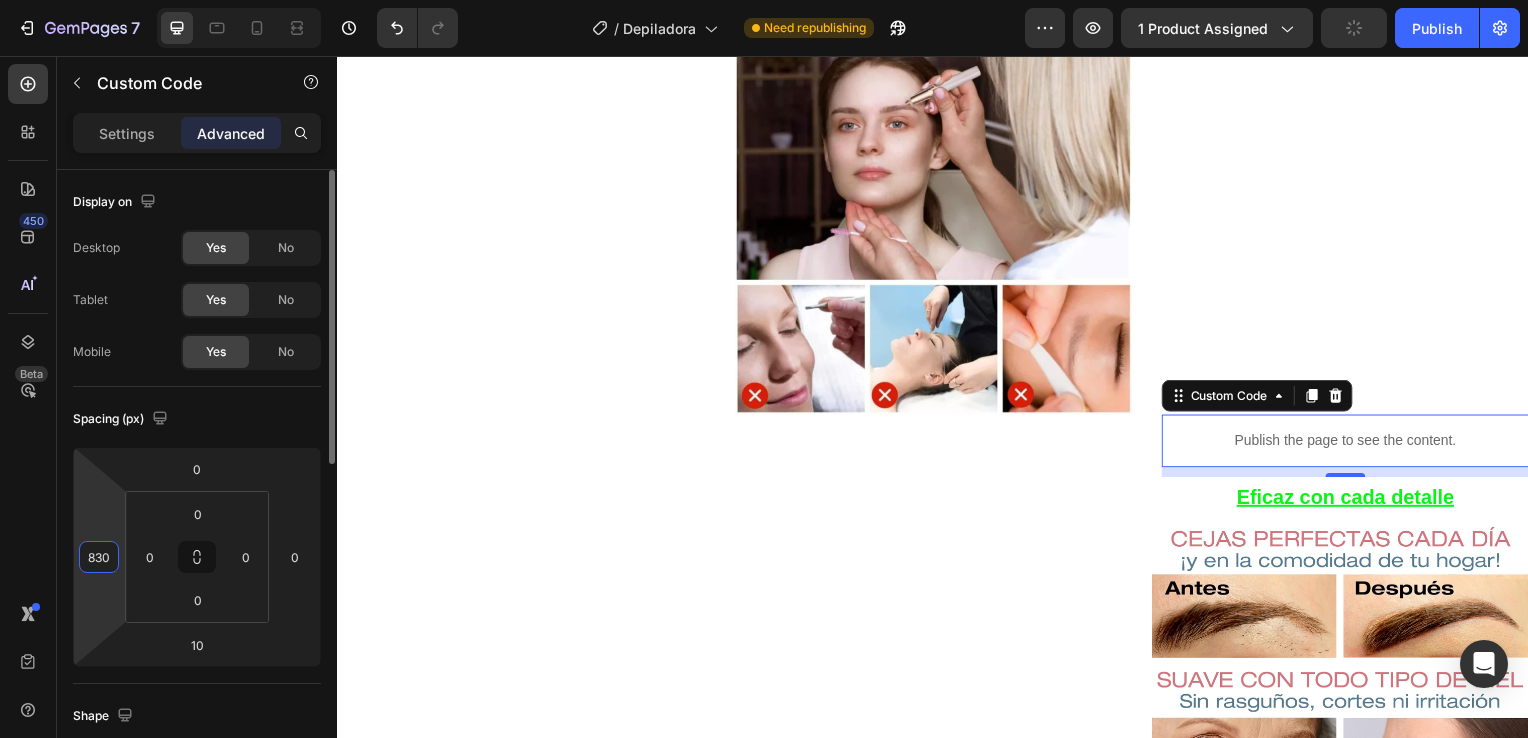 click on "830" at bounding box center (99, 557) 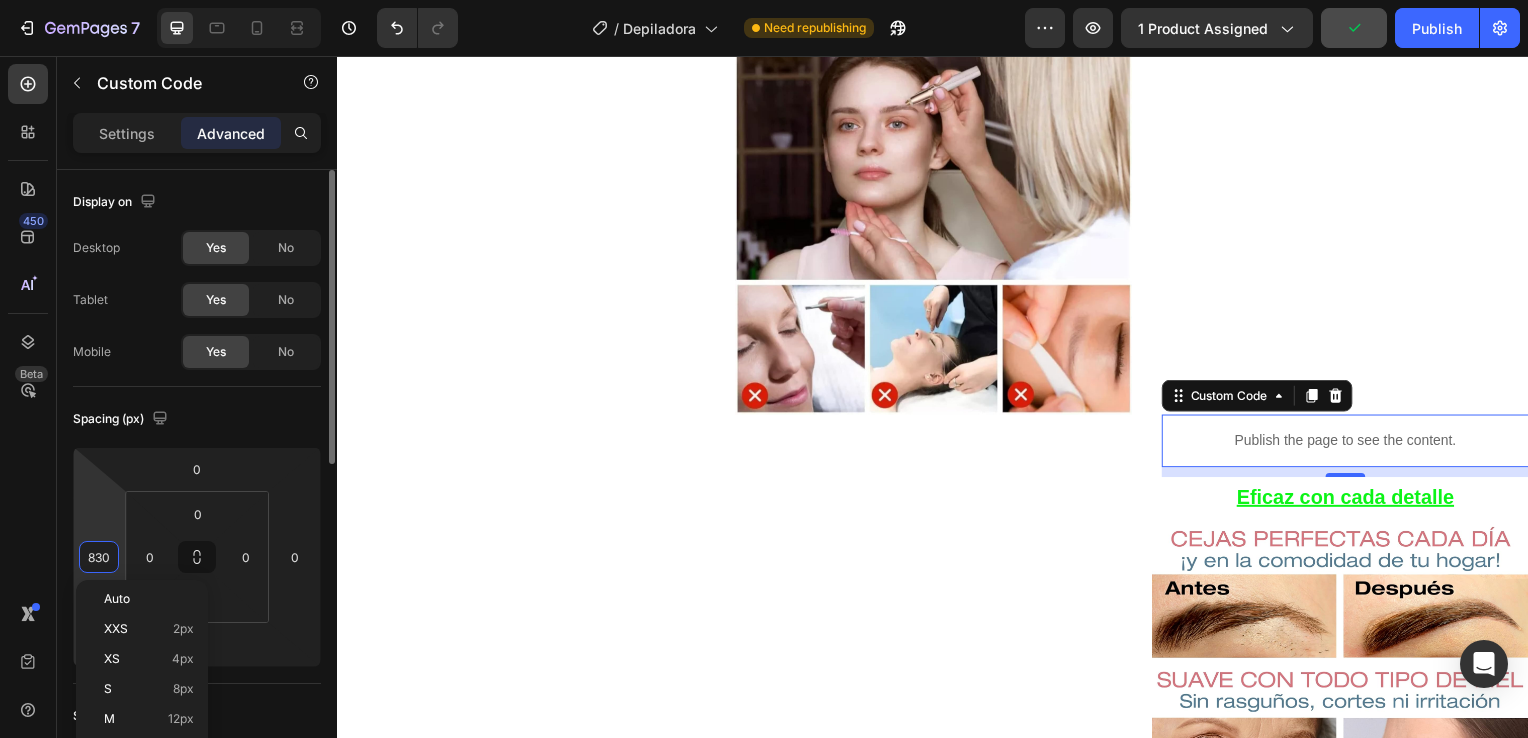 type on "0" 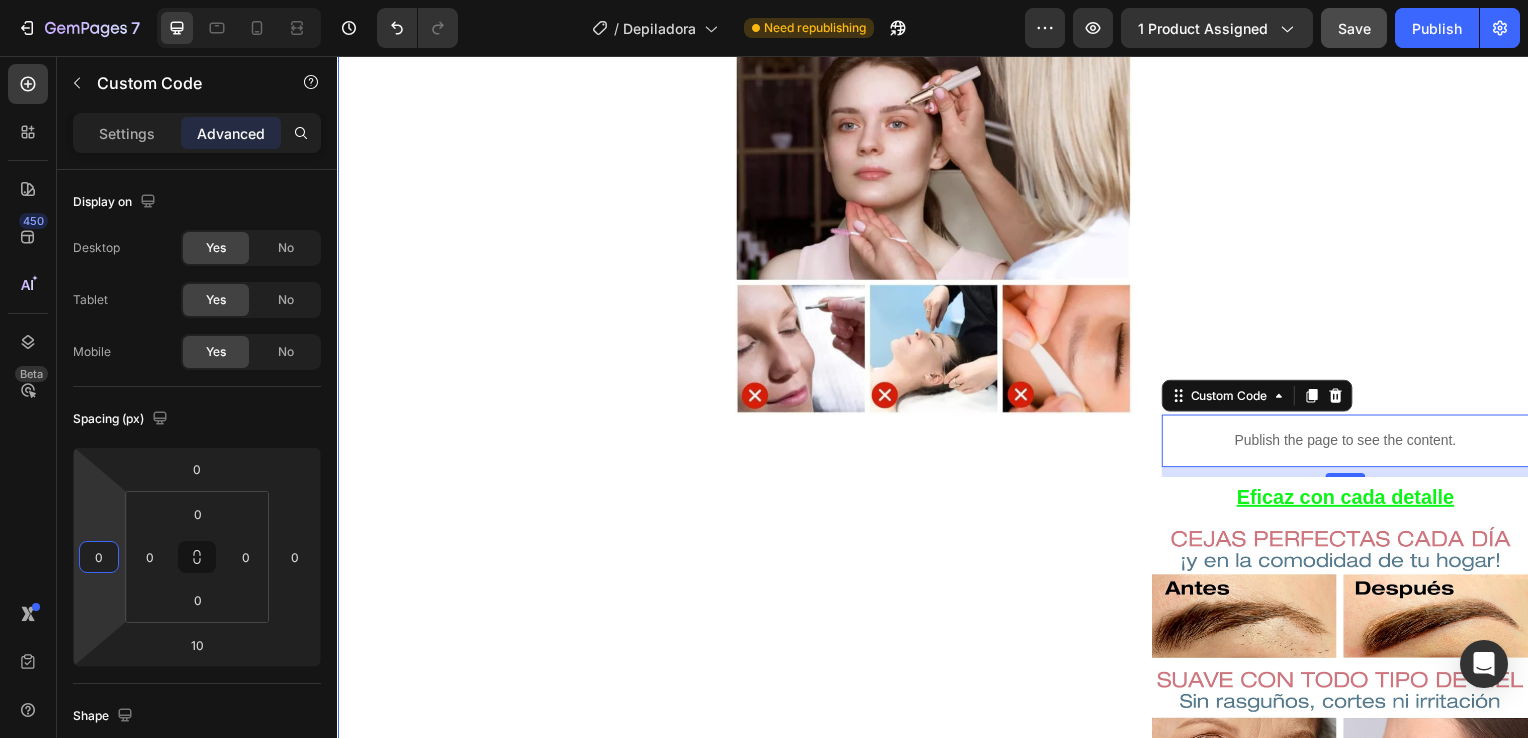 click on "Product Images Row Icon Icon Icon Icon Icon Icon List 4.8  657 Reviews   Text Block Row Depiladora facial de precisión indolora Product Title €19,99 Product Price Product Price €29.99 Text Block Oferta Text Block Row Row *Impuesto incluido Text Block Row Elige tu oferta   1x19.99€ 2x29.99€ 3x32.99€ (La mas vendida) Product Variants & Swatches Releasit COD Form & Upsells Releasit COD Form & Upsells
Agregar al carrito Add to Cart Row Row Row Image Icon Icon Icon Icon Icon Icon List [FIRST] [LAST] Text Block Row Row
Icon Compra verificada. Text Block Row Row "Cómoda, rápida y sin dolor" En menos de 2 minutos tengo la cara perfecta. Antes iba al centro de estética, pero con esta depiladora me ahorro tiempo y dinero. ¡Una compra 100% recomendada! Text Block DEPILACIÓN FACIAL RÁPIDA, SUAVE Y SIN SUFRIMIENTO Text Block Row Ligera, moderna y poderosa : esta depiladora facial es tu aliada ideal para una piel suave y radiante. Elimina el vello al instante  sin dolor ," at bounding box center (937, -252) 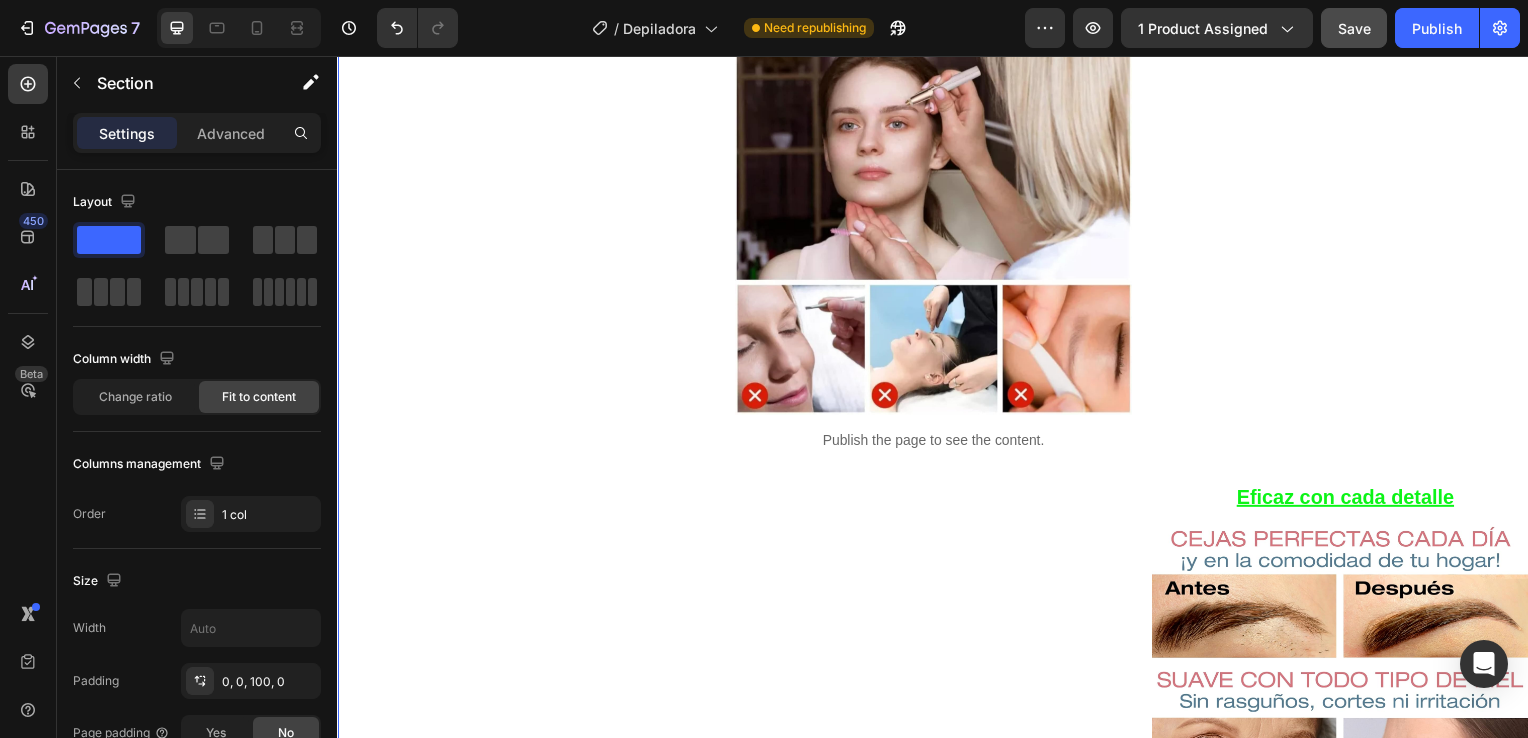 click on "Product Images Row Icon Icon Icon Icon Icon Icon List 4.8  657 Reviews   Text Block Row Depiladora facial de precisión indolora Product Title €19,99 Product Price Product Price €29.99 Text Block Oferta Text Block Row Row *Impuesto incluido Text Block Row Elige tu oferta   1x19.99€ 2x29.99€ 3x32.99€ (La mas vendida) Product Variants & Swatches Releasit COD Form & Upsells Releasit COD Form & Upsells
Agregar al carrito Add to Cart Row Row Row Image Icon Icon Icon Icon Icon Icon List [FIRST] [LAST] Text Block Row Row
Icon Compra verificada. Text Block Row Row "Cómoda, rápida y sin dolor" En menos de 2 minutos tengo la cara perfecta. Antes iba al centro de estética, pero con esta depiladora me ahorro tiempo y dinero. ¡Una compra 100% recomendada! Text Block DEPILACIÓN FACIAL RÁPIDA, SUAVE Y SIN SUFRIMIENTO Text Block Row Ligera, moderna y poderosa : esta depiladora facial es tu aliada ideal para una piel suave y radiante. Elimina el vello al instante  sin dolor ," at bounding box center [937, -252] 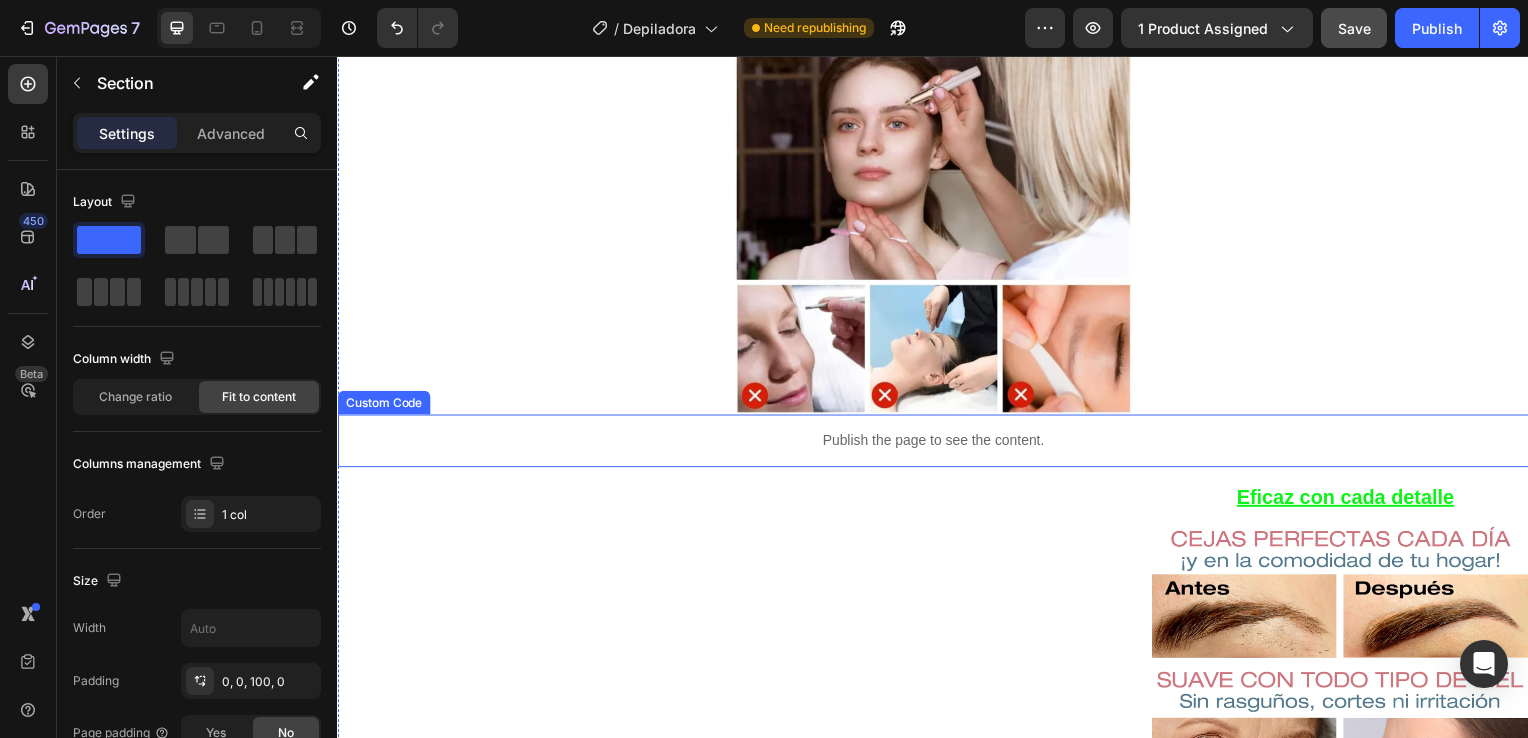 click on "Publish the page to see the content." at bounding box center [937, 444] 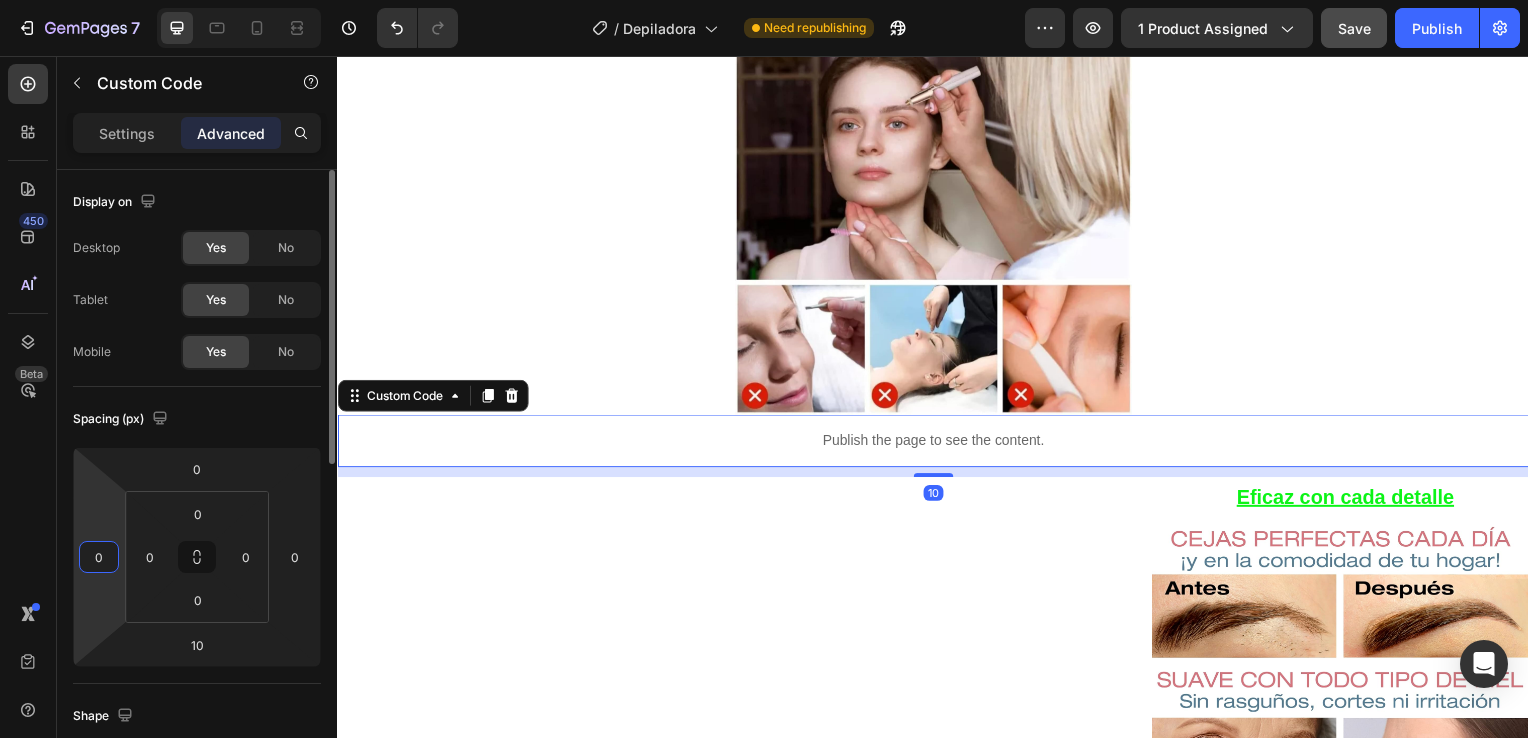 click on "0" at bounding box center (99, 557) 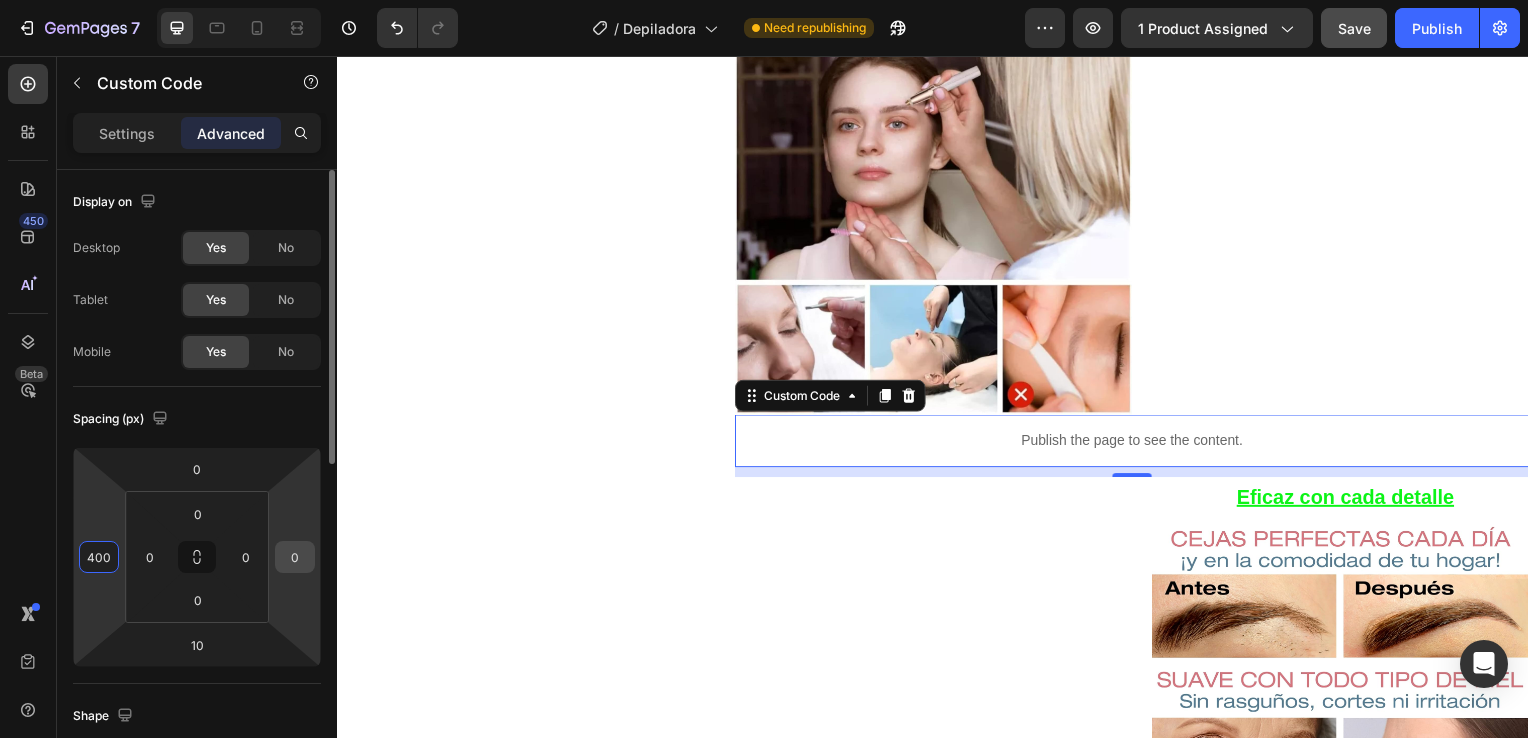 type on "400" 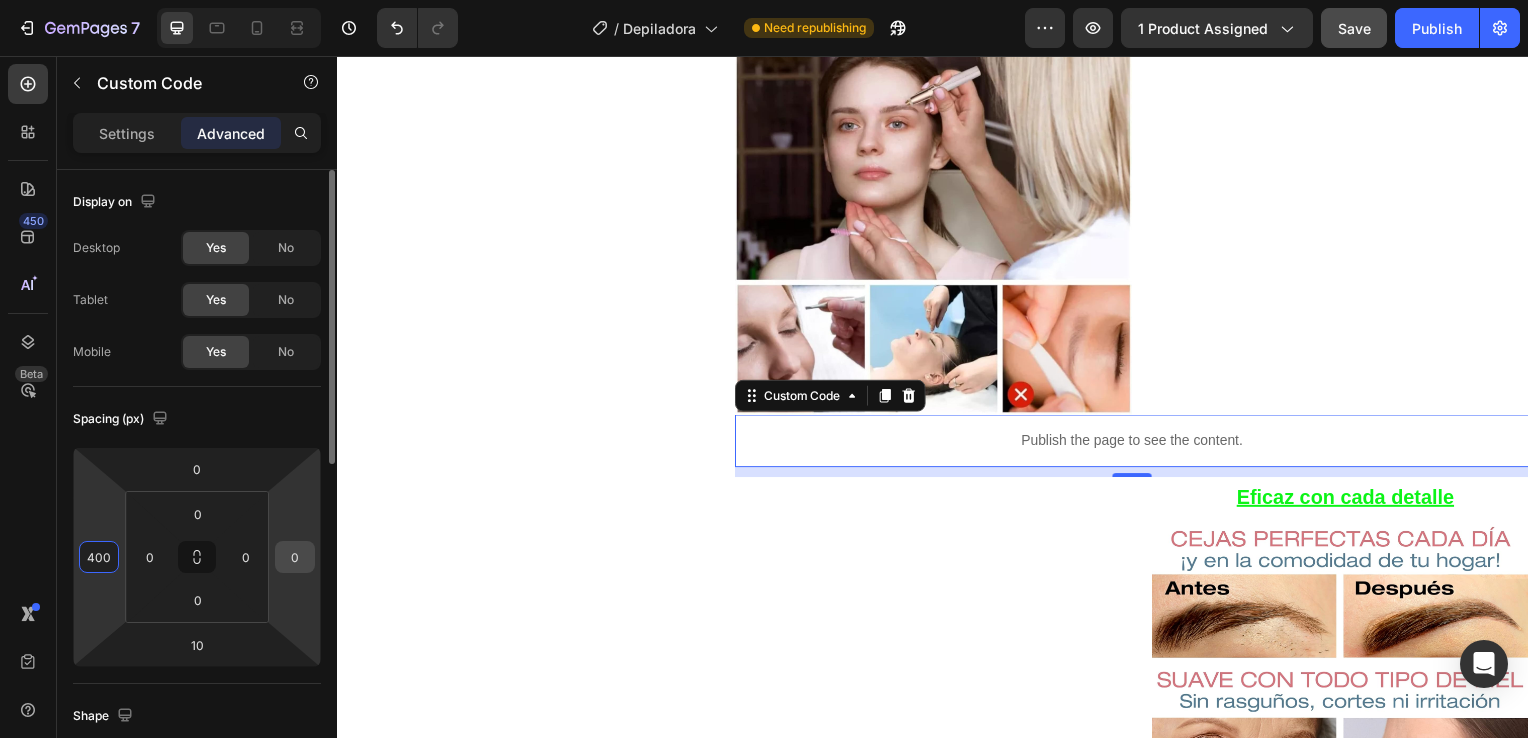 click on "0" at bounding box center (295, 557) 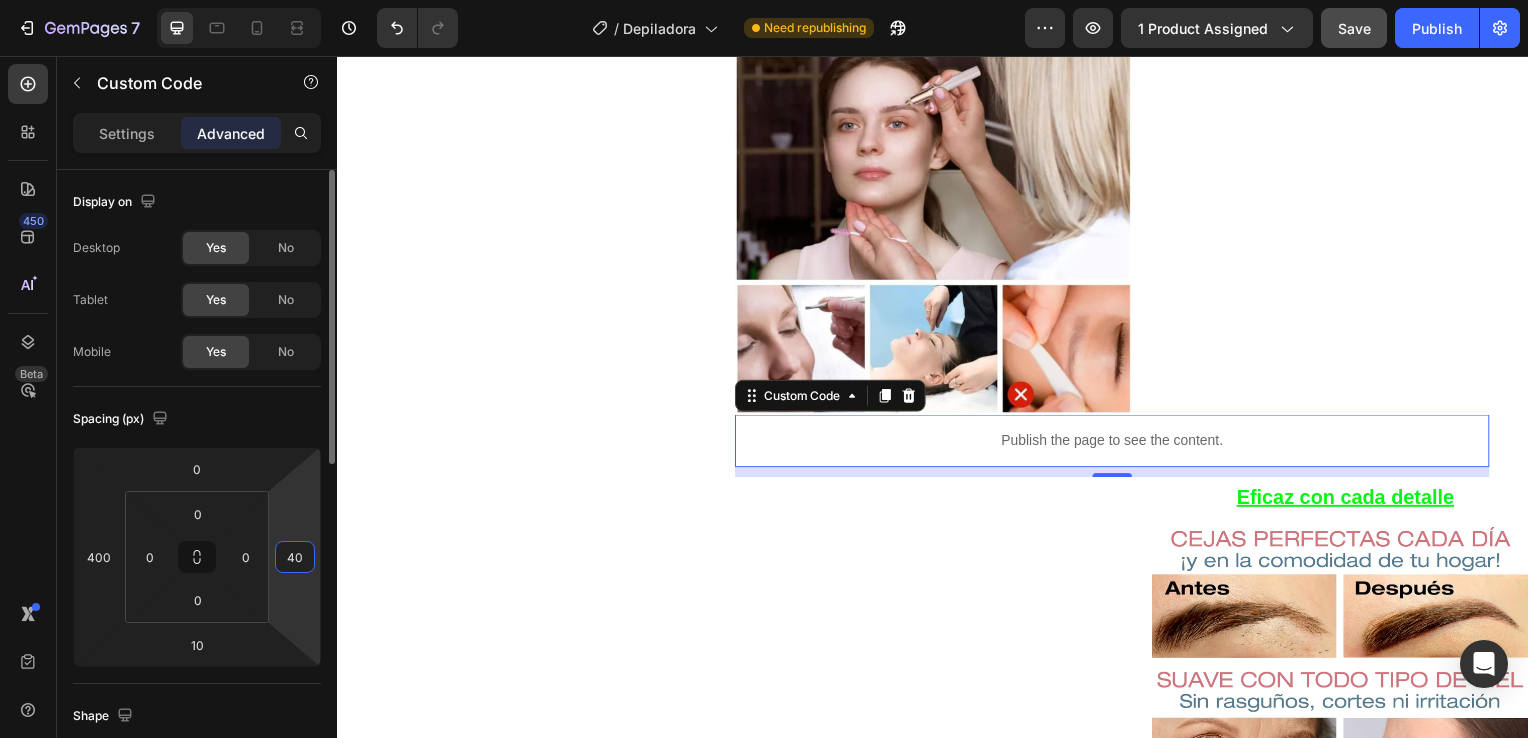 type on "400" 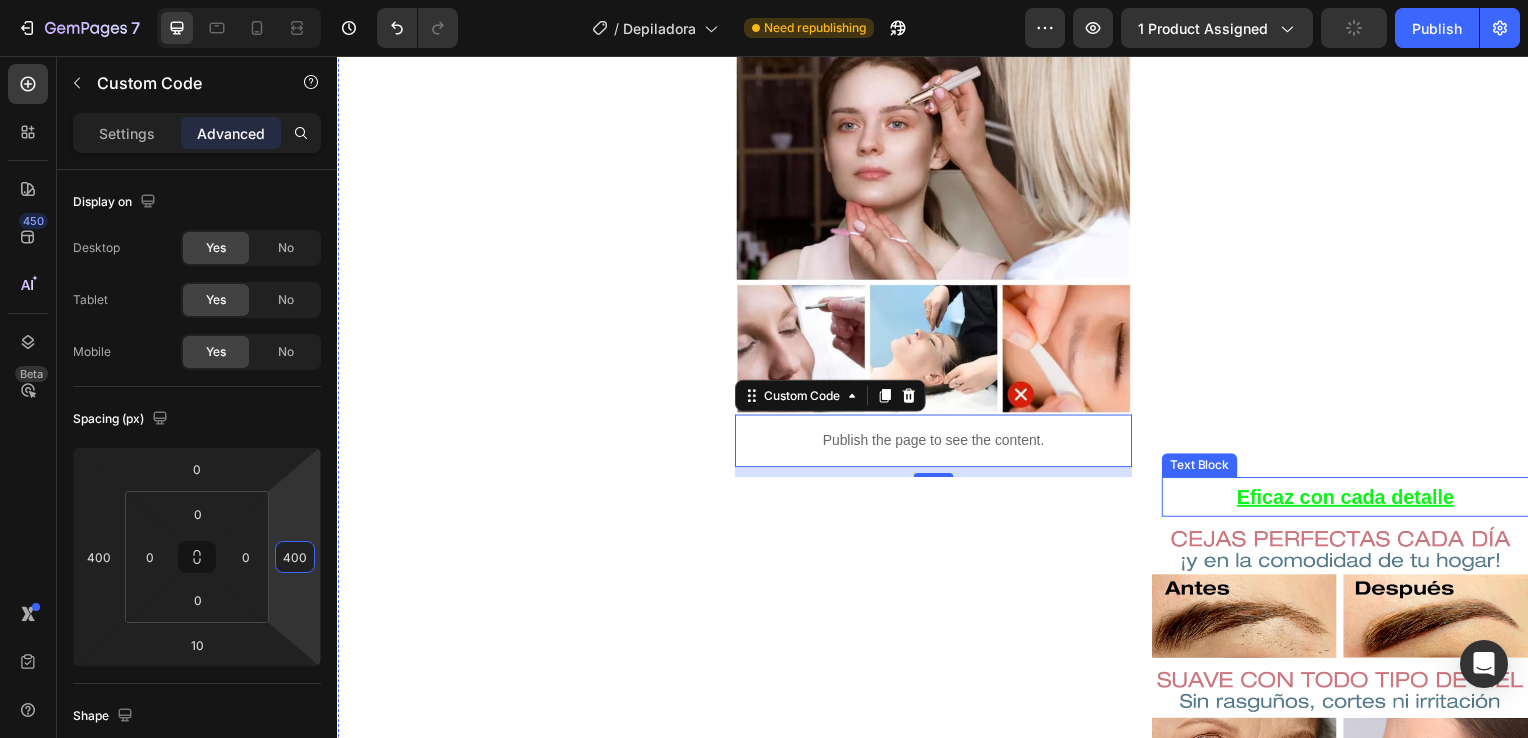 click on "Eficaz con cada detalle" at bounding box center (1352, 501) 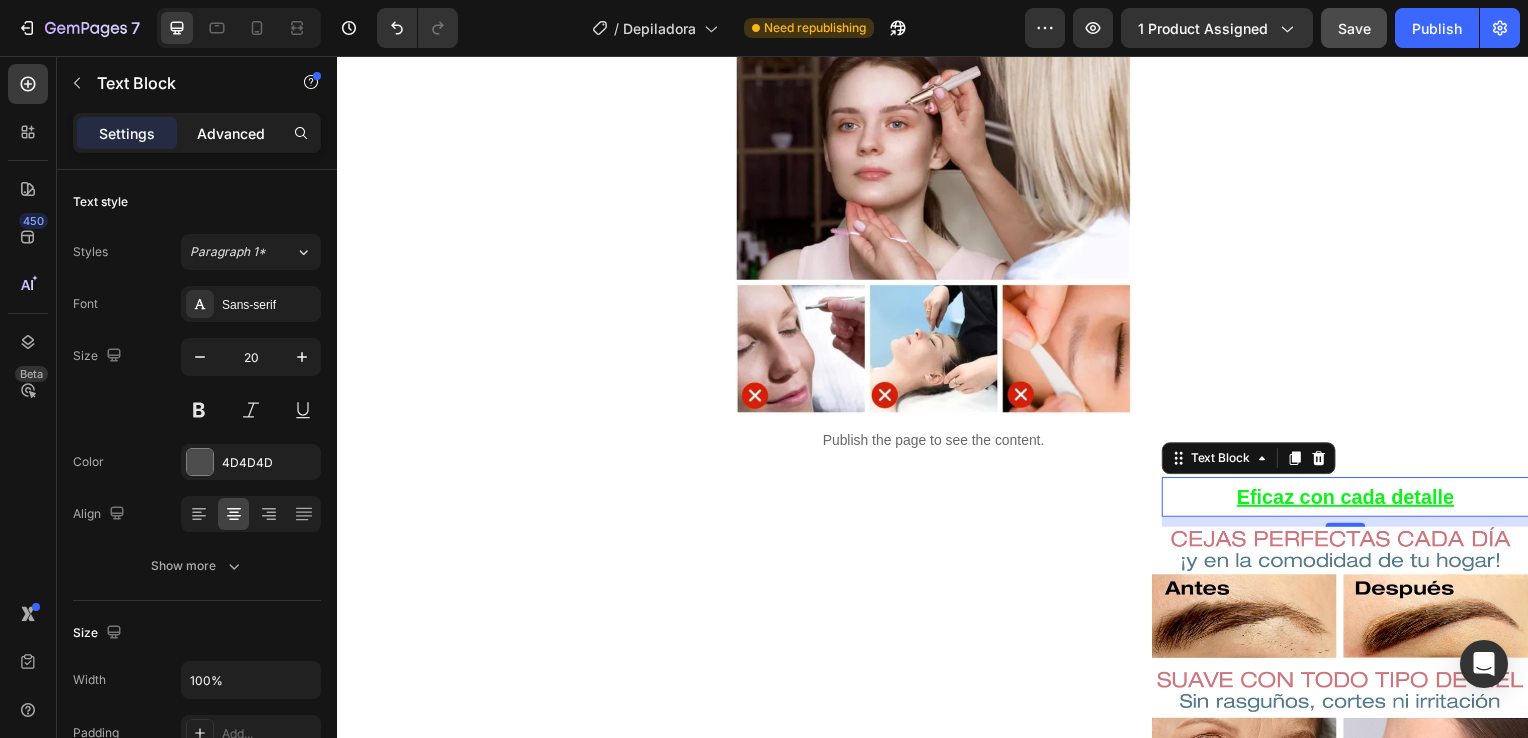click on "Advanced" at bounding box center [231, 133] 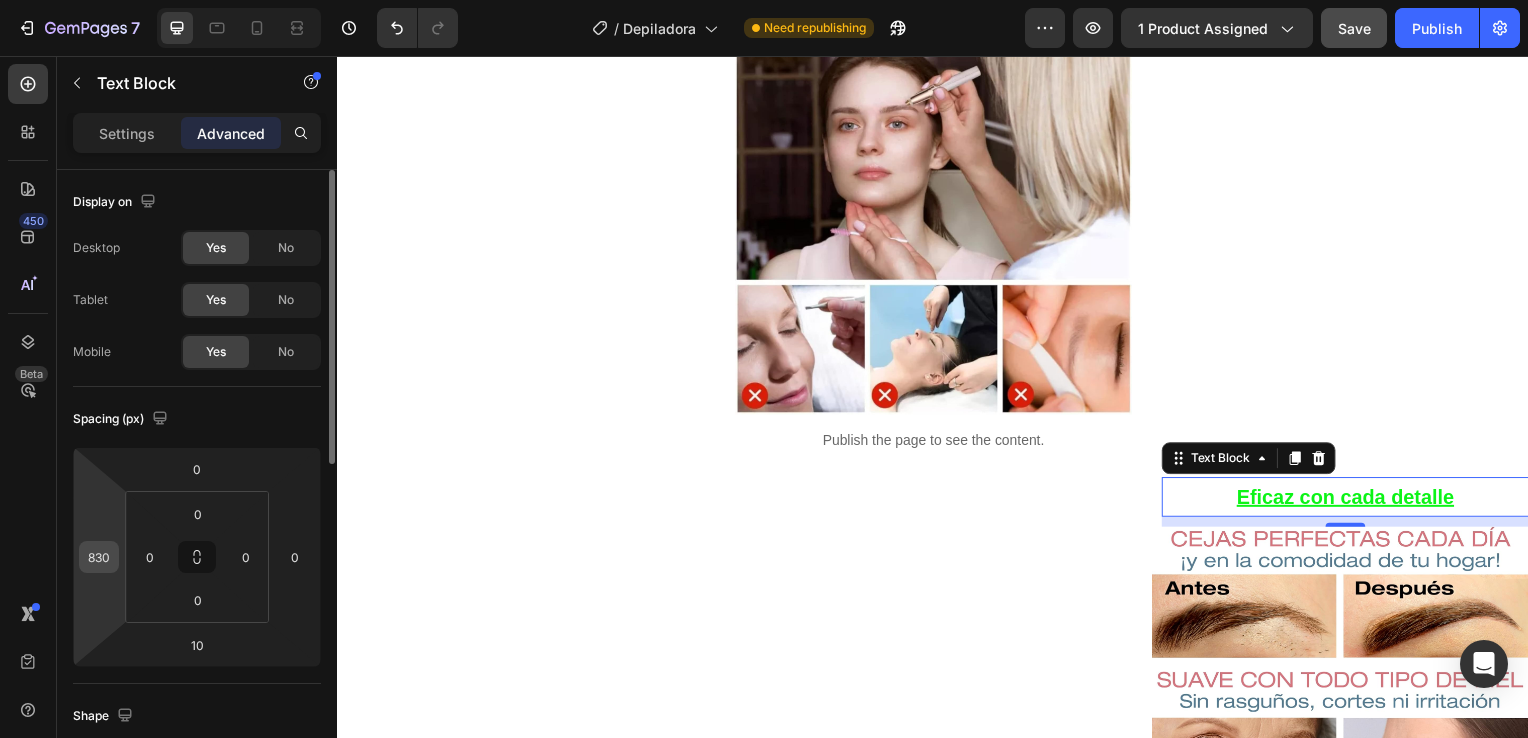 click on "830" at bounding box center [99, 557] 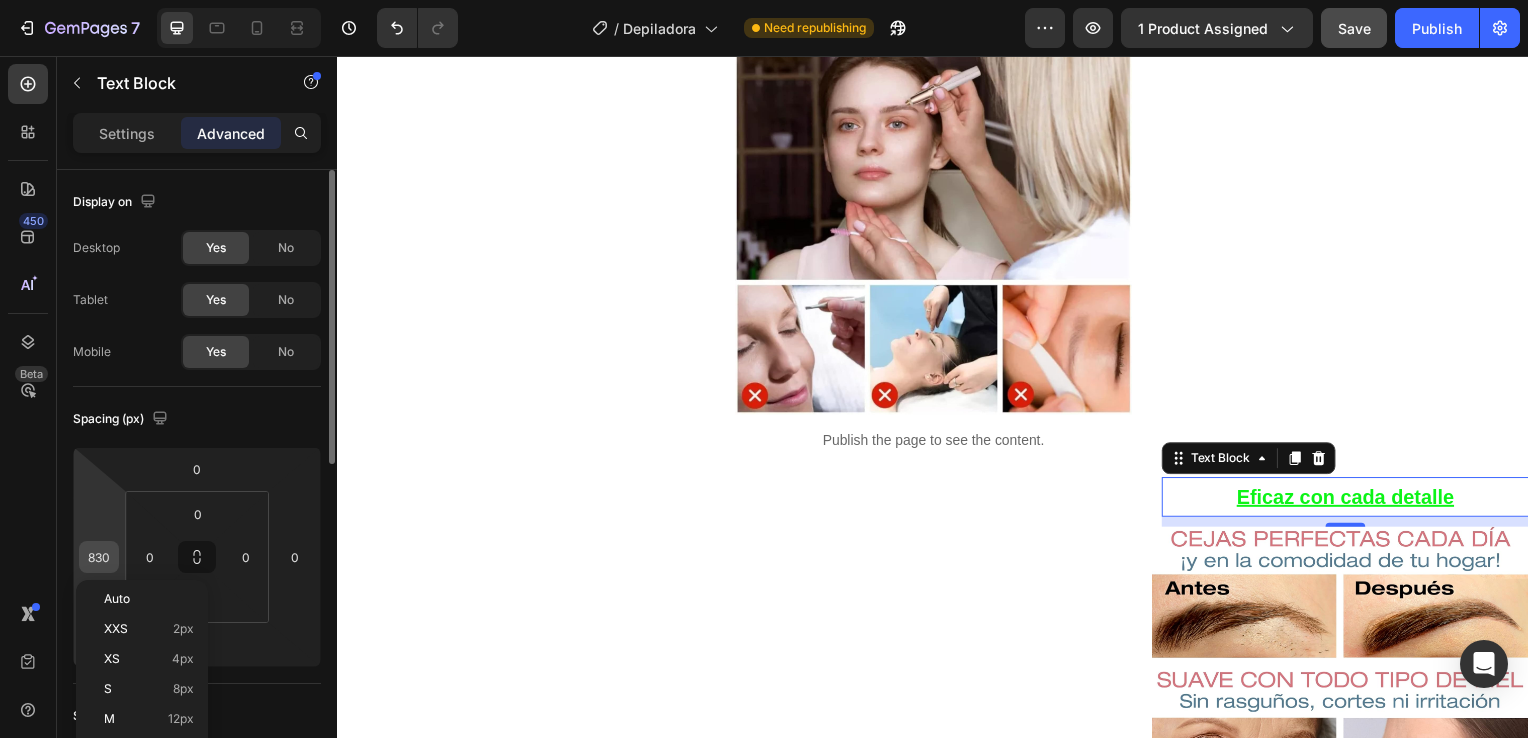 click on "830" at bounding box center [99, 557] 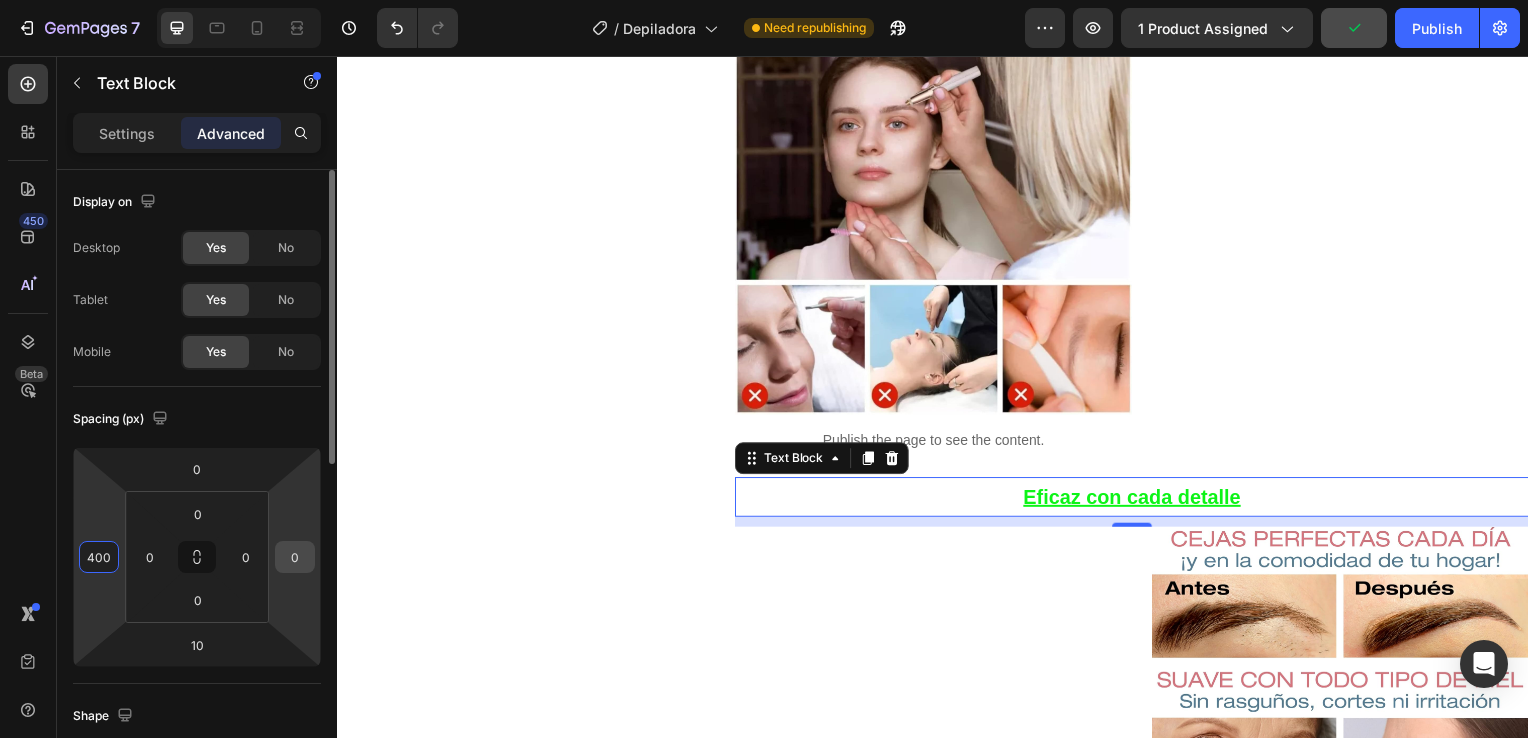 type on "400" 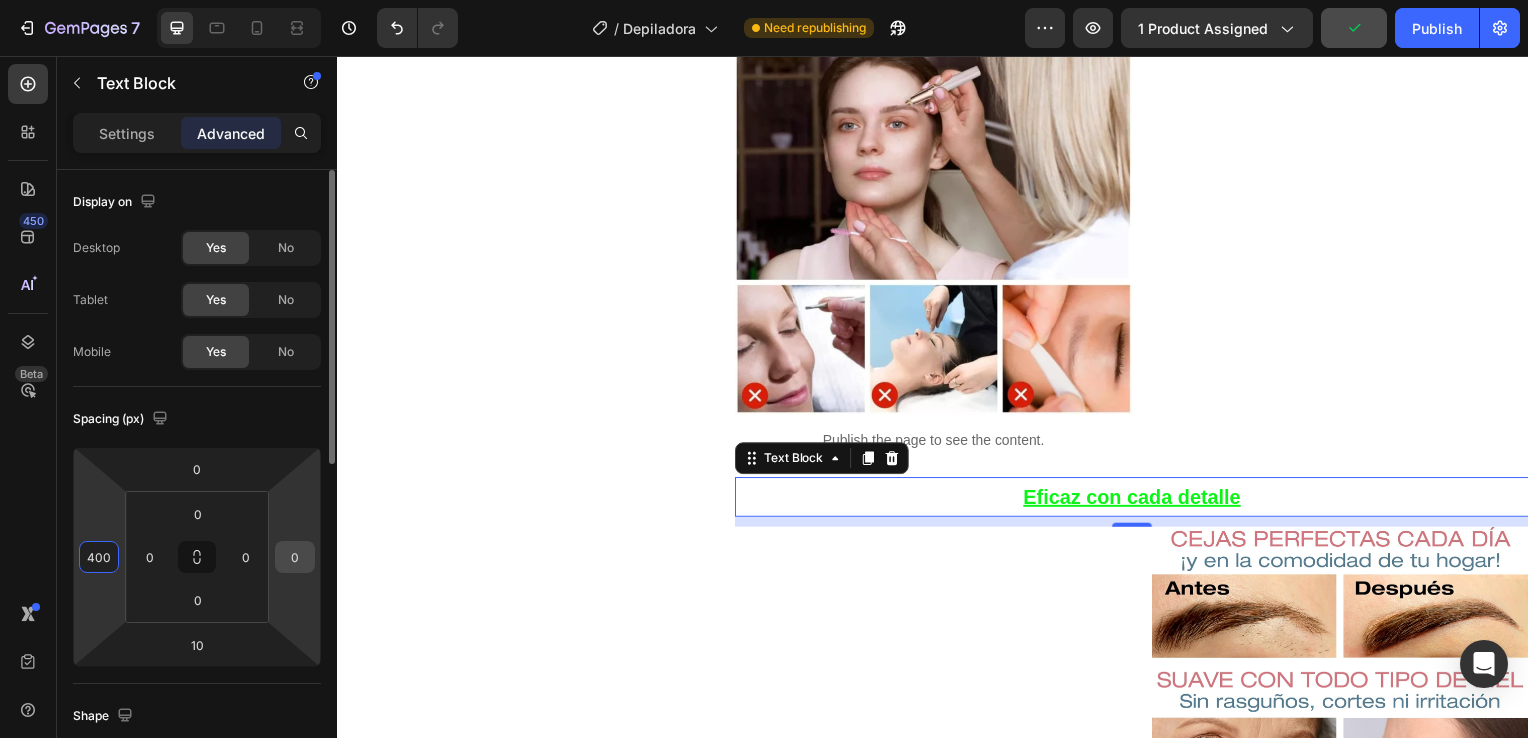click on "0" at bounding box center (295, 557) 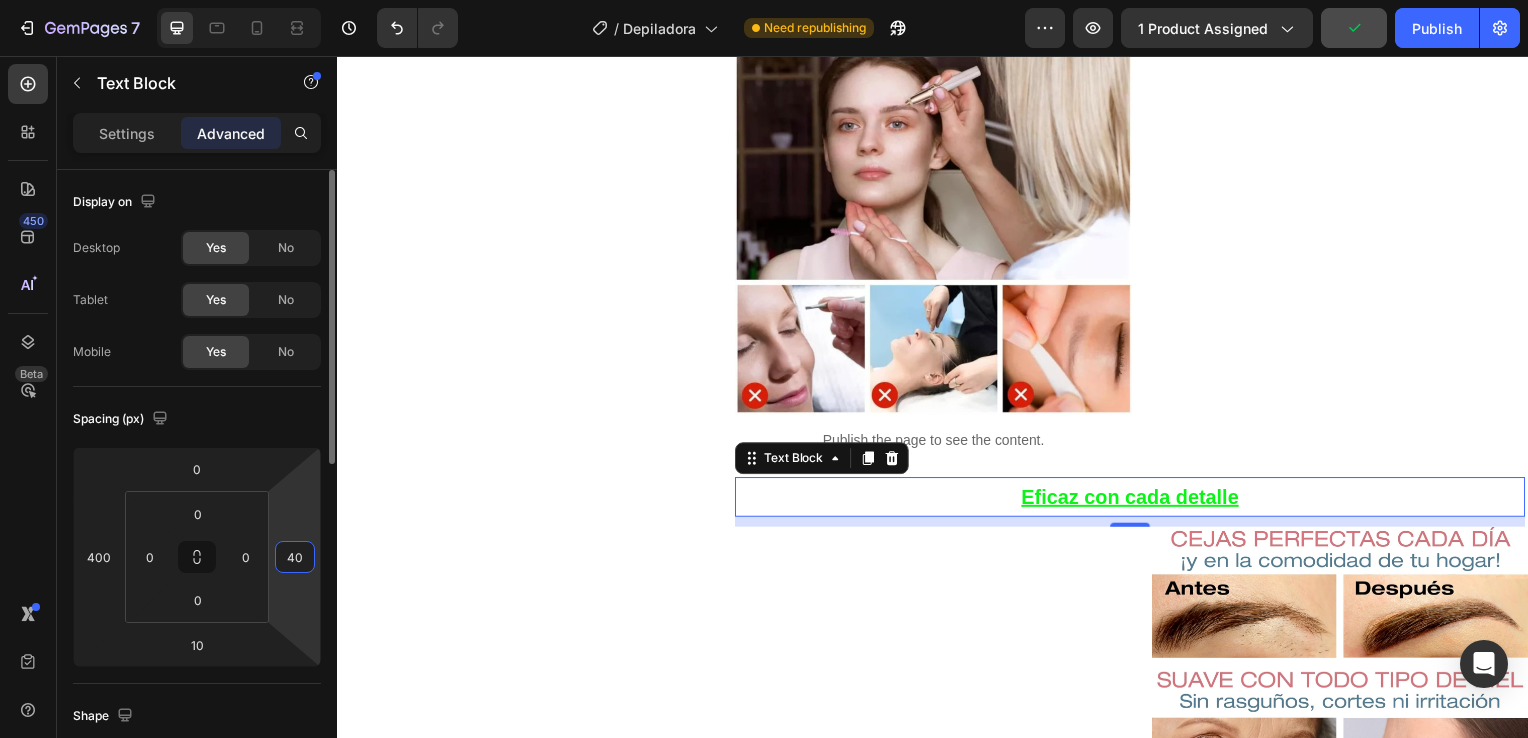 type on "400" 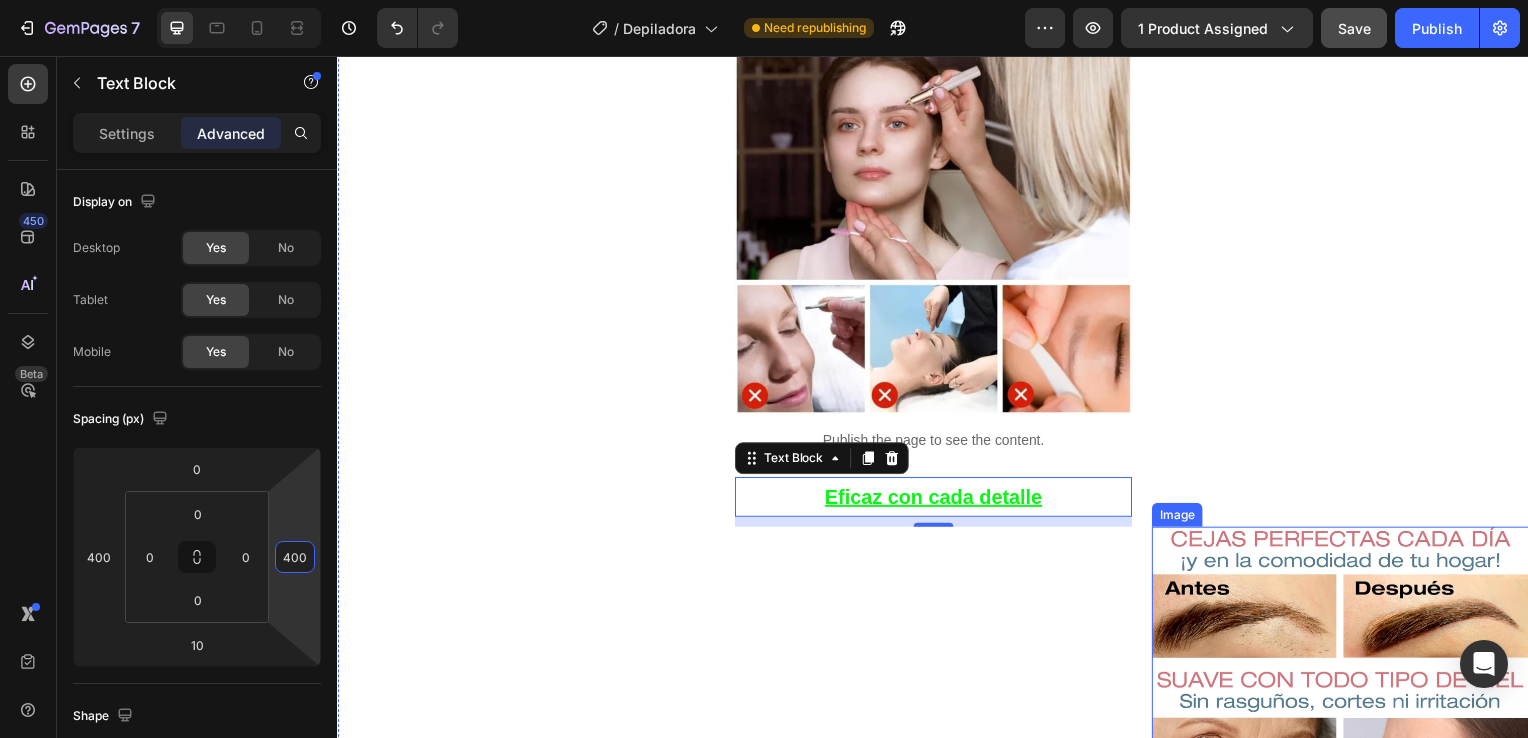 click at bounding box center (1347, 711) 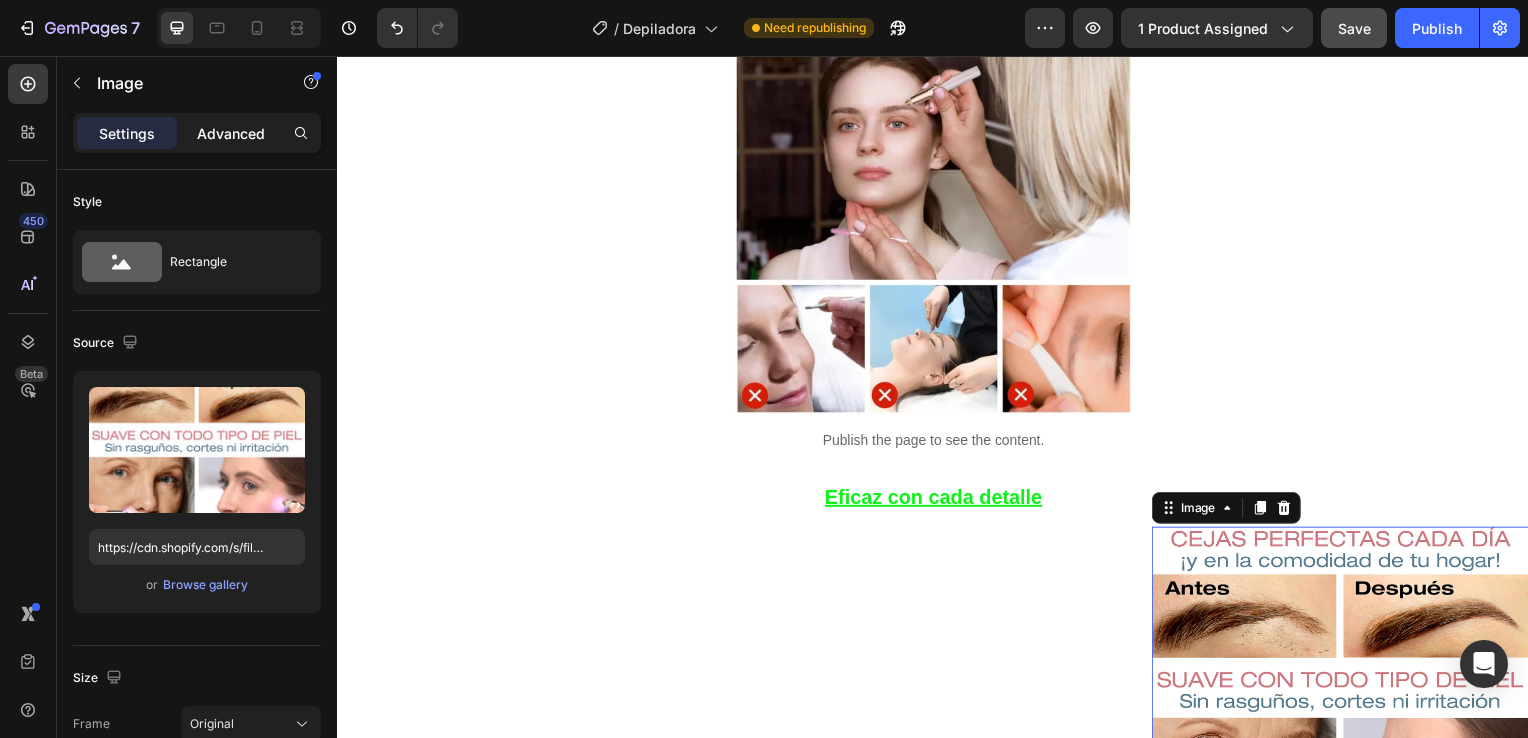 click on "Advanced" at bounding box center [231, 133] 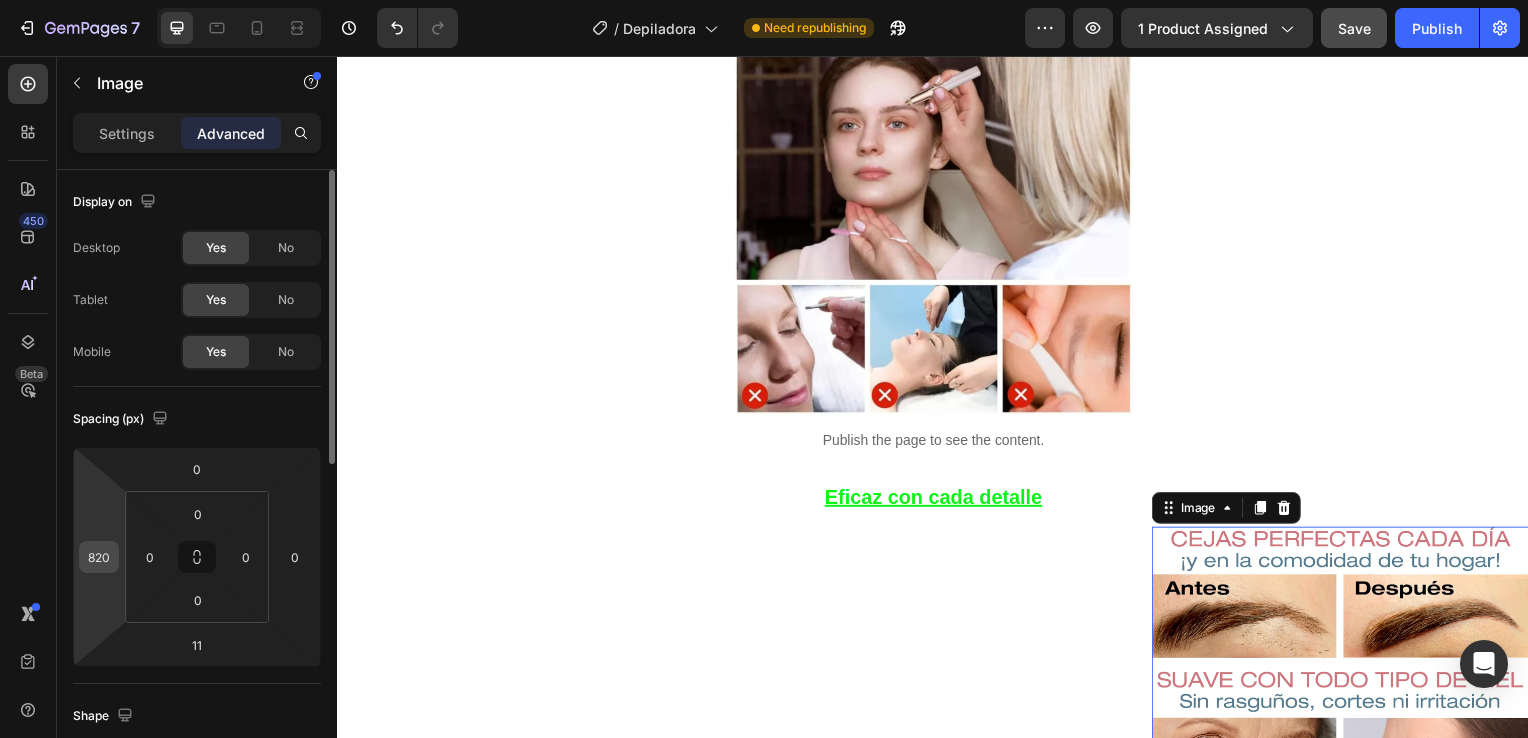 click on "820" at bounding box center [99, 557] 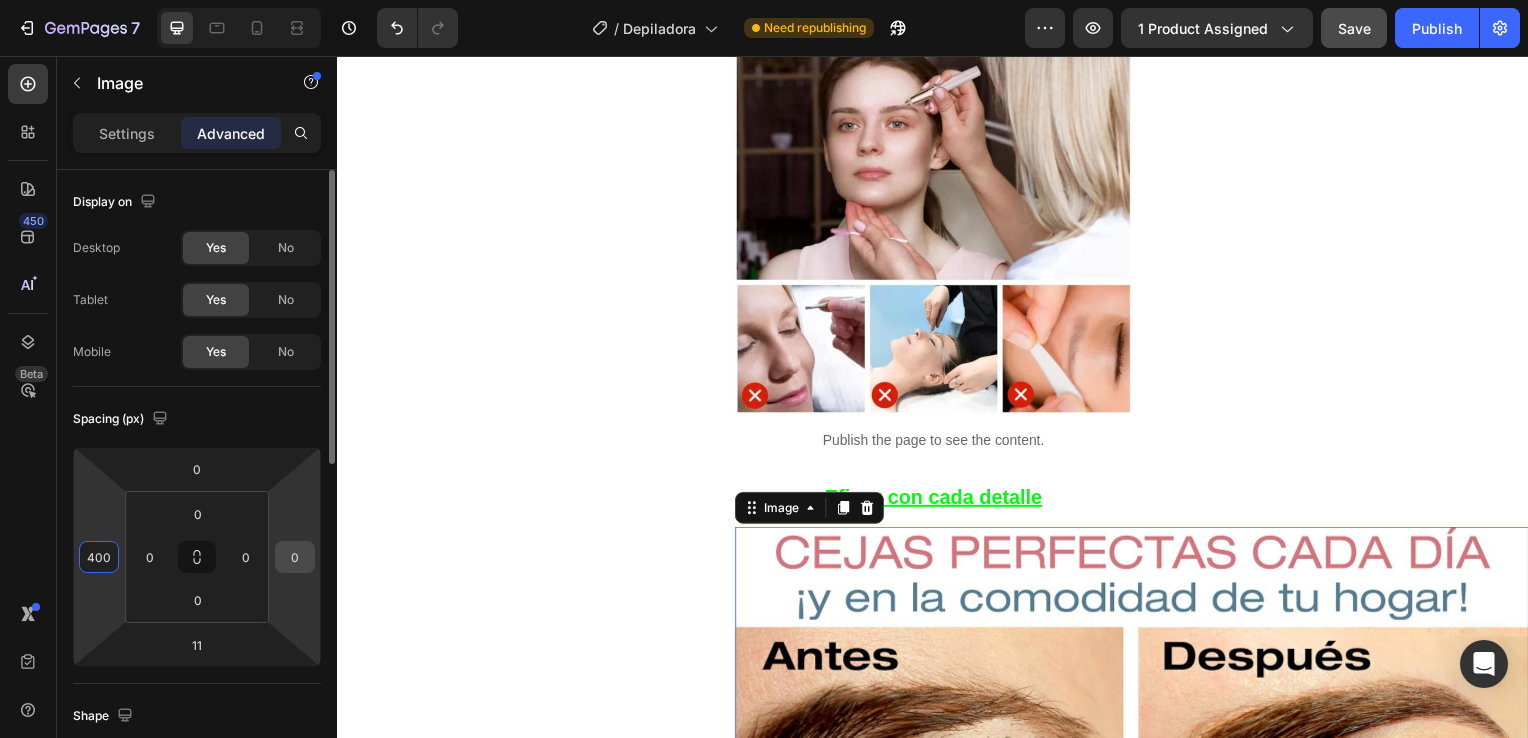 type on "400" 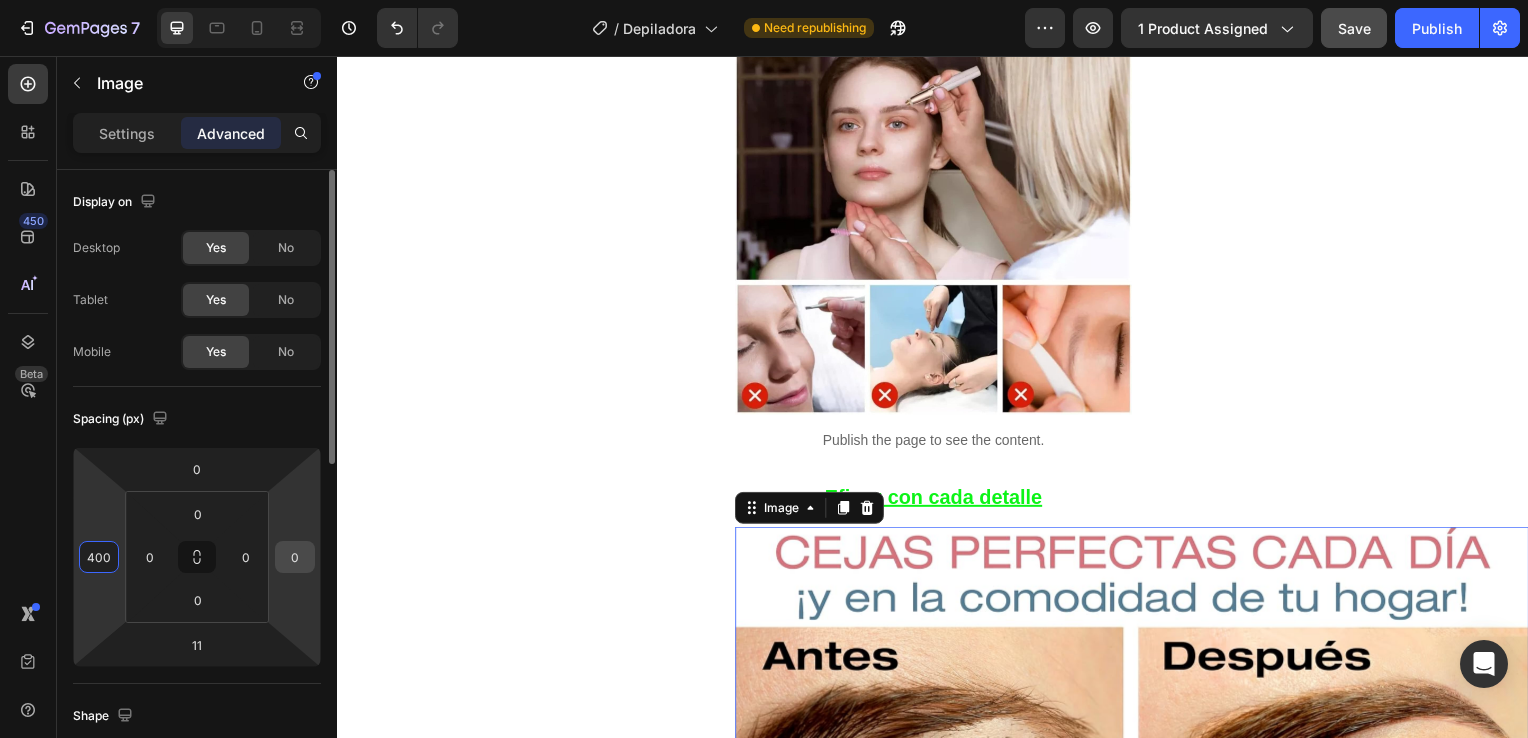 click on "0" at bounding box center (295, 557) 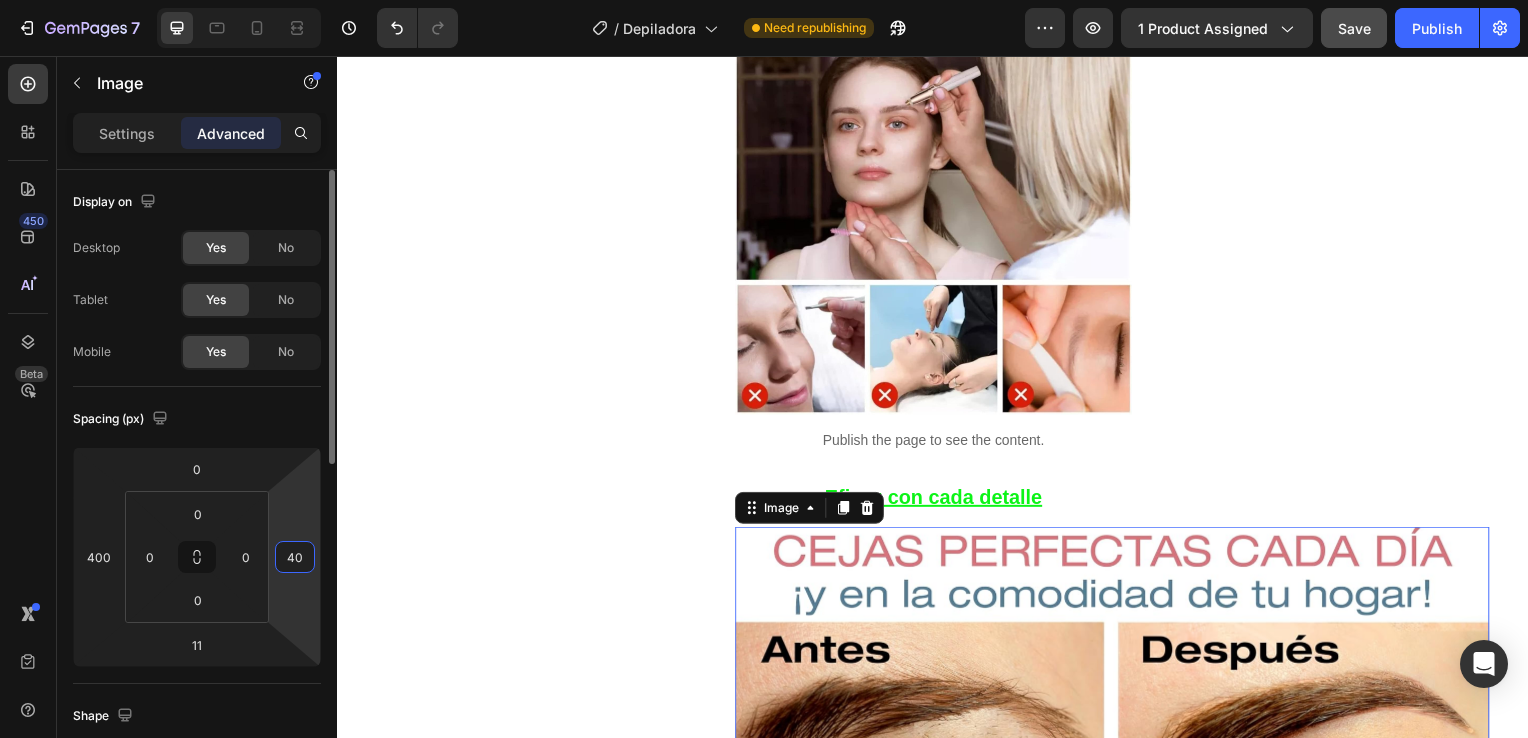type on "400" 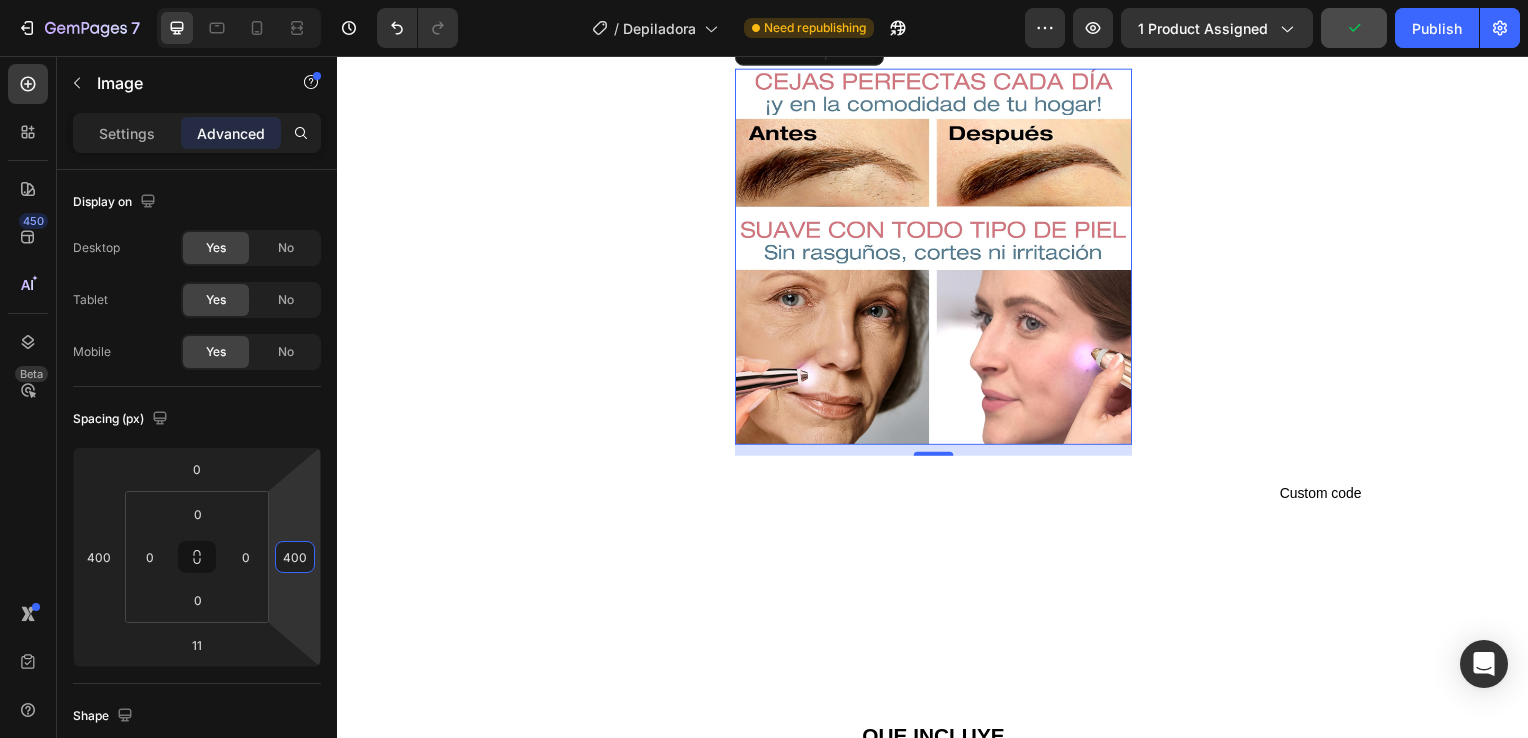 scroll, scrollTop: 2038, scrollLeft: 0, axis: vertical 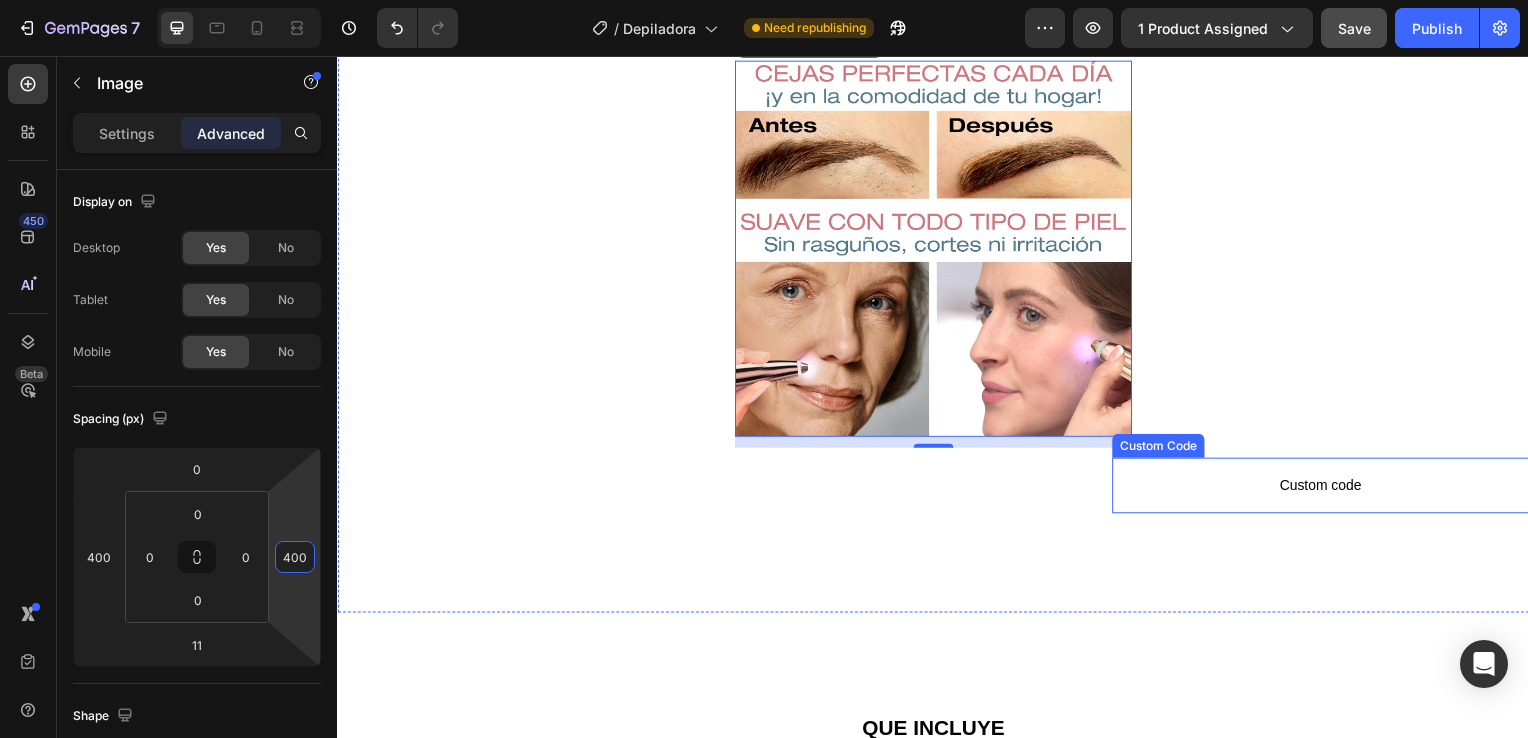 click on "Custom code" at bounding box center (1327, 489) 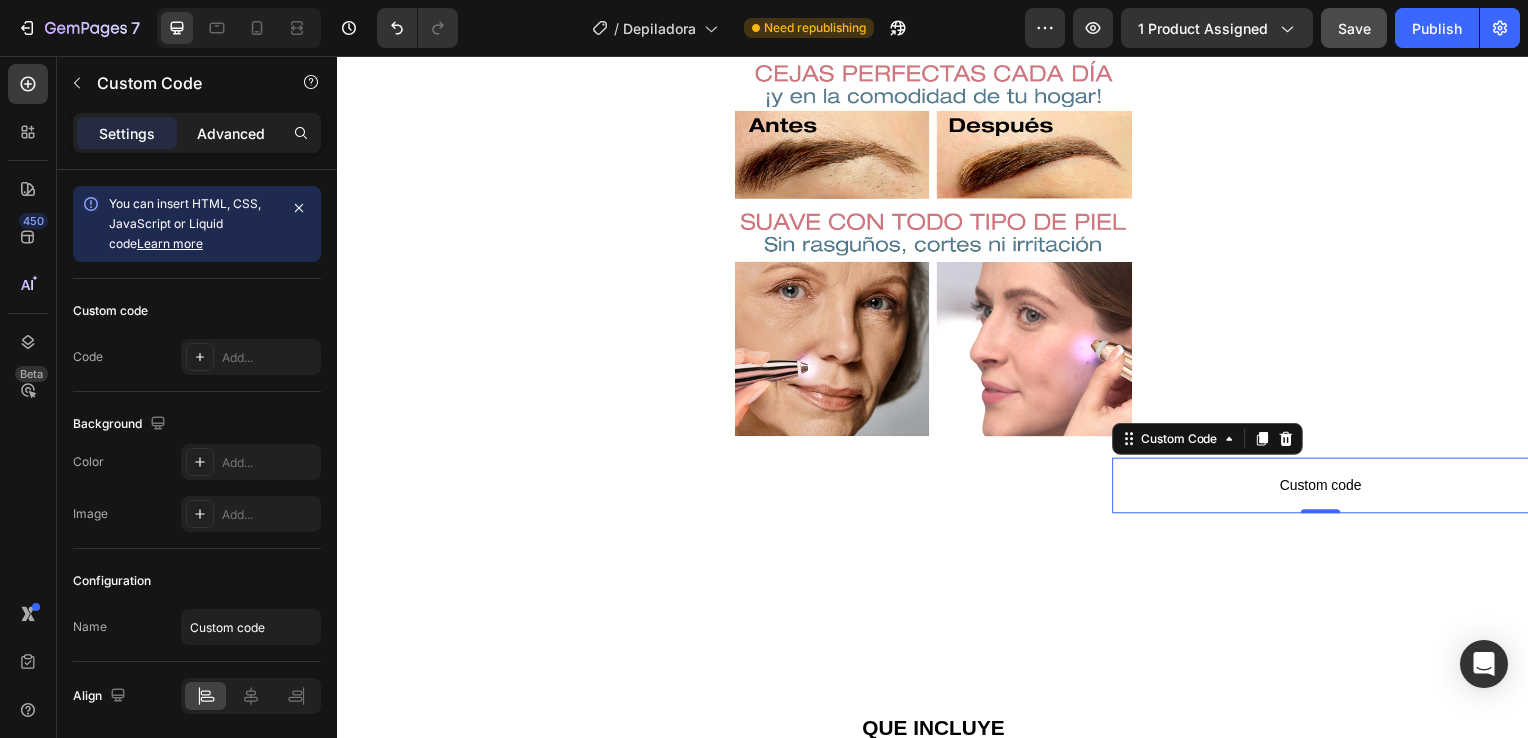 click on "Advanced" at bounding box center [231, 133] 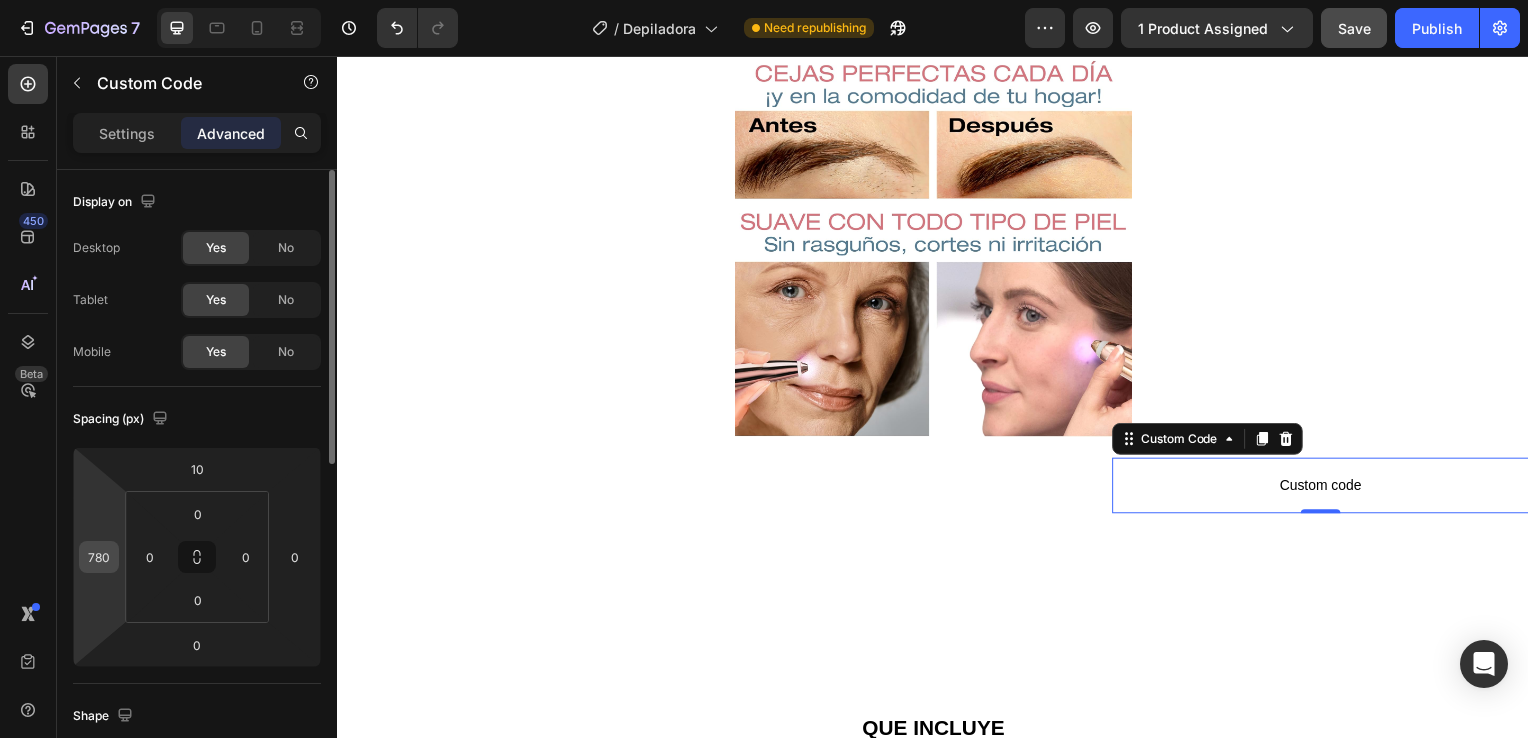 click on "780" at bounding box center (99, 557) 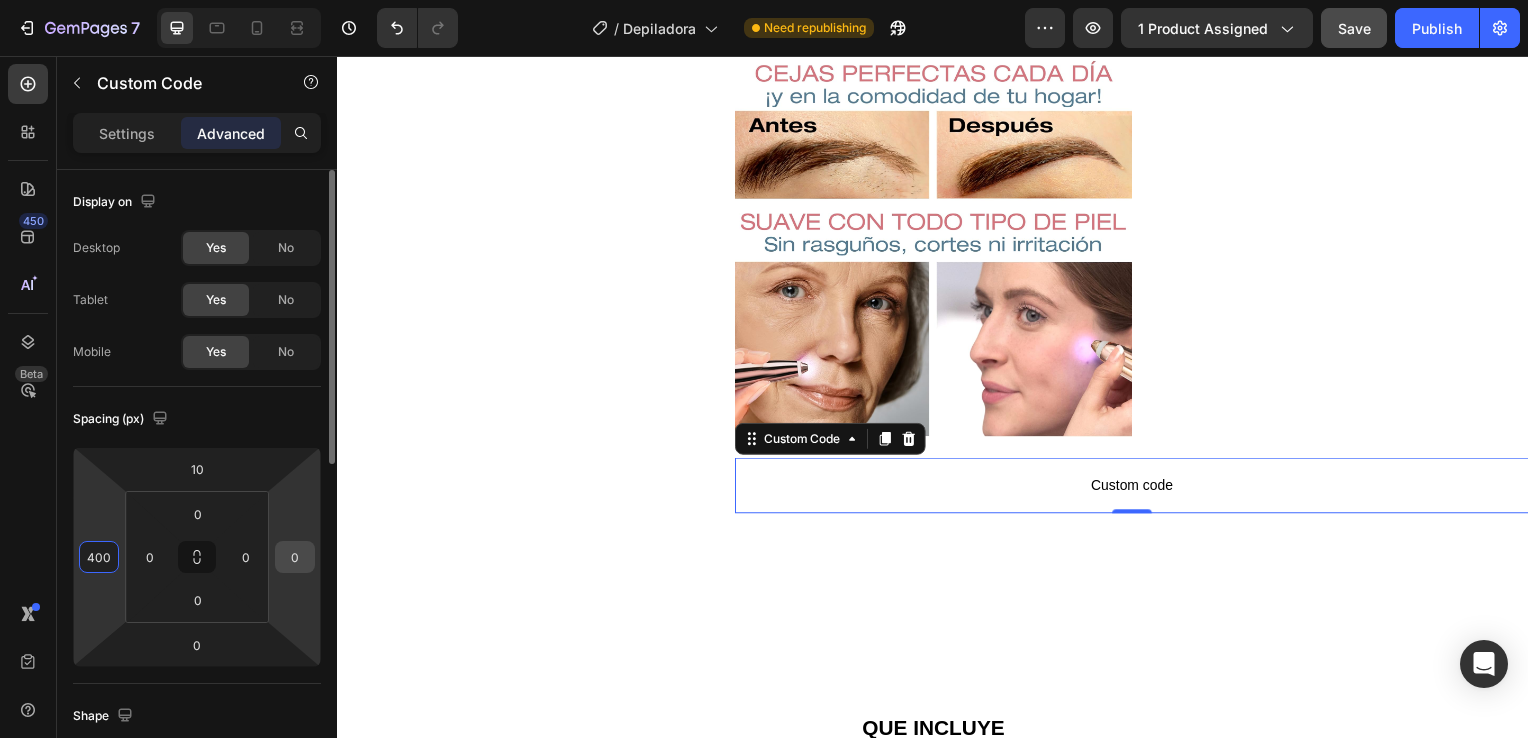 type on "400" 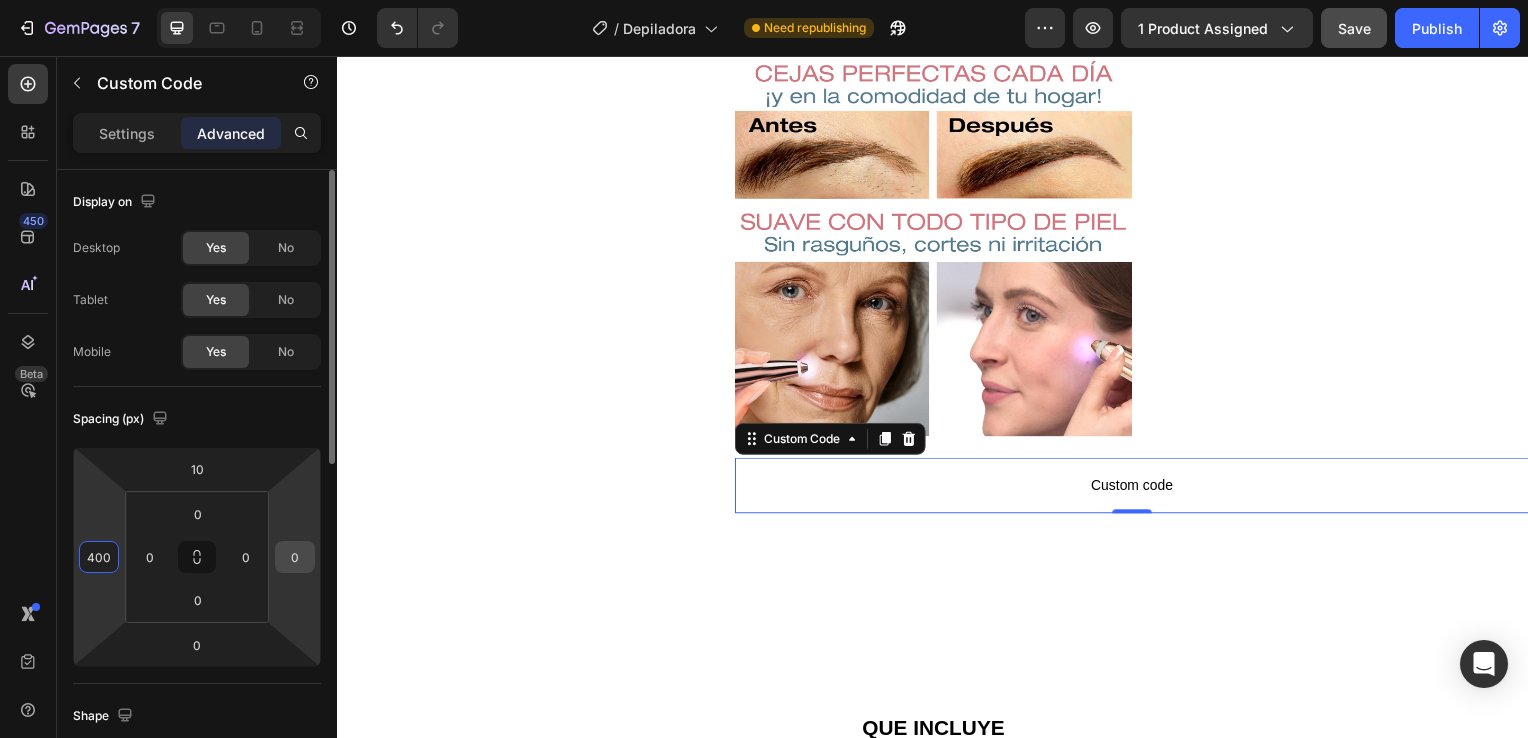 click on "0" at bounding box center (295, 557) 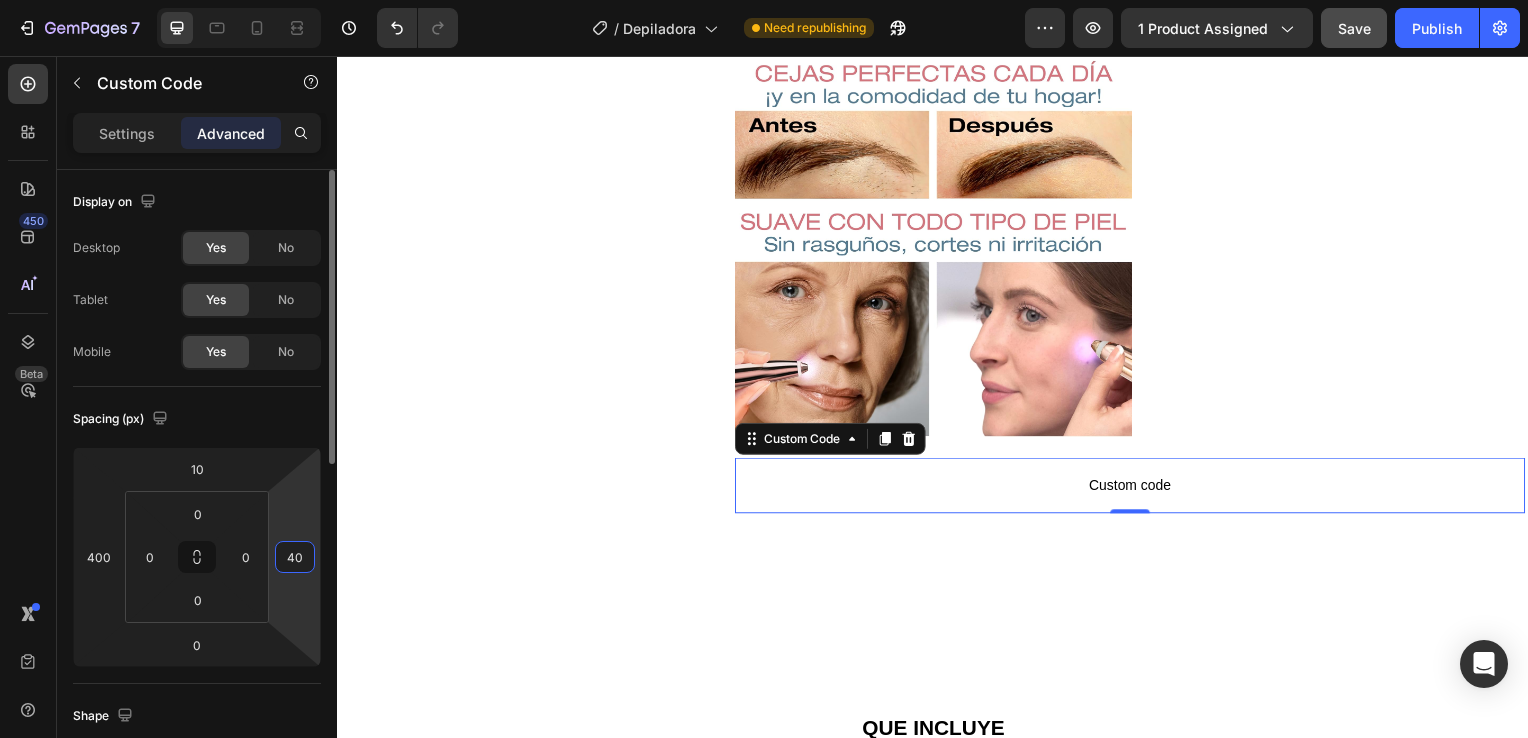 type on "400" 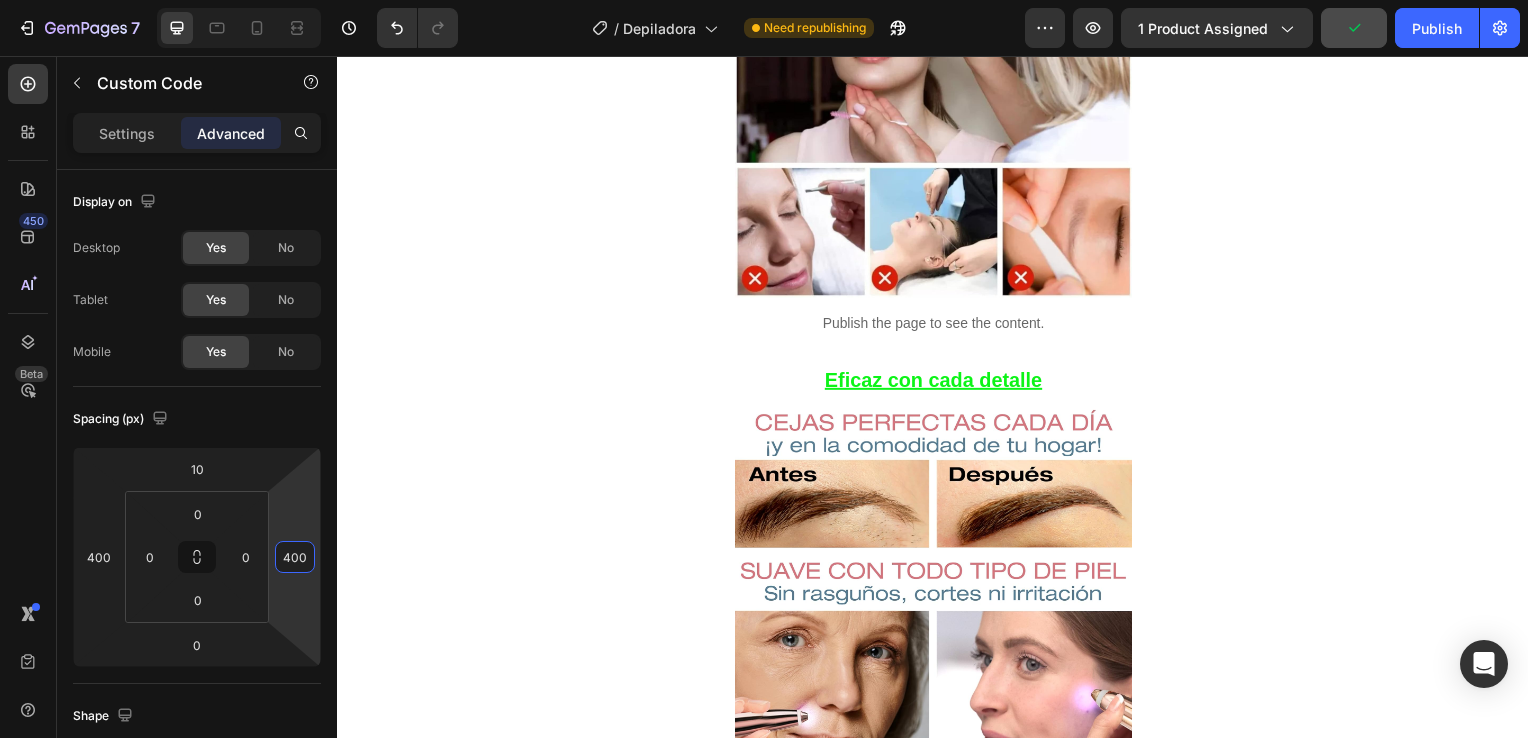 scroll, scrollTop: 1687, scrollLeft: 0, axis: vertical 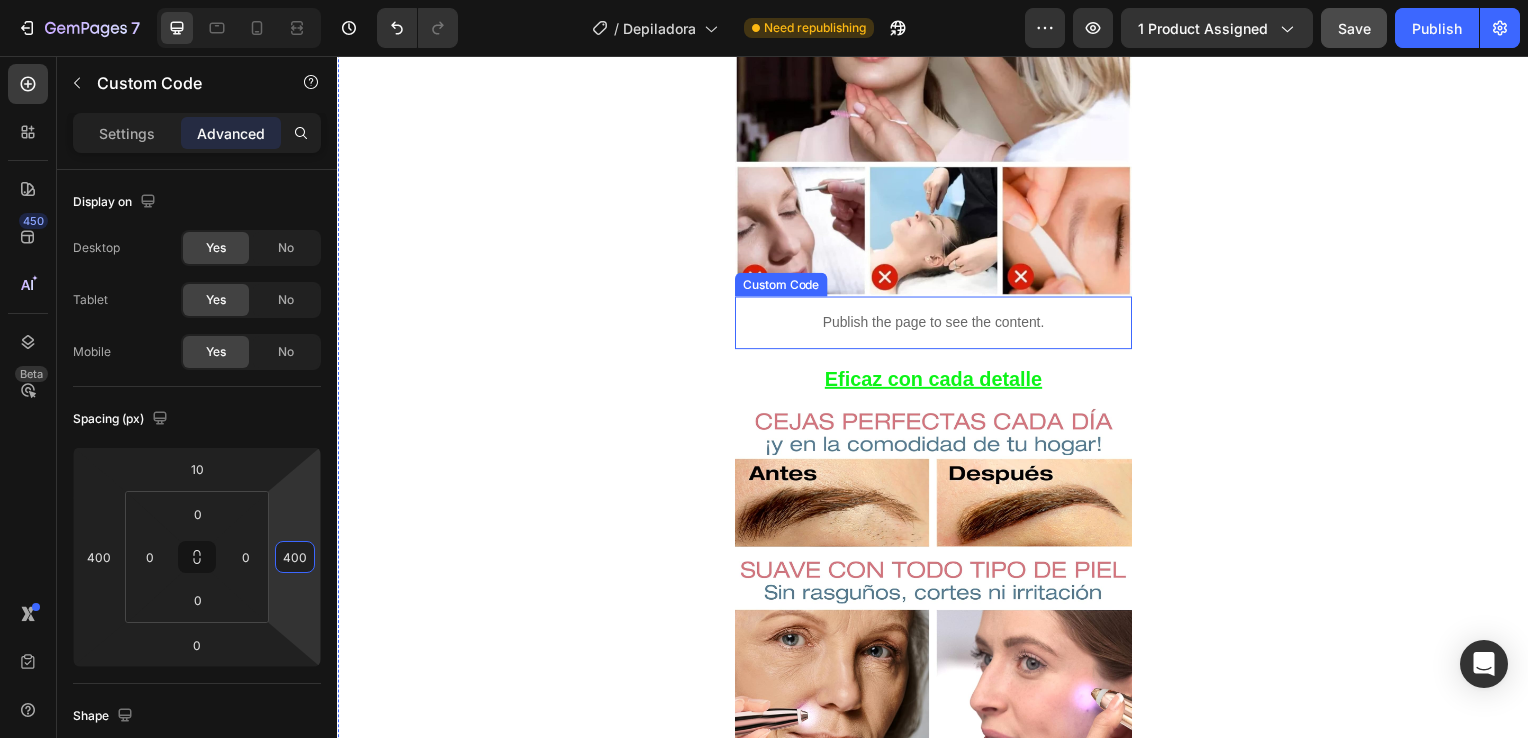 click on "Product Images Row Icon Icon Icon Icon Icon Icon List 4.8  657 Reviews   Text Block Row Depiladora facial de precisión indolora Product Title €19,99 Product Price Product Price €29.99 Text Block Oferta Text Block Row Row *Impuesto incluido Text Block Row Elige tu oferta   1x19.99€ 2x29.99€ 3x32.99€ (La mas vendida) Product Variants & Swatches Releasit COD Form & Upsells Releasit COD Form & Upsells
Agregar al carrito Add to Cart Row Row Row Image Icon Icon Icon Icon Icon Icon List [FIRST] [LAST] Text Block Row Row
Icon Compra verificada. Text Block Row Row "Cómoda, rápida y sin dolor" En menos de 2 minutos tengo la cara perfecta. Antes iba al centro de estética, pero con esta depiladora me ahorro tiempo y dinero. ¡Una compra 100% recomendada! Text Block DEPILACIÓN FACIAL RÁPIDA, SUAVE Y SIN SUFRIMIENTO Text Block Row Ligera, moderna y poderosa : esta depiladora facial es tu aliada ideal para una piel suave y radiante. Elimina el vello al instante  sin dolor ," at bounding box center [937, -361] 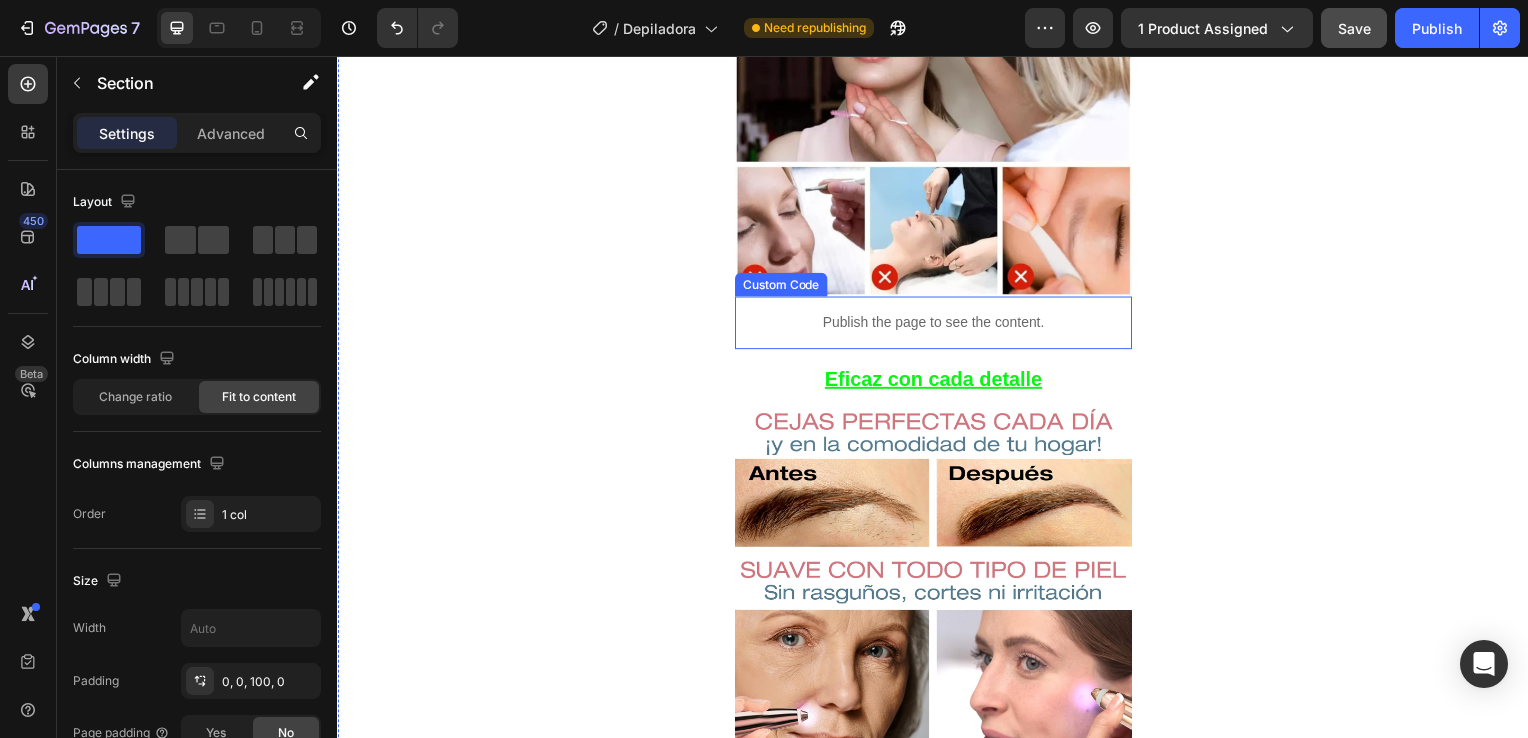 click on "Publish the page to see the content." at bounding box center (937, 325) 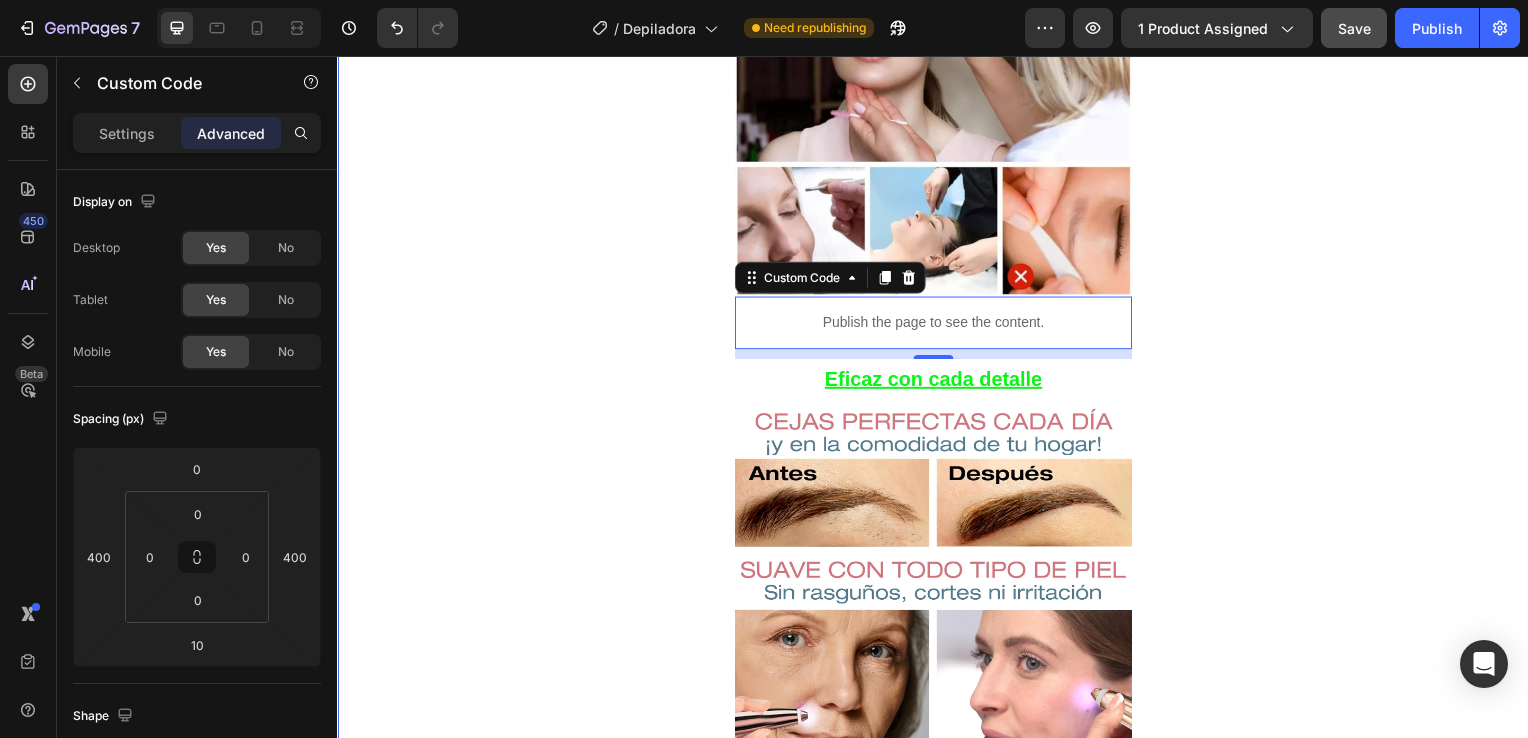 click on "Product Images Row Icon Icon Icon Icon Icon Icon List 4.8  657 Reviews   Text Block Row Depiladora facial de precisión indolora Product Title €19,99 Product Price Product Price €29.99 Text Block Oferta Text Block Row Row *Impuesto incluido Text Block Row Elige tu oferta   1x19.99€ 2x29.99€ 3x32.99€ (La mas vendida) Product Variants & Swatches Releasit COD Form & Upsells Releasit COD Form & Upsells
Agregar al carrito Add to Cart Row Row Row Image Icon Icon Icon Icon Icon Icon List [FIRST] [LAST] Text Block Row Row
Icon Compra verificada. Text Block Row Row "Cómoda, rápida y sin dolor" En menos de 2 minutos tengo la cara perfecta. Antes iba al centro de estética, pero con esta depiladora me ahorro tiempo y dinero. ¡Una compra 100% recomendada! Text Block DEPILACIÓN FACIAL RÁPIDA, SUAVE Y SIN SUFRIMIENTO Text Block Row Ligera, moderna y poderosa : esta depiladora facial es tu aliada ideal para una piel suave y radiante. Elimina el vello al instante  sin dolor ," at bounding box center (937, -361) 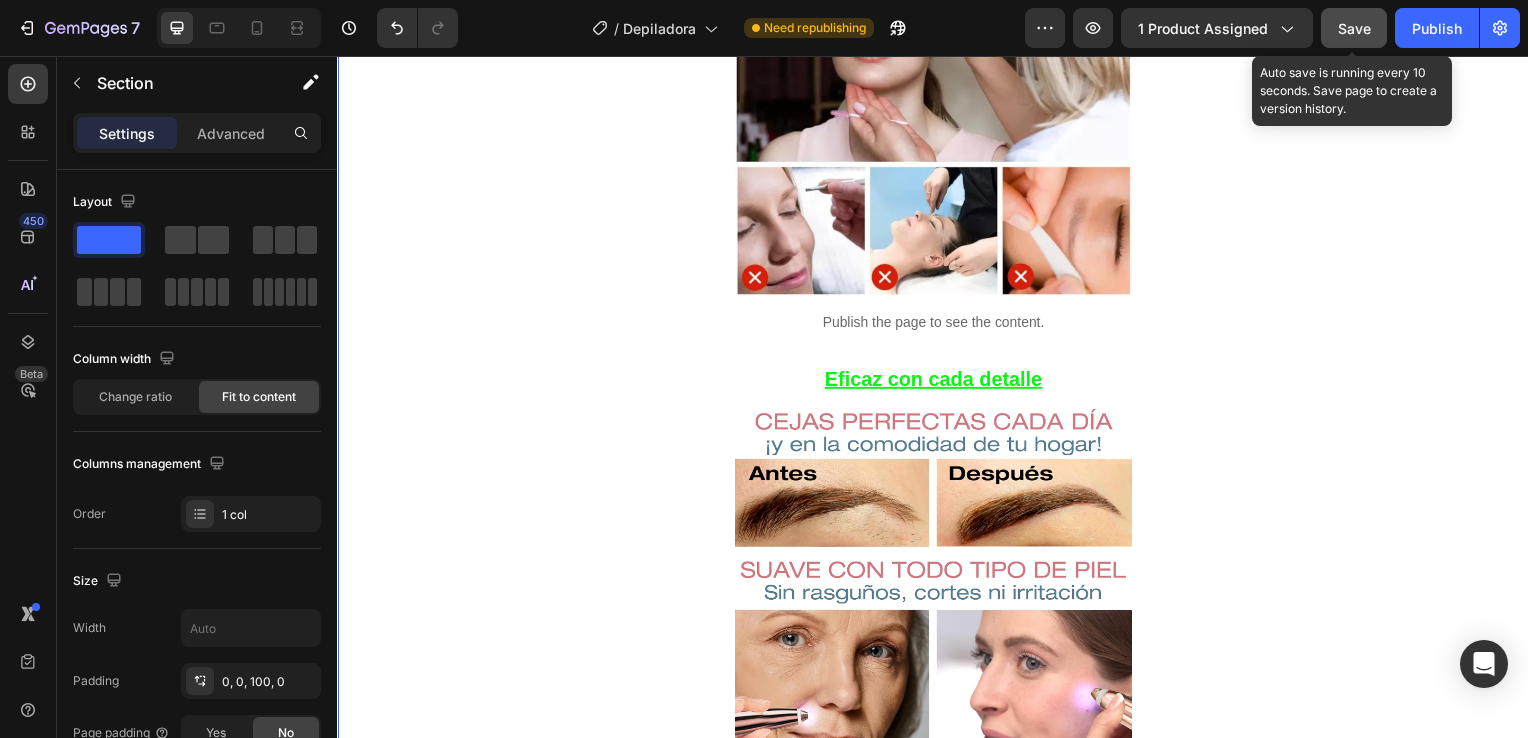 click on "Save" at bounding box center (1354, 28) 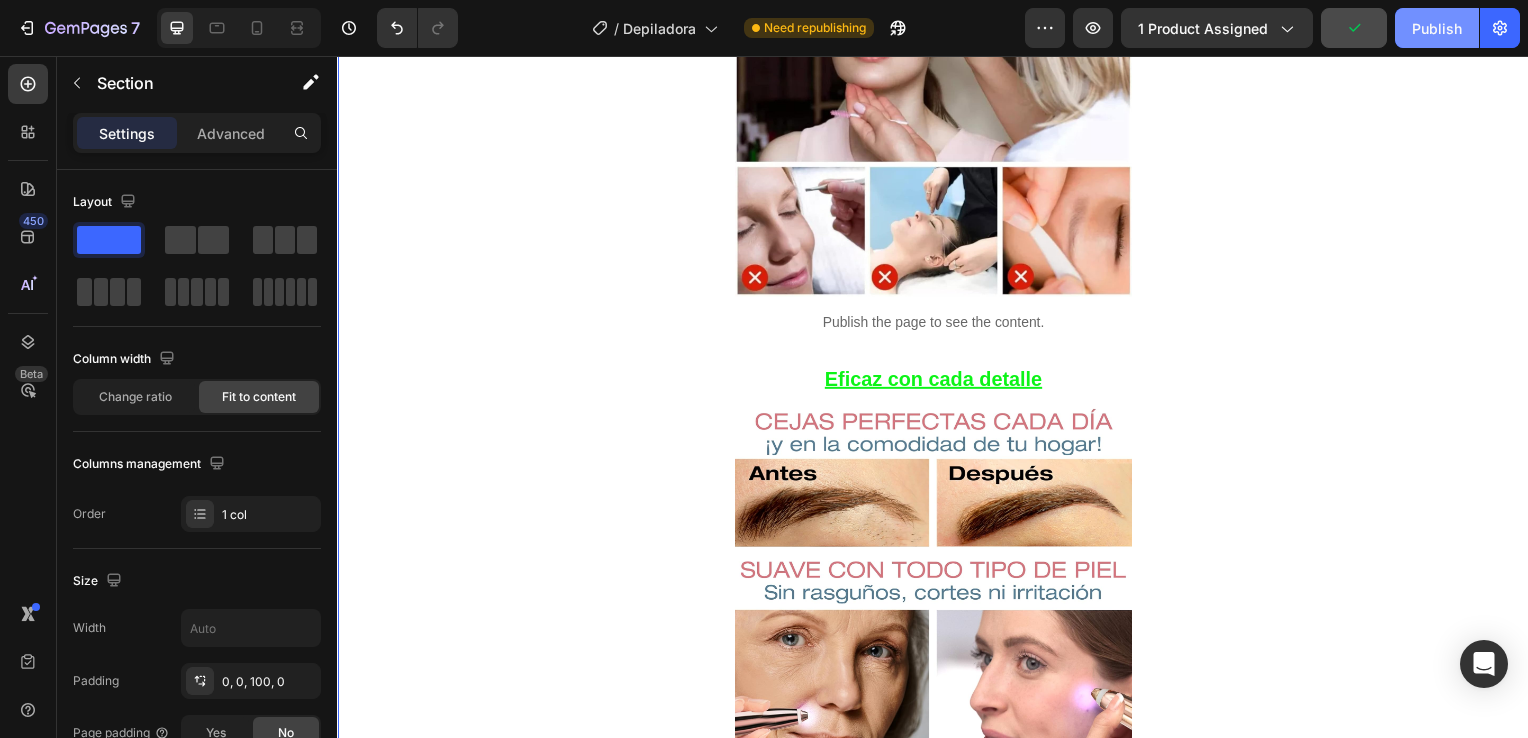 click on "Publish" at bounding box center [1437, 28] 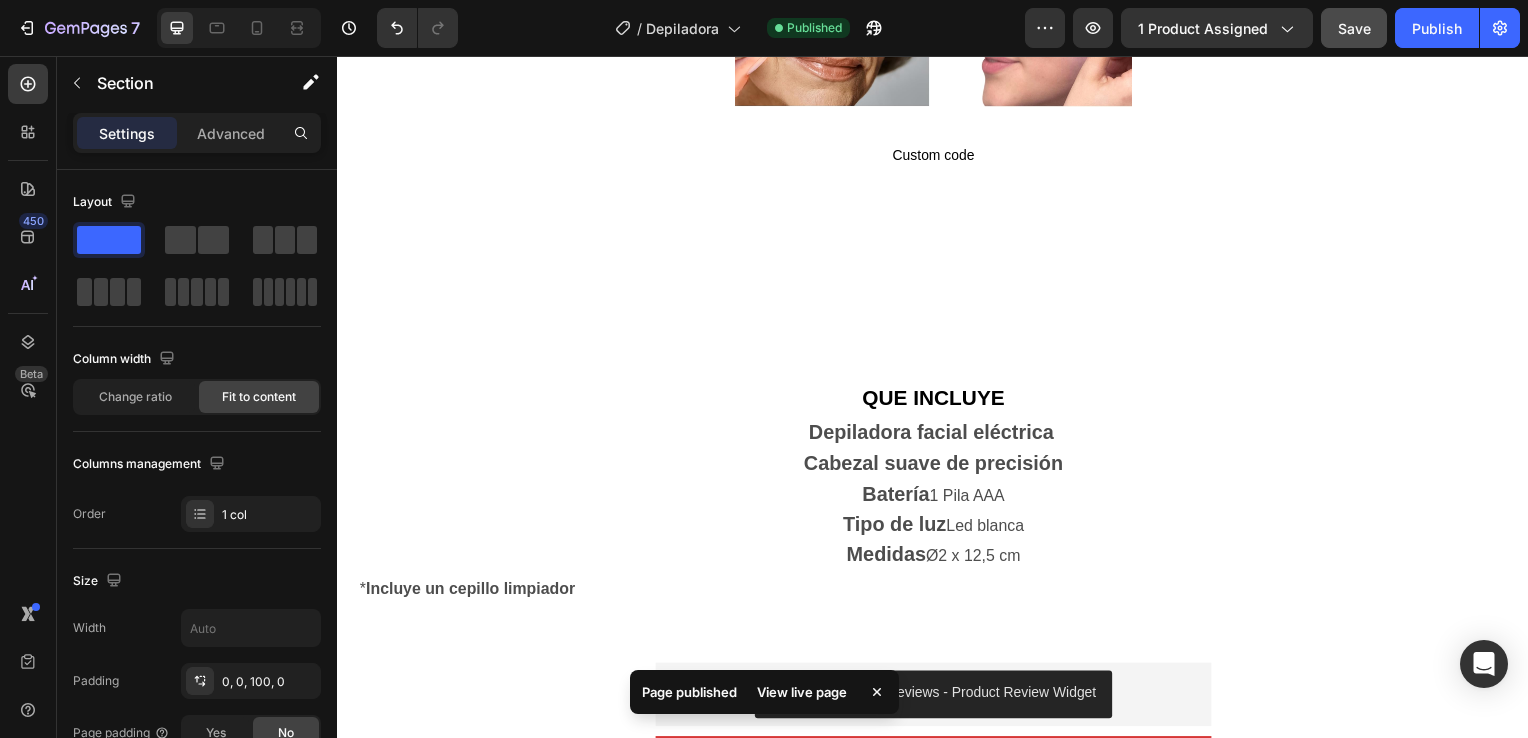 scroll, scrollTop: 2396, scrollLeft: 0, axis: vertical 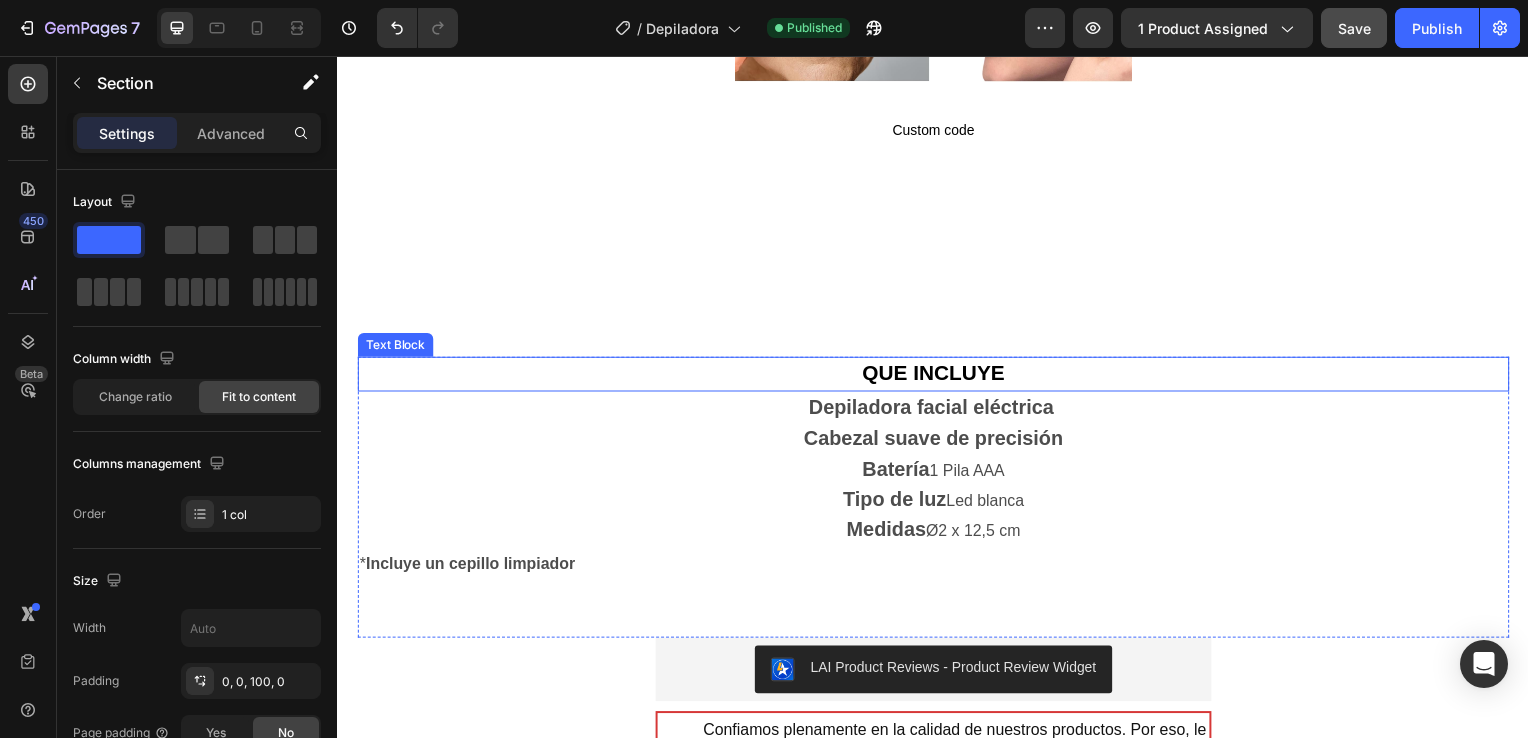 click on "QUE INCLUYE" at bounding box center [937, 376] 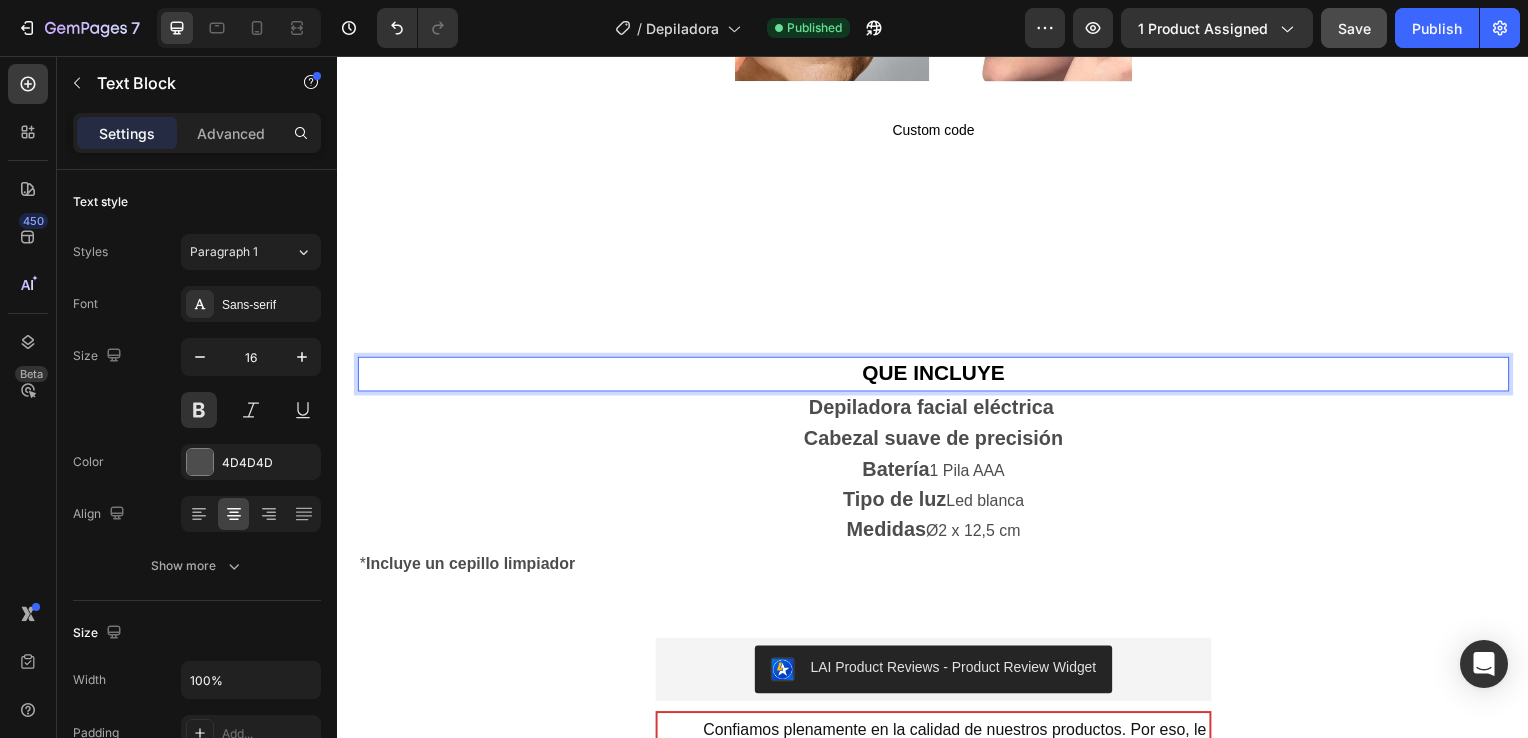 click on "QUE INCLUYE" at bounding box center (937, 374) 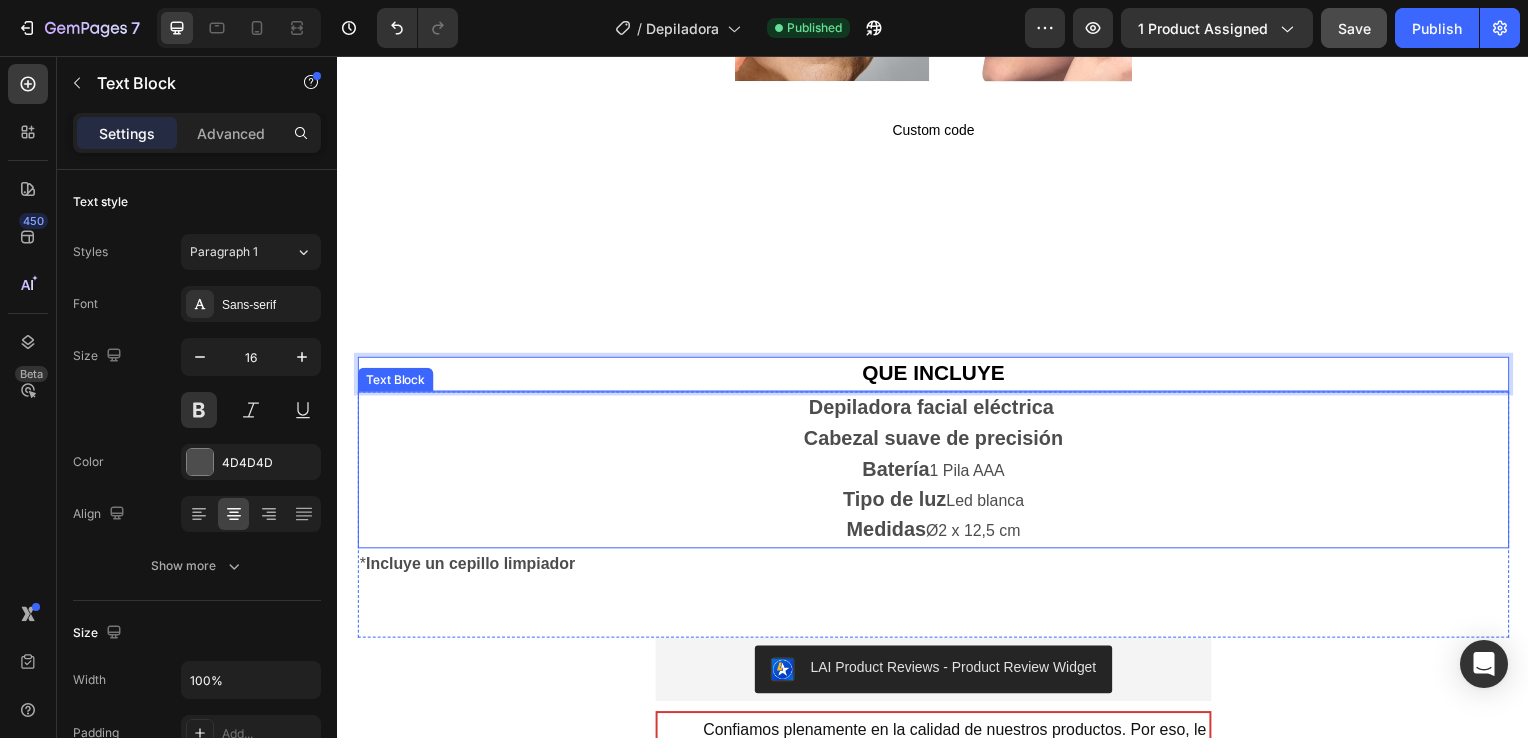 click on "Depiladora facial eléctrica" at bounding box center [934, 410] 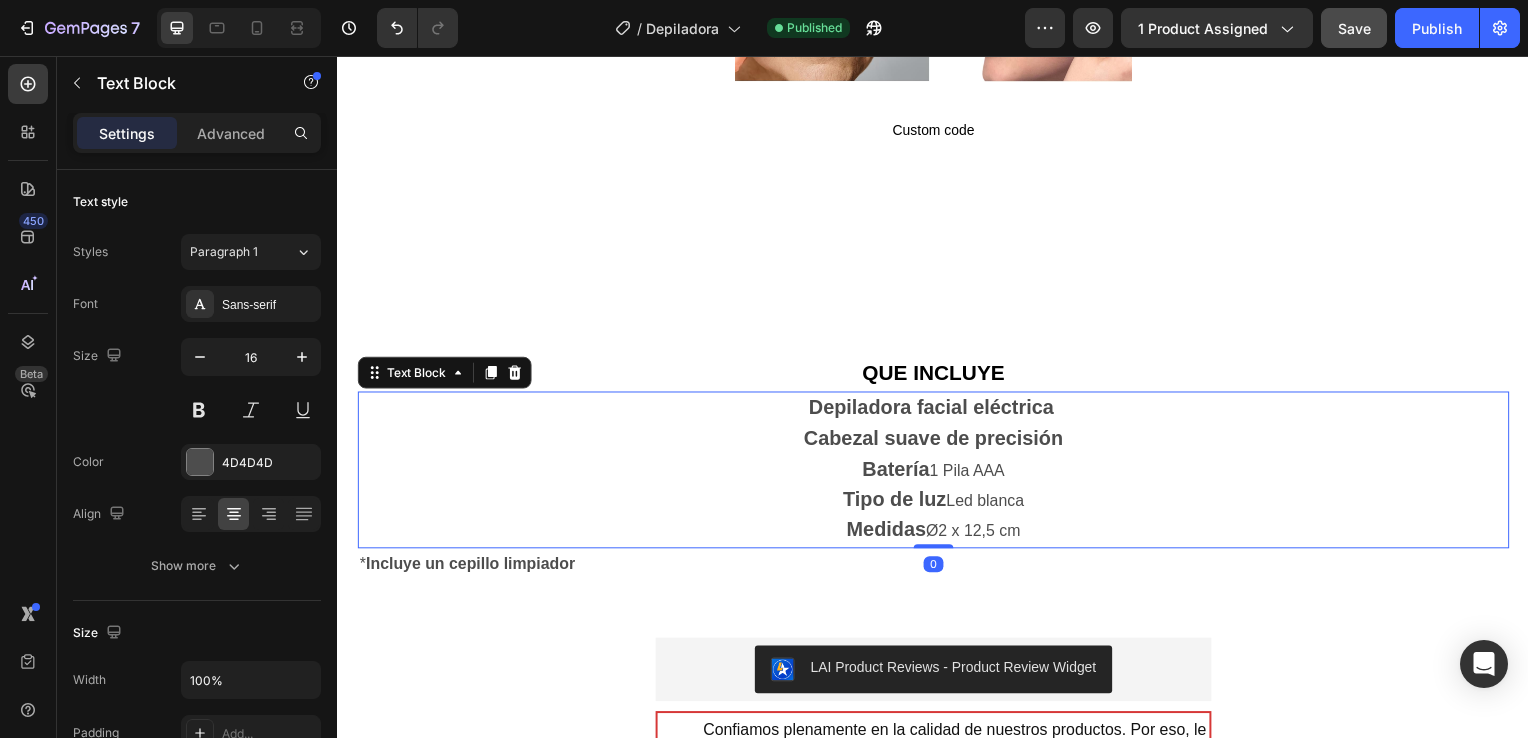 click on "Depiladora facial eléctrica" at bounding box center [934, 410] 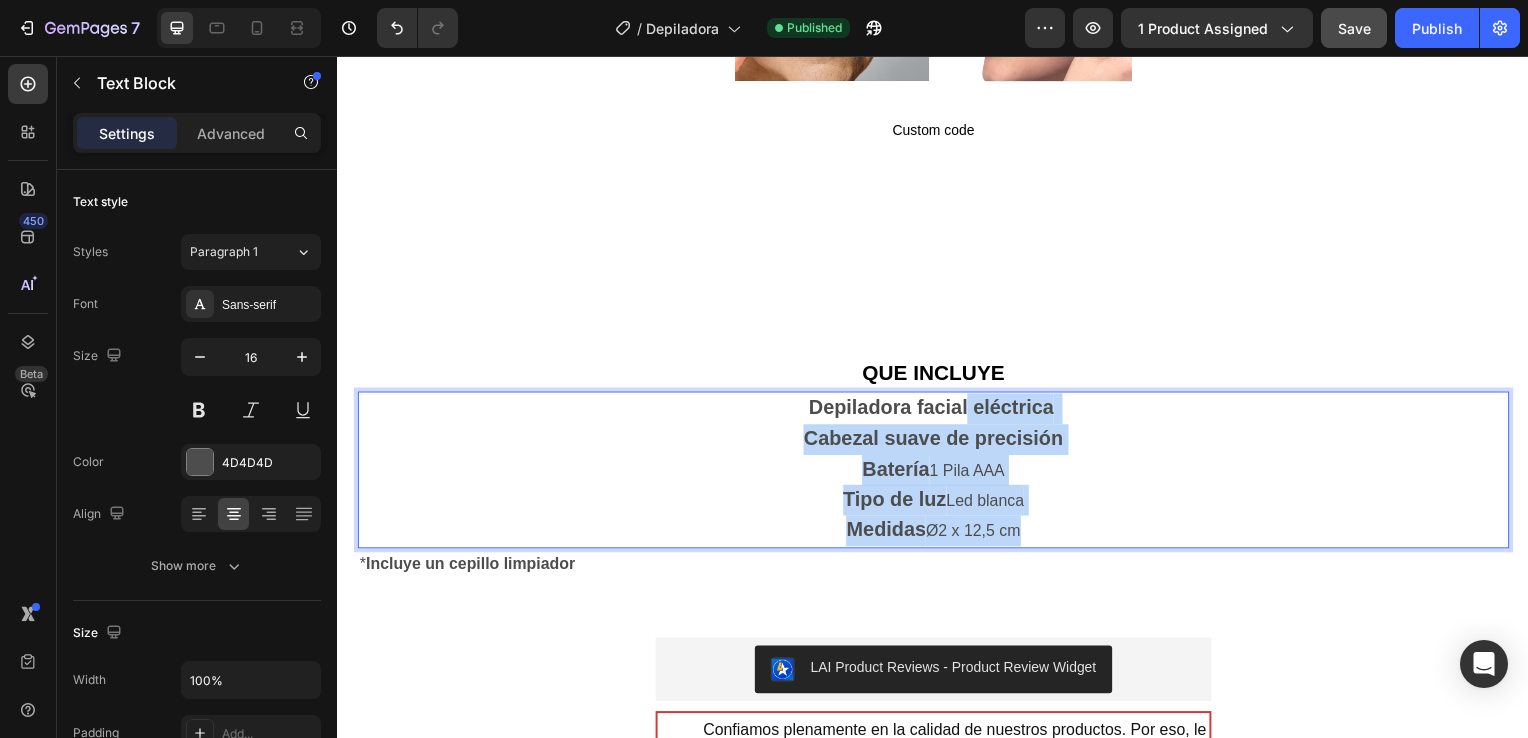 drag, startPoint x: 851, startPoint y: 359, endPoint x: 1055, endPoint y: 484, distance: 239.25092 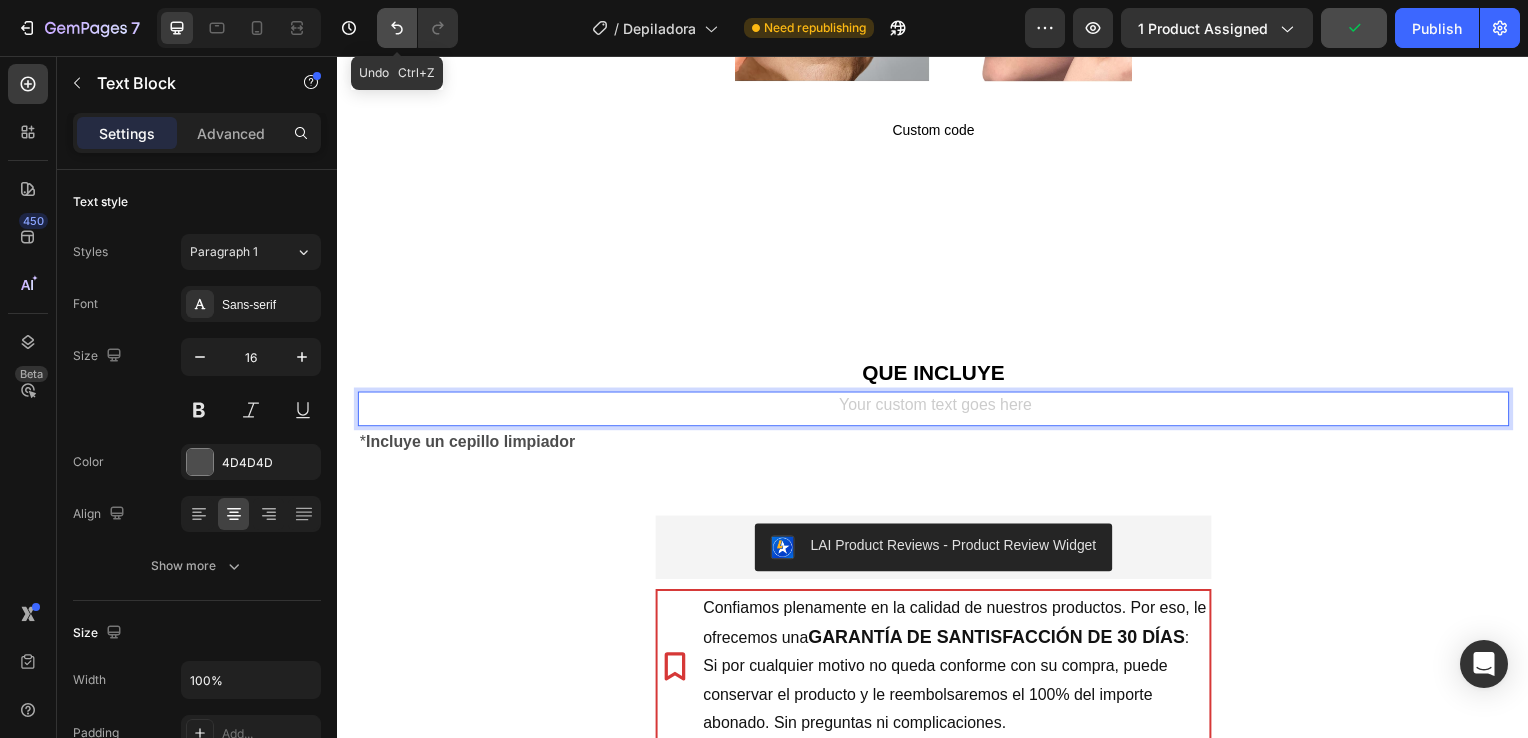 click 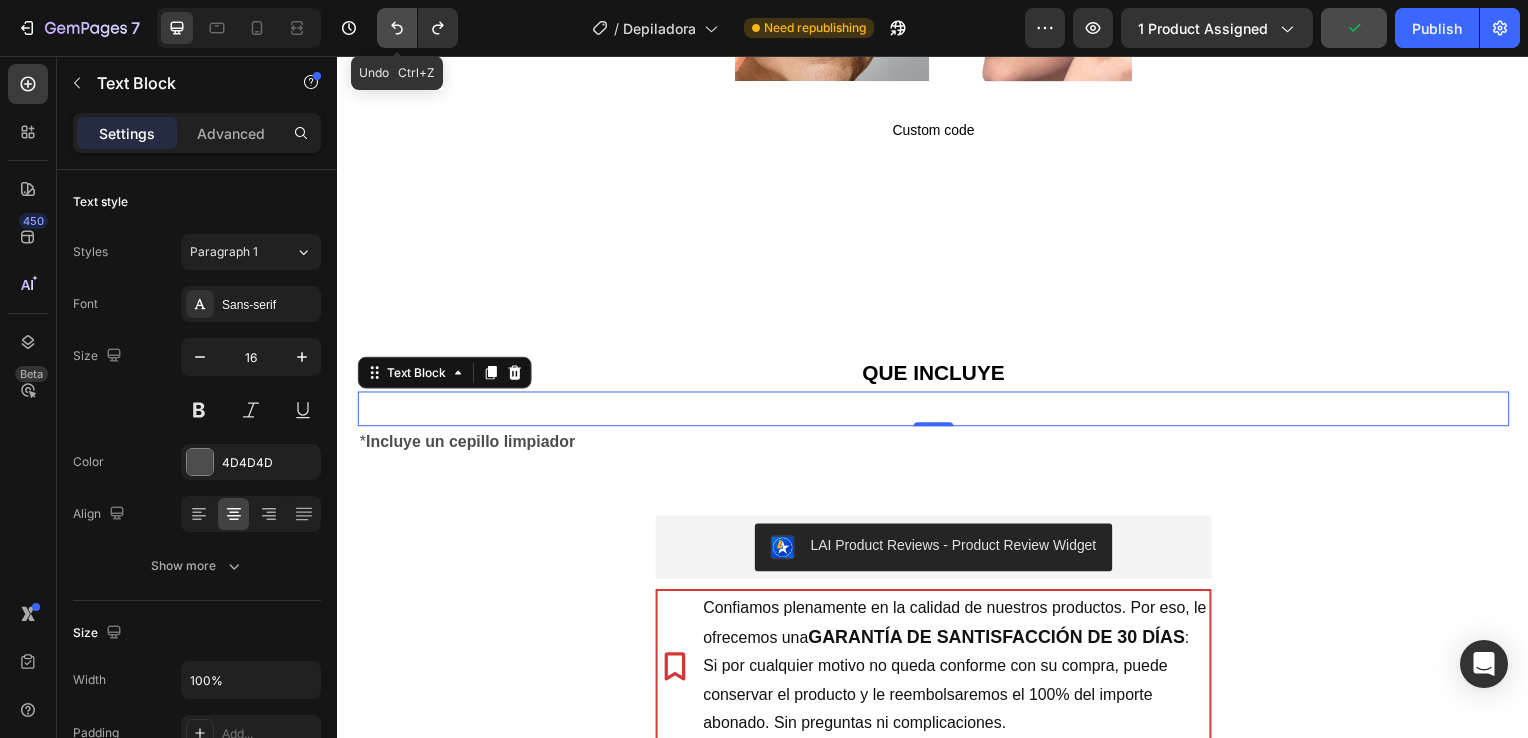 click 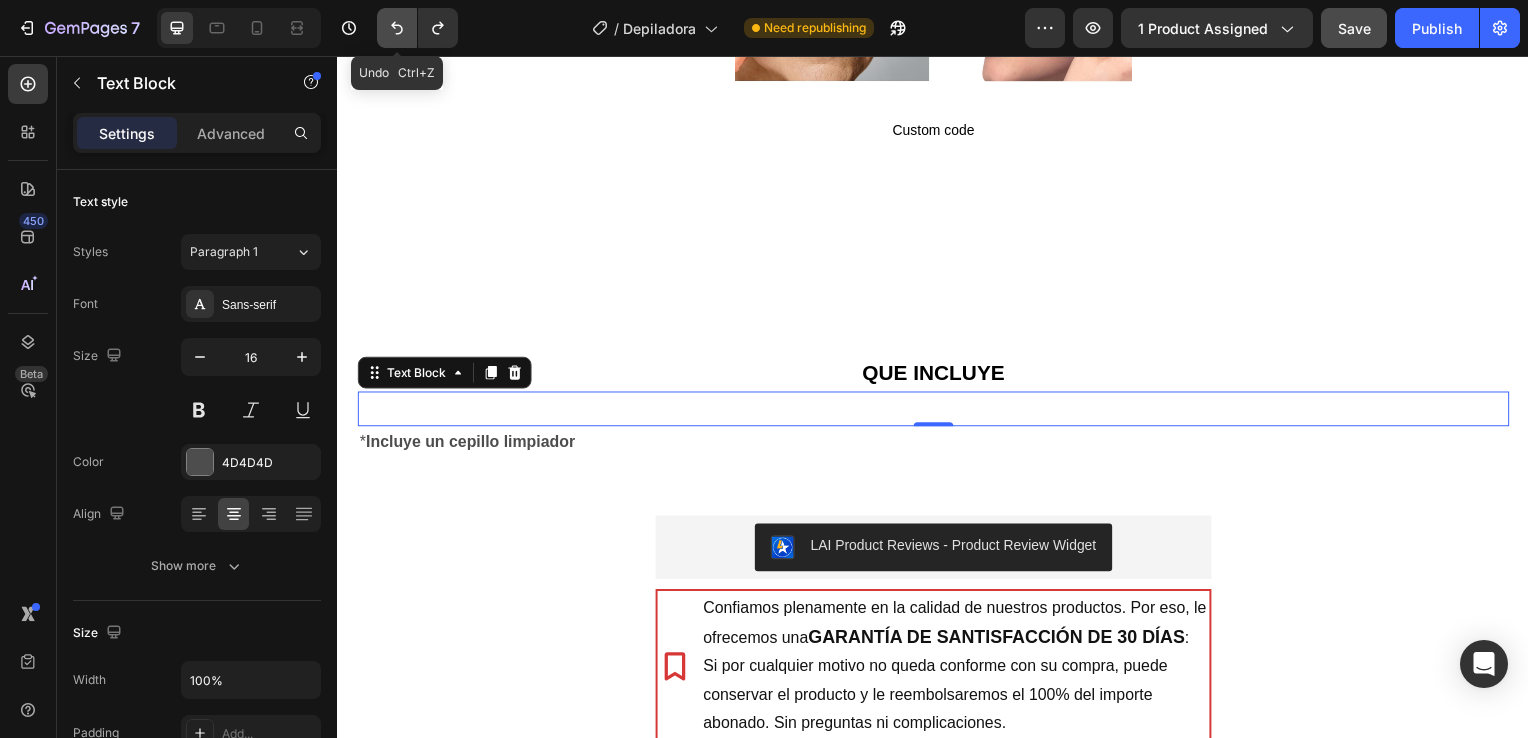 click 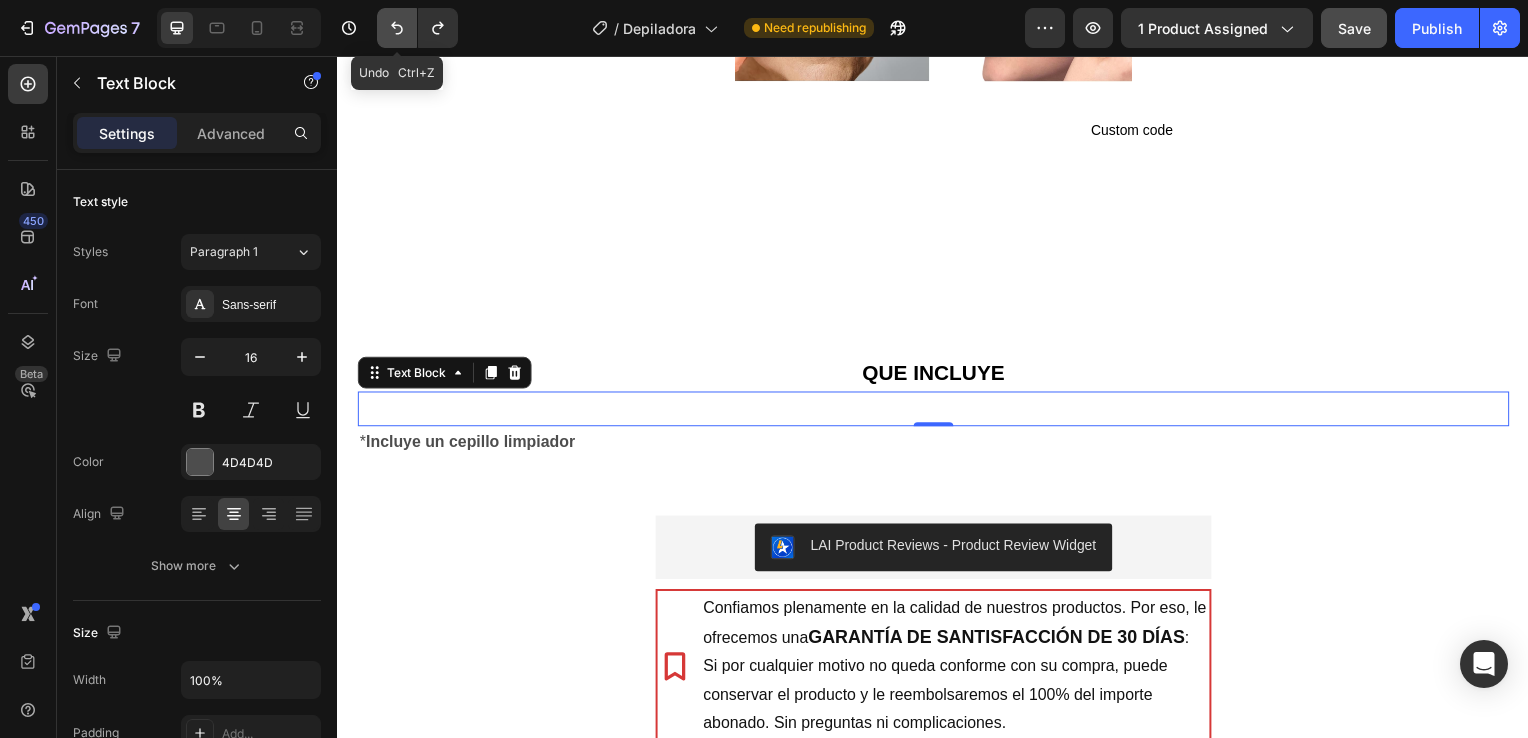 click 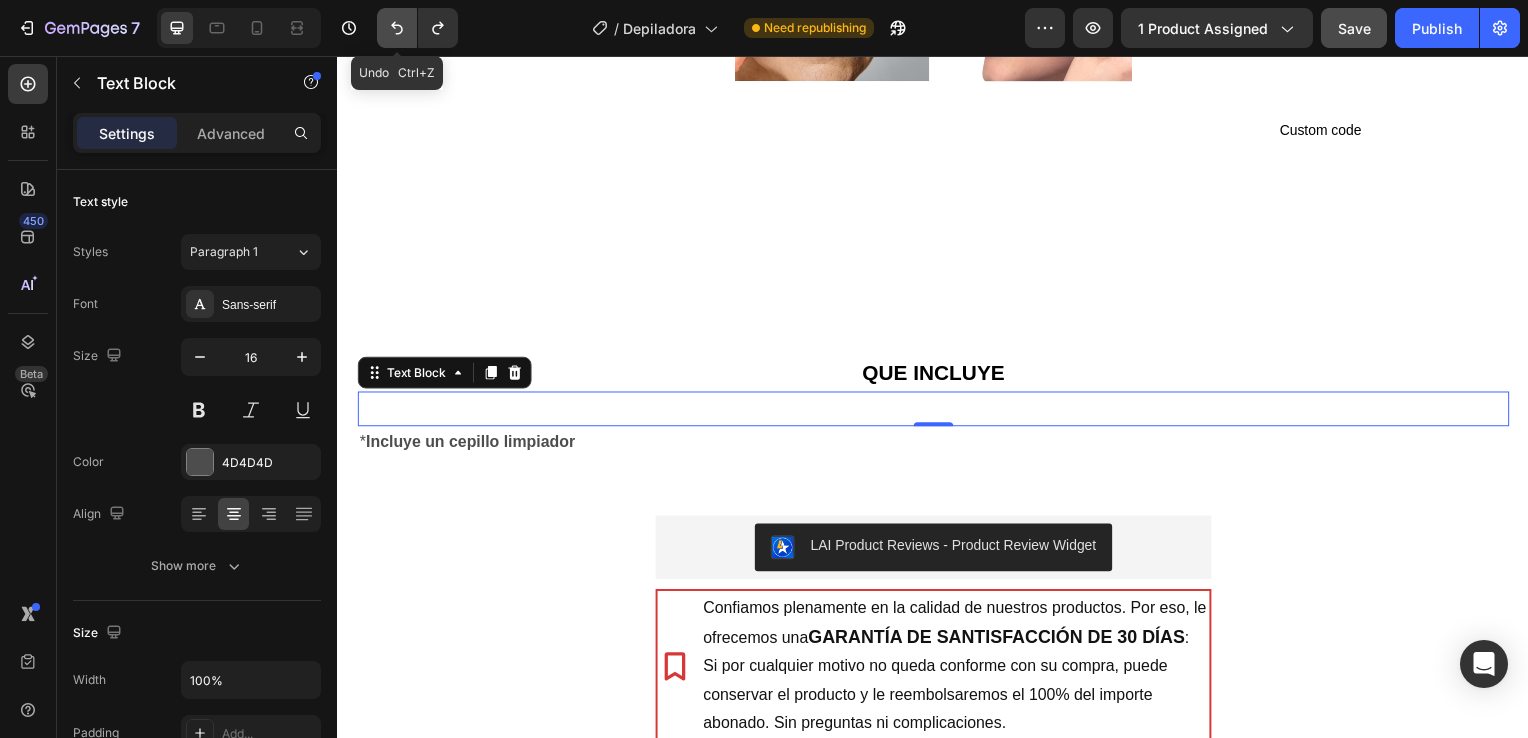 click 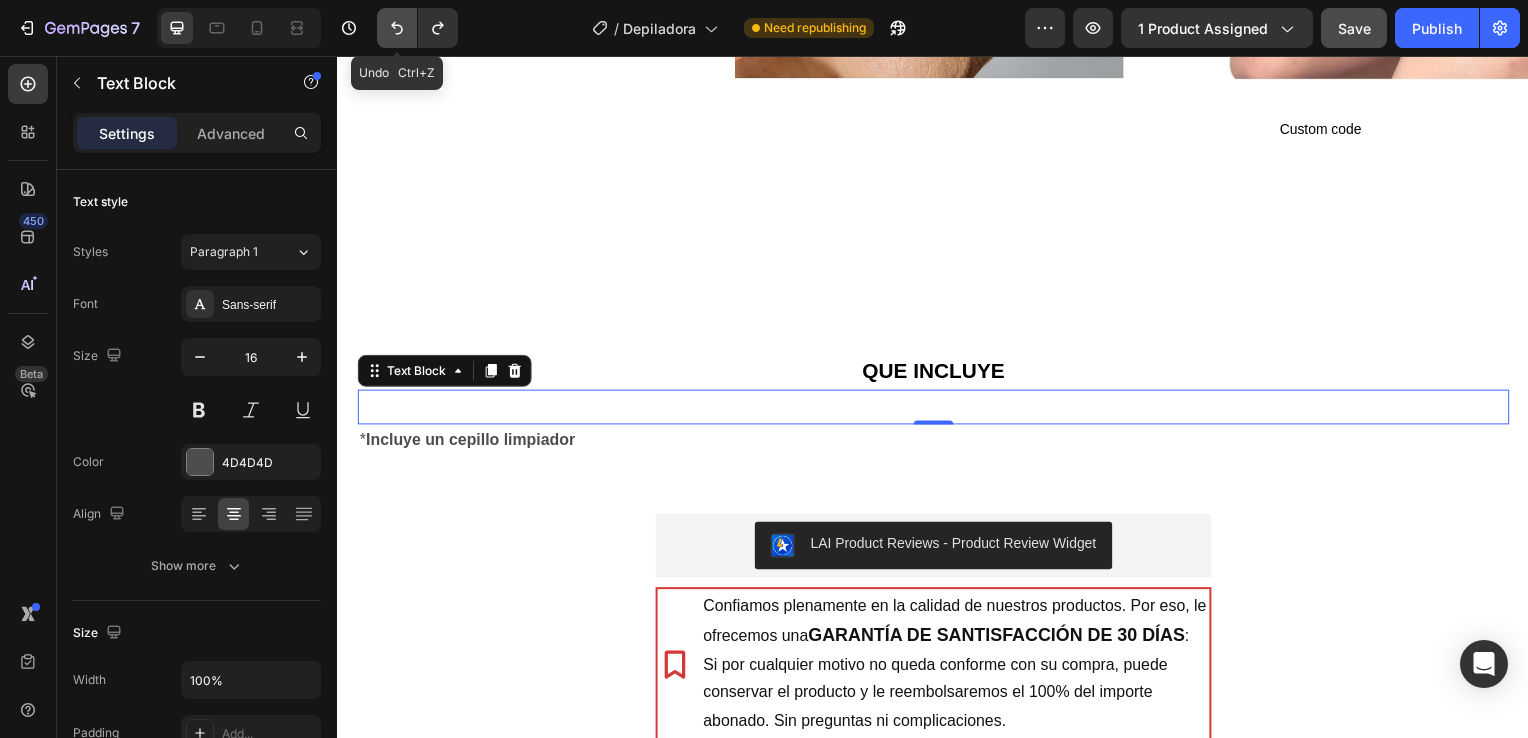 click 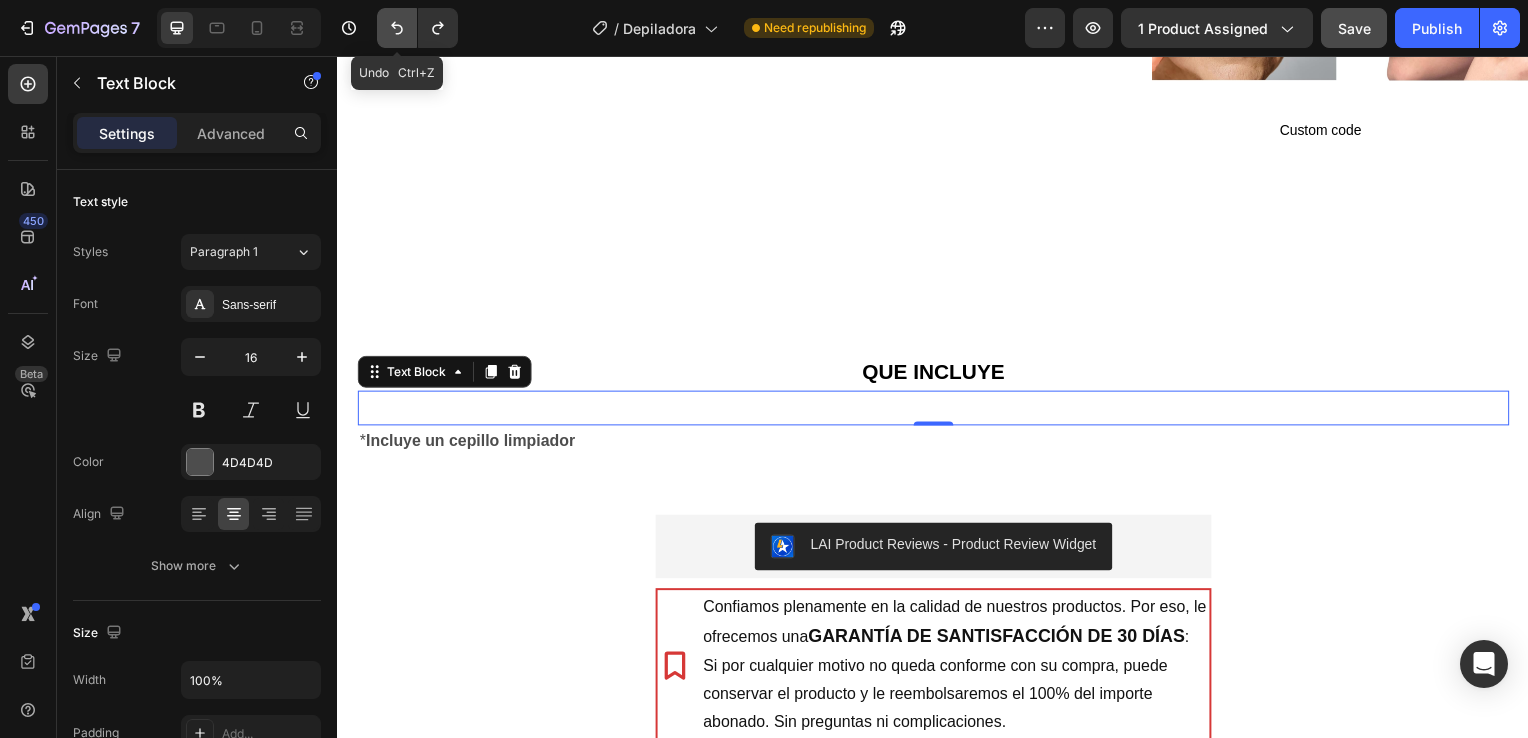 click 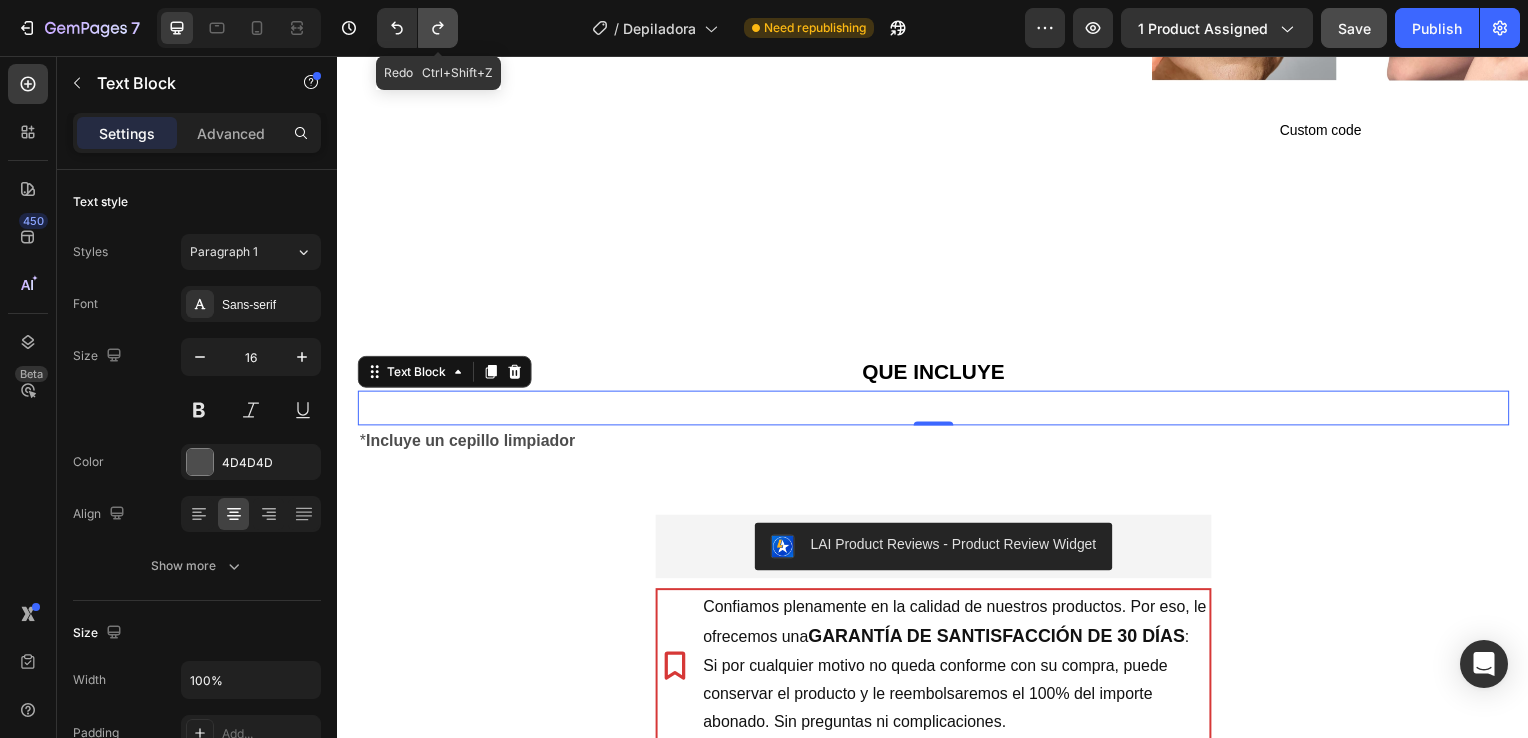 click 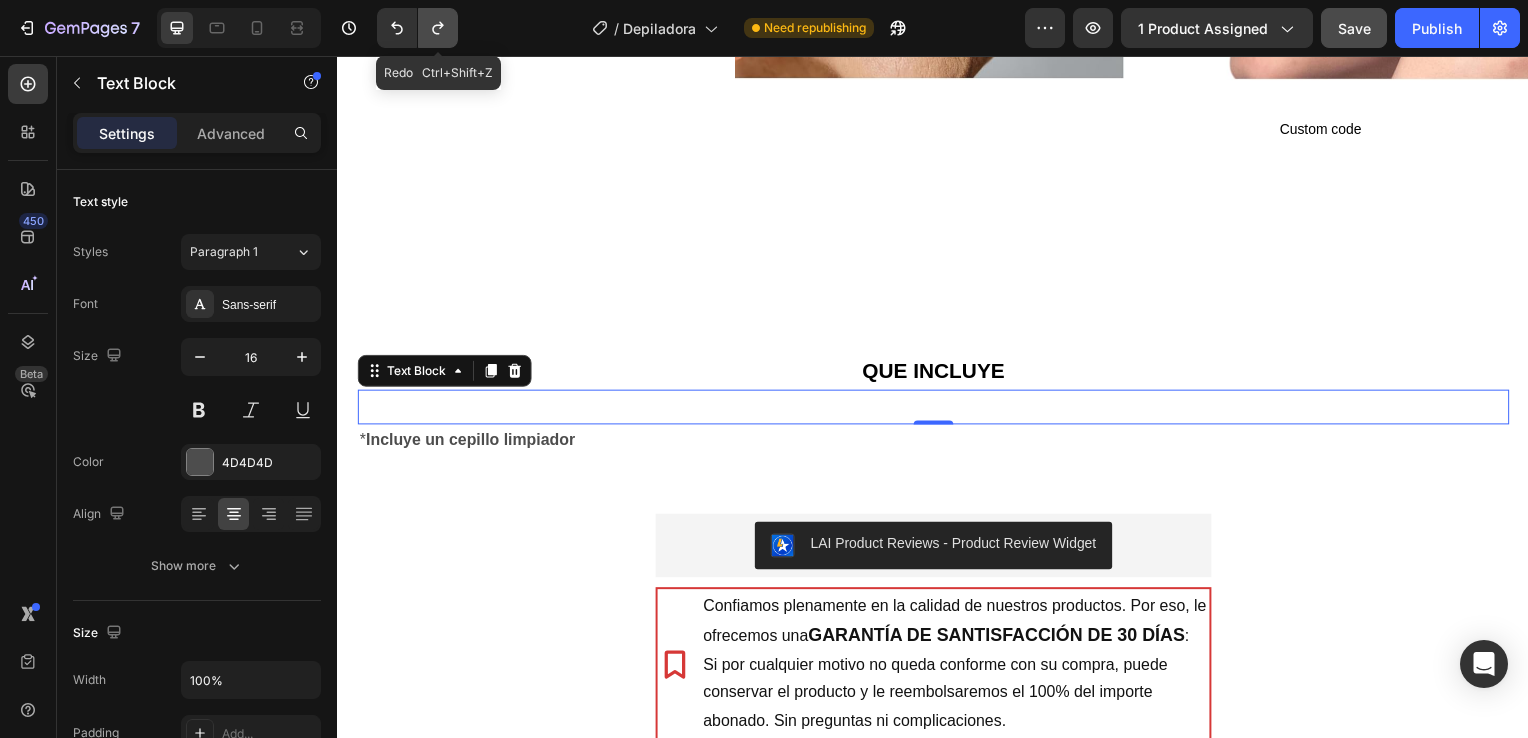 click 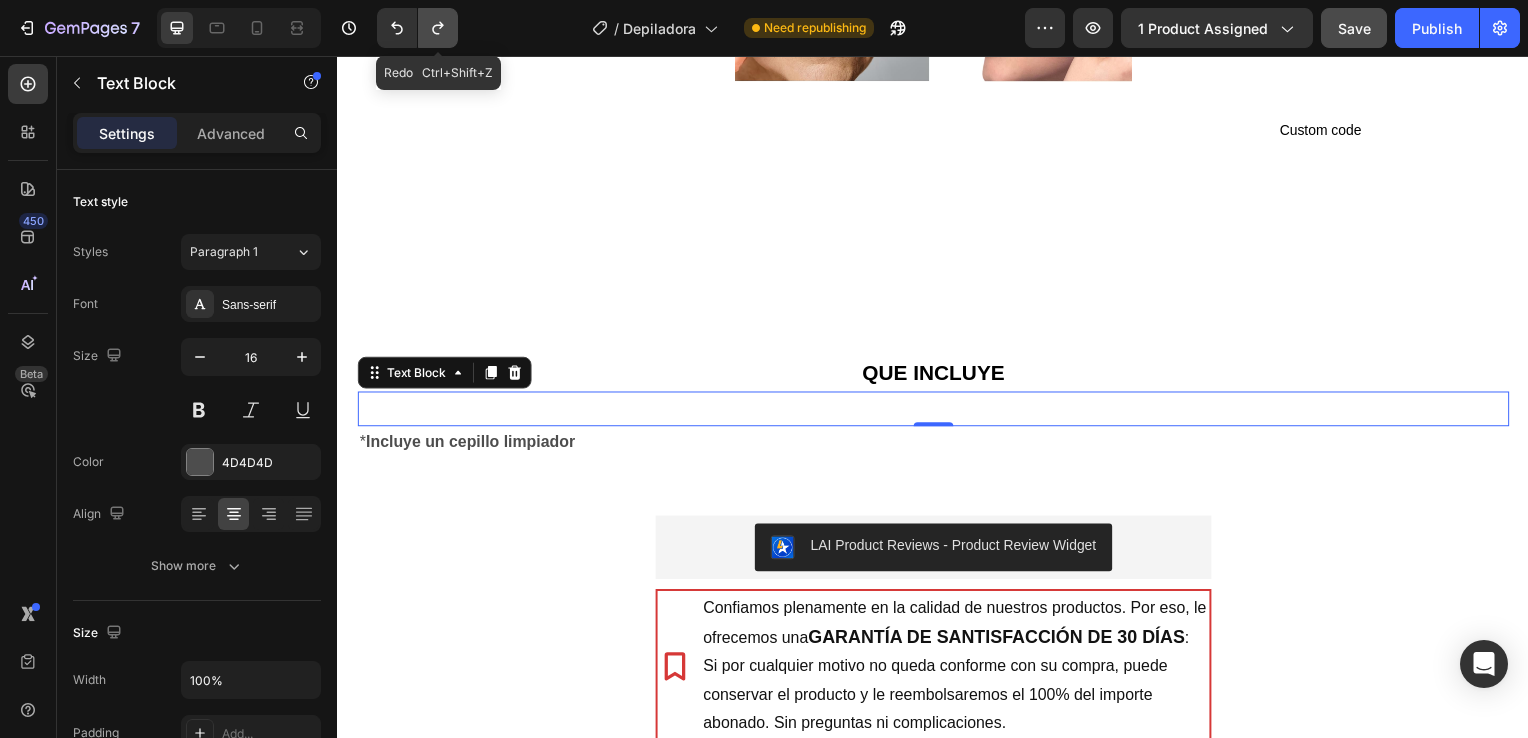 click 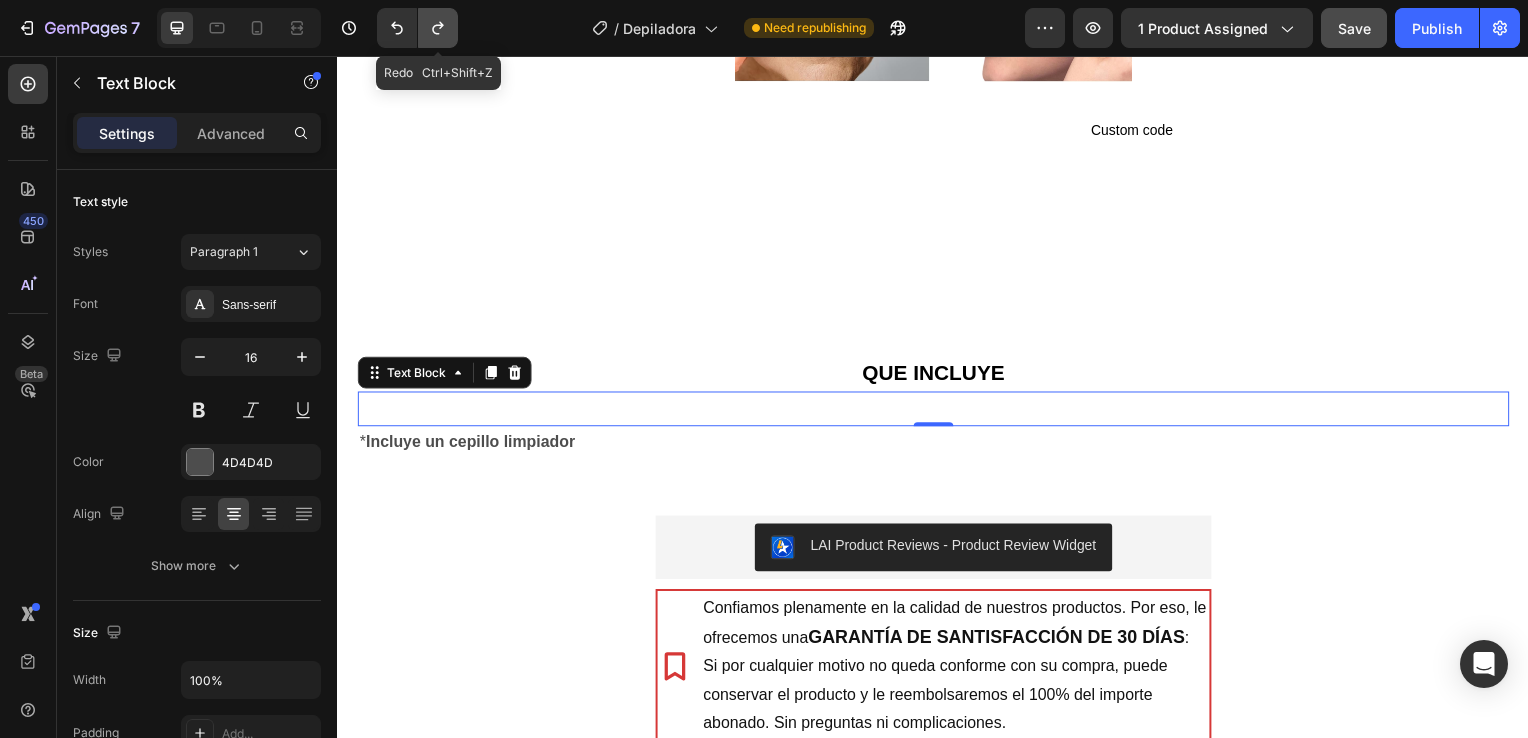 click 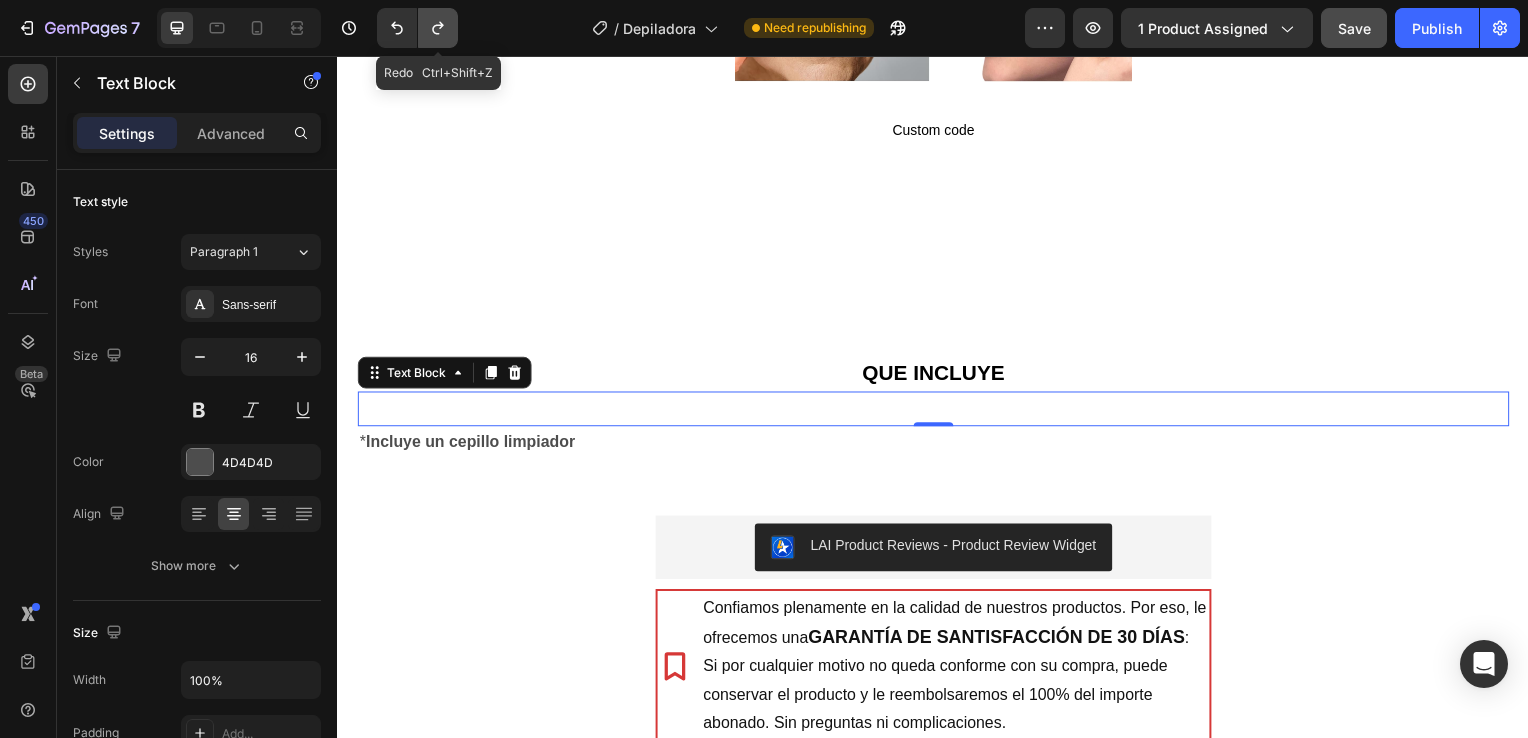 click 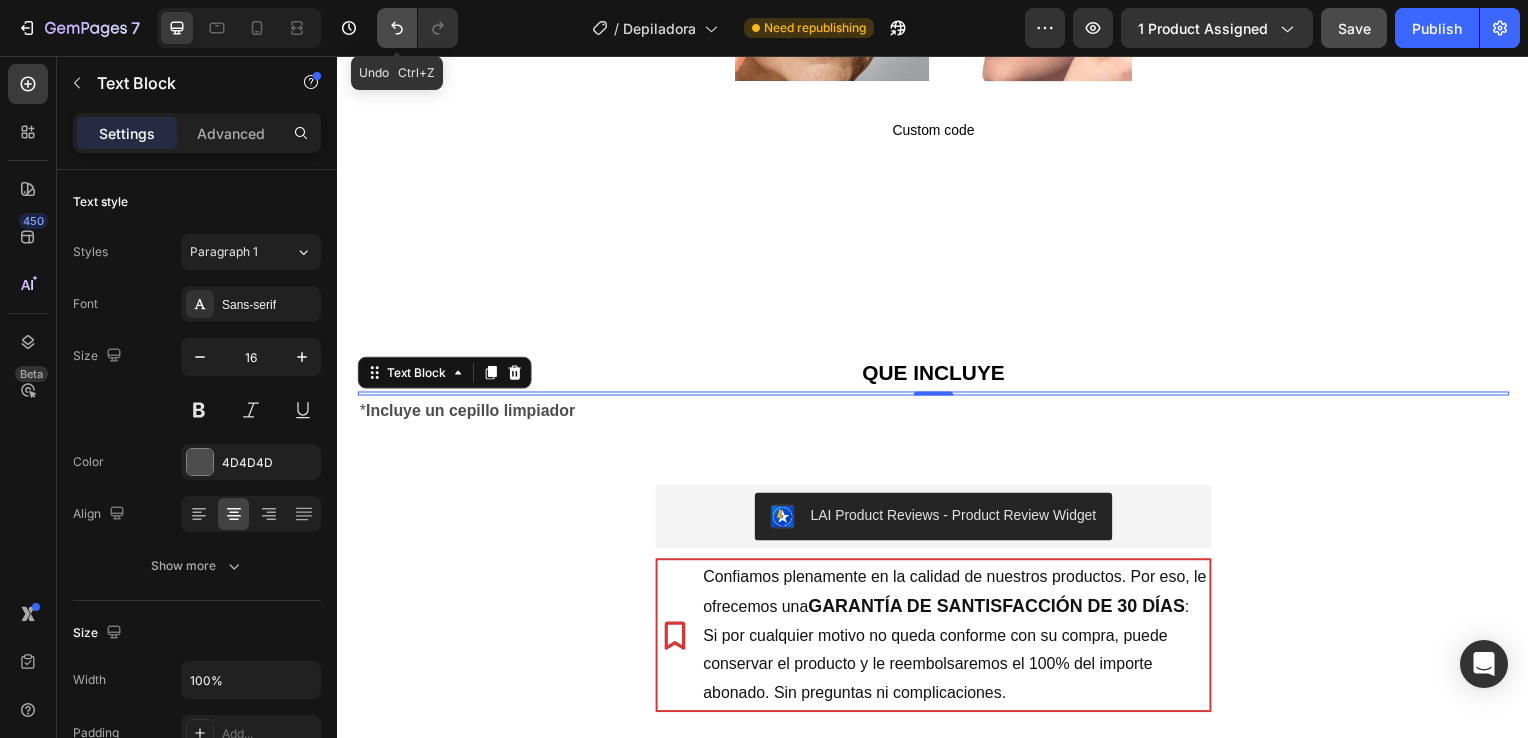 click 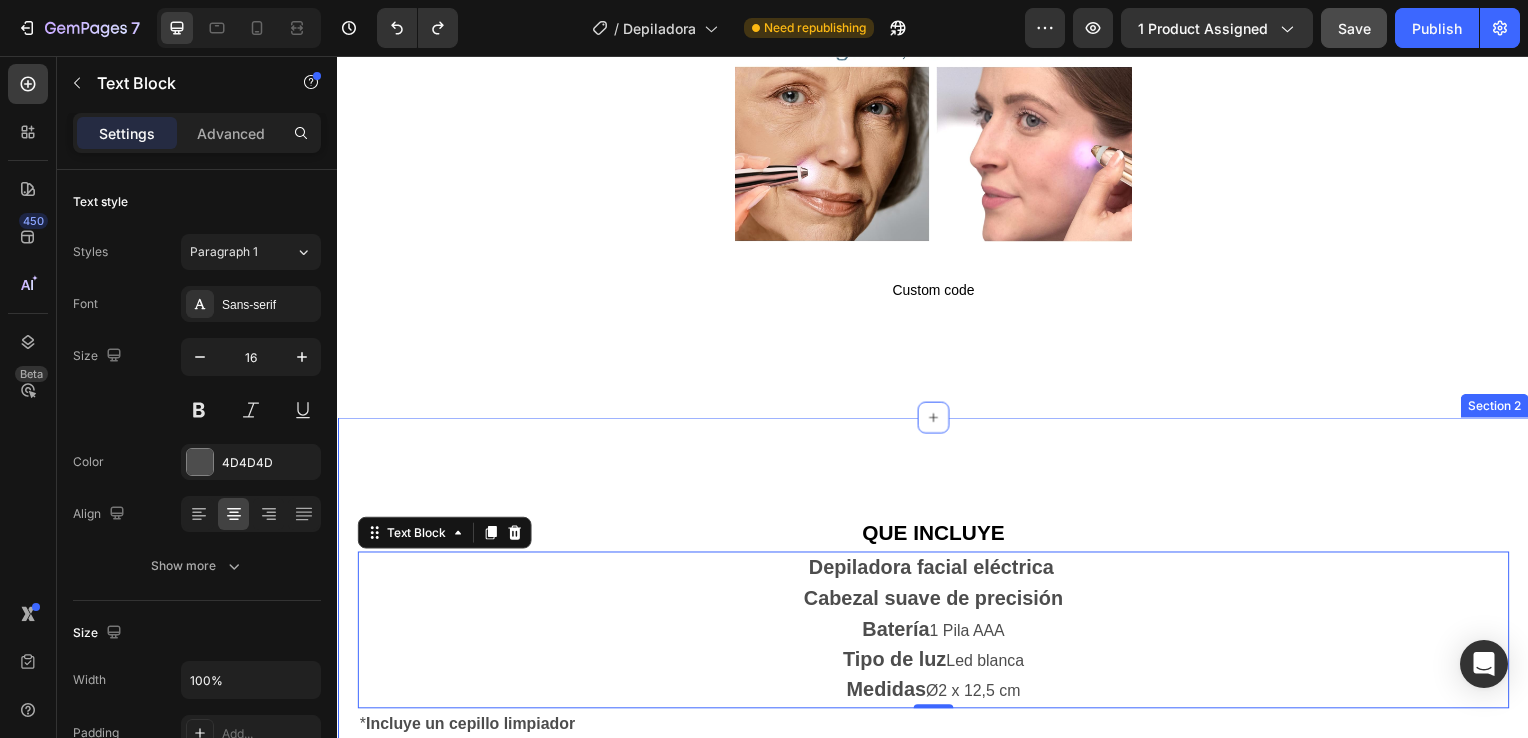 scroll, scrollTop: 2240, scrollLeft: 0, axis: vertical 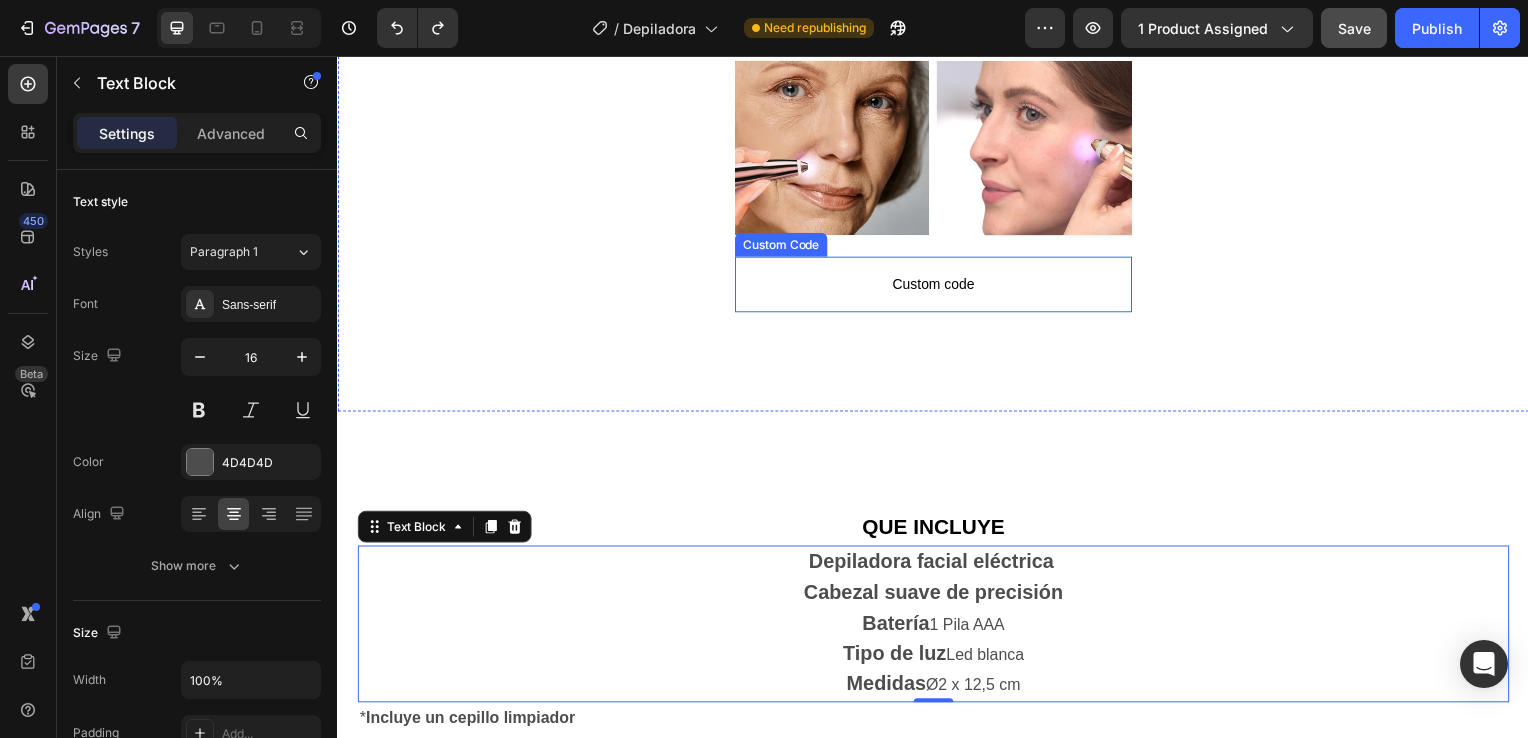 click on "Custom code" at bounding box center (937, 287) 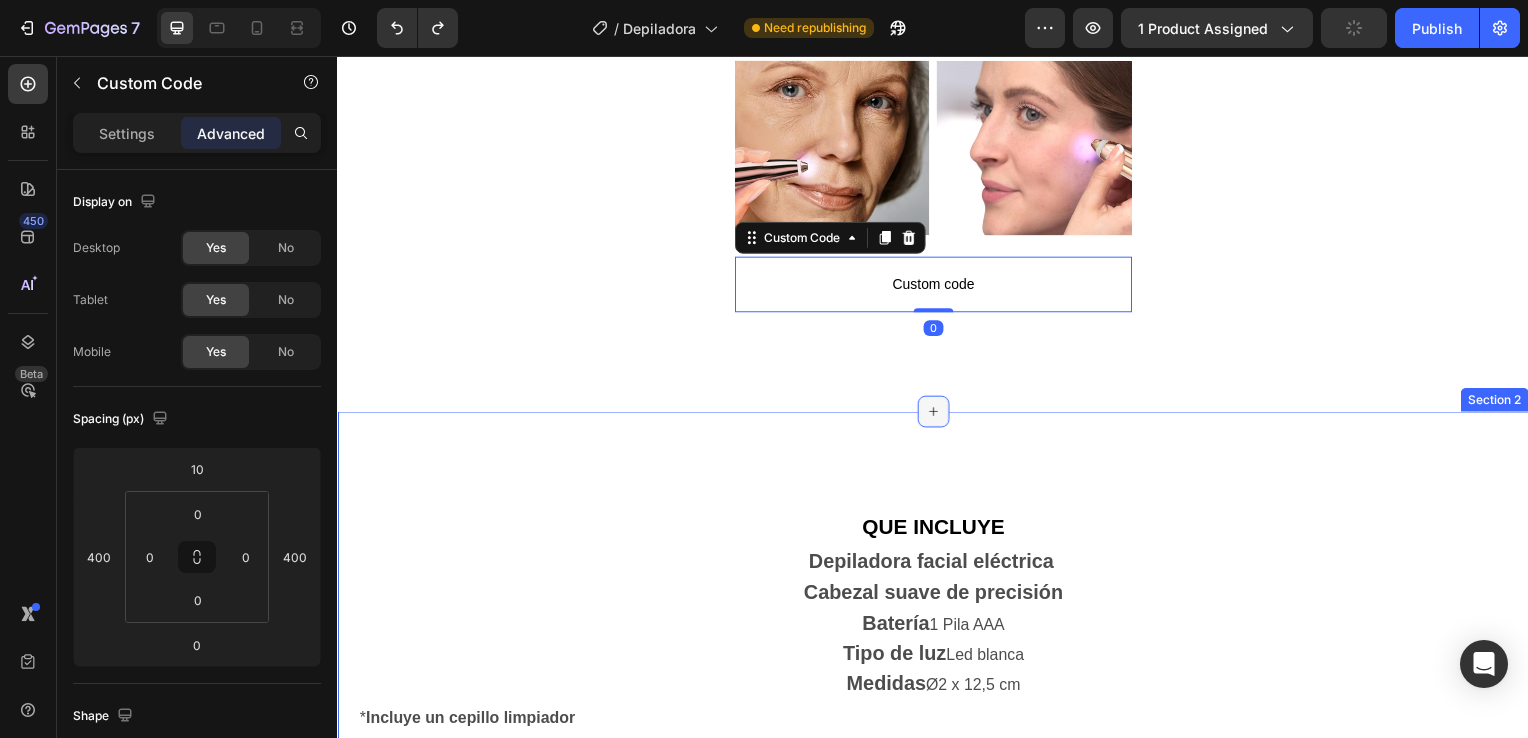 click at bounding box center (937, 415) 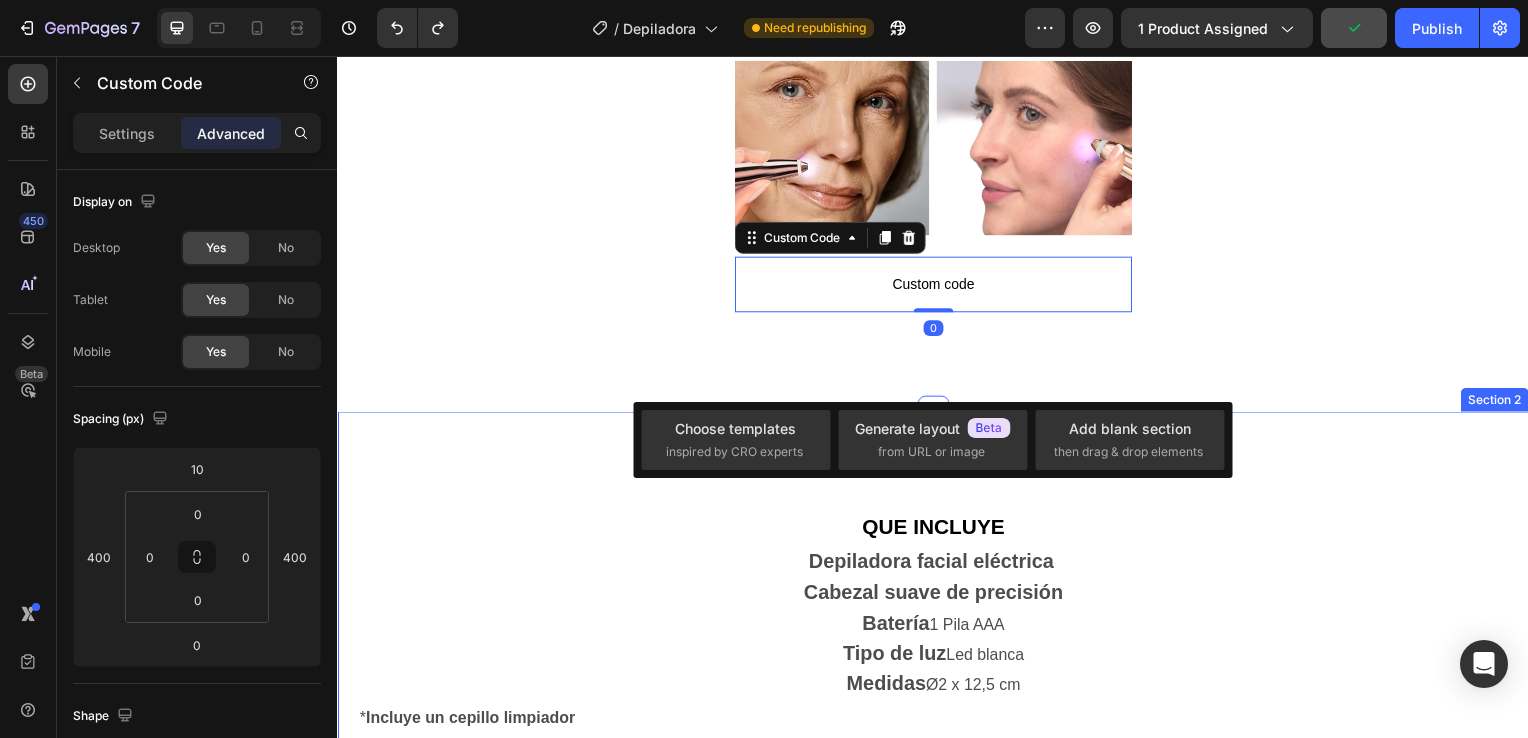 click on "Product Images Row Icon Icon Icon Icon Icon Icon List 4.8  657 Reviews   Text Block Row Depiladora facial de precisión indolora Product Title €19,99 Product Price Product Price €29.99 Text Block Oferta Text Block Row Row *Impuesto incluido Text Block Row Elige tu oferta   1x19.99€ 2x29.99€ 3x32.99€ (La mas vendida) Product Variants & Swatches Releasit COD Form & Upsells Releasit COD Form & Upsells
Agregar al carrito Add to Cart Row Row Row Image Icon Icon Icon Icon Icon Icon List [FIRST] [LAST] Text Block Row Row
Icon Compra verificada. Text Block Row Row "Cómoda, rápida y sin dolor" En menos de 2 minutos tengo la cara perfecta. Antes iba al centro de estética, pero con esta depiladora me ahorro tiempo y dinero. ¡Una compra 100% recomendada!     Text Block DEPILACIÓN FACIAL RÁPIDA, SUAVE Y SIN SUFRIMIENTO Text Block Row Ligera, moderna y poderosa : esta depiladora facial es tu aliada ideal para una piel suave y radiante. Elimina el vello al instante  ," at bounding box center (937, -864) 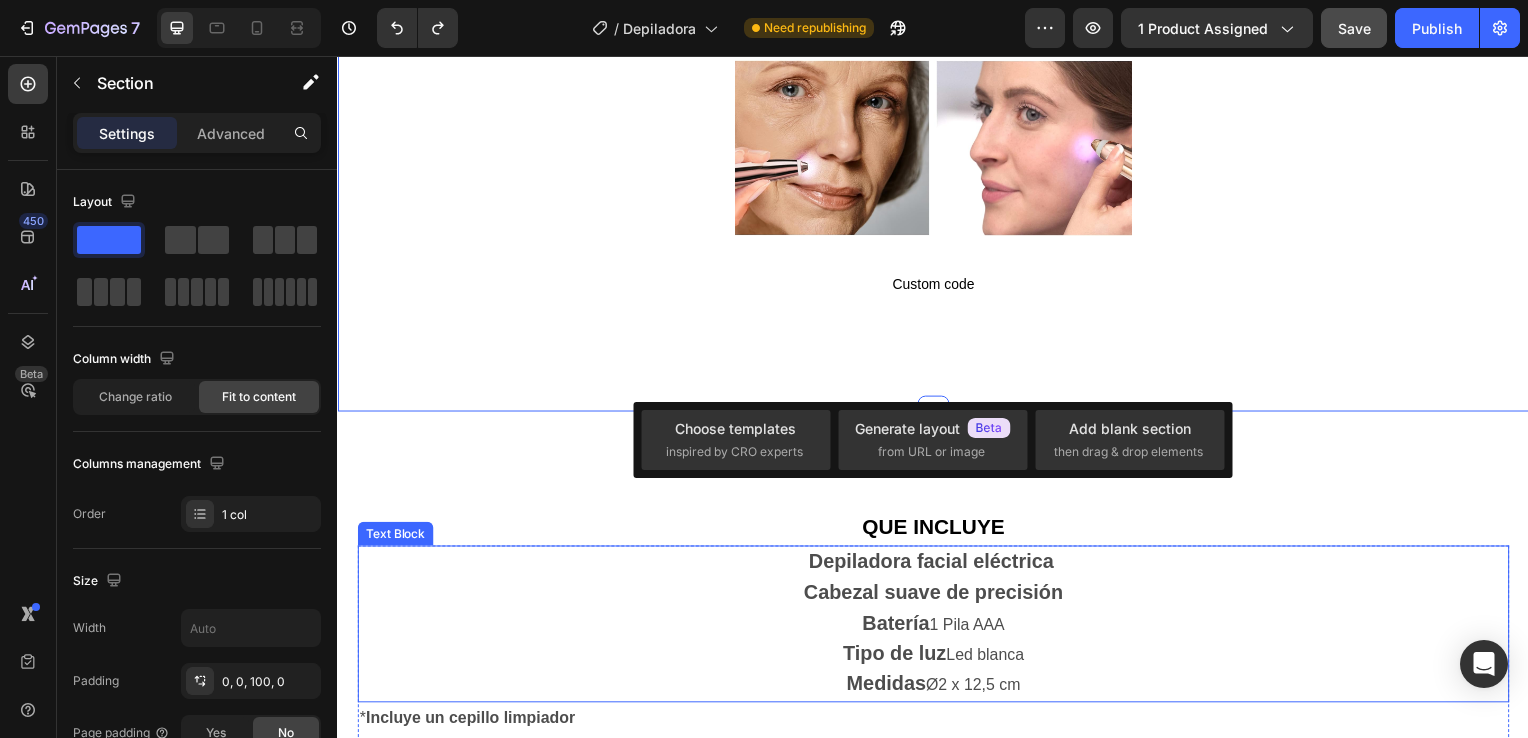 click on "Depiladora facial eléctrica" at bounding box center (934, 566) 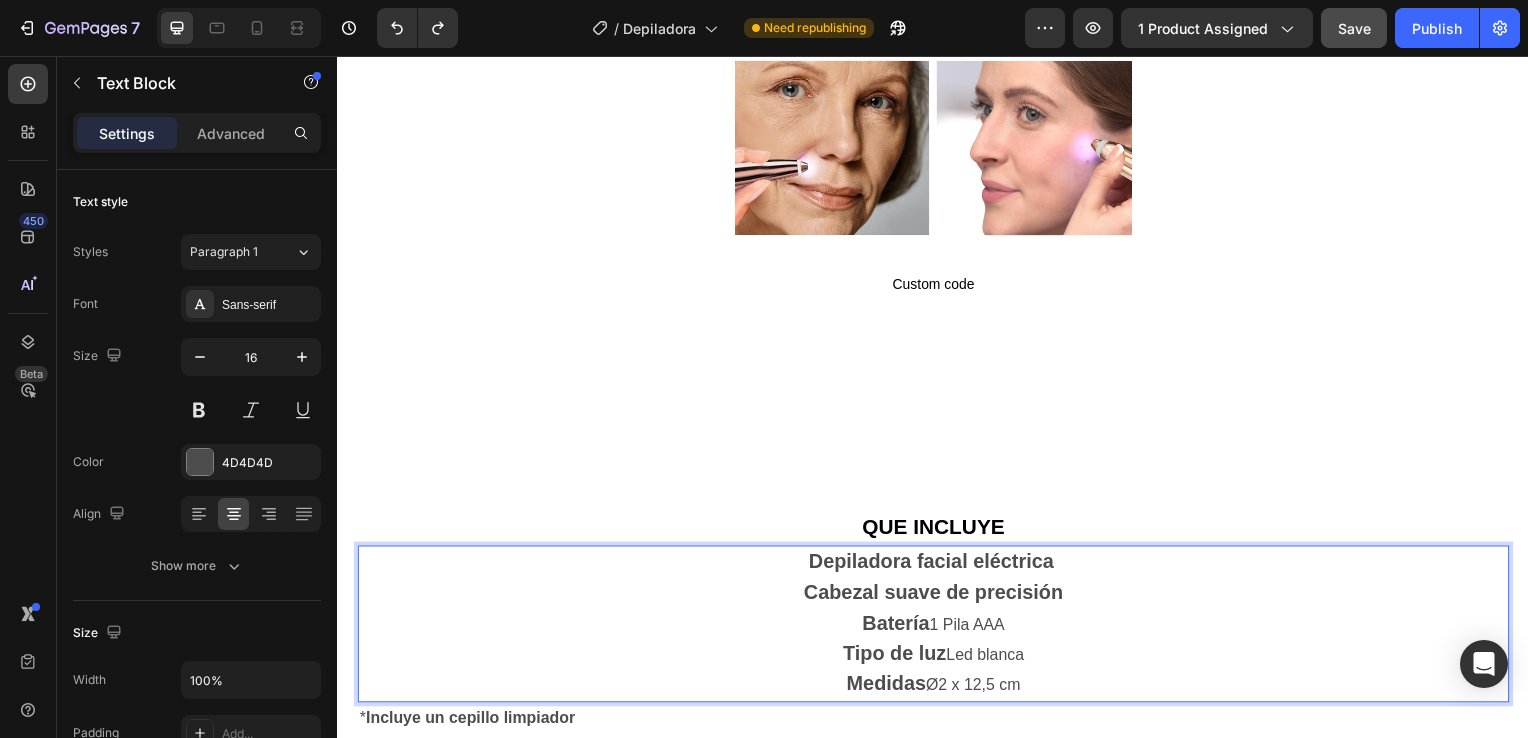 click on "Depiladora facial eléctrica" at bounding box center (934, 566) 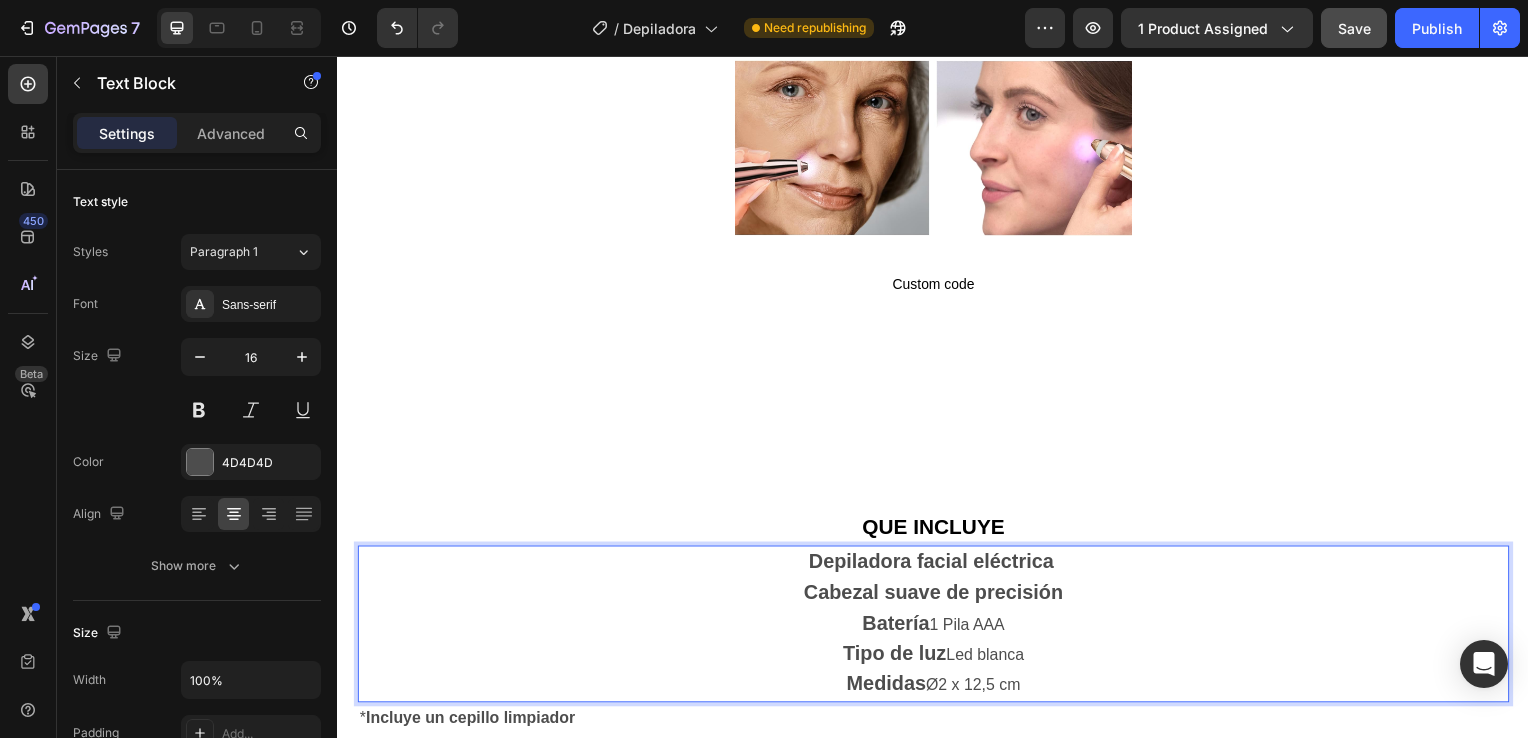click on "Cabezal suave de precisión" at bounding box center (936, 597) 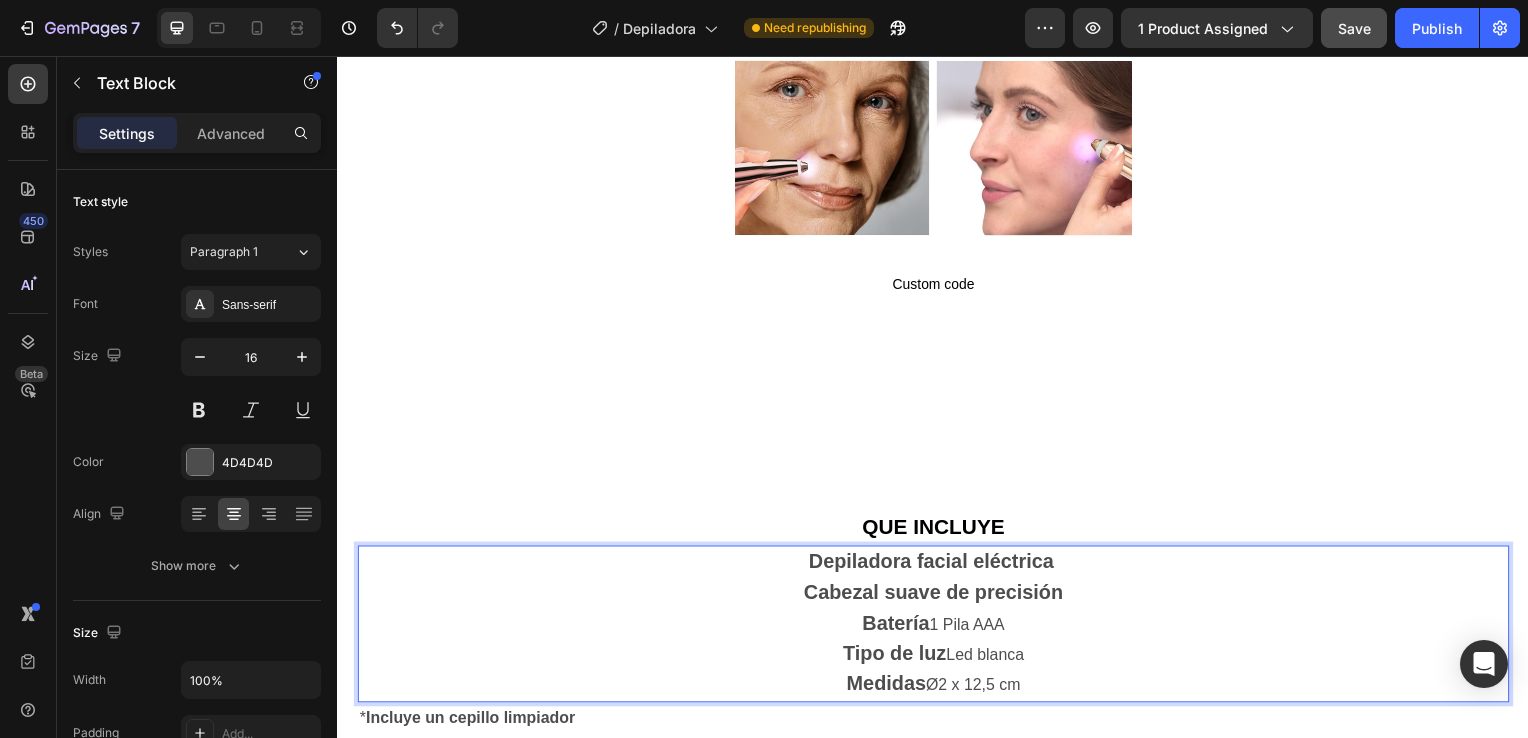 click on "Batería  1 Pila AAA" at bounding box center [937, 629] 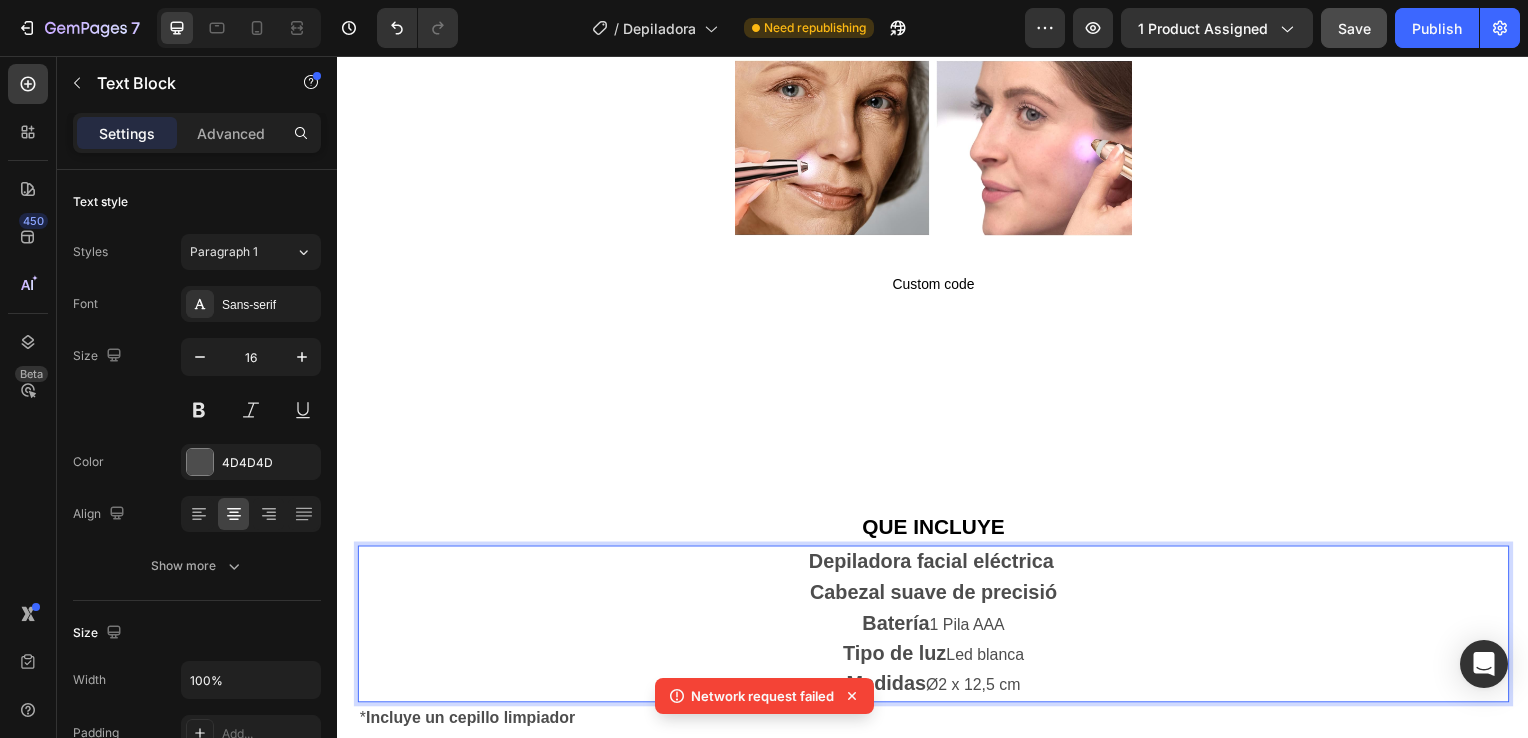 click on "⁠⁠⁠⁠⁠⁠⁠ Batería  1 Pila AAA" at bounding box center (937, 629) 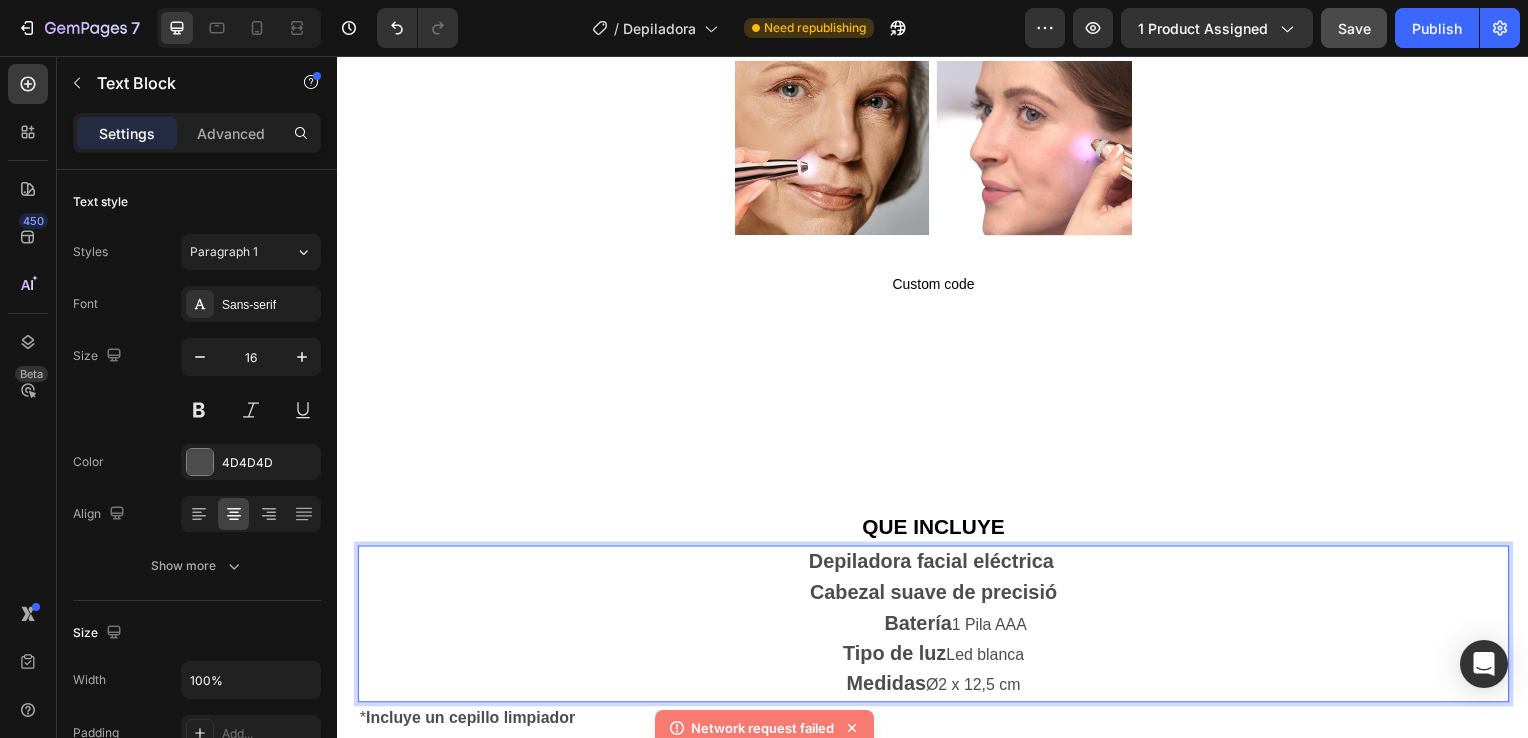 click on "Tipo de luz" at bounding box center [898, 658] 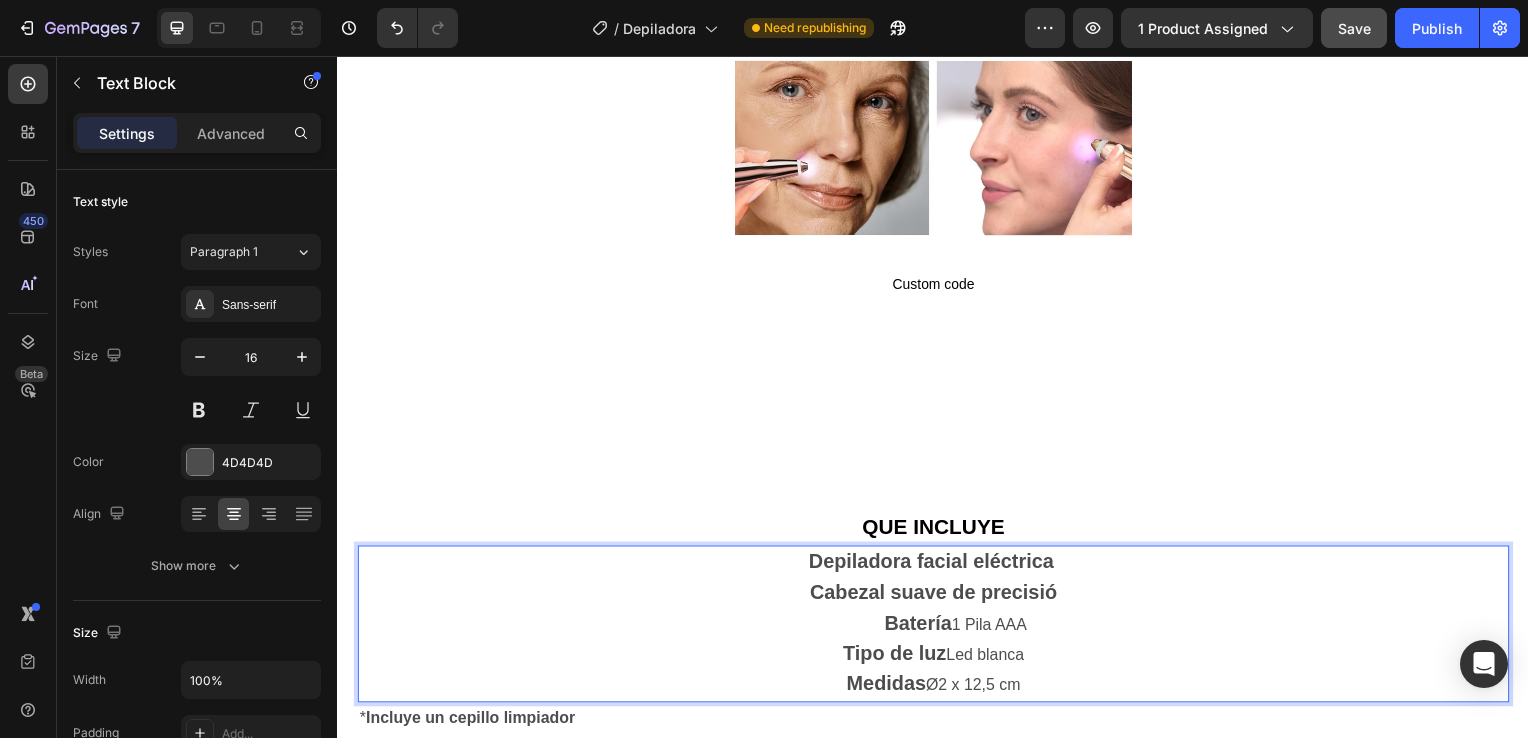 click on "Medidas" at bounding box center [889, 689] 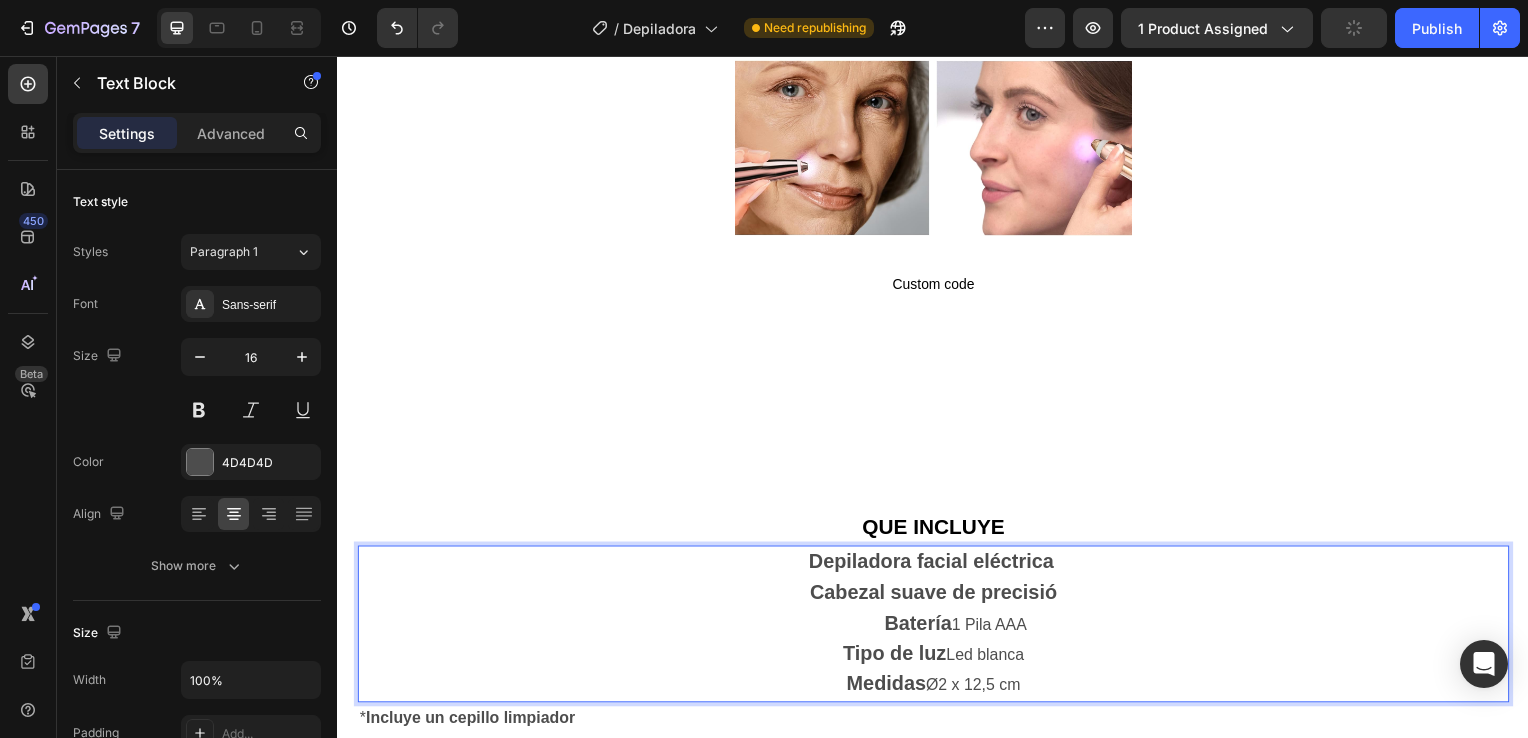 click on "Tipo de luz" at bounding box center [898, 658] 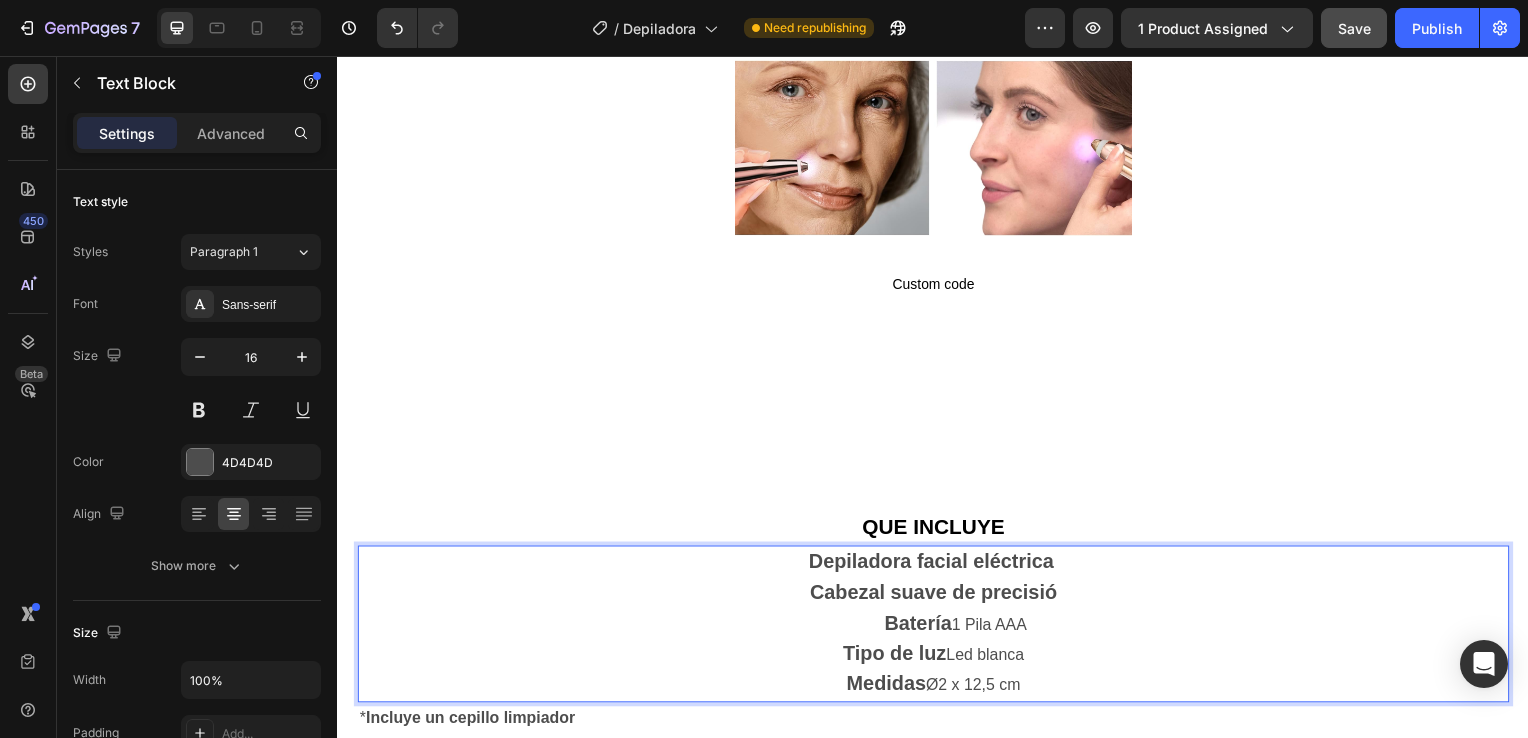 click on "Medidas" at bounding box center (889, 689) 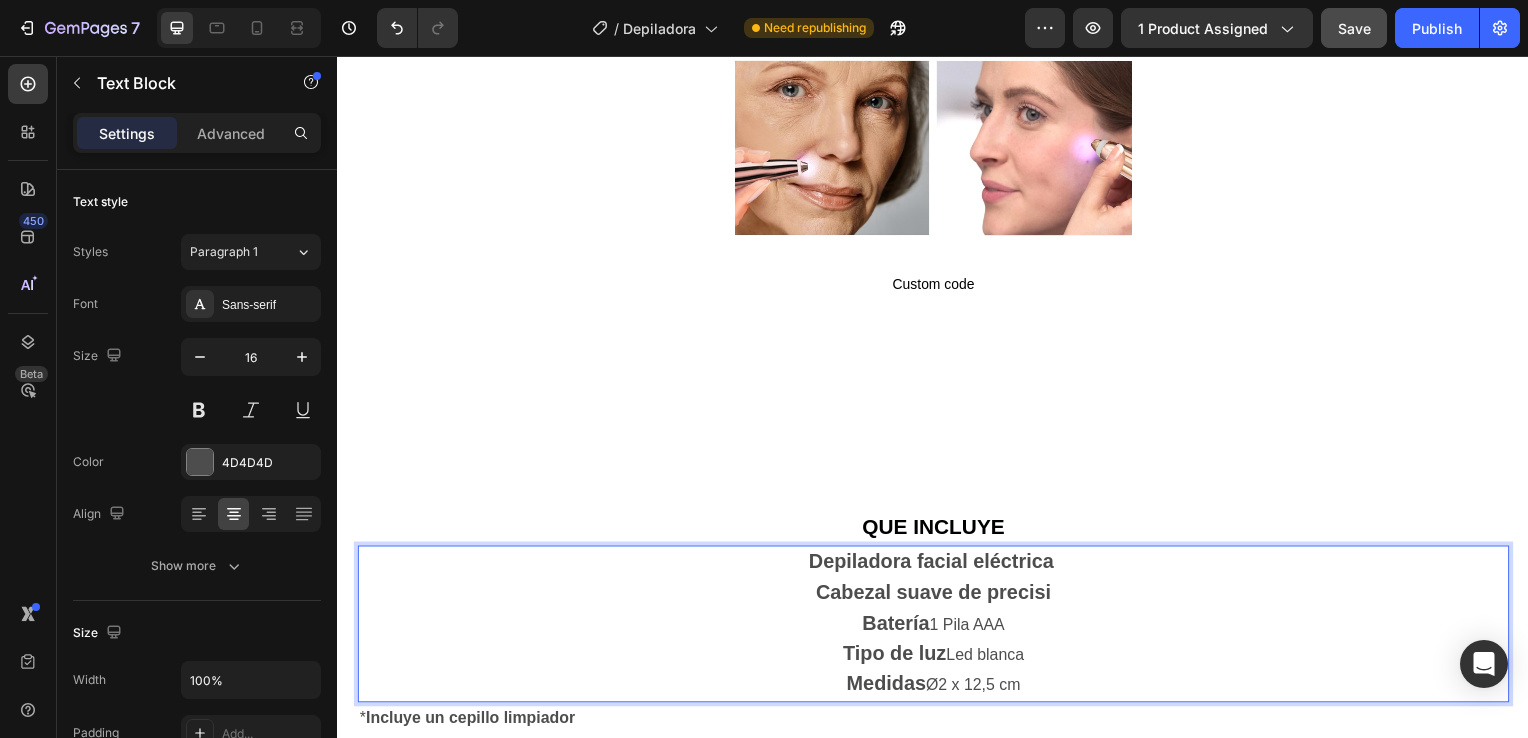 click on "Tipo de luz  Led blanca    Medidas  Ø2 x 12,5 cm" at bounding box center (937, 675) 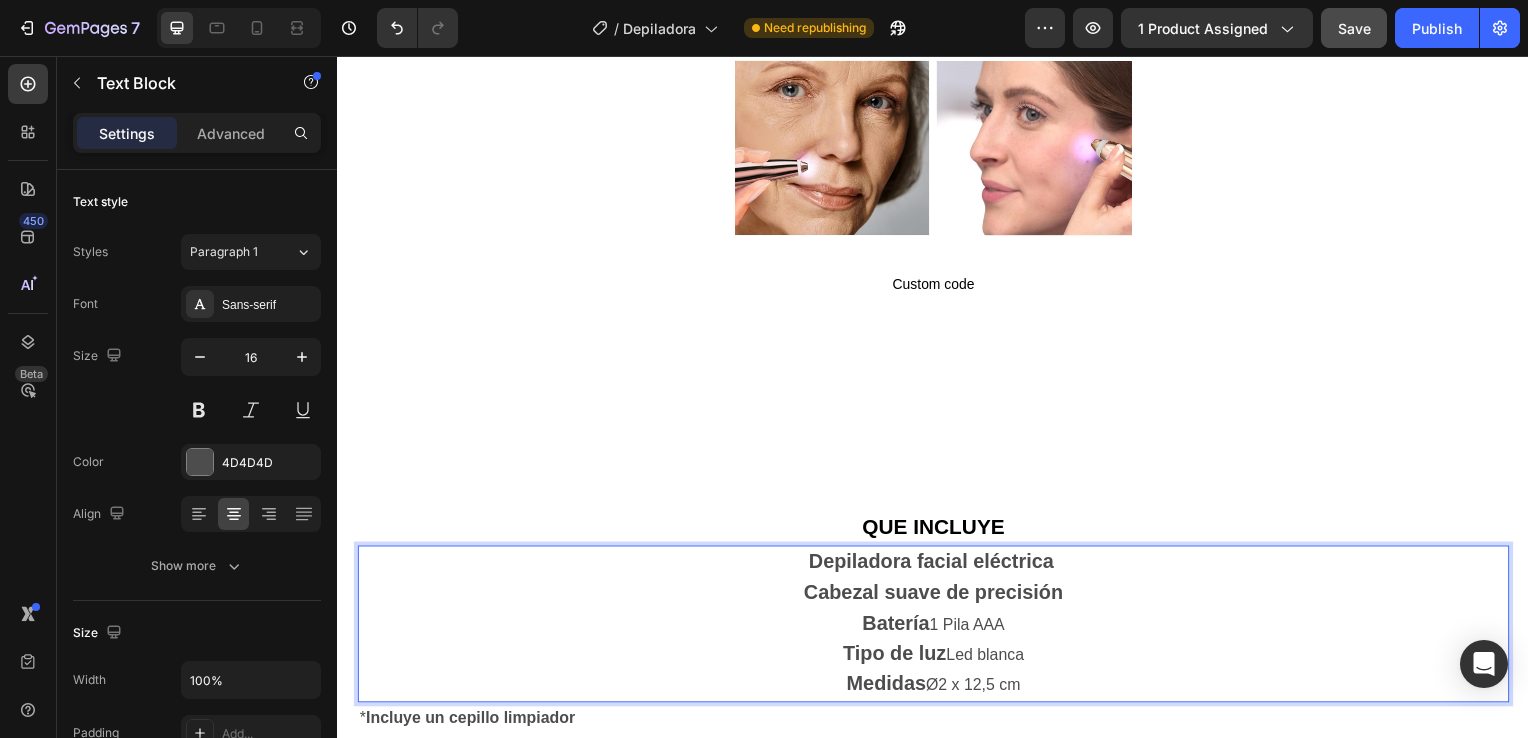 click on "Tipo de luz  Led blanca    Medidas  Ø2 x 12,5 cm" at bounding box center (937, 675) 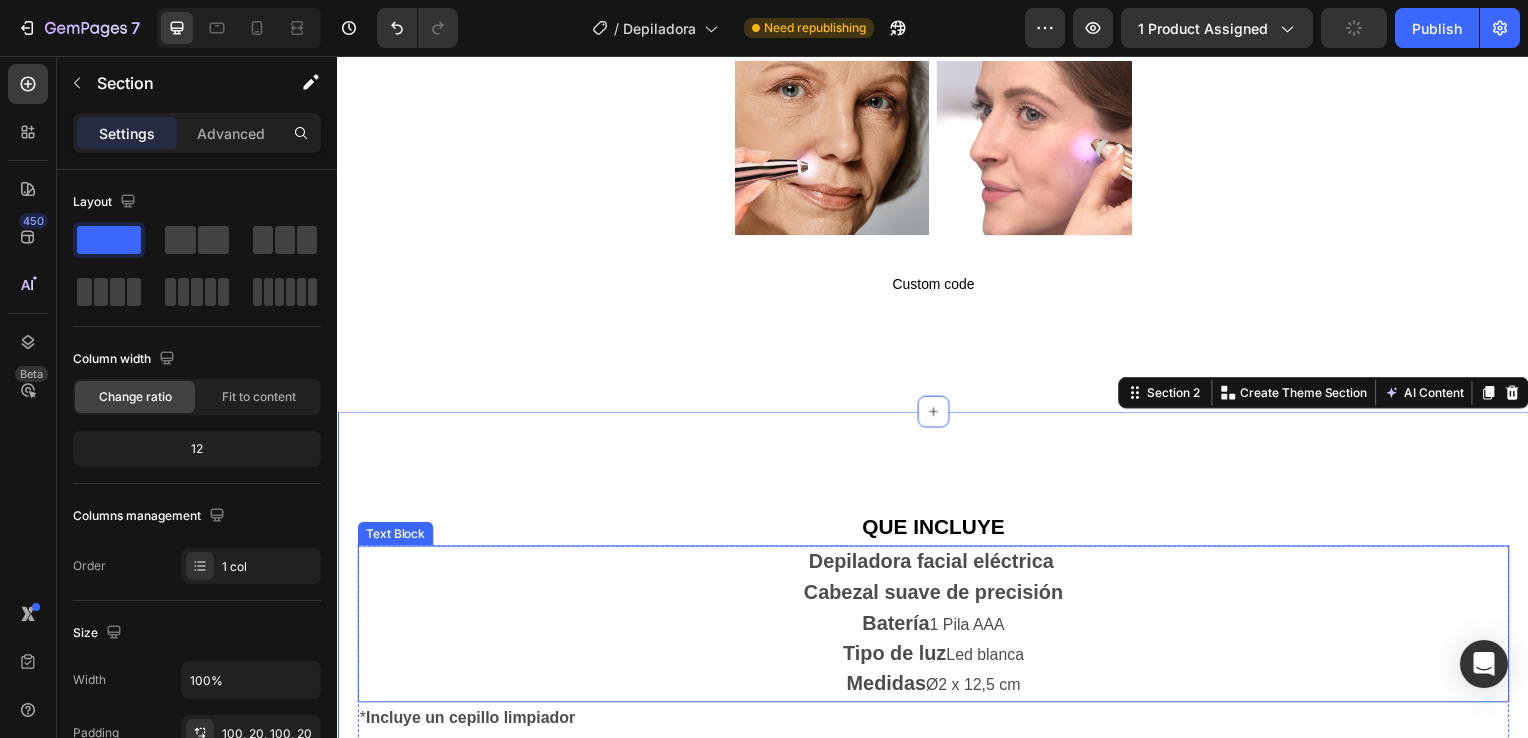 click on "Tipo de luz" at bounding box center (898, 658) 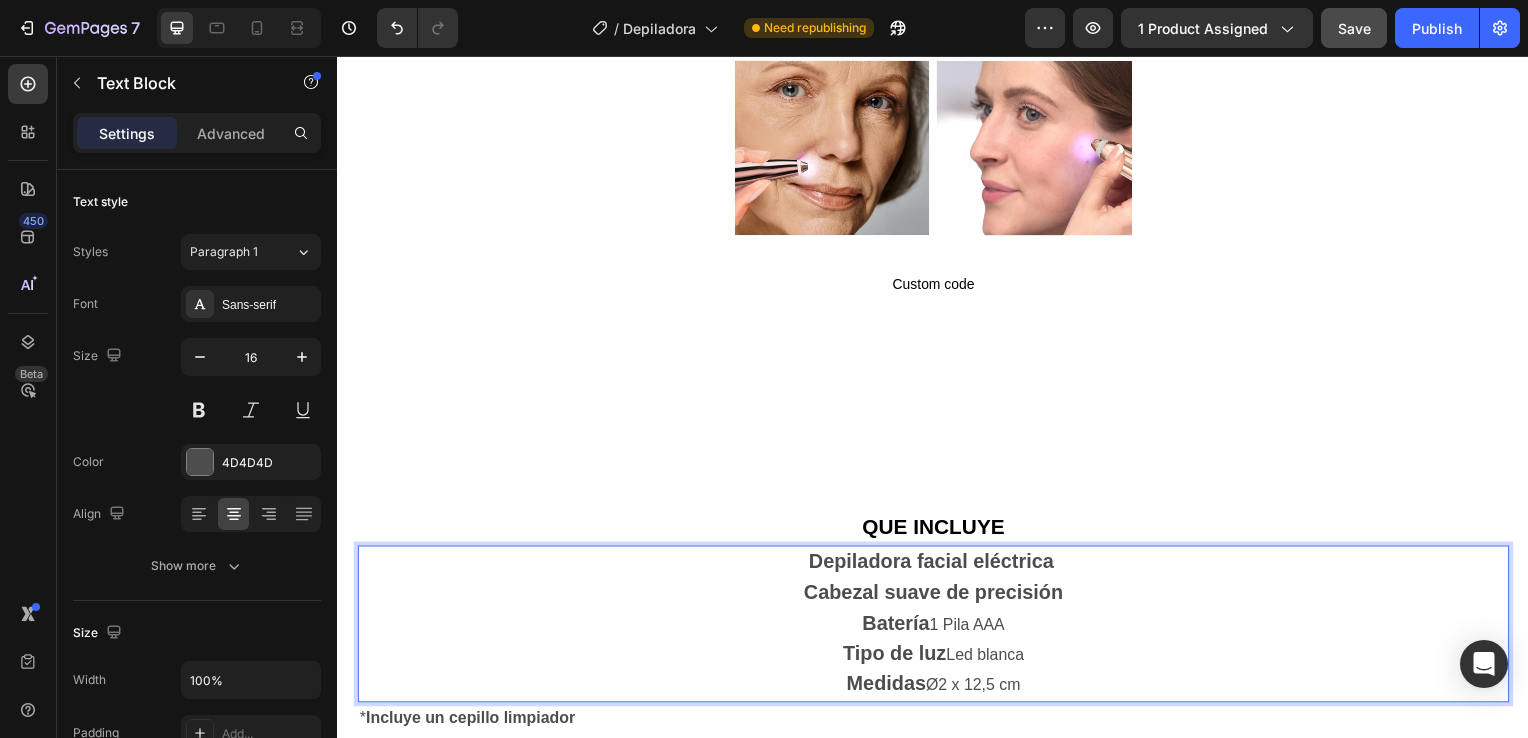 click on "Cabezal suave de precisión" at bounding box center [936, 597] 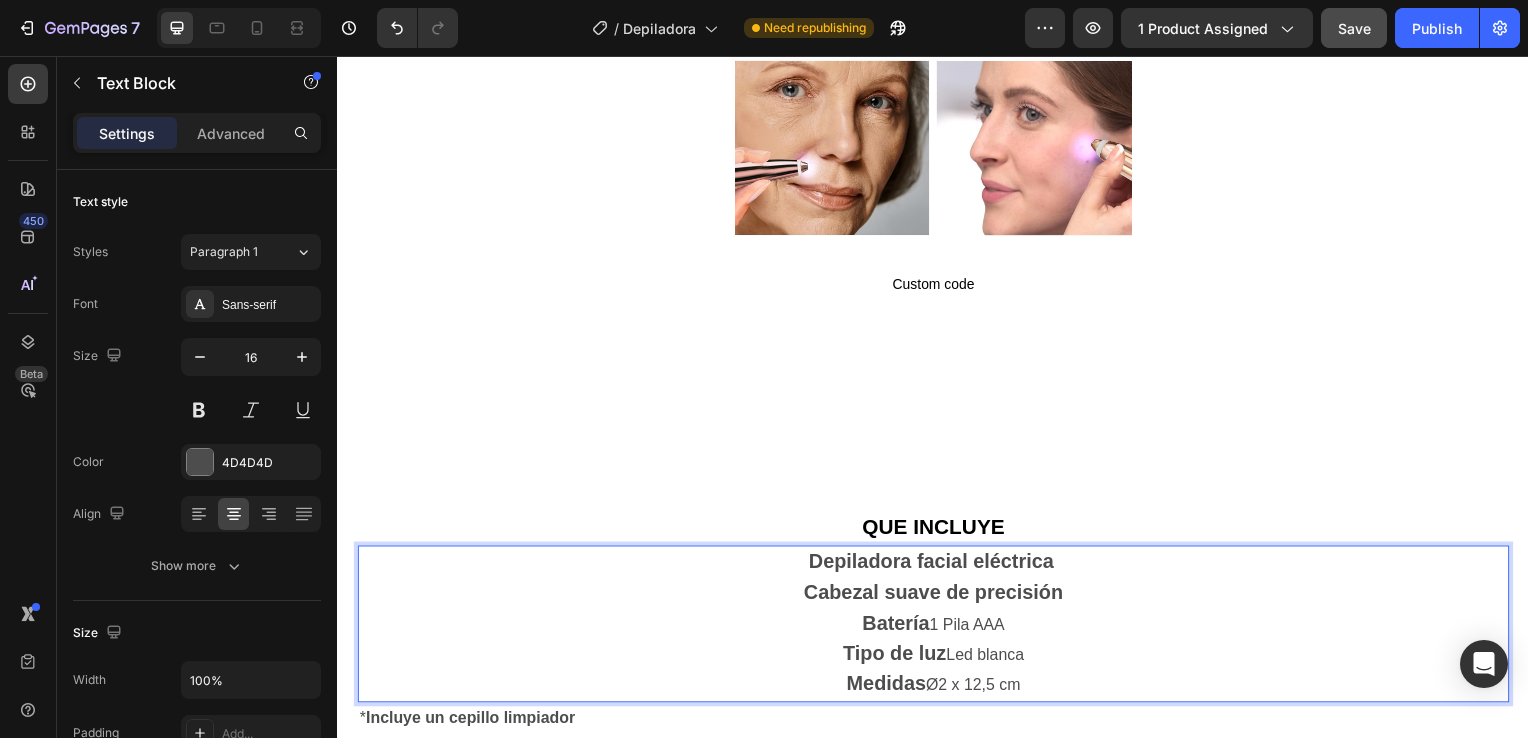 click on "Tipo de luz" at bounding box center (898, 658) 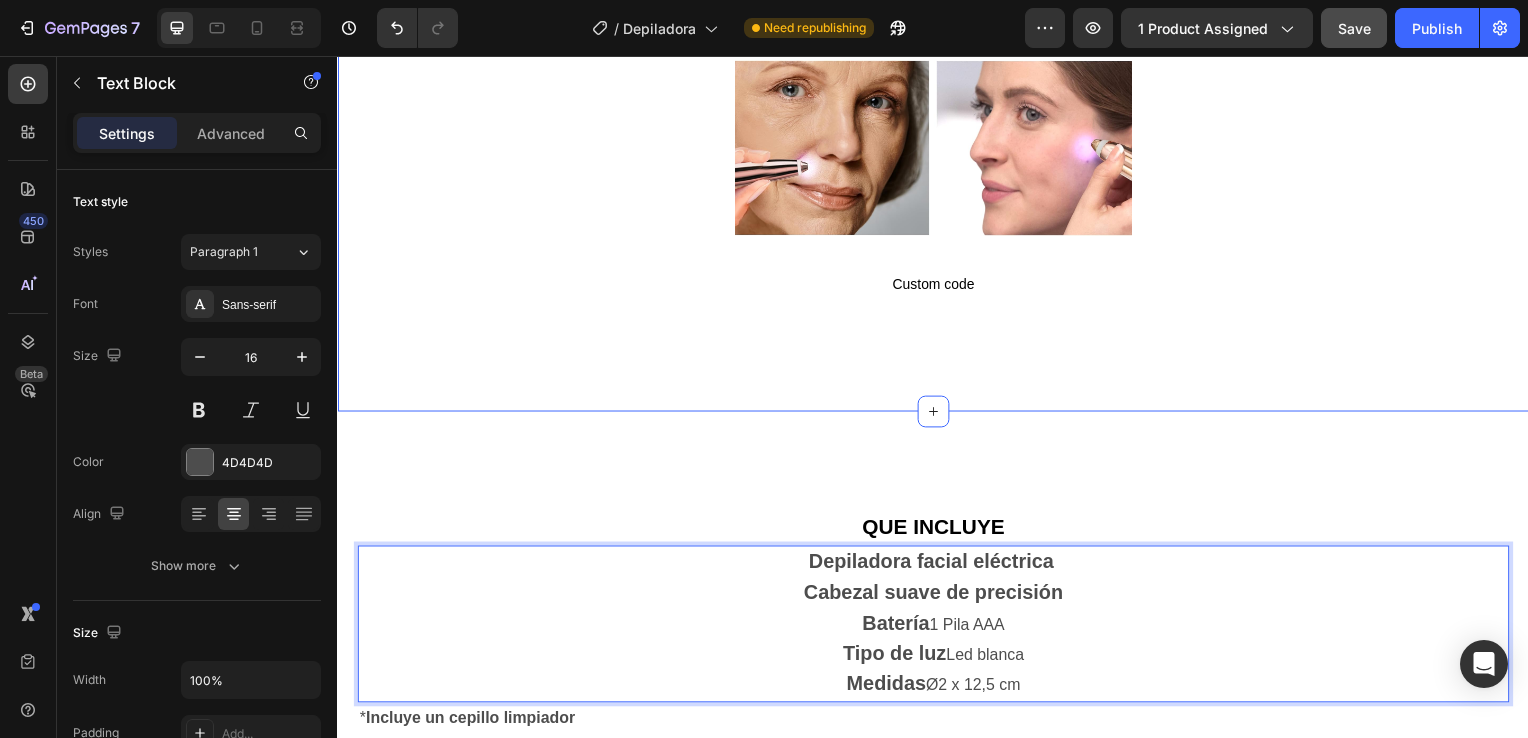 click on "Product Images Row Icon Icon Icon Icon Icon Icon List 4.8  657 Reviews   Text Block Row Depiladora facial de precisión indolora Product Title €19,99 Product Price Product Price €29.99 Text Block Oferta Text Block Row Row *Impuesto incluido Text Block Row Elige tu oferta   1x19.99€ 2x29.99€ 3x32.99€ (La mas vendida) Product Variants & Swatches Releasit COD Form & Upsells Releasit COD Form & Upsells
Agregar al carrito Add to Cart Row Row Row Image Icon Icon Icon Icon Icon Icon List [FIRST] [LAST] Text Block Row Row
Icon Compra verificada. Text Block Row Row "Cómoda, rápida y sin dolor" En menos de 2 minutos tengo la cara perfecta. Antes iba al centro de estética, pero con esta depiladora me ahorro tiempo y dinero. ¡Una compra 100% recomendada!     Text Block DEPILACIÓN FACIAL RÁPIDA, SUAVE Y SIN SUFRIMIENTO Text Block Row Ligera, moderna y poderosa : esta depiladora facial es tu aliada ideal para una piel suave y radiante. Elimina el vello al instante  ," at bounding box center [937, -864] 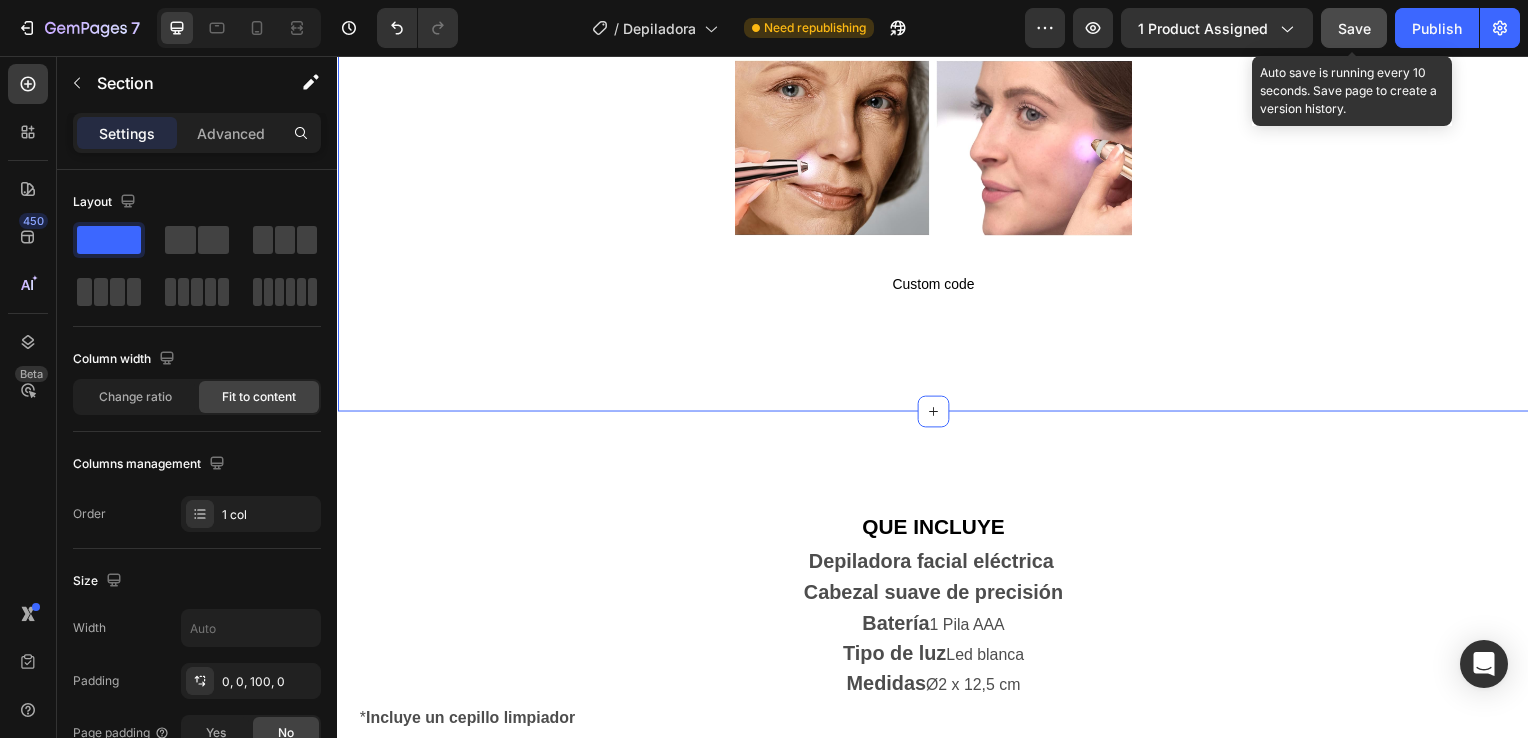 click on "Save" at bounding box center [1354, 28] 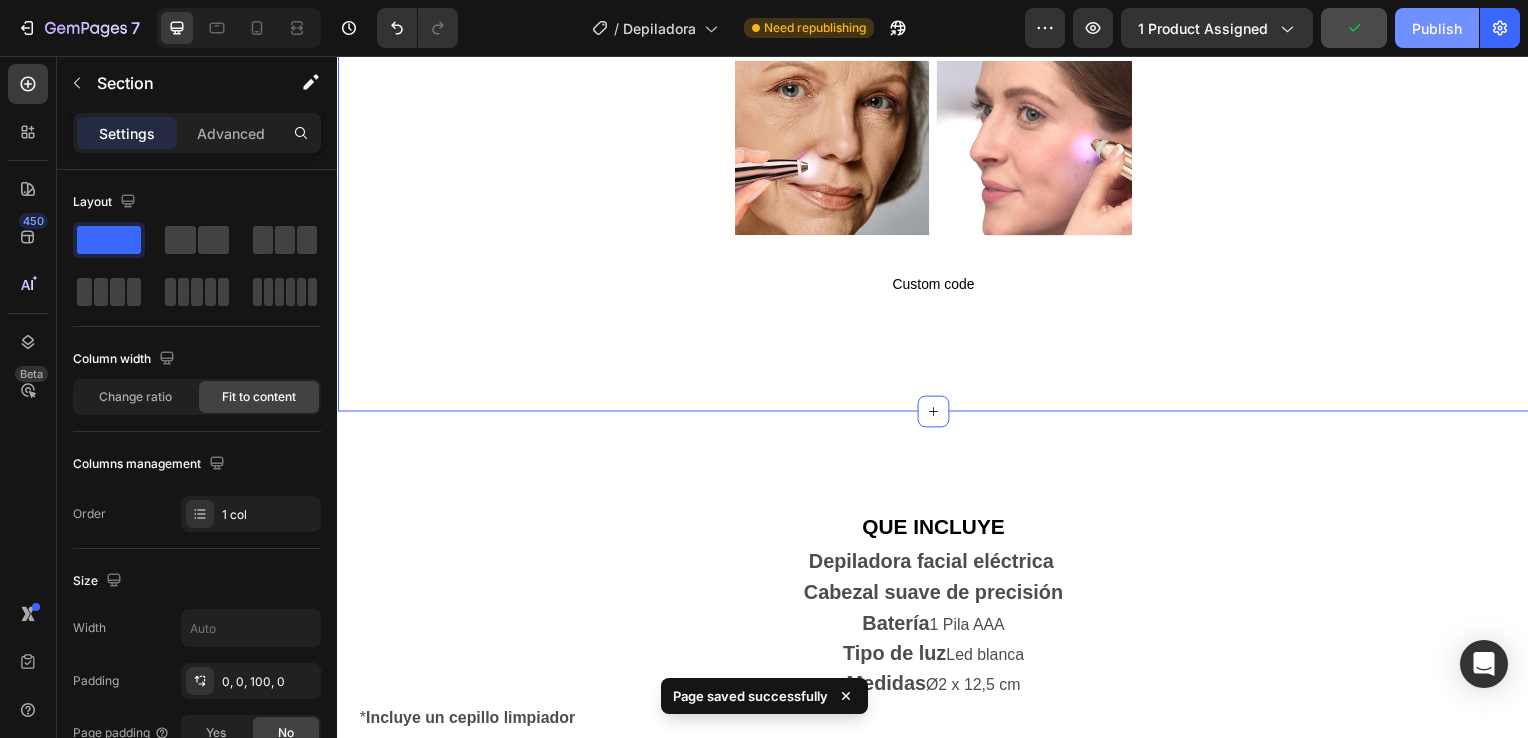 click on "Publish" 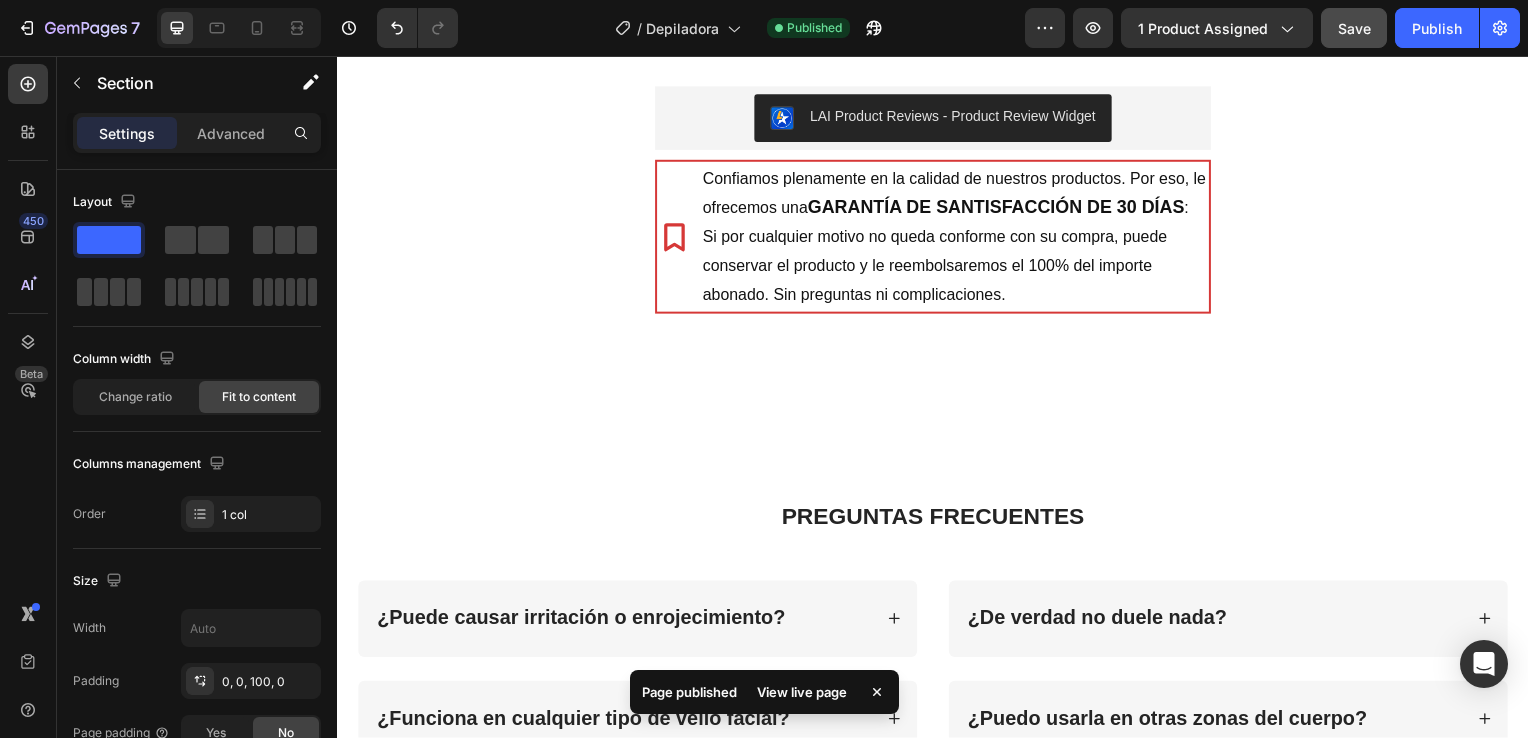 scroll, scrollTop: 2912, scrollLeft: 0, axis: vertical 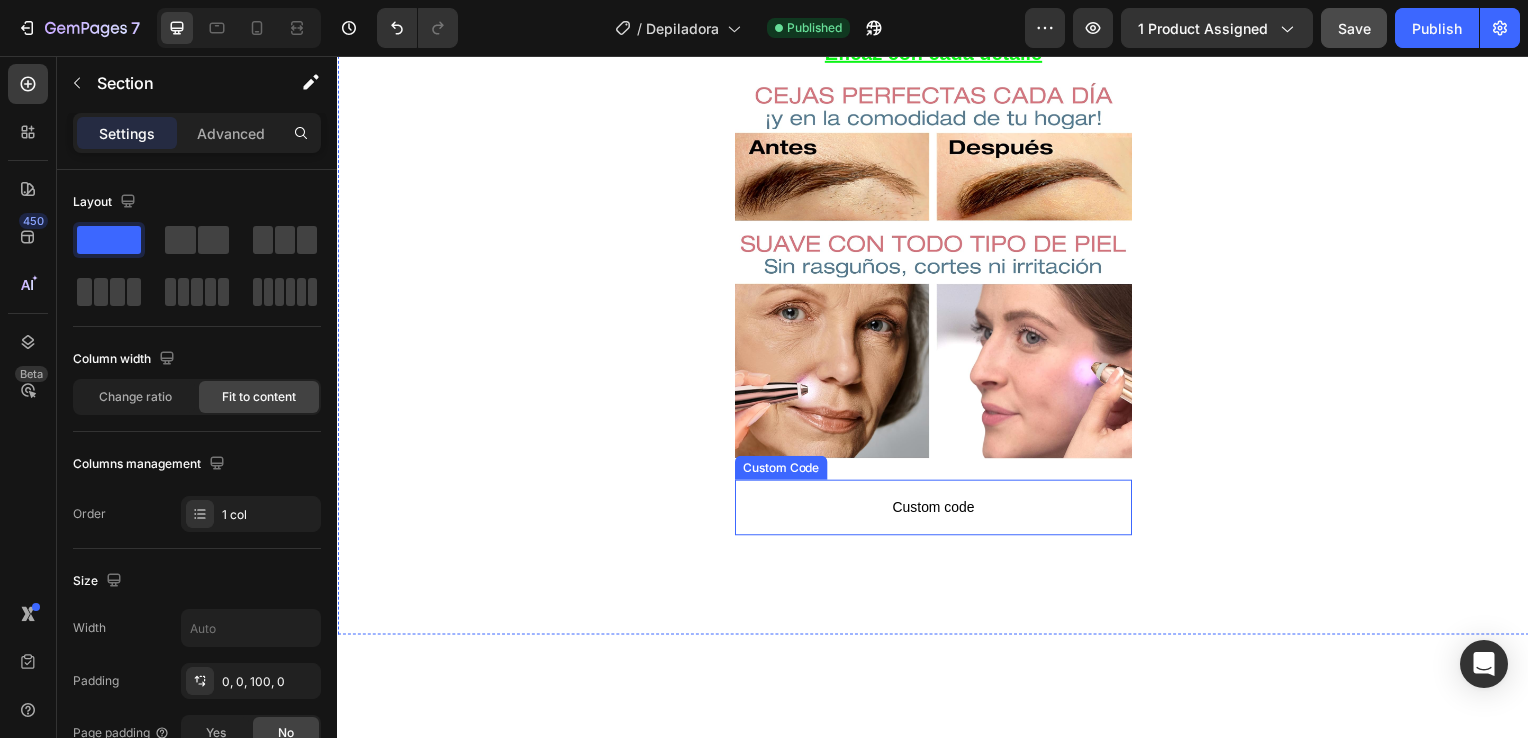 click on "Custom code" at bounding box center (937, 511) 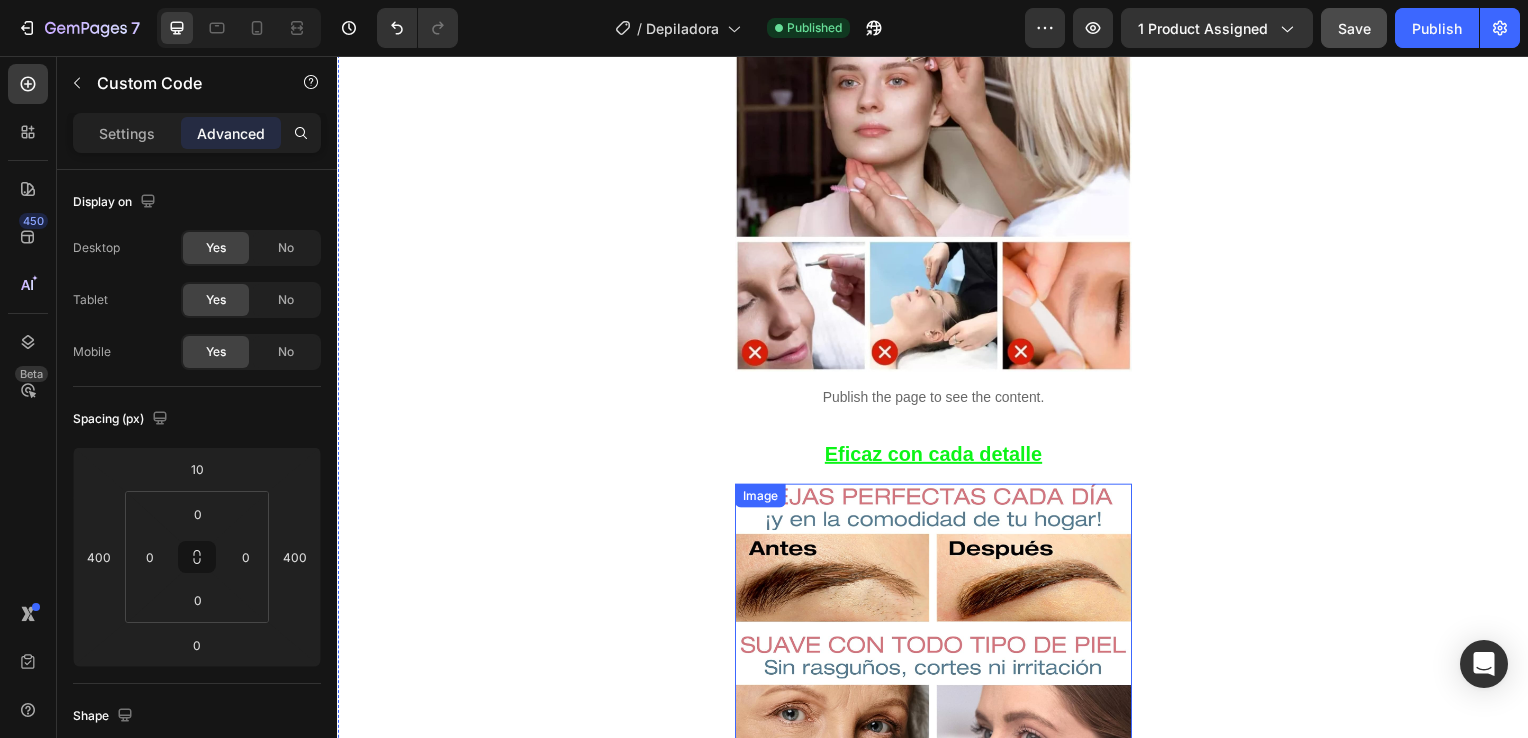 scroll, scrollTop: 1612, scrollLeft: 0, axis: vertical 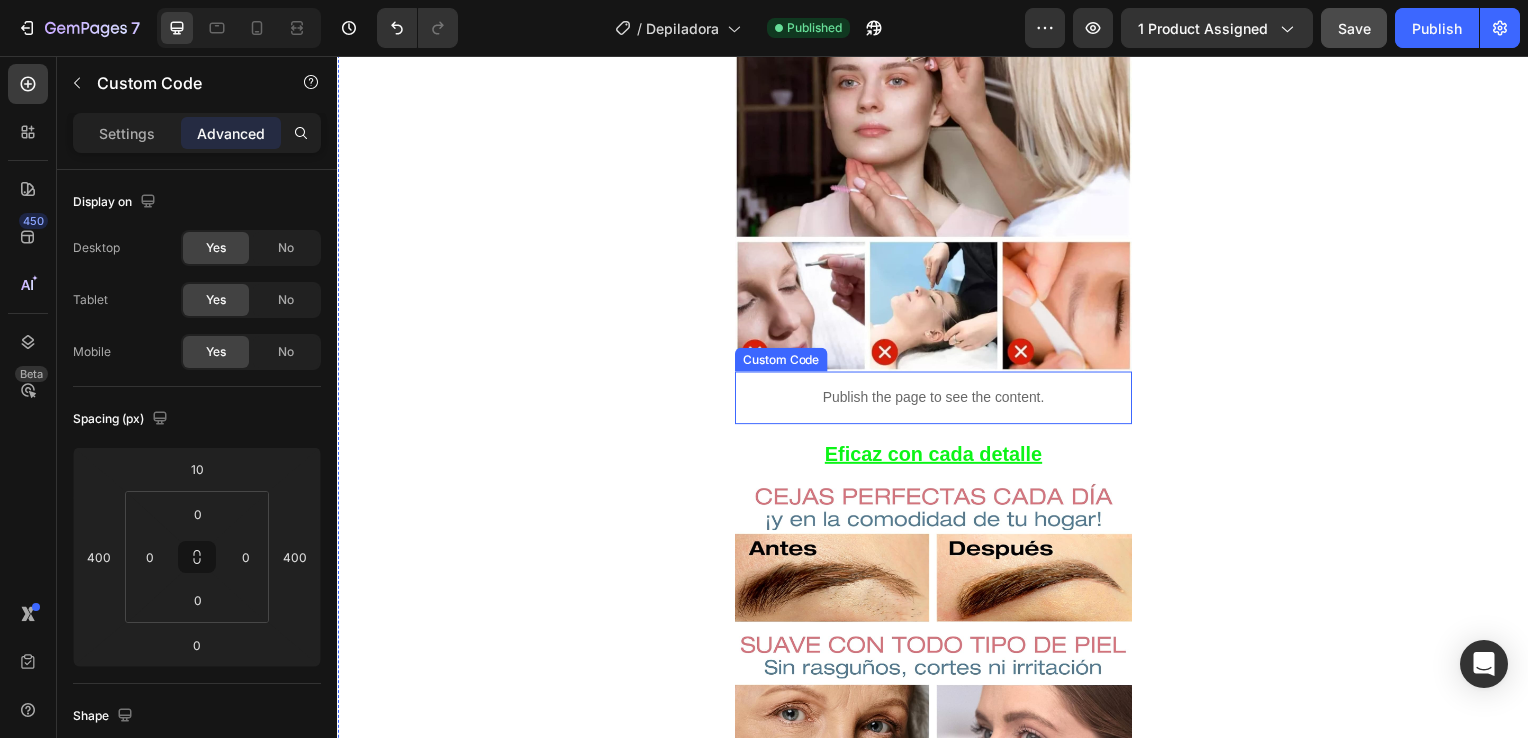 click on "Publish the page to see the content." at bounding box center (937, 400) 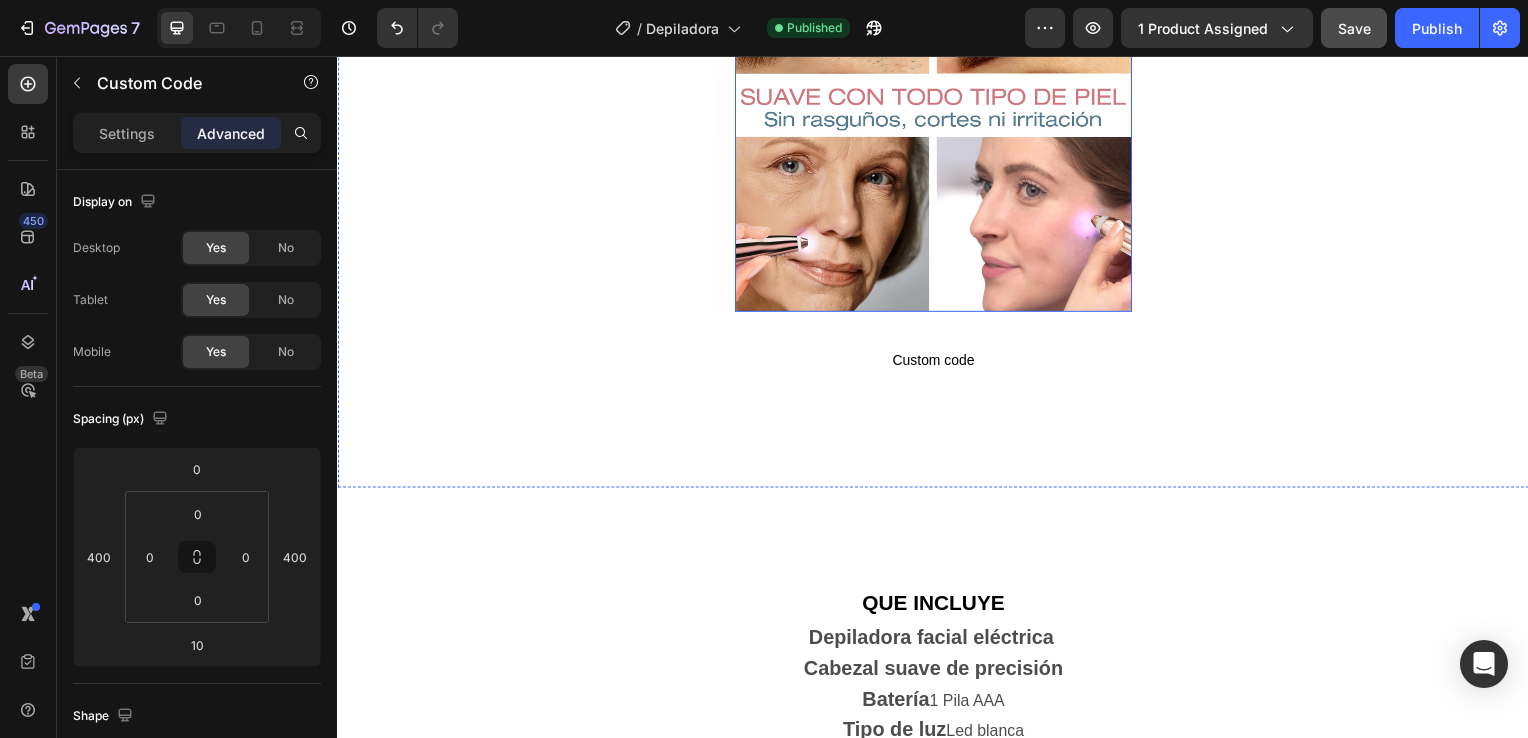 scroll, scrollTop: 2191, scrollLeft: 0, axis: vertical 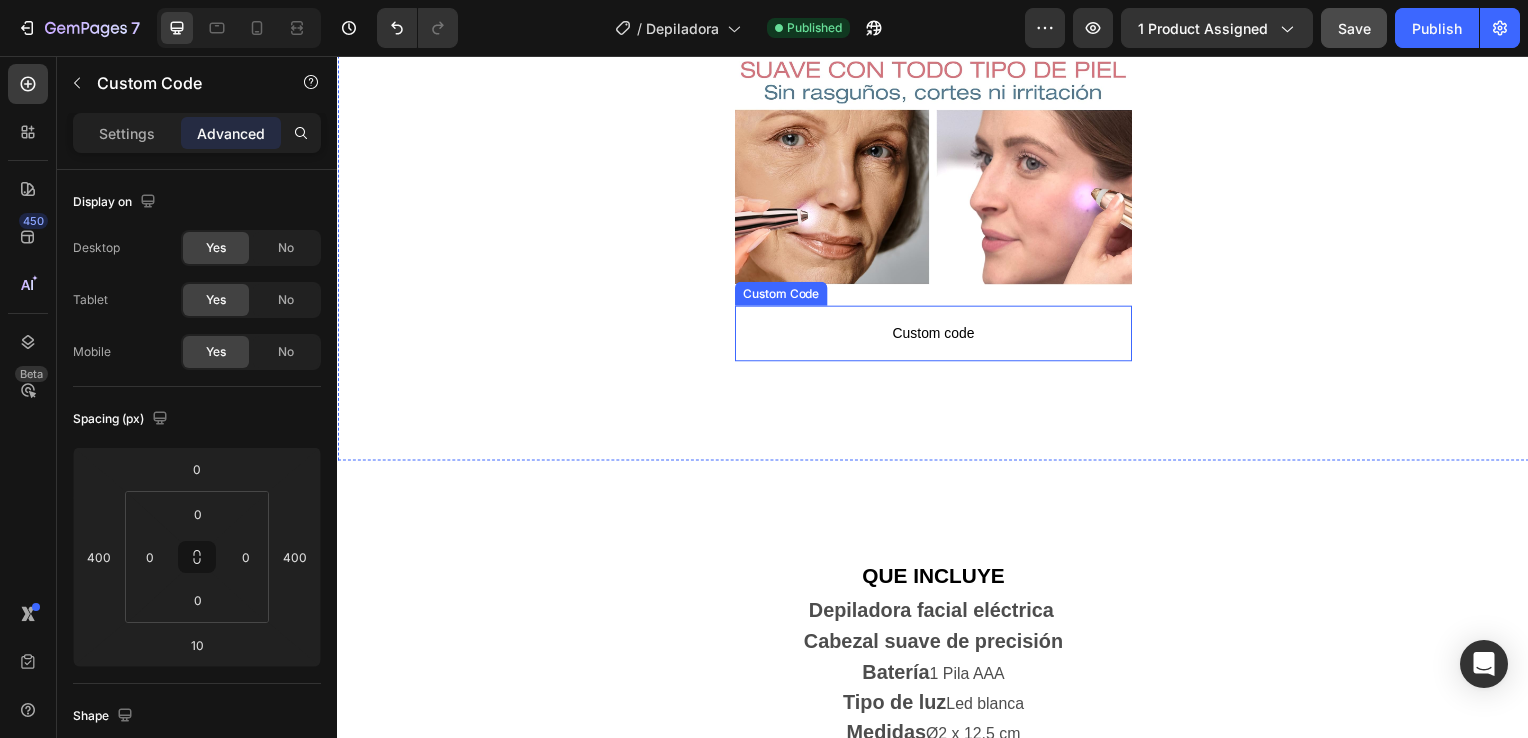 click on "Custom code" at bounding box center [937, 336] 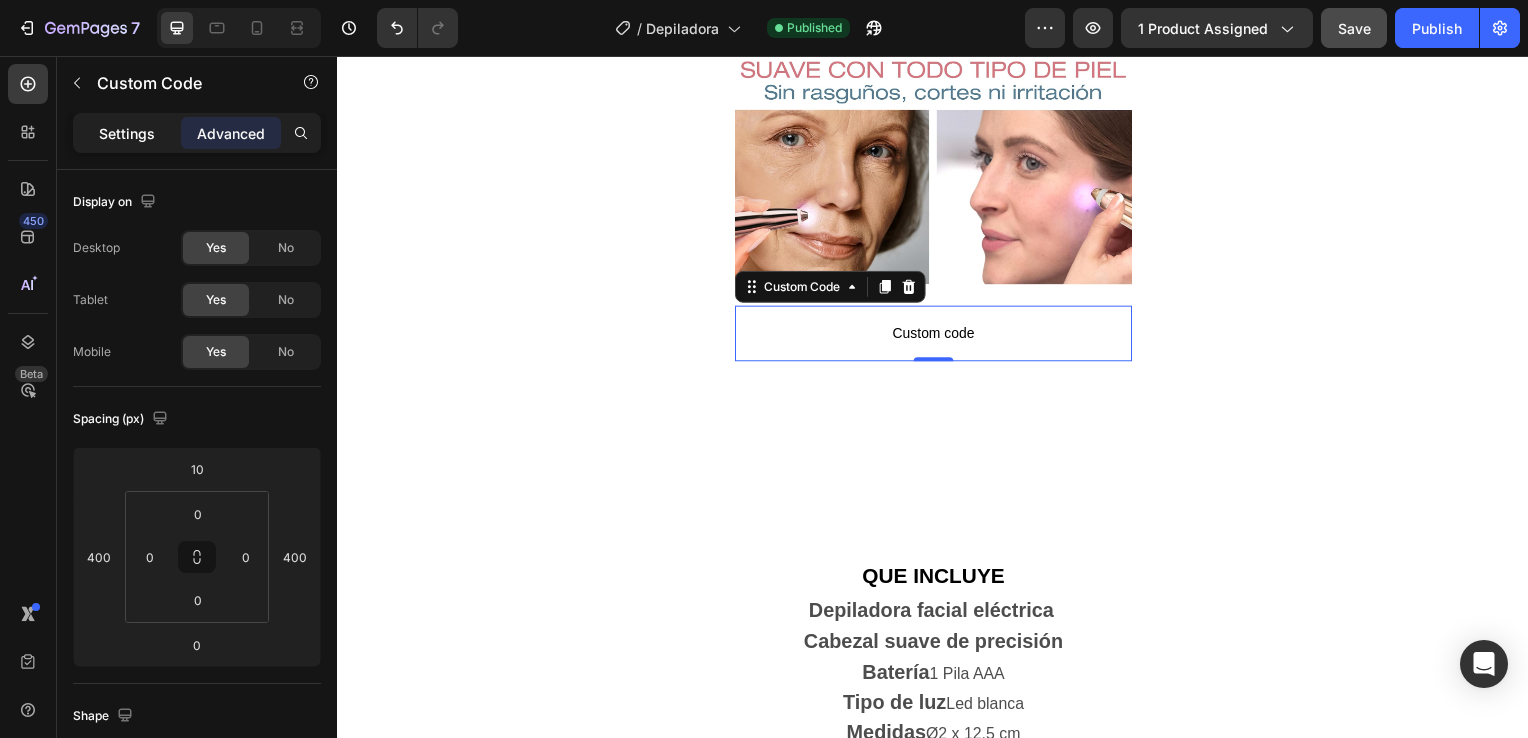 click on "Settings" at bounding box center (127, 133) 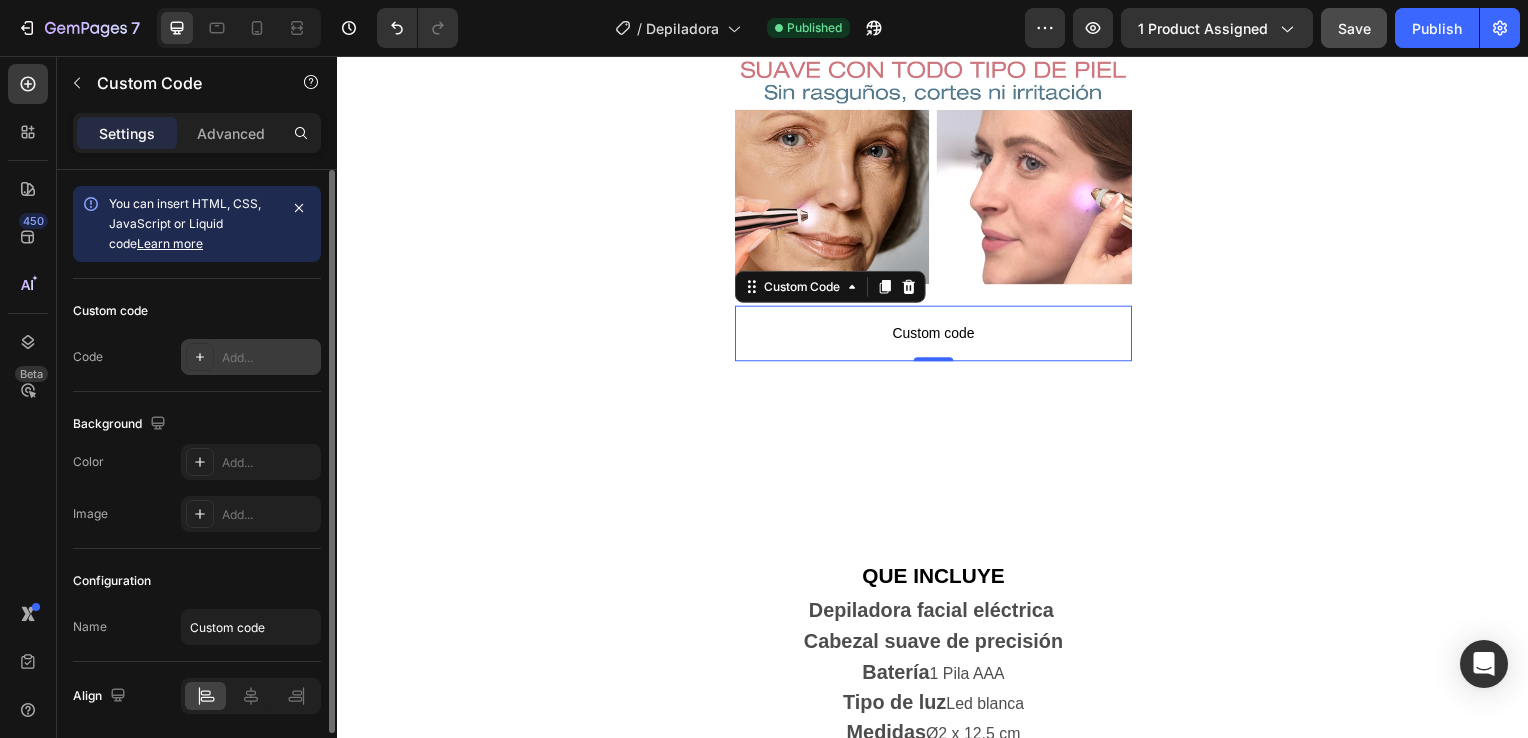 click at bounding box center (200, 357) 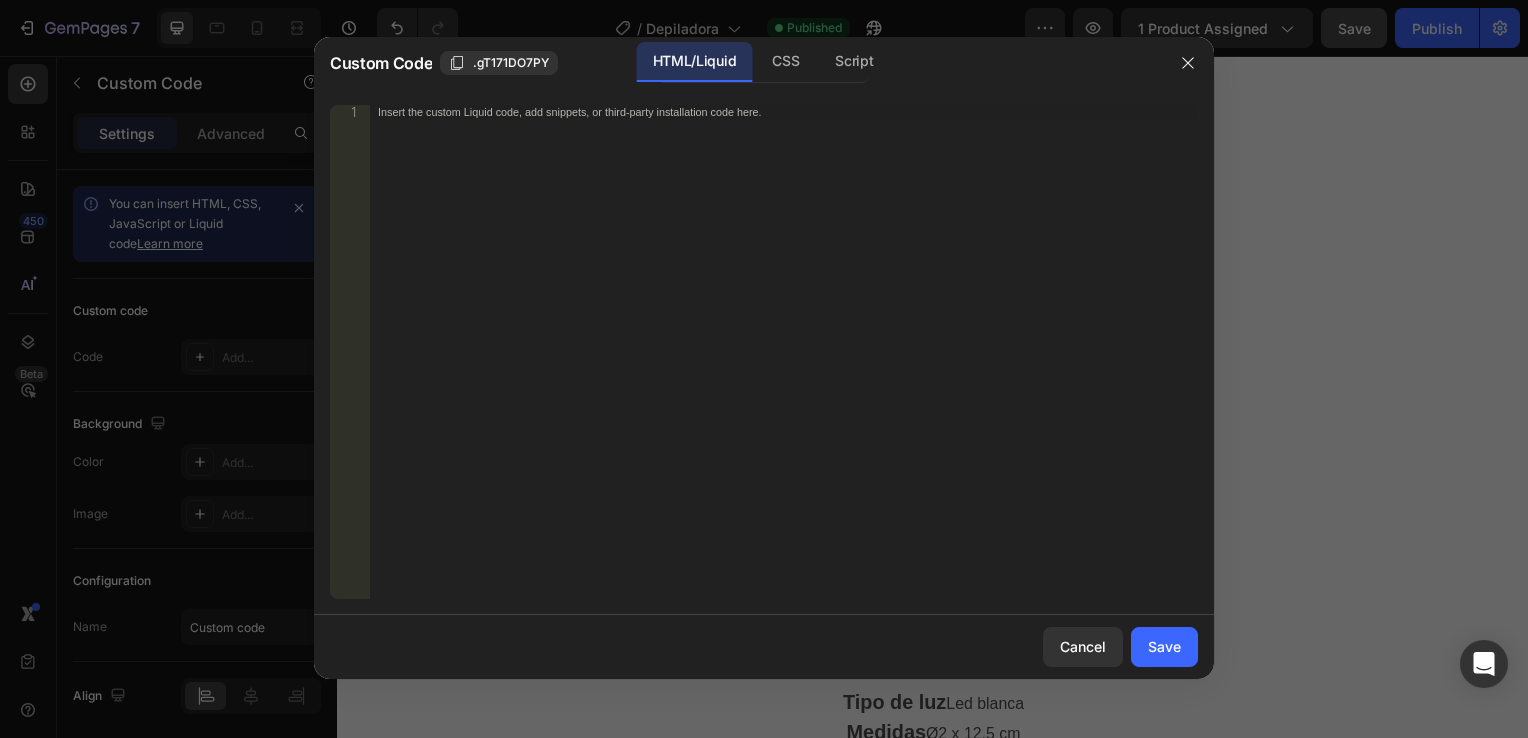 type 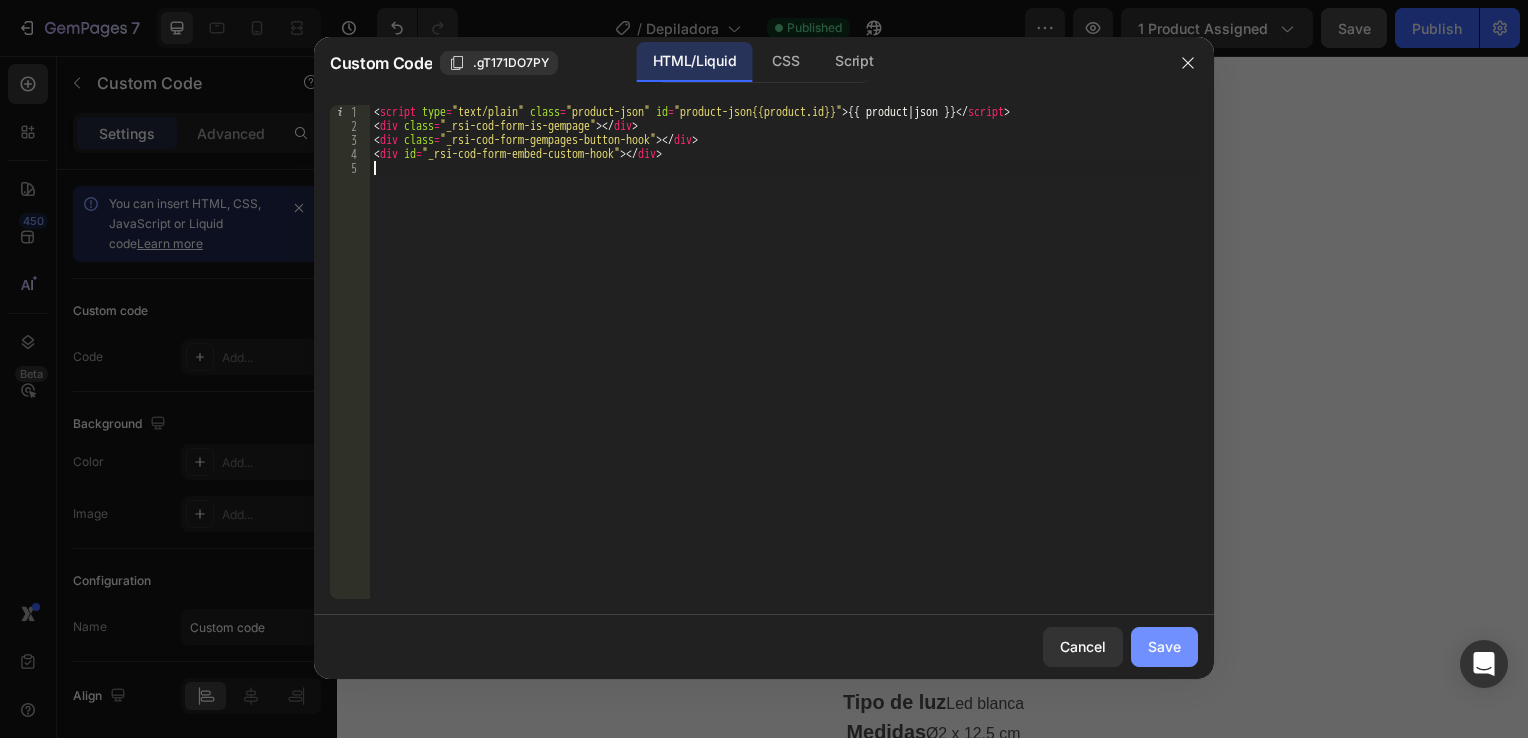 click on "Save" 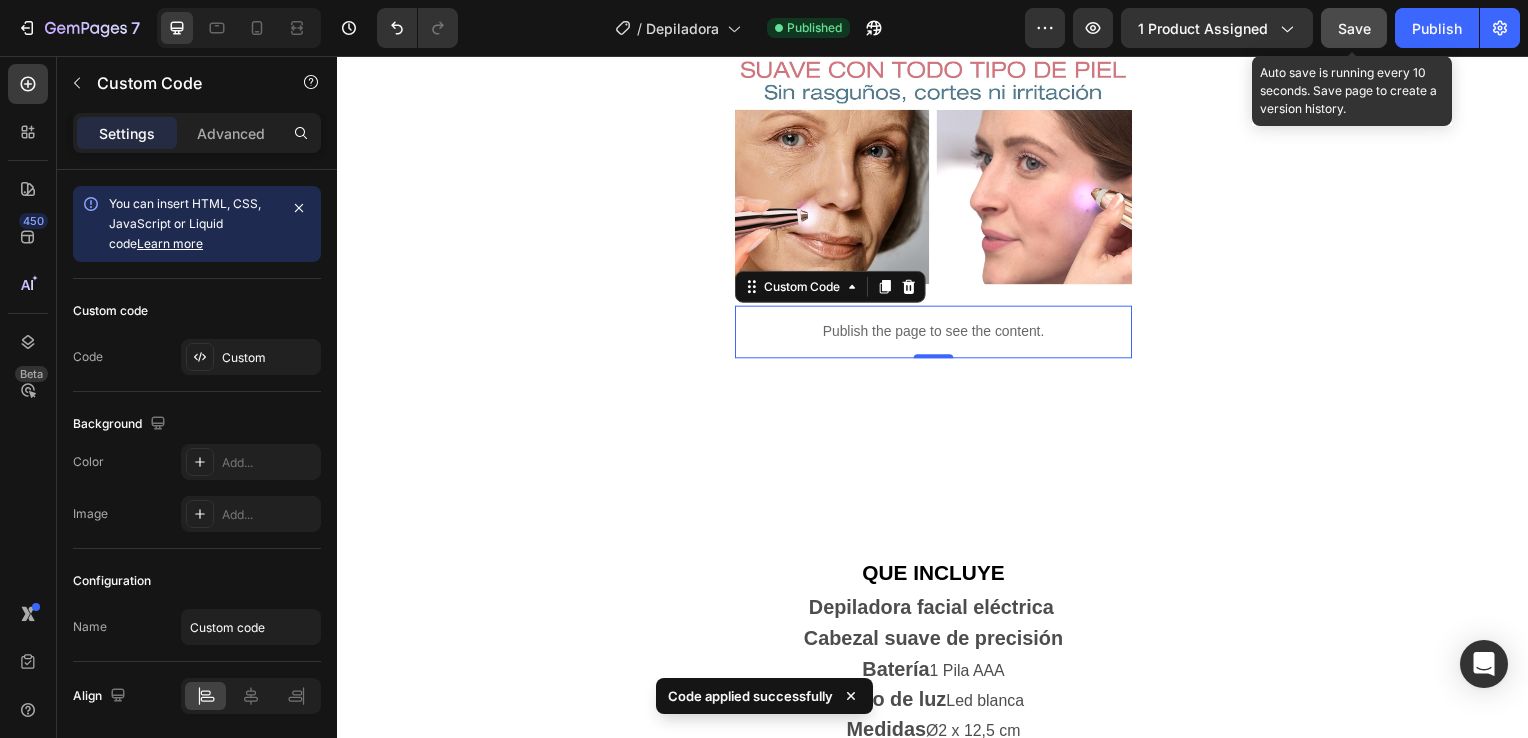 click on "Save" at bounding box center (1354, 28) 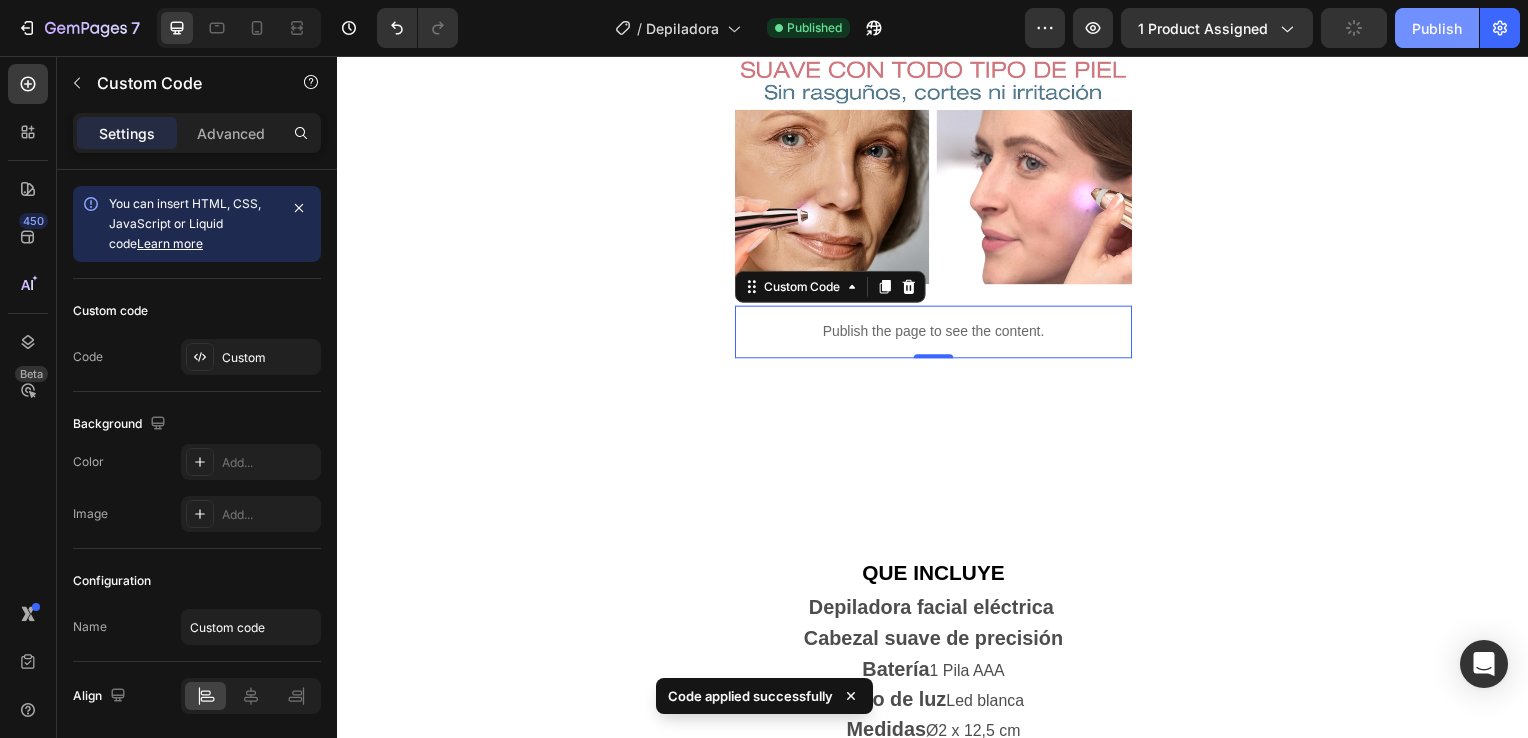 click on "Publish" at bounding box center (1437, 28) 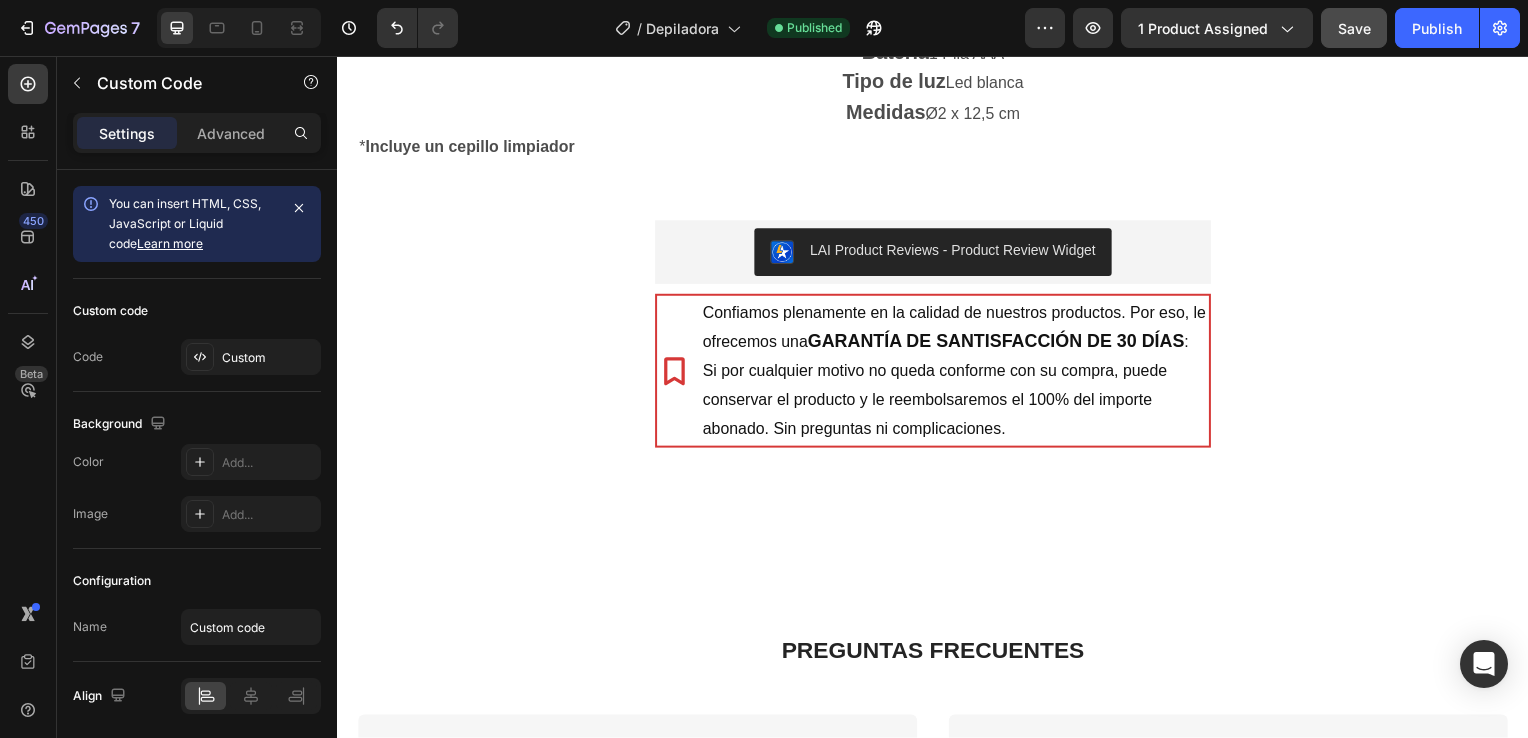 scroll, scrollTop: 2762, scrollLeft: 0, axis: vertical 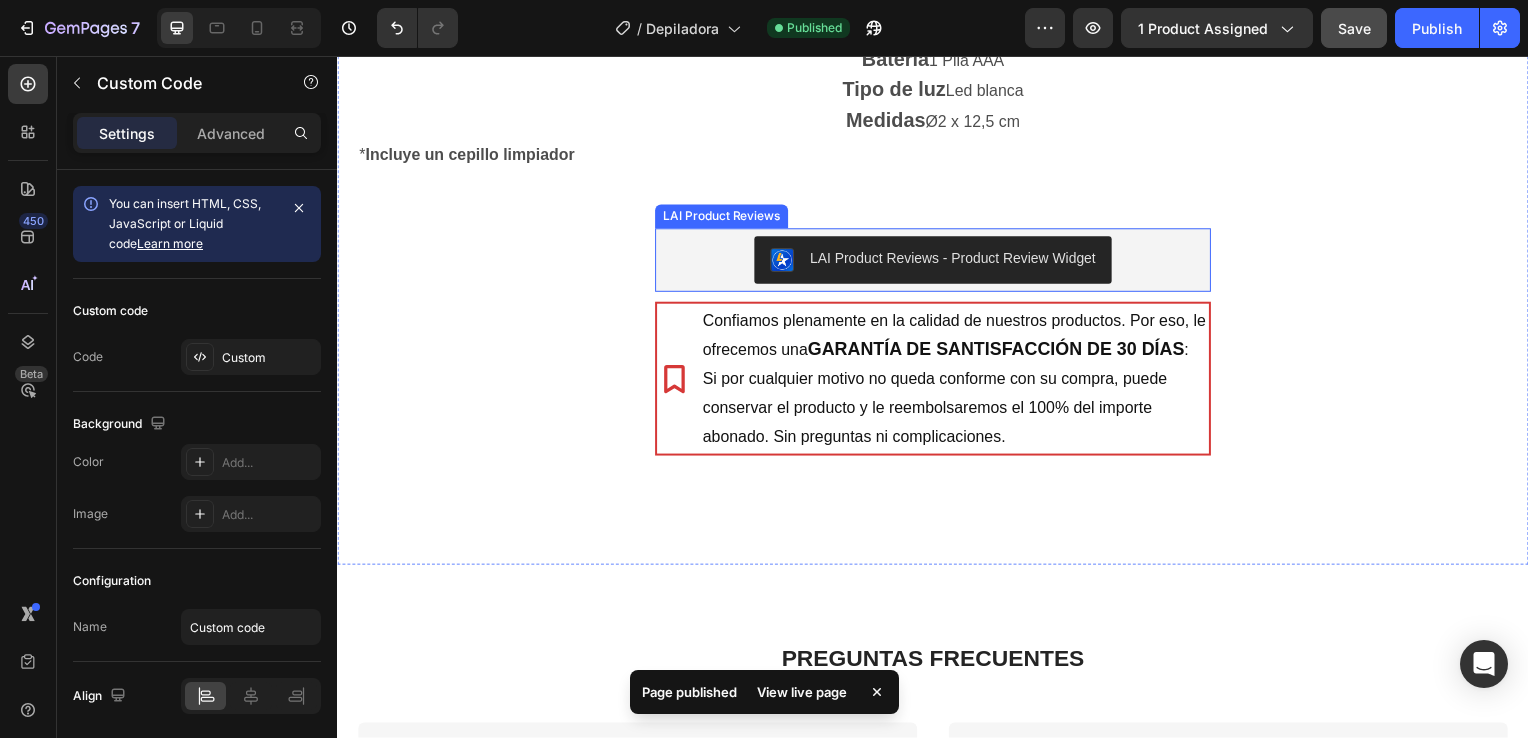 click on "LAI Product Reviews - Product Review Widget" at bounding box center [957, 260] 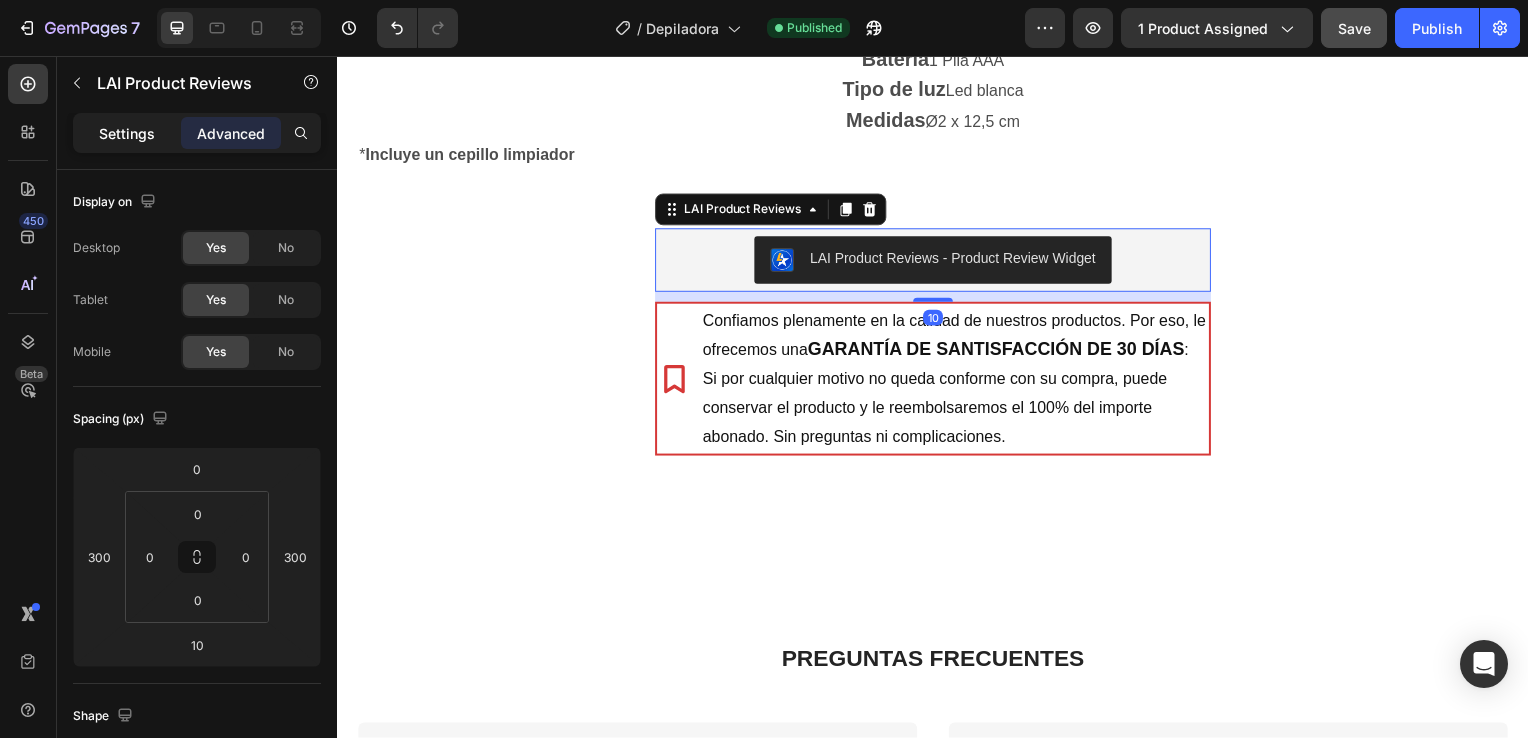 click on "Settings" at bounding box center [127, 133] 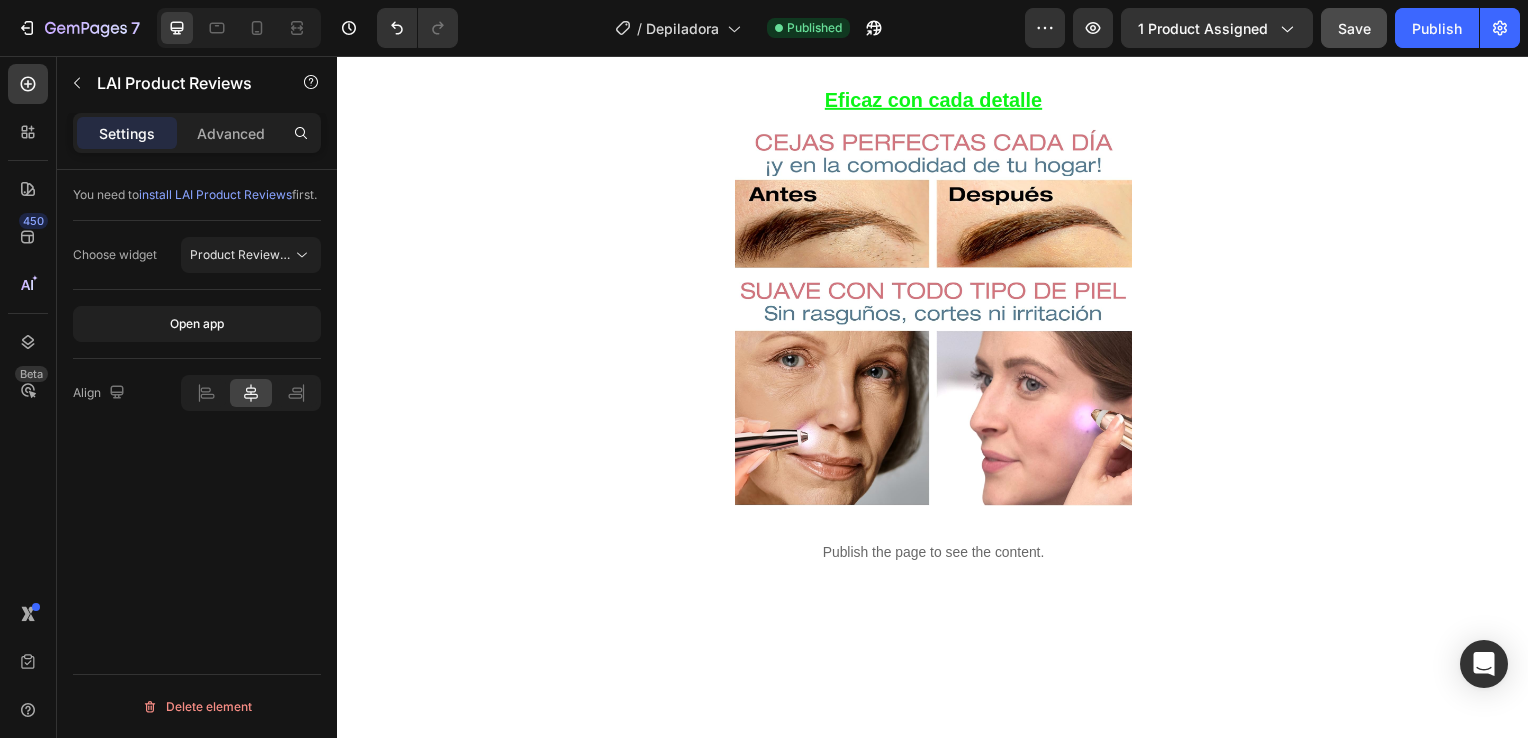 scroll, scrollTop: 2063, scrollLeft: 0, axis: vertical 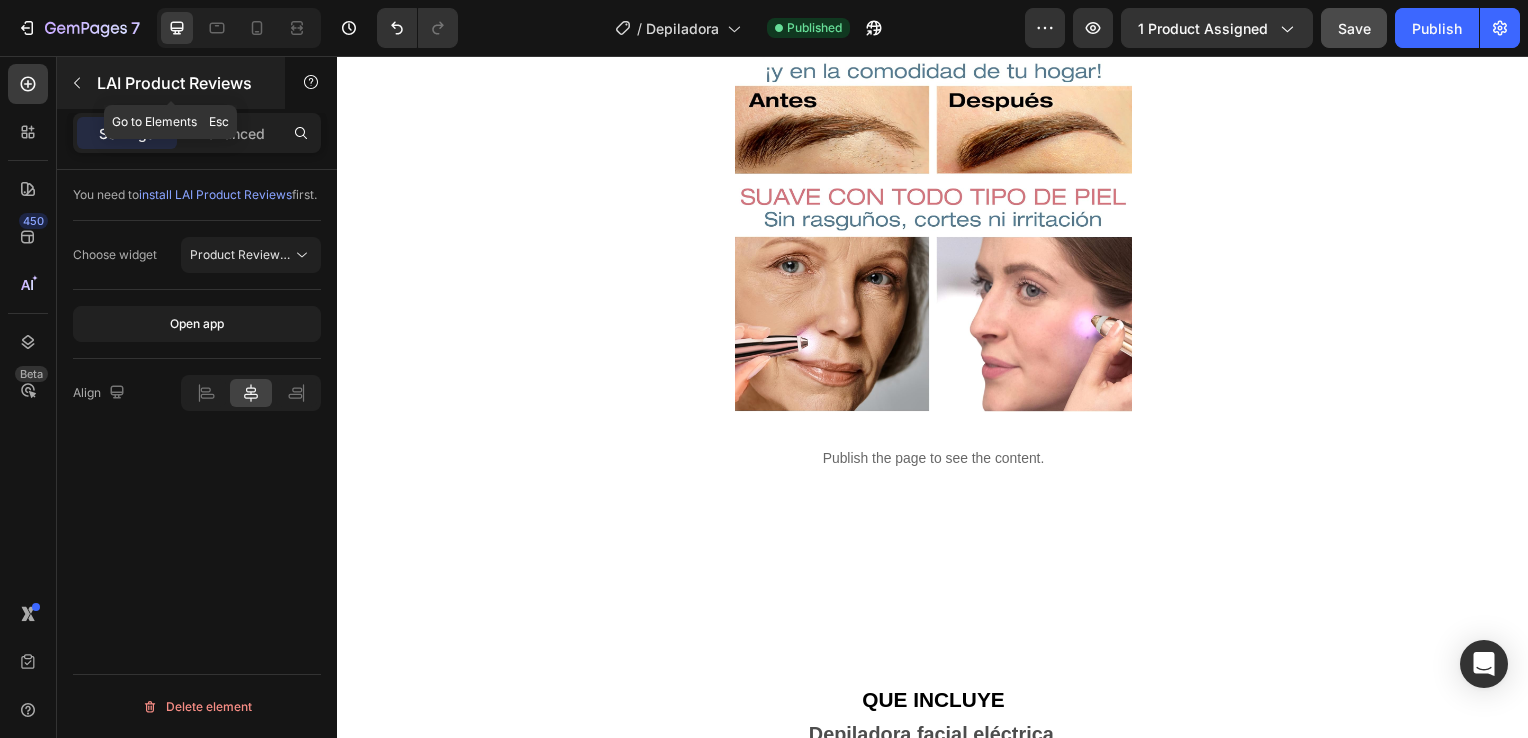 click 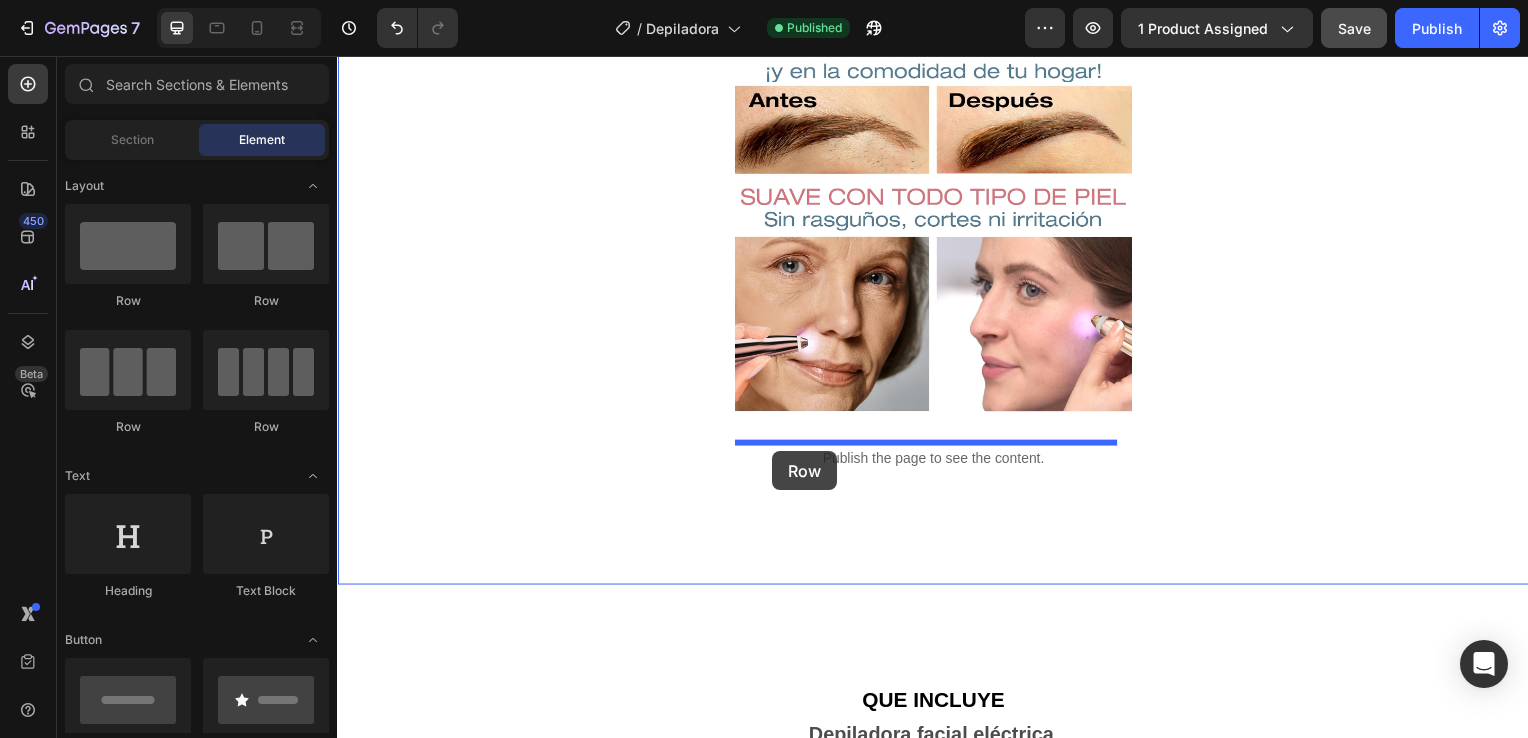 drag, startPoint x: 470, startPoint y: 306, endPoint x: 775, endPoint y: 452, distance: 338.14346 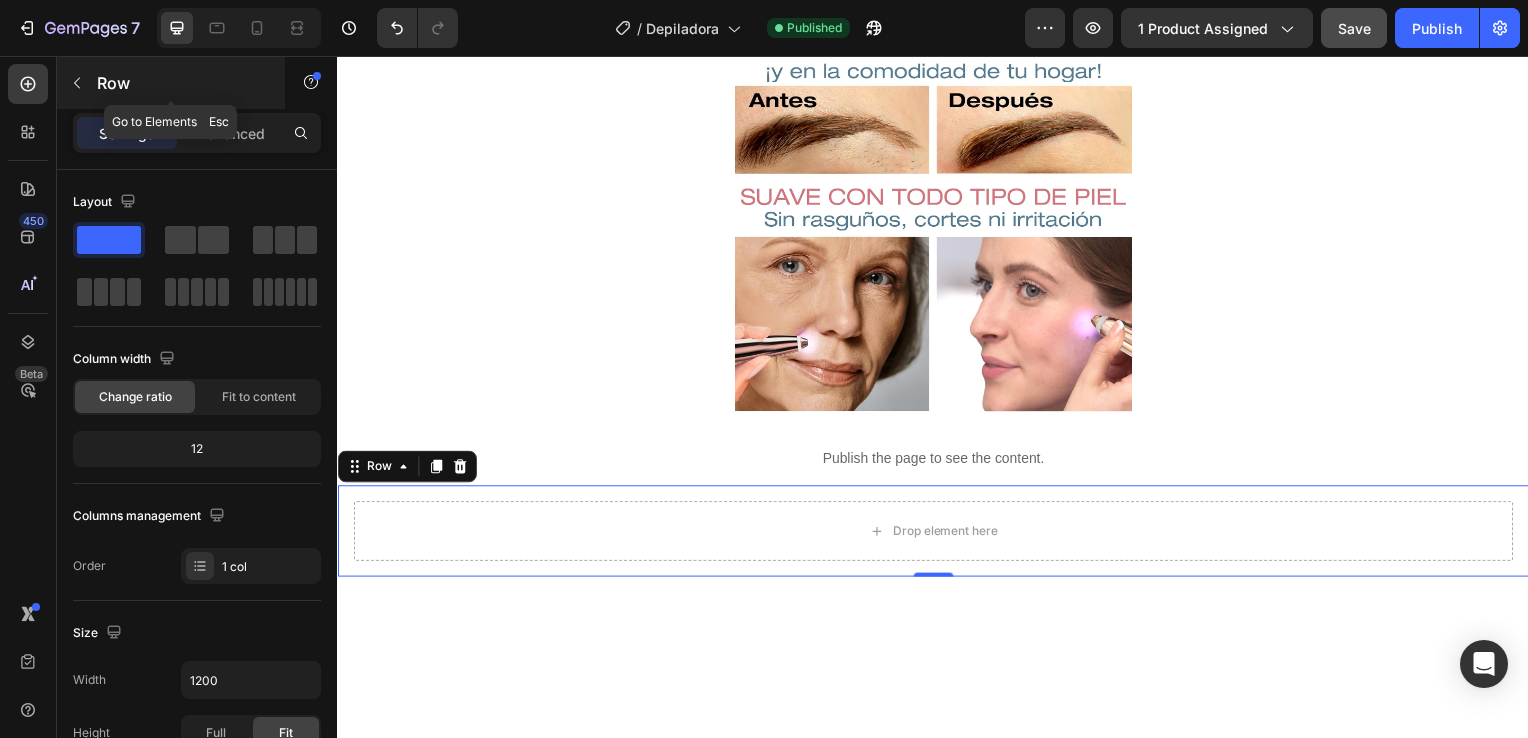 click on "Row" at bounding box center [171, 83] 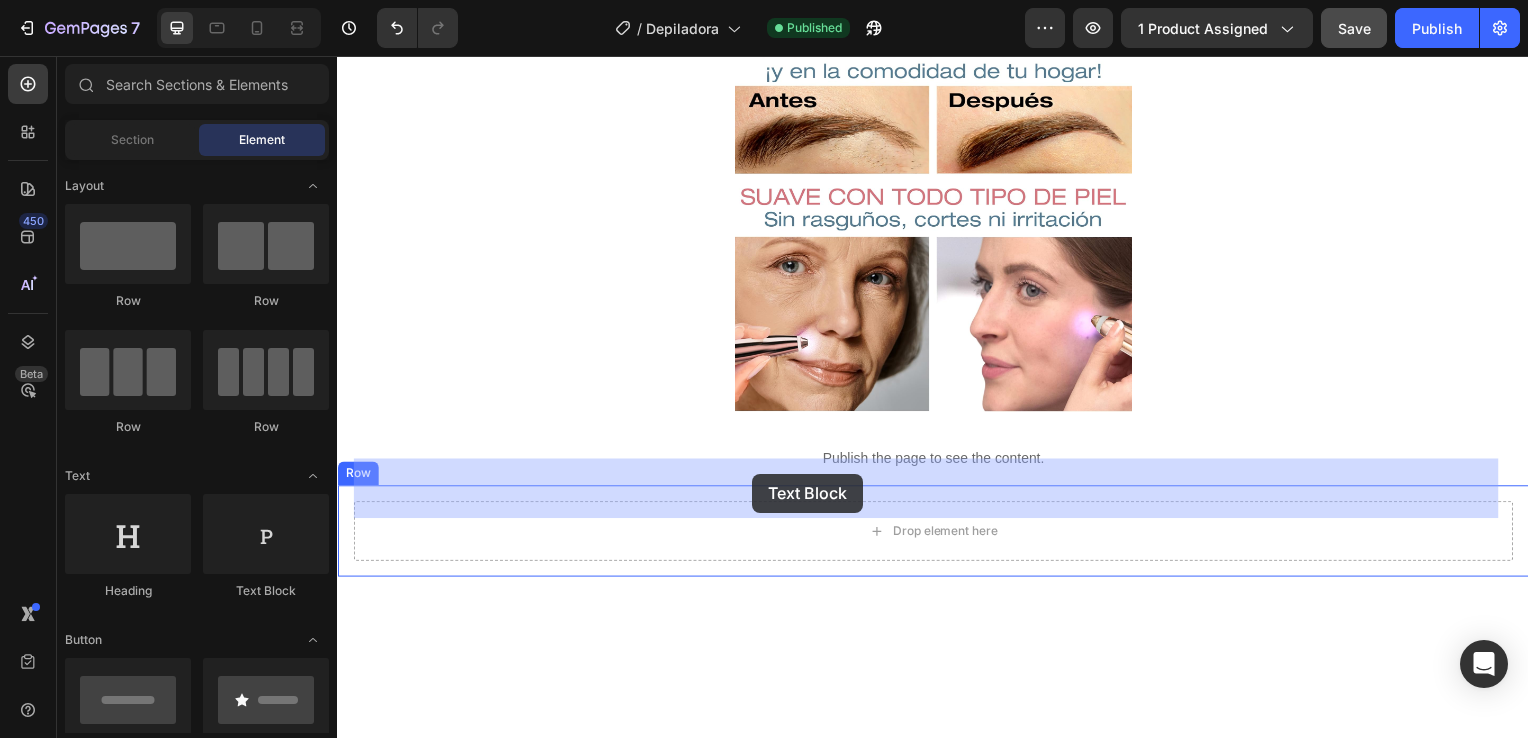 drag, startPoint x: 613, startPoint y: 612, endPoint x: 755, endPoint y: 477, distance: 195.9311 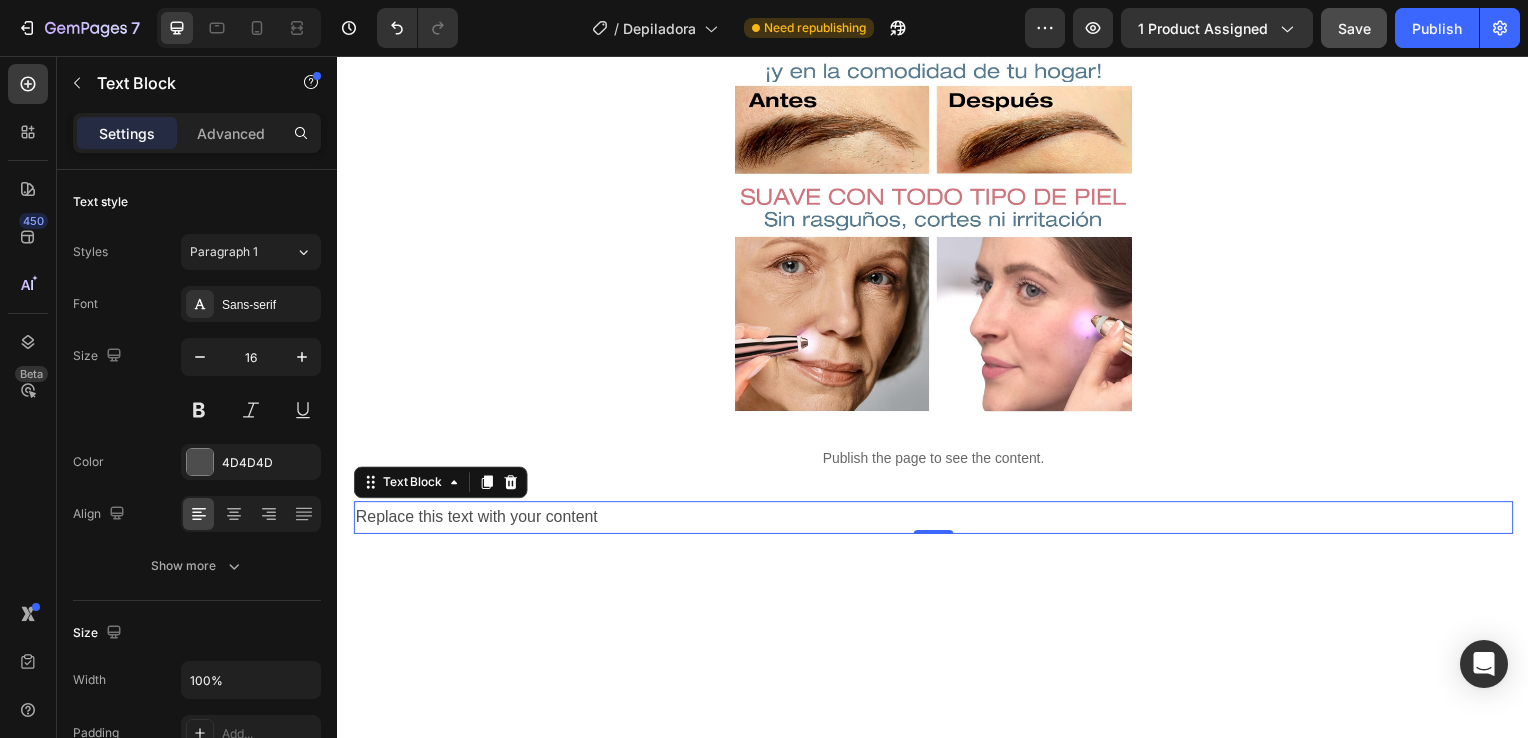 click on "Replace this text with your content" at bounding box center [937, 521] 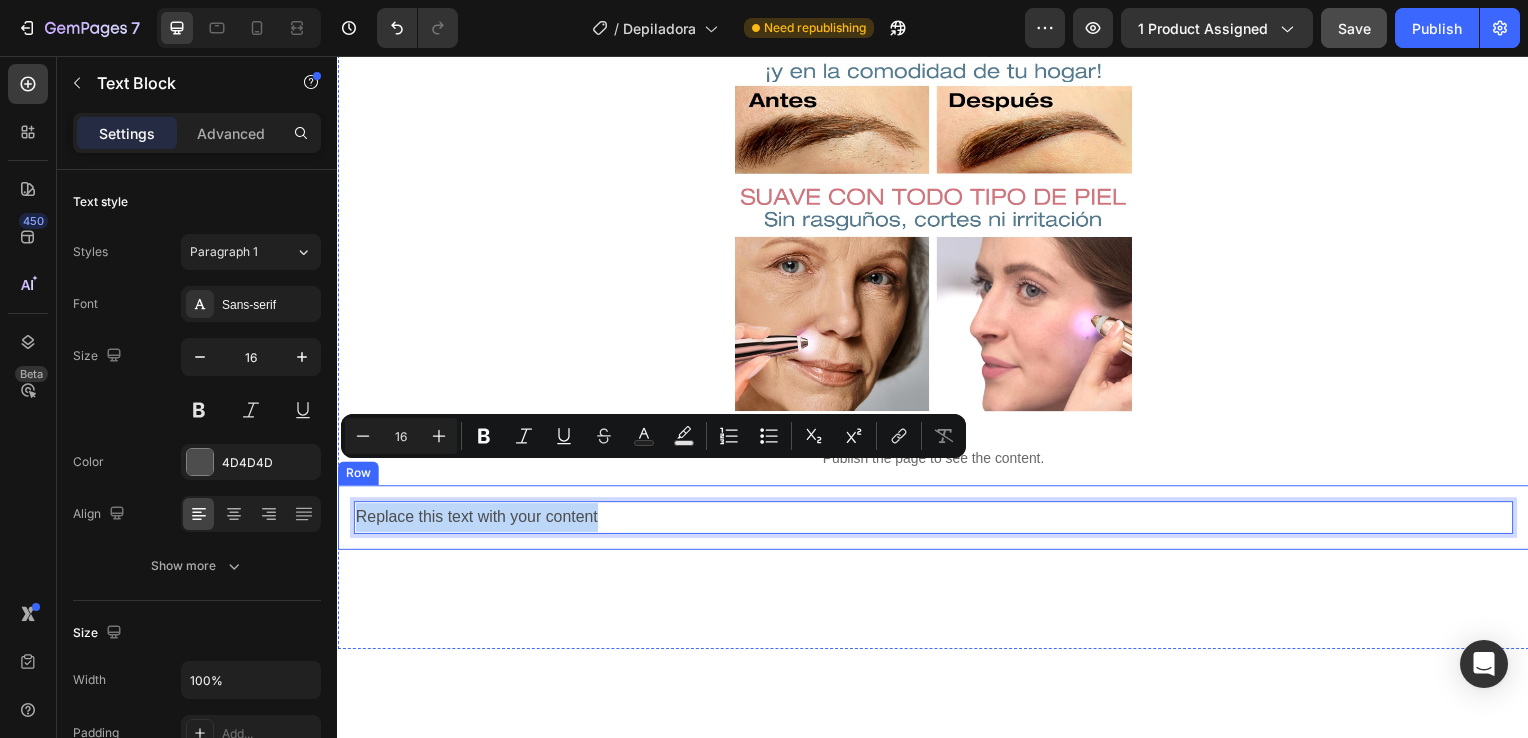 drag, startPoint x: 608, startPoint y: 483, endPoint x: 350, endPoint y: 454, distance: 259.62473 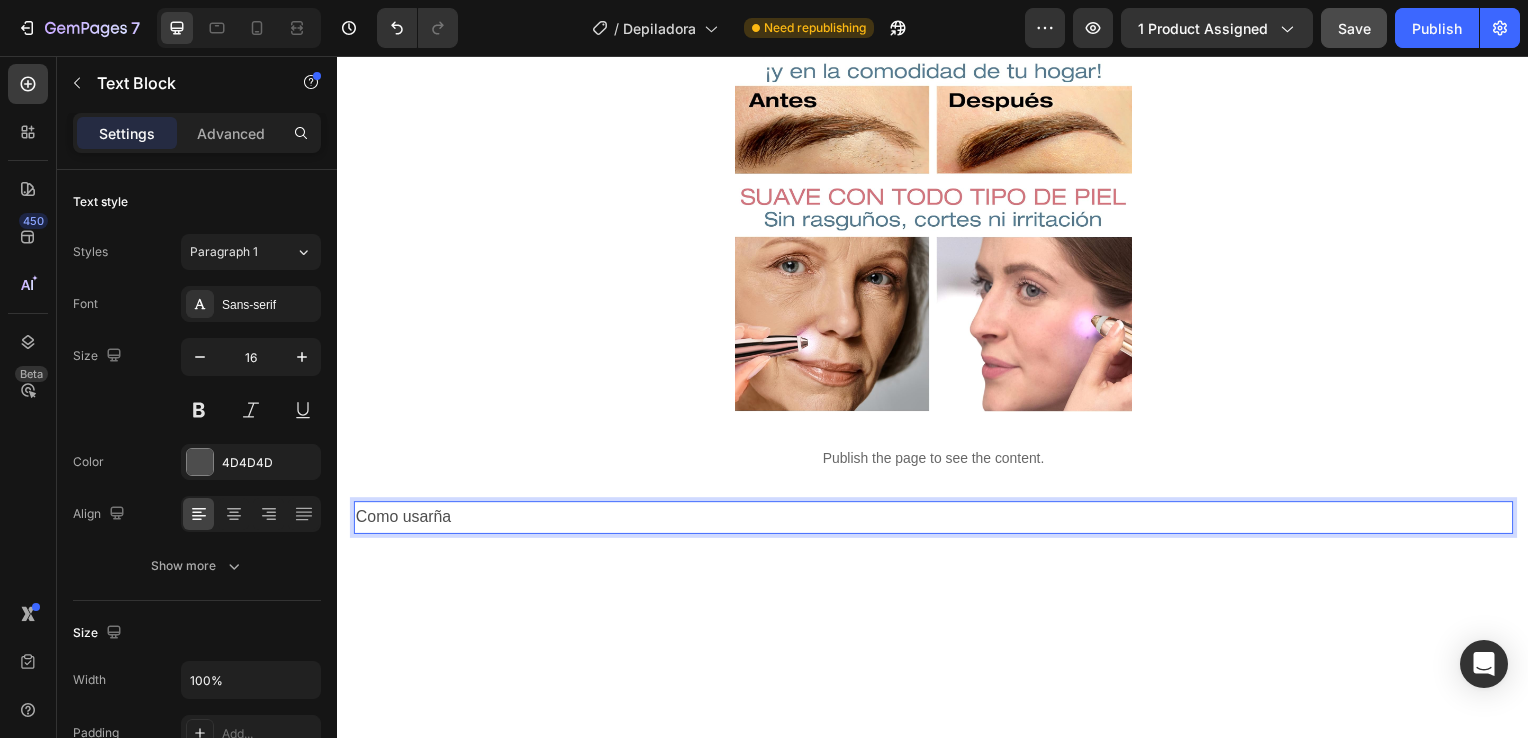 click on "Como usarña" at bounding box center (937, 521) 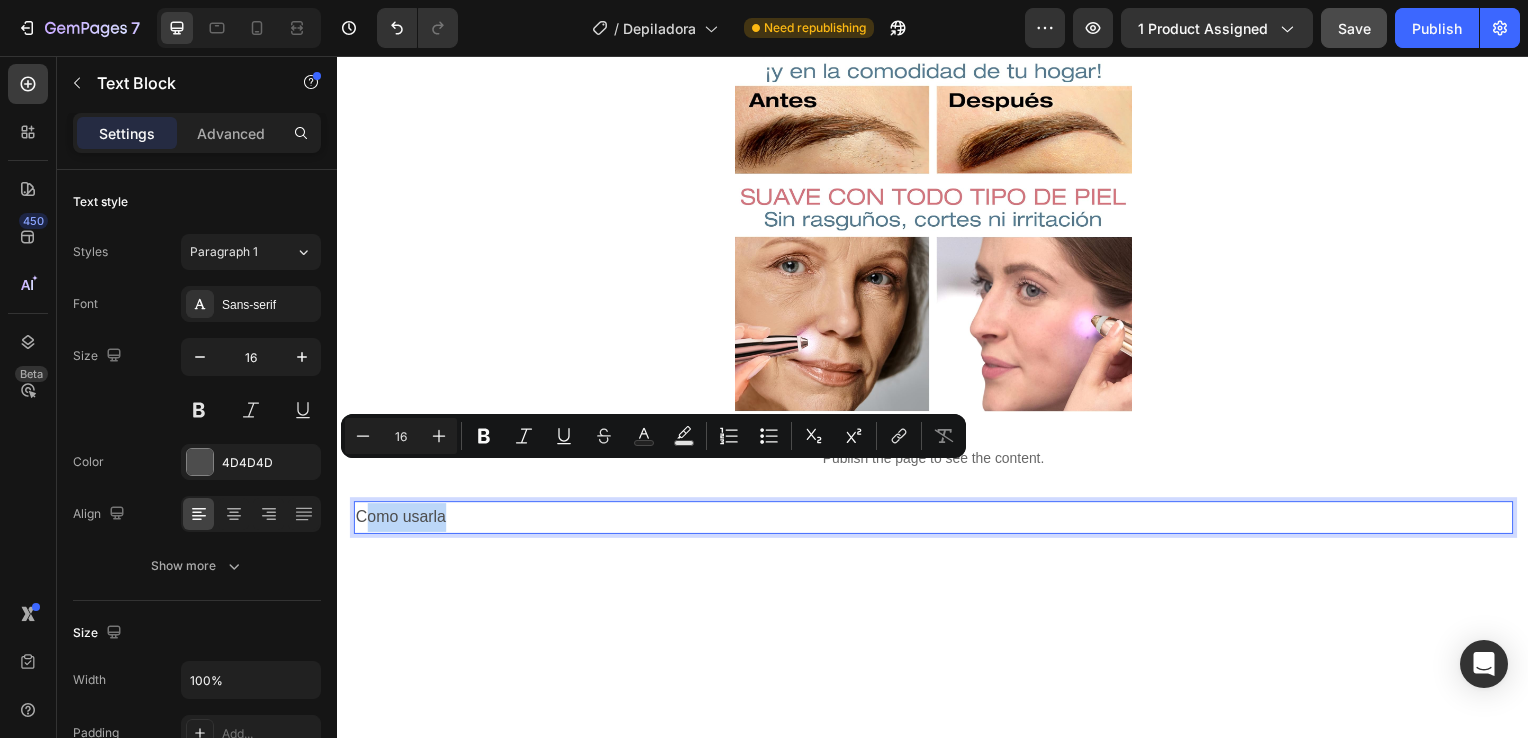 drag, startPoint x: 462, startPoint y: 477, endPoint x: 361, endPoint y: 473, distance: 101.07918 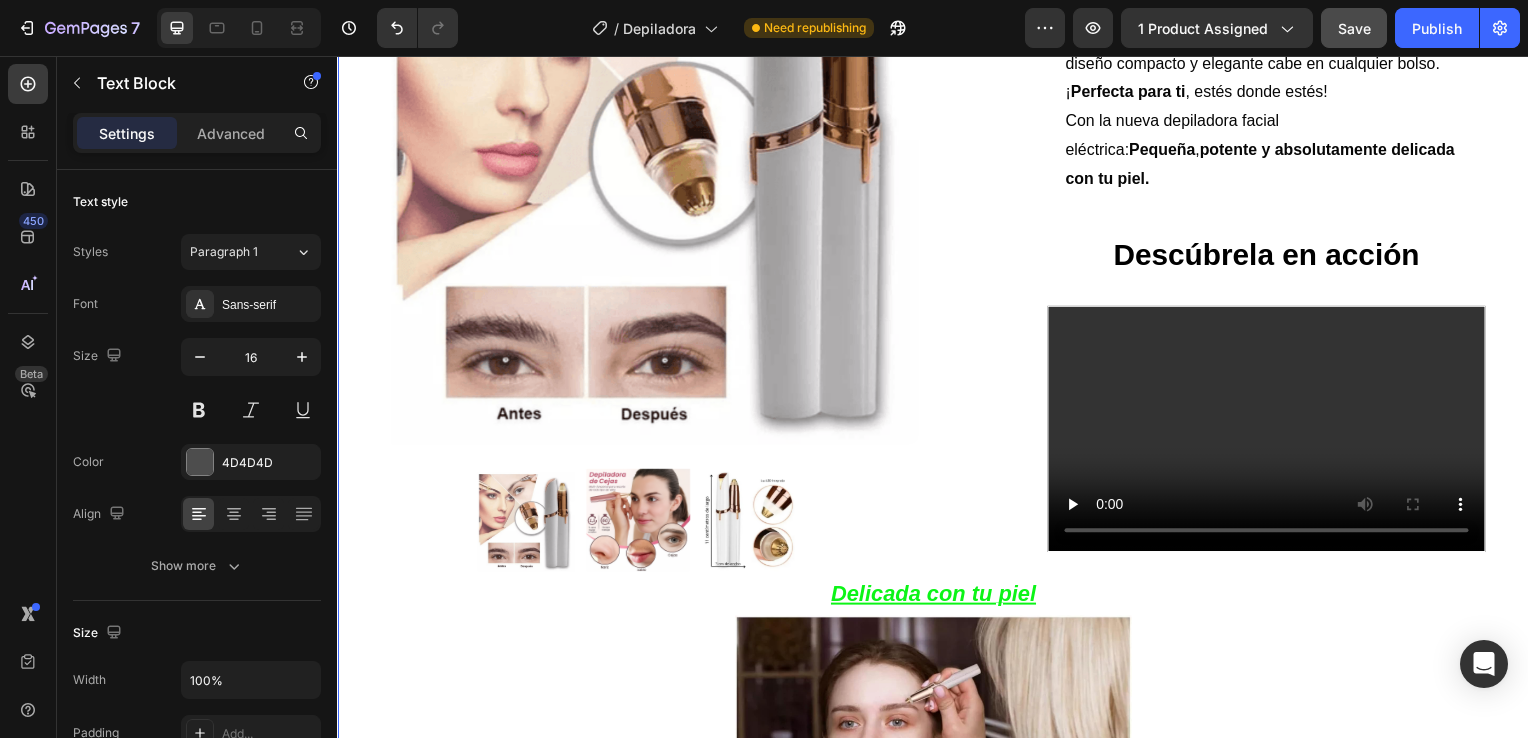 scroll, scrollTop: 916, scrollLeft: 0, axis: vertical 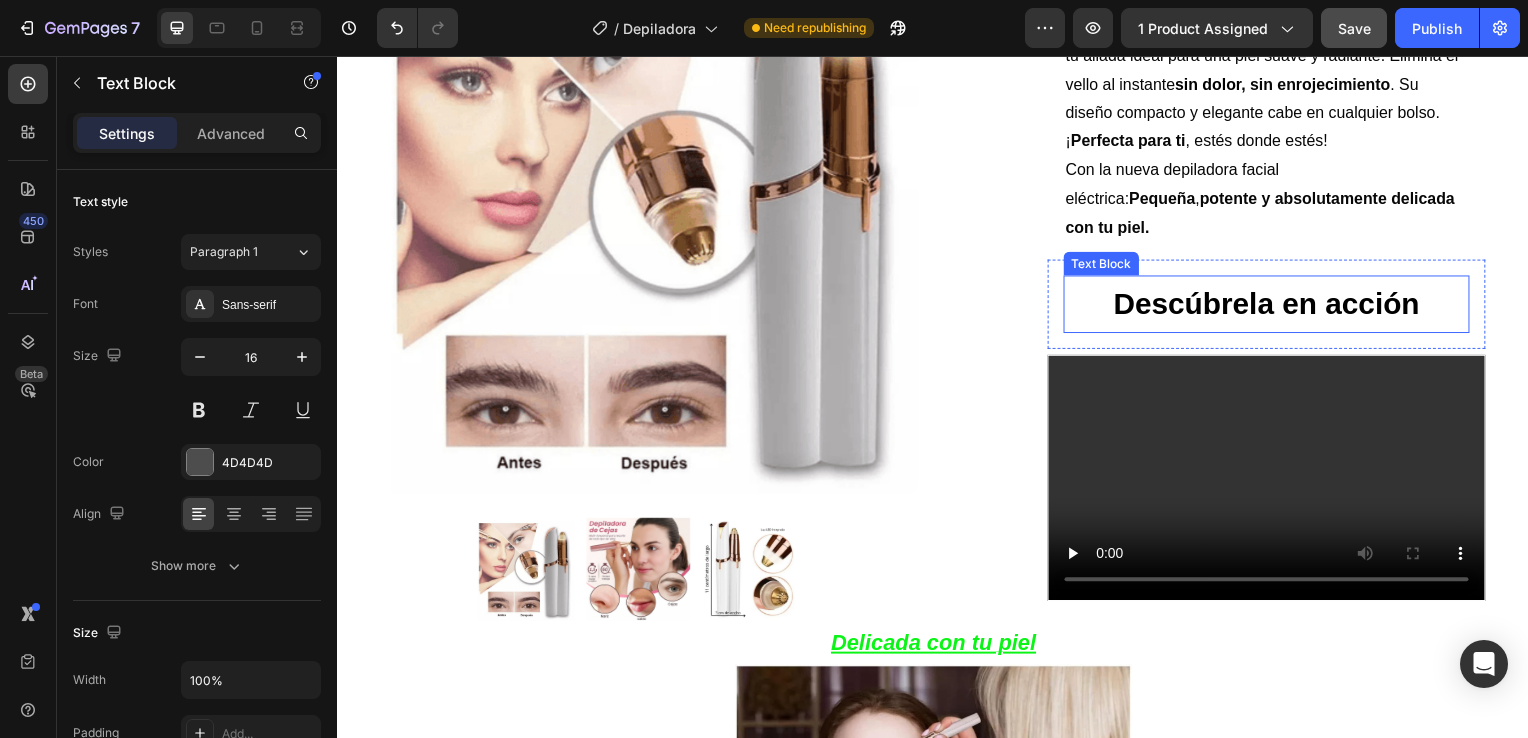 click on "Descúbrela en acción" at bounding box center [1272, 306] 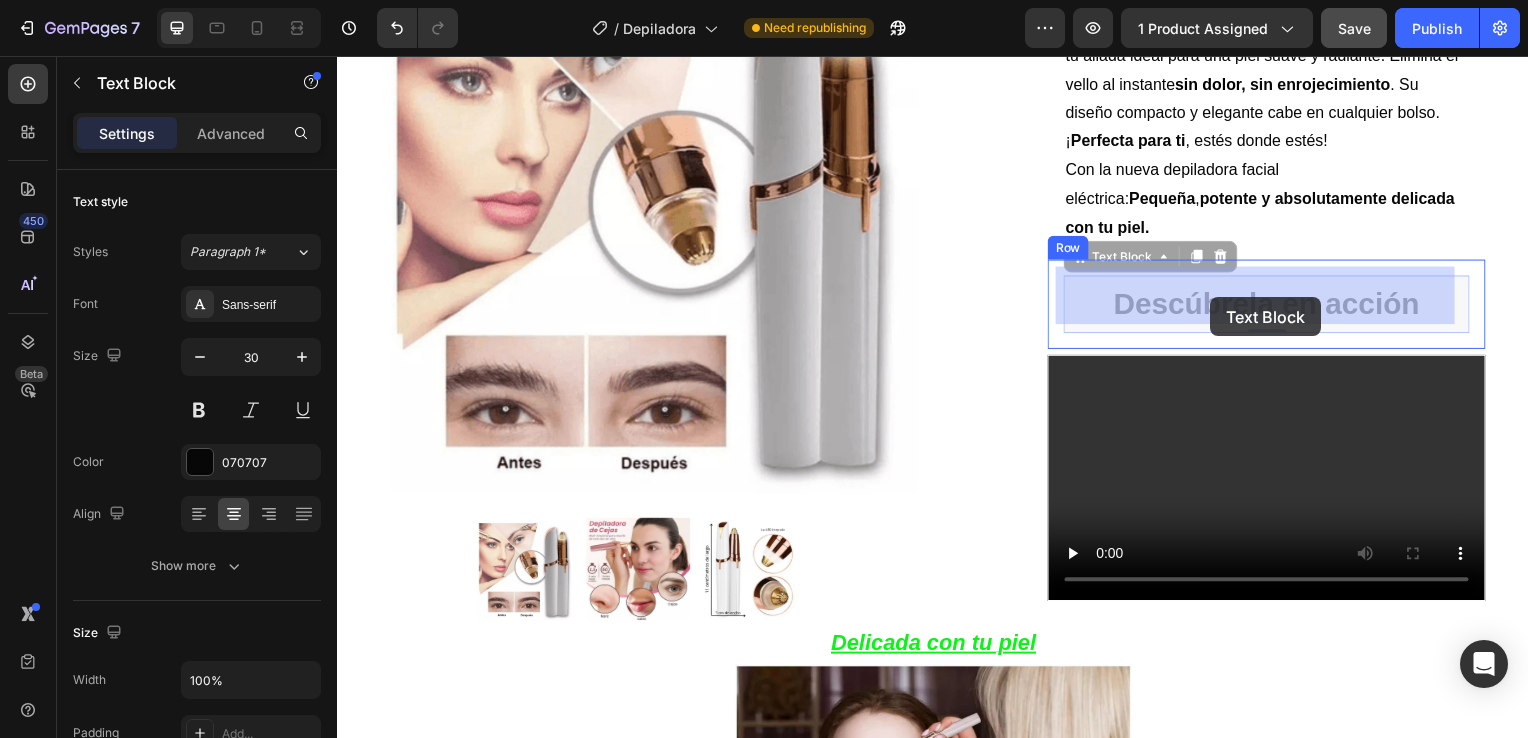 drag, startPoint x: 1109, startPoint y: 300, endPoint x: 1198, endPoint y: 299, distance: 89.005615 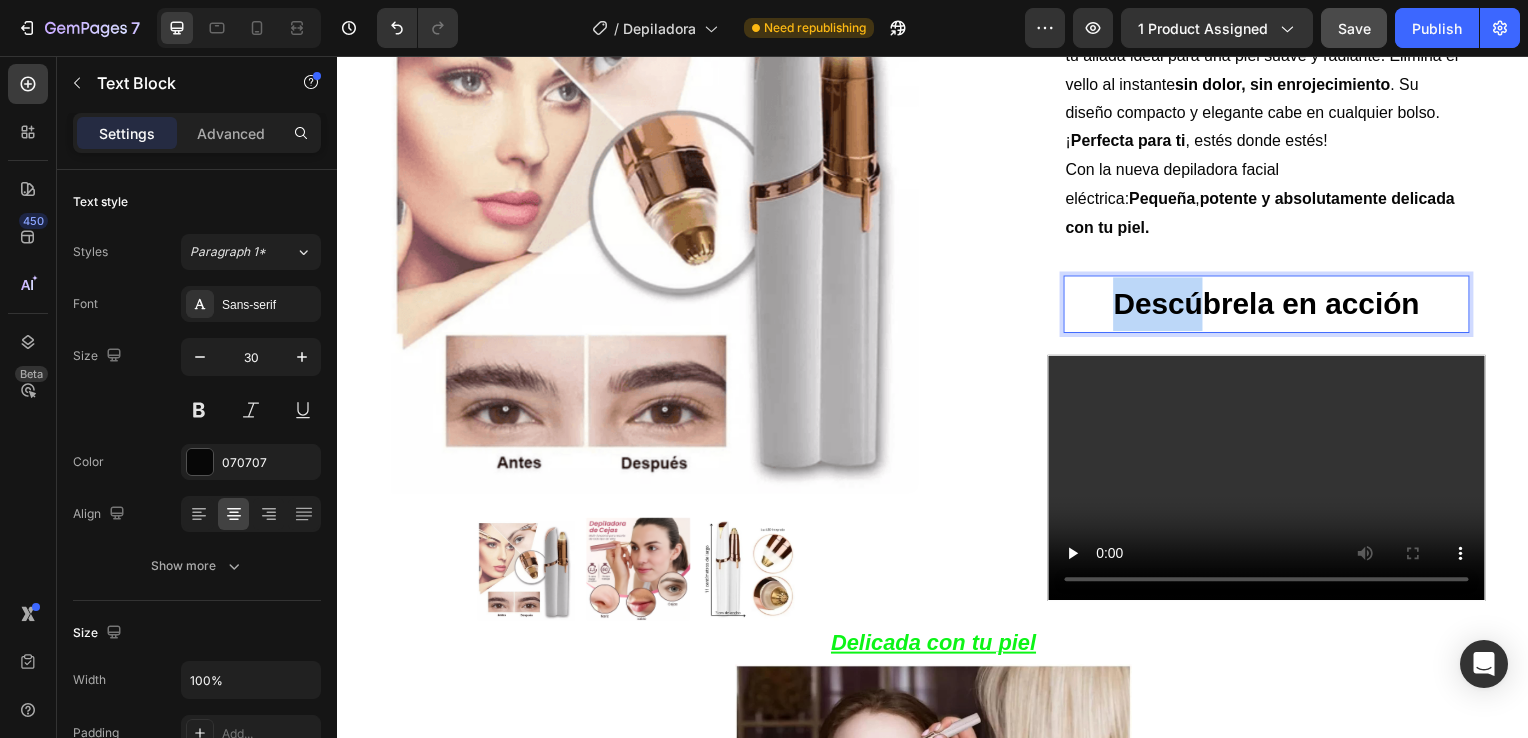drag, startPoint x: 1104, startPoint y: 288, endPoint x: 1203, endPoint y: 279, distance: 99.40825 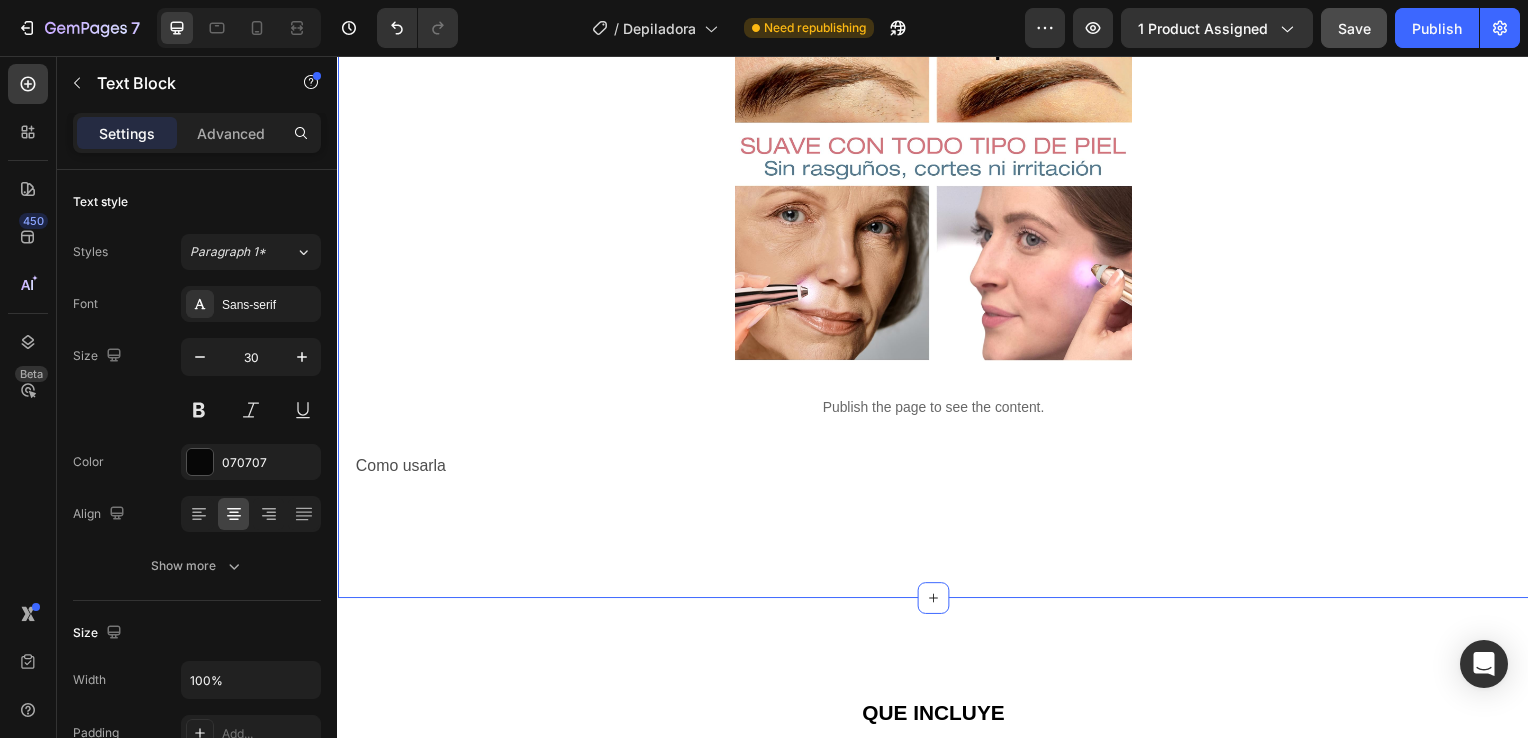 scroll, scrollTop: 2112, scrollLeft: 0, axis: vertical 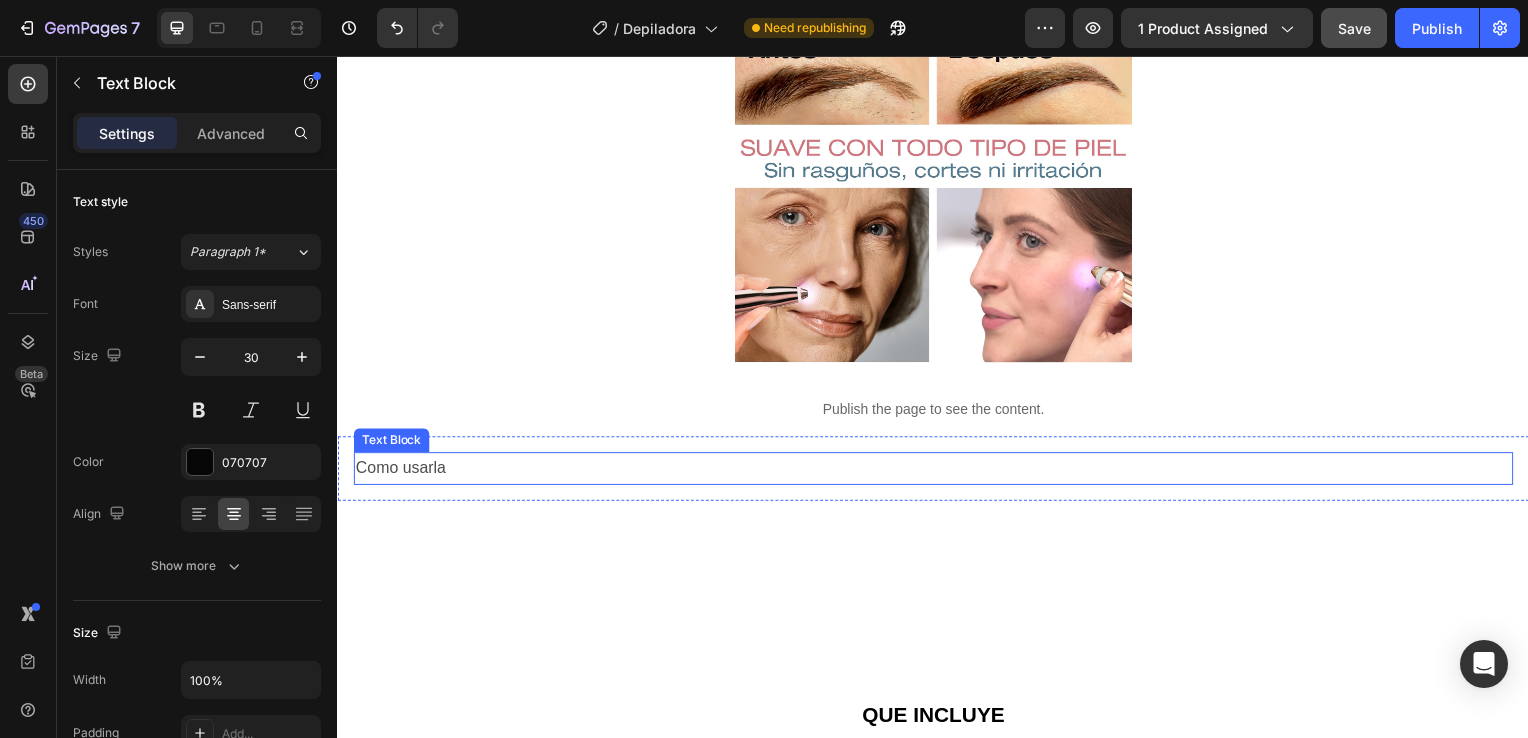 click on "Como usarla" at bounding box center [937, 472] 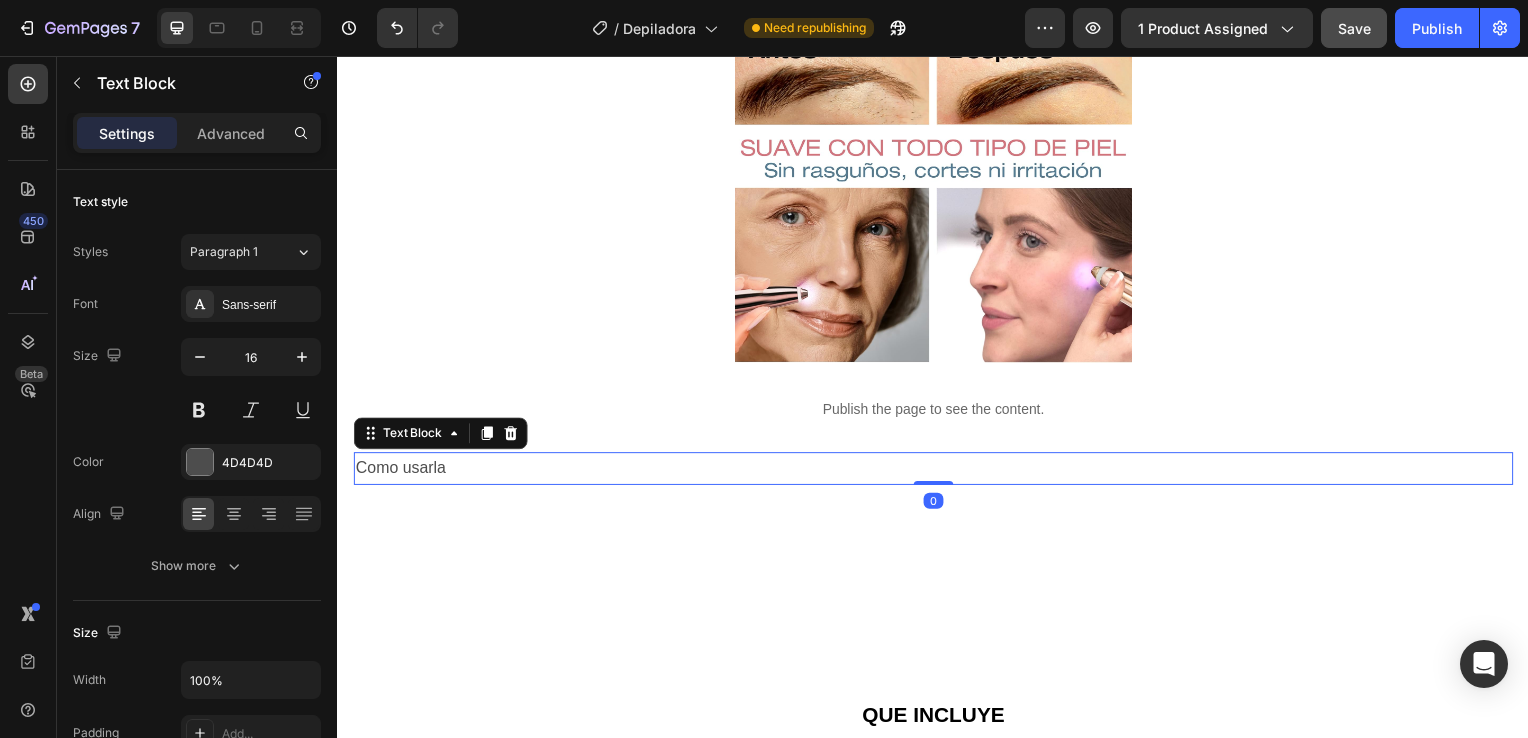 drag, startPoint x: 450, startPoint y: 436, endPoint x: 419, endPoint y: 432, distance: 31.257 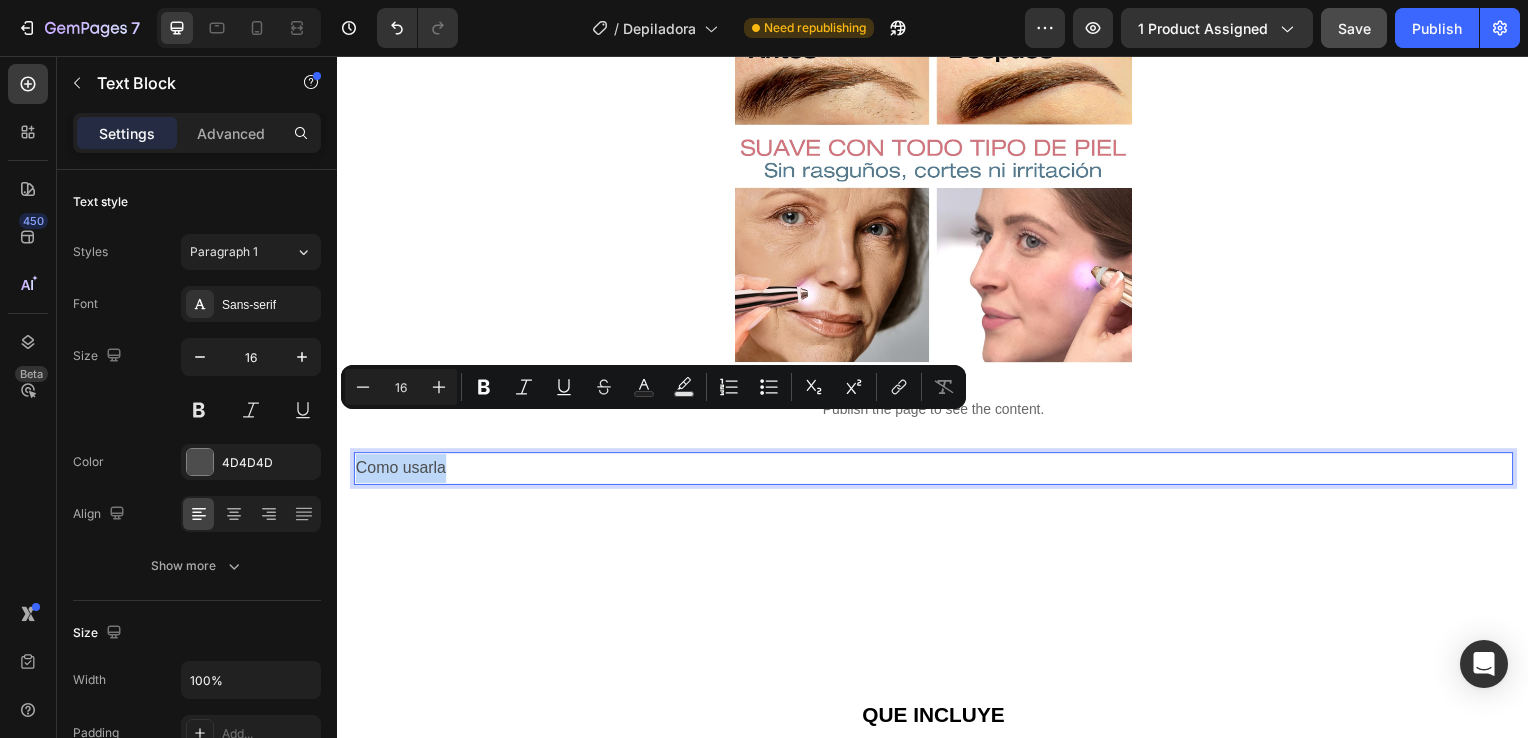 drag, startPoint x: 358, startPoint y: 429, endPoint x: 452, endPoint y: 427, distance: 94.02127 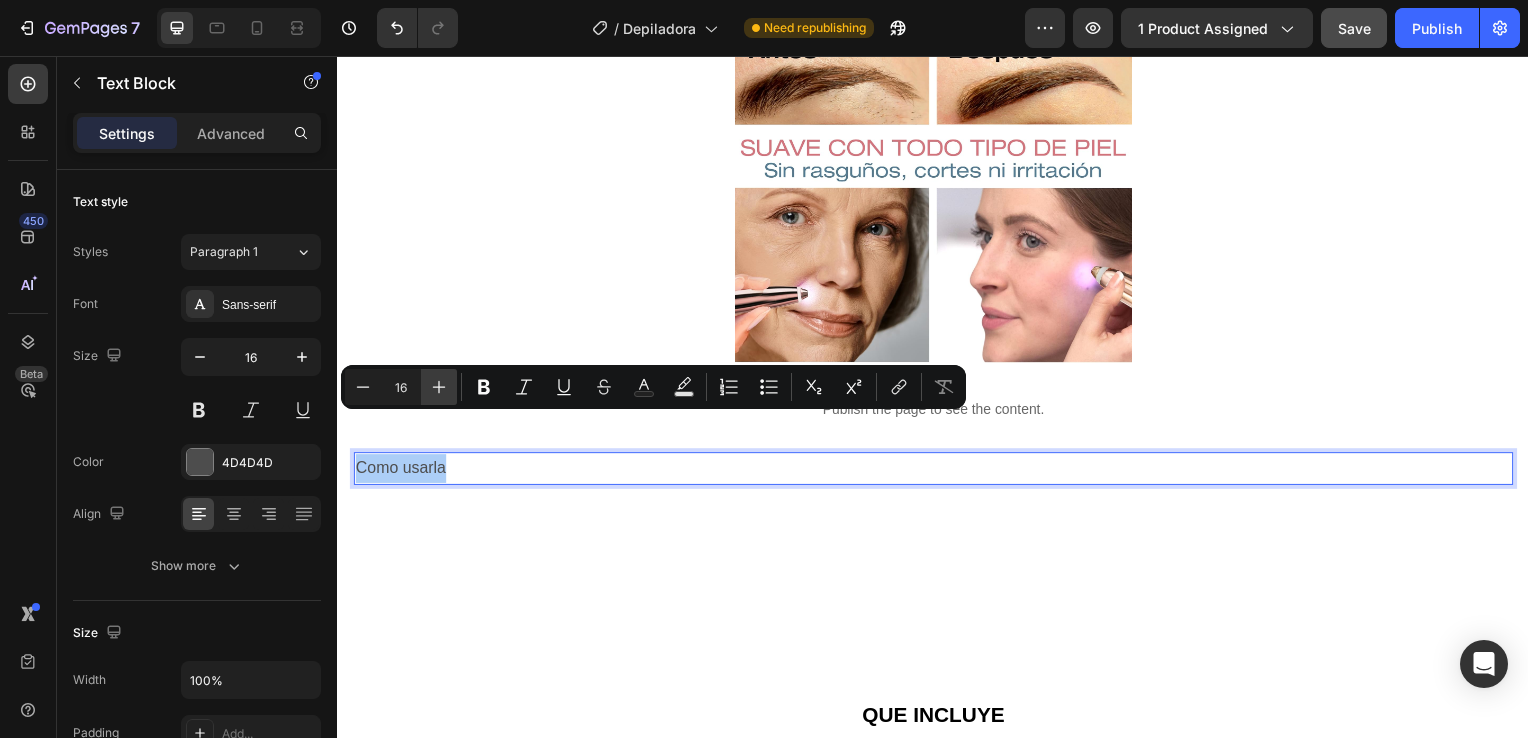 click 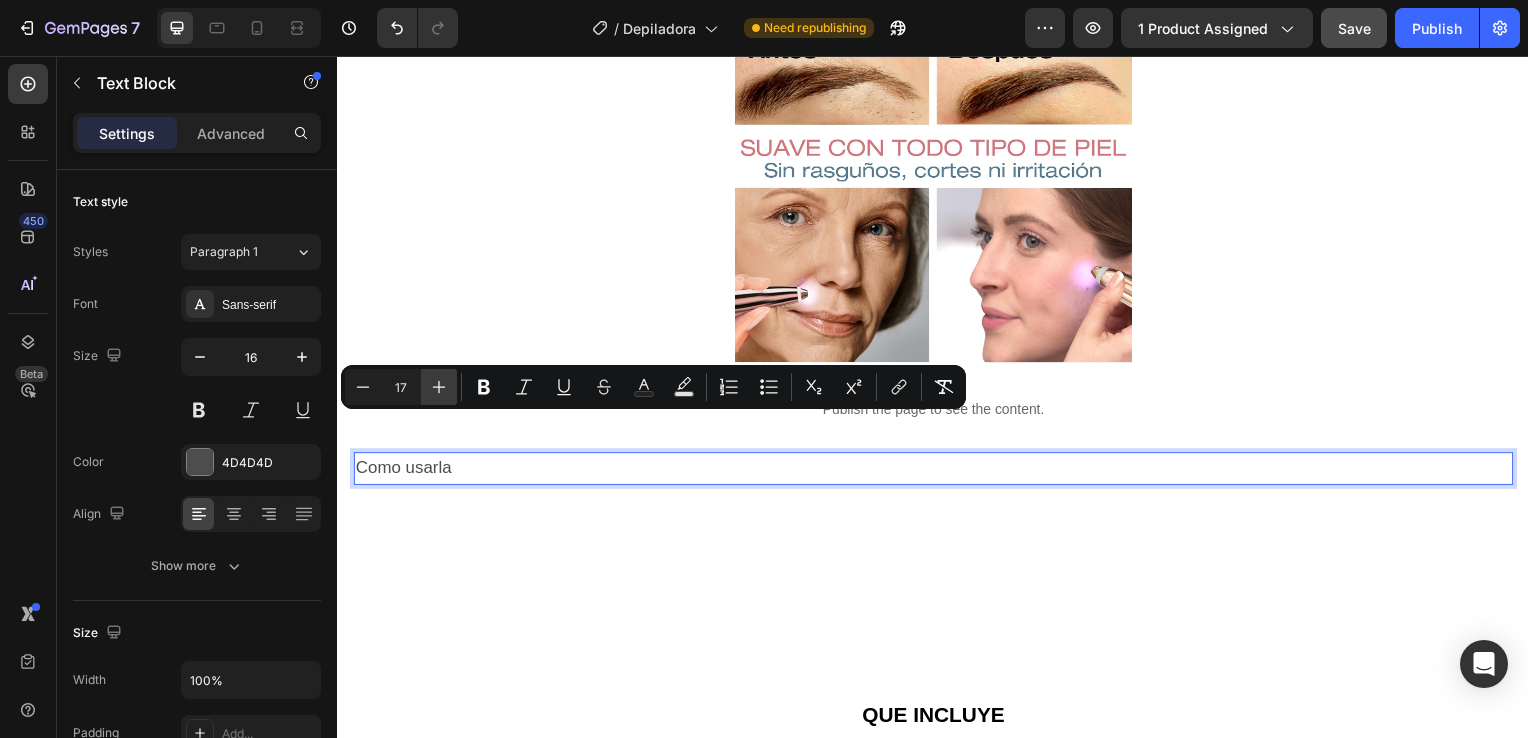 click 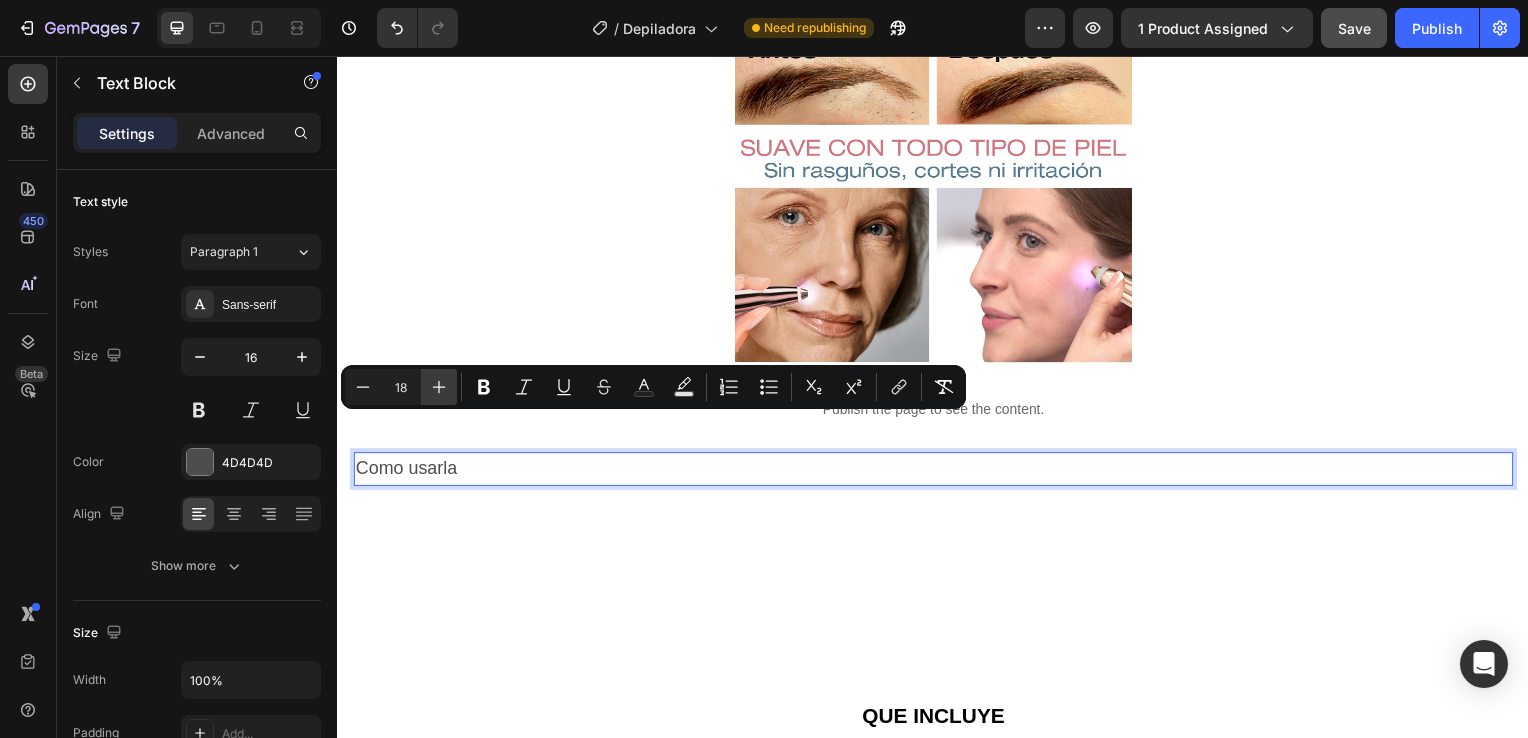 click 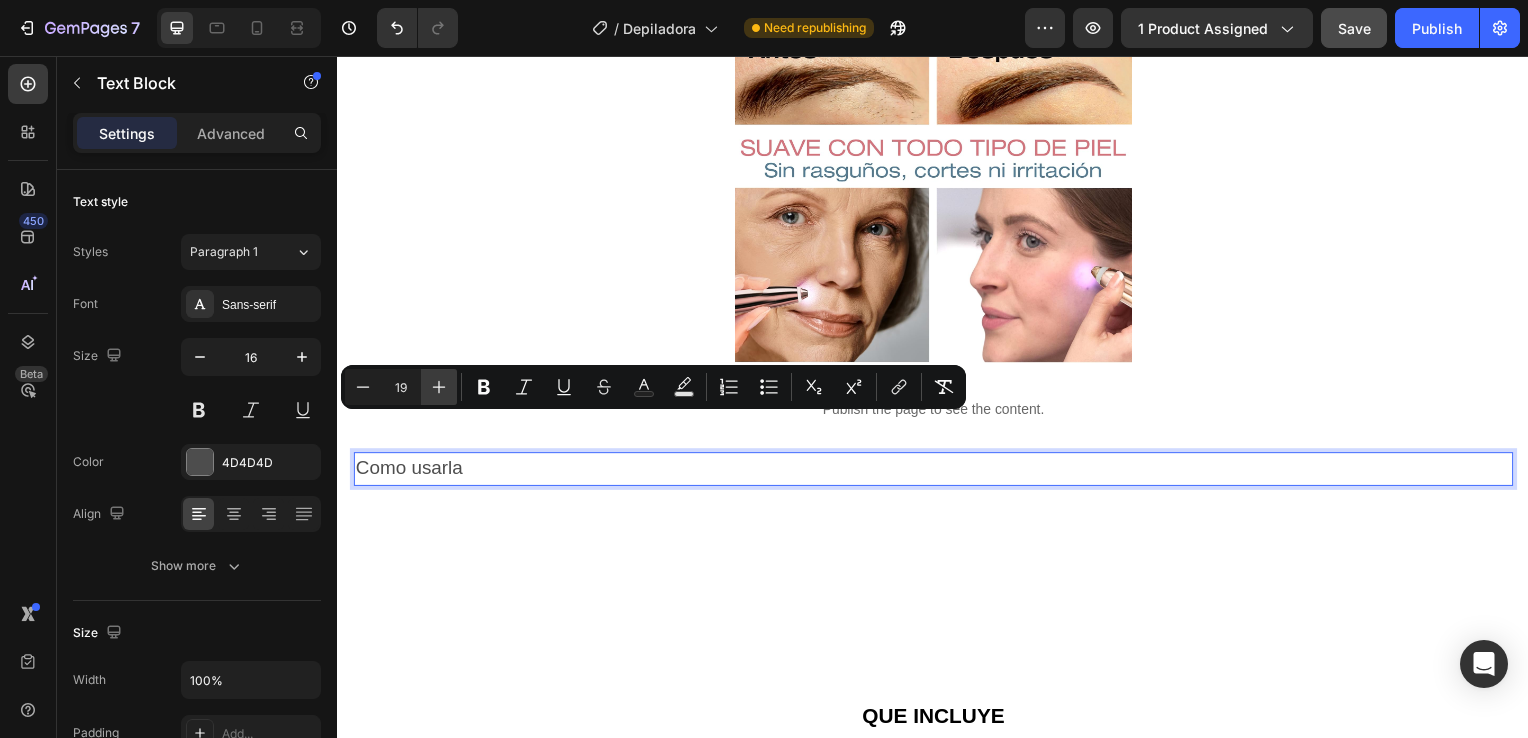 click 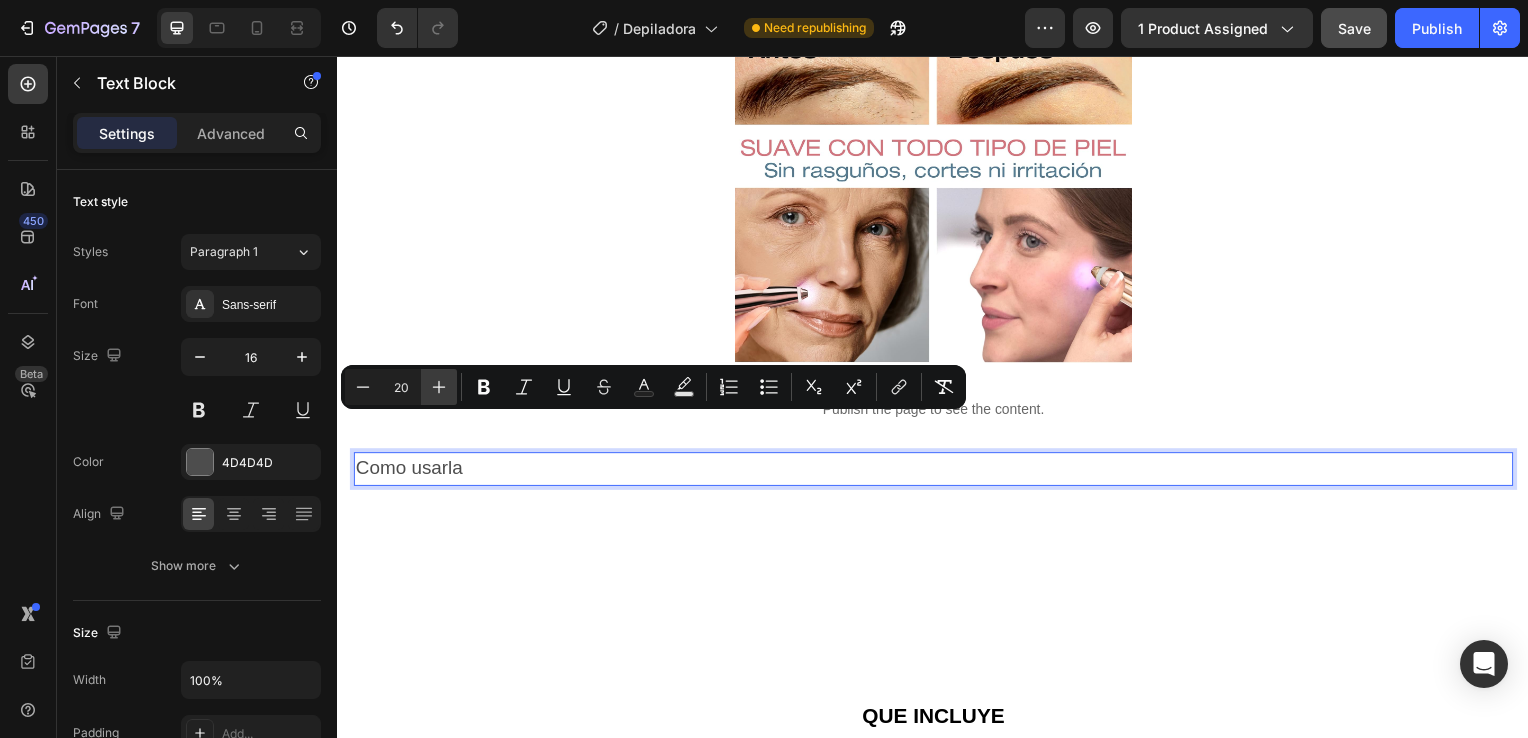 click 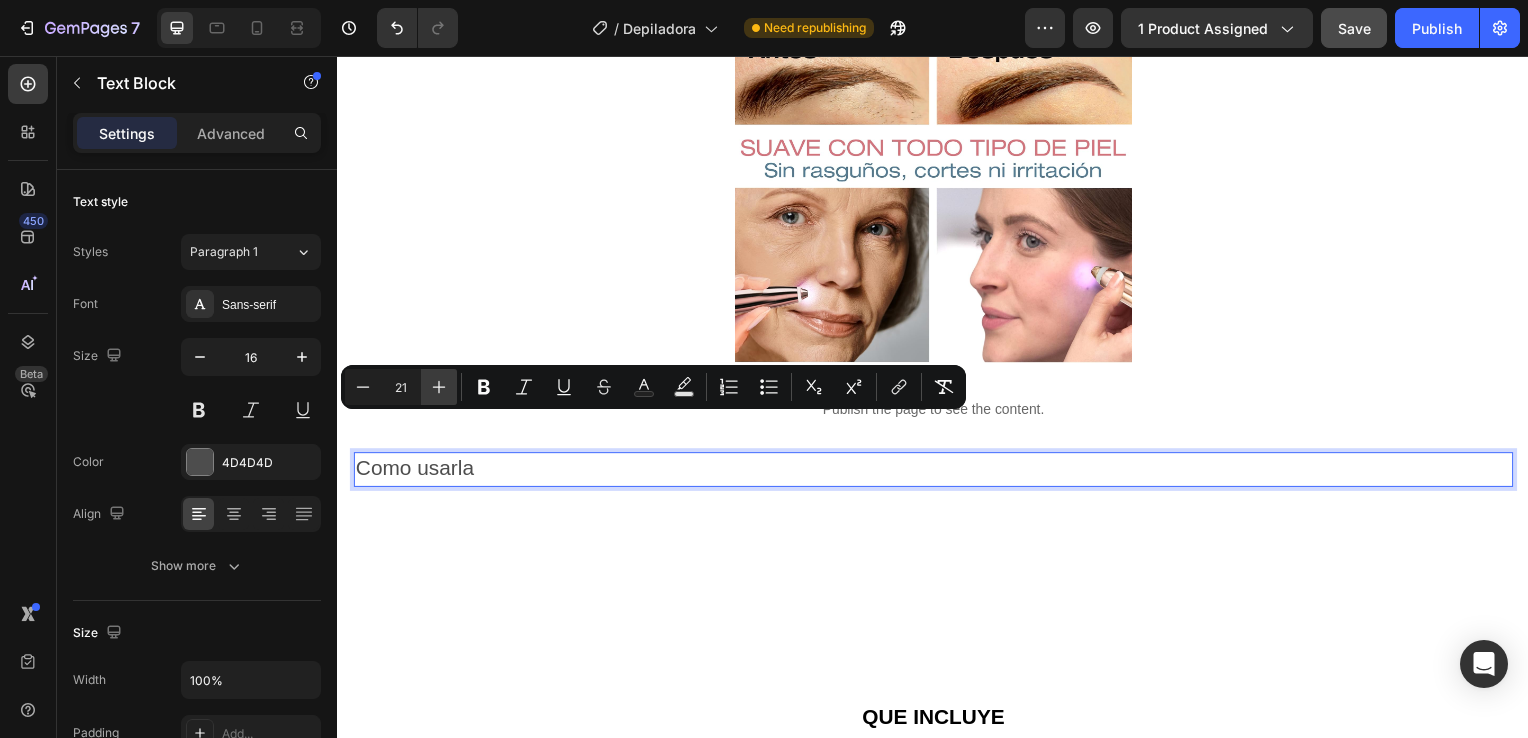 click 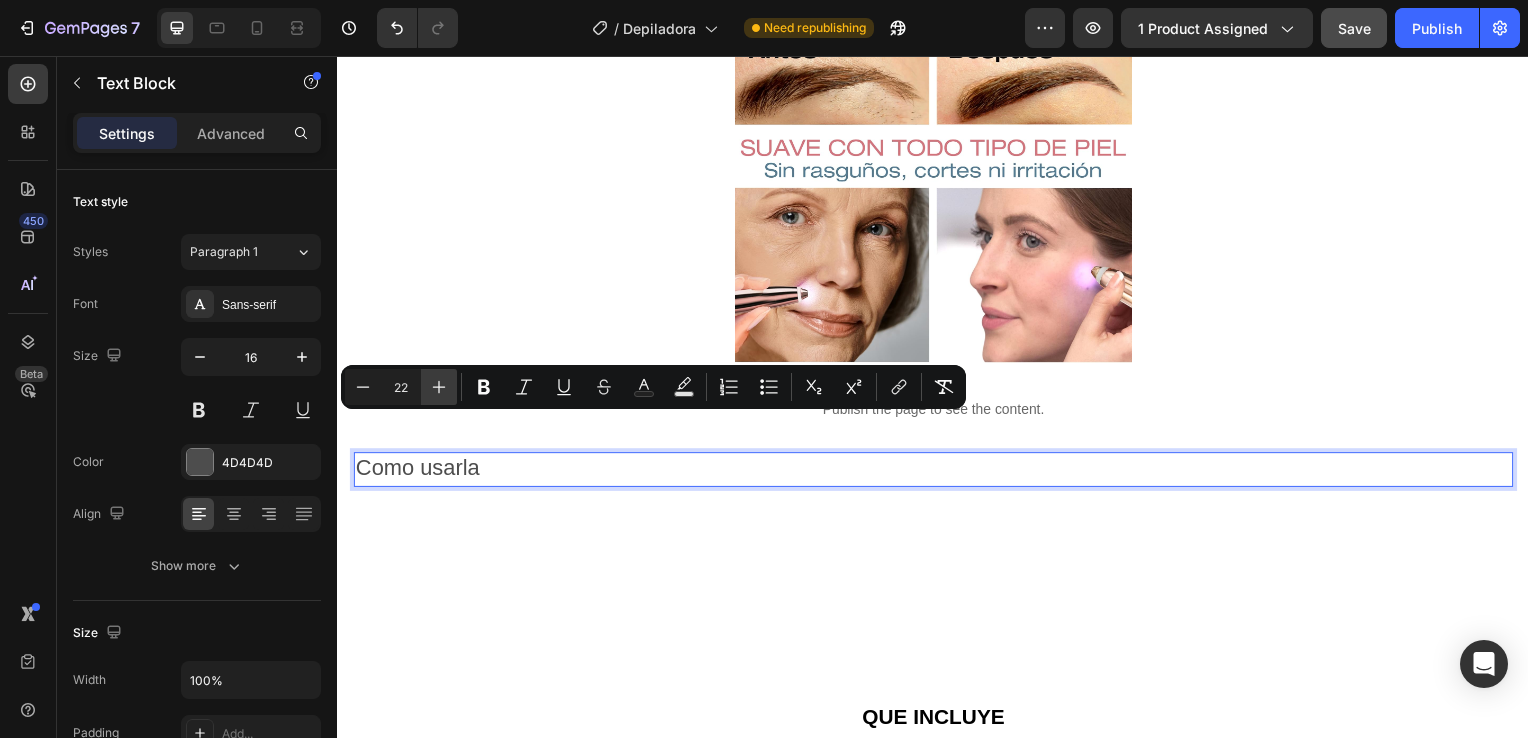 click 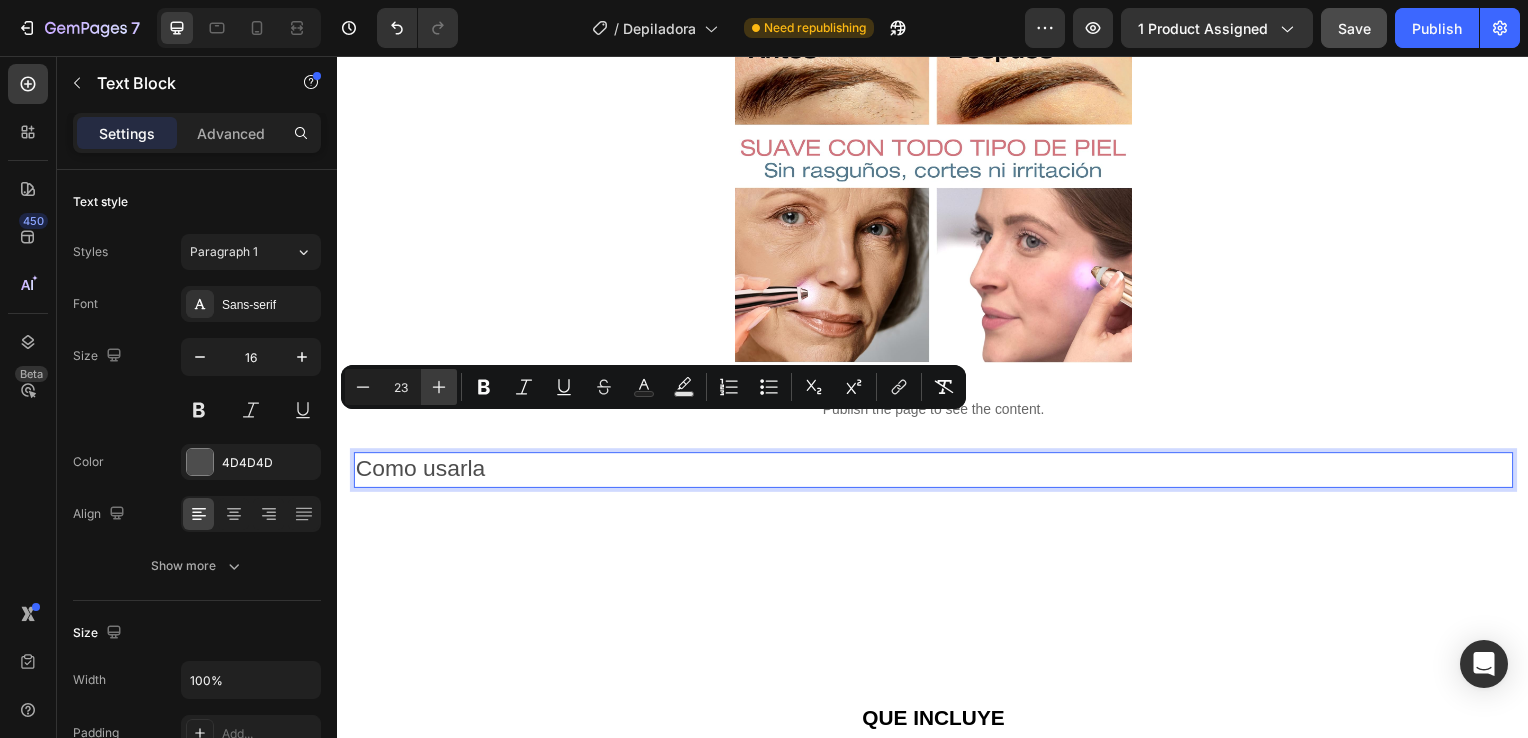 click 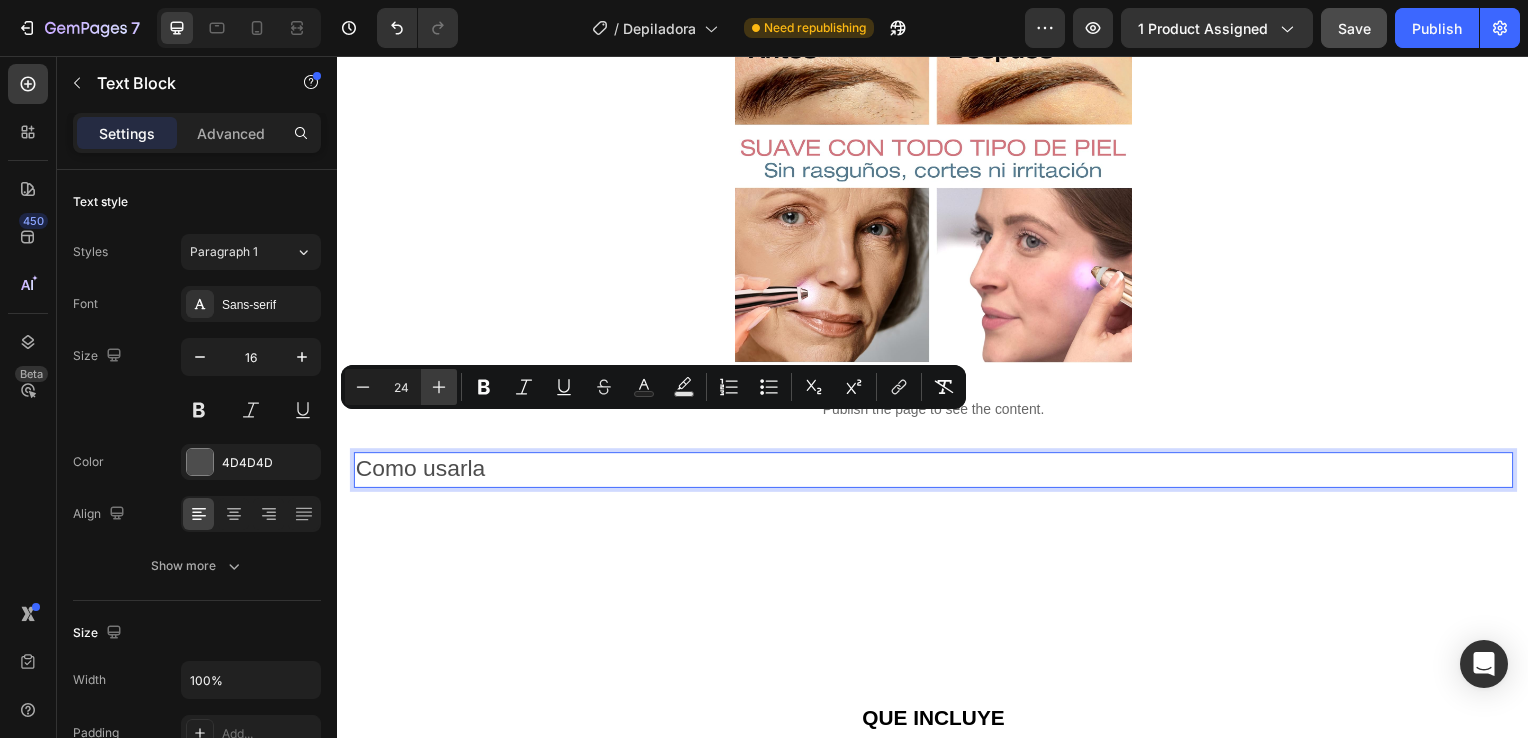 click 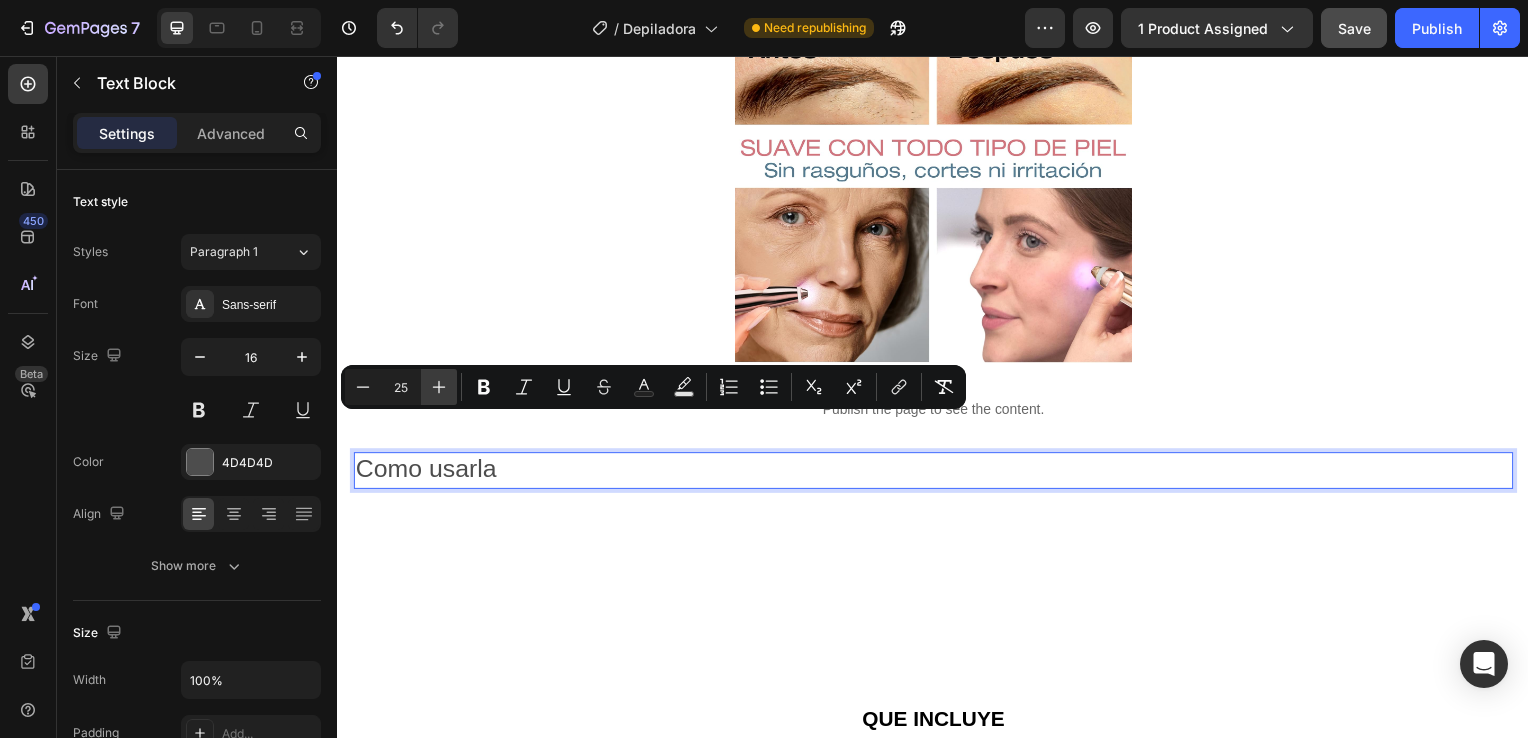 click 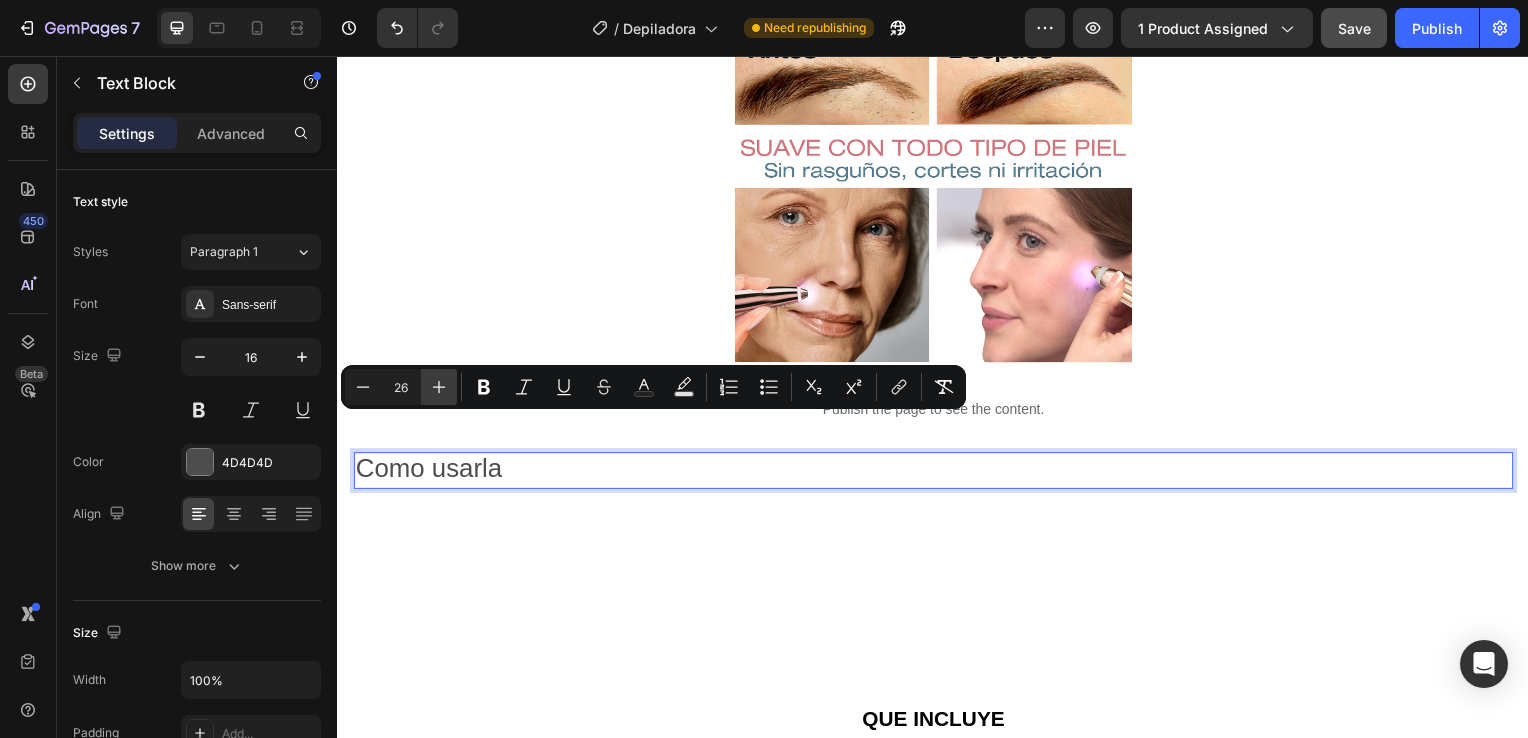 click 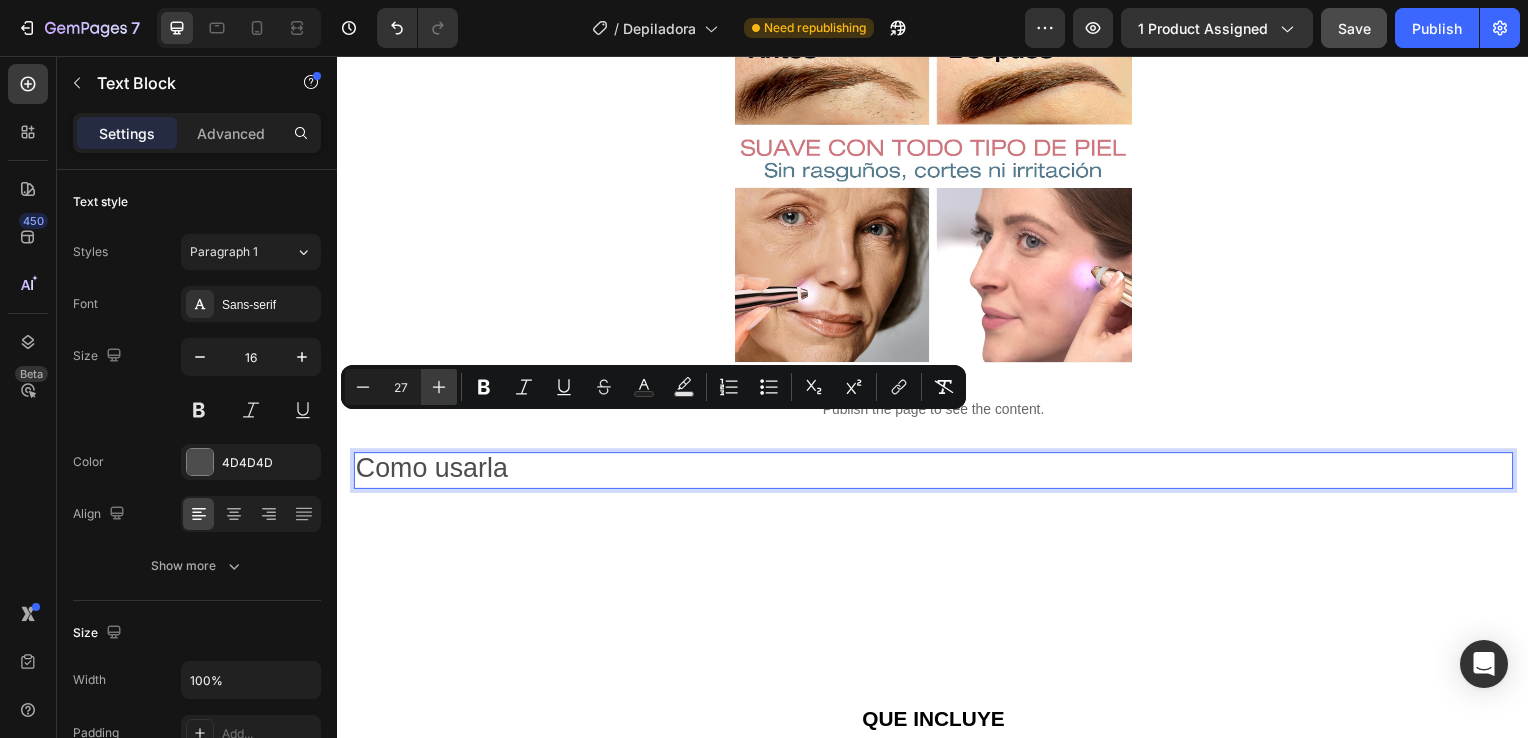 click 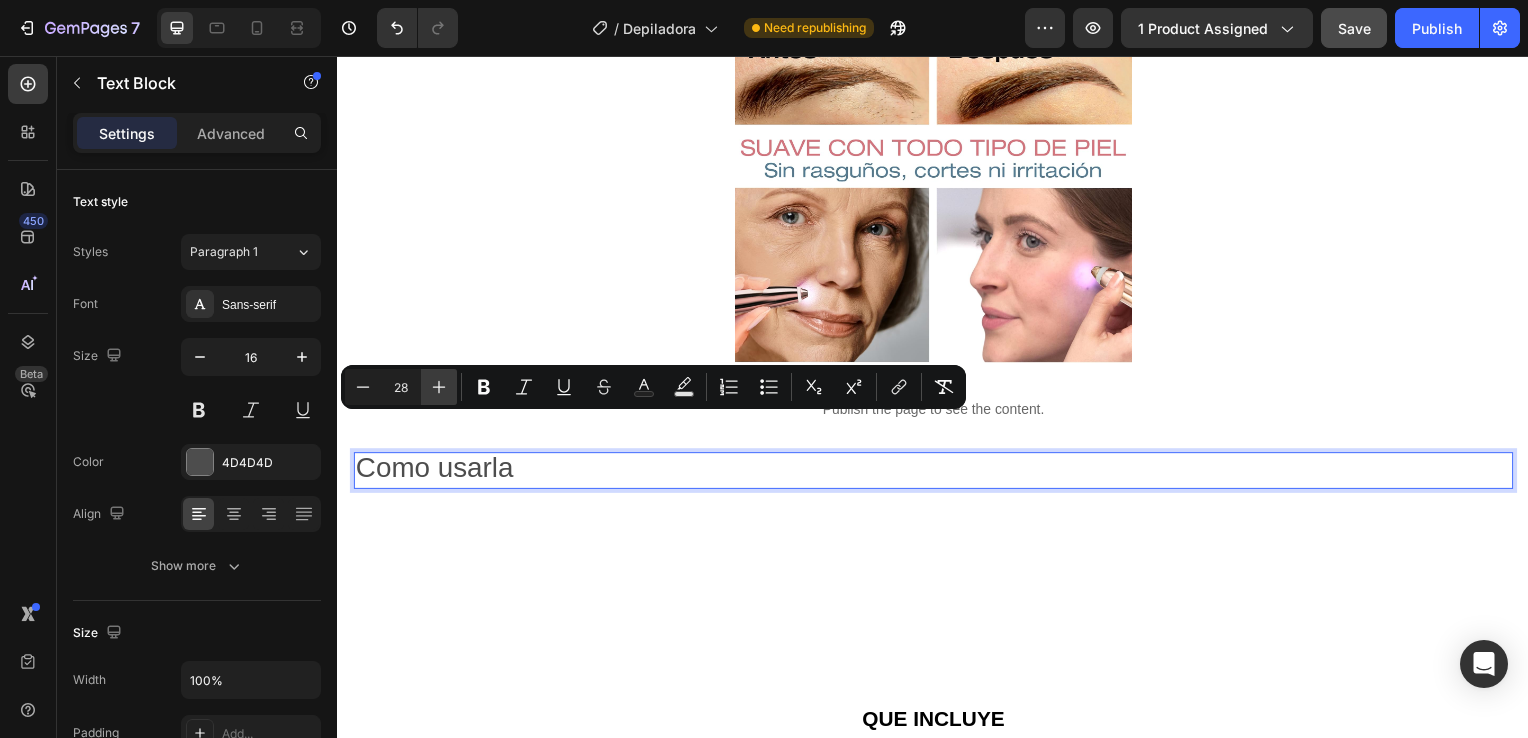 click 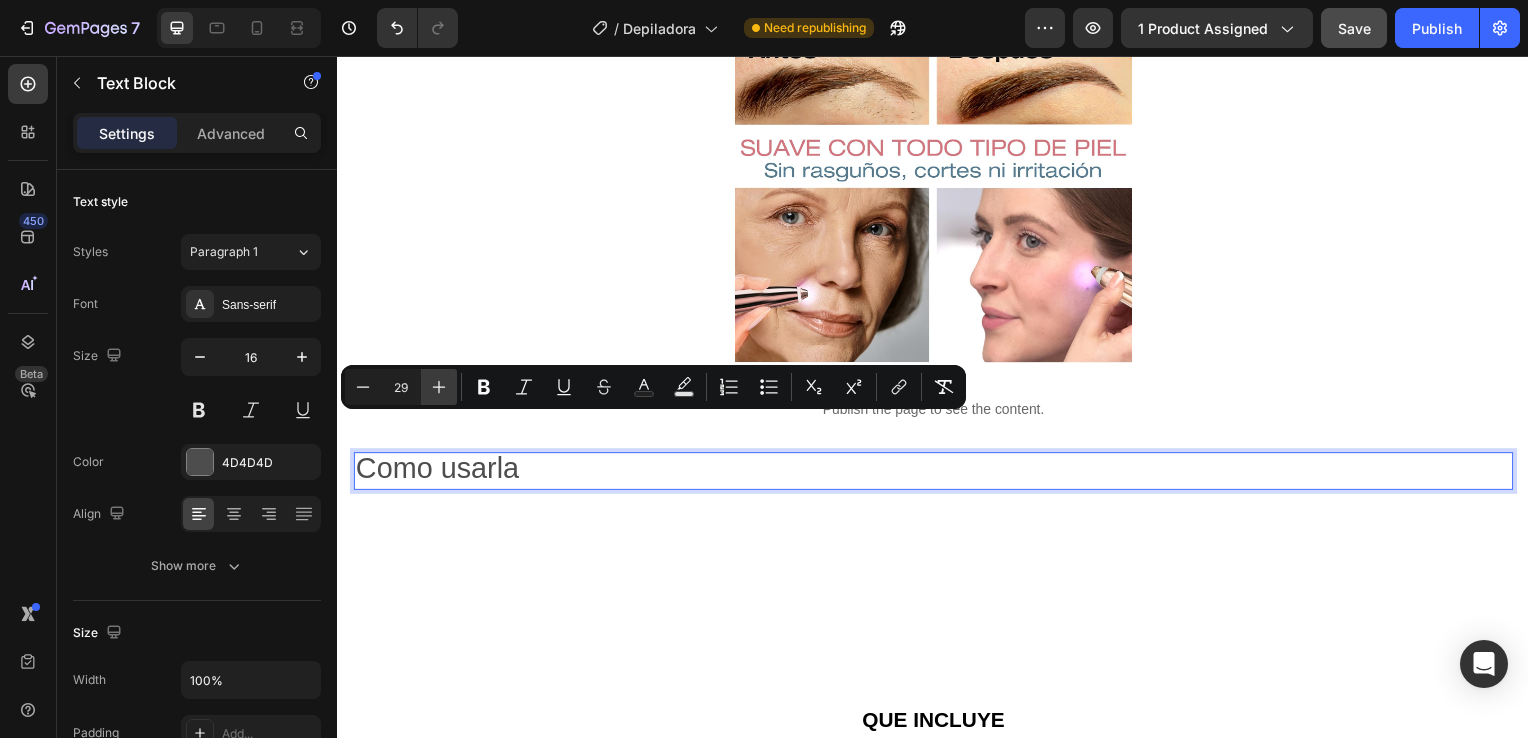 click 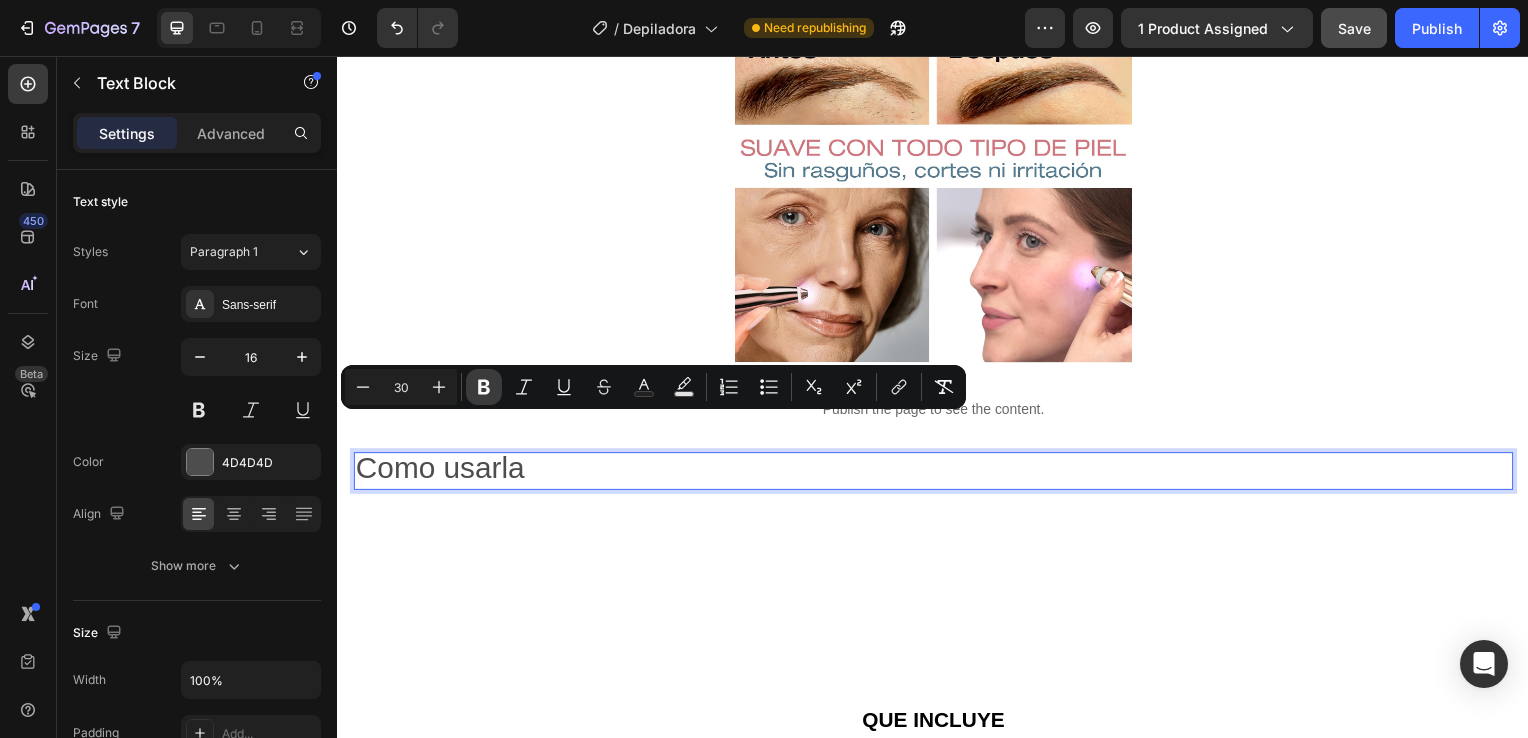 click 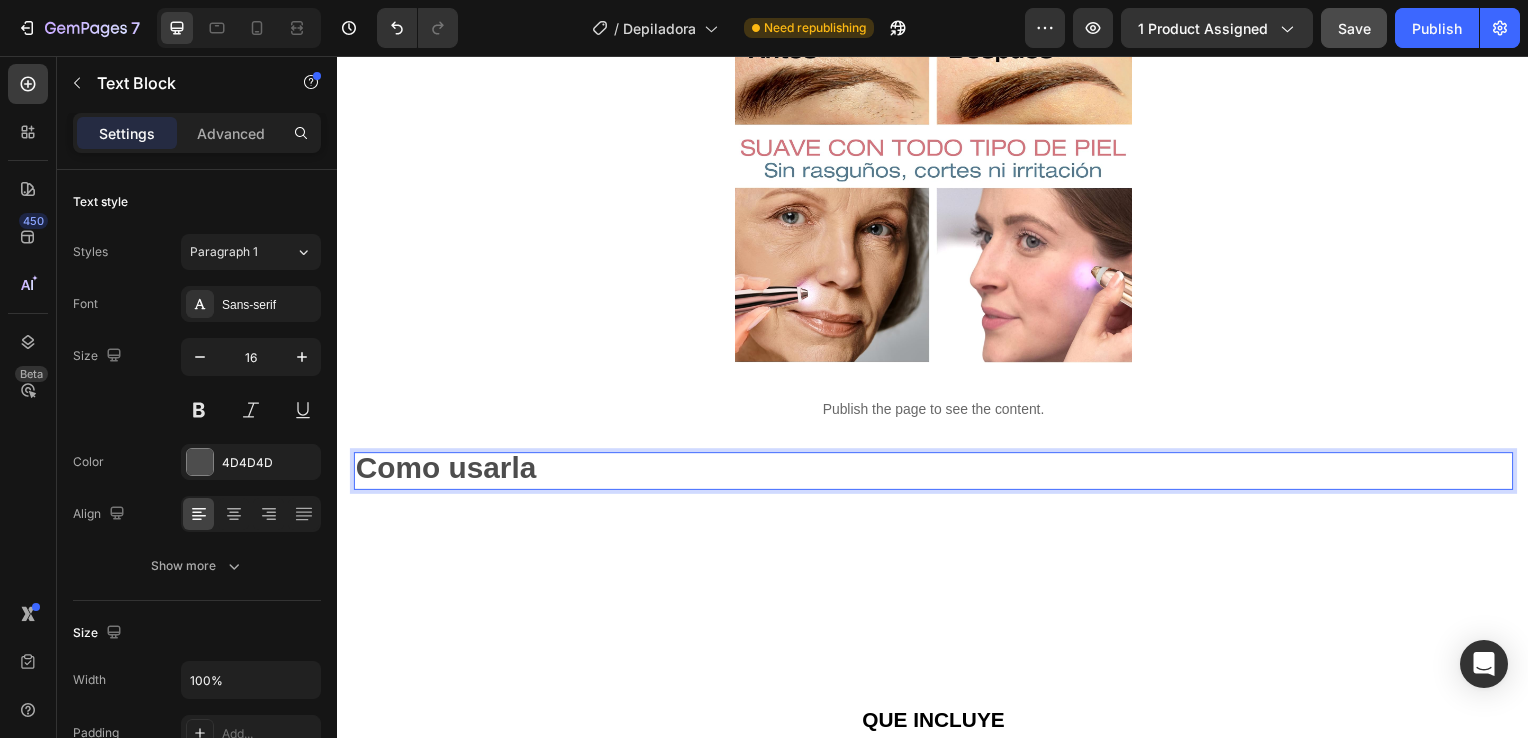 click on "Como usarla" at bounding box center [446, 471] 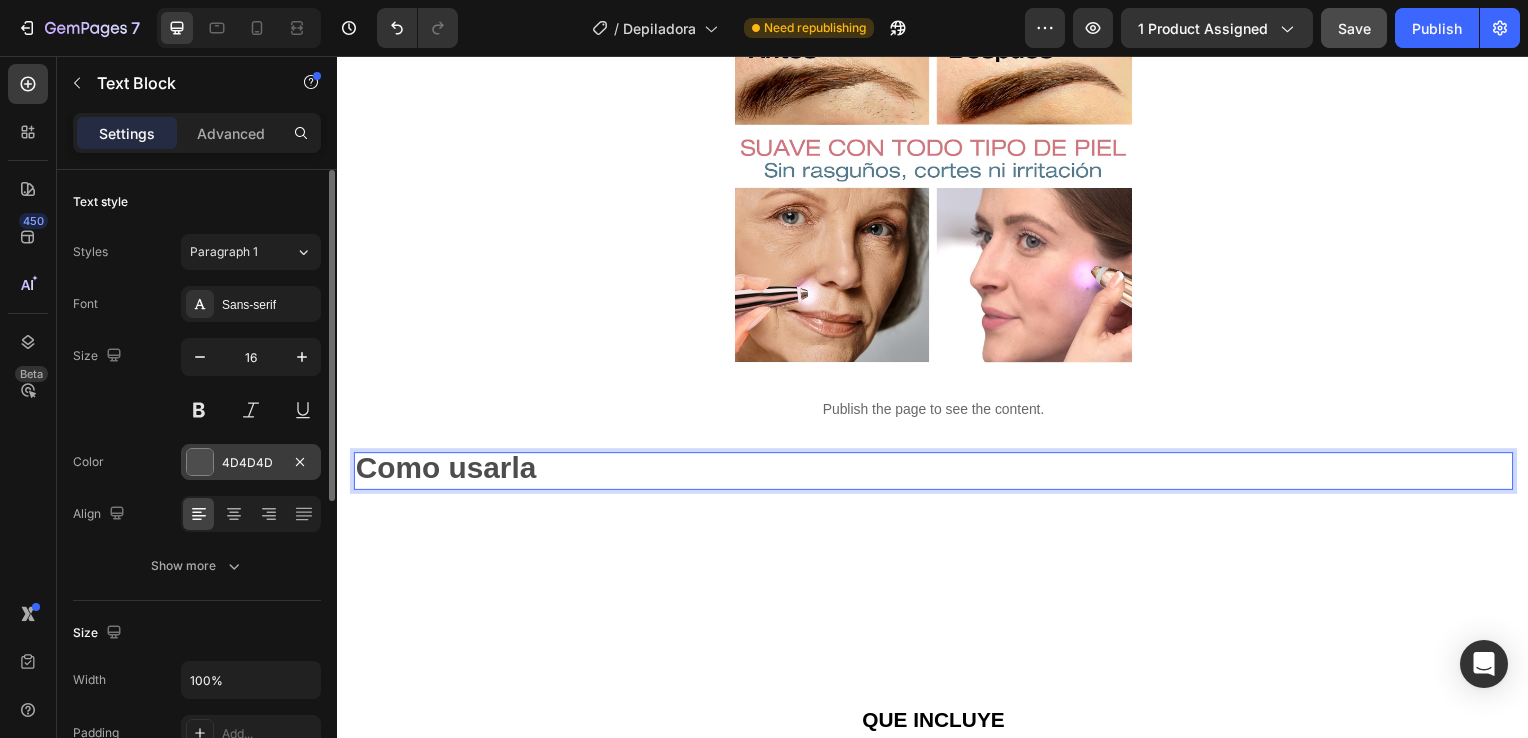 click at bounding box center (200, 462) 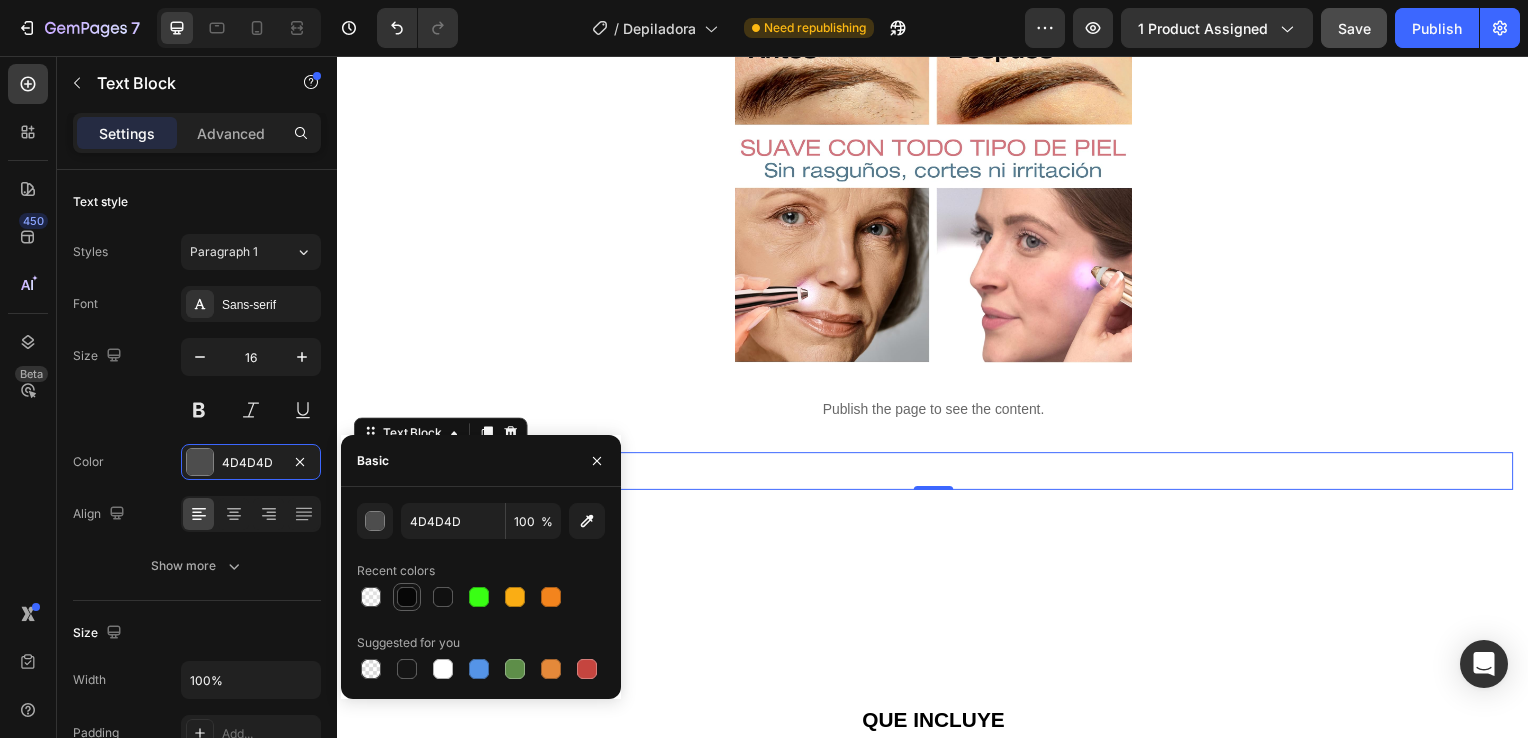 click at bounding box center (407, 597) 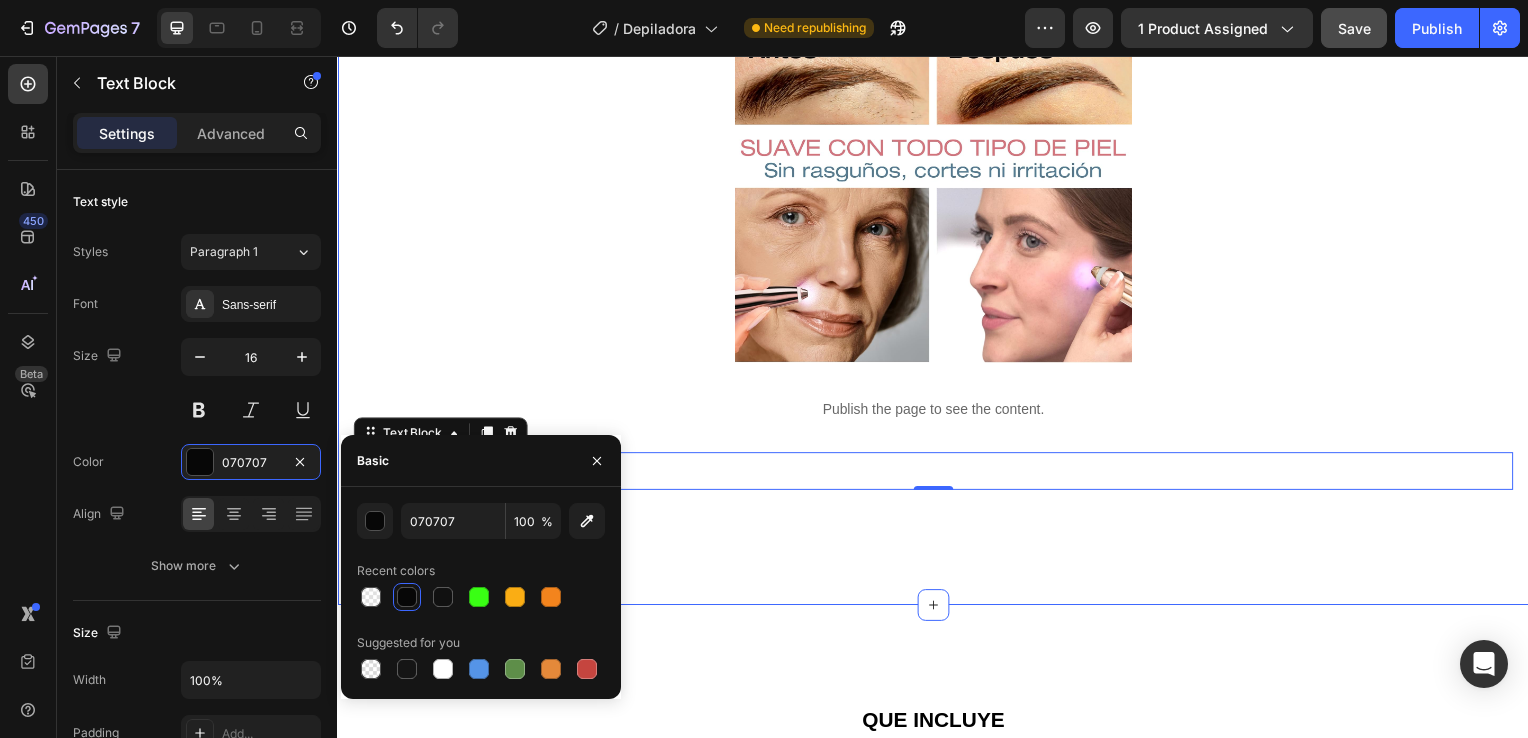 click on "Product Images Row Icon Icon Icon Icon Icon Icon List 4.8  657 Reviews   Text Block Row Depiladora facial de precisión indolora Product Title €19,99 Product Price Product Price €29.99 Text Block Oferta Text Block Row Row *Impuesto incluido Text Block Row Elige tu oferta   1x19.99€ 2x29.99€ 3x32.99€ (La mas vendida) Product Variants & Swatches Releasit COD Form & Upsells Releasit COD Form & Upsells
Agregar al carrito Add to Cart Row Row Row Image Icon Icon Icon Icon Icon Icon List [FIRST] [LAST] Text Block Row Row
Icon Compra verificada. Text Block Row Row "Cómoda, rápida y sin dolor" En menos de 2 minutos tengo la cara perfecta. Antes iba al centro de estética, pero con esta depiladora me ahorro tiempo y dinero. ¡Una compra 100% recomendada!     Text Block DEPILACIÓN FACIAL RÁPIDA, SUAVE Y SIN SUFRIMIENTO Text Block Row Ligera, moderna y poderosa : esta depiladora facial es tu aliada ideal para una piel suave y radiante. Elimina el vello al instante  ," at bounding box center [937, -703] 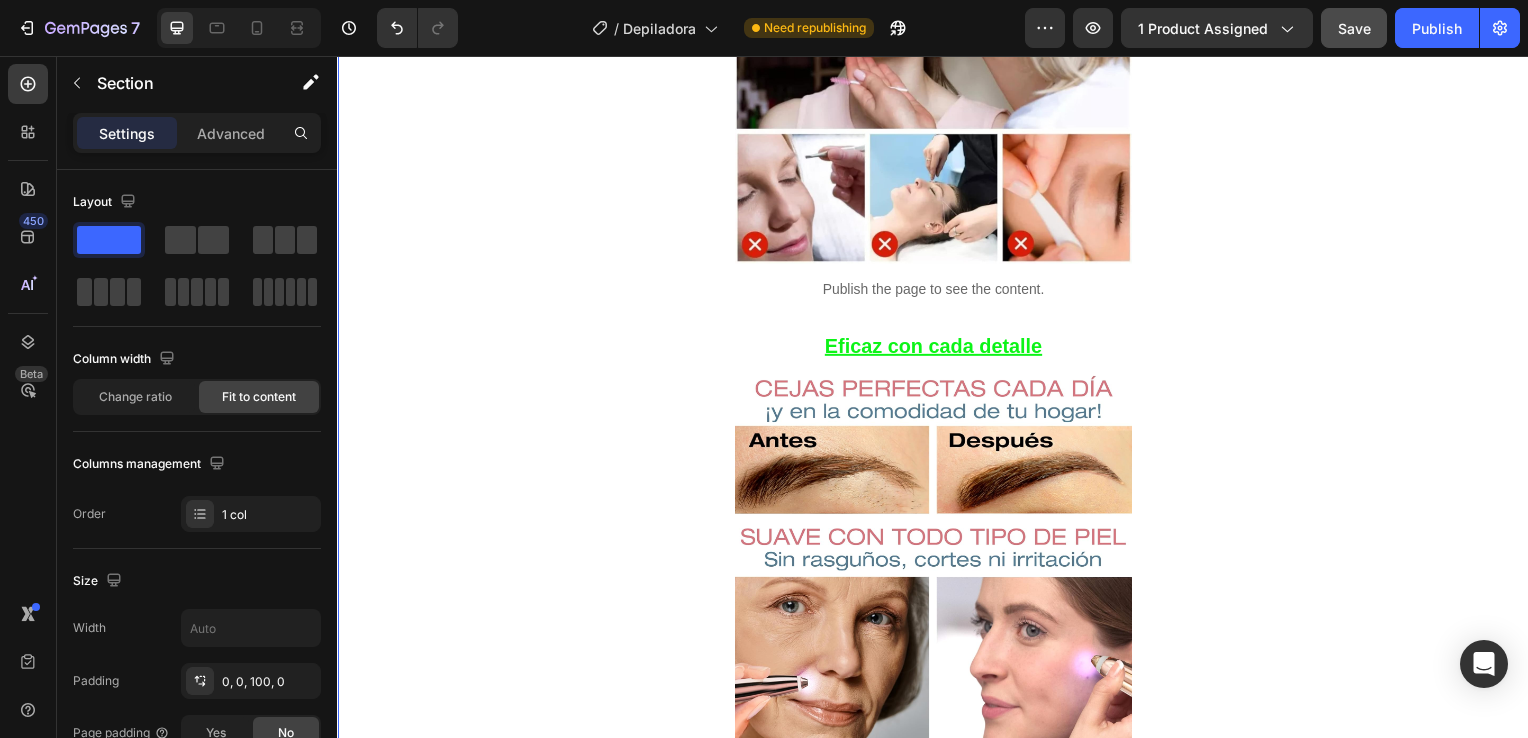 scroll, scrollTop: 1715, scrollLeft: 0, axis: vertical 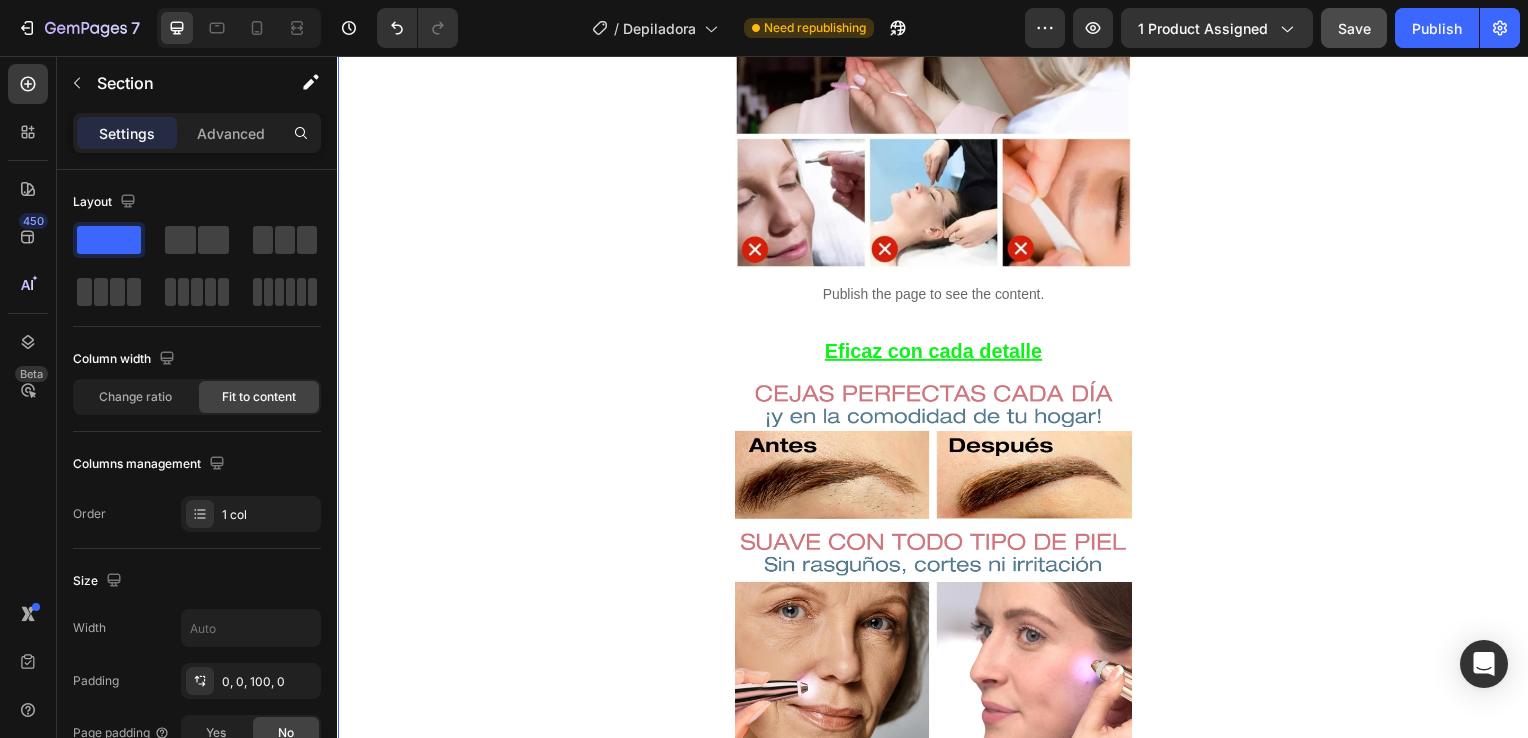click on "Eficaz con cada detalle" at bounding box center (937, 354) 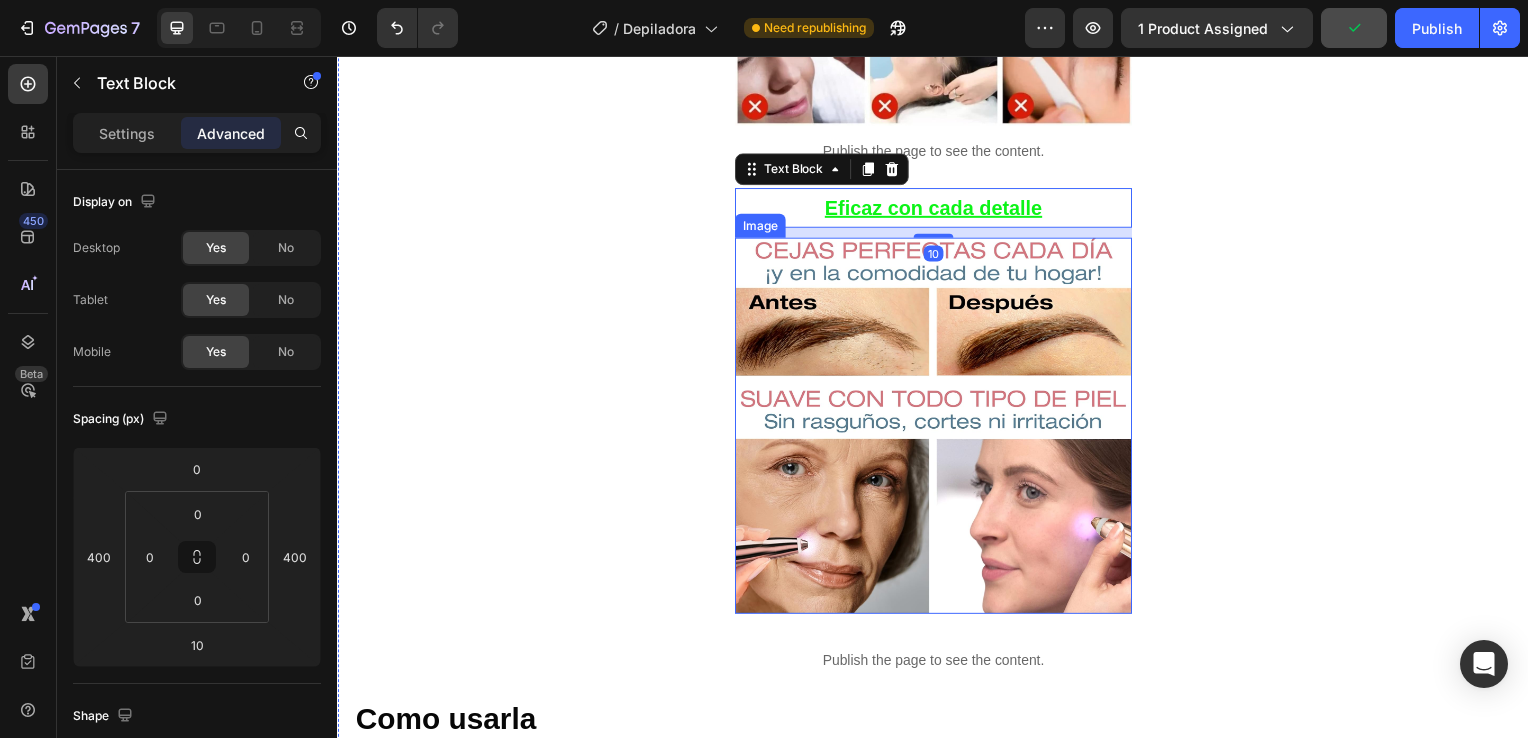 scroll, scrollTop: 2200, scrollLeft: 0, axis: vertical 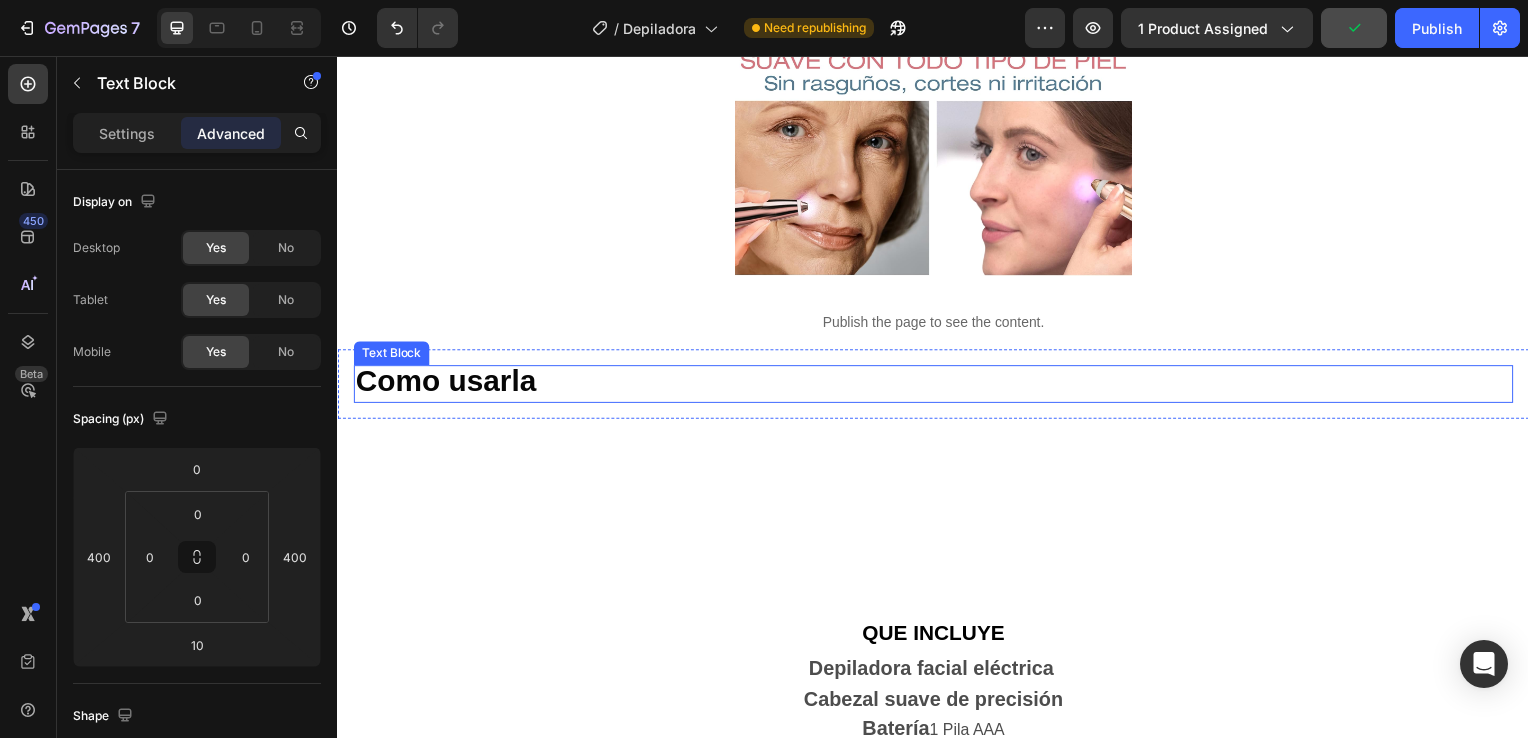 click on "Como usarla" at bounding box center [446, 383] 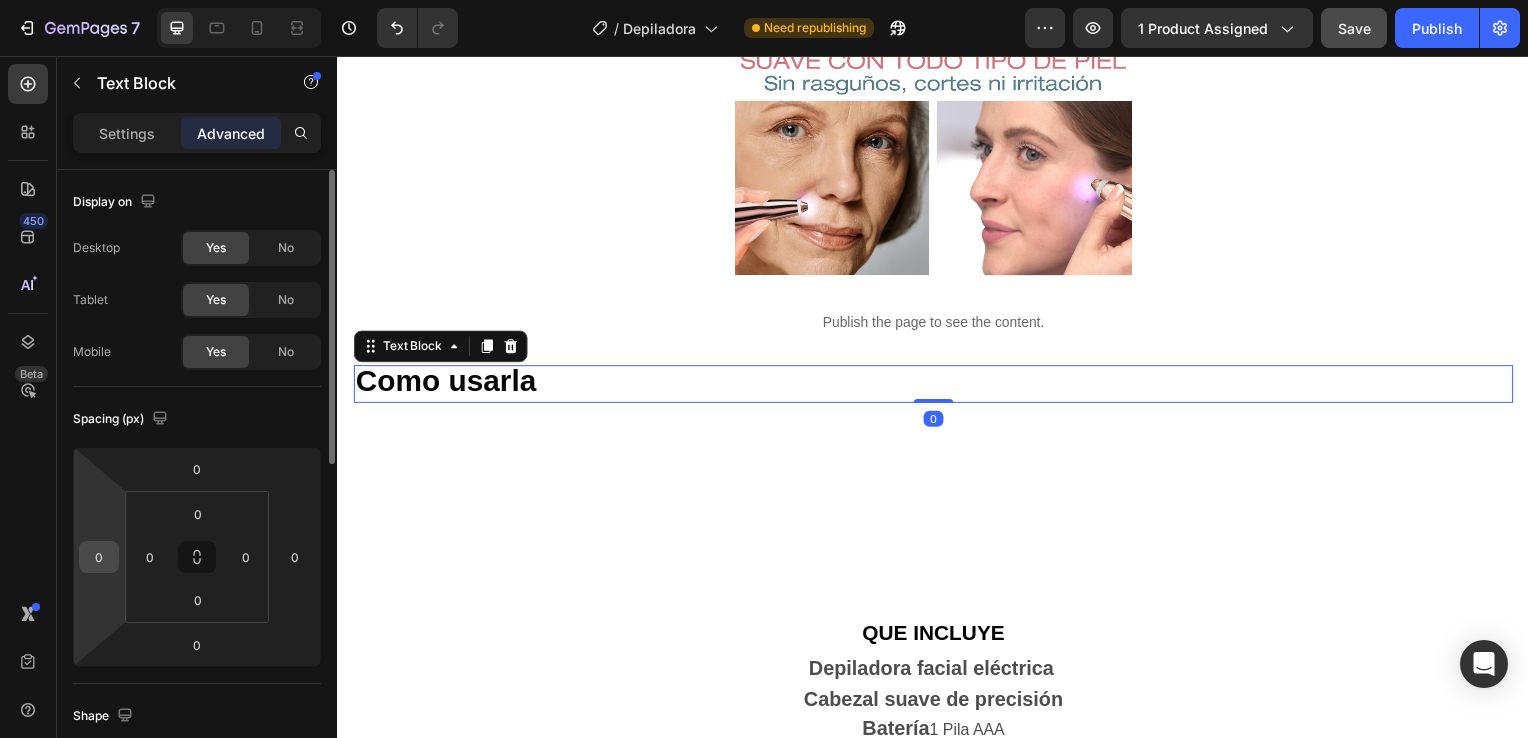 click on "0" at bounding box center [99, 557] 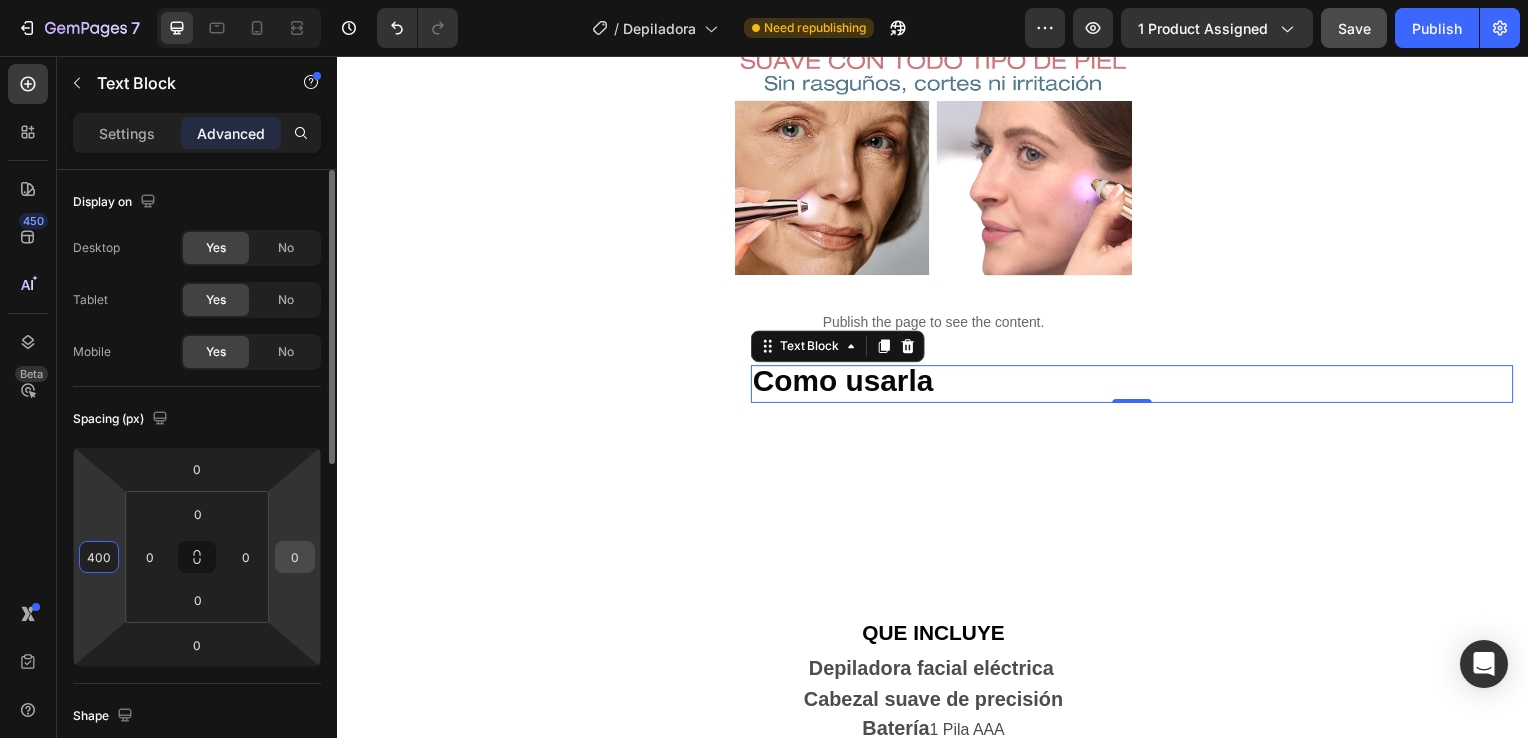 type on "400" 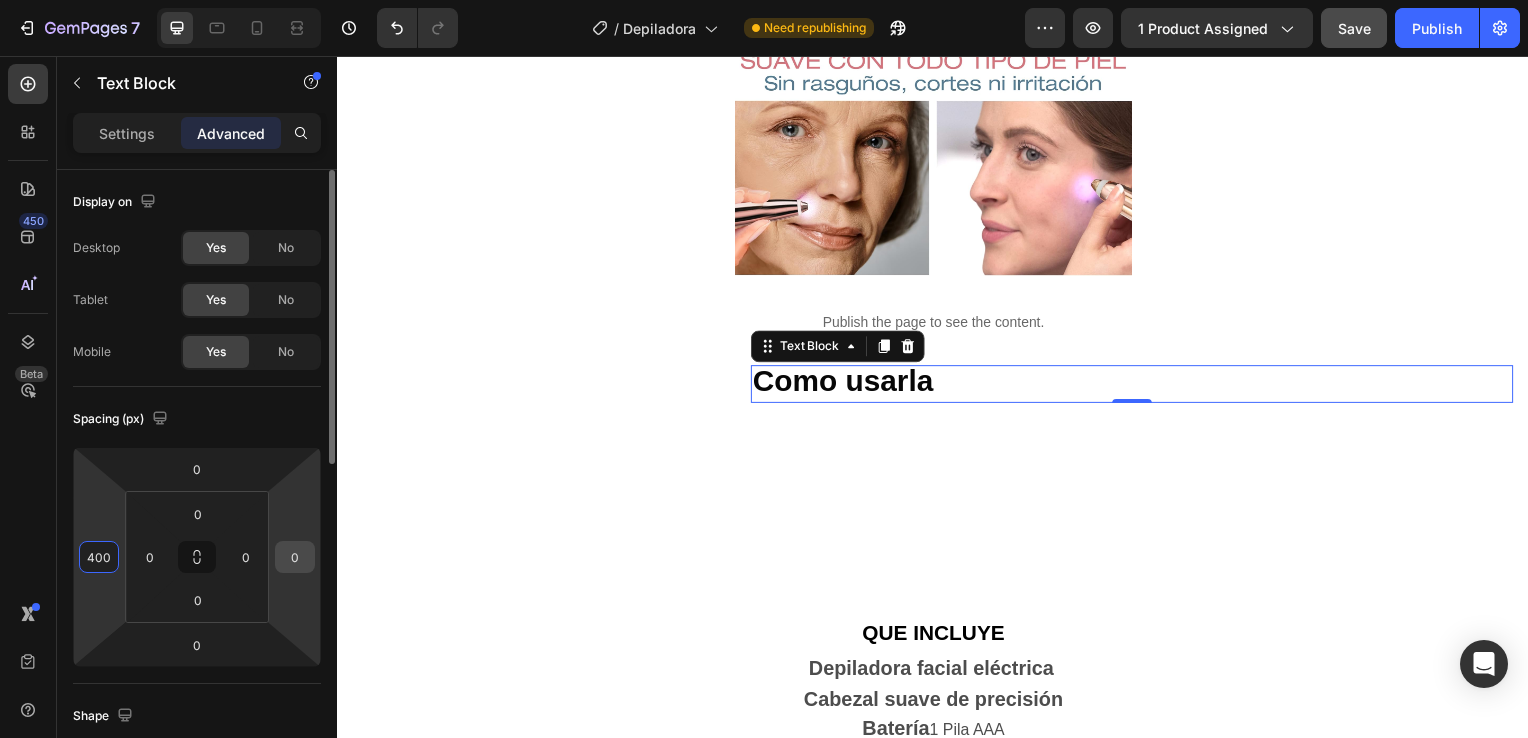 click on "0" at bounding box center (295, 557) 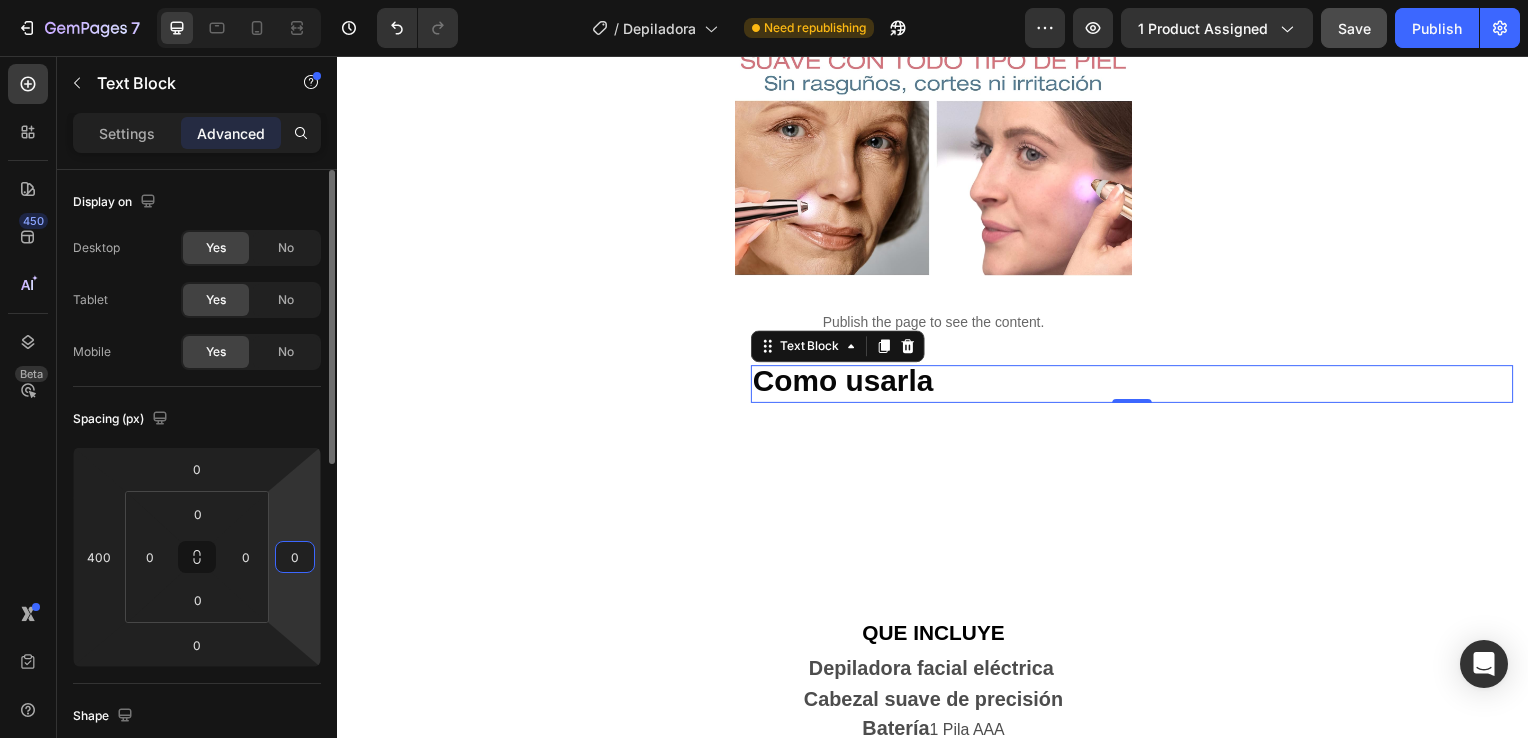 click on "0" at bounding box center [295, 557] 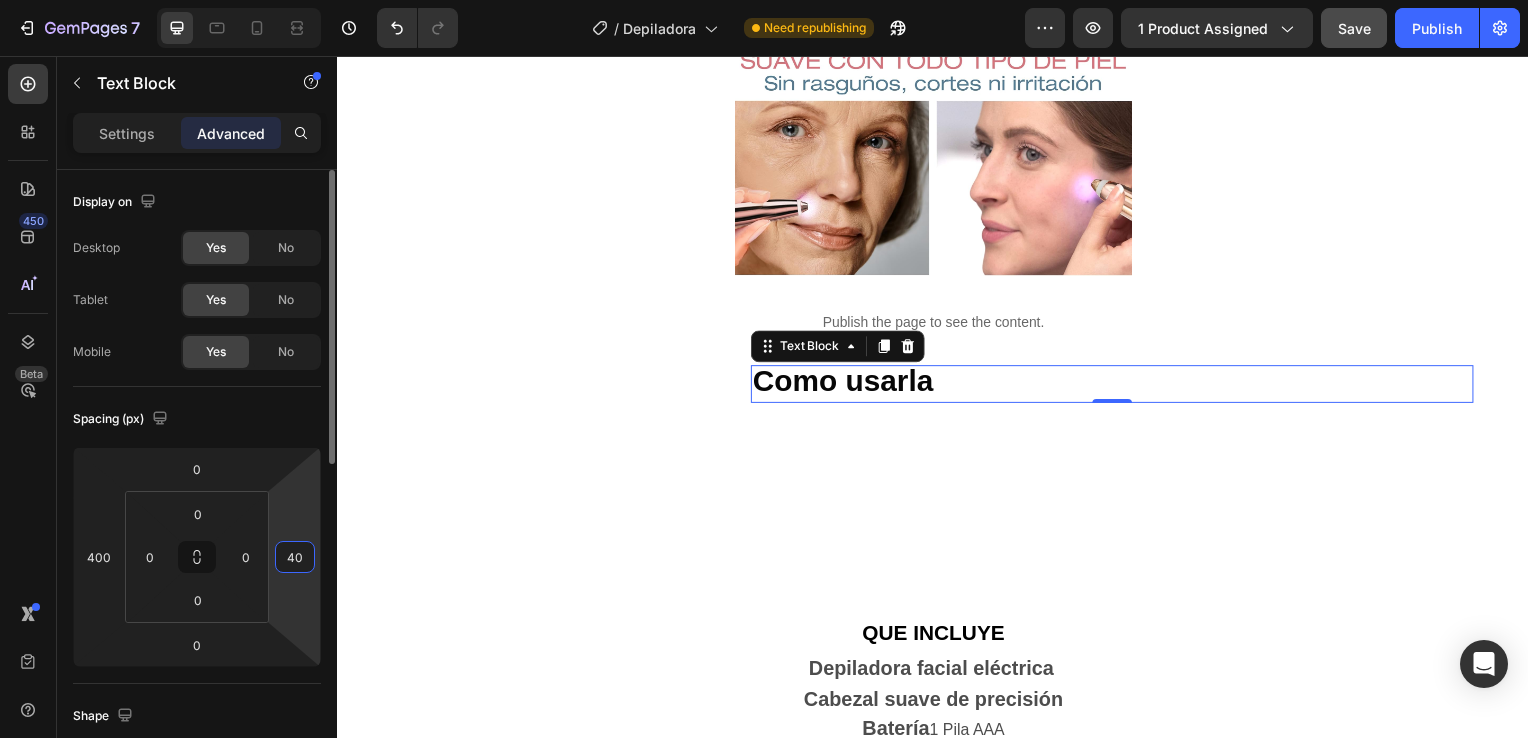 type on "400" 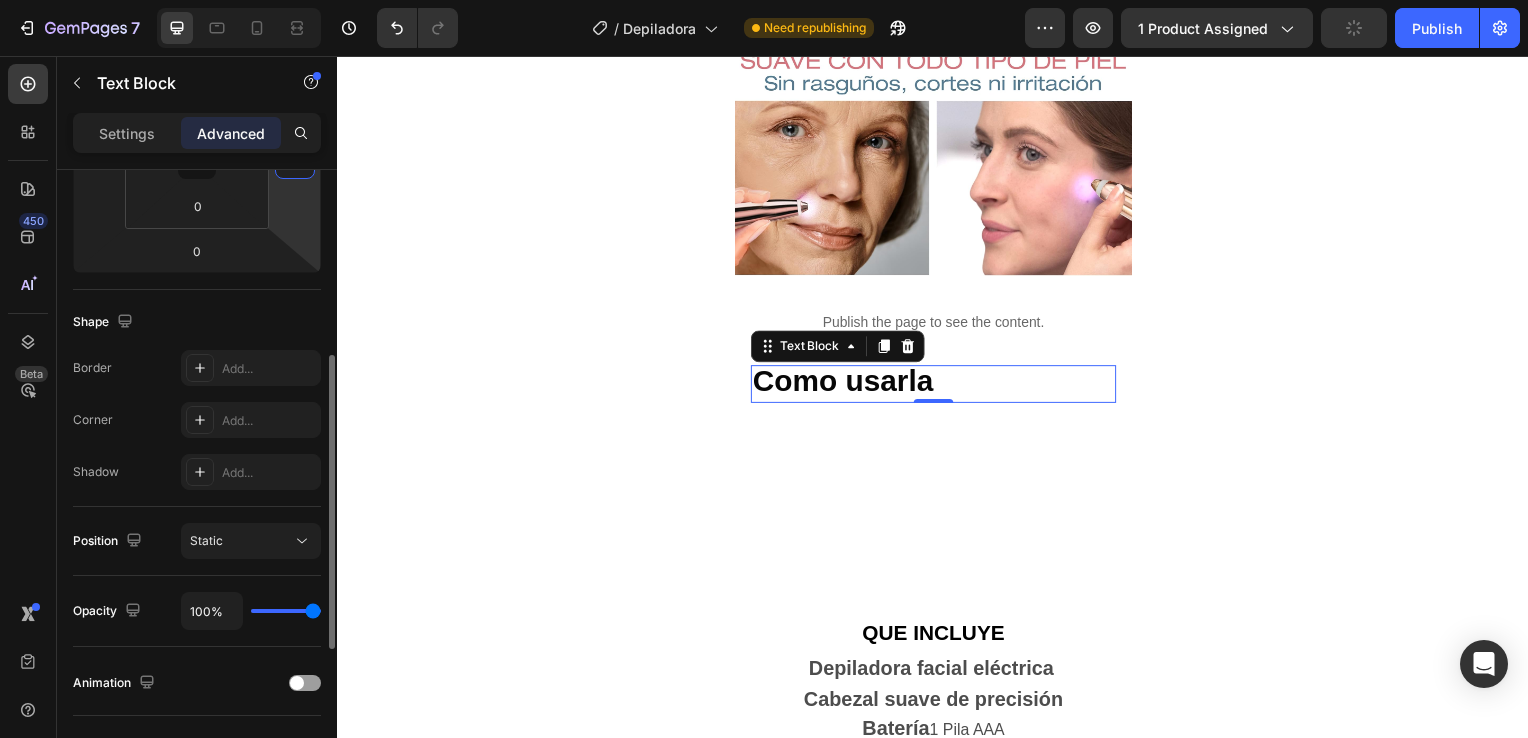 scroll, scrollTop: 706, scrollLeft: 0, axis: vertical 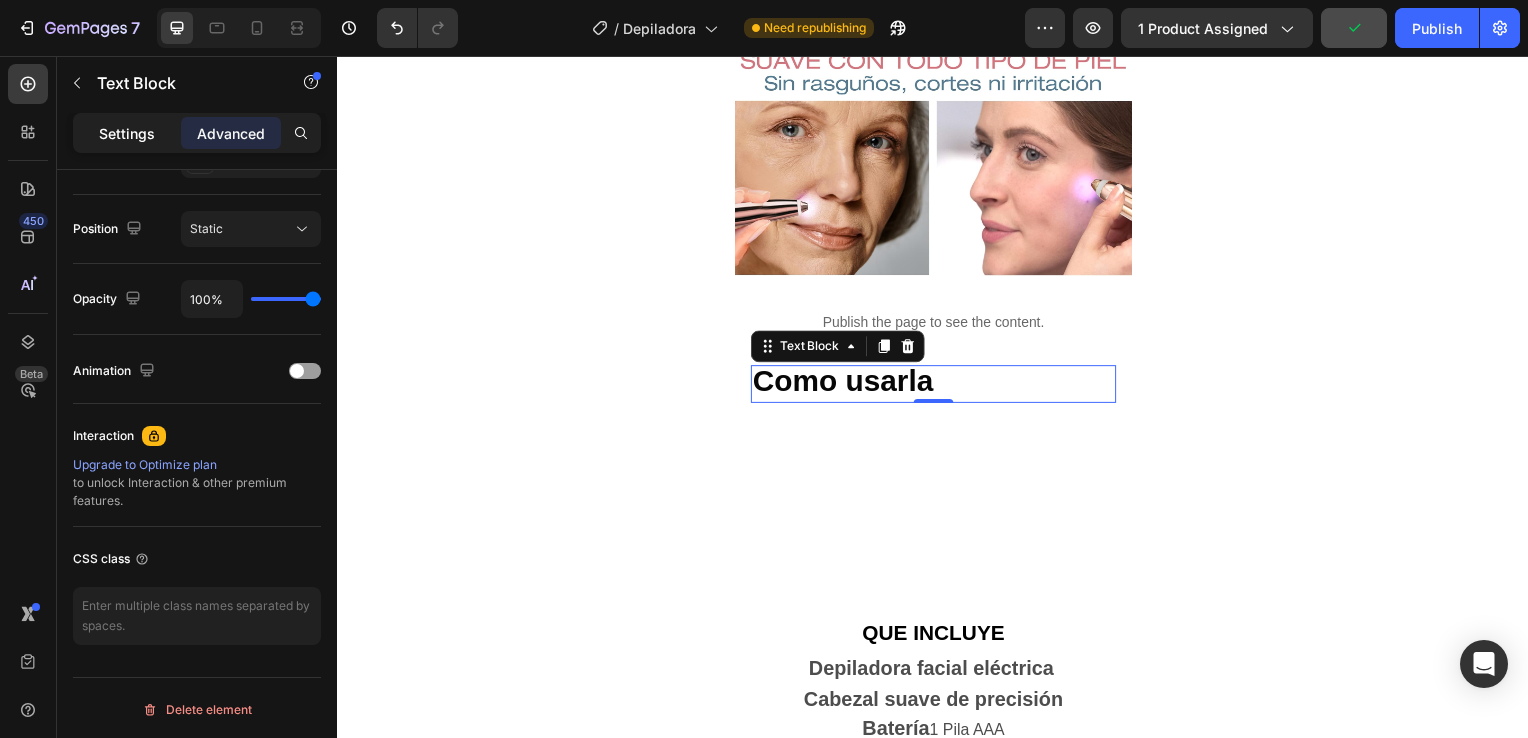click on "Settings" at bounding box center (127, 133) 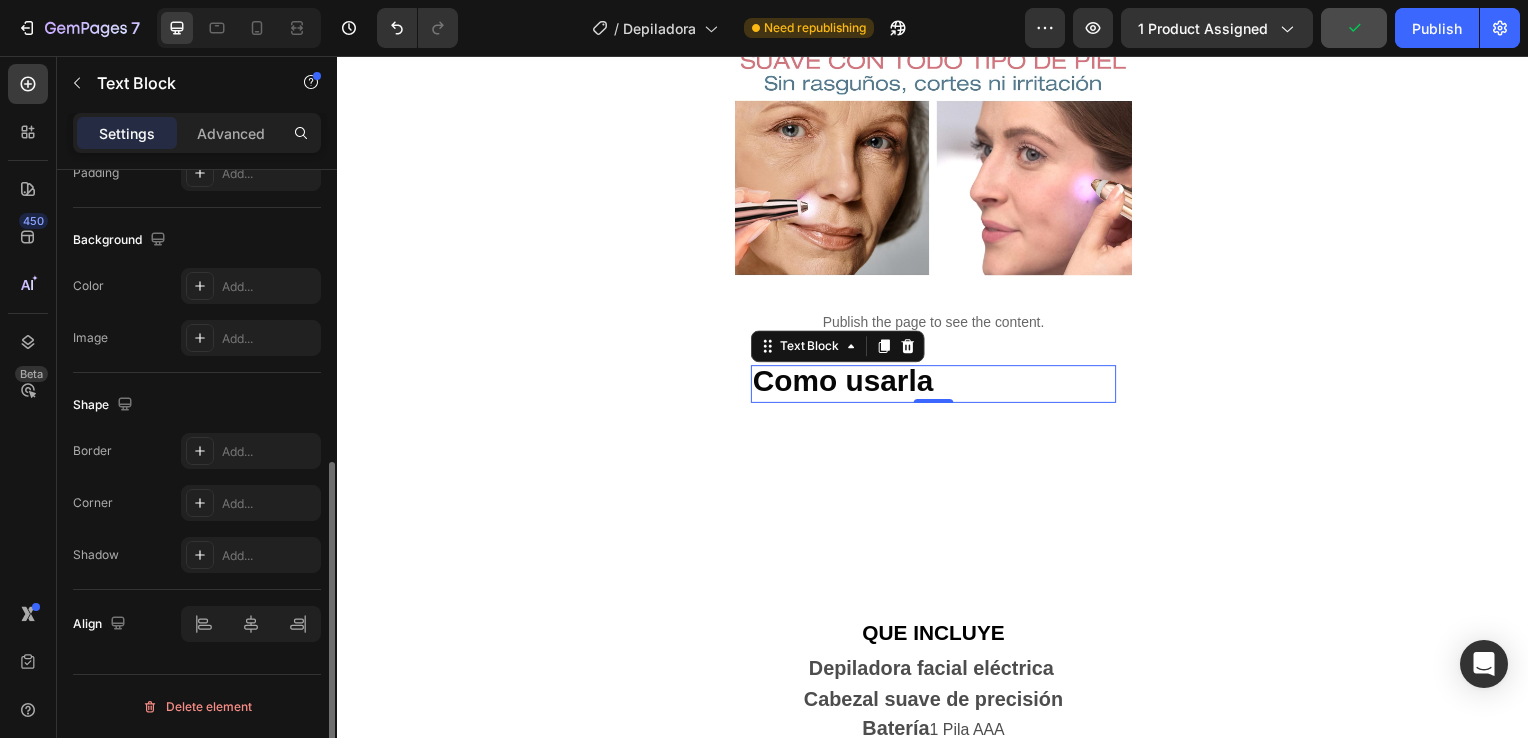 scroll, scrollTop: 557, scrollLeft: 0, axis: vertical 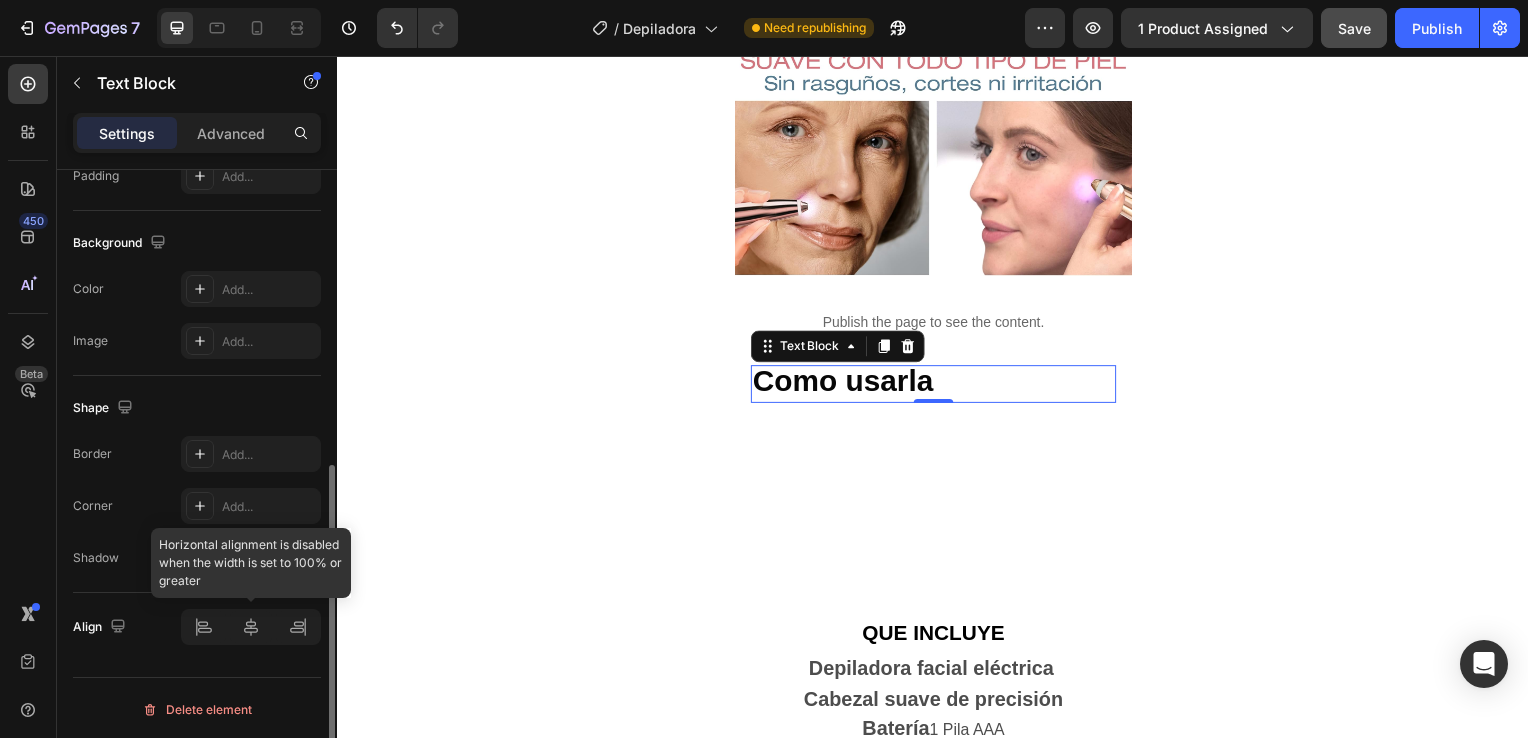 click 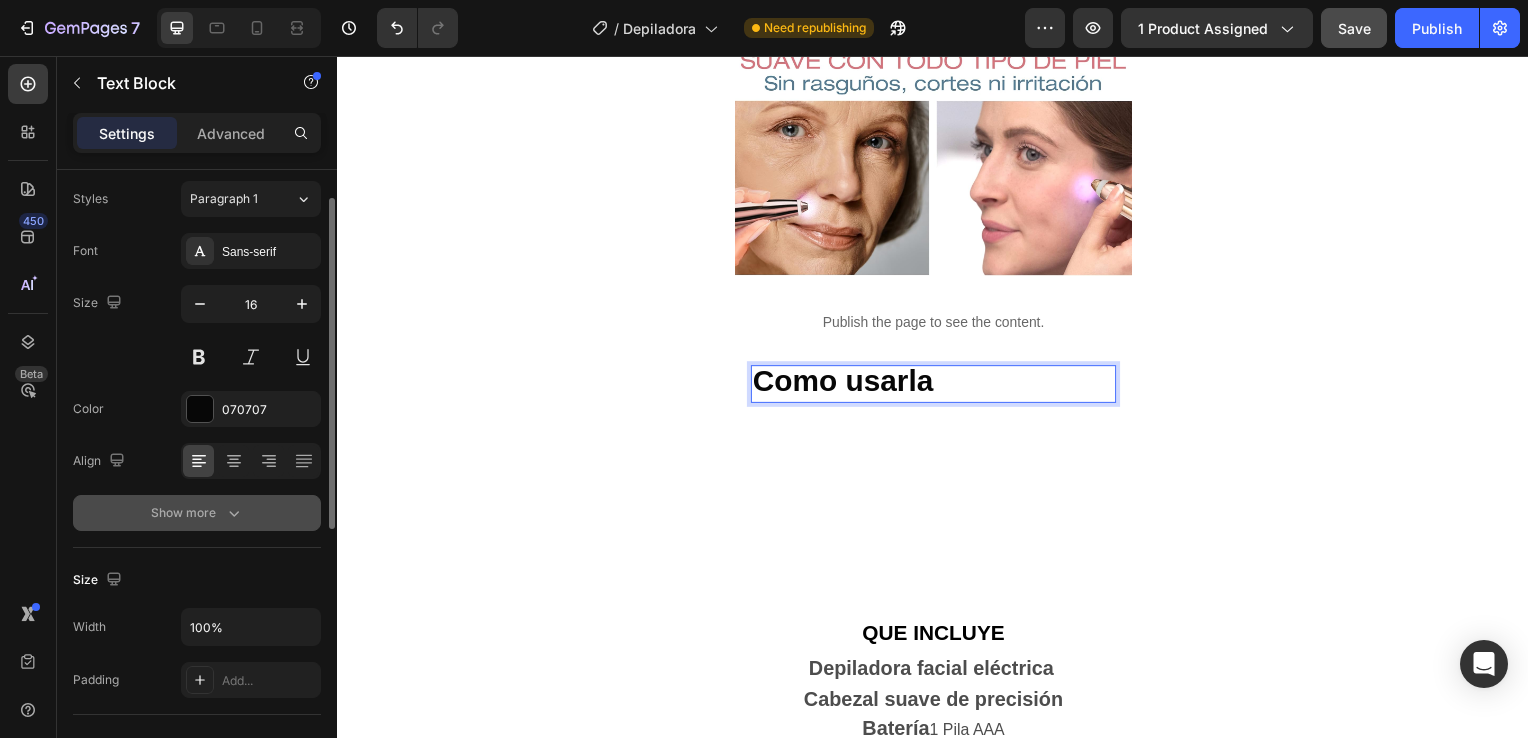 scroll, scrollTop: 50, scrollLeft: 0, axis: vertical 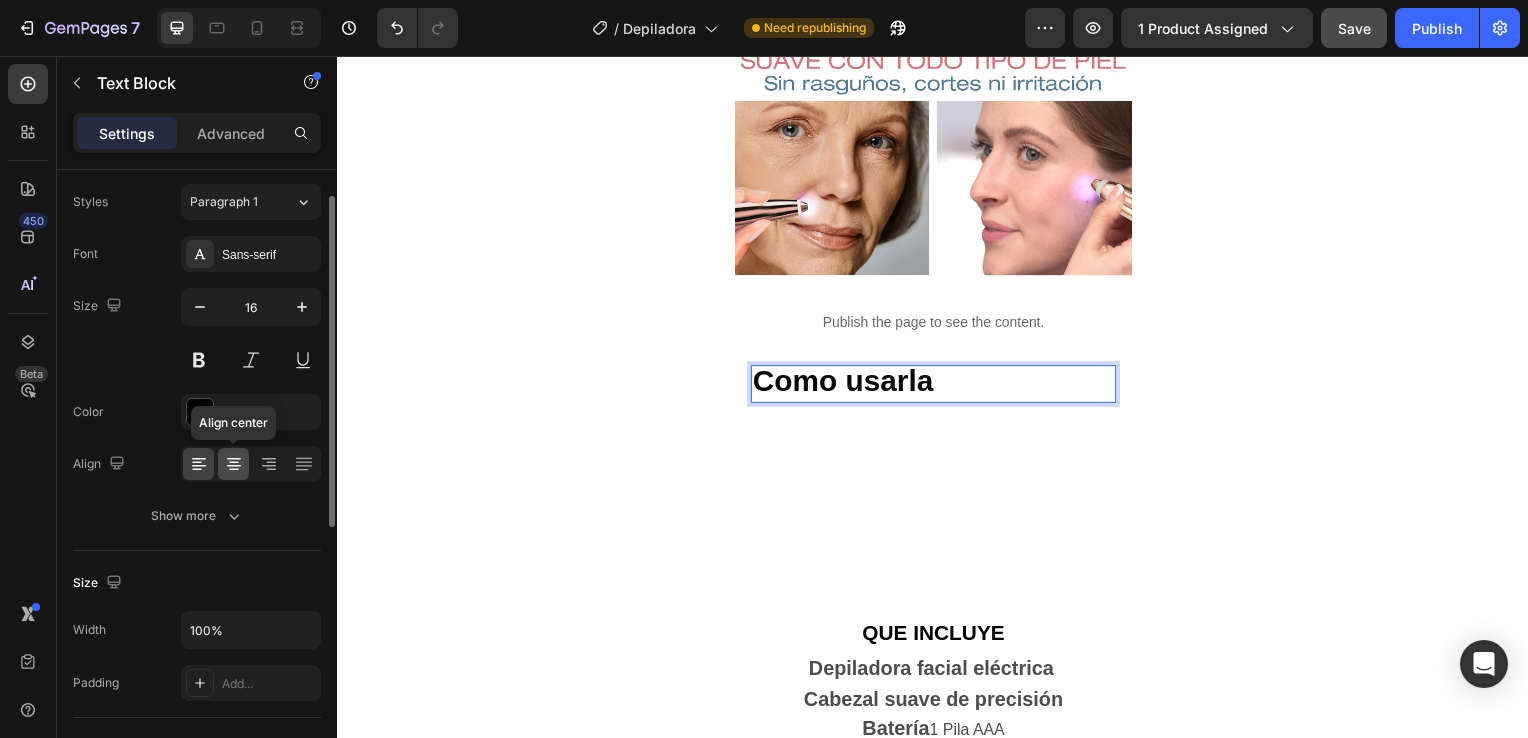 click 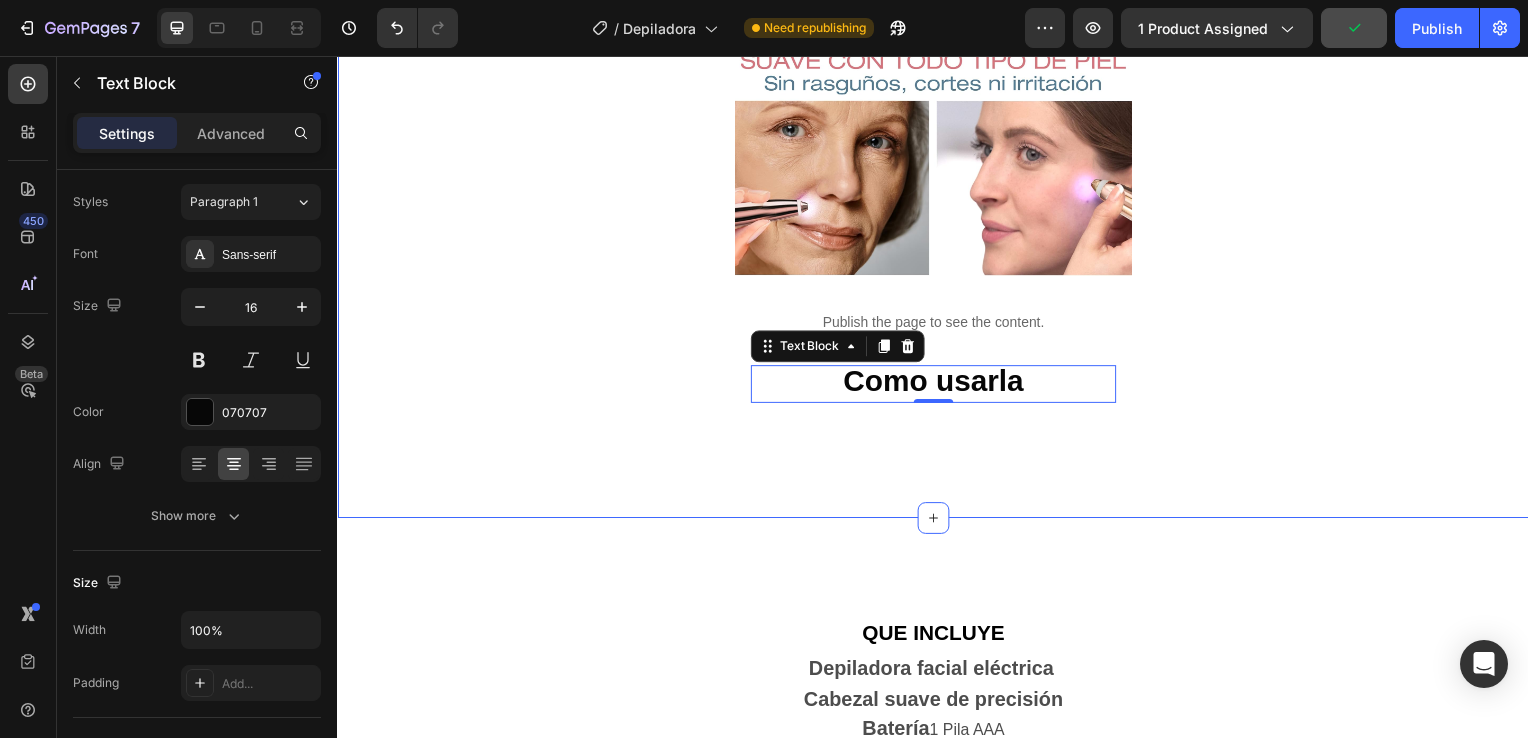 click on "Product Images Row Icon Icon Icon Icon Icon Icon List 4.8  657 Reviews   Text Block Row Depiladora facial de precisión indolora Product Title €19,99 Product Price Product Price €29.99 Text Block Oferta Text Block Row Row *Impuesto incluido Text Block Row Elige tu oferta   1x19.99€ 2x29.99€ 3x32.99€ (La mas vendida) Product Variants & Swatches Releasit COD Form & Upsells Releasit COD Form & Upsells
Agregar al carrito Add to Cart Row Row Row Image Icon Icon Icon Icon Icon Icon List [FIRST] [LAST] Text Block Row Row
Icon Compra verificada. Text Block Row Row "Cómoda, rápida y sin dolor" En menos de 2 minutos tengo la cara perfecta. Antes iba al centro de estética, pero con esta depiladora me ahorro tiempo y dinero. ¡Una compra 100% recomendada!     Text Block DEPILACIÓN FACIAL RÁPIDA, SUAVE Y SIN SUFRIMIENTO Text Block Row Ligera, moderna y poderosa : esta depiladora facial es tu aliada ideal para una piel suave y radiante. Elimina el vello al instante  ," at bounding box center [937, -791] 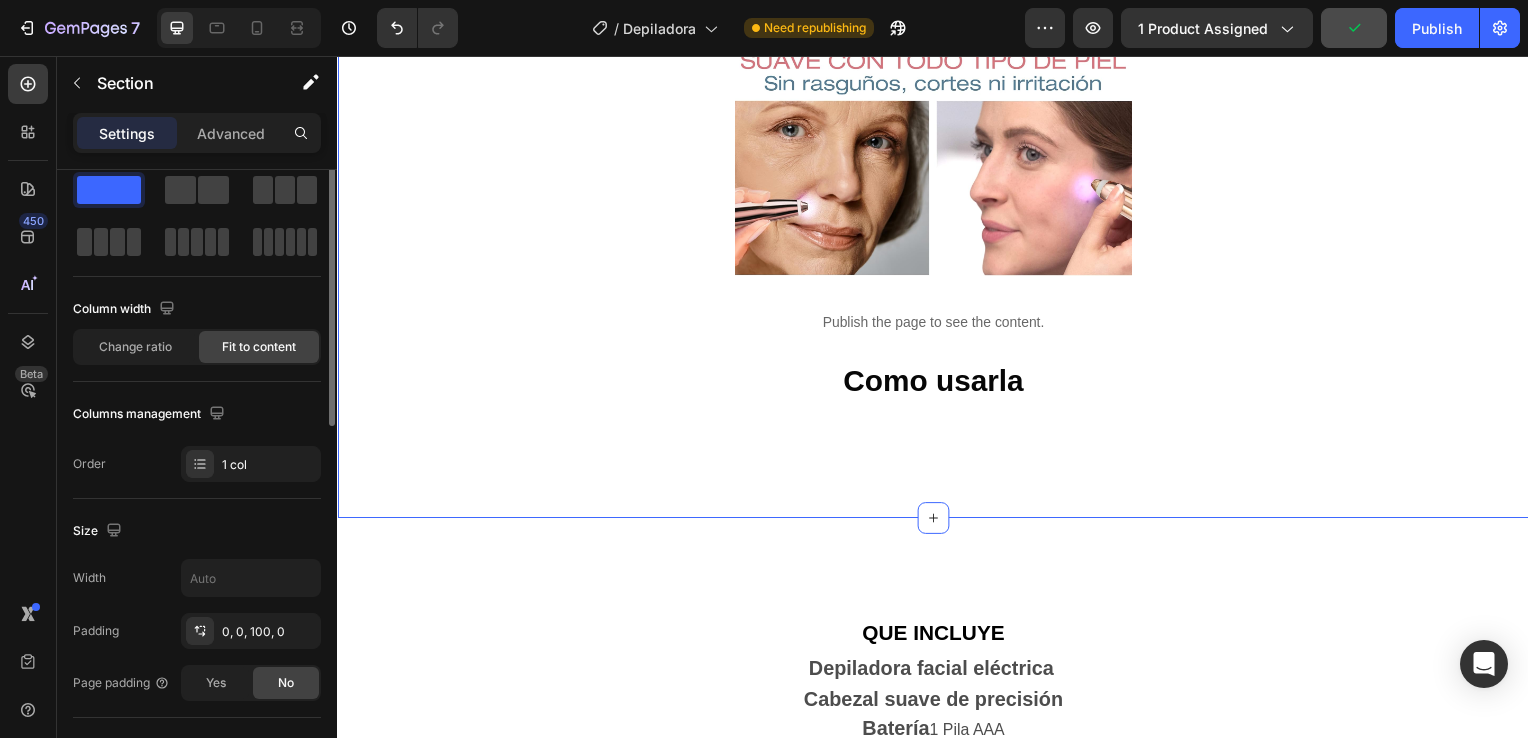 scroll, scrollTop: 0, scrollLeft: 0, axis: both 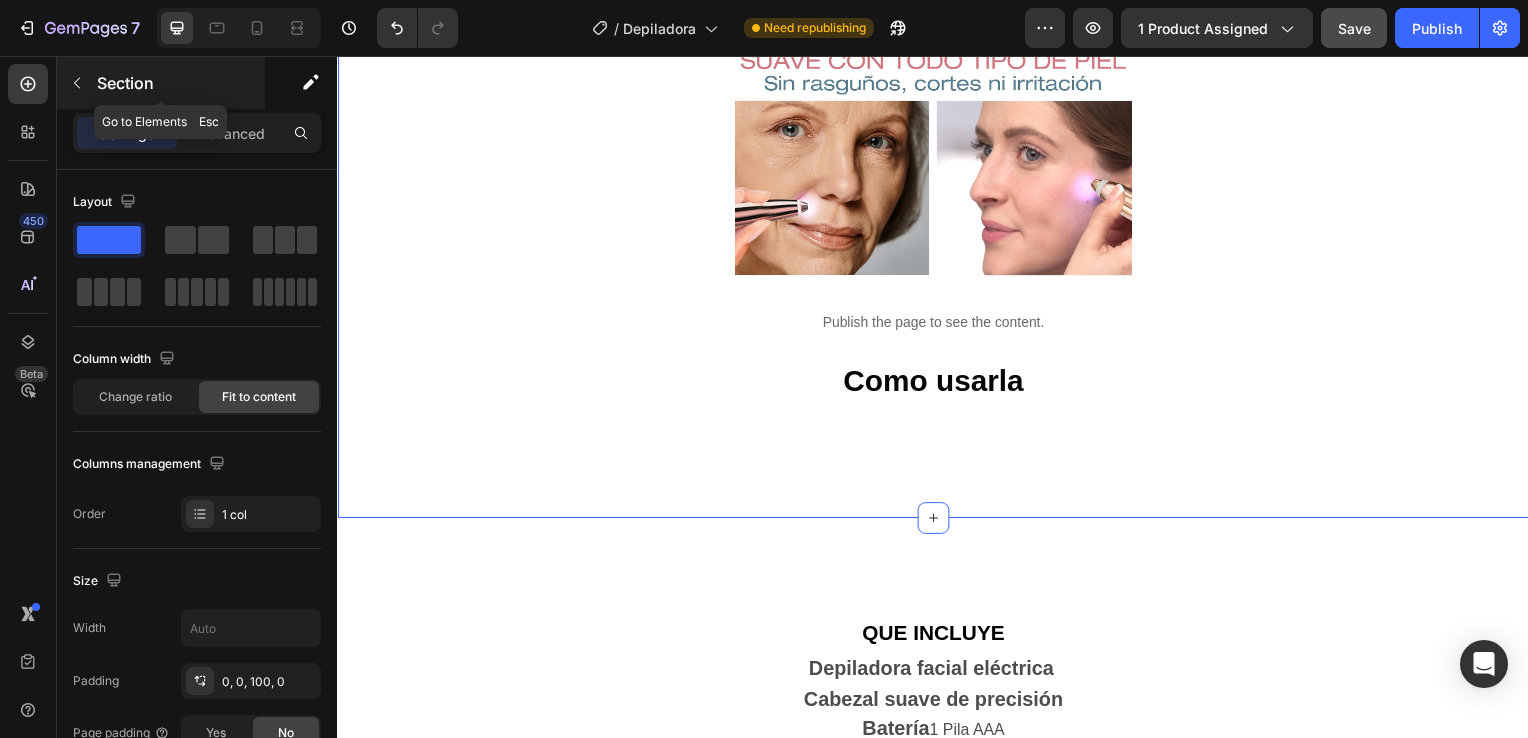 click 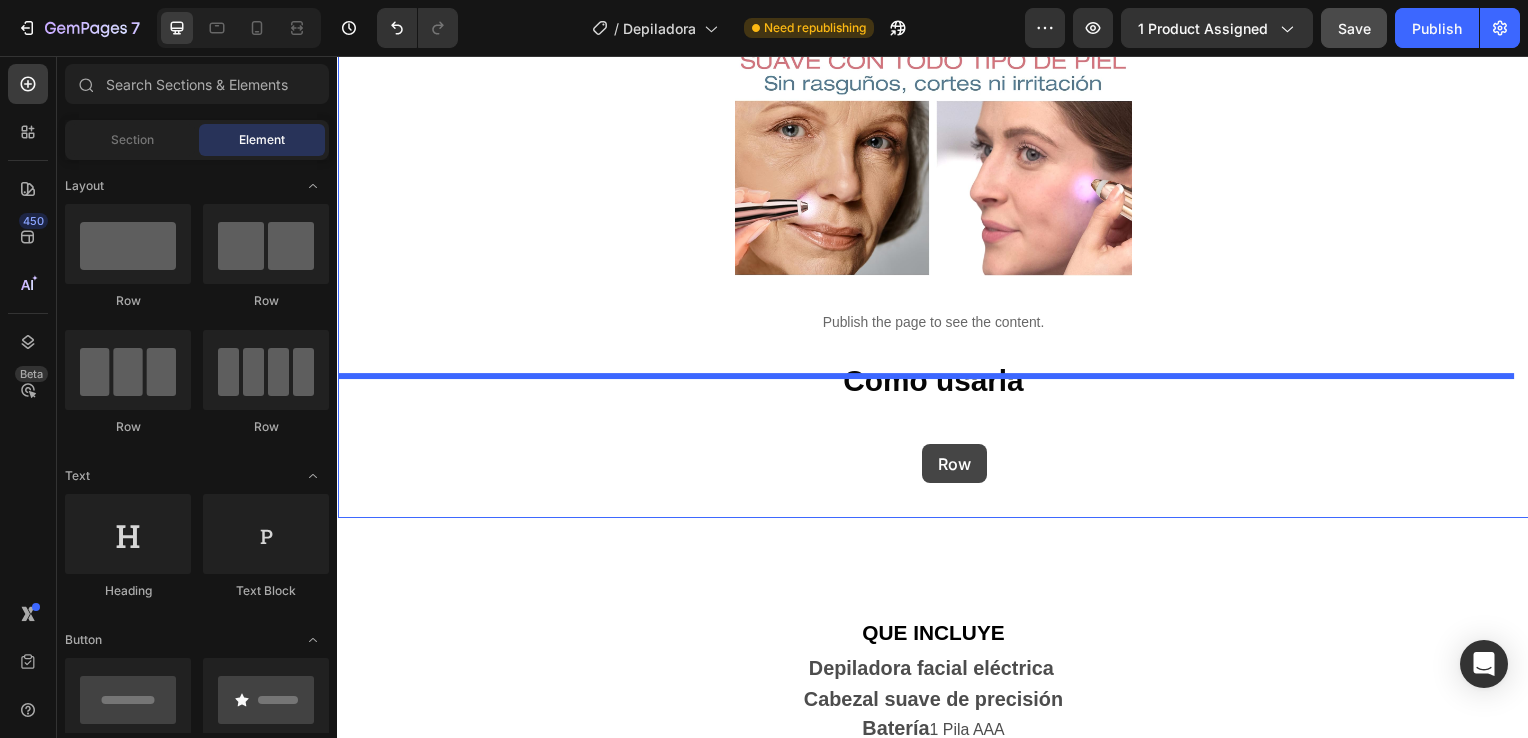 drag, startPoint x: 475, startPoint y: 306, endPoint x: 926, endPoint y: 447, distance: 472.52725 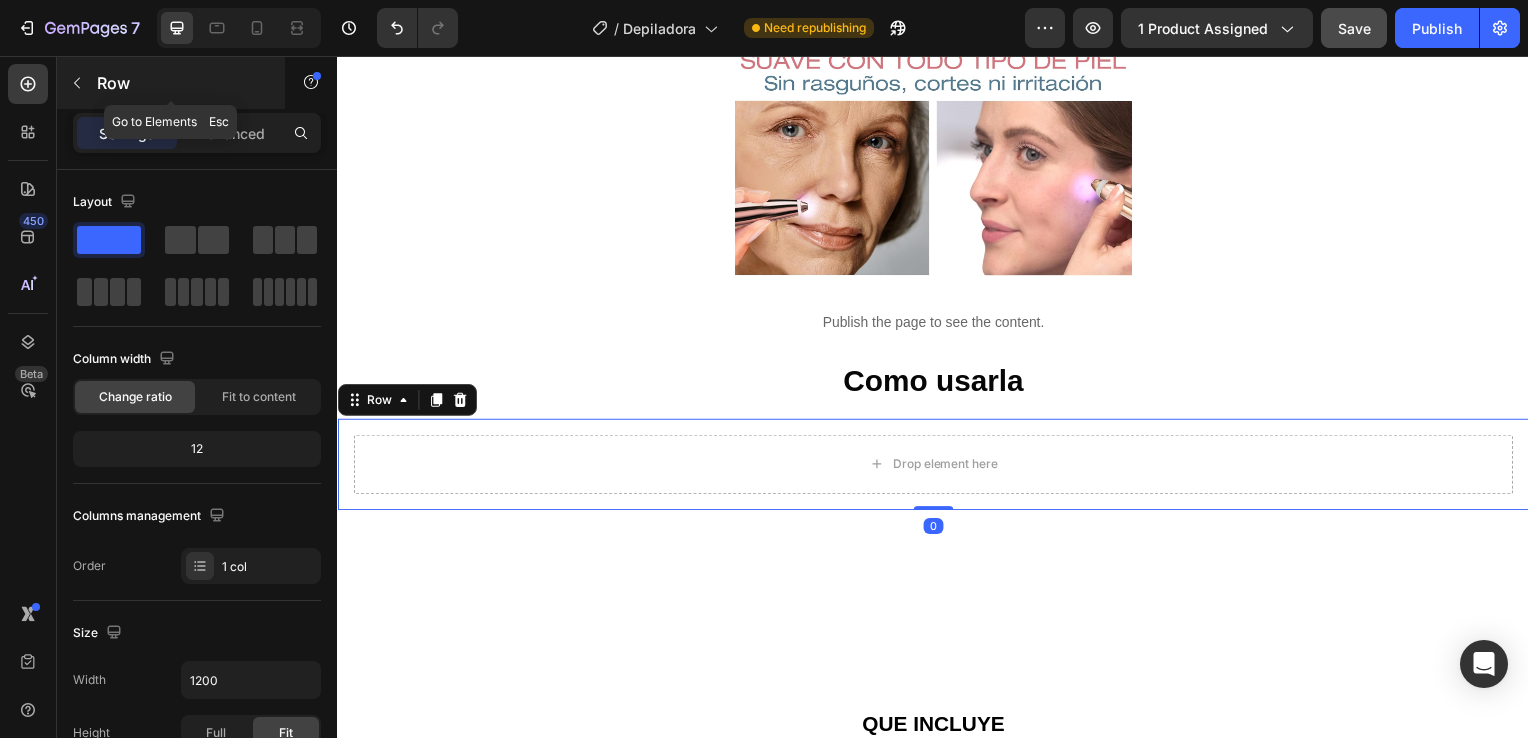click 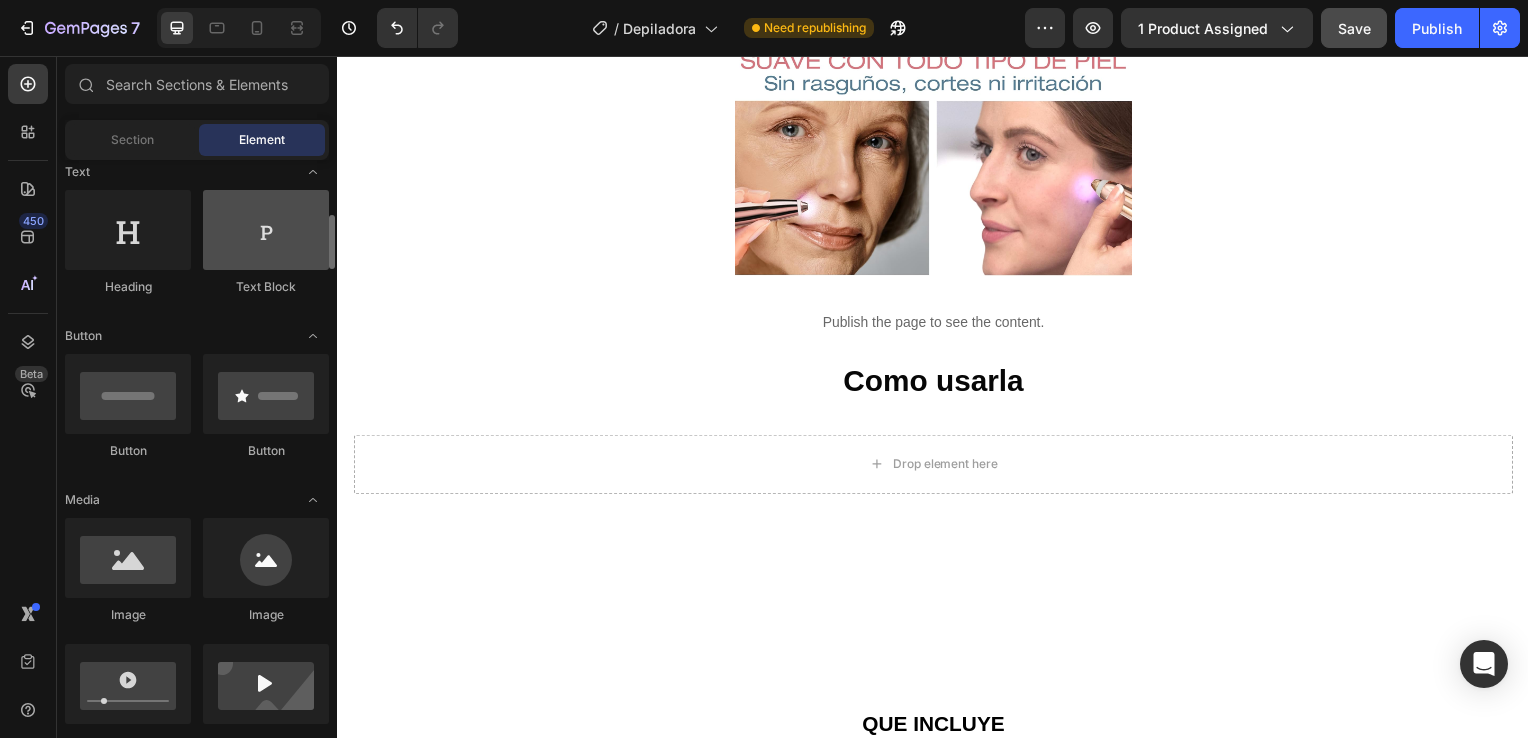 scroll, scrollTop: 329, scrollLeft: 0, axis: vertical 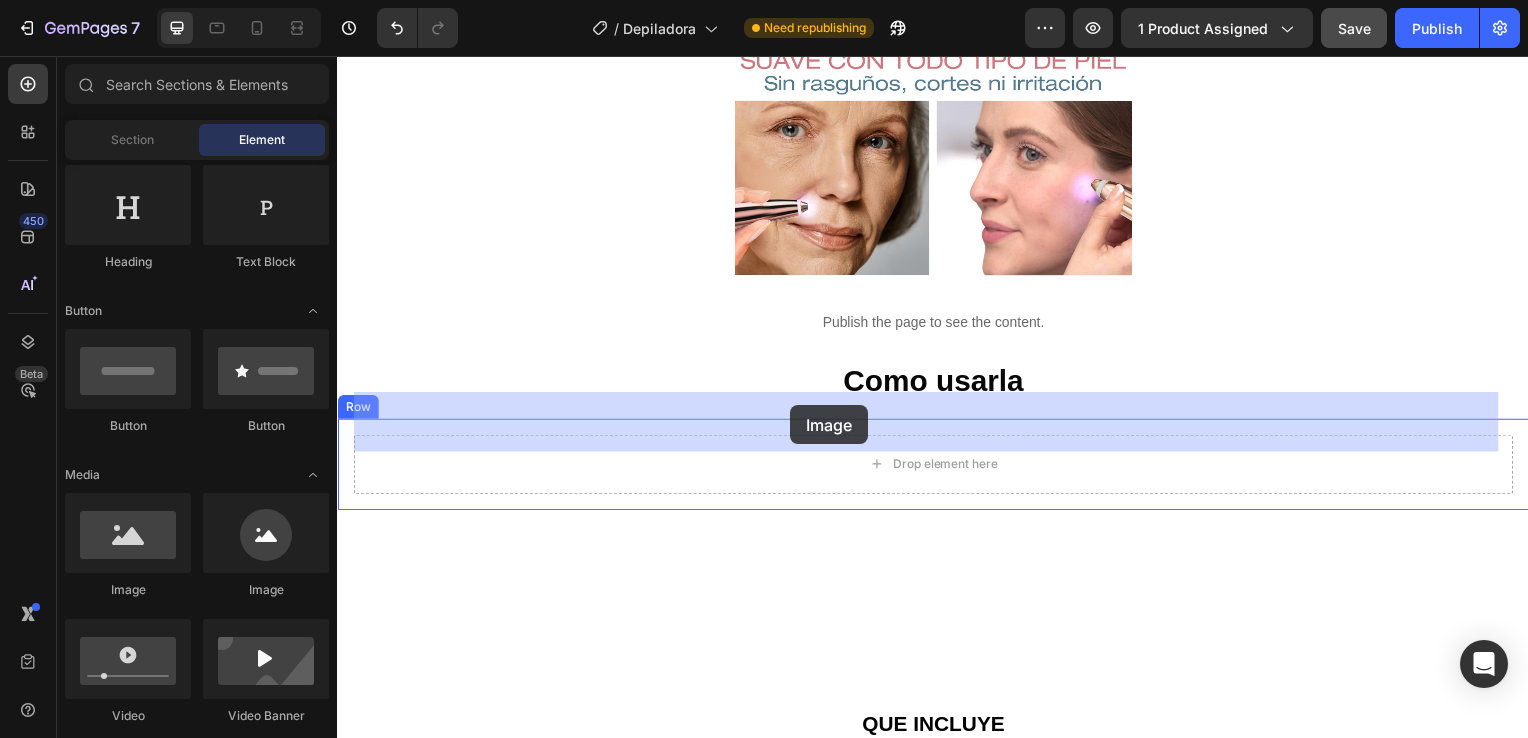 drag, startPoint x: 598, startPoint y: 591, endPoint x: 793, endPoint y: 408, distance: 267.42102 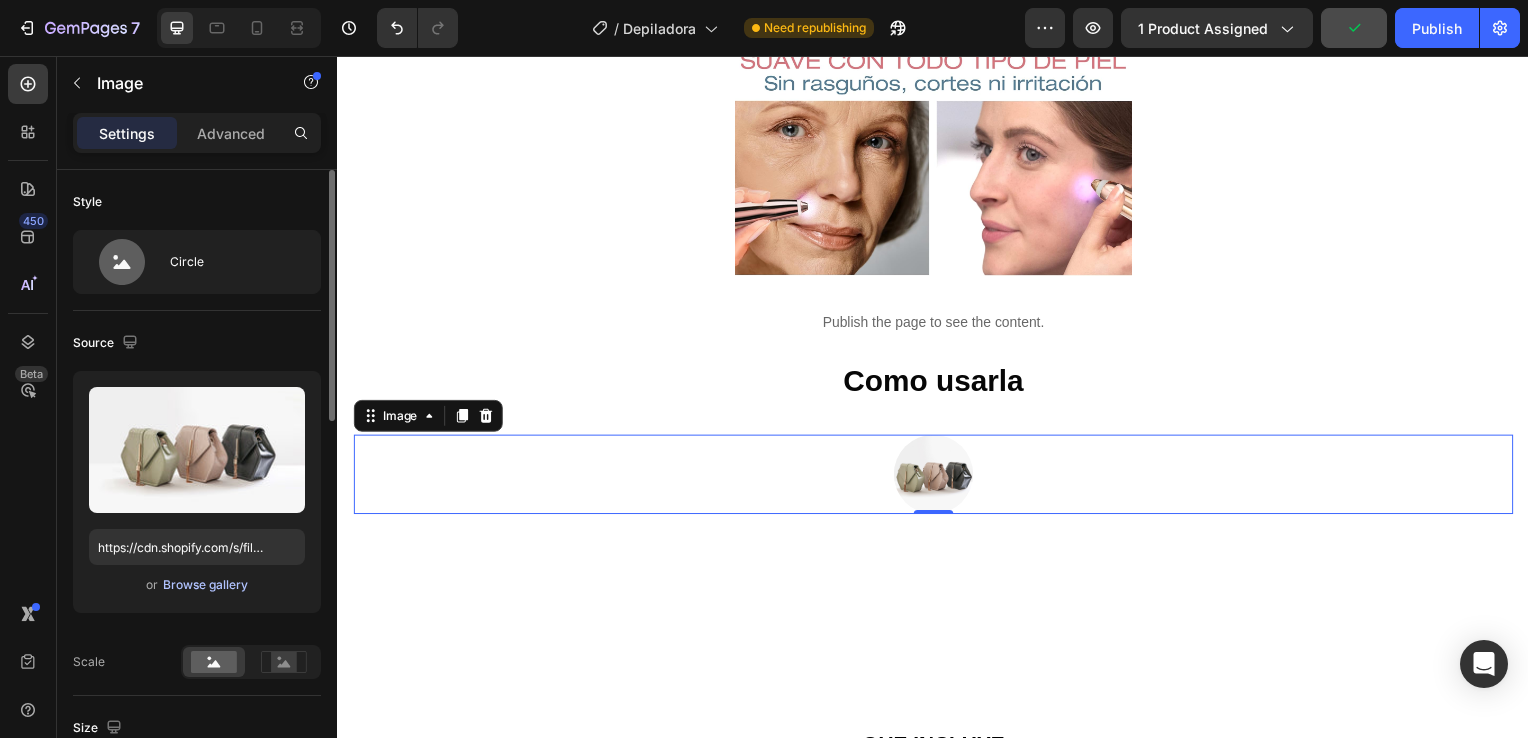 click on "Browse gallery" at bounding box center [205, 585] 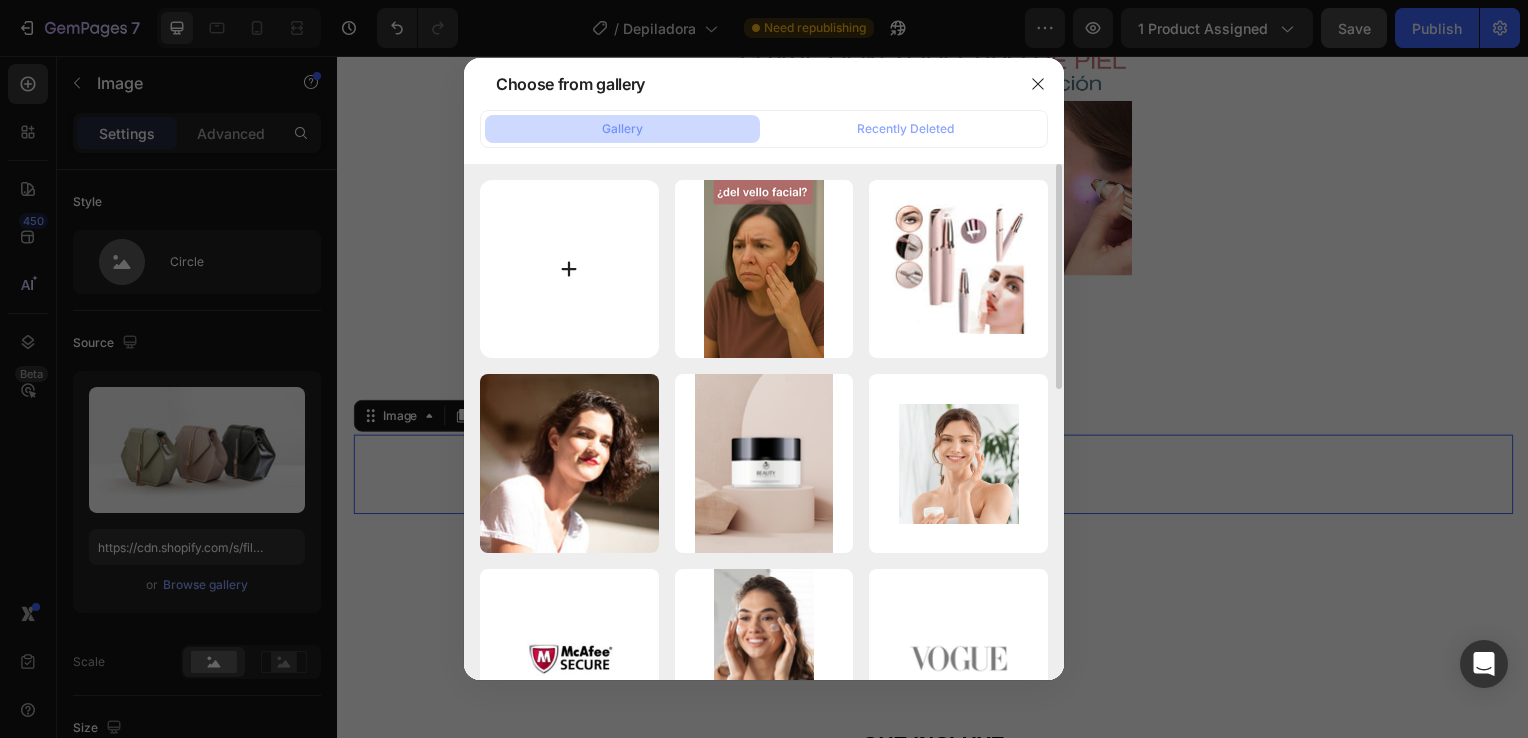 click at bounding box center (569, 269) 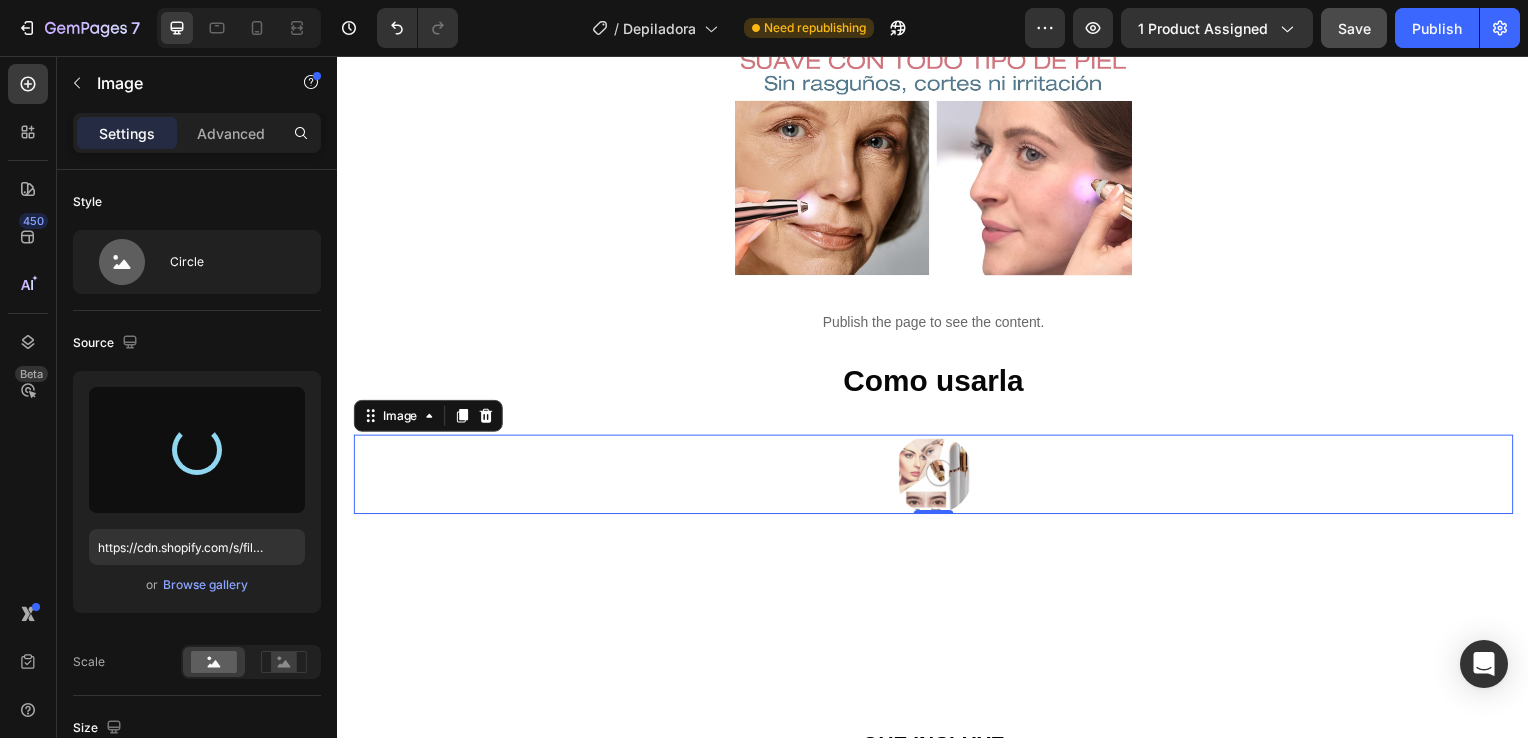 type on "https://cdn.shopify.com/s/files/1/0972/6076/5524/files/gempages_571888415801345248-980217ca-f426-4072-a556-5195c2ed4f92.png" 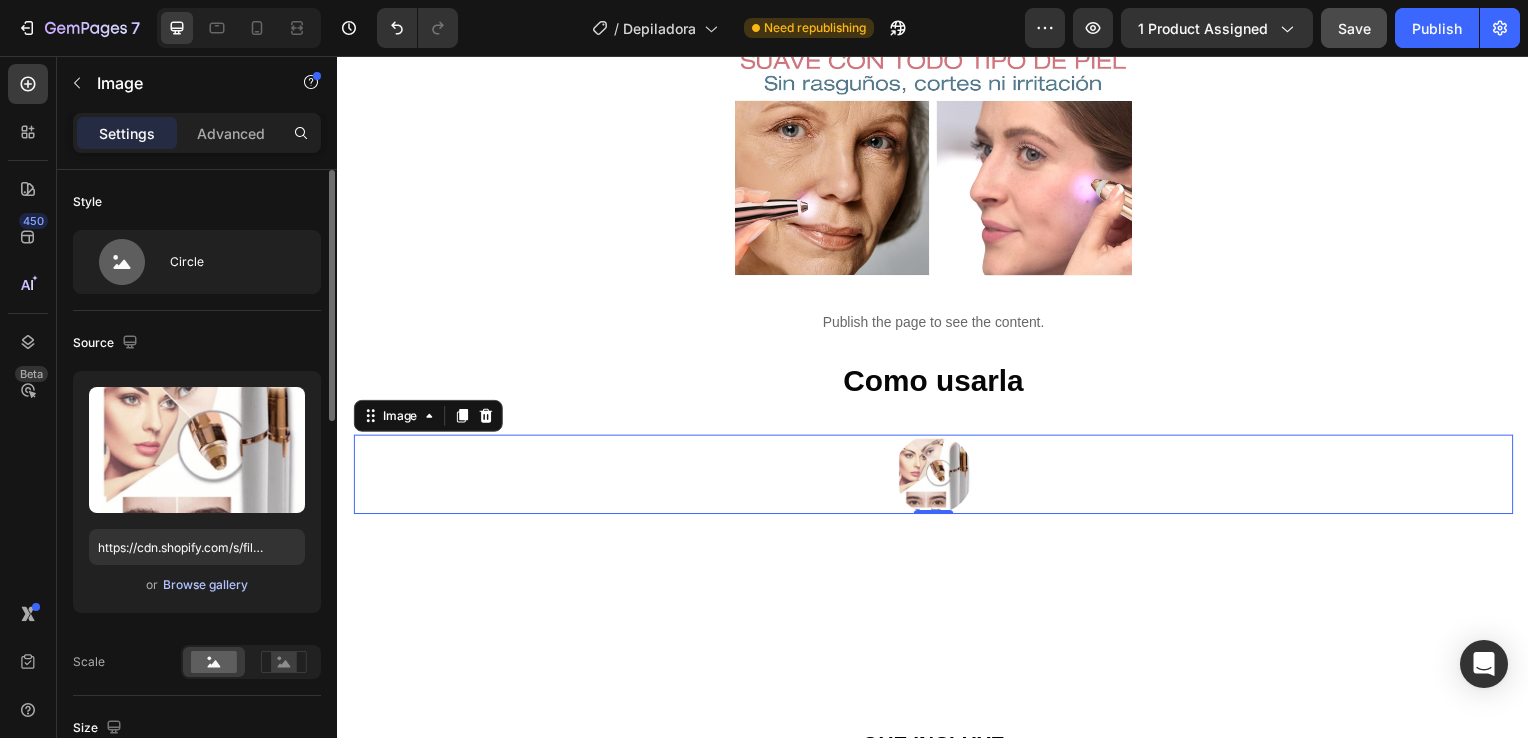 click on "Browse gallery" at bounding box center [205, 585] 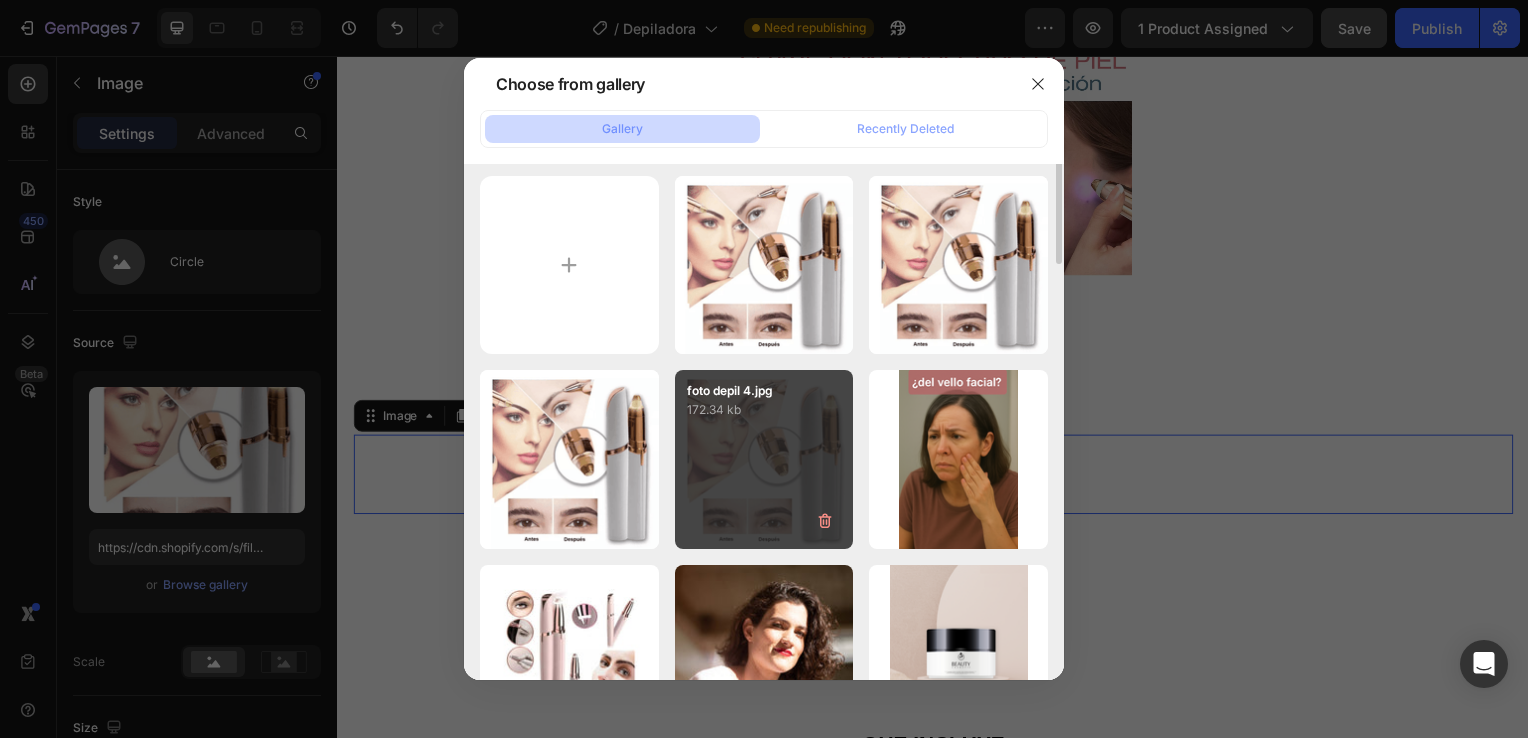 scroll, scrollTop: 0, scrollLeft: 0, axis: both 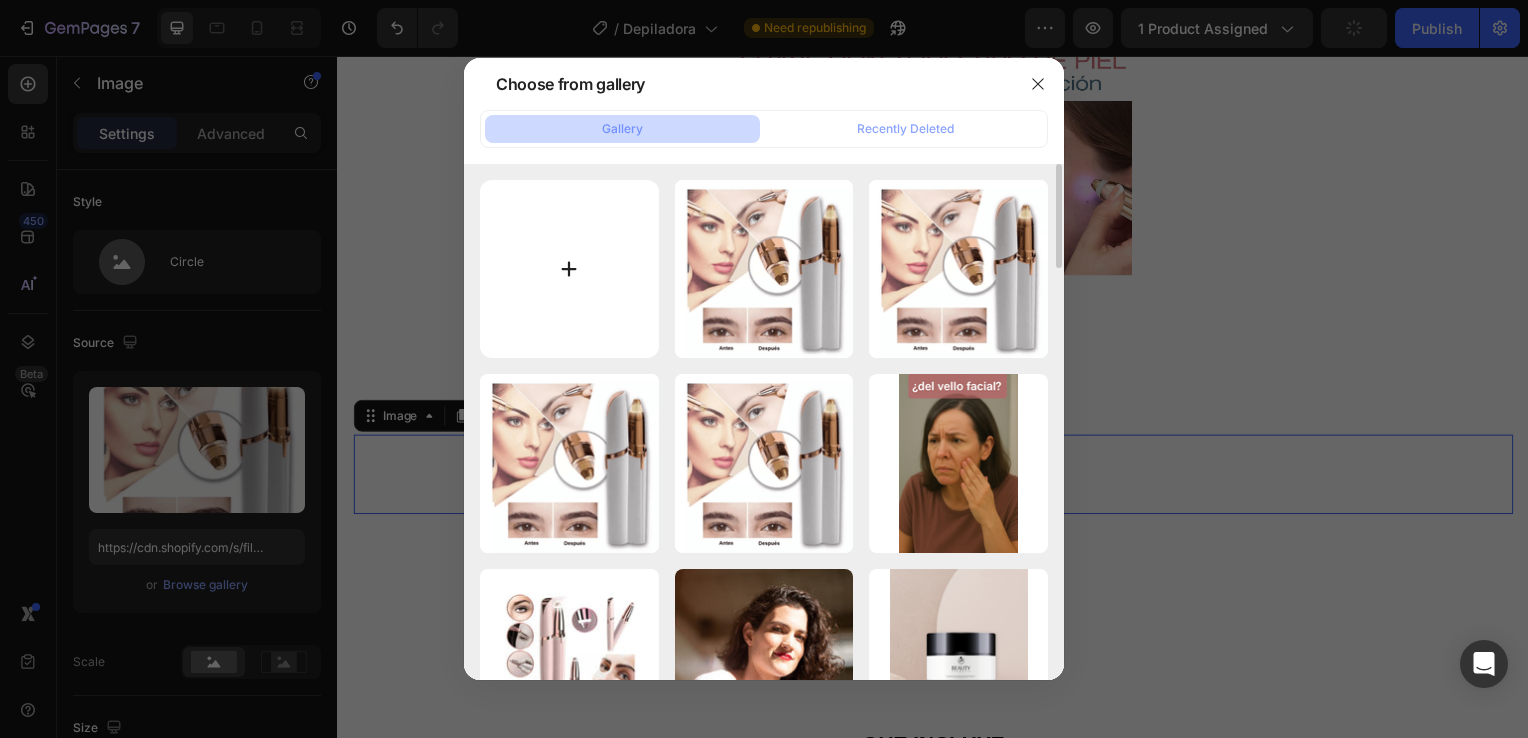 click at bounding box center [569, 269] 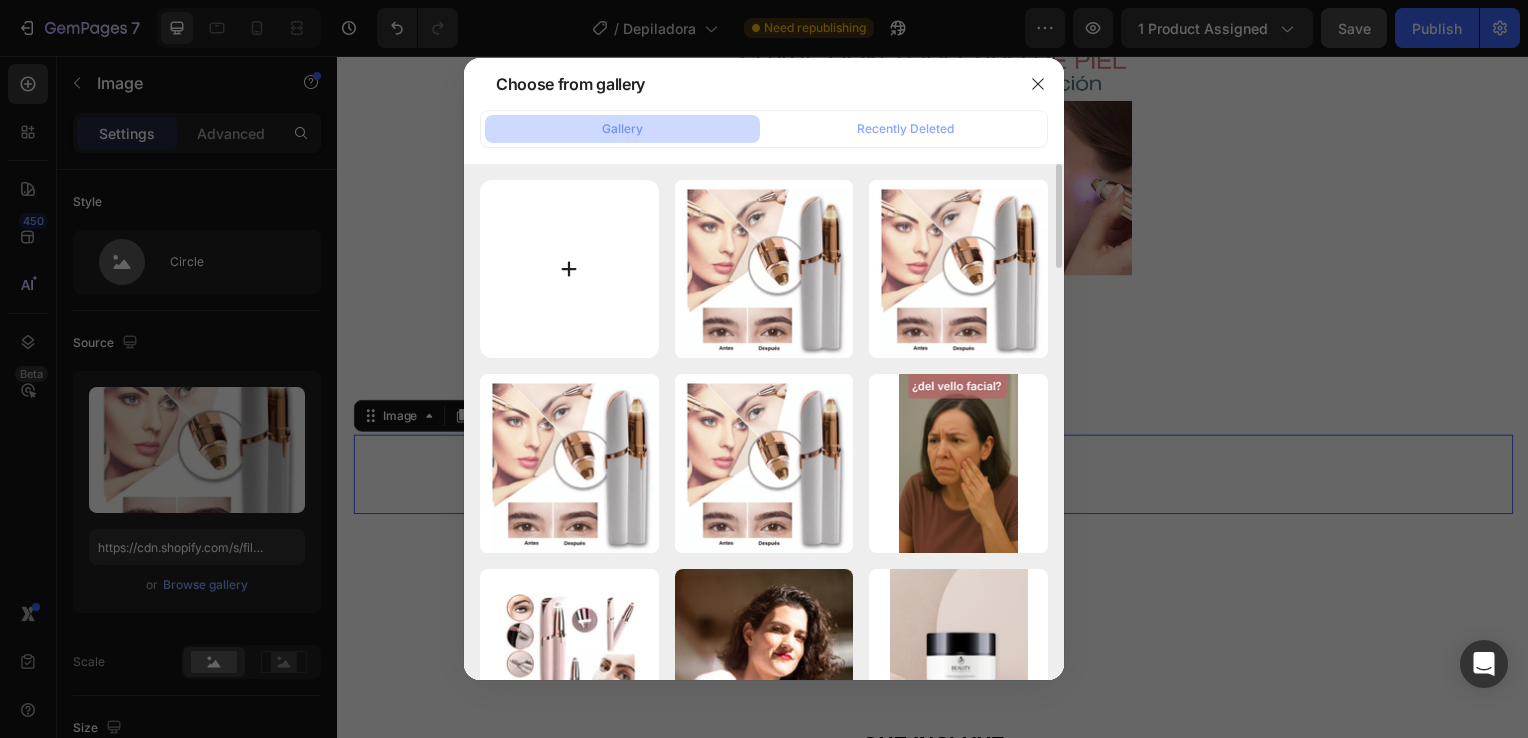 type on "C:\fakepath\traducida imagen 6.png" 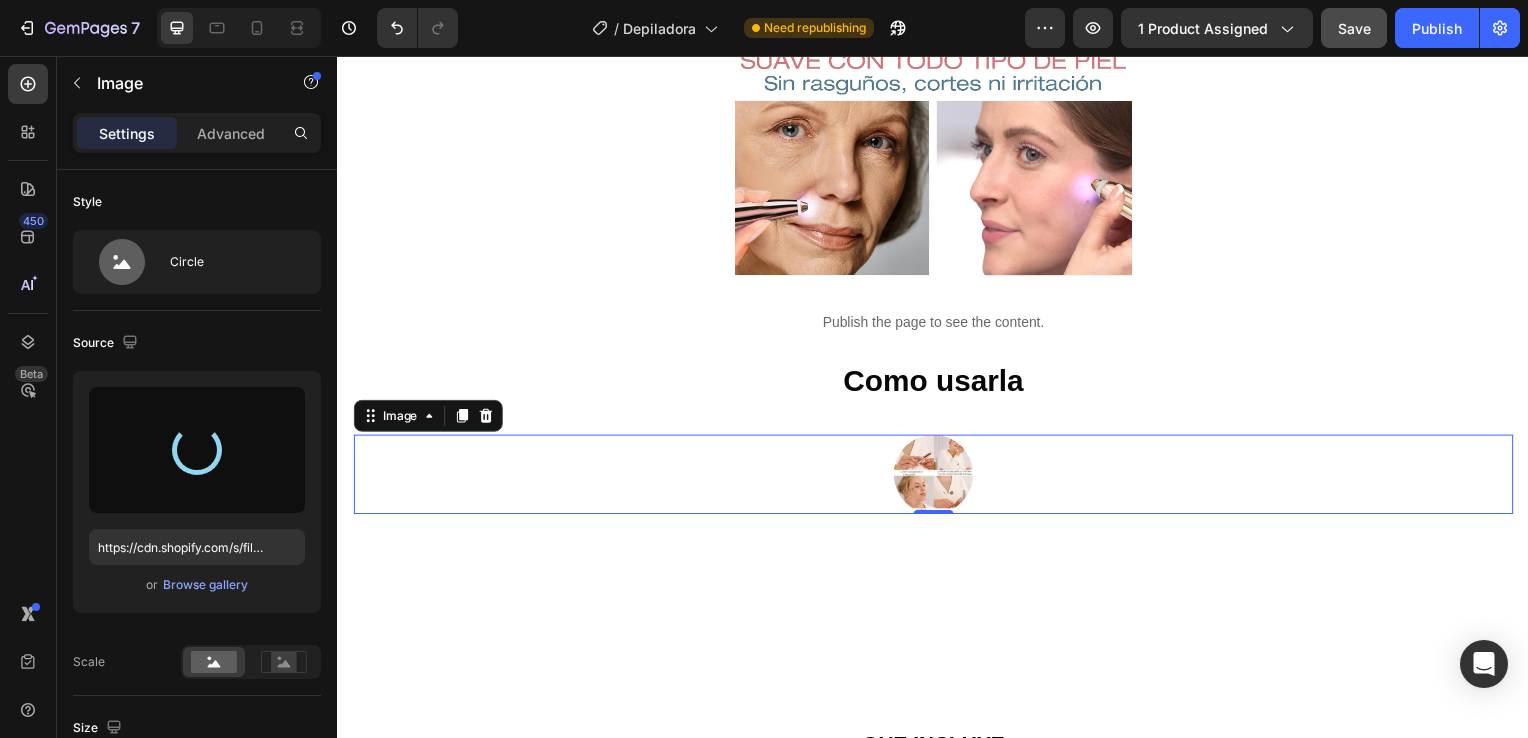 type on "https://cdn.shopify.com/s/files/1/0972/6076/5524/files/gempages_571888415801345248-a81b9760-079c-4418-bec3-c6b3931dba5b.png" 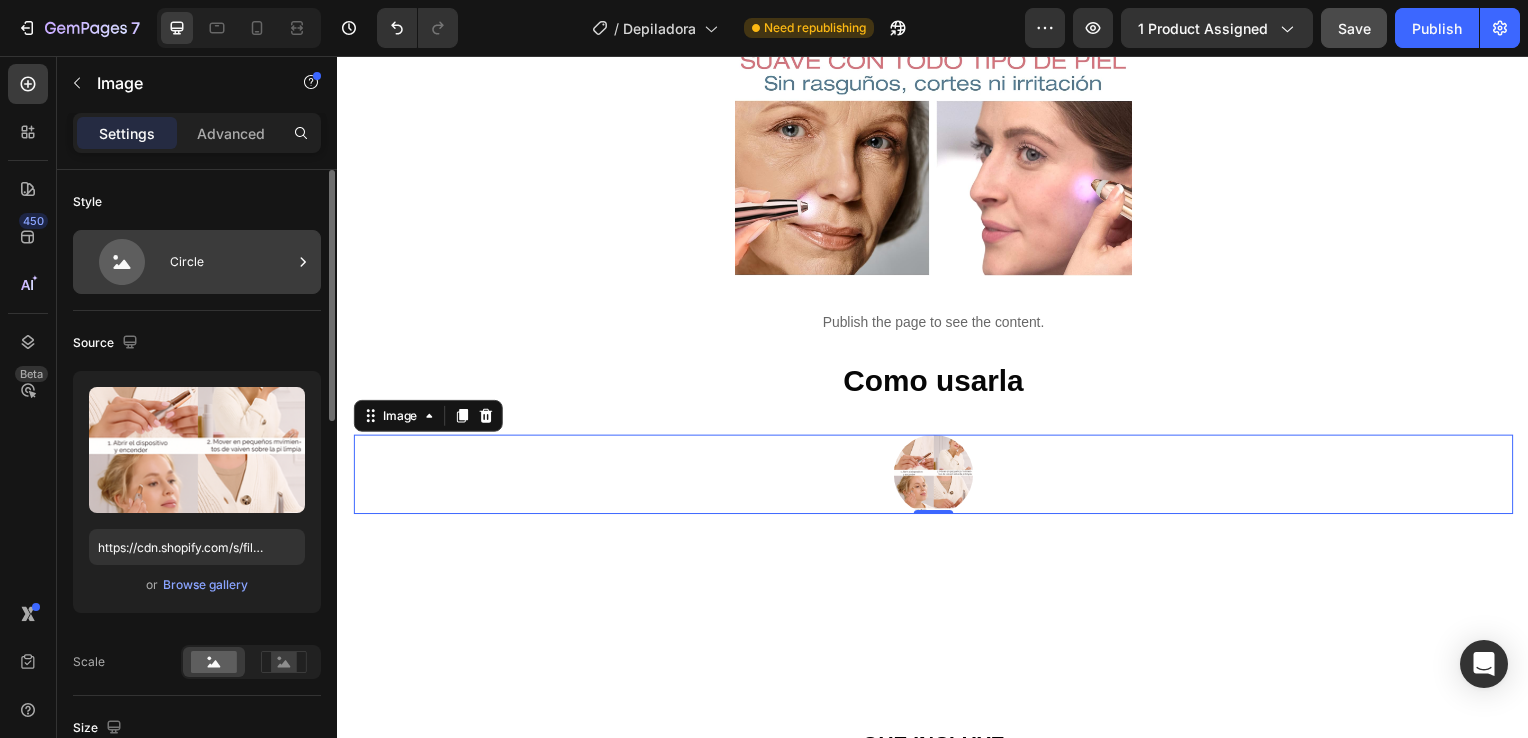 click on "Circle" at bounding box center [231, 262] 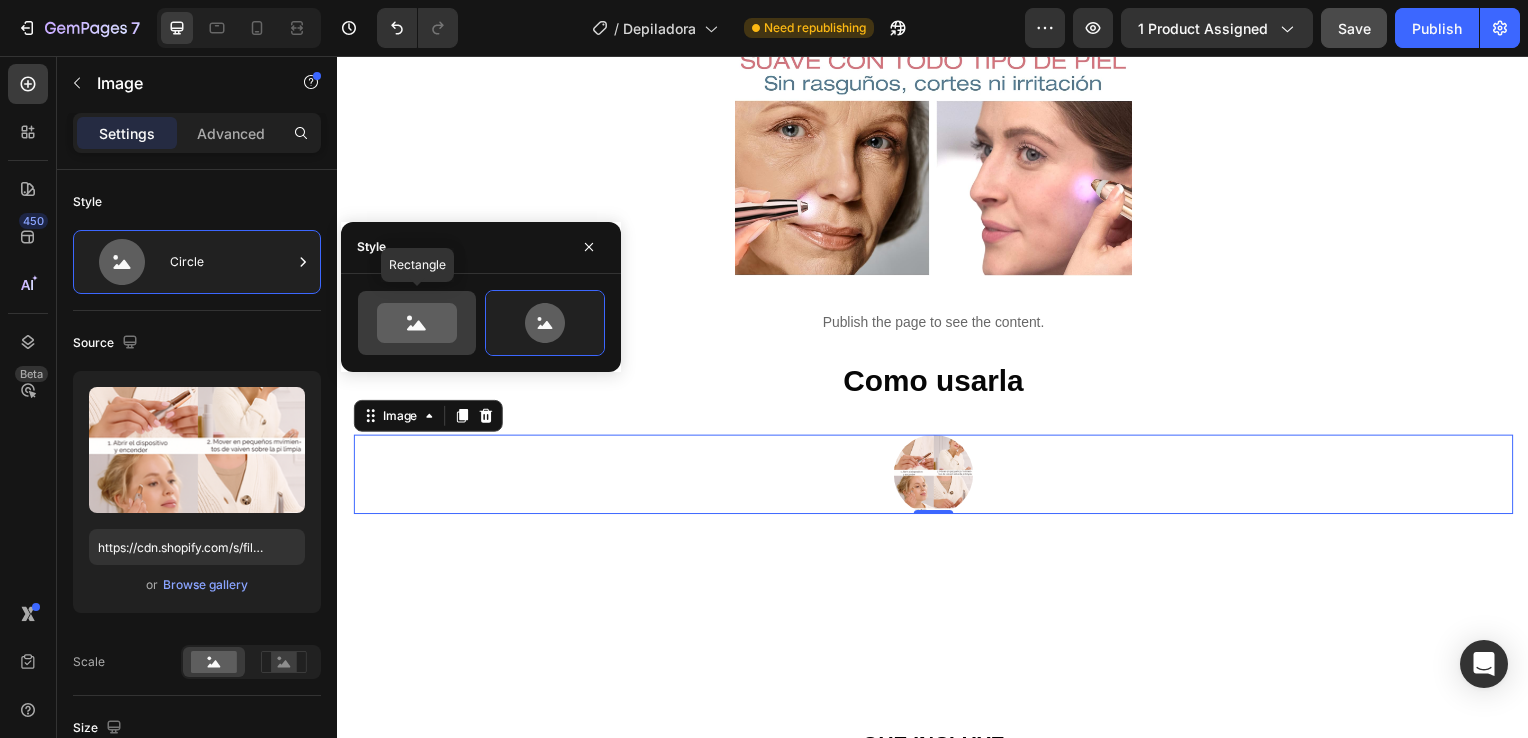 click 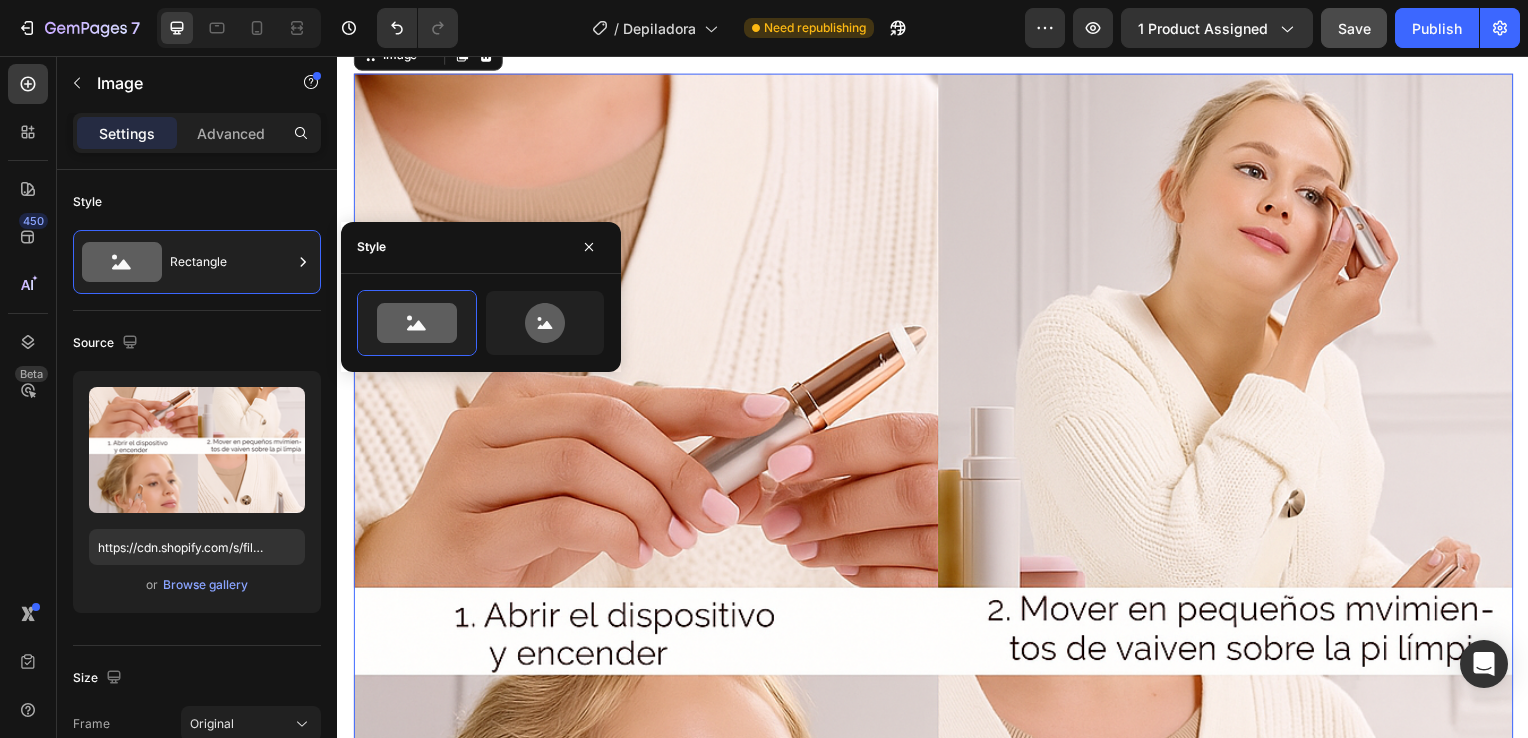 scroll, scrollTop: 2558, scrollLeft: 0, axis: vertical 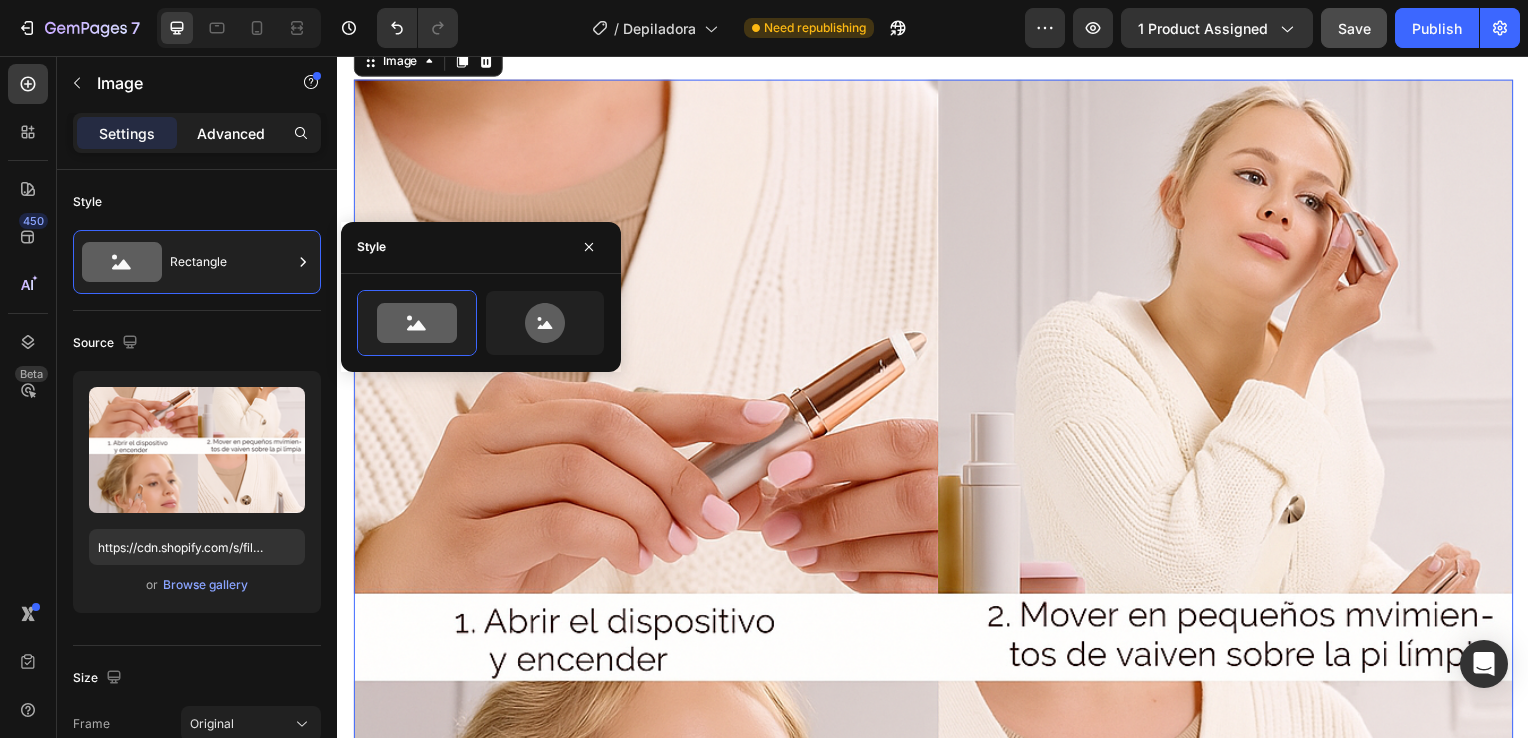 click on "Advanced" at bounding box center (231, 133) 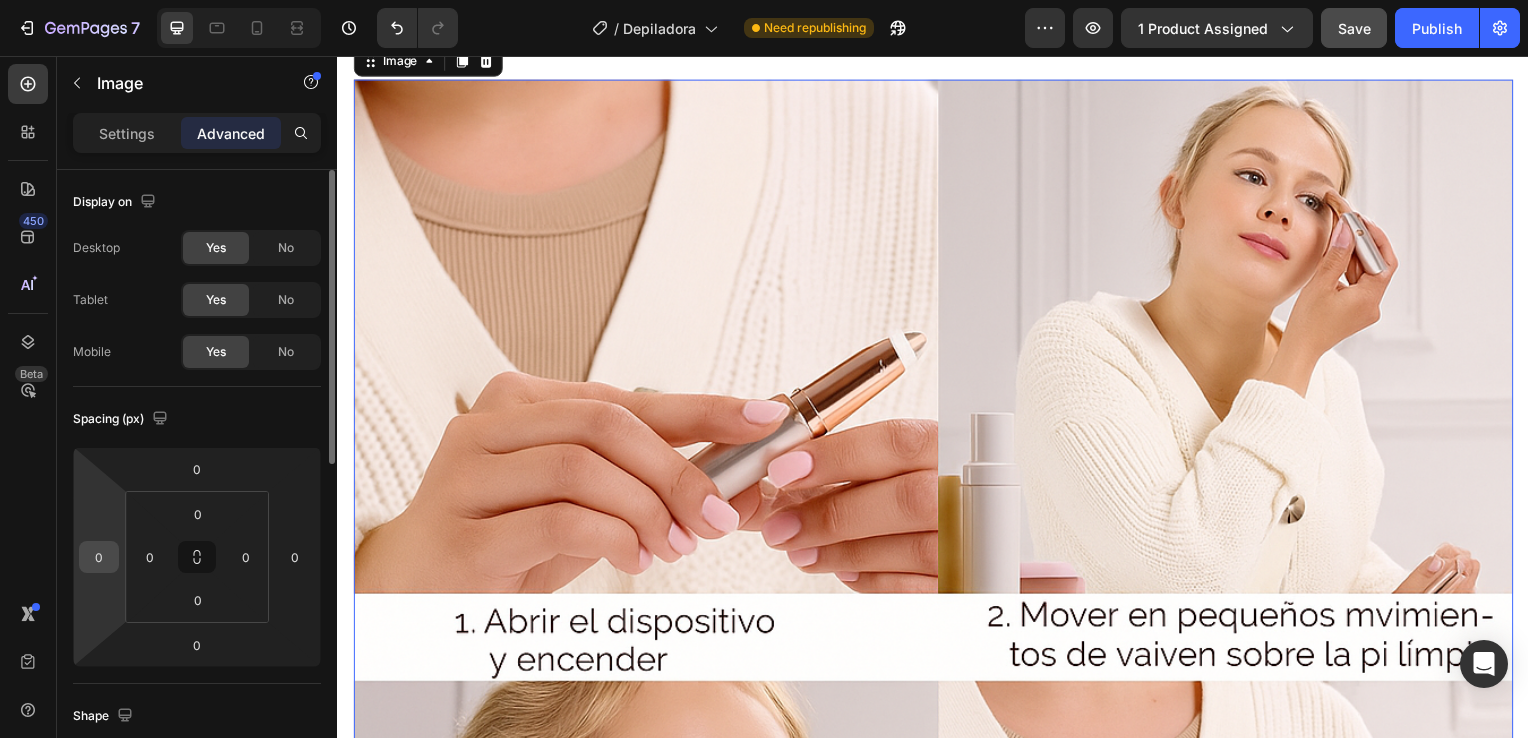 click on "0" at bounding box center [99, 557] 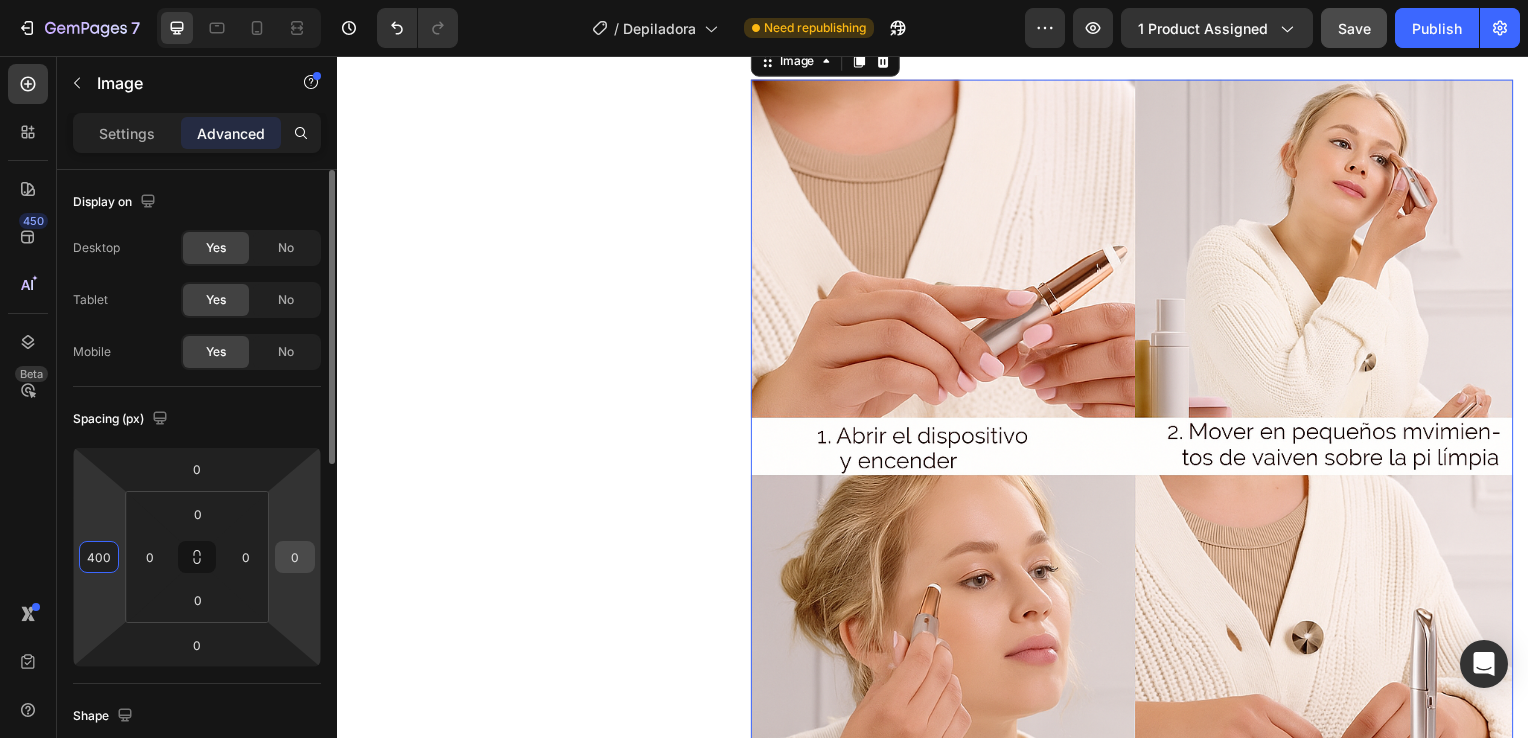 type on "400" 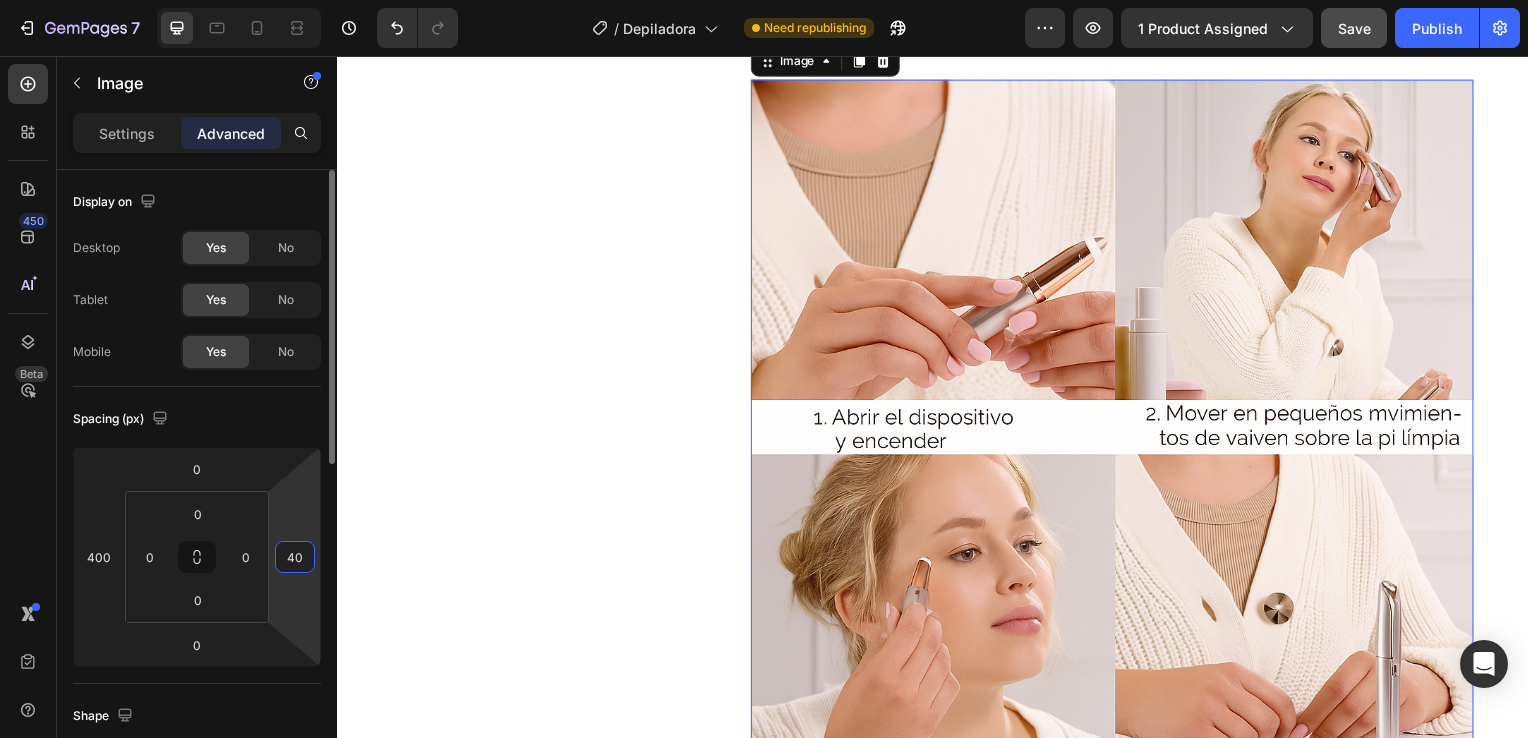 type on "400" 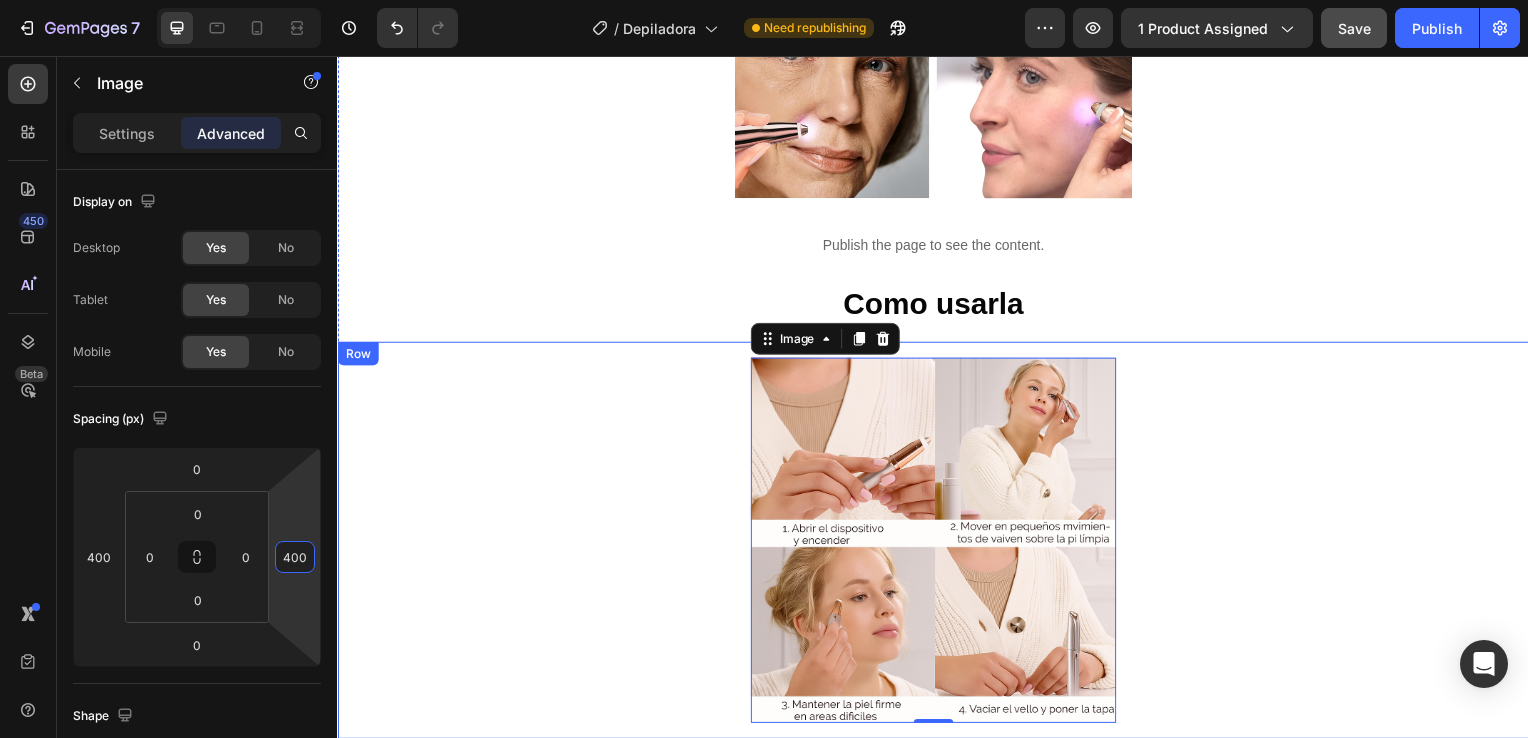 scroll, scrollTop: 2280, scrollLeft: 0, axis: vertical 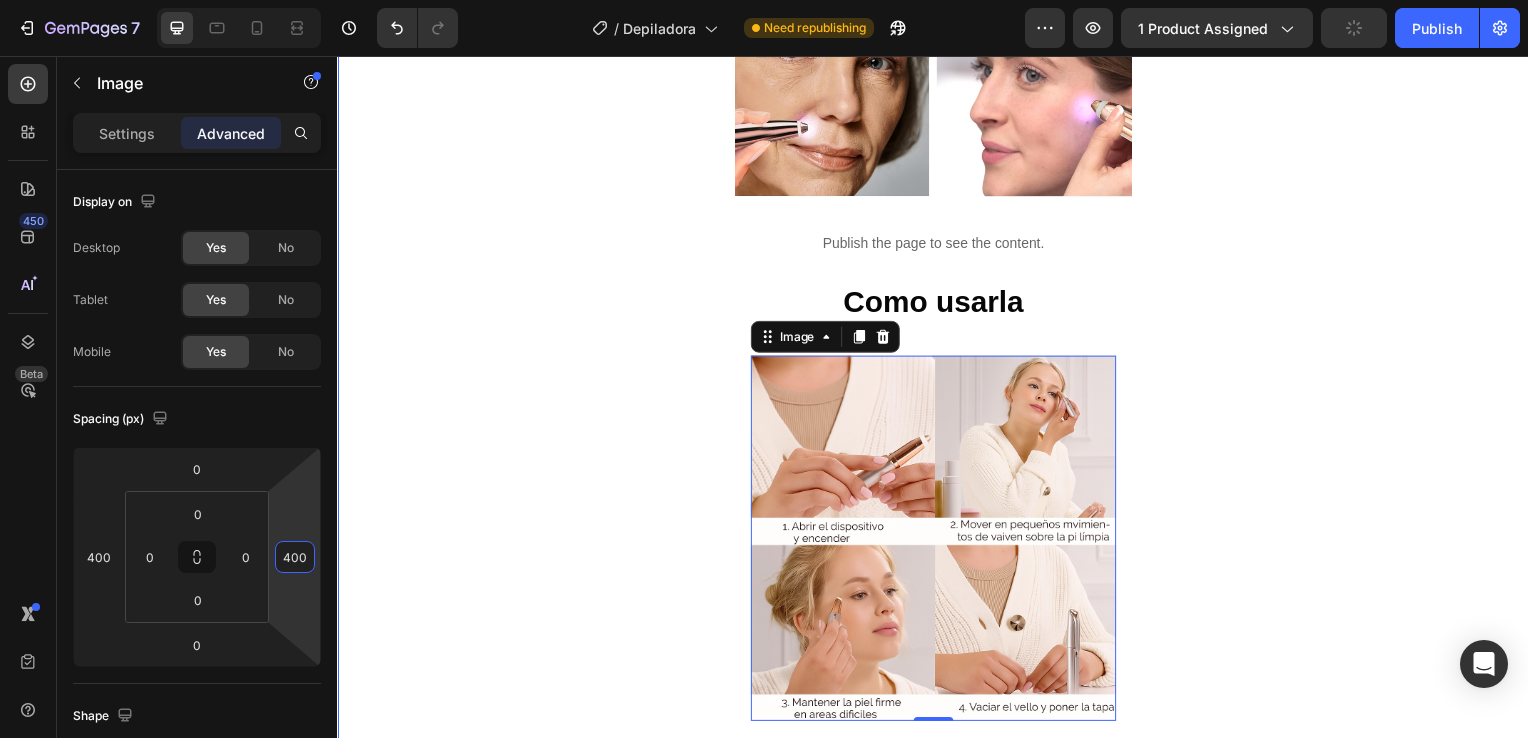 click on "Product Images Row Icon Icon Icon Icon Icon Icon List 4.8  657 Reviews   Text Block Row Depiladora facial de precisión indolora Product Title €19,99 Product Price Product Price €29.99 Text Block Oferta Text Block Row Row *Impuesto incluido Text Block Row Elige tu oferta   1x19.99€ 2x29.99€ 3x32.99€ (La mas vendida) Product Variants & Swatches Releasit COD Form & Upsells Releasit COD Form & Upsells
Agregar al carrito Add to Cart Row Row Row Image Icon Icon Icon Icon Icon Icon List [FIRST] [LAST] Text Block Row Row
Icon Compra verificada. Text Block Row Row "Cómoda, rápida y sin dolor" En menos de 2 minutos tengo la cara perfecta. Antes iba al centro de estética, pero con esta depiladora me ahorro tiempo y dinero. ¡Una compra 100% recomendada!     Text Block DEPILACIÓN FACIAL RÁPIDA, SUAVE Y SIN SUFRIMIENTO Text Block Row Ligera, moderna y poderosa : esta depiladora facial es tu aliada ideal para una piel suave y radiante. Elimina el vello al instante  ," at bounding box center (937, -721) 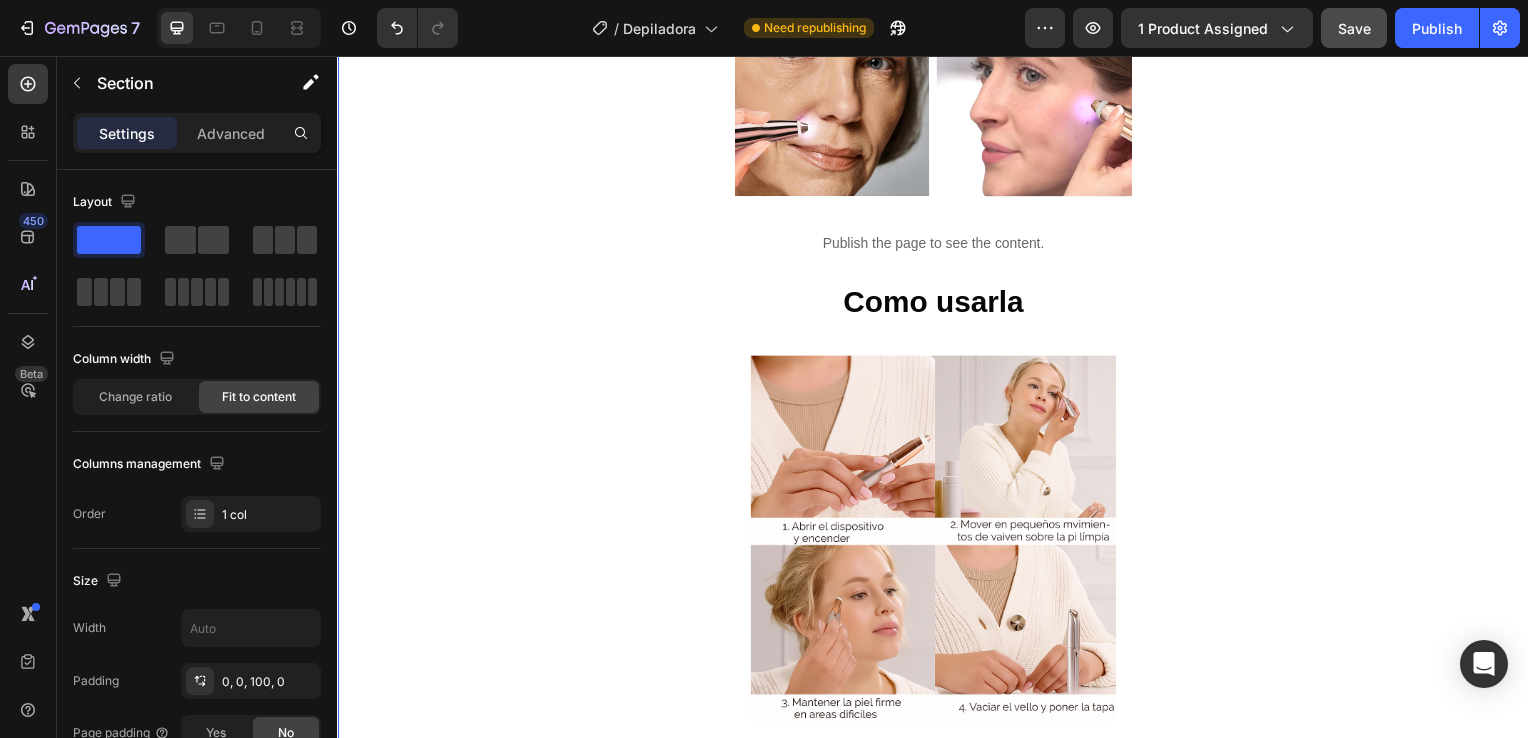 scroll, scrollTop: 2468, scrollLeft: 0, axis: vertical 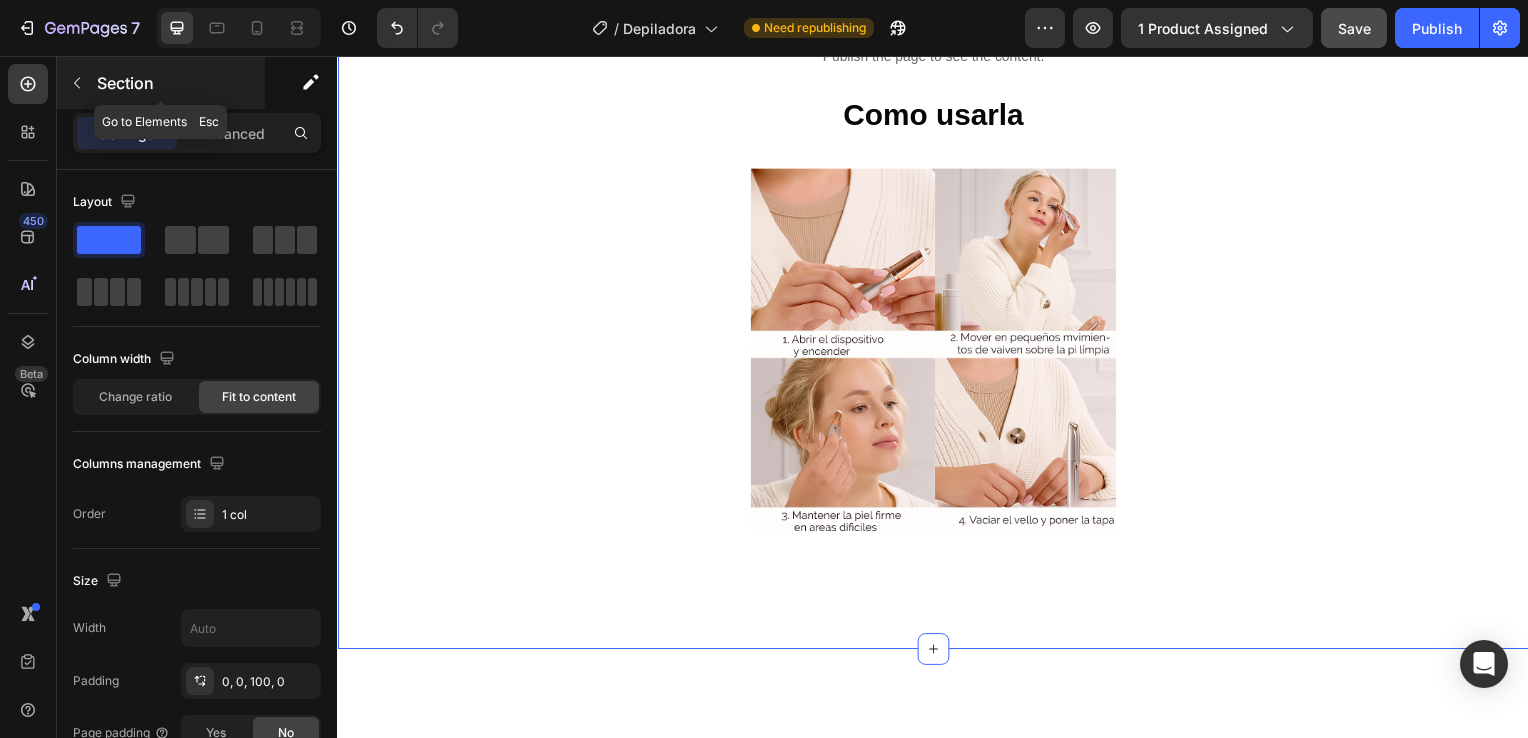 click on "Section" at bounding box center [179, 83] 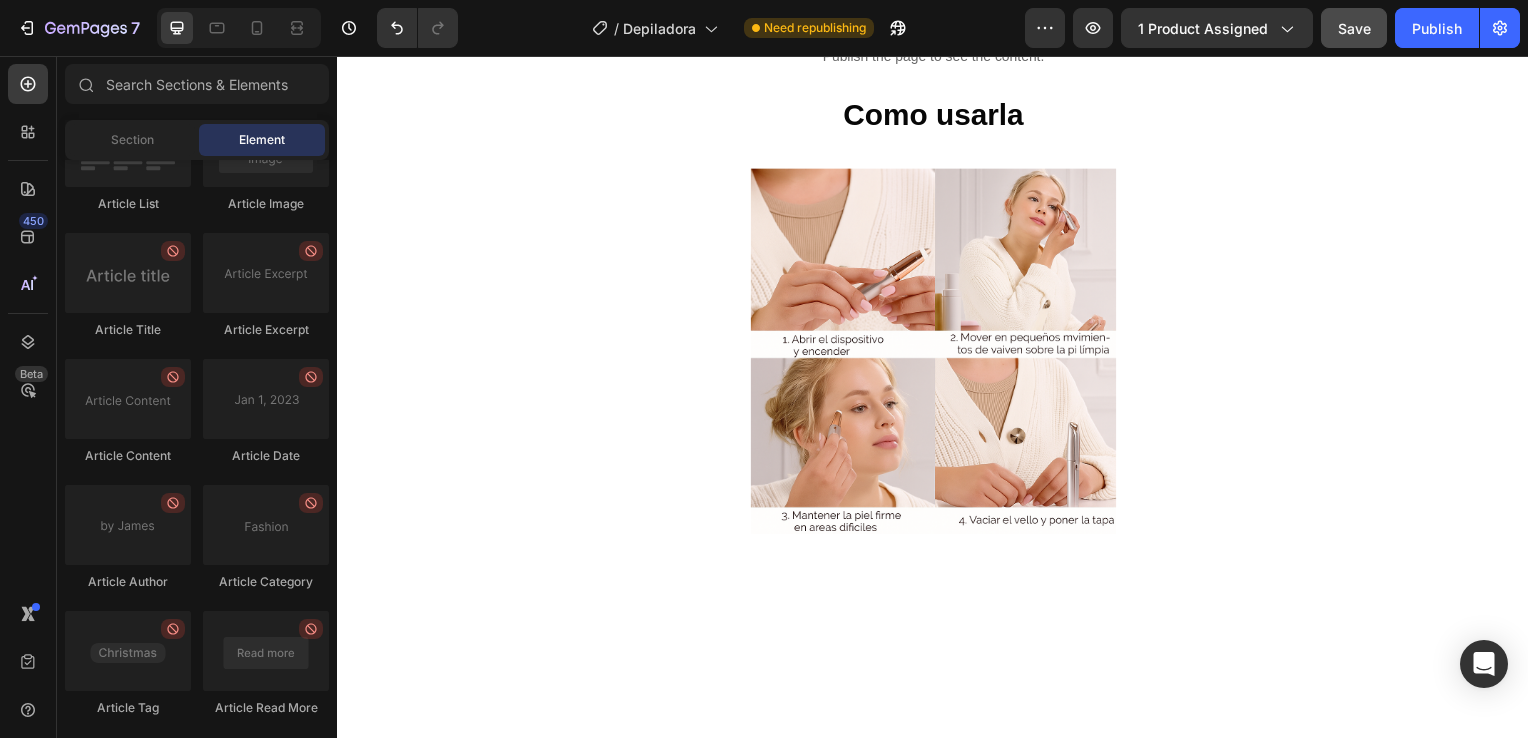 scroll, scrollTop: 5485, scrollLeft: 0, axis: vertical 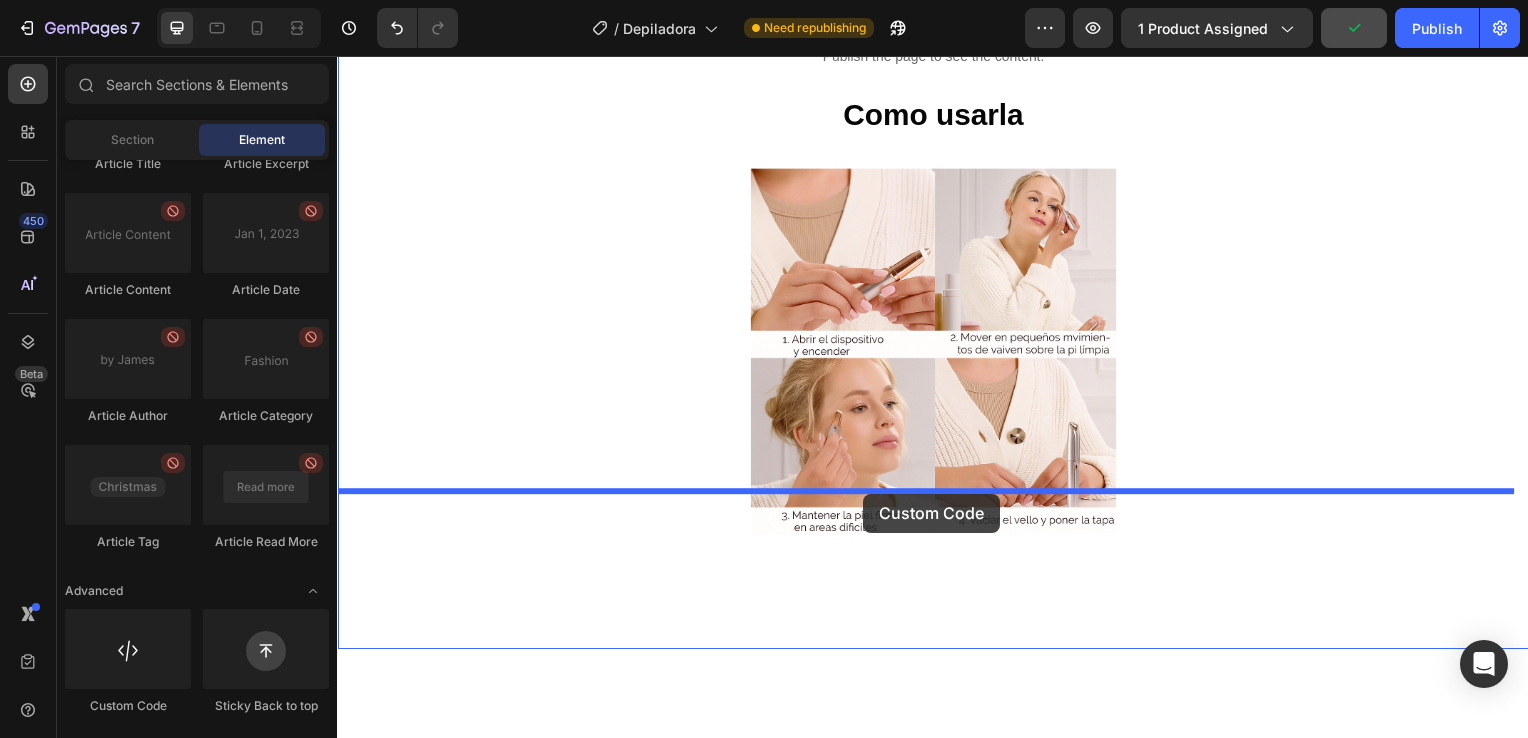 drag, startPoint x: 465, startPoint y: 716, endPoint x: 867, endPoint y: 497, distance: 457.78268 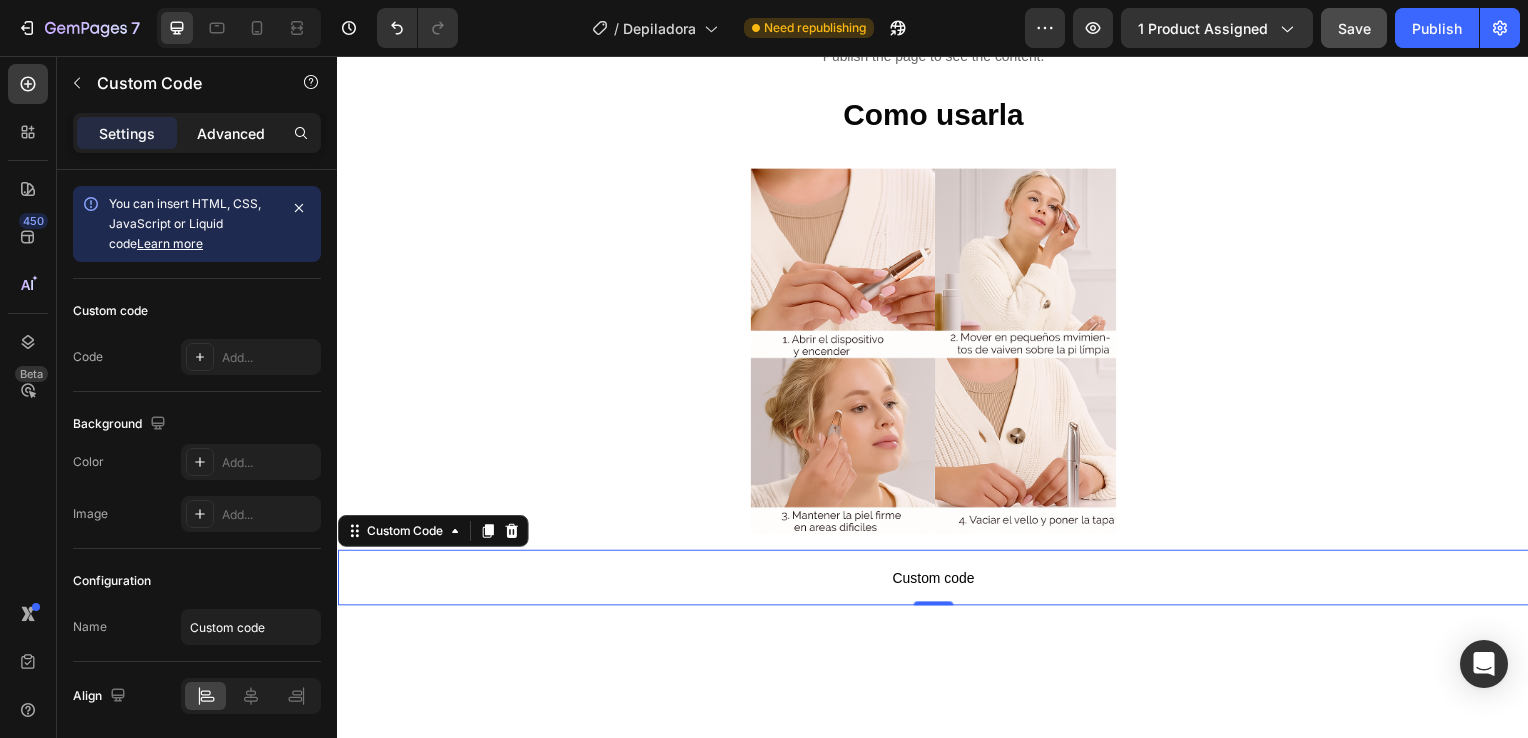 click on "Advanced" at bounding box center (231, 133) 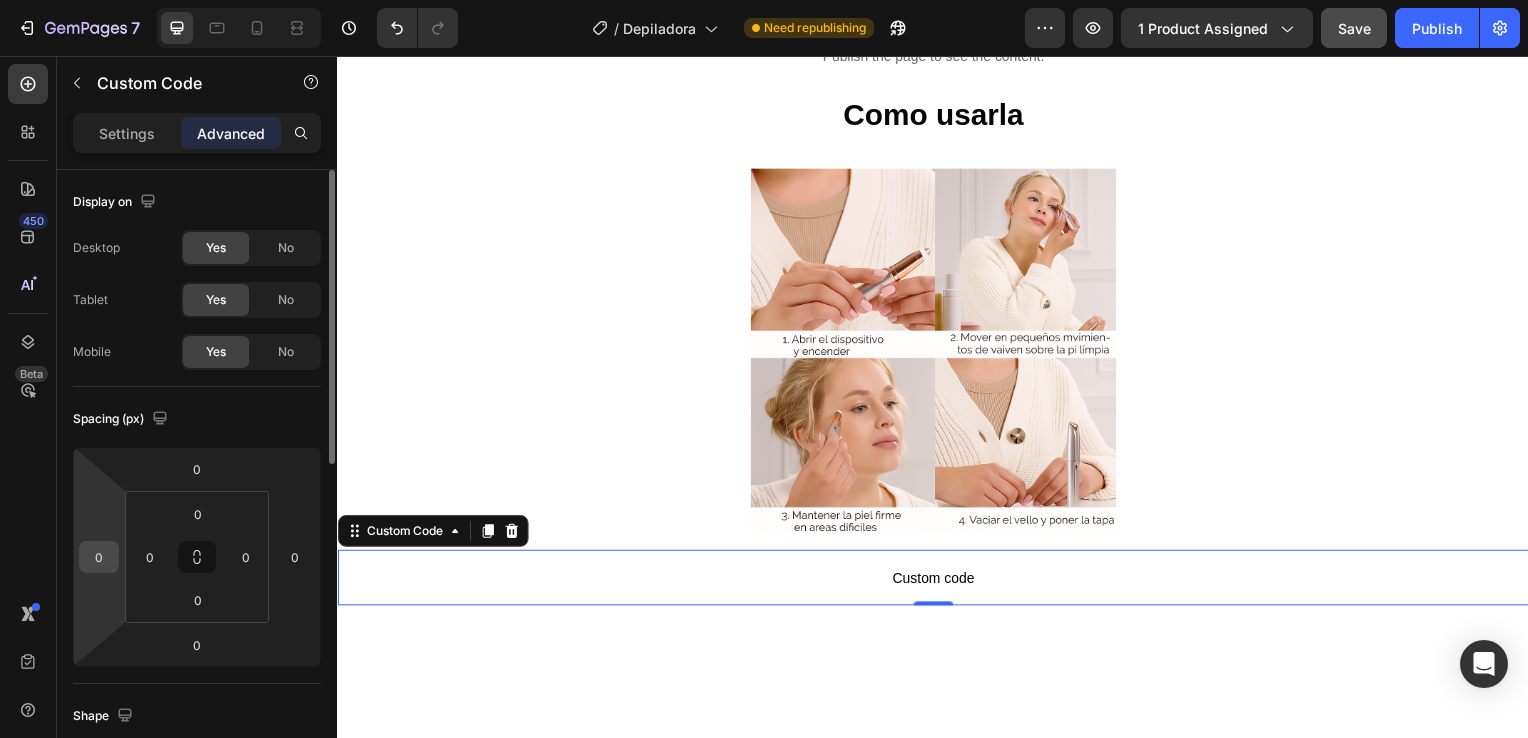 click on "0" at bounding box center [99, 557] 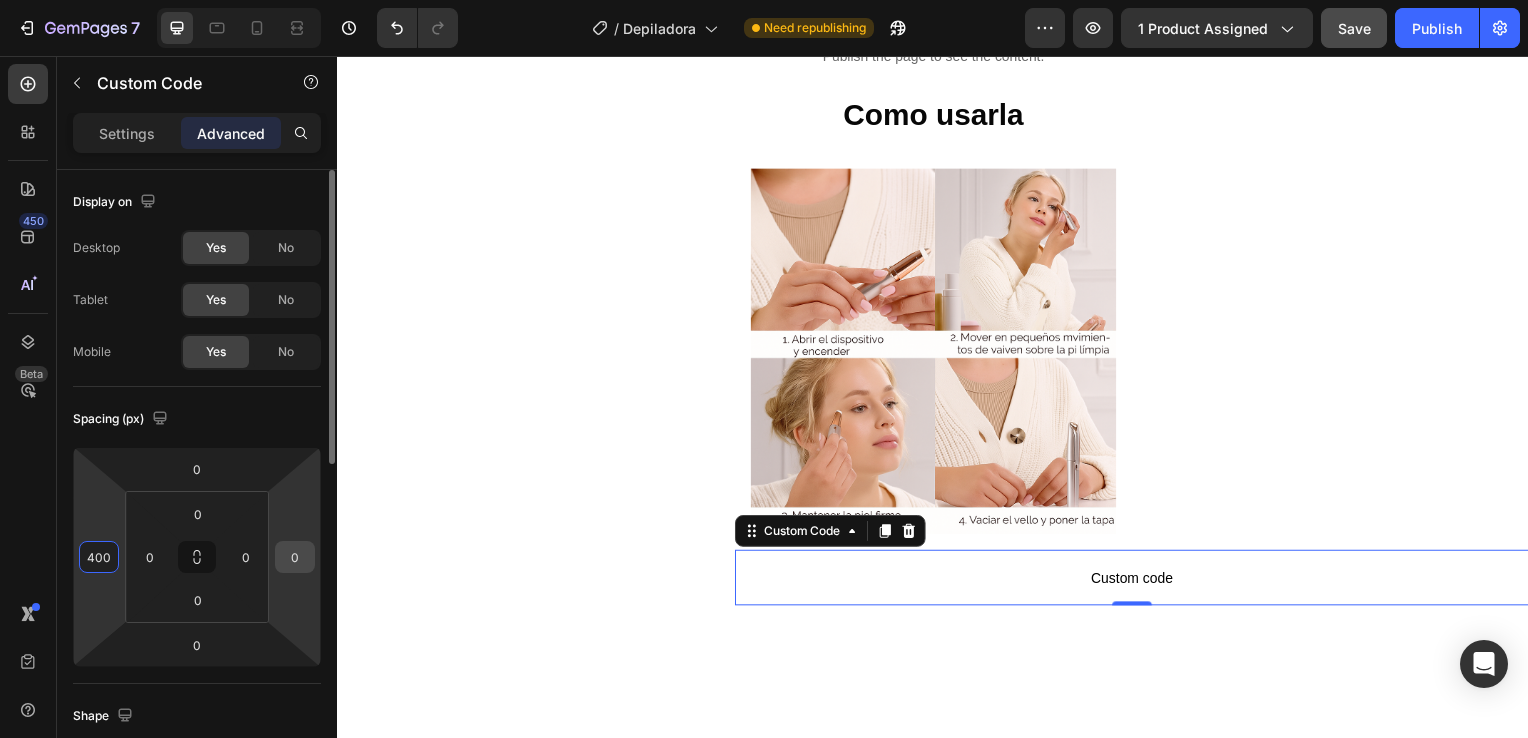 type on "400" 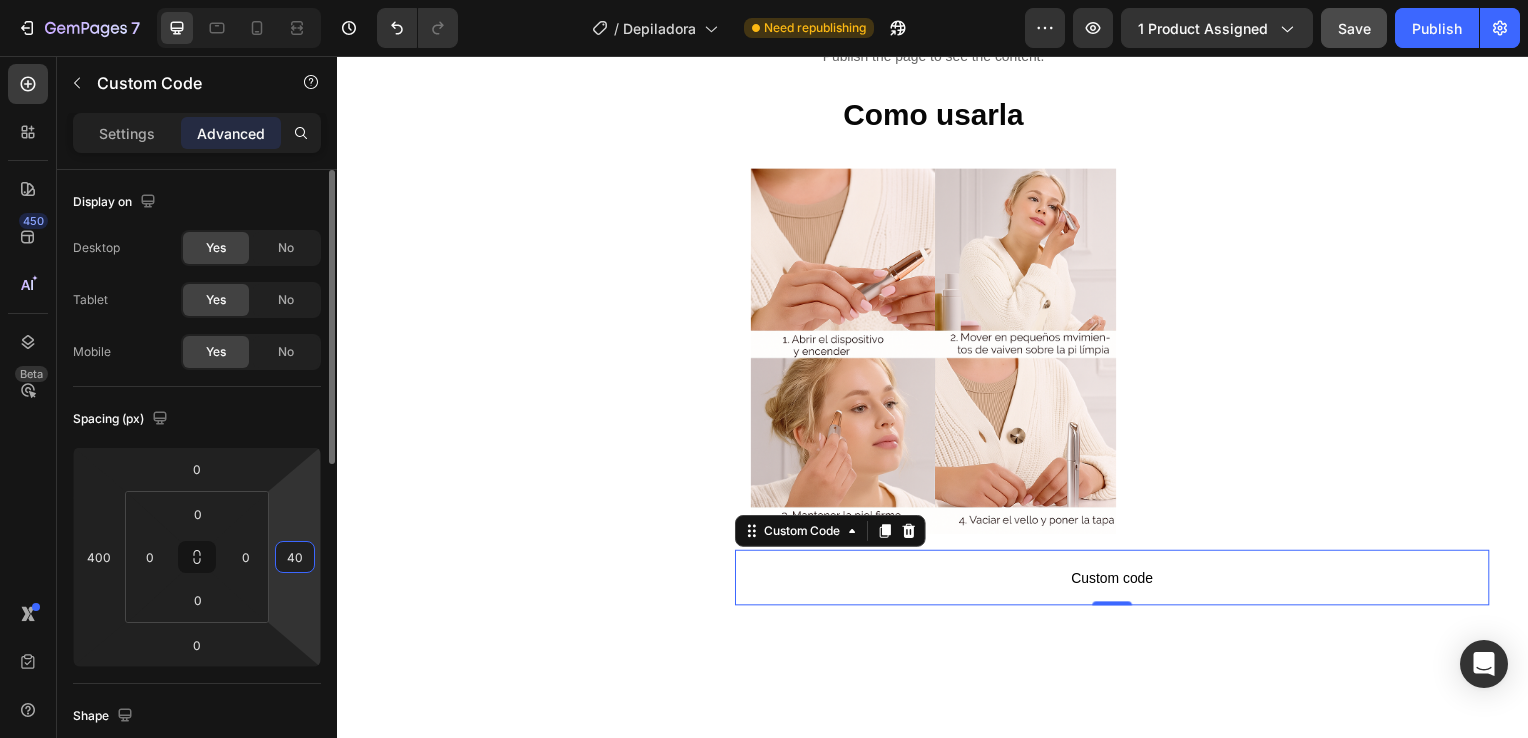 type on "400" 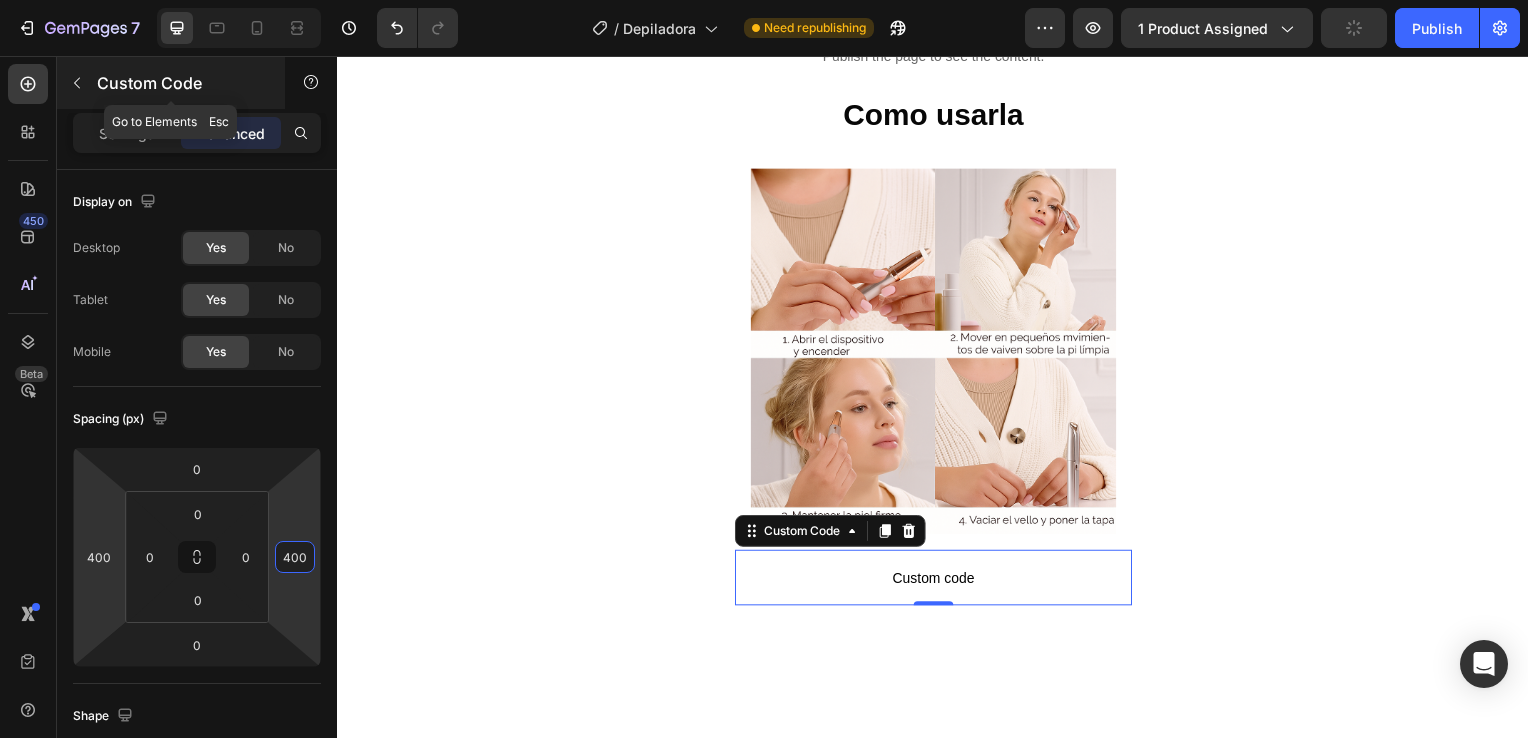 click 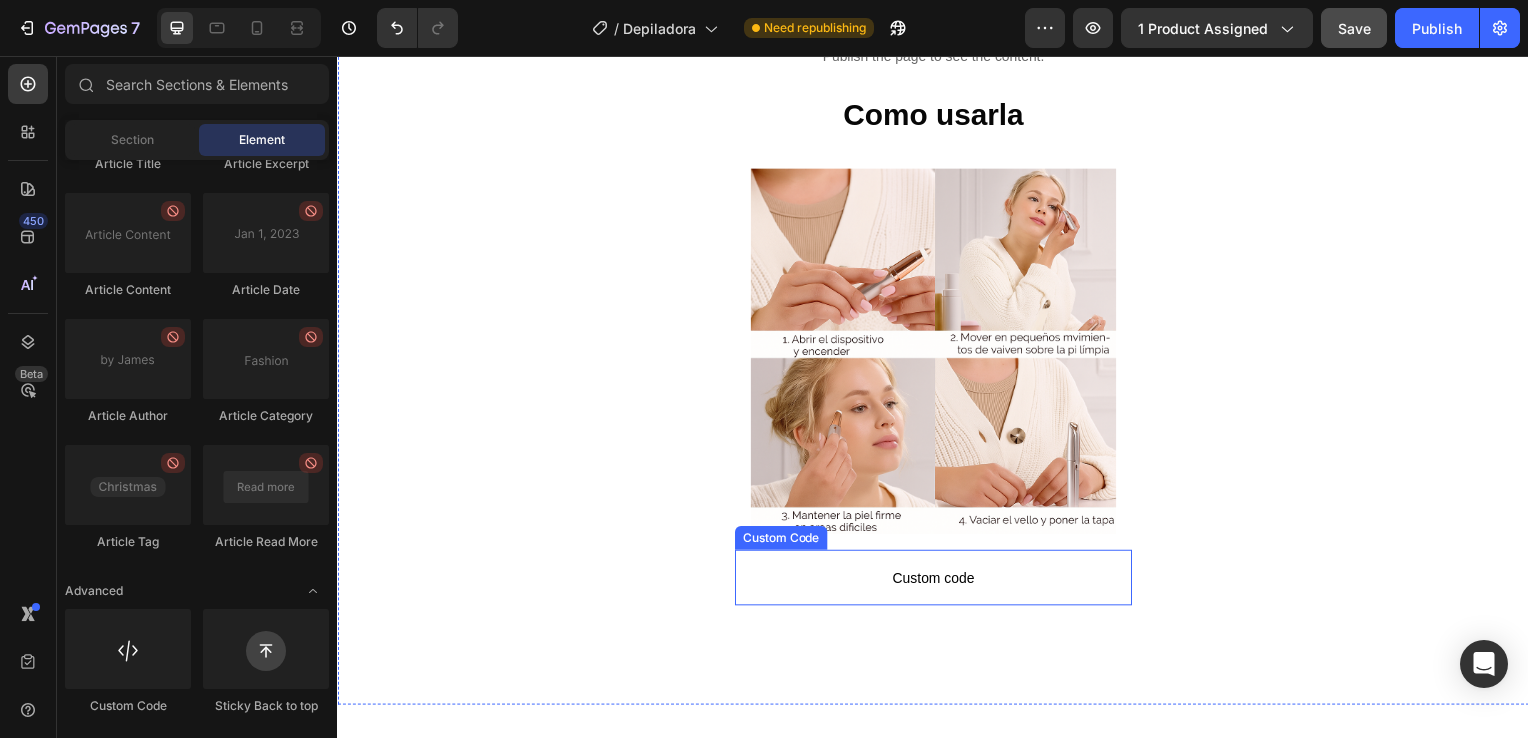 click on "Custom code" at bounding box center [937, 582] 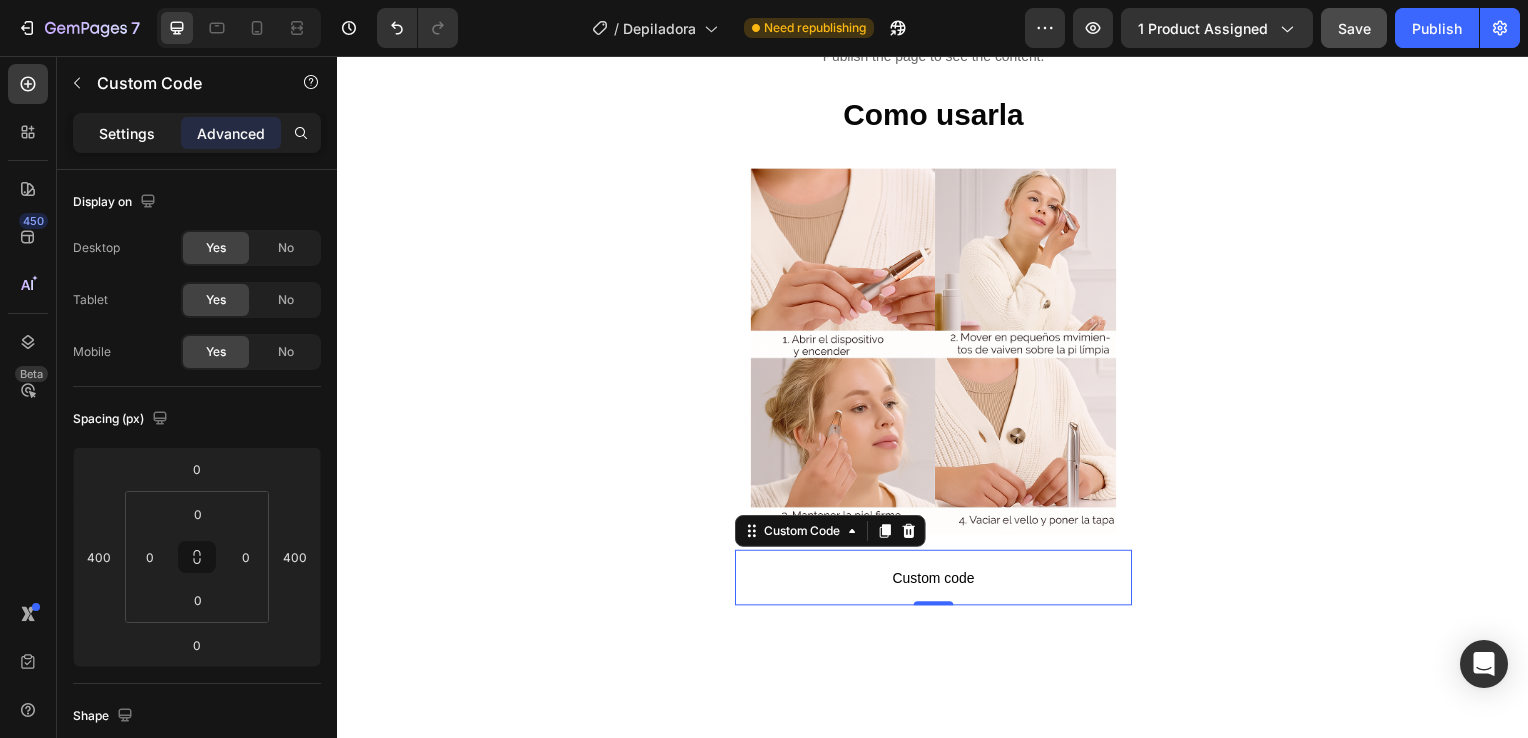 click on "Settings" at bounding box center [127, 133] 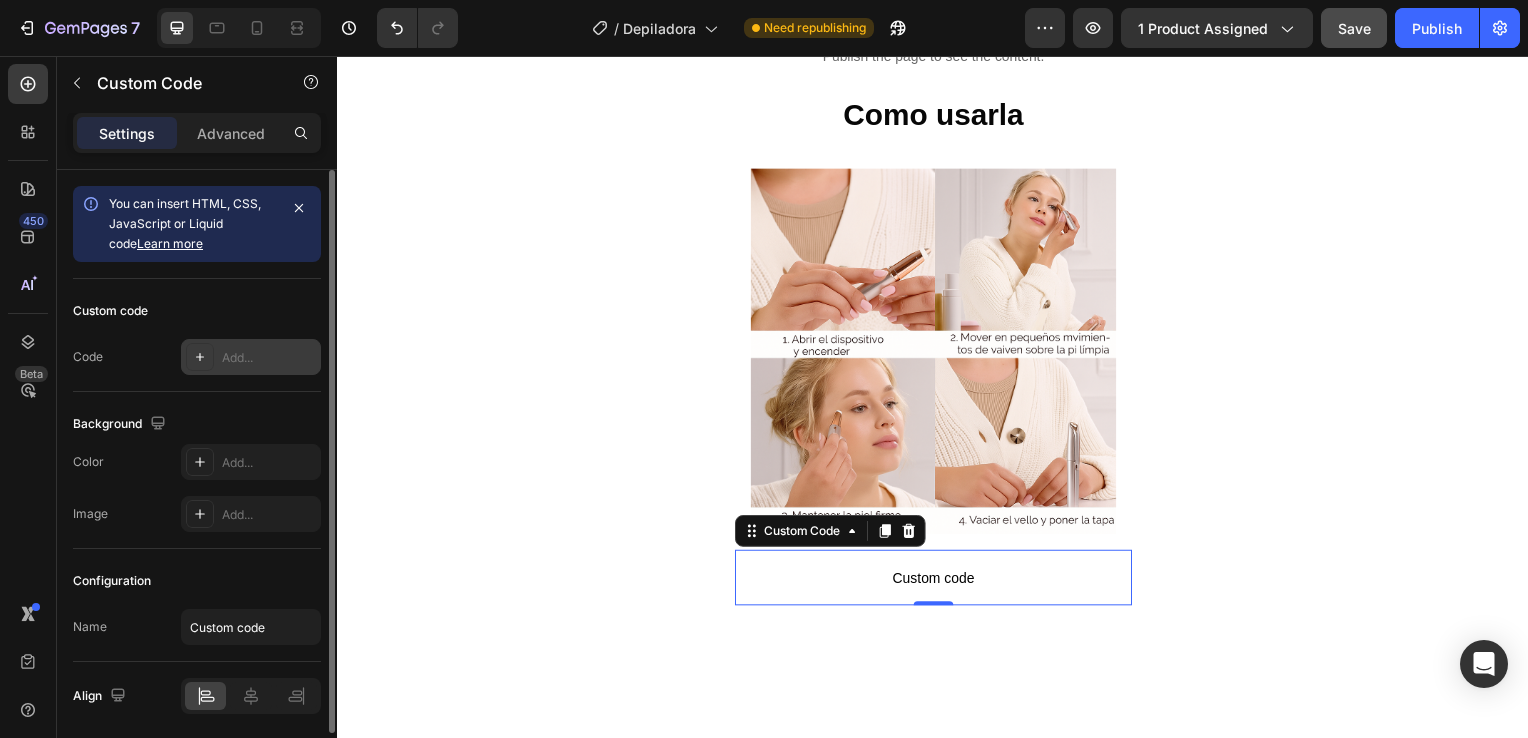click on "Add..." at bounding box center [269, 358] 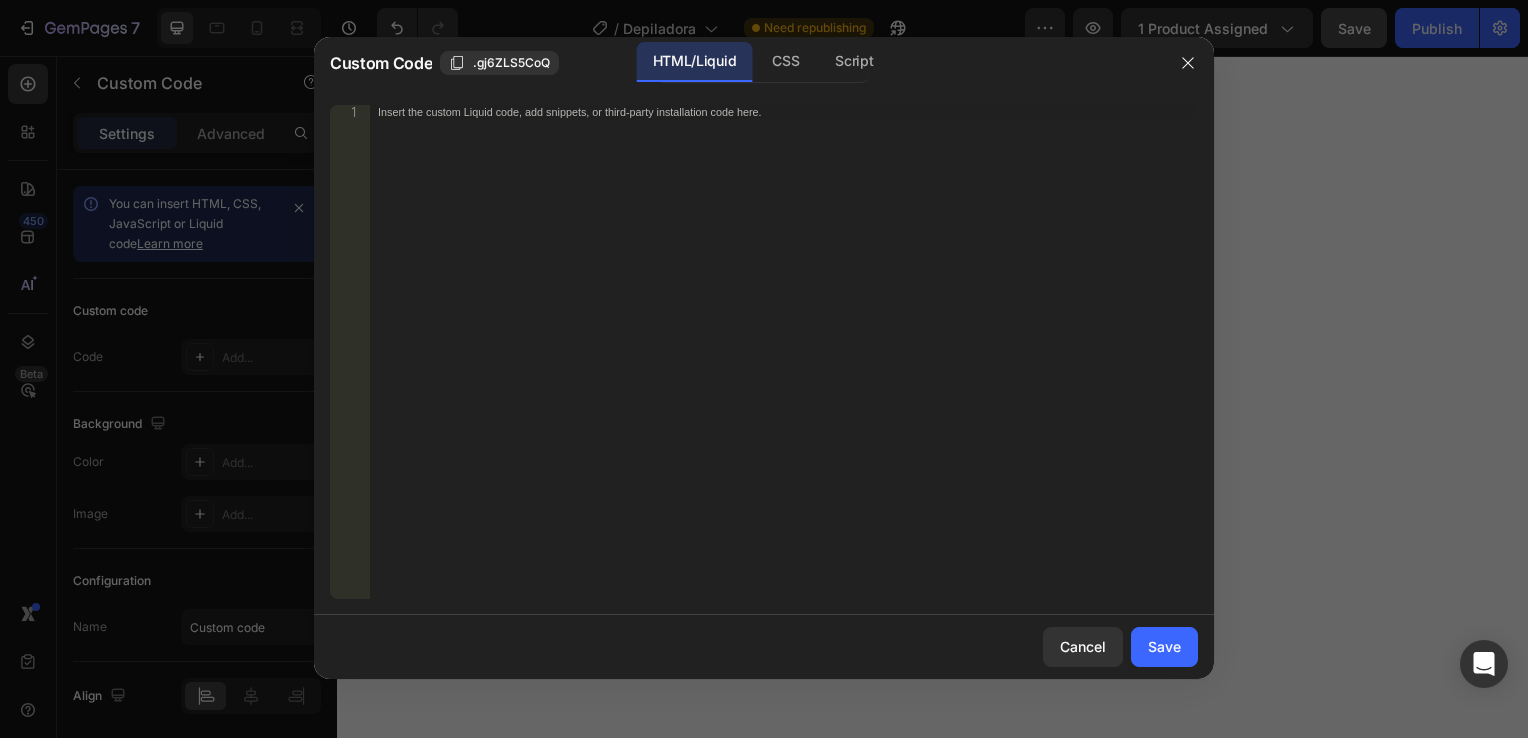 type 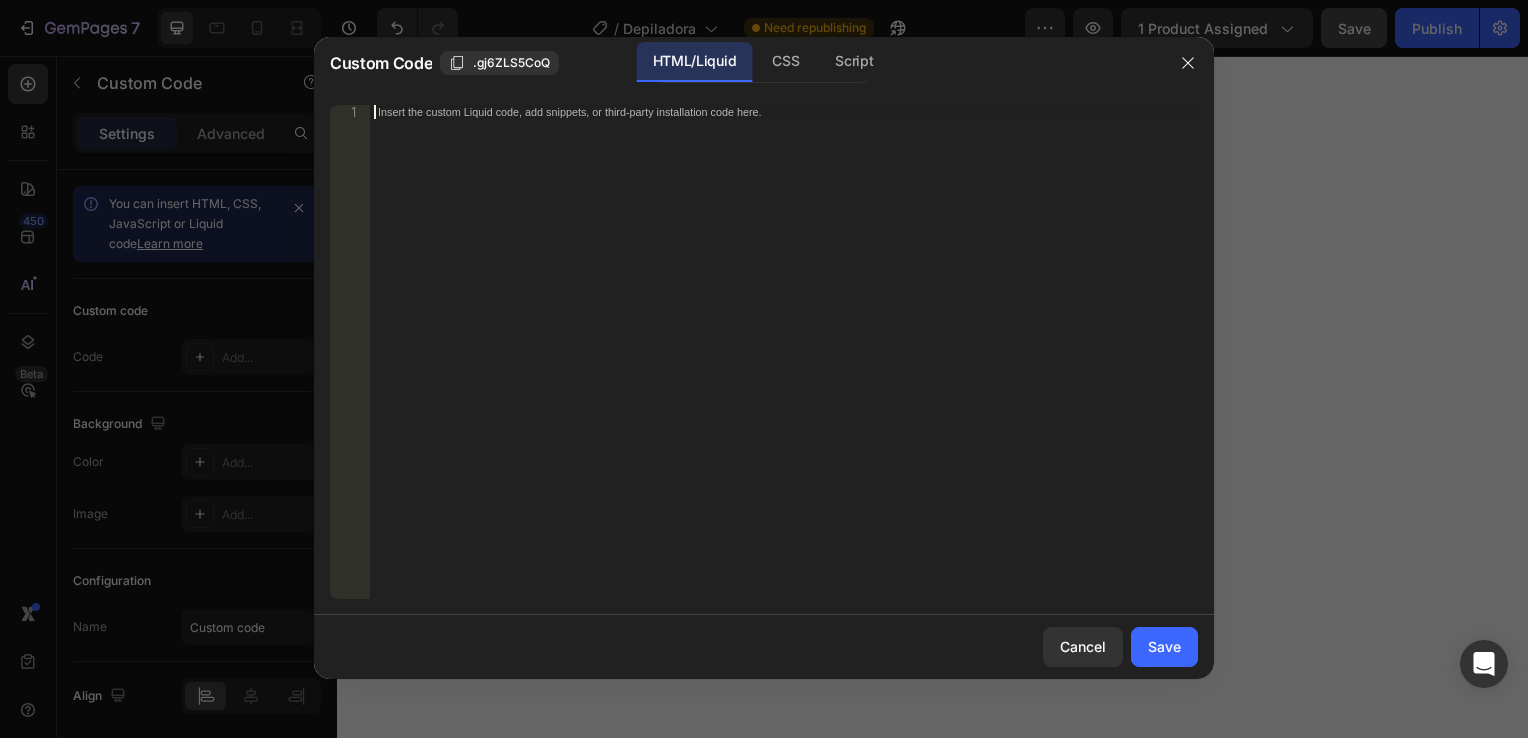 click on "Insert the custom Liquid code, add snippets, or third-party installation code here." at bounding box center [784, 366] 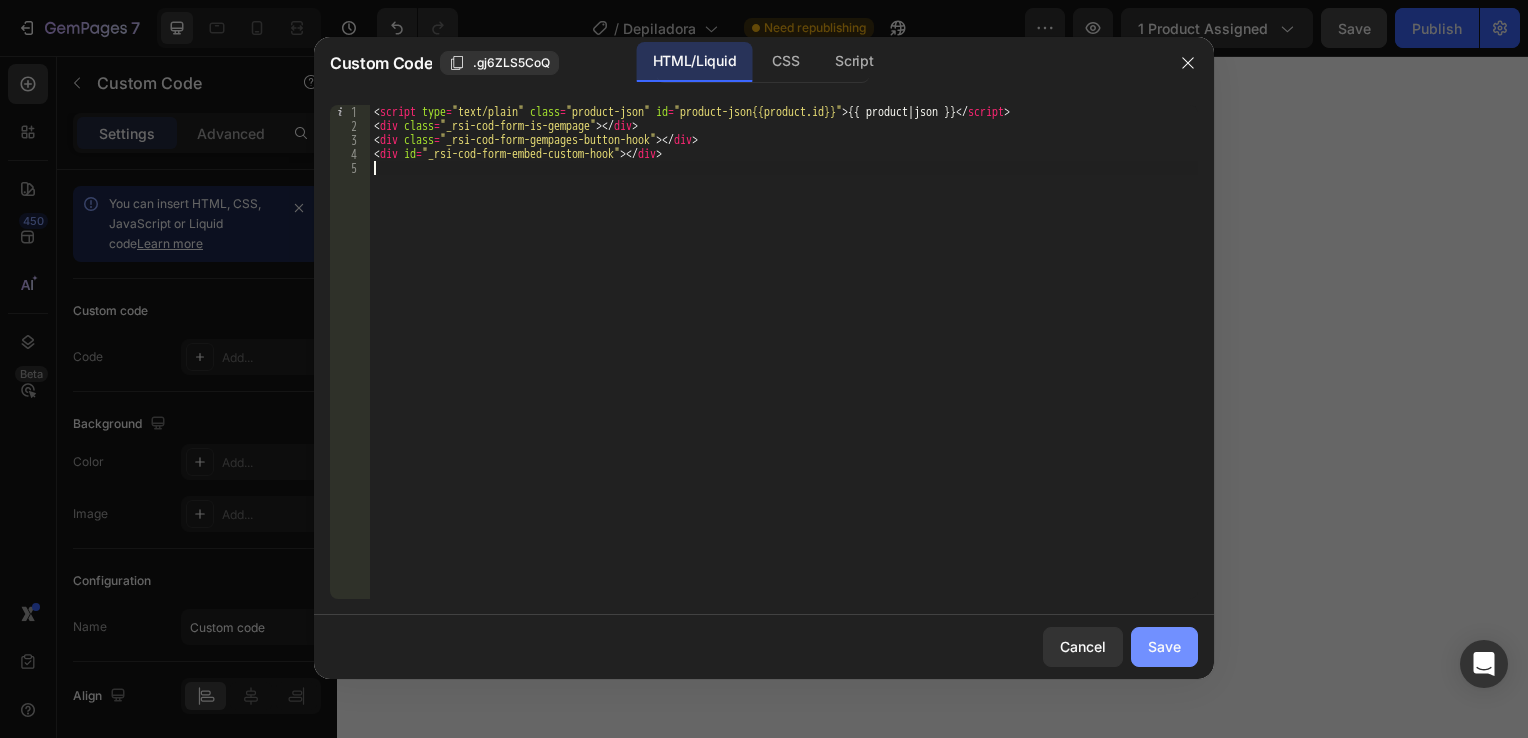 click on "Save" at bounding box center [1164, 646] 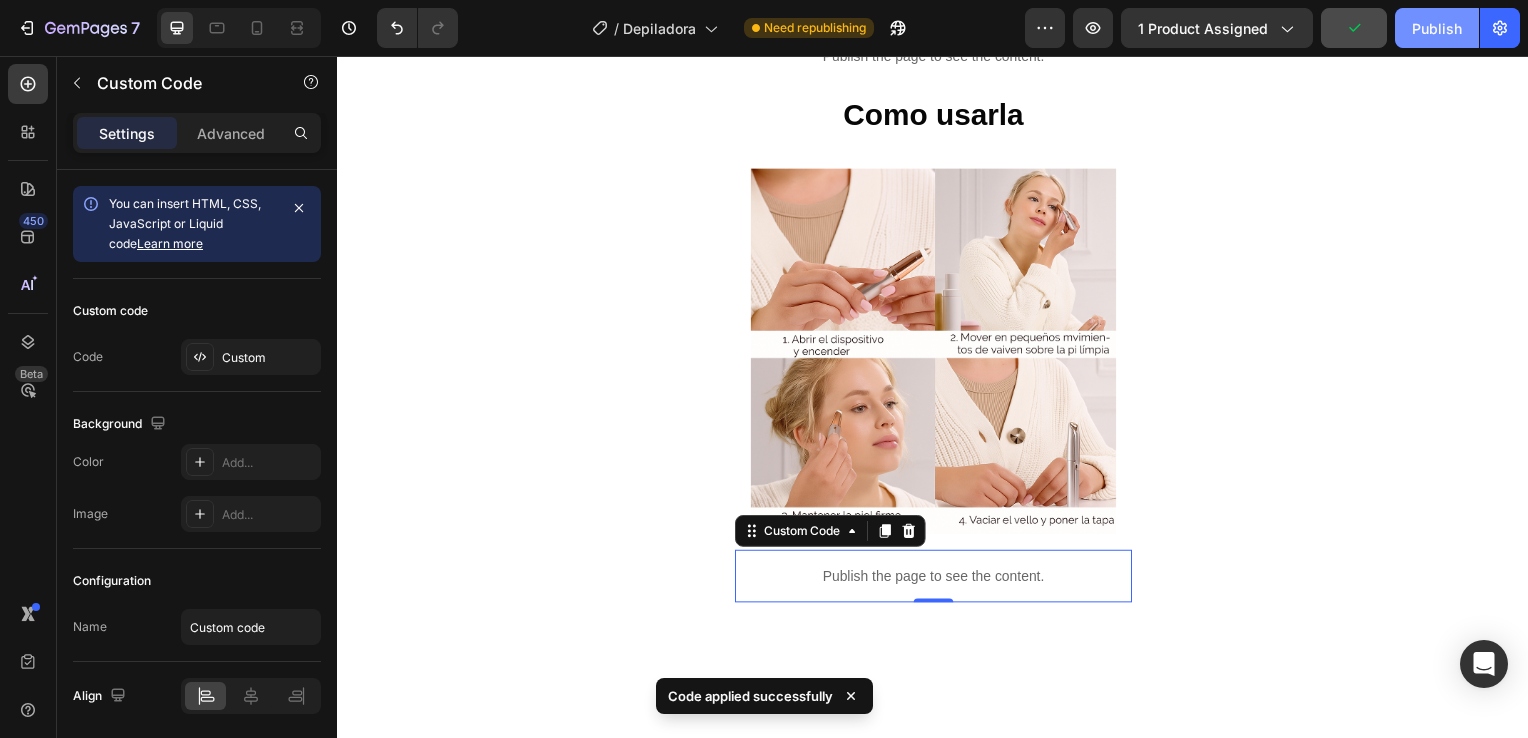 click on "Publish" at bounding box center [1437, 28] 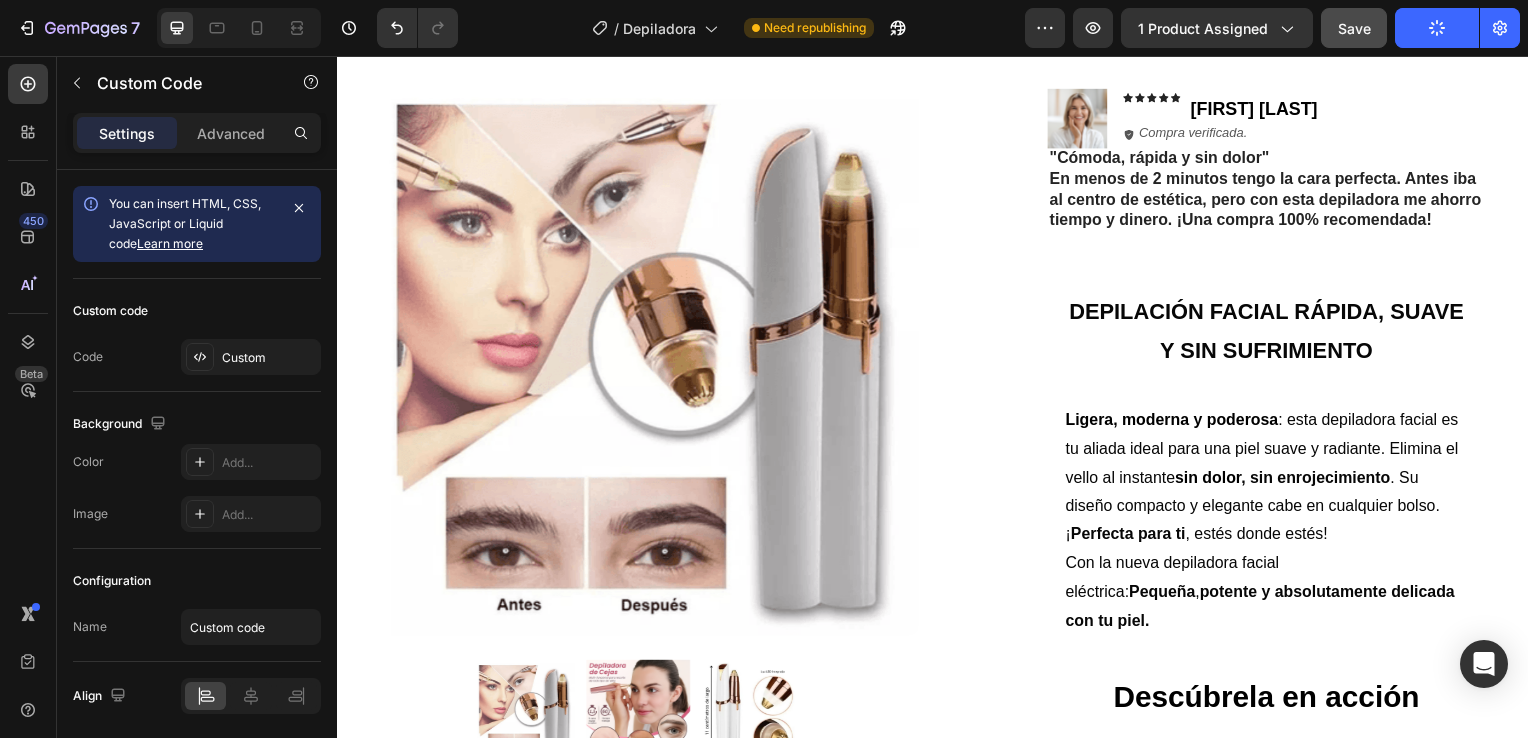 scroll, scrollTop: 522, scrollLeft: 0, axis: vertical 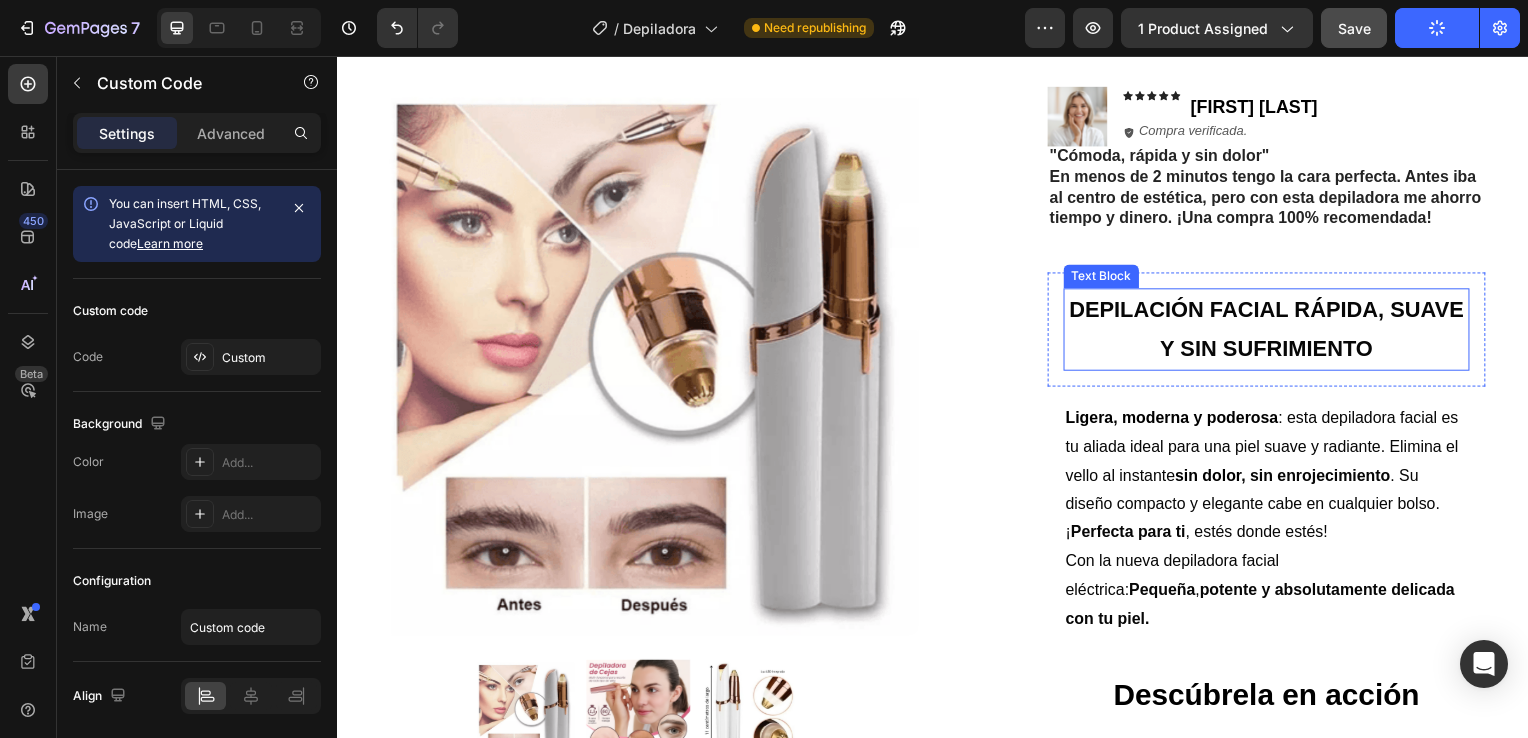 click on "DEPILACIÓN FACIAL RÁPIDA, SUAVE Y SIN SUFRIMIENTO" at bounding box center (1272, 332) 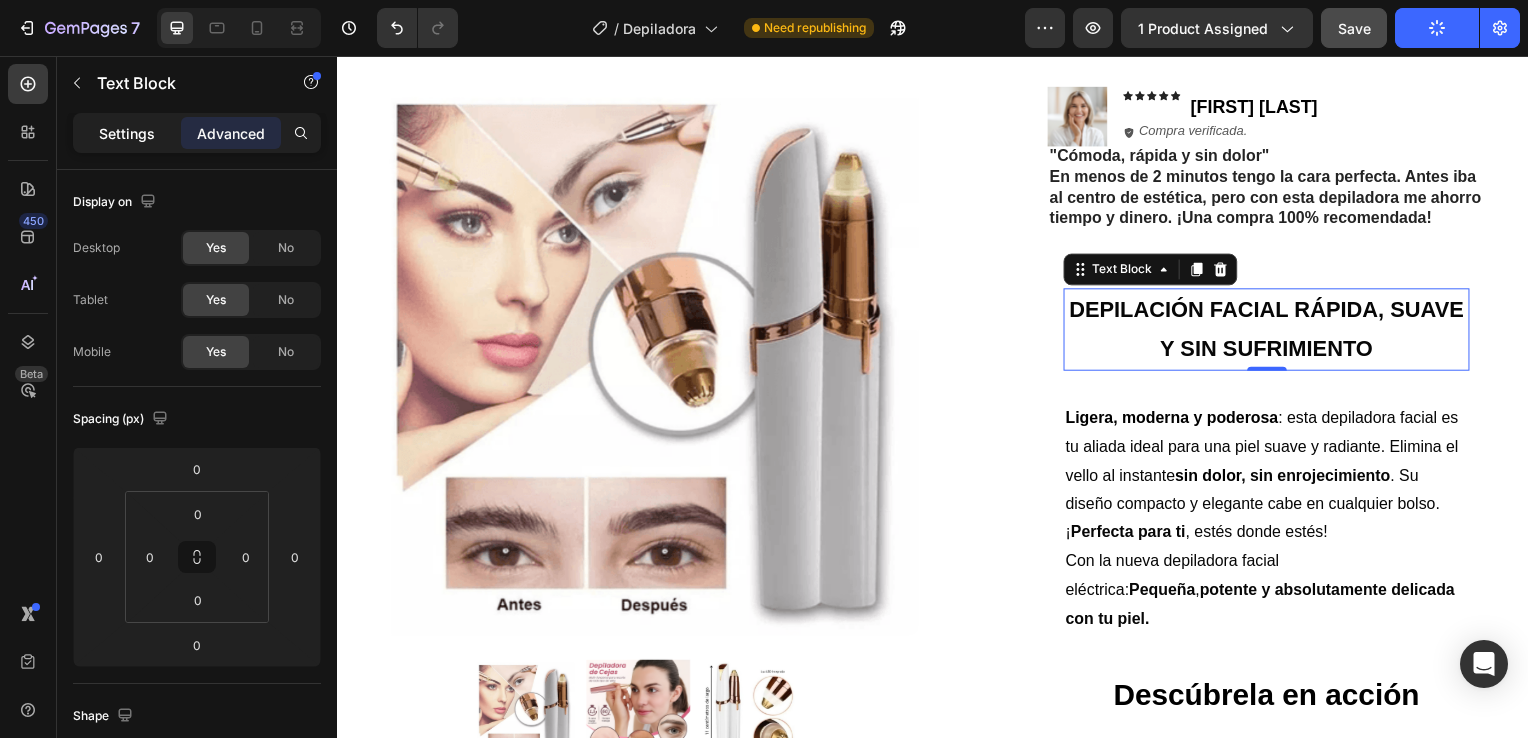 click on "Settings" at bounding box center (127, 133) 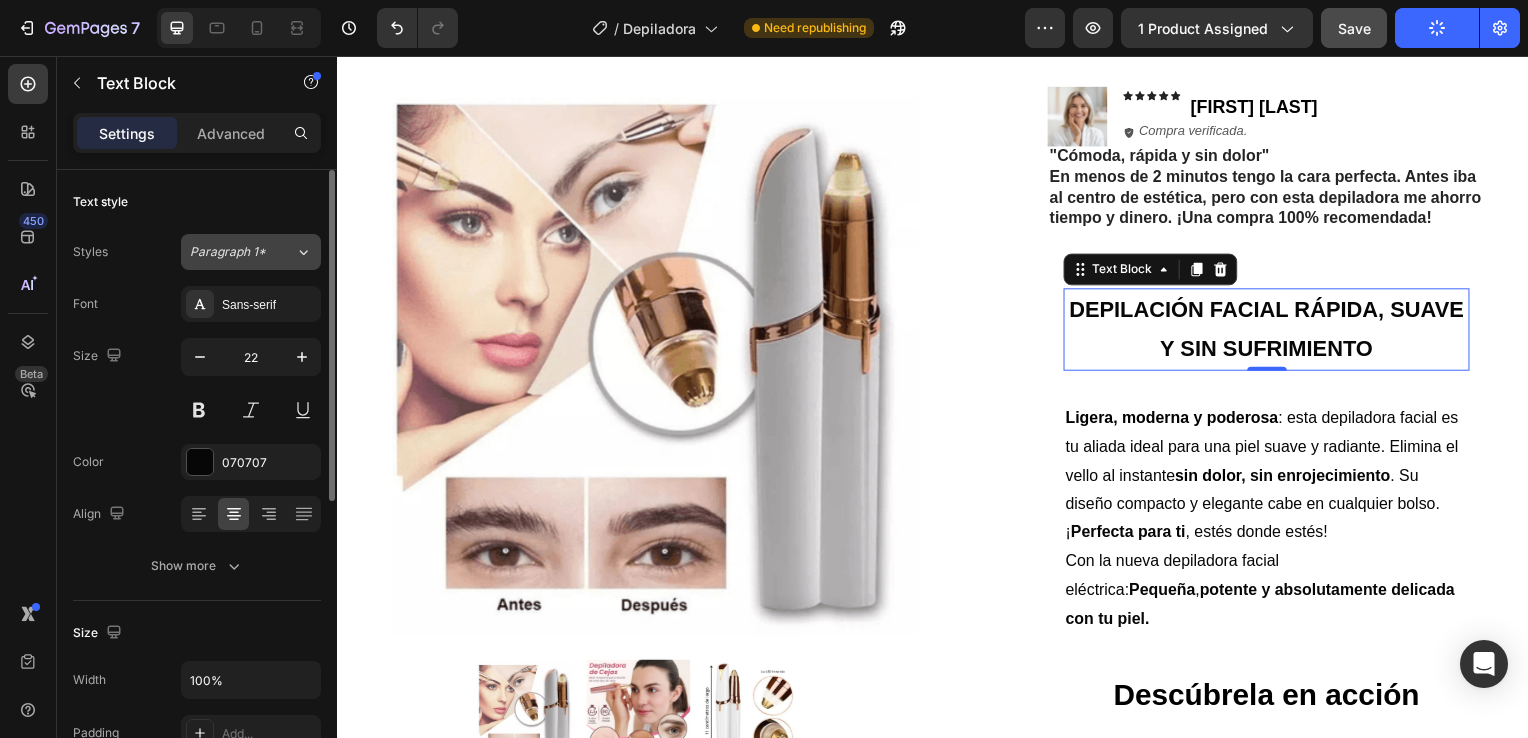 click 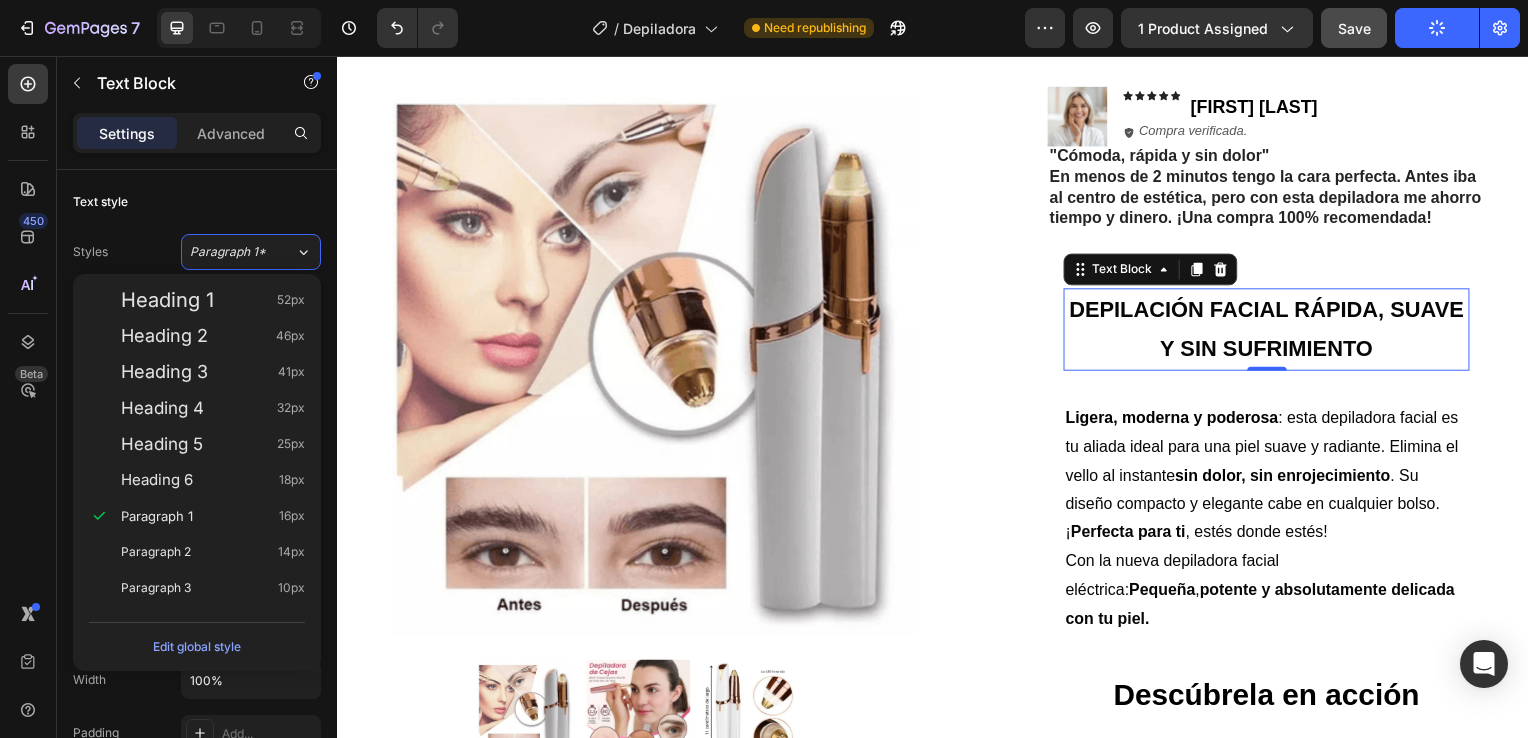click on "450 Beta" at bounding box center (28, 329) 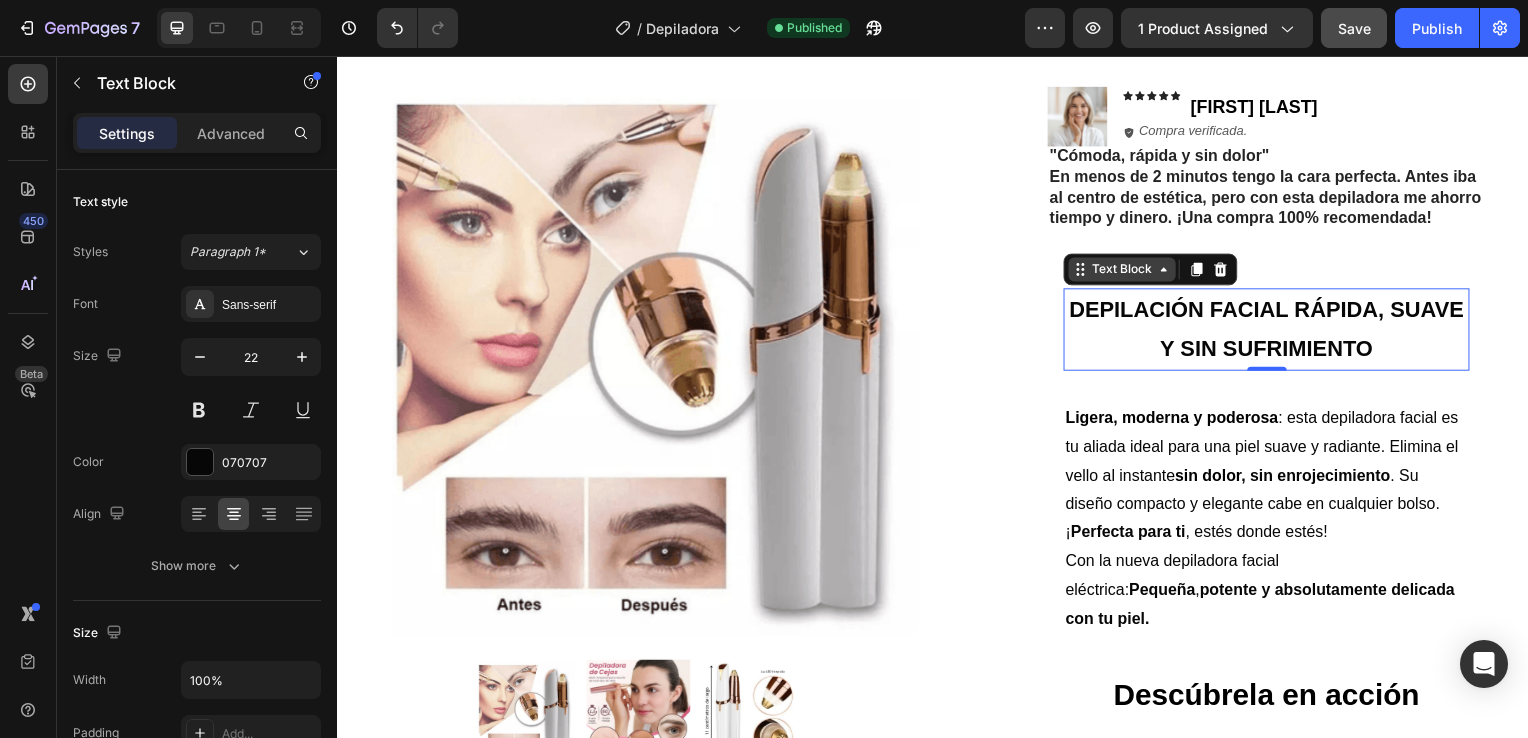 click 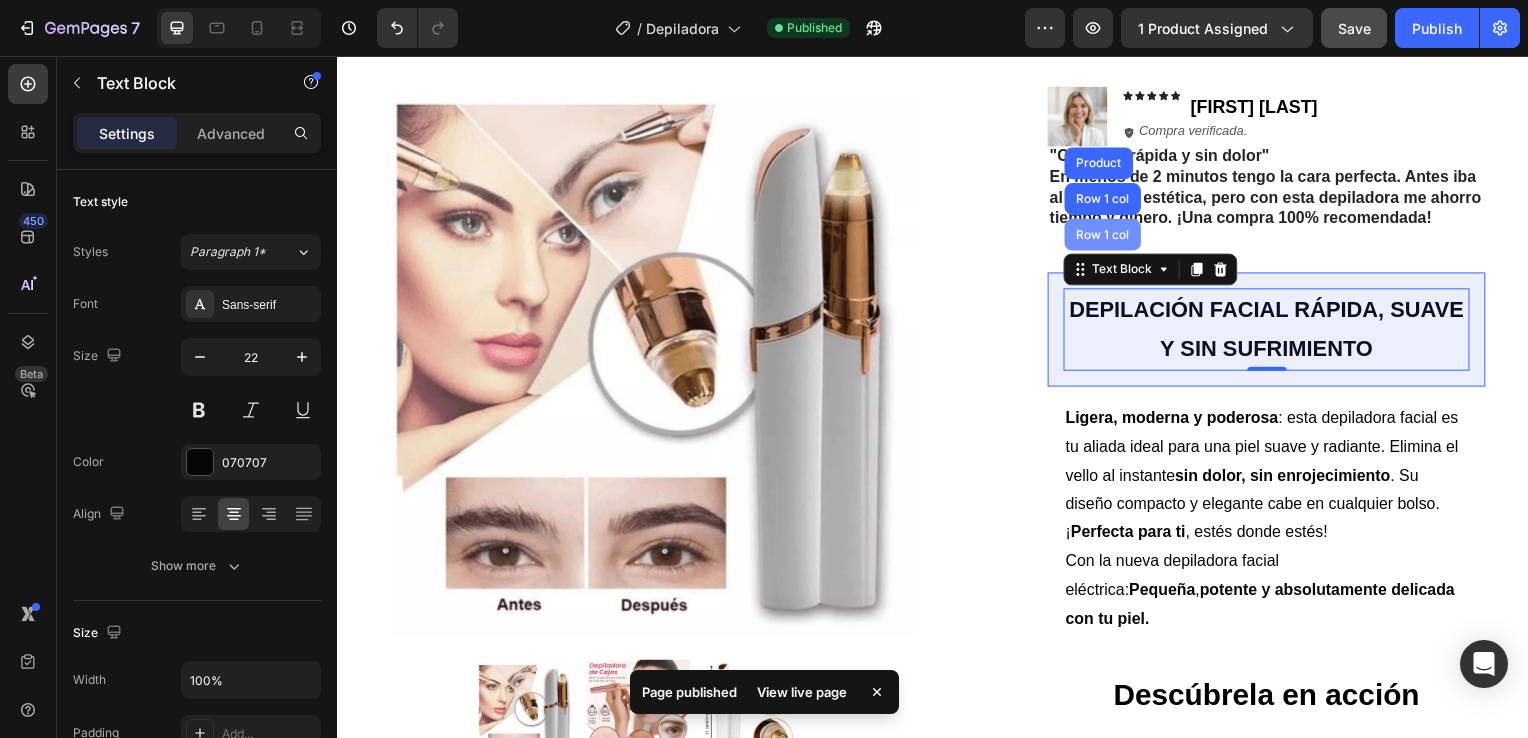 click on "Row 1 col" at bounding box center [1107, 237] 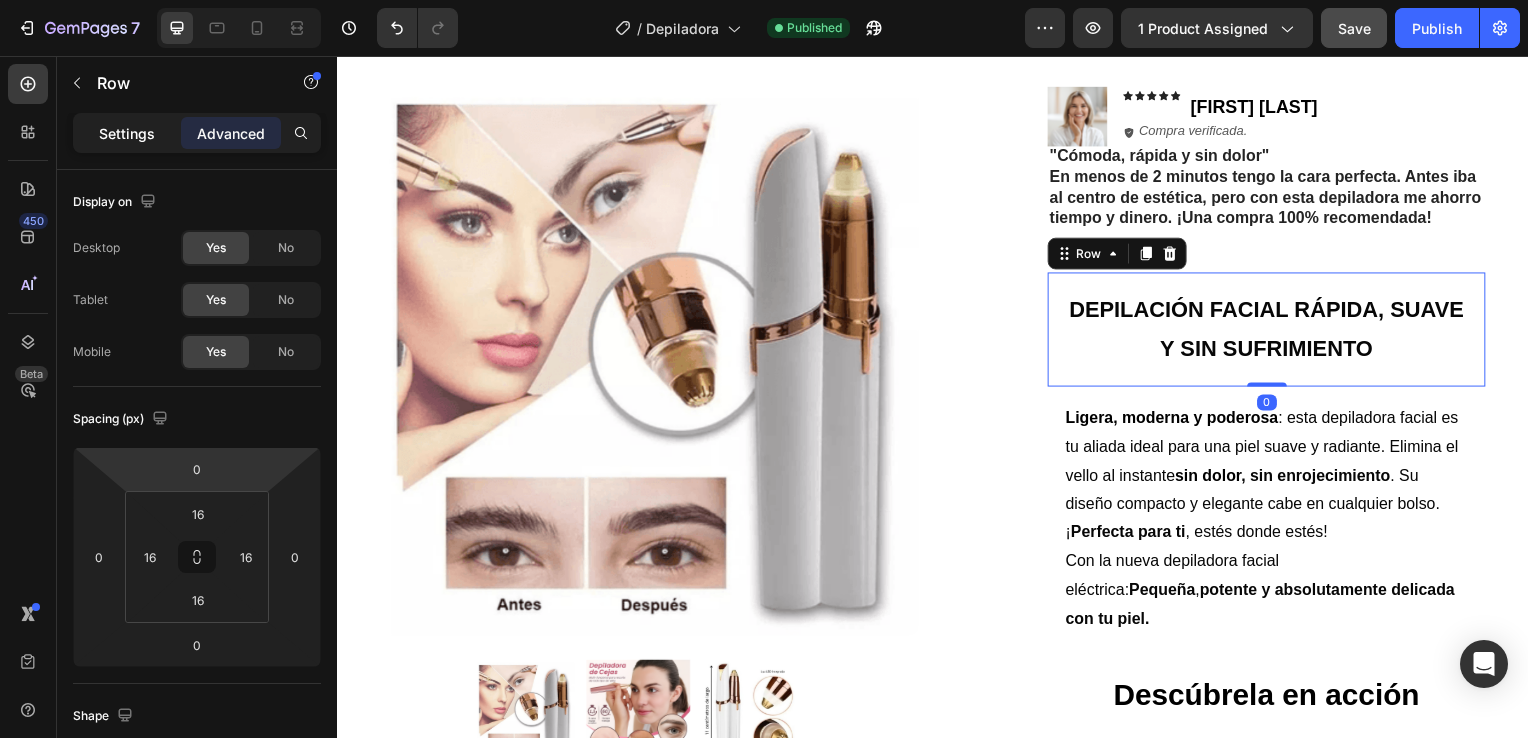 click on "Settings" at bounding box center [127, 133] 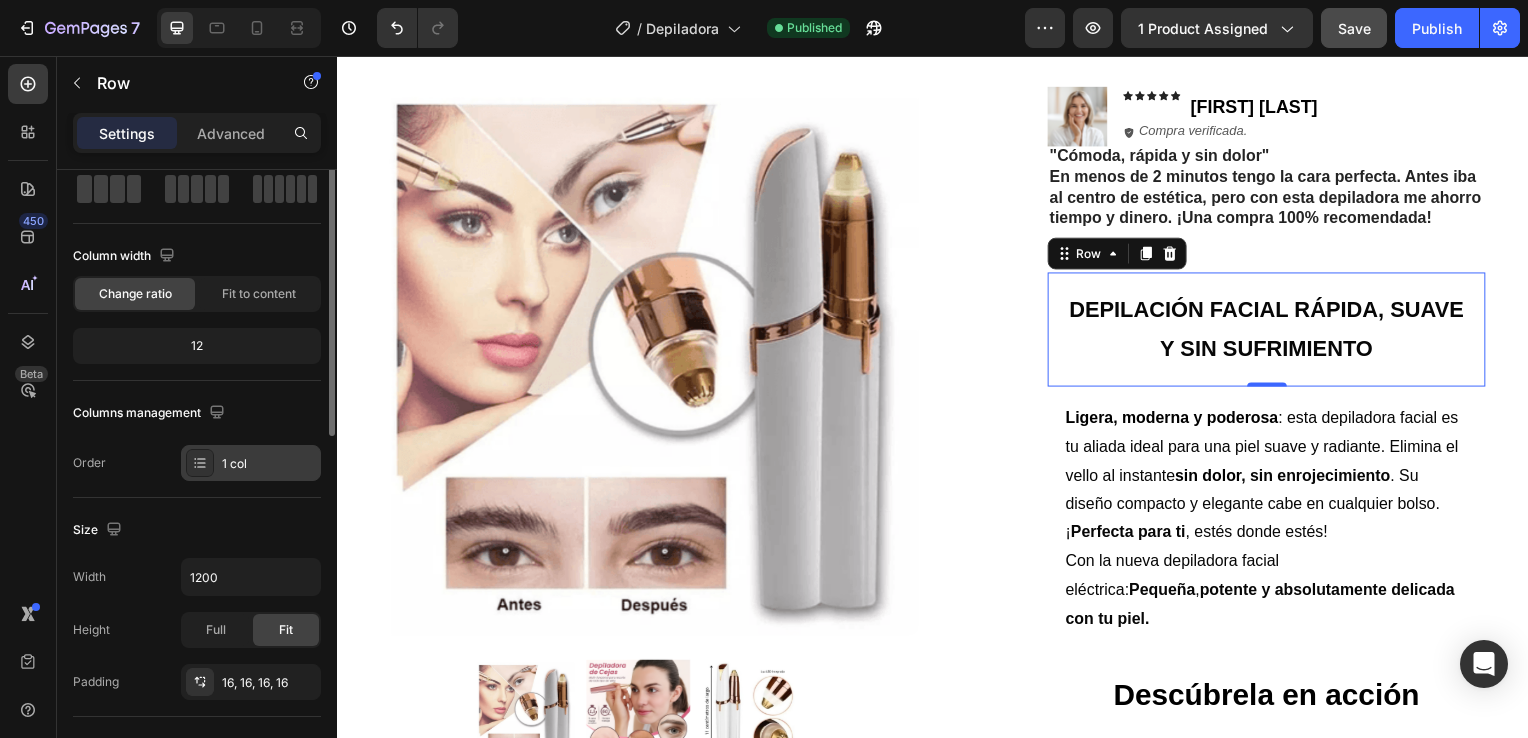 scroll, scrollTop: 0, scrollLeft: 0, axis: both 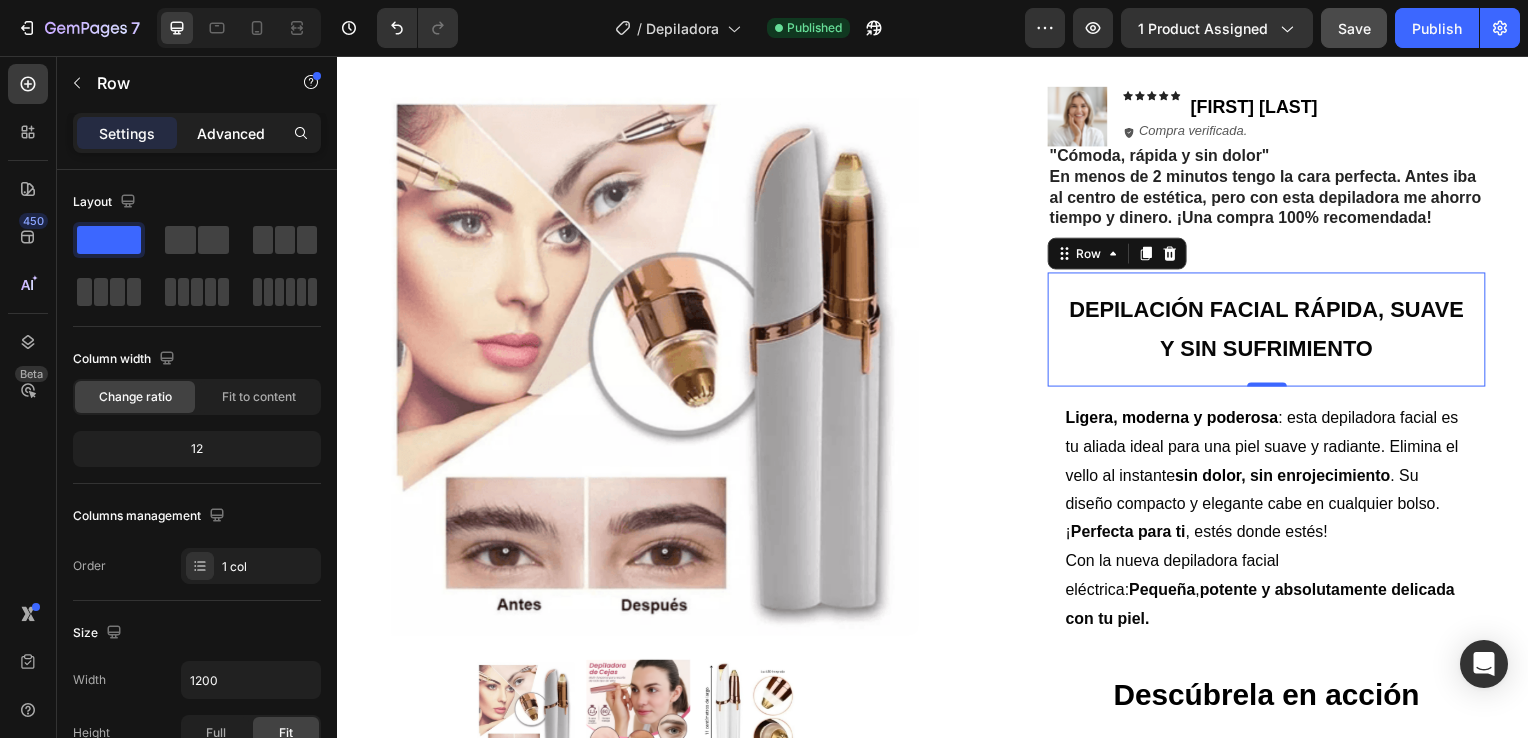 click on "Advanced" at bounding box center [231, 133] 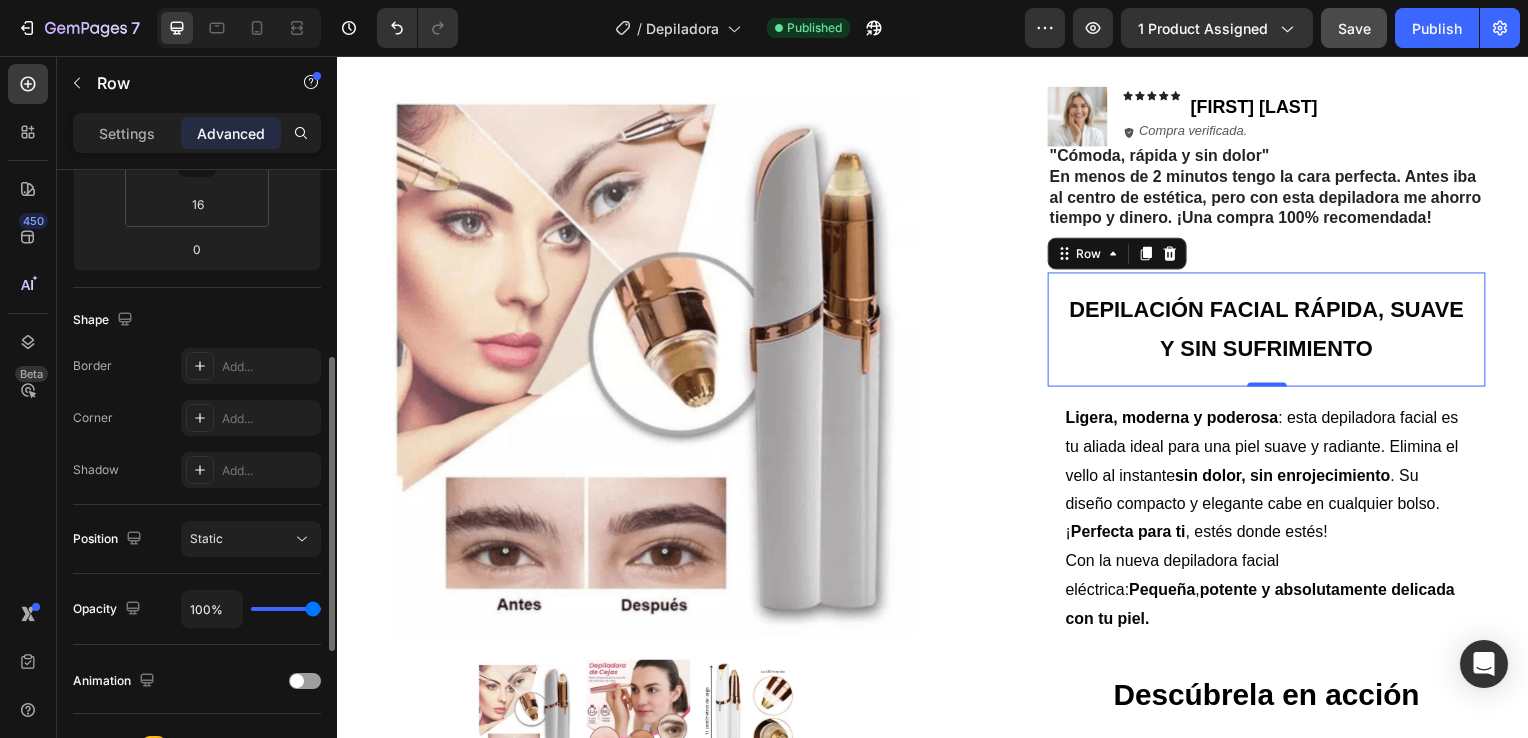 scroll, scrollTop: 296, scrollLeft: 0, axis: vertical 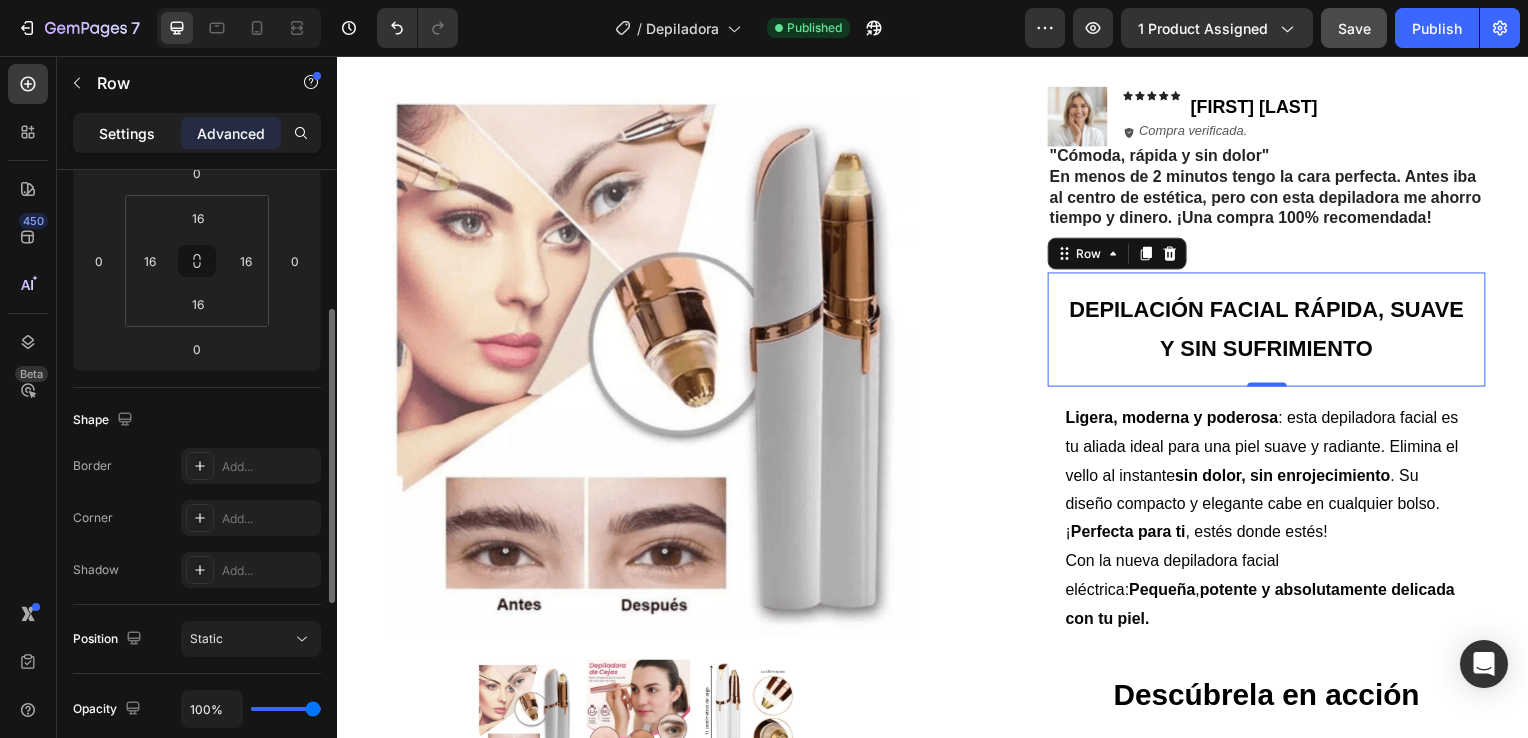 click on "Settings" at bounding box center [127, 133] 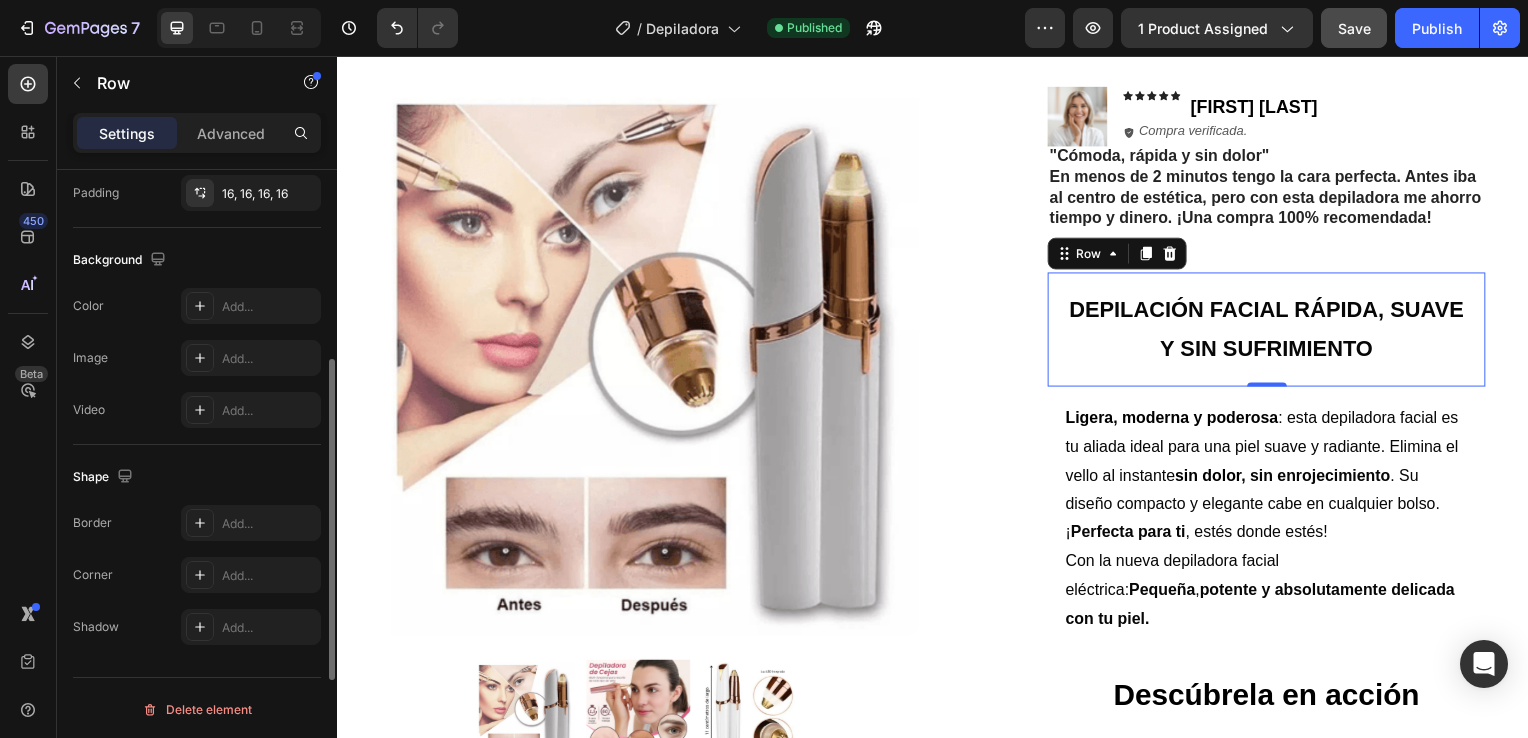 scroll, scrollTop: 457, scrollLeft: 0, axis: vertical 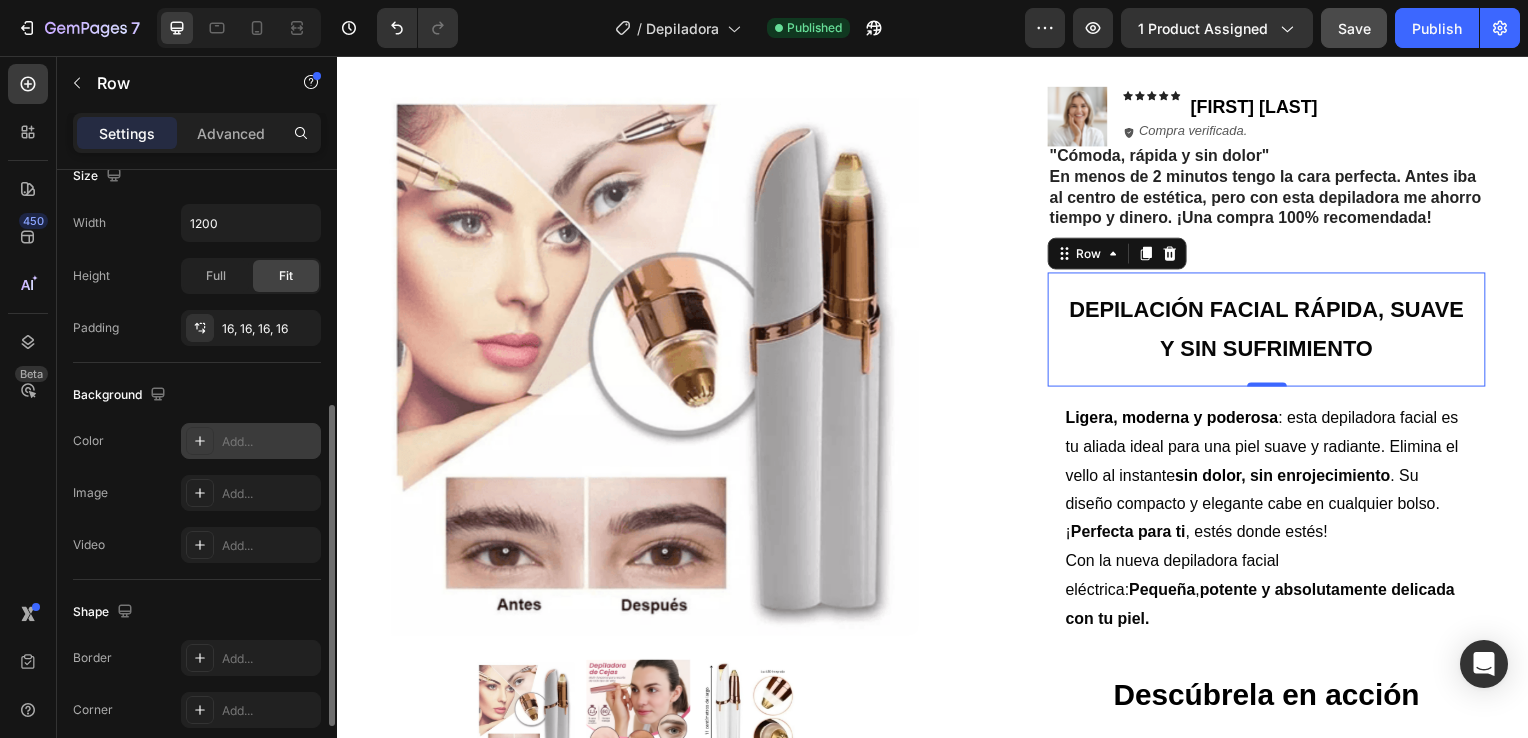 click 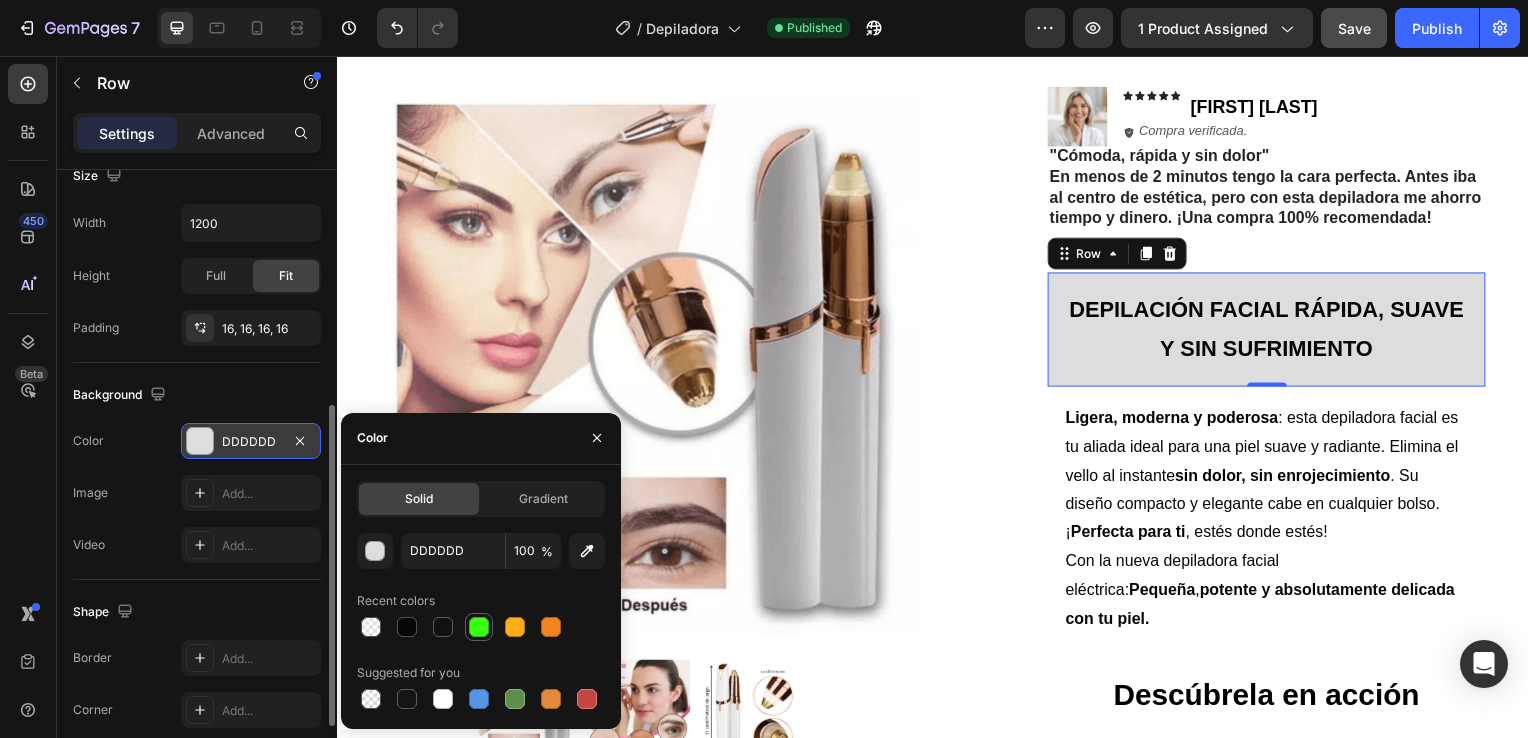 click at bounding box center (479, 627) 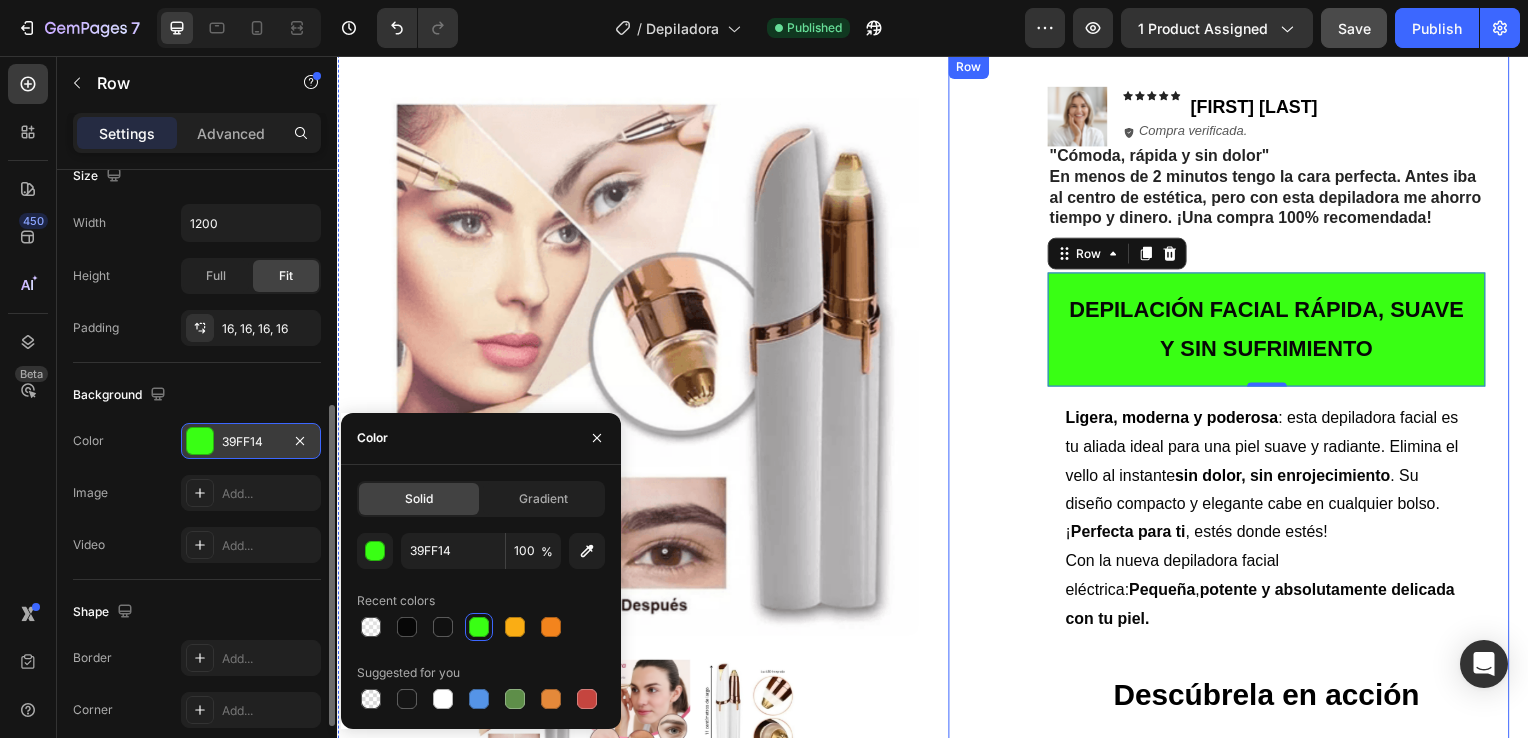 click on "Image Icon Icon Icon Icon Icon Icon List [FIRST] [LAST] Text Block Row Row
Icon Compra verificada. Text Block Row Row "Cómoda, rápida y sin dolor" En menos de 2 minutos tengo la cara perfecta. Antes iba al centro de estética, pero con esta depiladora me ahorro tiempo y dinero. ¡Una compra 100% recomendada!     Text Block DEPILACIÓN FACIAL RÁPIDA, SUAVE Y SIN SUFRIMIENTO Text Block Row   0 Ligera, moderna y poderosa : esta depiladora facial es tu aliada ideal para una piel suave y radiante. Elimina el vello al instante  sin dolor ,   sin enrojecimiento . Su diseño compacto y elegante cabe en cualquier bolso. ¡ Perfecta para ti , estés donde estés! Con la nueva depiladora facial eléctrica:  Pequeña ,  potente y absolutamente delicada con tu piel. Text Block Row Descúbrela en acción Text Block Row Video Row Row" at bounding box center (1234, 538) 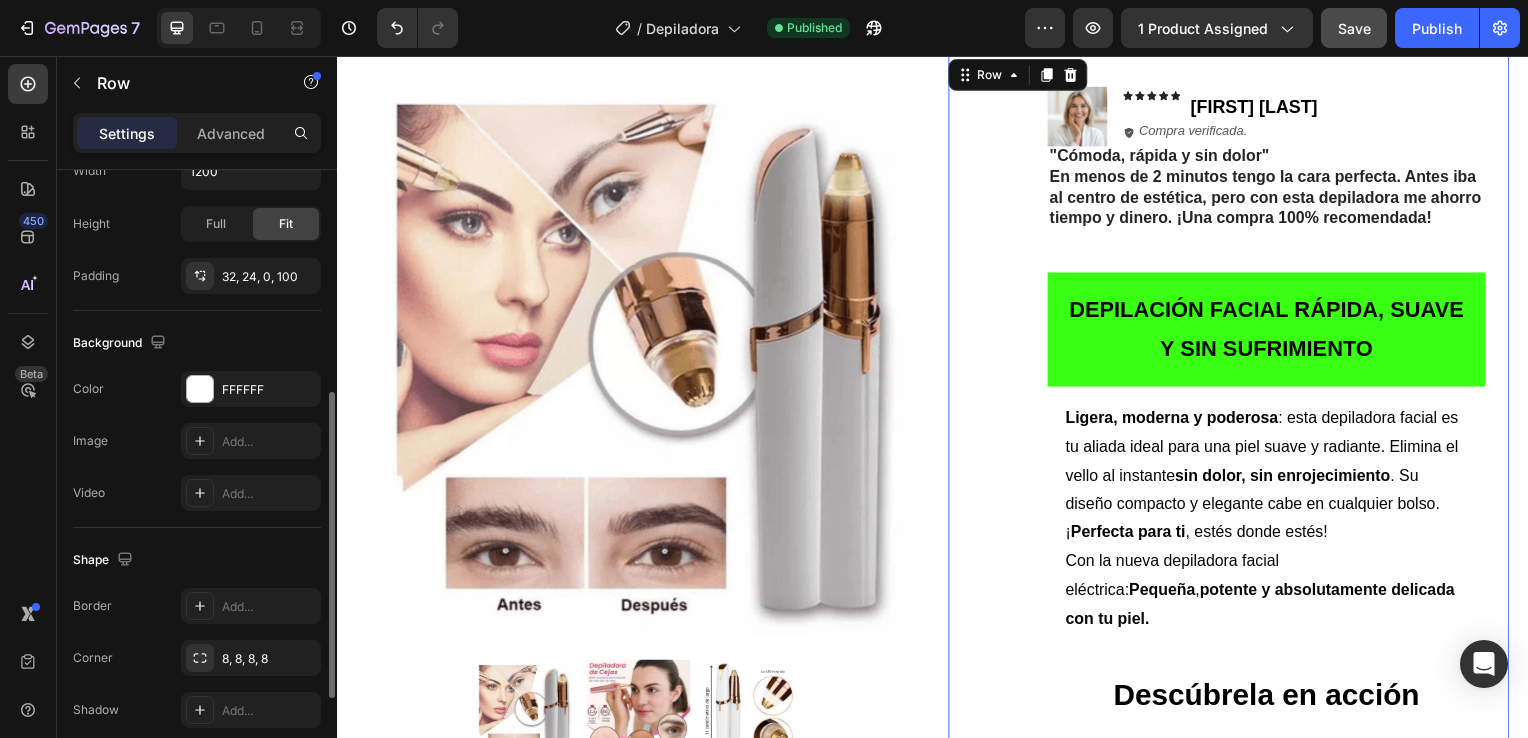 scroll, scrollTop: 456, scrollLeft: 0, axis: vertical 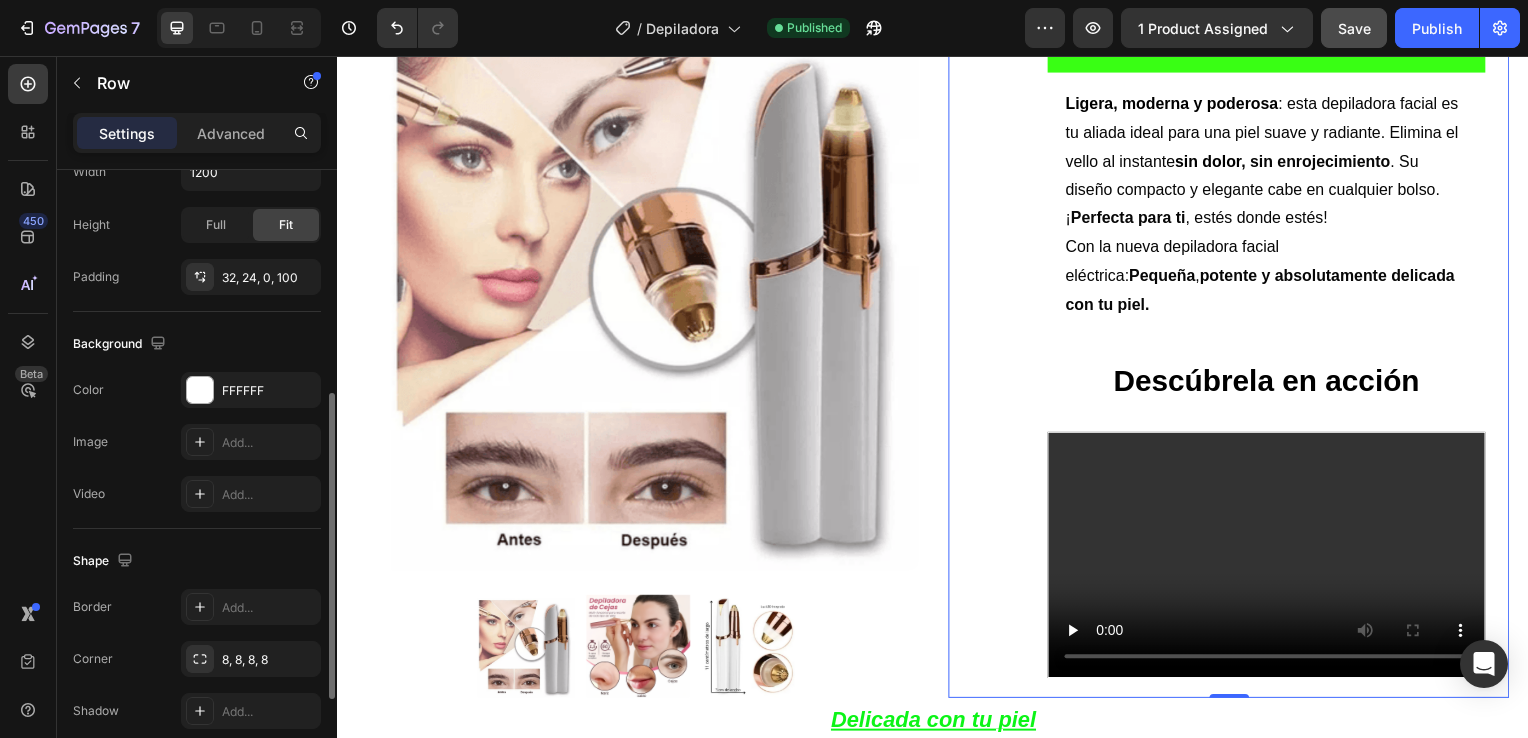 click on "Descúbrela en acción" at bounding box center [1272, 384] 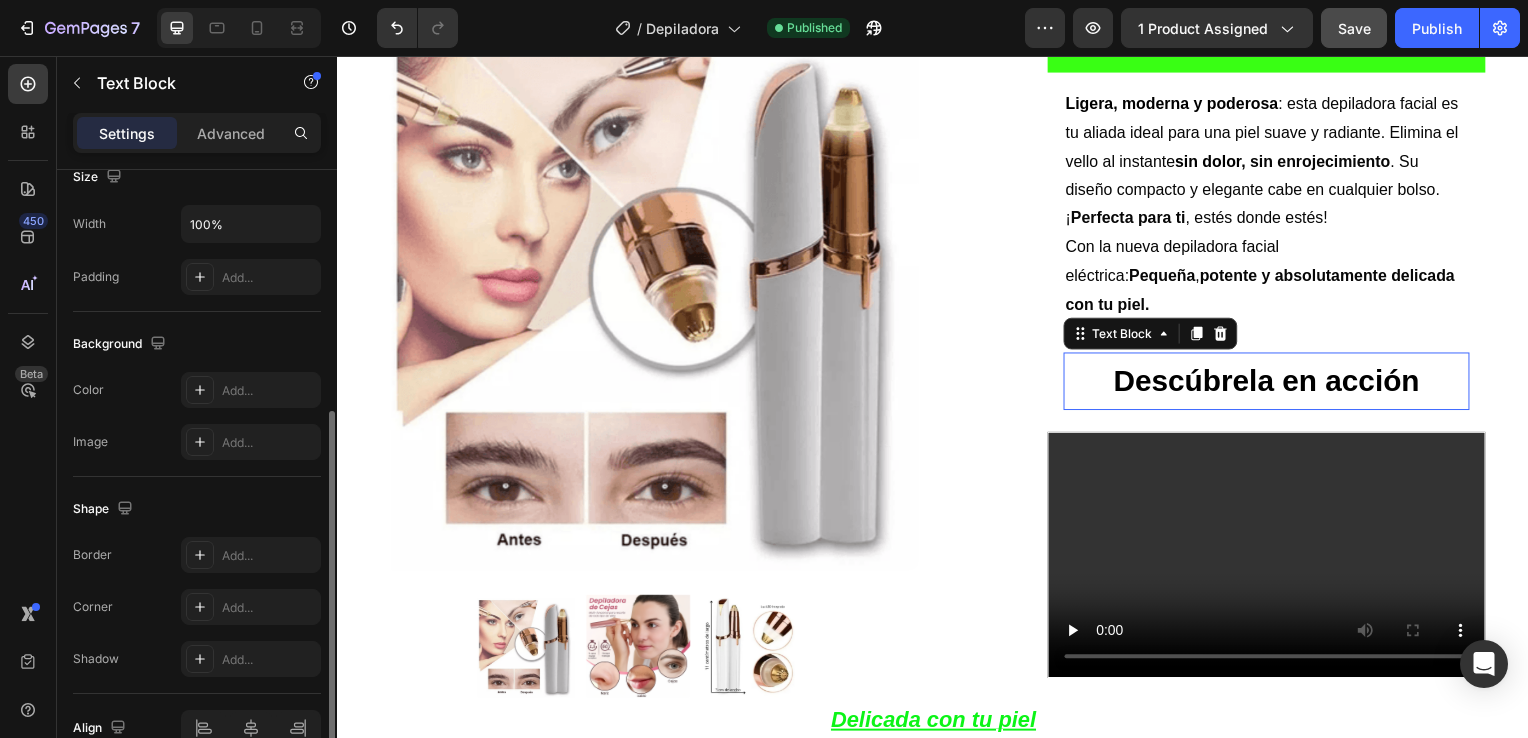 scroll, scrollTop: 0, scrollLeft: 0, axis: both 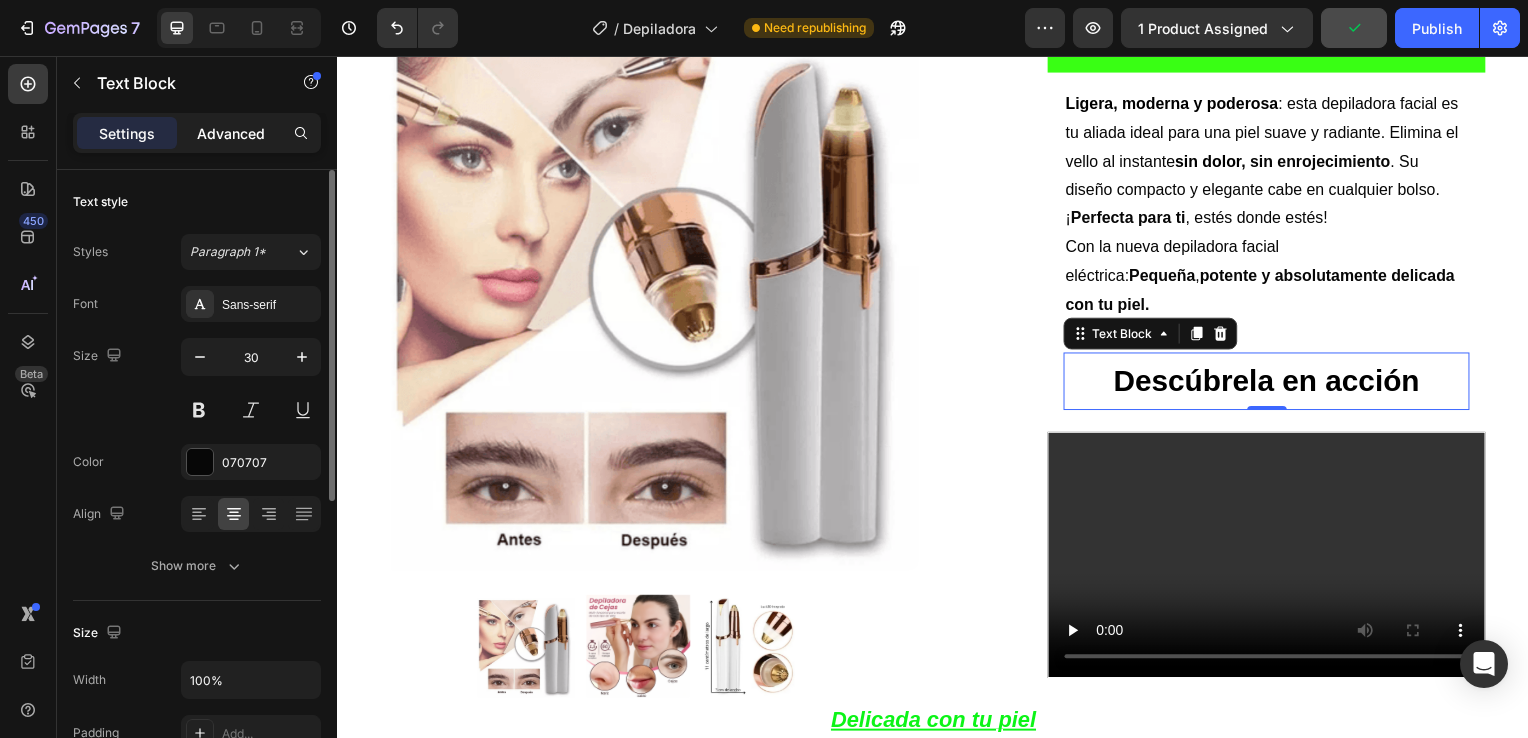 click on "Advanced" at bounding box center [231, 133] 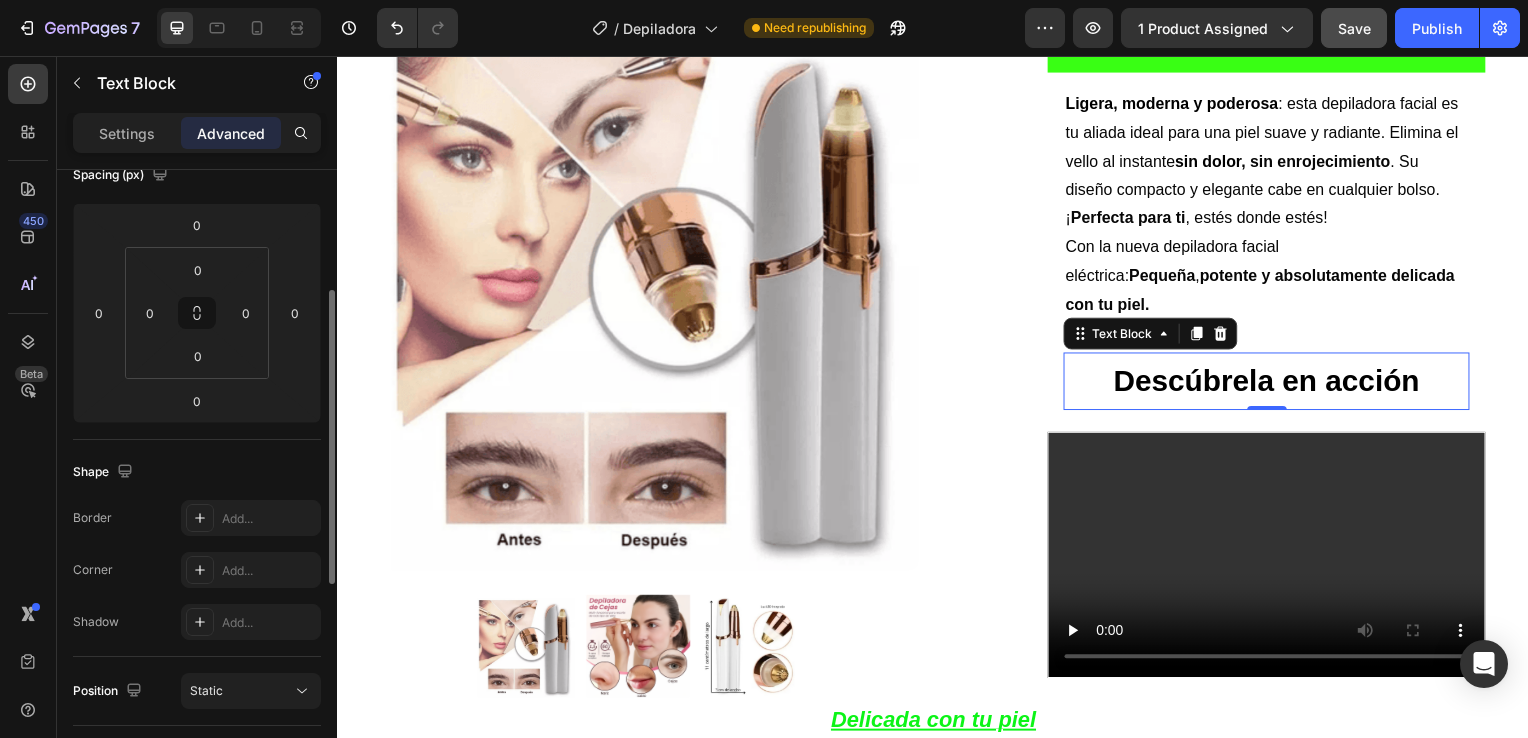 scroll, scrollTop: 253, scrollLeft: 0, axis: vertical 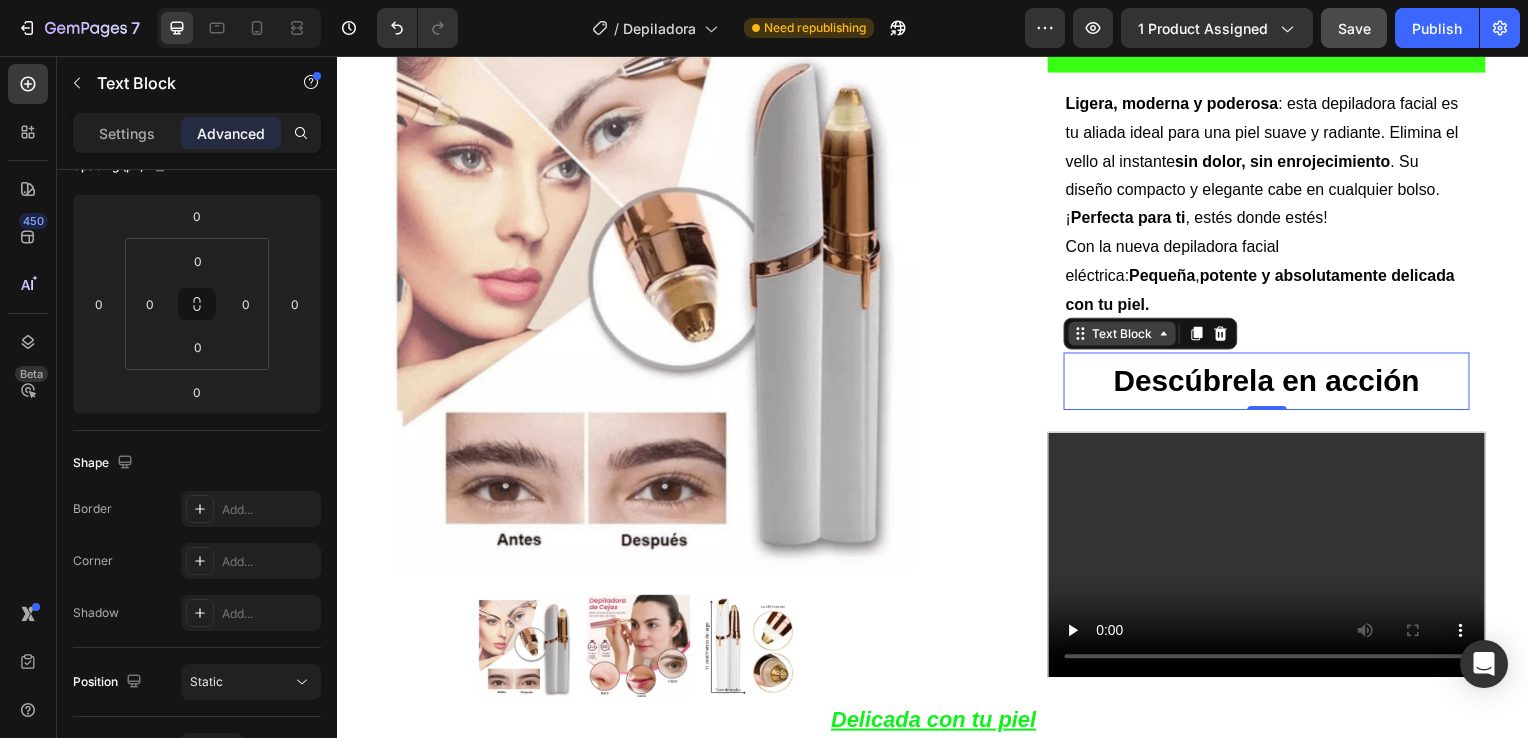 click on "Text Block" at bounding box center [1127, 336] 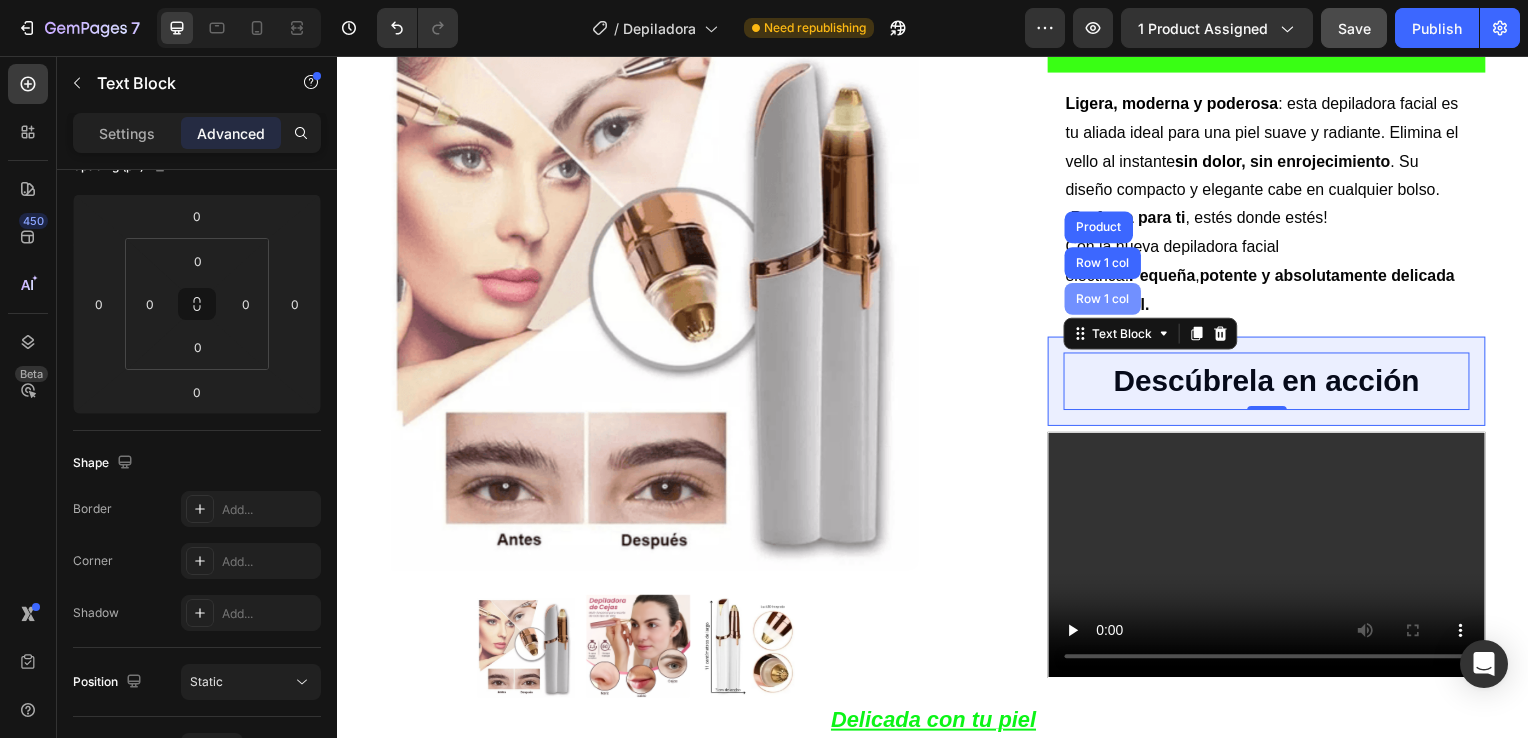 click on "Row 1 col" at bounding box center [1107, 301] 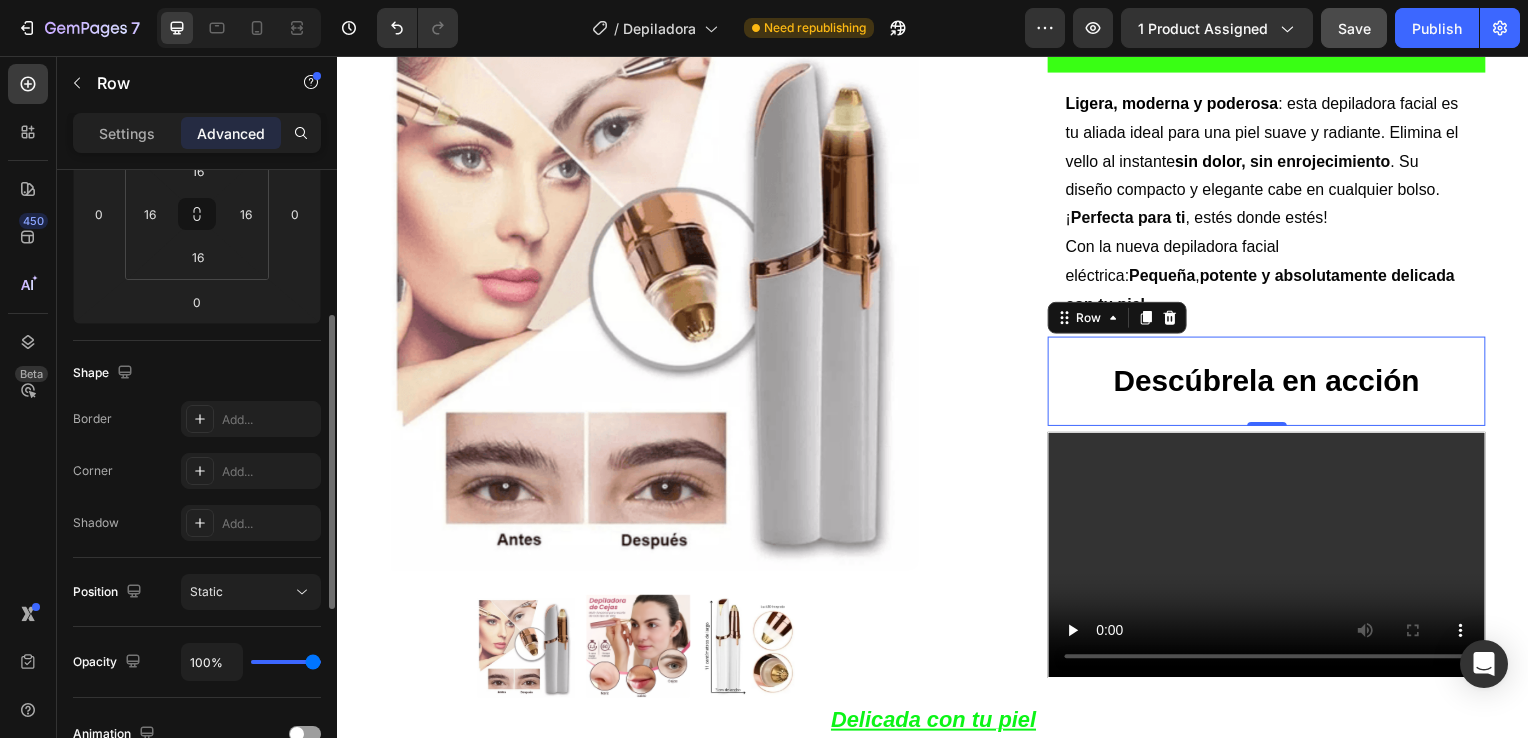 scroll, scrollTop: 324, scrollLeft: 0, axis: vertical 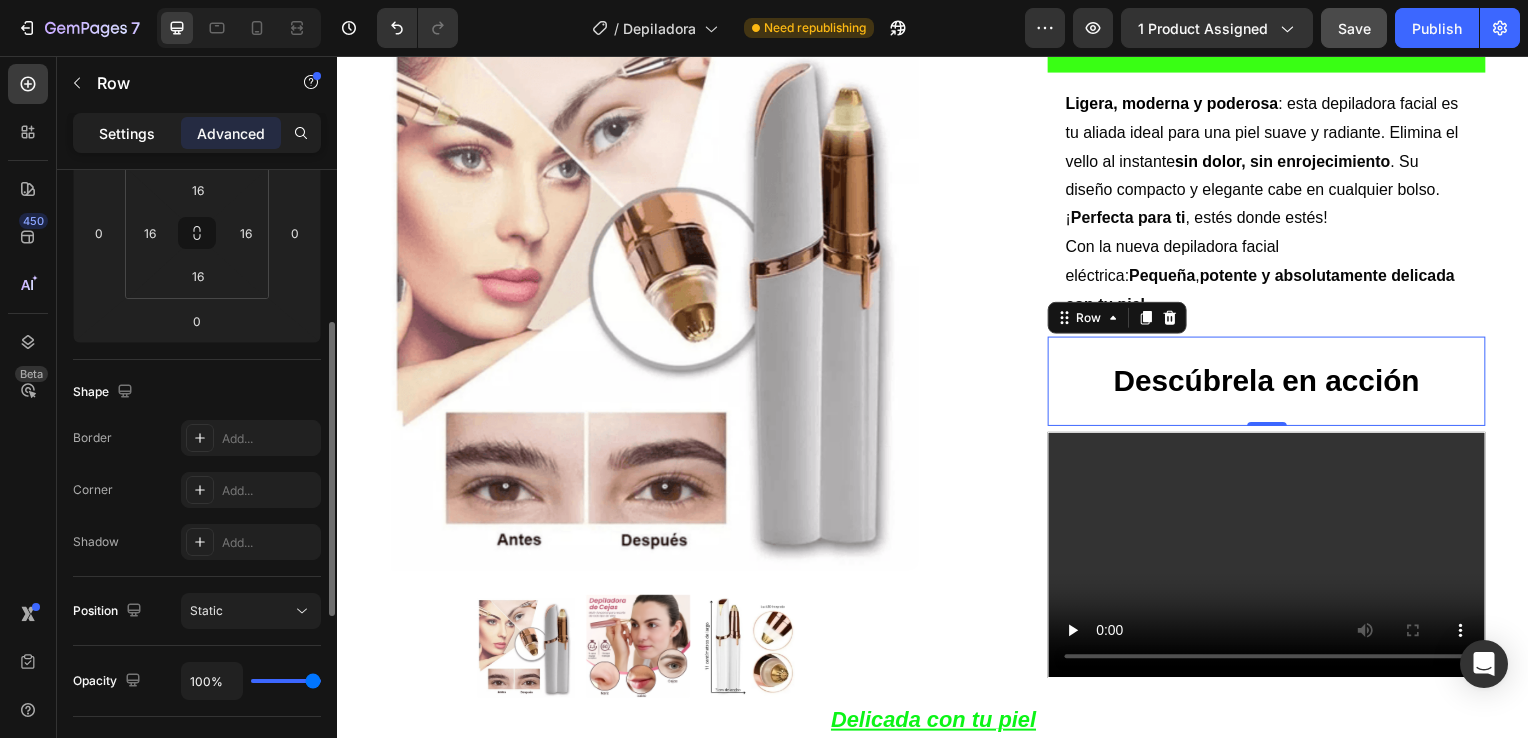 click on "Settings" 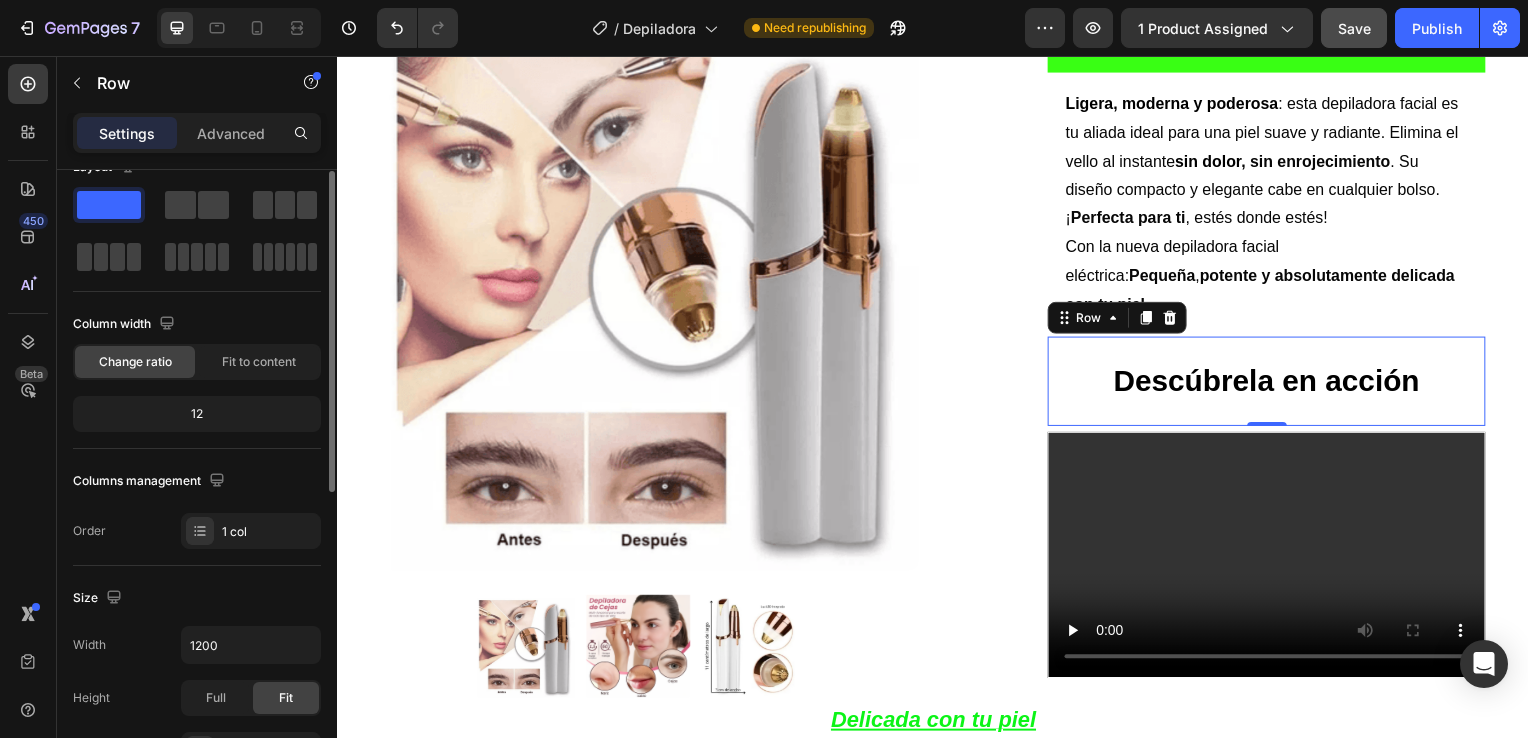 scroll, scrollTop: 0, scrollLeft: 0, axis: both 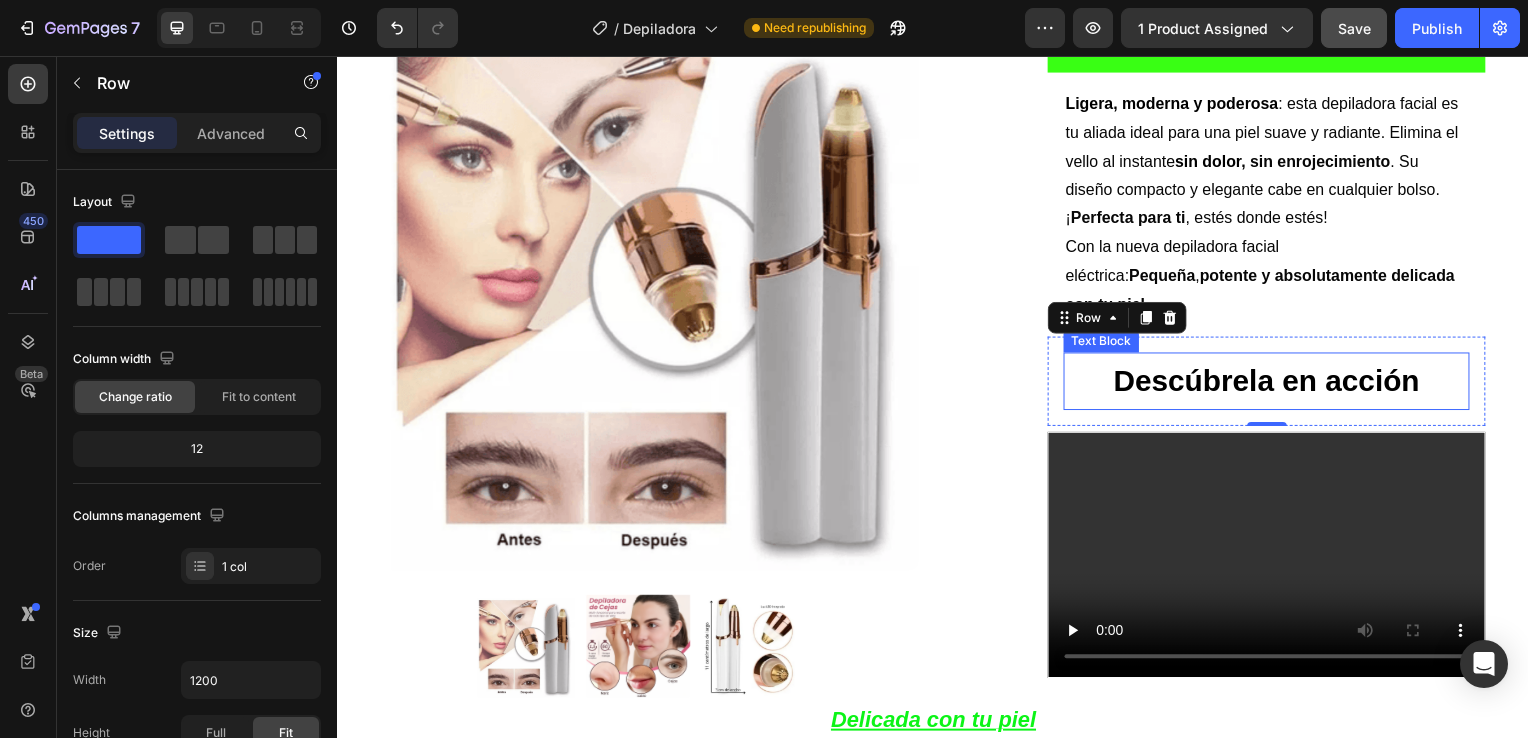 click on "Descúbrela en acción" at bounding box center [1272, 384] 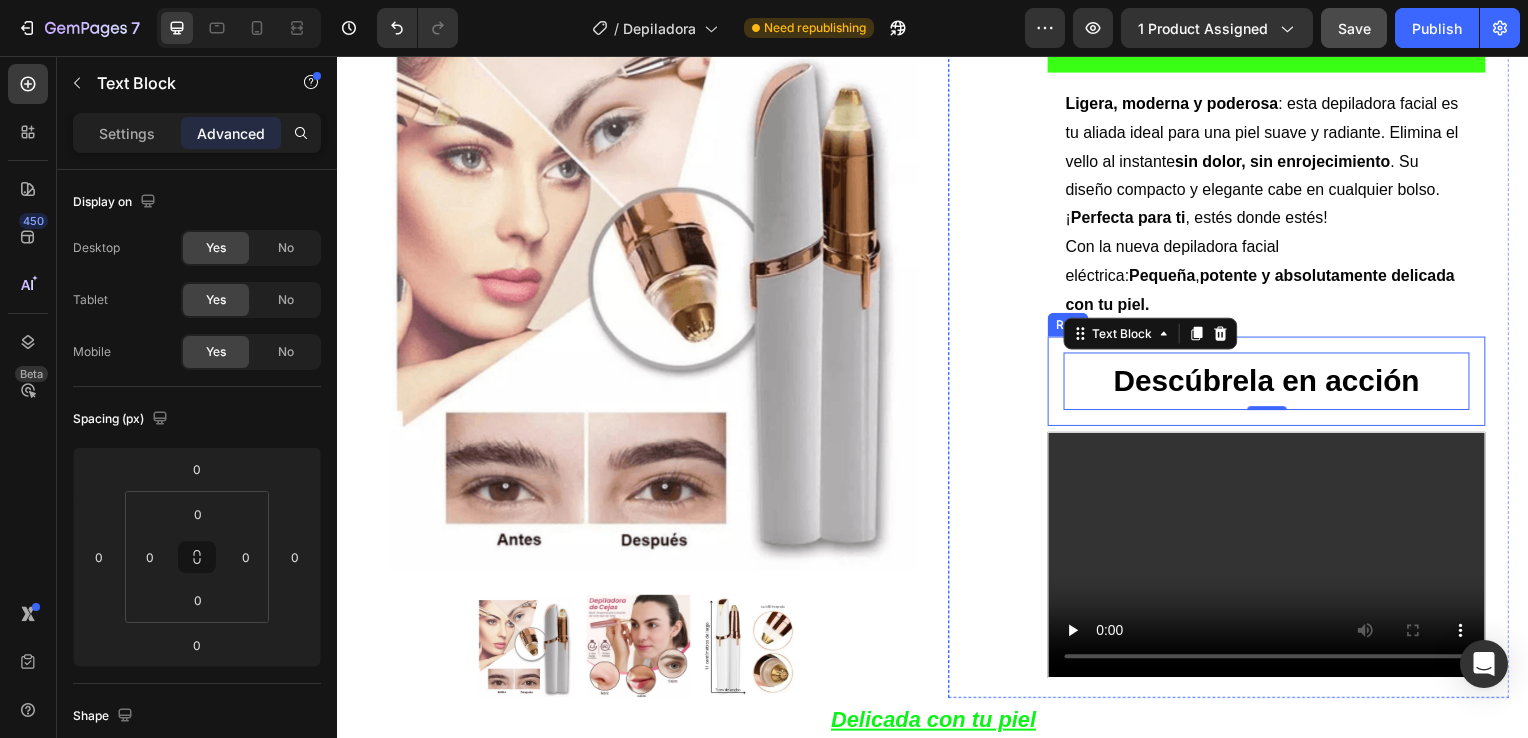click on "Descúbrela en acción Text Block   0 Row" at bounding box center (1272, 384) 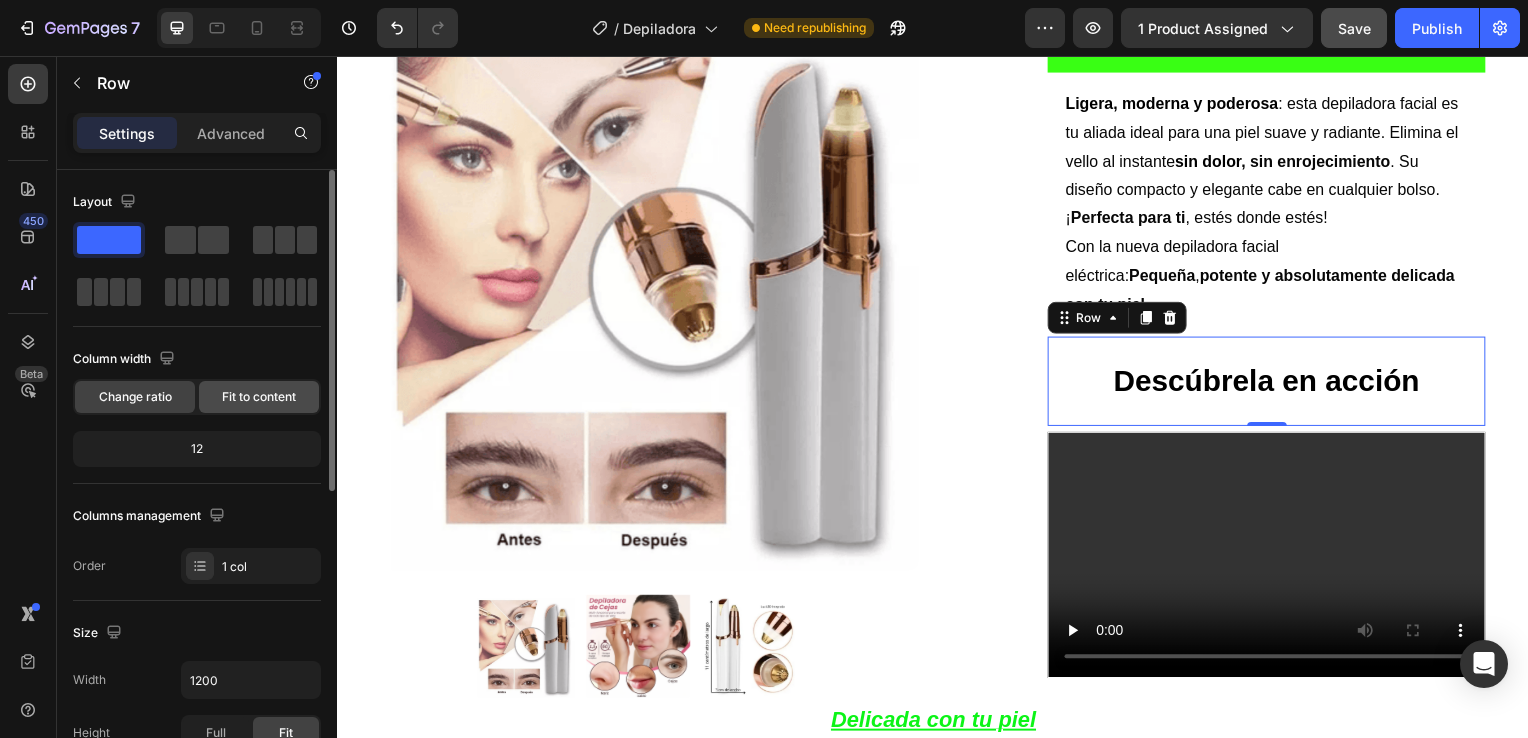 click on "Fit to content" 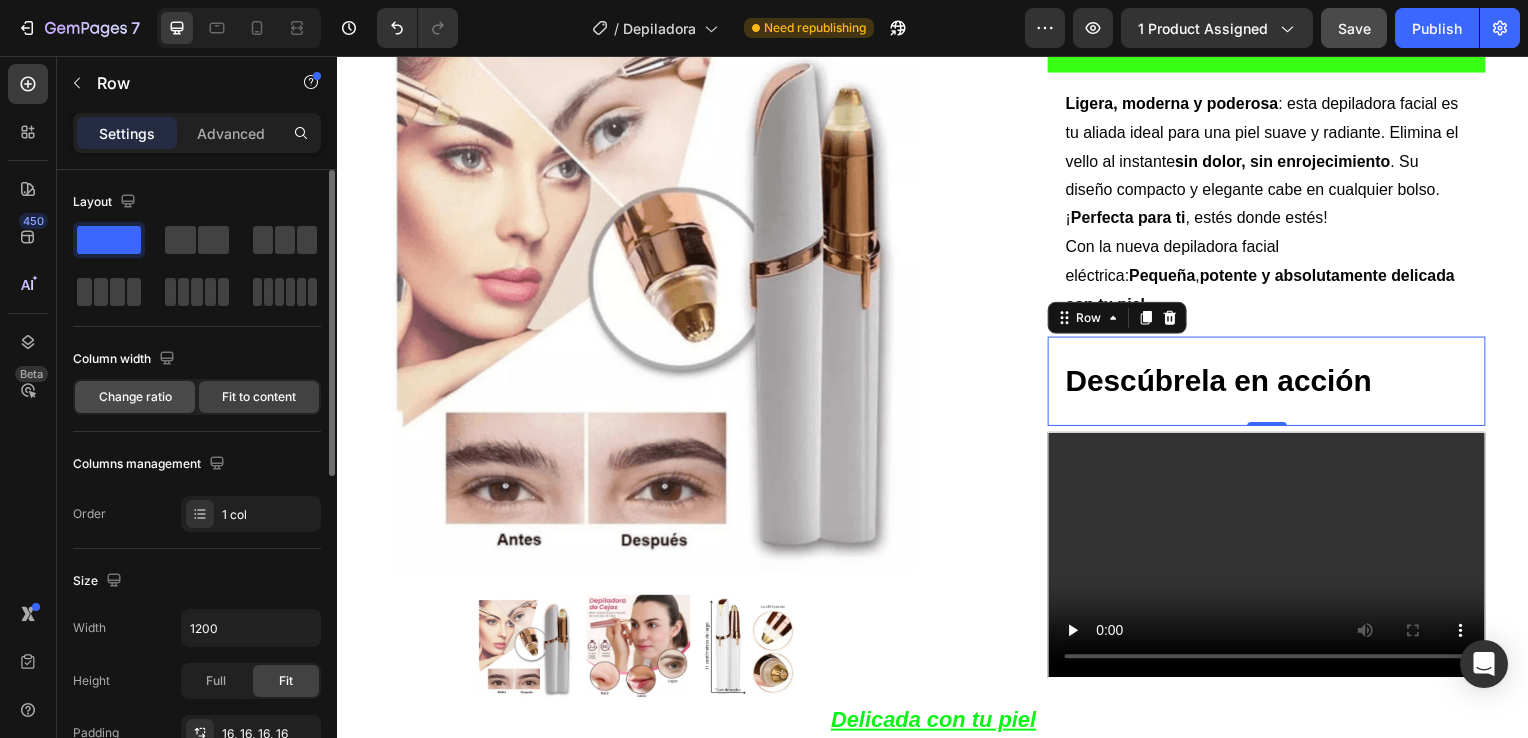 click on "Change ratio" 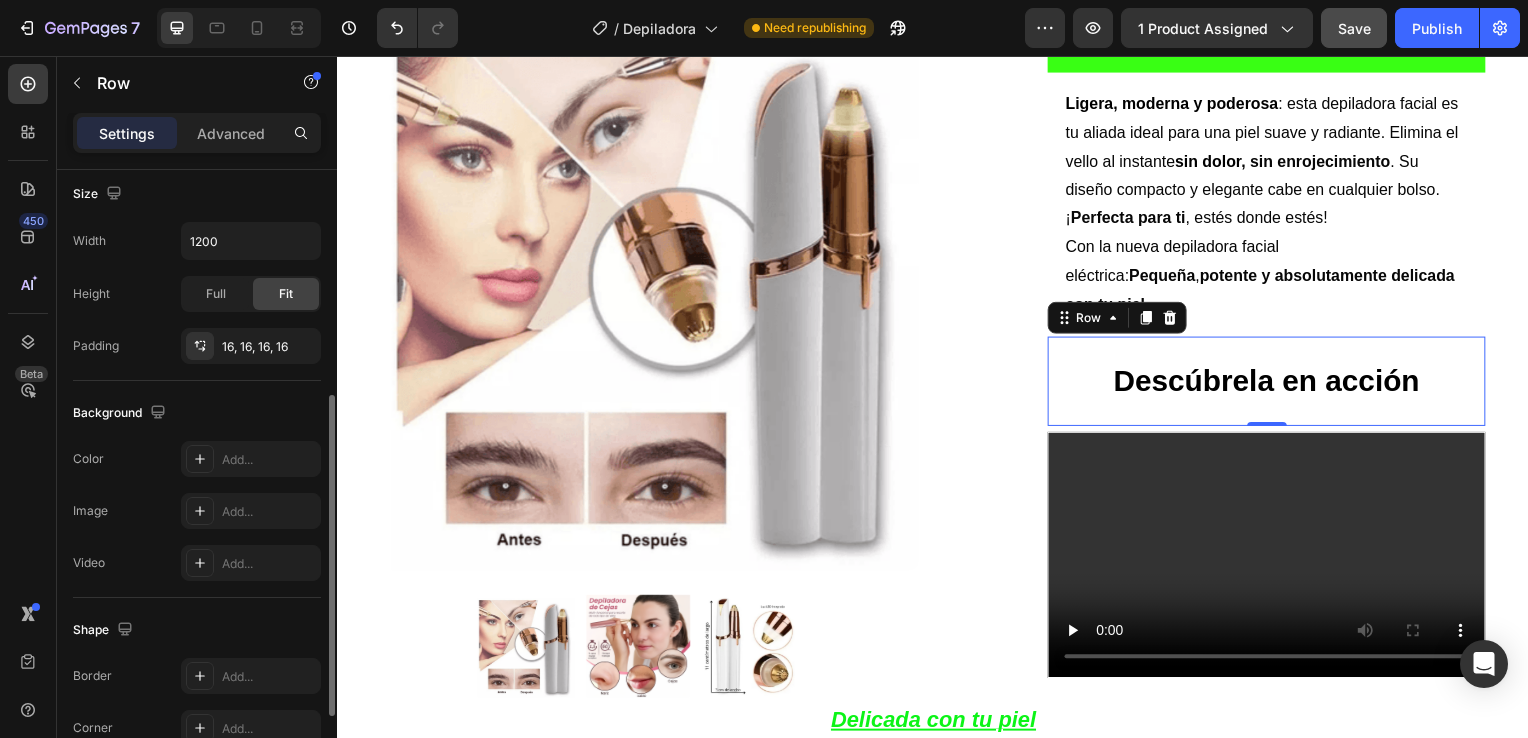 scroll, scrollTop: 459, scrollLeft: 0, axis: vertical 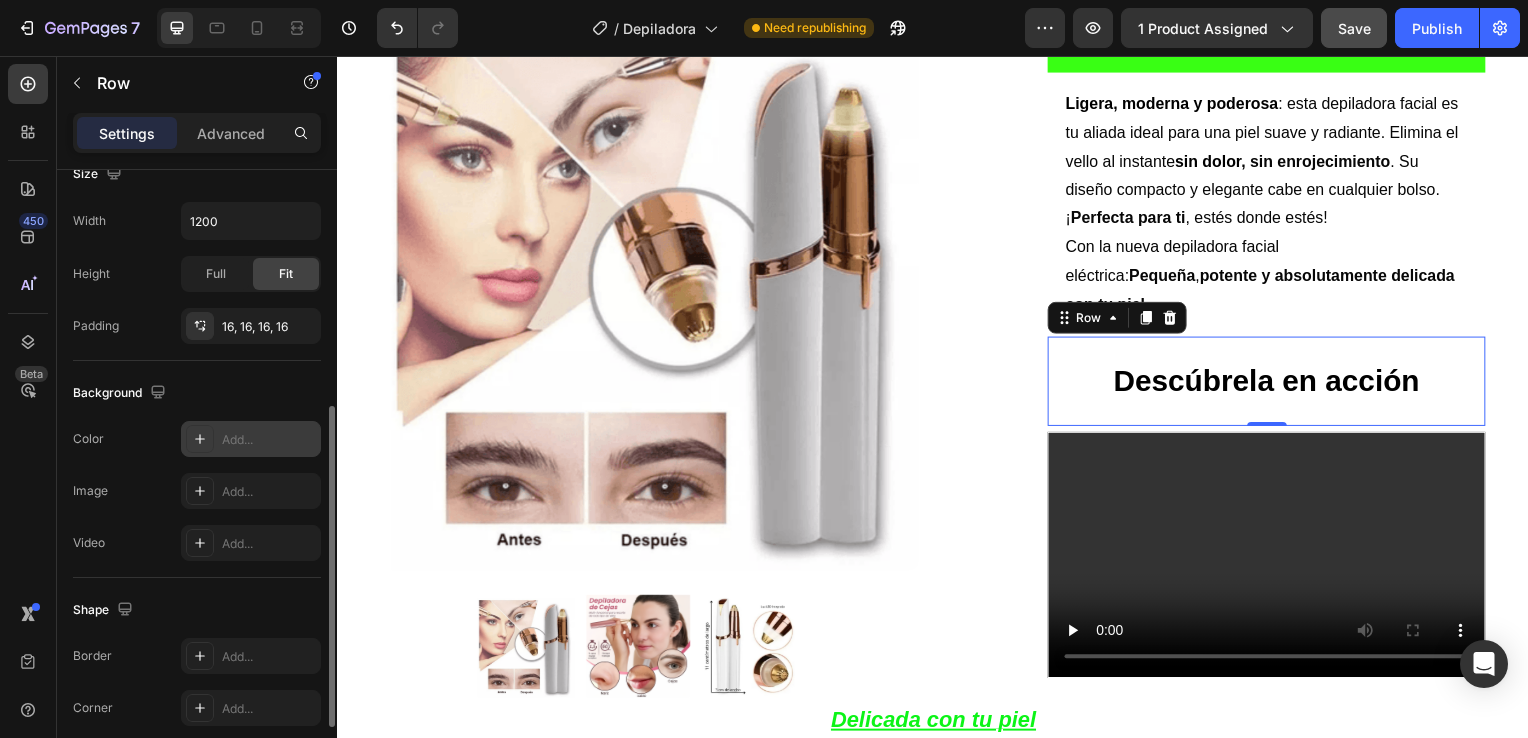click at bounding box center (200, 439) 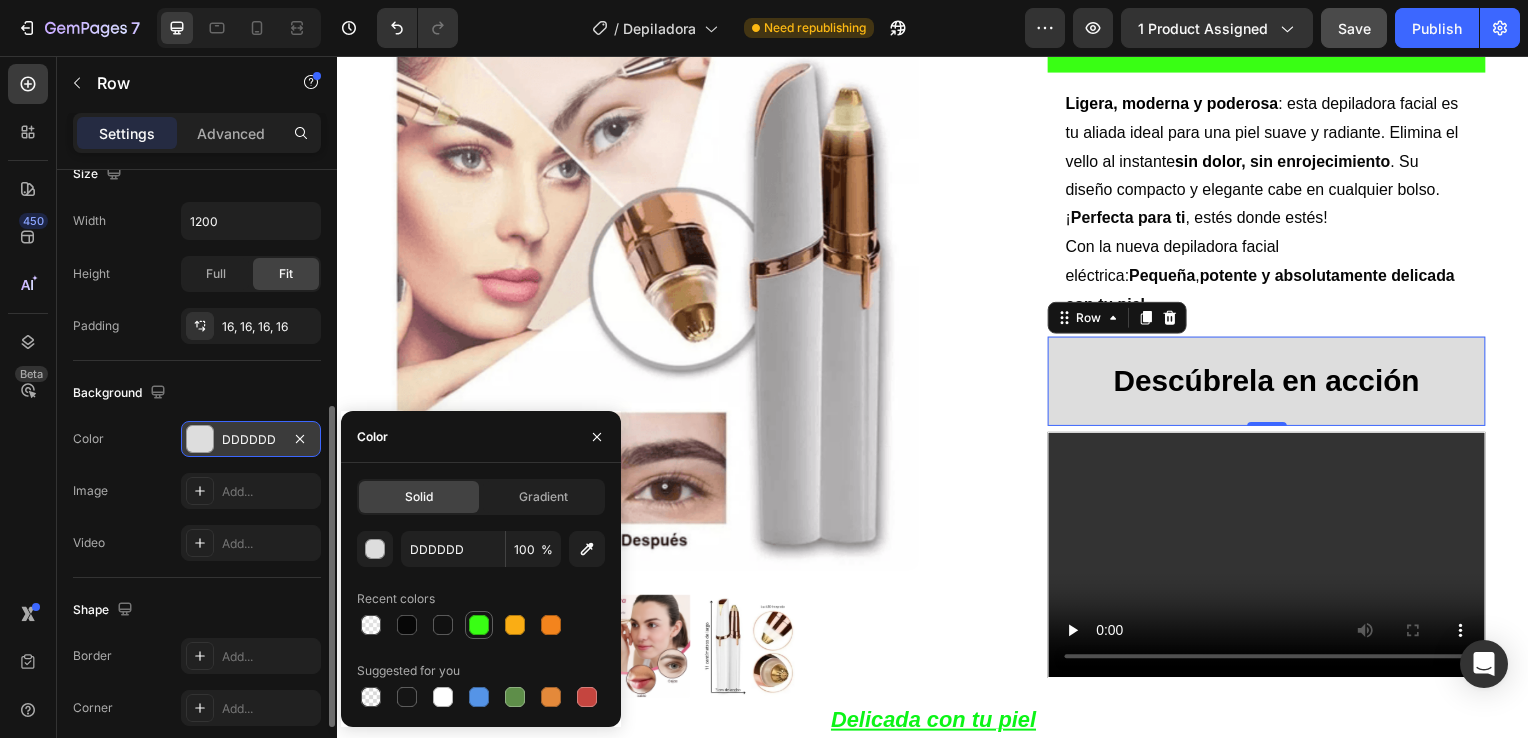 click at bounding box center (479, 625) 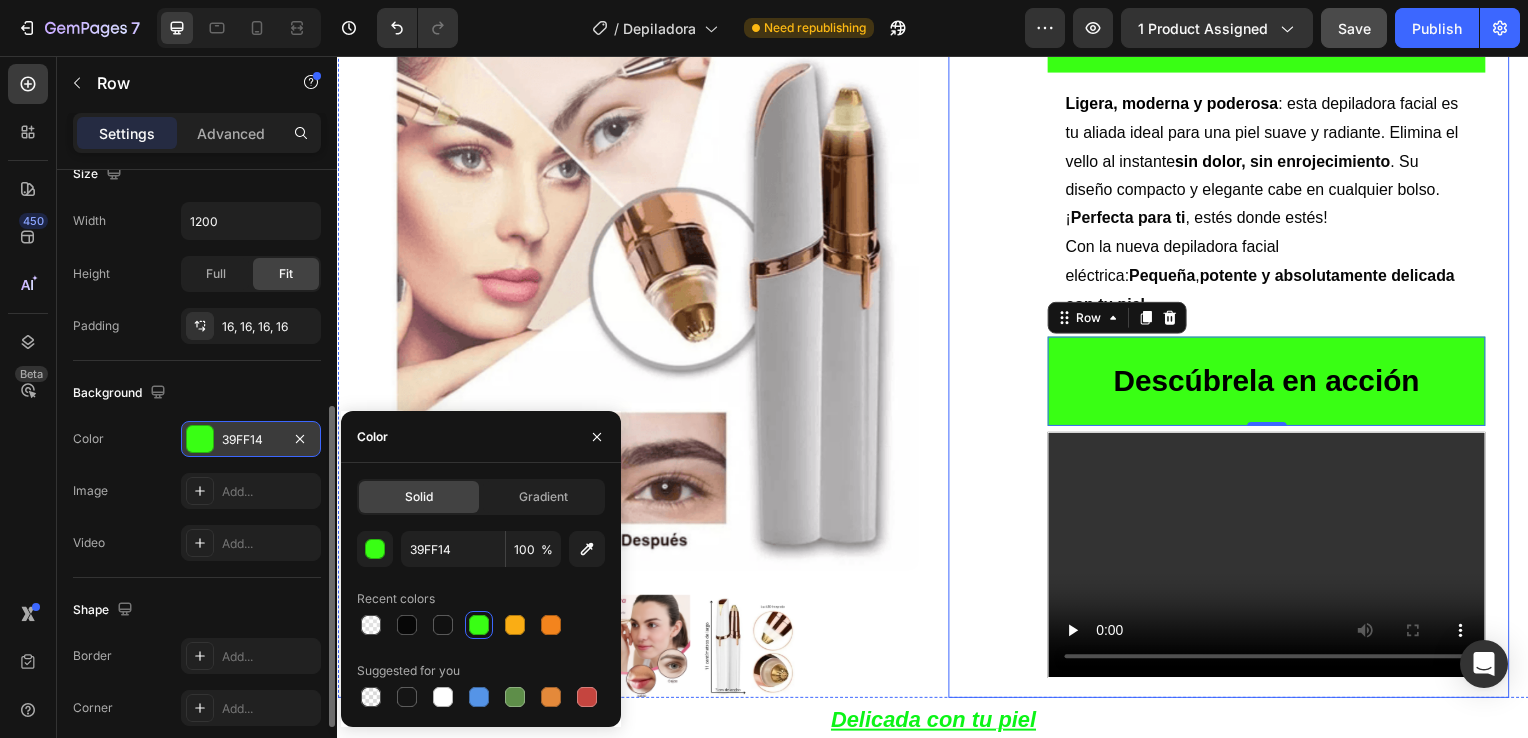 click on "Image Icon Icon Icon Icon Icon Icon List [FIRST] [LAST] Text Block Row Row
Icon Compra verificada. Text Block Row Row "Cómoda, rápida y sin dolor" En menos de 2 minutos tengo la cara perfecta. Antes iba al centro de estética, pero con esta depiladora me ahorro tiempo y dinero. ¡Una compra 100% recomendada!     Text Block DEPILACIÓN FACIAL RÁPIDA, SUAVE Y SIN SUFRIMIENTO Text Block Row   0 Ligera, moderna y poderosa : esta depiladora facial es tu aliada ideal para una piel suave y radiante. Elimina el vello al instante  sin dolor ,   sin enrojecimiento . Su diseño compacto y elegante cabe en cualquier bolso. ¡ Perfecta para ti , estés donde estés! Con la nueva depiladora facial eléctrica:  Pequeña ,  potente y absolutamente delicada con tu piel. Text Block Row Descúbrela en acción Text Block Row Video Row Row" at bounding box center [1234, 221] 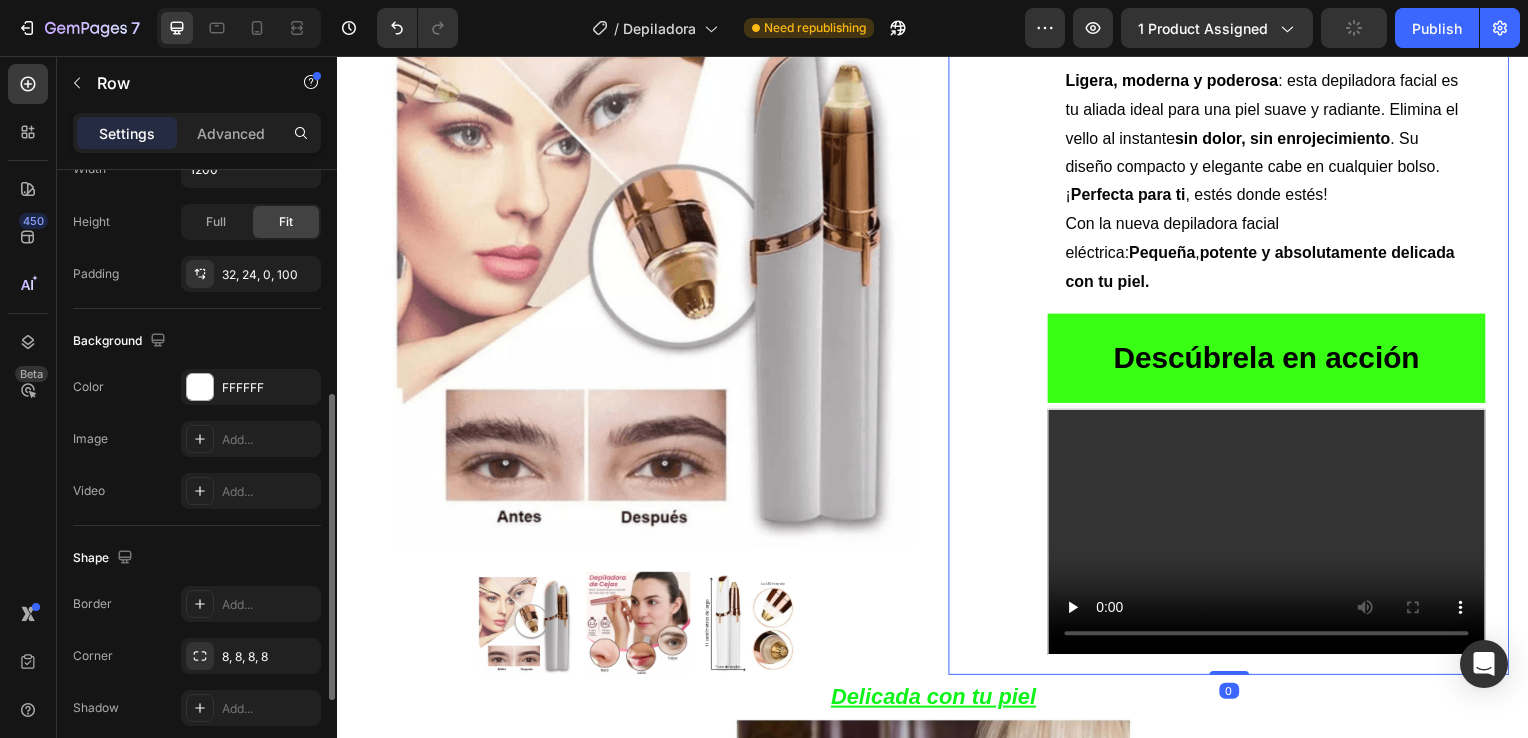 scroll, scrollTop: 863, scrollLeft: 0, axis: vertical 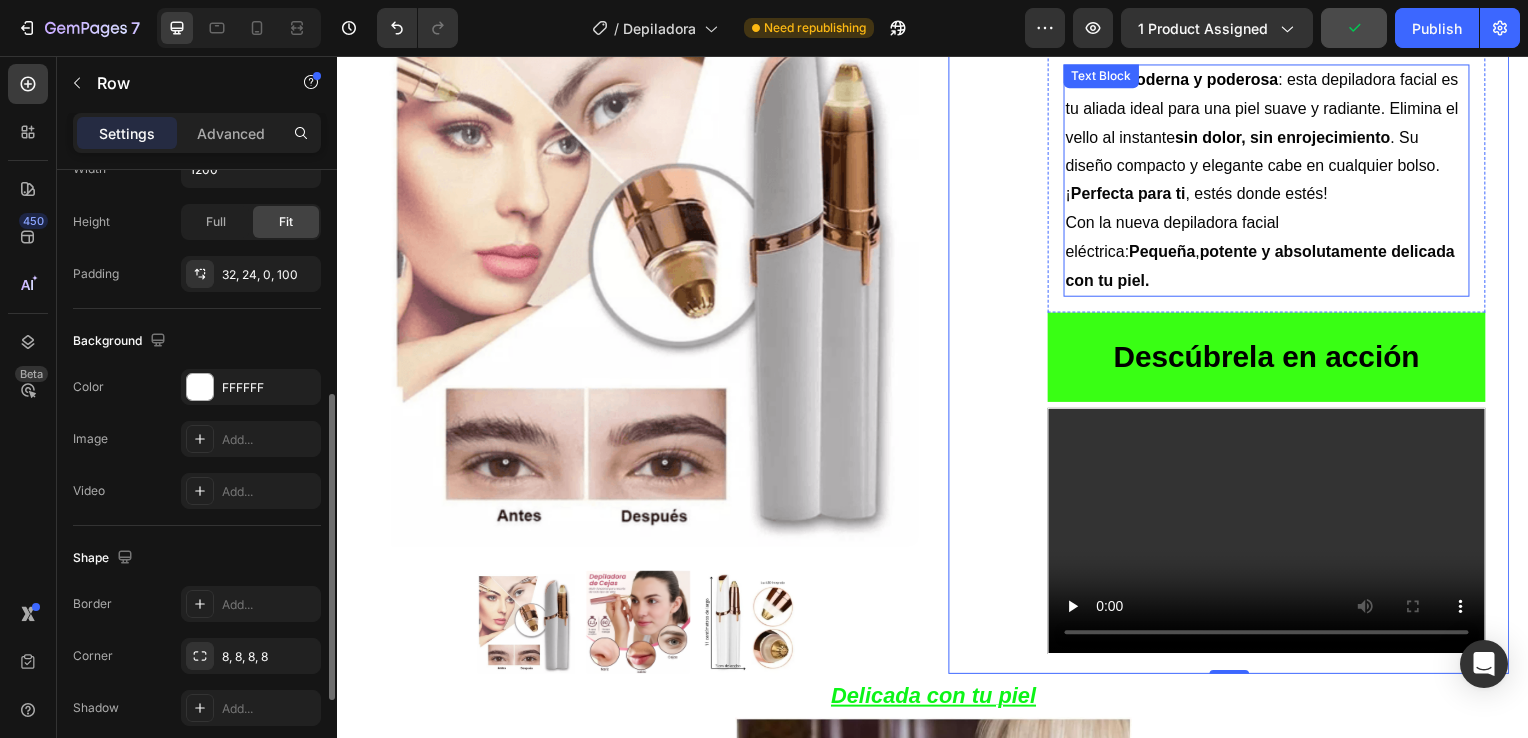 click on "Con la nueva depiladora facial eléctrica:  Pequeña ,  potente y absolutamente delicada con tu piel." at bounding box center (1272, 254) 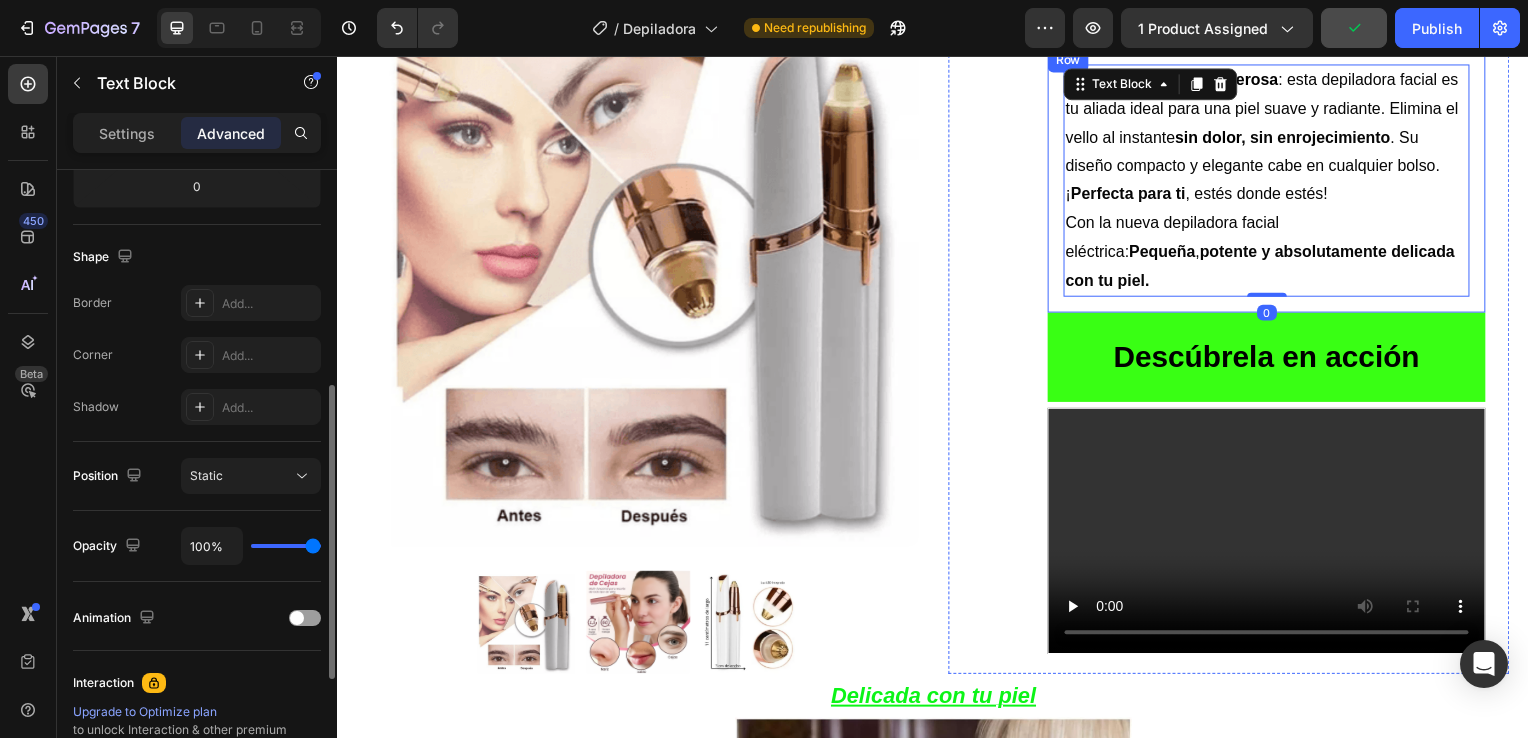 scroll, scrollTop: 0, scrollLeft: 0, axis: both 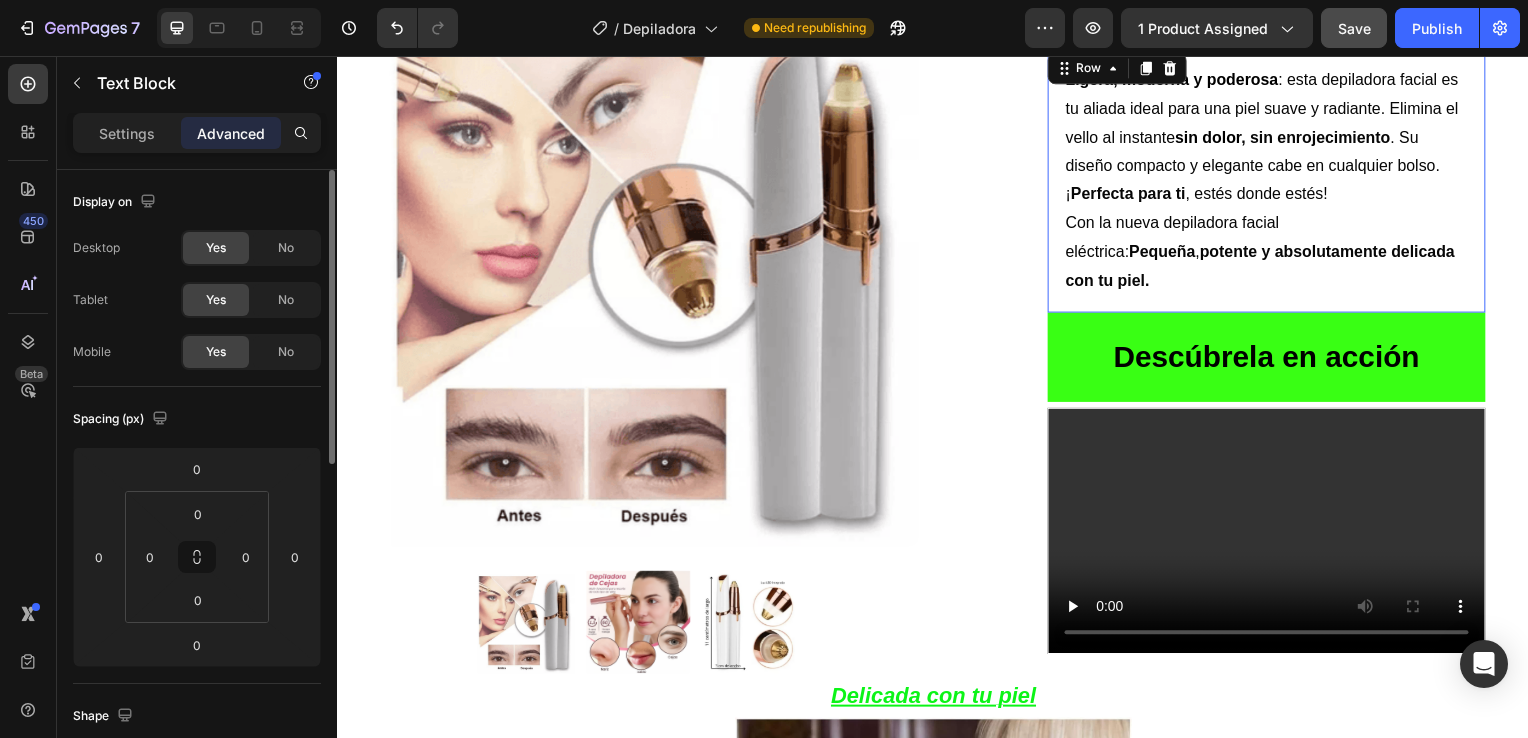 click on "Ligera, moderna y poderosa : esta depiladora facial es tu aliada ideal para una piel suave y radiante. Elimina el vello al instante  sin dolor ,   sin enrojecimiento . Su diseño compacto y elegante cabe en cualquier bolso. ¡ Perfecta para ti , estés donde estés! Con la nueva depiladora facial eléctrica:  Pequeña ,  potente y absolutamente delicada con tu piel. Text Block Row   0" at bounding box center [1272, 182] 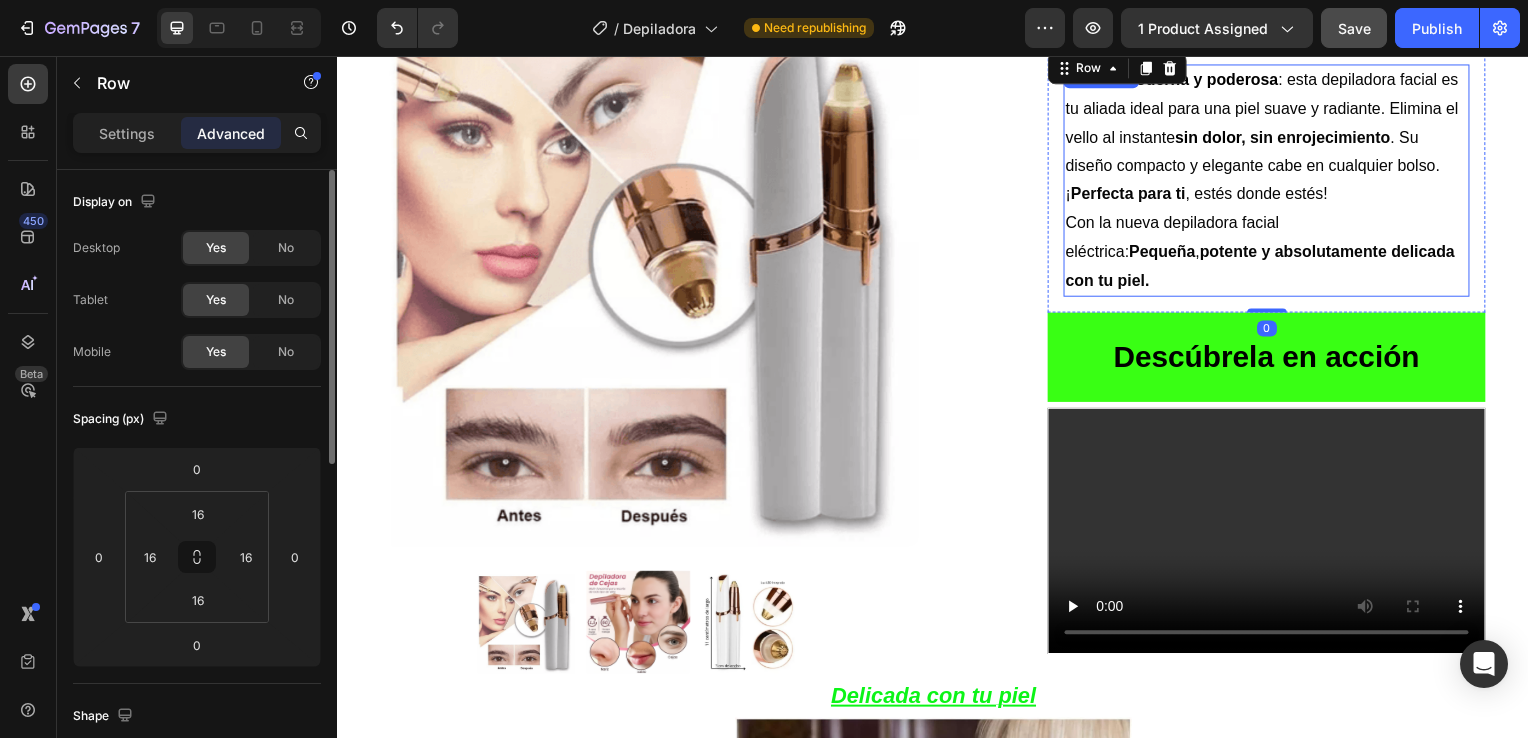 click on "potente y absolutamente delicada con tu piel." at bounding box center (1266, 268) 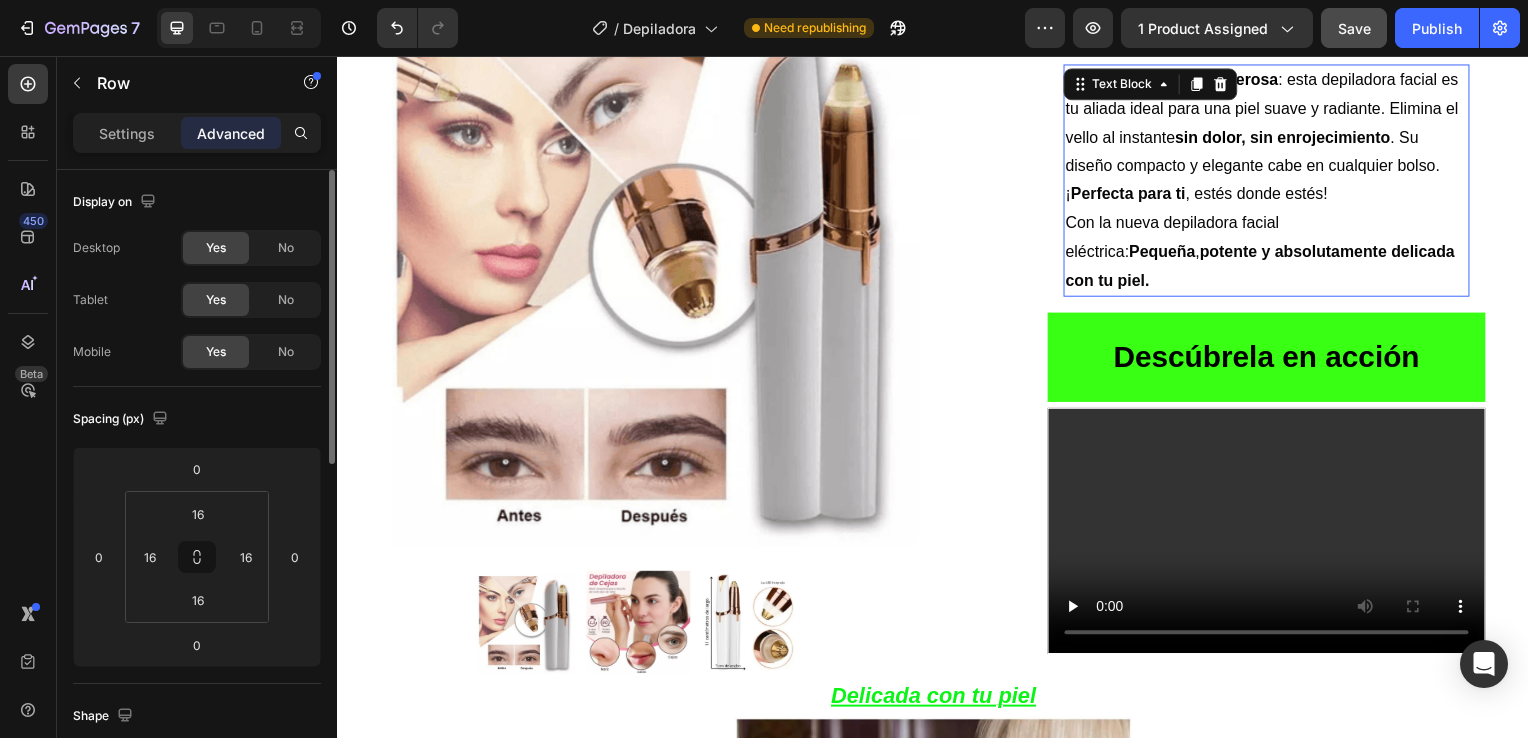 click on "Ligera, moderna y poderosa : esta depiladora facial es tu aliada ideal para una piel suave y radiante. Elimina el vello al instante  sin dolor ,   sin enrojecimiento . Su diseño compacto y elegante cabe en cualquier bolso. ¡ Perfecta para ti , estés donde estés! Con la nueva depiladora facial eléctrica:  Pequeña ,  potente y absolutamente delicada con tu piel. Text Block   0 Row" at bounding box center [1272, 182] 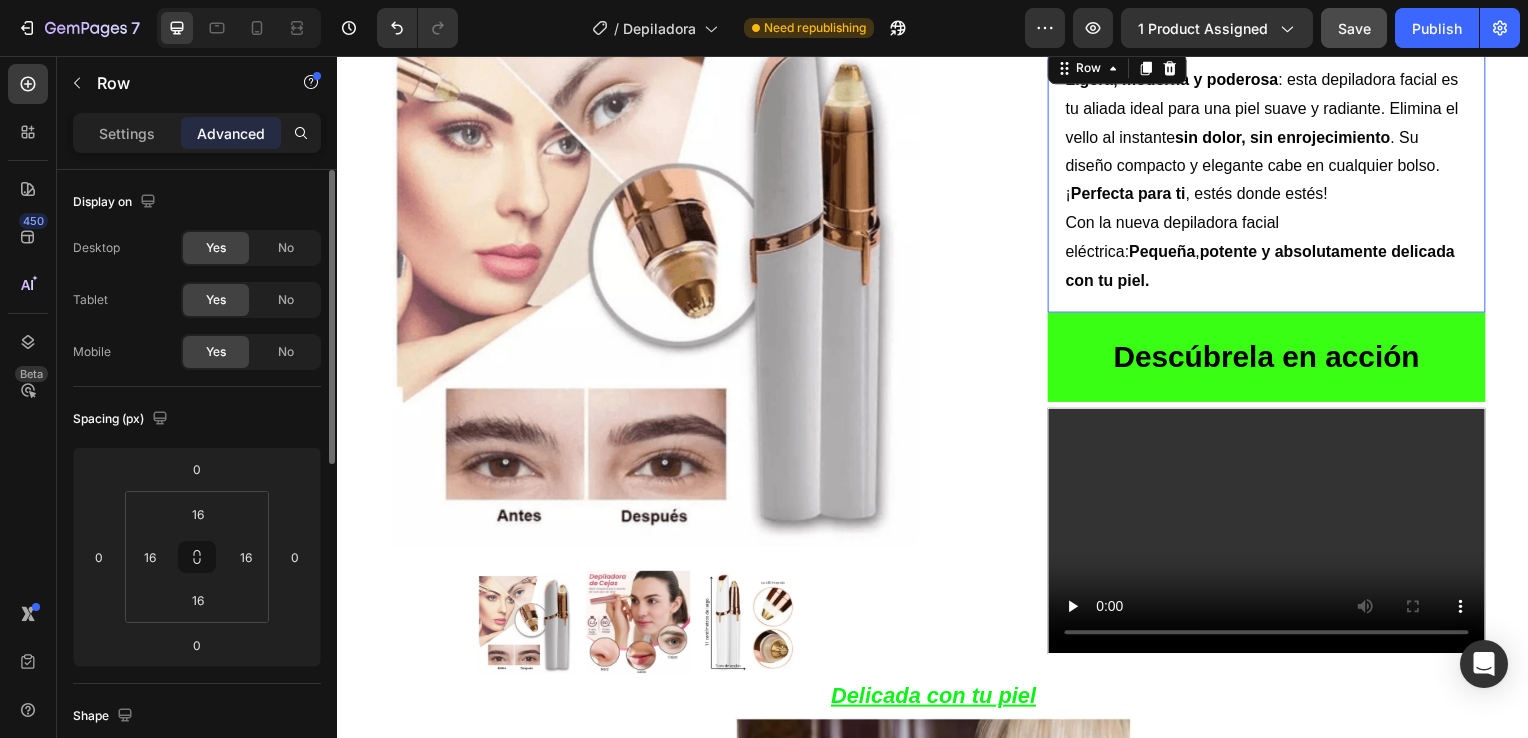 click on "potente y absolutamente delicada con tu piel." at bounding box center [1266, 268] 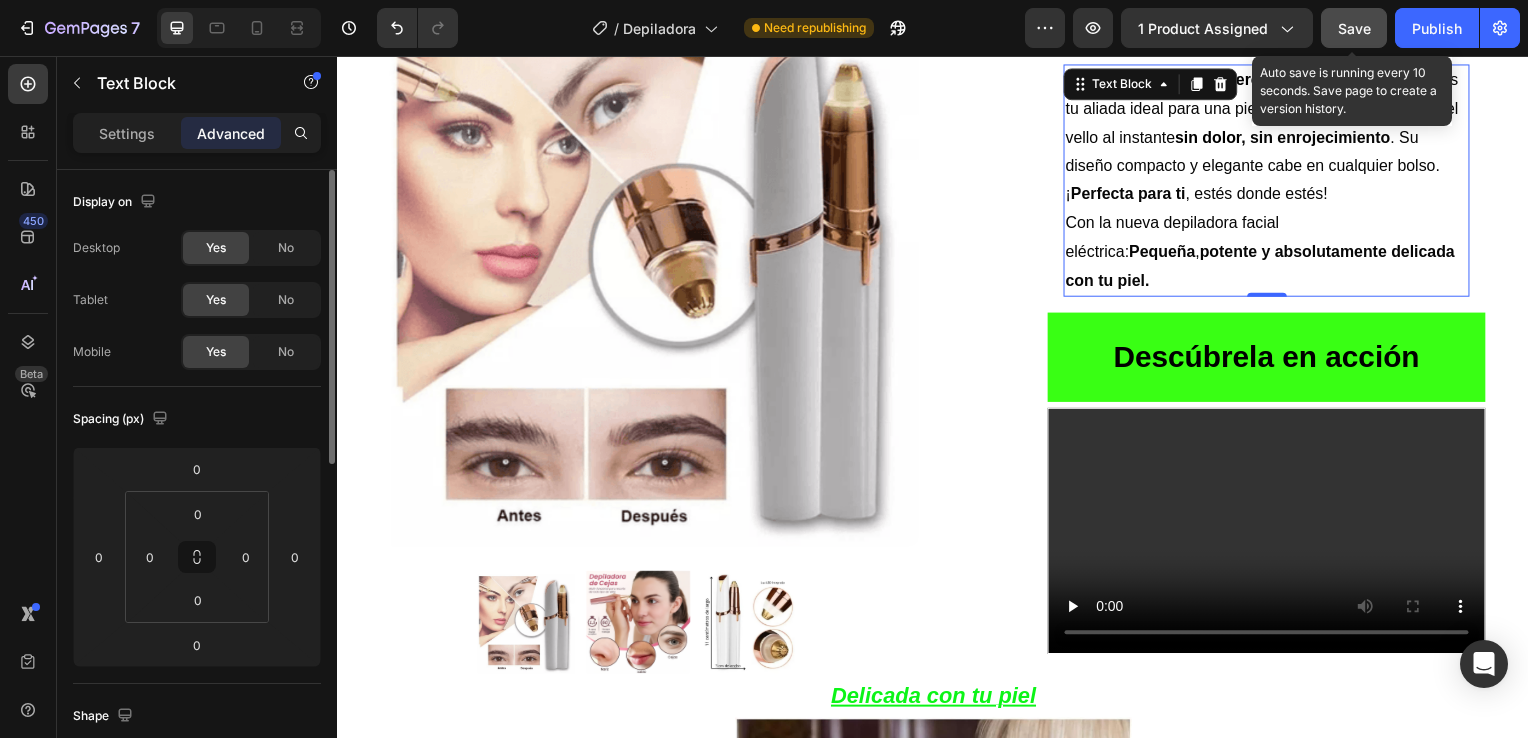 click on "Save" at bounding box center [1354, 28] 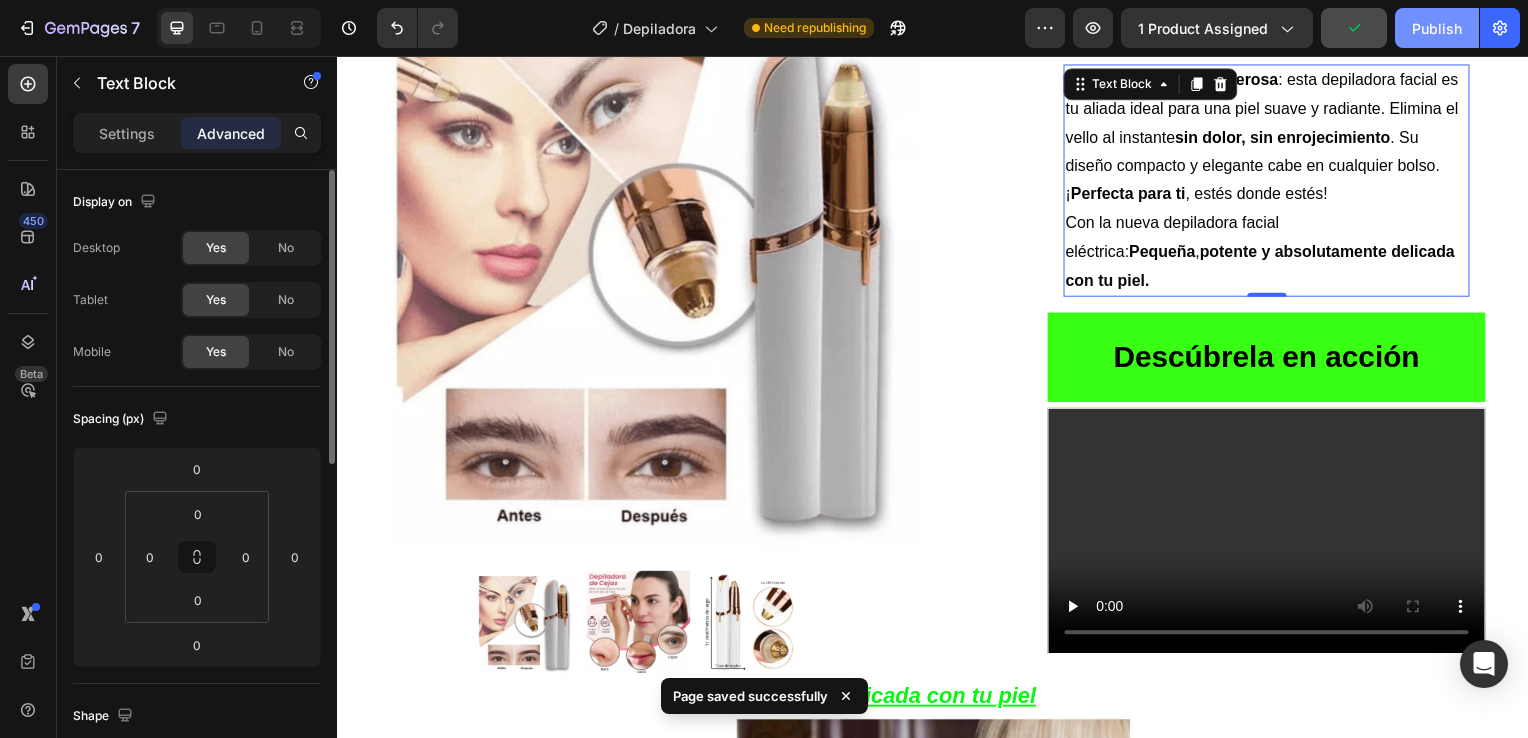 click on "Publish" at bounding box center [1437, 28] 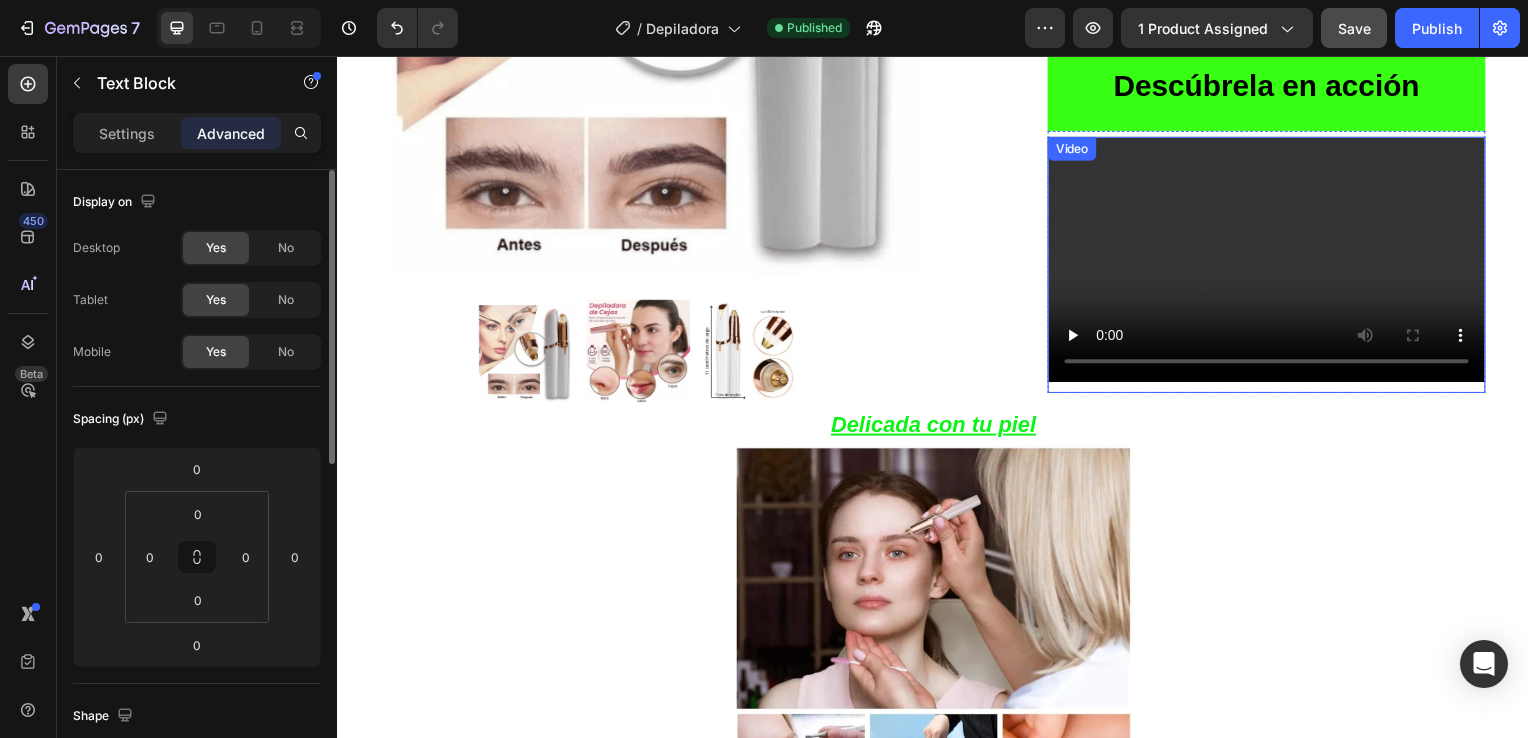 scroll, scrollTop: 1143, scrollLeft: 0, axis: vertical 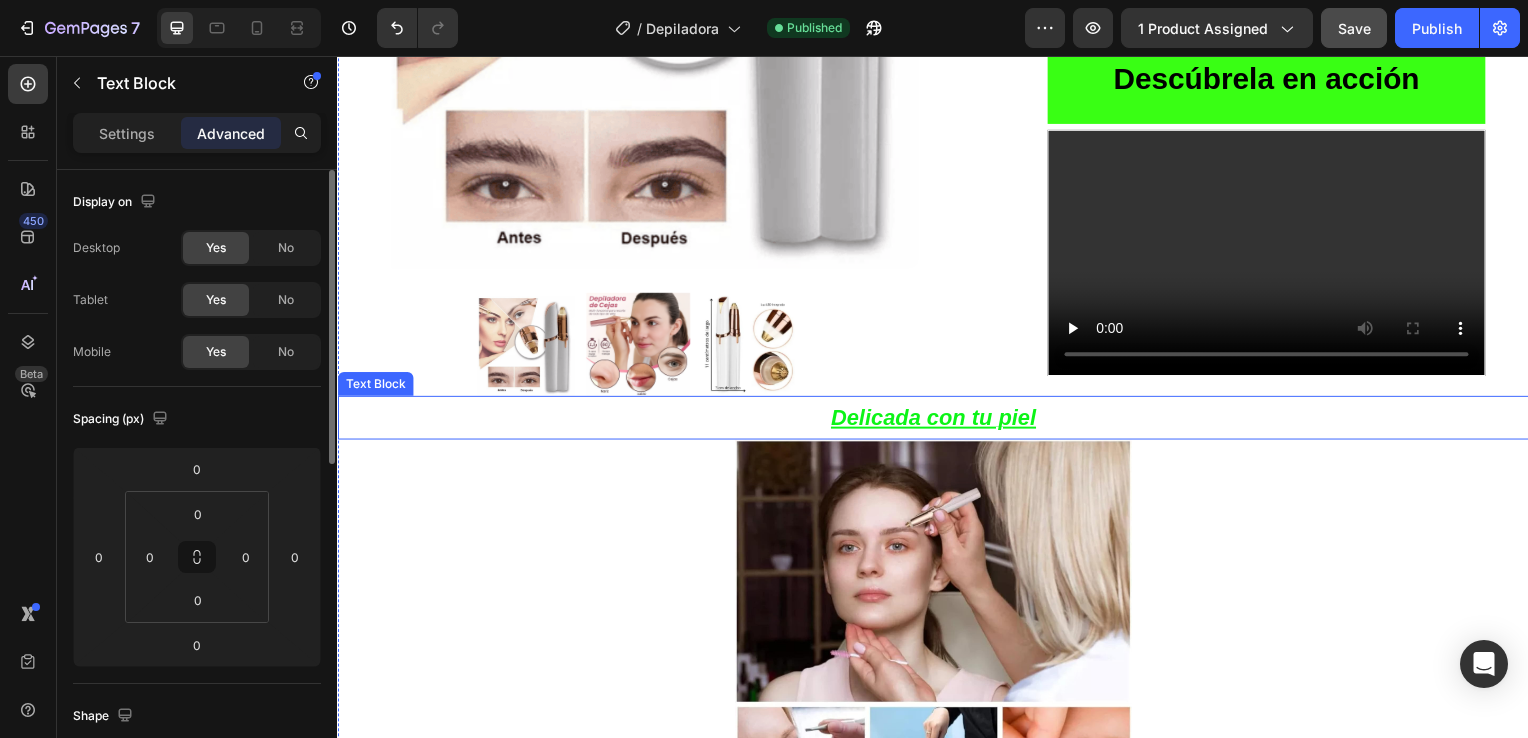 click on "Delicada con tu piel" at bounding box center (937, 421) 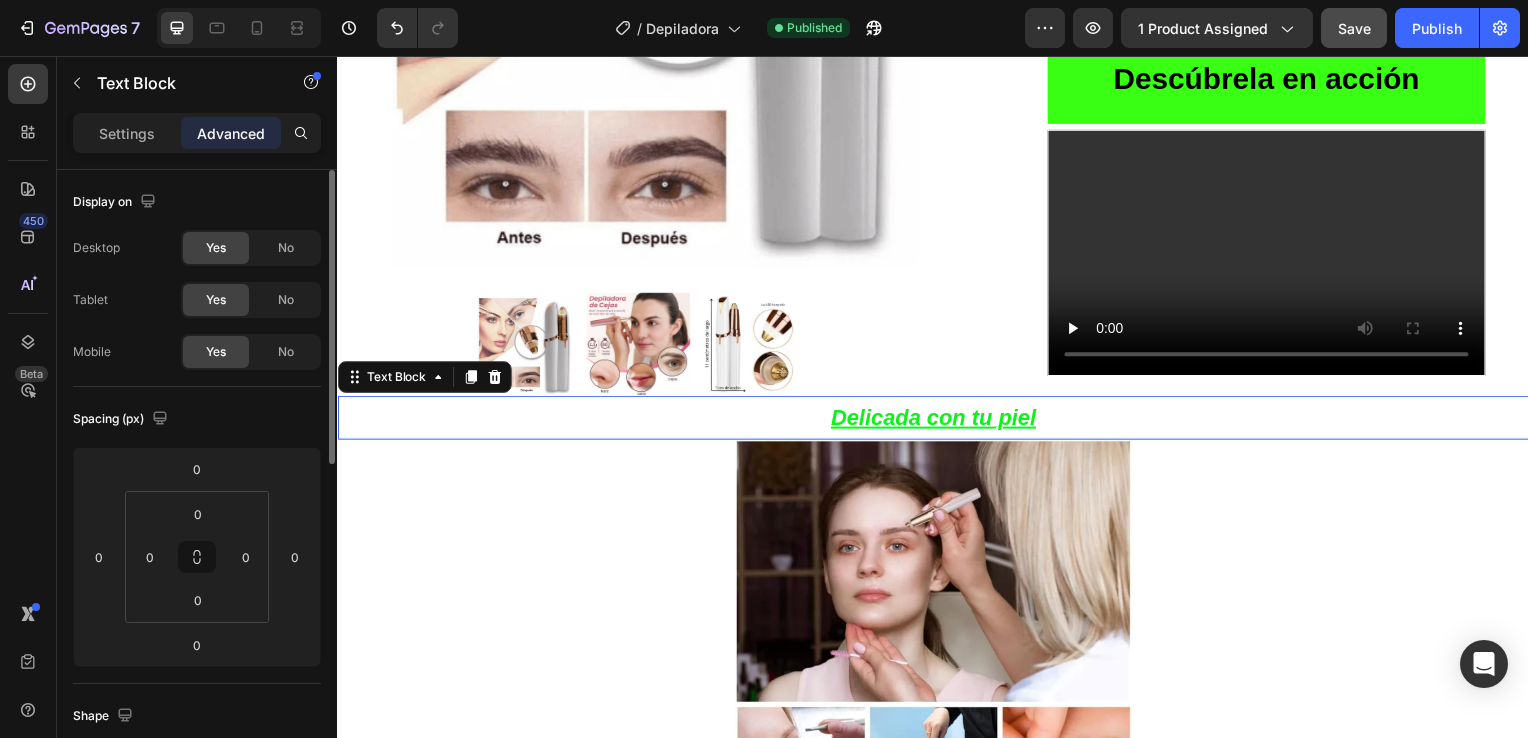 click on "Delicada con tu piel" at bounding box center (937, 420) 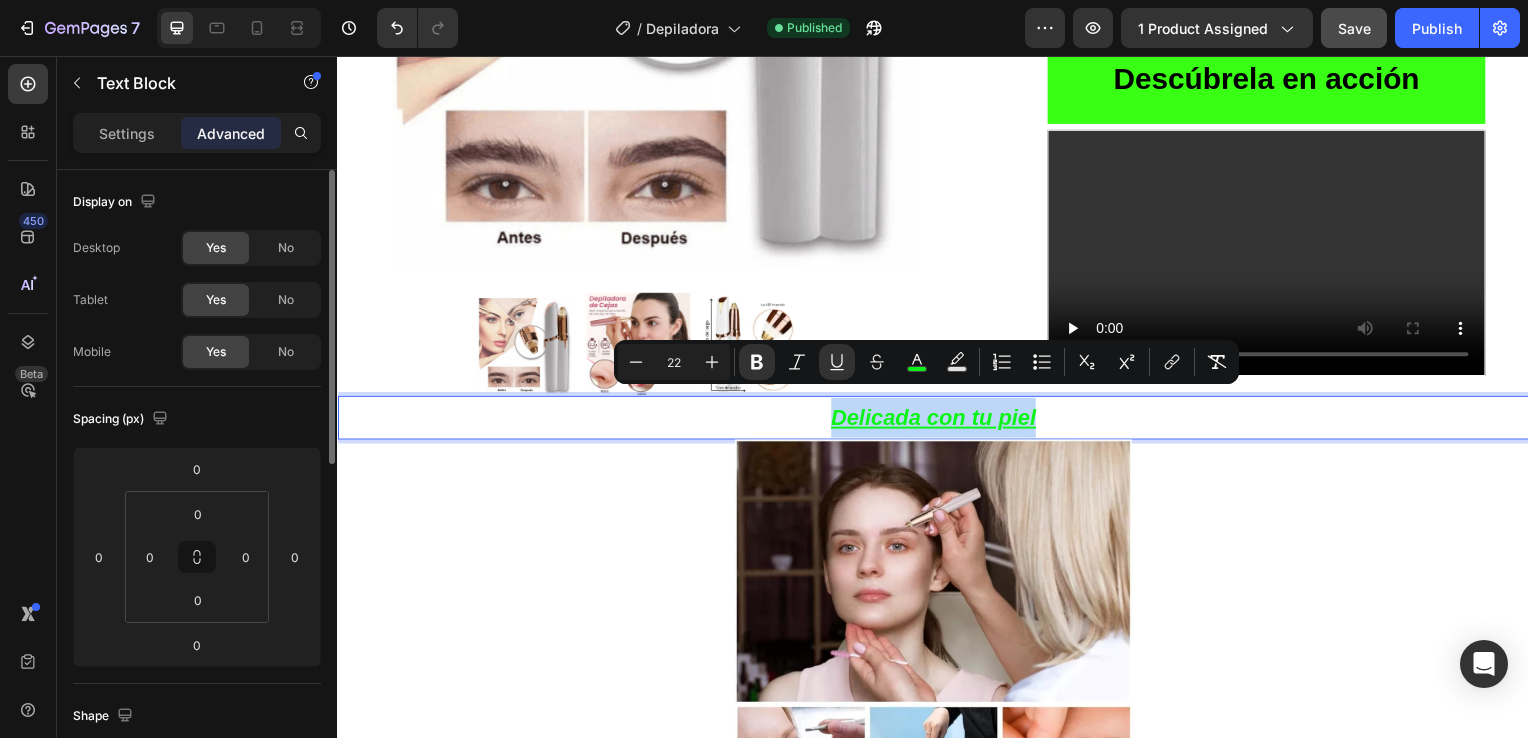 drag, startPoint x: 826, startPoint y: 415, endPoint x: 1072, endPoint y: 407, distance: 246.13005 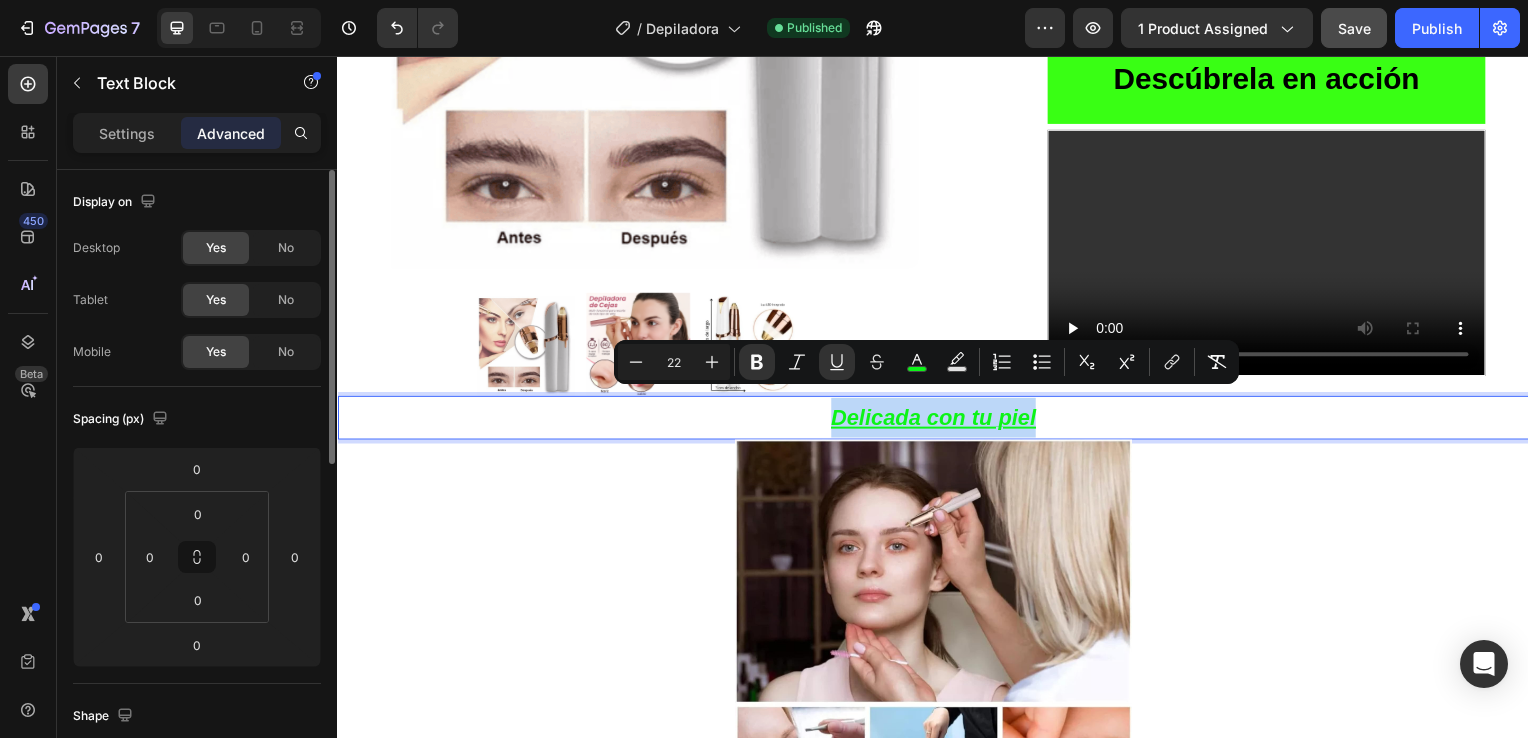 click on "Delicada con tu piel" at bounding box center [937, 421] 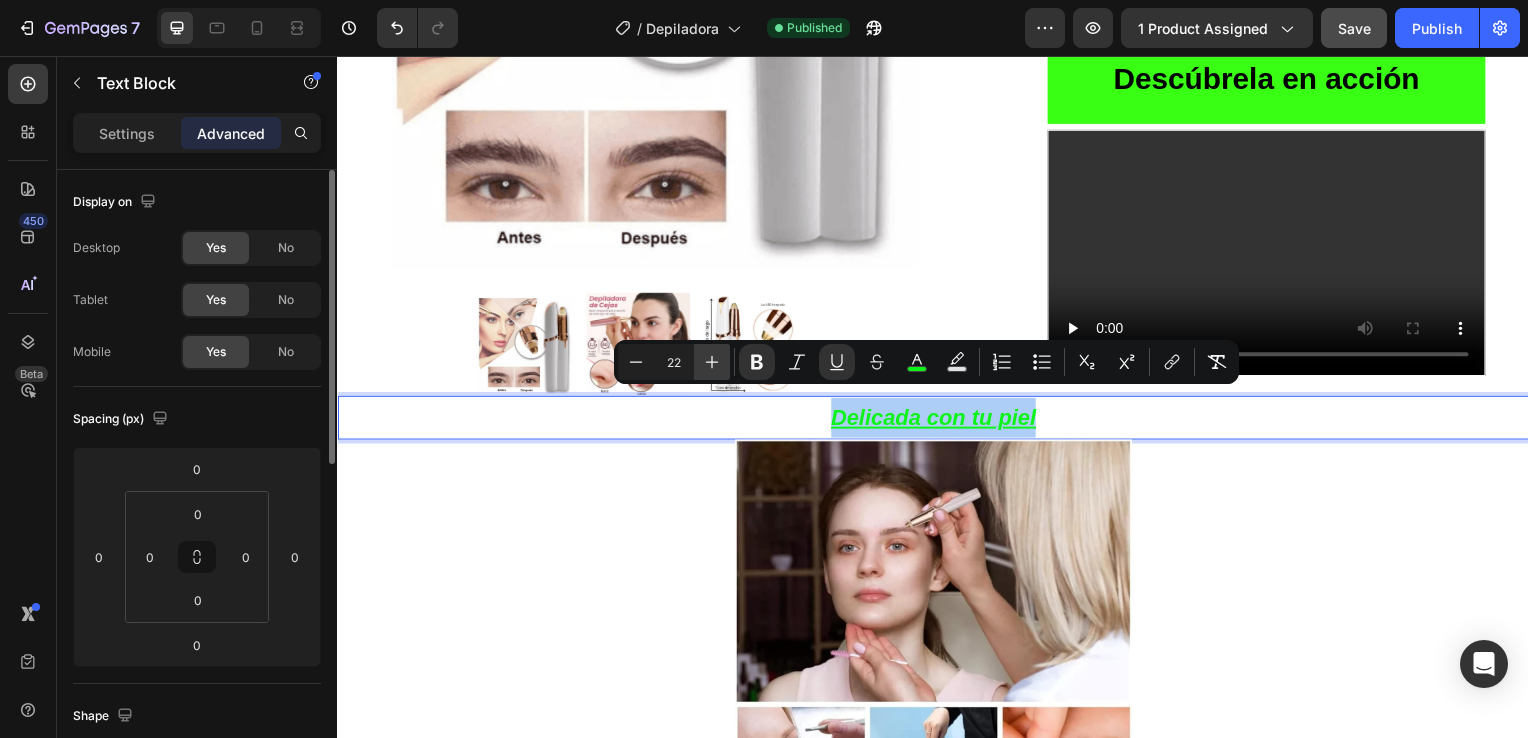 click on "Plus" at bounding box center [712, 362] 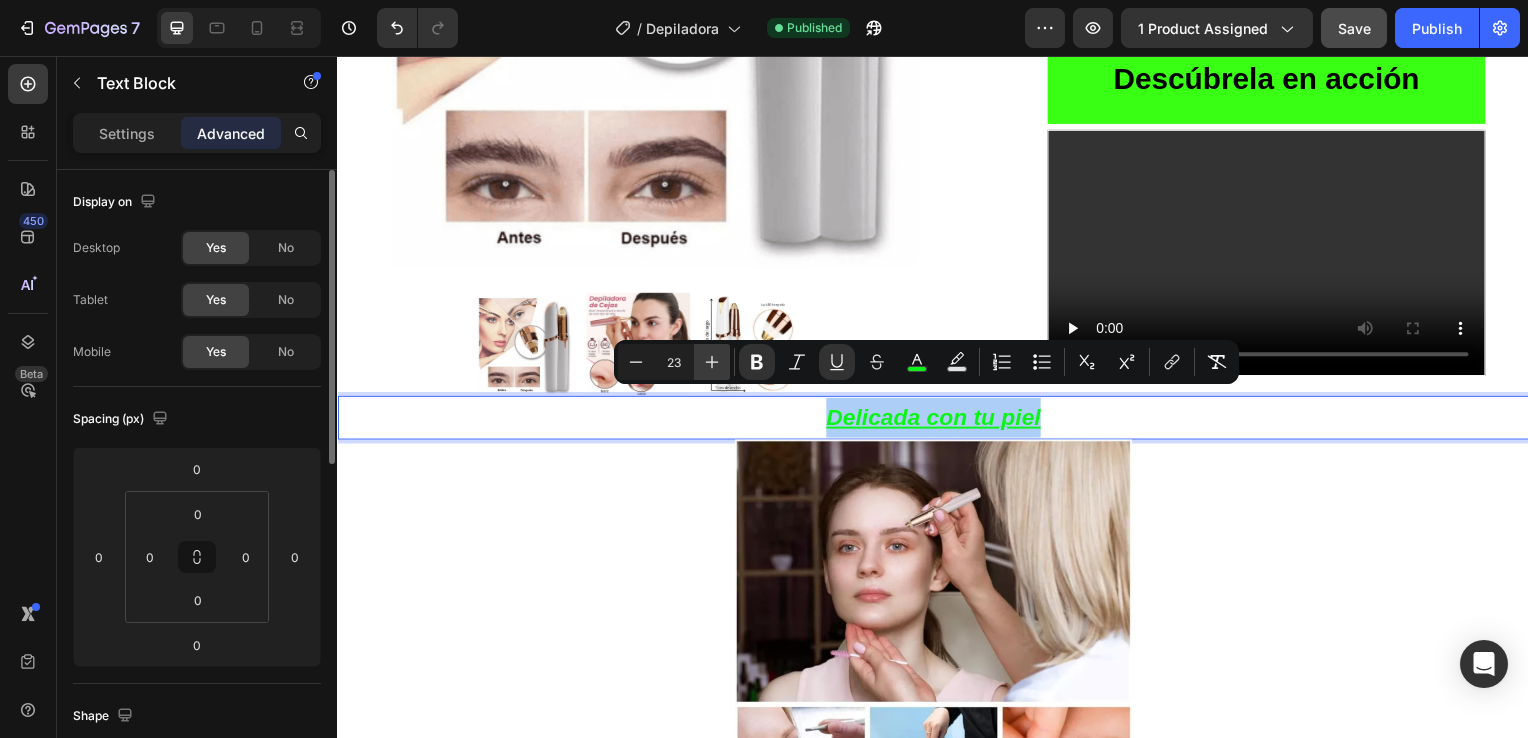click on "Plus" at bounding box center [712, 362] 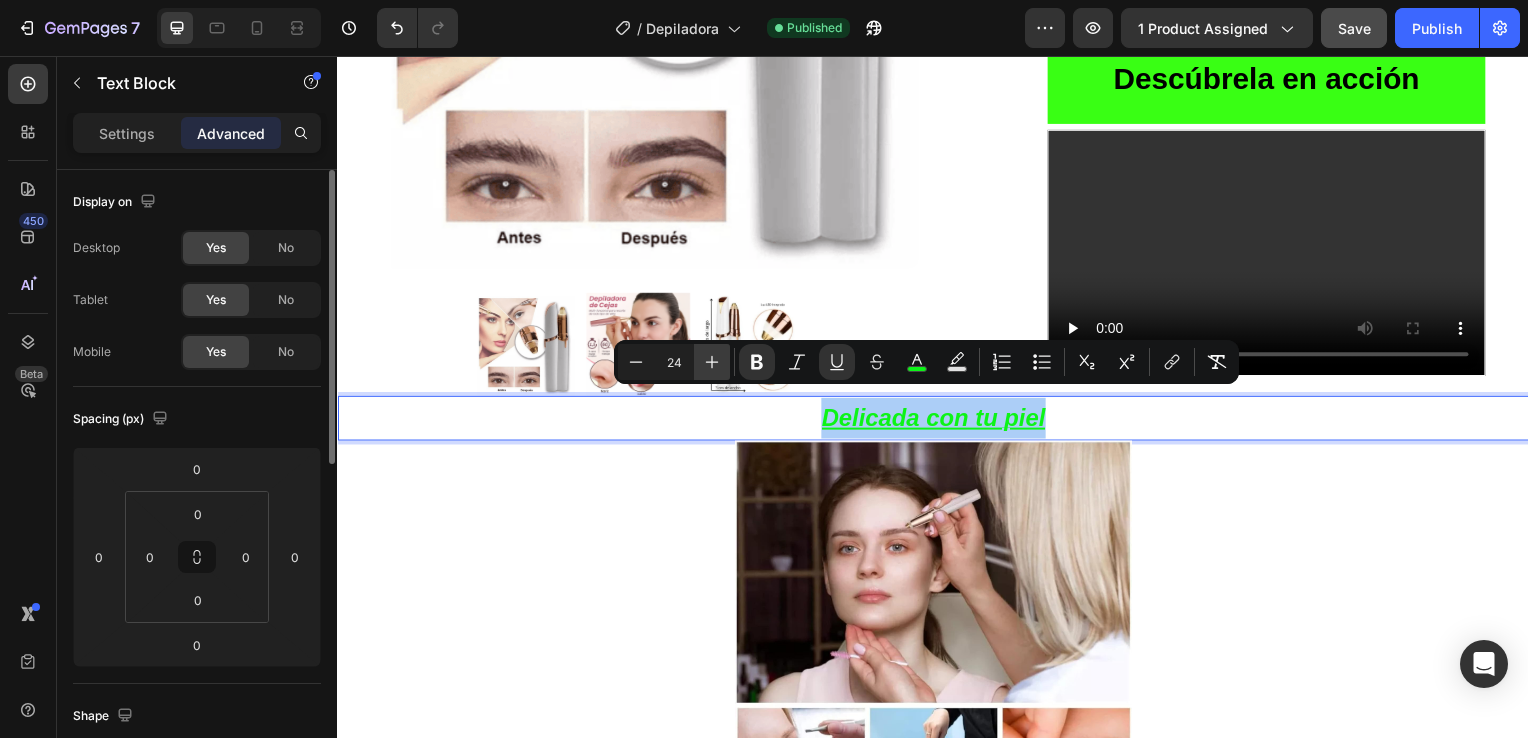 click on "Plus" at bounding box center (712, 362) 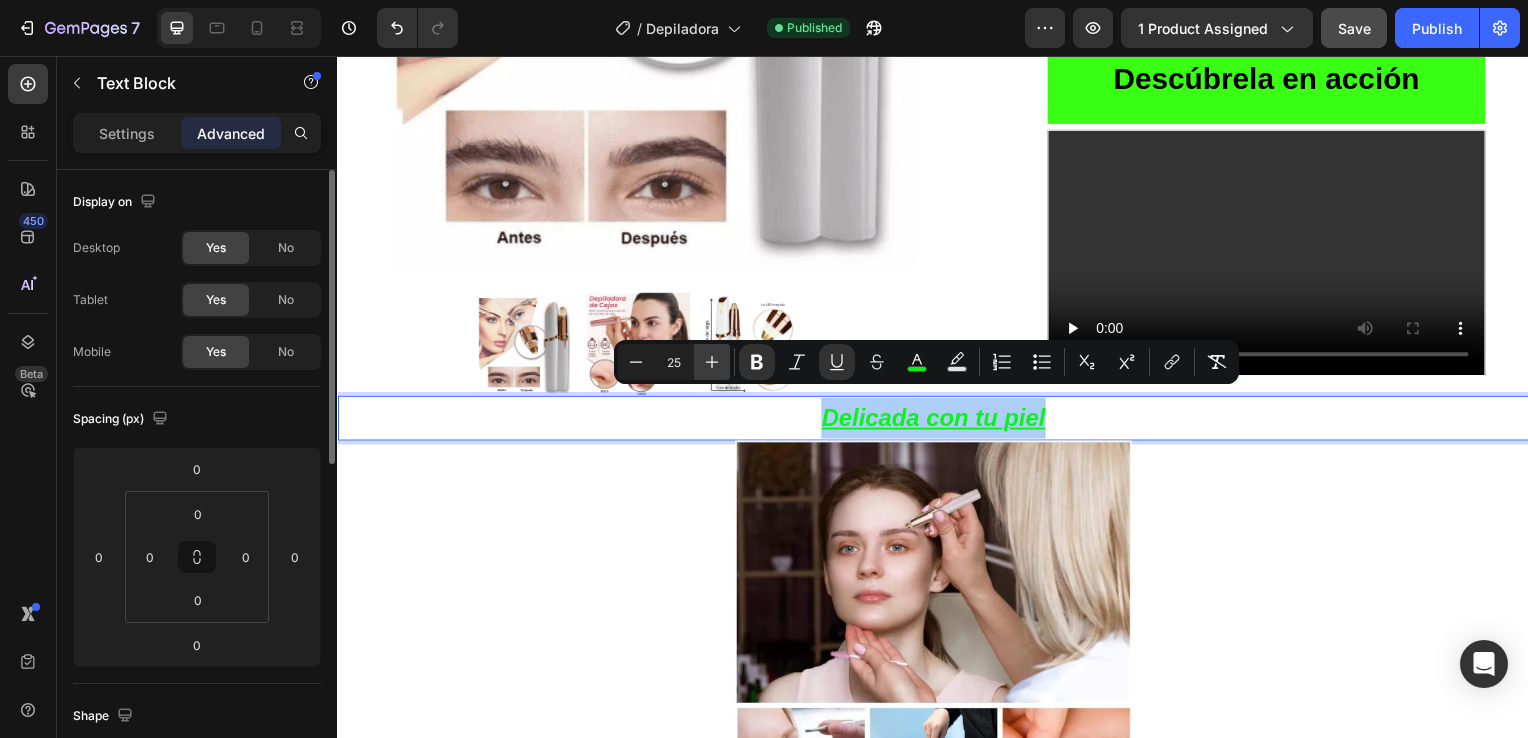 click on "Plus" at bounding box center (712, 362) 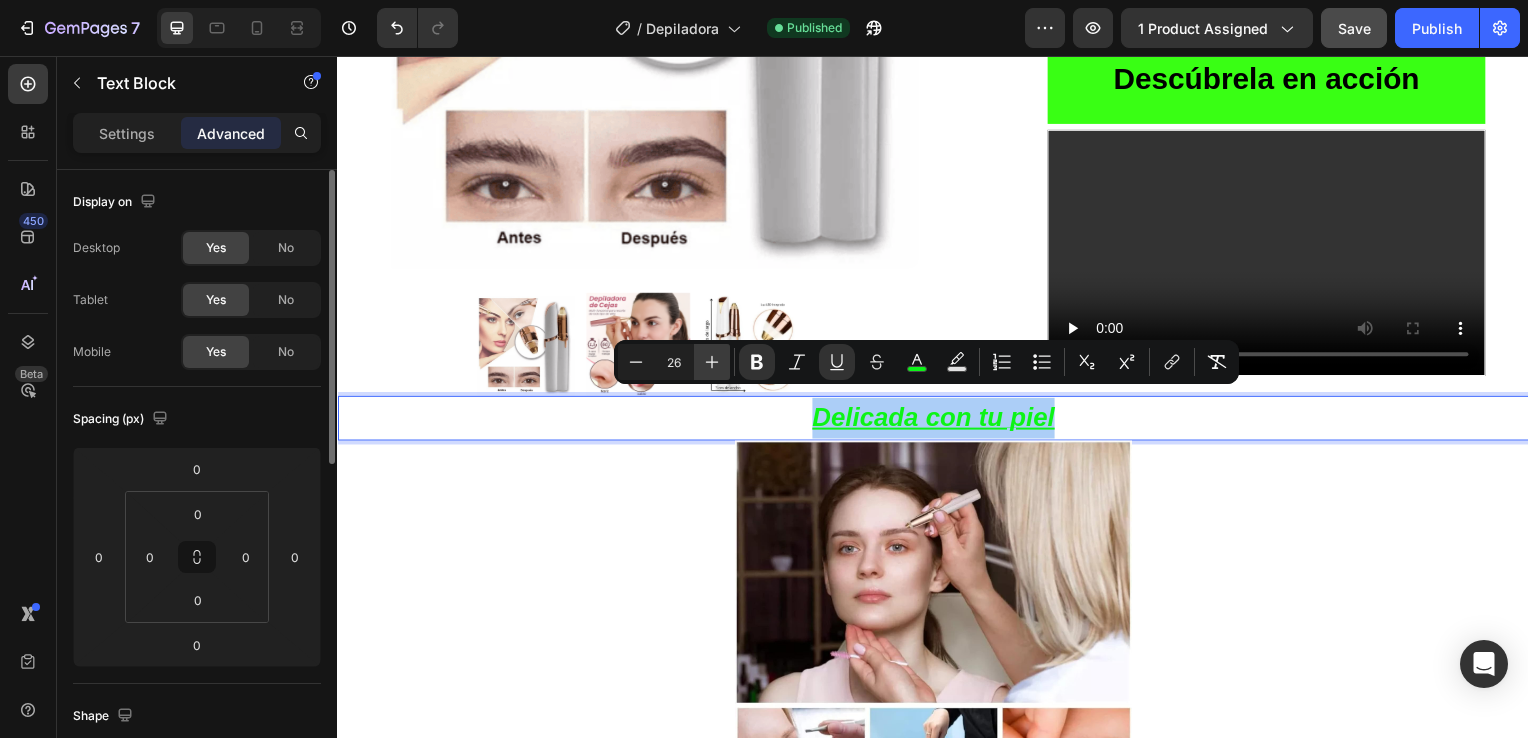 click on "Plus" at bounding box center (712, 362) 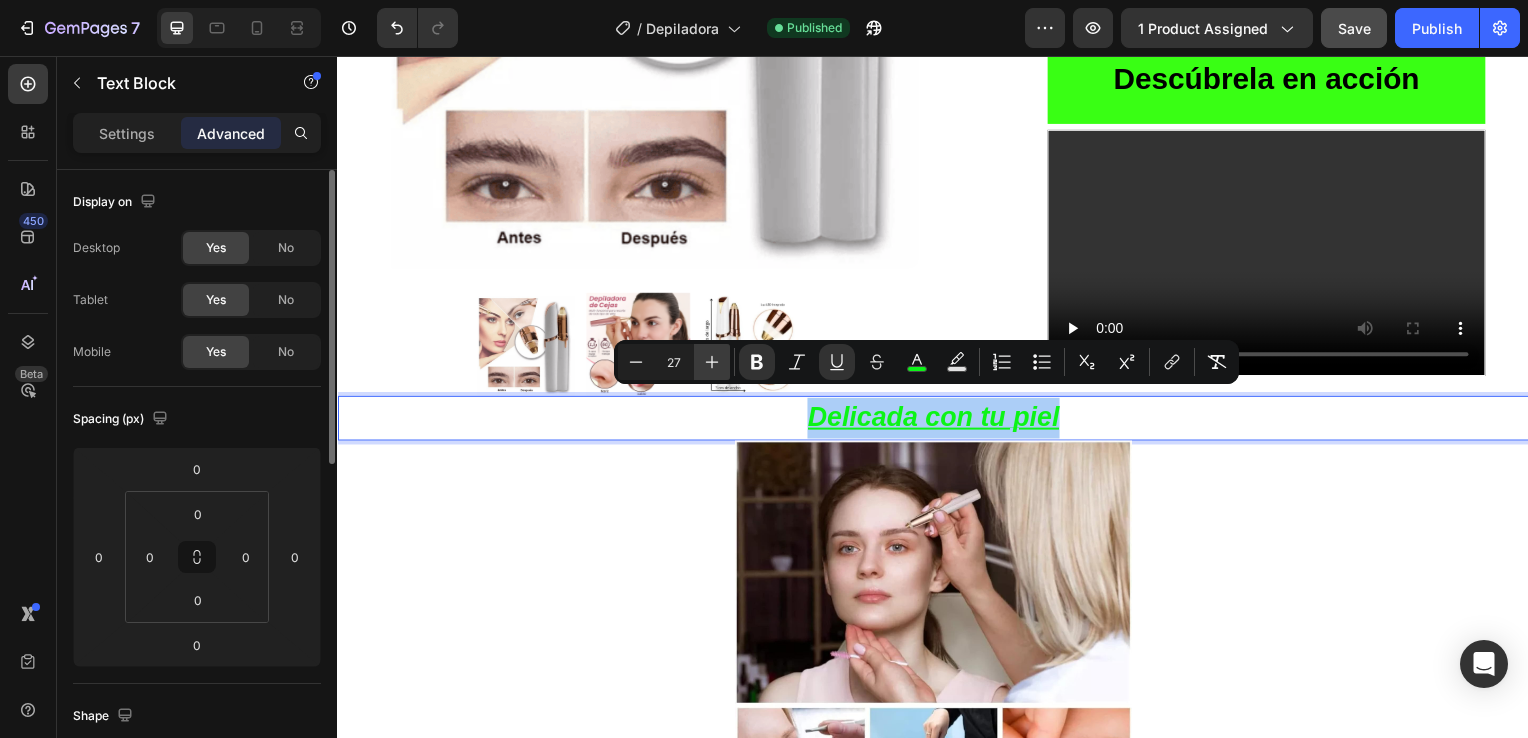 click on "Plus" at bounding box center (712, 362) 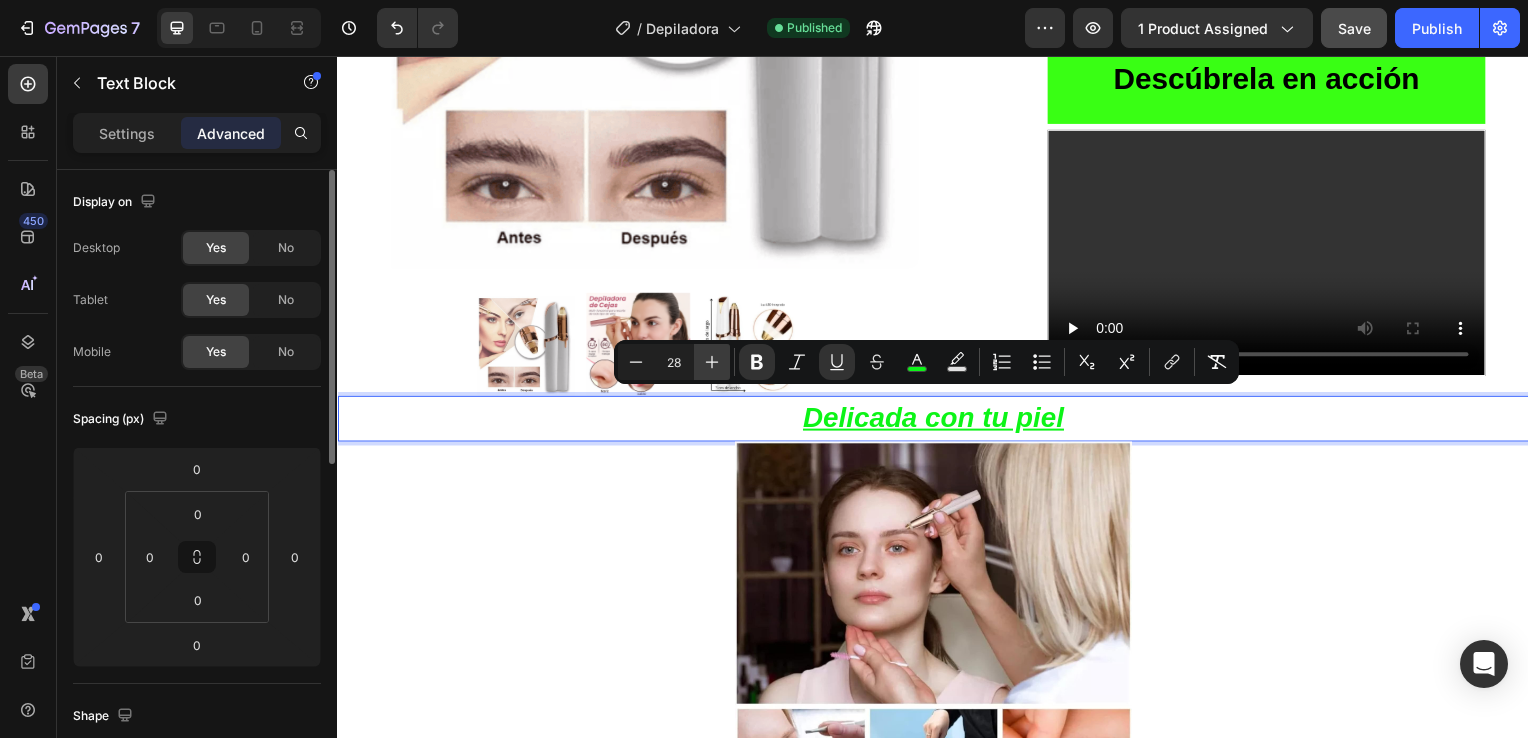 click on "Plus" at bounding box center [712, 362] 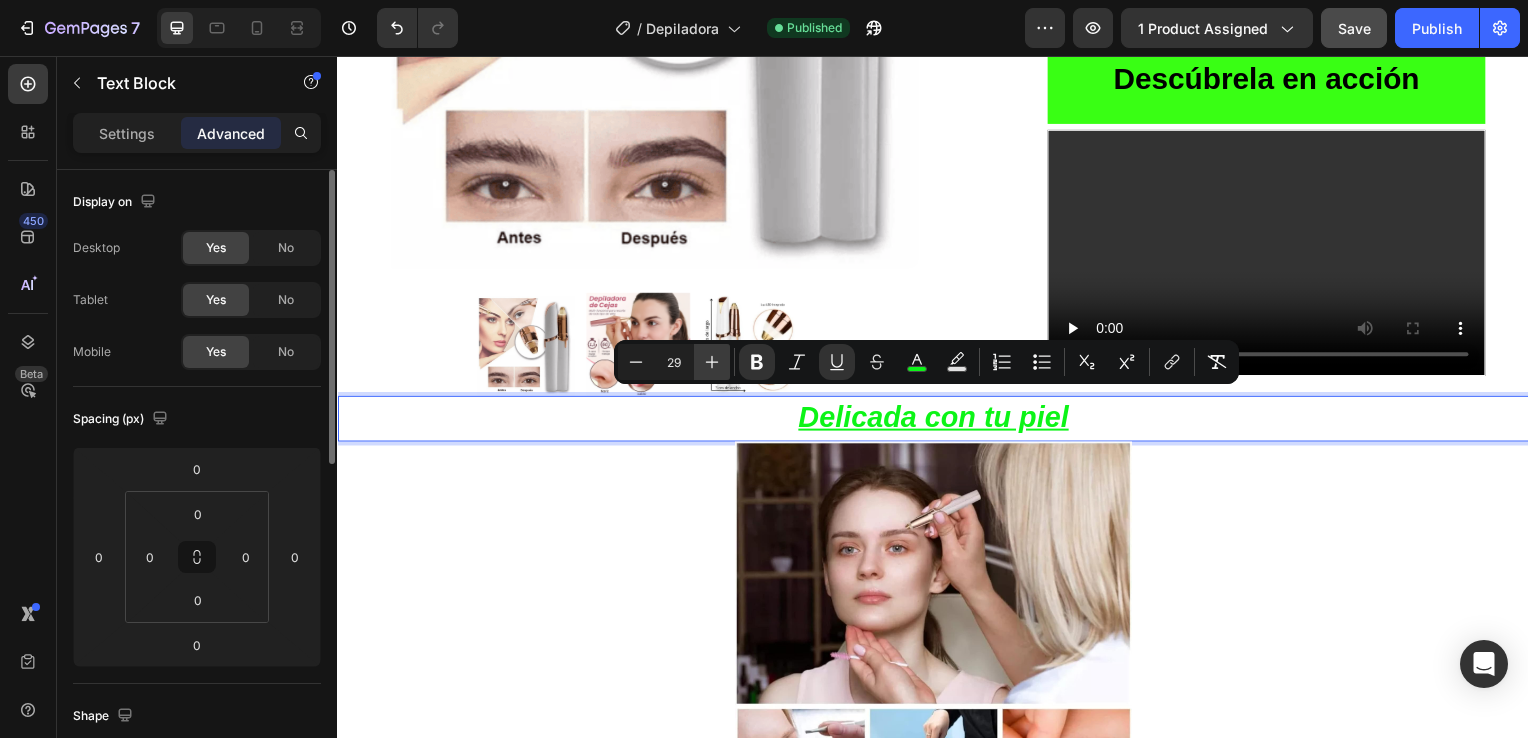 click on "Plus" at bounding box center [712, 362] 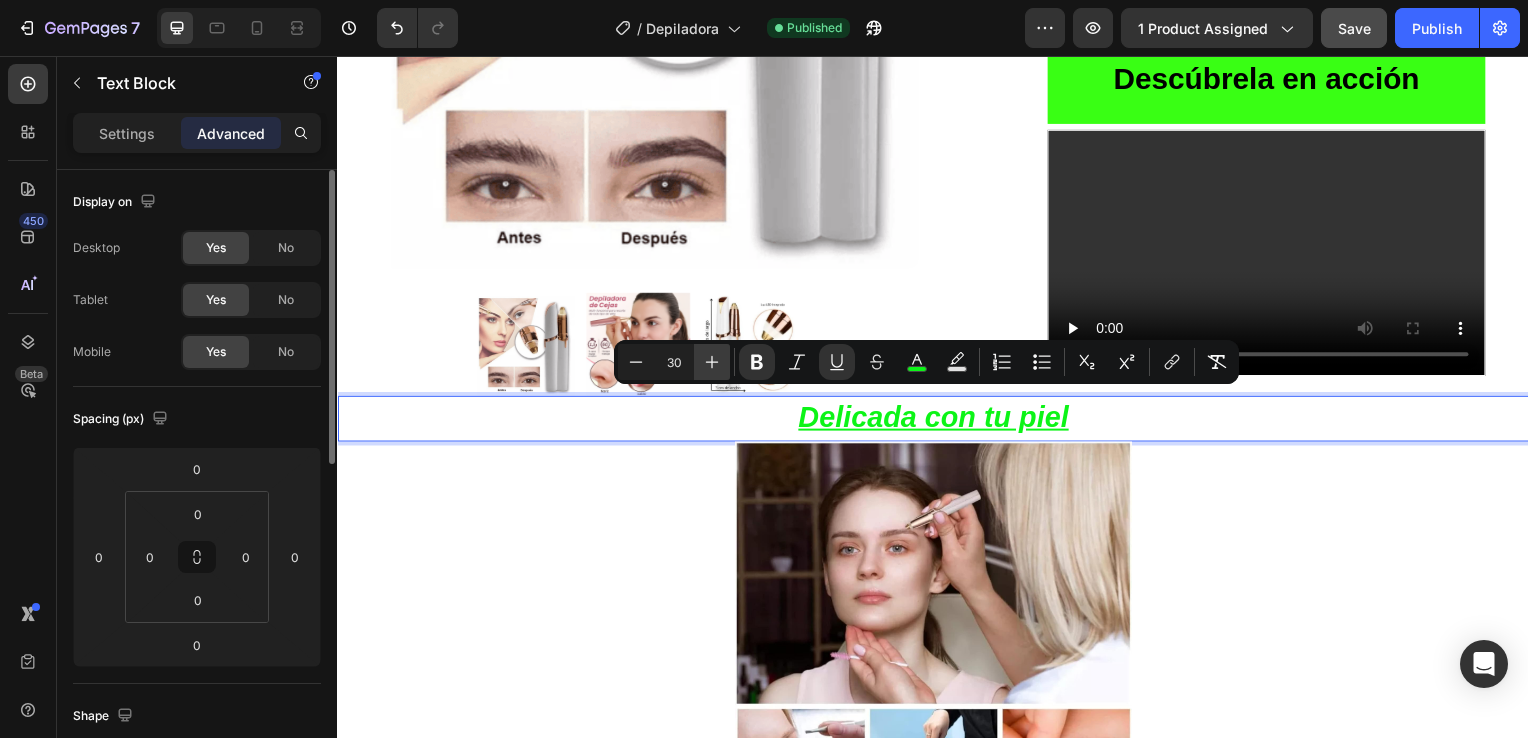 click on "Plus" at bounding box center (712, 362) 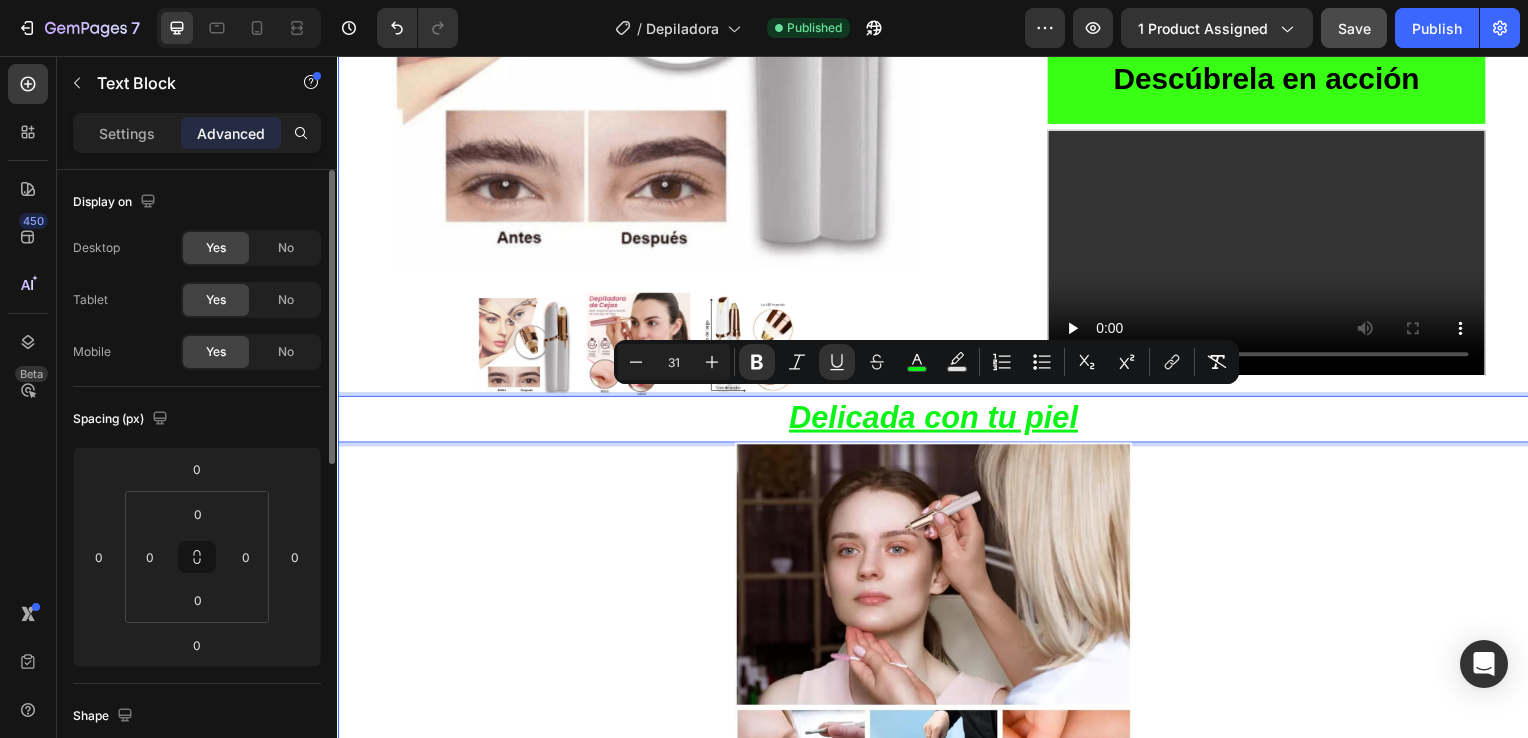 click on "Product Images Row Icon Icon Icon Icon Icon Icon List 4.8  657 Reviews   Text Block Row Depiladora facial de precisión indolora Product Title €19,99 Product Price Product Price €29.99 Text Block Oferta Text Block Row Row *Impuesto incluido Text Block Row Elige tu oferta   1x19.99€ 2x29.99€ 3x32.99€ (La mas vendida) Product Variants & Swatches Releasit COD Form & Upsells Releasit COD Form & Upsells
Agregar al carrito Add to Cart Row Row Row Image Icon Icon Icon Icon Icon Icon List [FIRST] [LAST] Text Block Row Row
Icon Compra verificada. Text Block Row Row "Cómoda, rápida y sin dolor" En menos de 2 minutos tengo la cara perfecta. Antes iba al centro de estética, pero con esta depiladora me ahorro tiempo y dinero. ¡Una compra 100% recomendada!     Text Block DEPILACIÓN FACIAL RÁPIDA, SUAVE Y SIN SUFRIMIENTO Text Block Row Ligera, moderna y poderosa : esta depiladora facial es tu aliada ideal para una piel suave y radiante. Elimina el vello al instante  ," at bounding box center [937, 444] 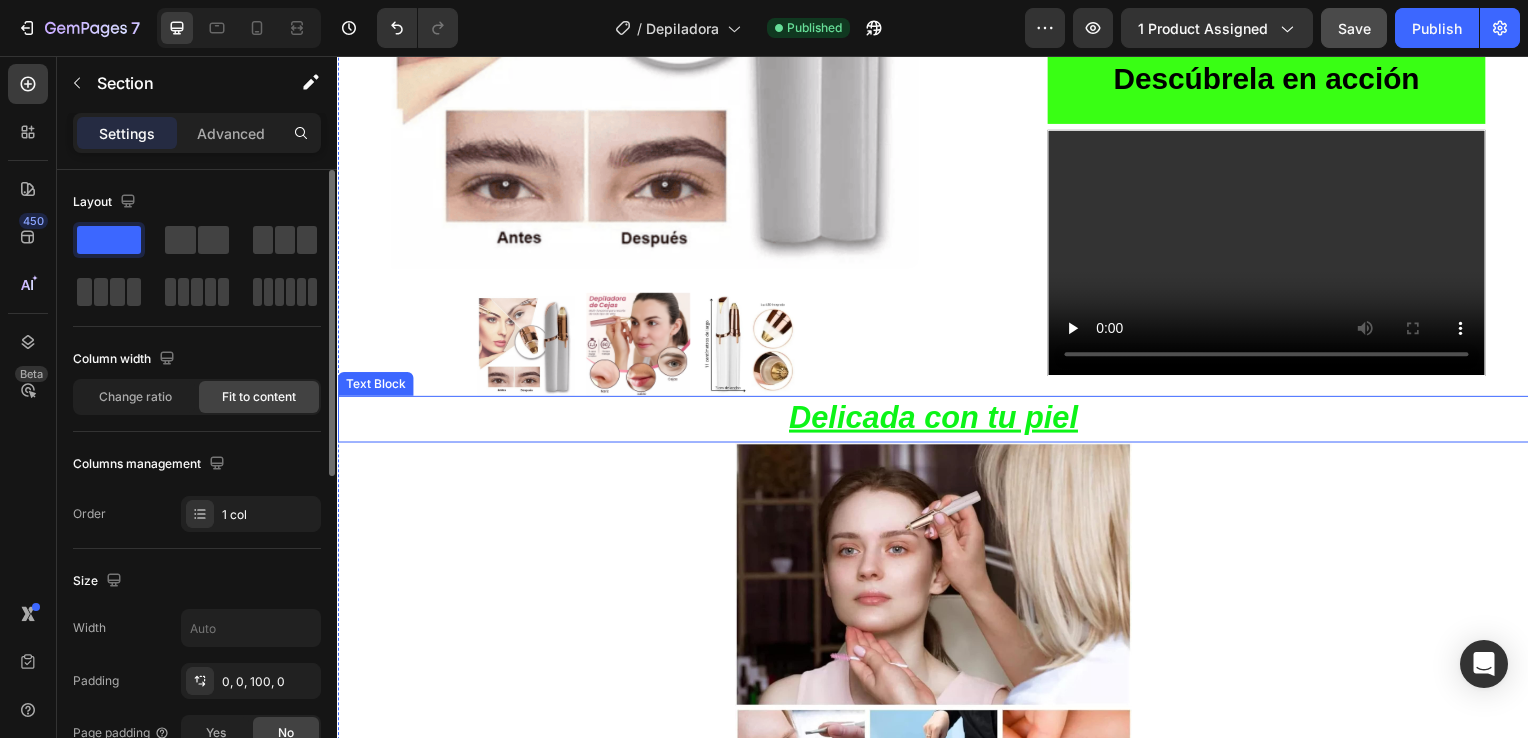 click on "Delicada con tu piel" at bounding box center [936, 420] 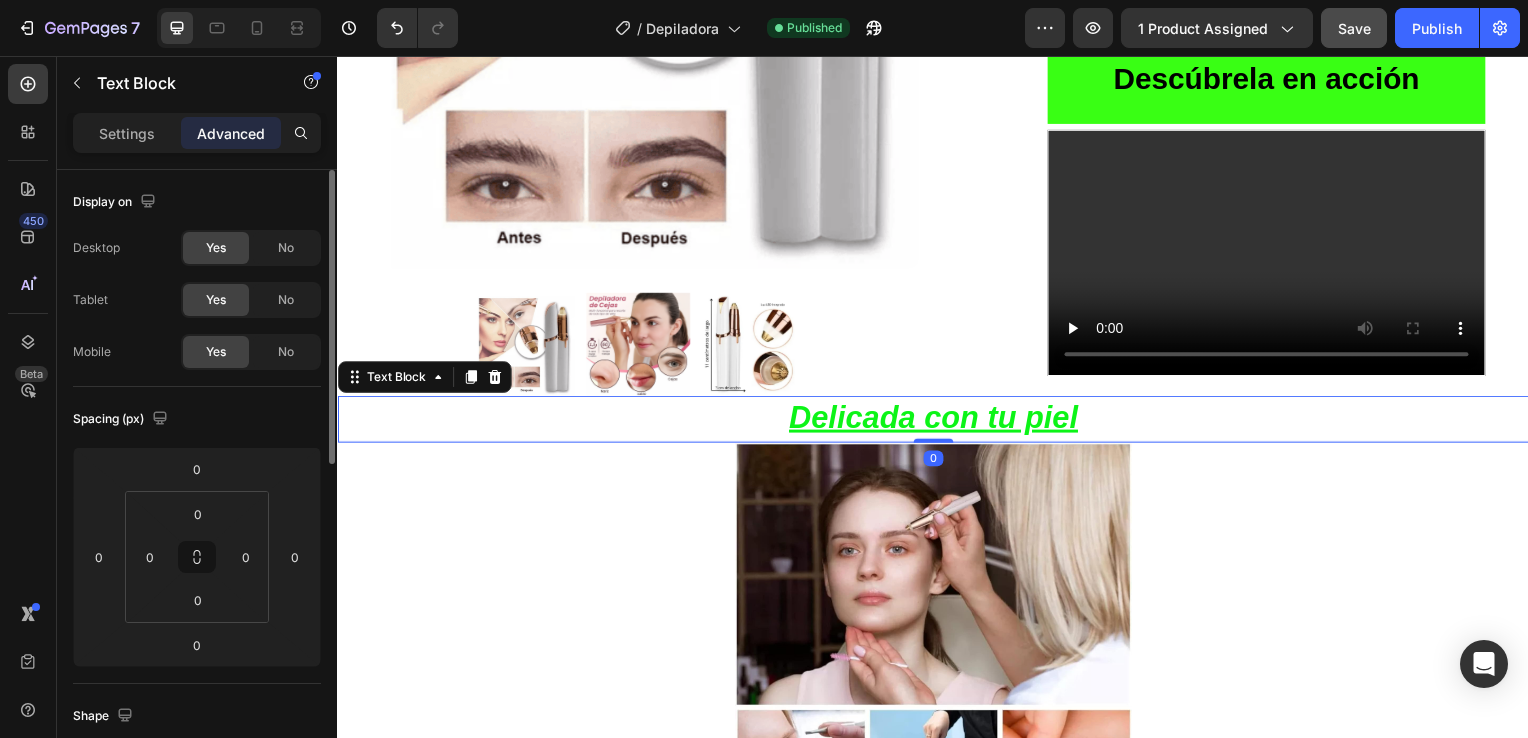 click at bounding box center [937, 646] 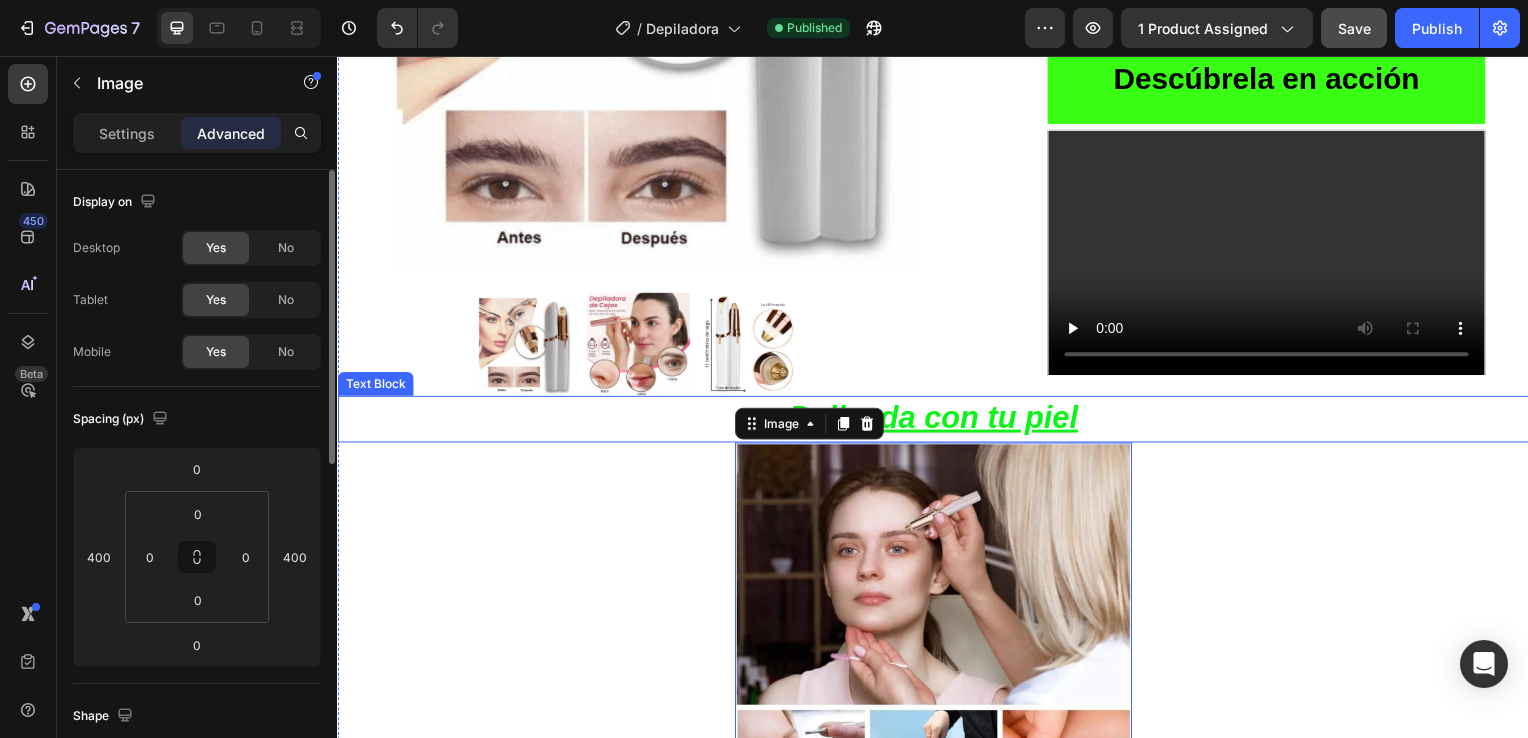 click on "Delicada con tu piel" at bounding box center (937, 422) 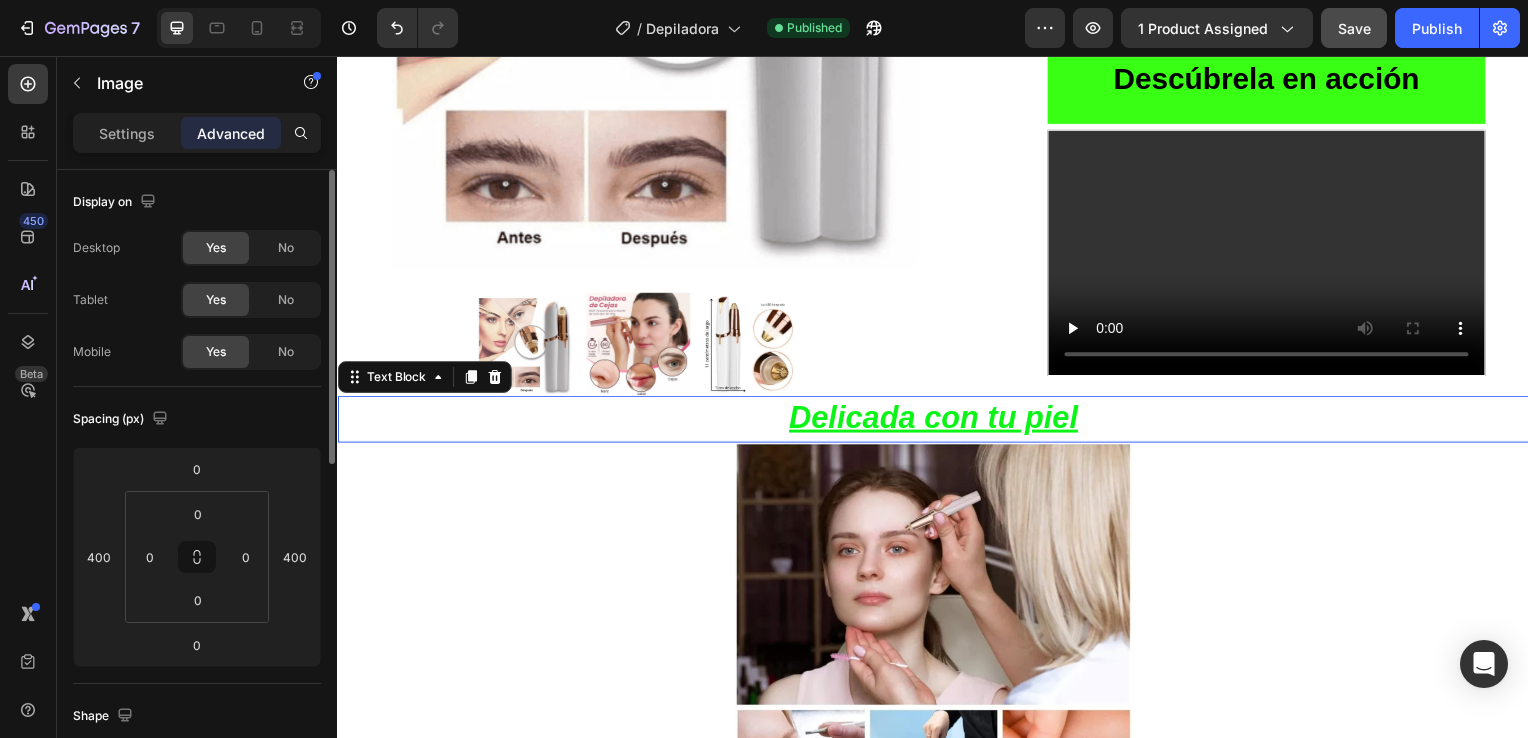 click at bounding box center [937, 646] 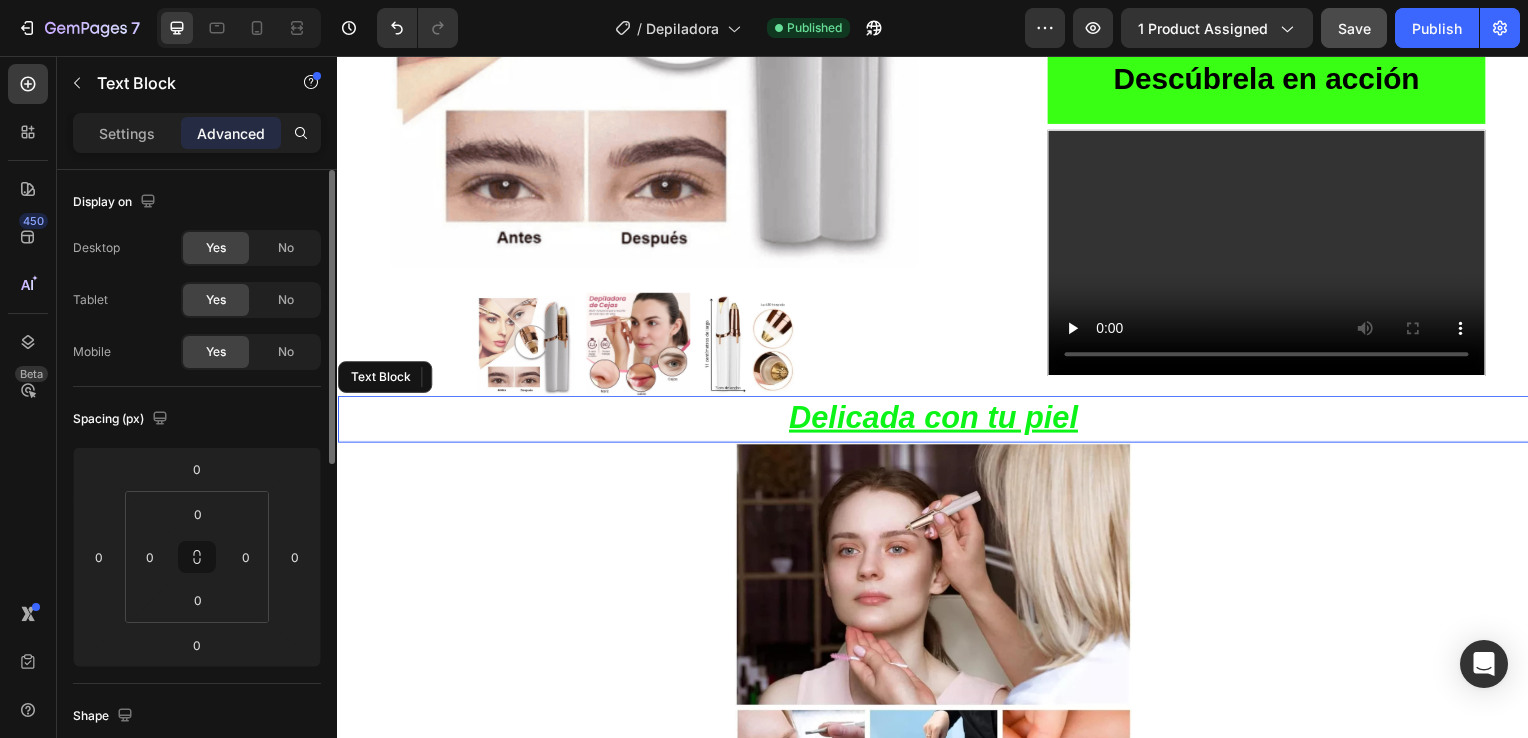 click on "Delicada con tu piel" at bounding box center (937, 422) 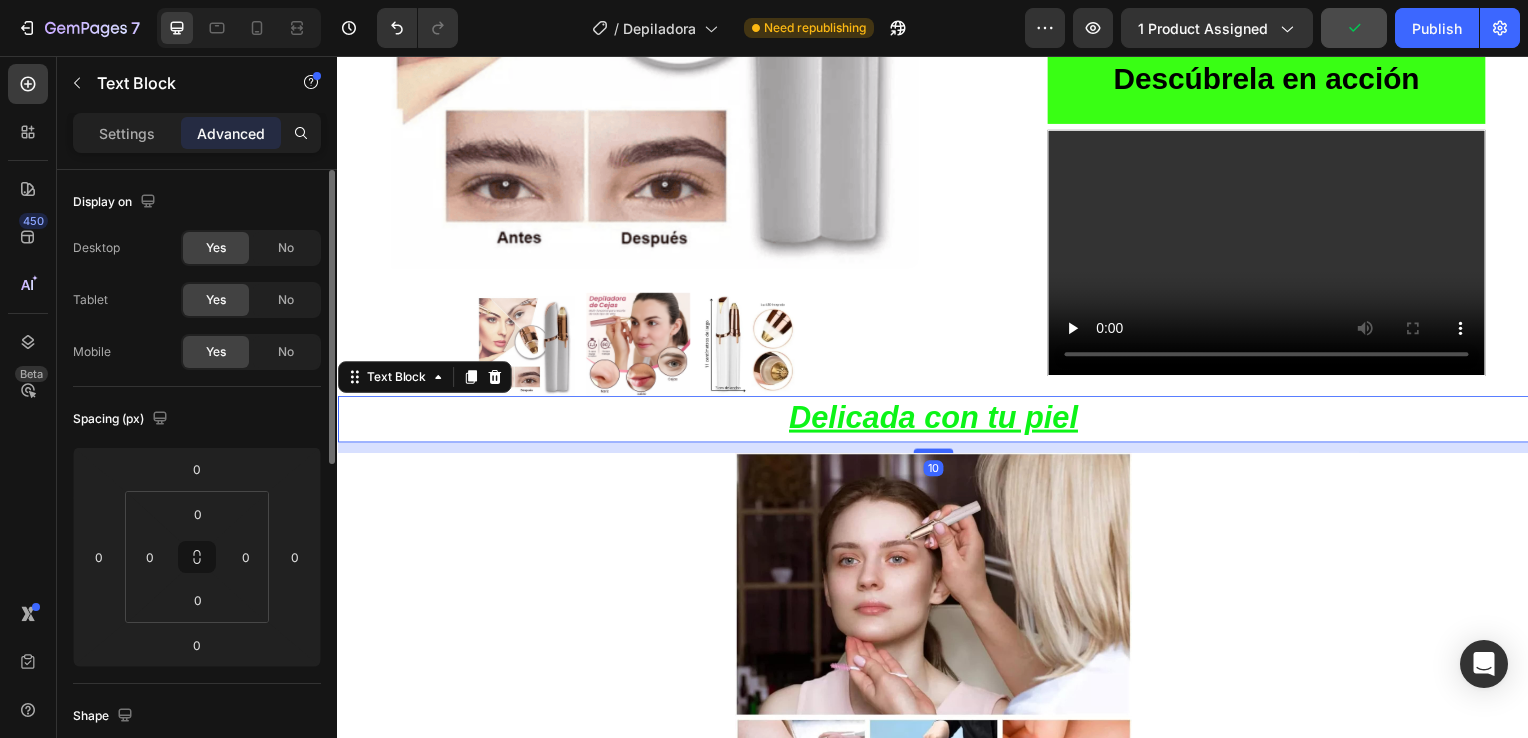 click at bounding box center (937, 454) 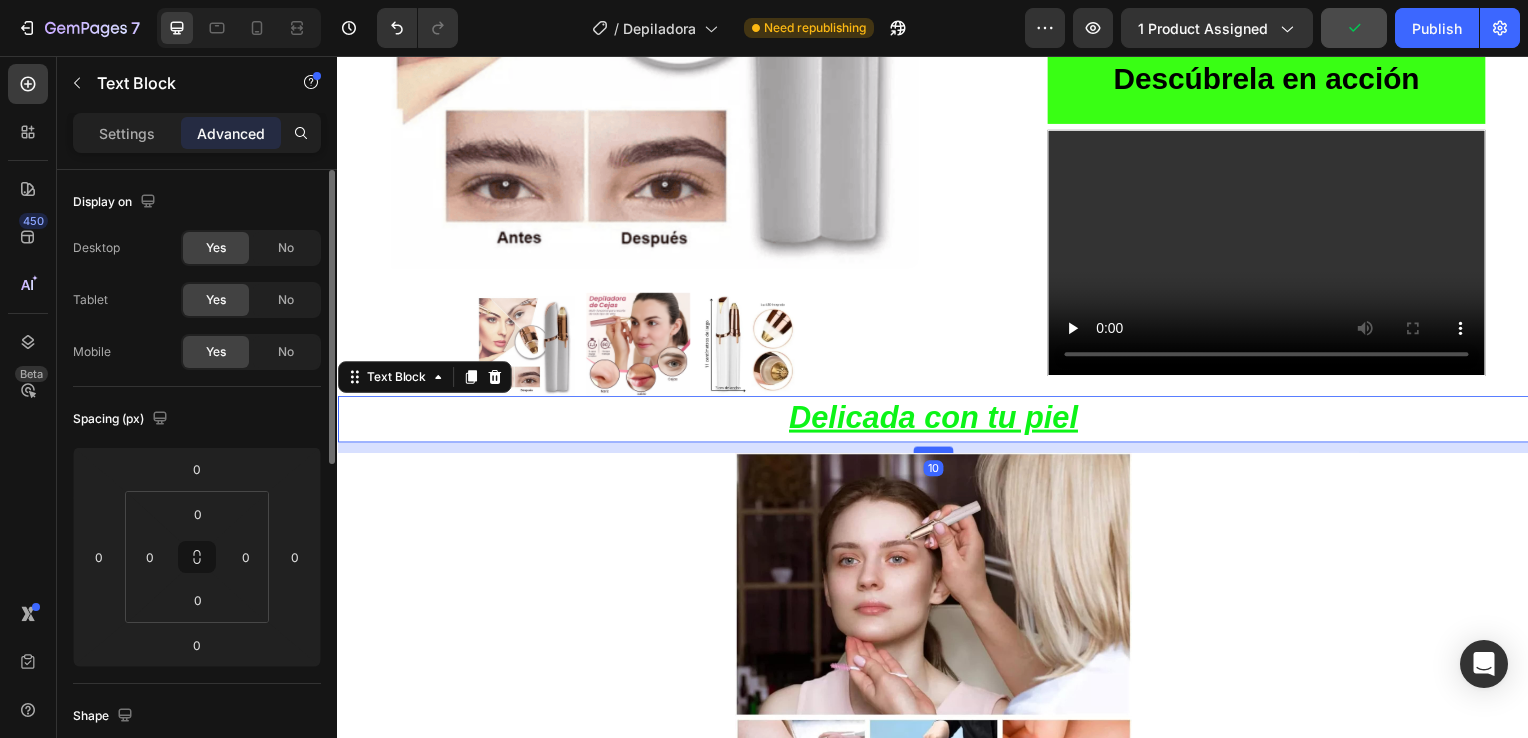 type on "10" 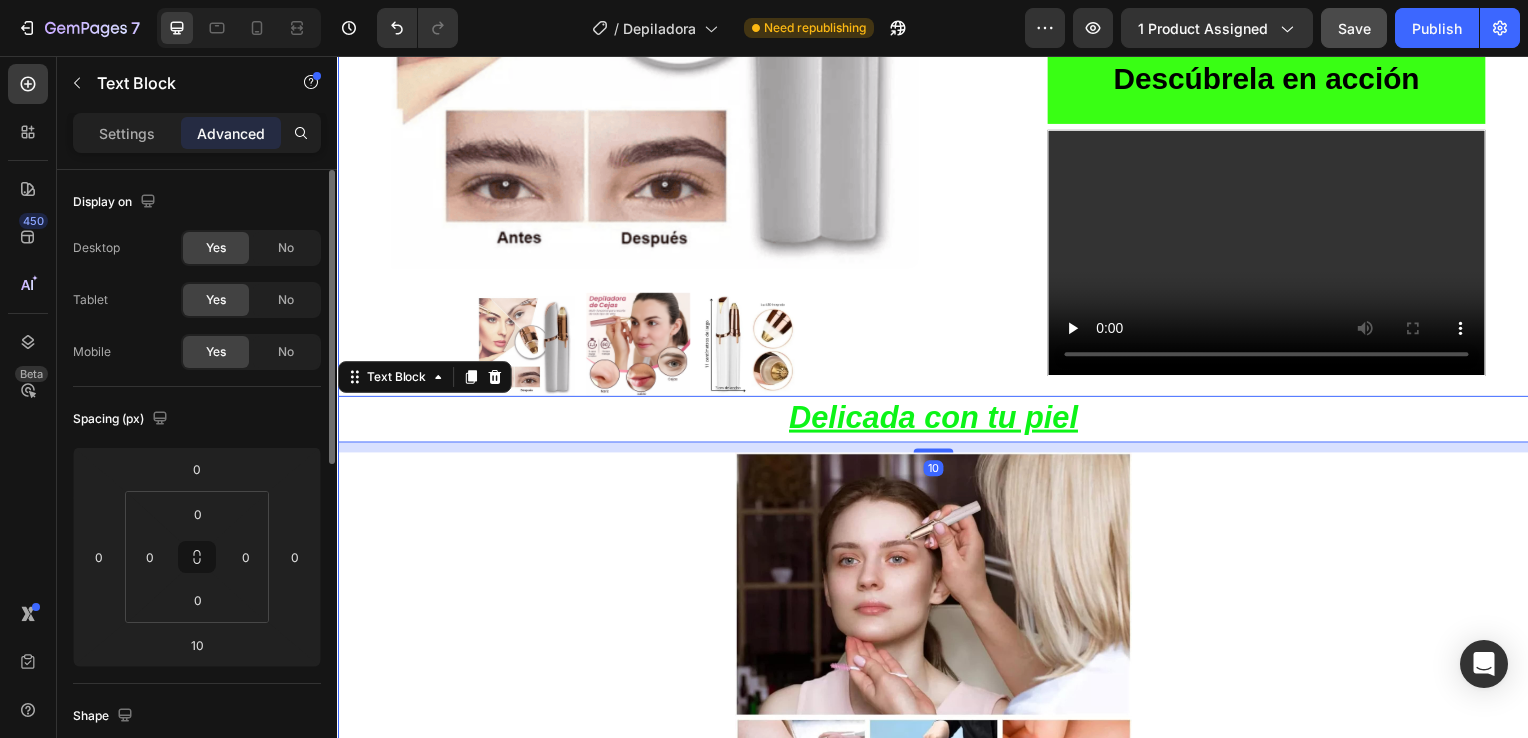click on "Product Images Row Icon Icon Icon Icon Icon Icon List 4.8  657 Reviews   Text Block Row Depiladora facial de precisión indolora Product Title €19,99 Product Price Product Price €29.99 Text Block Oferta Text Block Row Row *Impuesto incluido Text Block Row Elige tu oferta   1x19.99€ 2x29.99€ 3x32.99€ (La mas vendida) Product Variants & Swatches Releasit COD Form & Upsells Releasit COD Form & Upsells
Agregar al carrito Add to Cart Row Row Row Image Icon Icon Icon Icon Icon Icon List [FIRST] [LAST] Text Block Row Row
Icon Compra verificada. Text Block Row Row "Cómoda, rápida y sin dolor" En menos de 2 minutos tengo la cara perfecta. Antes iba al centro de estética, pero con esta depiladora me ahorro tiempo y dinero. ¡Una compra 100% recomendada!     Text Block DEPILACIÓN FACIAL RÁPIDA, SUAVE Y SIN SUFRIMIENTO Text Block Row Ligera, moderna y poderosa : esta depiladora facial es tu aliada ideal para una piel suave y radiante. Elimina el vello al instante  ," at bounding box center [937, 449] 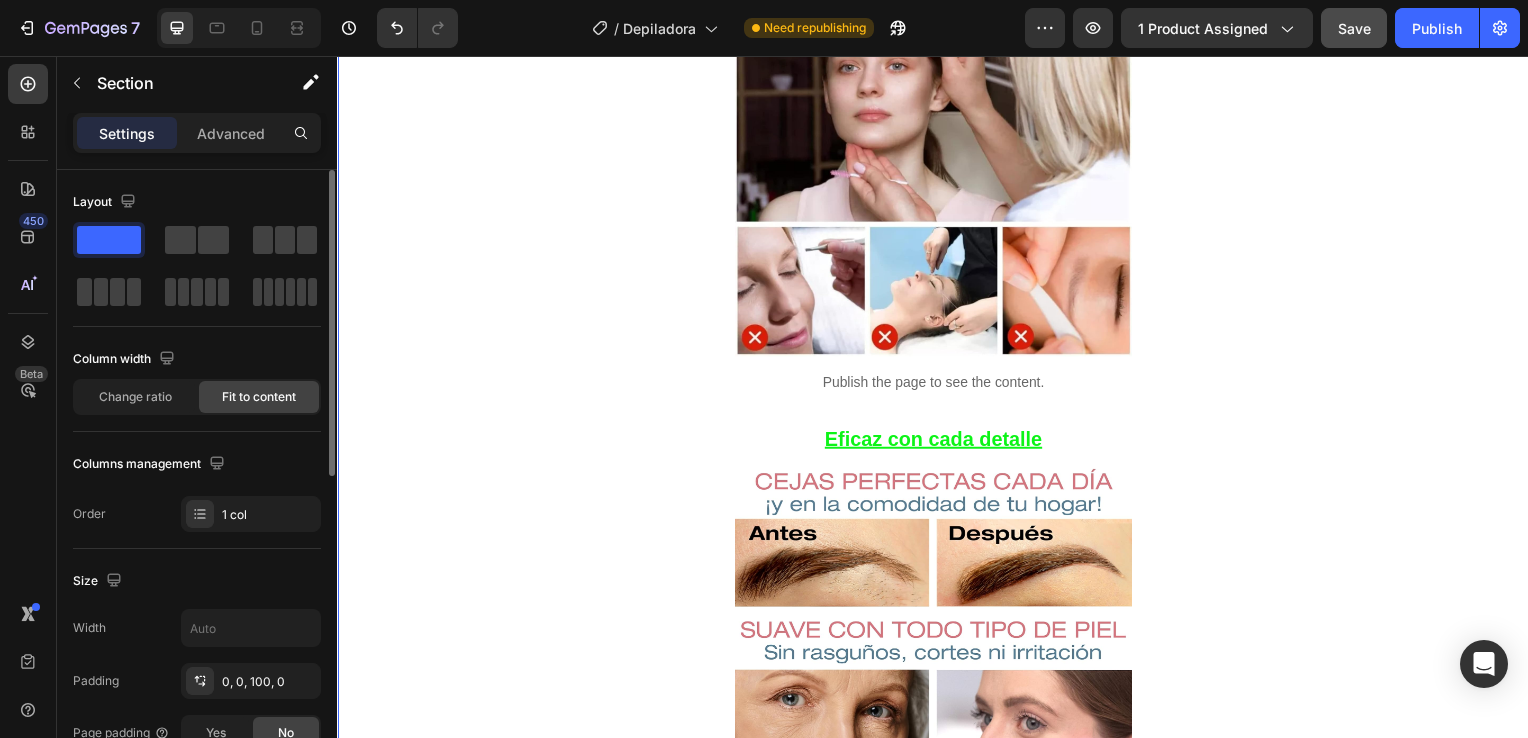 scroll, scrollTop: 1643, scrollLeft: 0, axis: vertical 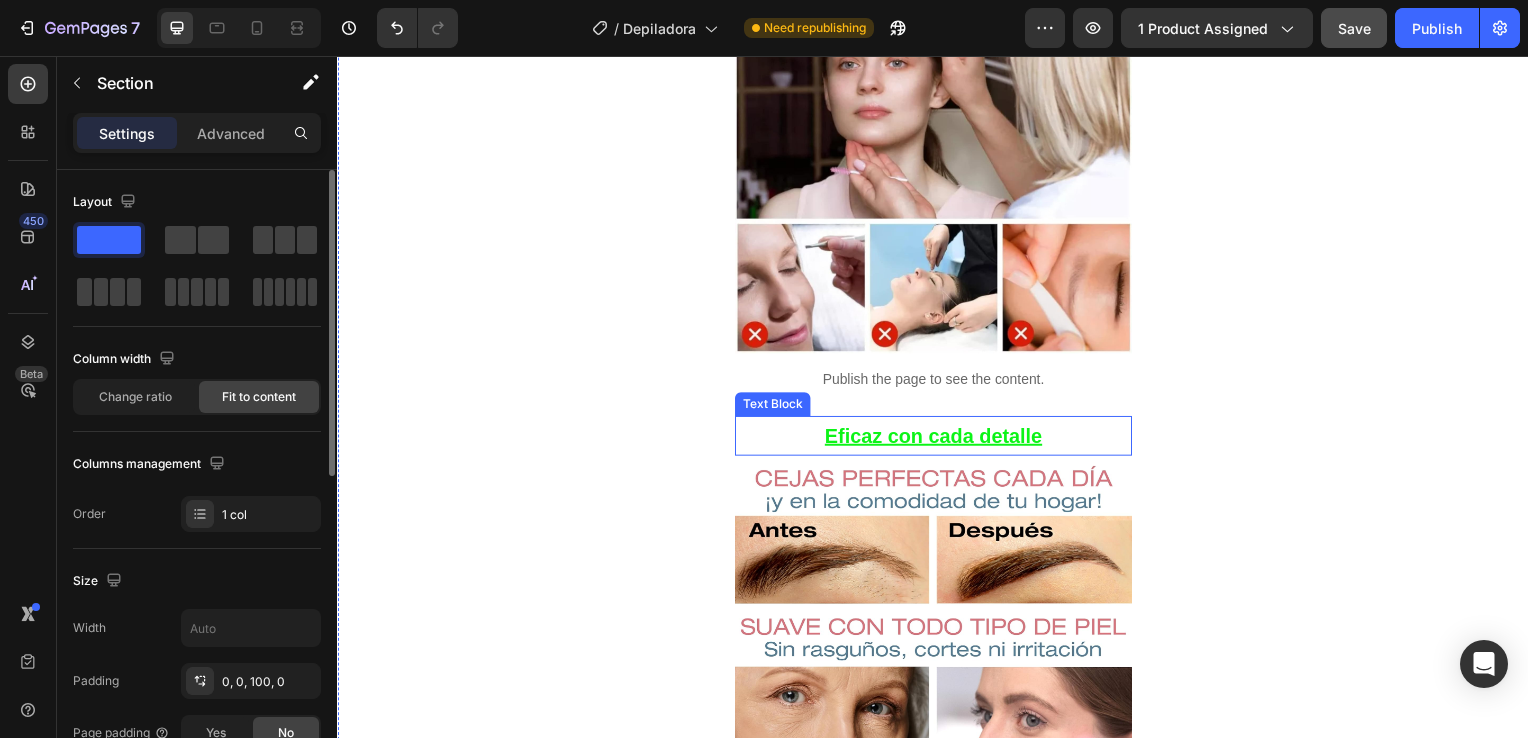 click on "Eficaz con cada detalle" at bounding box center [937, 439] 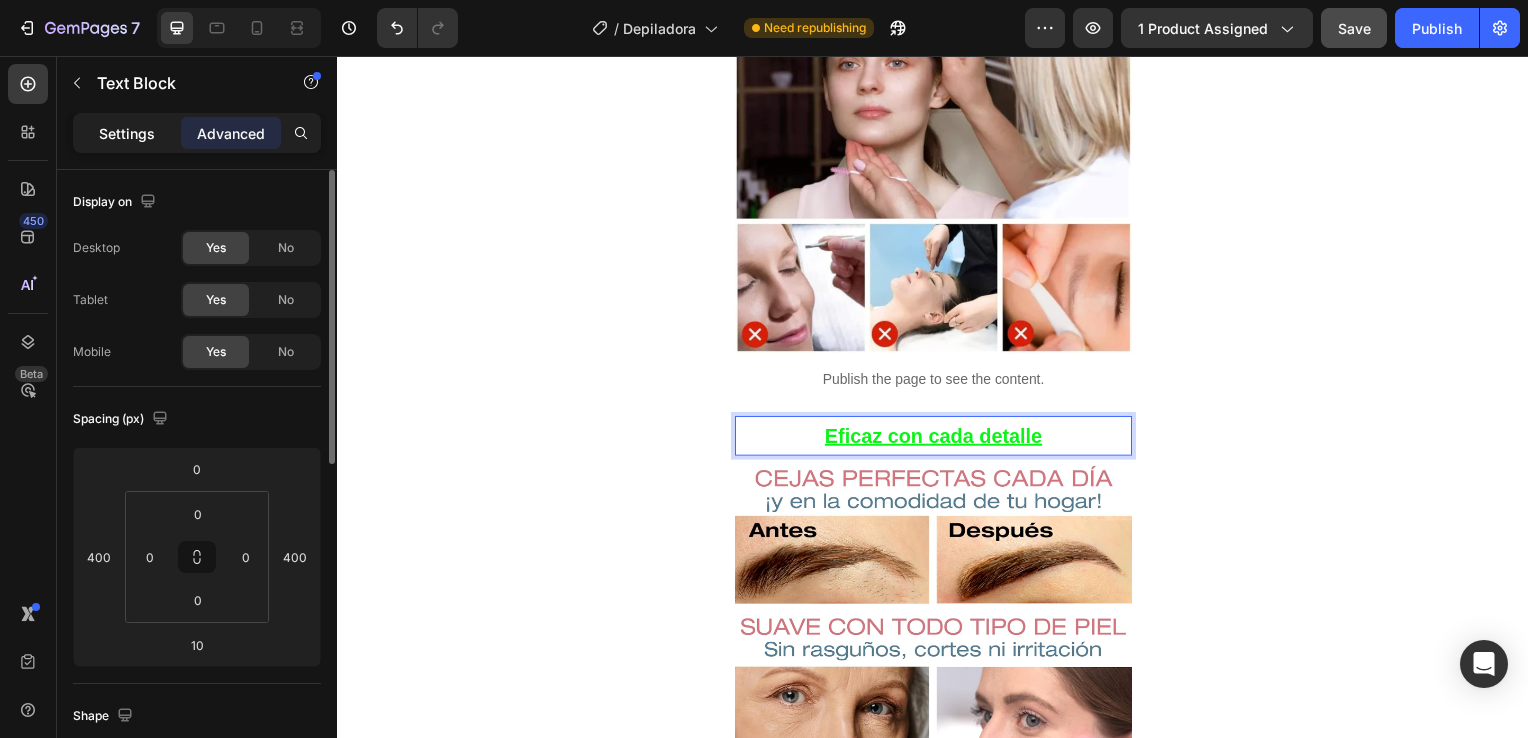 click on "Settings" at bounding box center [127, 133] 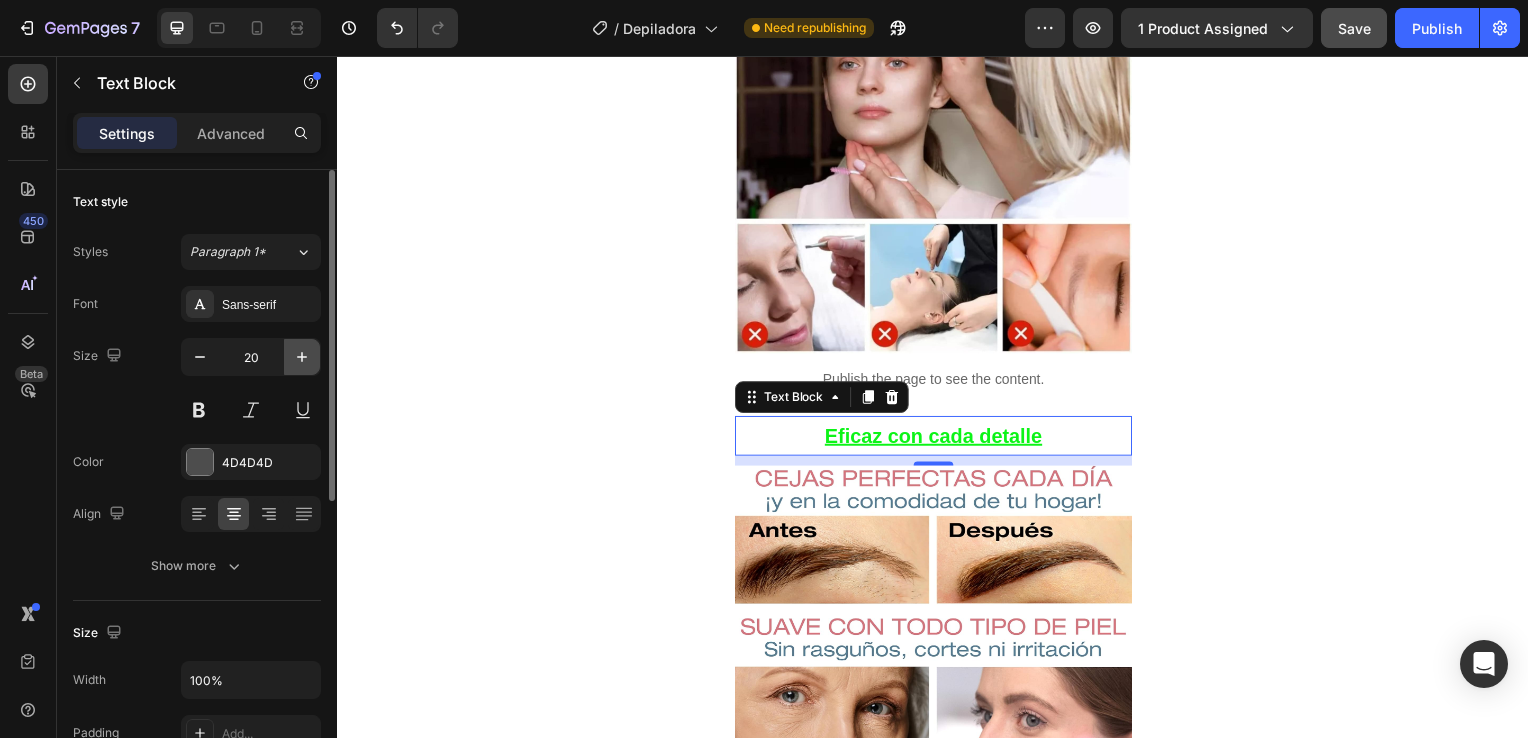 click 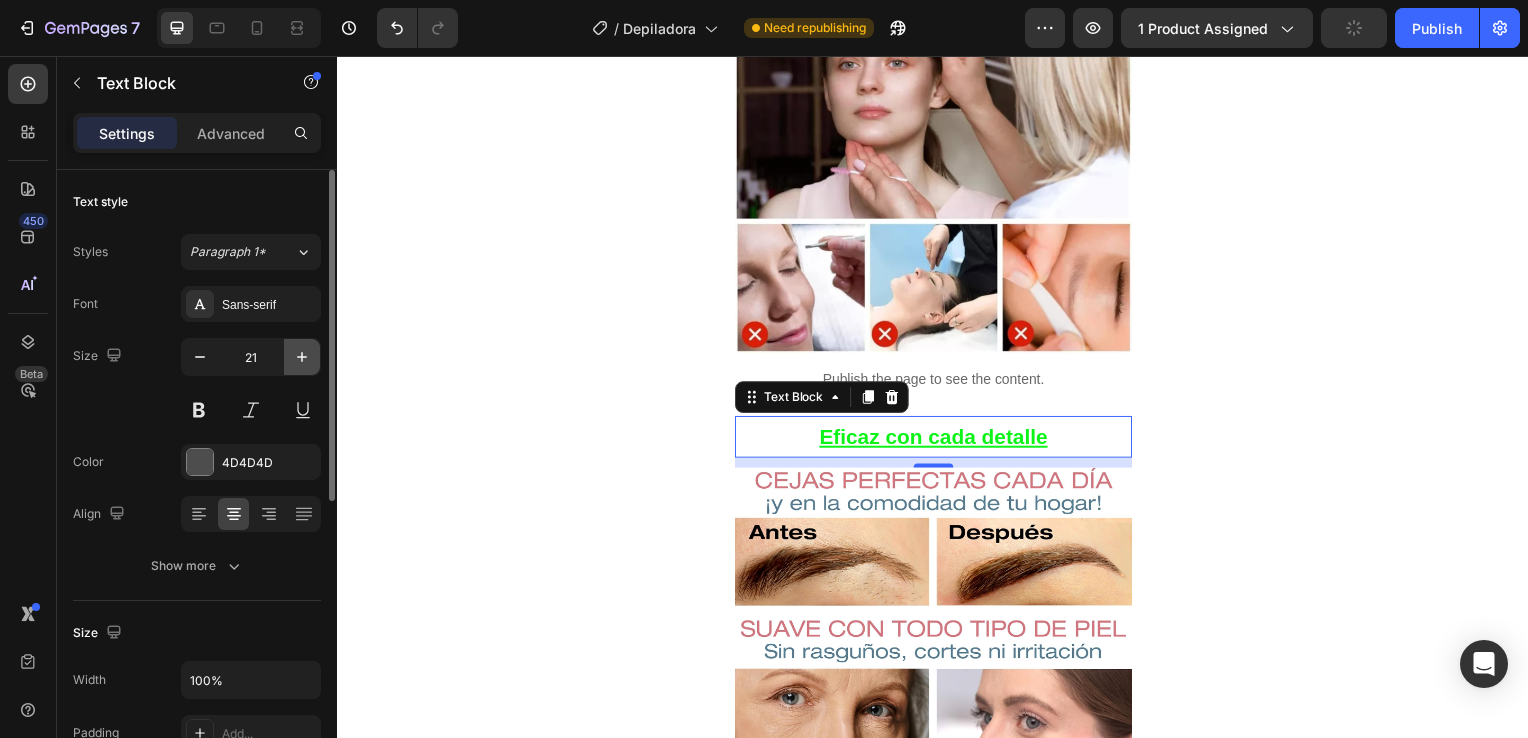 click 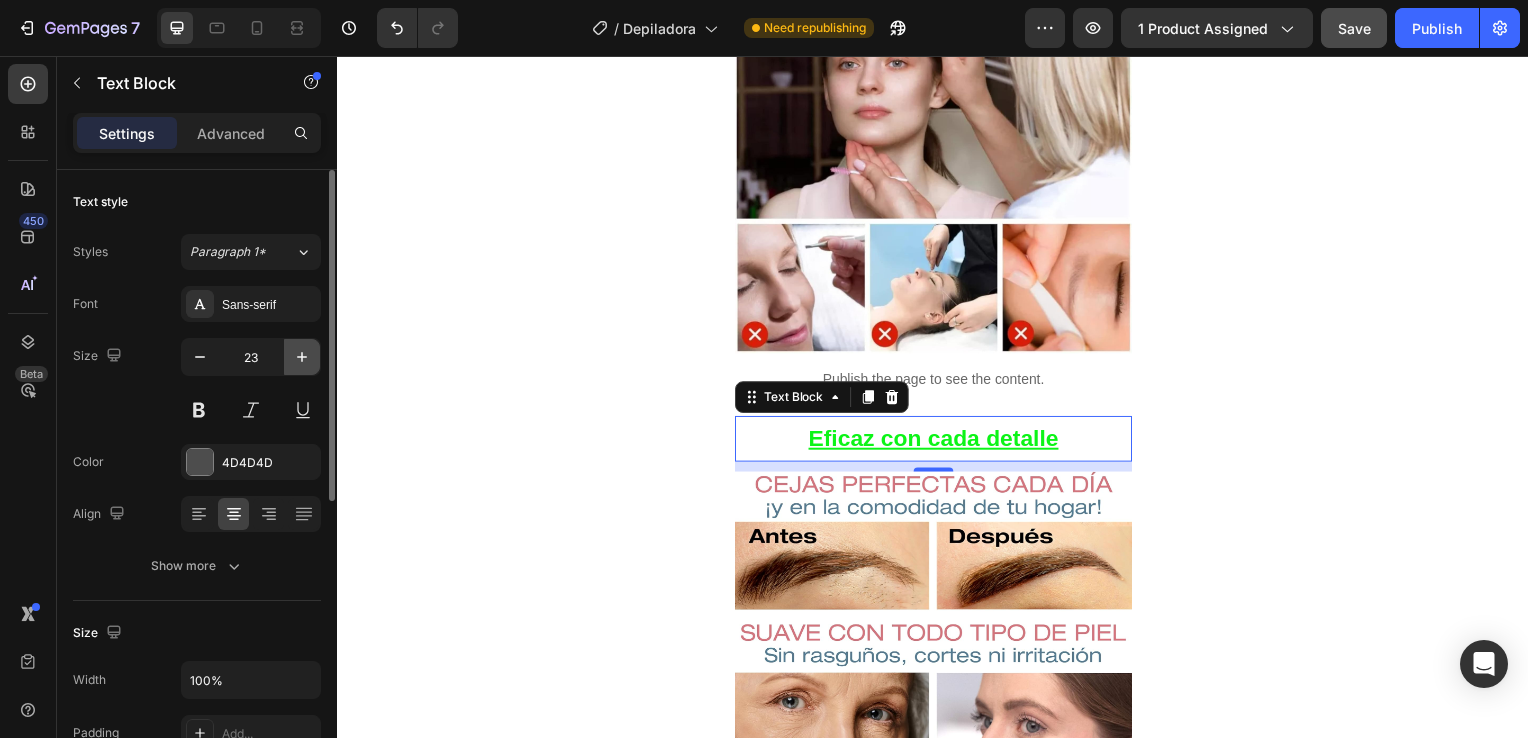 click 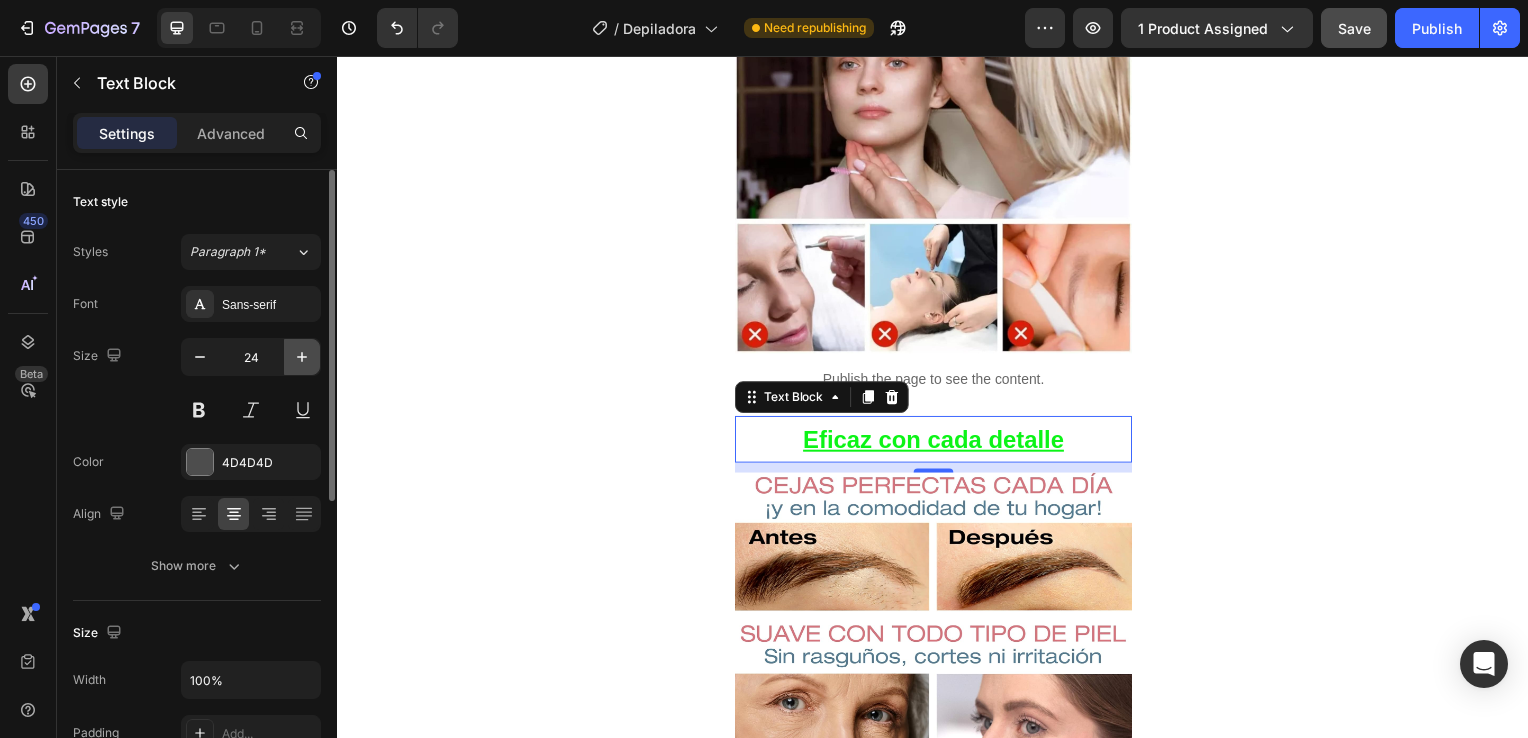 click 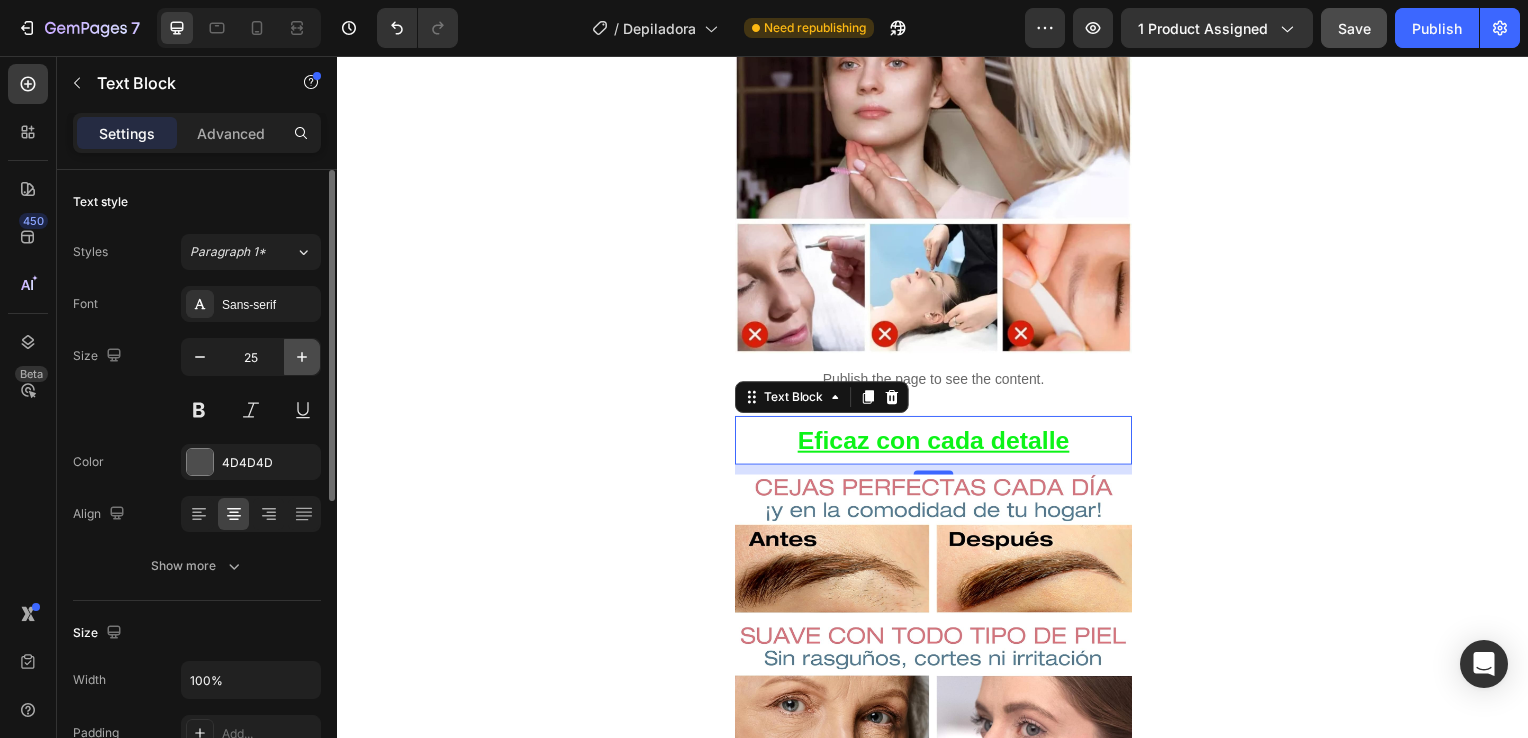click 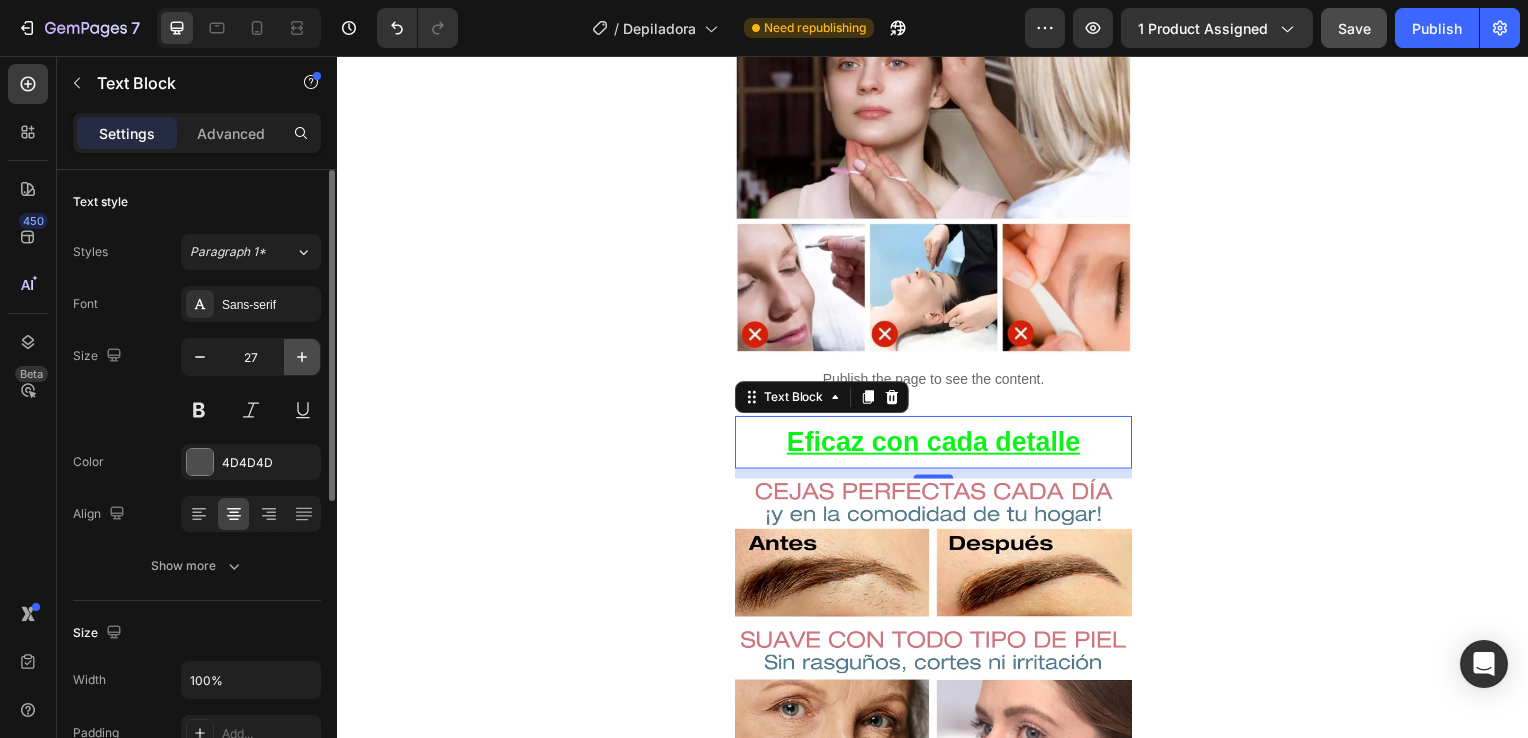 click 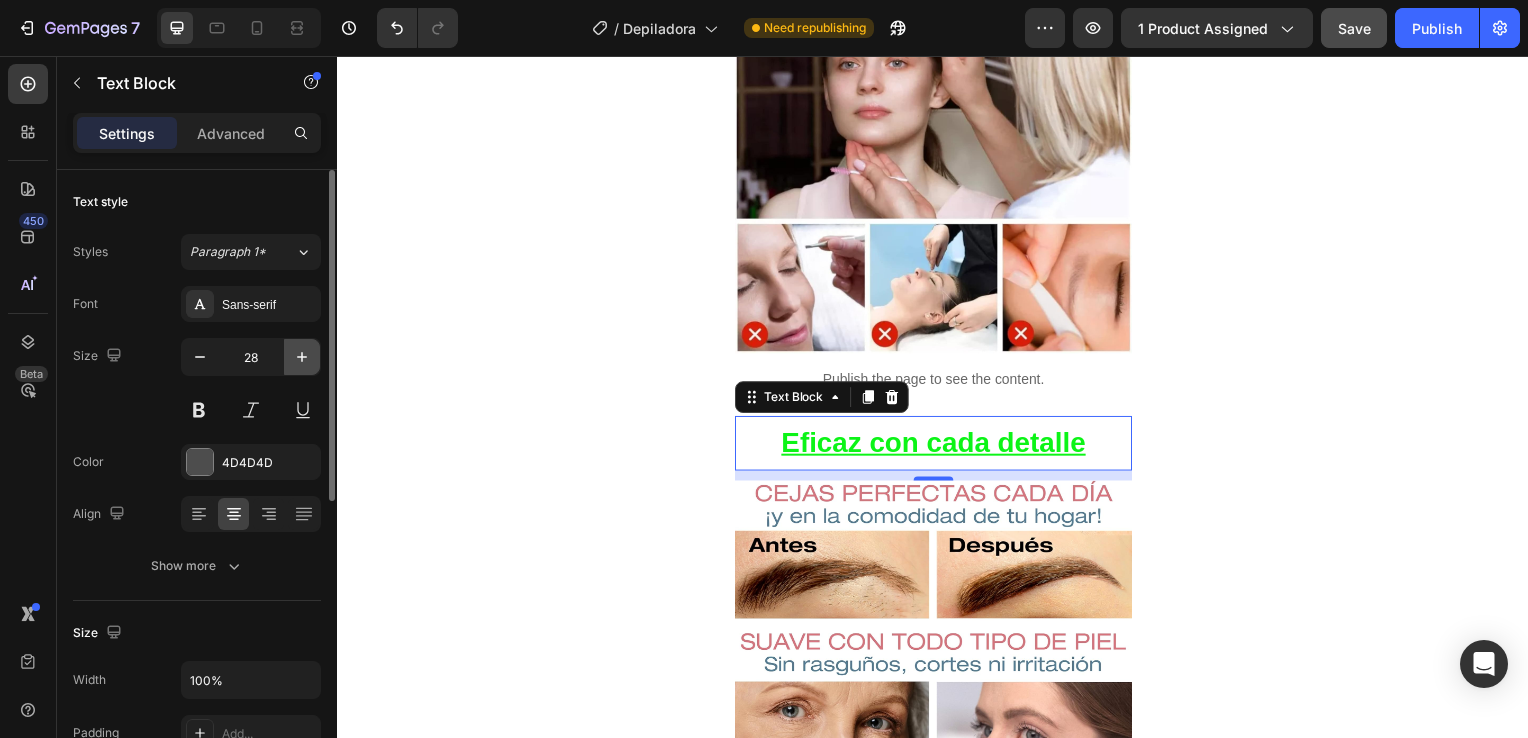 click 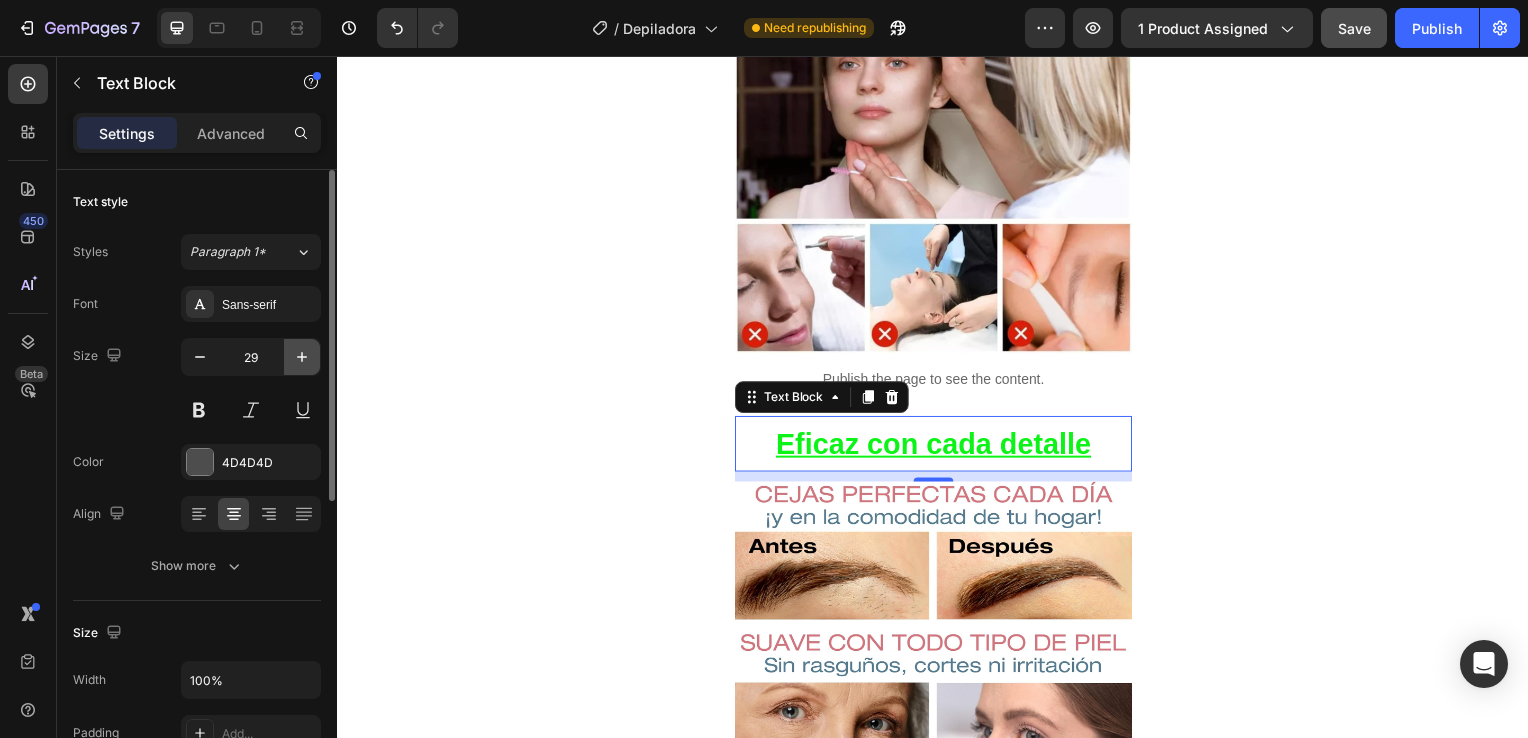 click 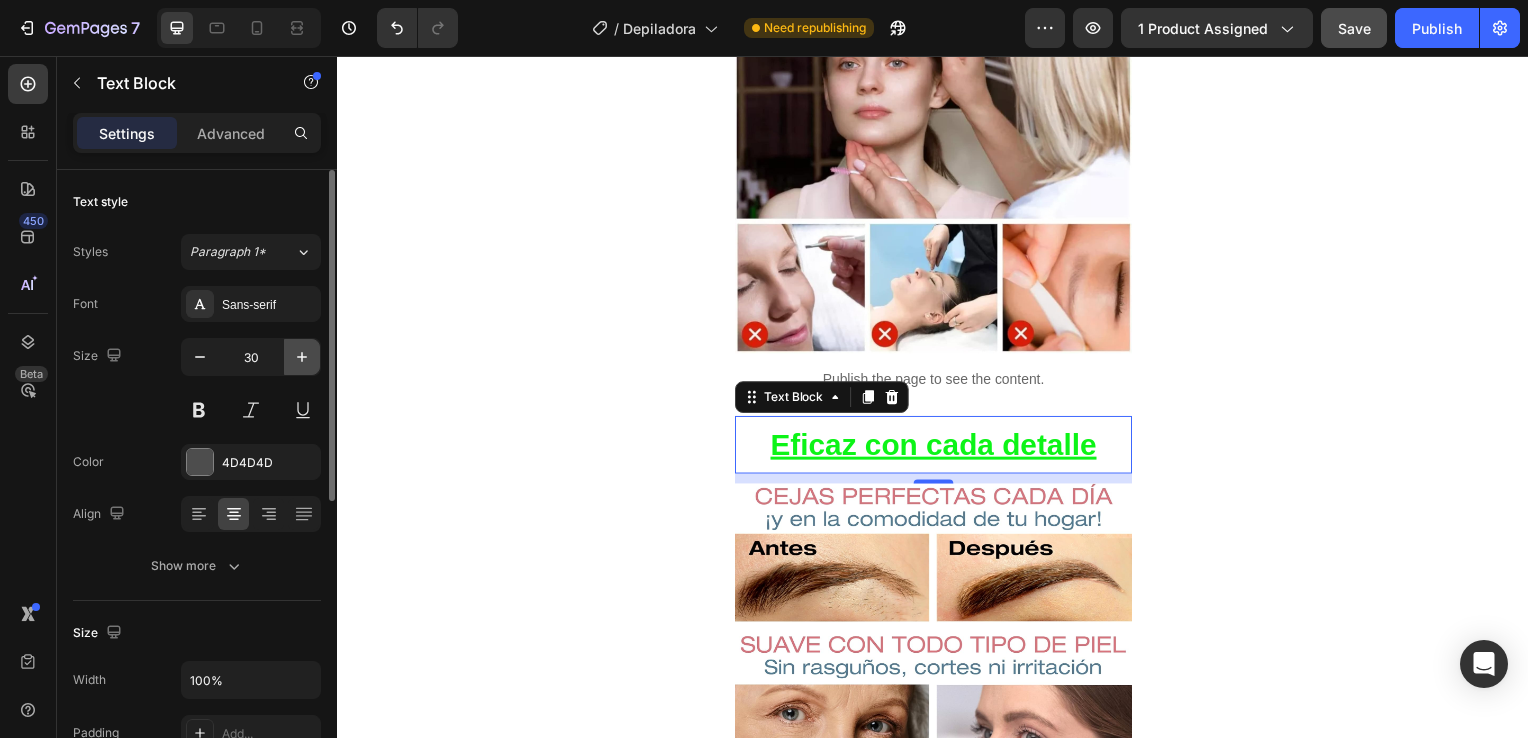 click 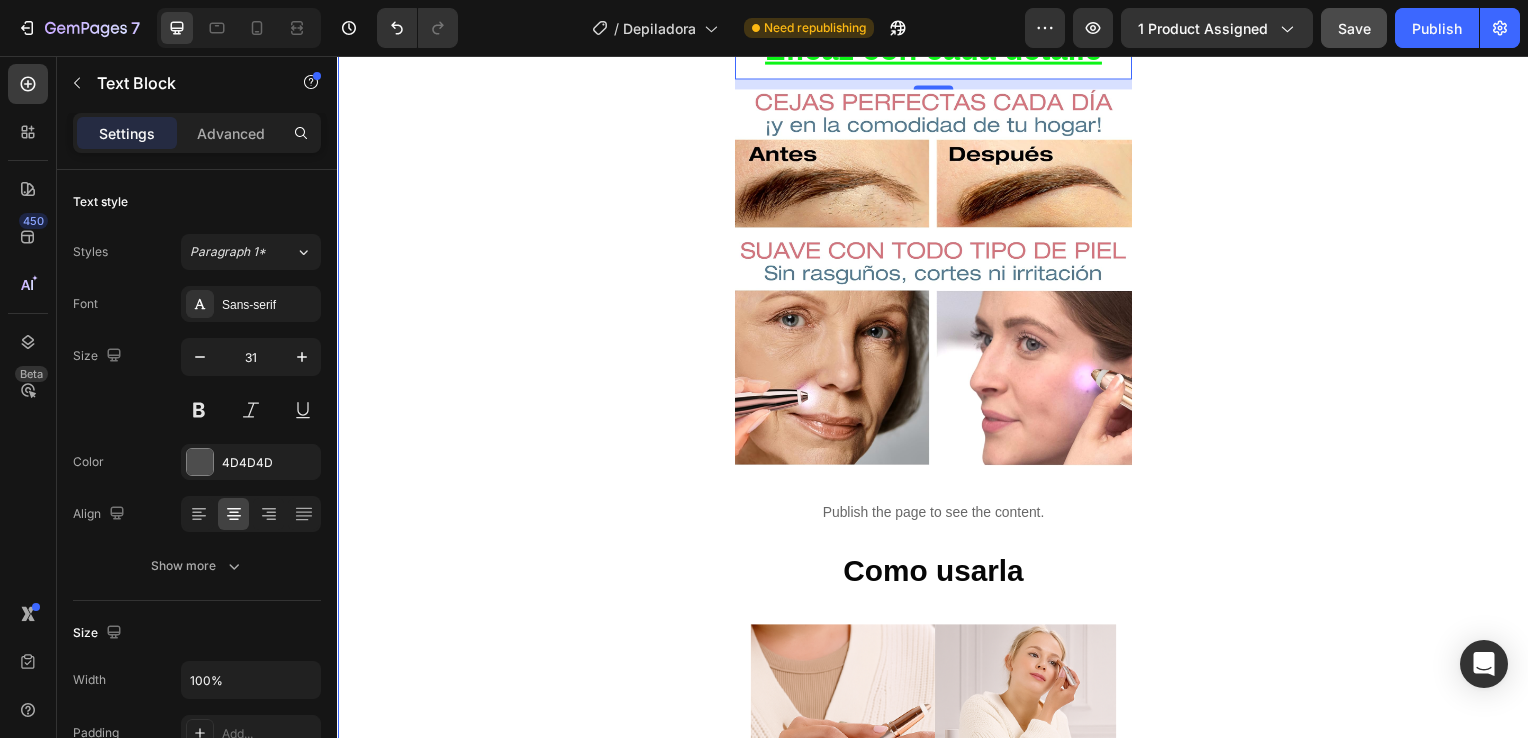 scroll, scrollTop: 2082, scrollLeft: 0, axis: vertical 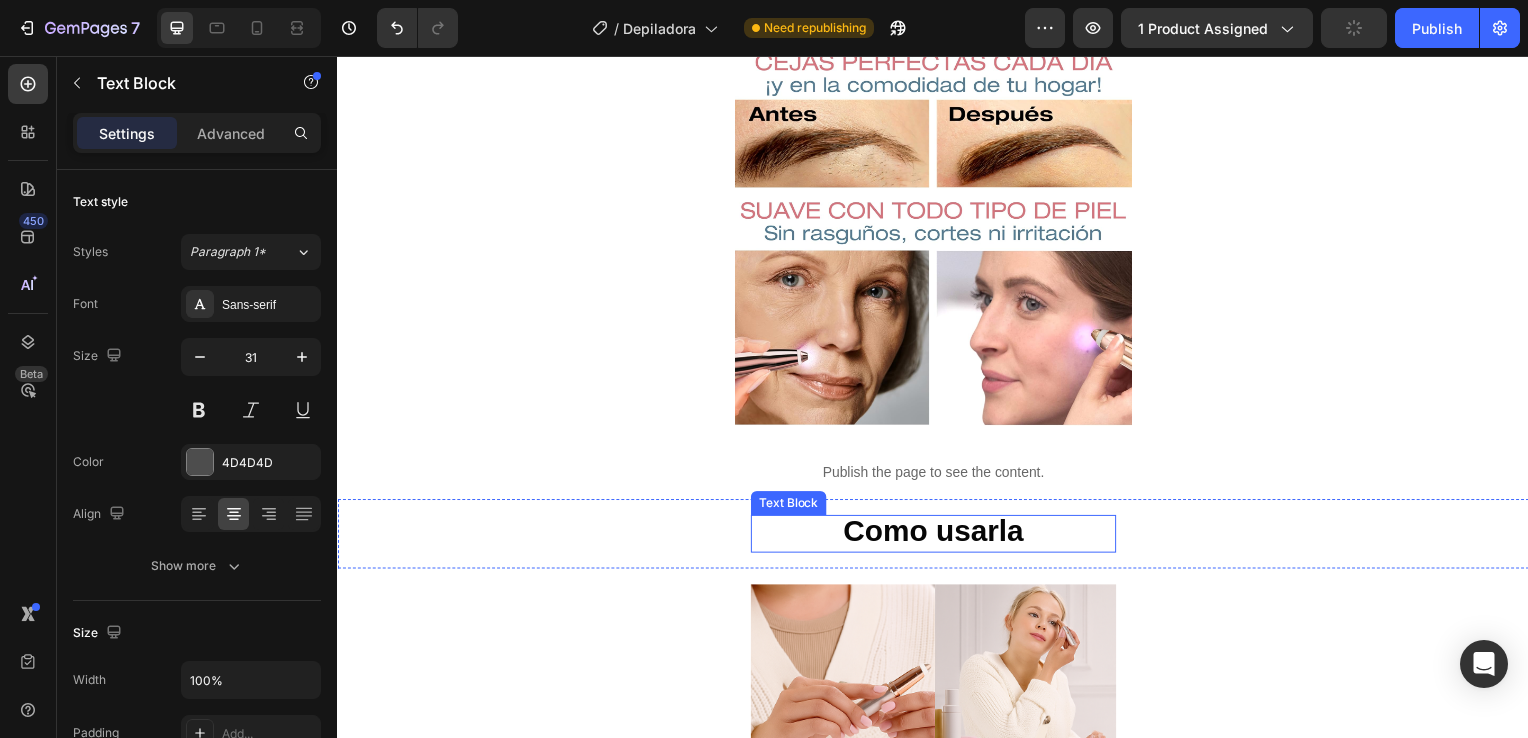click on "Como usarla" at bounding box center [937, 534] 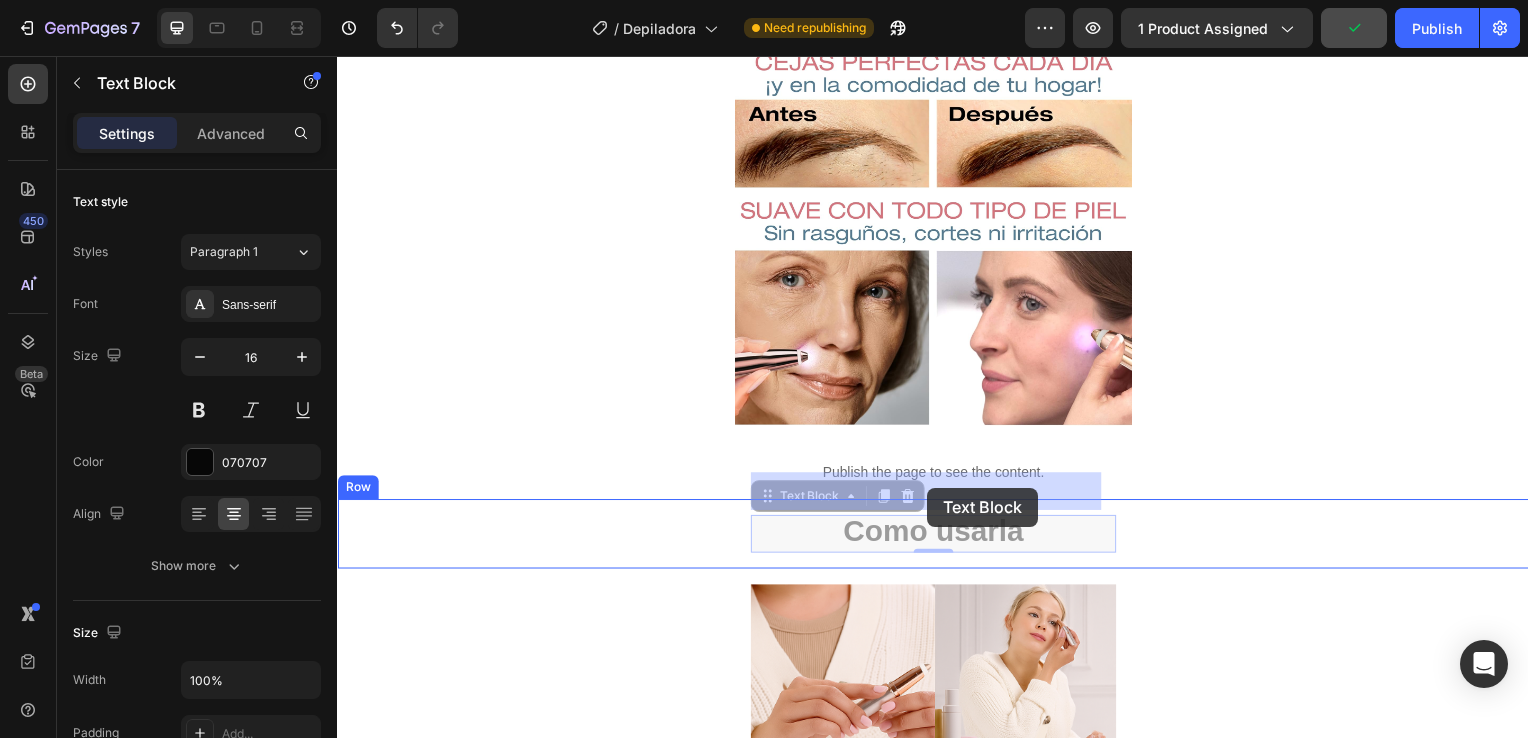 drag, startPoint x: 834, startPoint y: 494, endPoint x: 931, endPoint y: 491, distance: 97.04638 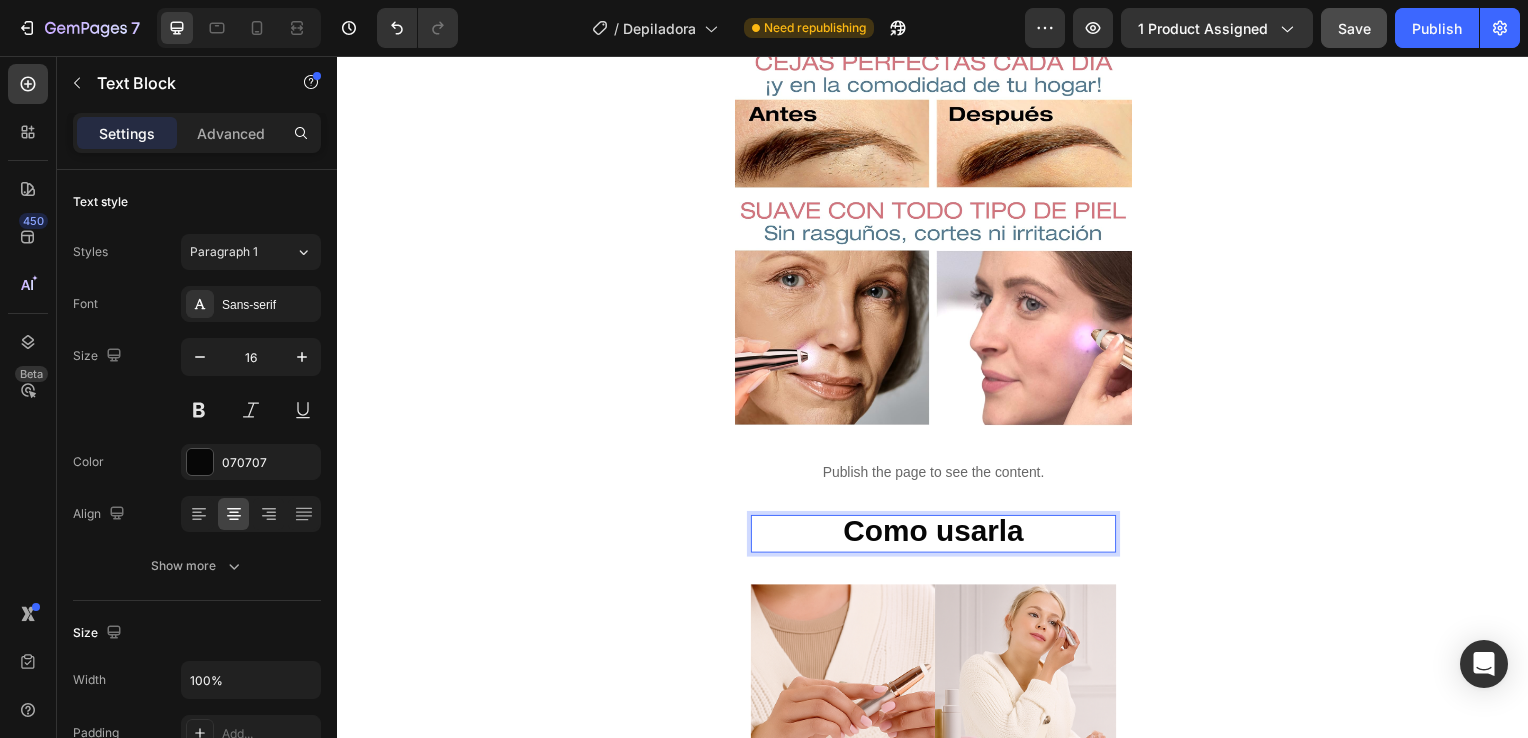 click on "Como usarla" at bounding box center (937, 534) 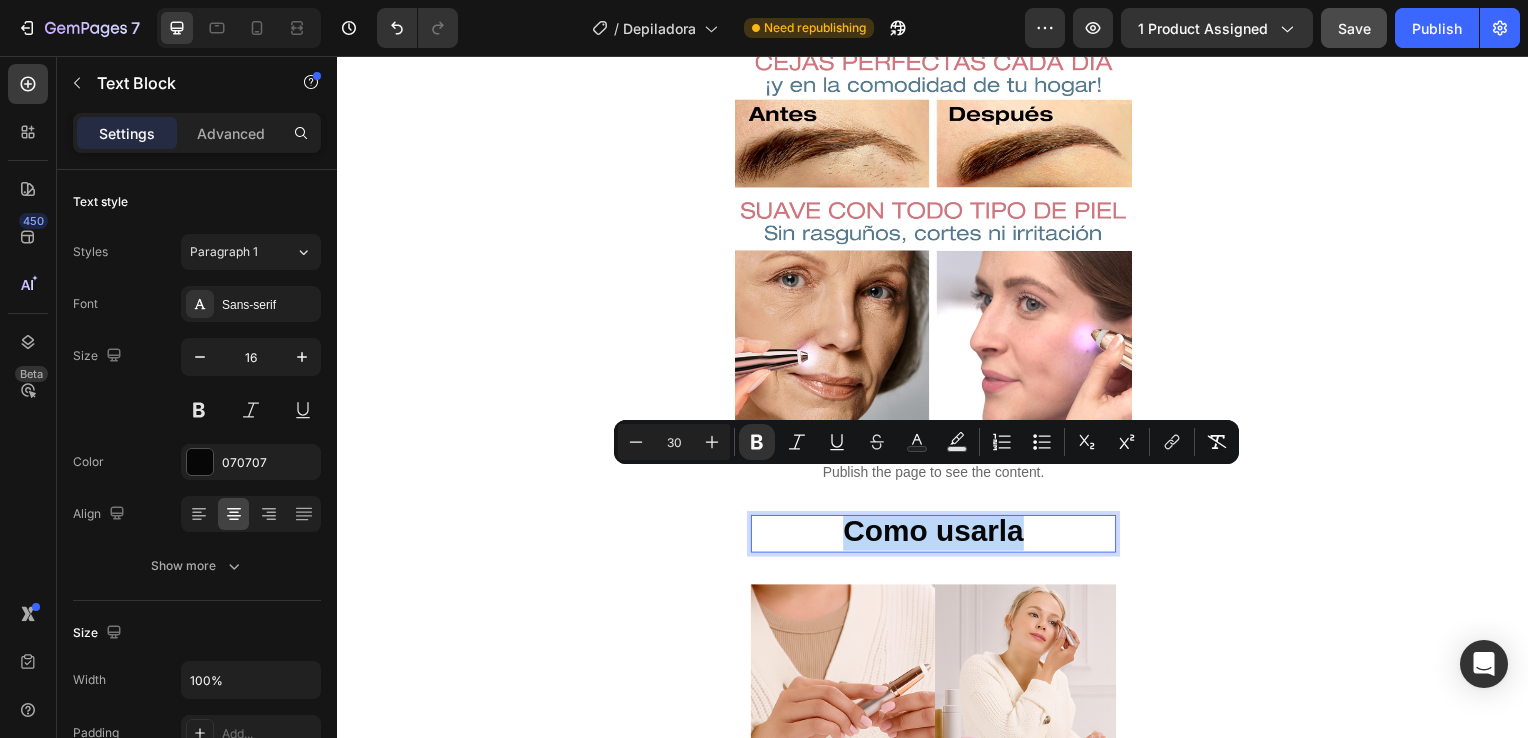 drag, startPoint x: 840, startPoint y: 487, endPoint x: 1020, endPoint y: 496, distance: 180.22485 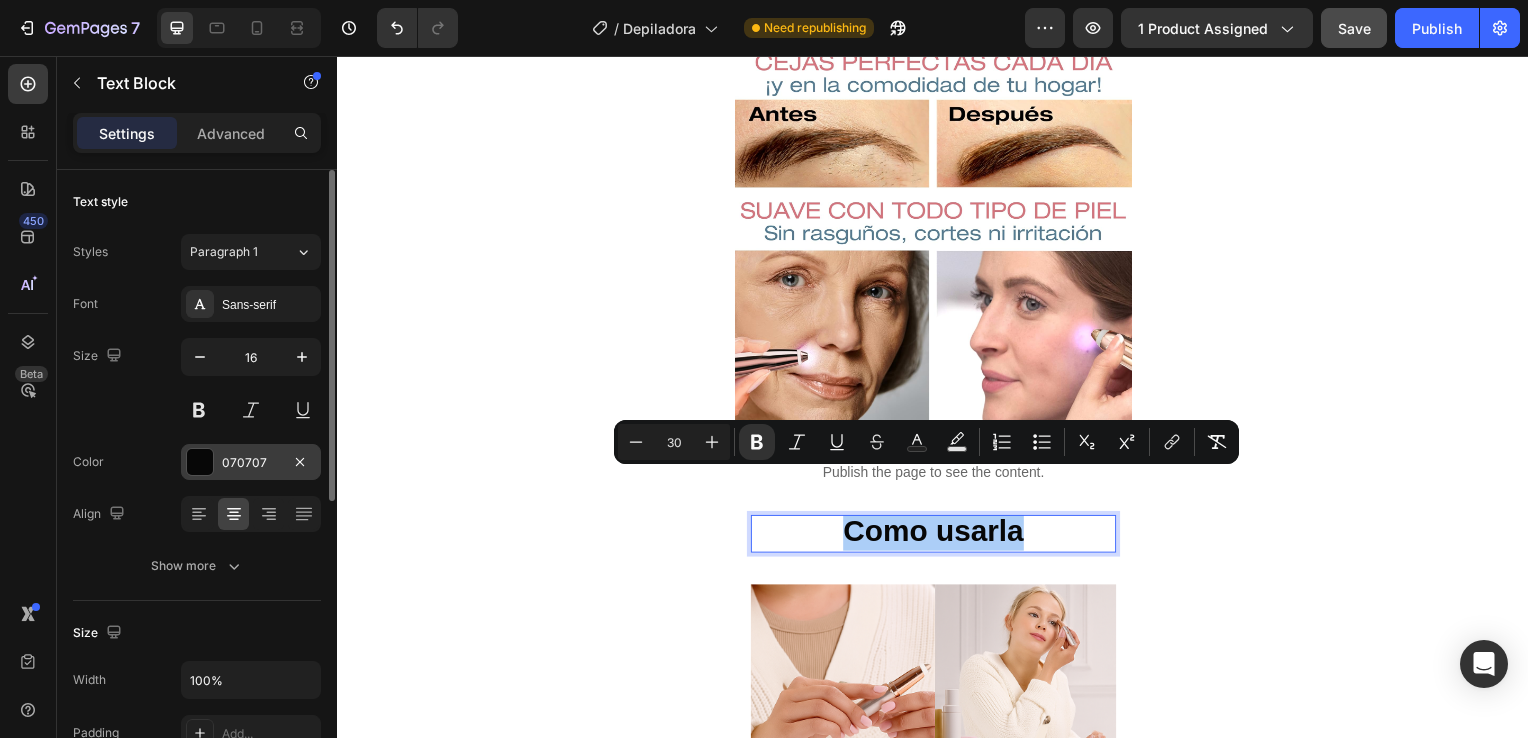 click at bounding box center [200, 462] 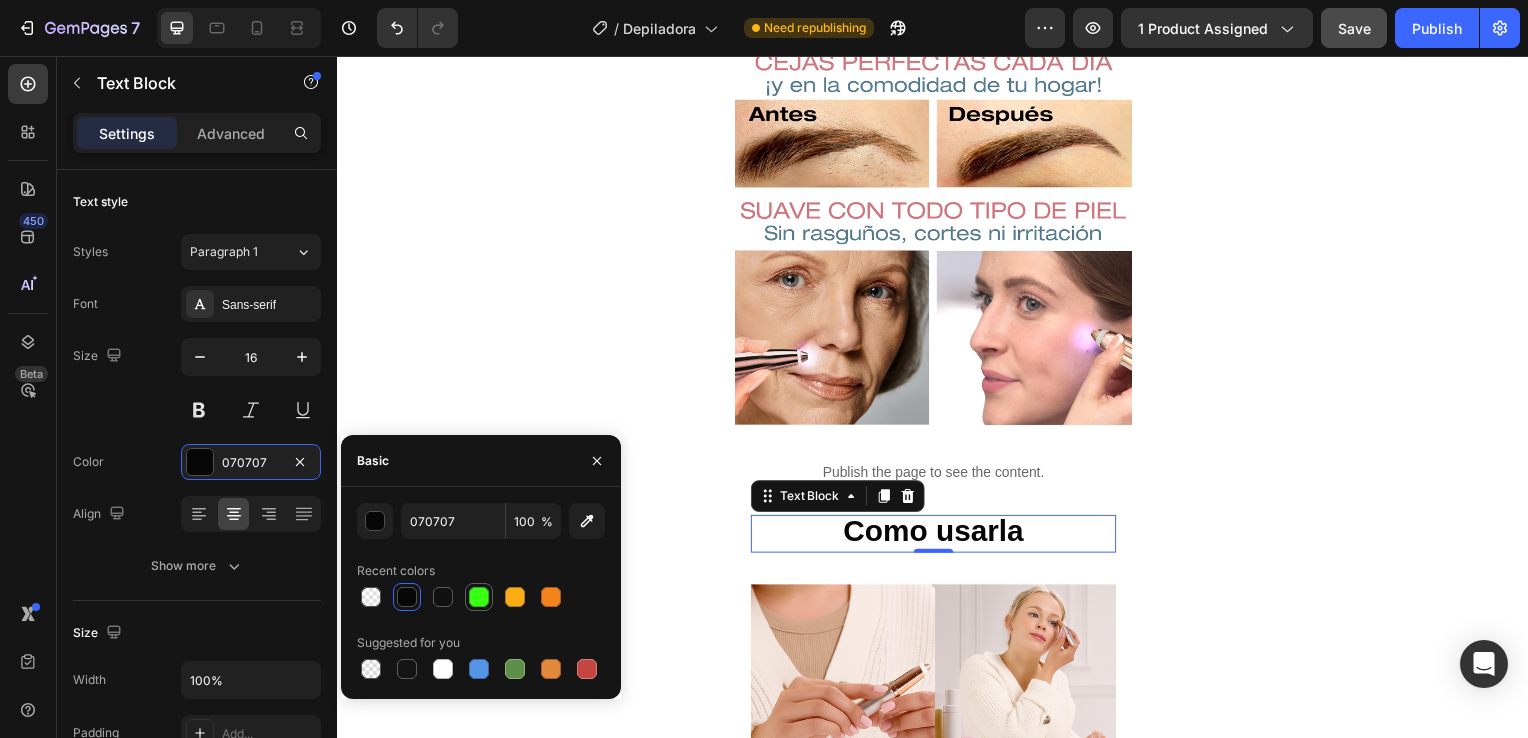 click at bounding box center [479, 597] 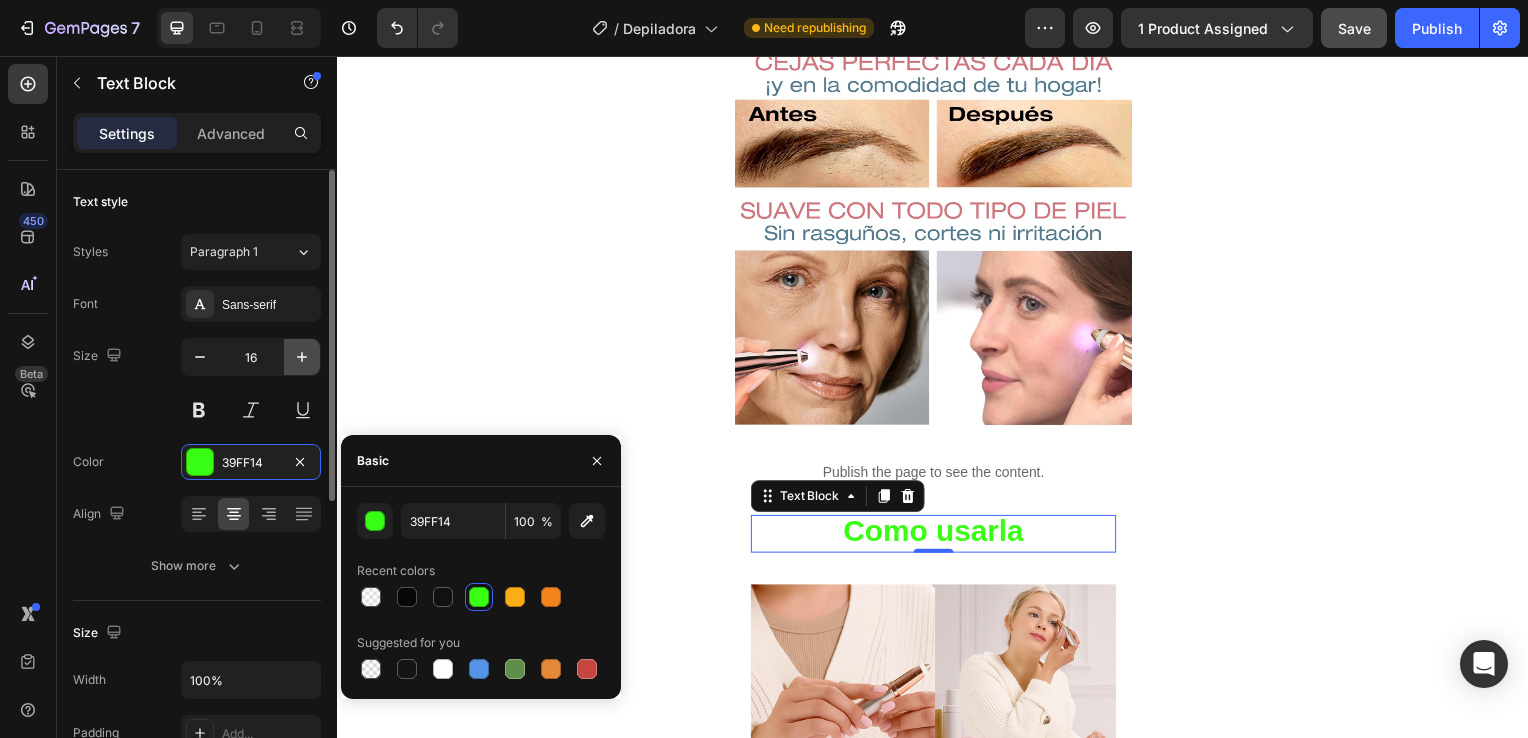 click 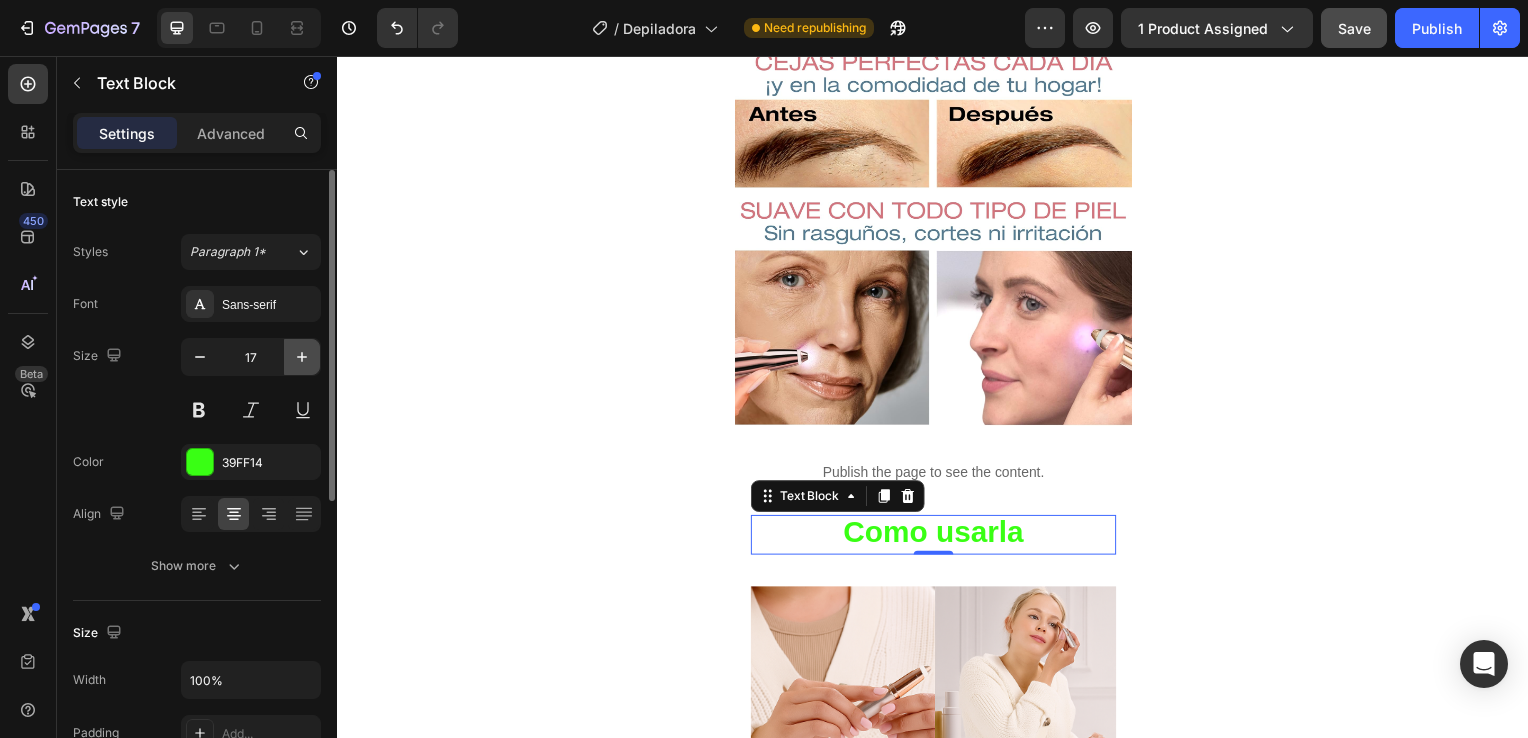 click 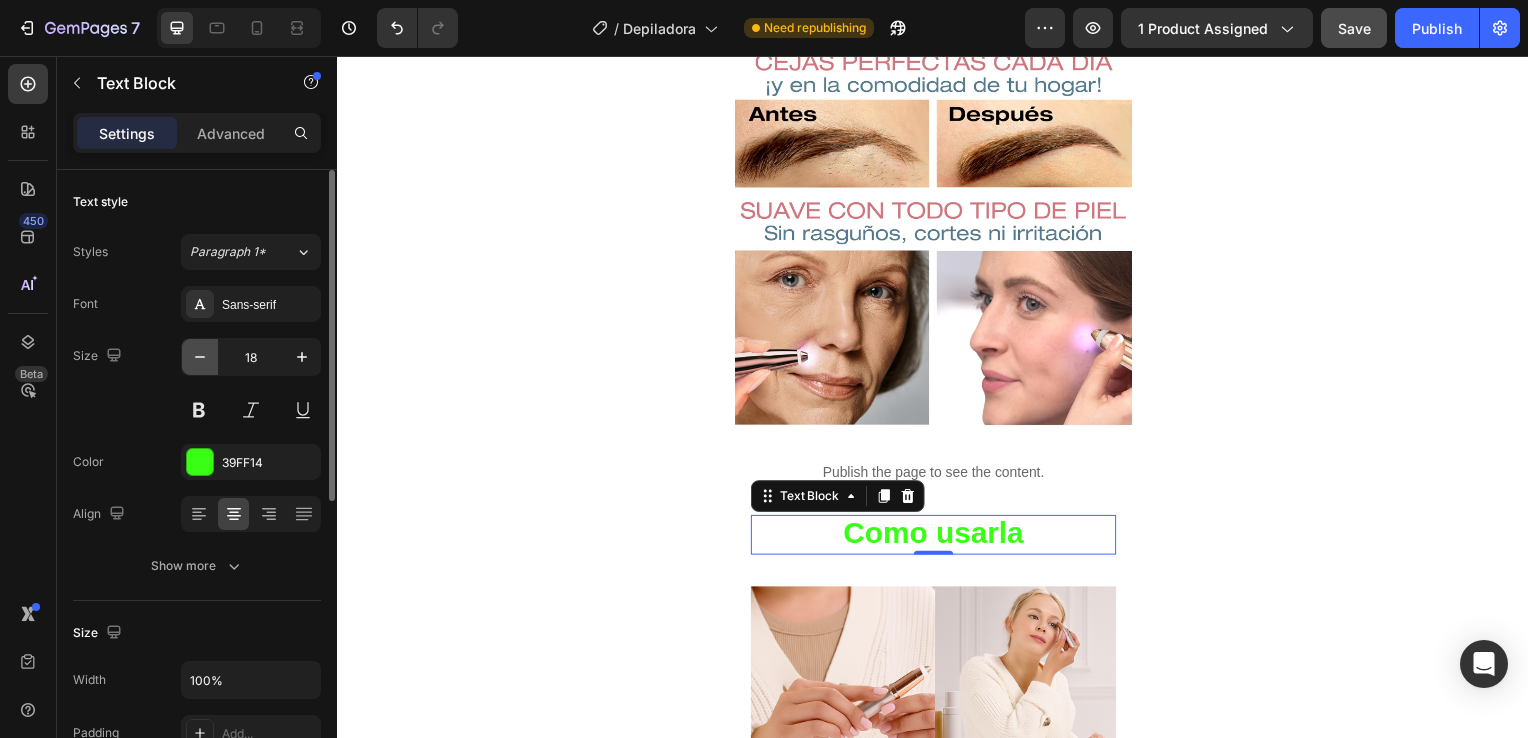 click 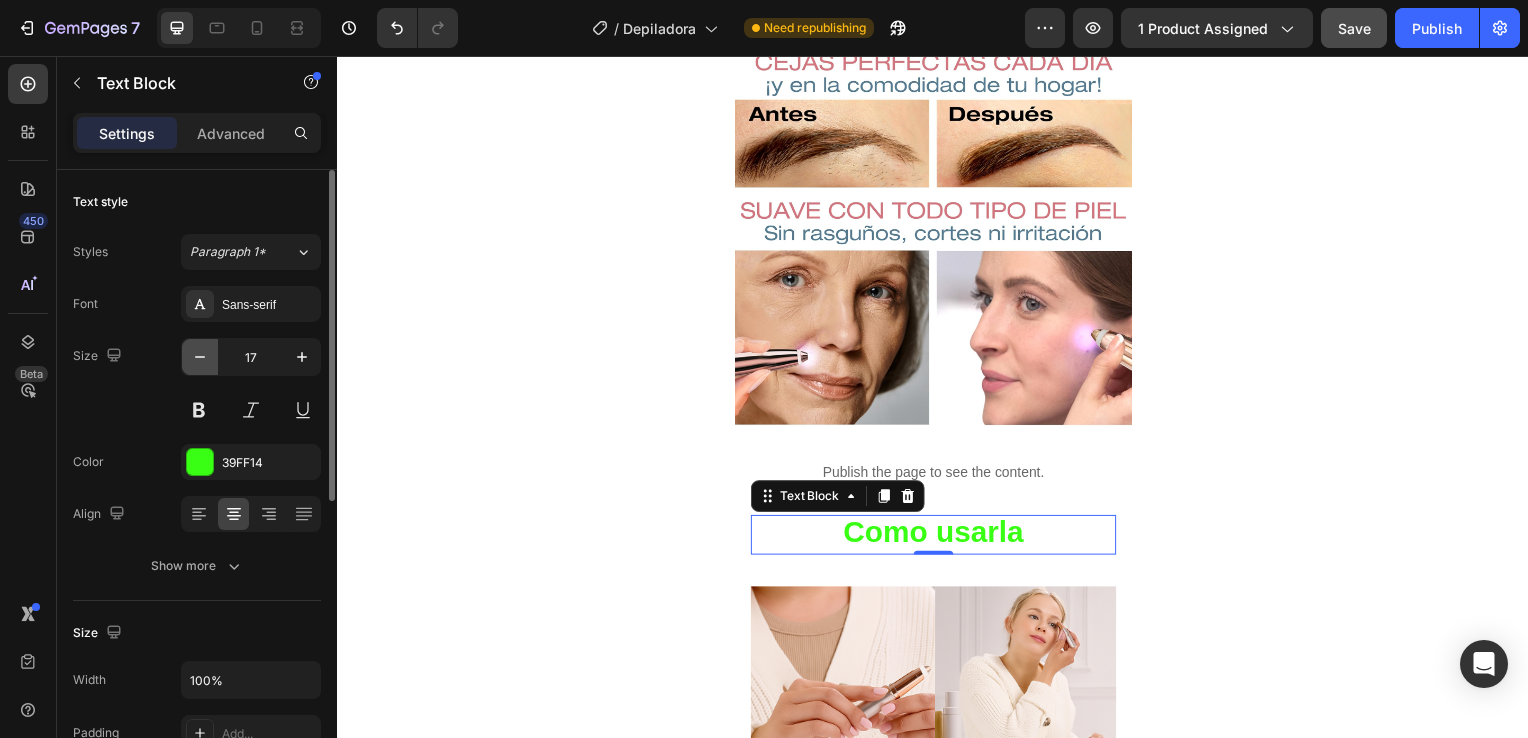 click 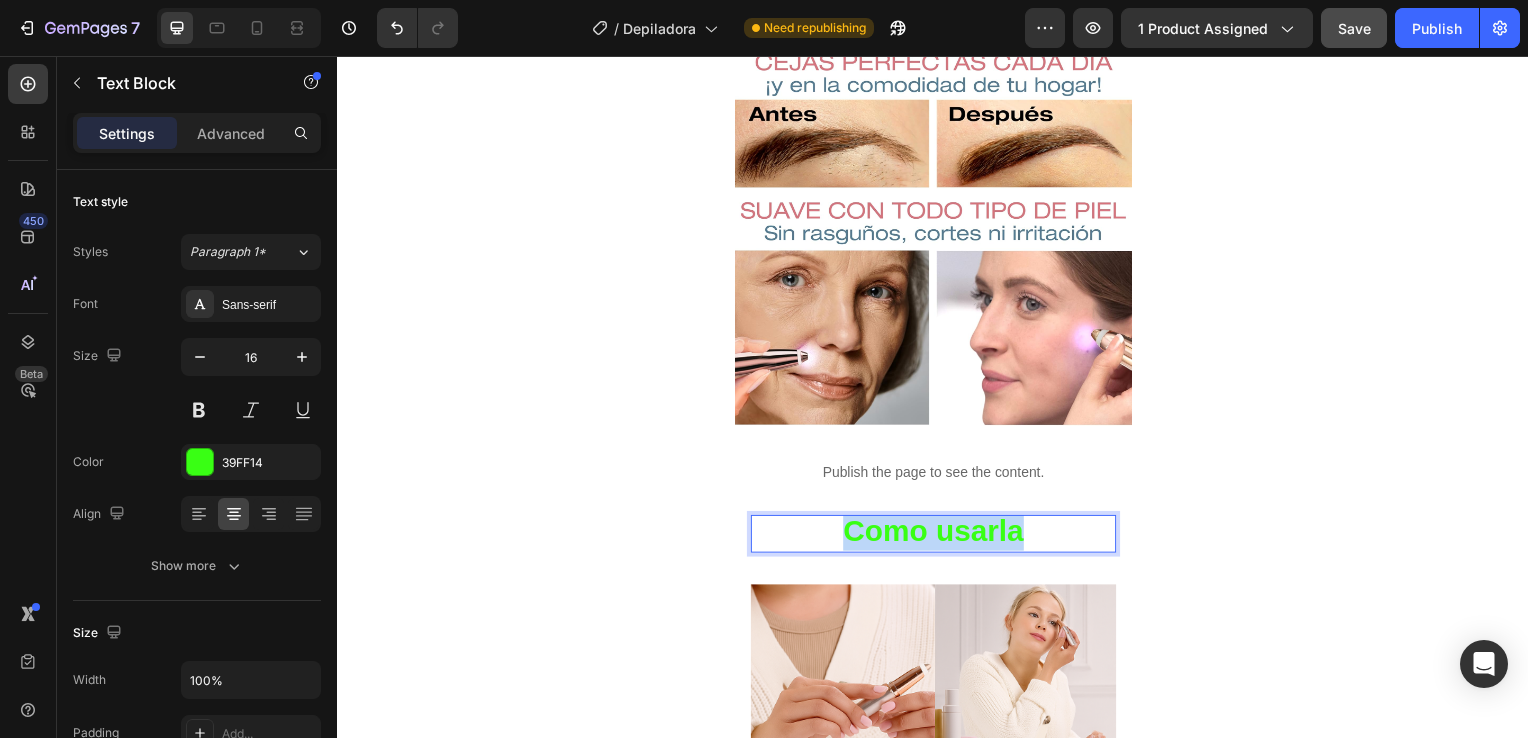 drag, startPoint x: 830, startPoint y: 491, endPoint x: 1031, endPoint y: 491, distance: 201 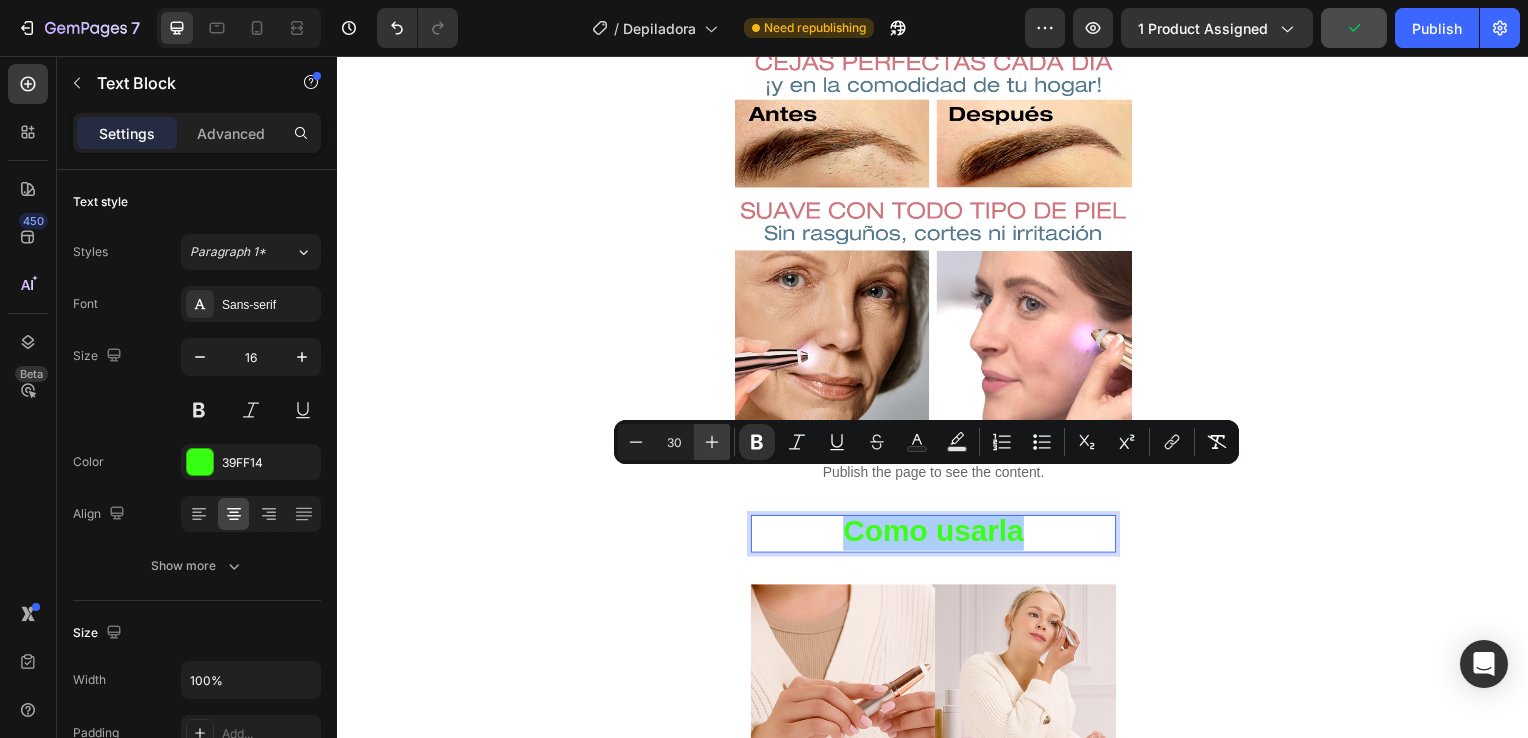 click 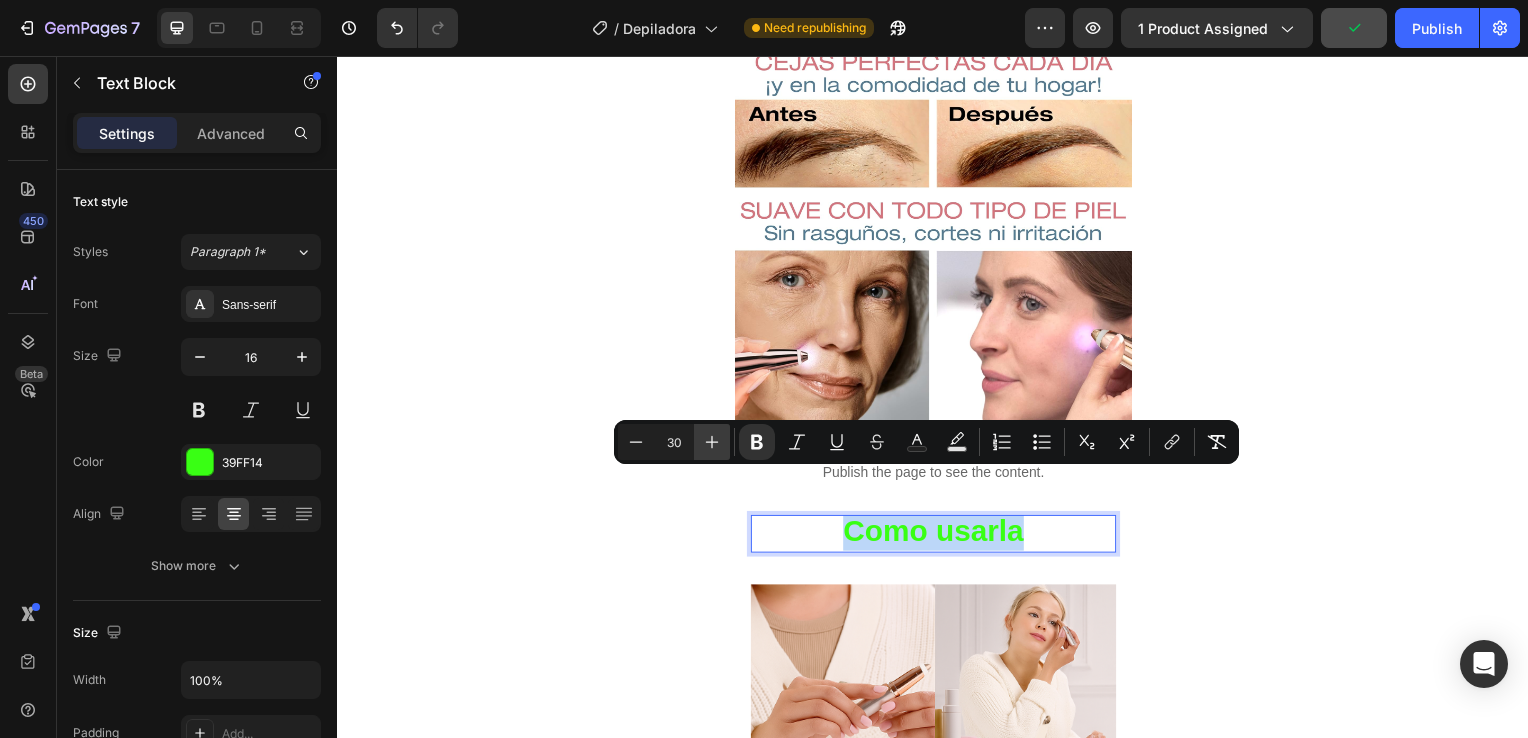 type on "31" 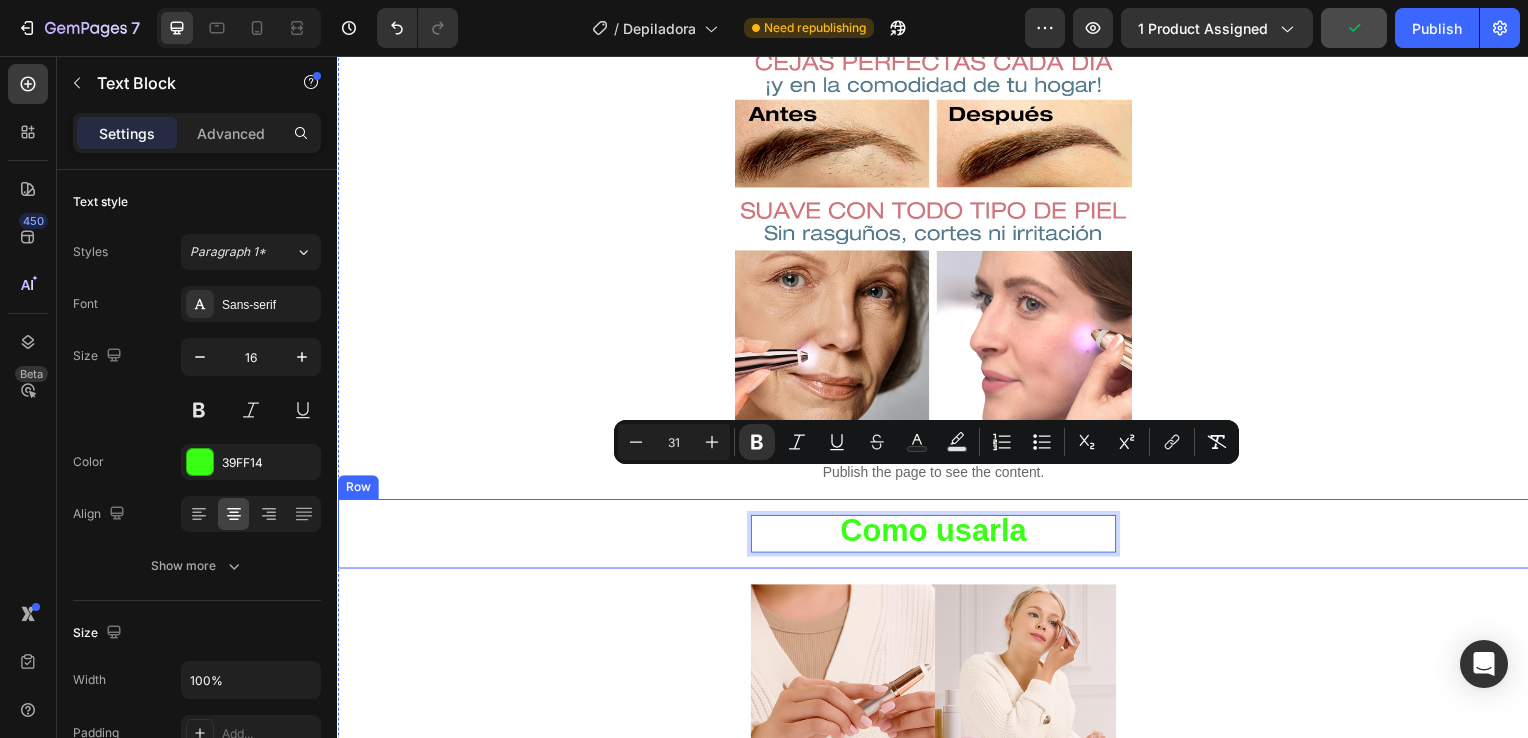 click on "Como usarla Text Block   0" at bounding box center [937, 538] 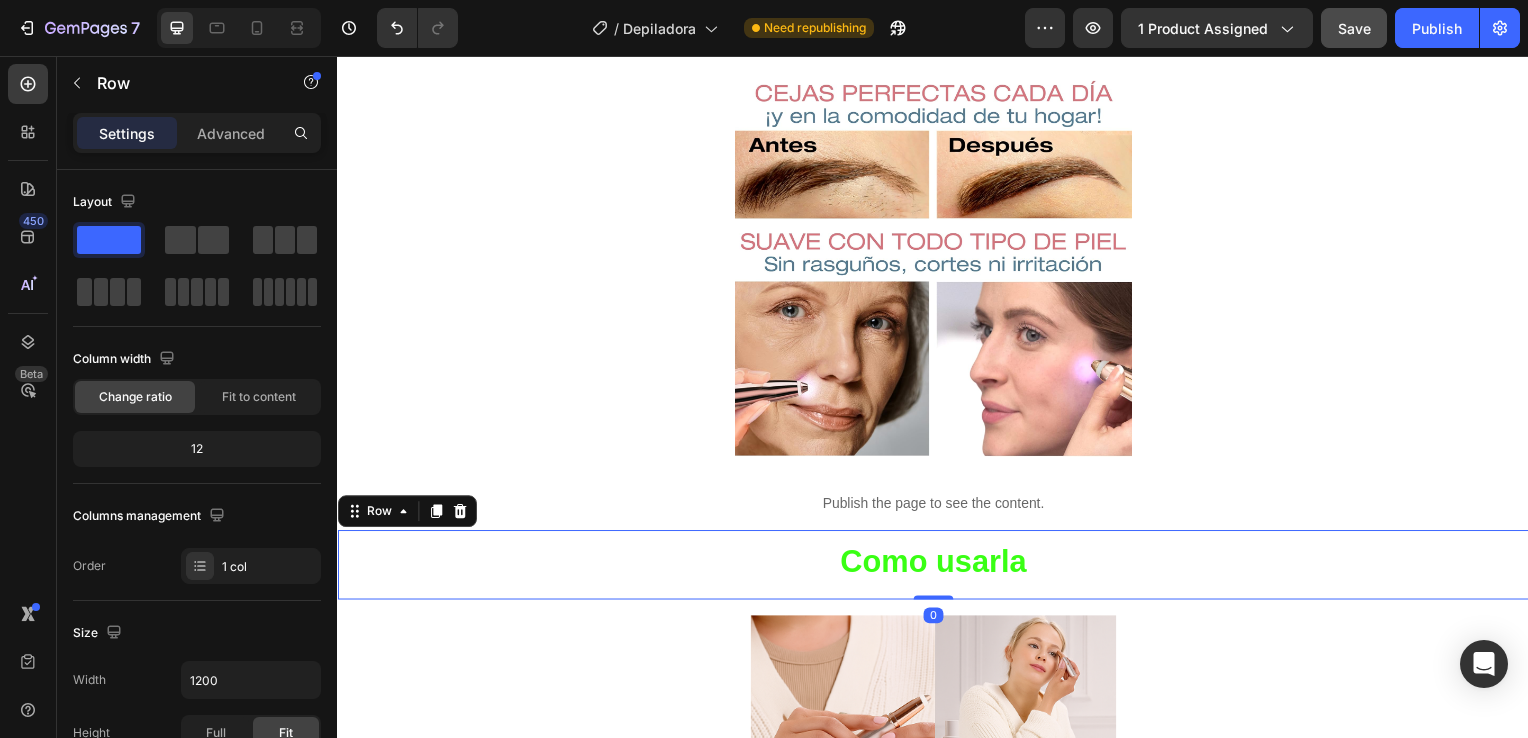 scroll, scrollTop: 2076, scrollLeft: 0, axis: vertical 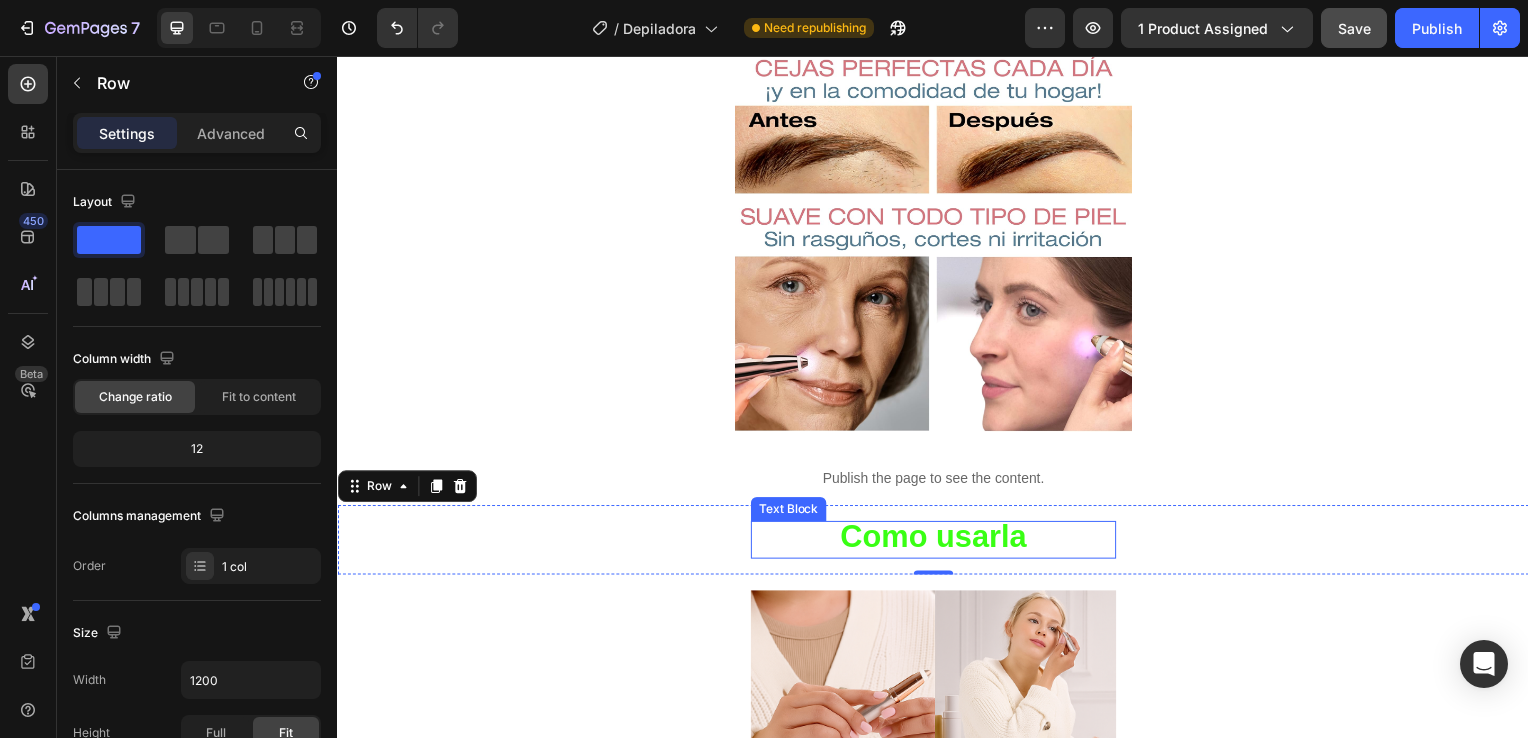 click on "Como usarla" at bounding box center (937, 540) 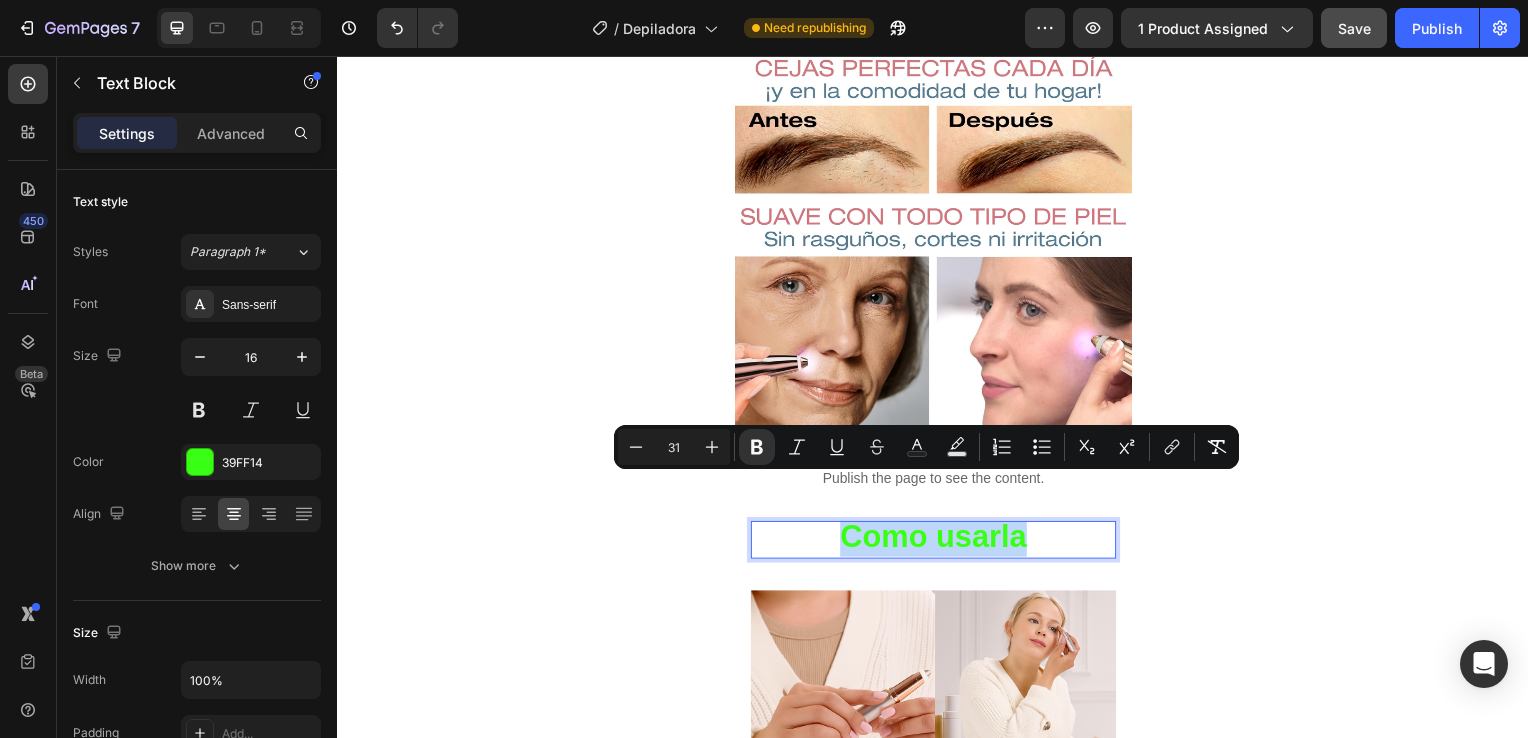 drag, startPoint x: 834, startPoint y: 497, endPoint x: 1024, endPoint y: 497, distance: 190 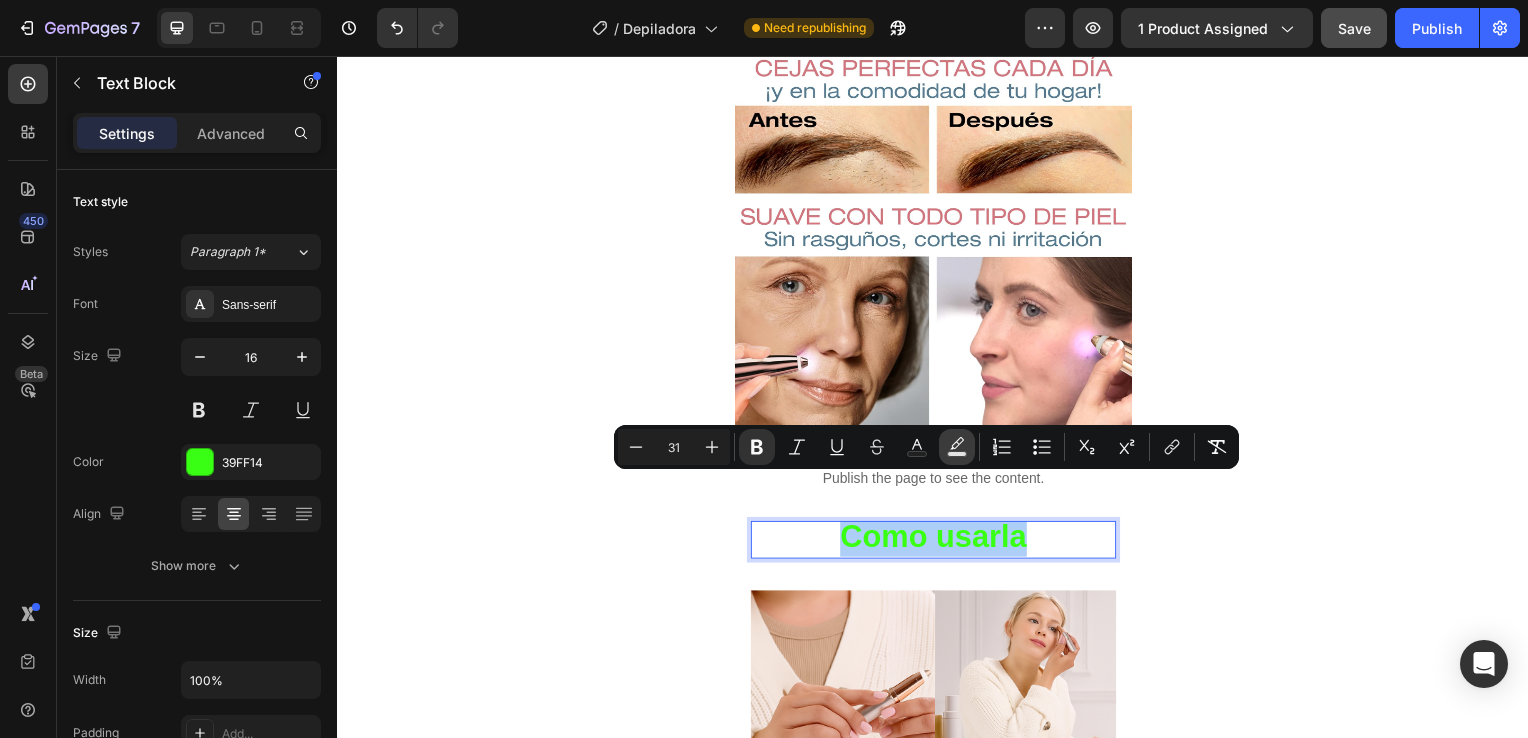 click 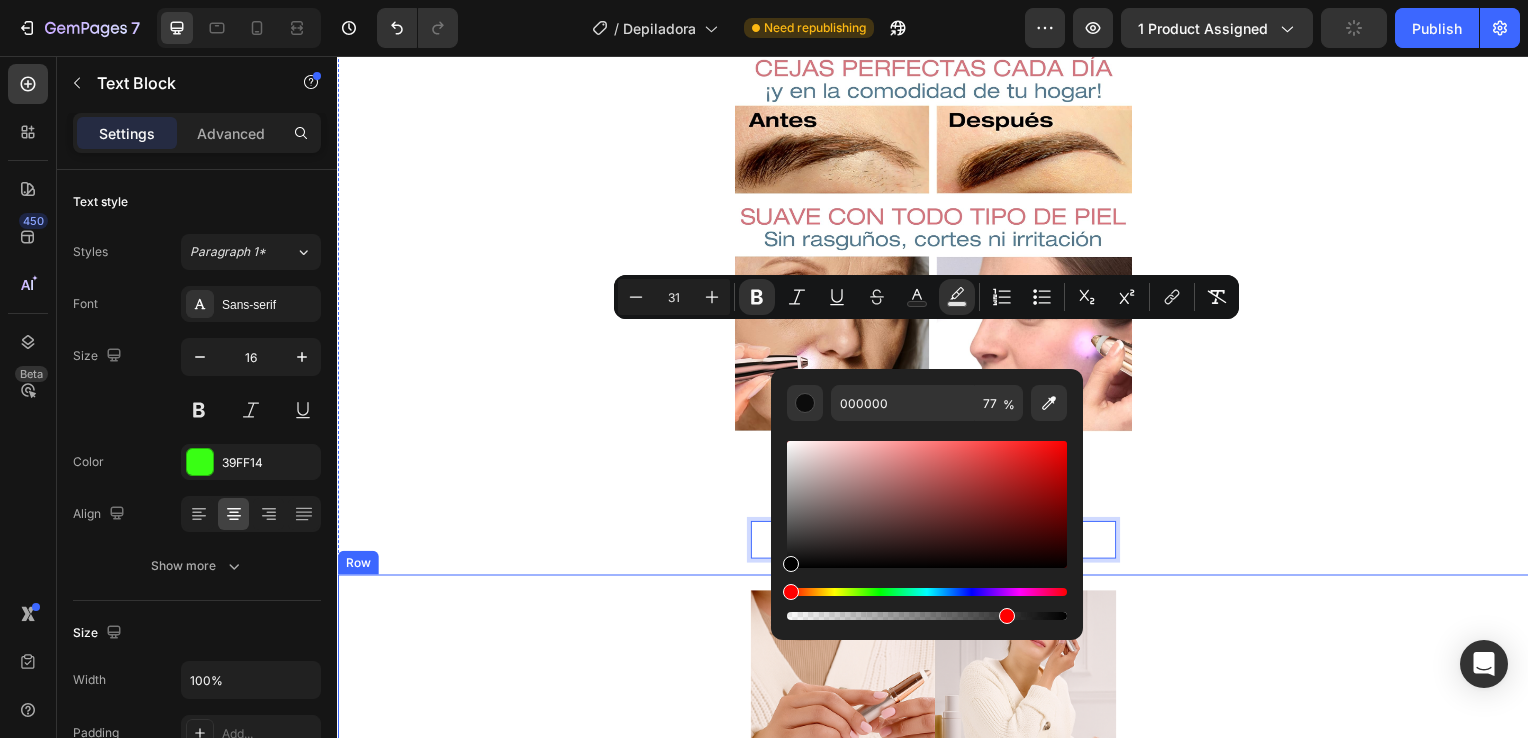 scroll, scrollTop: 2228, scrollLeft: 0, axis: vertical 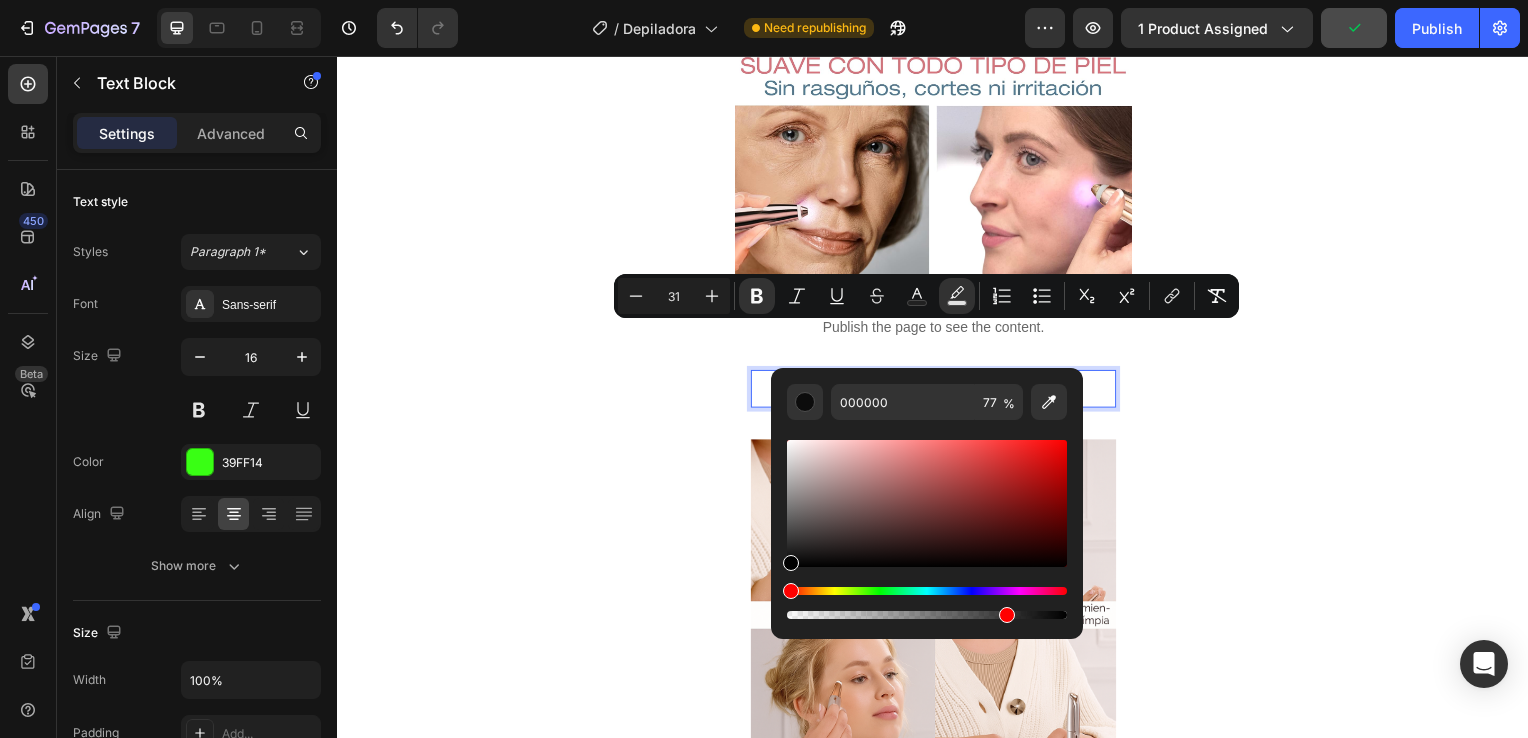 click on "Como usarla" at bounding box center [937, 388] 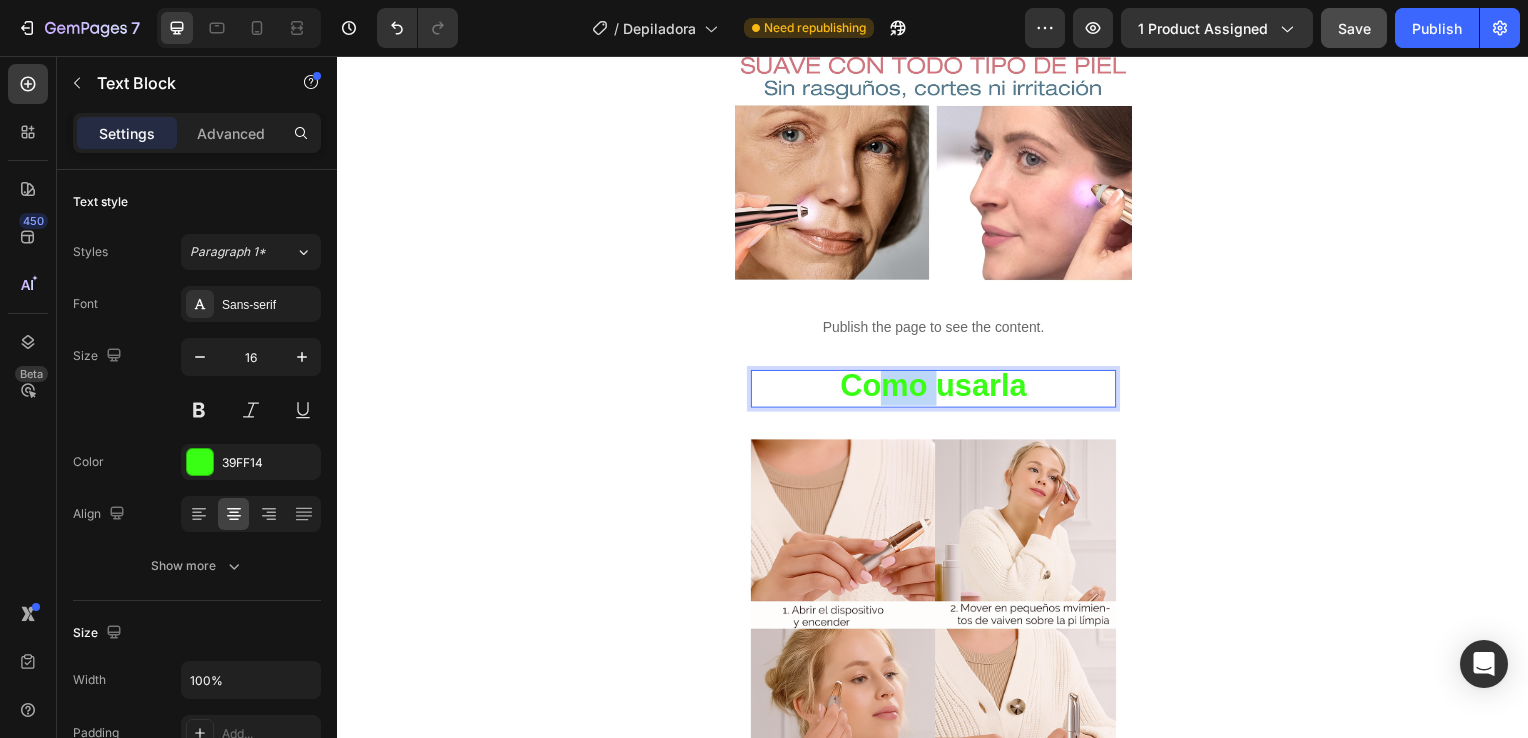 drag, startPoint x: 867, startPoint y: 335, endPoint x: 934, endPoint y: 344, distance: 67.601776 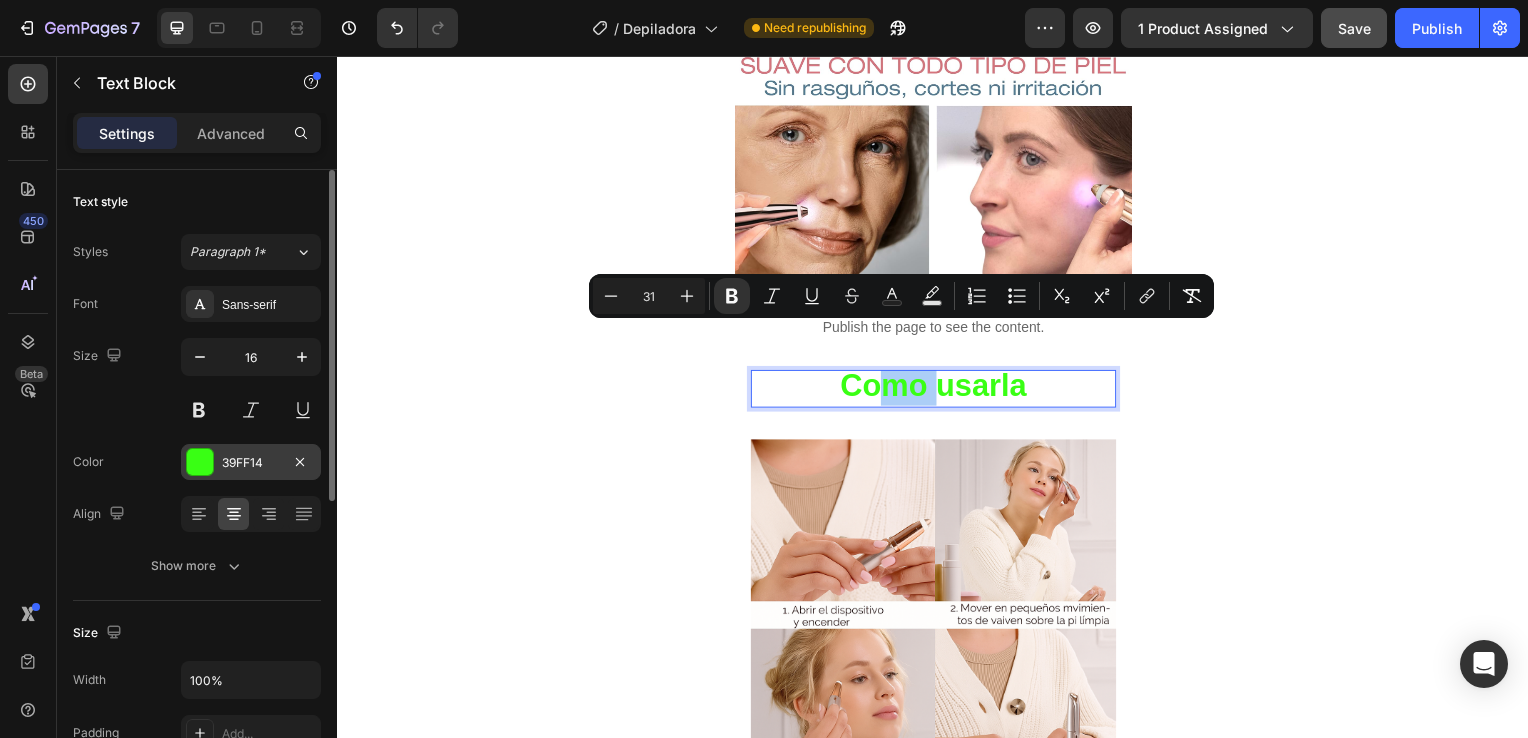 click on "39FF14" at bounding box center [251, 463] 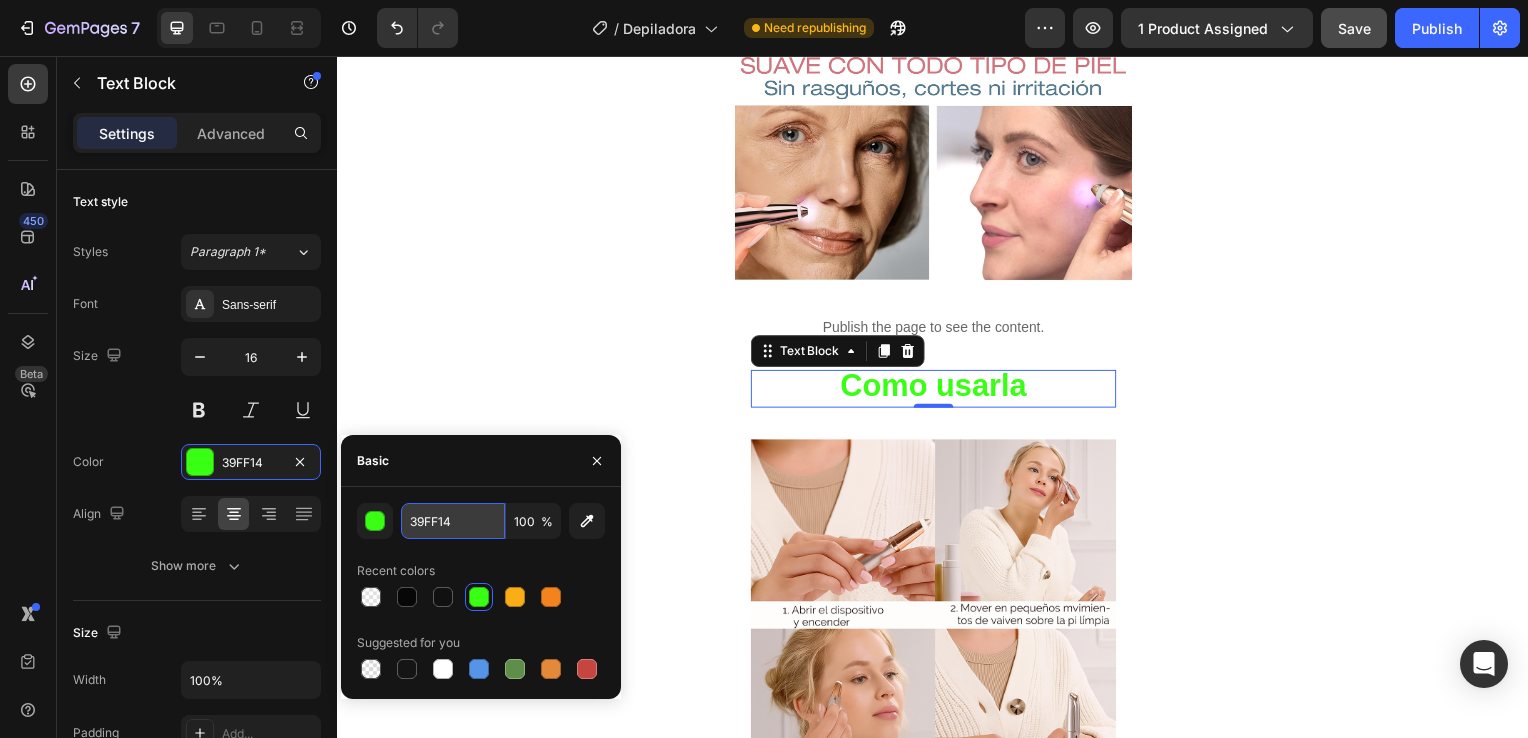 click on "39FF14" at bounding box center [453, 521] 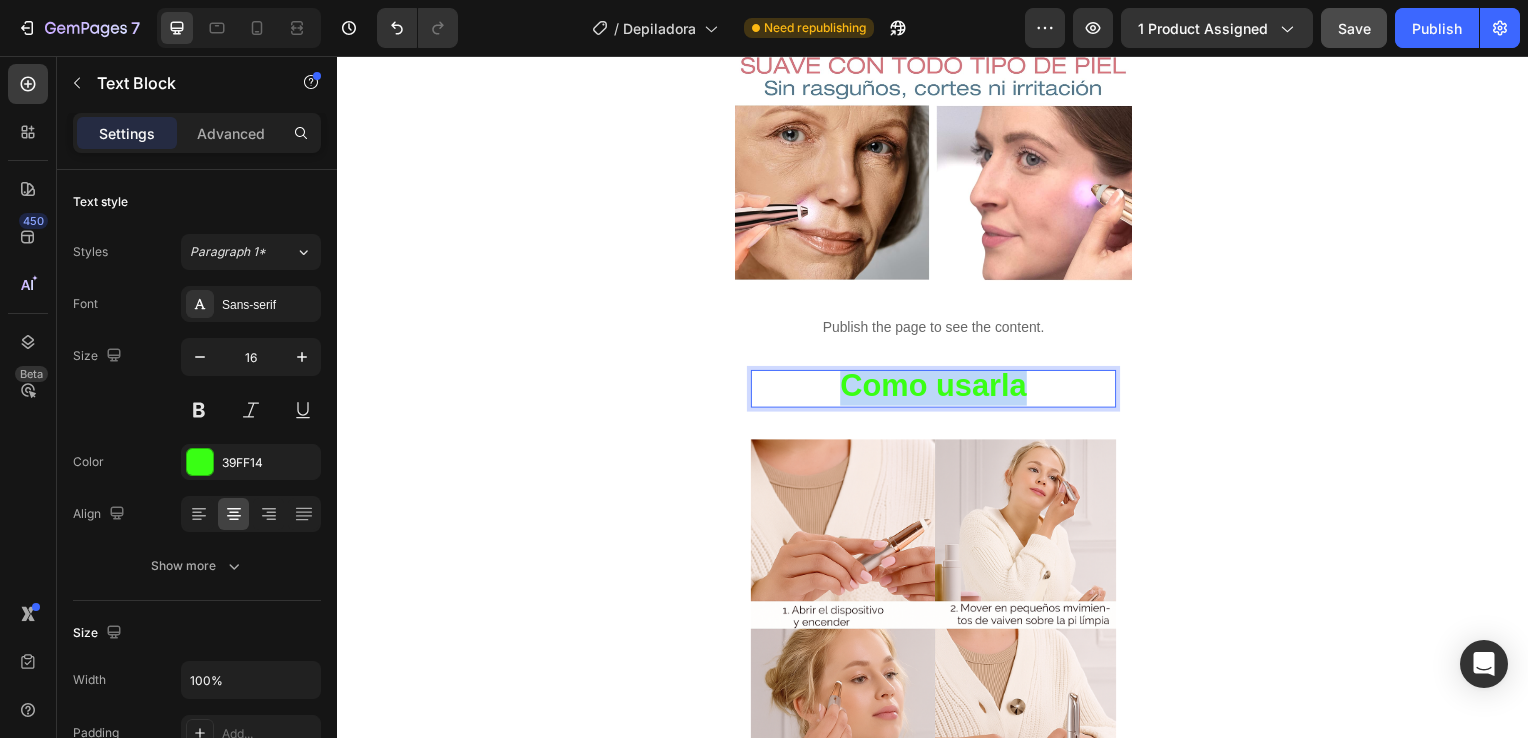 drag, startPoint x: 835, startPoint y: 340, endPoint x: 1026, endPoint y: 347, distance: 191.12823 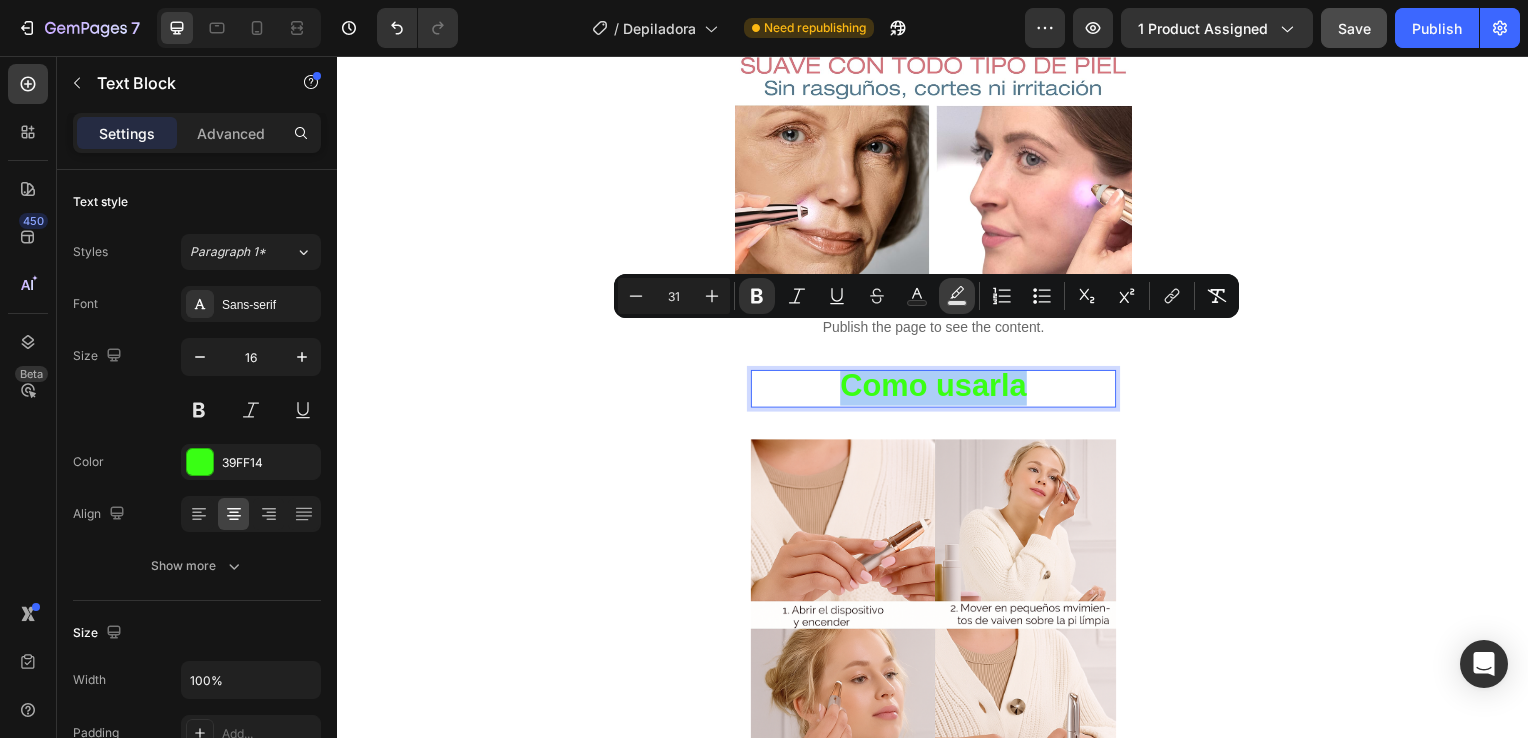 click 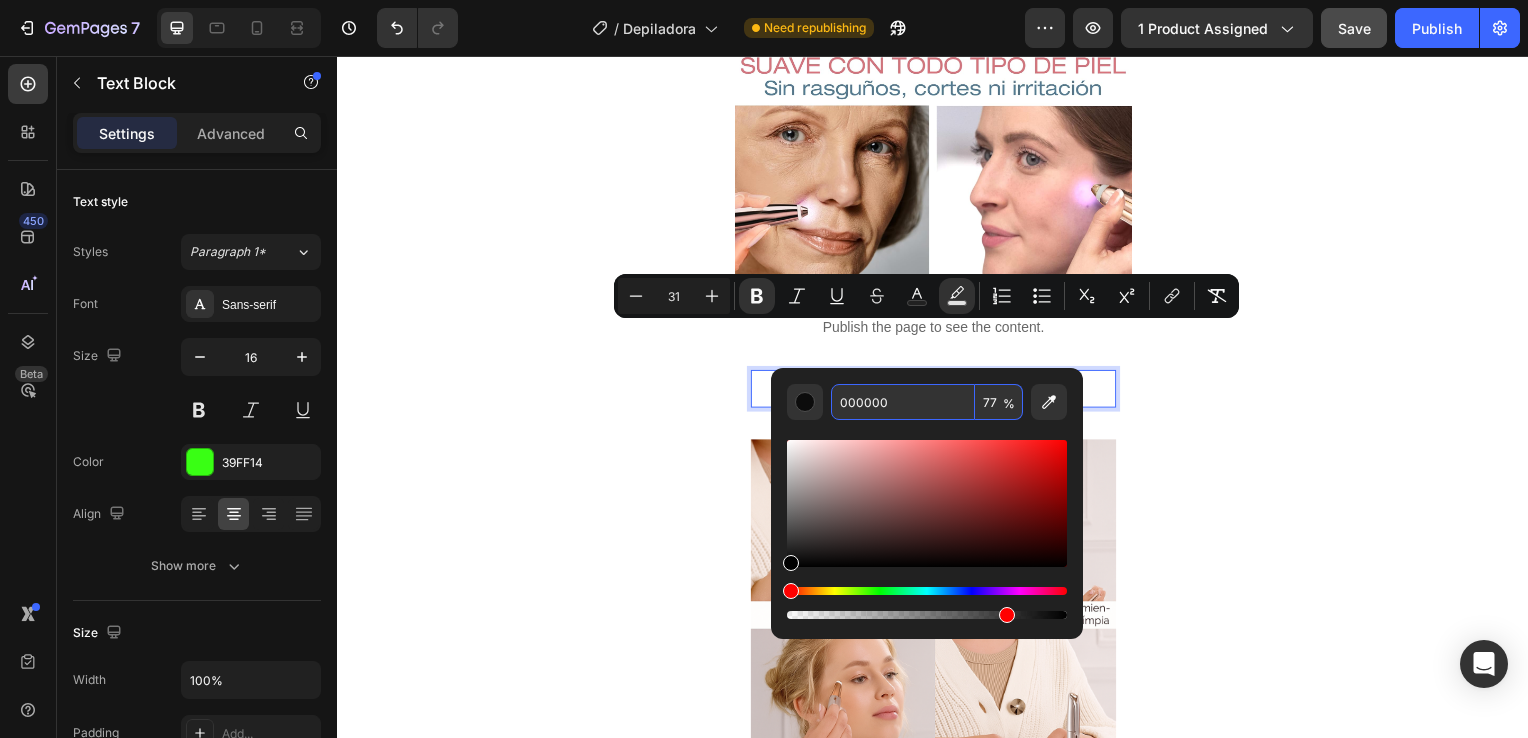 click on "000000" at bounding box center [903, 402] 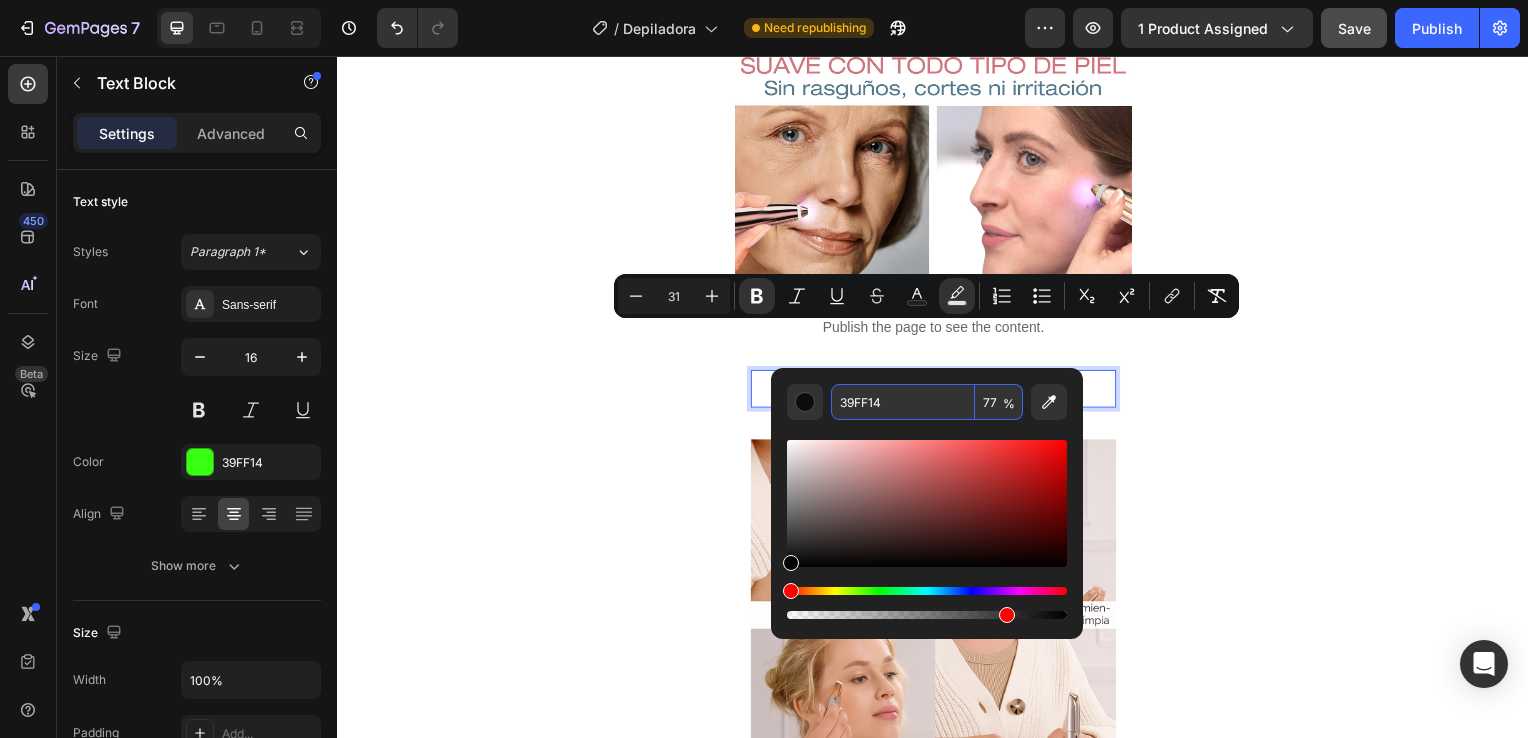 type on "39FF14" 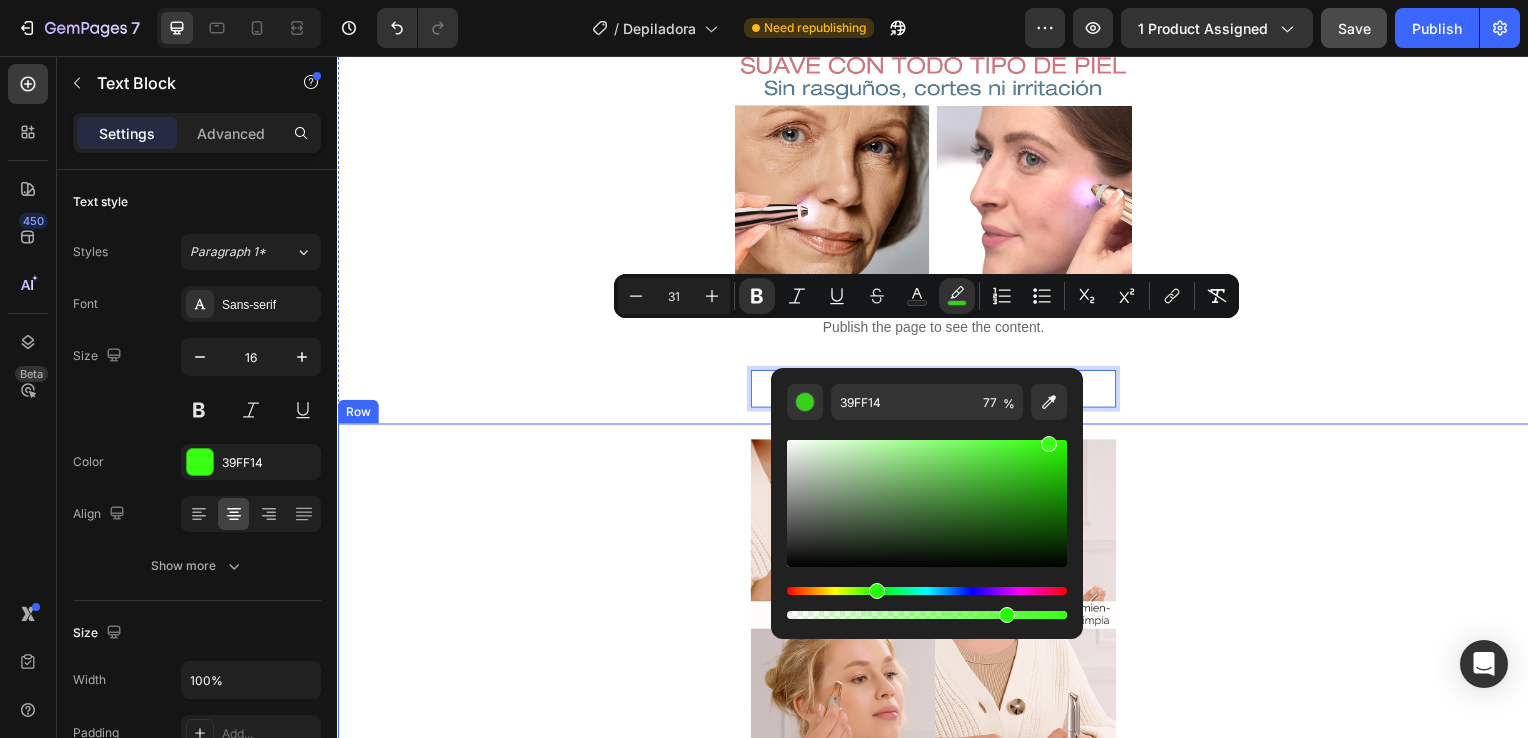 click on "Image" at bounding box center (937, 627) 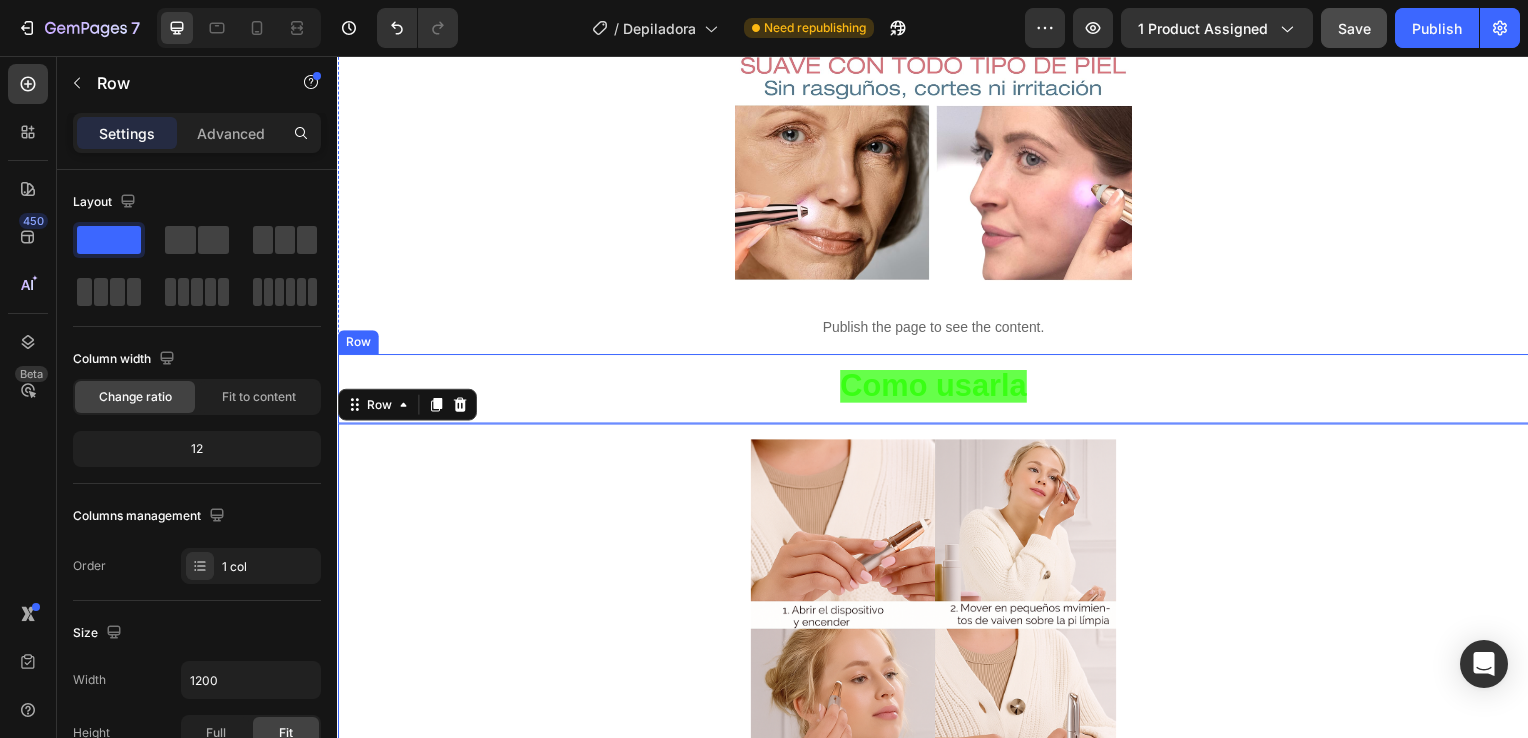 click on "Como usarla Text Block Row" at bounding box center [937, 392] 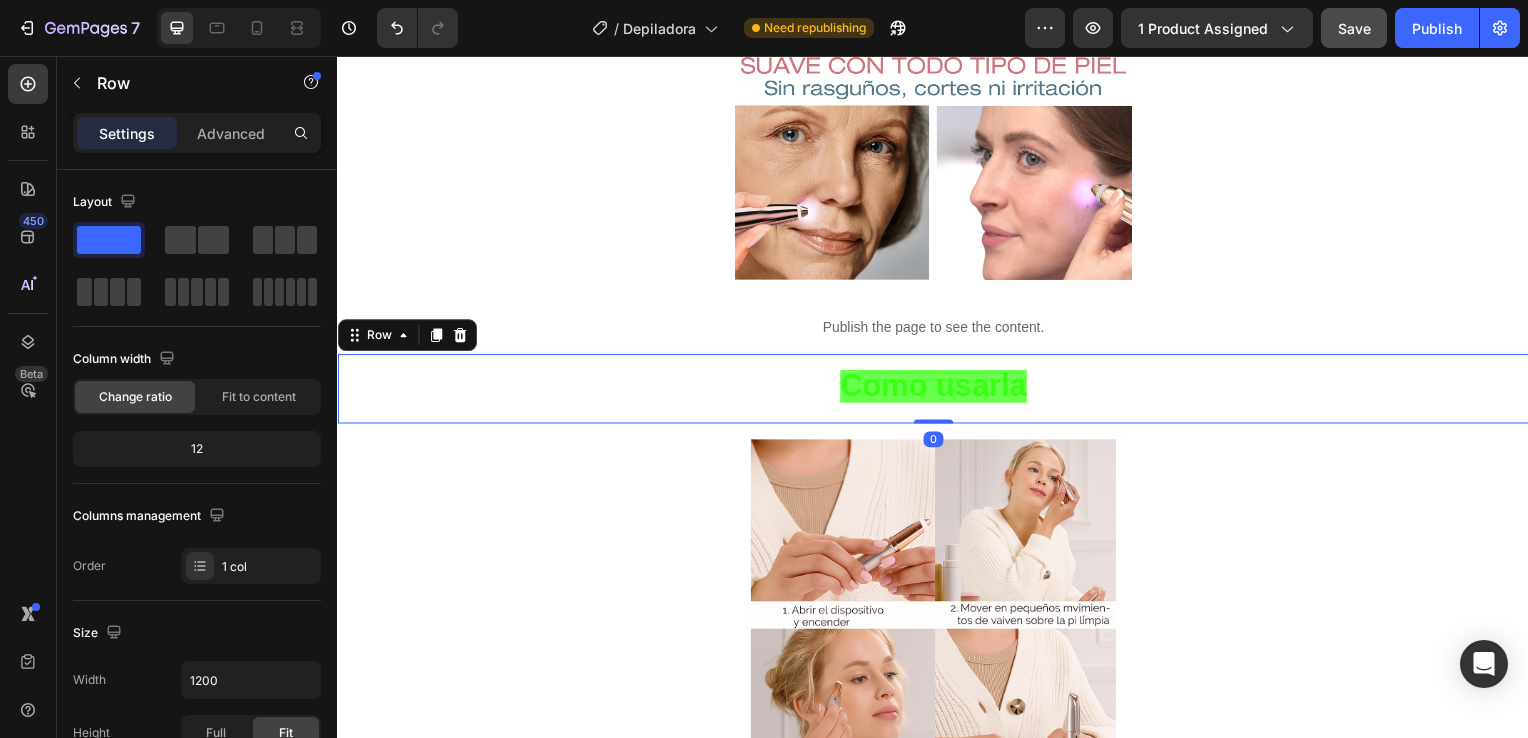 click on "Como usarla" at bounding box center (937, 388) 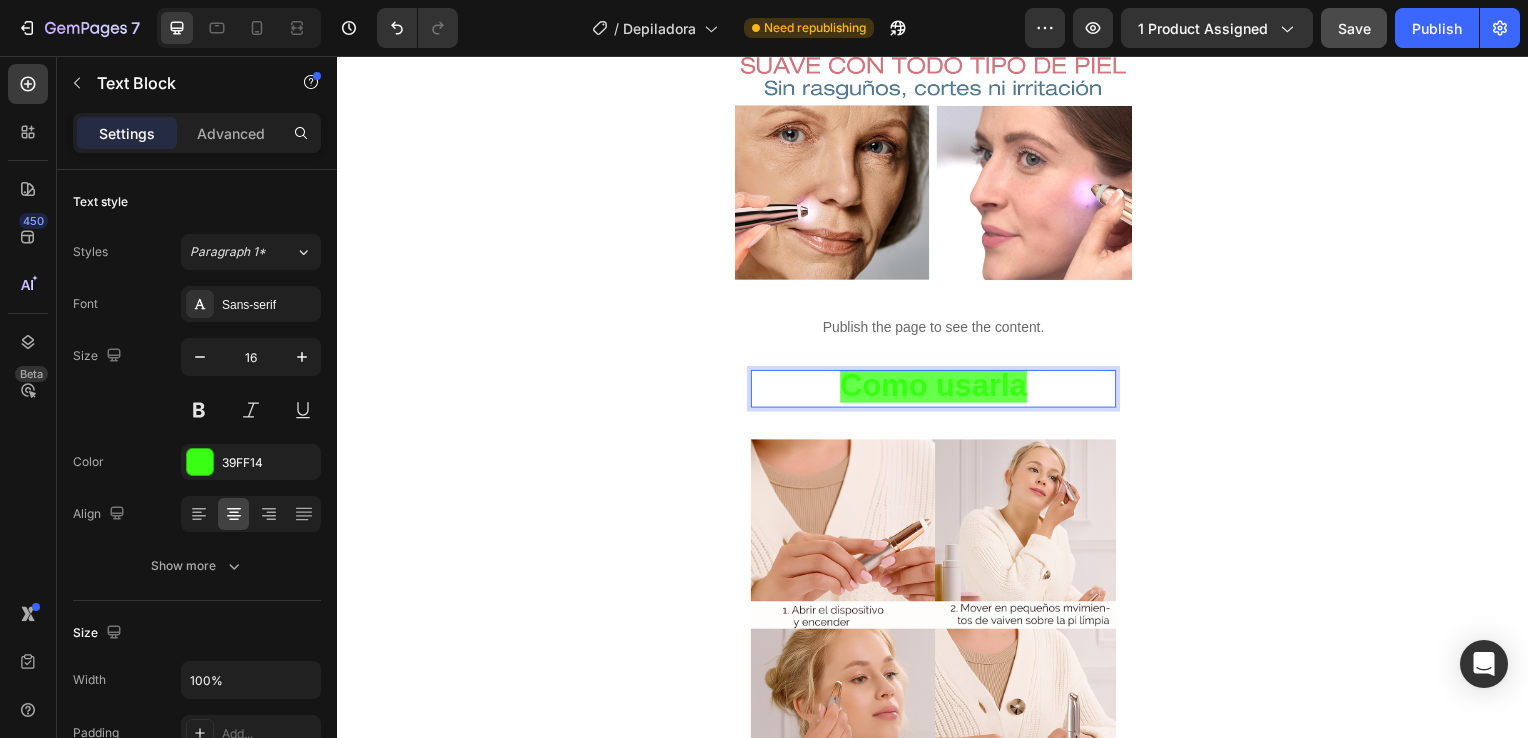 click on "Como usarla" at bounding box center (937, 388) 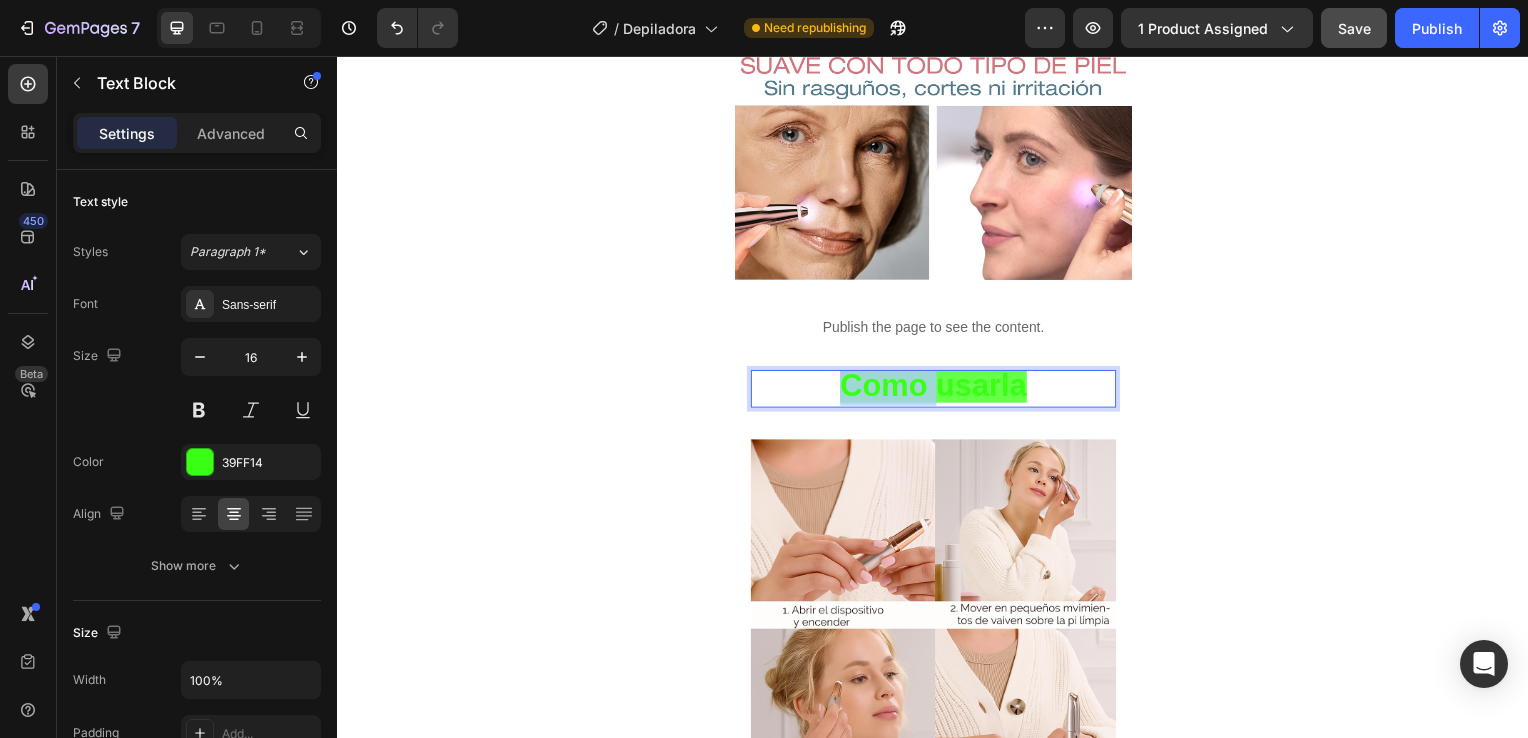 click on "Como usarla" at bounding box center [937, 388] 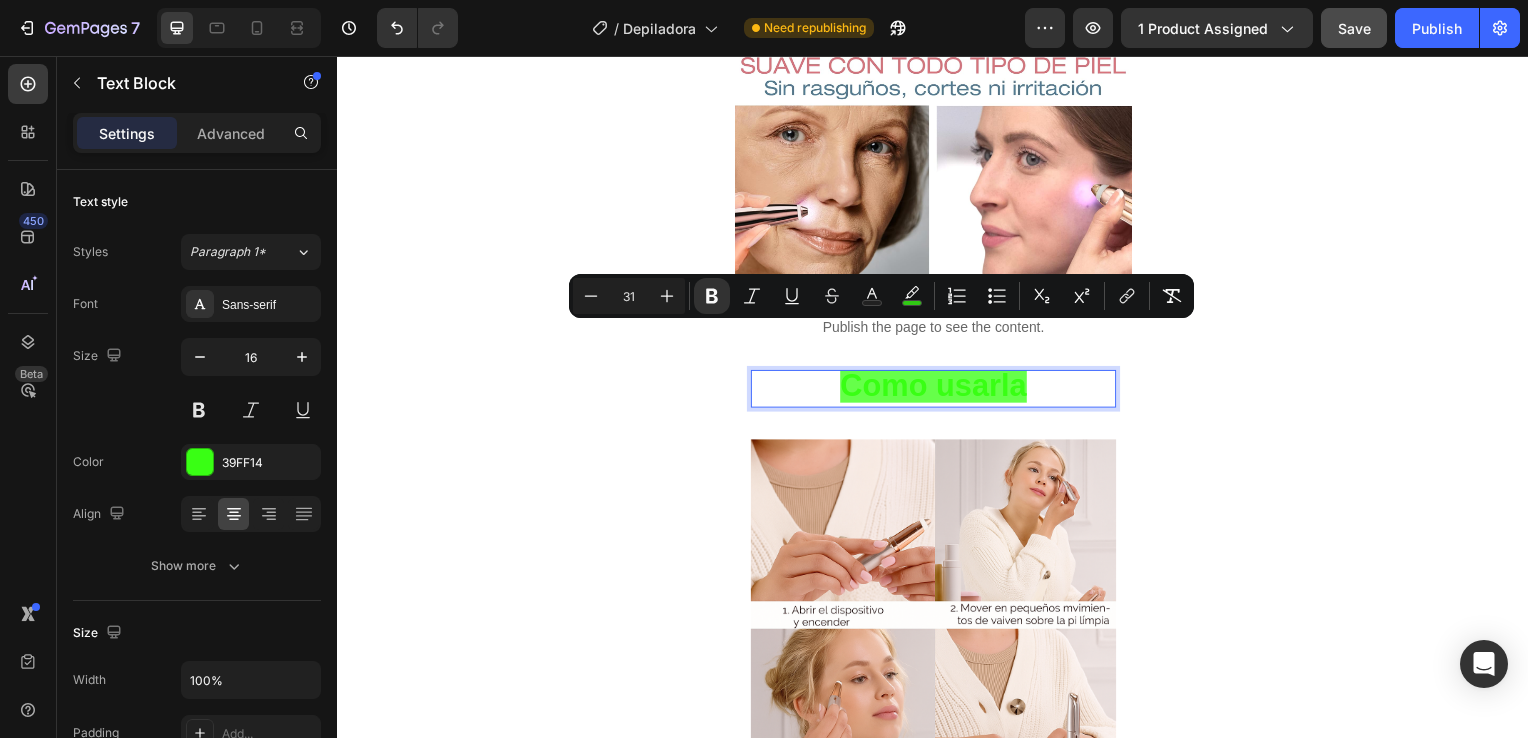 click on "Como usarla" at bounding box center (937, 388) 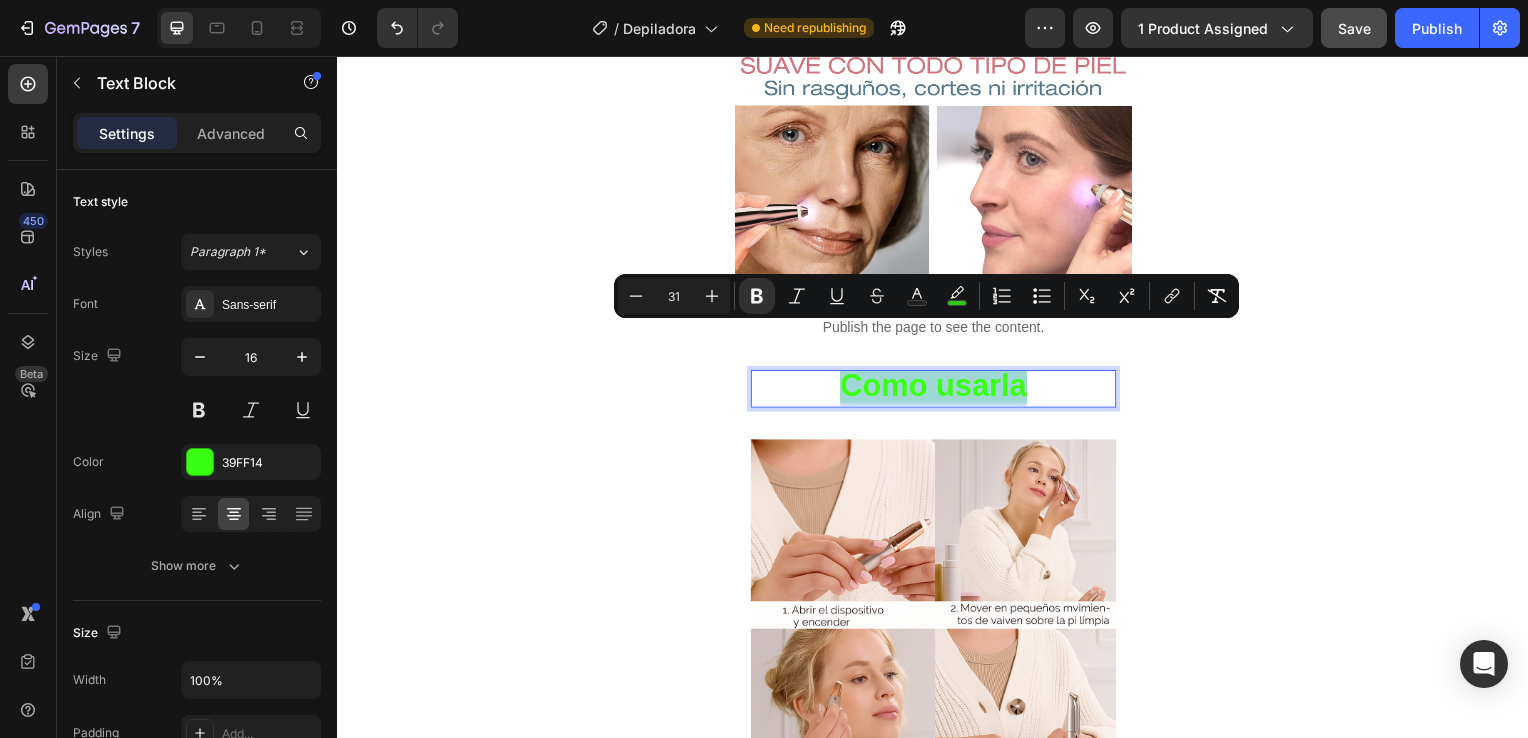 drag, startPoint x: 1030, startPoint y: 351, endPoint x: 777, endPoint y: 360, distance: 253.16003 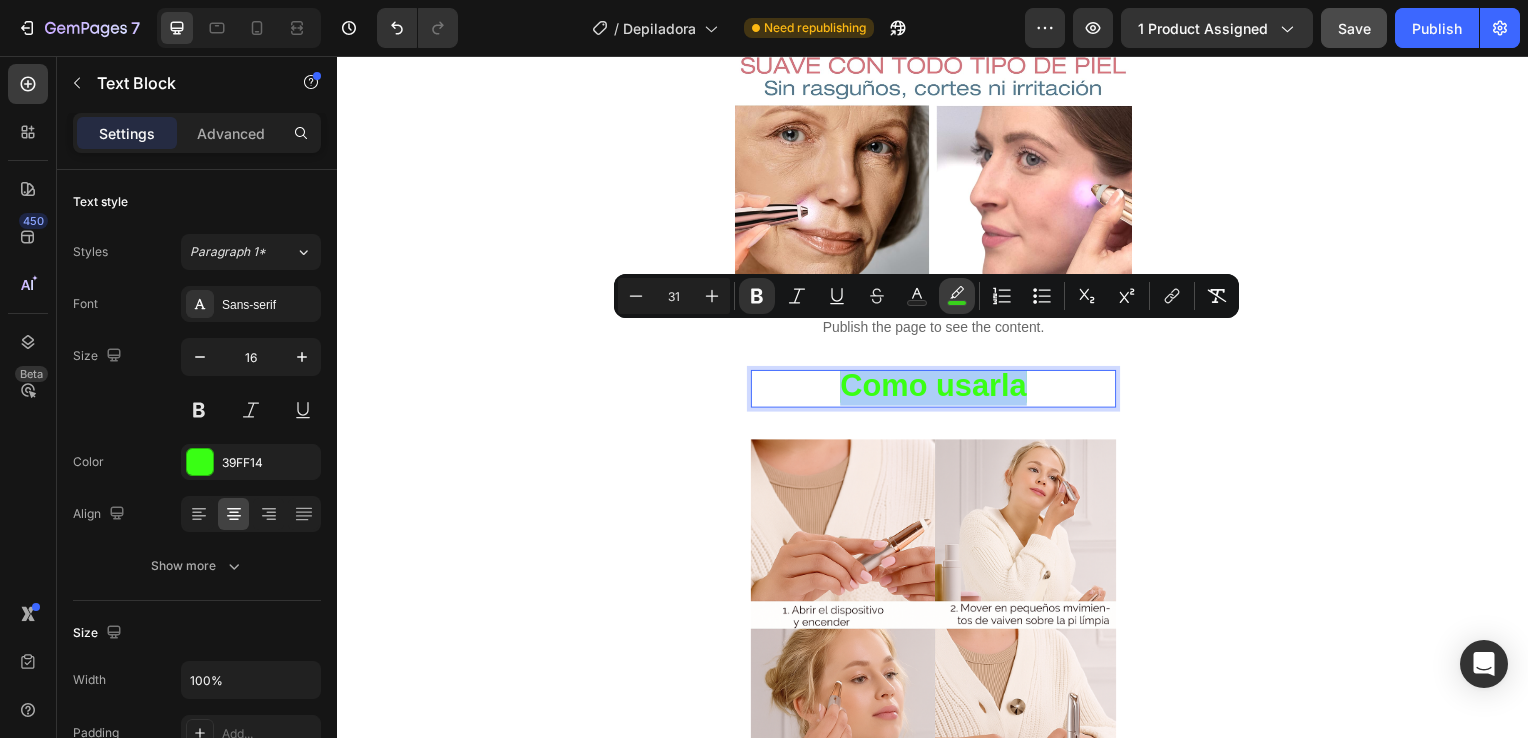 click 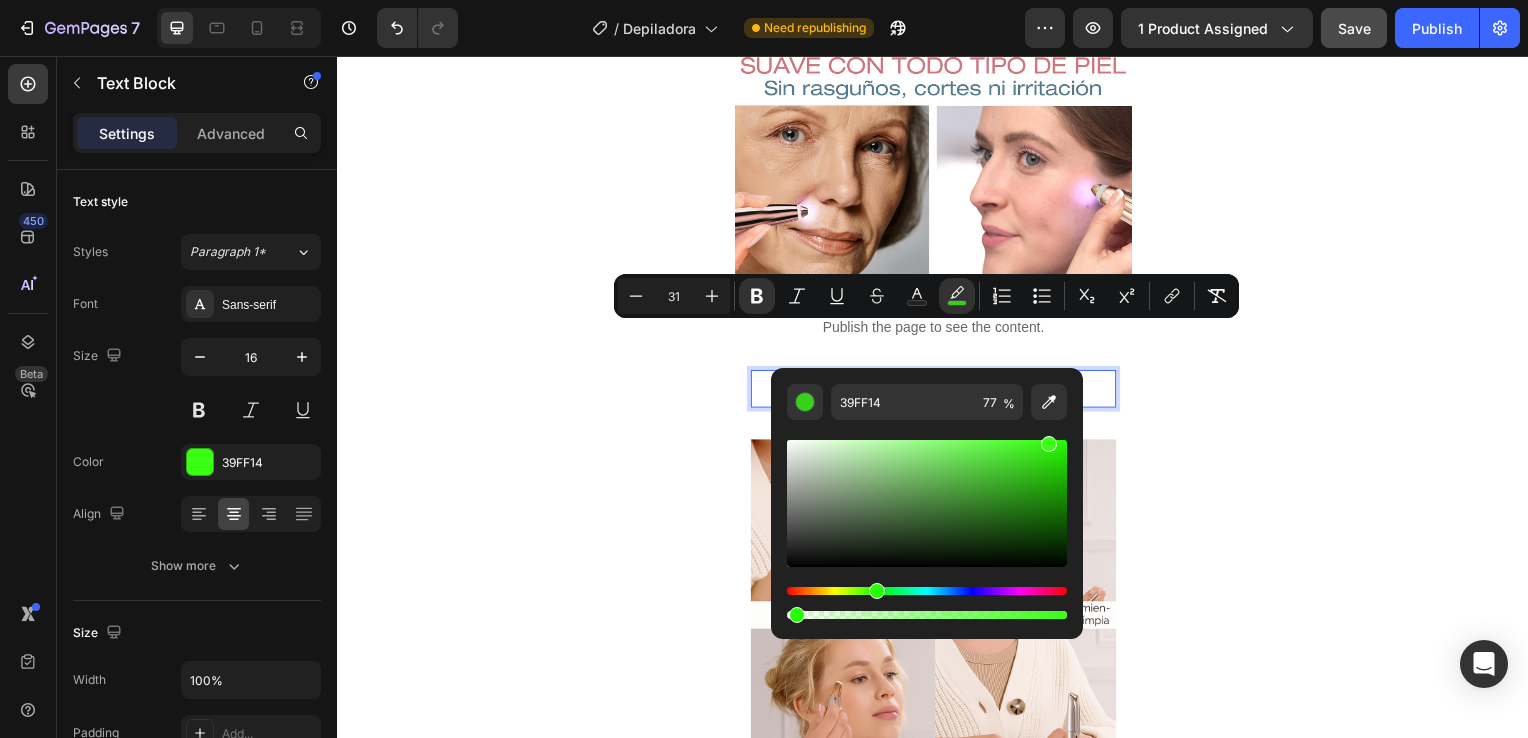 click at bounding box center (927, 615) 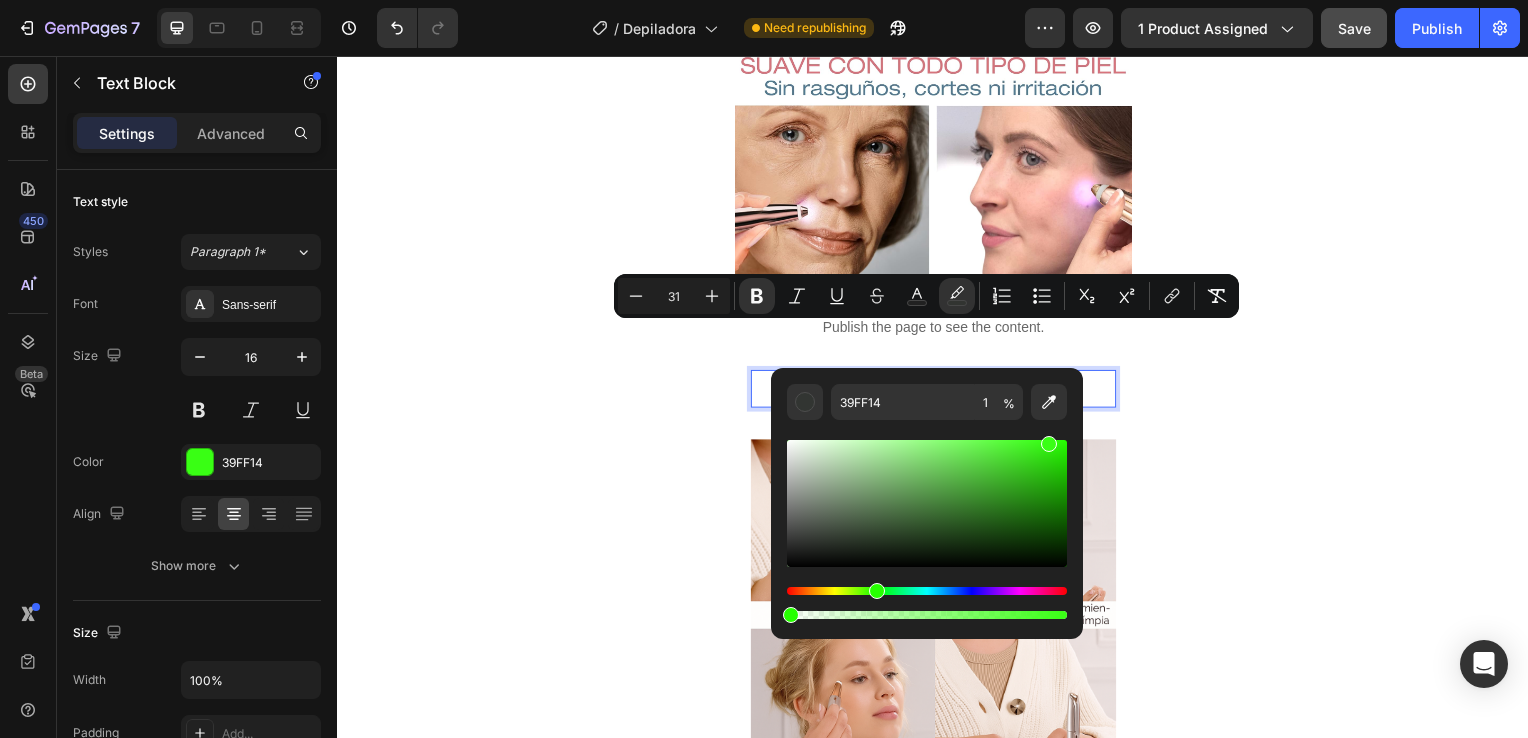 drag, startPoint x: 1125, startPoint y: 669, endPoint x: 768, endPoint y: 618, distance: 360.62445 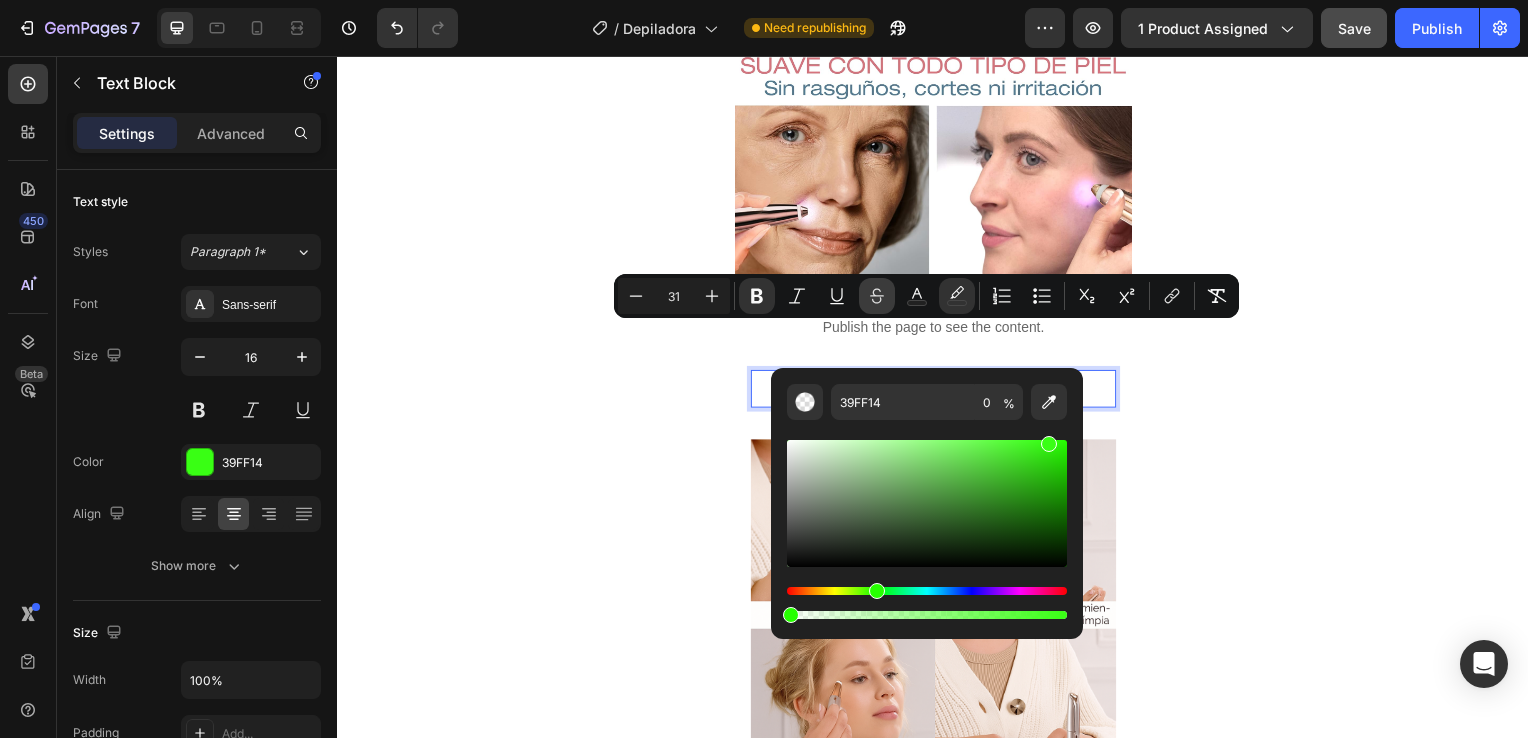 click 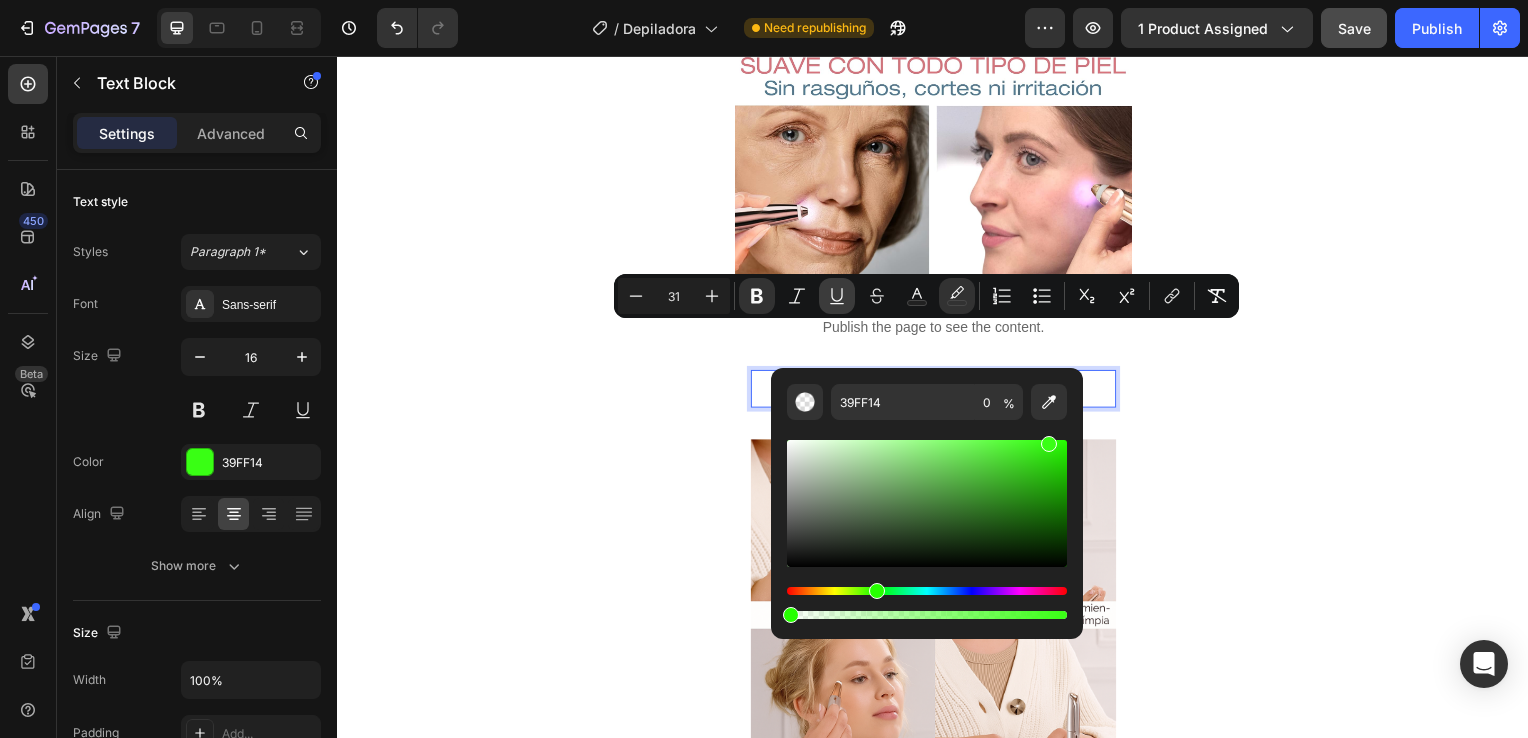 click 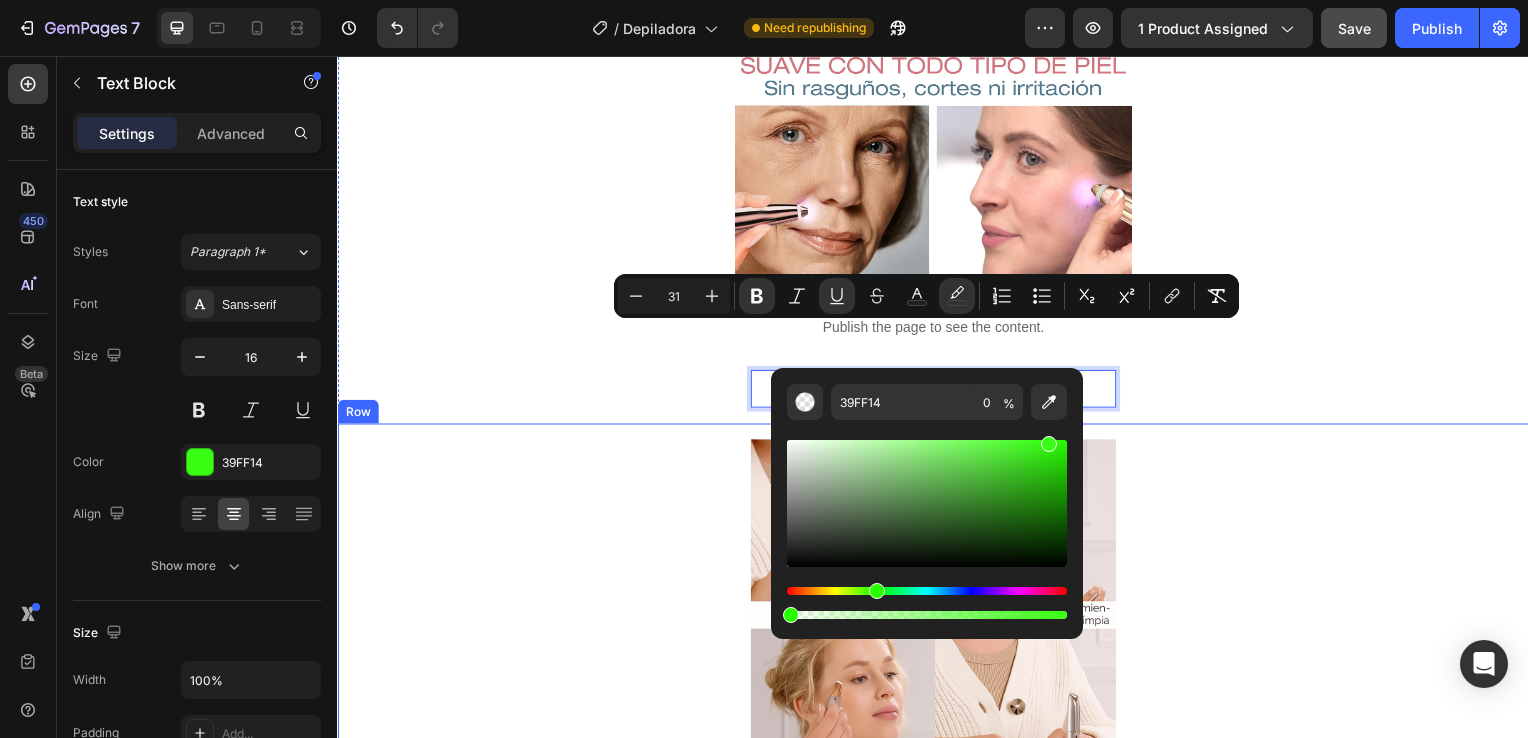click on "Image Row" at bounding box center (937, 627) 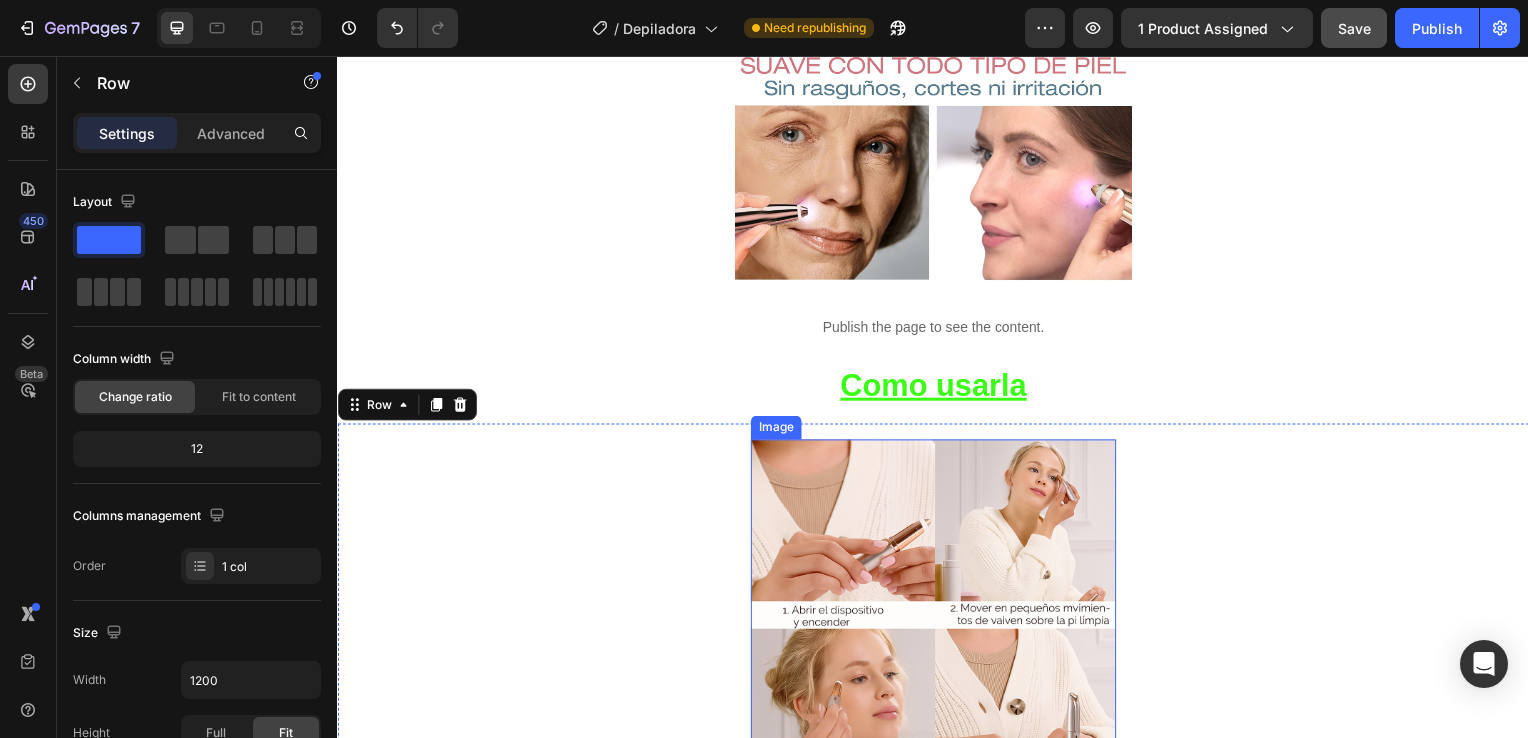click at bounding box center (937, 627) 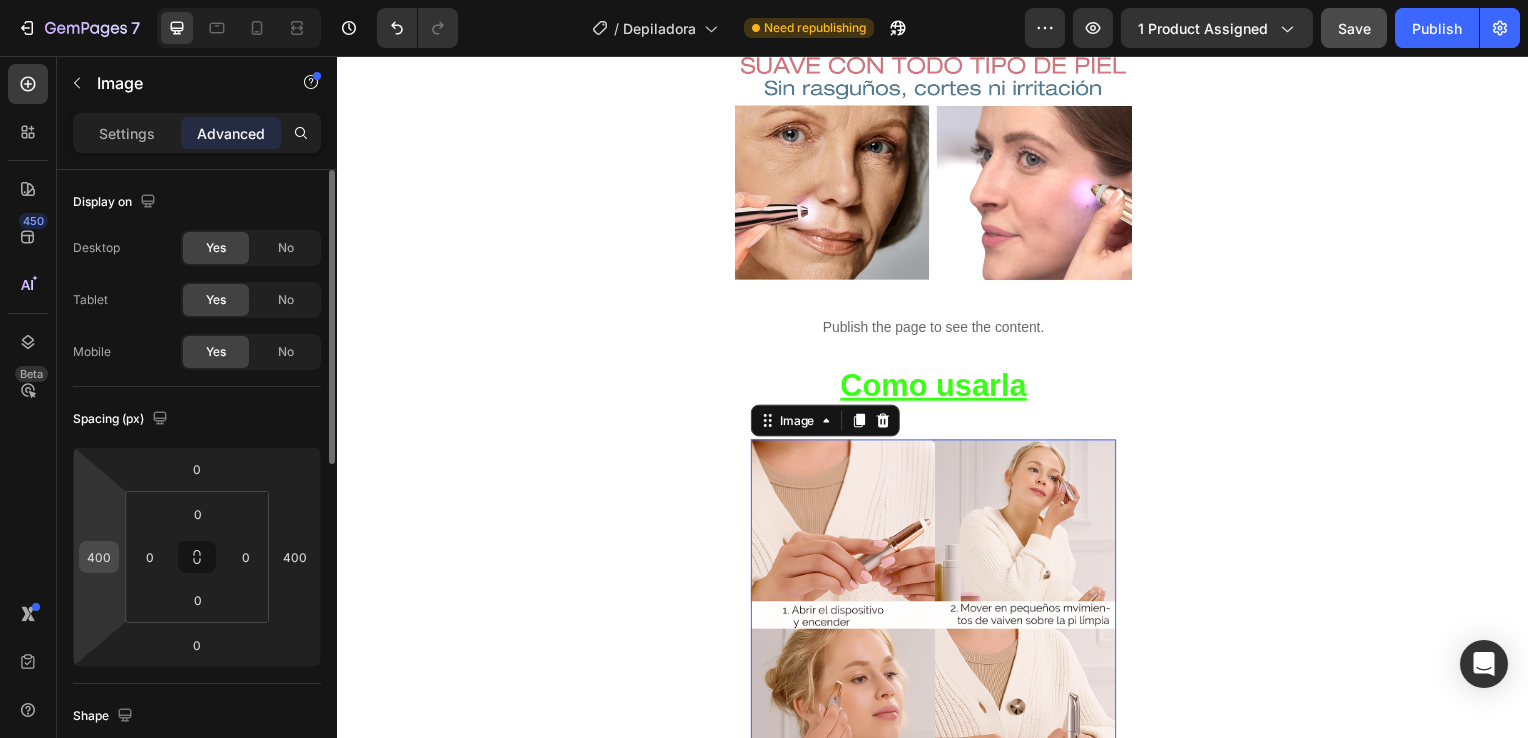 click on "400" at bounding box center [99, 557] 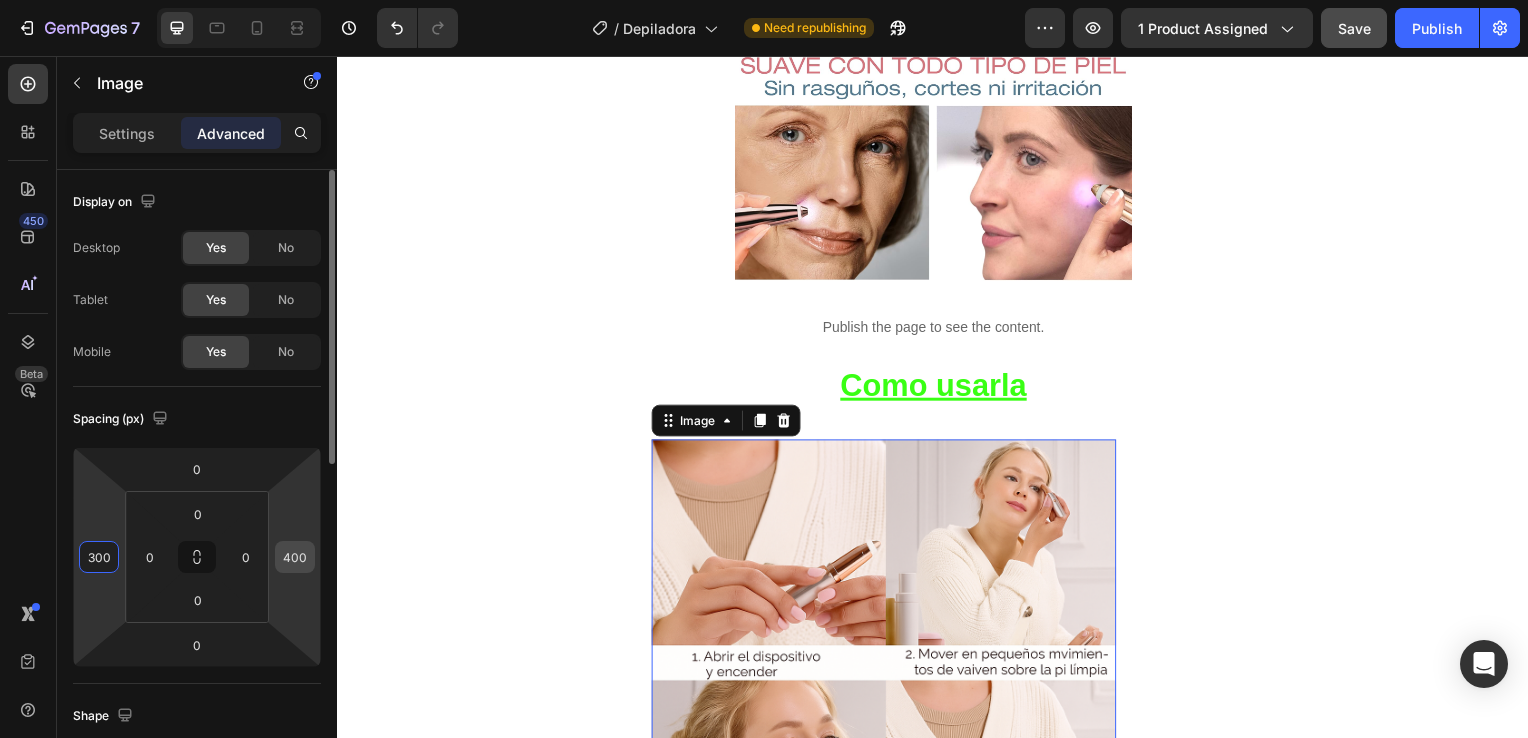 type on "300" 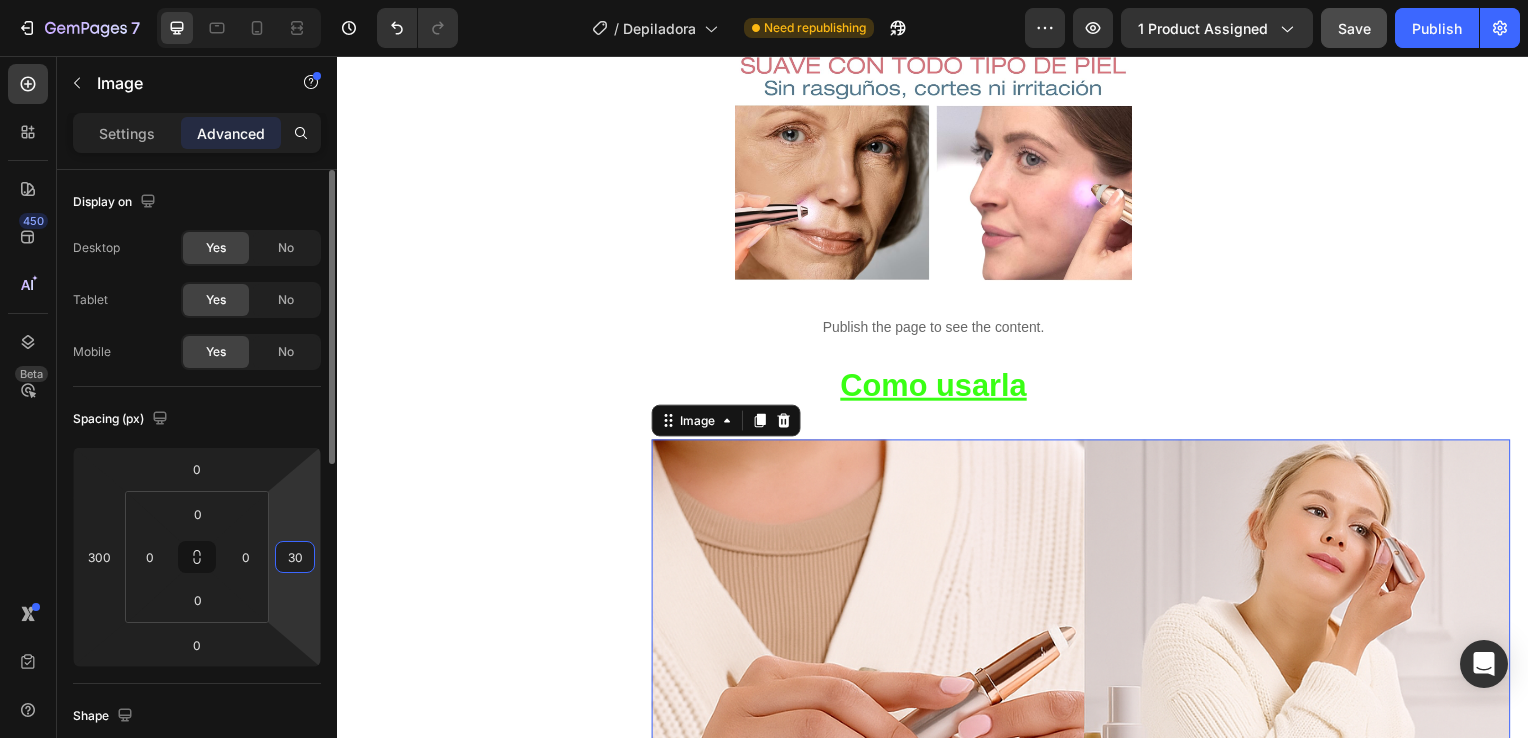 type on "300" 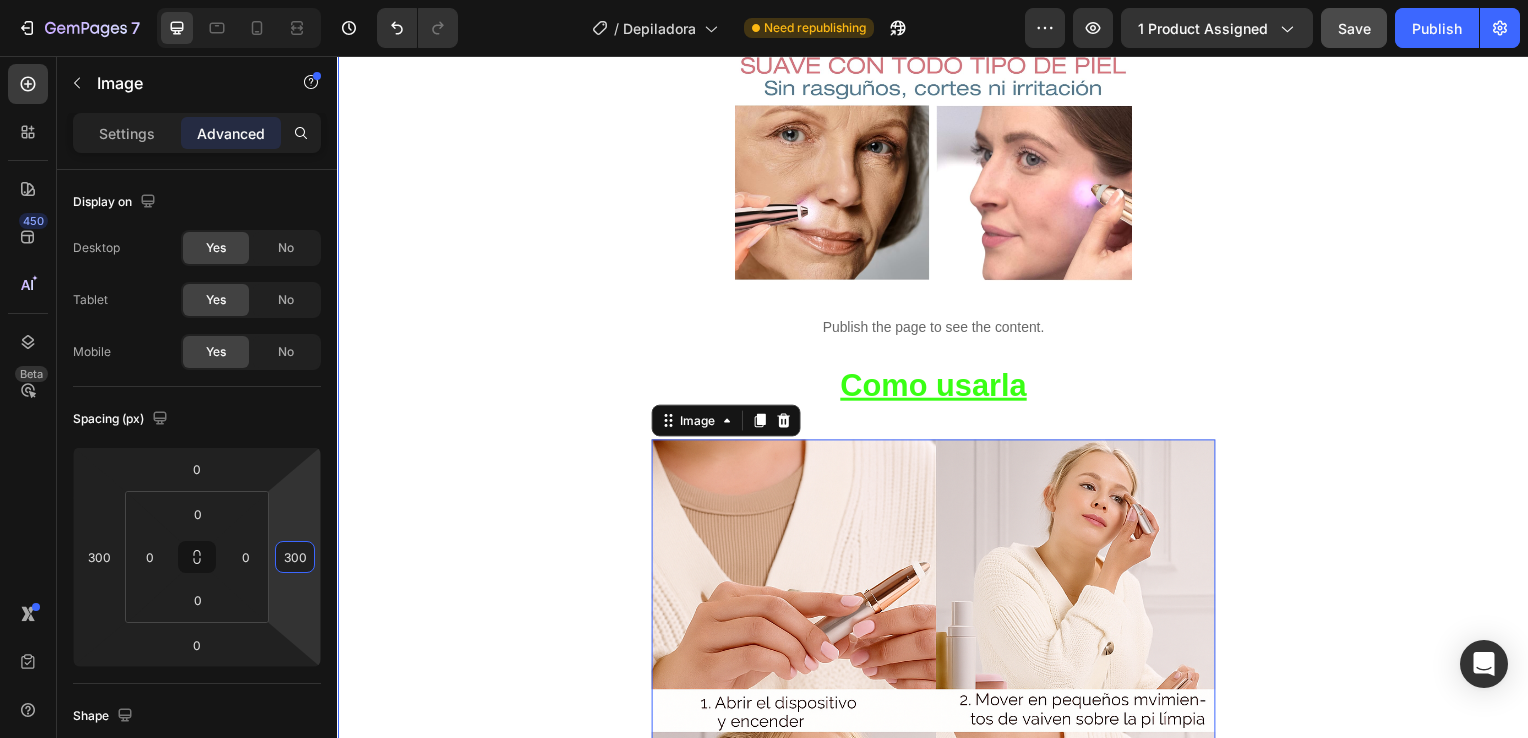 click on "Product Images Row Icon Icon Icon Icon Icon Icon List 4.8  657 Reviews   Text Block Row Depiladora facial de precisión indolora Product Title €19,99 Product Price Product Price €29.99 Text Block Oferta Text Block Row Row *Impuesto incluido Text Block Row Elige tu oferta   1x19.99€ 2x29.99€ 3x32.99€ (La mas vendida) Product Variants & Swatches Releasit COD Form & Upsells Releasit COD Form & Upsells
Agregar al carrito Add to Cart Row Row Row Image Icon Icon Icon Icon Icon Icon List [FIRST] [LAST] Text Block Row Row
Icon Compra verificada. Text Block Row Row "Cómoda, rápida y sin dolor" En menos de 2 minutos tengo la cara perfecta. Antes iba al centro de estética, pero con esta depiladora me ahorro tiempo y dinero. ¡Una compra 100% recomendada!     Text Block DEPILACIÓN FACIAL RÁPIDA, SUAVE Y SIN SUFRIMIENTO Text Block Row Ligera, moderna y poderosa : esta depiladora facial es tu aliada ideal para una piel suave y radiante. Elimina el vello al instante  ," at bounding box center (937, -526) 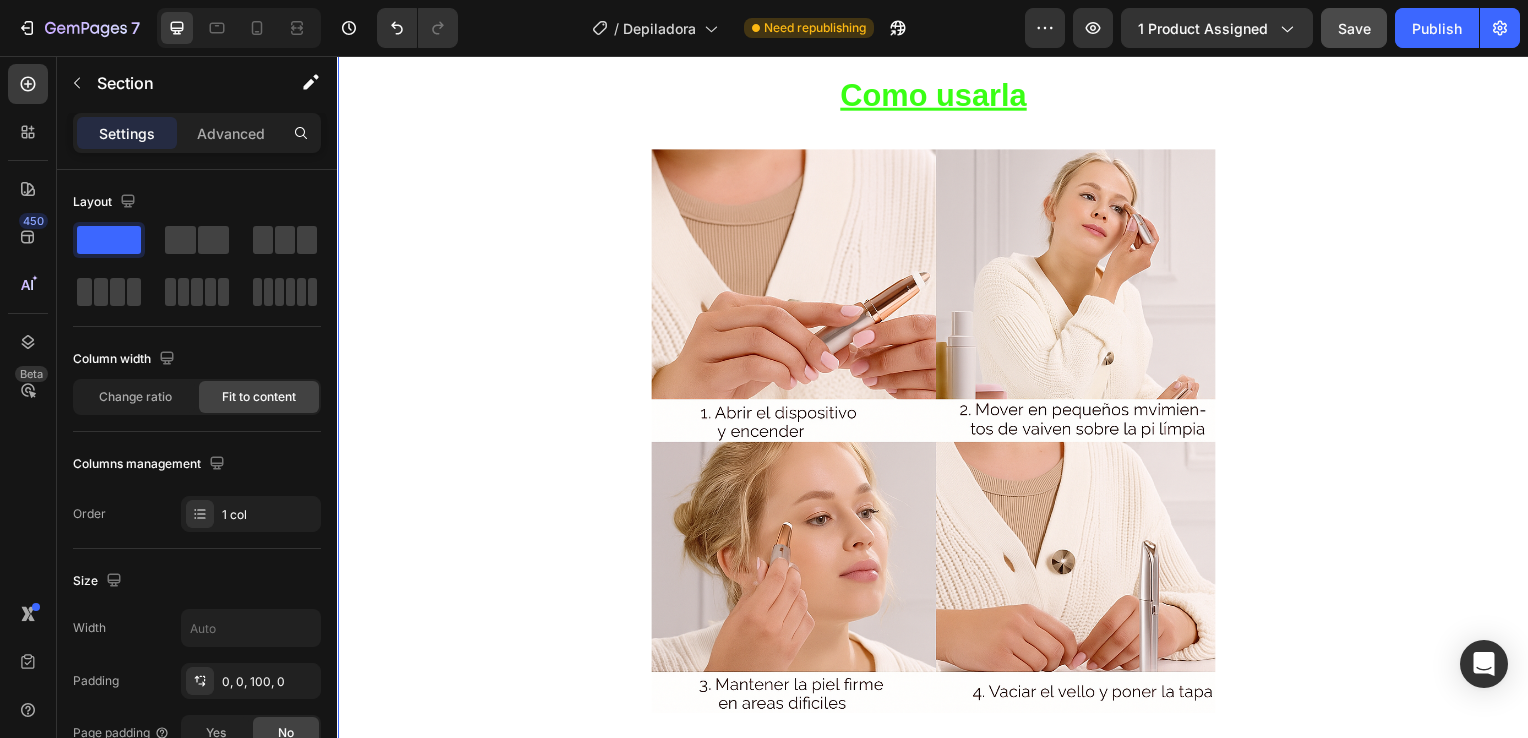 scroll, scrollTop: 2388, scrollLeft: 0, axis: vertical 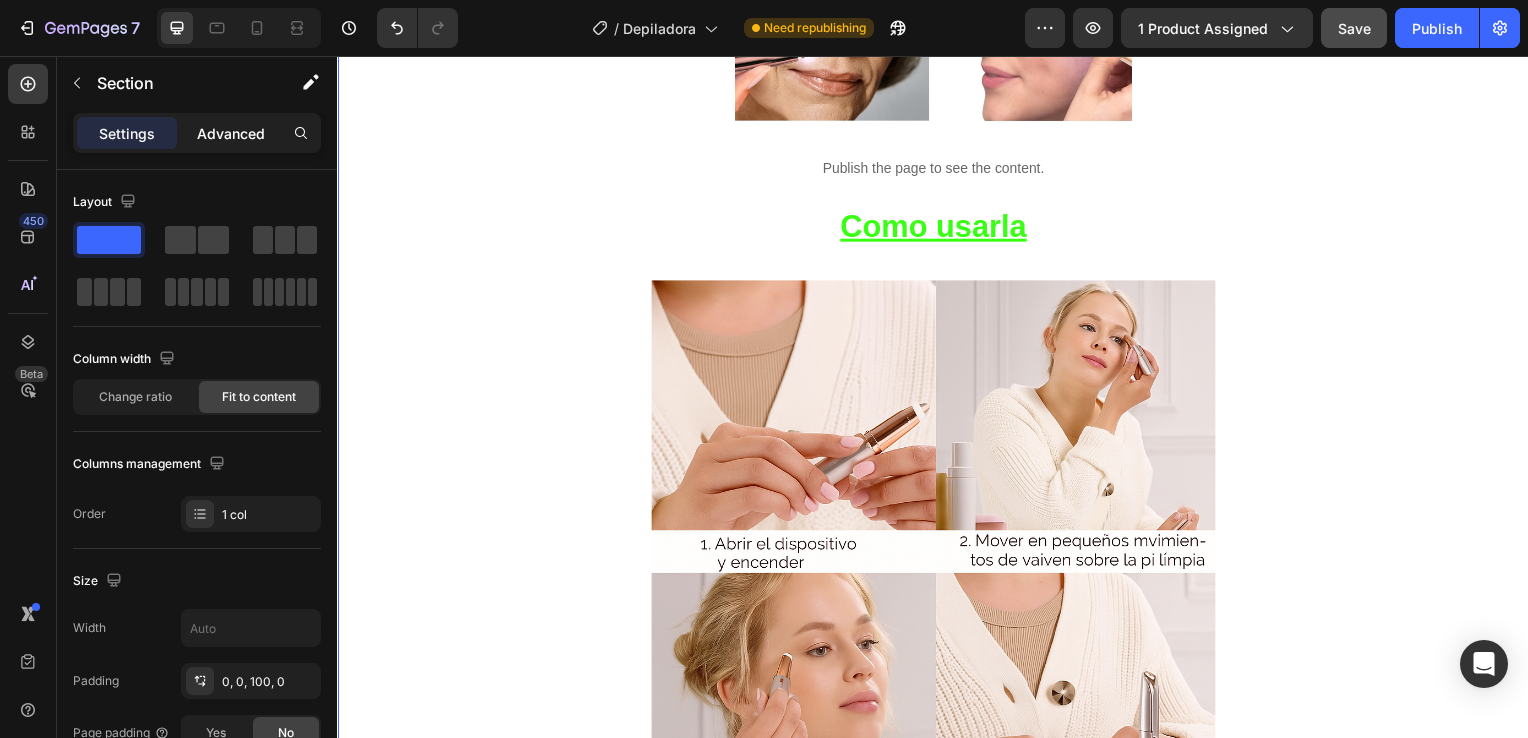 click on "Advanced" at bounding box center (231, 133) 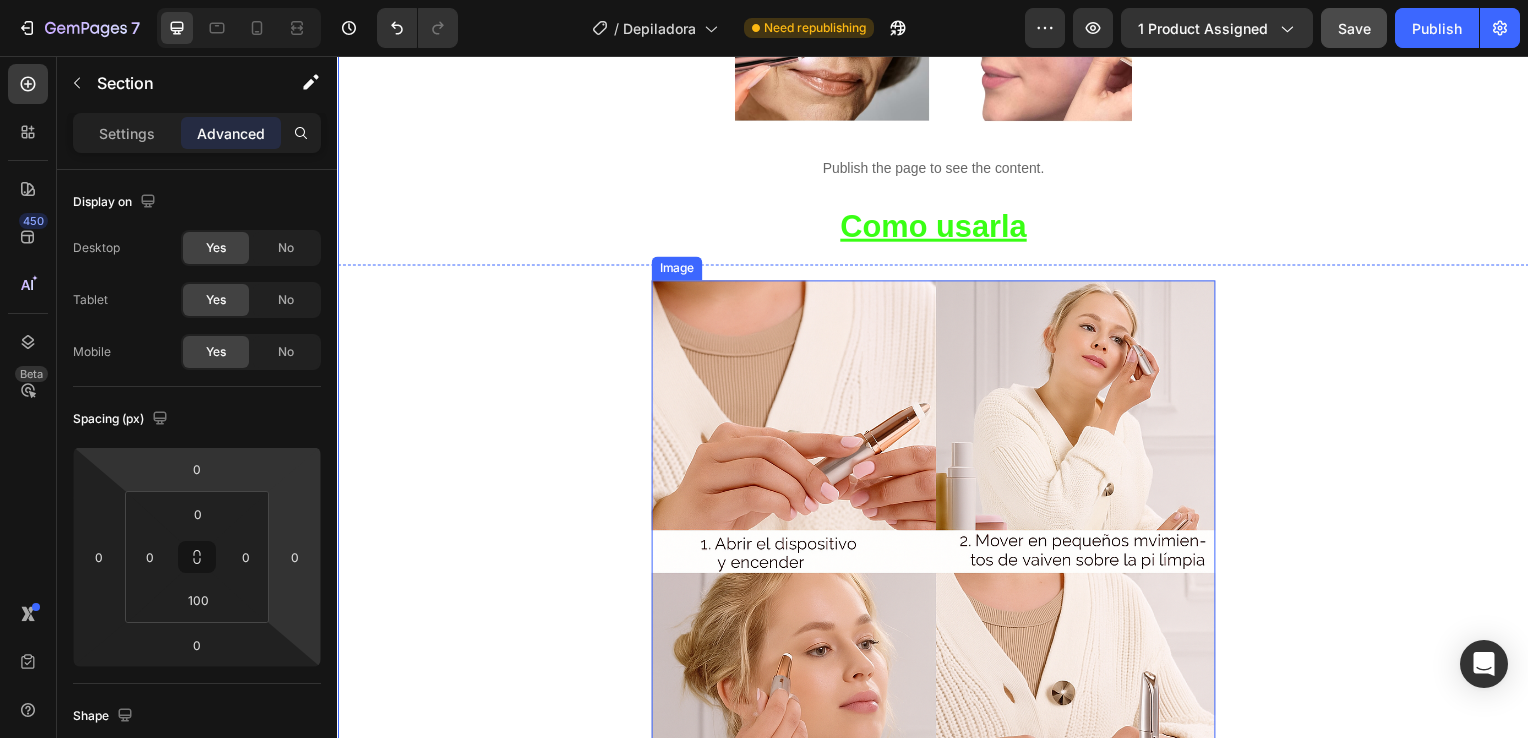 click at bounding box center [937, 567] 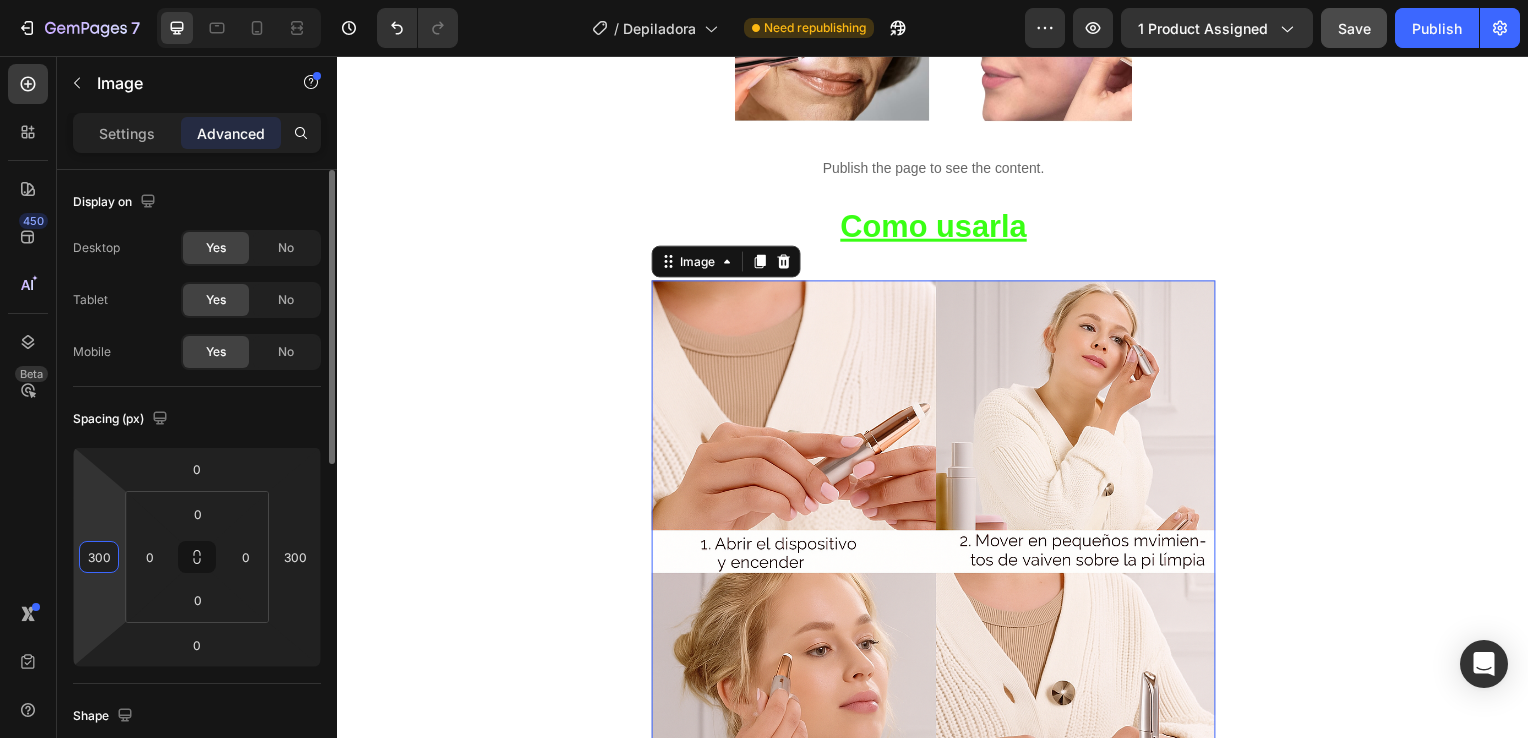 drag, startPoint x: 99, startPoint y: 547, endPoint x: 113, endPoint y: 558, distance: 17.804493 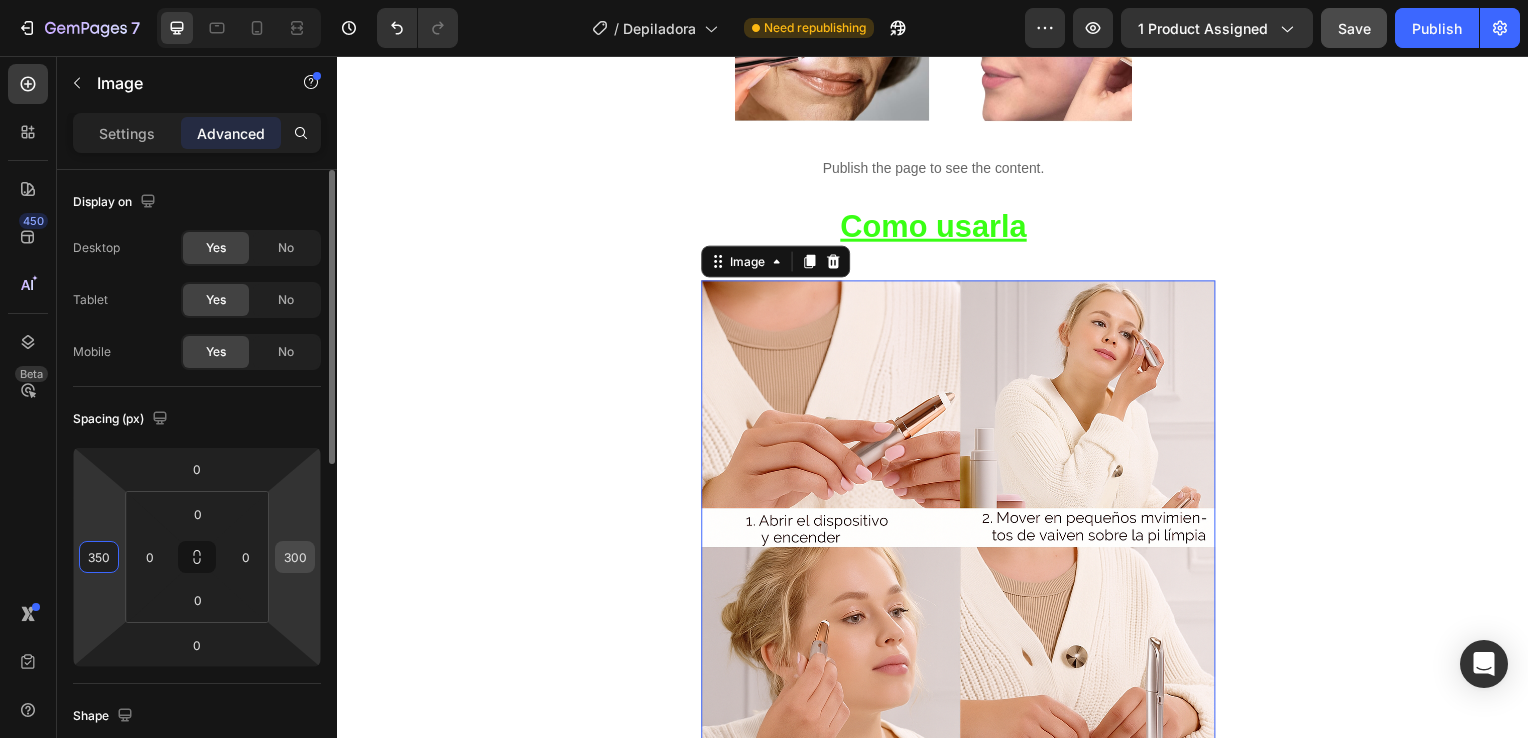 type on "350" 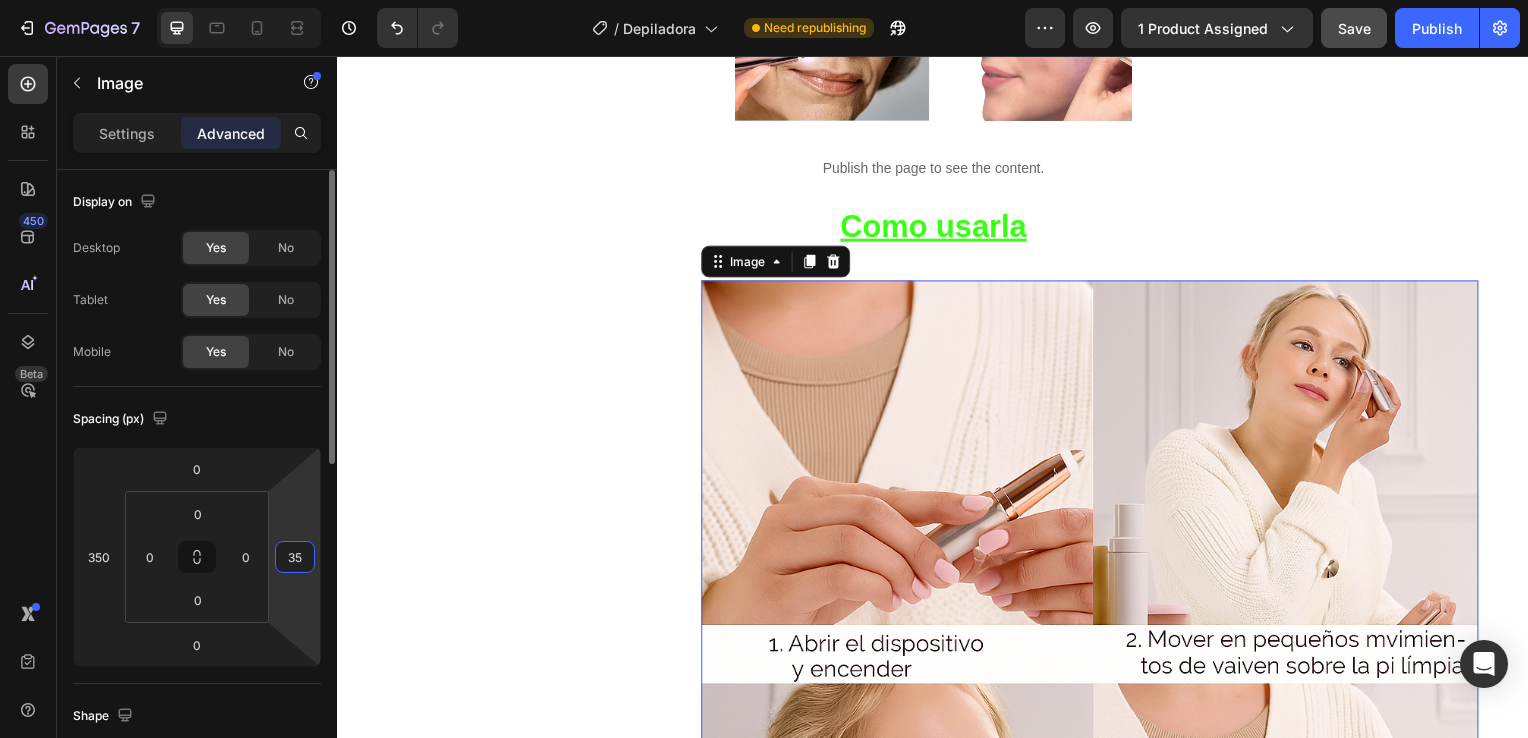 type on "350" 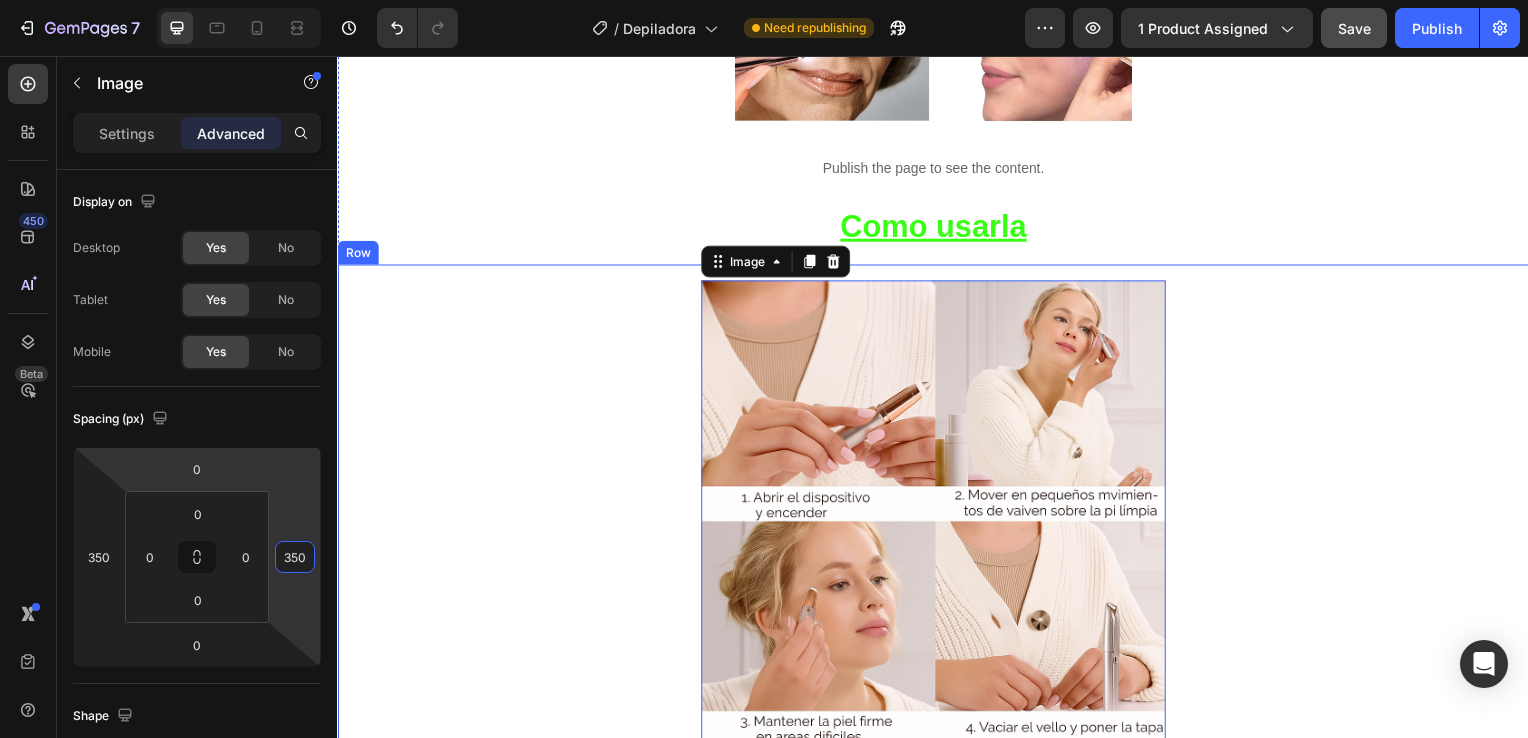click on "Image   0" at bounding box center (937, 517) 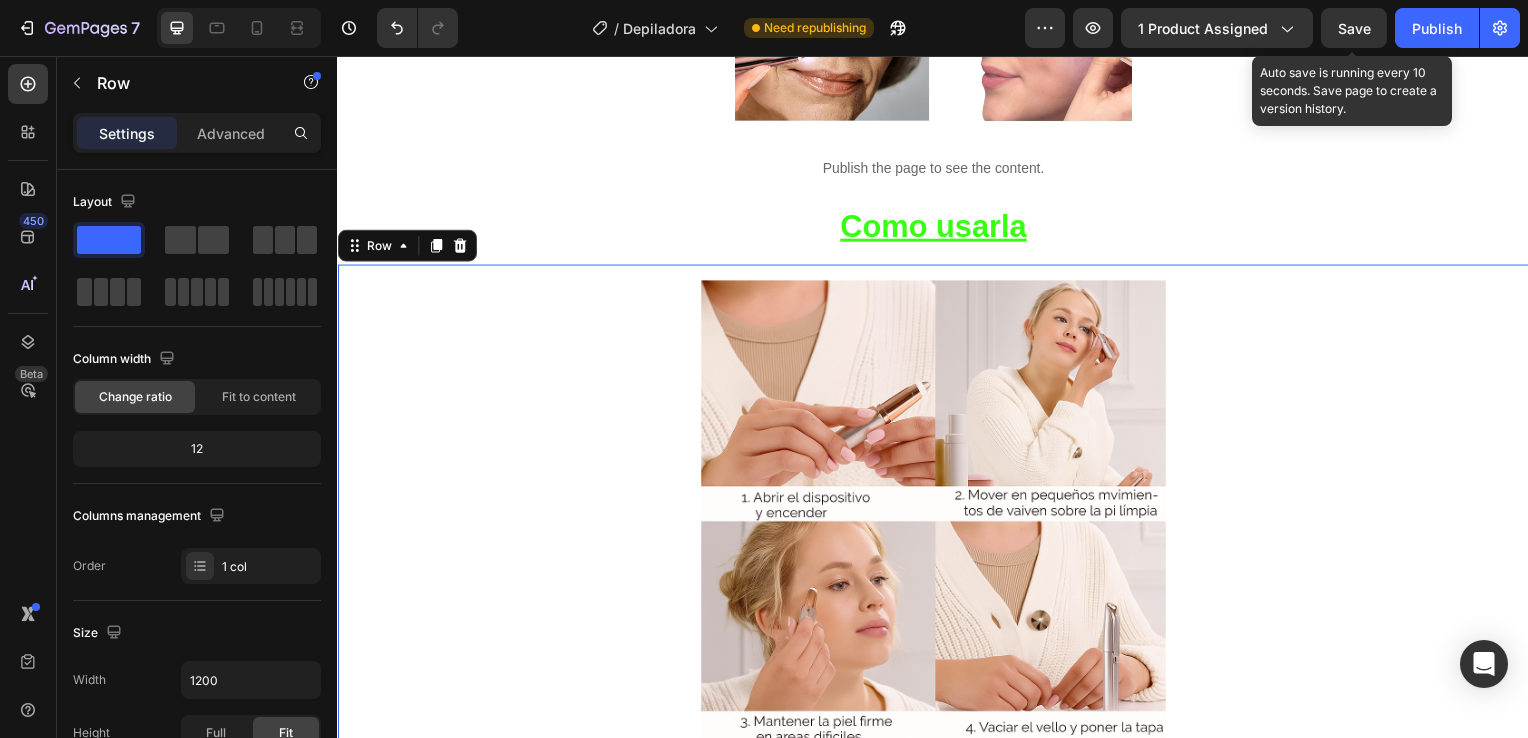 drag, startPoint x: 1779, startPoint y: 74, endPoint x: 668, endPoint y: 111, distance: 1111.616 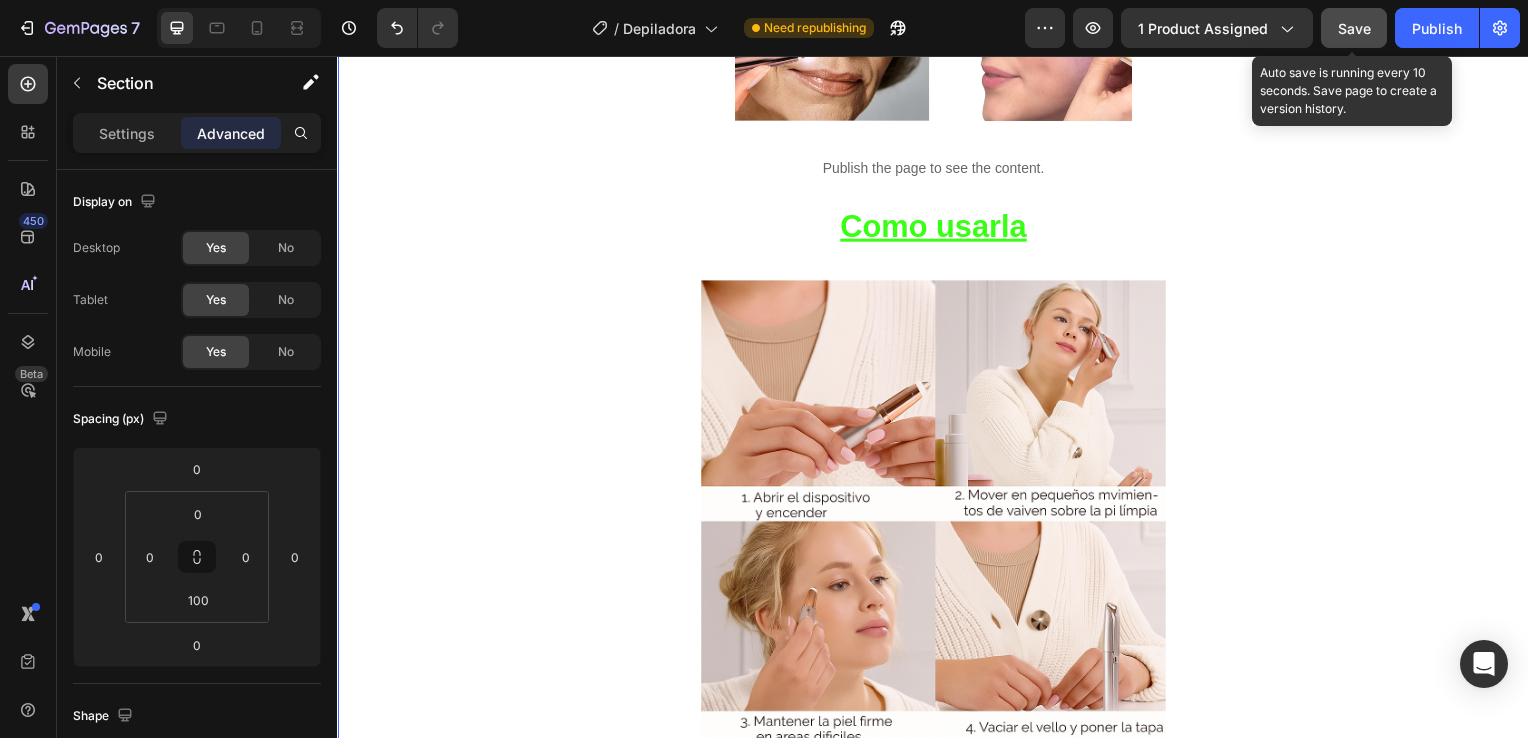 click on "Save" at bounding box center [1354, 28] 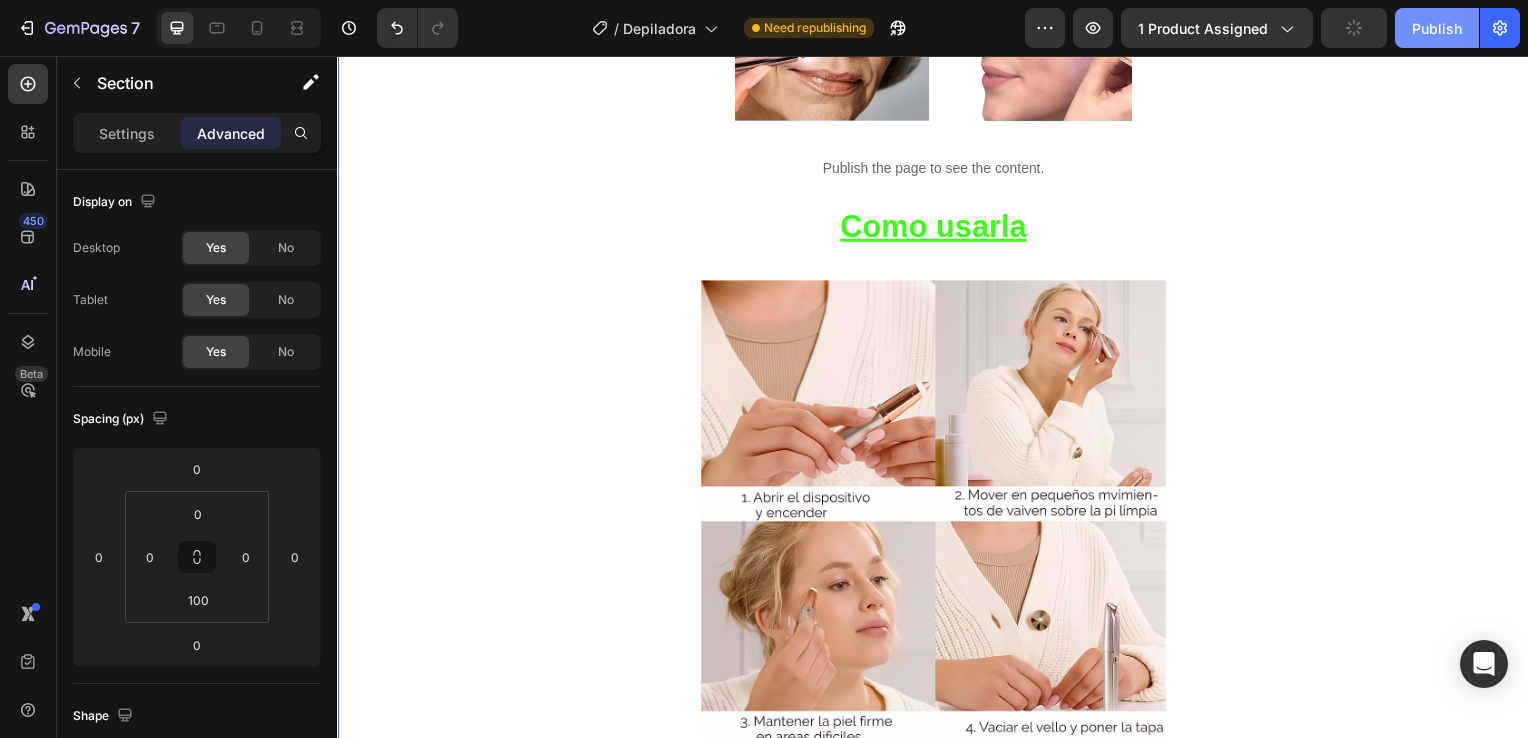 click on "Publish" at bounding box center [1437, 28] 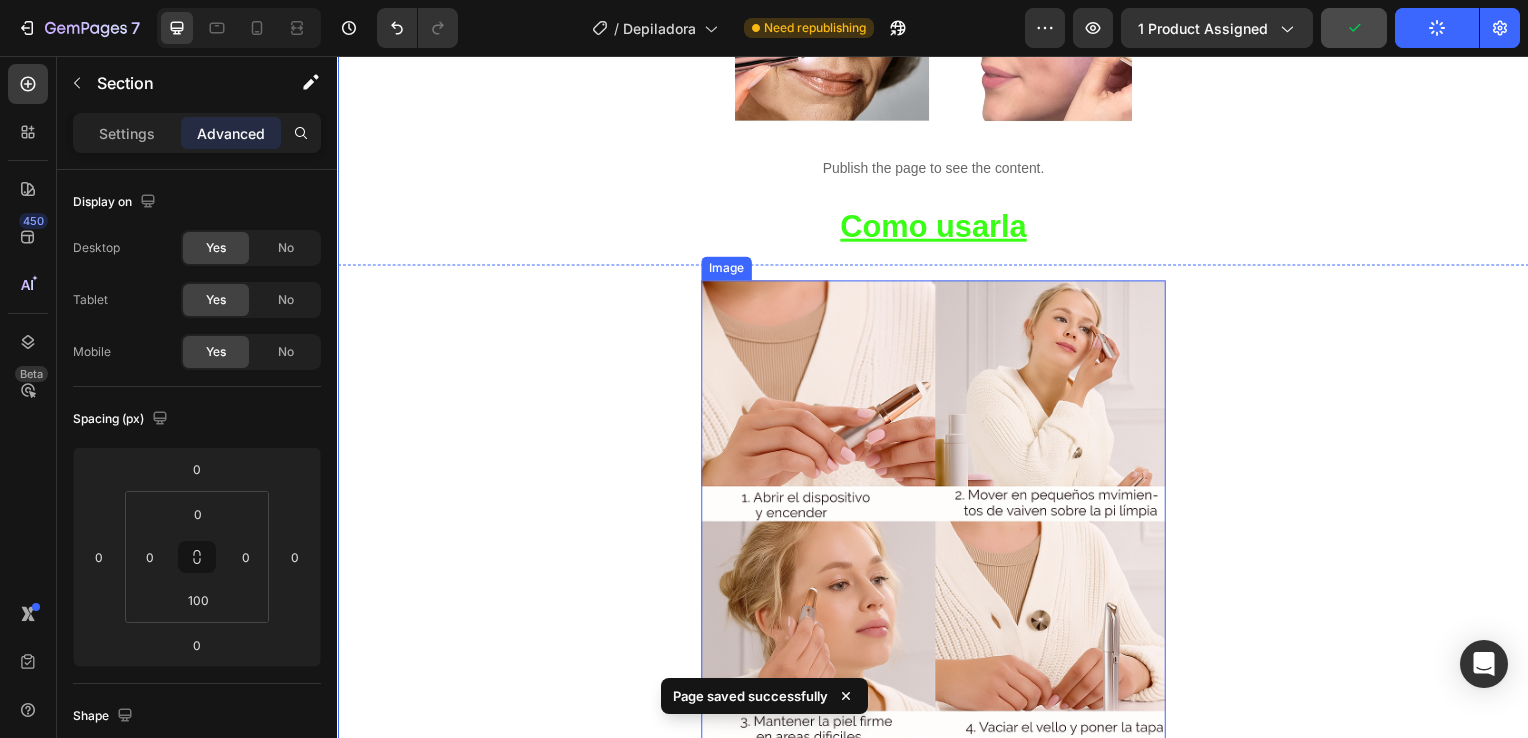 scroll, scrollTop: 2696, scrollLeft: 0, axis: vertical 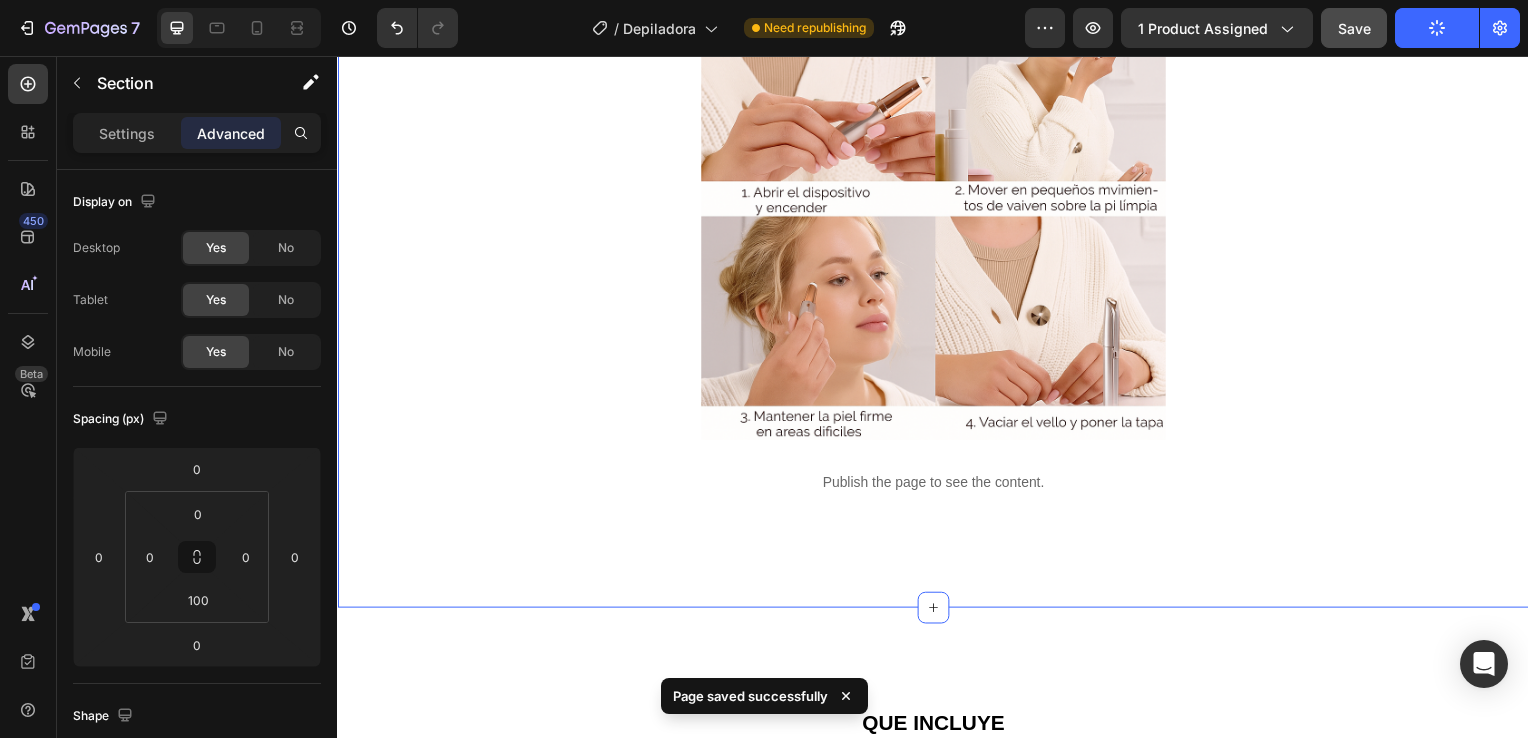 click on "Publish the page to see the content." at bounding box center [937, 485] 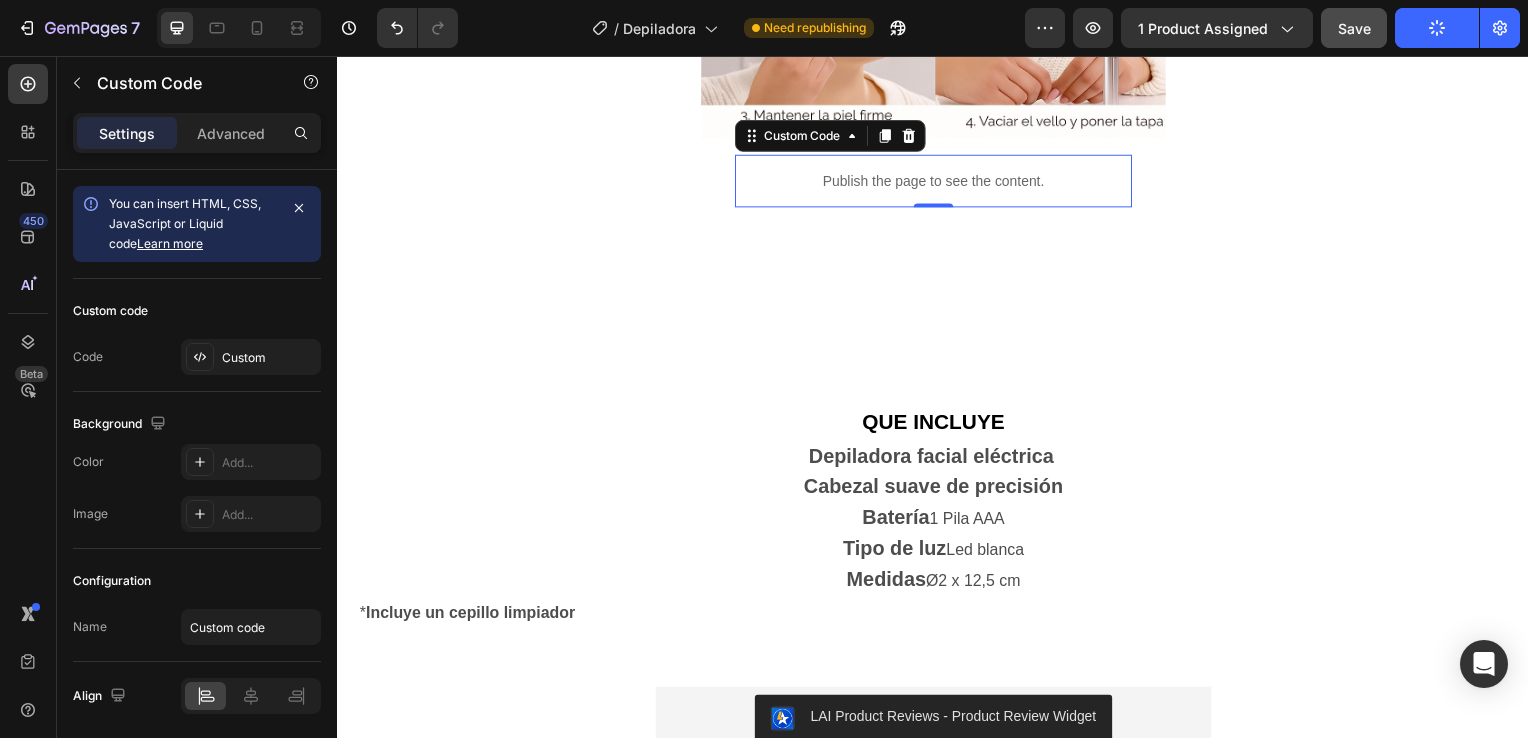 scroll, scrollTop: 3028, scrollLeft: 0, axis: vertical 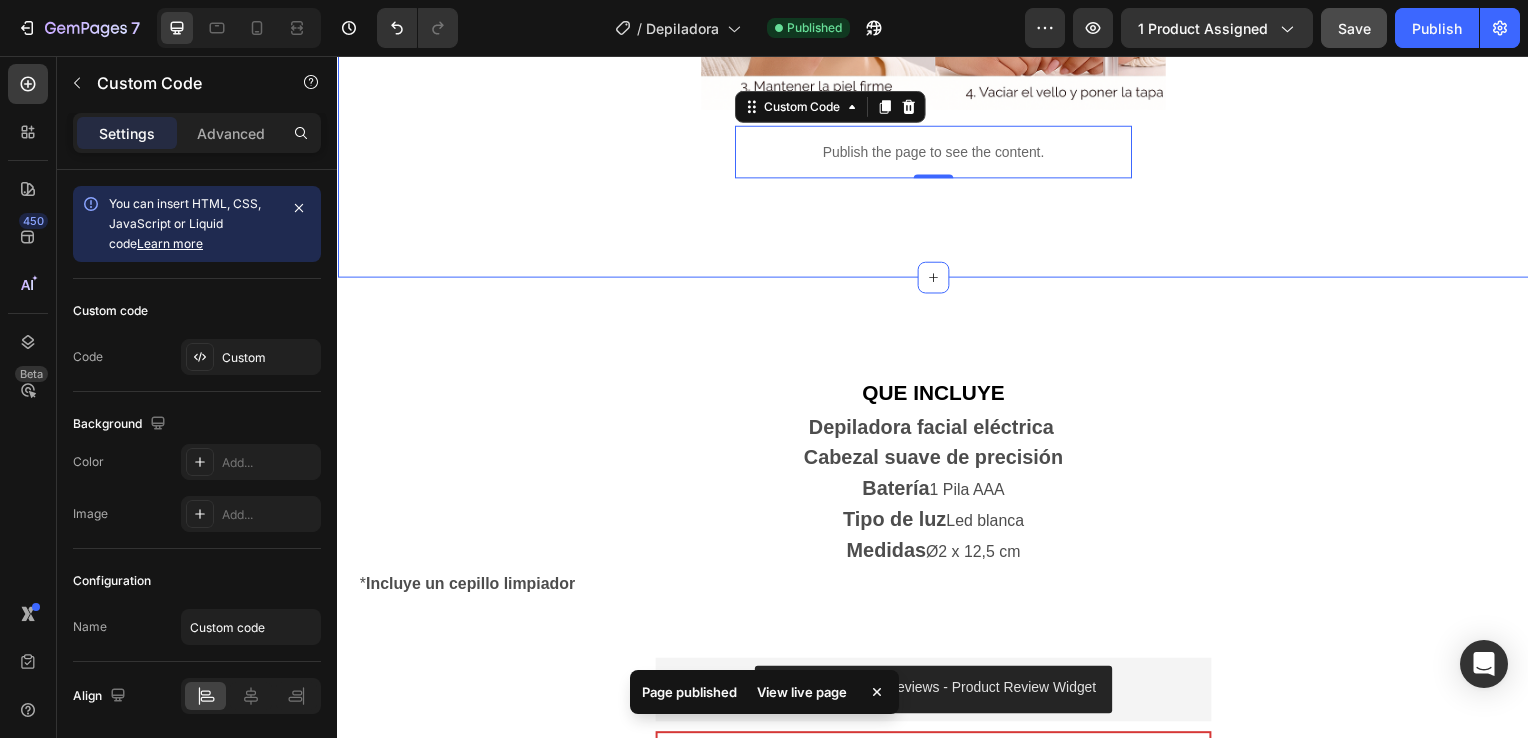 click on "Product Images Row Icon Icon Icon Icon Icon Icon List 4.8  657 Reviews   Text Block Row Depiladora facial de precisión indolora Product Title €19,99 Product Price Product Price €29.99 Text Block Oferta Text Block Row Row *Impuesto incluido Text Block Row Elige tu oferta   1x19.99€ 2x29.99€ 3x32.99€ (La mas vendida) Product Variants & Swatches Releasit COD Form & Upsells Releasit COD Form & Upsells
Agregar al carrito Add to Cart Row Row Row Image Icon Icon Icon Icon Icon Icon List [FIRST] [LAST] Text Block Row Row
Icon Compra verificada. Text Block Row Row "Cómoda, rápida y sin dolor" En menos de 2 minutos tengo la cara perfecta. Antes iba al centro de estética, pero con esta depiladora me ahorro tiempo y dinero. ¡Una compra 100% recomendada!     Text Block DEPILACIÓN FACIAL RÁPIDA, SUAVE Y SIN SUFRIMIENTO Text Block Row Ligera, moderna y poderosa : esta depiladora facial es tu aliada ideal para una piel suave y radiante. Elimina el vello al instante  ," at bounding box center [937, -1326] 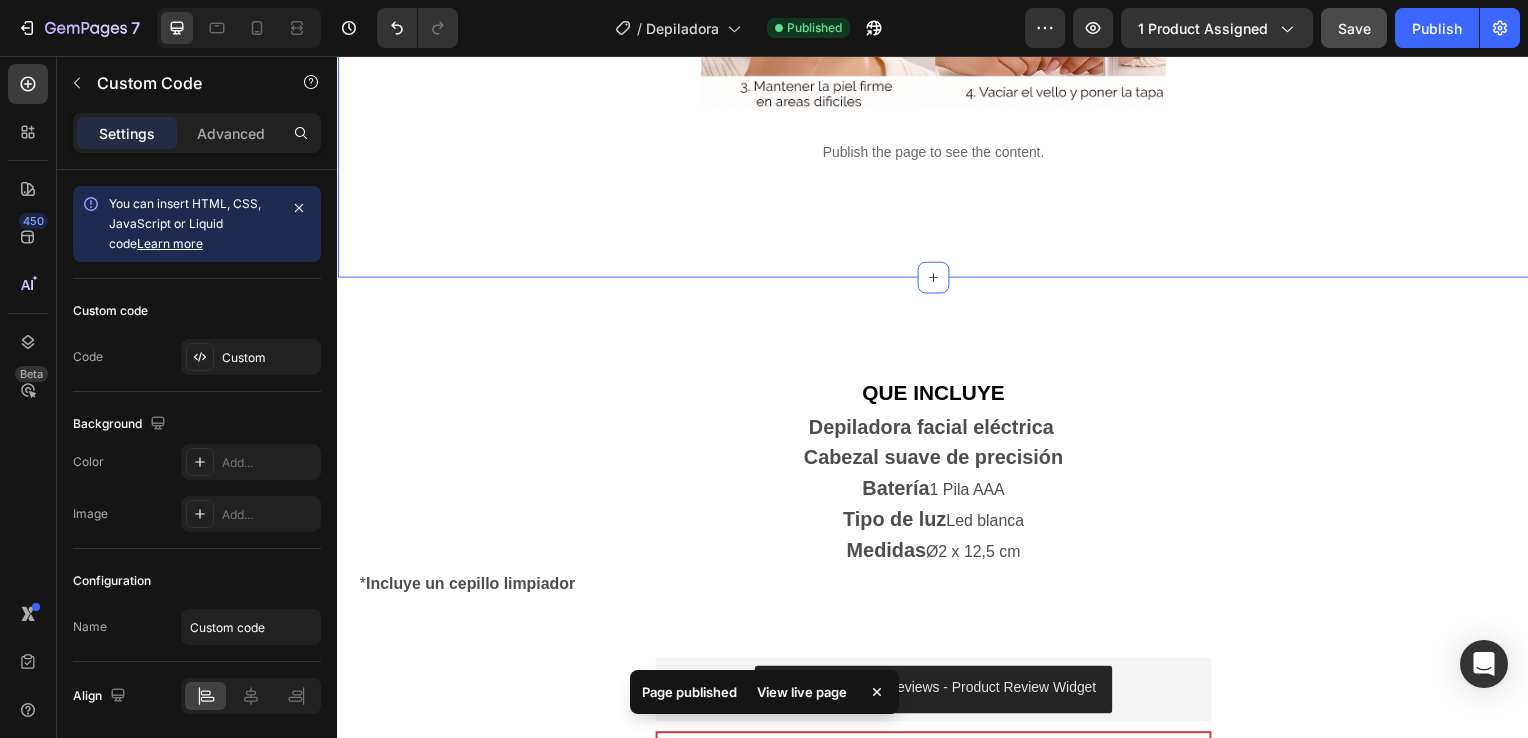 click on "Publish the page to see the content." at bounding box center (937, 153) 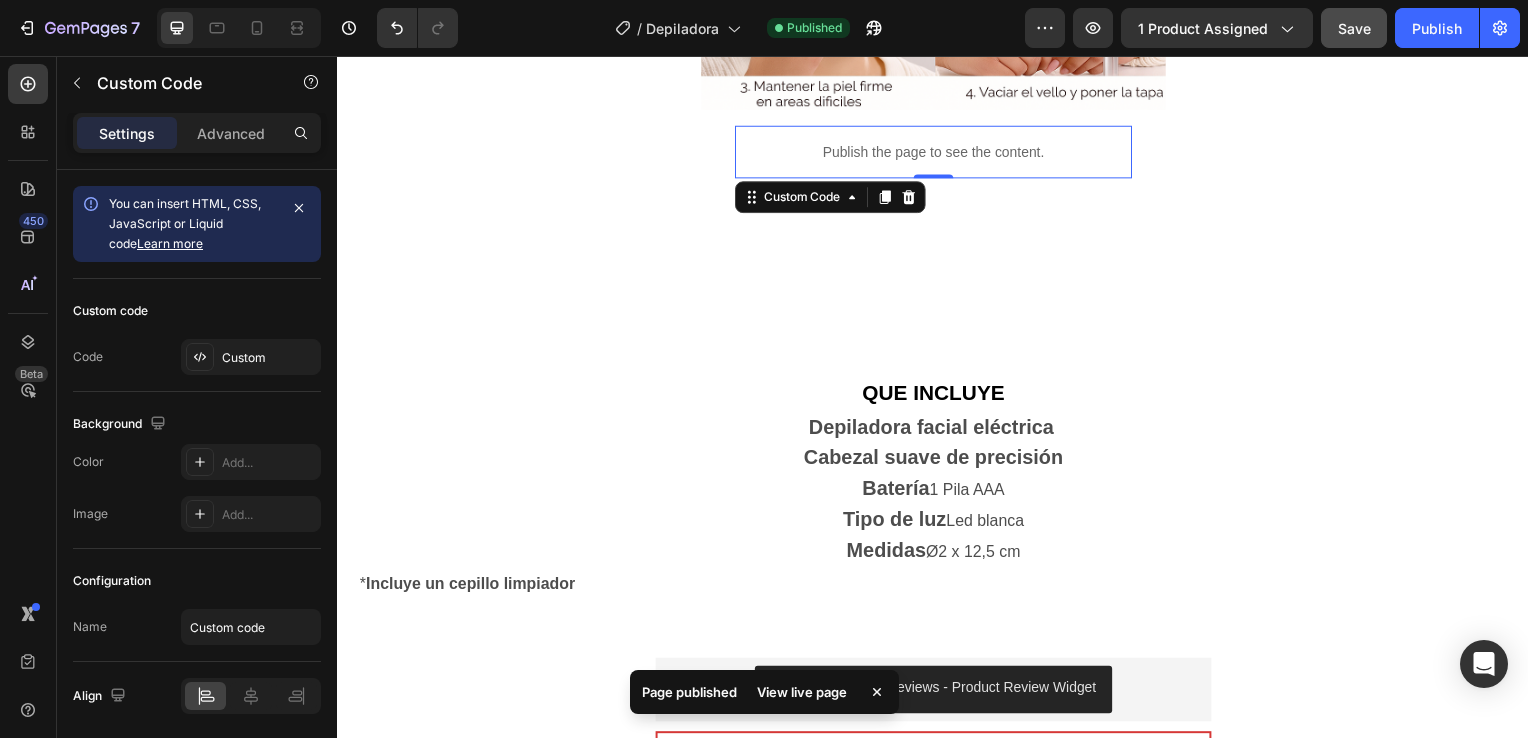 drag, startPoint x: 931, startPoint y: 118, endPoint x: 954, endPoint y: 283, distance: 166.59532 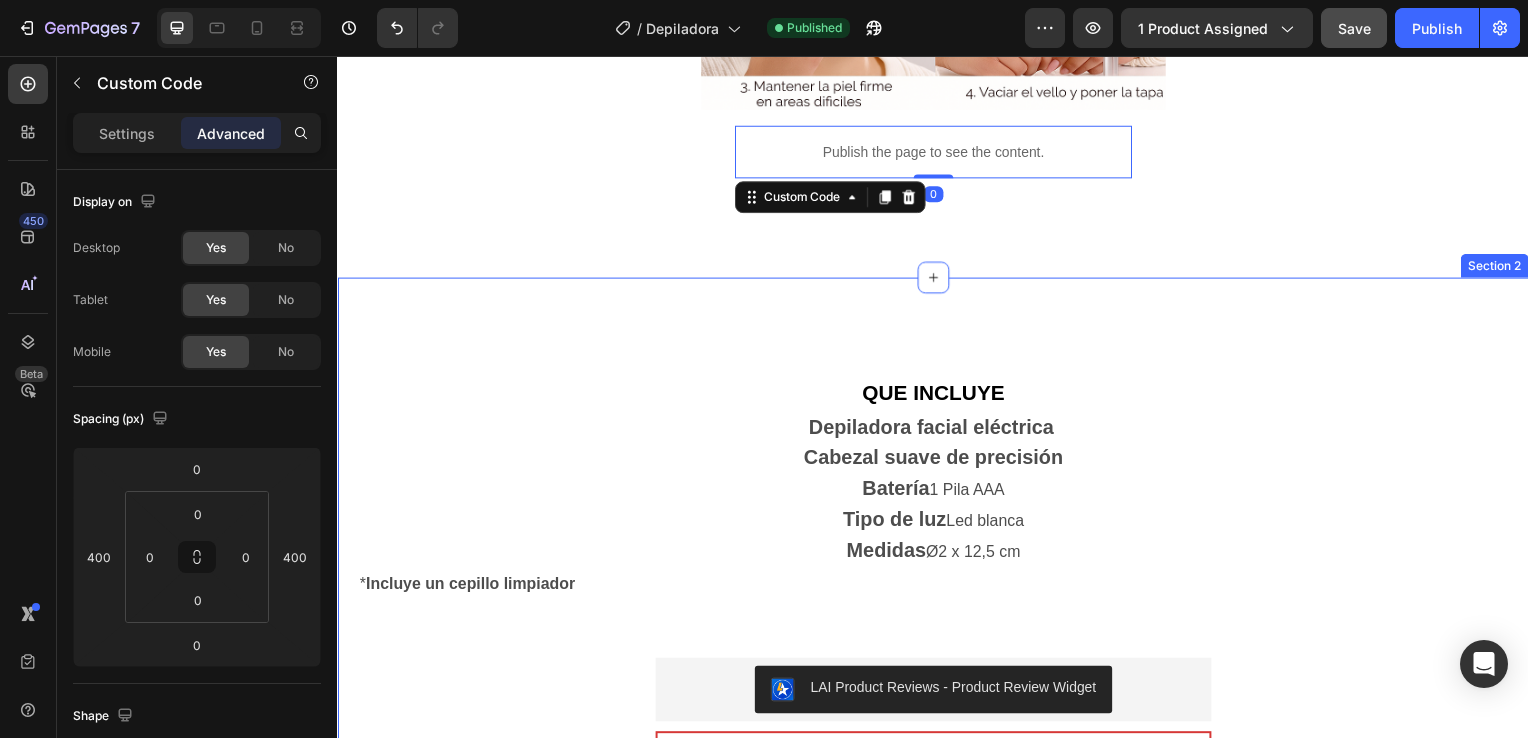 click on "QUE INCLUYE Text Block        Depiladora facial eléctrica            Cabezal suave de precisión Batería  1 Pila AAA Tipo de luz  Led blanca Medidas  Ø2 x 12,5 cm Text Block                                                                                                              * Incluye un cepillo limpiador   Text Block Row Row Row LAI Product Reviews - Product Review Widget LAI Product Reviews
Confiamos plenamente en la calidad de nuestros productos. Por eso, le ofrecemos una  GARANTÍA DE SANTISFACCIÓN DE 30 DÍAS : Si por cualquier motivo no queda conforme con su compra, puede conservar el producto y le reembolsaremos el 100% del importe abonado. Sin preguntas ni complicaciones. Item List Section 2" at bounding box center (937, 641) 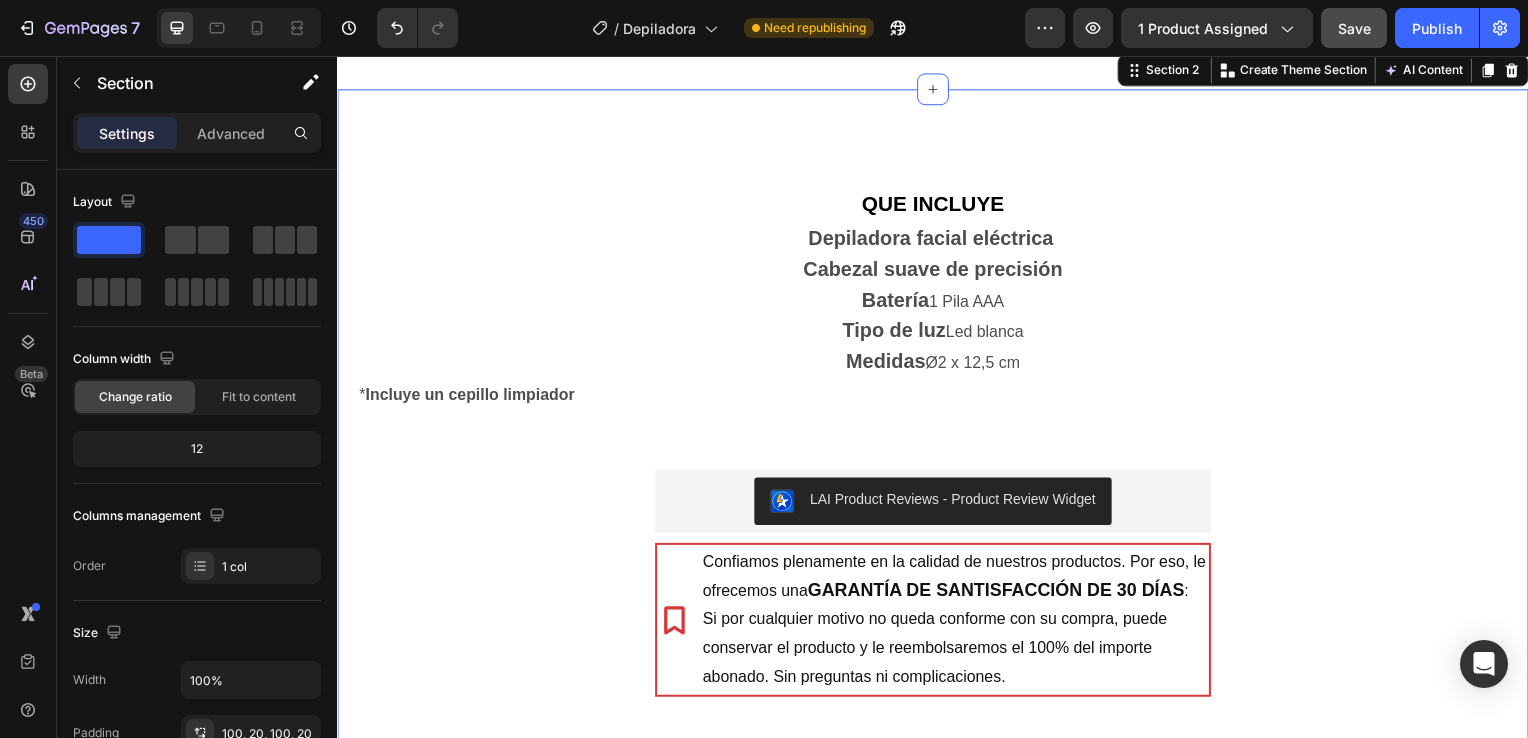 scroll, scrollTop: 3328, scrollLeft: 0, axis: vertical 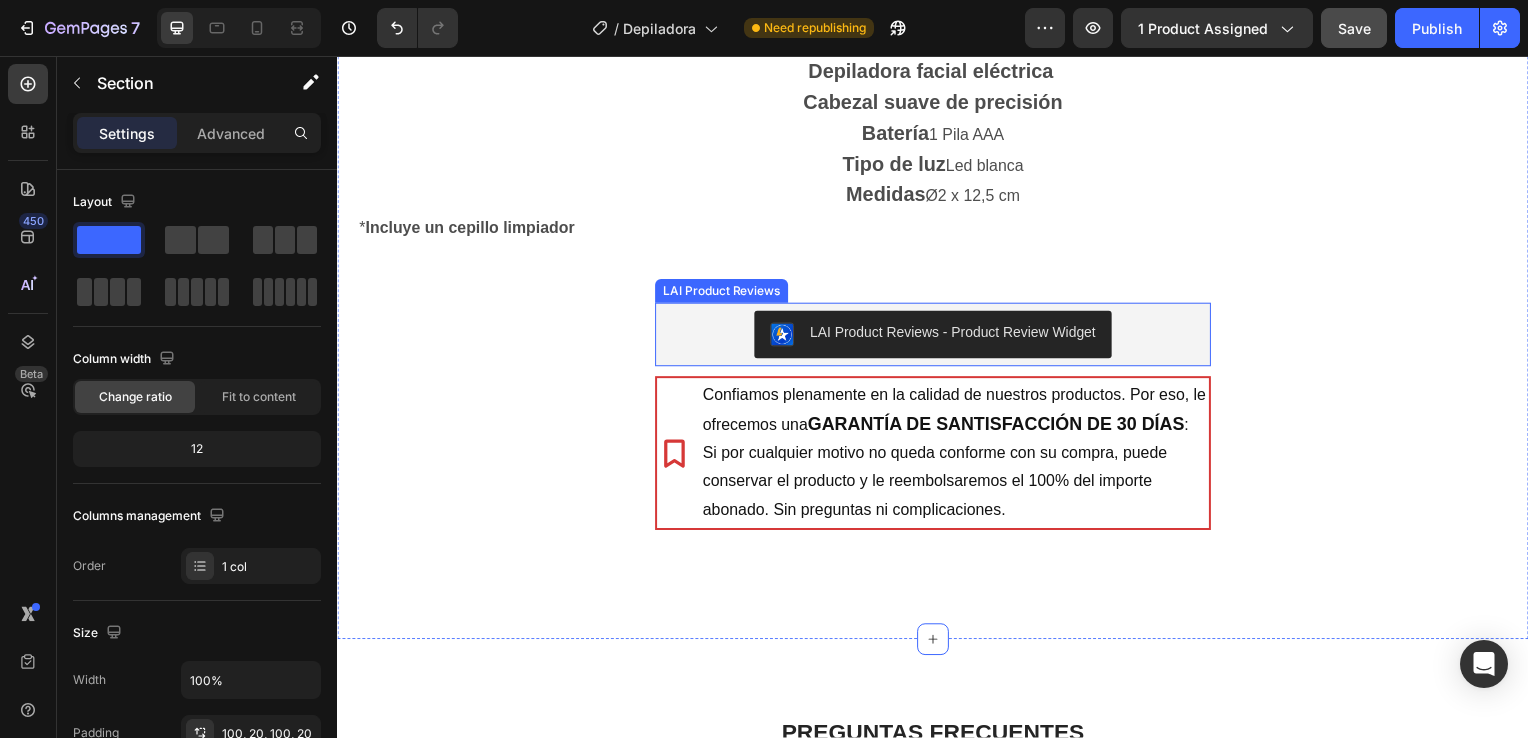 click on "LAI Product Reviews - Product Review Widget" at bounding box center [937, 337] 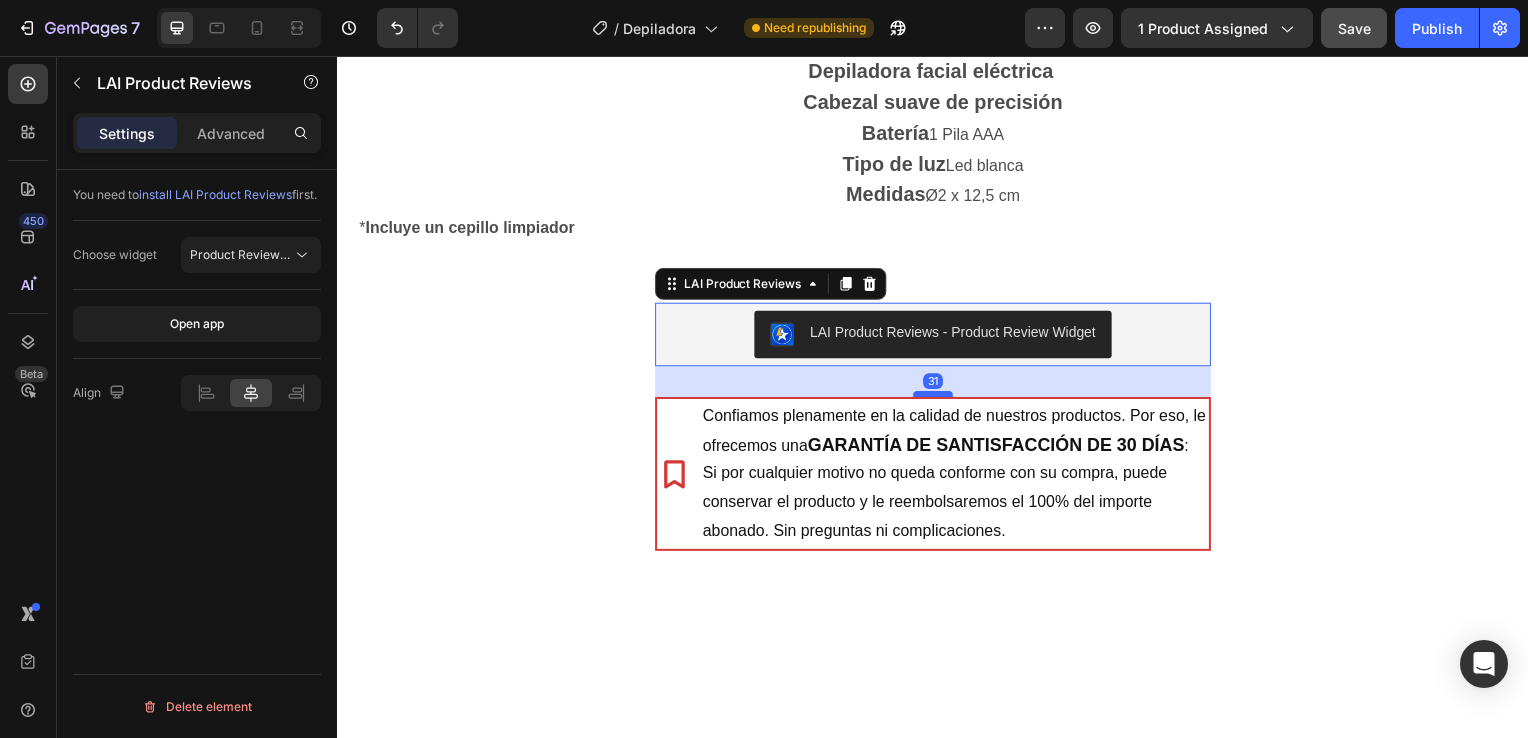 drag, startPoint x: 921, startPoint y: 373, endPoint x: 930, endPoint y: 394, distance: 22.847319 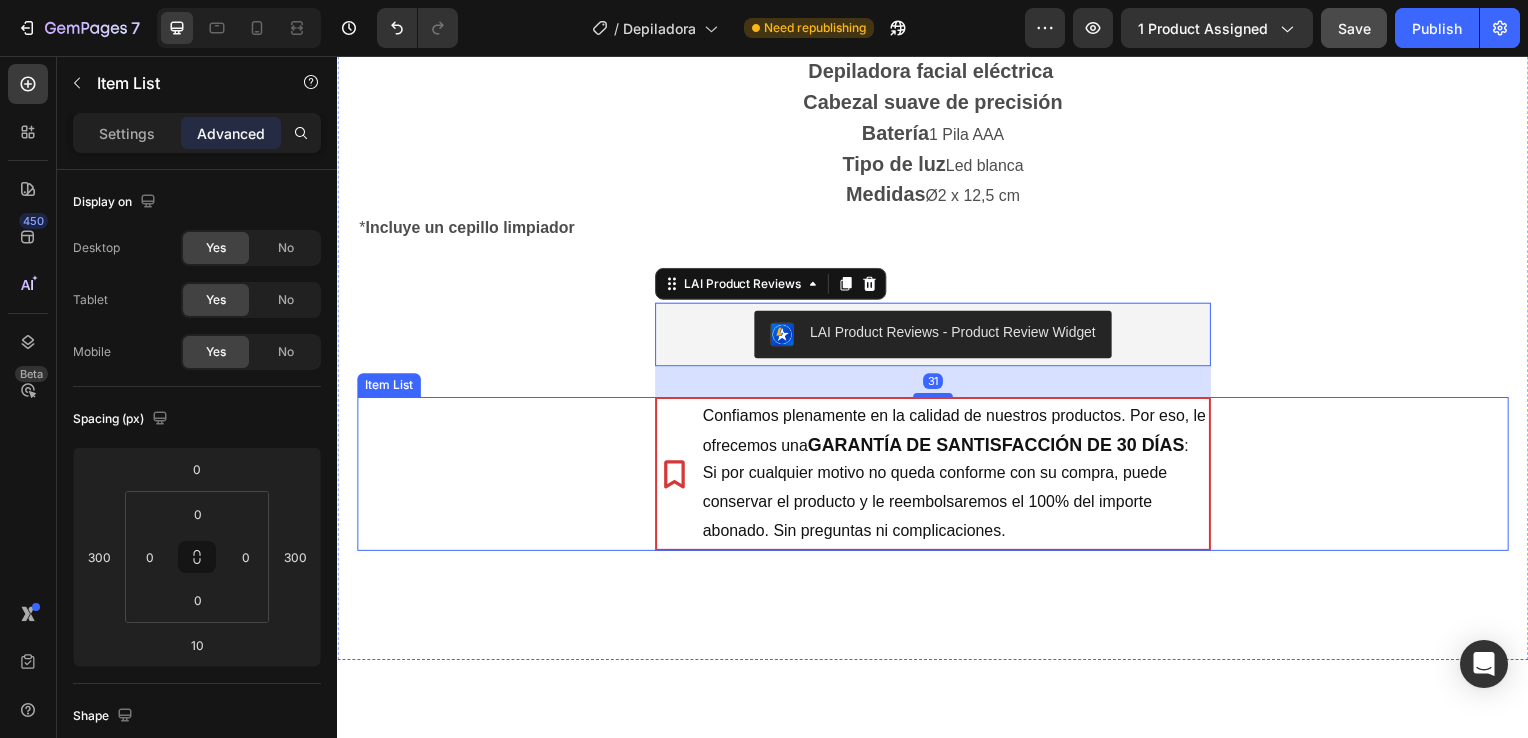 click on "Confiamos plenamente en la calidad de nuestros productos. Por eso, le ofrecemos una  GARANTÍA DE SANTISFACCIÓN DE 30 DÍAS : Si por cualquier motivo no queda conforme con su compra, puede conservar el producto y le reembolsaremos el 100% del importe abonado. Sin preguntas ni complicaciones. Item List" at bounding box center (937, 477) 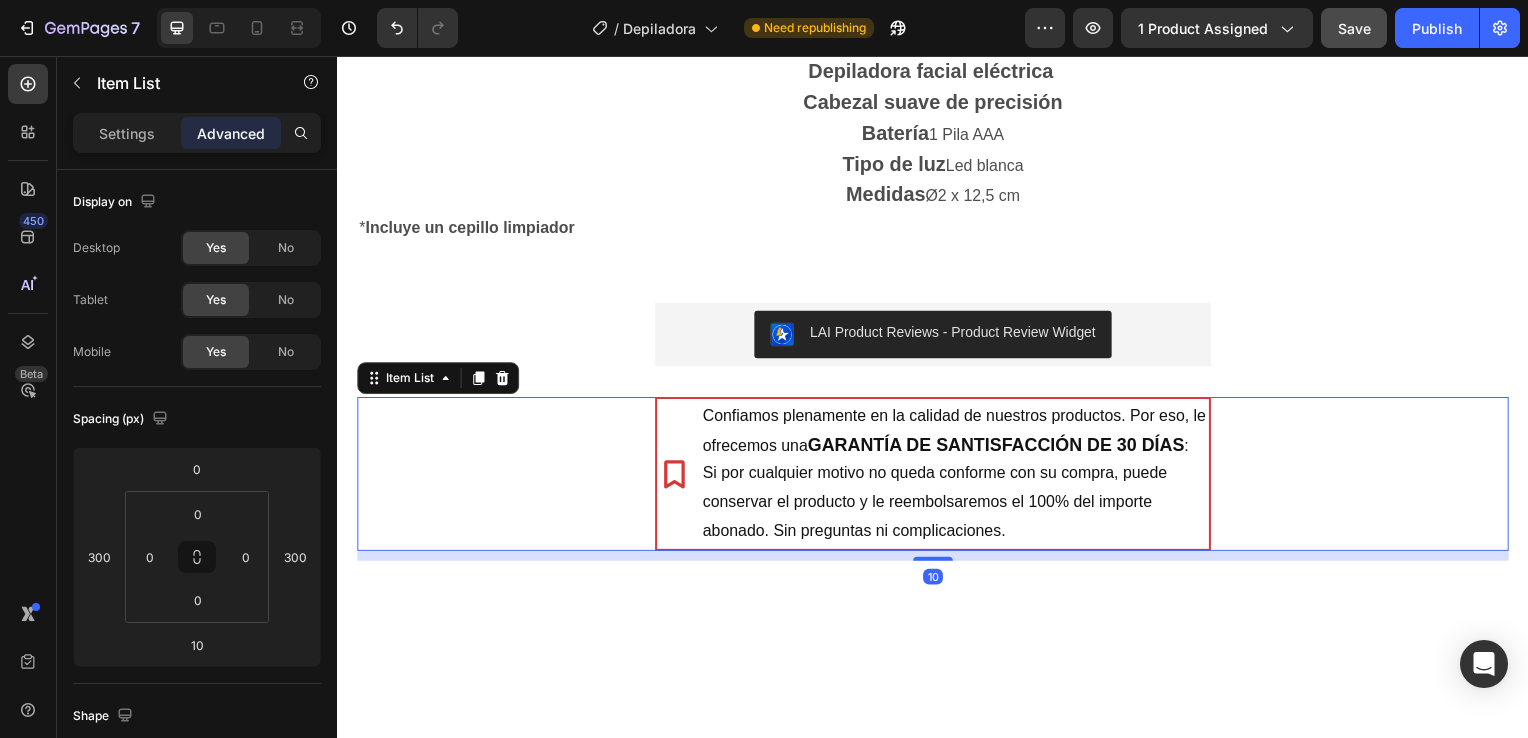 scroll, scrollTop: 3907, scrollLeft: 0, axis: vertical 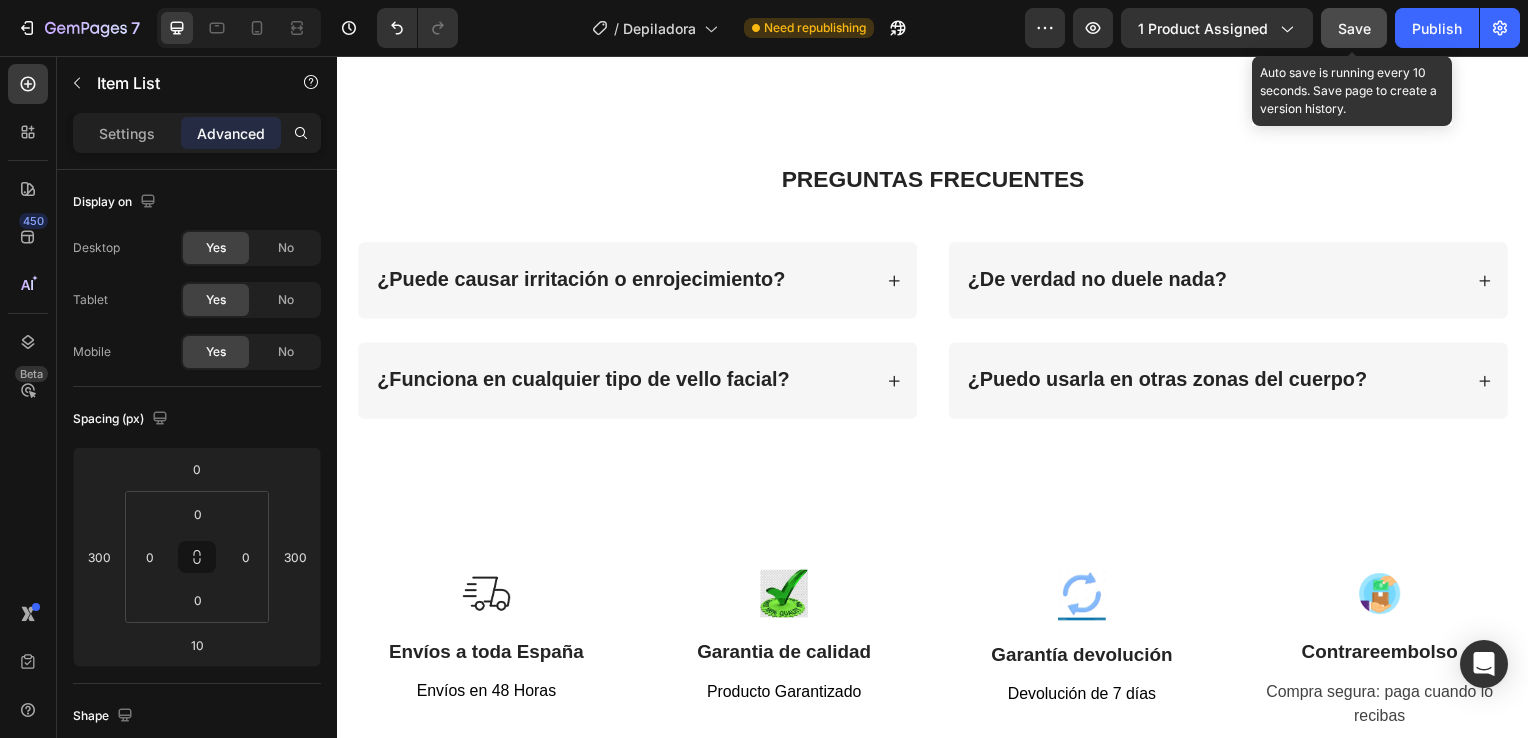 click on "Save" 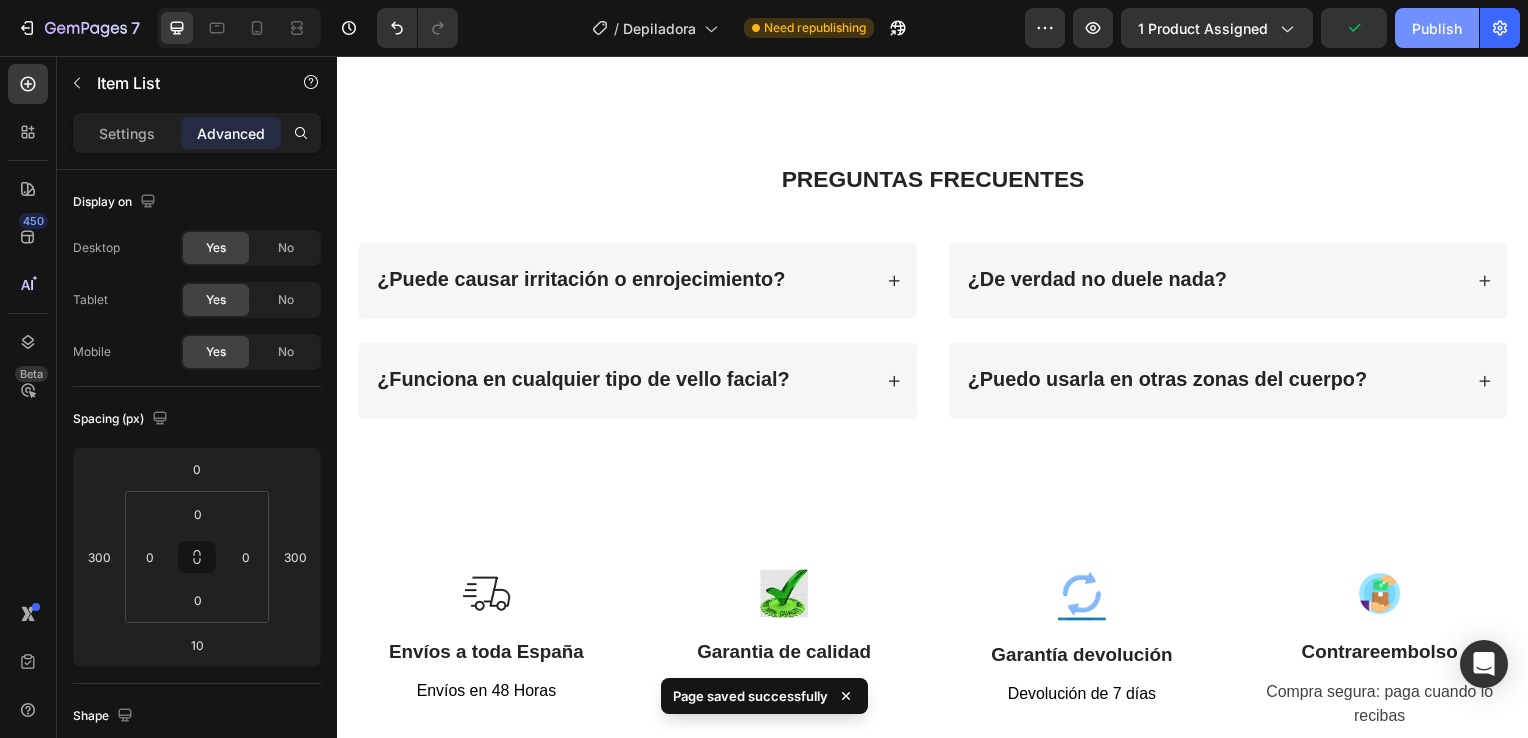 click on "Publish" at bounding box center [1437, 28] 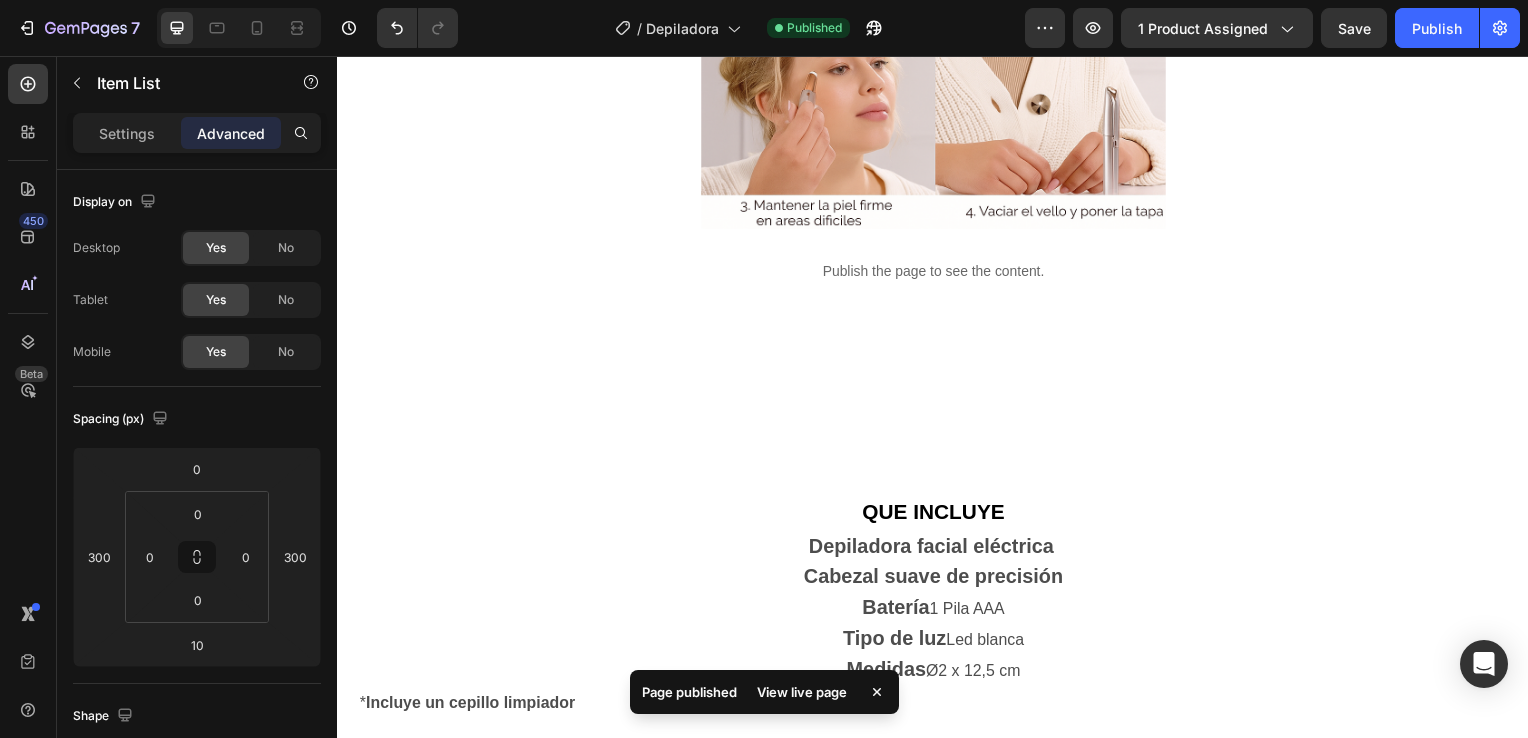 scroll, scrollTop: 2916, scrollLeft: 0, axis: vertical 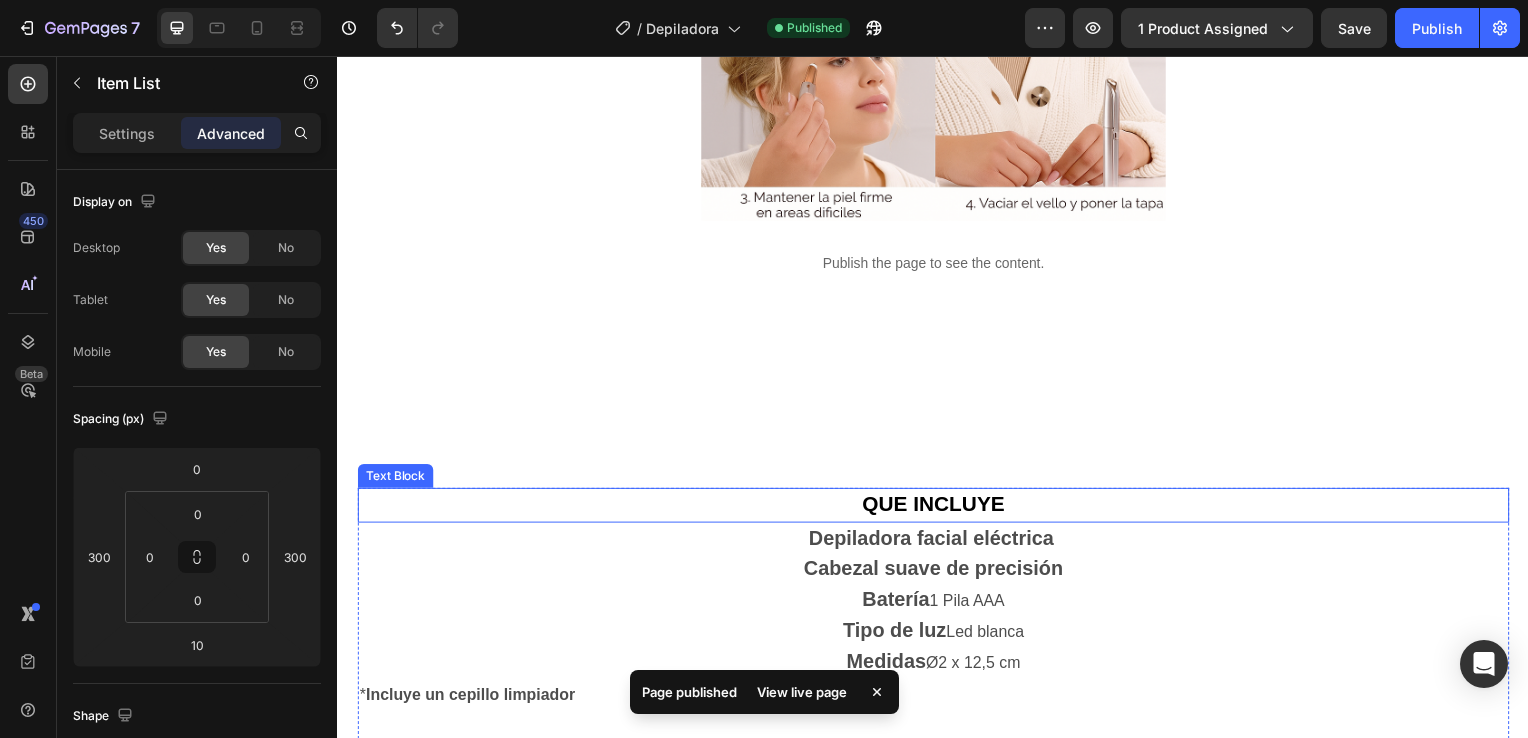 click on "QUE INCLUYE" at bounding box center (937, 507) 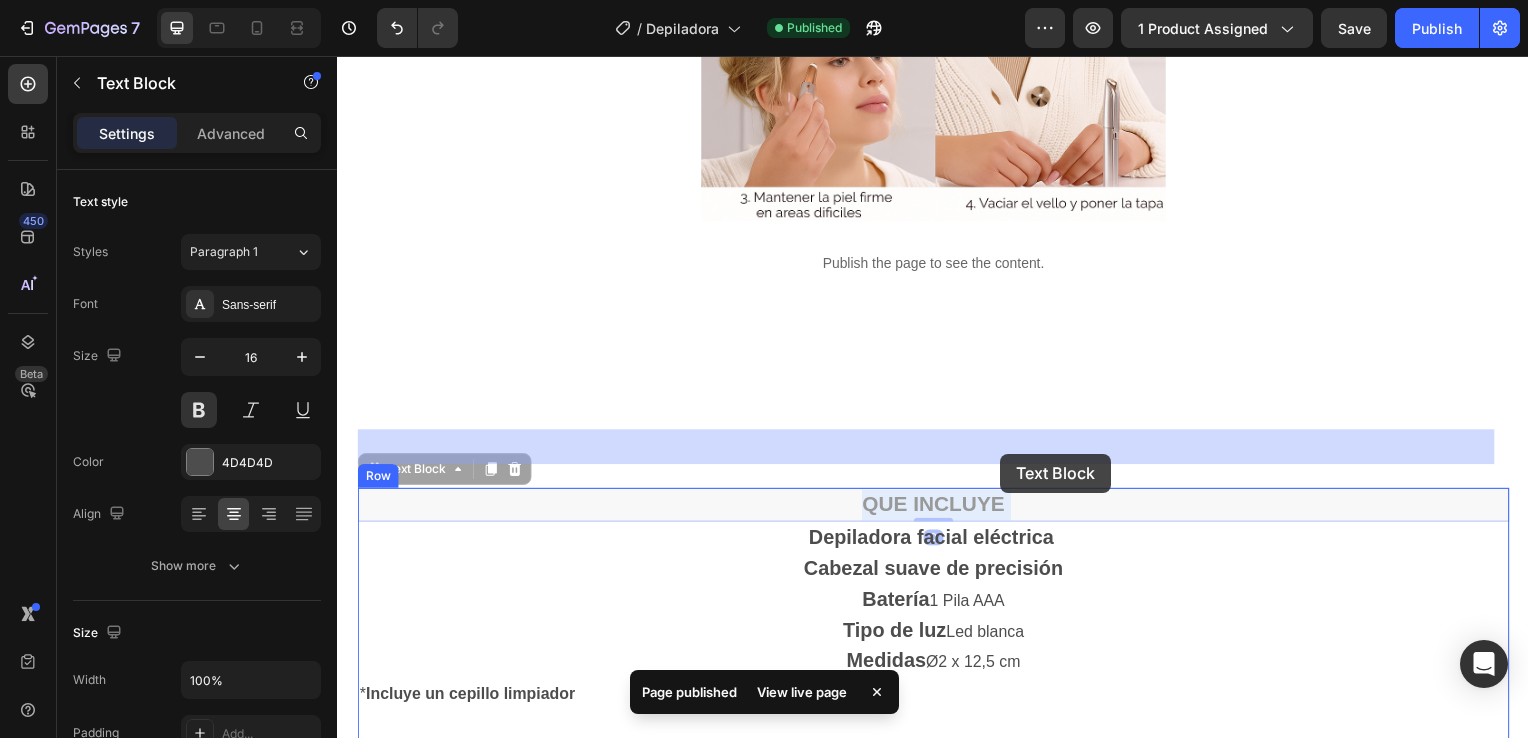 drag, startPoint x: 865, startPoint y: 454, endPoint x: 1005, endPoint y: 457, distance: 140.03214 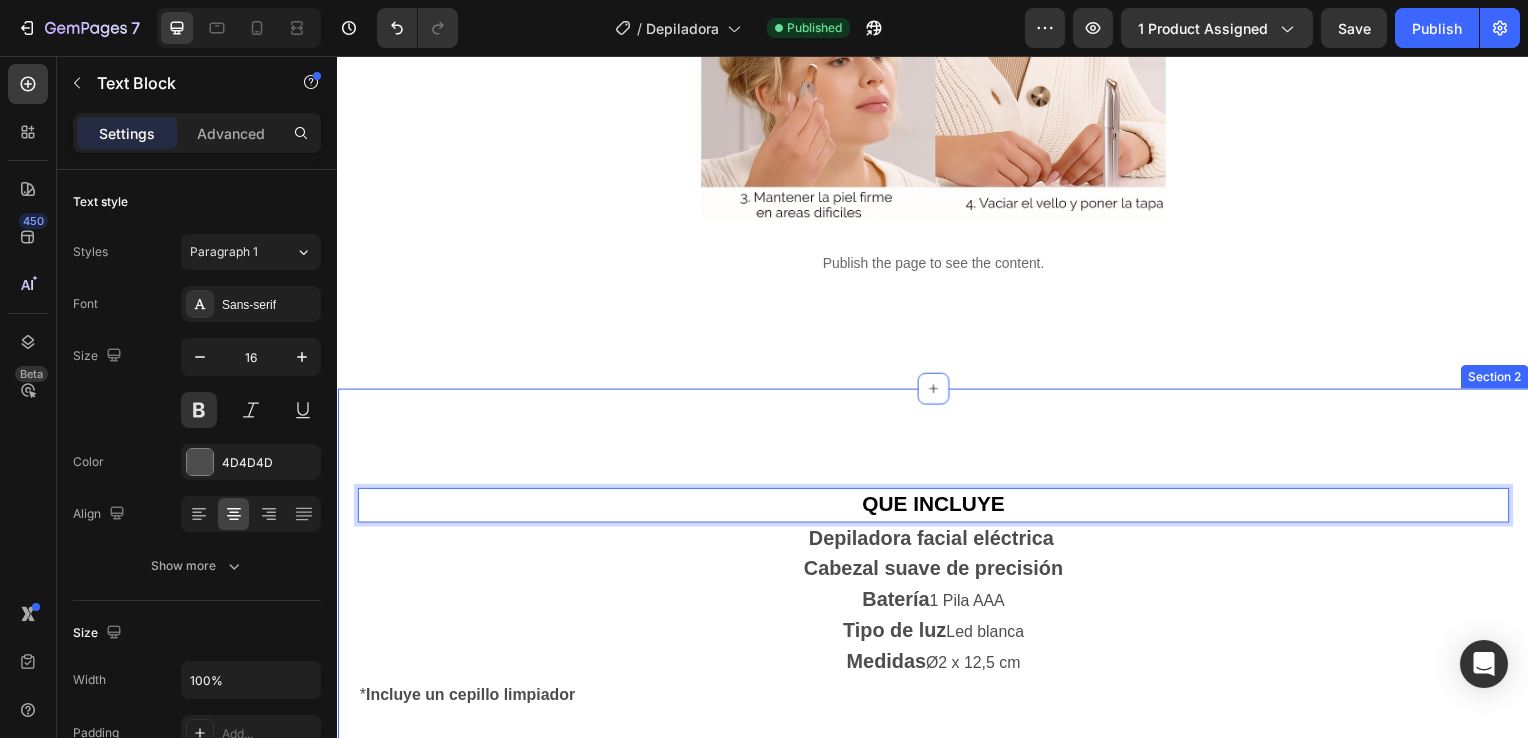 drag, startPoint x: 1036, startPoint y: 448, endPoint x: 866, endPoint y: 430, distance: 170.95029 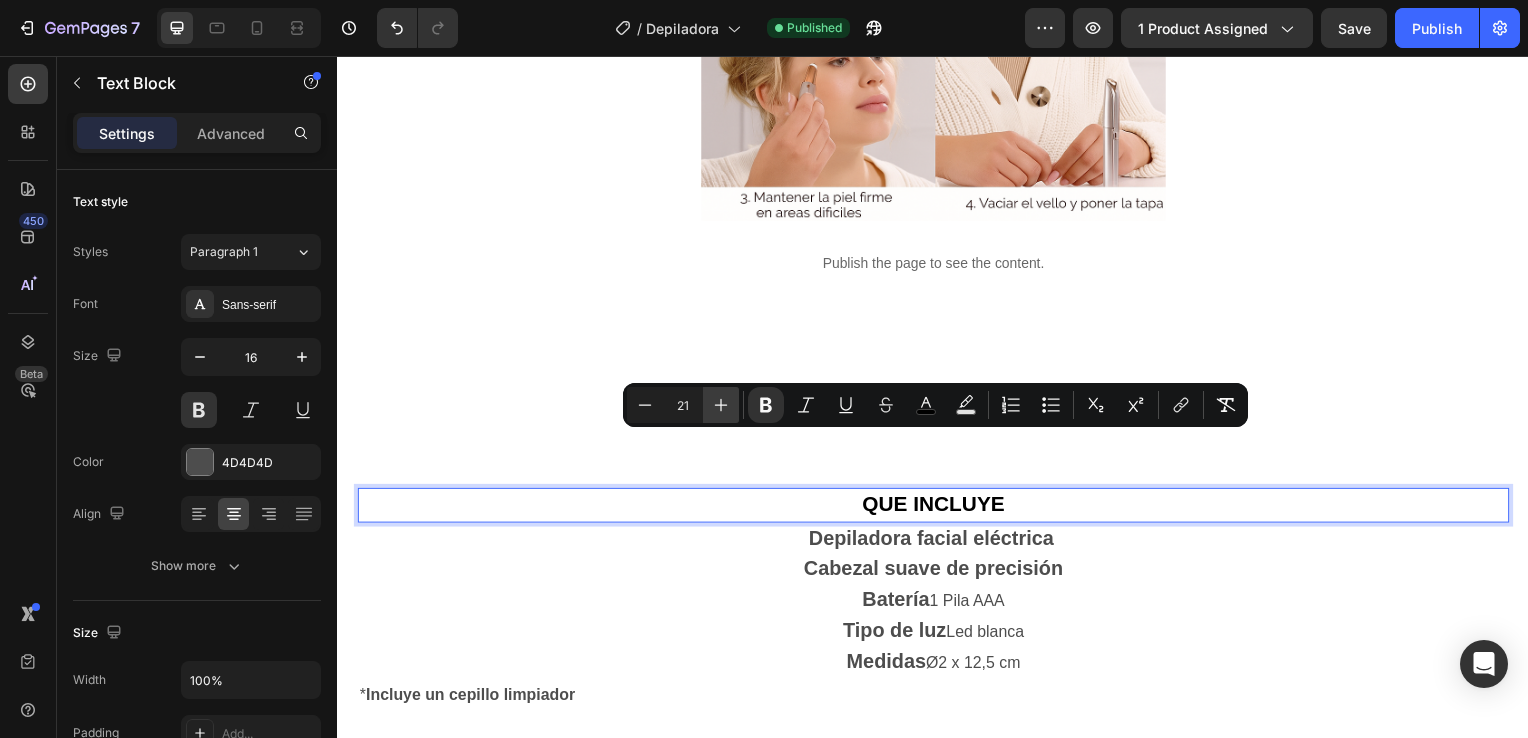 click 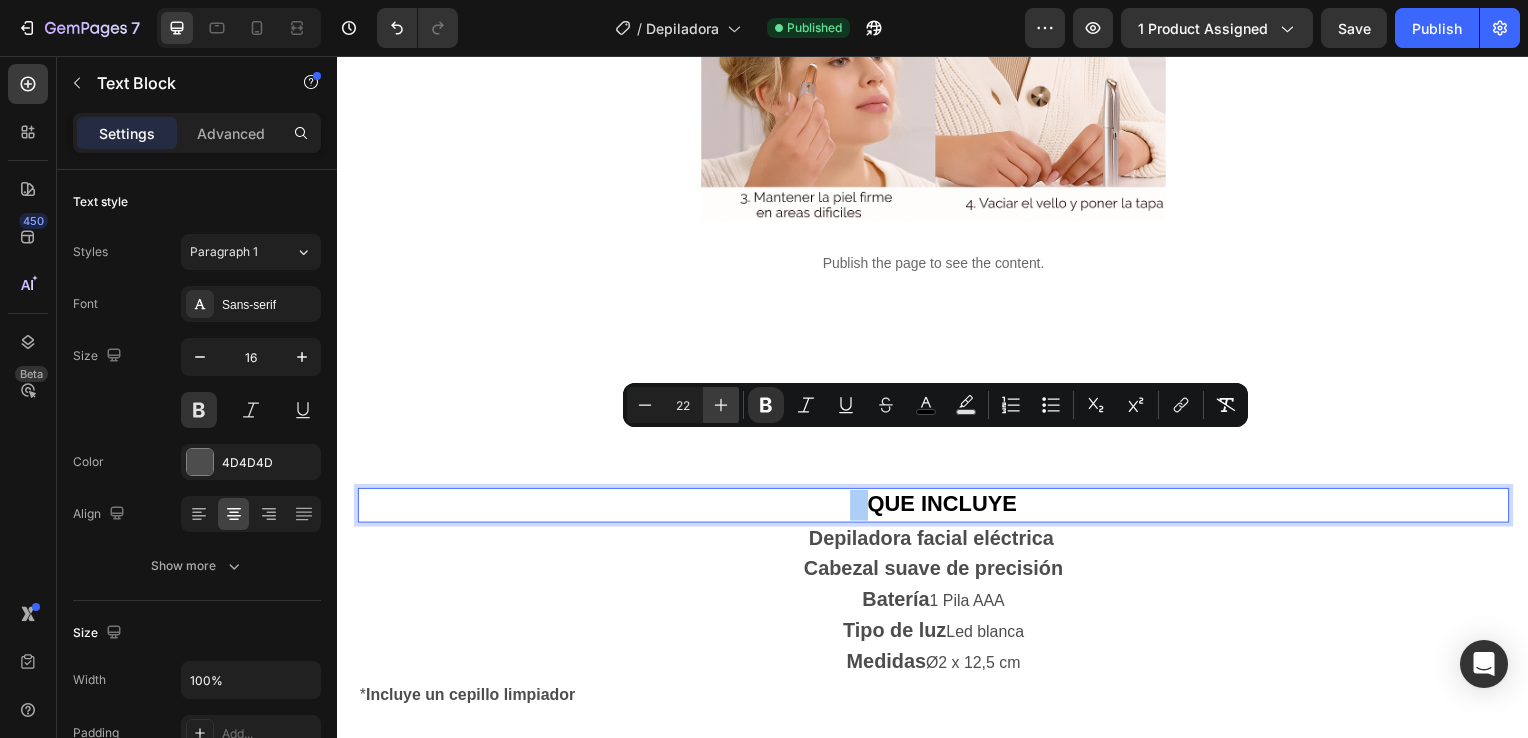 click 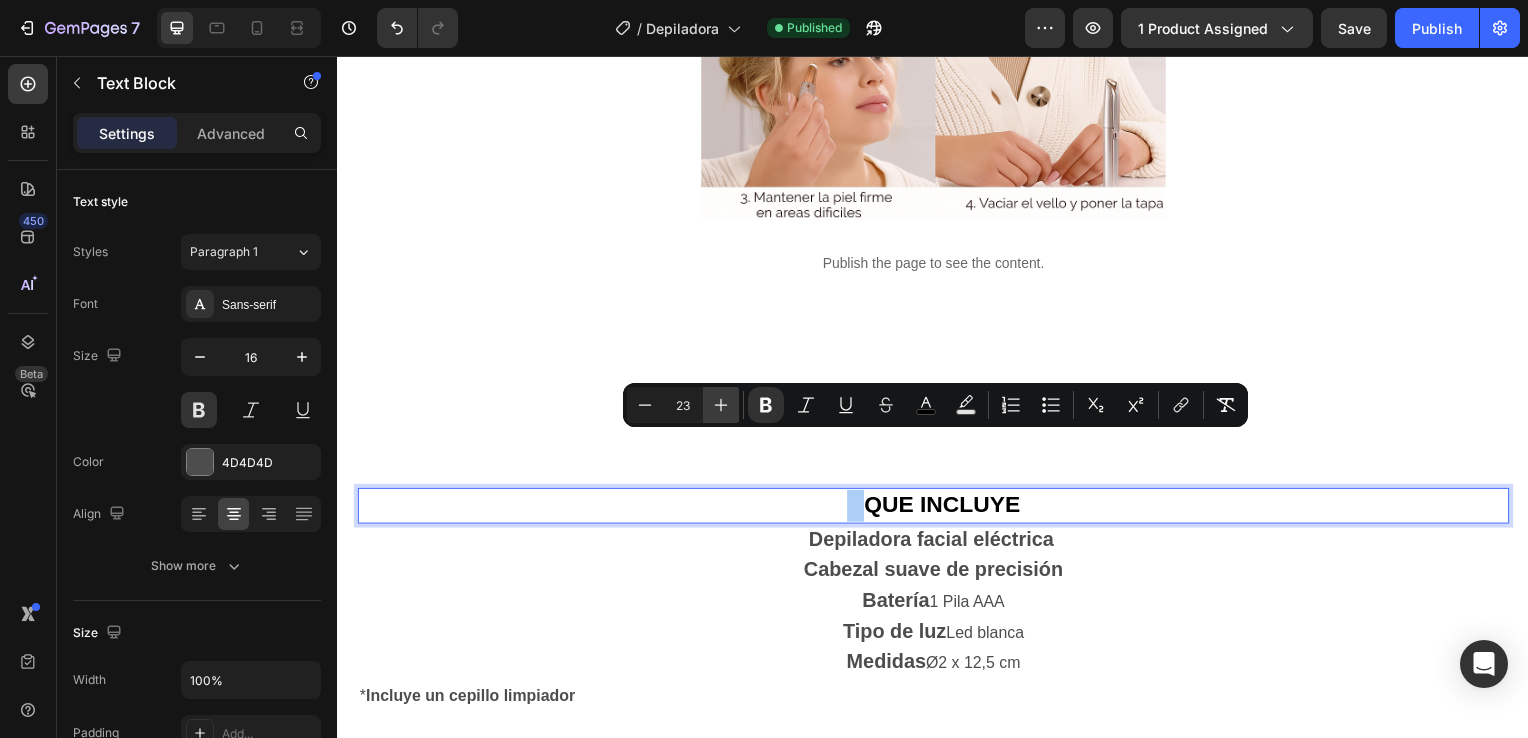 click 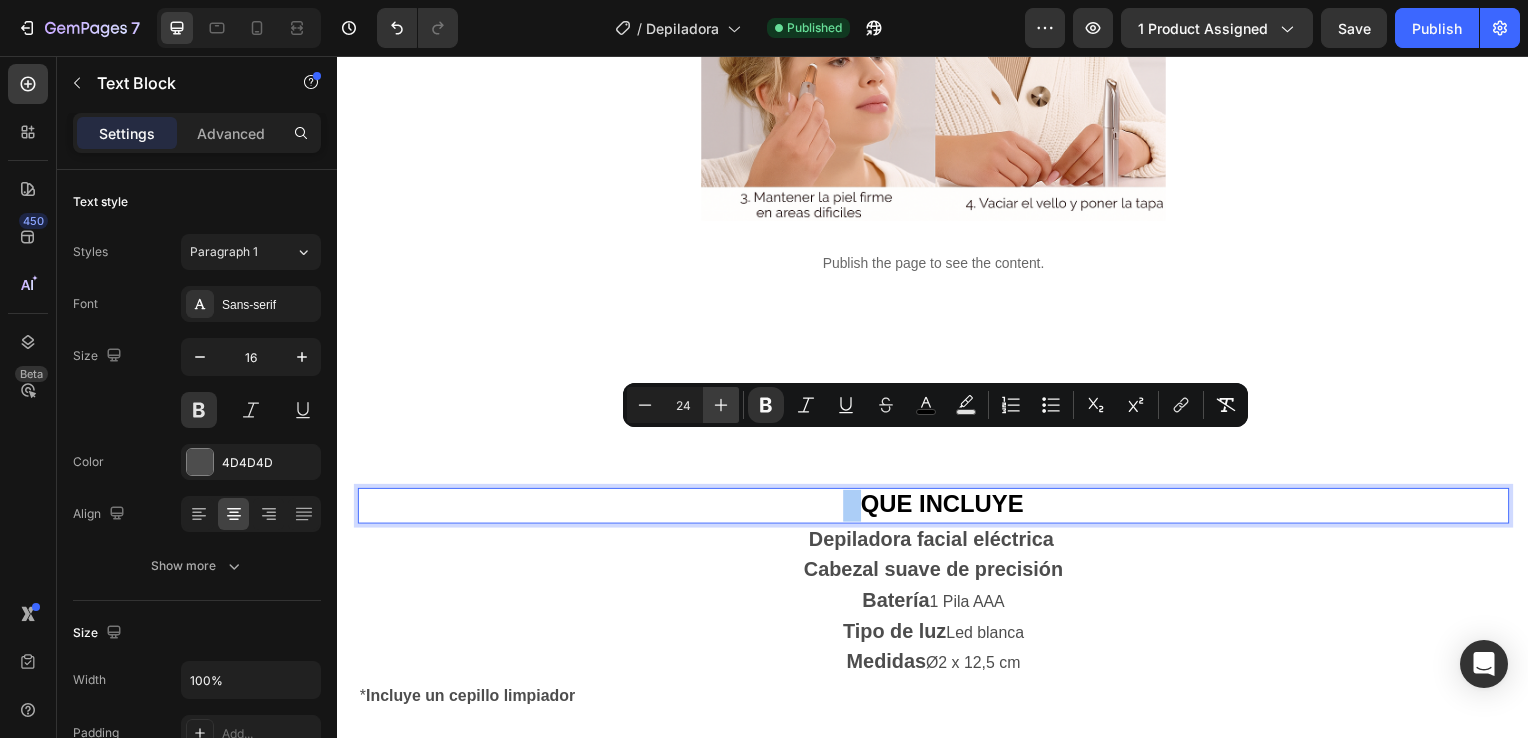 click 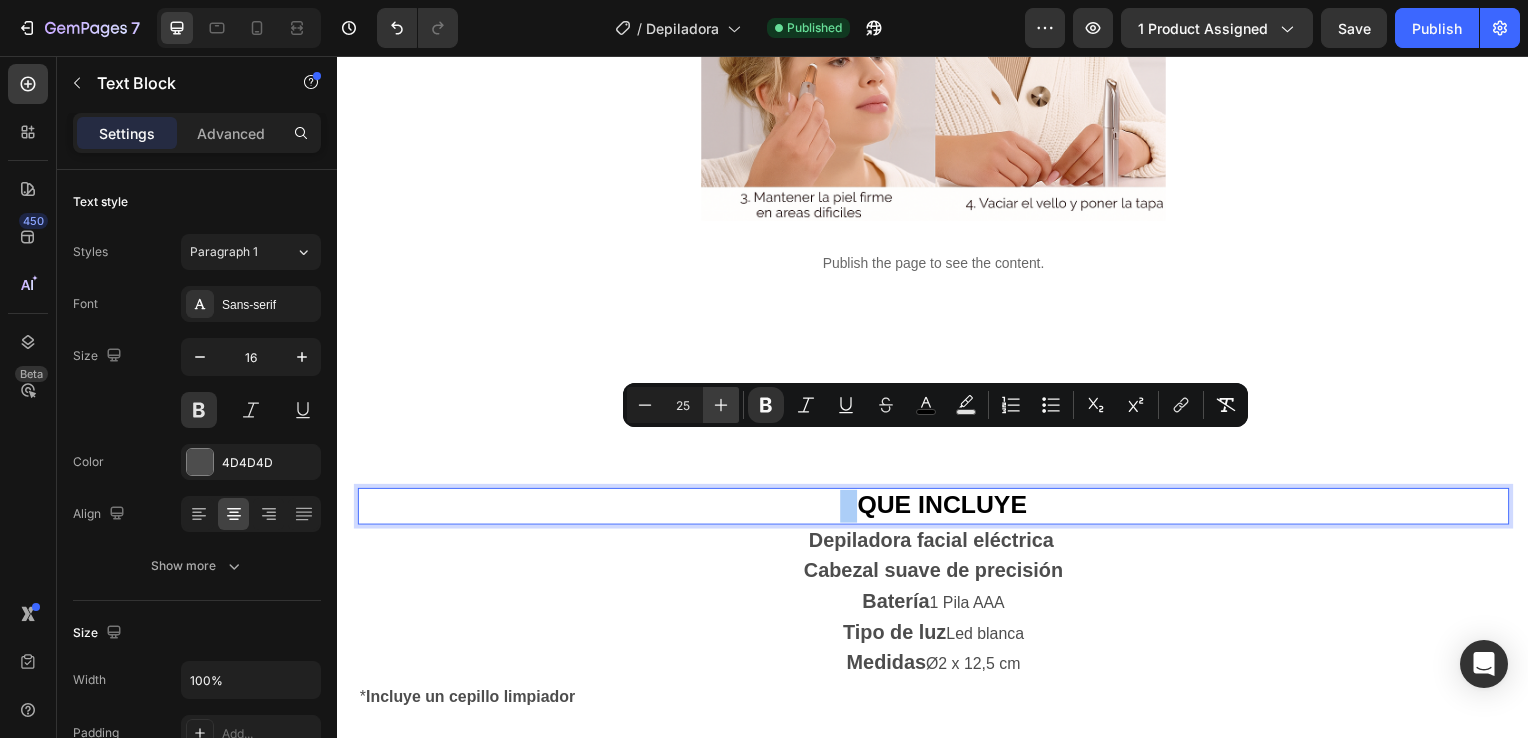 click 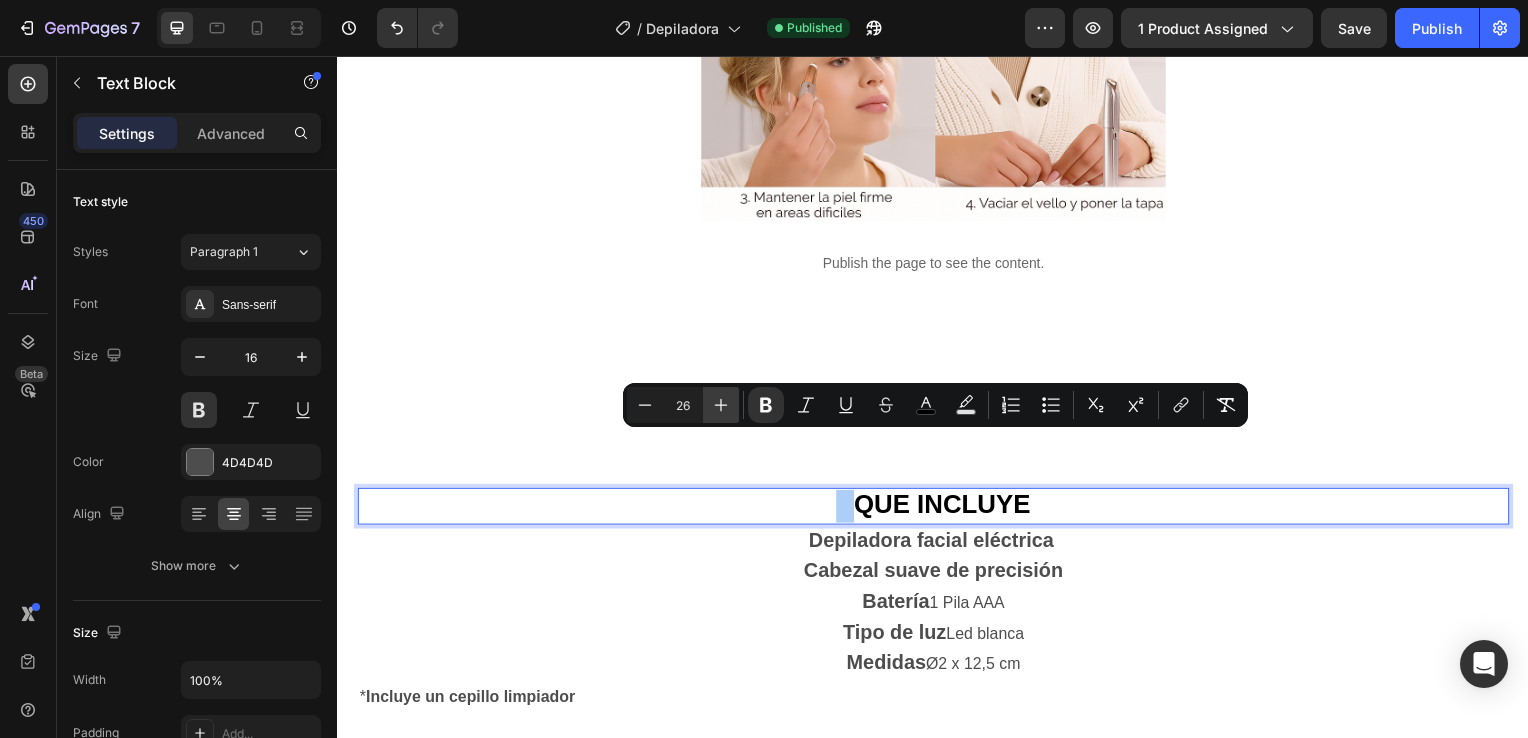 click 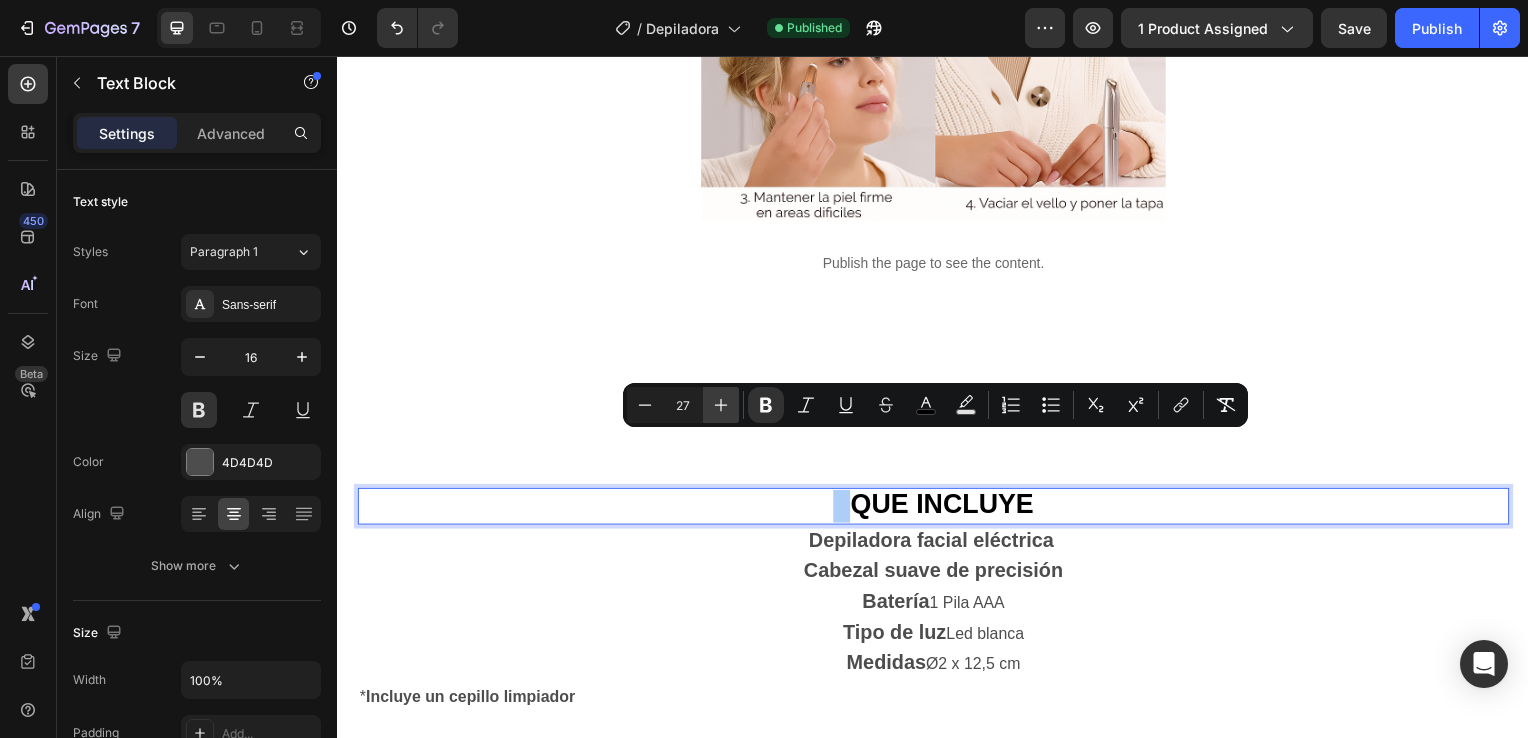 click 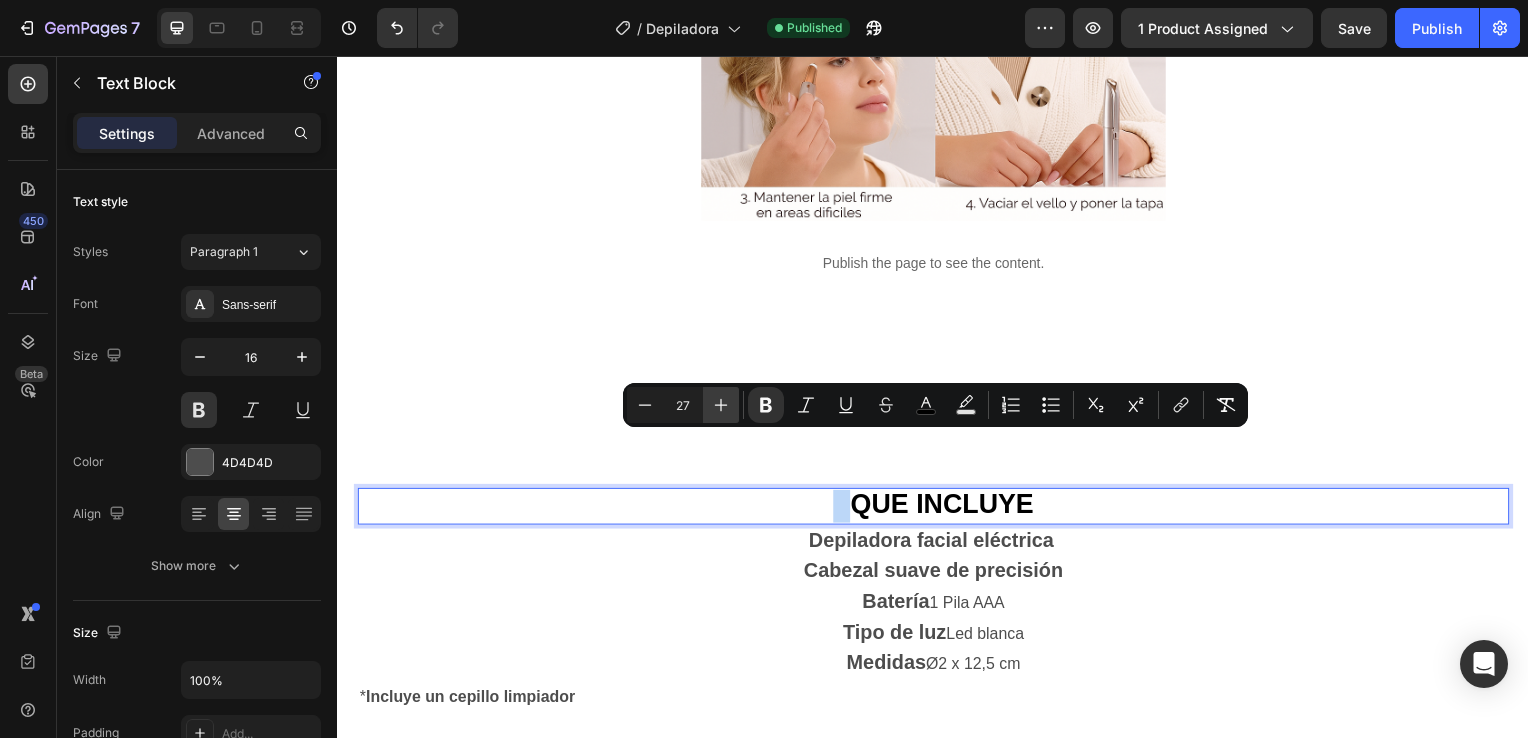 type on "28" 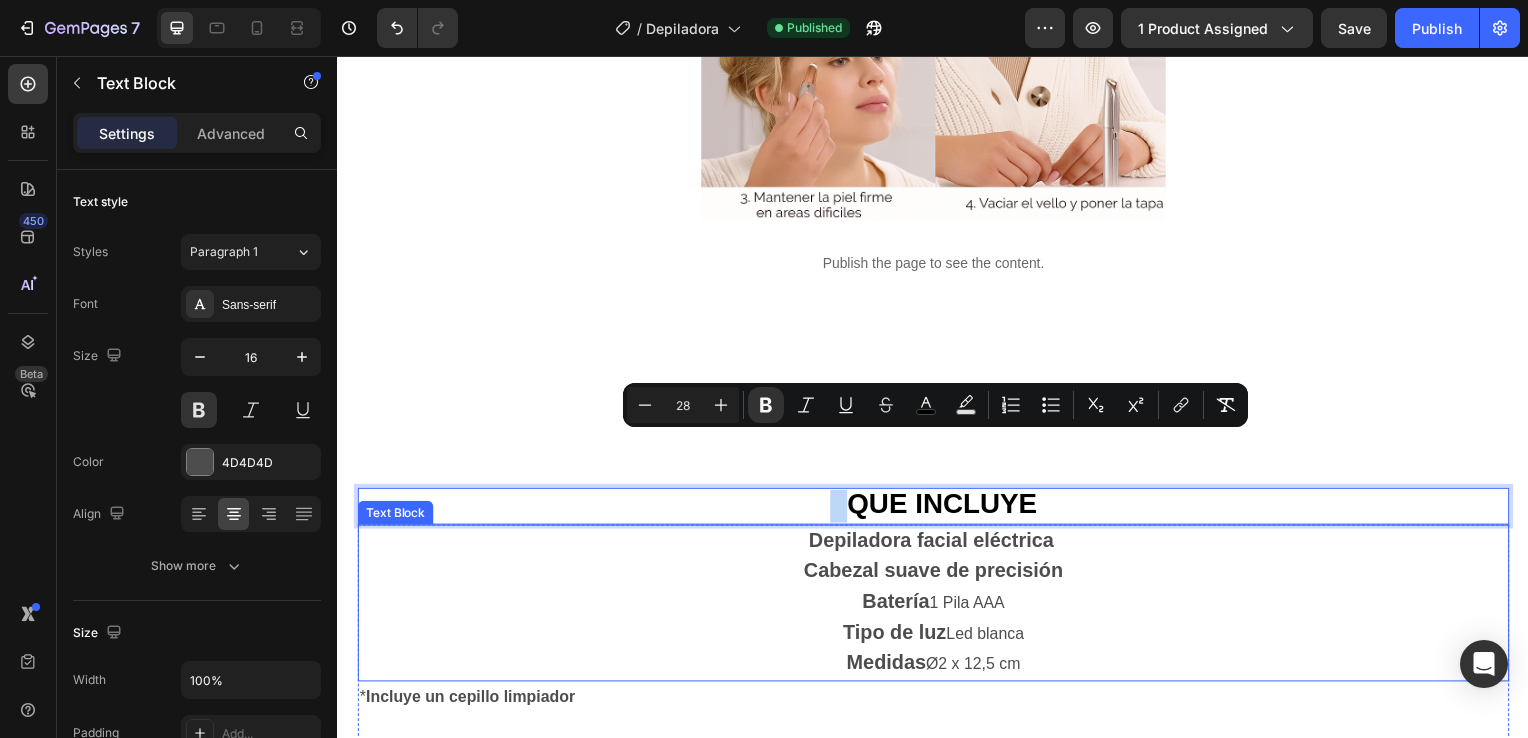 click on "Depiladora facial eléctrica" at bounding box center (937, 546) 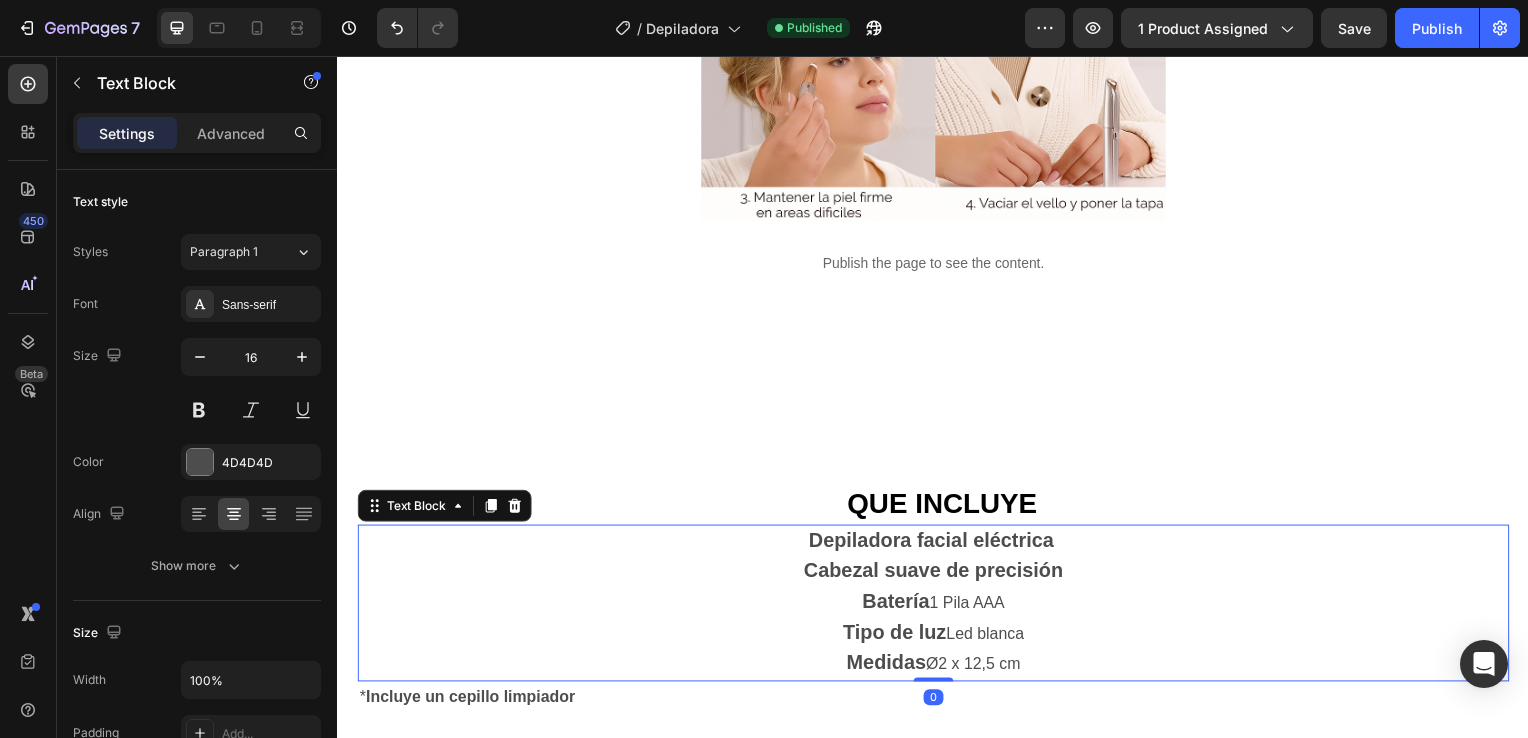 click on "Depiladora facial eléctrica" at bounding box center (937, 546) 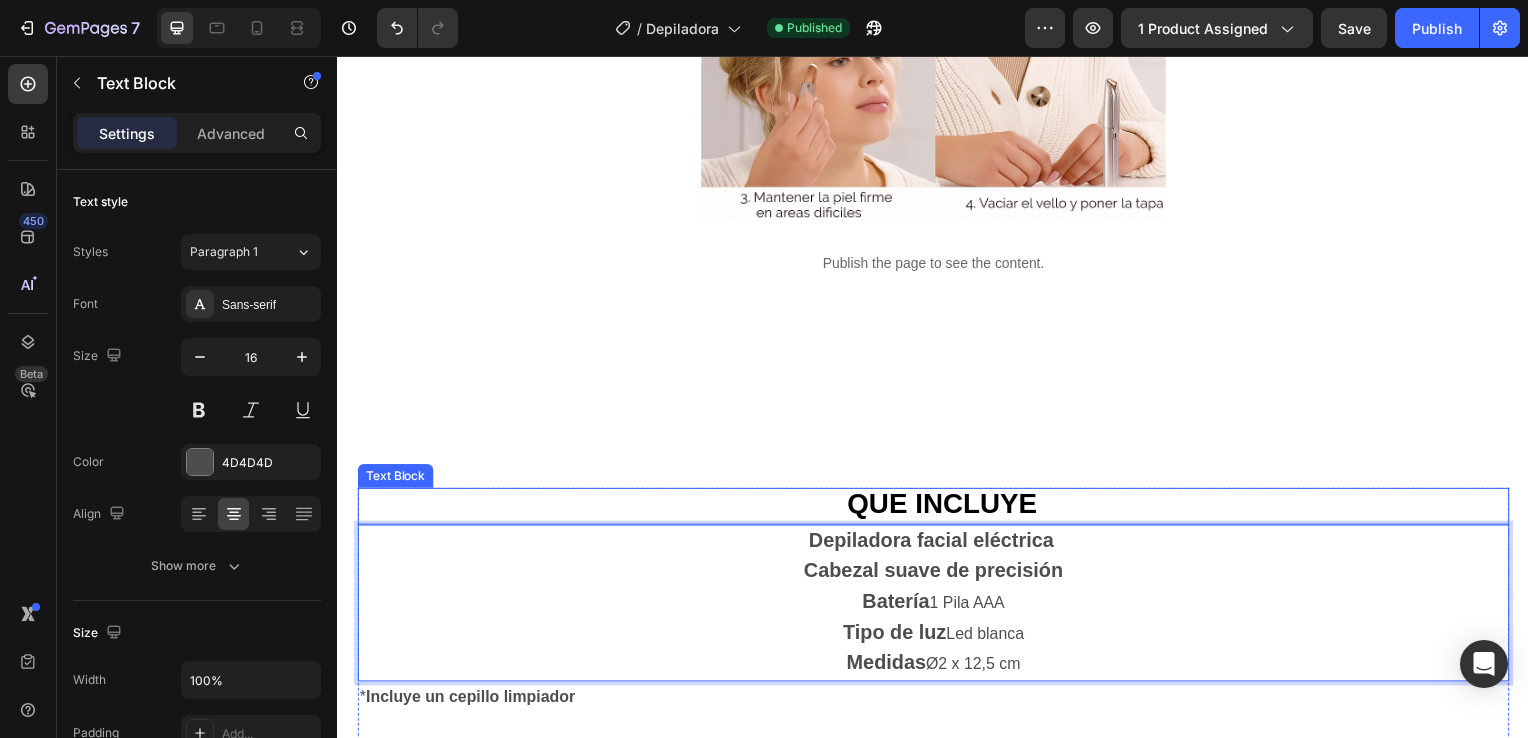 click on "QUE INCLUYE" at bounding box center [945, 507] 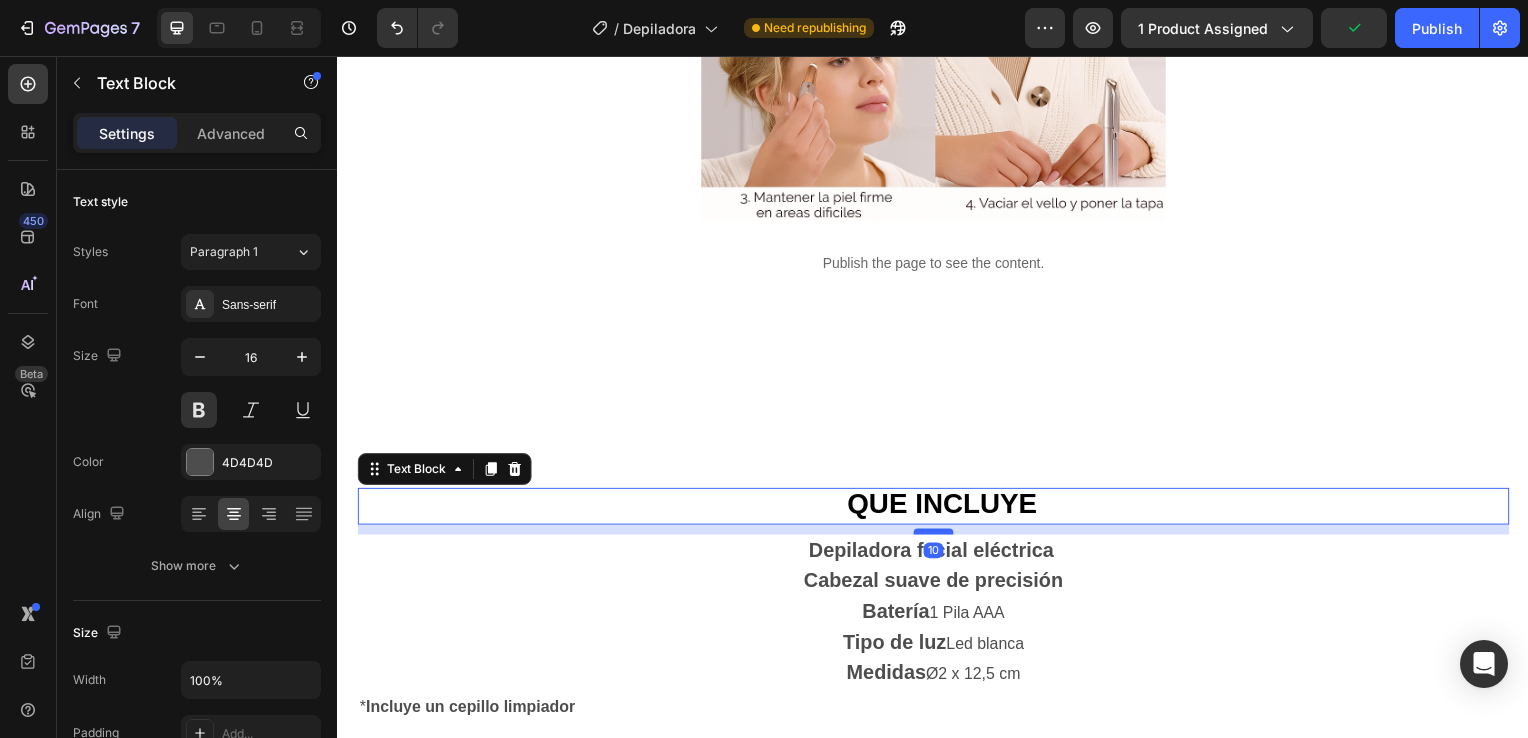 click at bounding box center [937, 536] 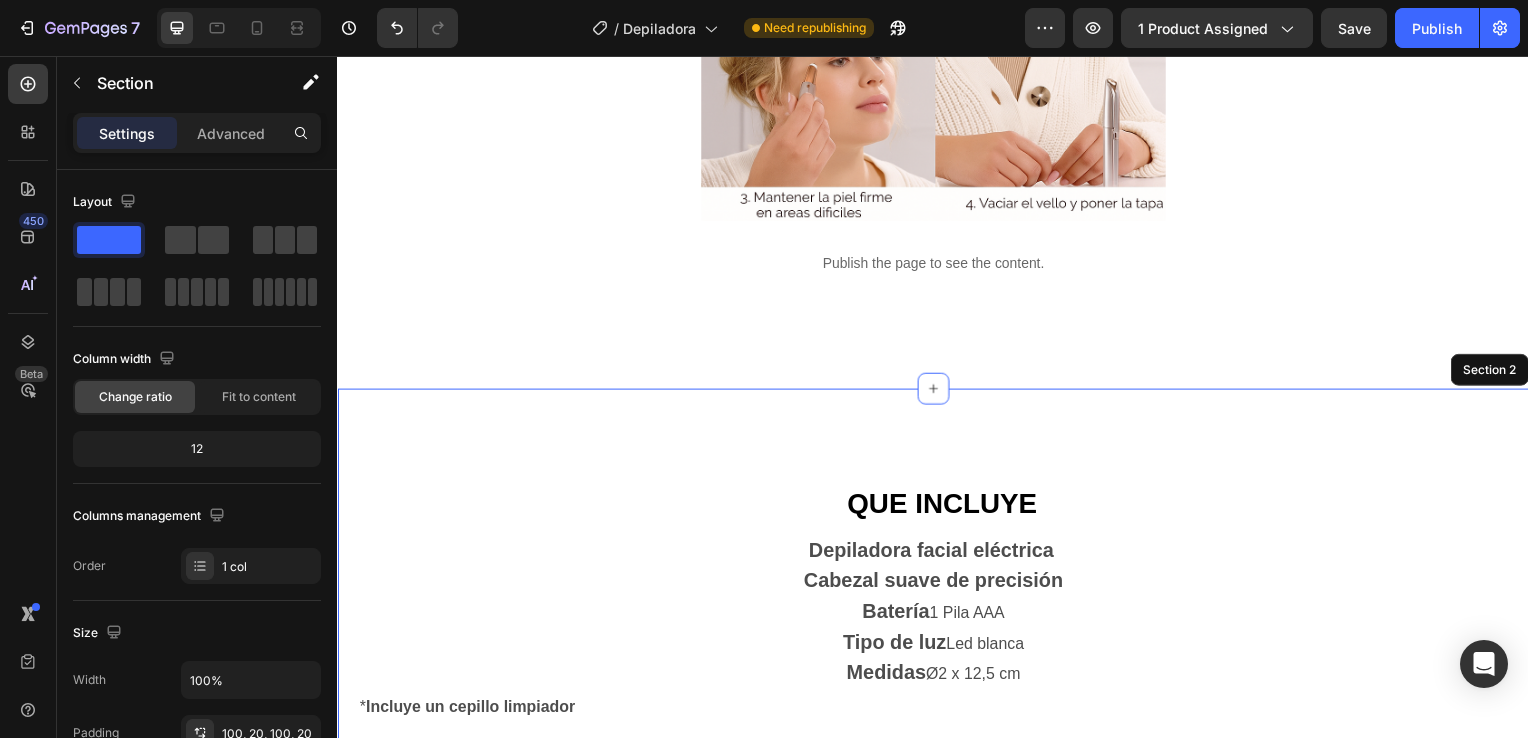 click on "QUE INCLUYE Text Block   10        Depiladora facial eléctrica            Cabezal suave de precisión Batería  1 Pila AAA Tipo de luz  Led blanca Medidas  Ø2 x 12,5 cm Text Block                                                                                                              * Incluye un cepillo limpiador   Text Block Row Row Row LAI Product Reviews - Product Review Widget LAI Product Reviews
Confiamos plenamente en la calidad de nuestros productos. Por eso, le ofrecemos una  GARANTÍA DE SANTISFACCIÓN DE 30 DÍAS : Si por cualquier motivo no queda conforme con su compra, puede conservar el producto y le reembolsaremos el 100% del importe abonado. Sin preguntas ni complicaciones. Item List Section 2" at bounding box center [937, 769] 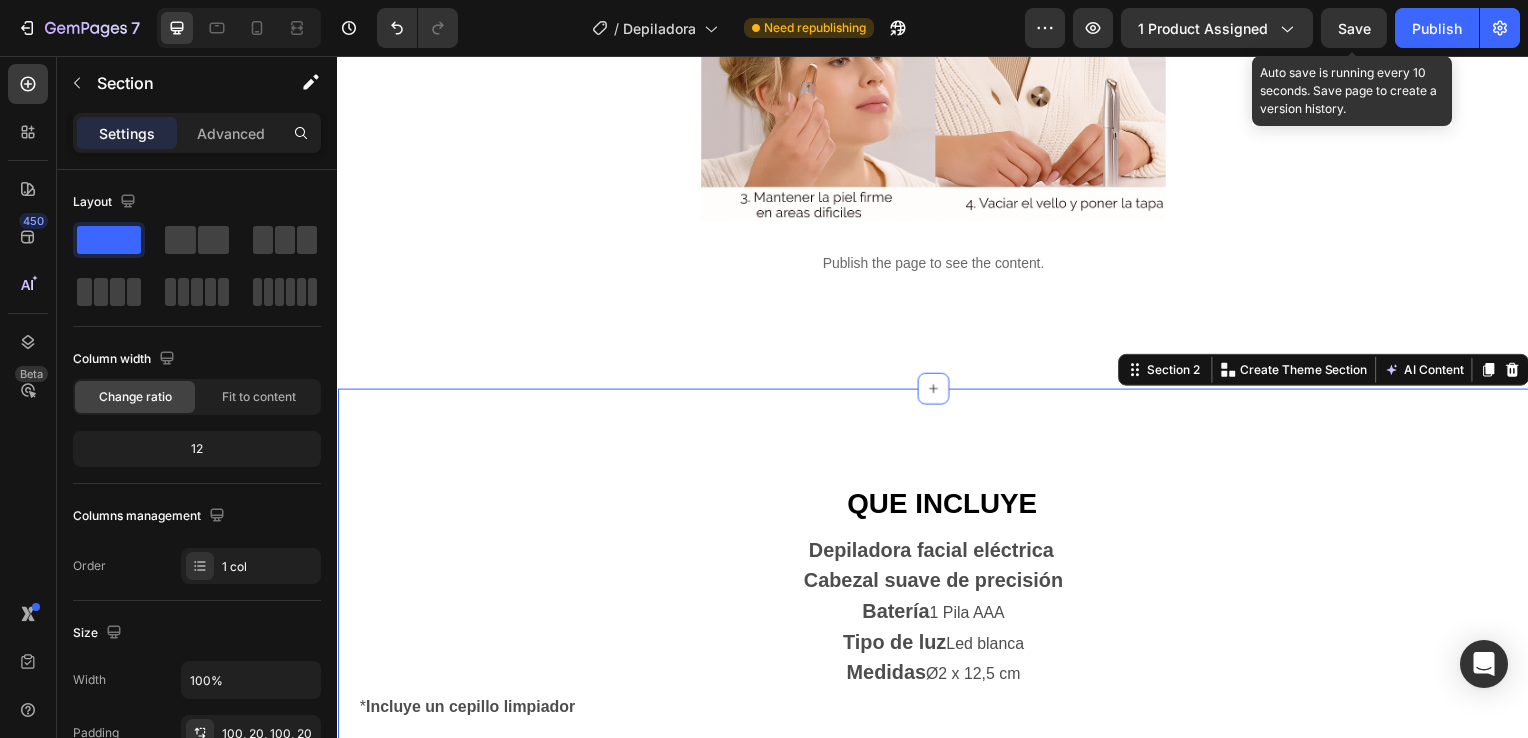 click on "Save" at bounding box center (1354, 28) 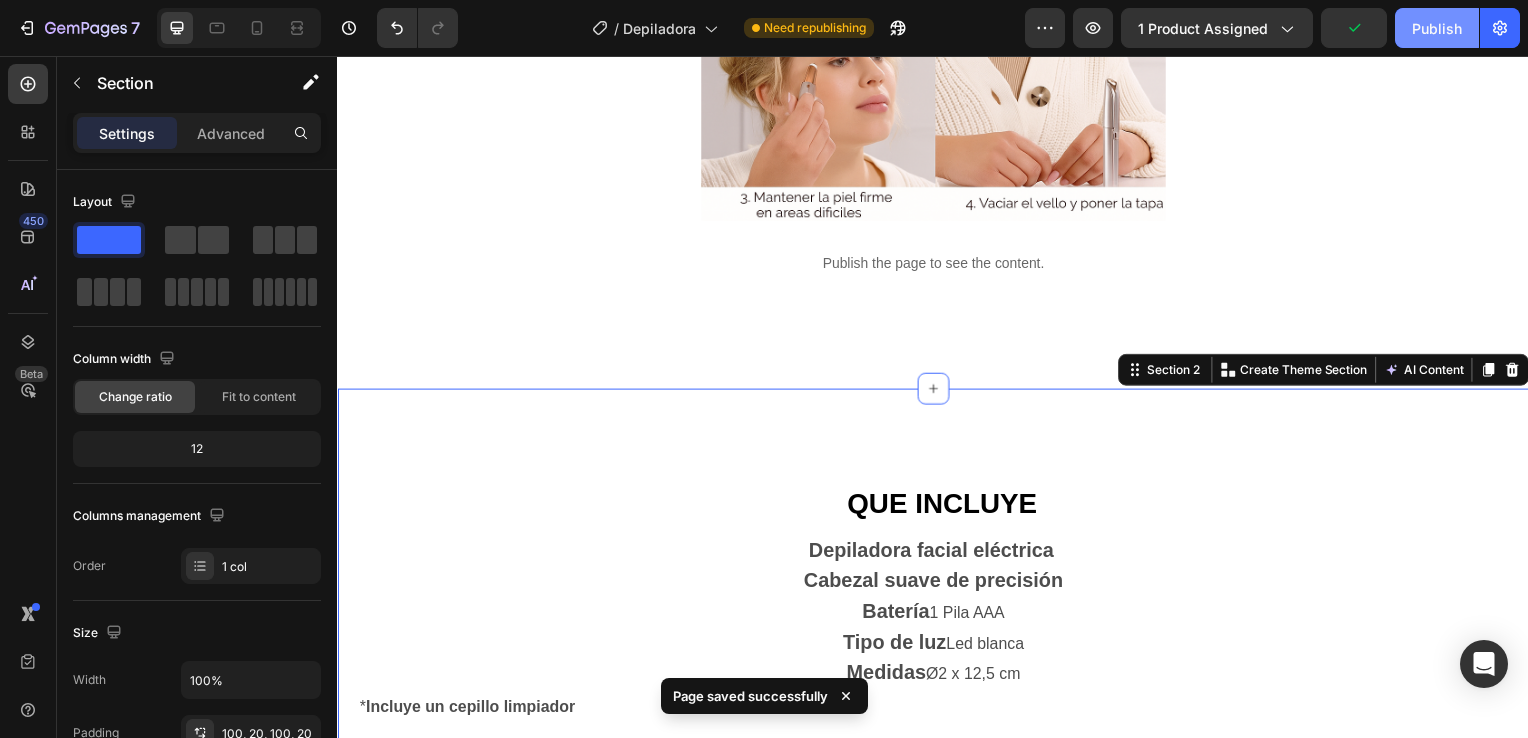 click on "Publish" at bounding box center [1437, 28] 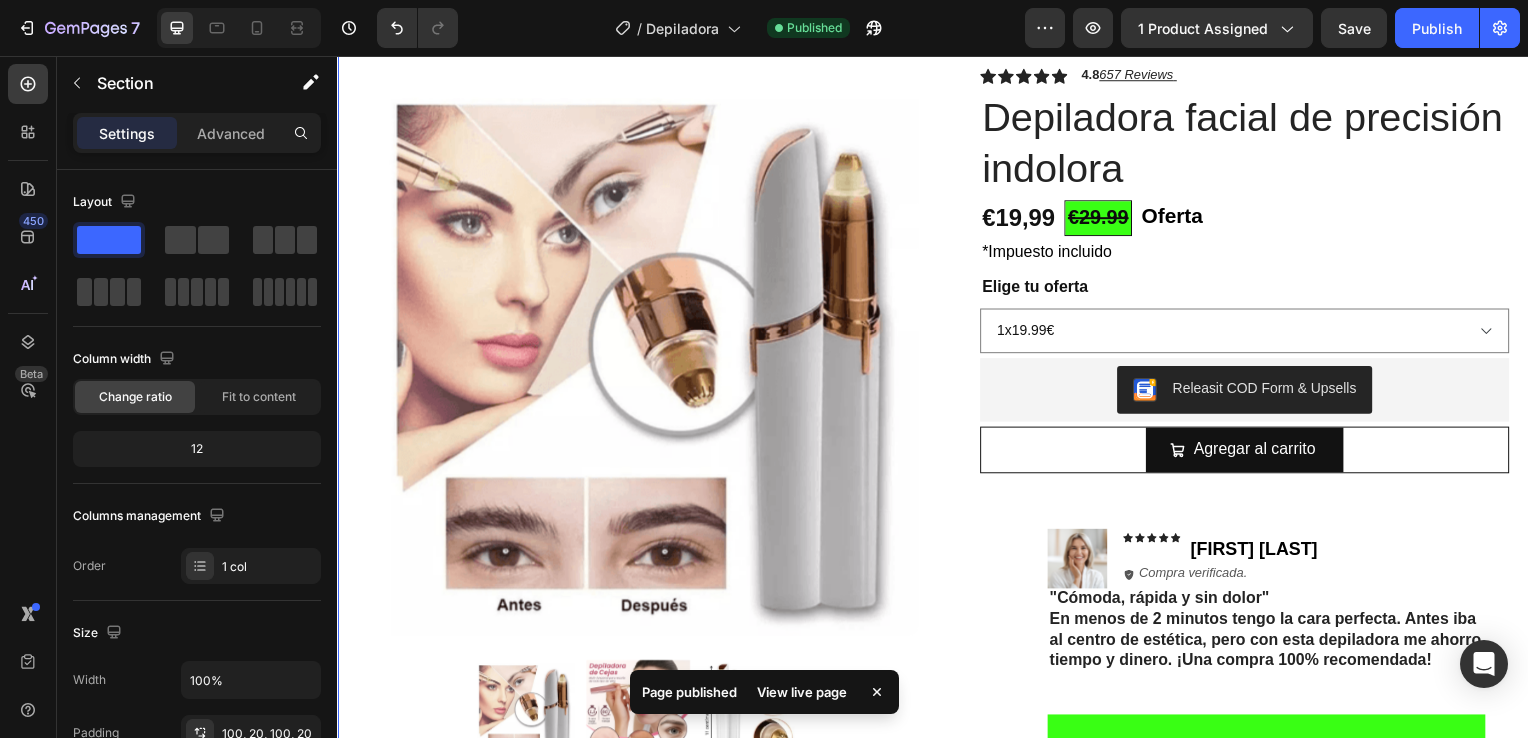 scroll, scrollTop: 0, scrollLeft: 0, axis: both 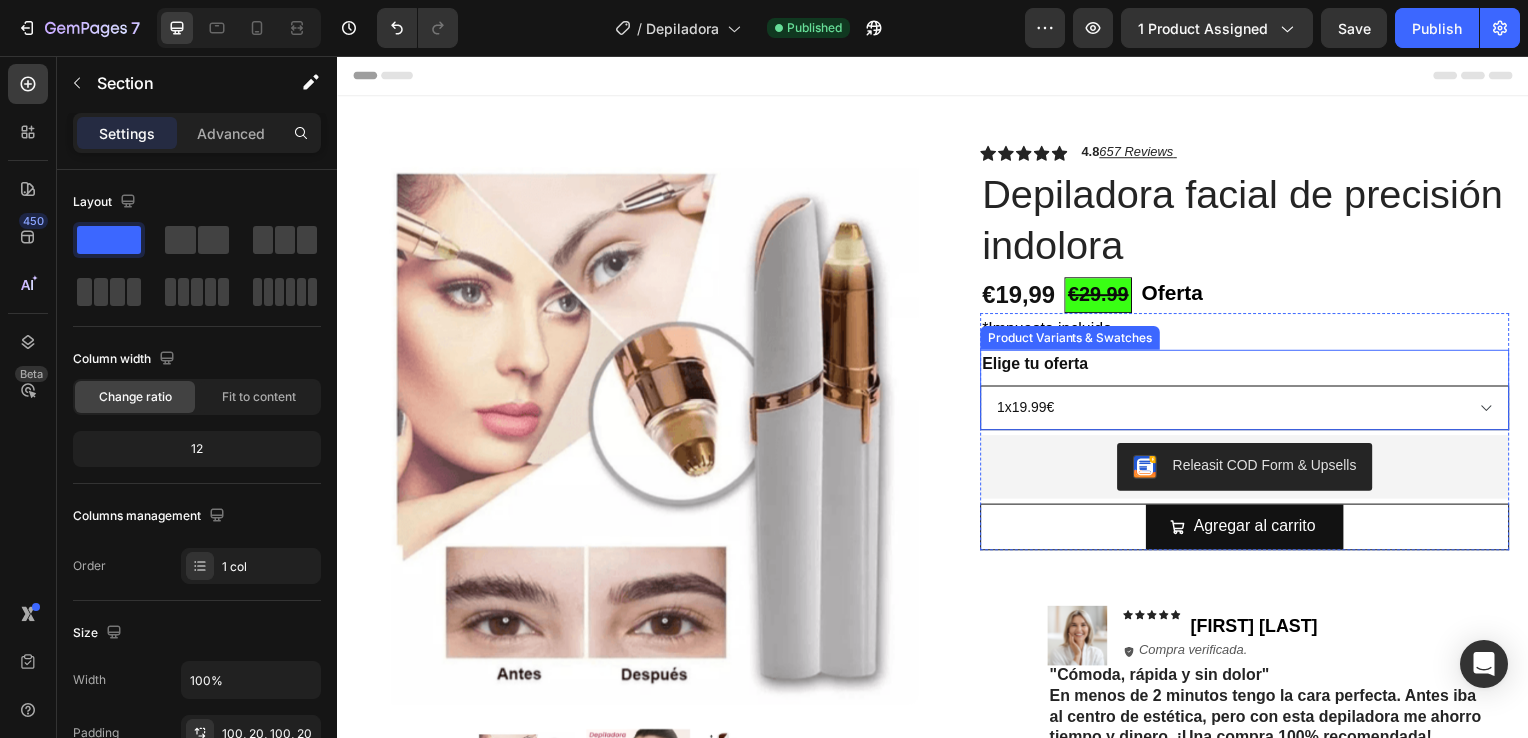 click on "1x19.99€ 2x29.99€ 3x32.99€ (La mas vendida)" at bounding box center [1250, 410] 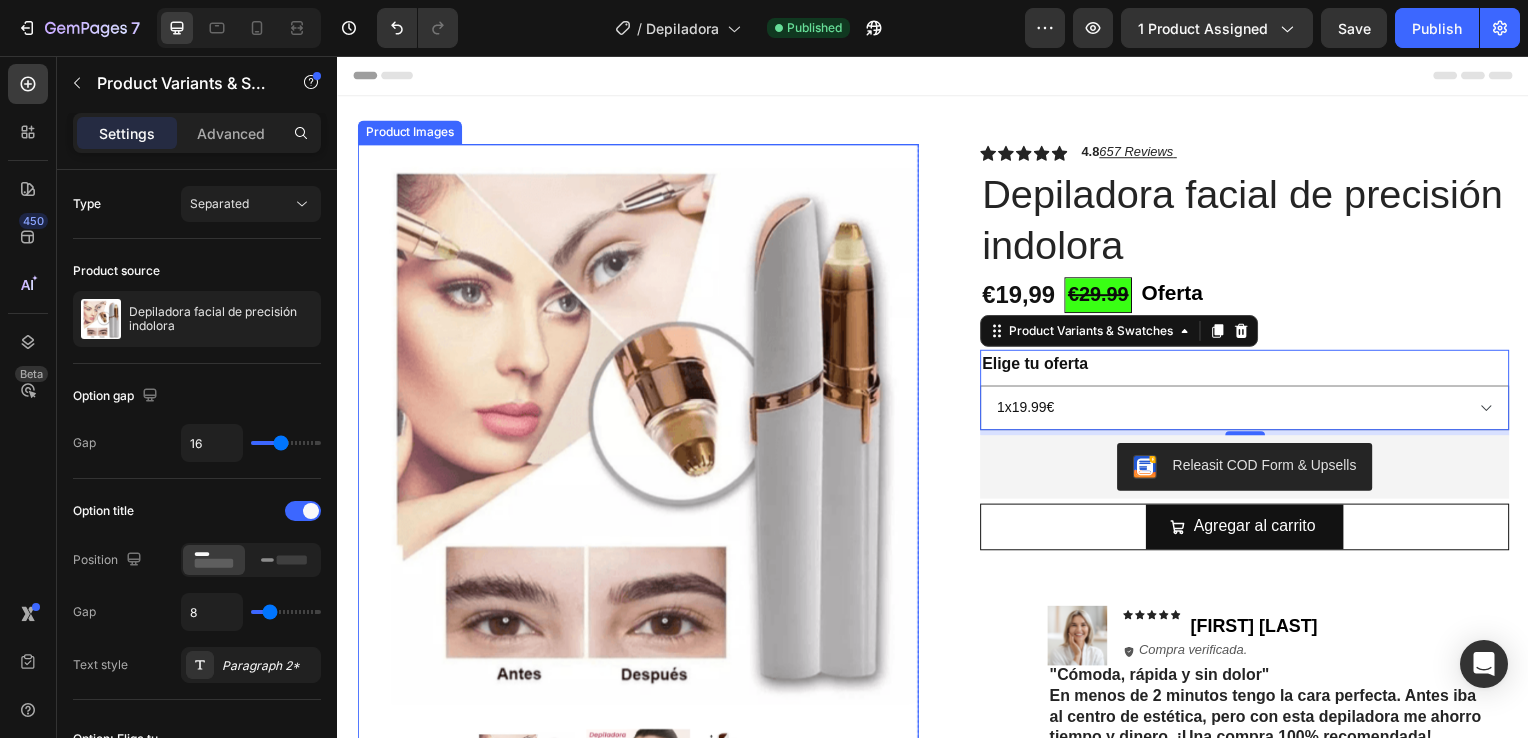 drag, startPoint x: 899, startPoint y: 487, endPoint x: 952, endPoint y: 486, distance: 53.009434 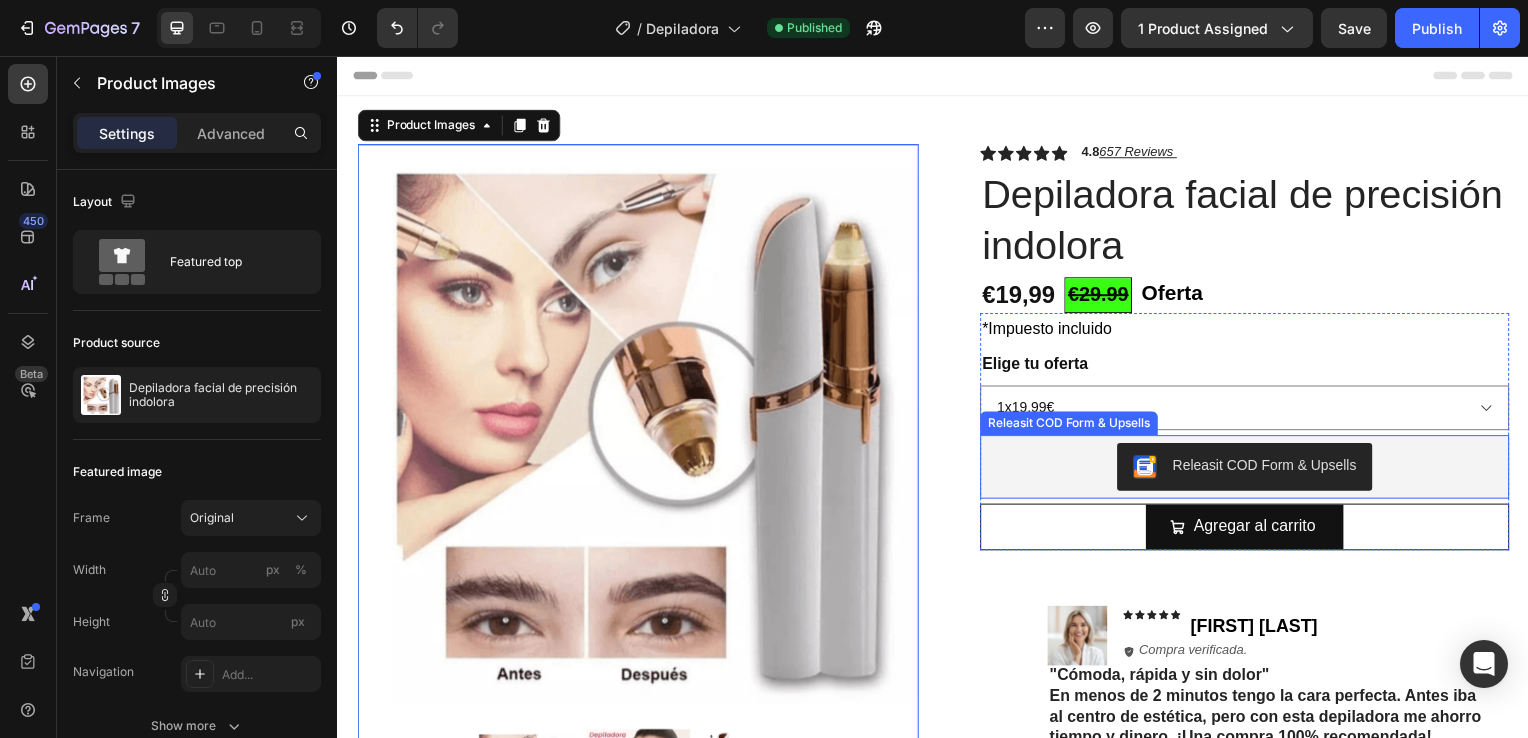 click on "Releasit COD Form & Upsells" at bounding box center [1250, 470] 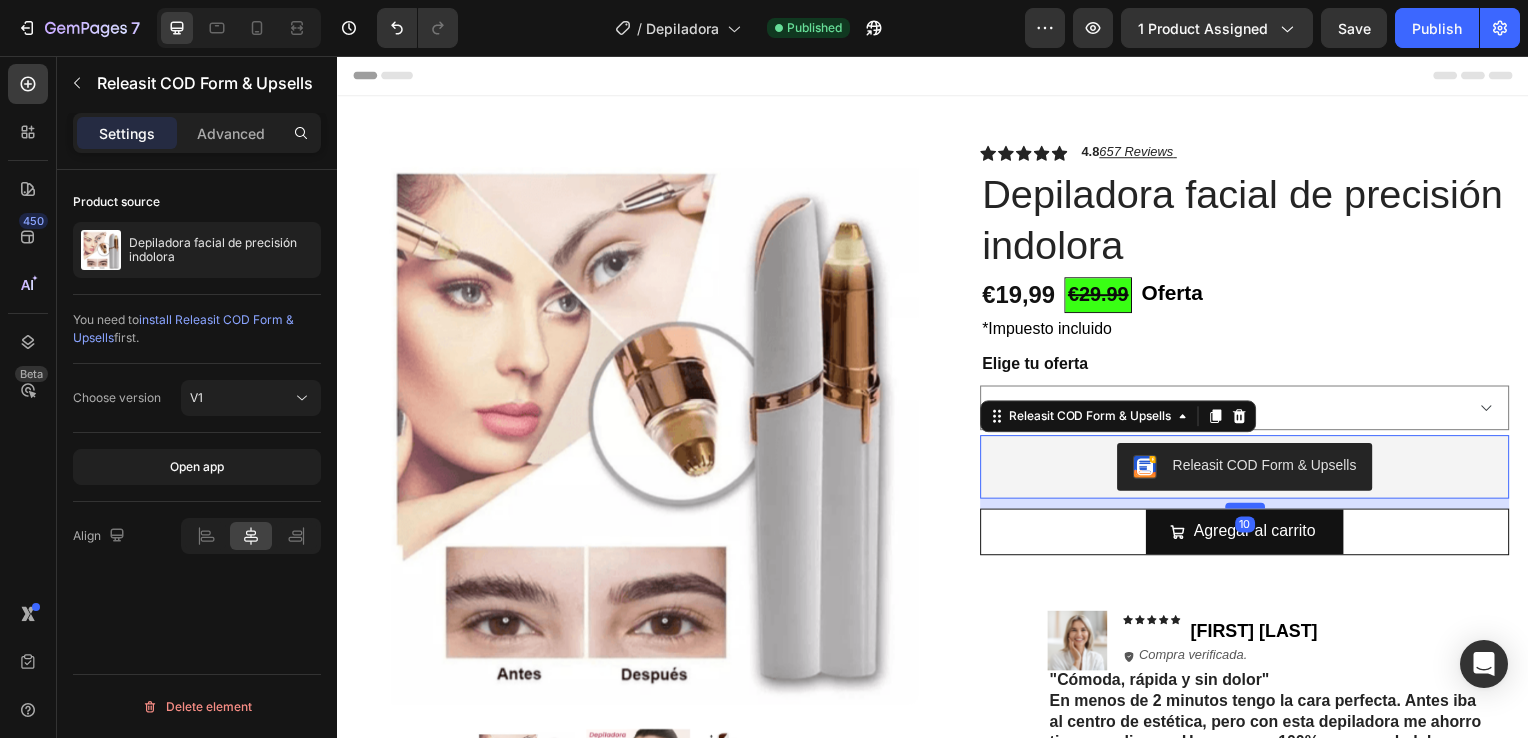 click at bounding box center (1251, 509) 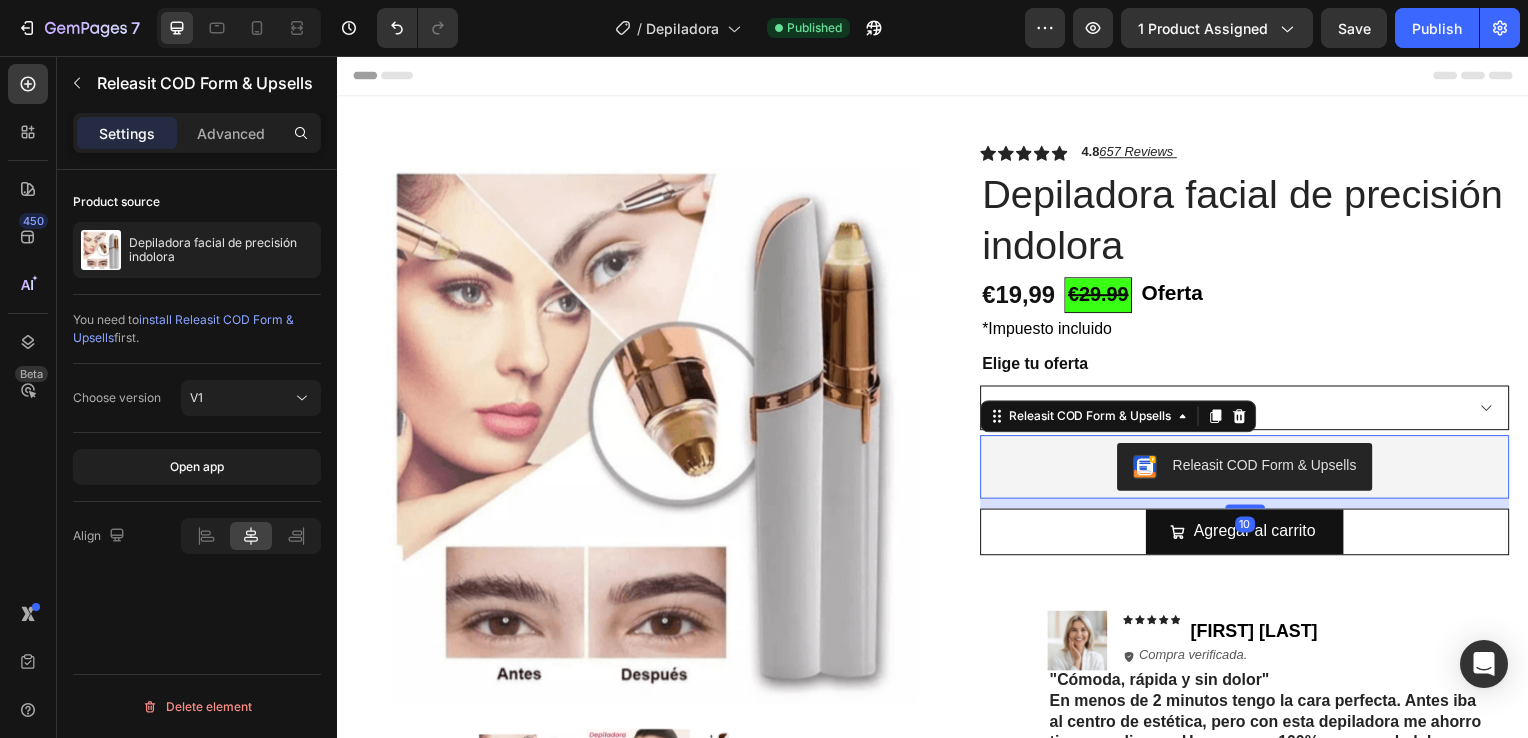 click on "1x19.99€ 2x29.99€ 3x32.99€ (La mas vendida)" at bounding box center [1250, 410] 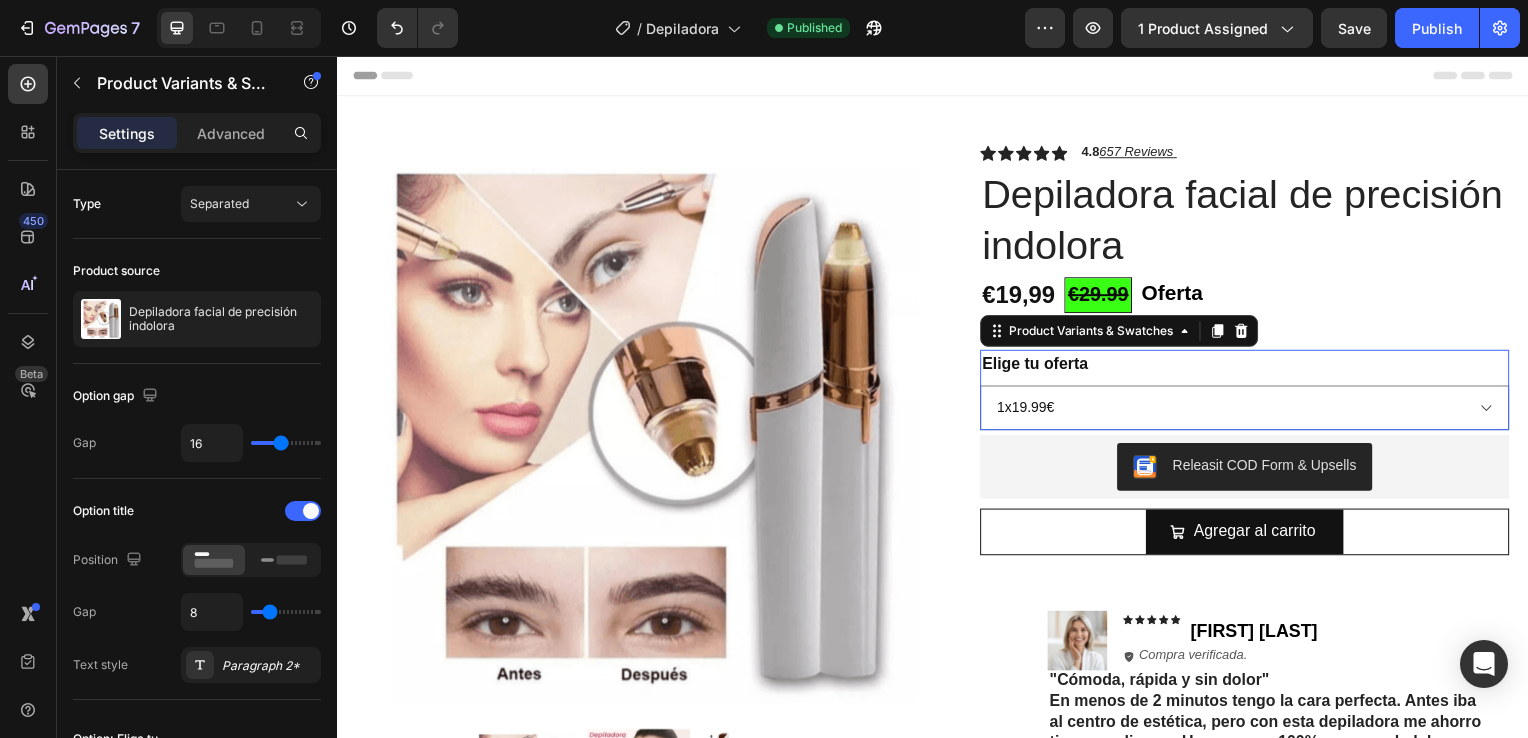 click on "*Impuesto incluido Text Block Row Elige tu oferta   1x19.99€ 2x29.99€ 3x32.99€ (La mas vendida) Product Variants & Swatches   0 Releasit COD Form & Upsells Releasit COD Form & Upsells
Agregar al carrito Add to Cart Row" at bounding box center (1250, 437) 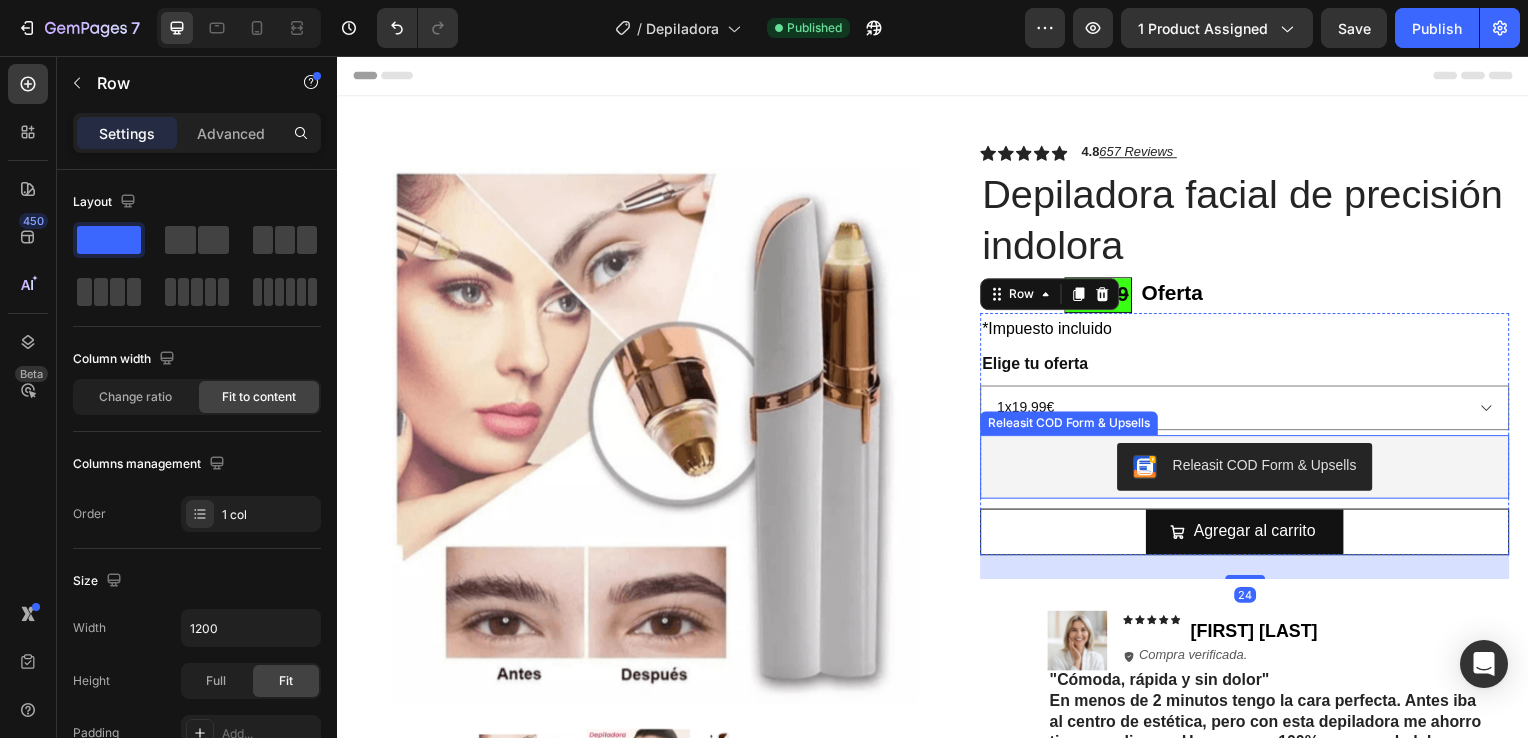 click on "Releasit COD Form & Upsells" at bounding box center (1250, 470) 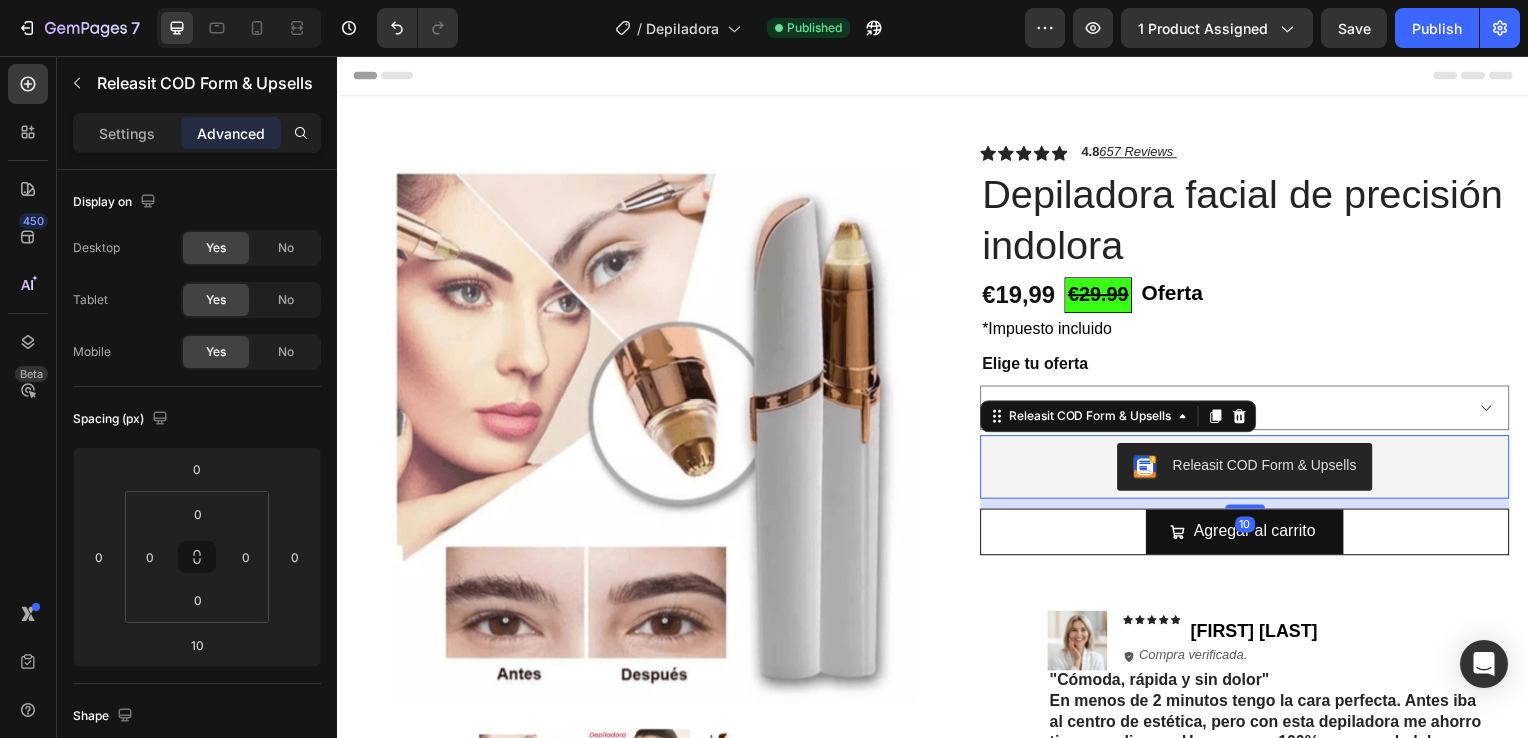click on "Releasit COD Form & Upsells" at bounding box center [1250, 470] 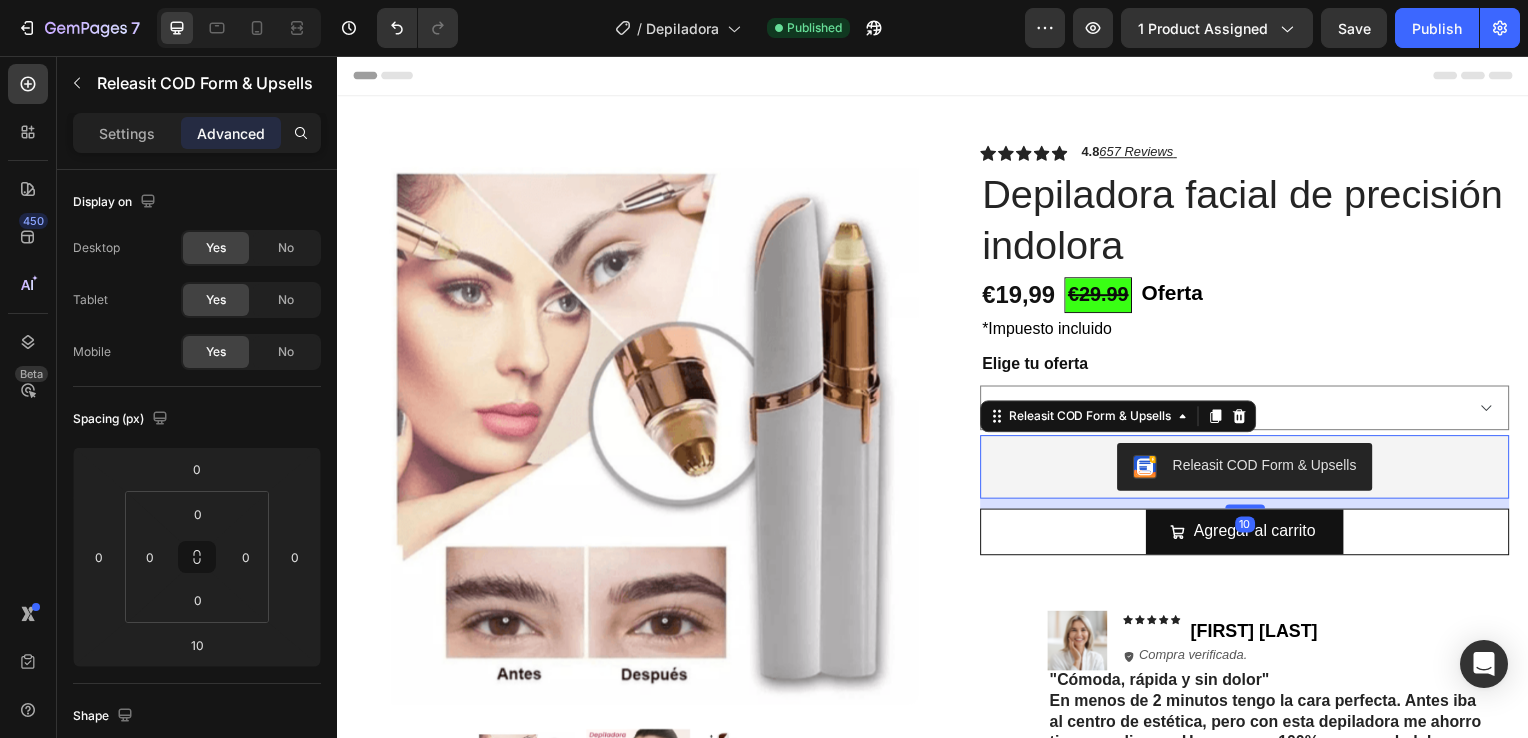 click on "Releasit COD Form & Upsells" at bounding box center [1250, 470] 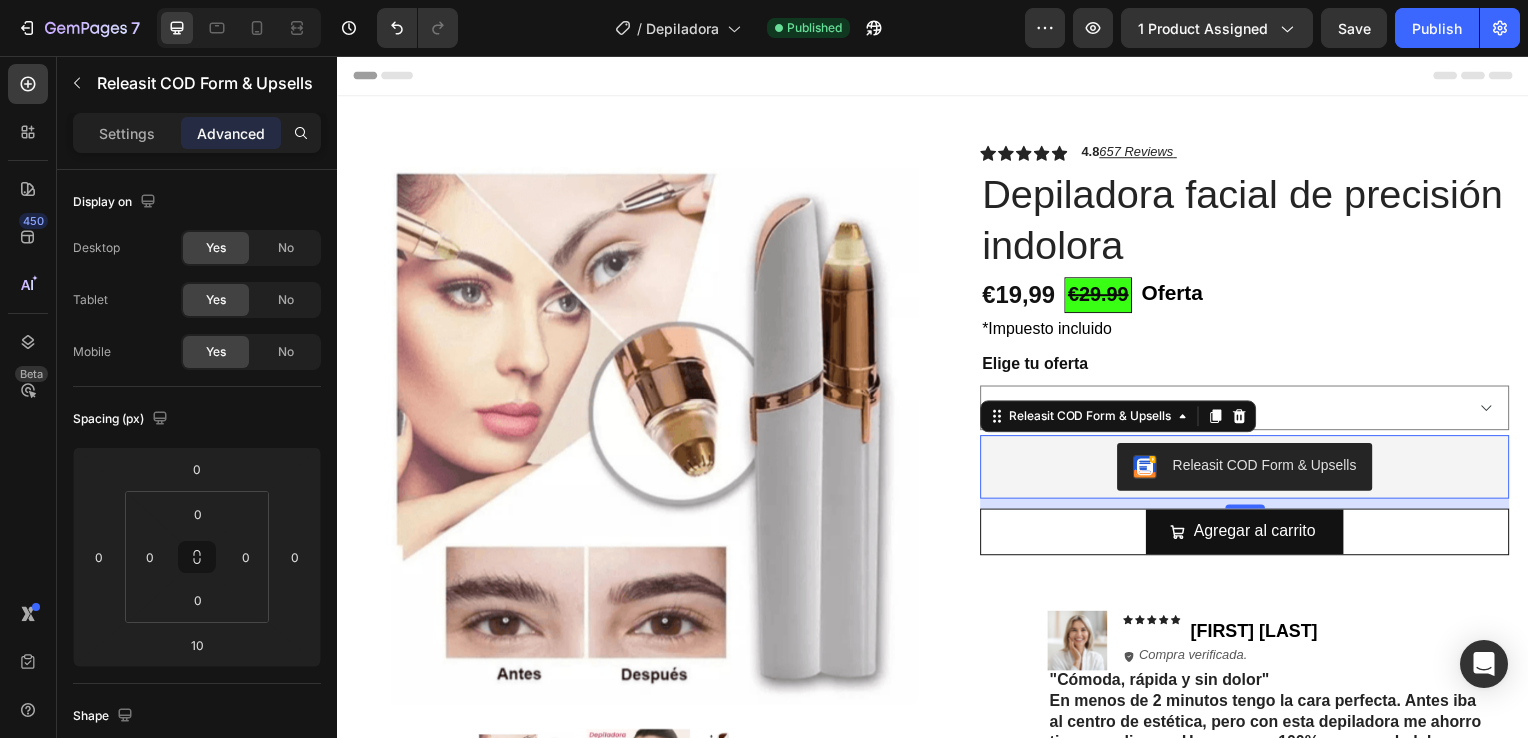 click on "Product Images Row Icon Icon Icon Icon Icon Icon List 4.8  657 Reviews   Text Block Row Depiladora facial de precisión indolora Product Title €19,99 Product Price Product Price €29.99 Text Block Oferta Text Block Row Row *Impuesto incluido Text Block Row Elige tu oferta   1x19.99€ 2x29.99€ 3x32.99€ (La mas vendida) Product Variants & Swatches Releasit COD Form & Upsells Releasit COD Form & Upsells   10
Agregar al carrito Add to Cart Row Row Row Image Icon Icon Icon Icon Icon Icon List [FIRST] [LAST] Text Block Row Row
Icon Compra verificada. Text Block Row Row "Cómoda, rápida y sin dolor" En menos de 2 minutos tengo la cara perfecta. Antes iba al centro de estética, pero con esta depiladora me ahorro tiempo y dinero. ¡Una compra 100% recomendada! Text Block DEPILACIÓN FACIAL RÁPIDA, SUAVE Y SIN SUFRIMIENTO Text Block Row Ligera, moderna y poderosa : esta depiladora facial es tu aliada ideal para una piel suave y radiante. Elimina el vello al instante ," at bounding box center (937, 822) 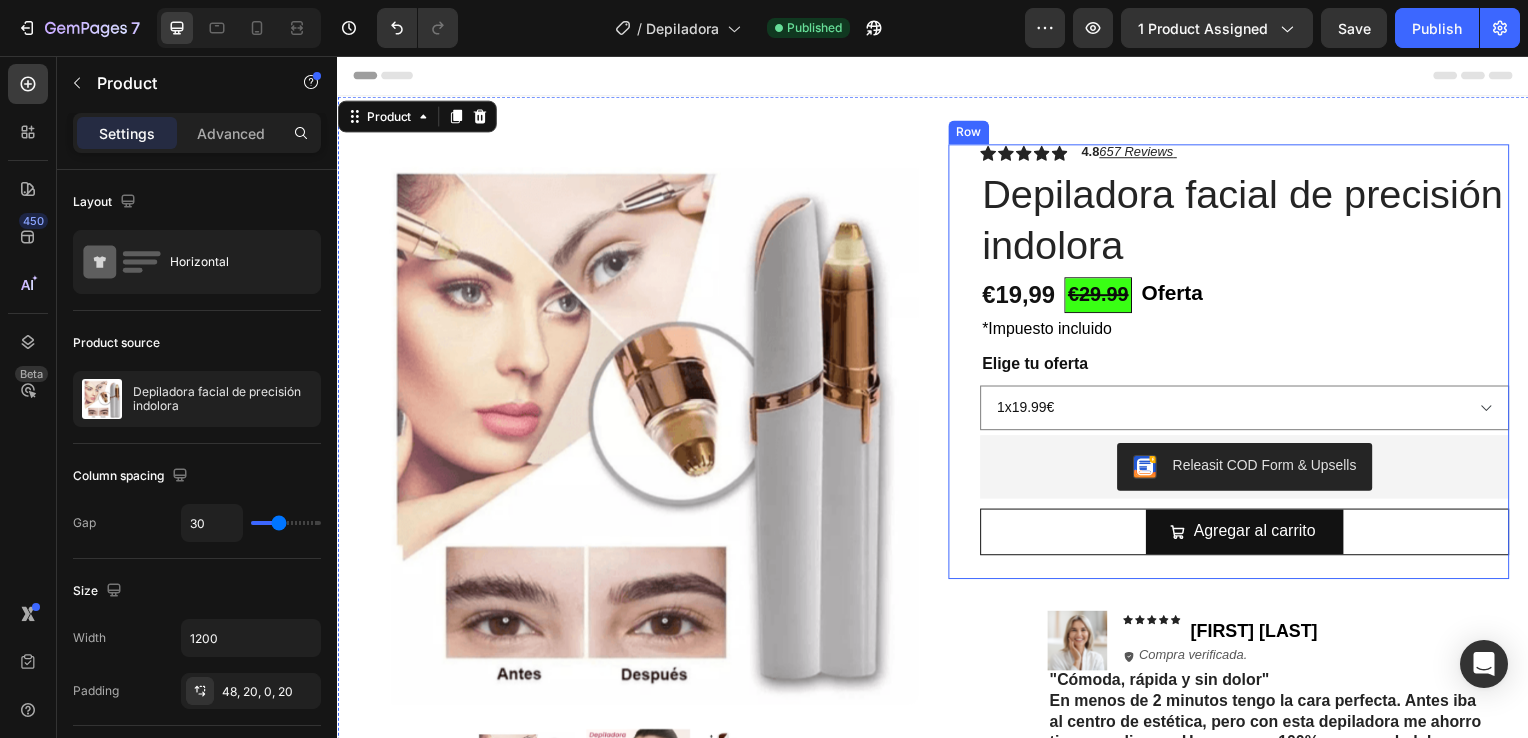 click on "Icon Icon Icon Icon Icon Icon List 4.8  657 Reviews   Text Block Row Depiladora facial de precisión indolora Product Title €19,99 Product Price Product Price €29.99 Text Block Oferta Text Block Row Row *Impuesto incluido Text Block Row Elige tu oferta   1x19.99€ 2x29.99€ 3x32.99€ (La mas vendida) Product Variants & Swatches Releasit COD Form & Upsells Releasit COD Form & Upsells
Agregar al carrito Add to Cart Row Row Row" at bounding box center [1234, 364] 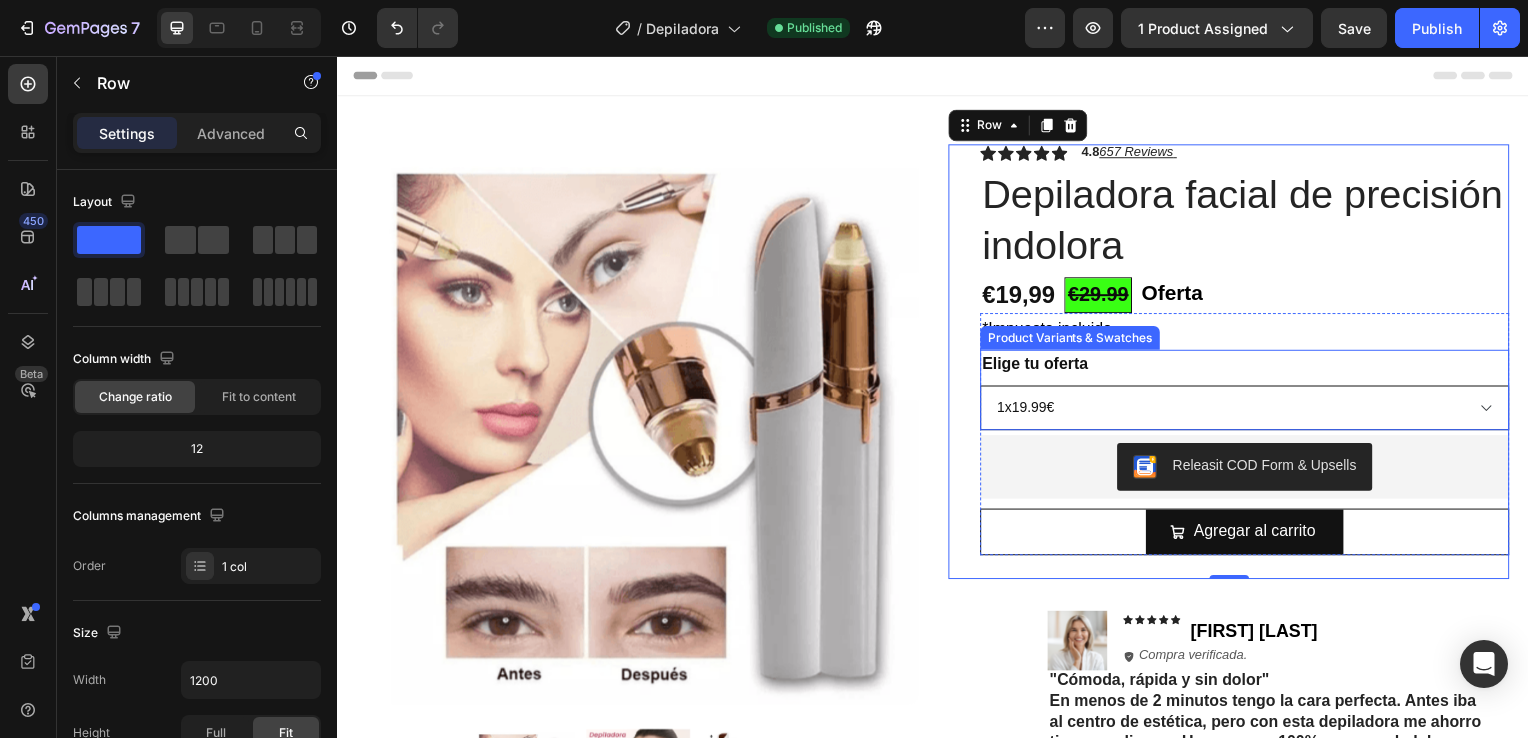 click on "1x19.99€ 2x29.99€ 3x32.99€ (La mas vendida)" at bounding box center (1250, 410) 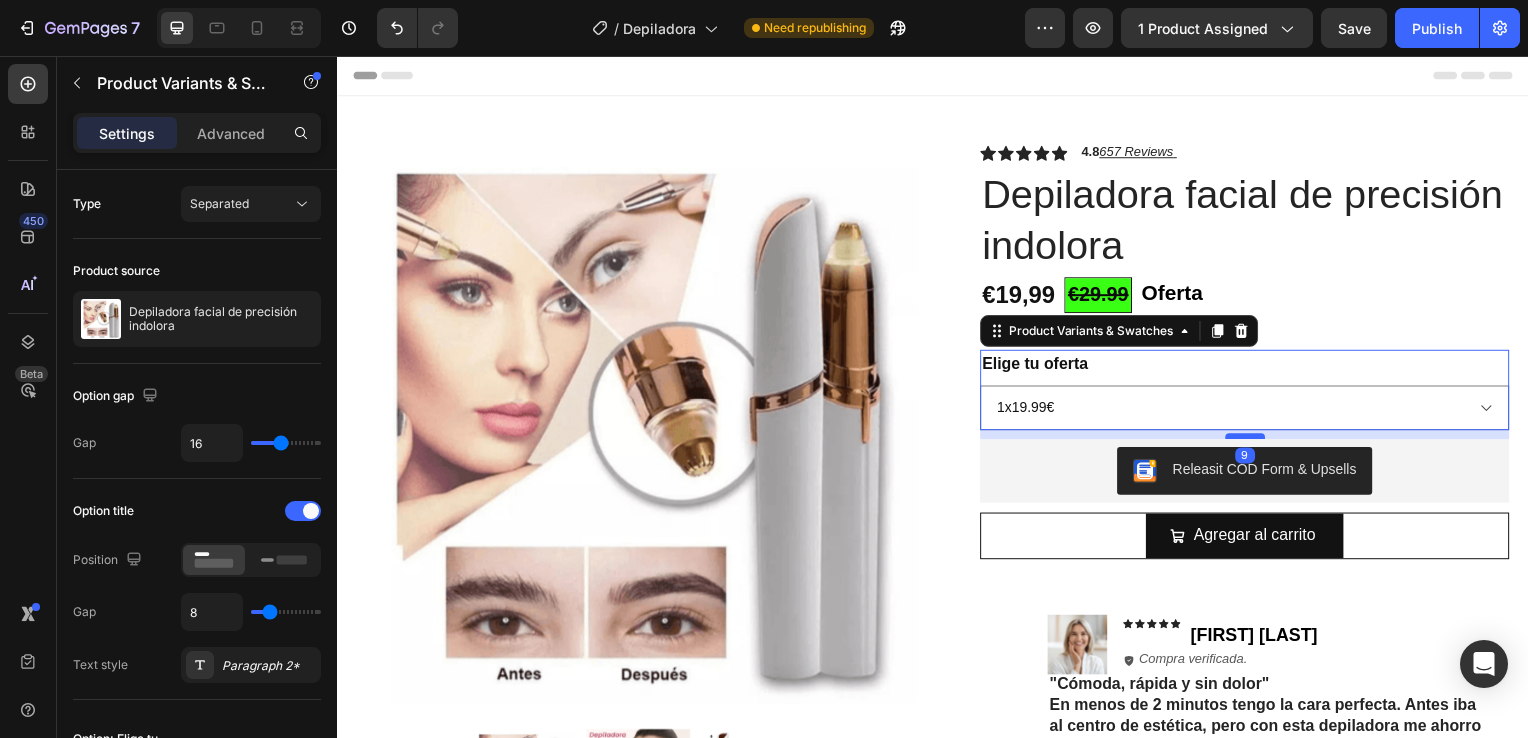 click at bounding box center (1251, 439) 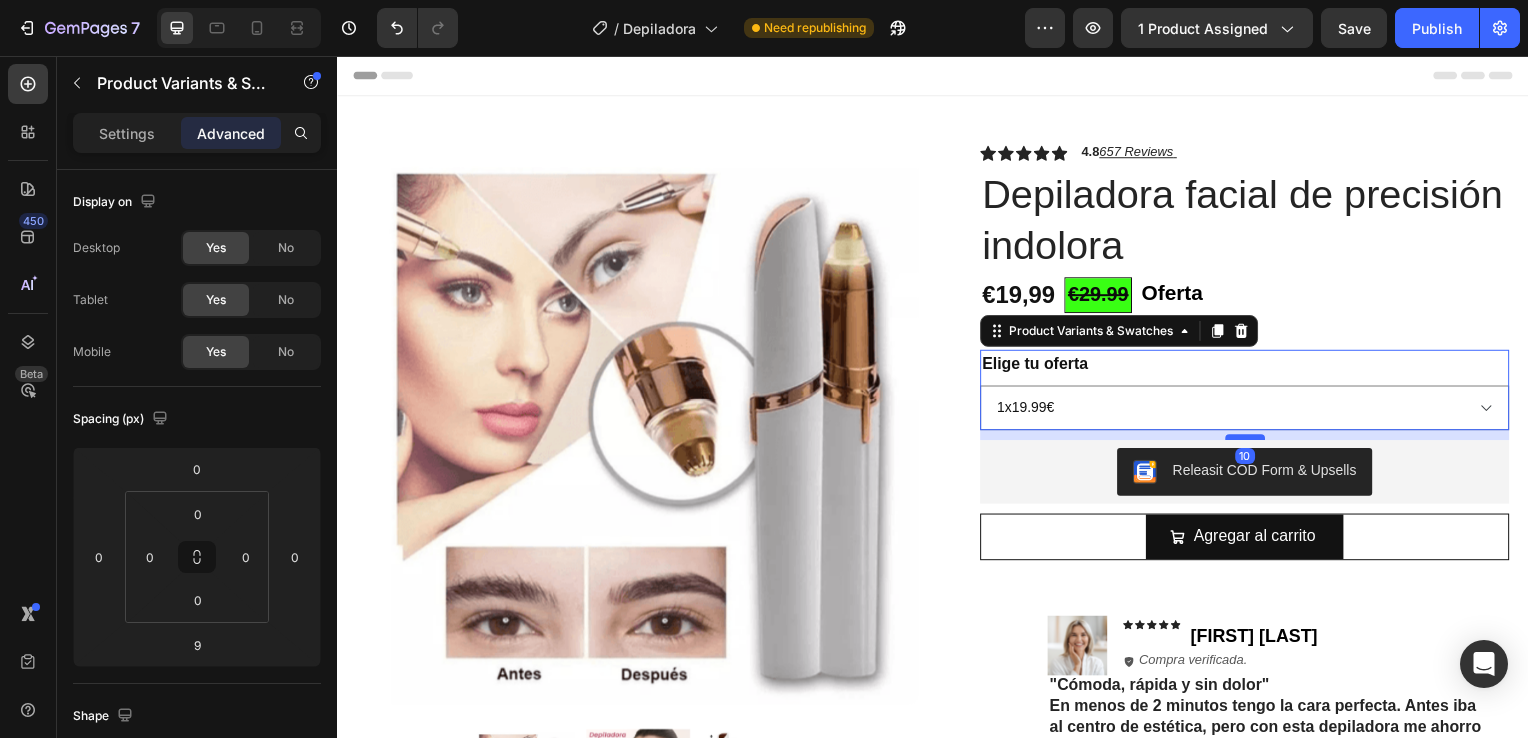 click at bounding box center [1251, 440] 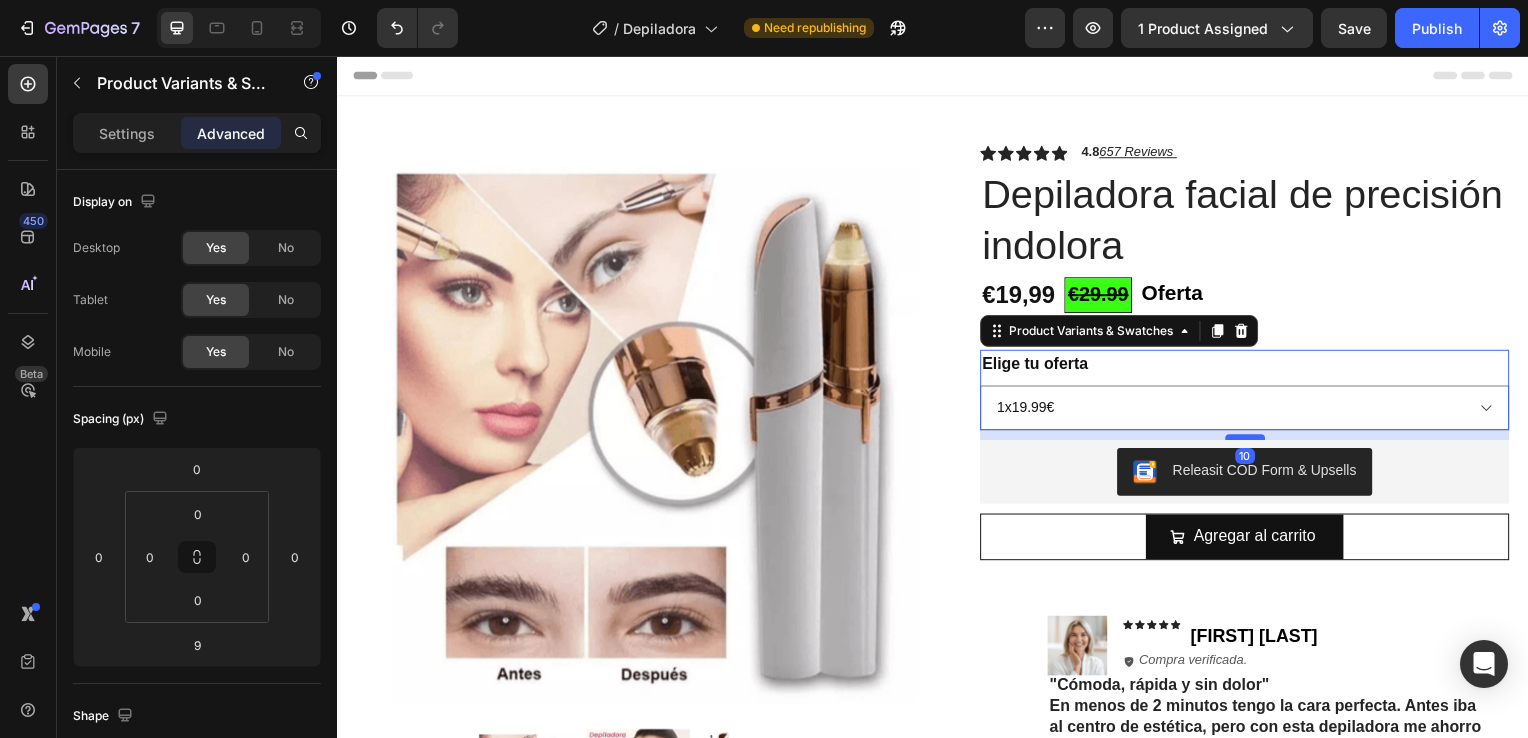 type on "10" 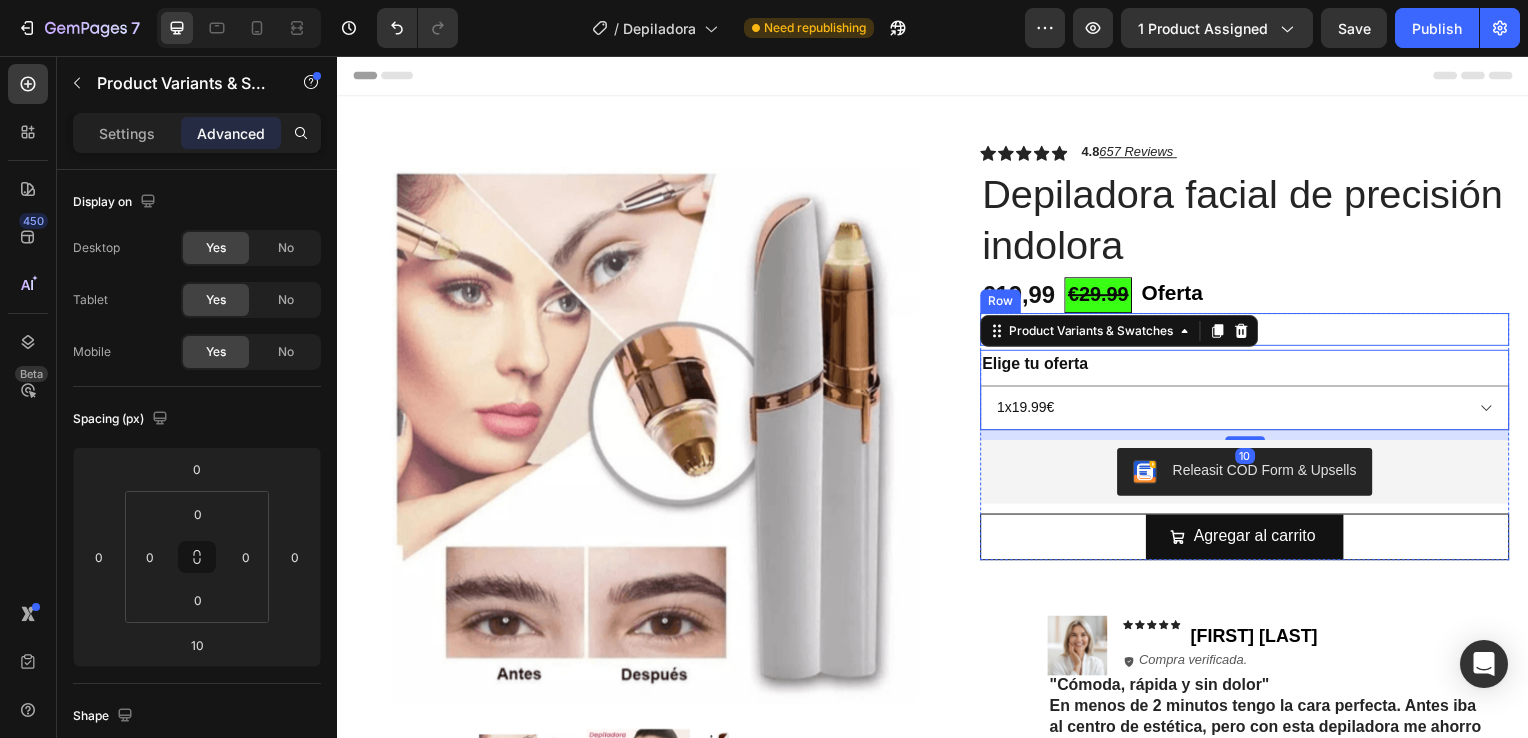 click on "Oferta Text Block Row" at bounding box center (1331, 296) 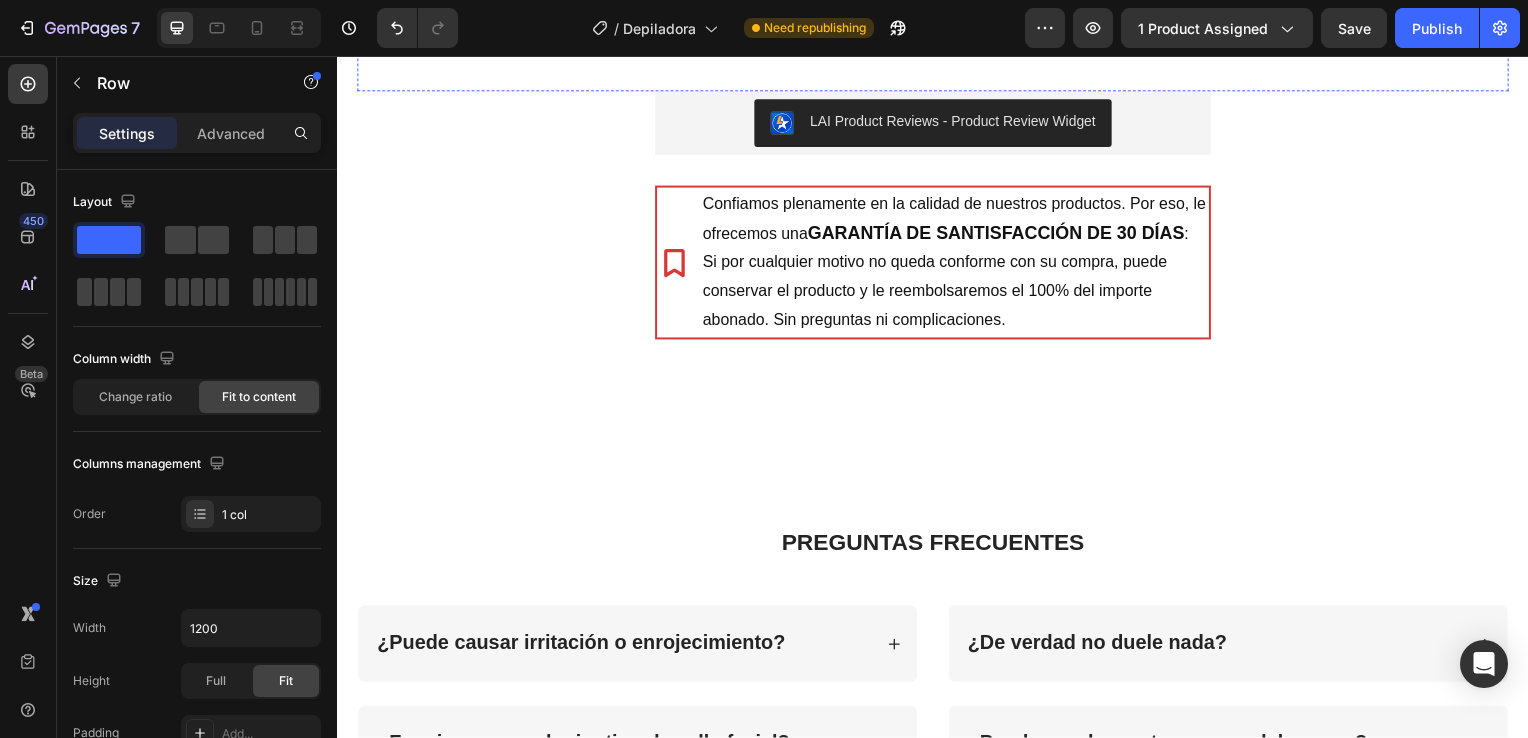 scroll, scrollTop: 3584, scrollLeft: 0, axis: vertical 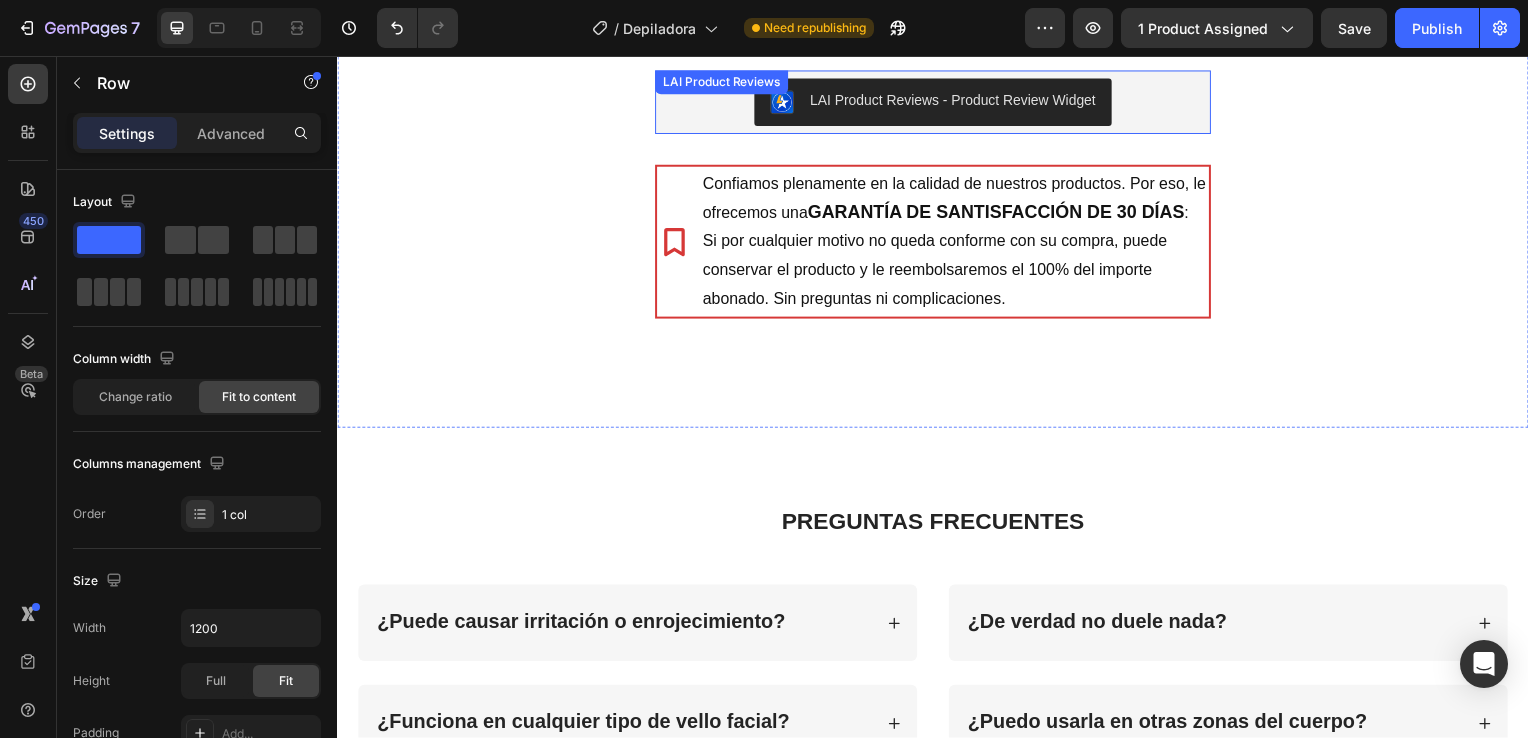 click on "LAI Product Reviews - Product Review Widget" at bounding box center (937, 103) 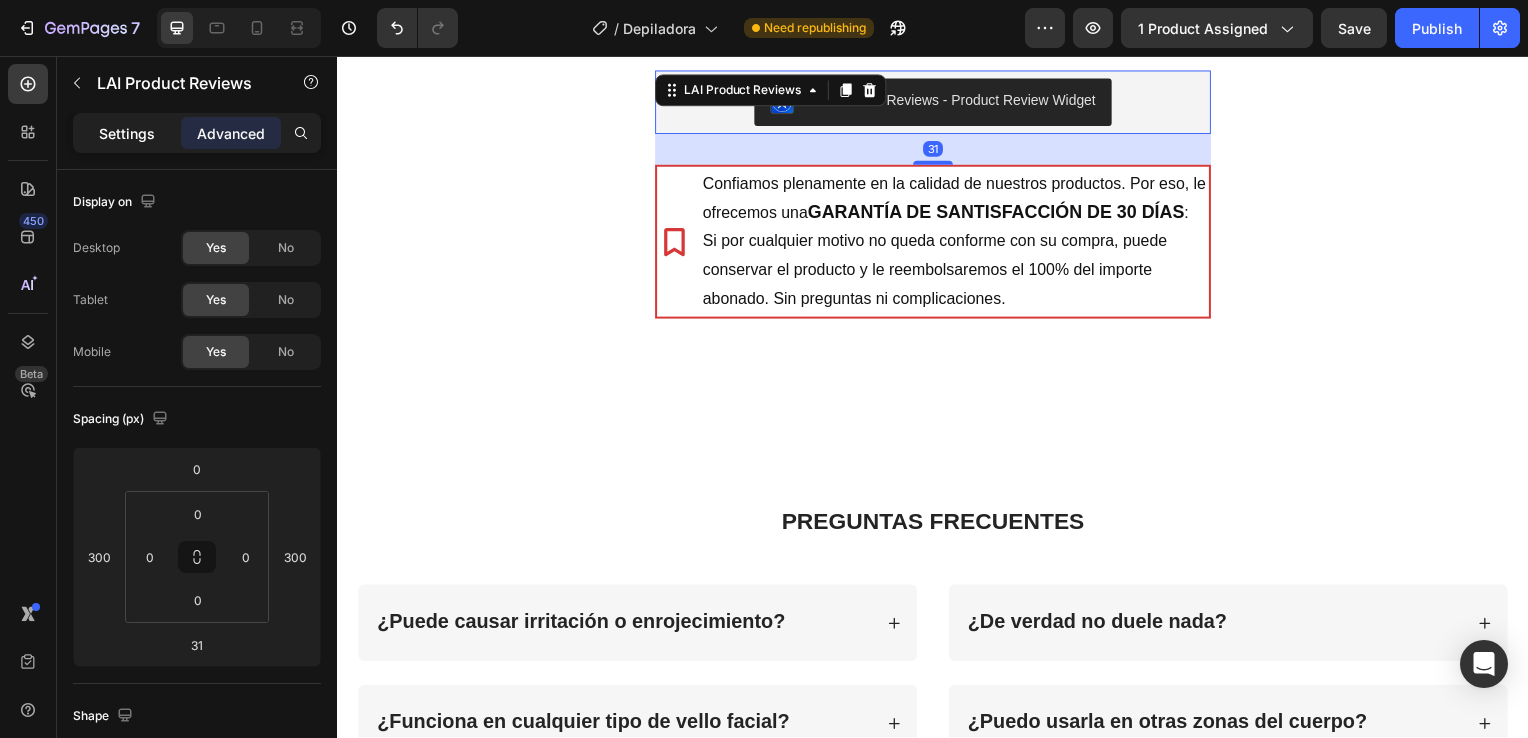 click on "Settings" at bounding box center [127, 133] 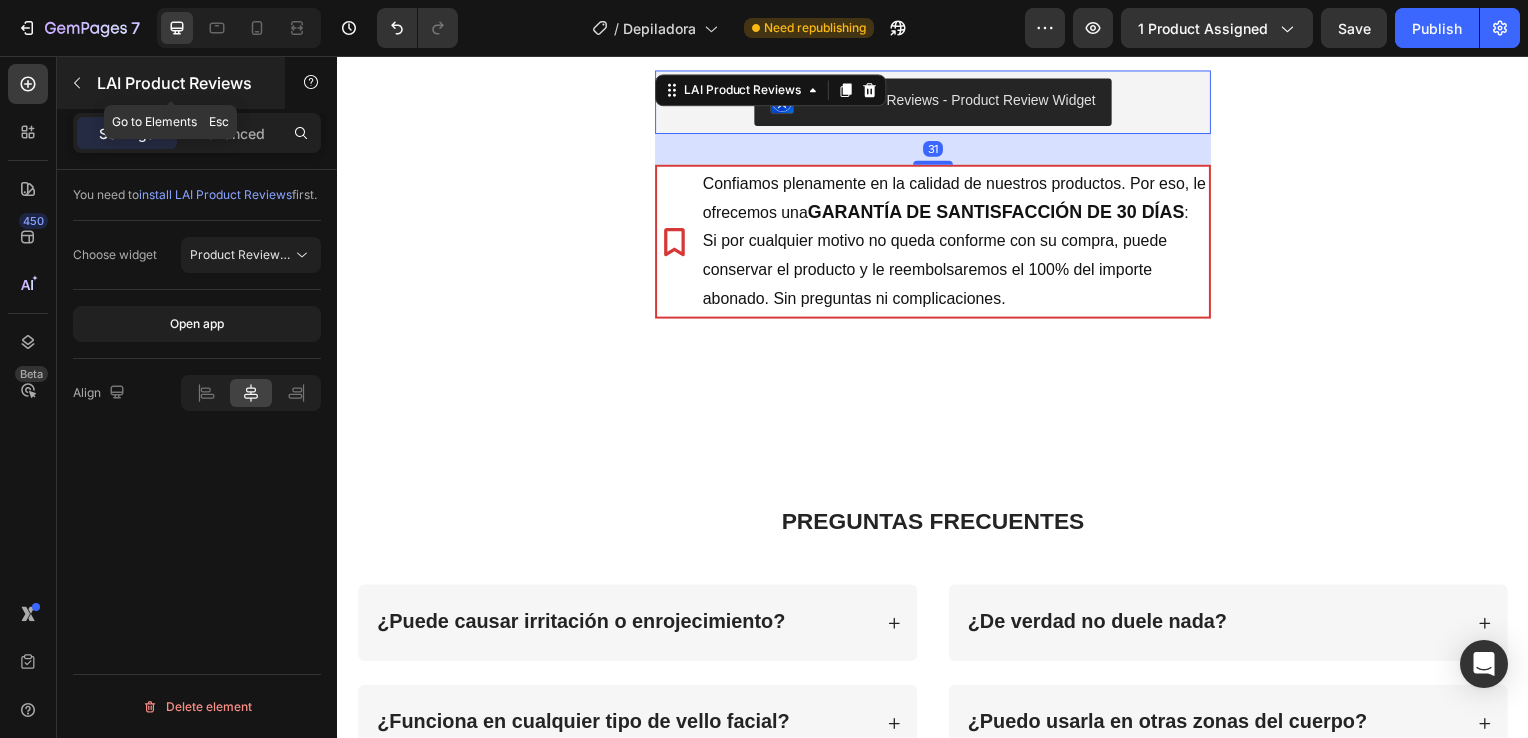 click 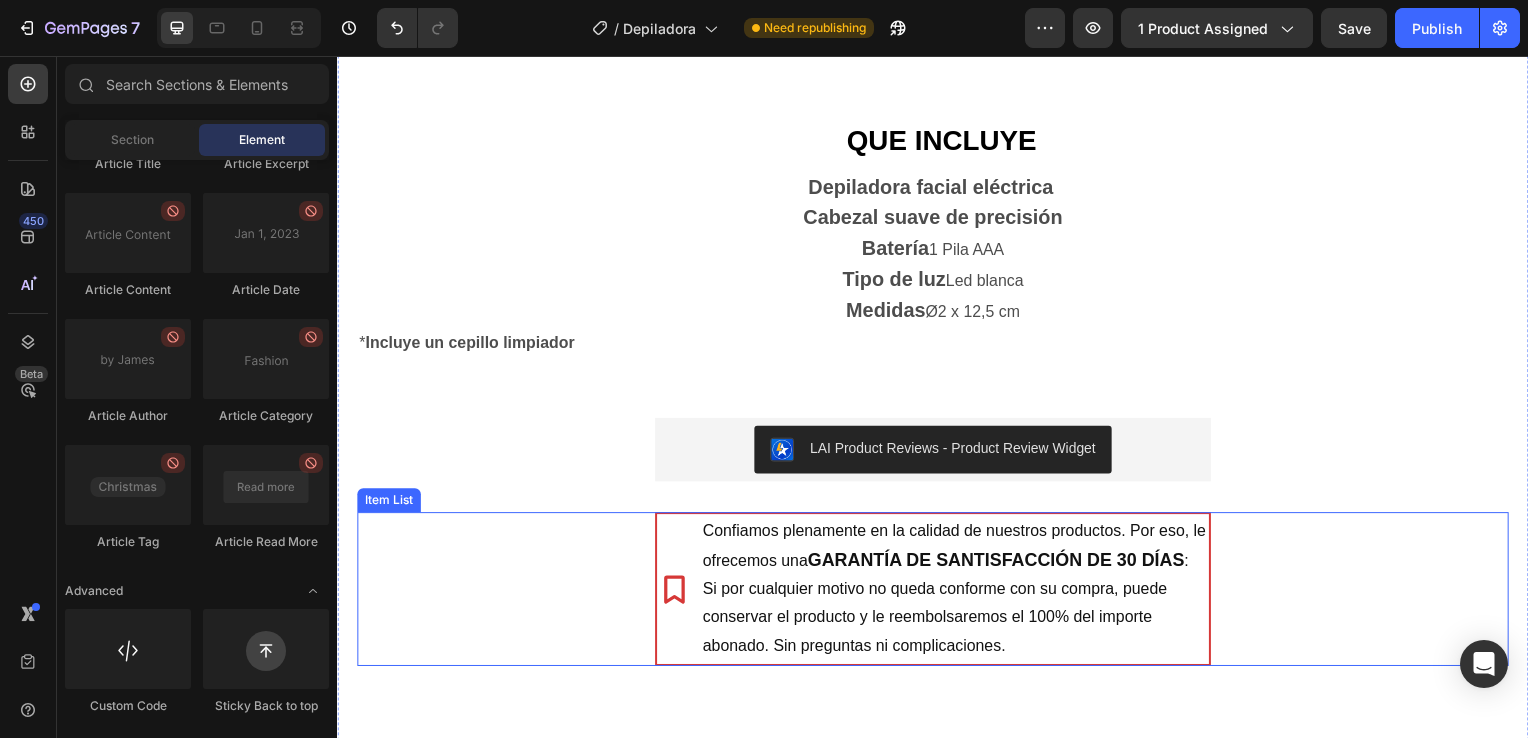 scroll, scrollTop: 3227, scrollLeft: 0, axis: vertical 